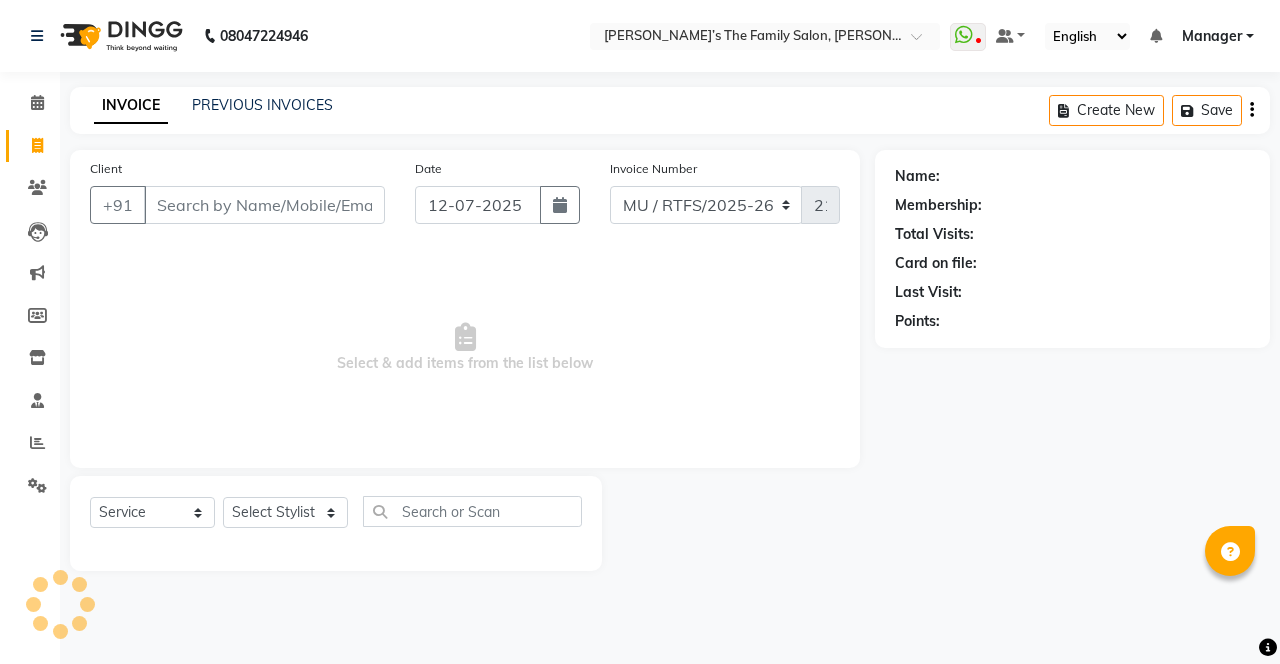 select on "service" 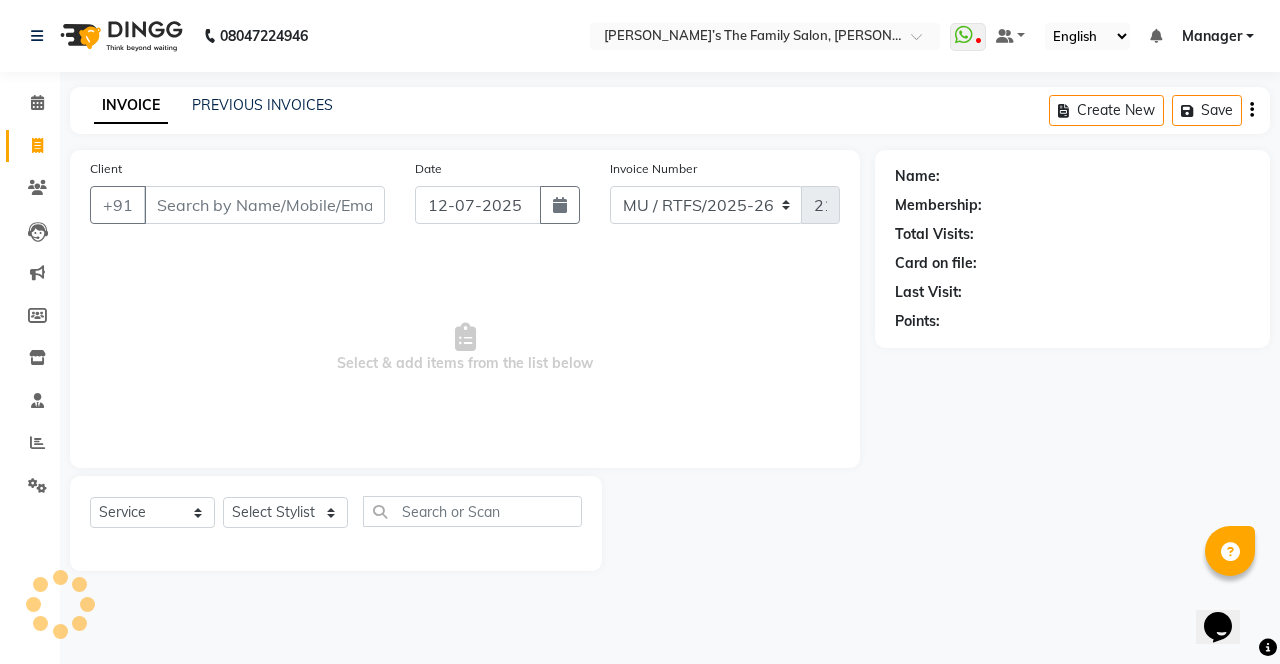 scroll, scrollTop: 0, scrollLeft: 0, axis: both 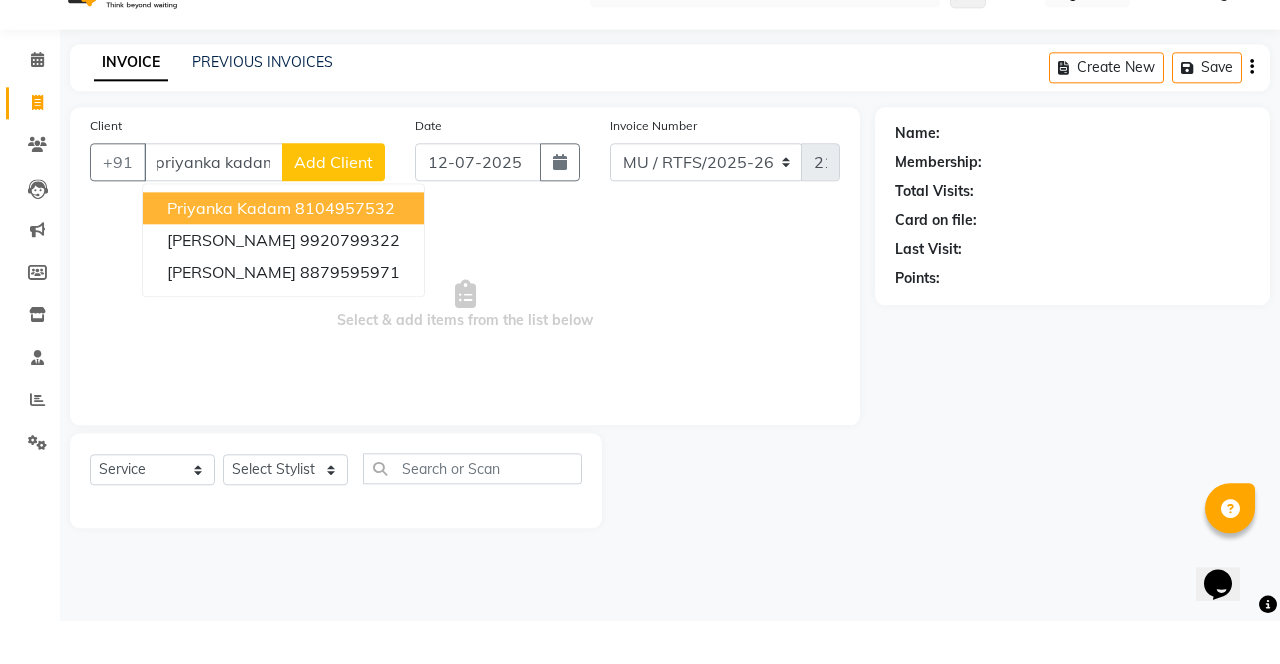 click on "priyanka Kadam  8104957532" at bounding box center [283, 251] 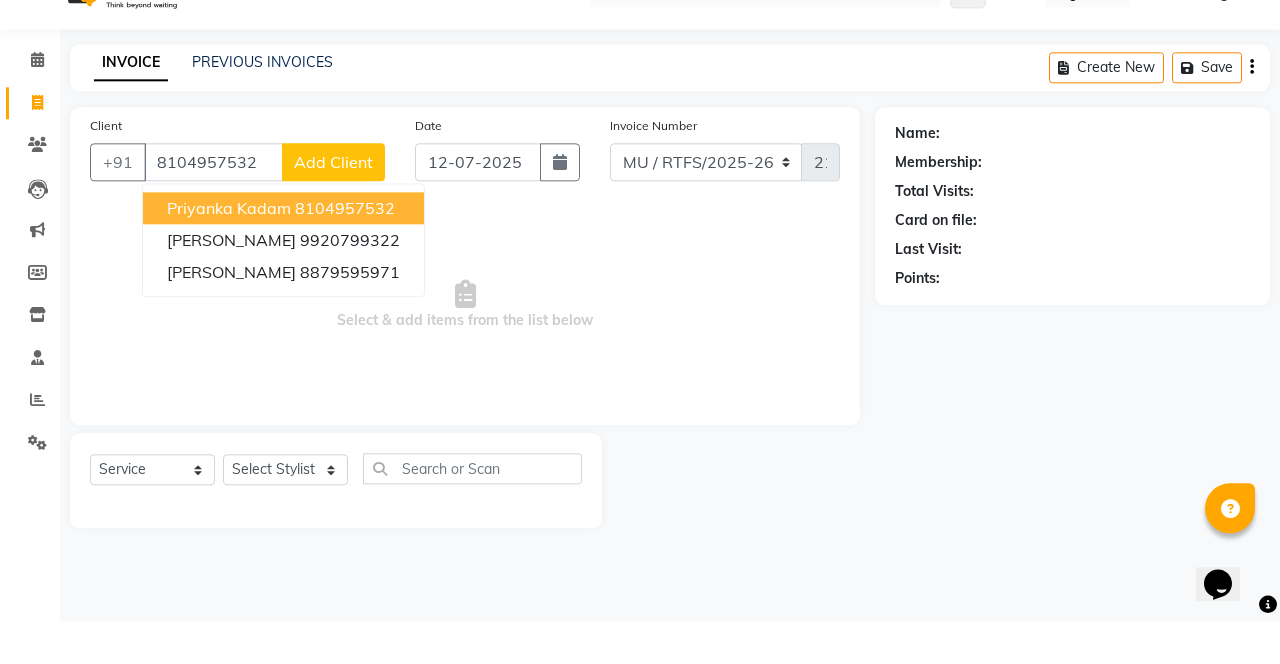 type on "8104957532" 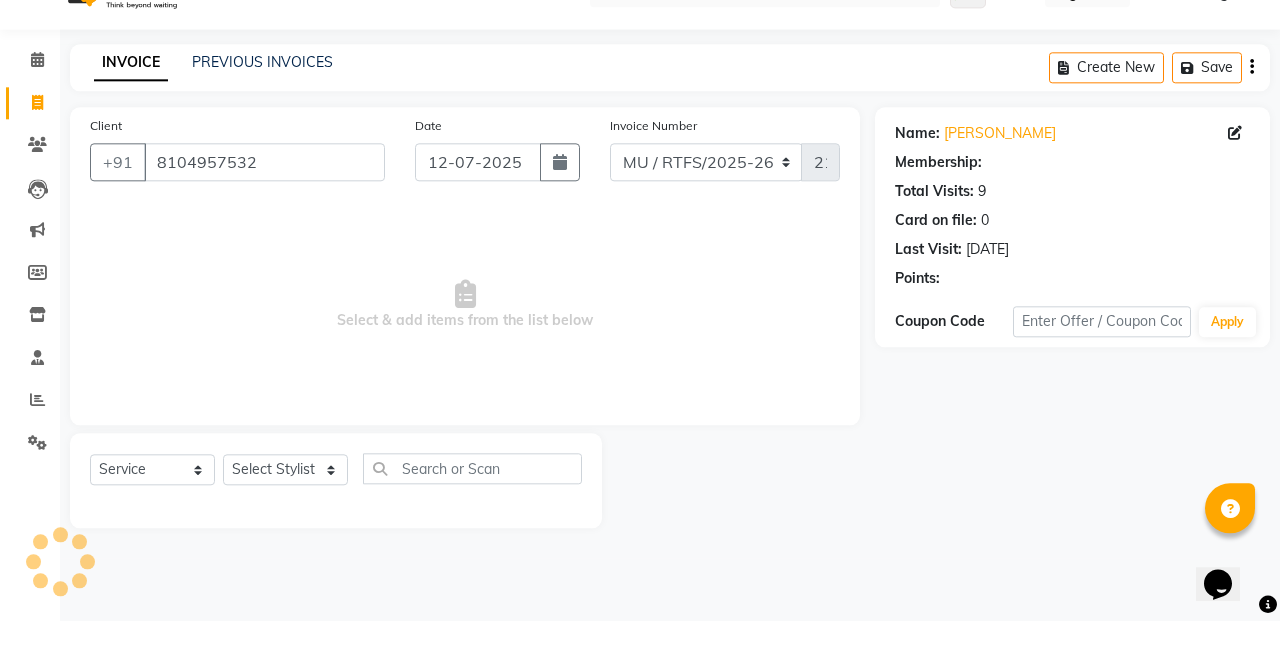 scroll, scrollTop: 0, scrollLeft: 0, axis: both 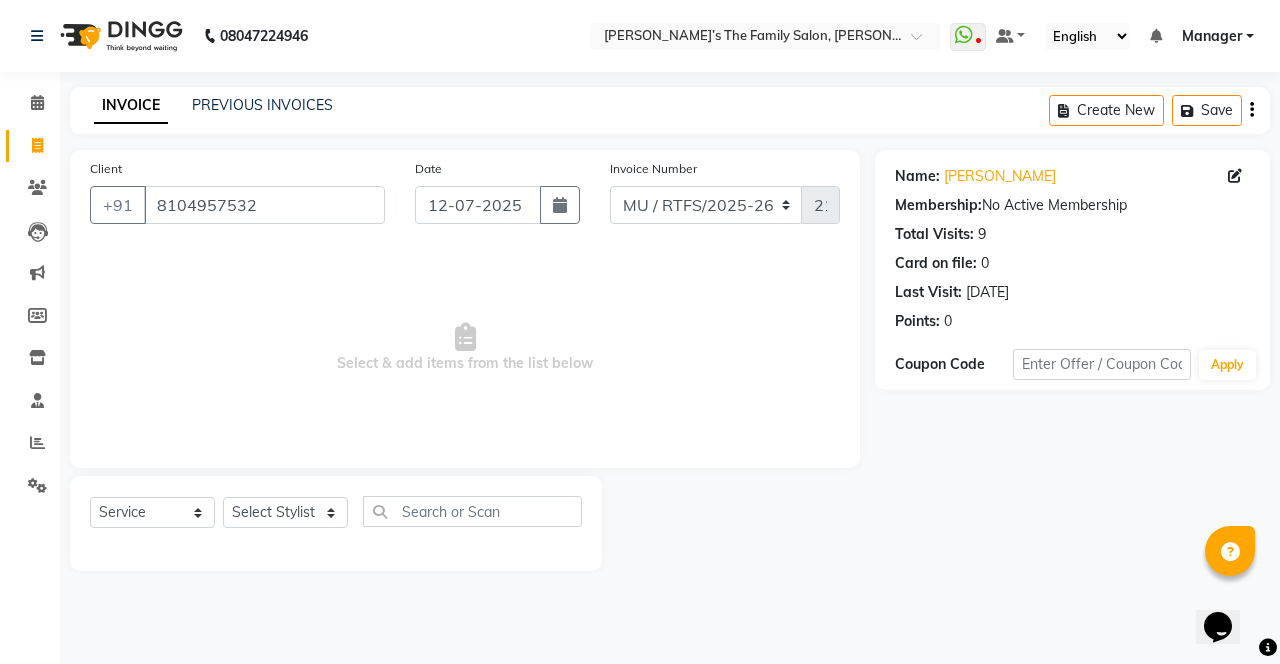 click on "Priyanka Kadam" 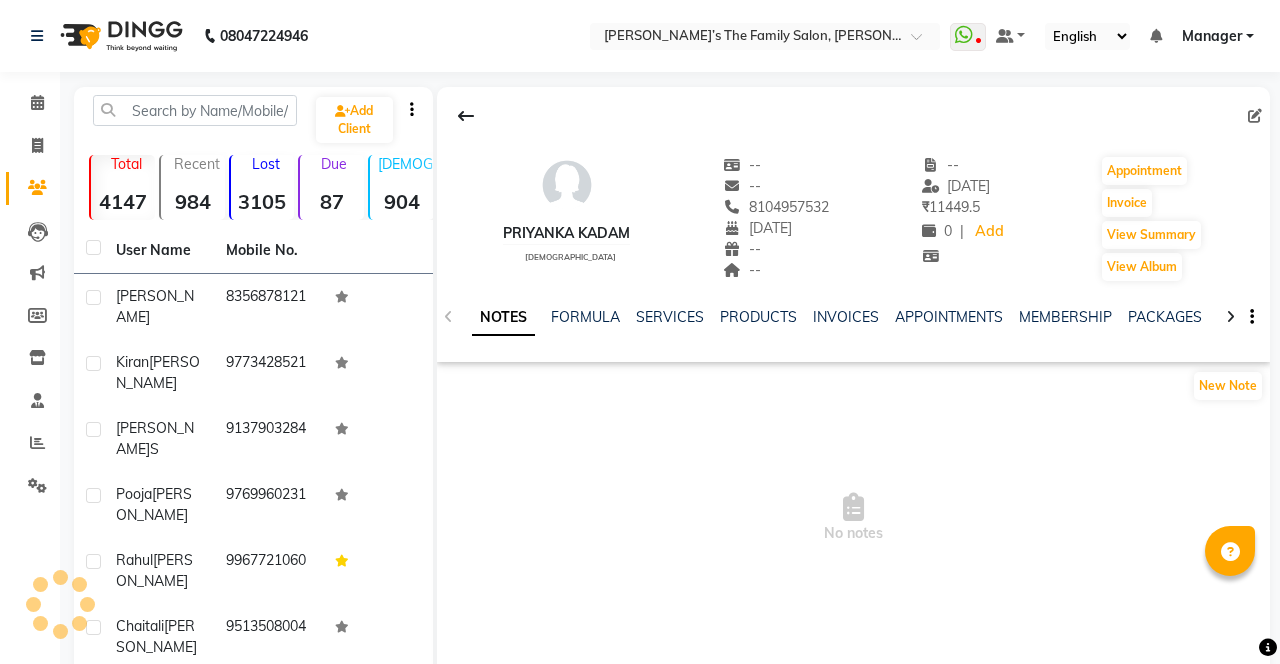 scroll, scrollTop: 0, scrollLeft: 0, axis: both 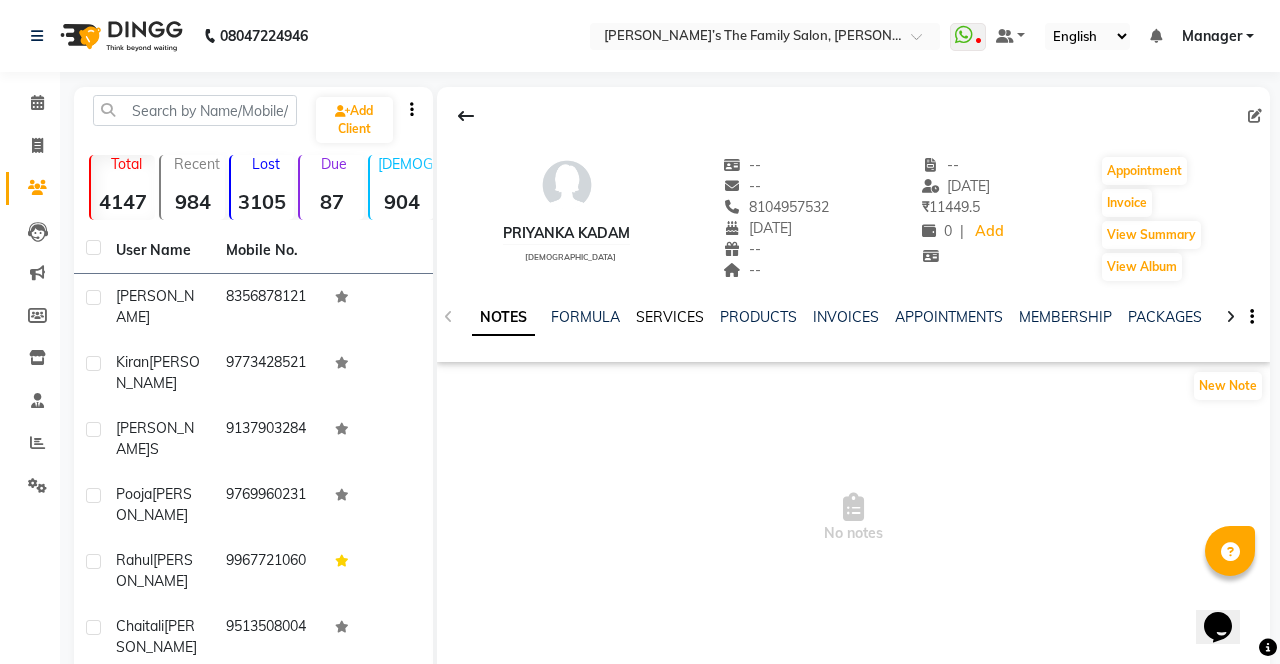 click on "SERVICES" 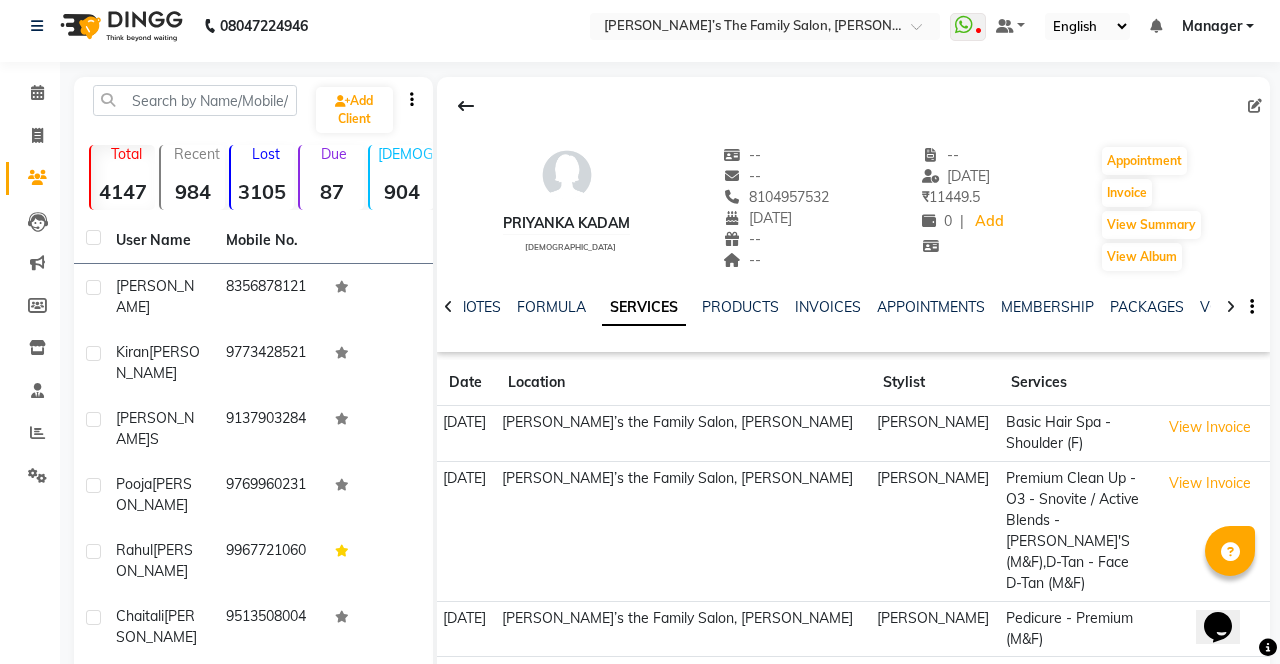 scroll, scrollTop: 0, scrollLeft: 0, axis: both 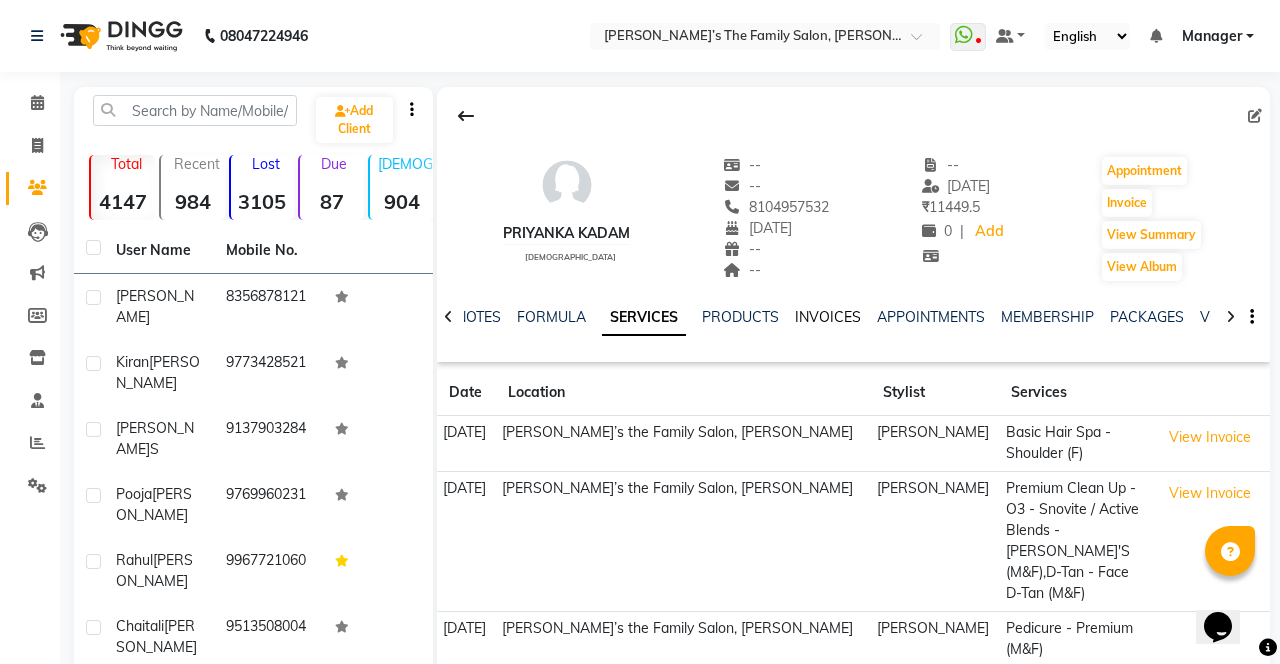 click on "INVOICES" 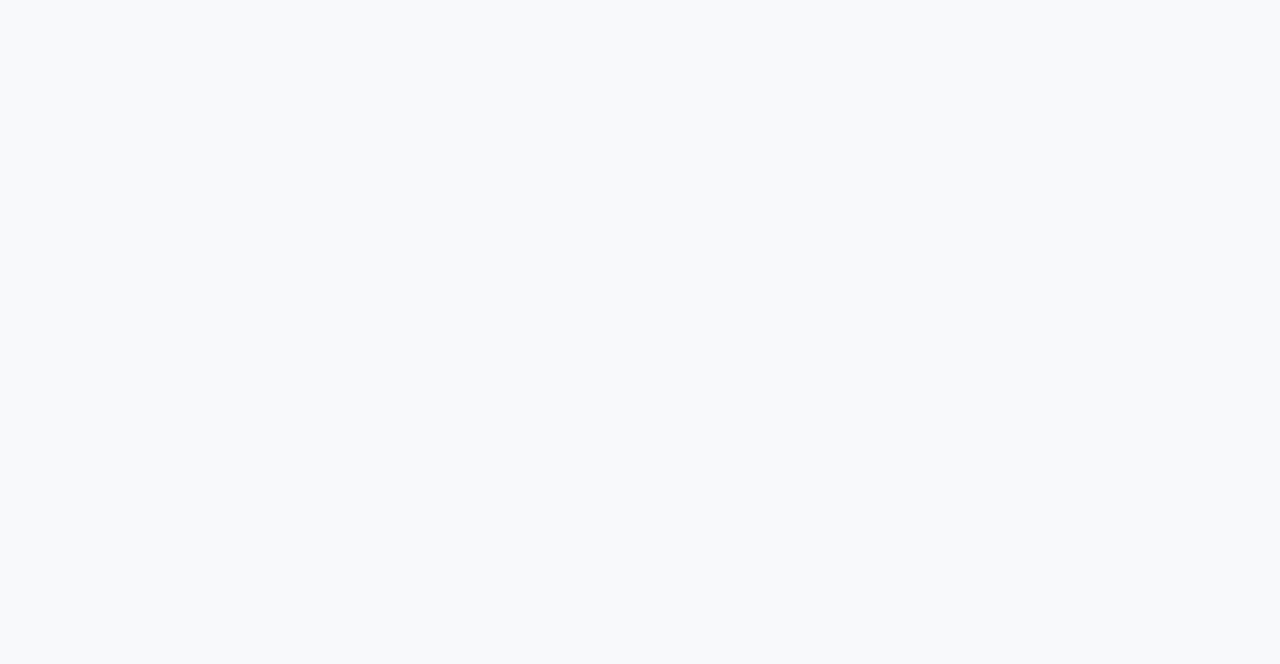 scroll, scrollTop: 0, scrollLeft: 0, axis: both 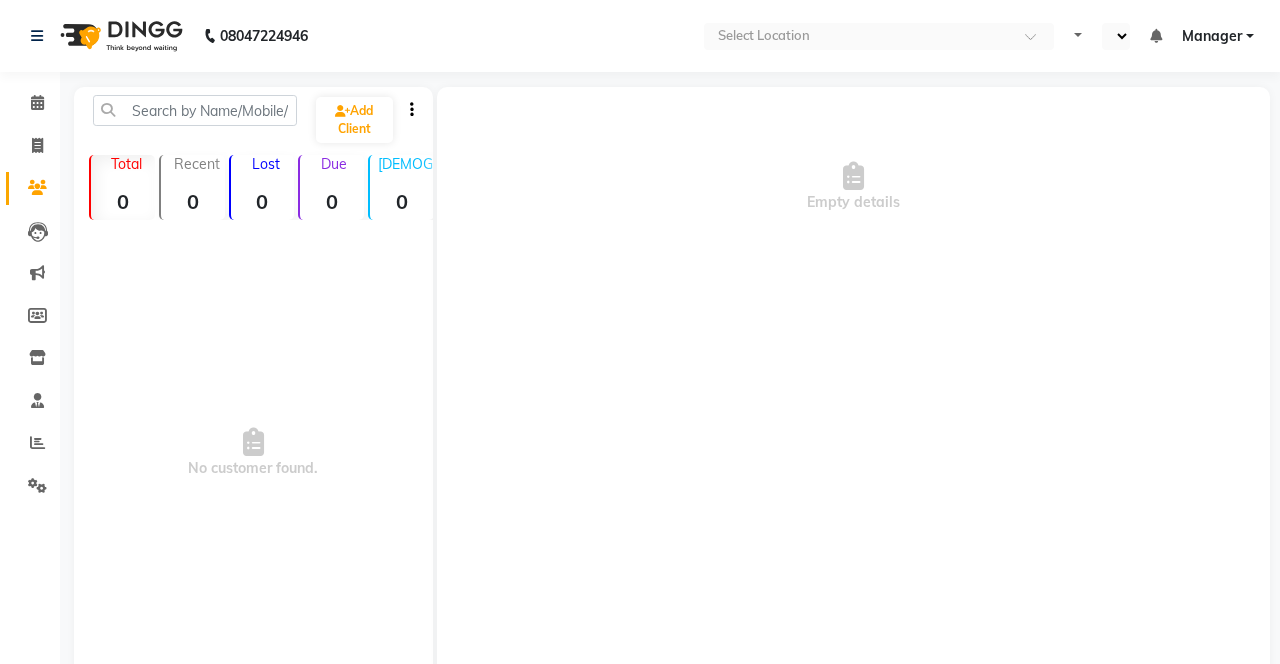 select on "en" 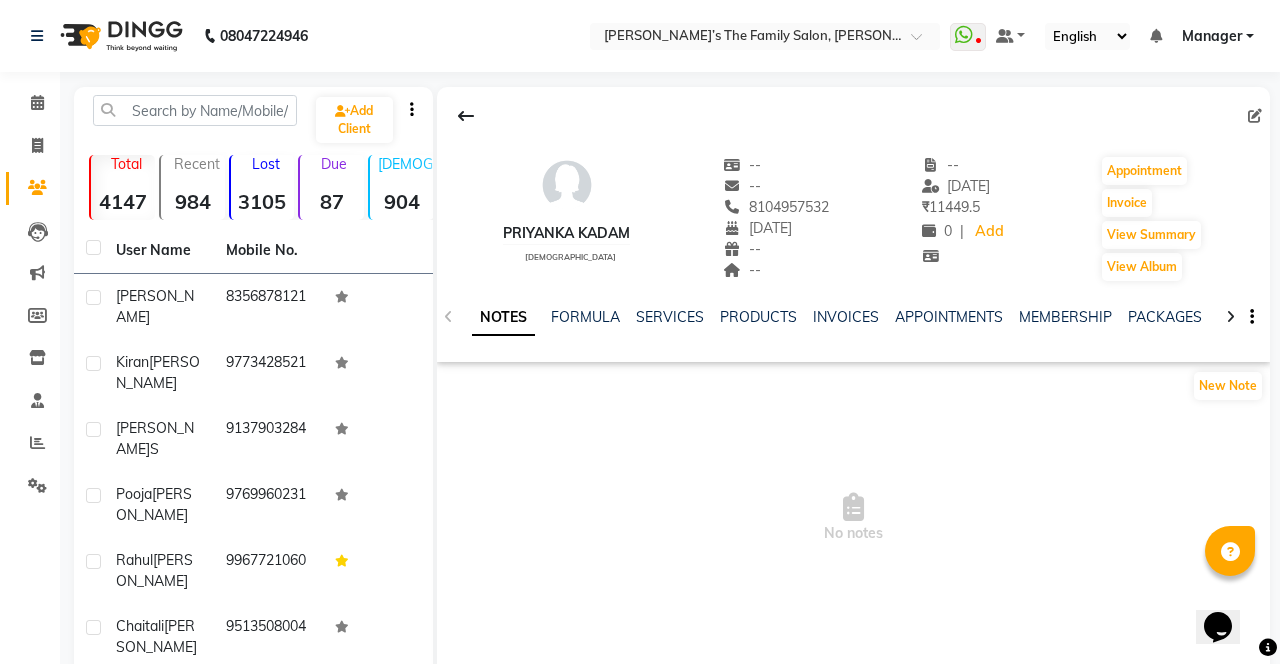 scroll, scrollTop: 0, scrollLeft: 0, axis: both 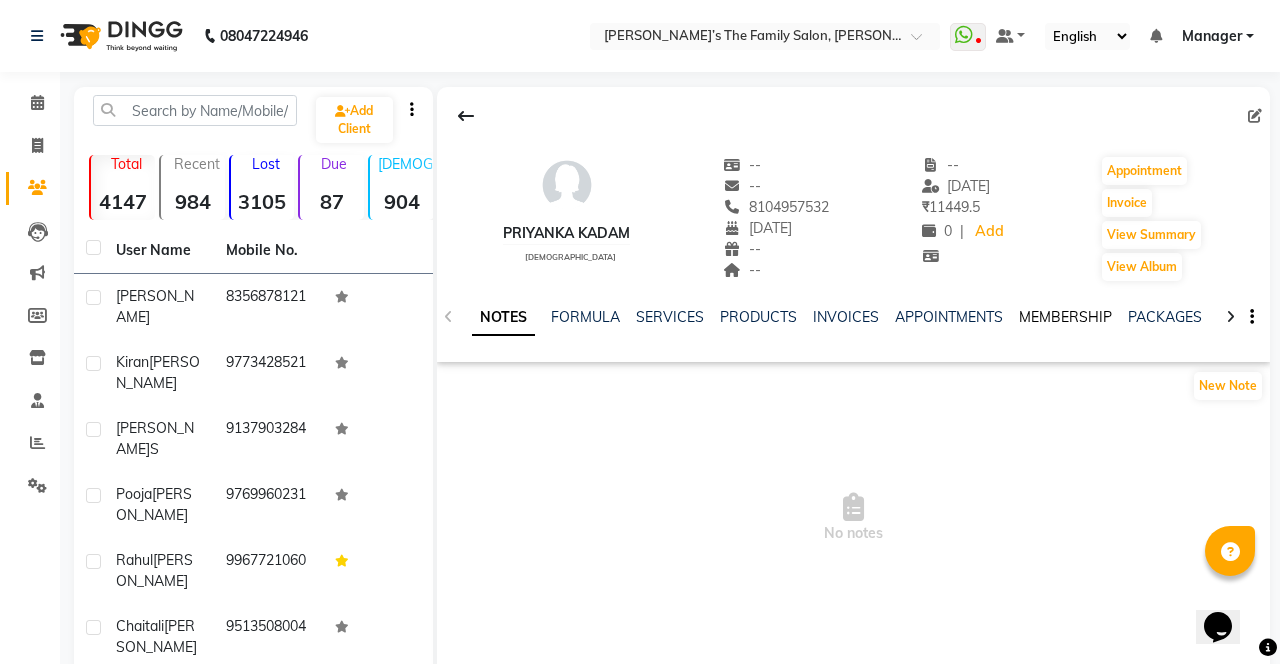 click on "MEMBERSHIP" 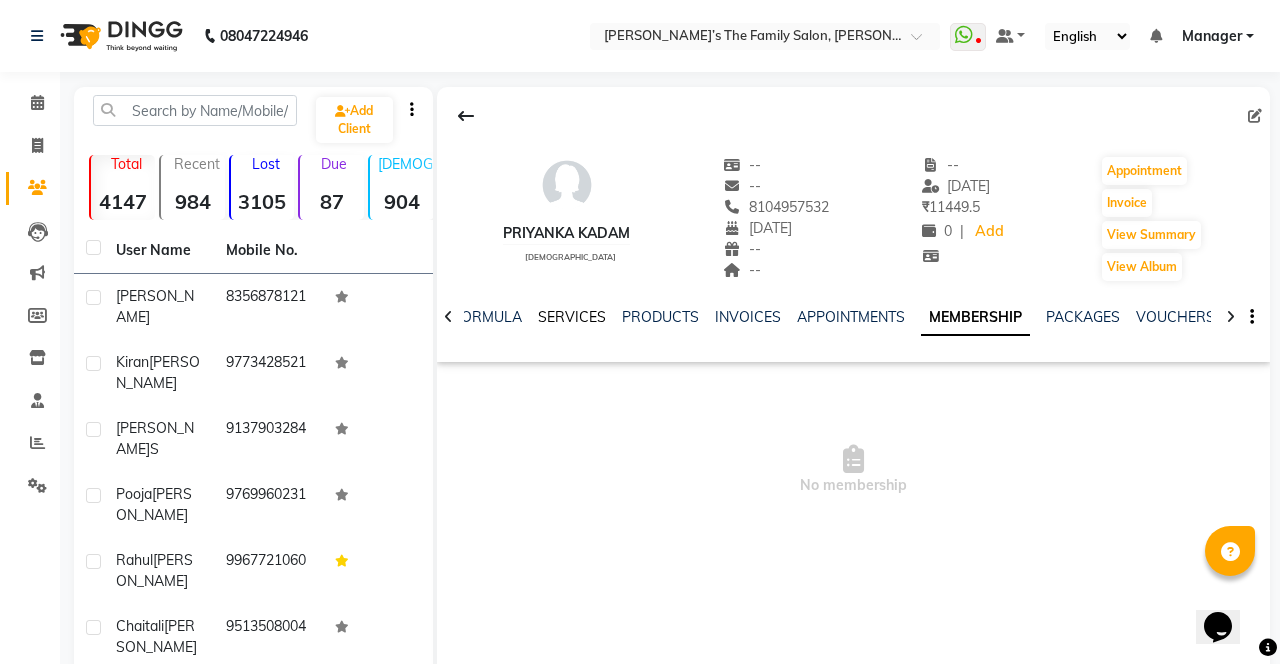 click on "SERVICES" 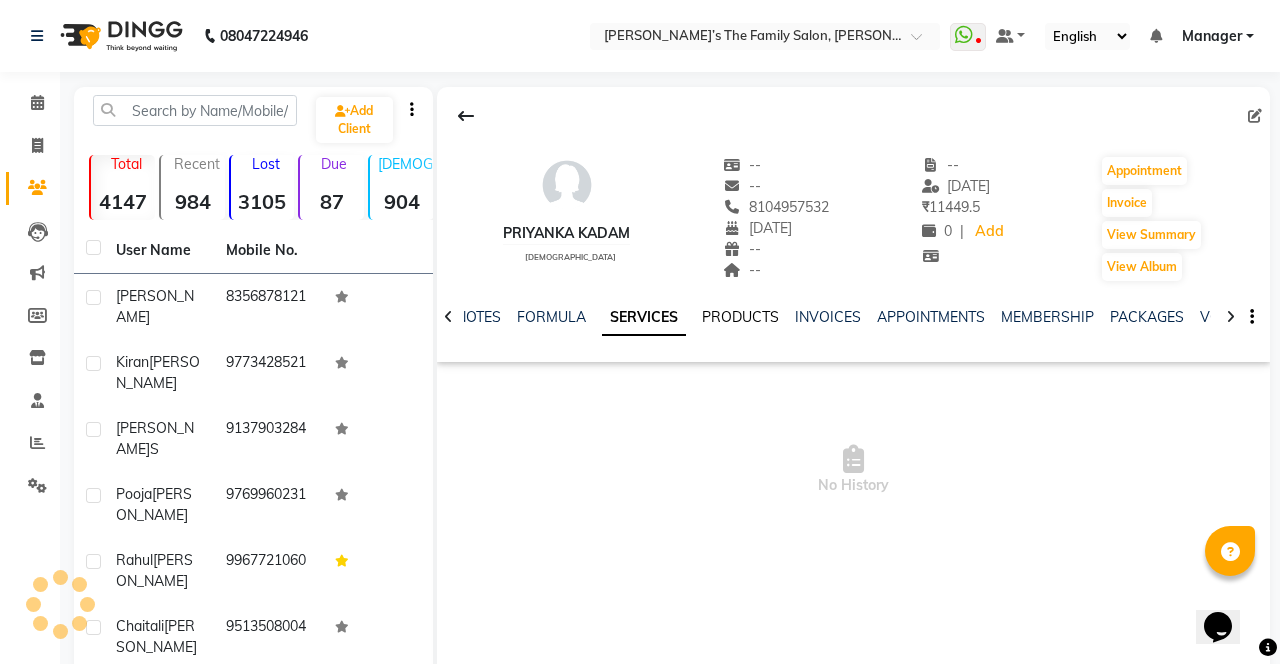 click on "PRODUCTS" 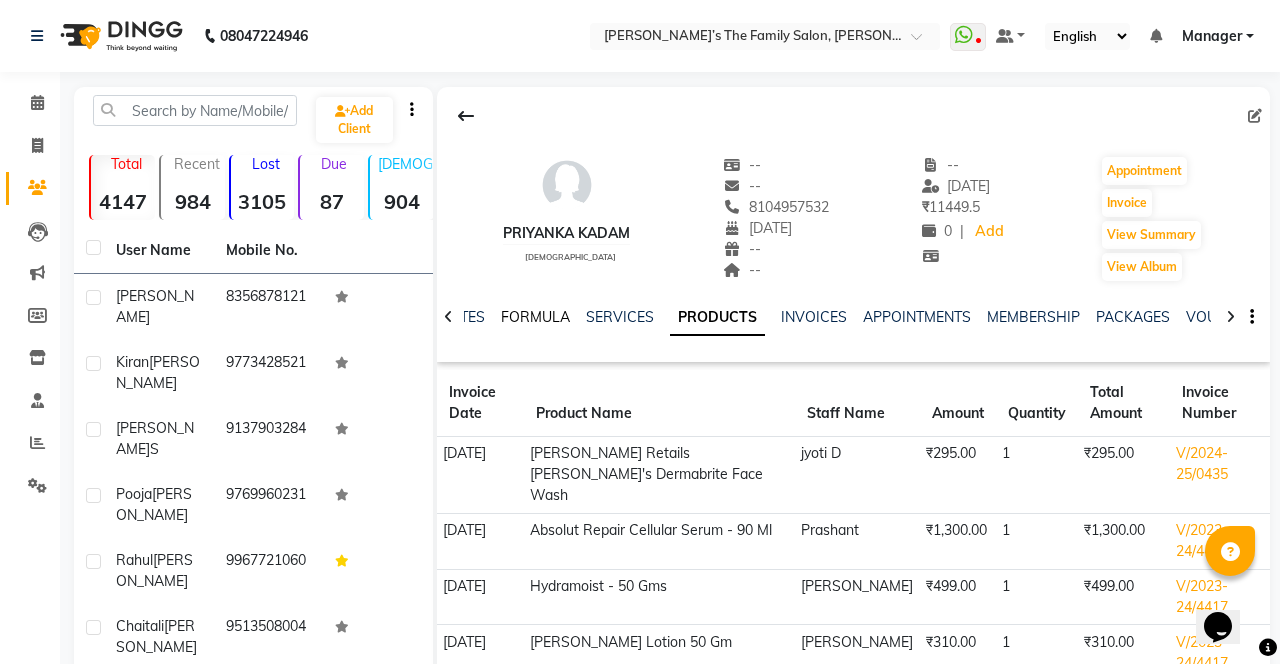 click on "FORMULA" 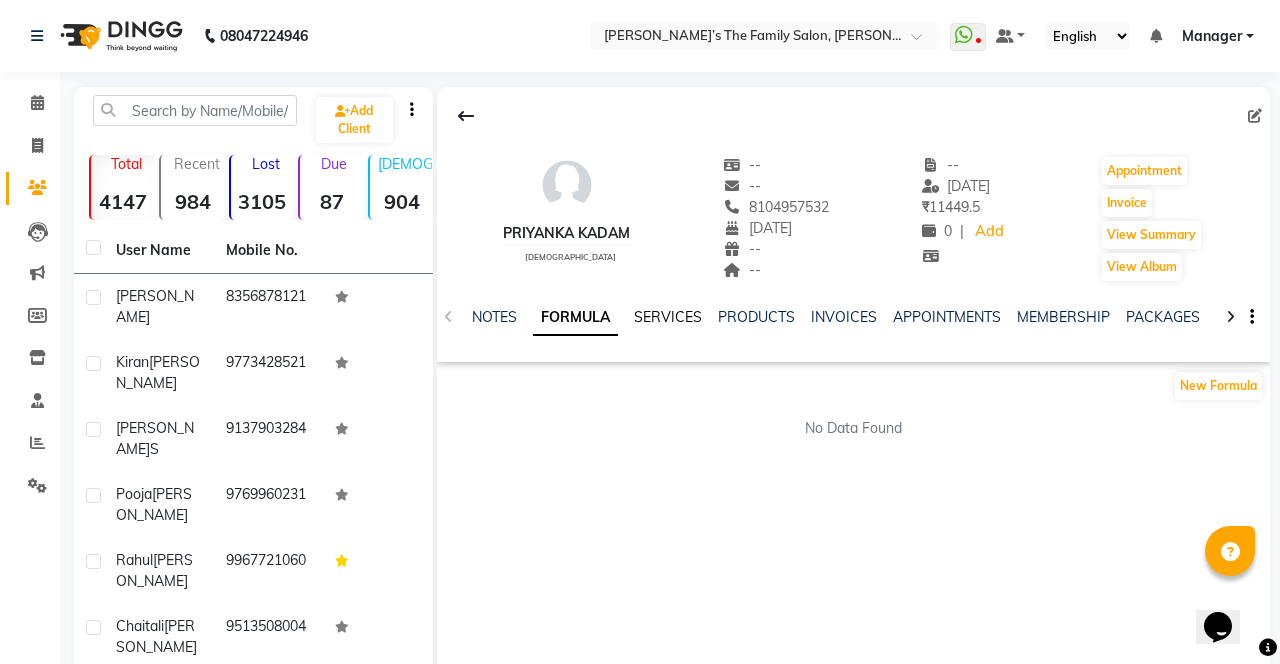 click on "SERVICES" 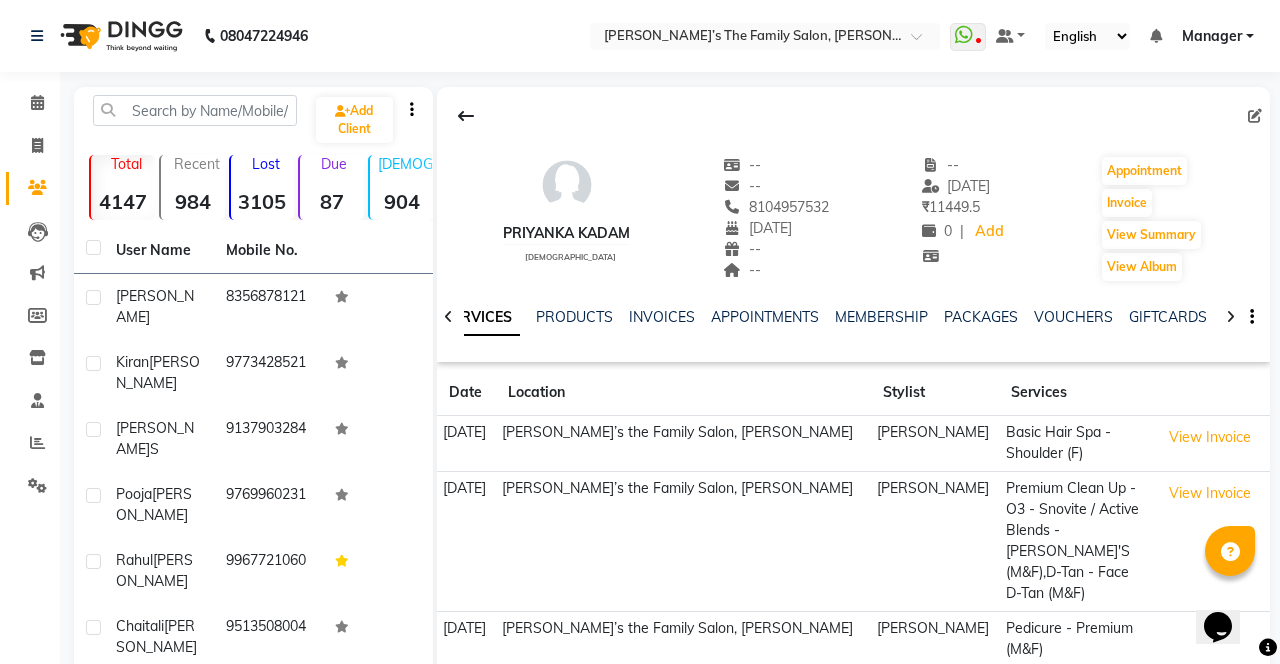 scroll, scrollTop: 0, scrollLeft: 0, axis: both 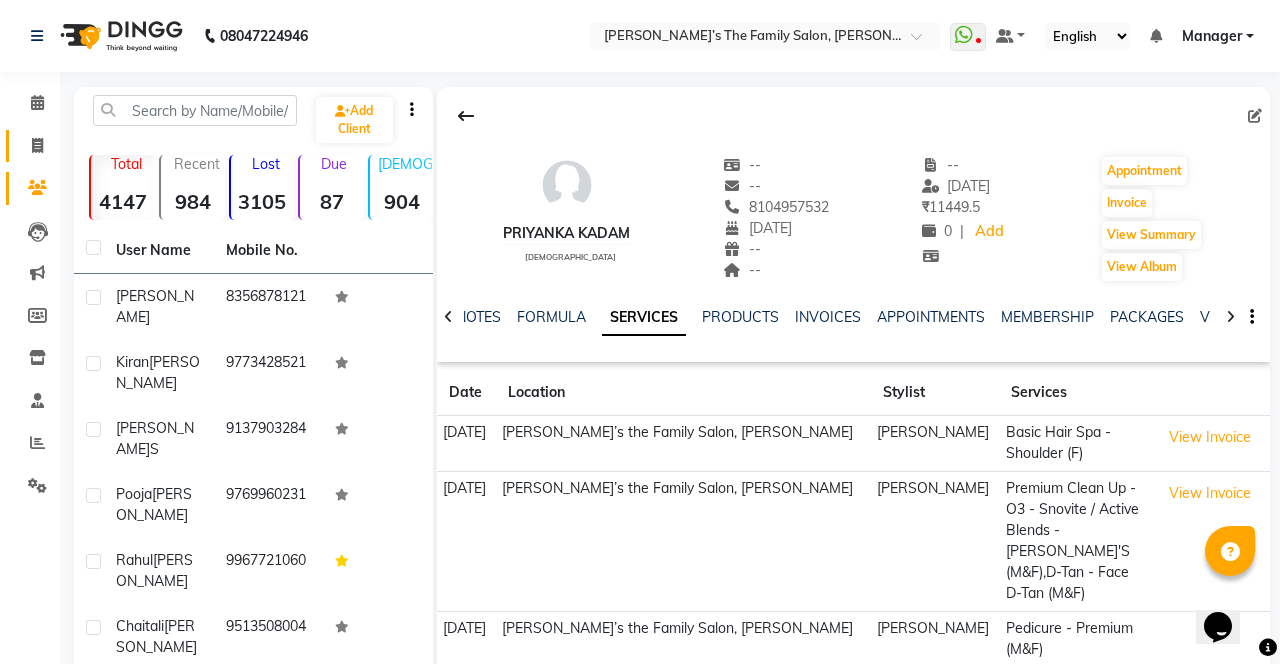 click 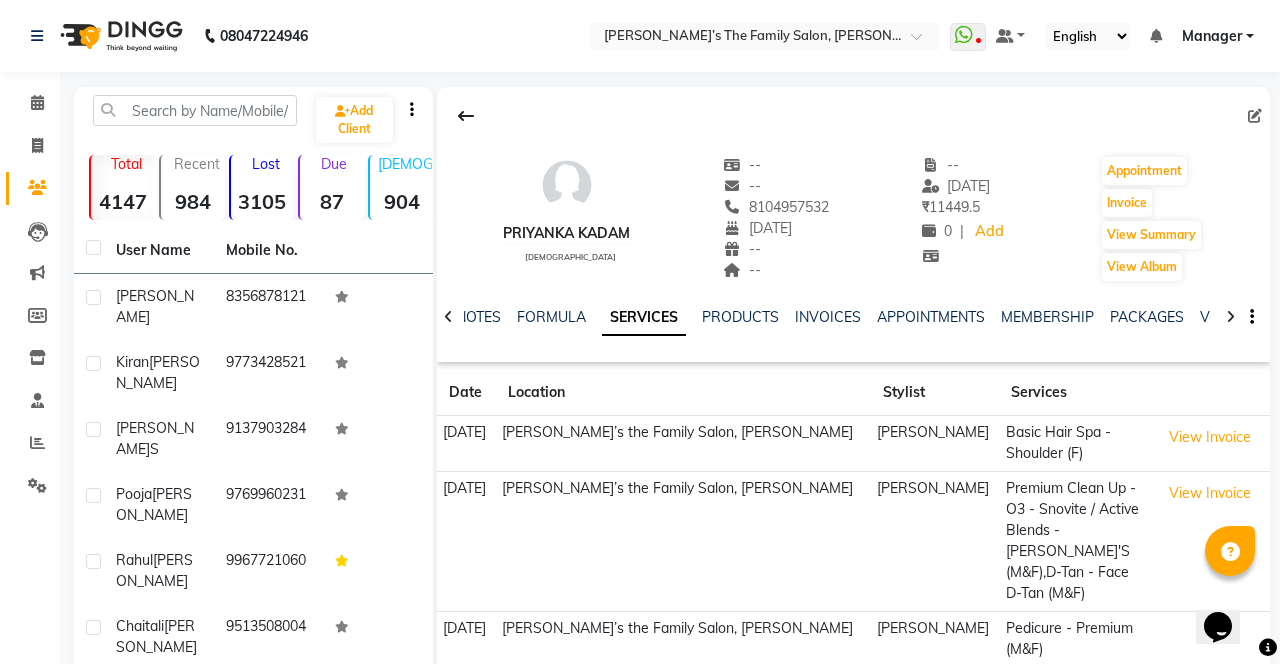 select on "service" 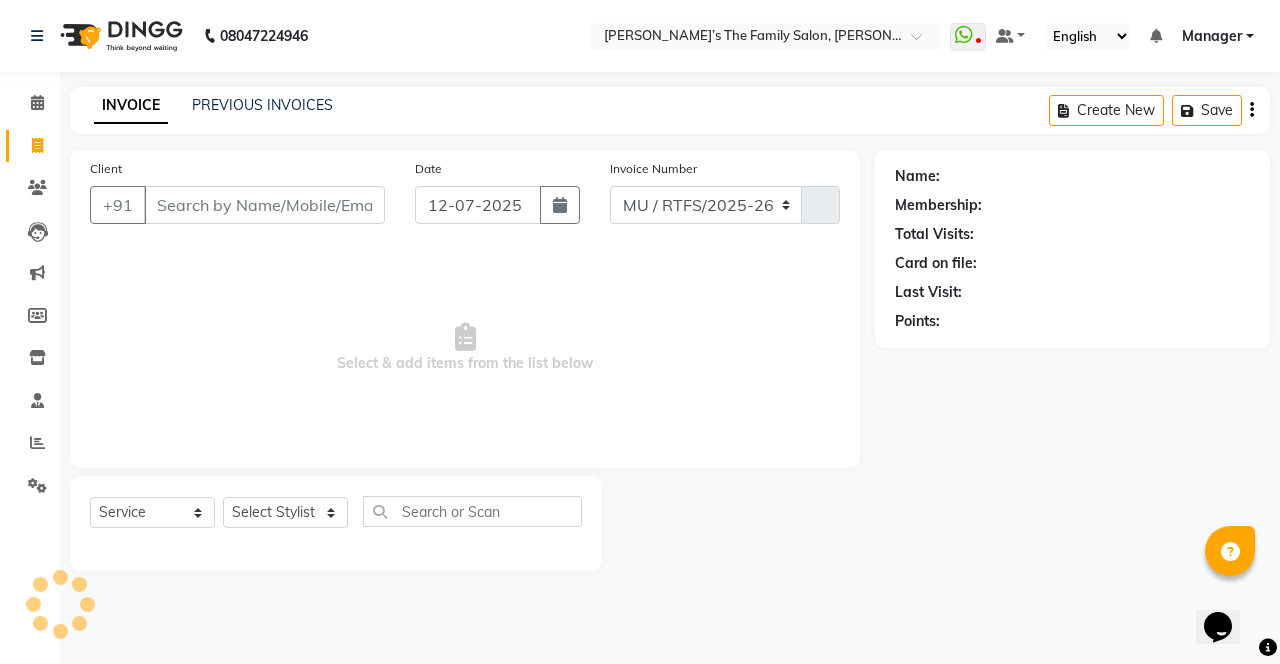 select on "8003" 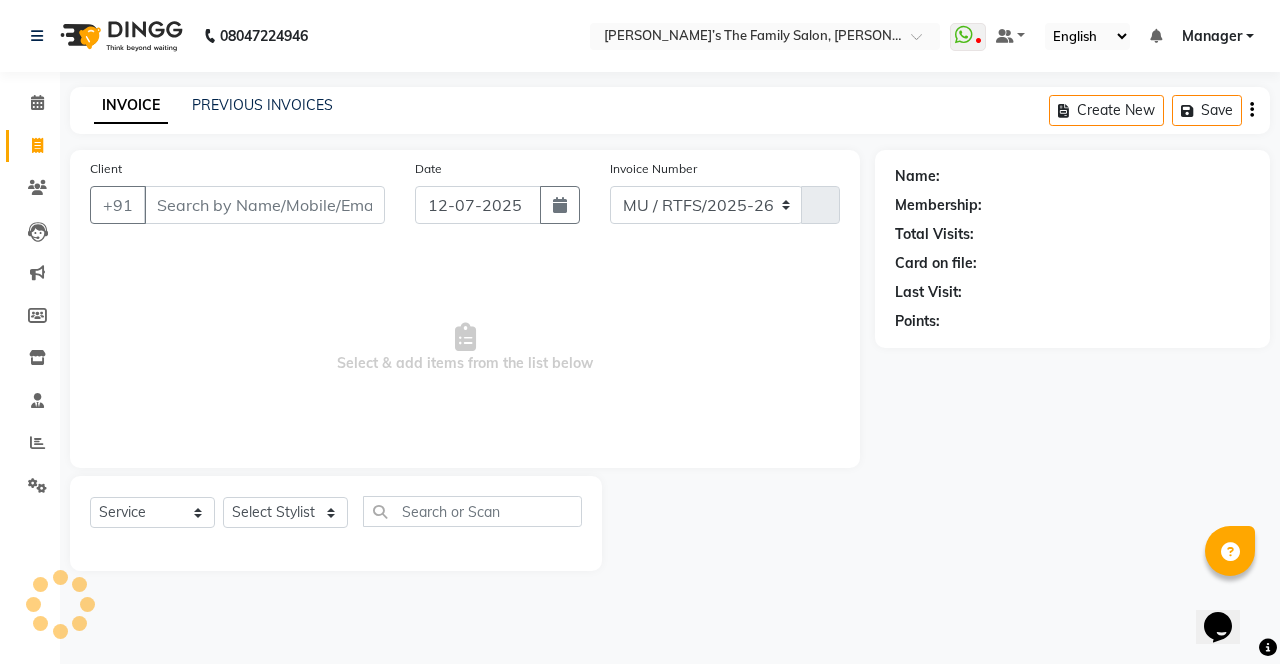 type on "2145" 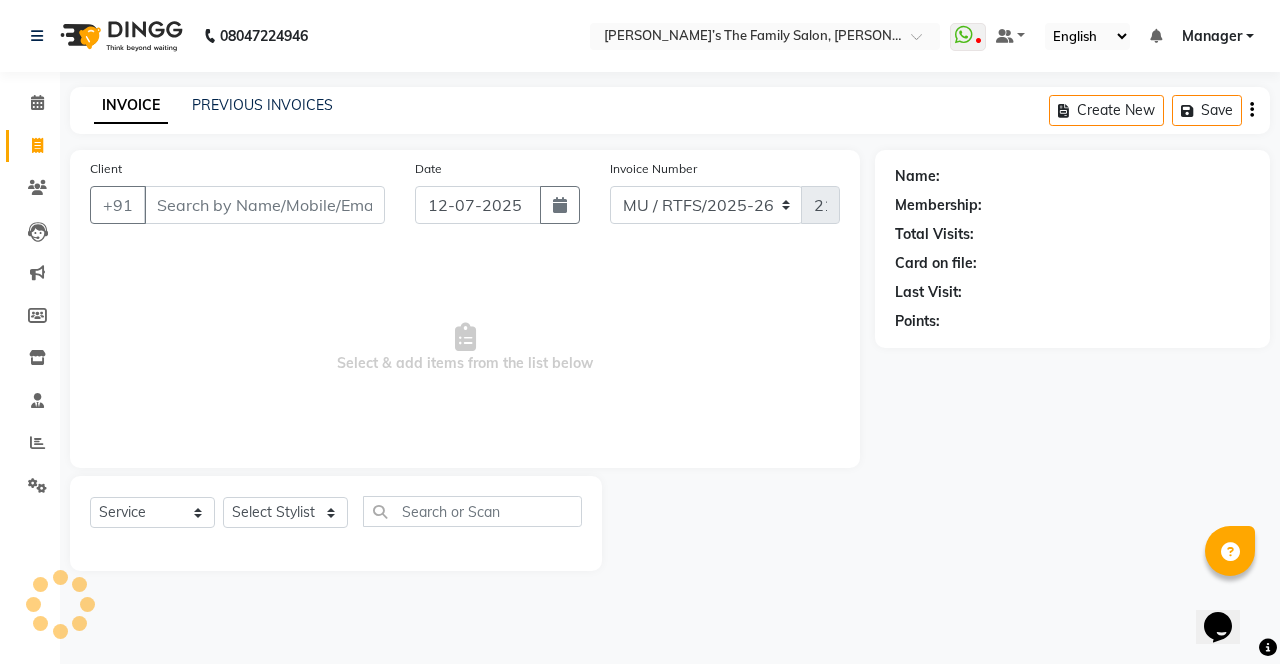 type on "a" 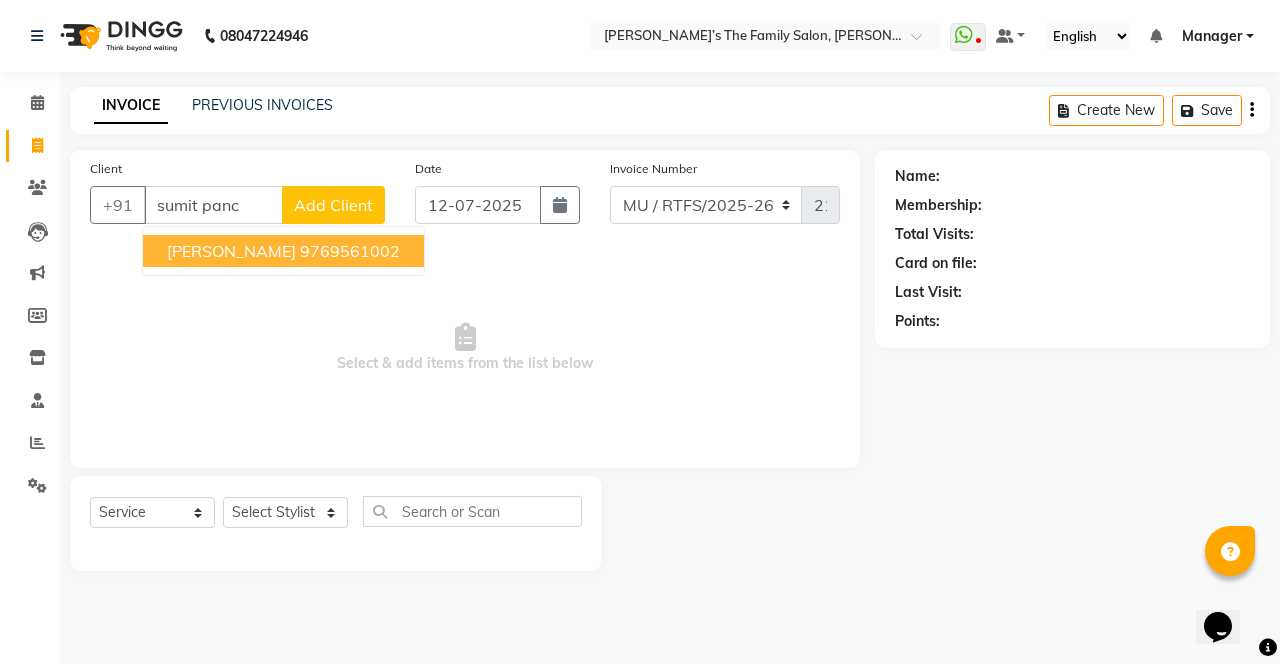 click on "9769561002" at bounding box center (350, 251) 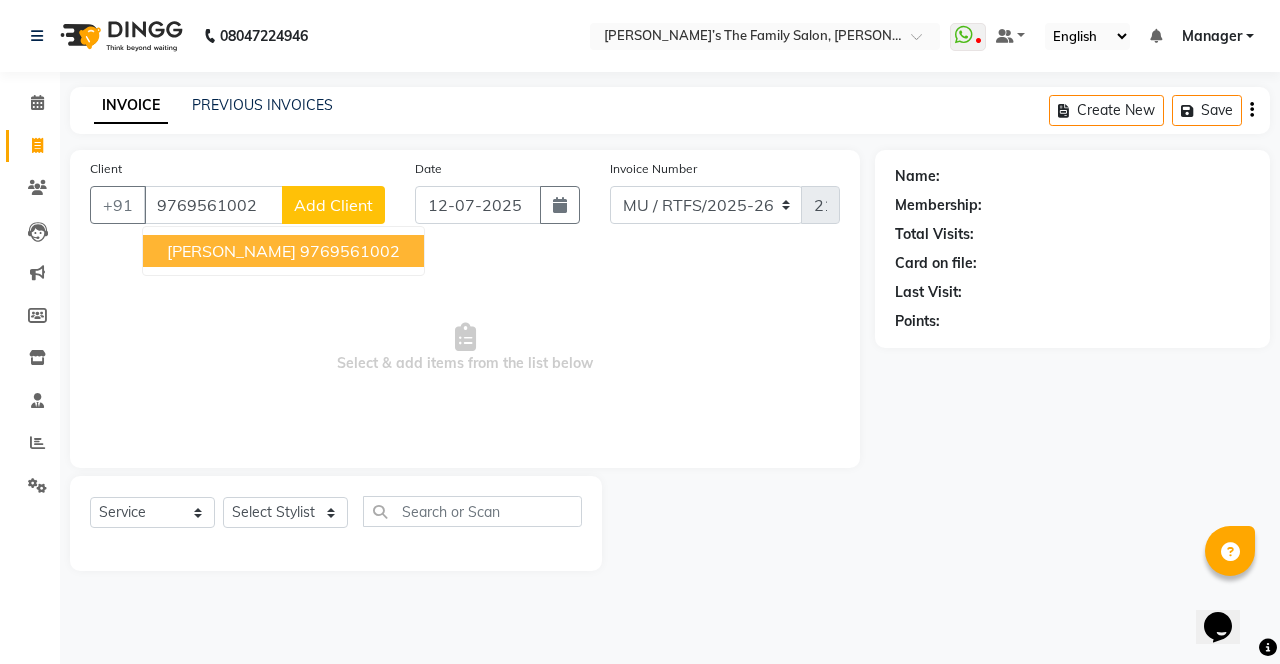 type on "9769561002" 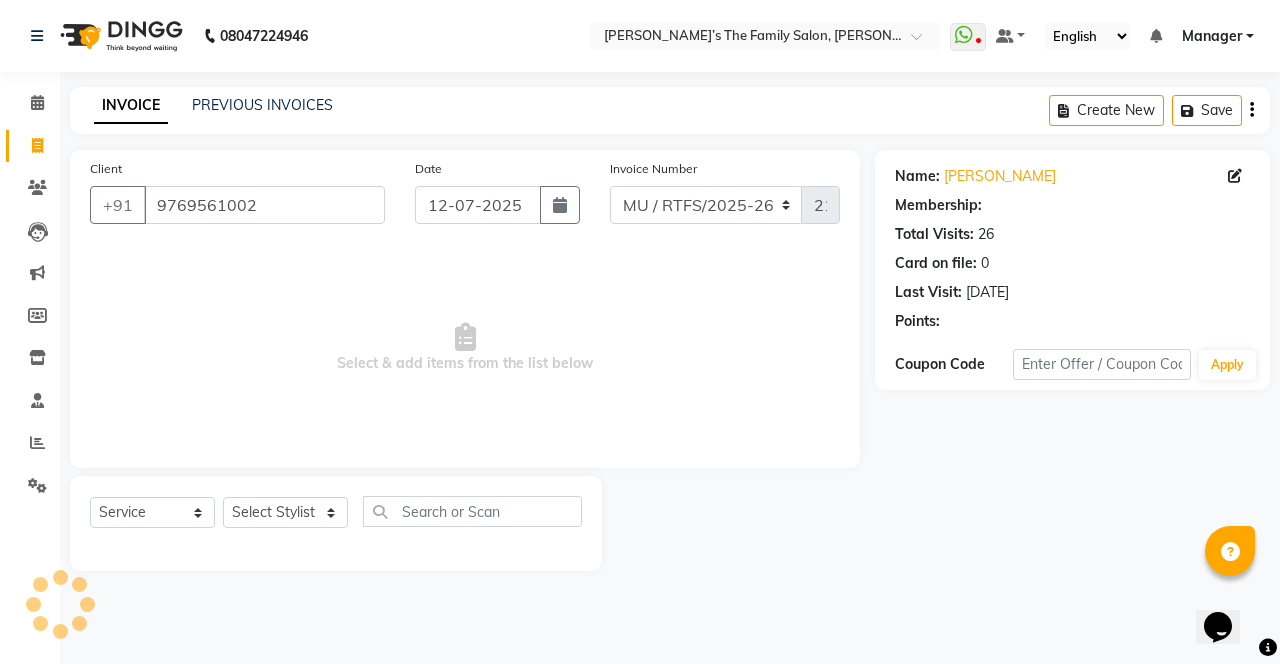 select on "1: Object" 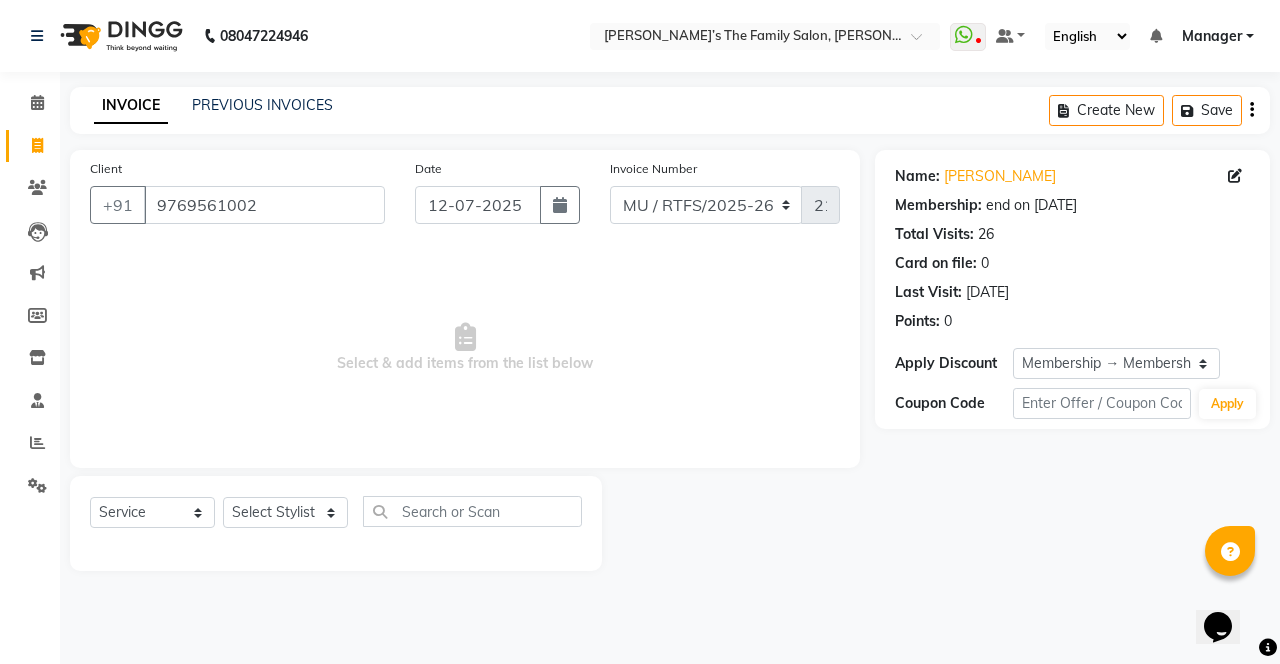 click on "Sumit Panchal" 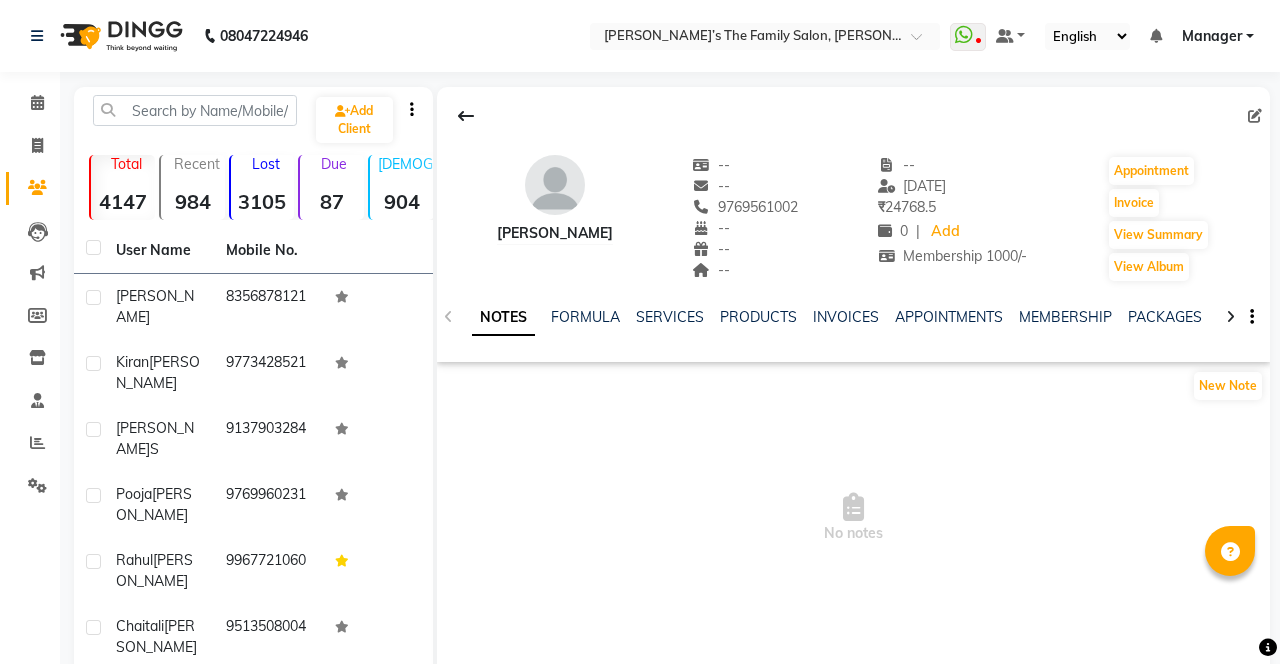 scroll, scrollTop: 0, scrollLeft: 0, axis: both 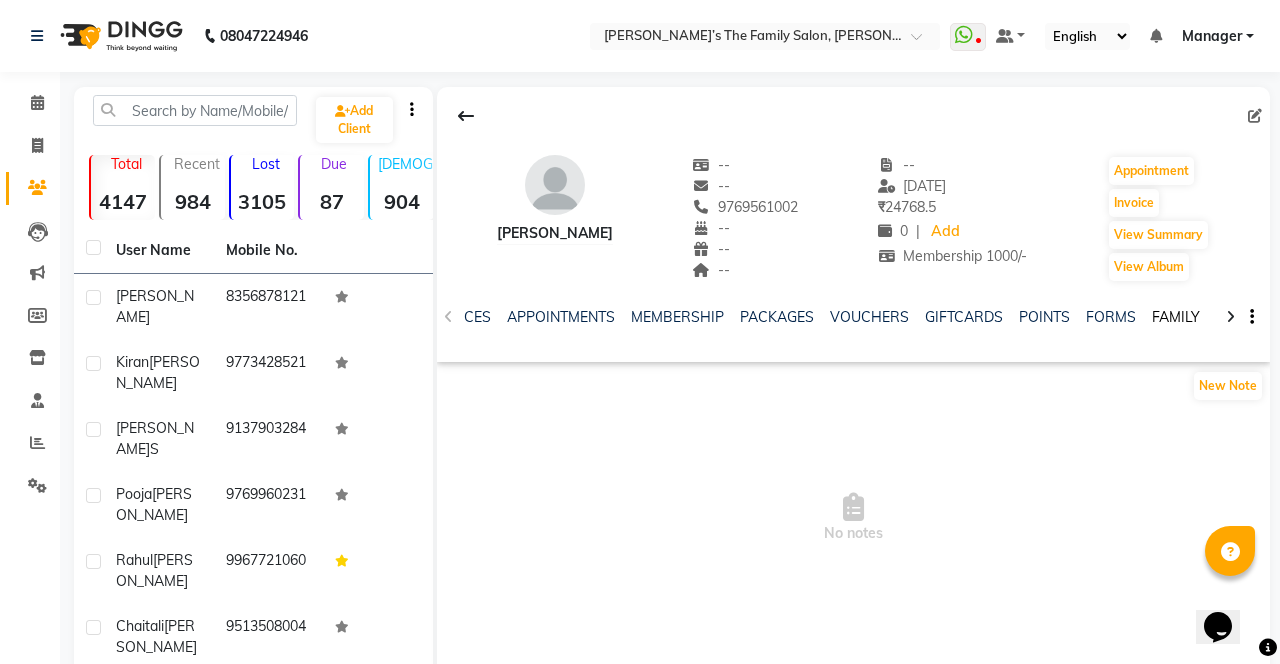 click on "FAMILY" 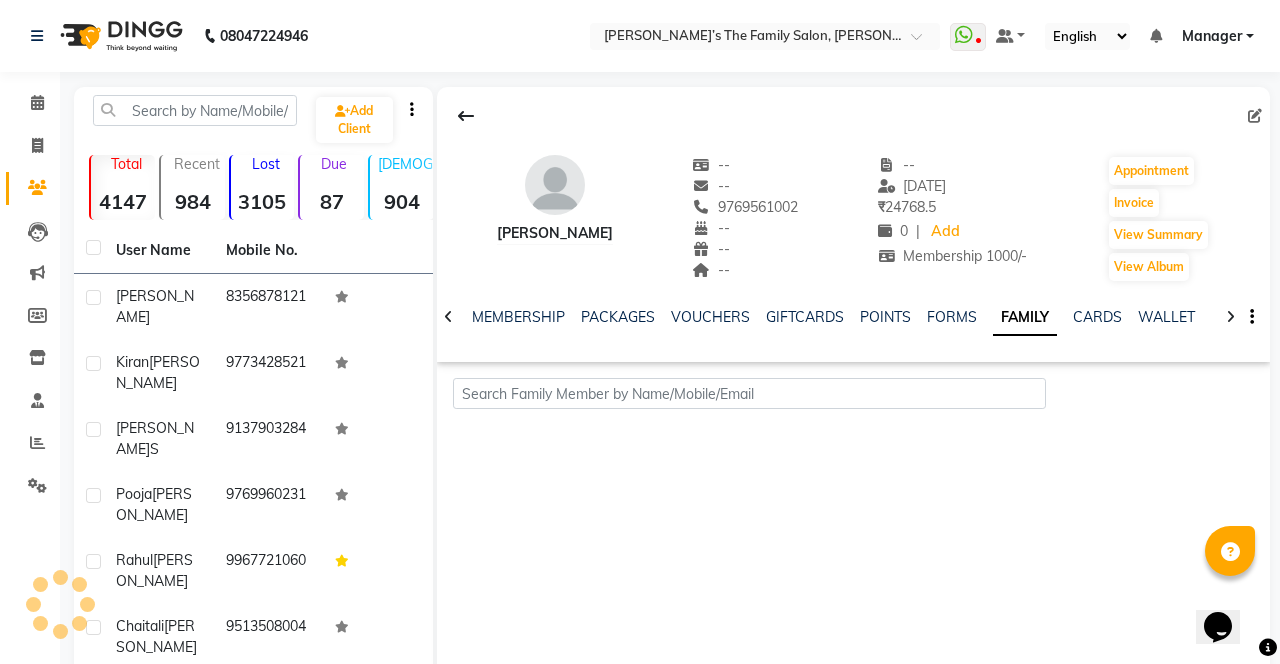 scroll, scrollTop: 0, scrollLeft: 335, axis: horizontal 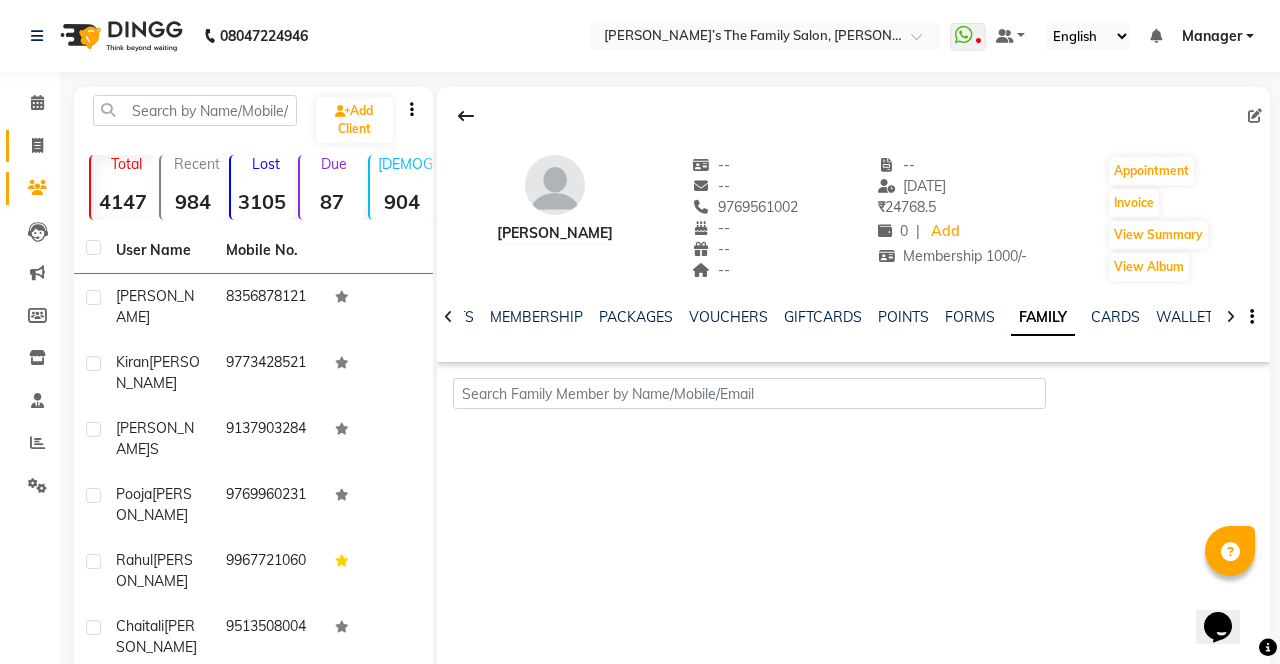 click 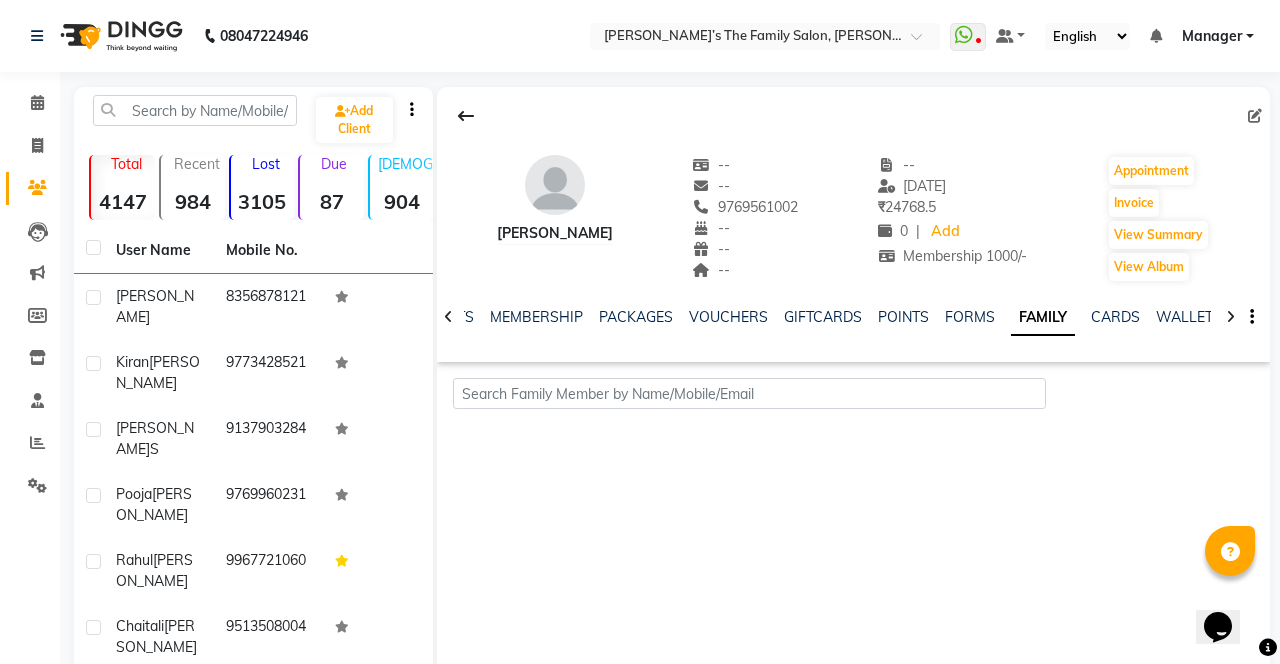 select on "service" 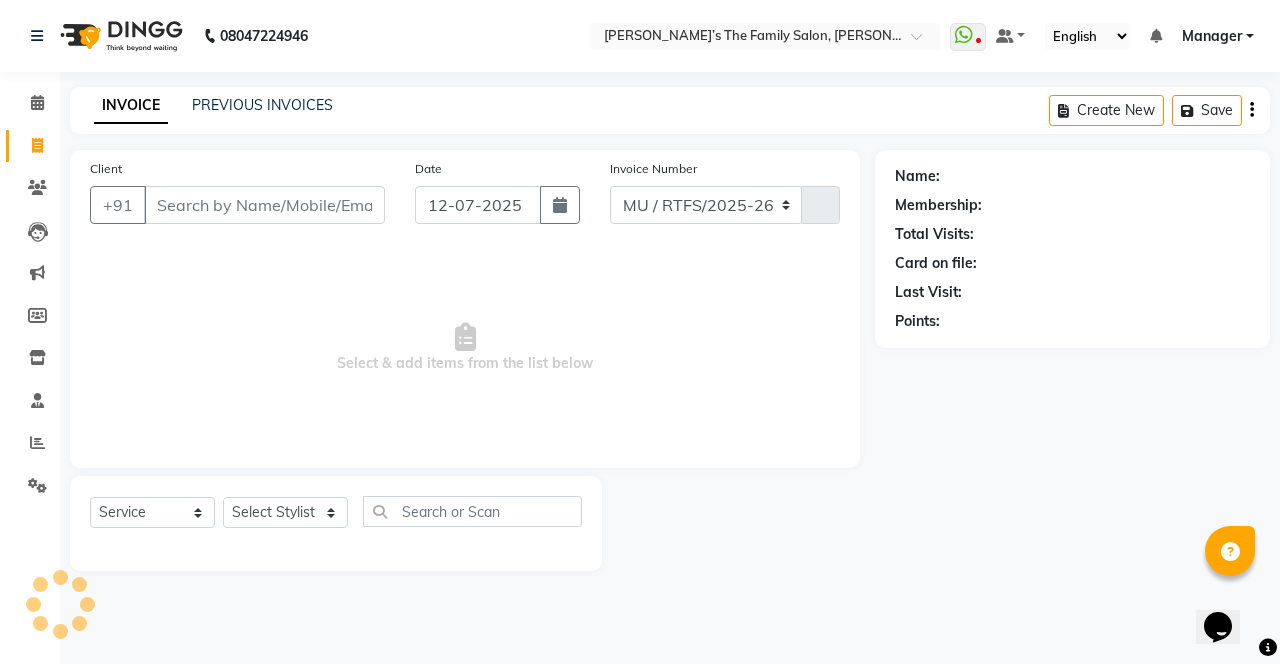 select on "8003" 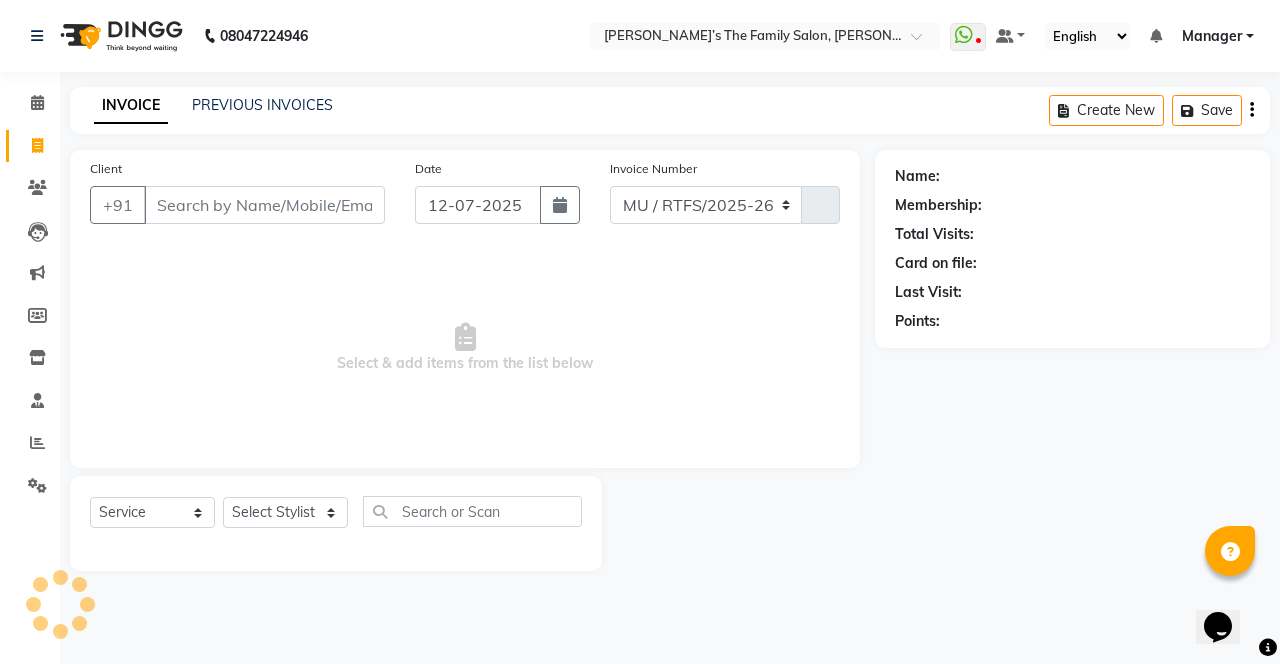 type on "2145" 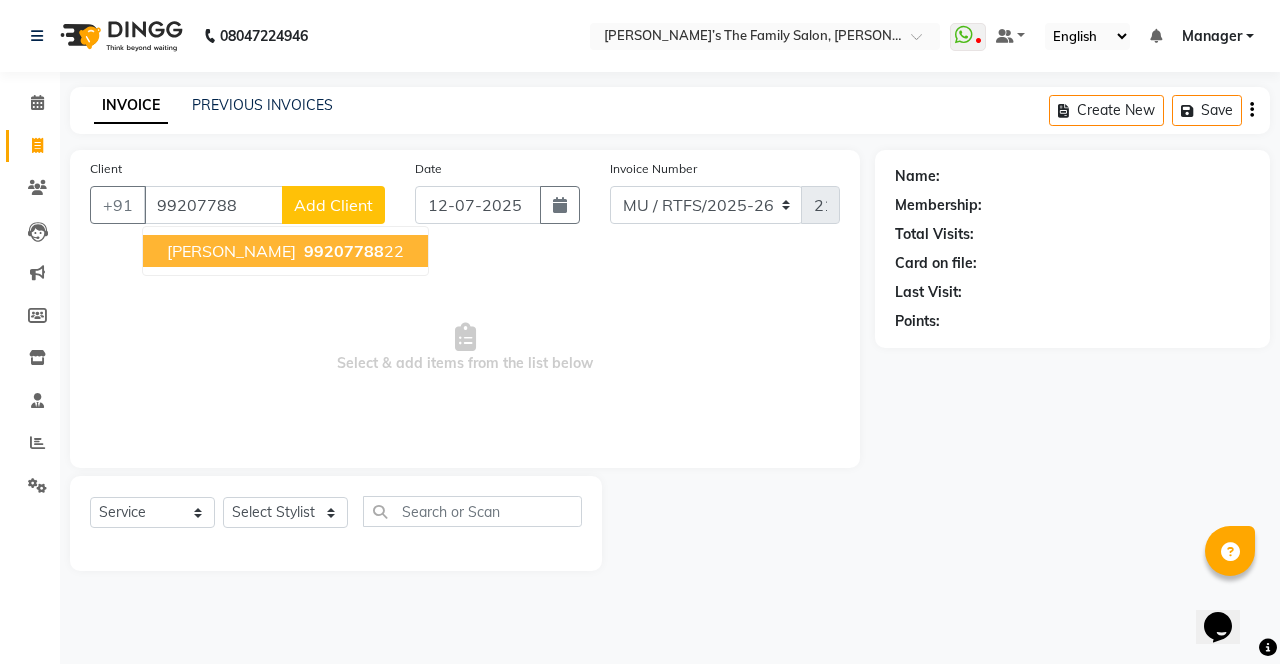 click on "Amrita Chabriya" at bounding box center [231, 251] 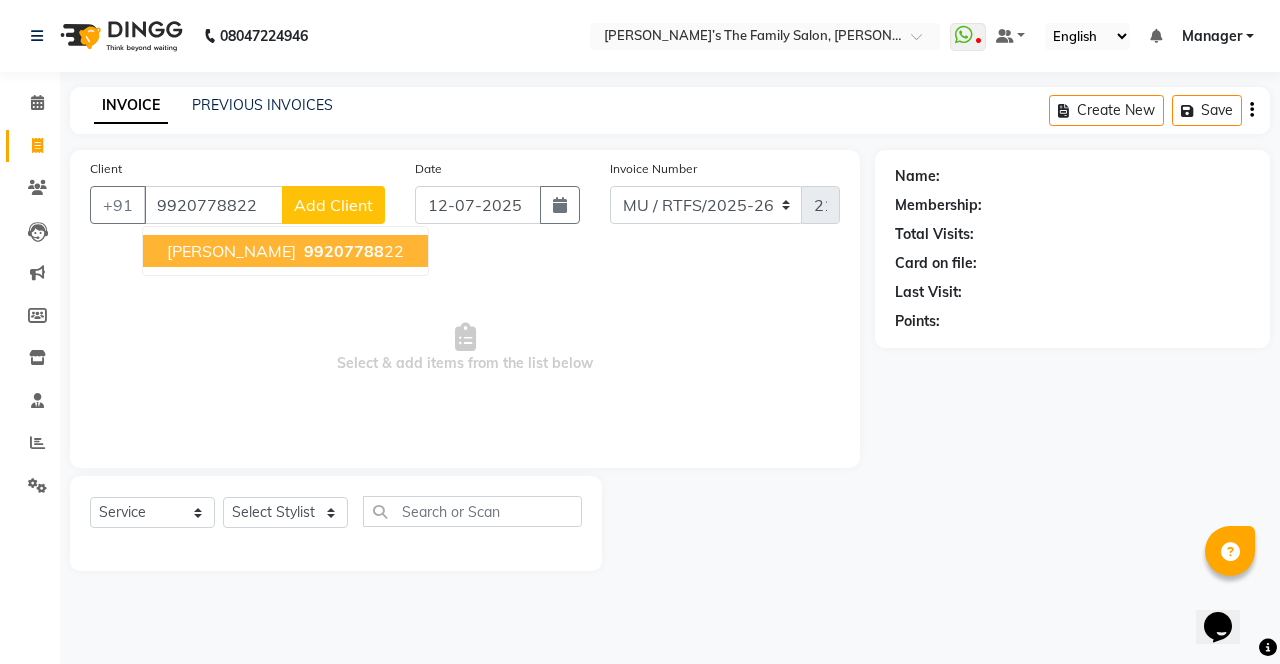 type on "9920778822" 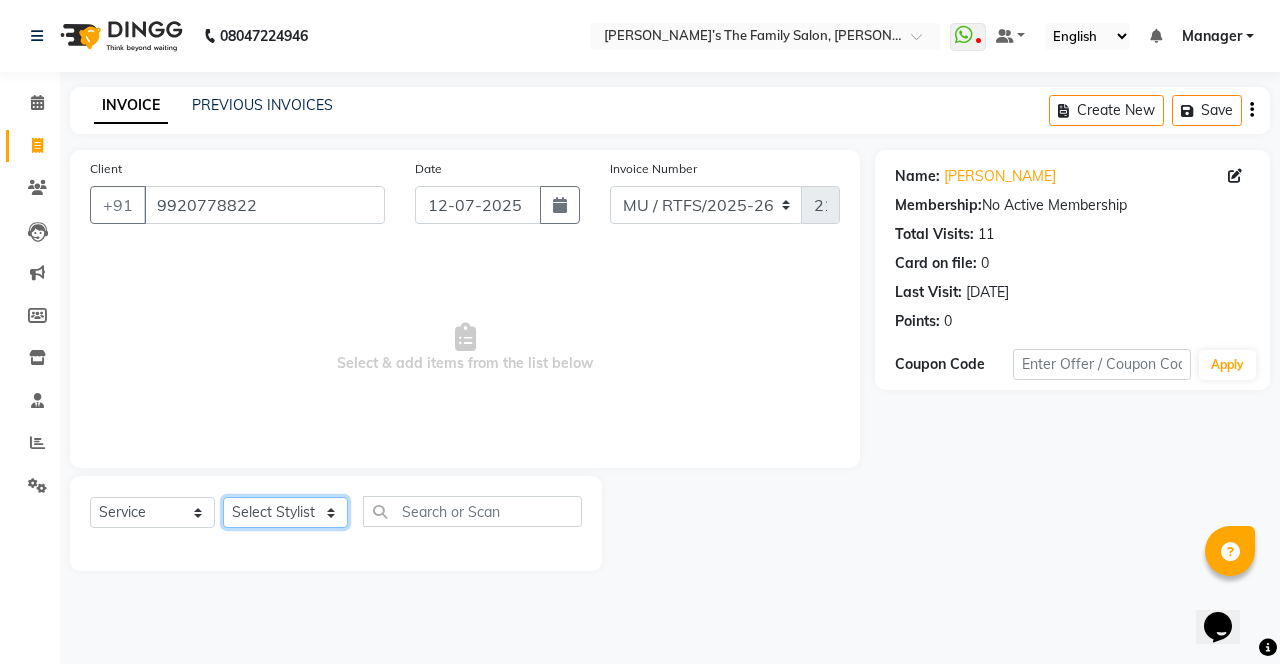 click on "Select Stylist Aarohi P Aksahy Auty Aniket A Apurva Ariba Arvind  Chaurasiya Divya Ganesh A Gautam  House sale Komal Waghmare Laxmi  Manager Meenakshi Noor Prashant  Purabi Ravindra  Sangita DIGHE Shobhali  Shreepad Pawar shrishti jaiswal Vikas H Vinali" 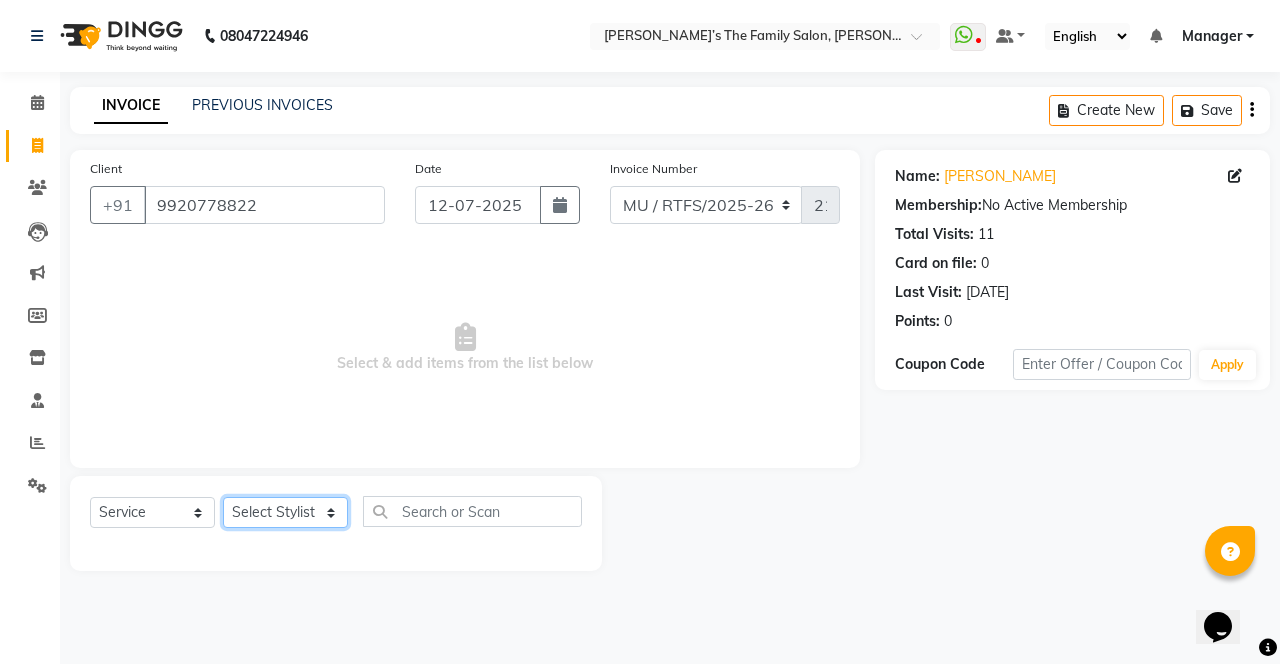 select on "36025" 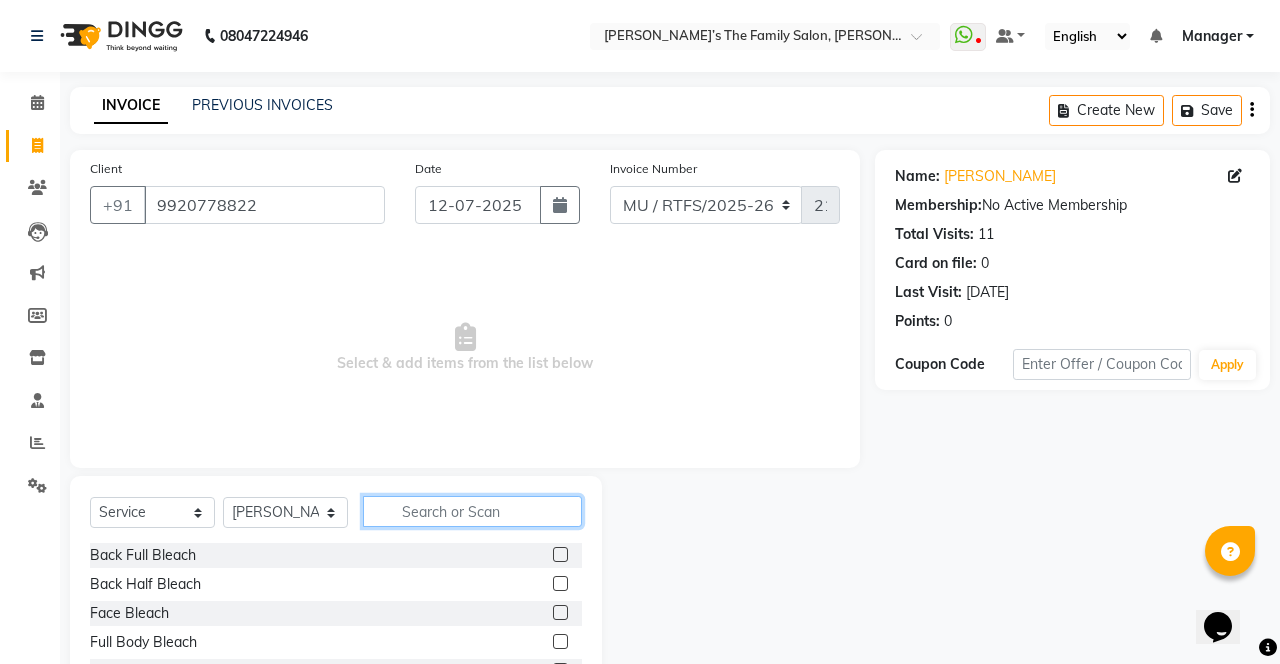 click 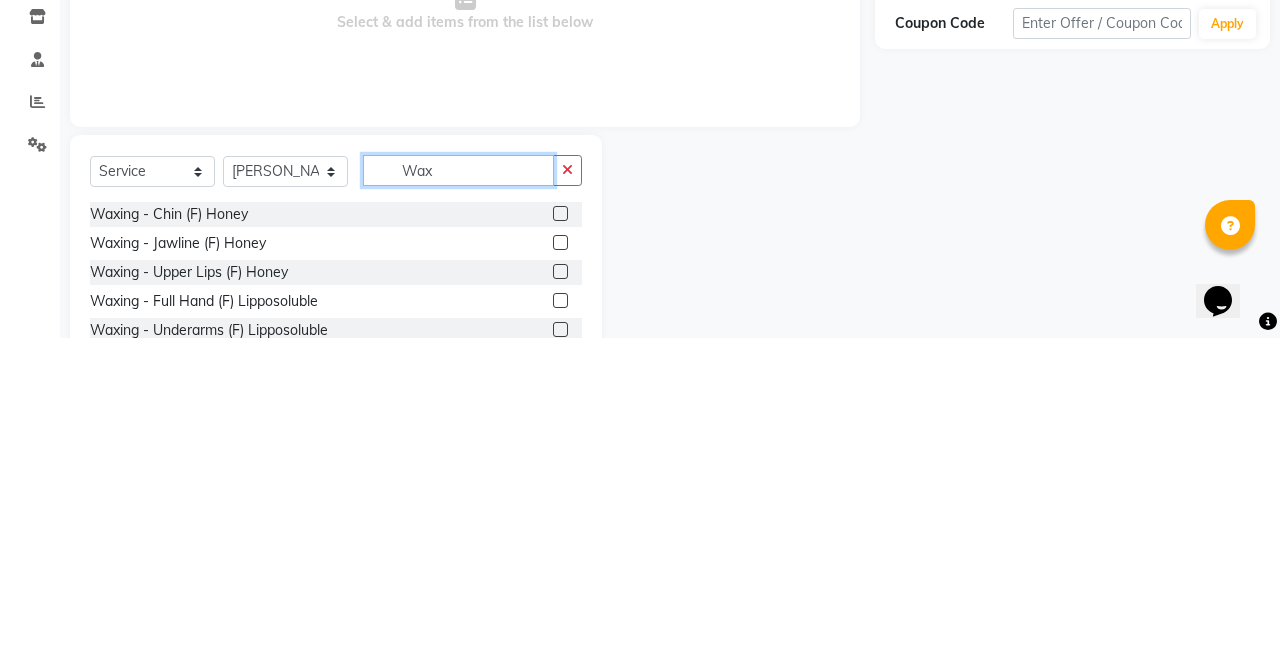scroll, scrollTop: 15, scrollLeft: 0, axis: vertical 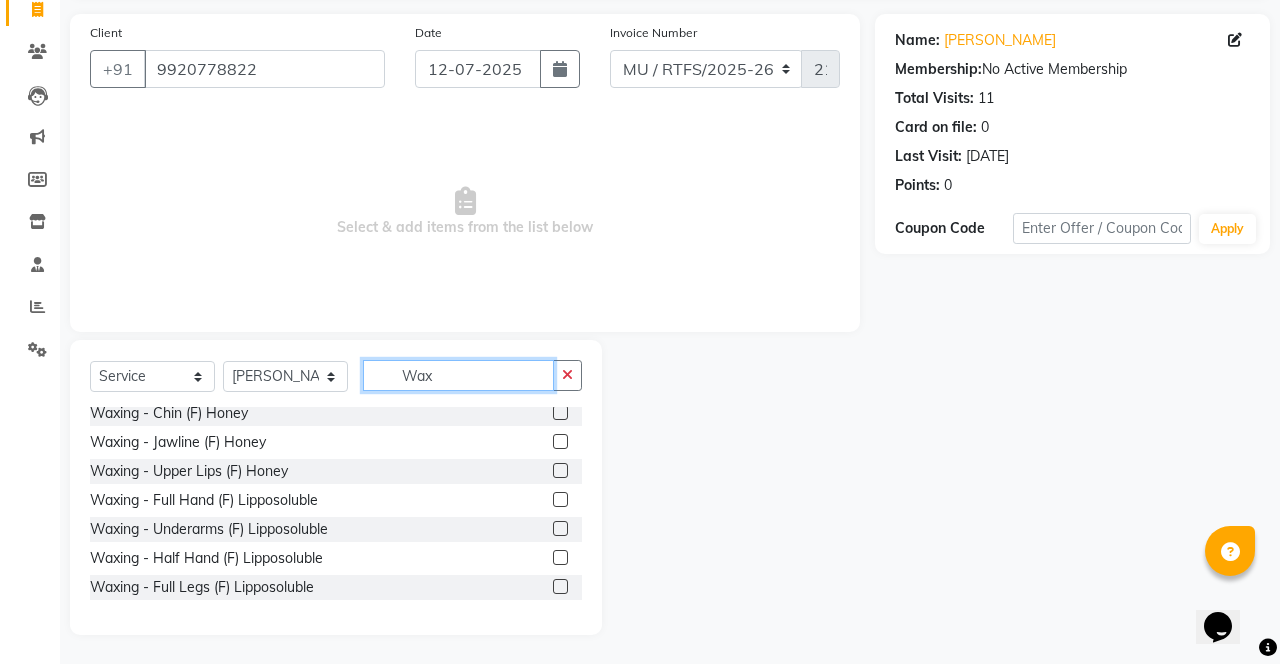 type on "Wax" 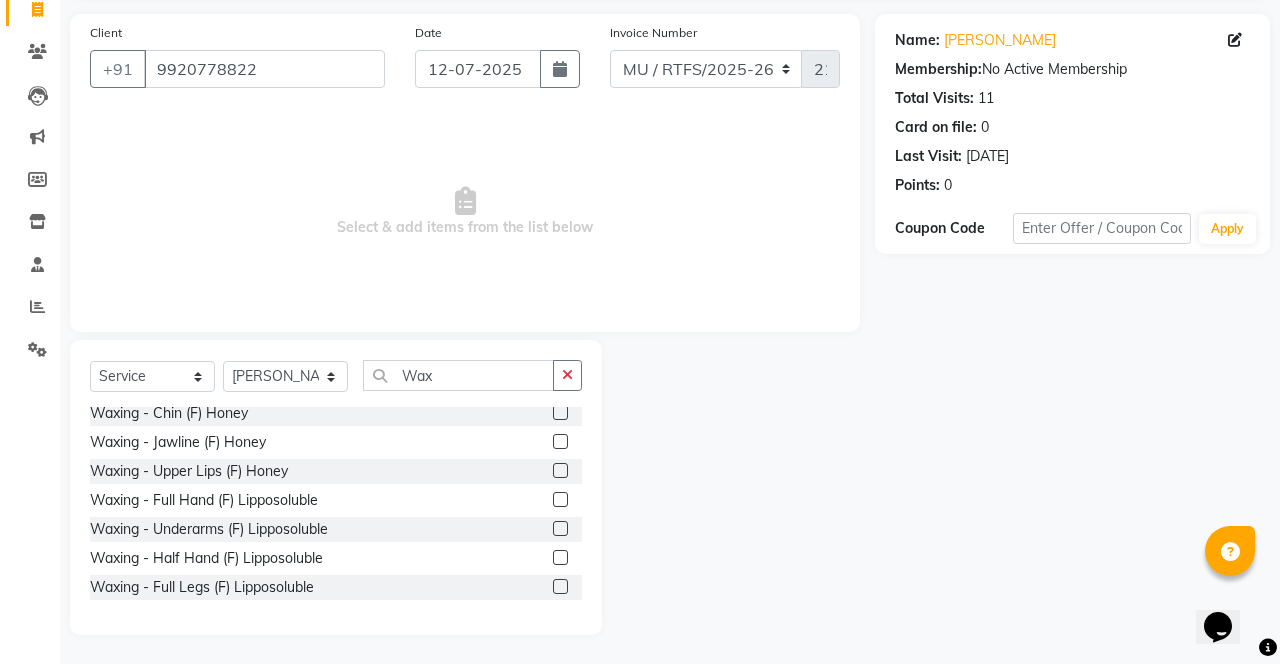 click 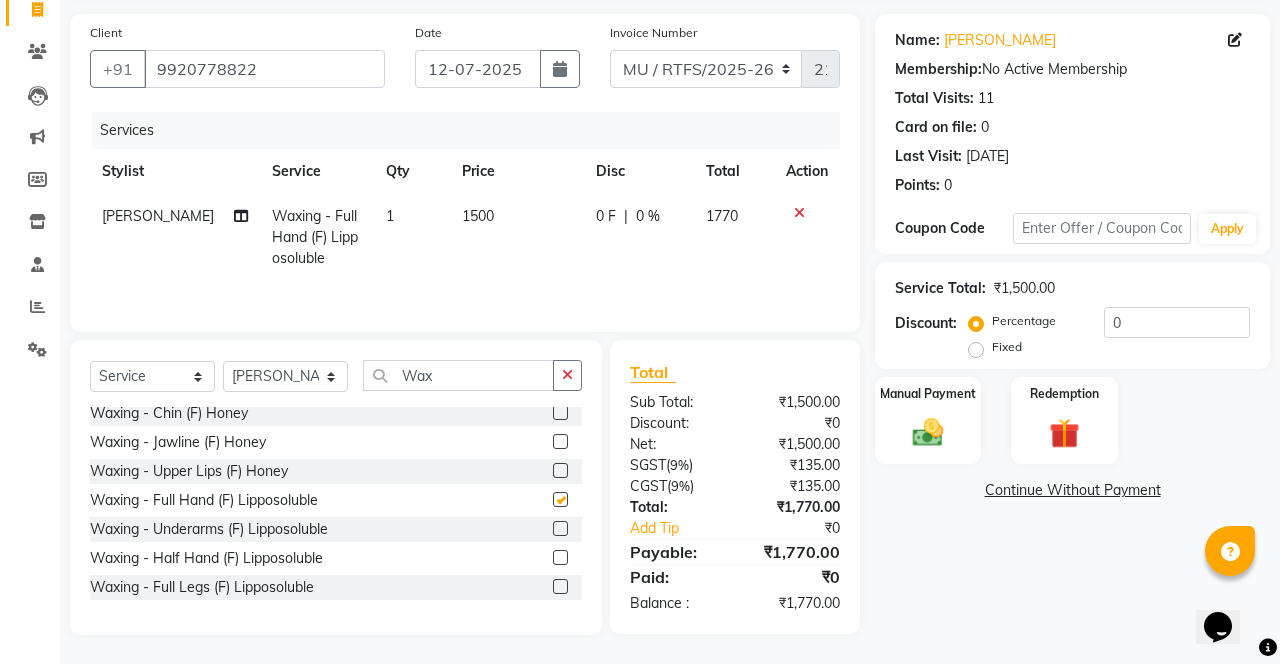 checkbox on "false" 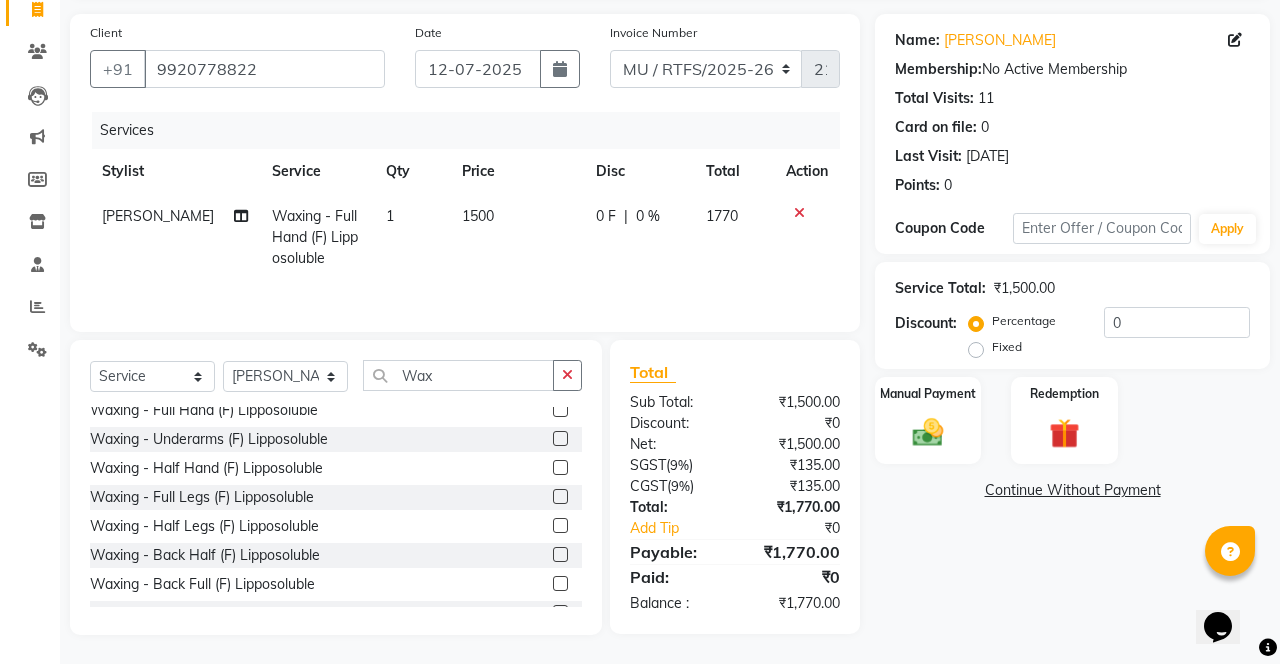 scroll, scrollTop: 98, scrollLeft: 0, axis: vertical 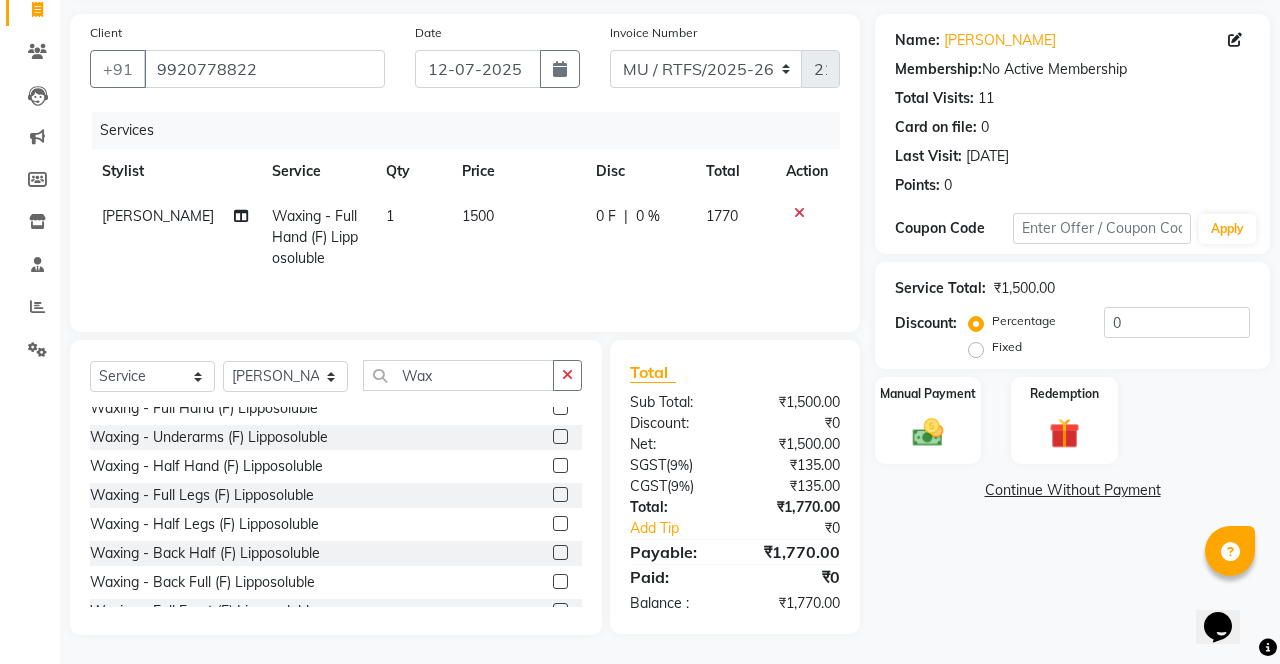 click 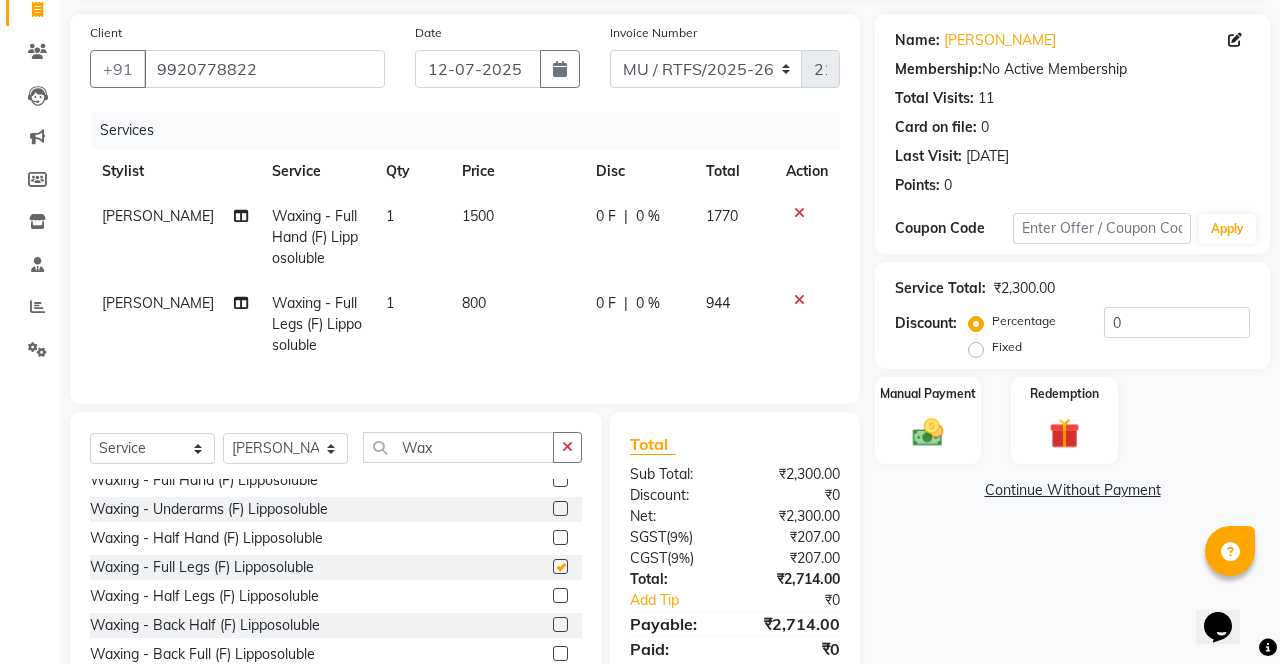 checkbox on "false" 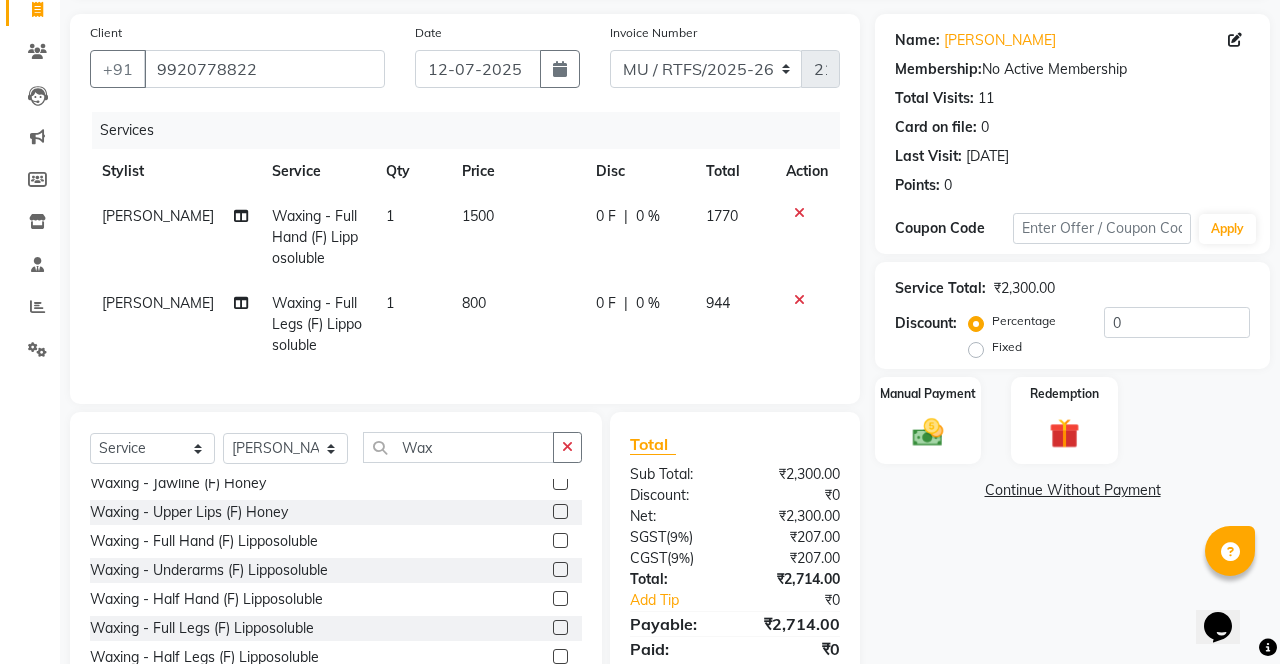 scroll, scrollTop: 0, scrollLeft: 0, axis: both 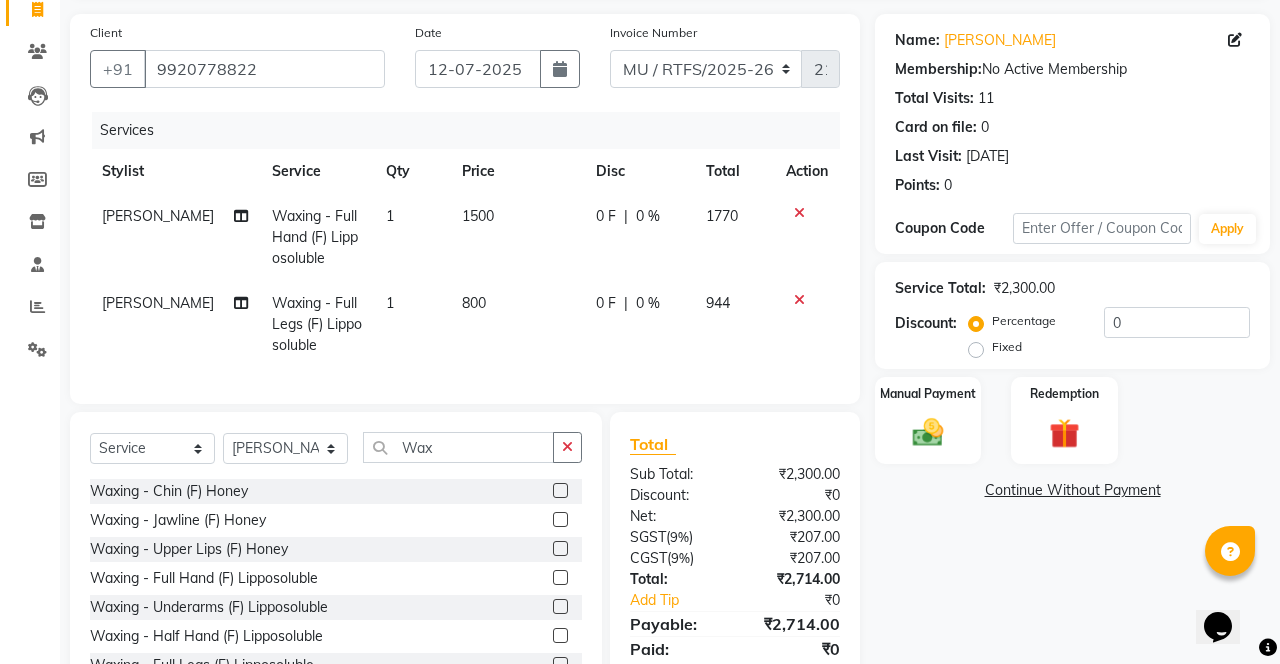 click 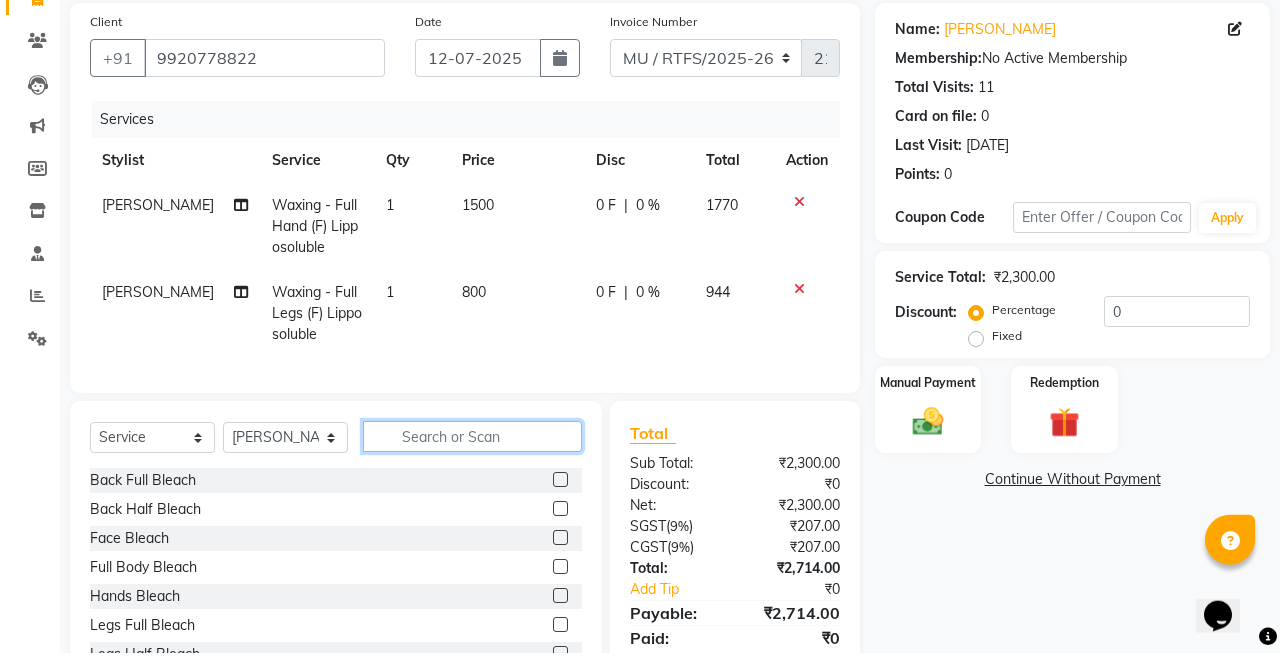 scroll, scrollTop: 136, scrollLeft: 0, axis: vertical 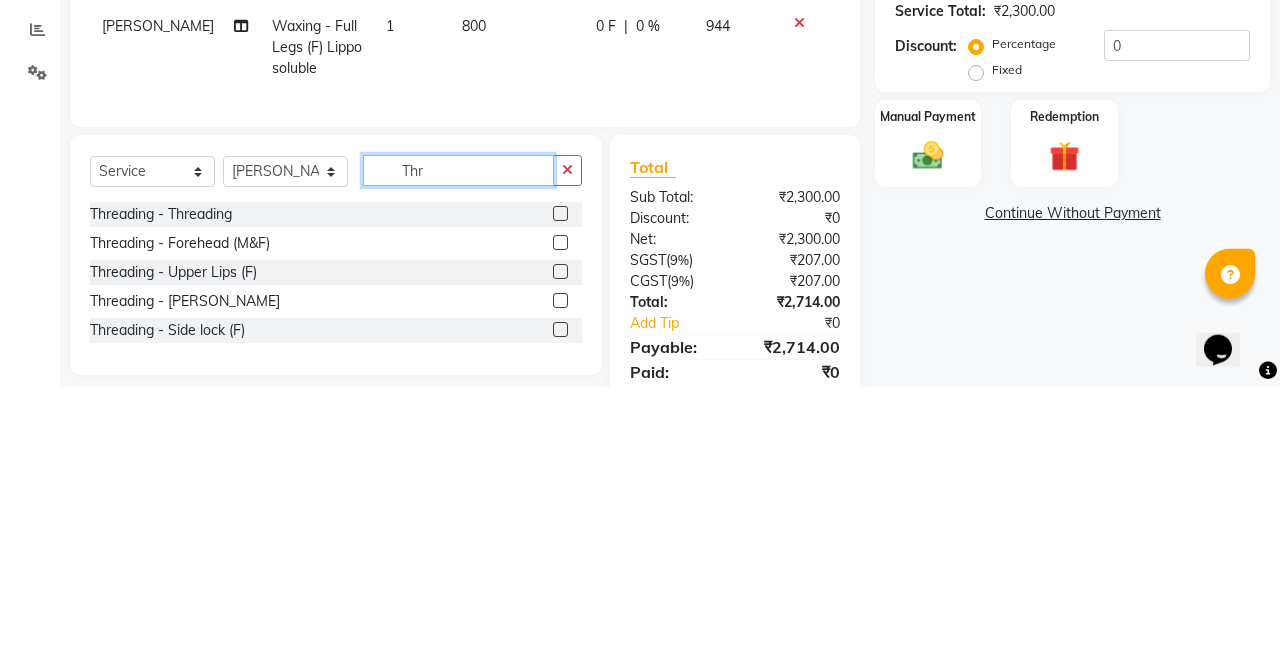 type on "Thr" 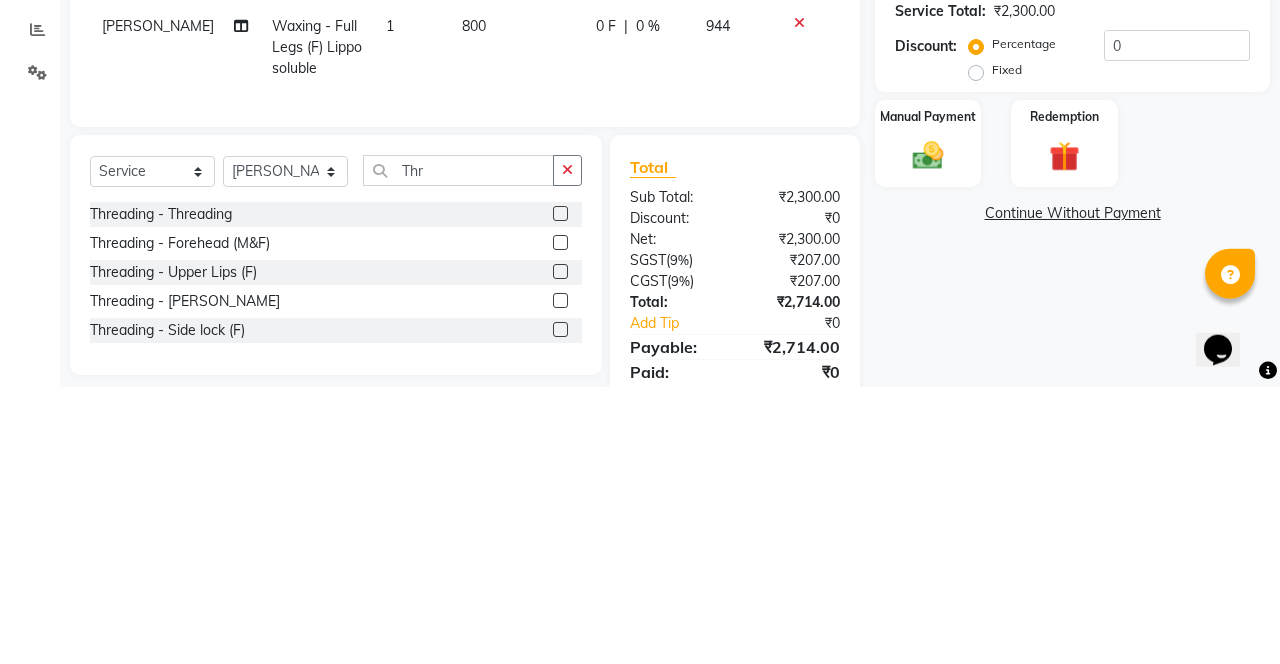 click 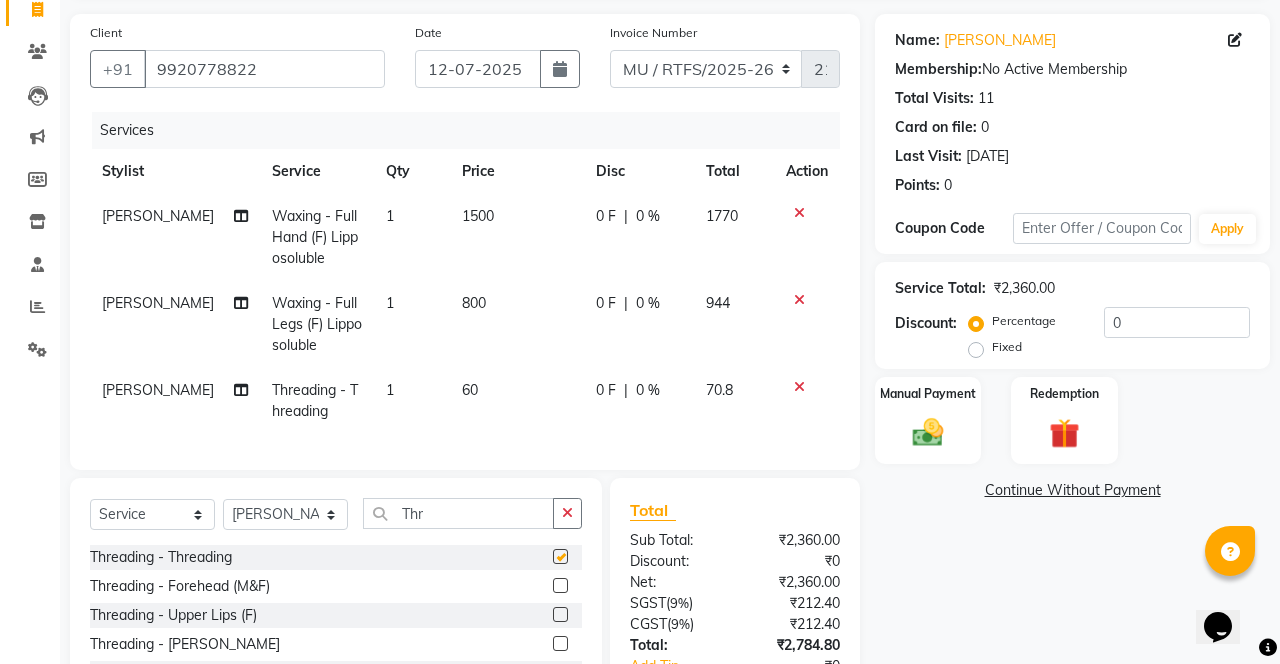 checkbox on "false" 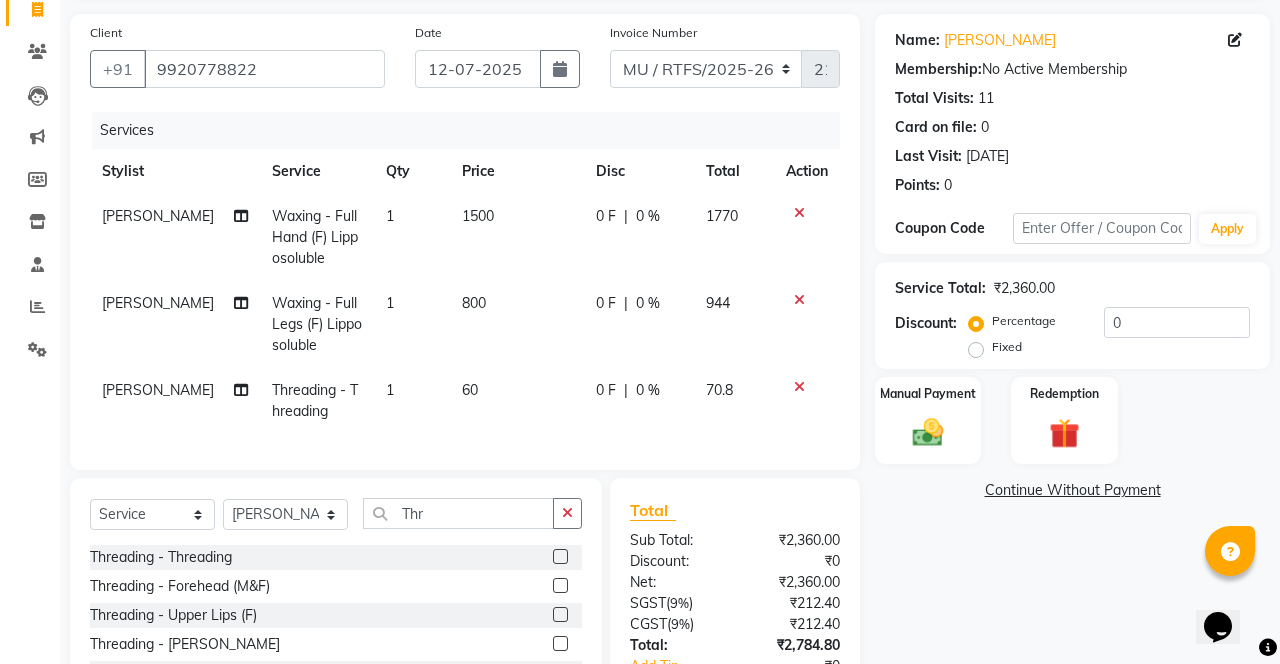 scroll, scrollTop: 118, scrollLeft: 0, axis: vertical 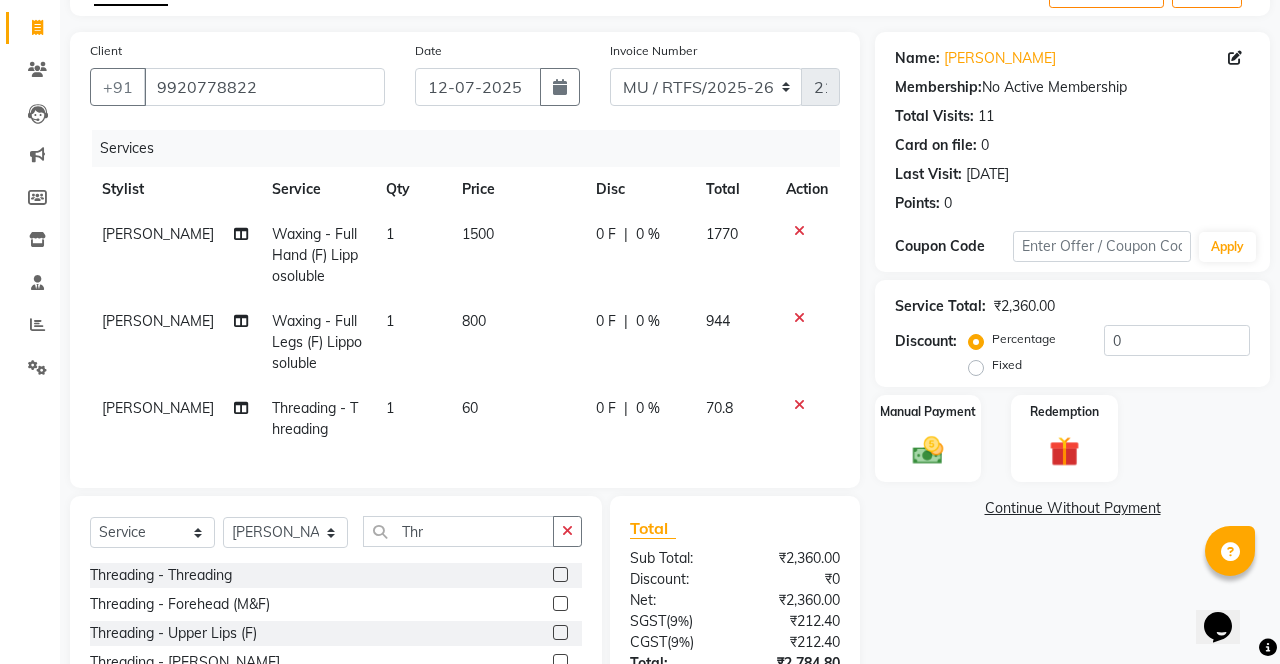 click 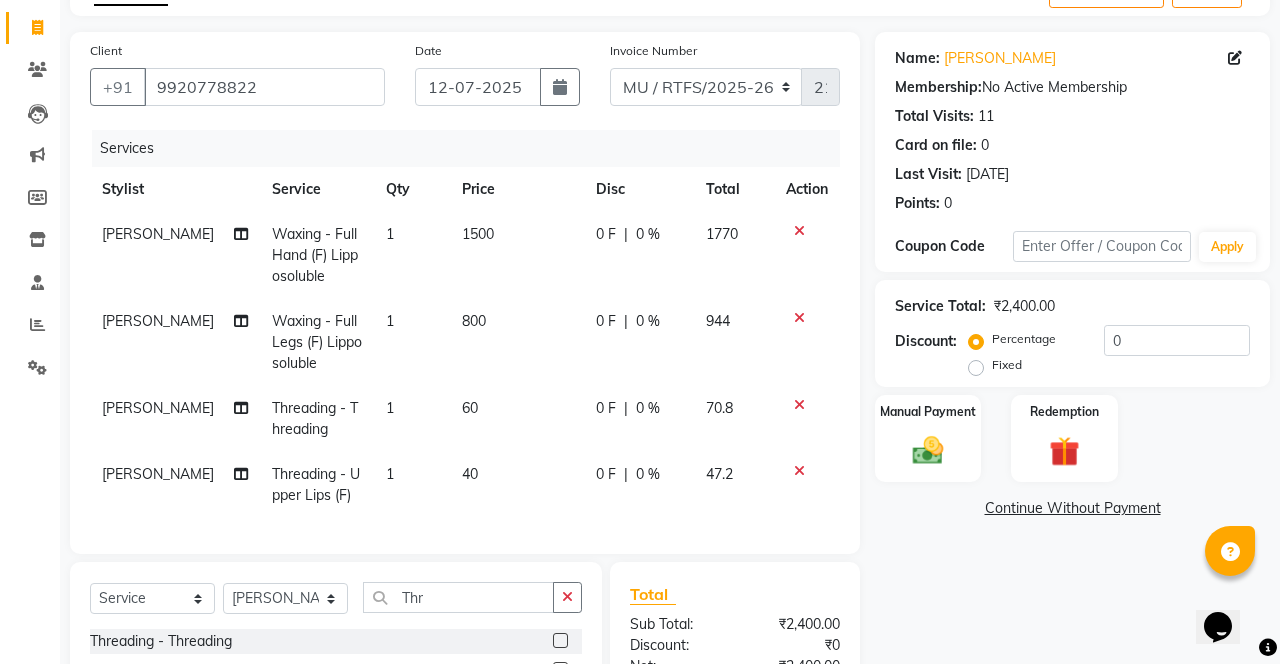 checkbox on "false" 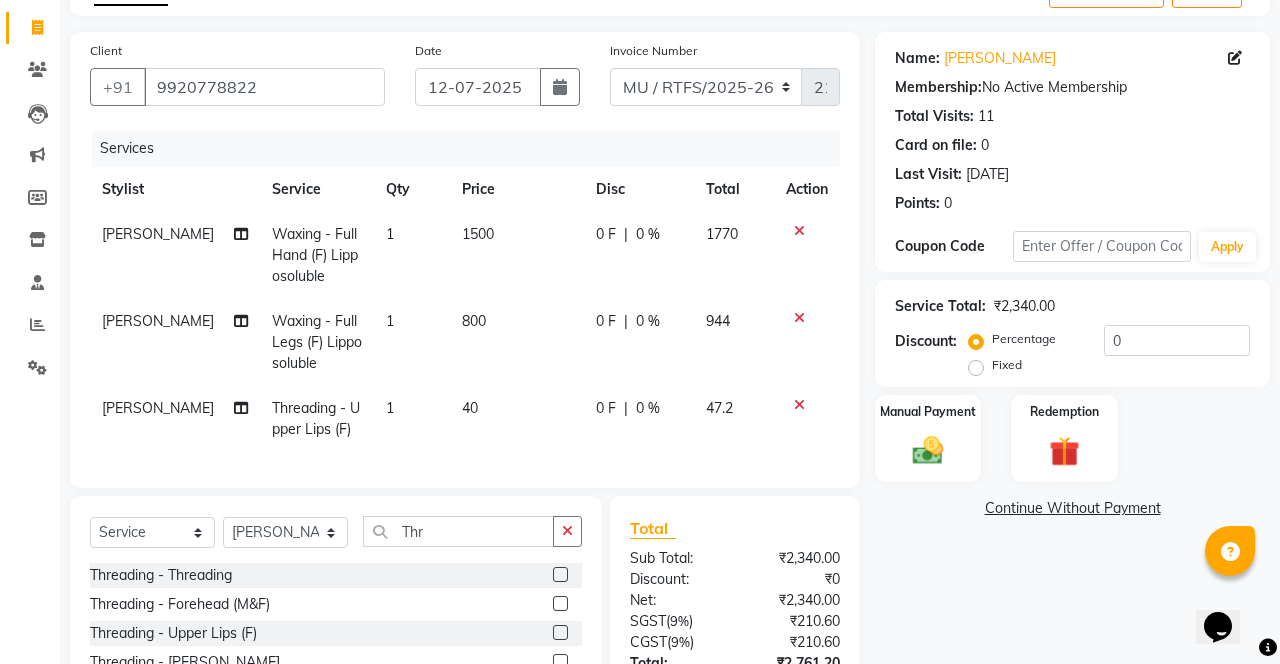 click on "1500" 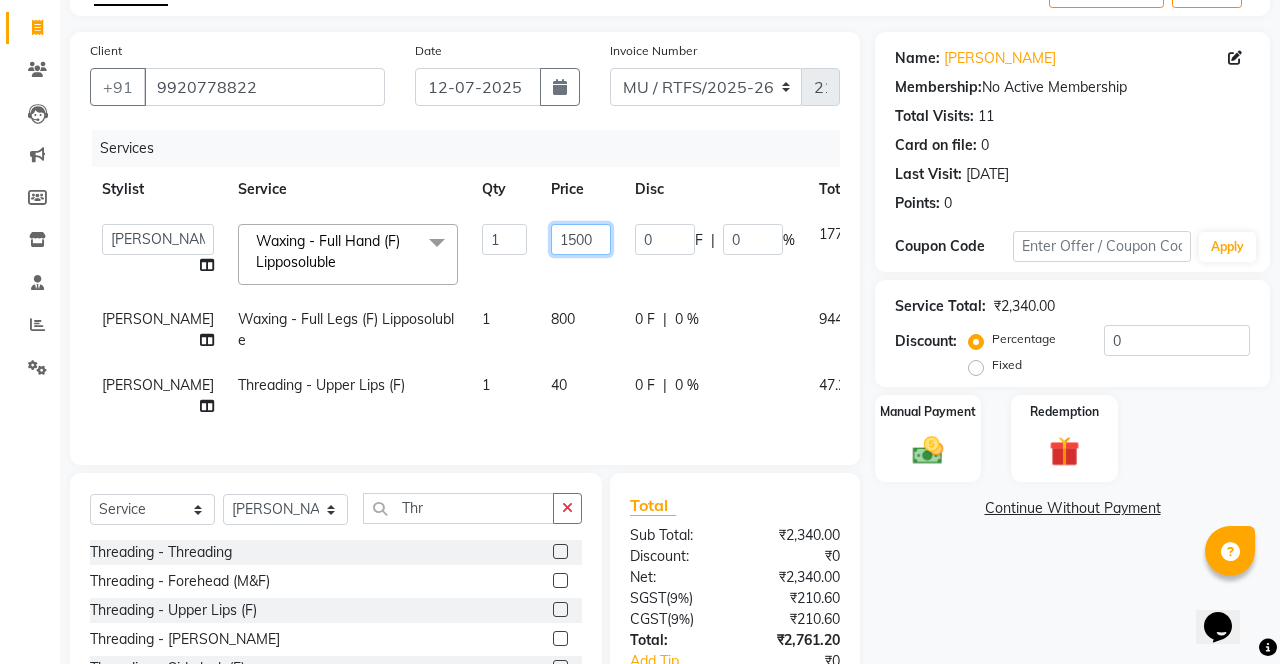 click on "1500" 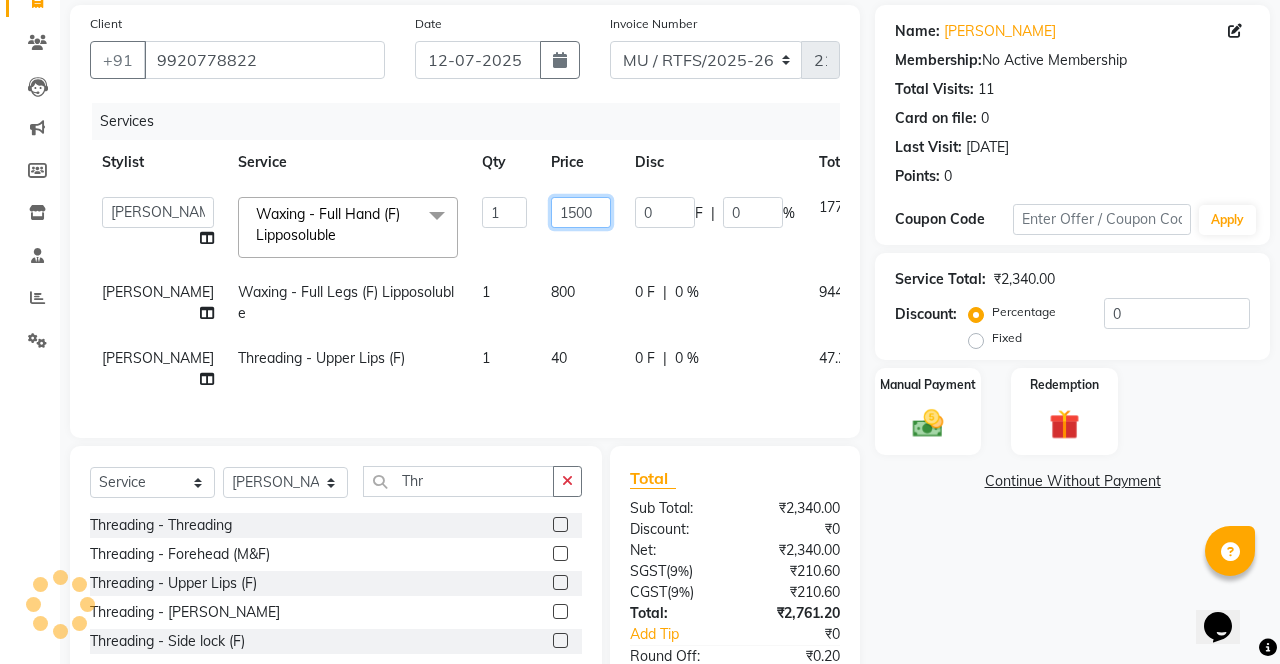 scroll, scrollTop: 182, scrollLeft: 0, axis: vertical 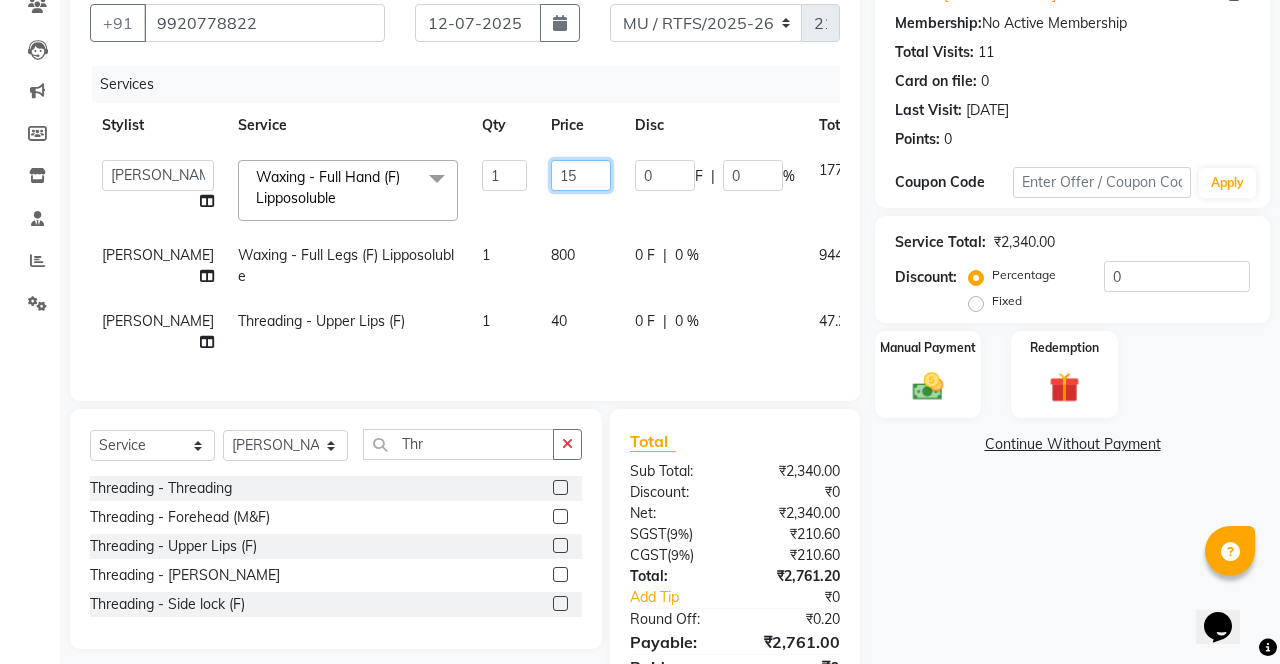 type on "1" 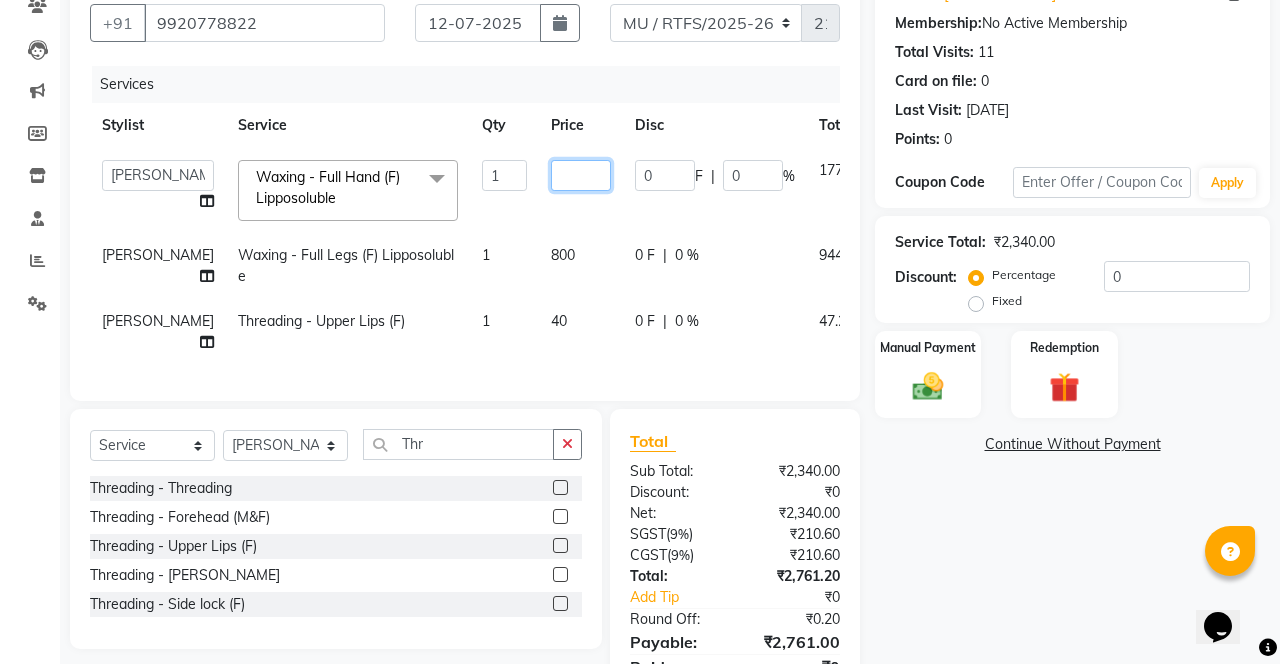 type on "1" 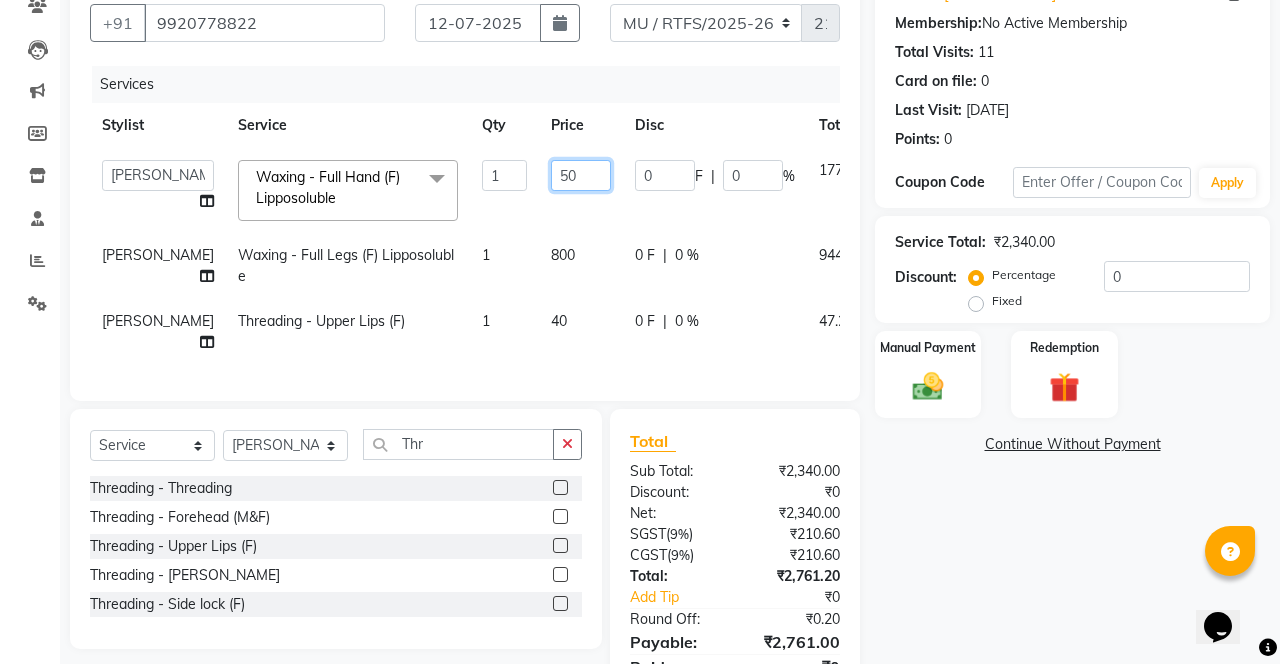 type on "500" 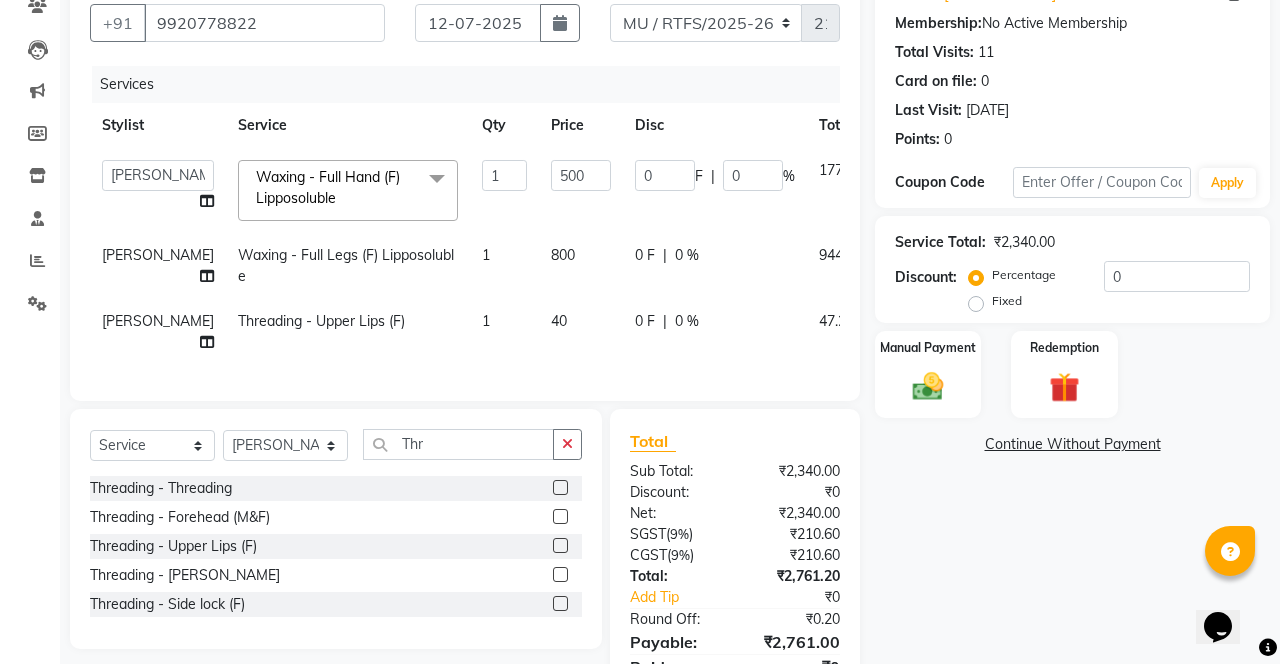 click on "800" 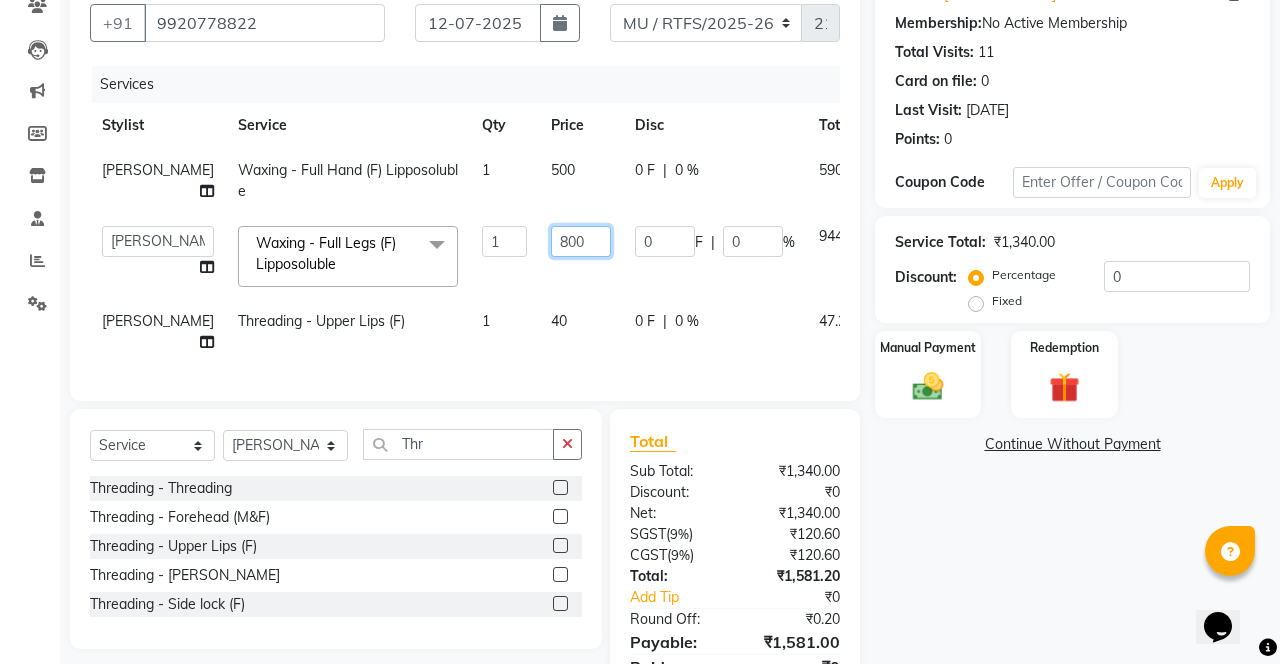 click on "800" 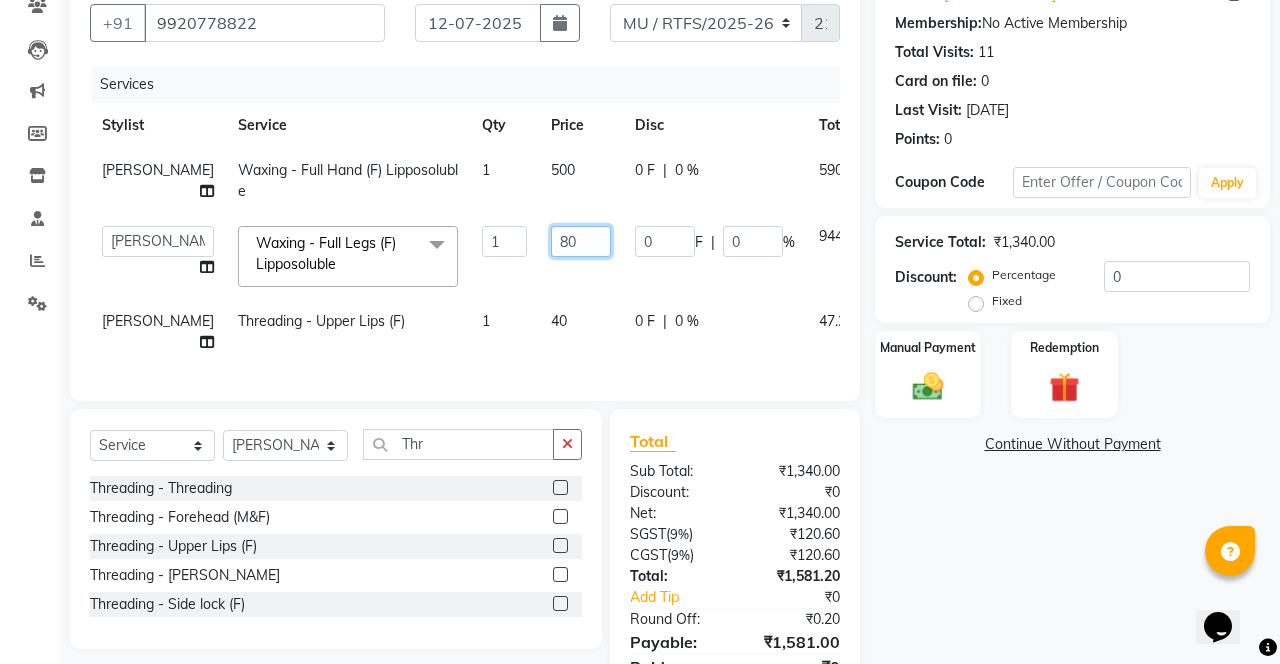 type on "8" 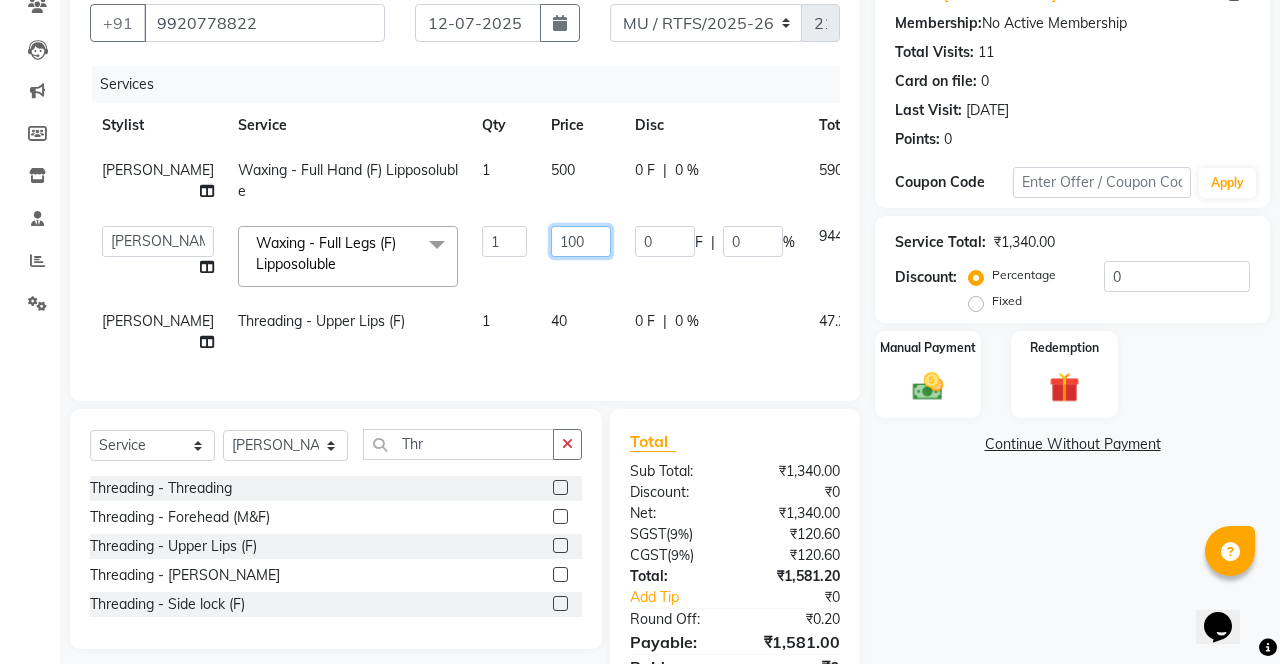 type on "1000" 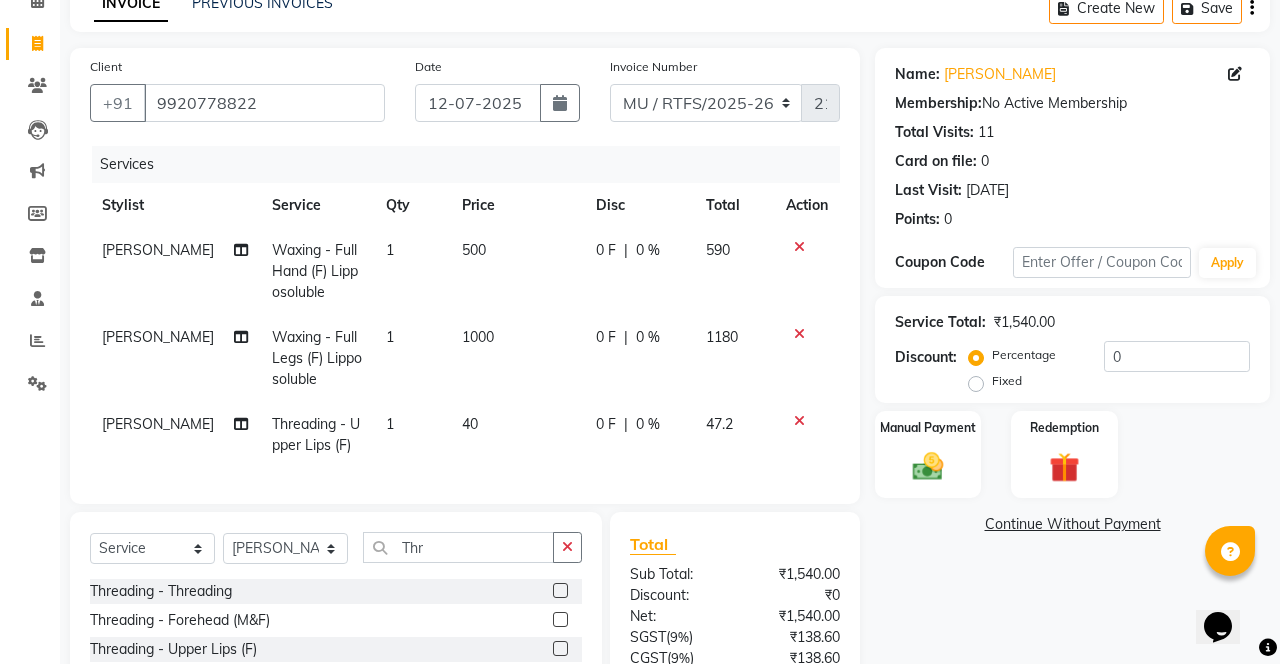 scroll, scrollTop: 102, scrollLeft: 0, axis: vertical 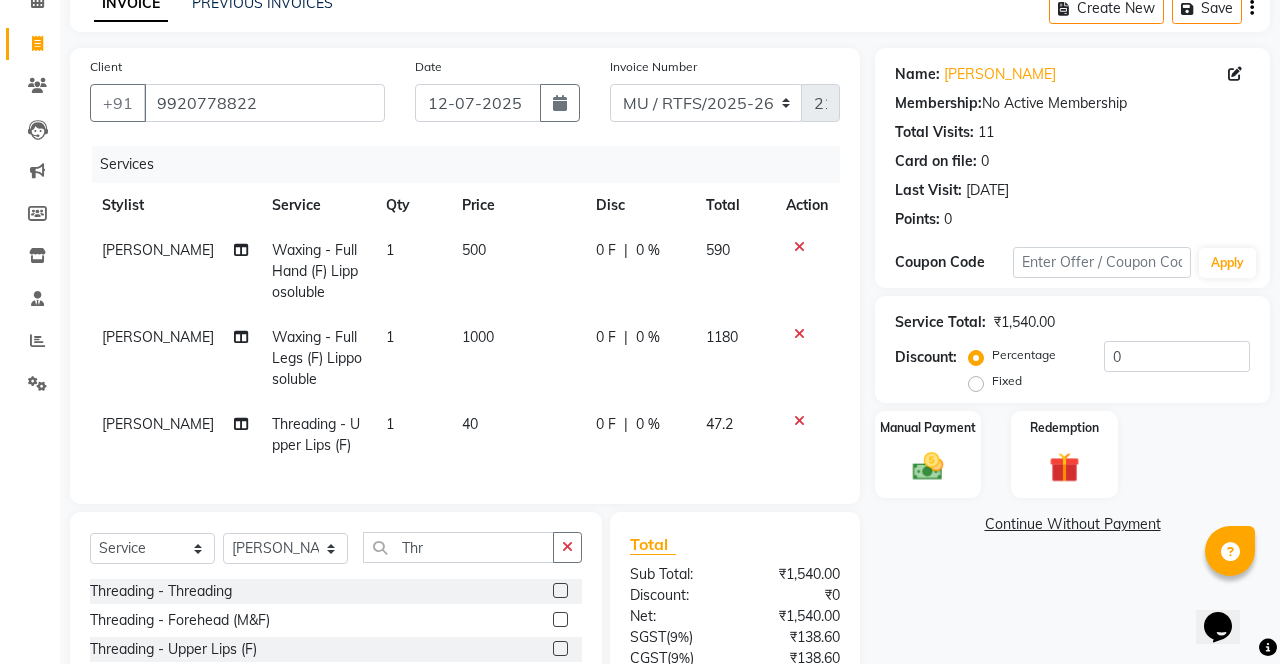 click 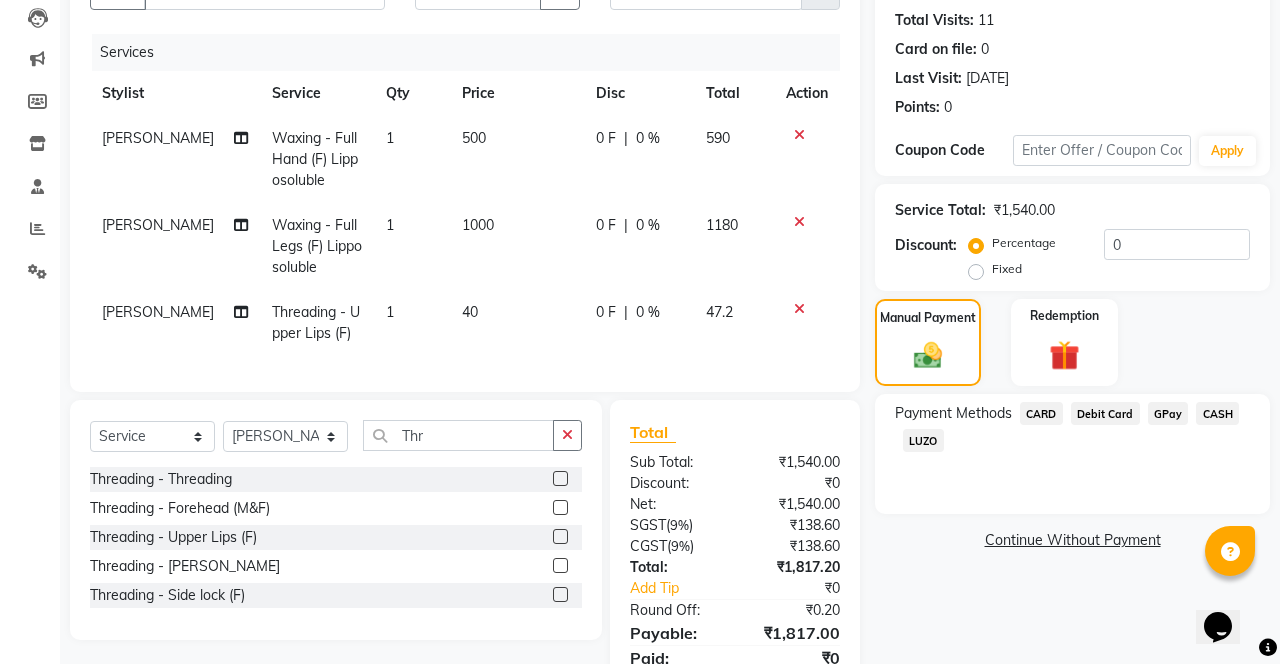 scroll, scrollTop: 229, scrollLeft: 0, axis: vertical 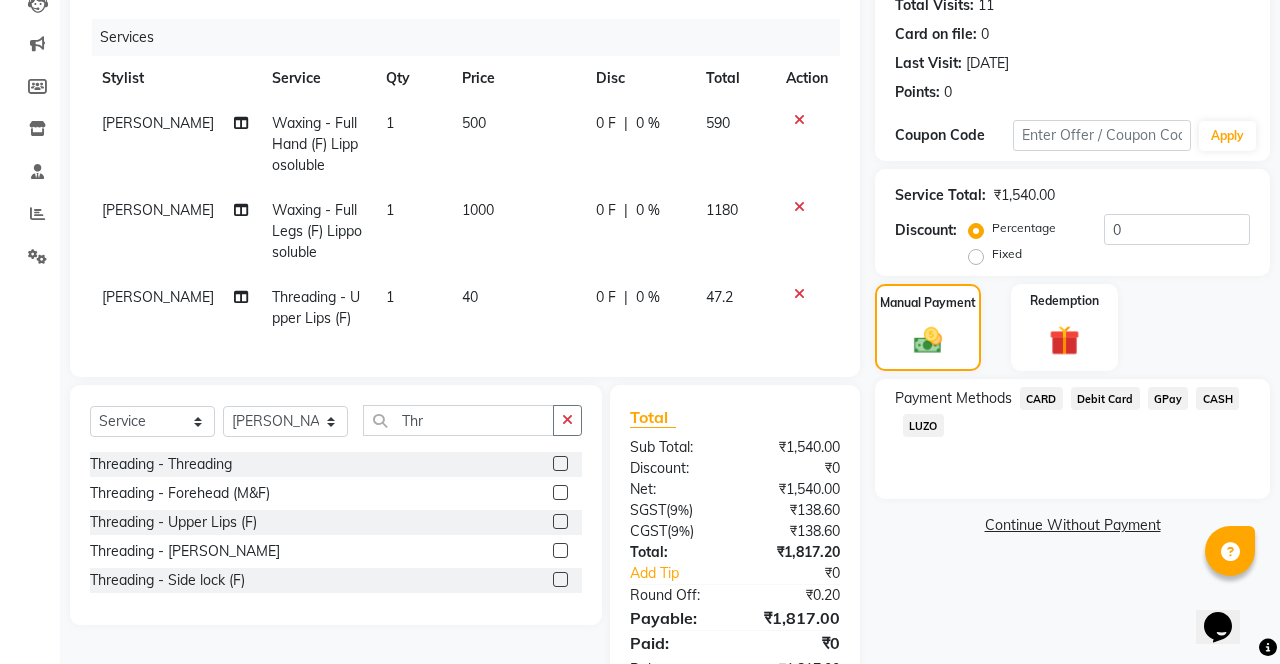 click on "CASH" 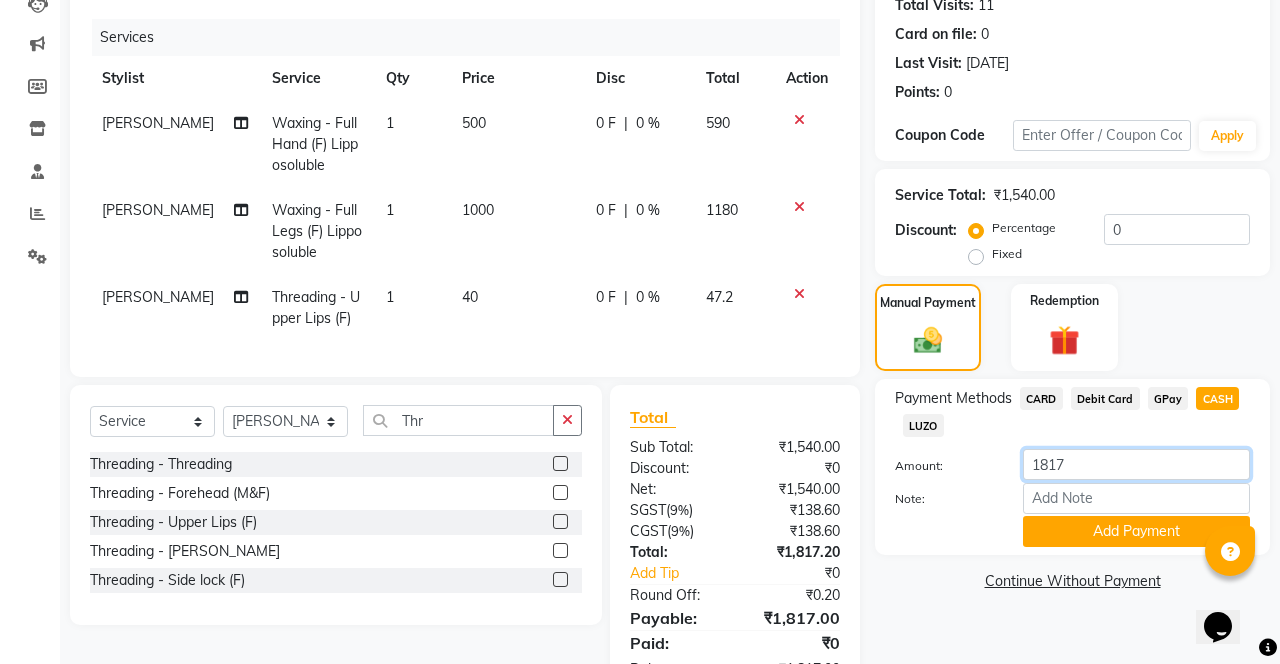 click on "1817" 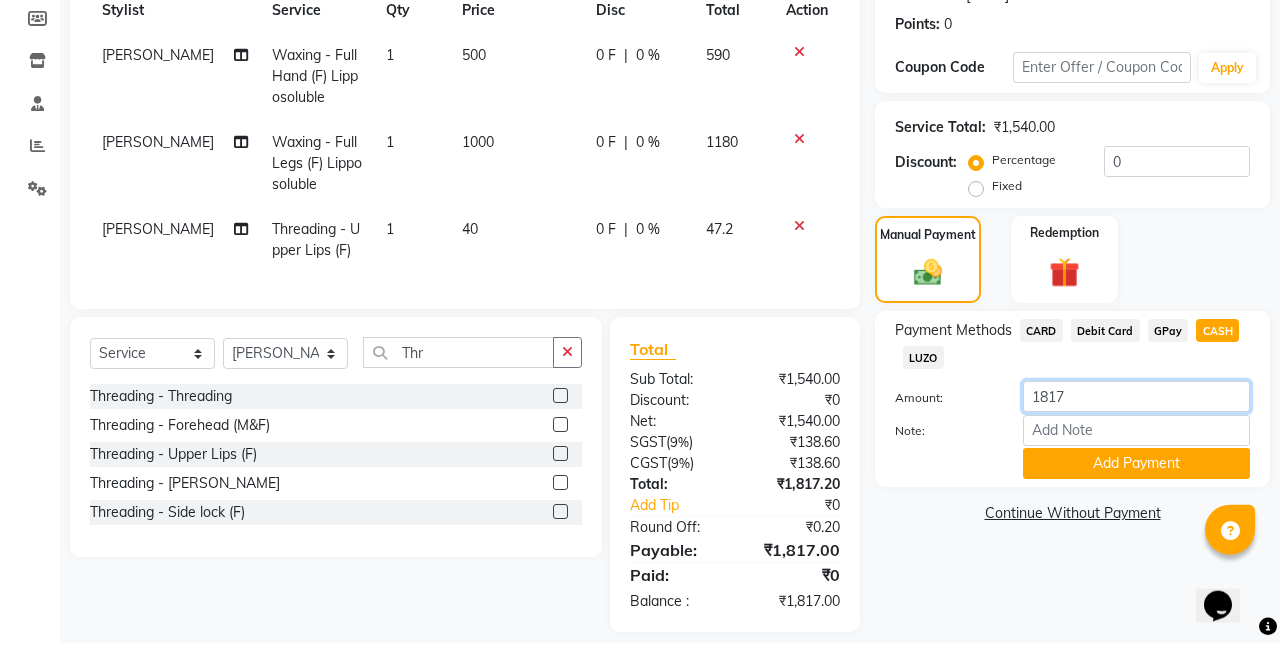 scroll, scrollTop: 276, scrollLeft: 0, axis: vertical 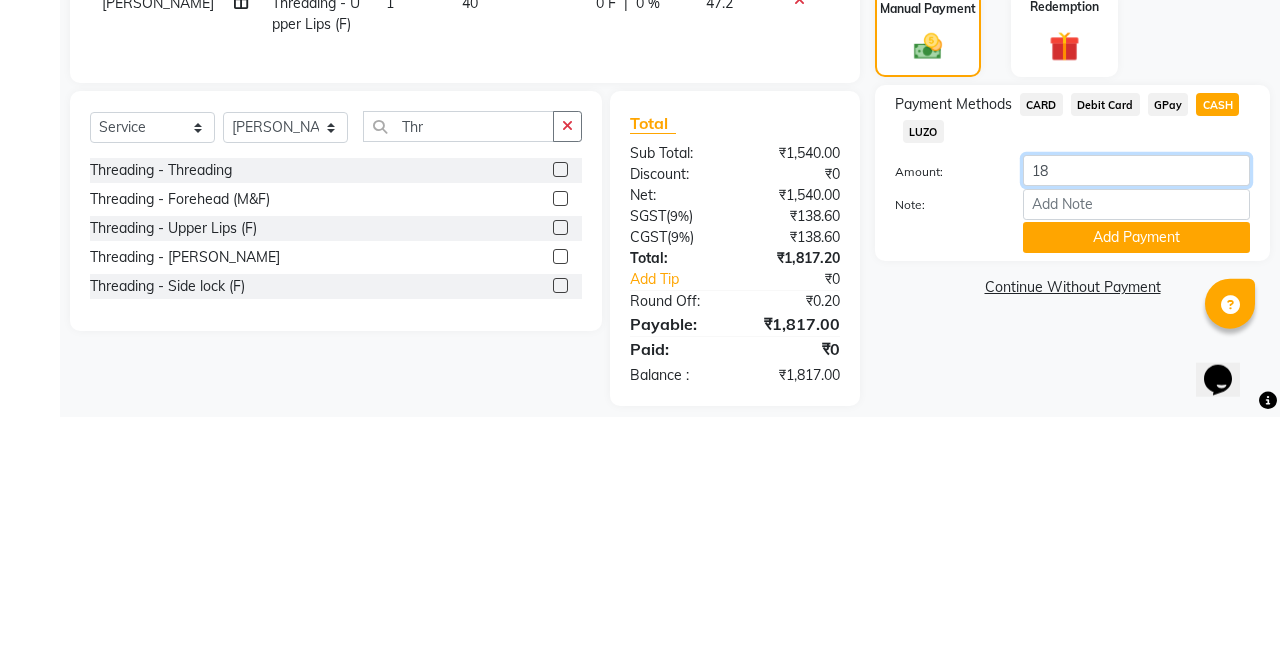 type on "1" 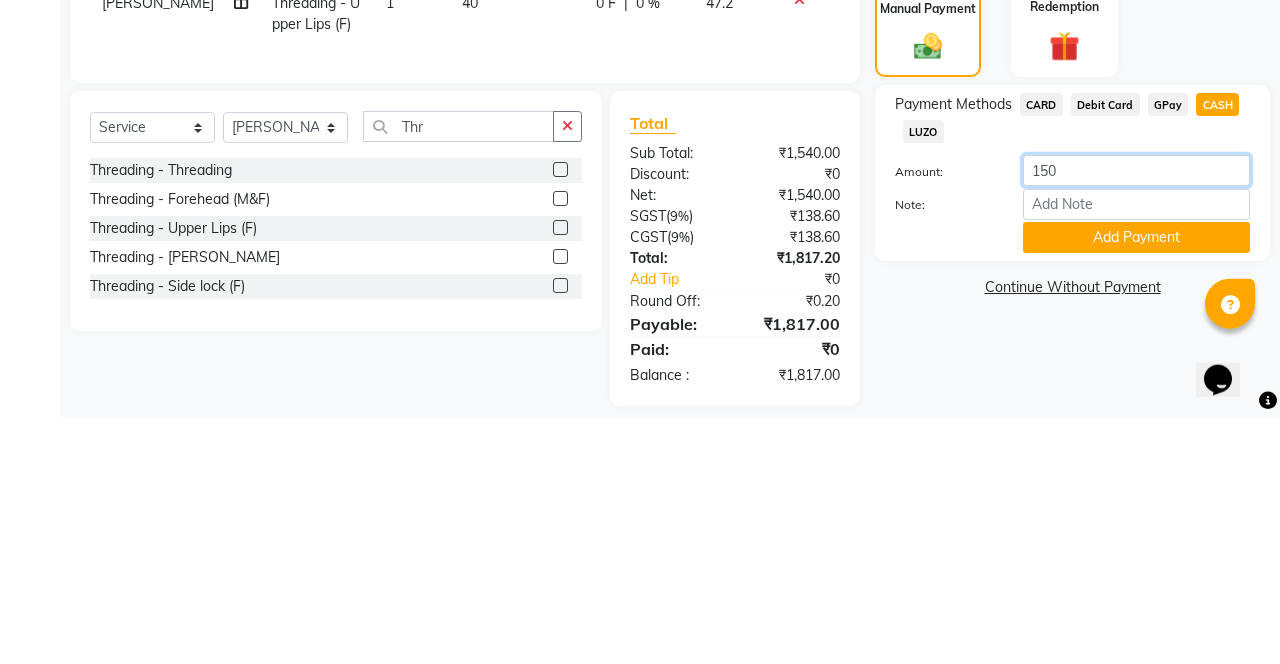 type on "1500" 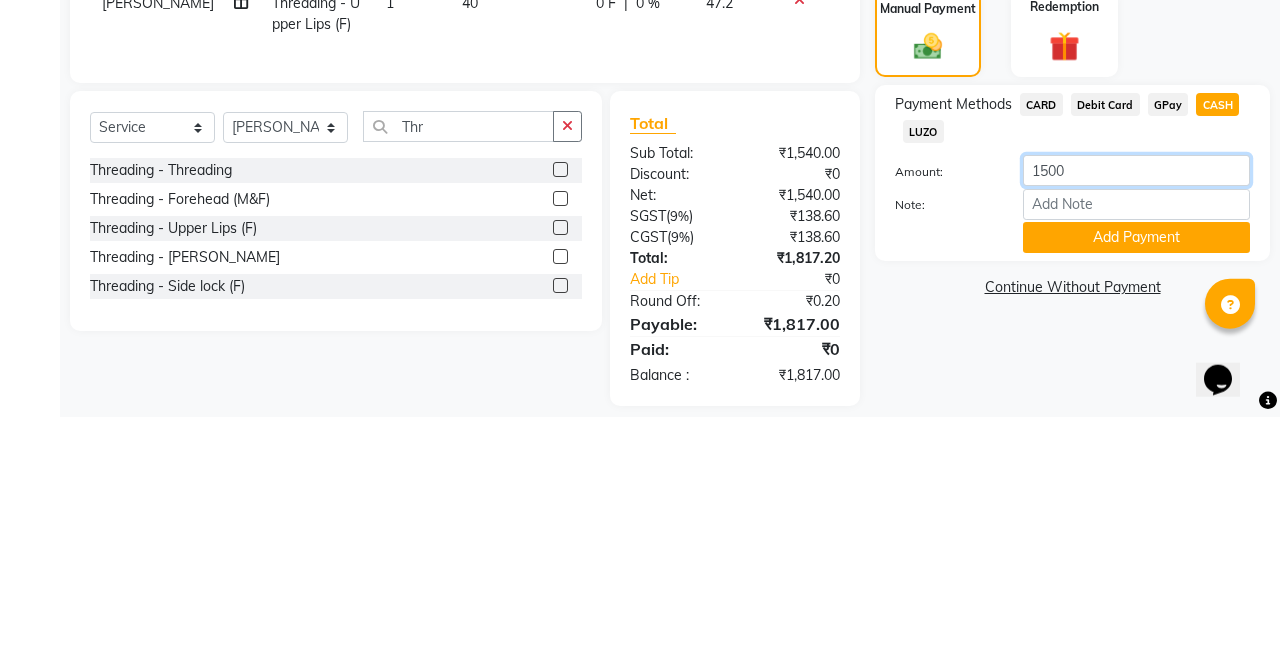scroll, scrollTop: 276, scrollLeft: 0, axis: vertical 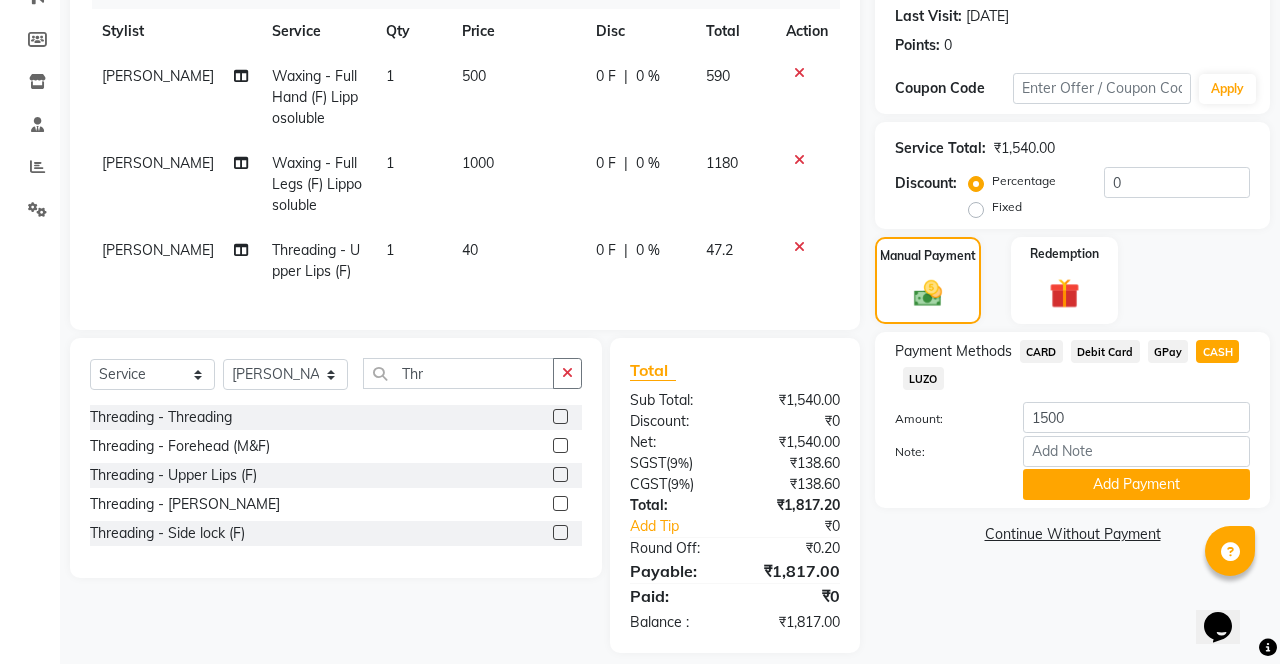 click on "Add Payment" 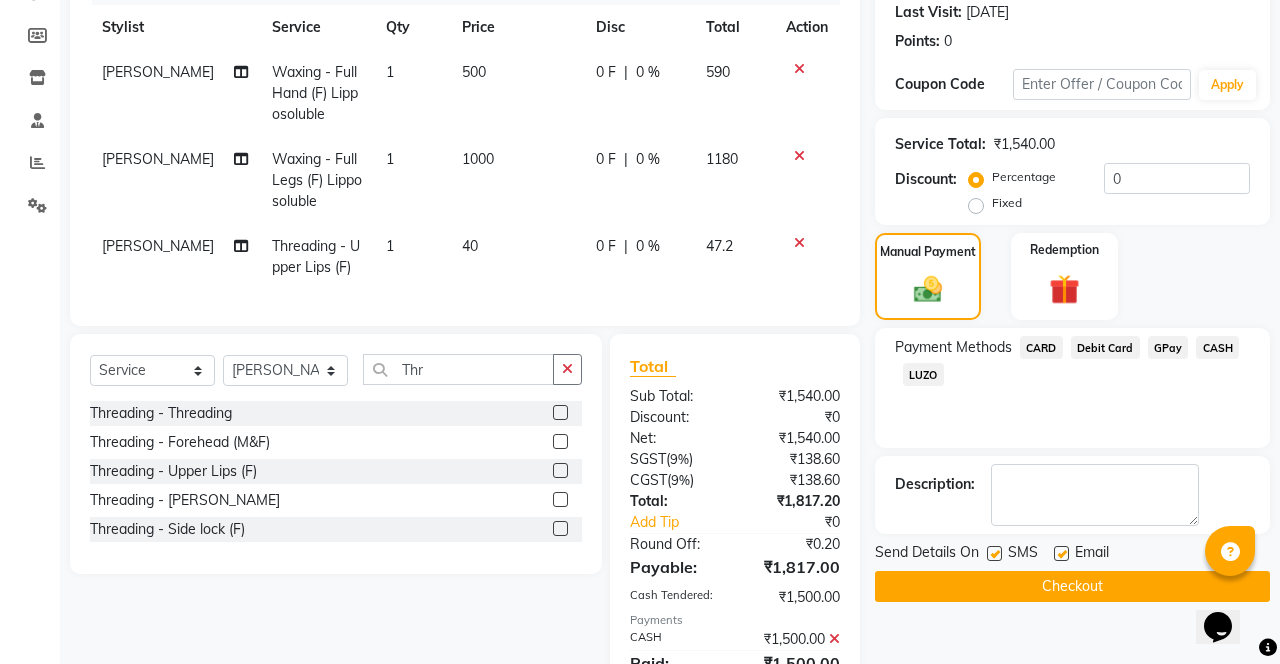 scroll, scrollTop: 300, scrollLeft: 0, axis: vertical 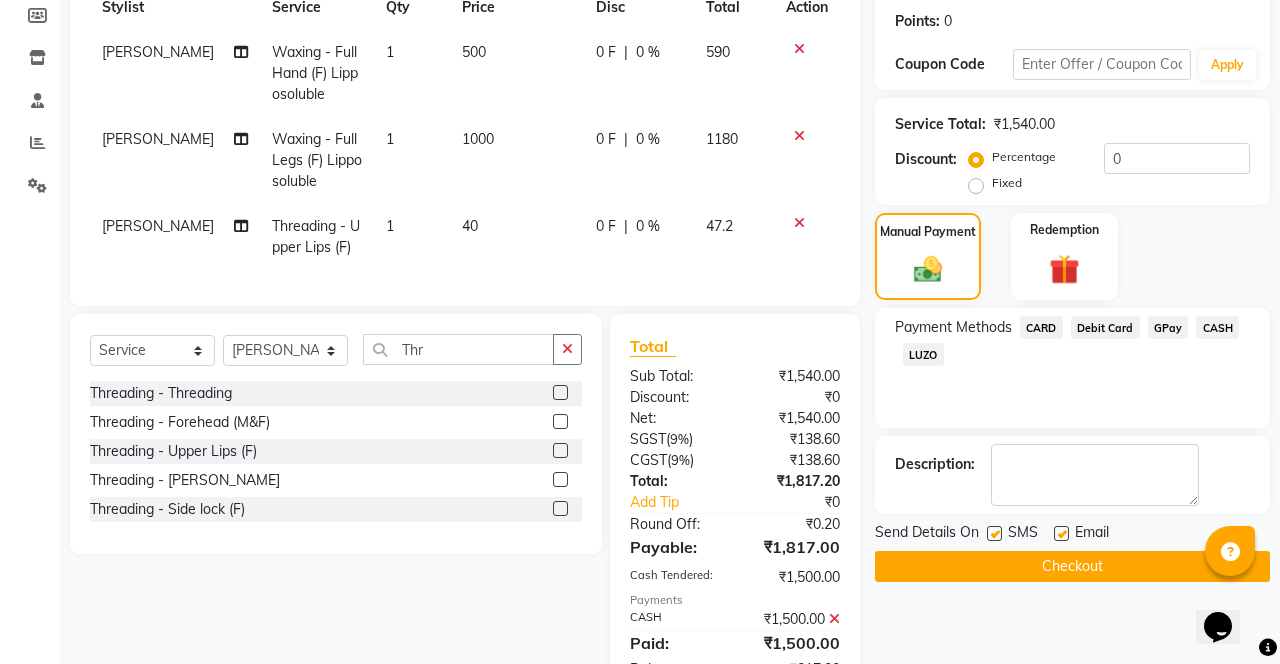 click on "Checkout" 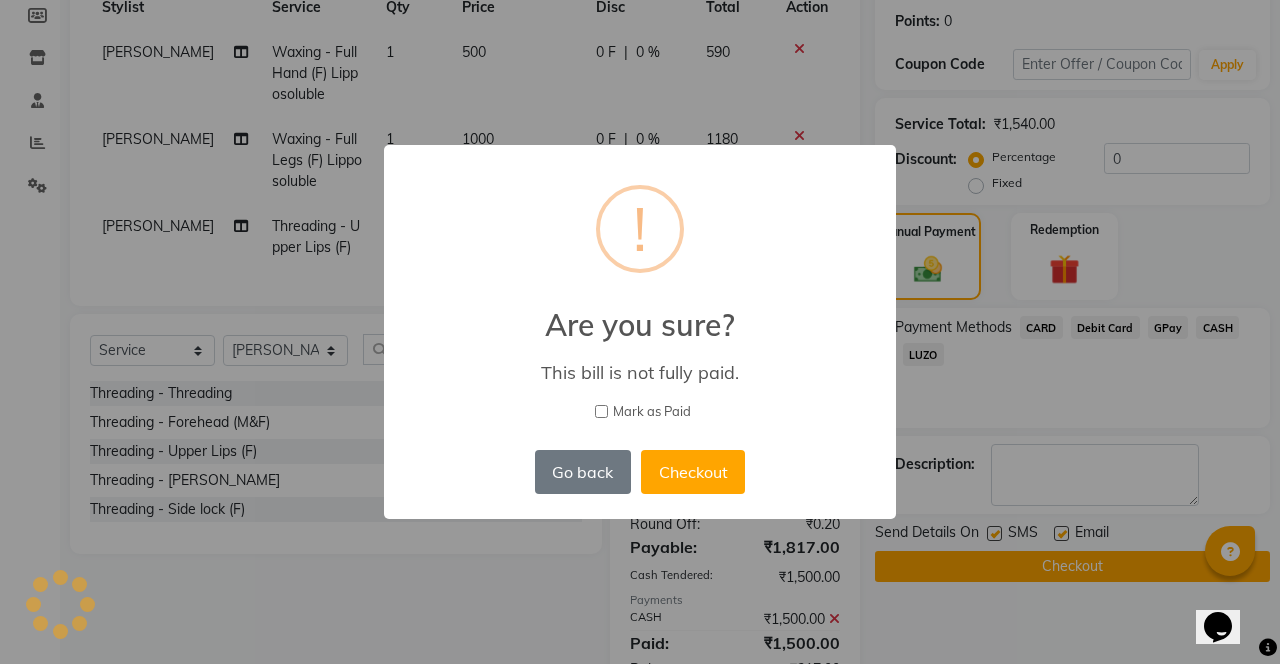 click on "Checkout" at bounding box center [693, 472] 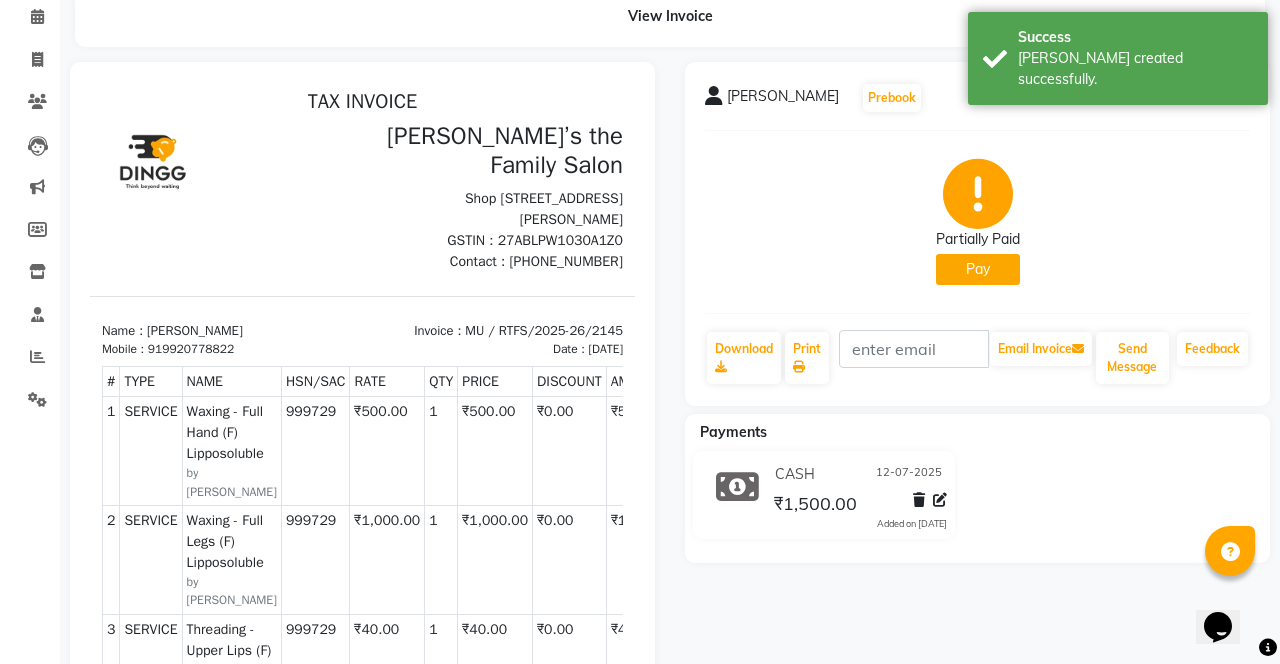 scroll, scrollTop: 85, scrollLeft: 0, axis: vertical 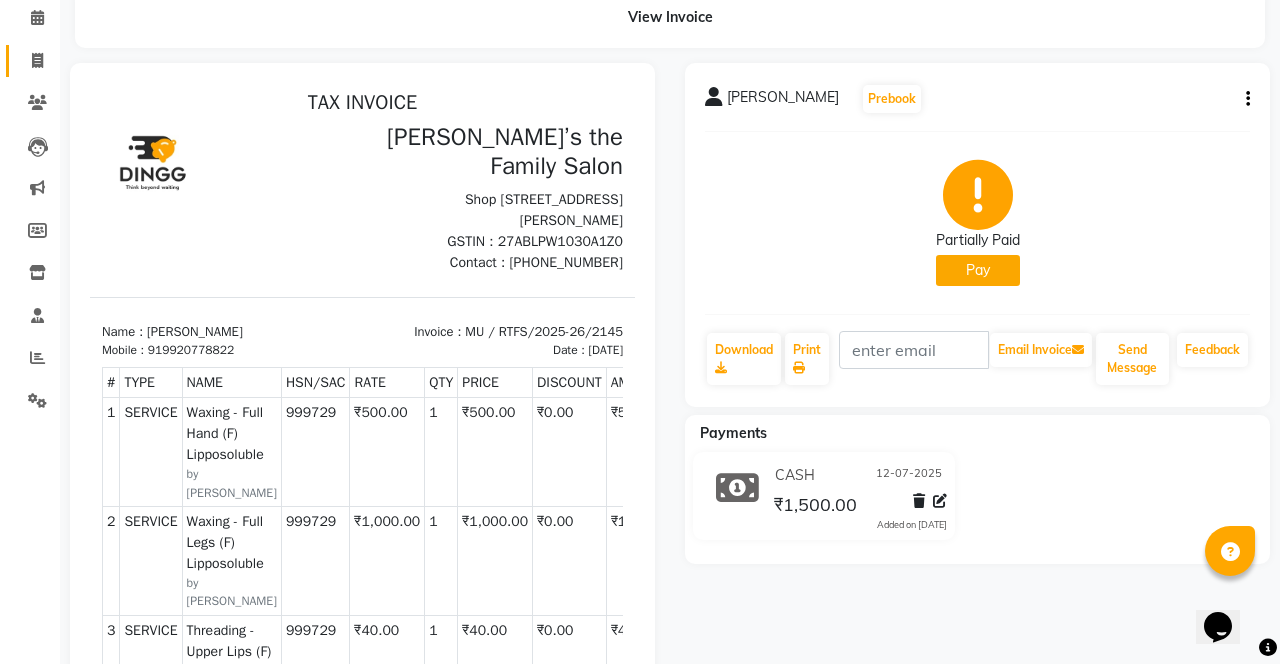click 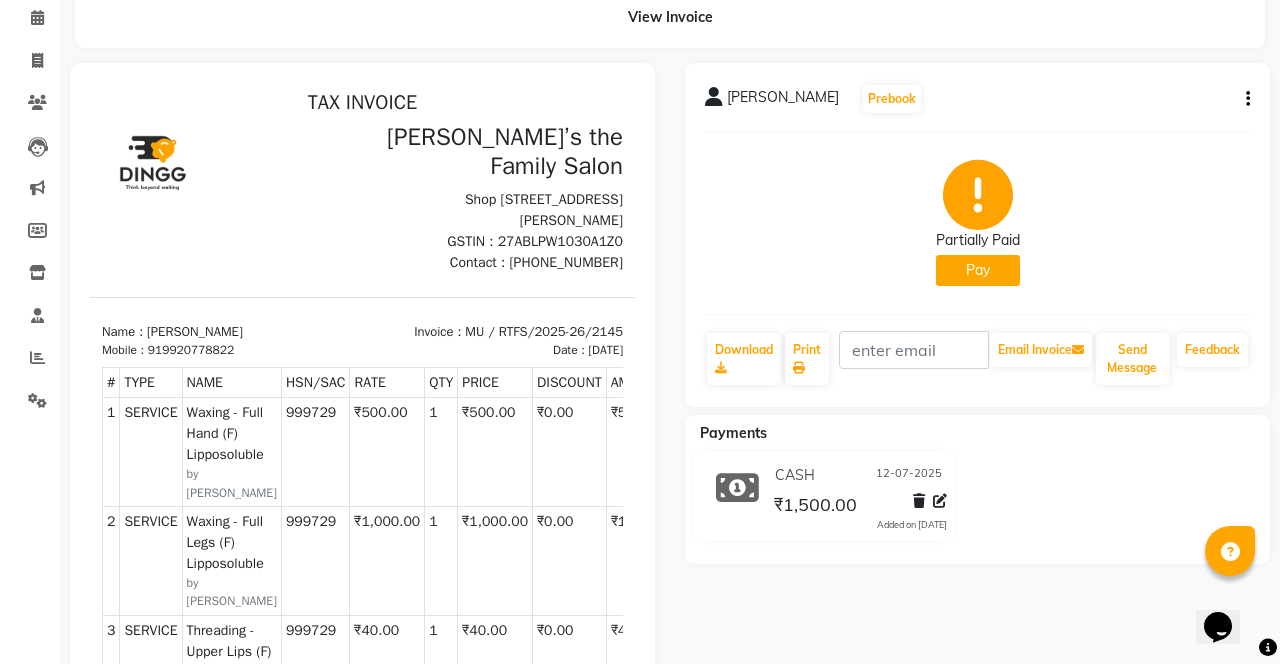 select on "service" 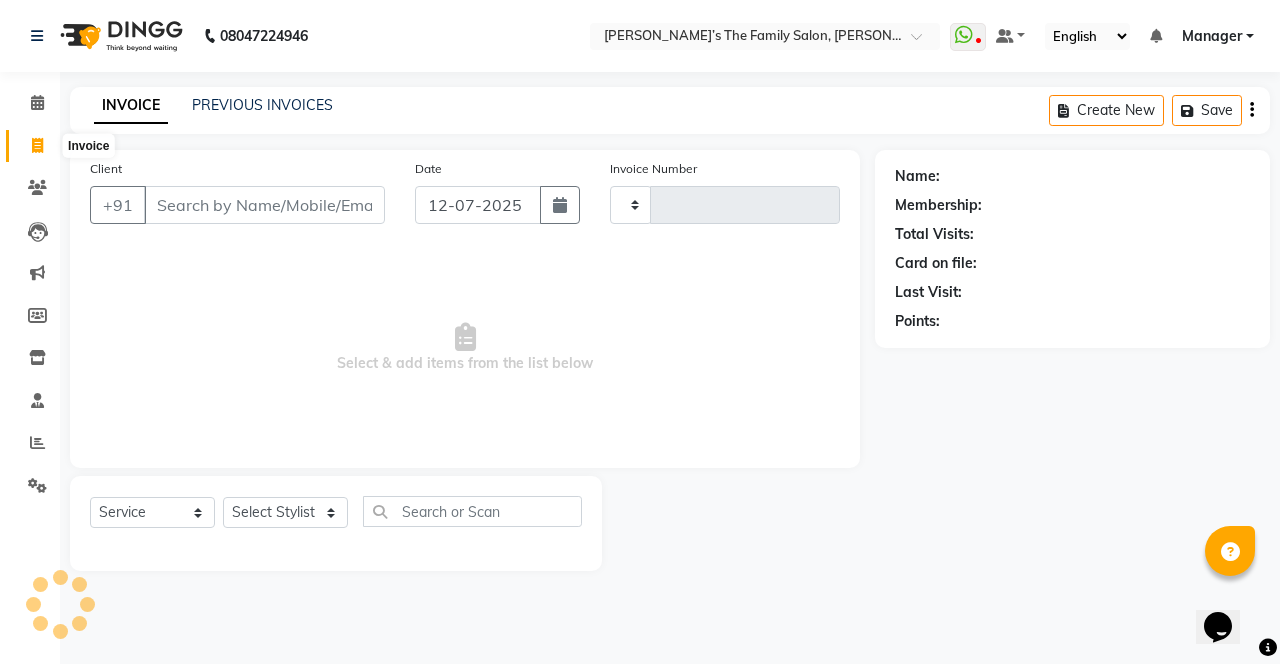 type on "2146" 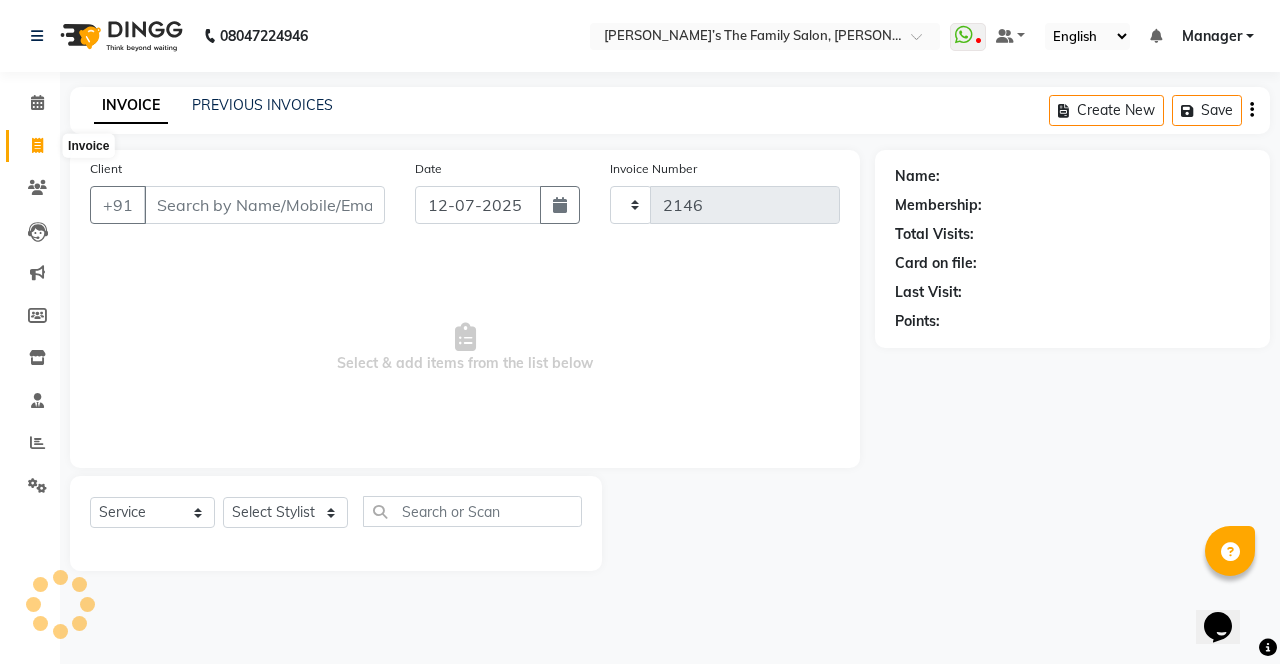 select on "8003" 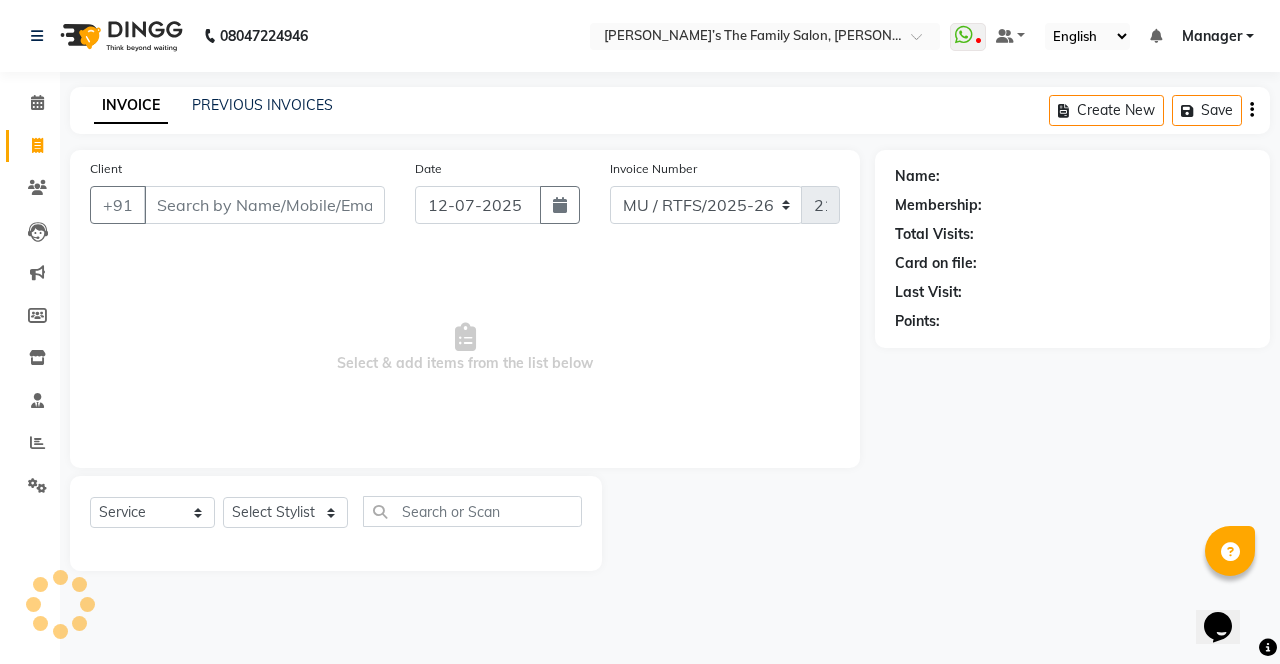 scroll, scrollTop: 0, scrollLeft: 0, axis: both 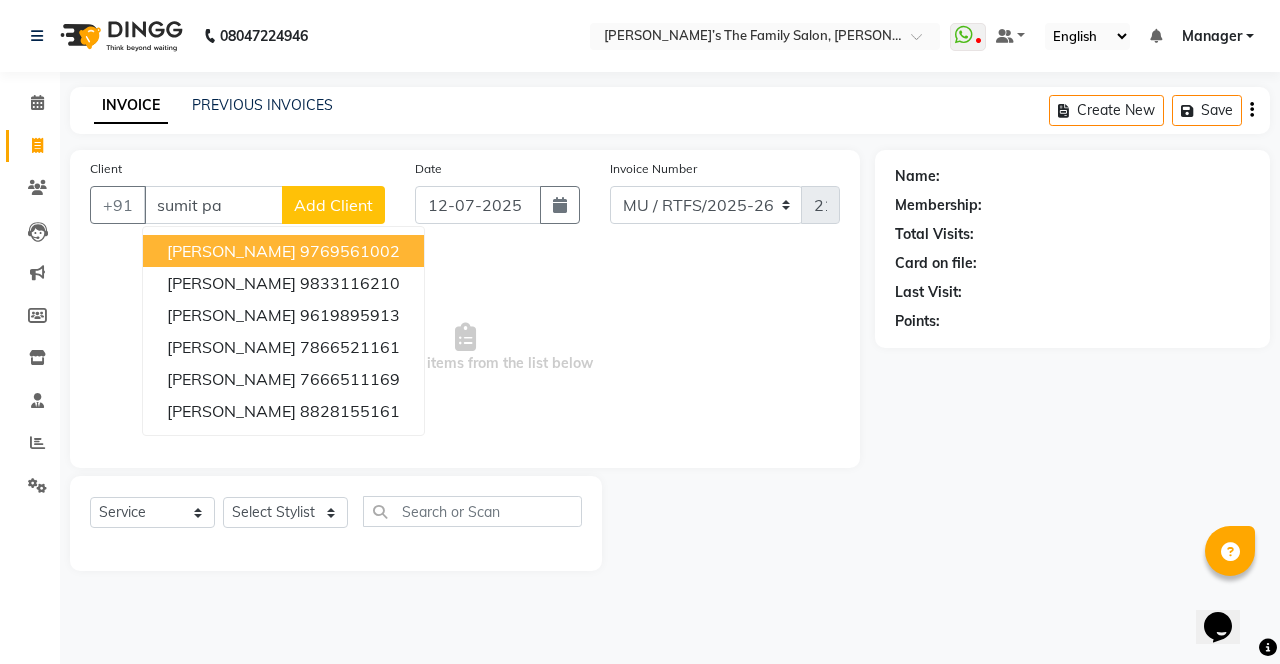 click on "9769561002" at bounding box center (350, 251) 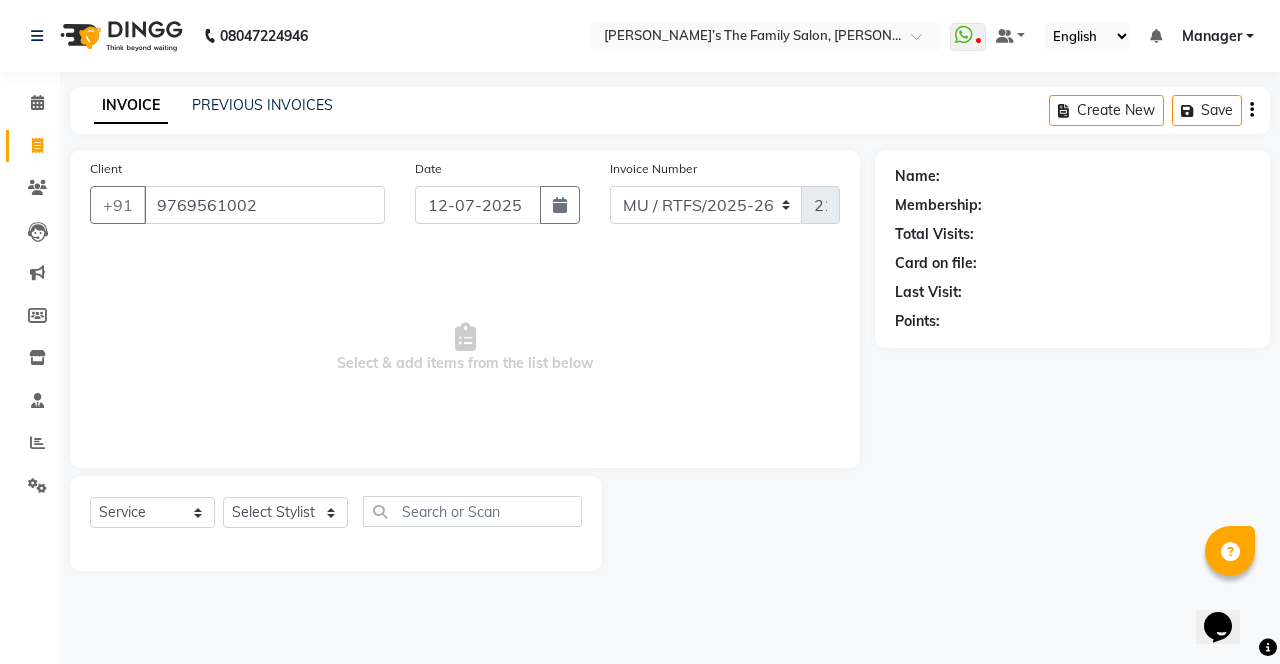 type on "9769561002" 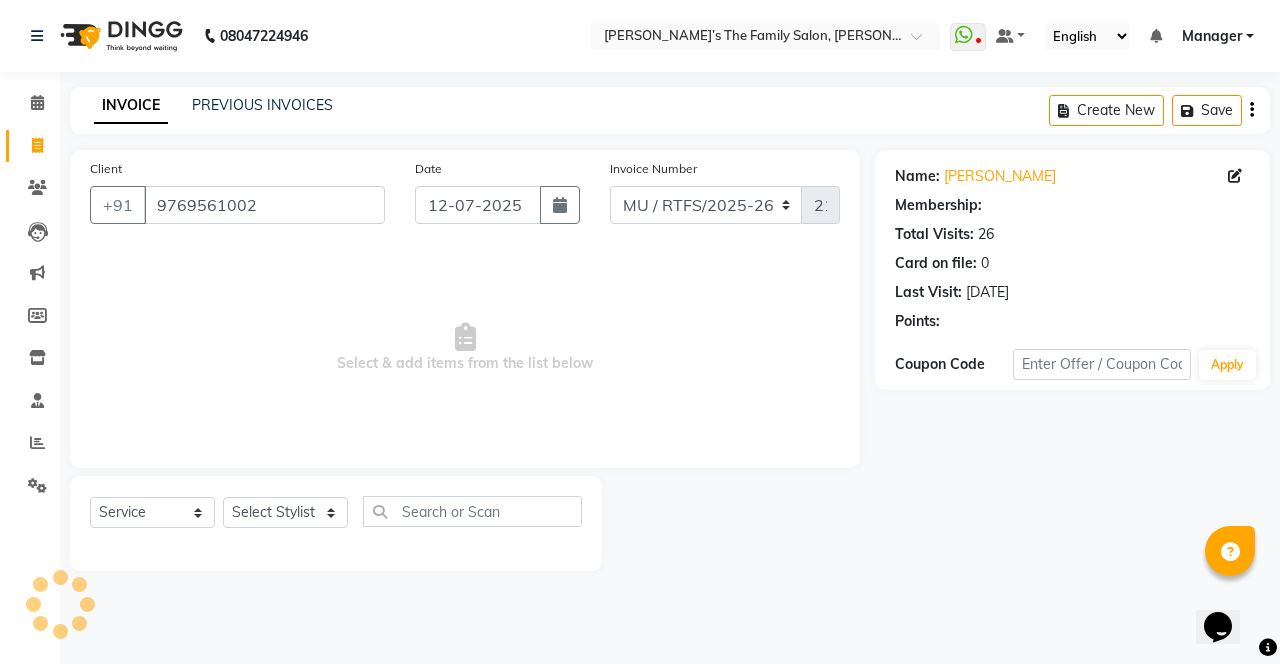 click on "Sumit Panchal" 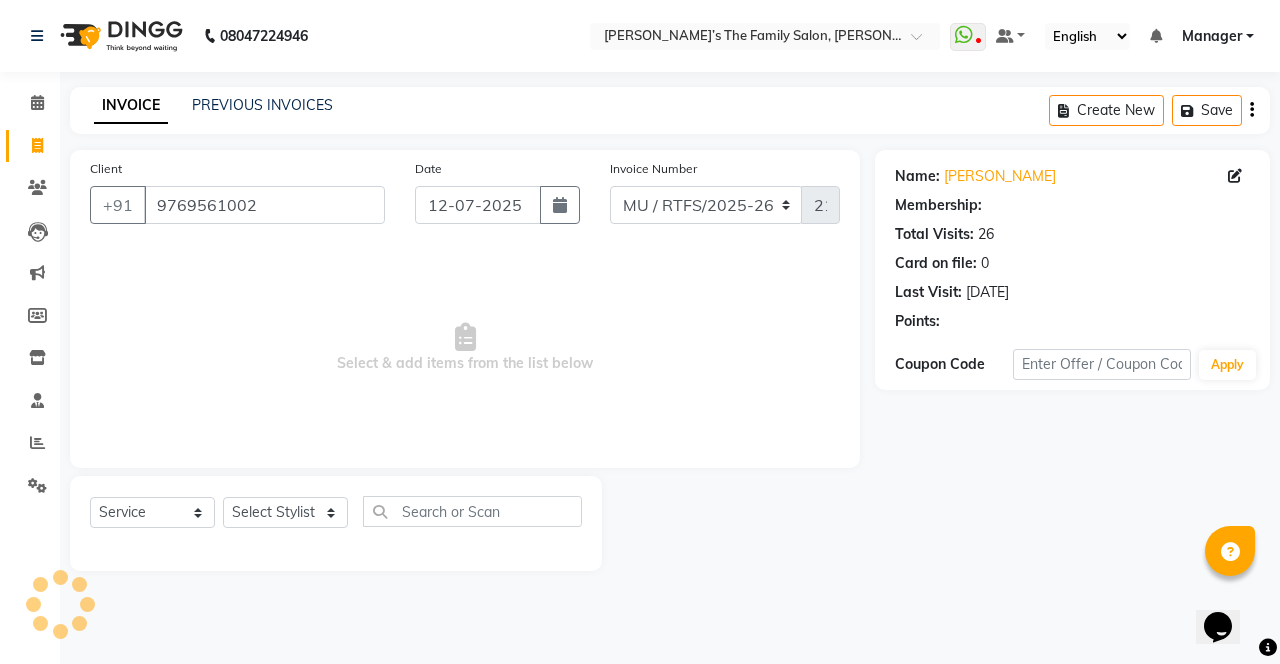 select on "1: Object" 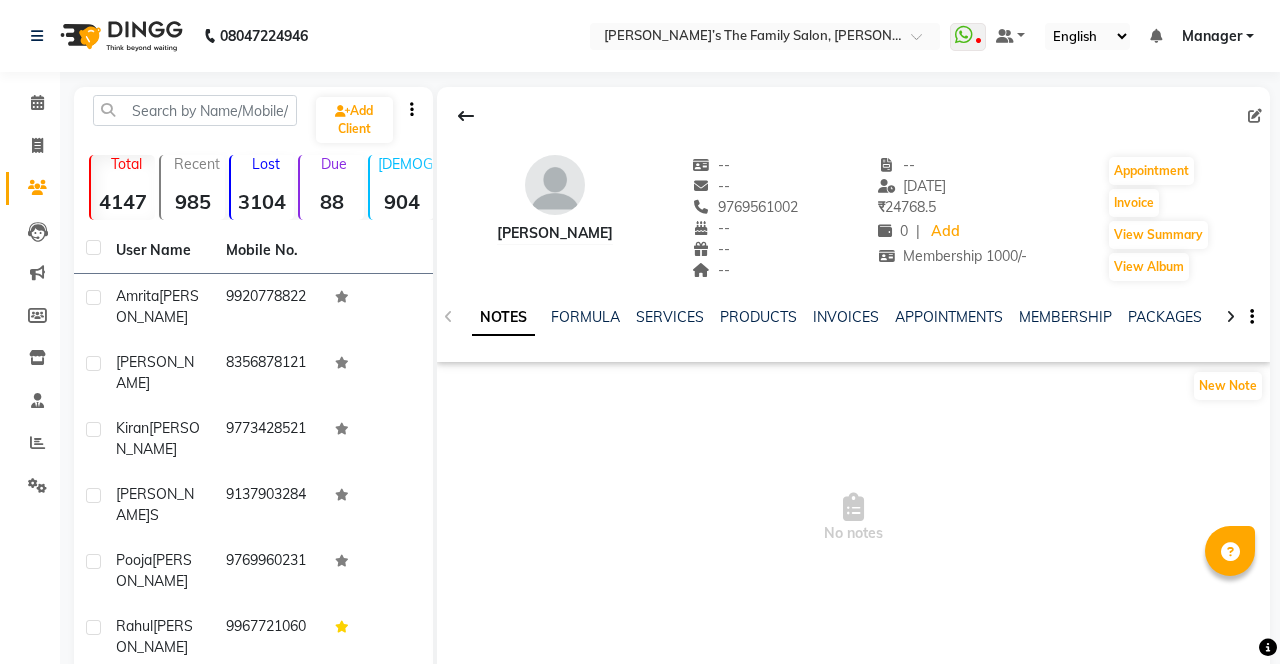 scroll, scrollTop: 0, scrollLeft: 0, axis: both 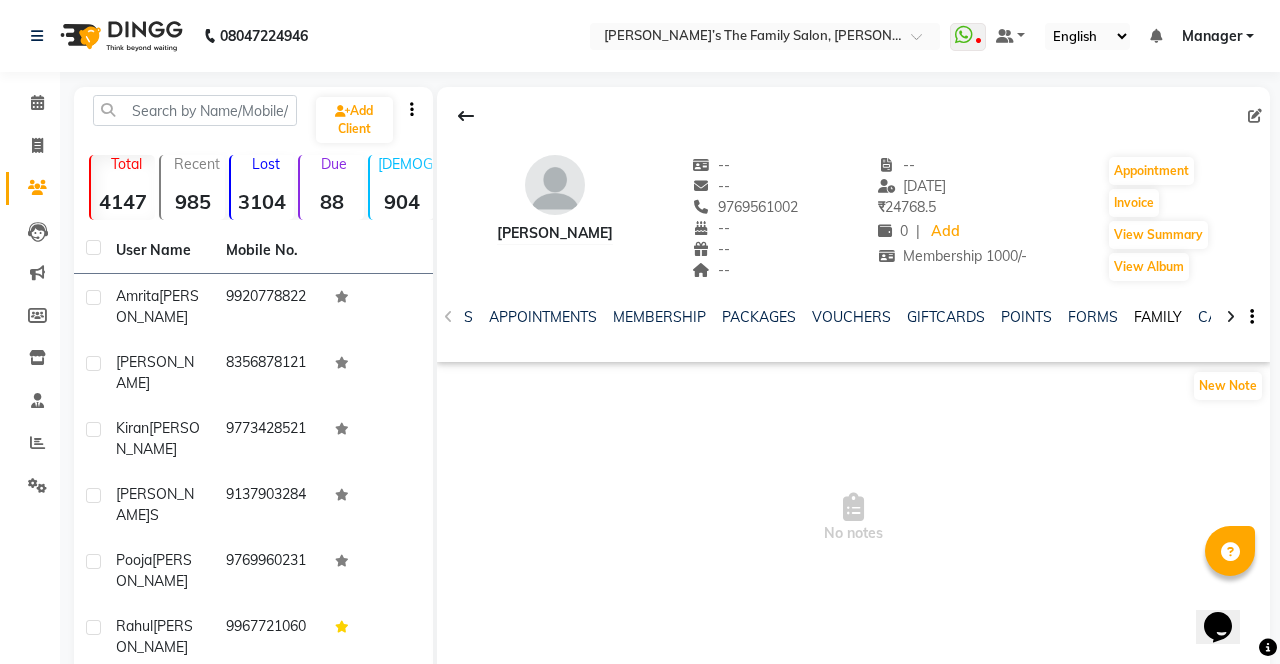 click on "FAMILY" 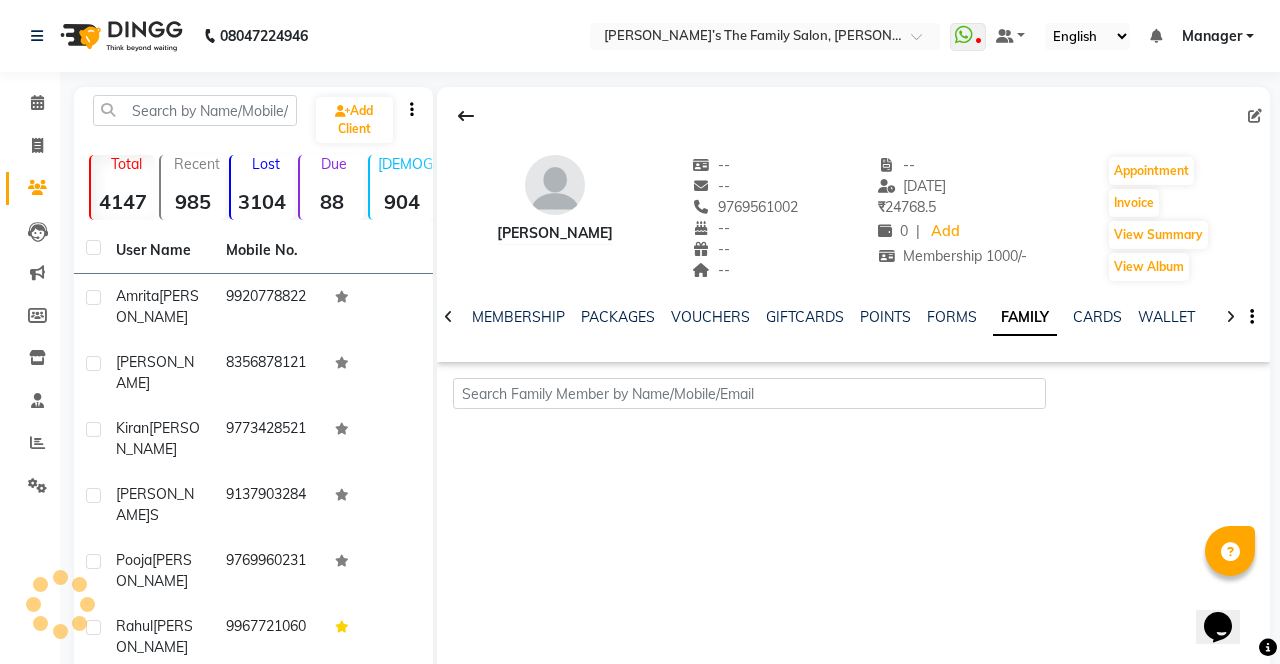 scroll, scrollTop: 0, scrollLeft: 335, axis: horizontal 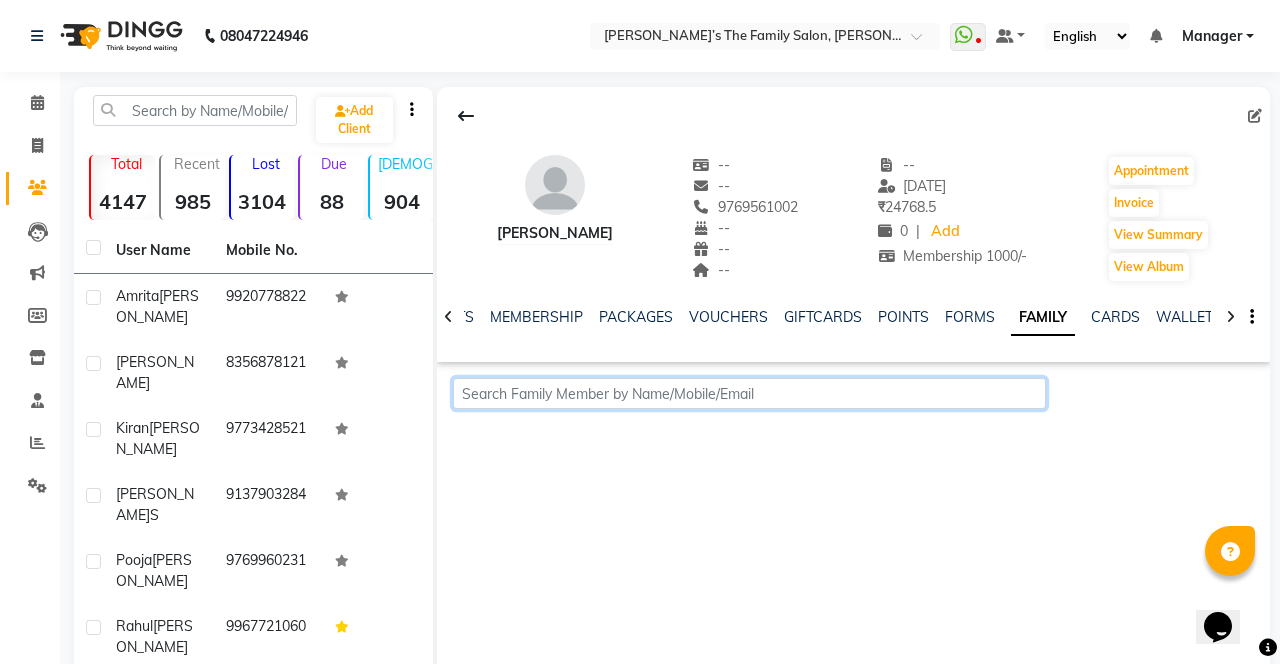 click at bounding box center [749, 393] 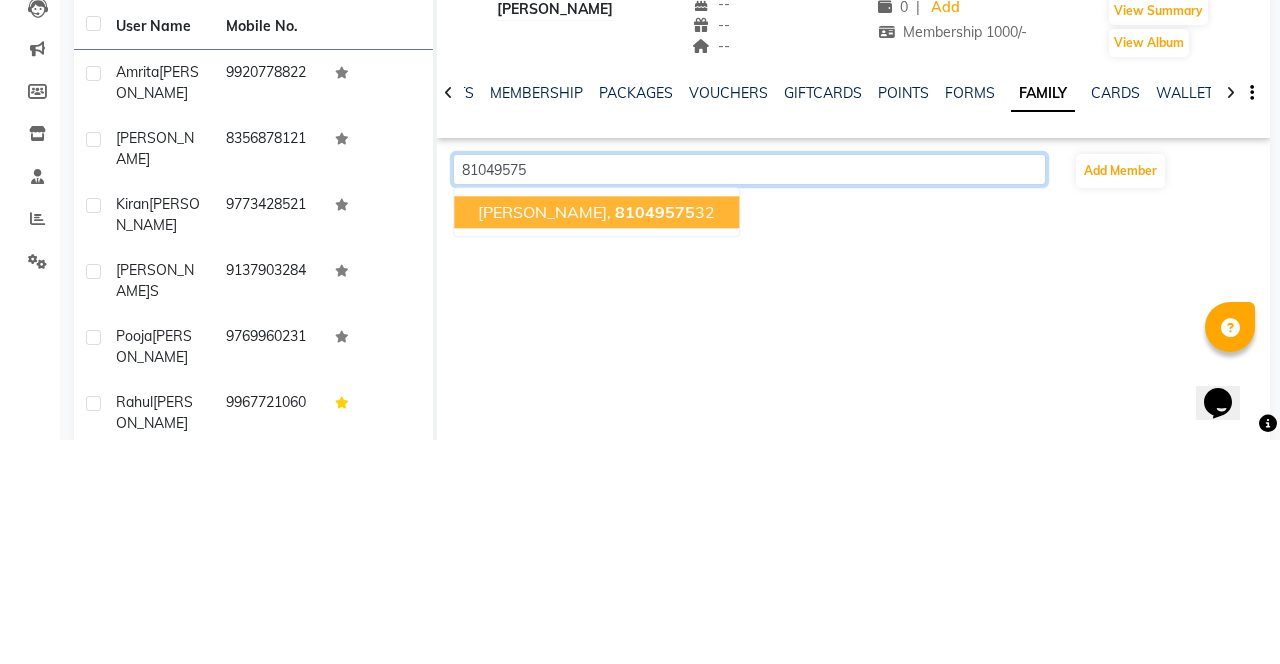 click on "81049575" 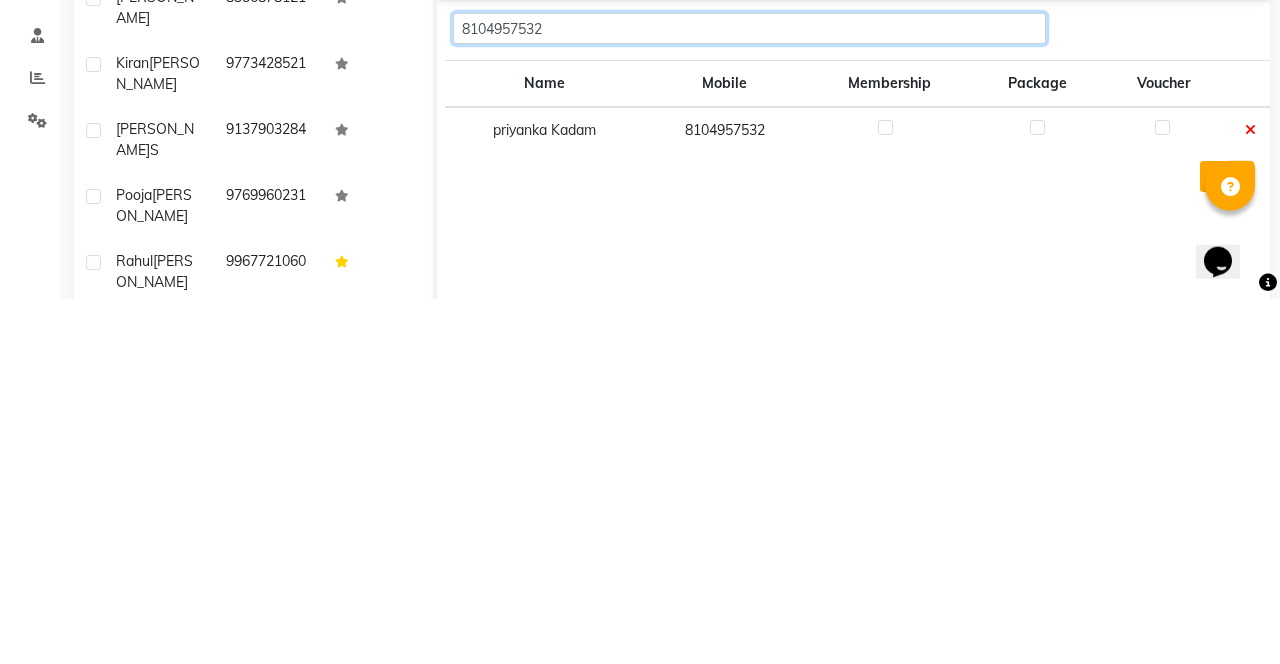 type on "8104957532" 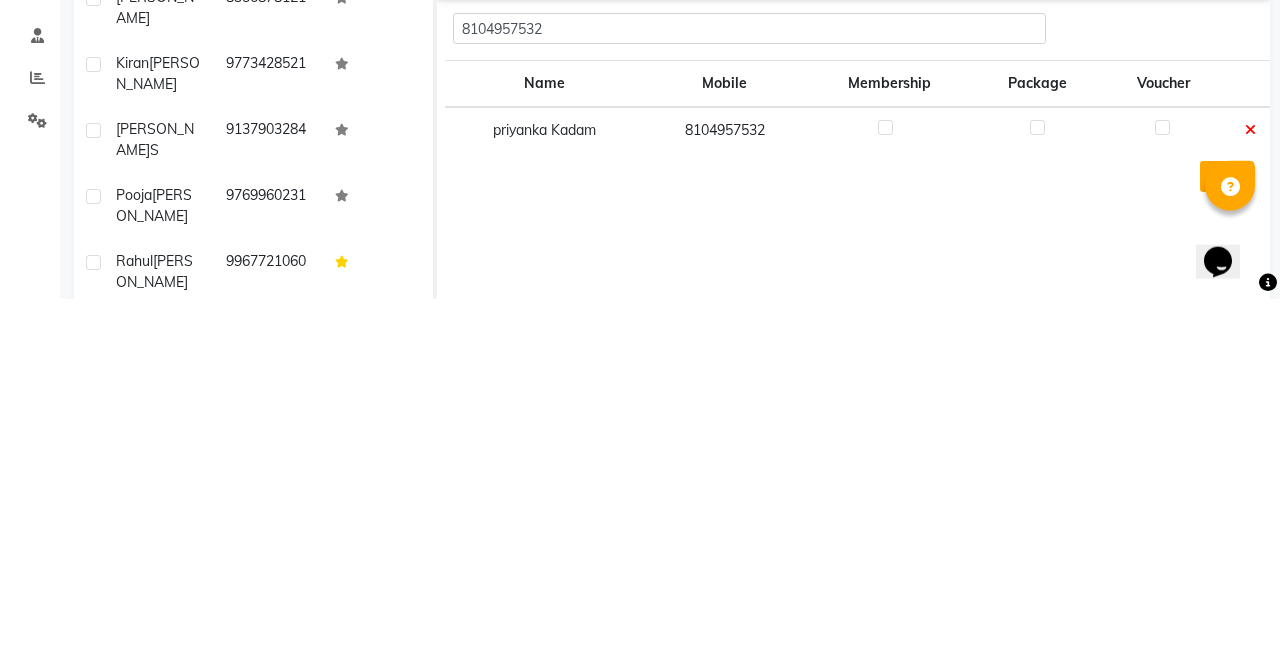 click 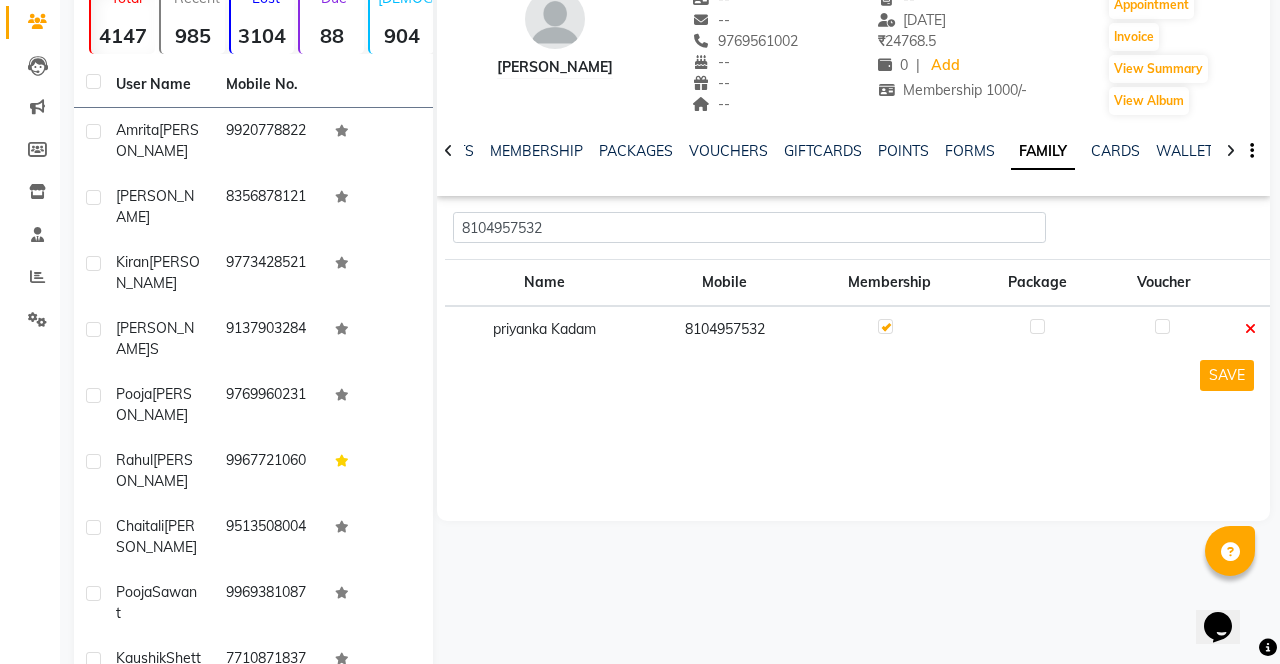 scroll, scrollTop: 230, scrollLeft: 0, axis: vertical 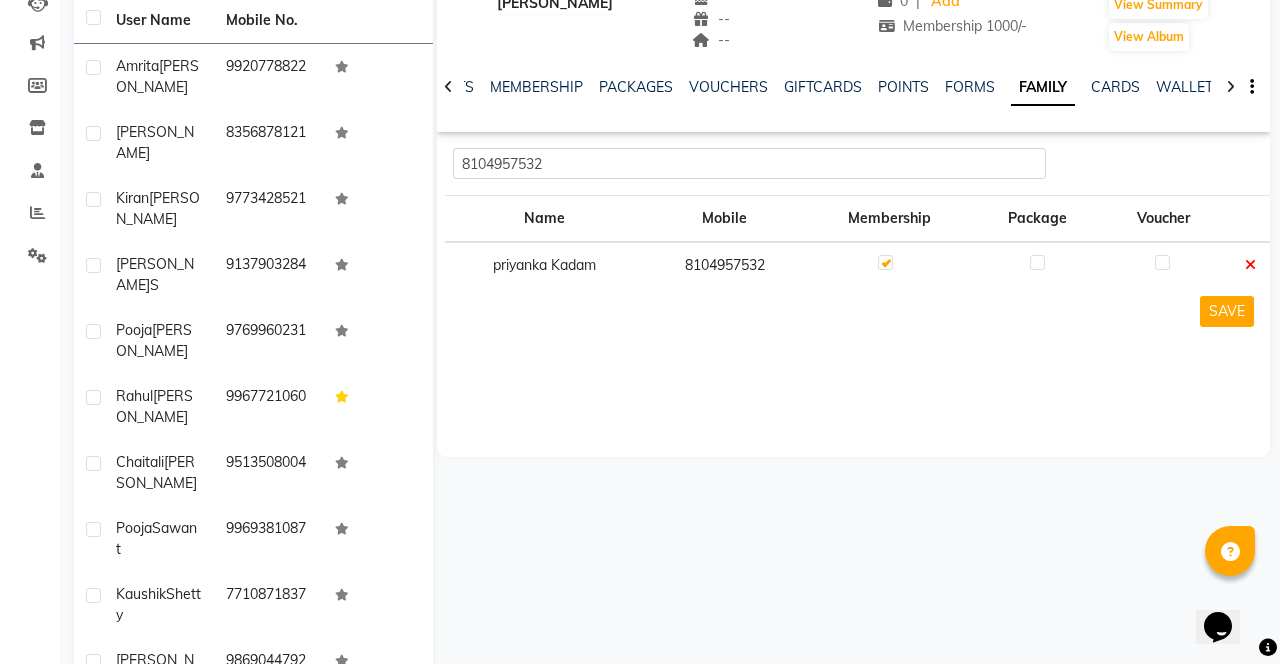 click on "SAVE" 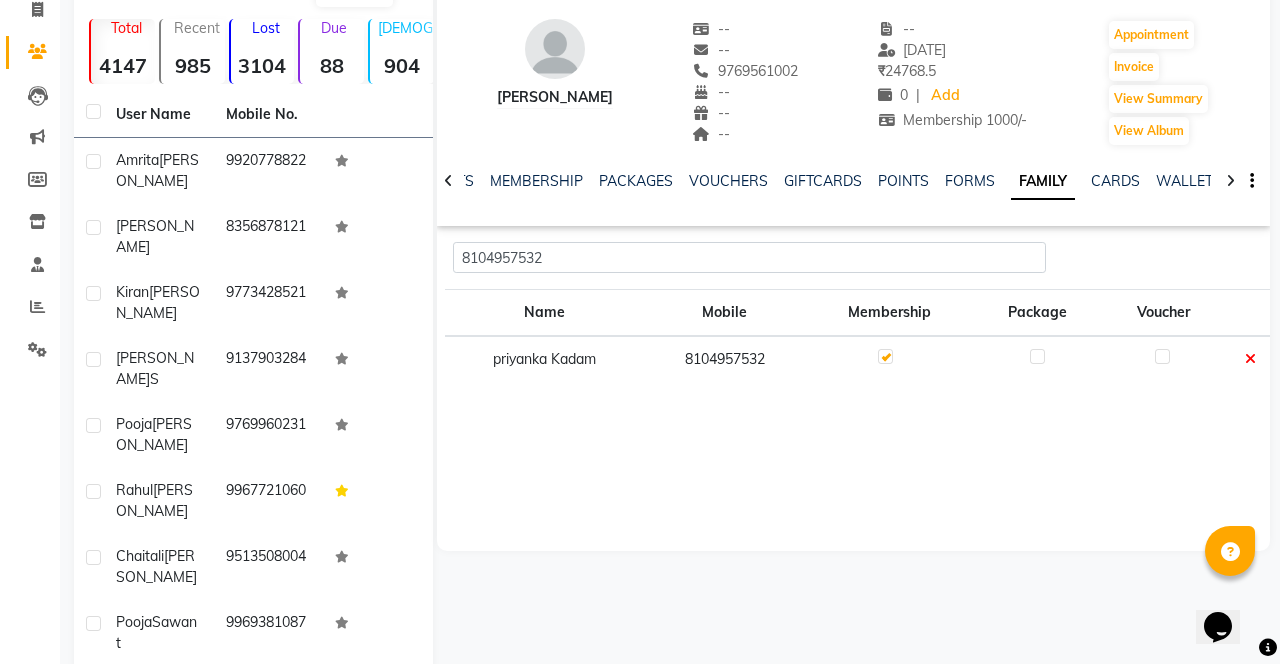 scroll, scrollTop: 0, scrollLeft: 0, axis: both 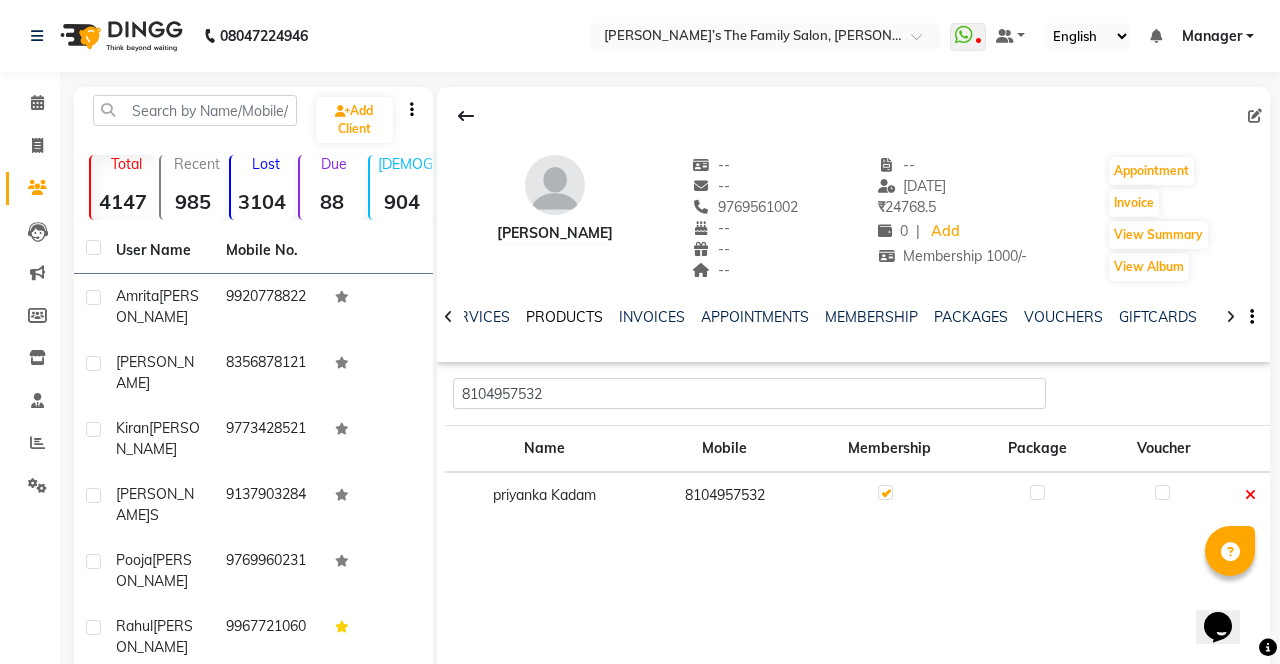click on "PRODUCTS" 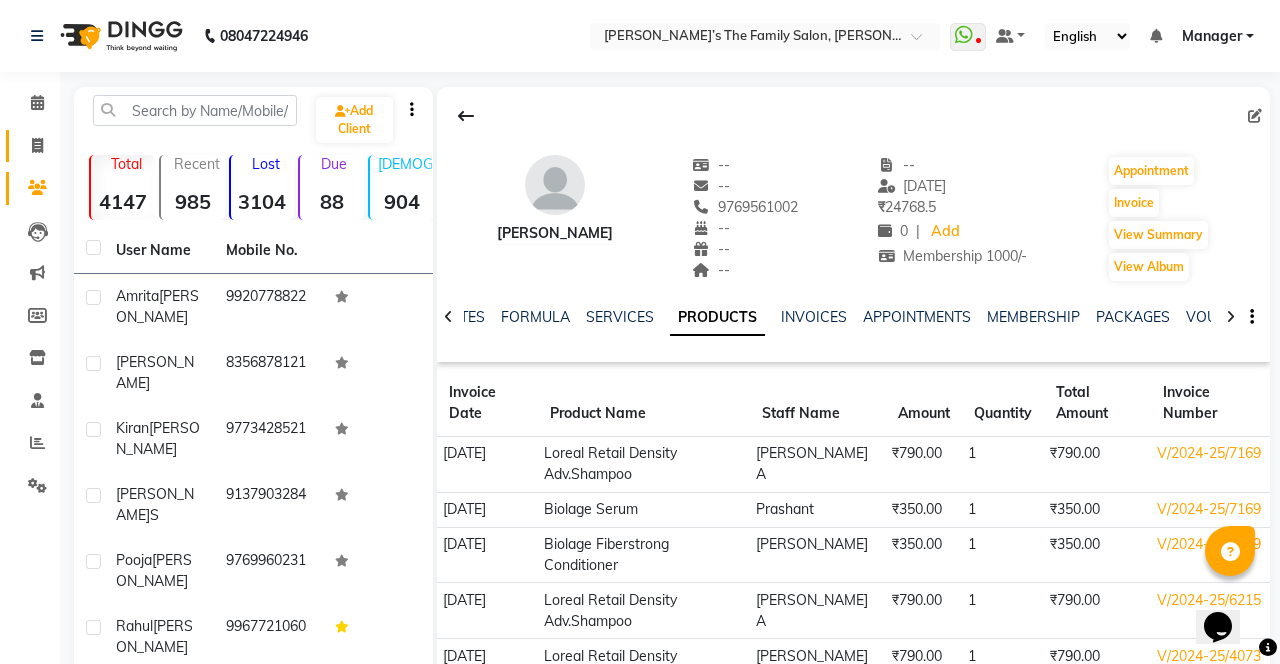 click on "Invoice" 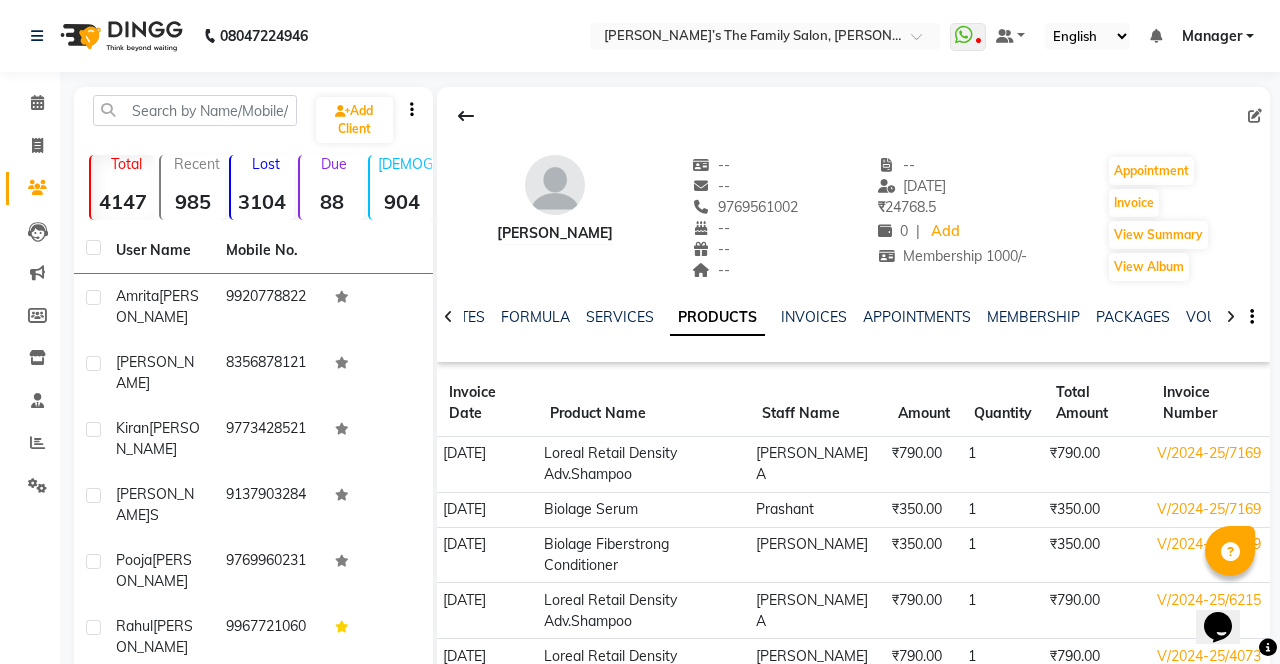 select on "service" 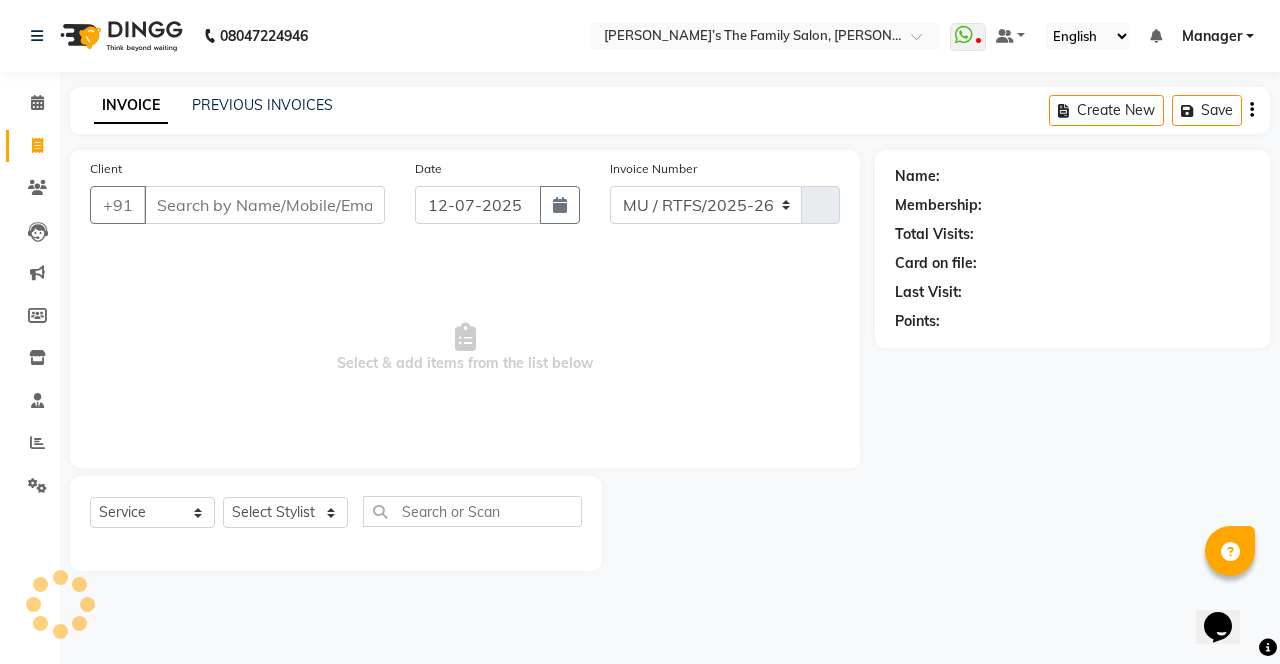 select on "8003" 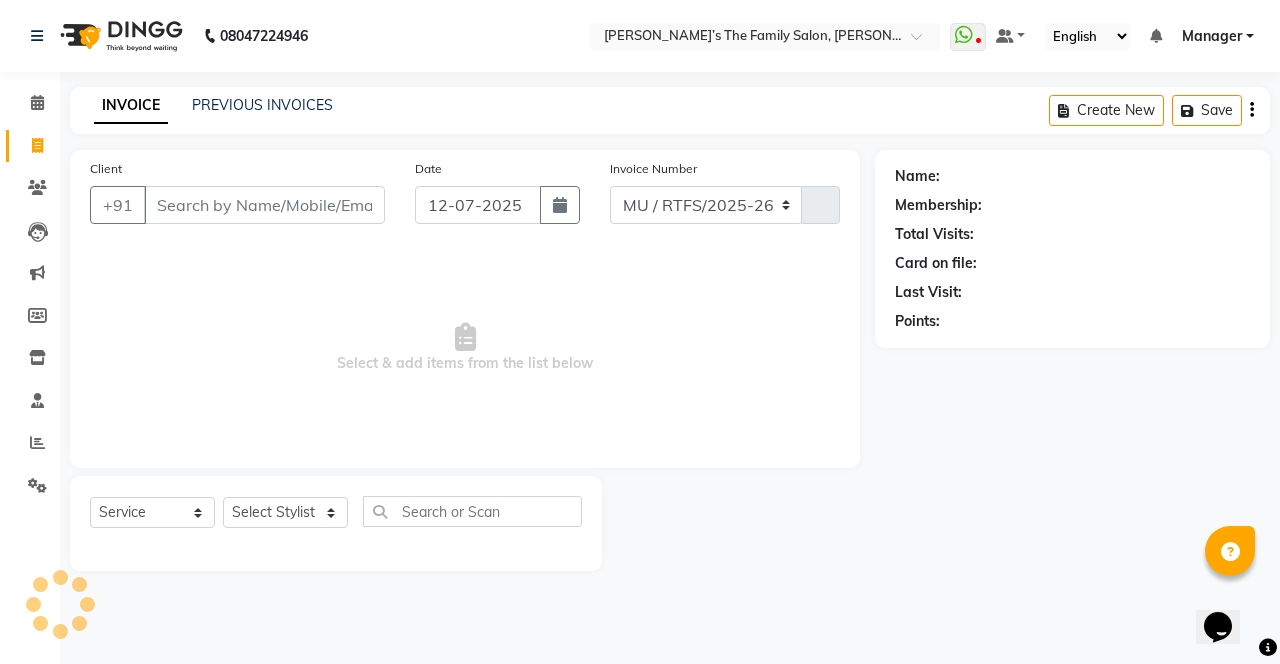 type on "2146" 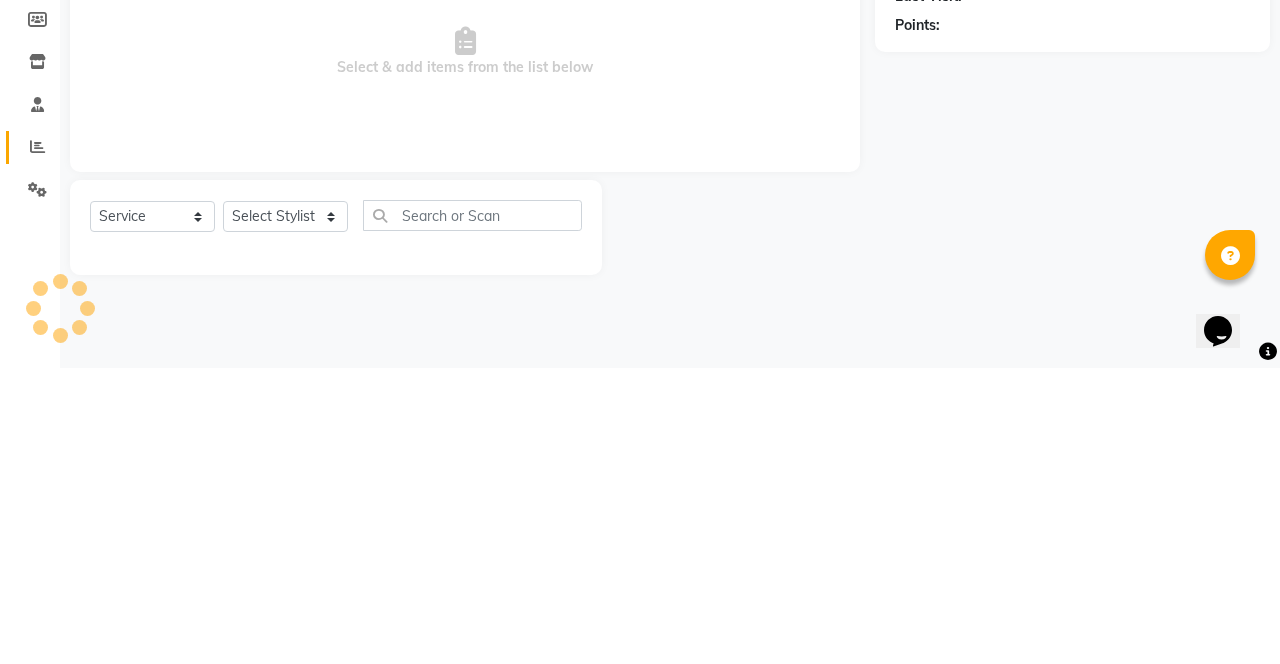 click 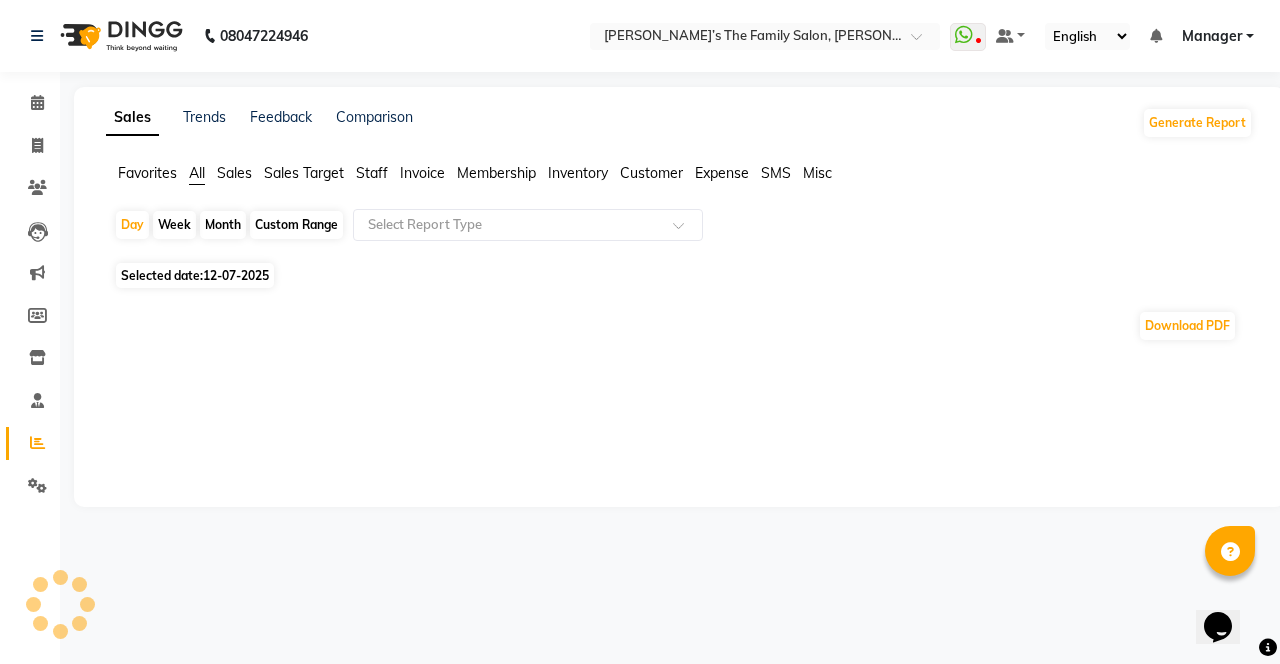 click on "Staff" 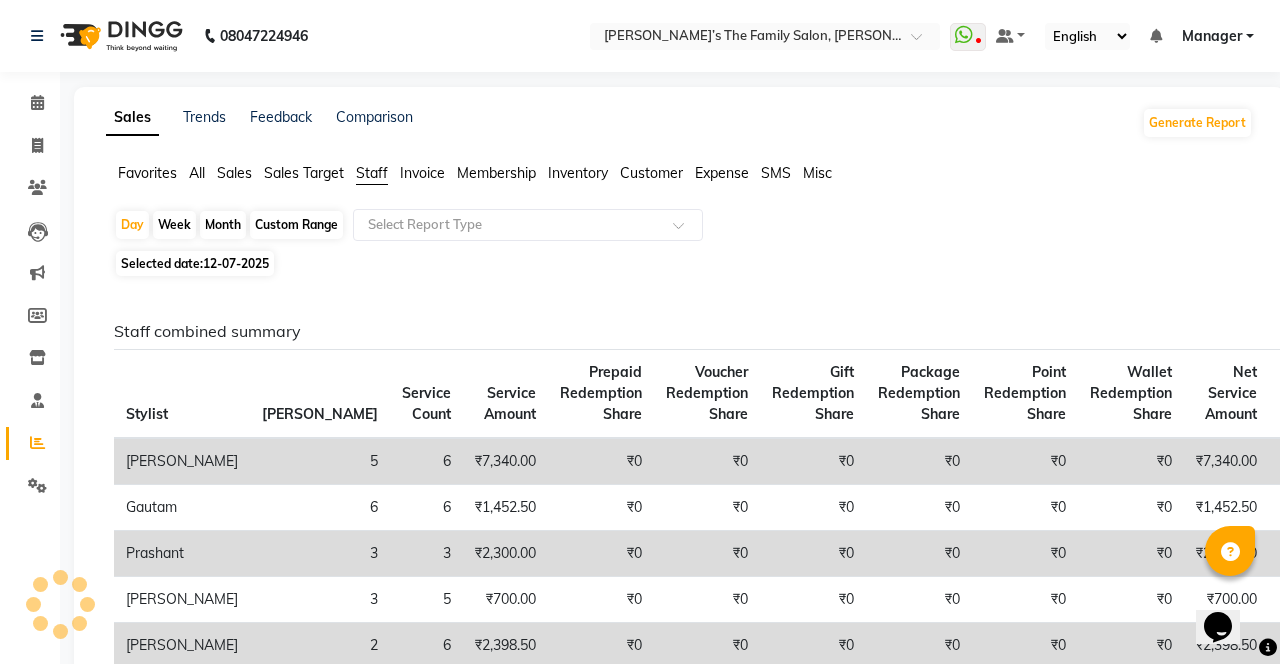click on "Custom Range" 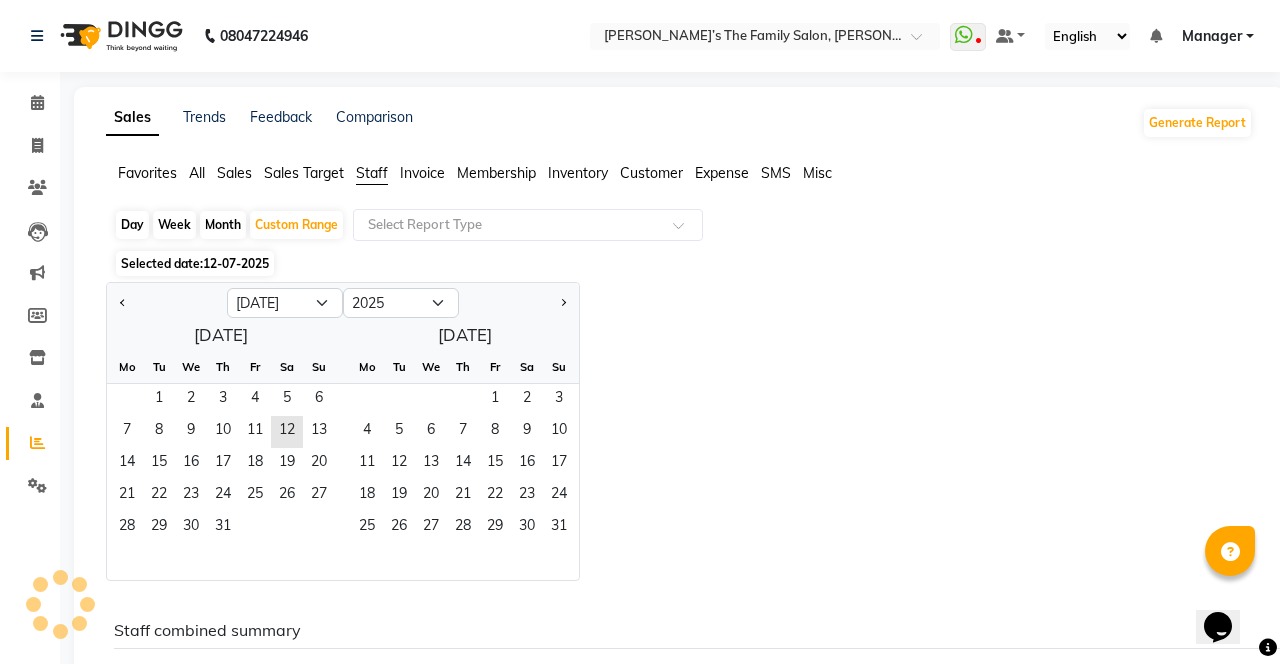 click on "1" 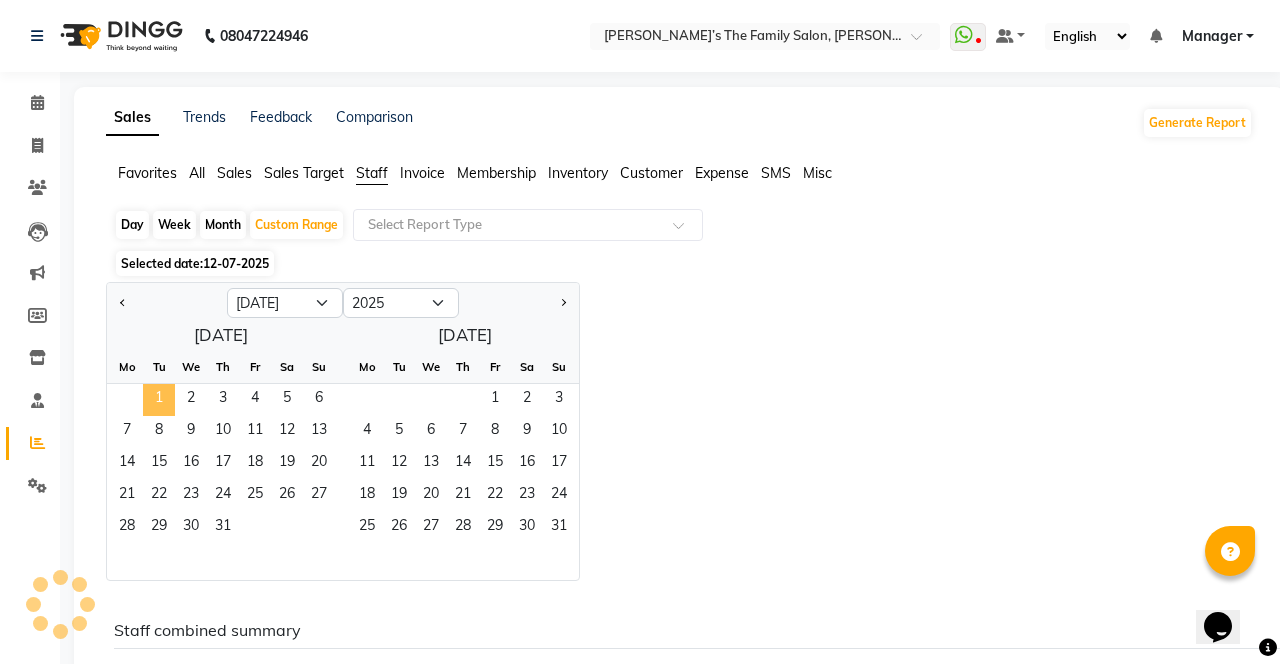 click on "31" 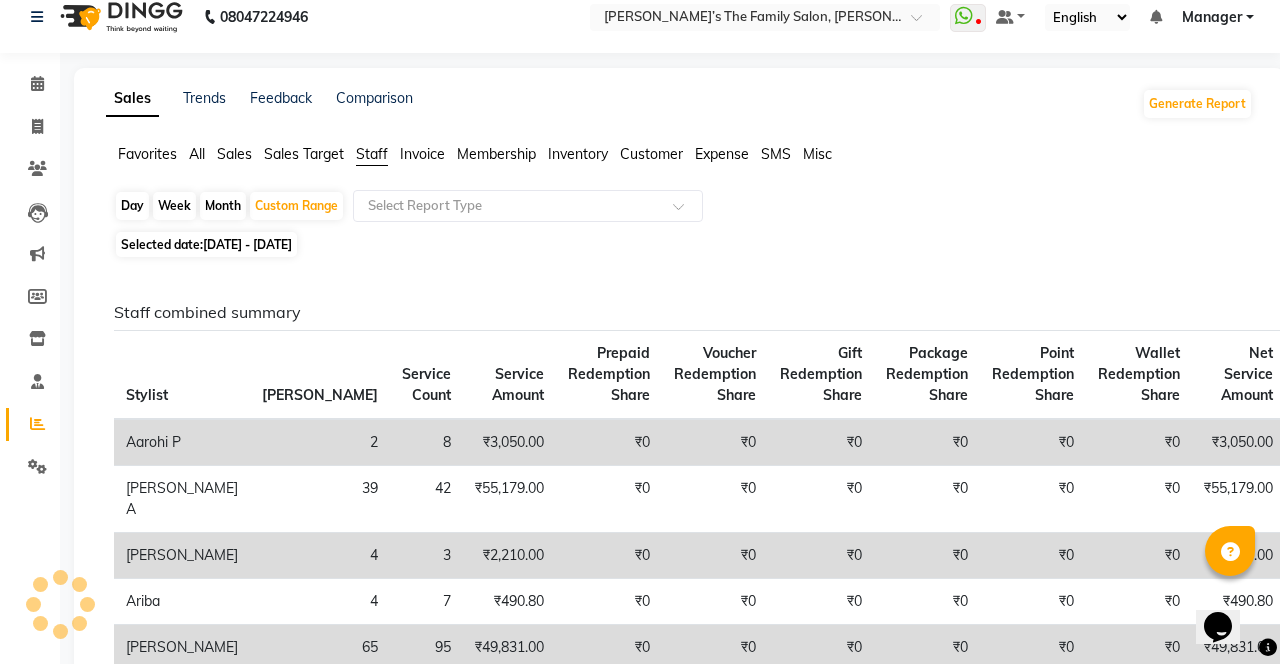scroll, scrollTop: 16, scrollLeft: 0, axis: vertical 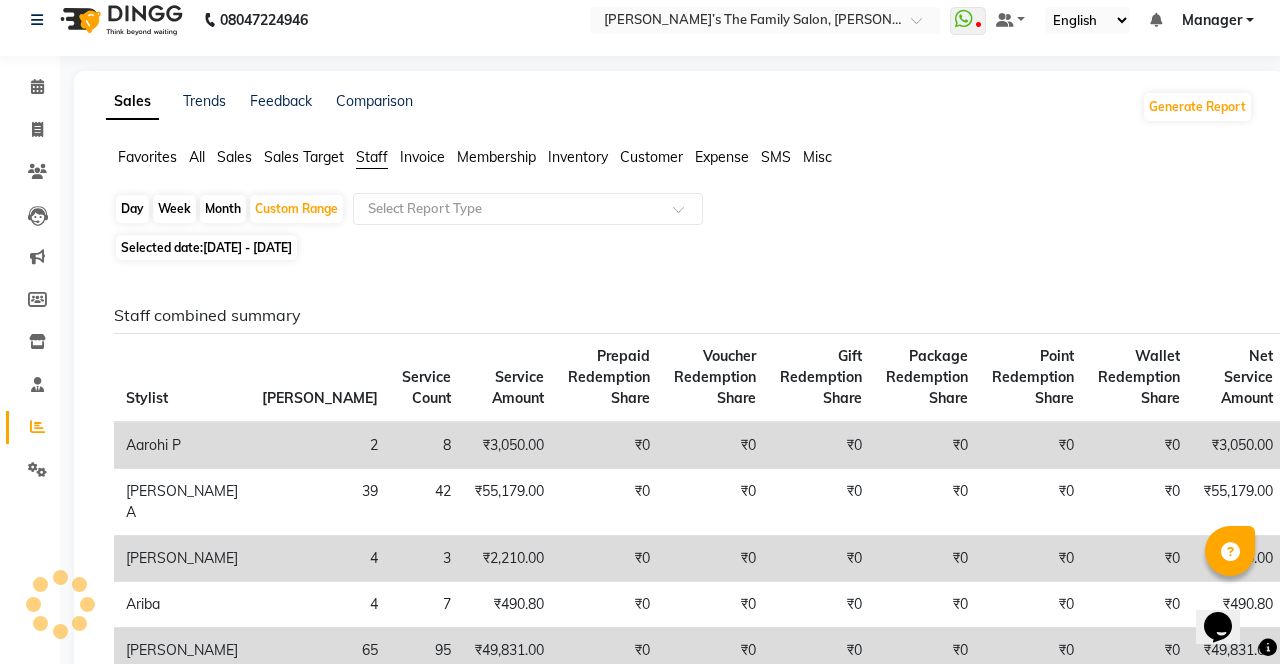 click on "Day" 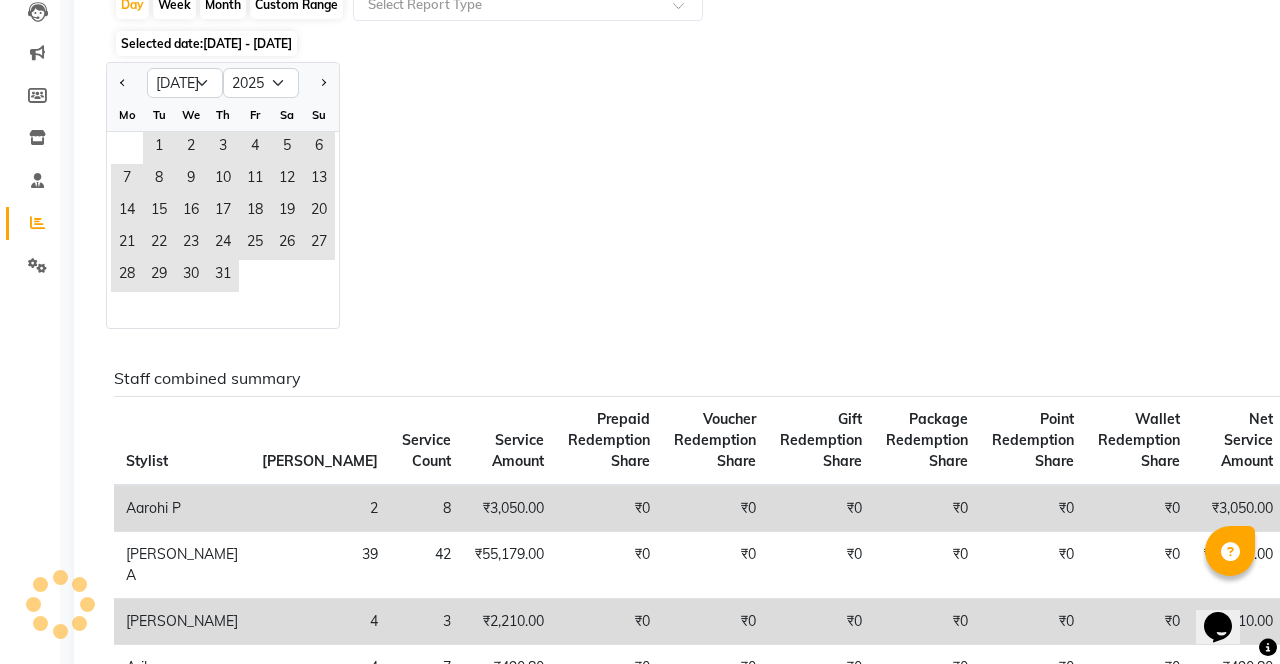 scroll, scrollTop: 220, scrollLeft: 0, axis: vertical 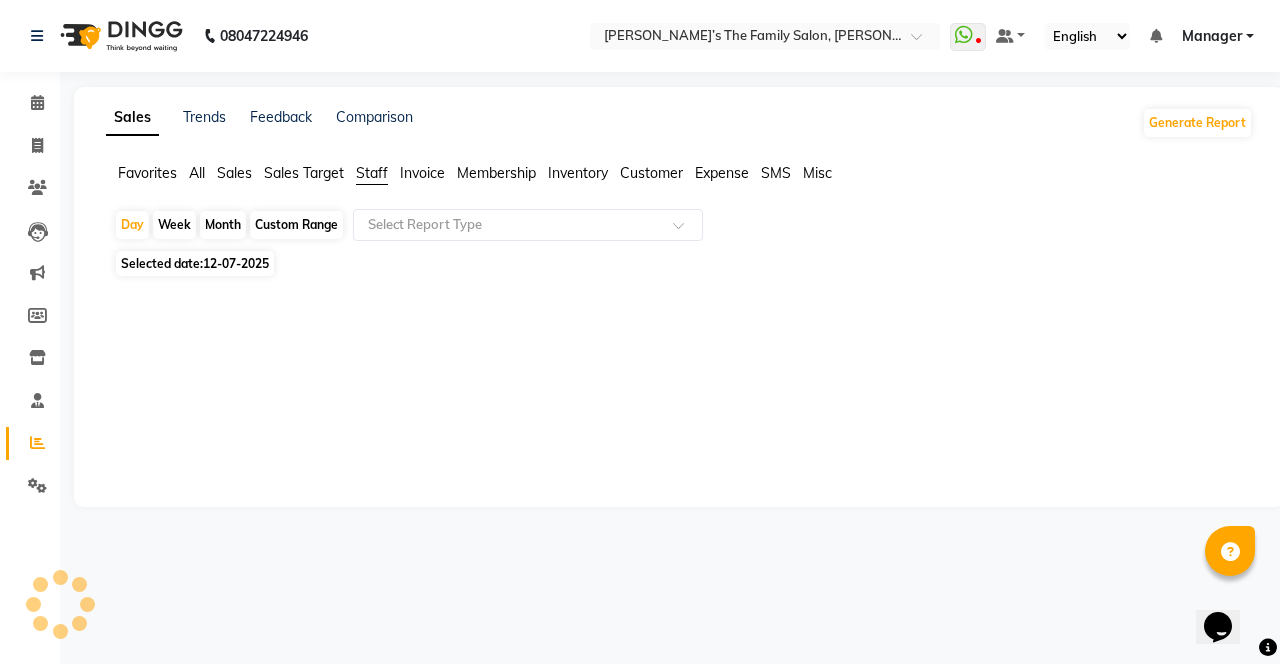 click on "Favorites" 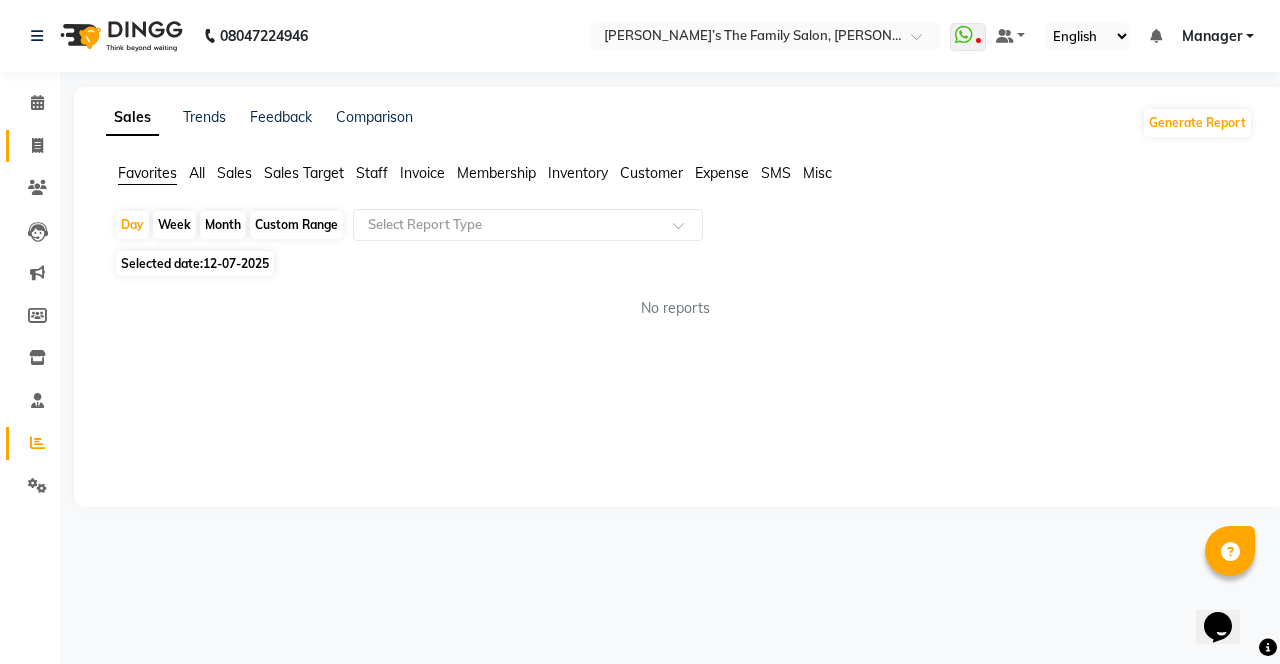 click 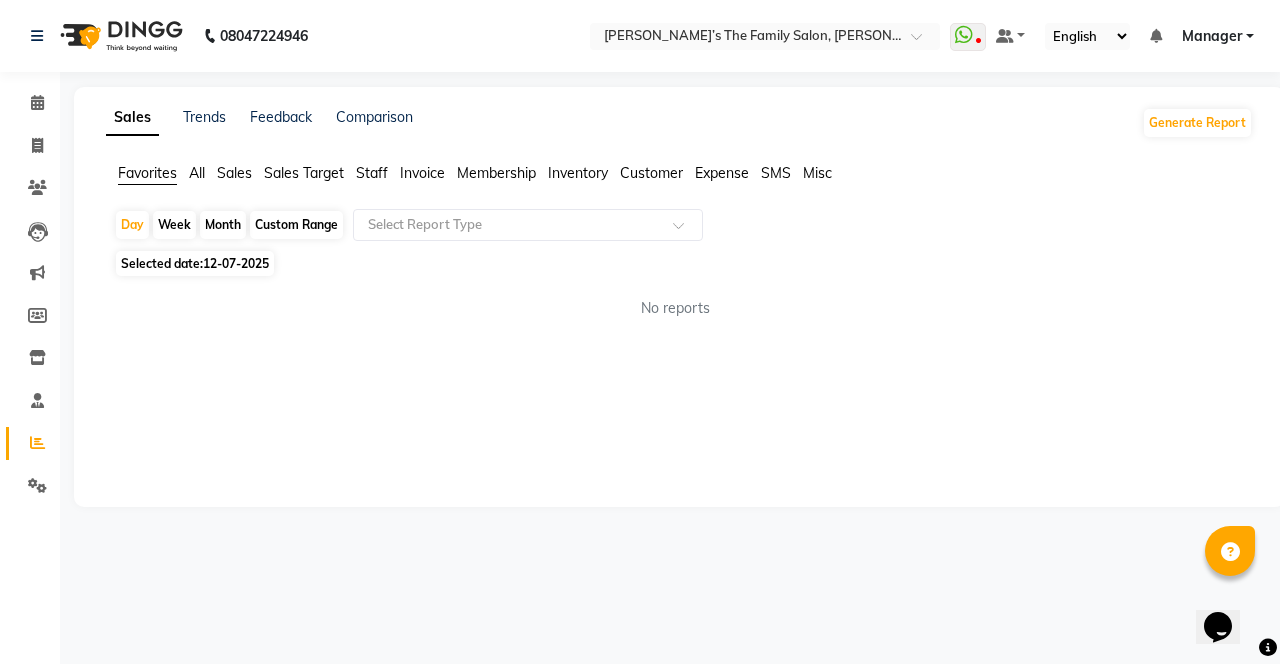 select on "service" 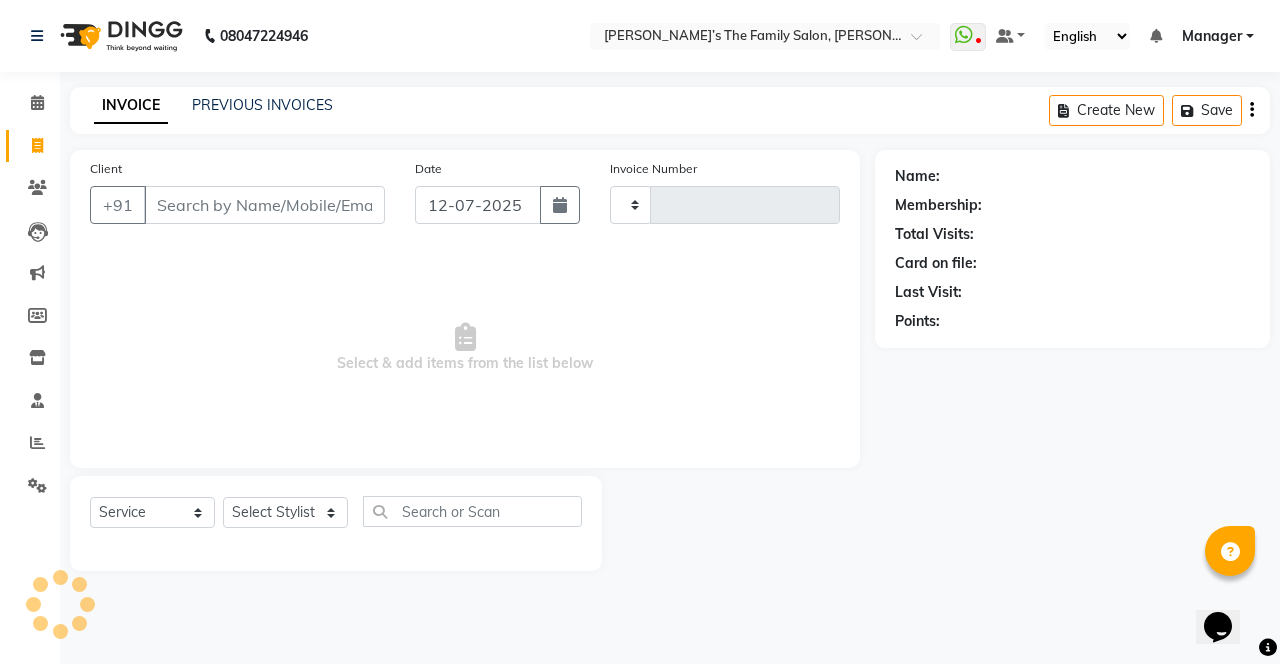 type on "2146" 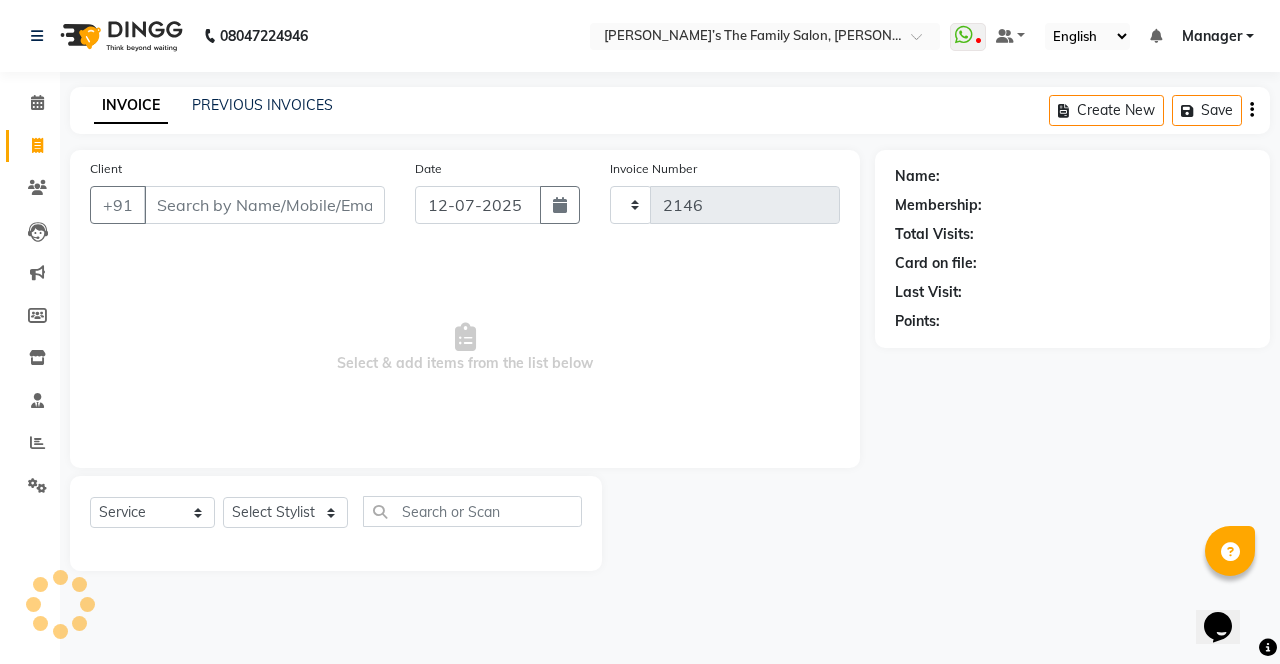 select on "8003" 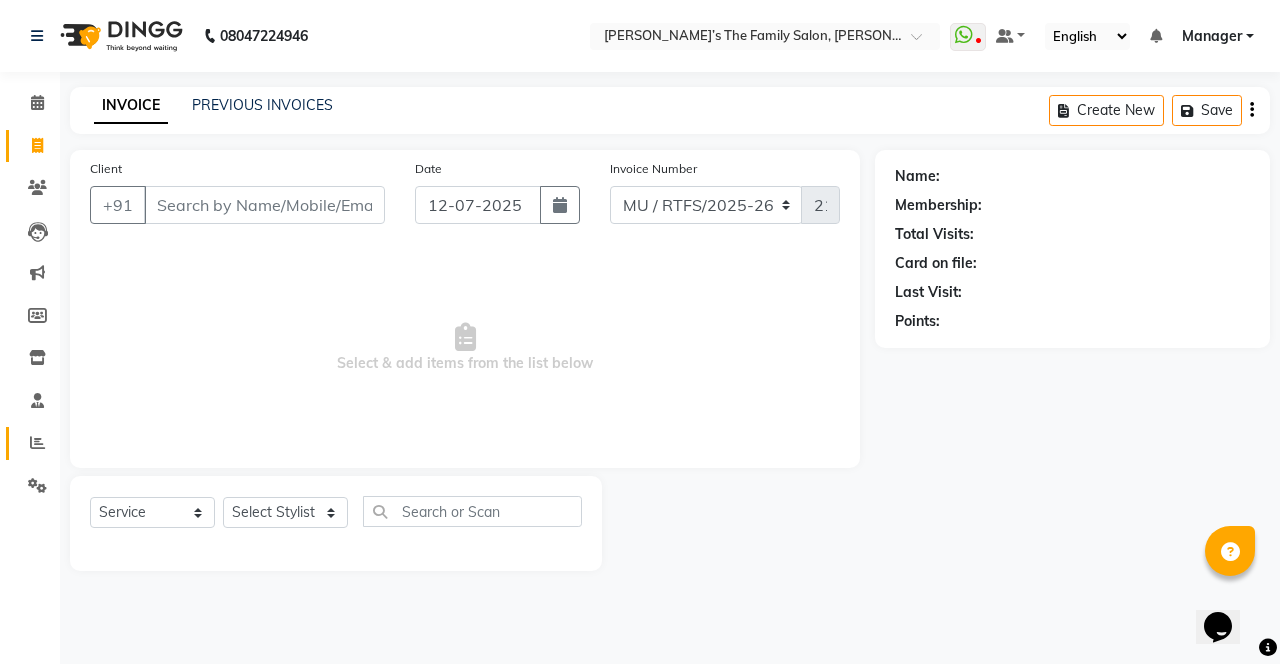 click 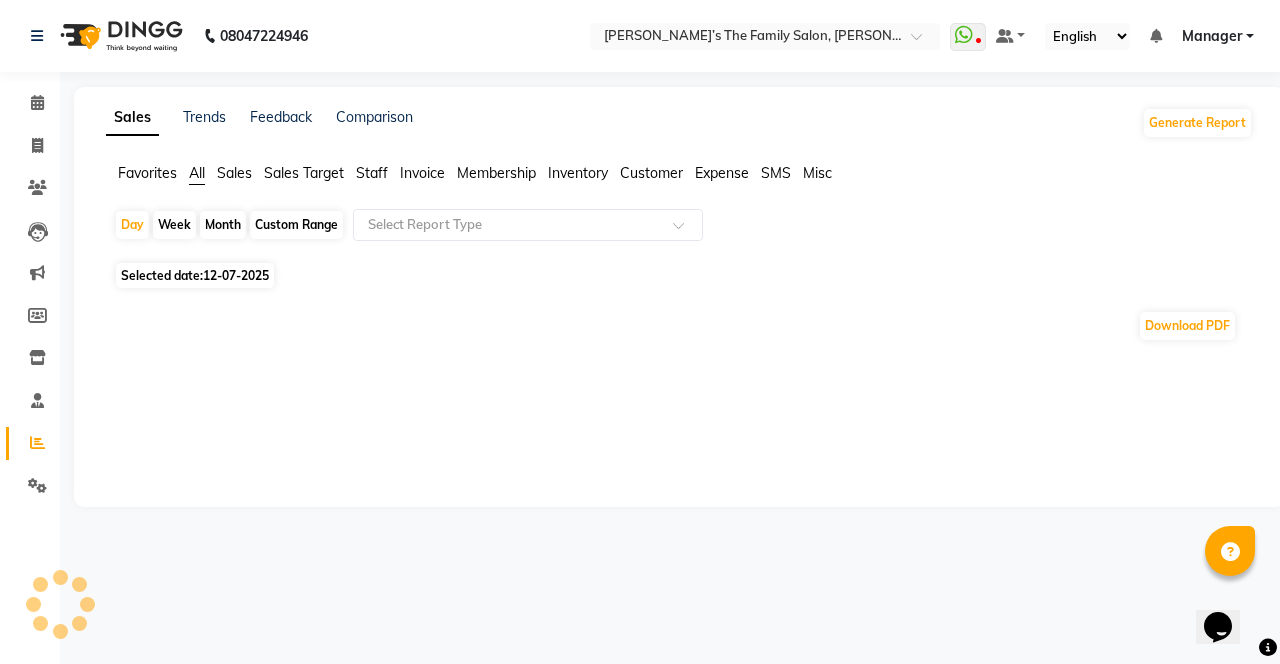 click on "Staff" 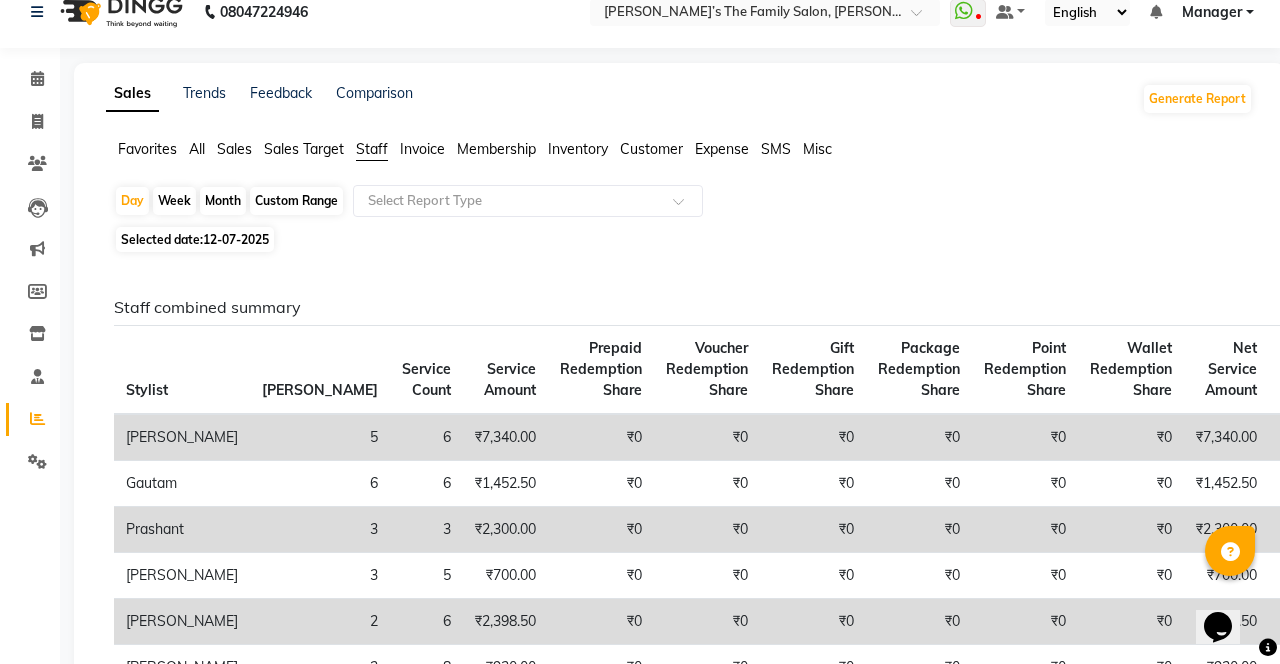 scroll, scrollTop: 0, scrollLeft: 0, axis: both 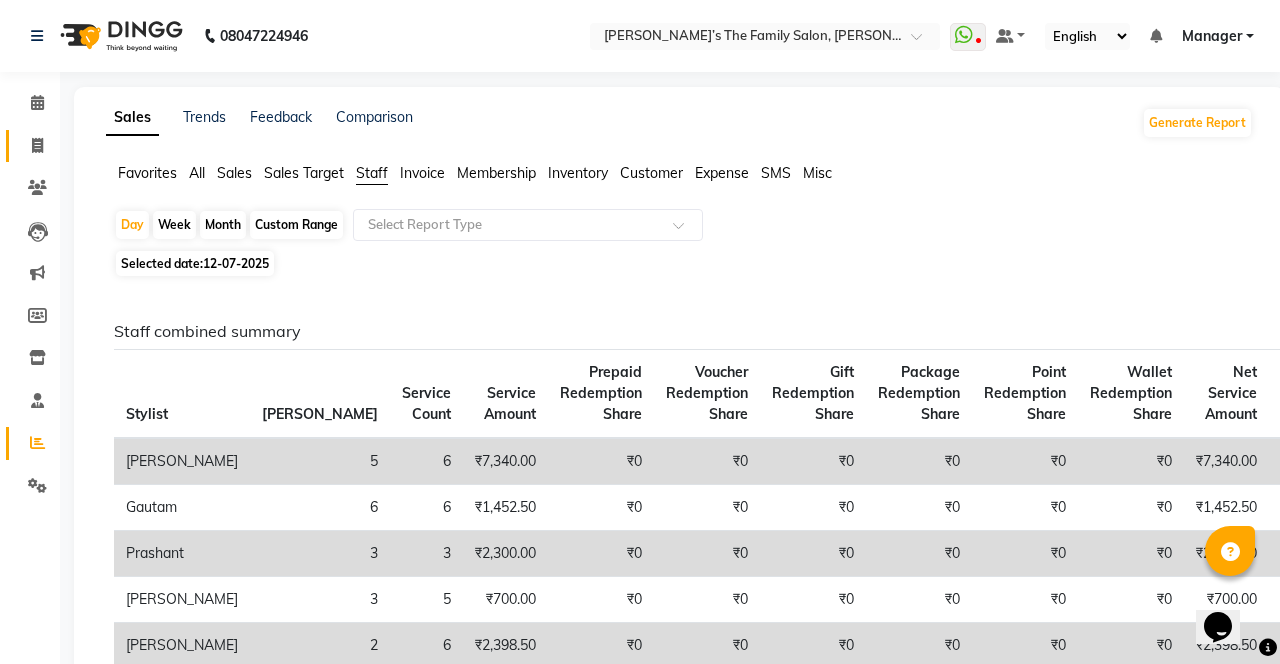 click 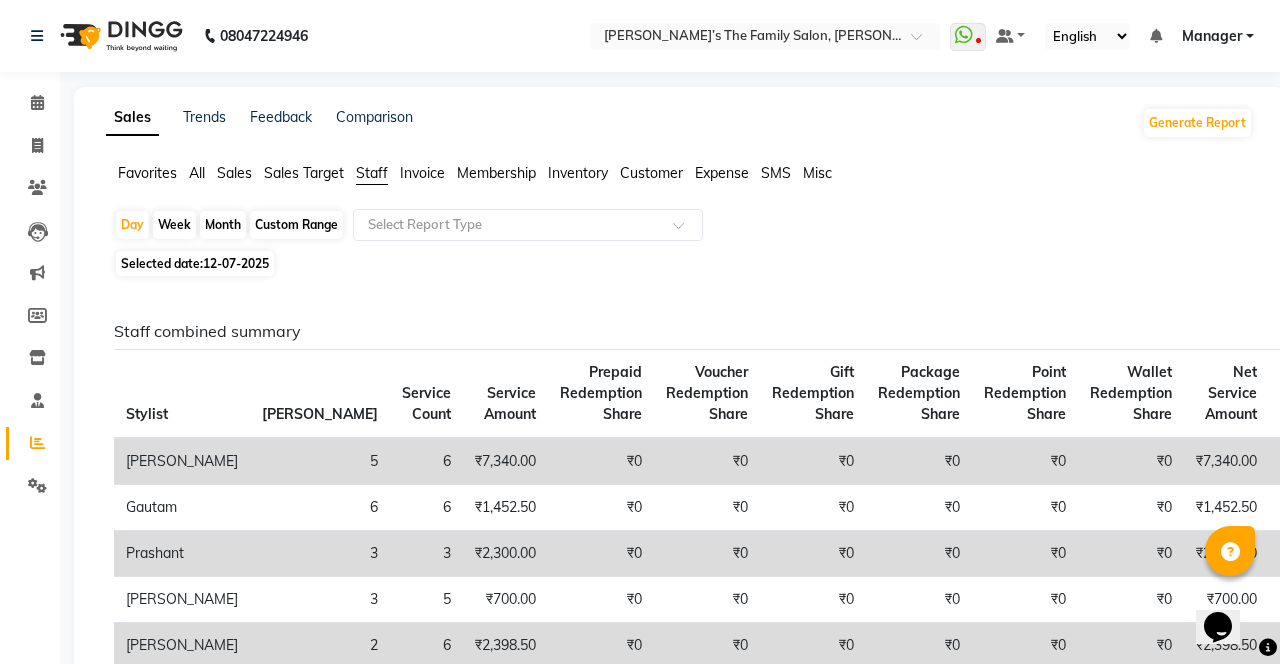 select on "service" 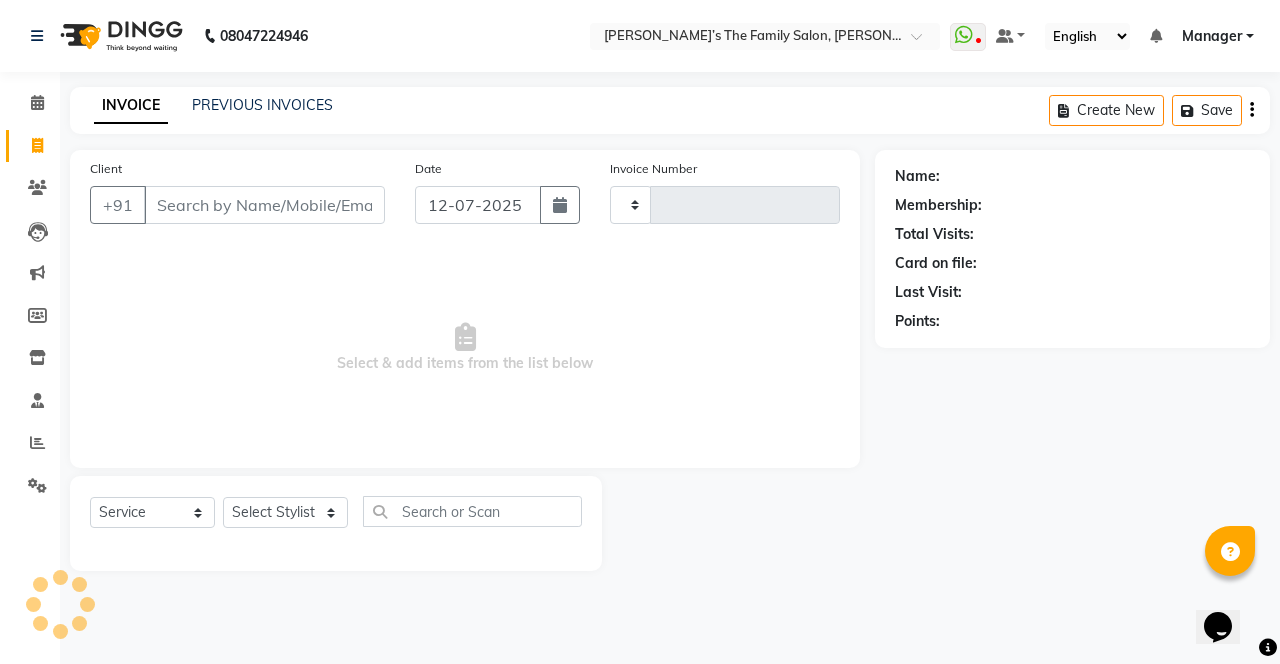 type on "2146" 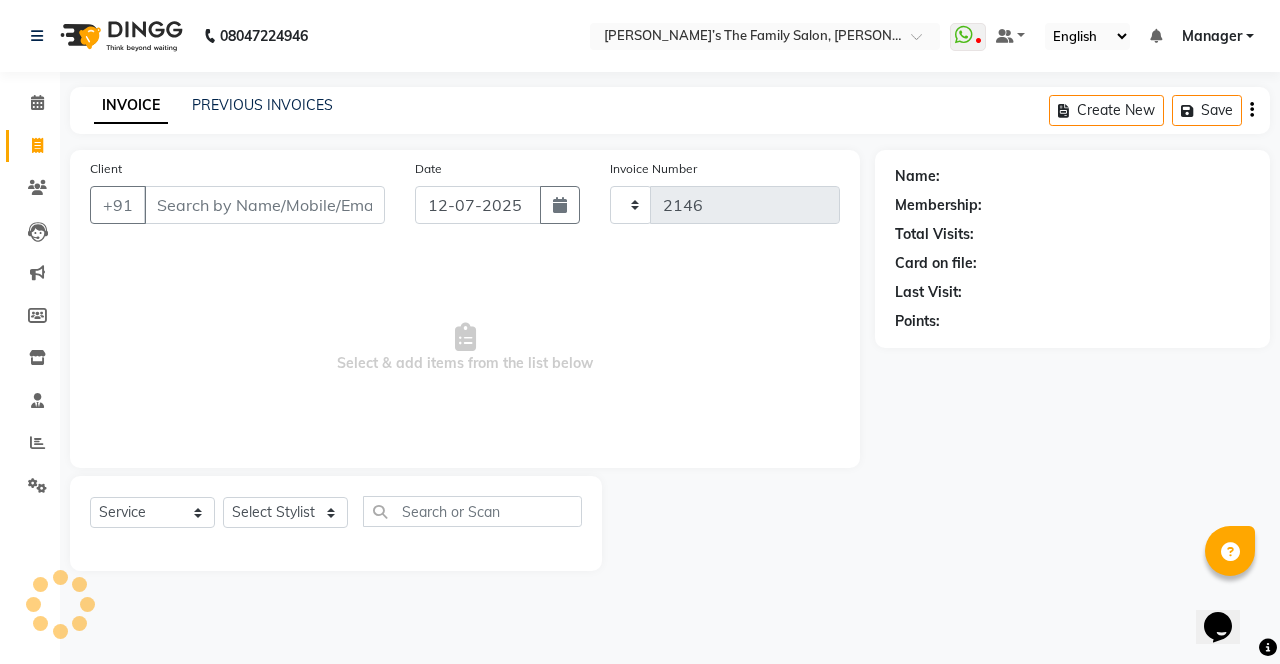 select on "8003" 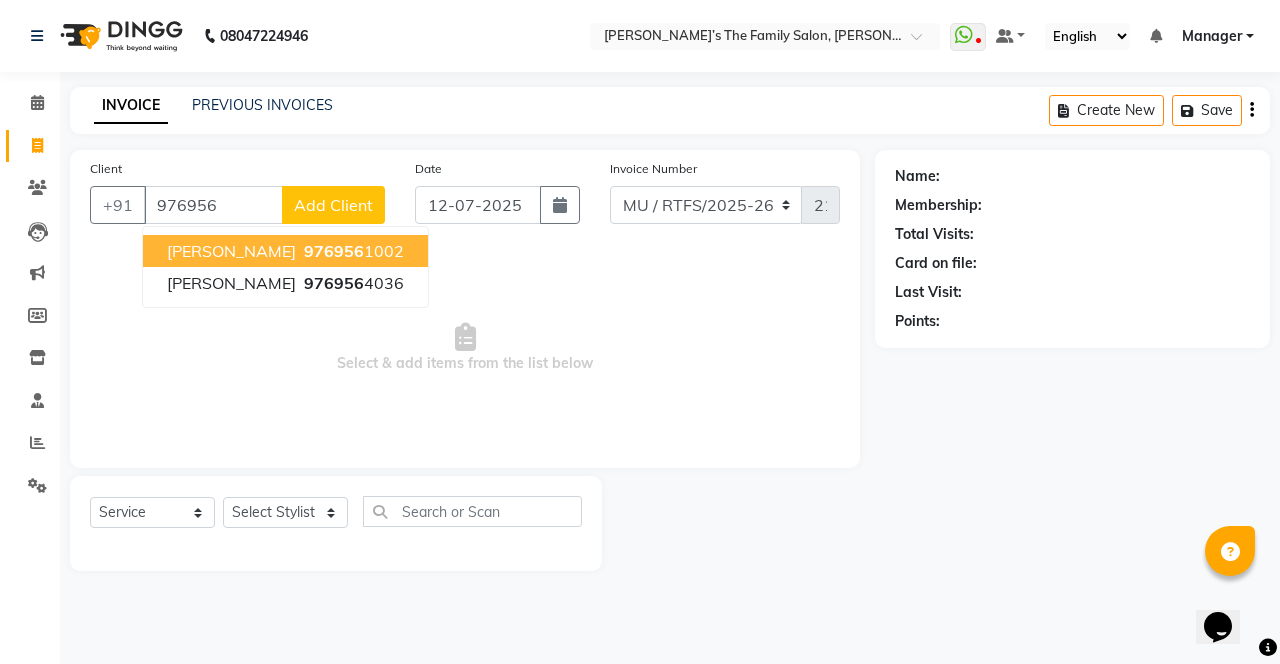 click on "976956" at bounding box center (334, 251) 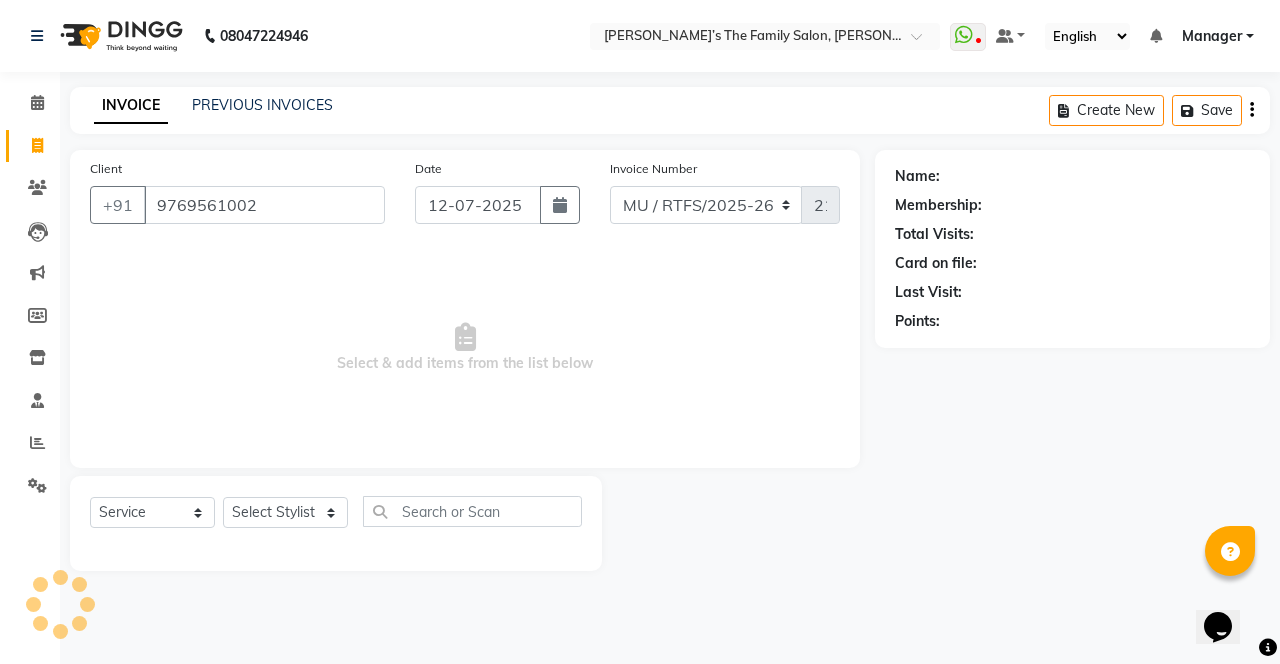 type on "9769561002" 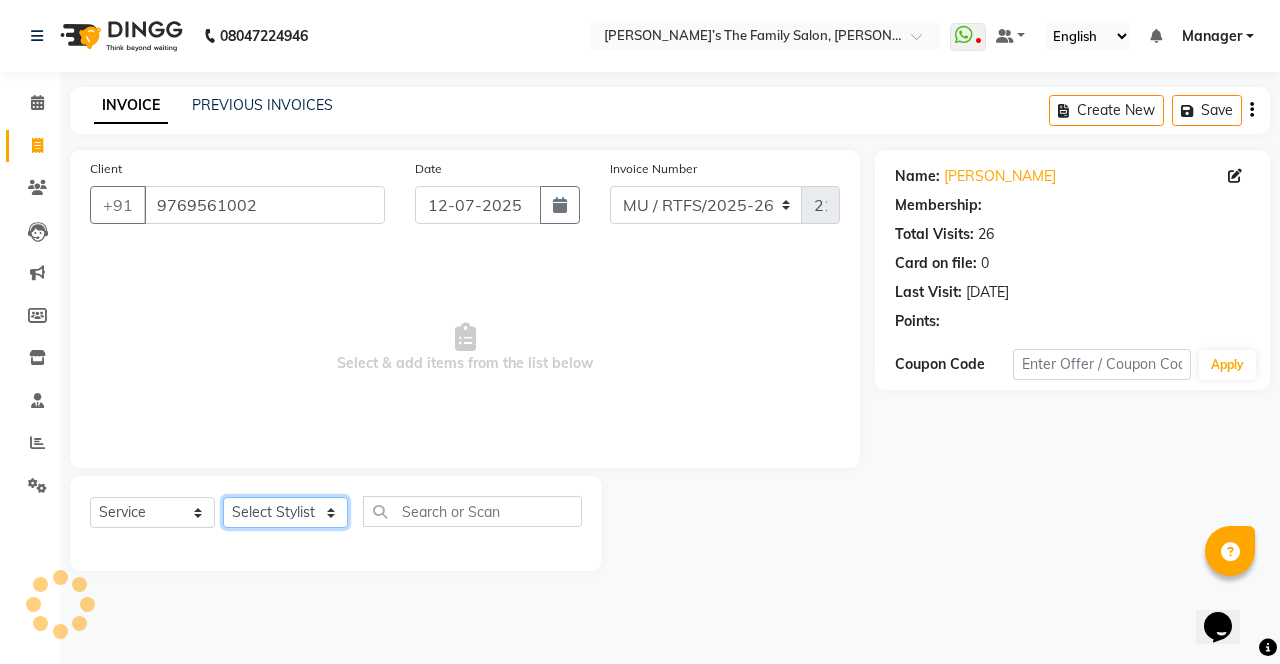 click on "Select Stylist Aarohi P Aksahy Auty Aniket A Apurva Ariba Arvind  Chaurasiya Divya Ganesh A Gautam  House sale Komal Waghmare Laxmi  Manager Meenakshi Noor Prashant  Purabi Ravindra  Sangita DIGHE Shobhali  Shreepad Pawar shrishti jaiswal Vikas H Vinali" 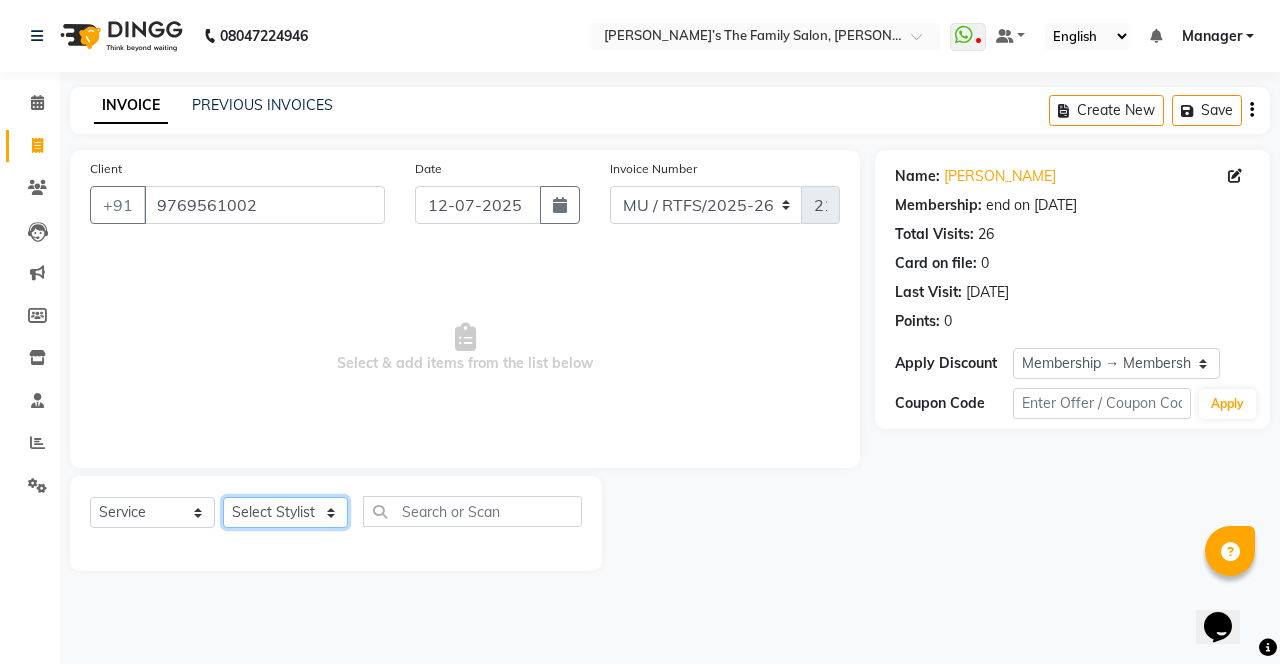 select on "59307" 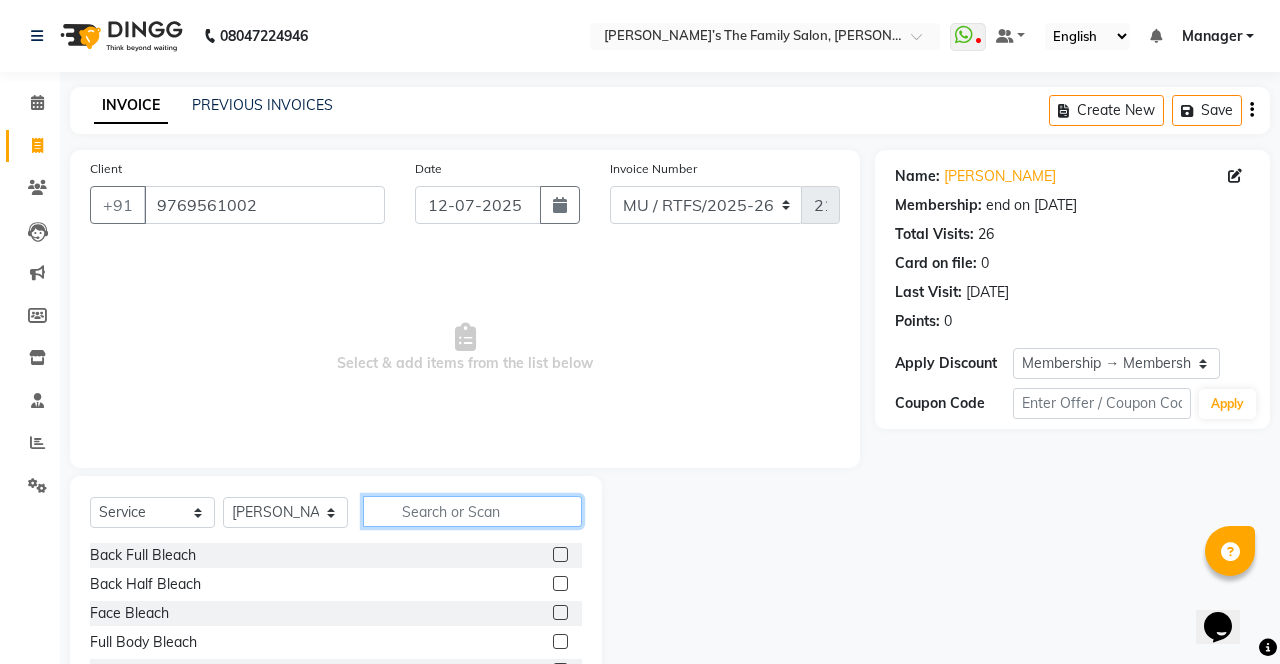 click 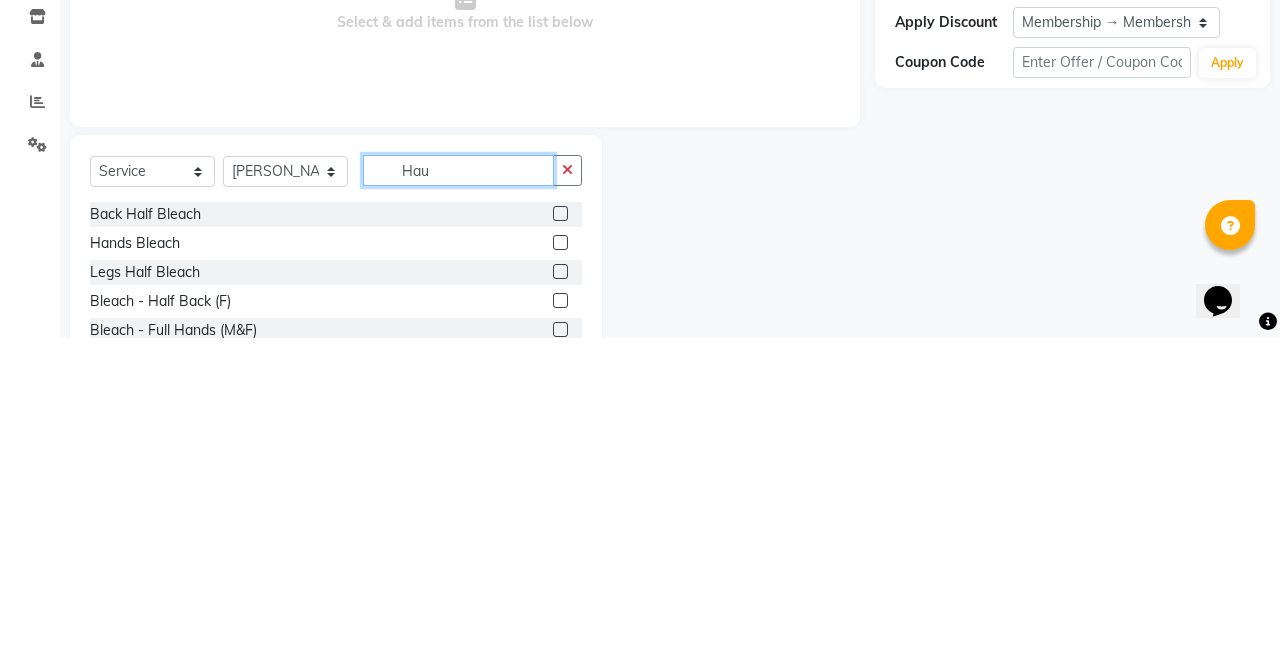 scroll, scrollTop: 0, scrollLeft: 0, axis: both 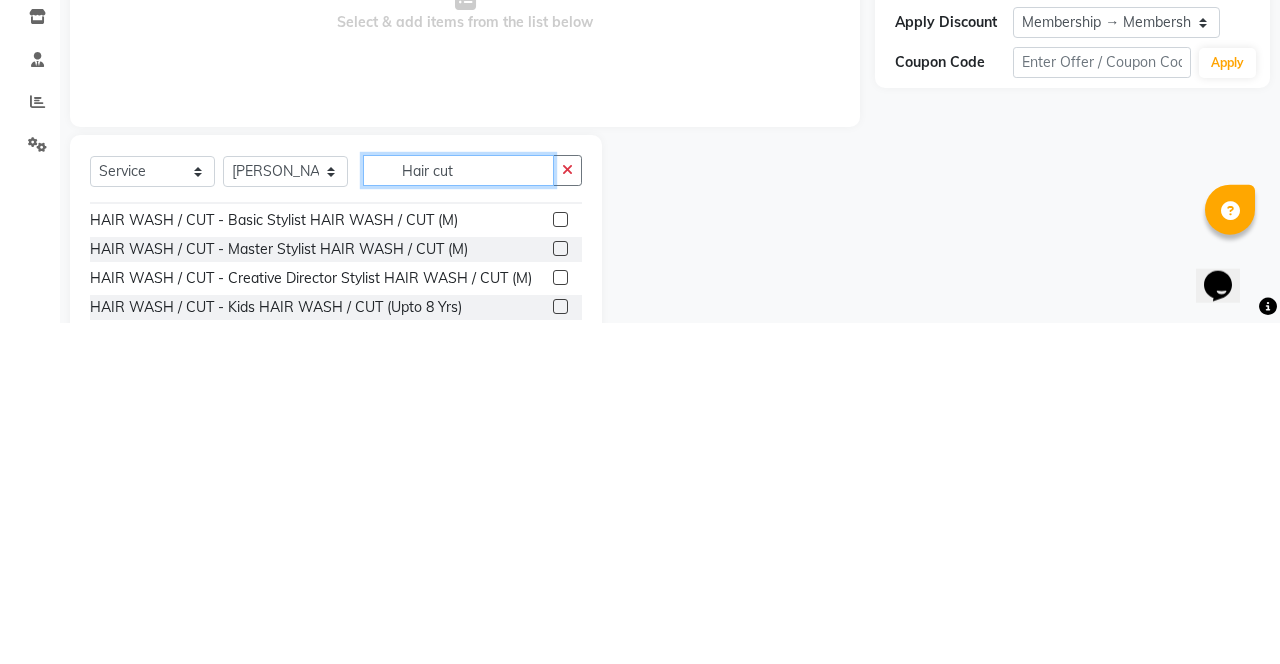 type on "Hair cut" 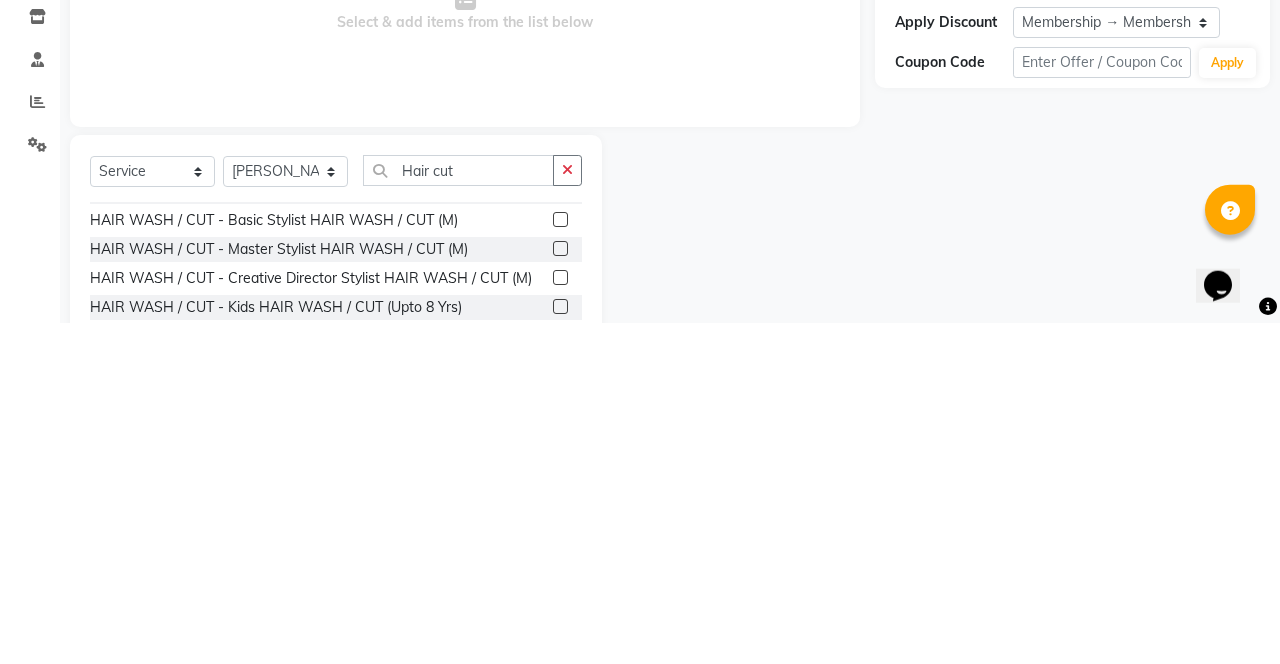 click 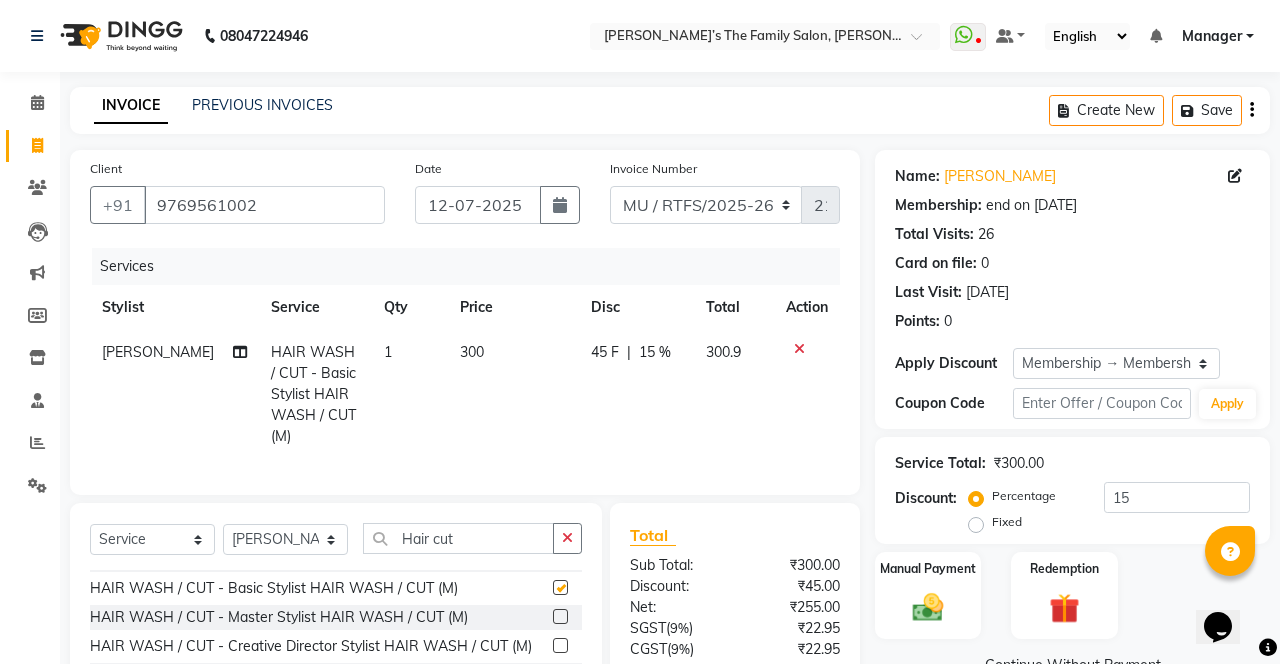 checkbox on "false" 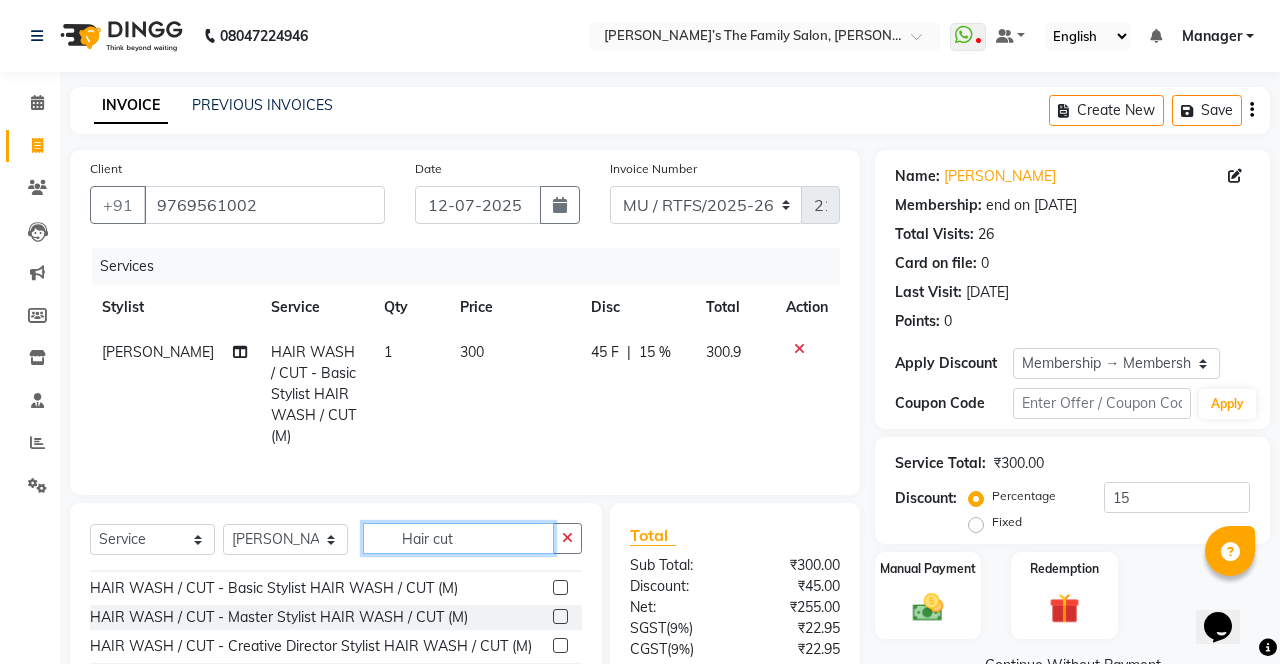 click on "Hair cut" 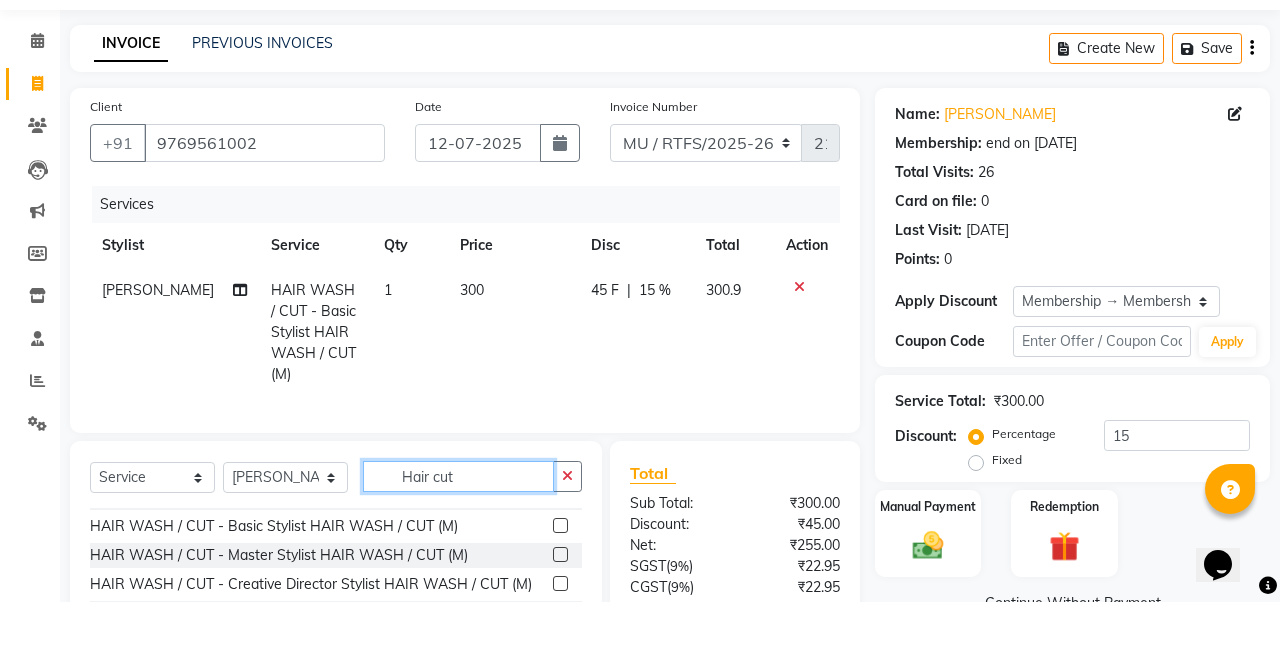 scroll, scrollTop: 42, scrollLeft: 0, axis: vertical 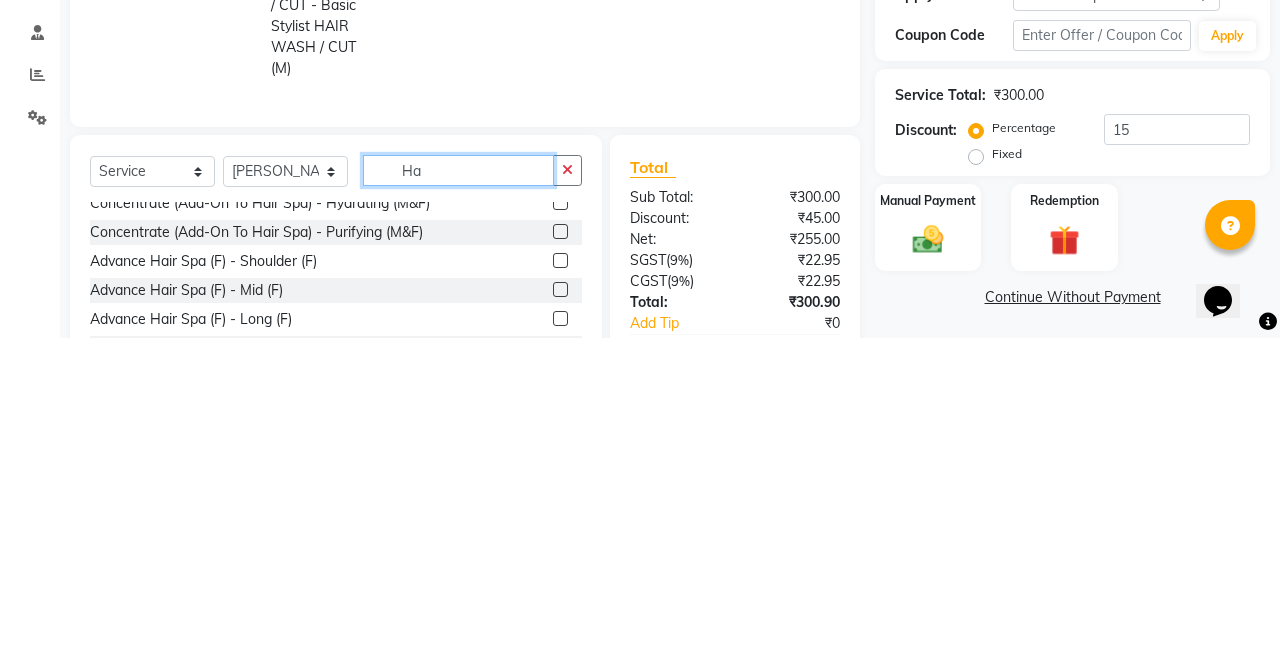 type on "H" 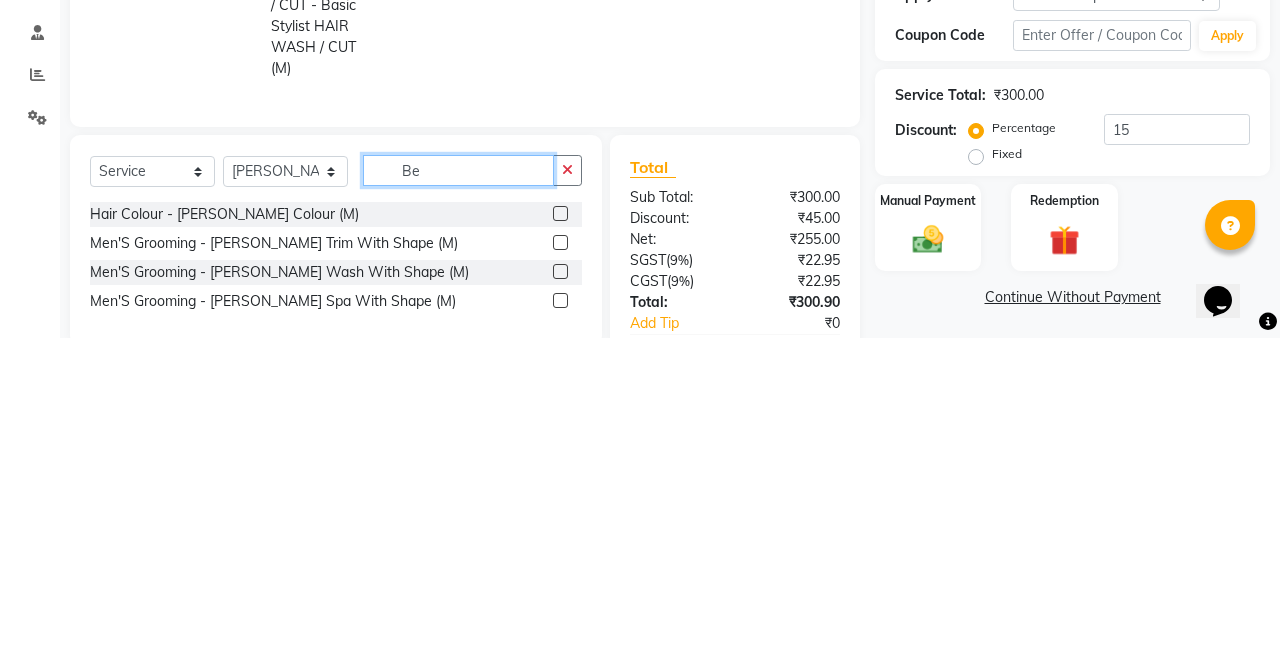 scroll, scrollTop: 0, scrollLeft: 0, axis: both 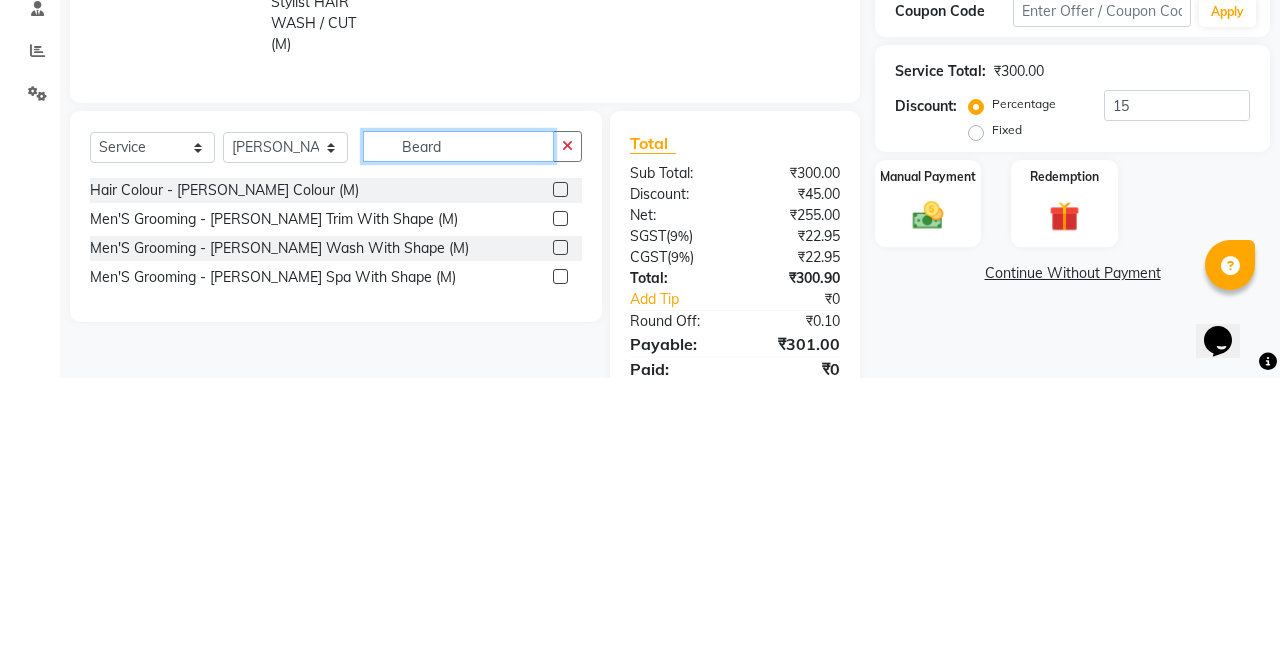type on "Beard" 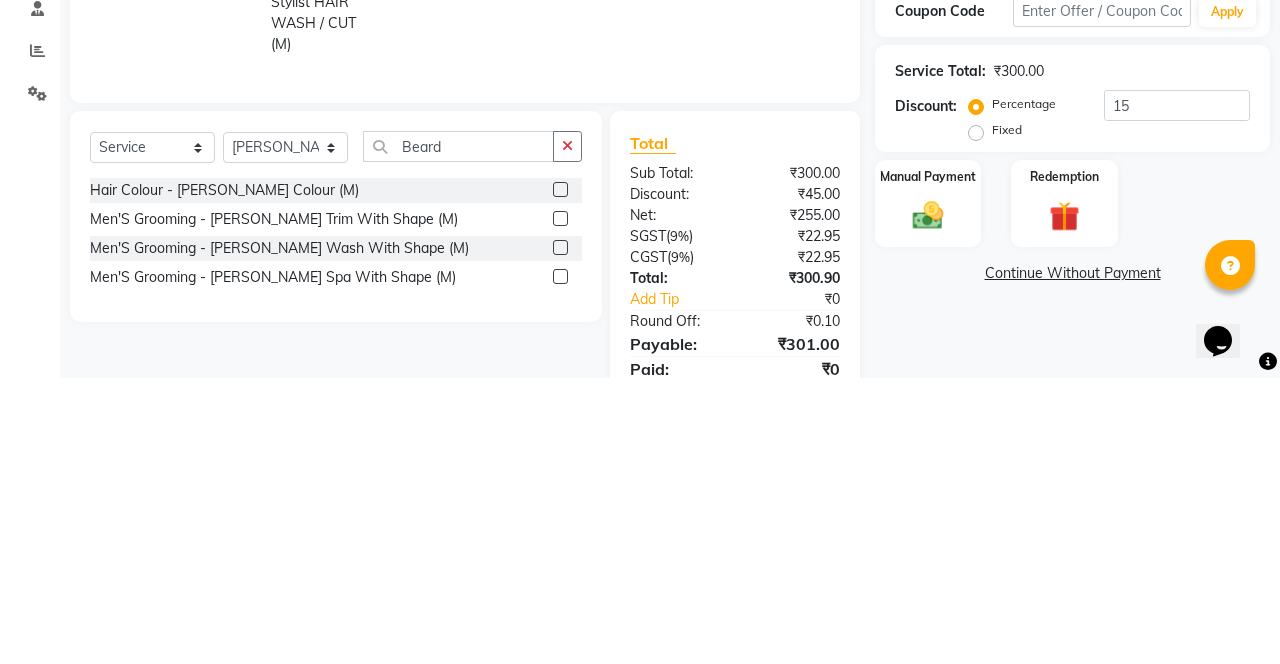 click 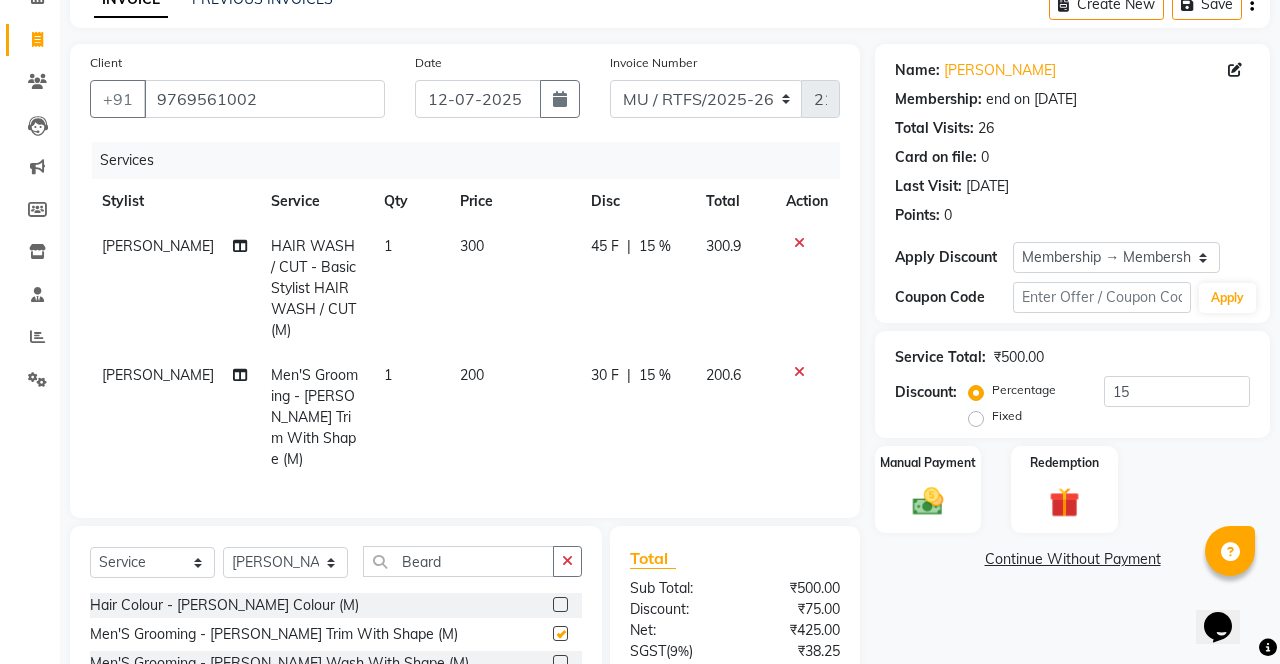 checkbox on "false" 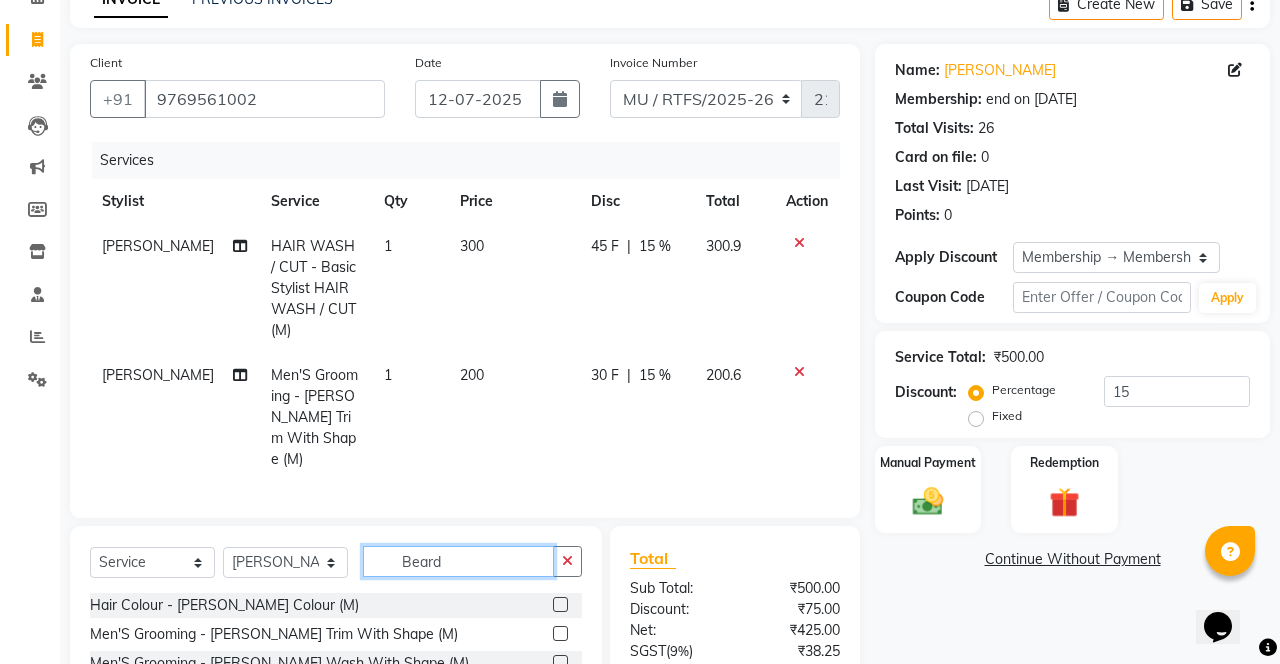 click on "Beard" 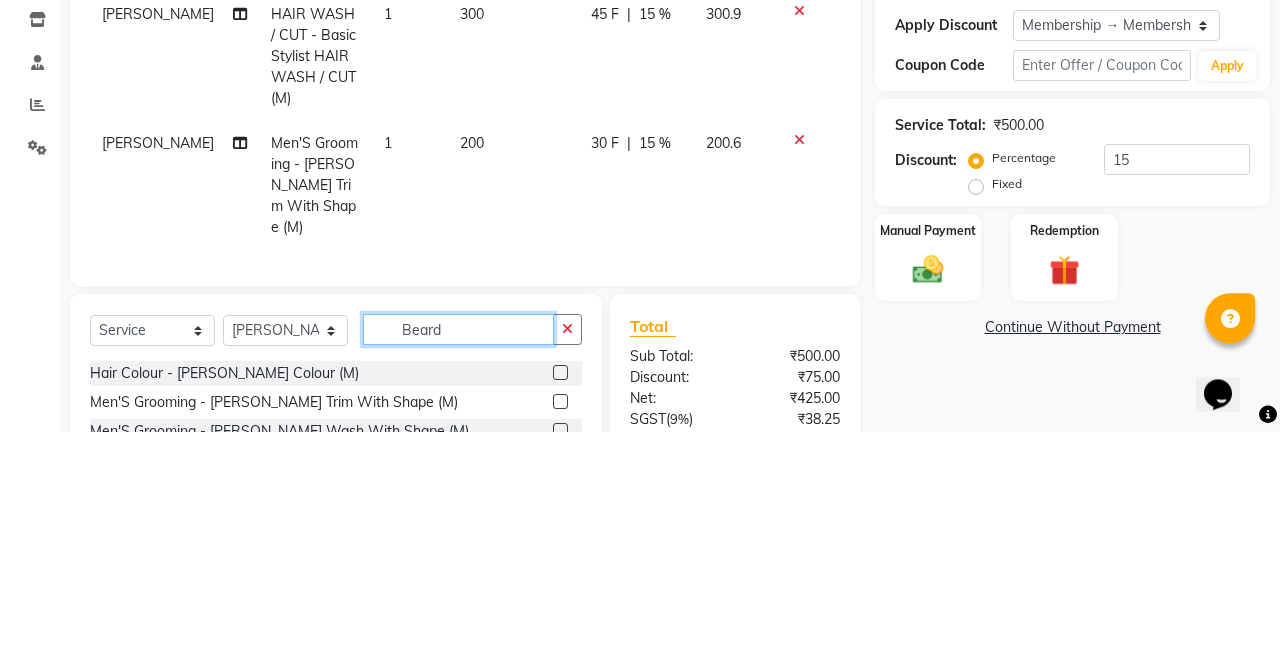scroll, scrollTop: 150, scrollLeft: 0, axis: vertical 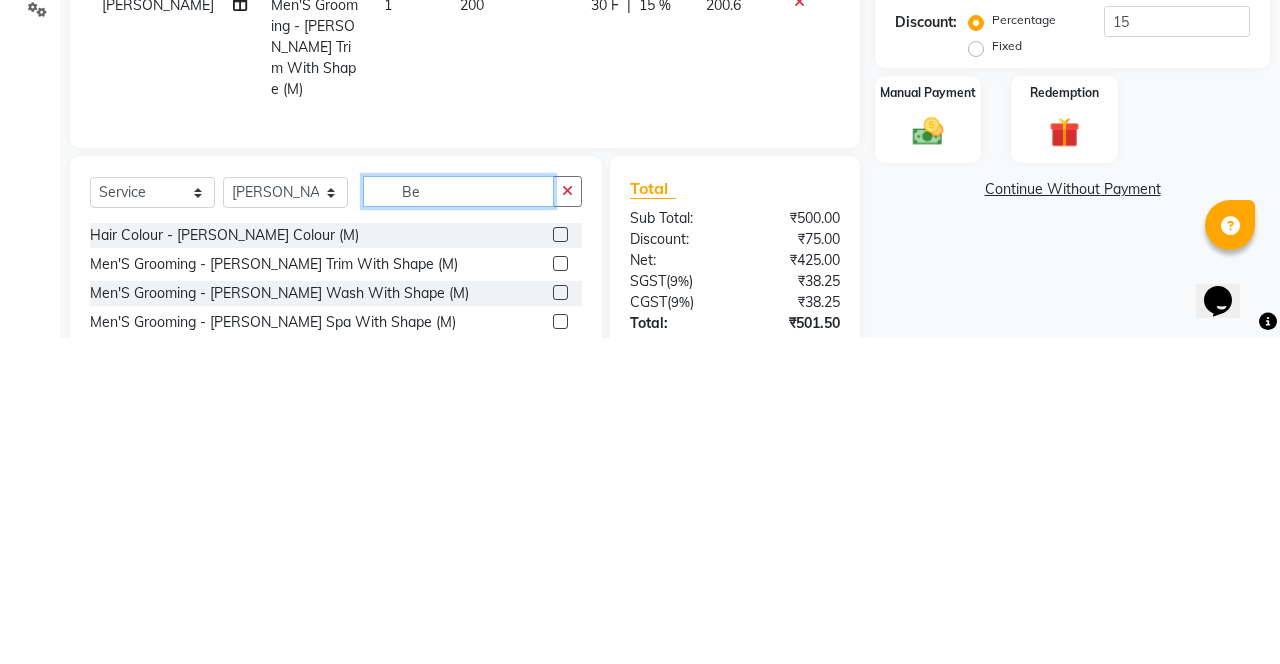 type on "B" 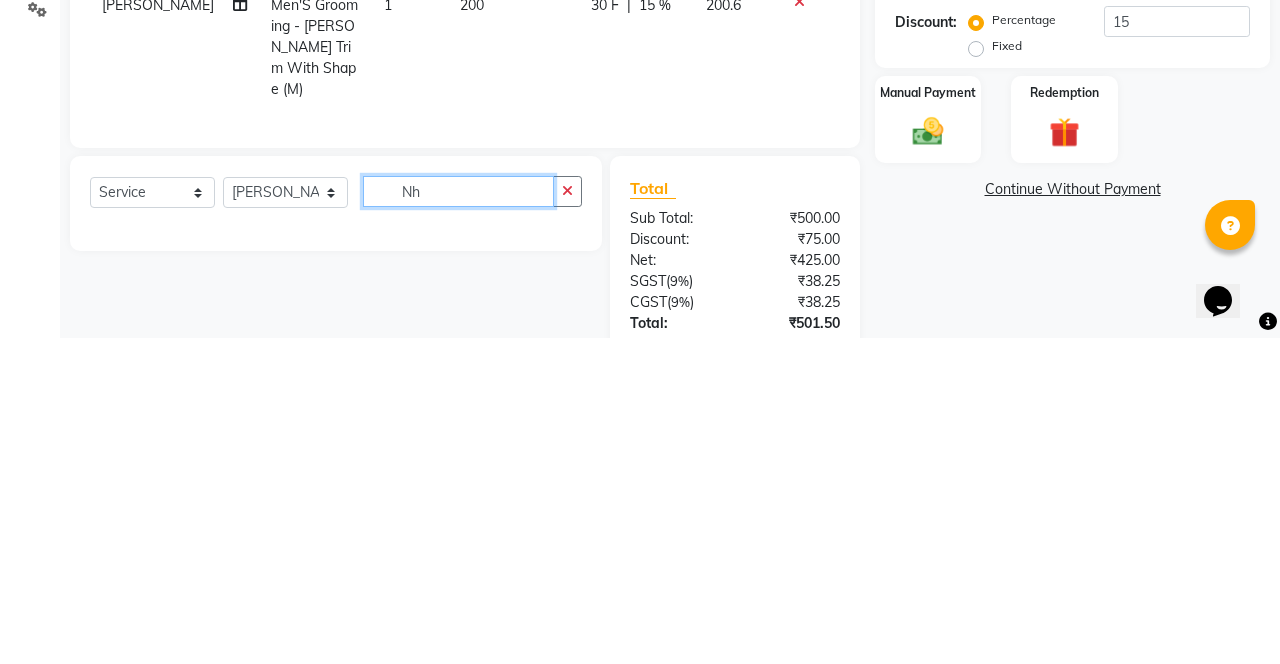 type on "N" 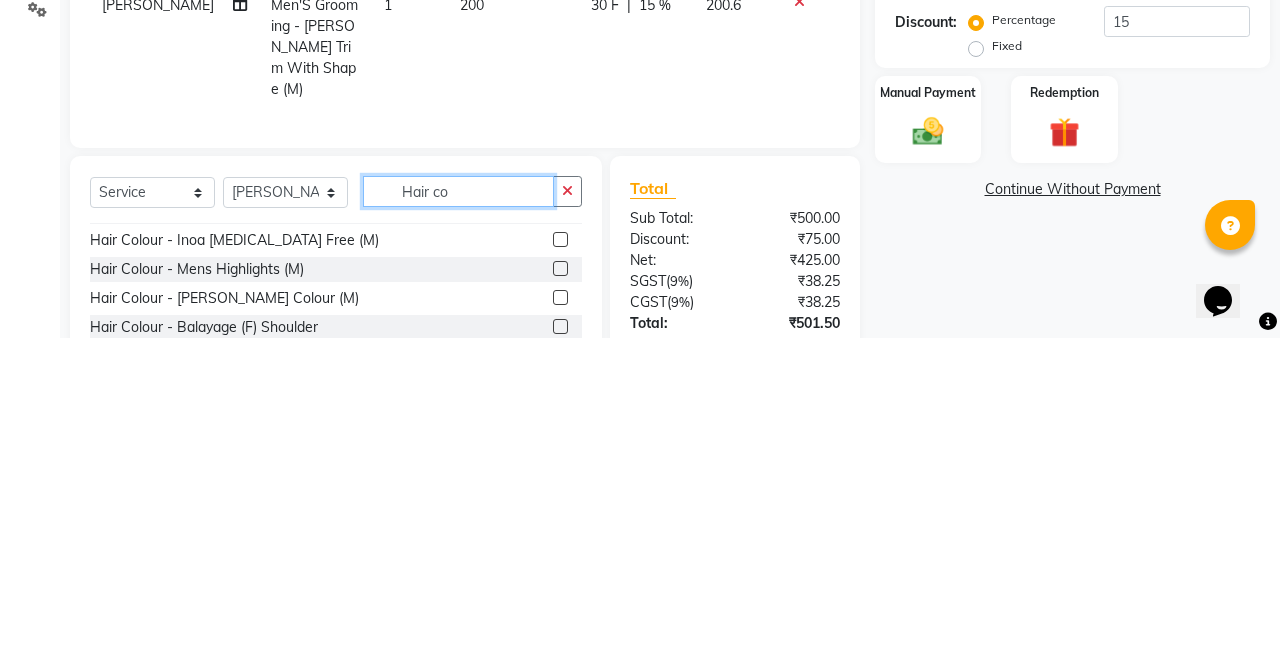 scroll, scrollTop: 164, scrollLeft: 0, axis: vertical 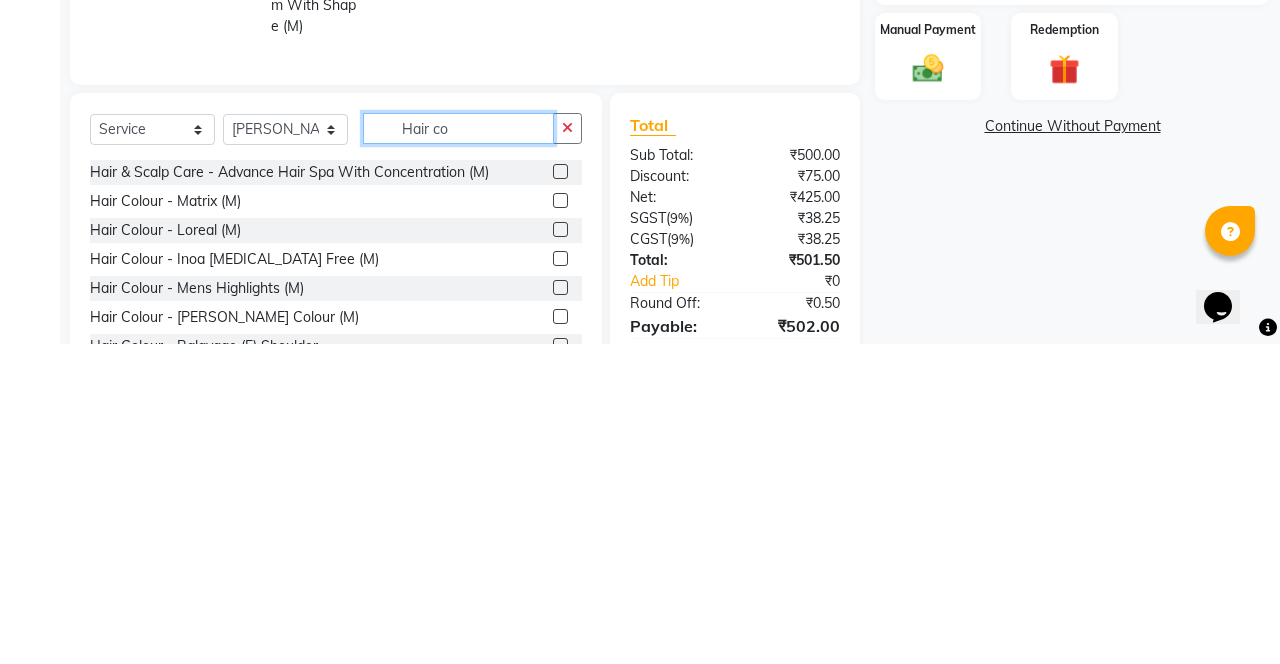 type on "Hair co" 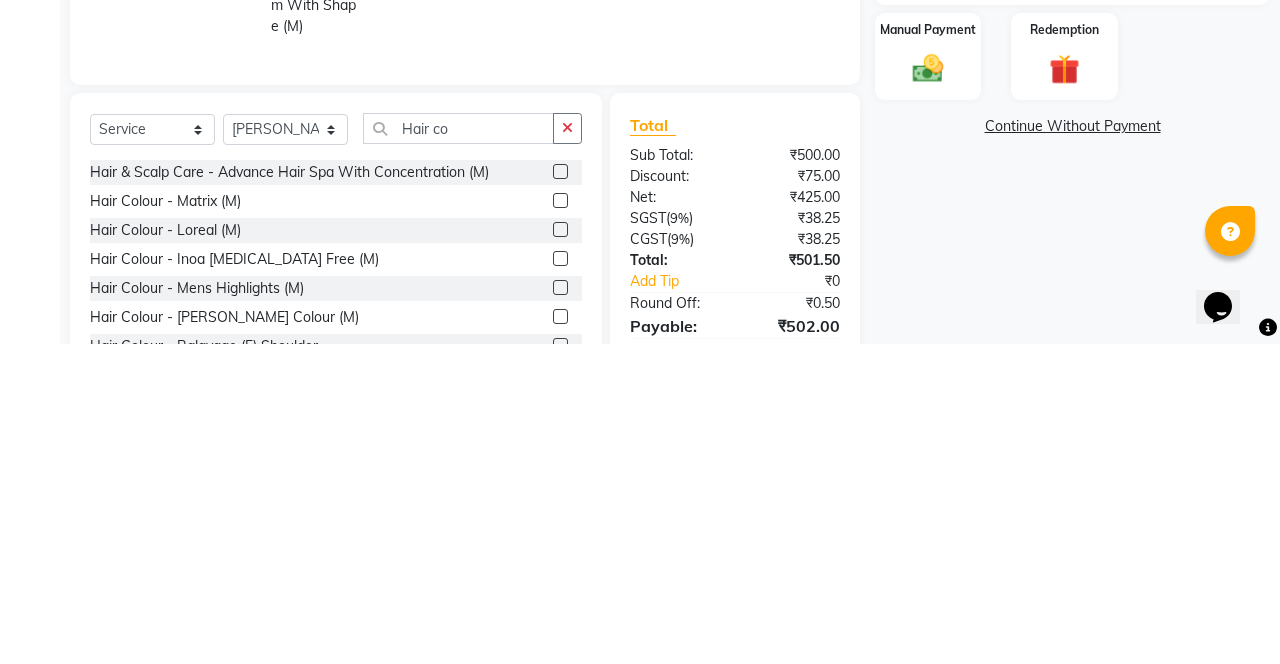 click 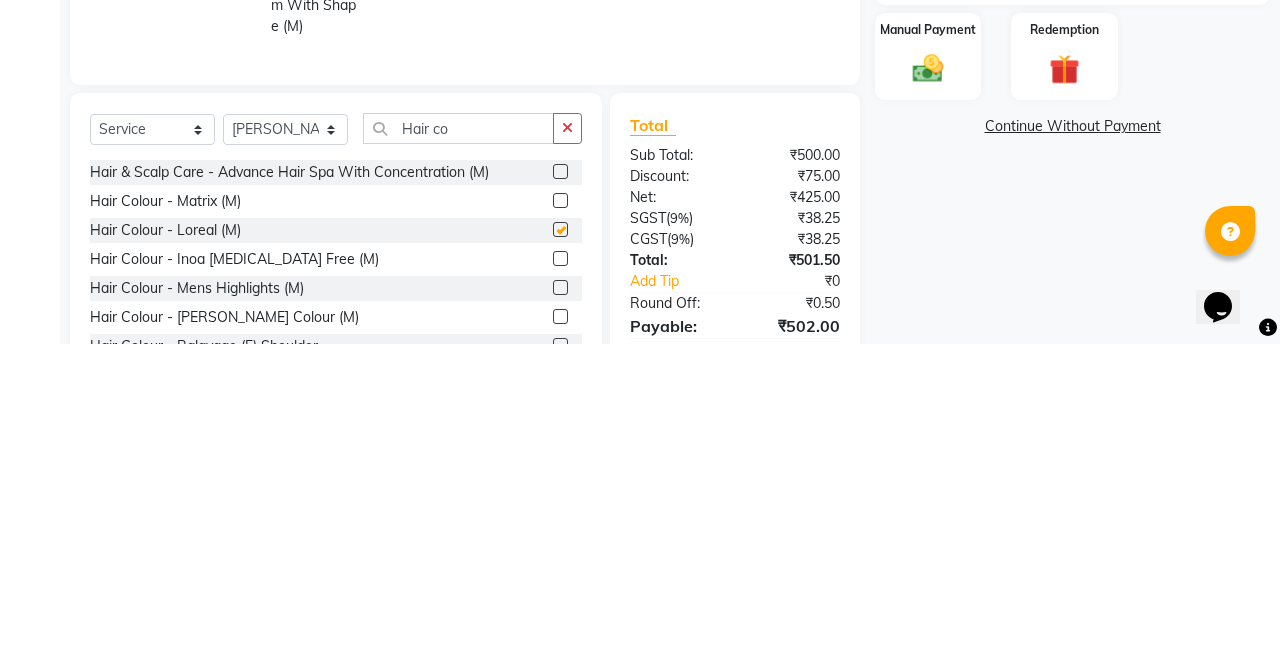 scroll, scrollTop: 219, scrollLeft: 0, axis: vertical 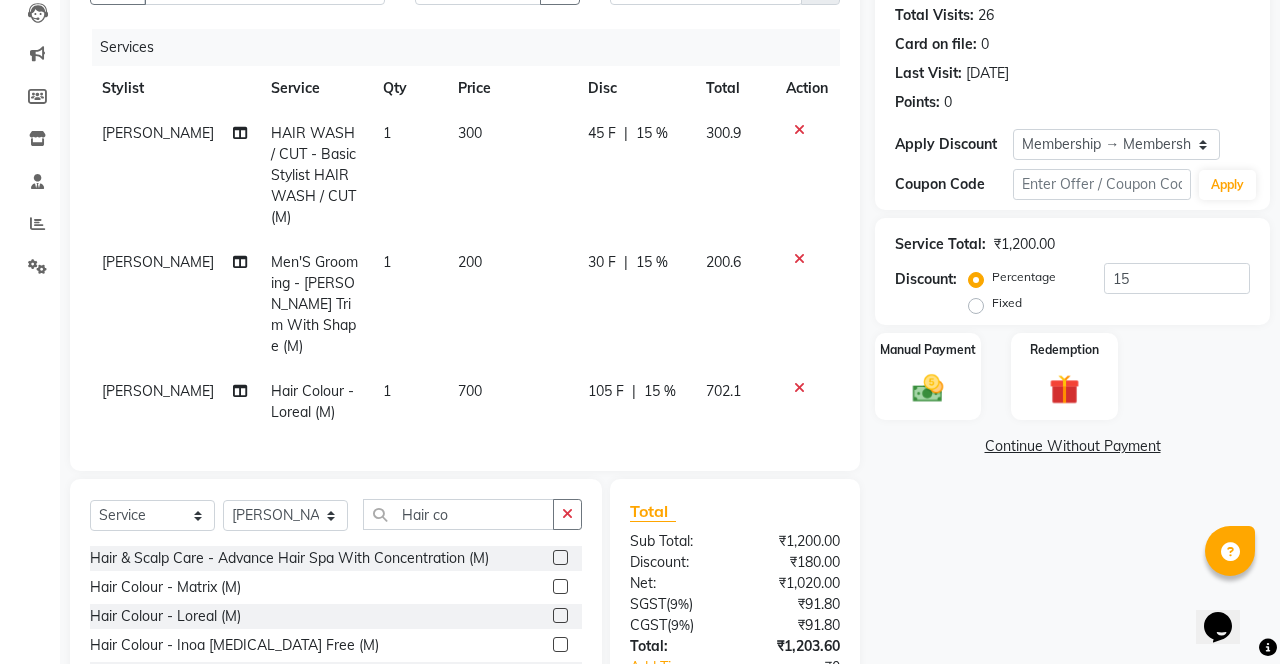 checkbox on "false" 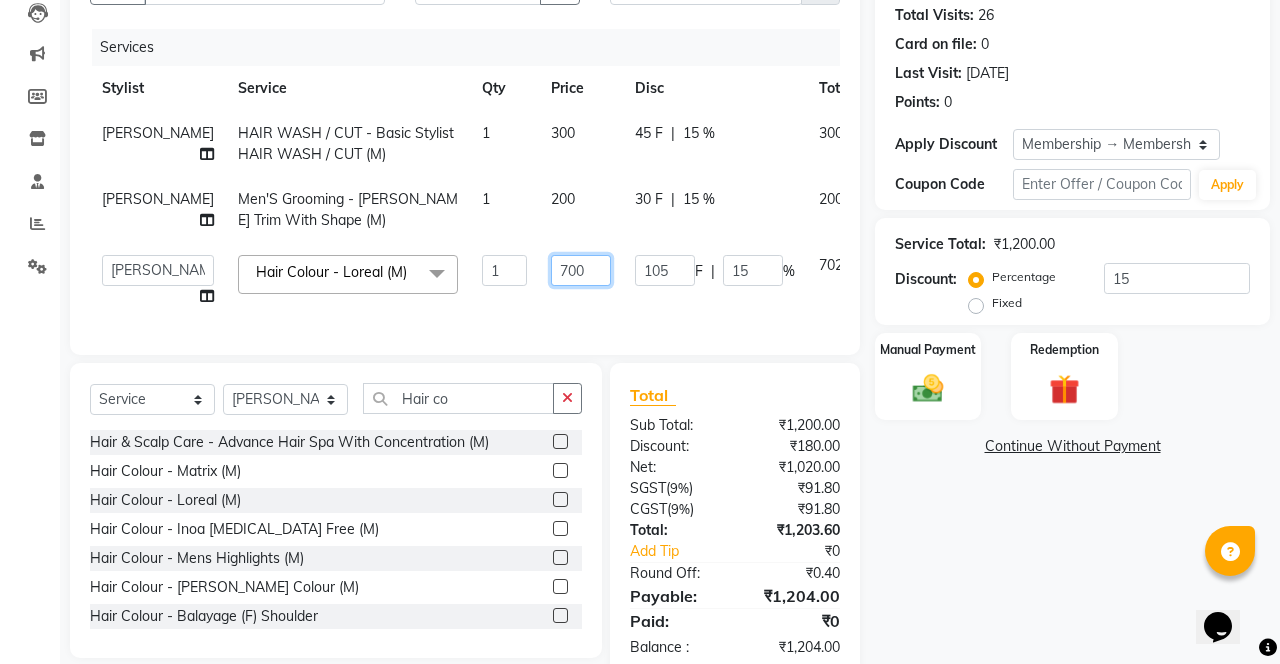 click on "700" 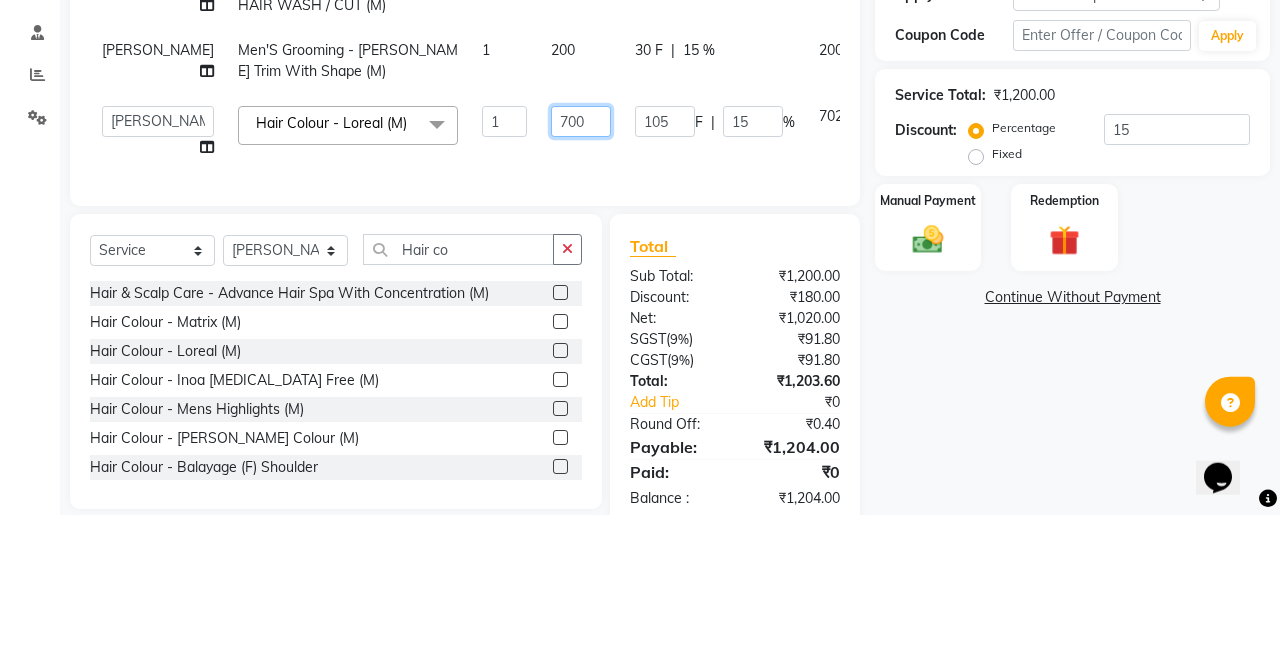 scroll, scrollTop: 219, scrollLeft: 0, axis: vertical 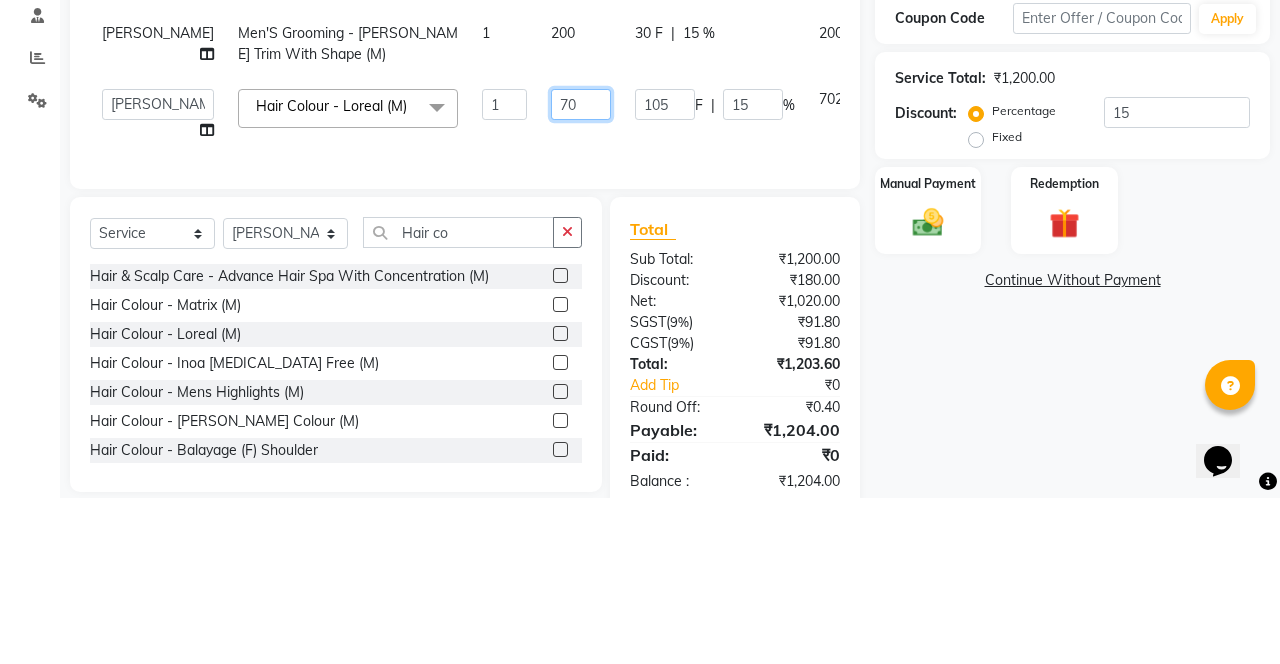 type on "7" 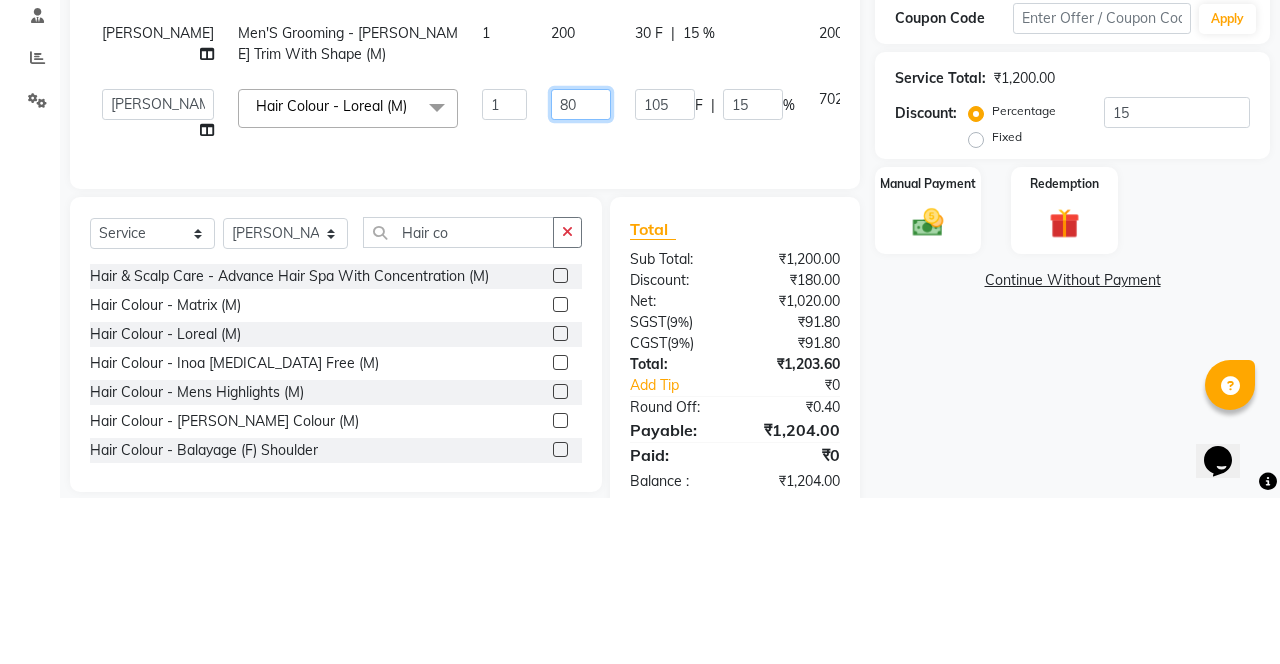 type on "800" 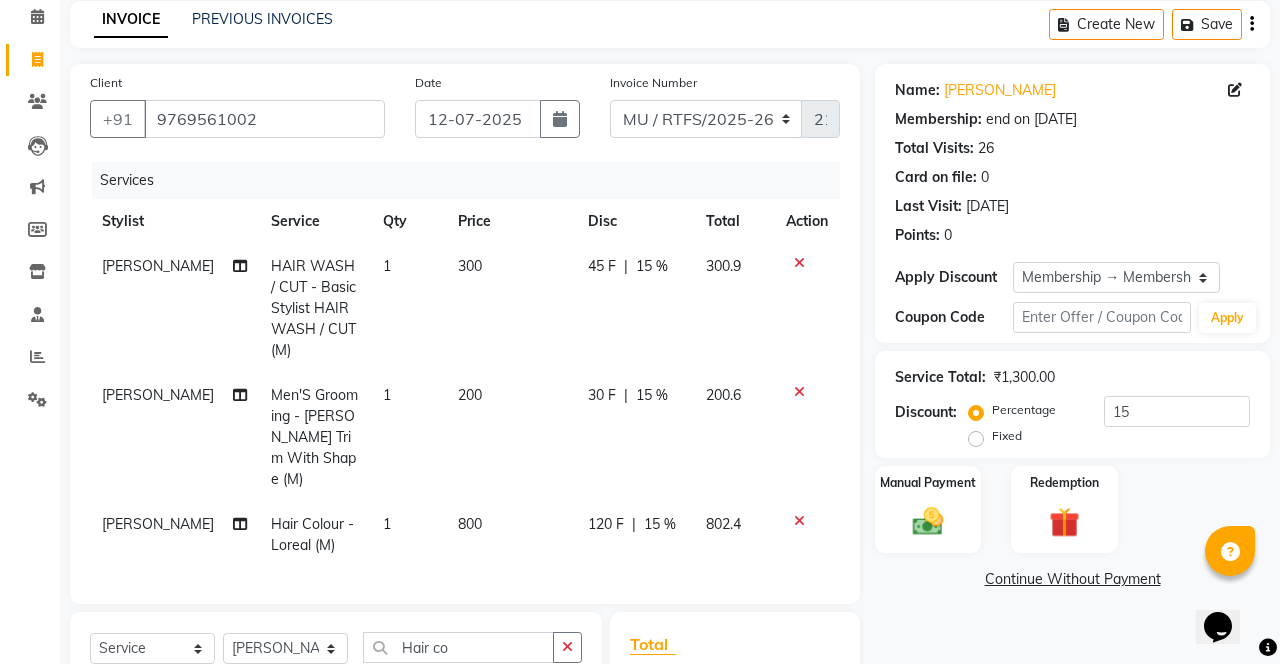 scroll, scrollTop: 0, scrollLeft: 0, axis: both 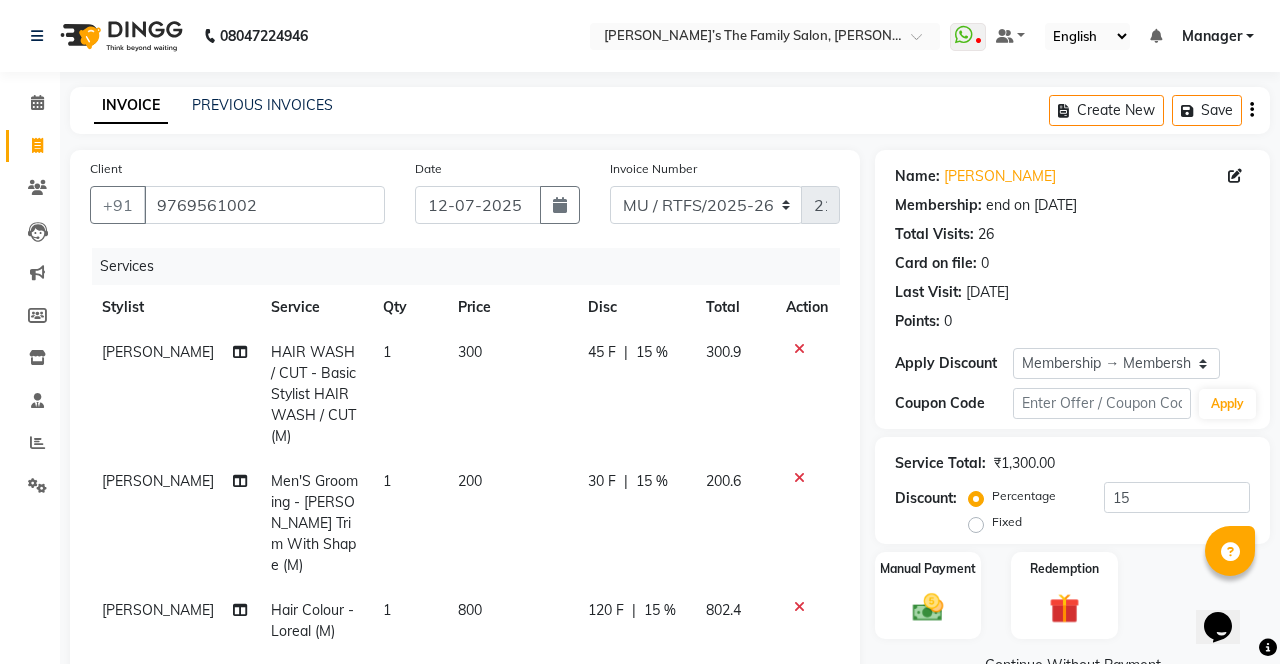 click on "Save" 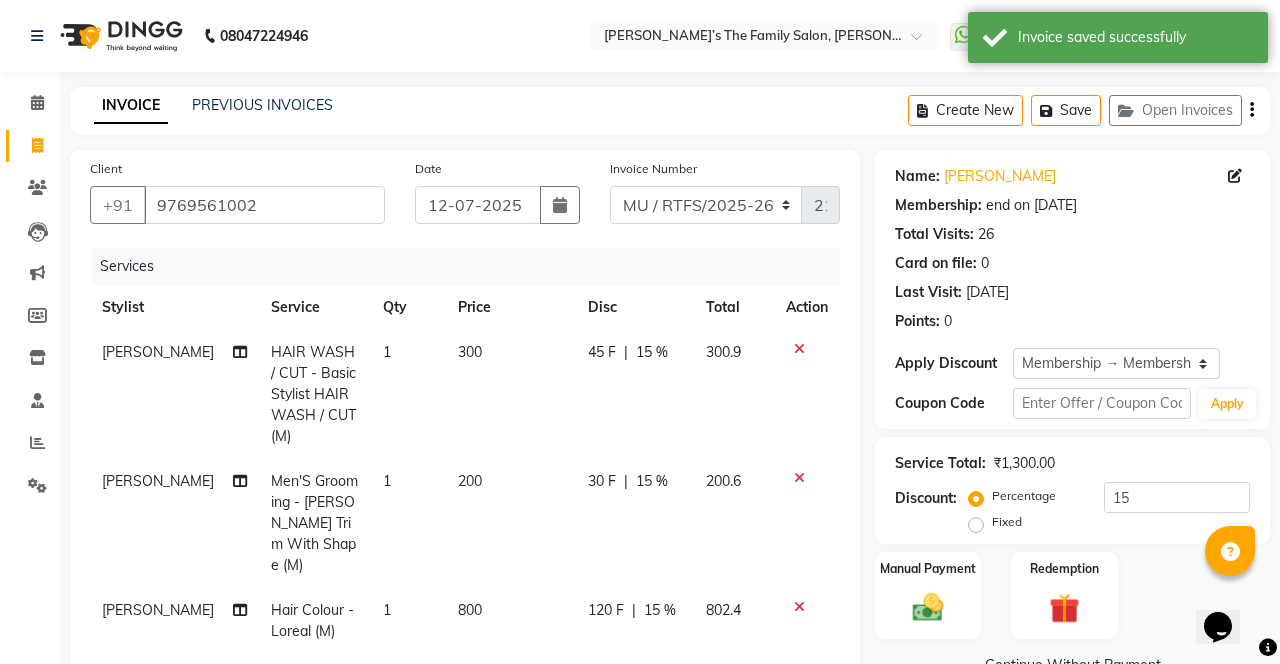 click 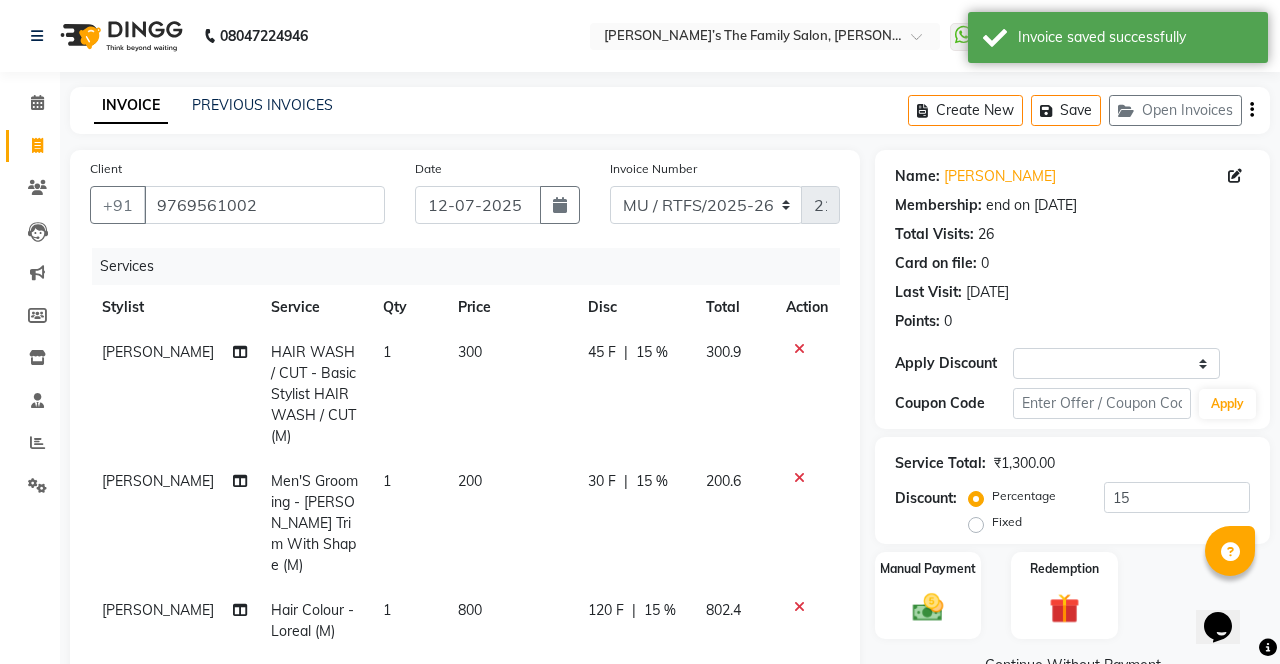 select on "service" 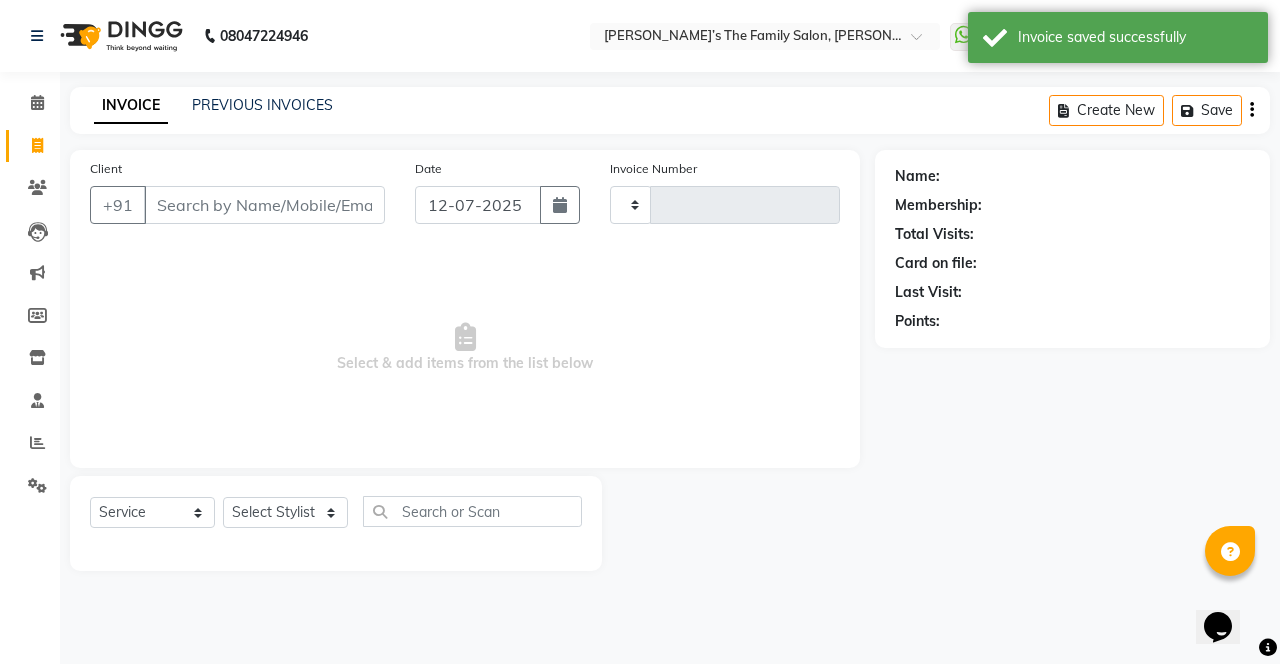 type on "2146" 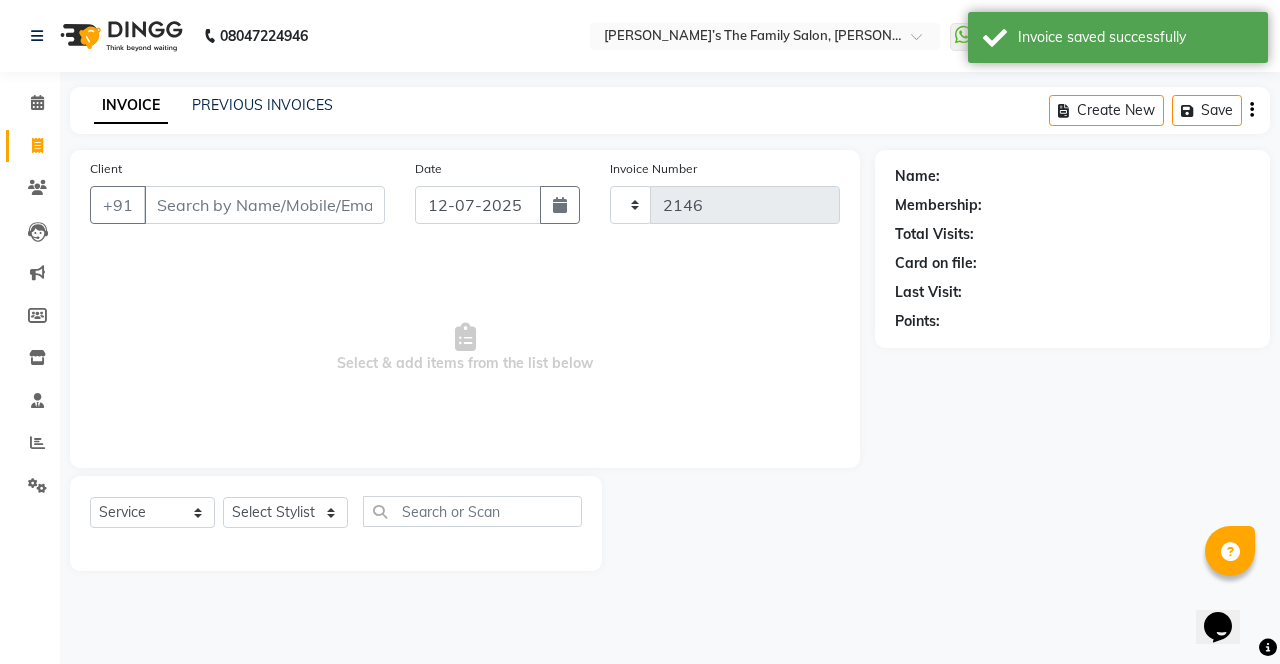 select on "8003" 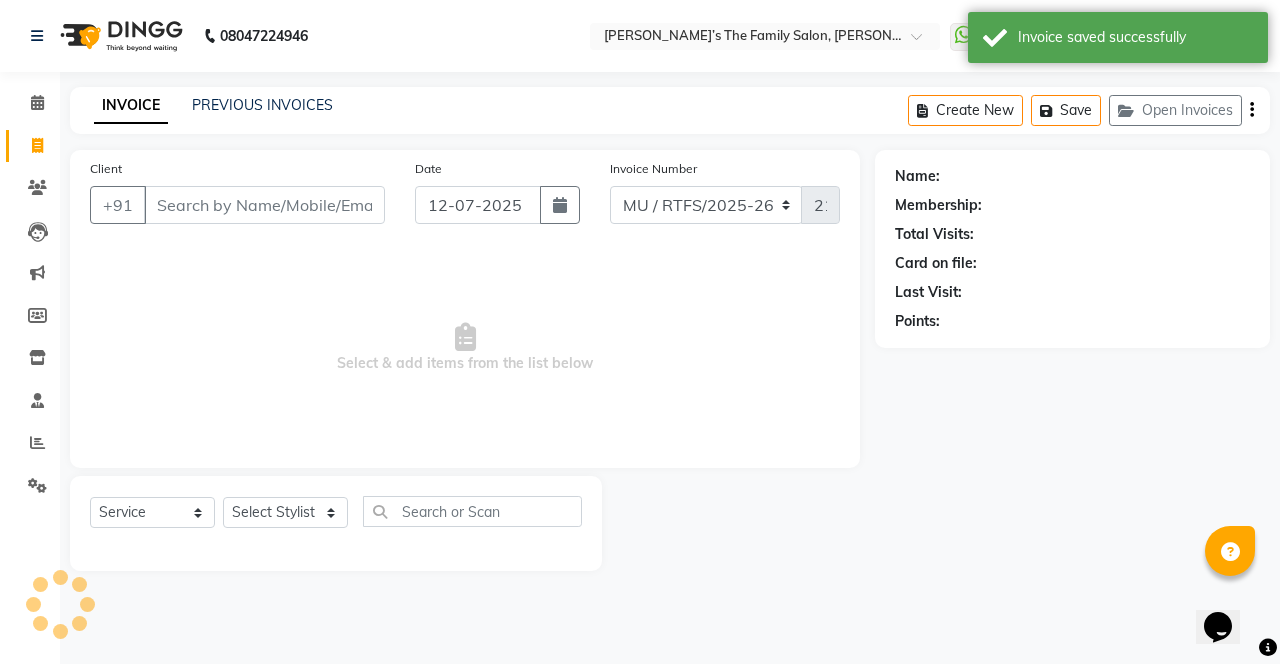 click on "Client" at bounding box center (264, 205) 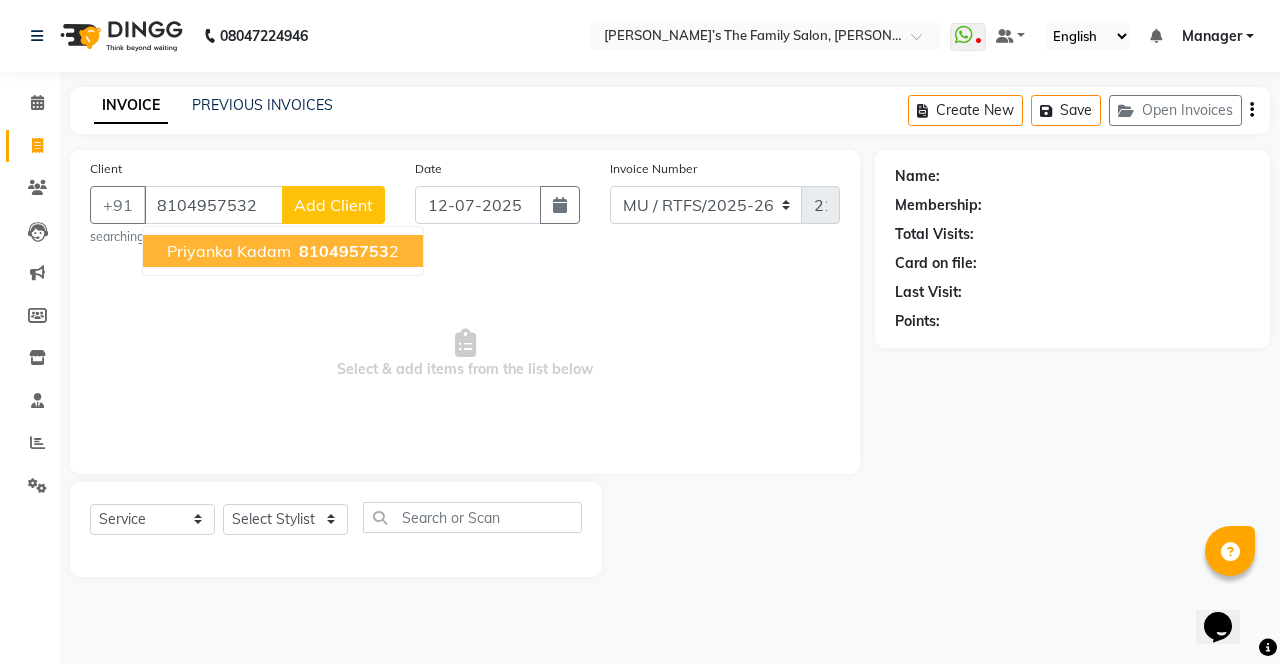 type on "8104957532" 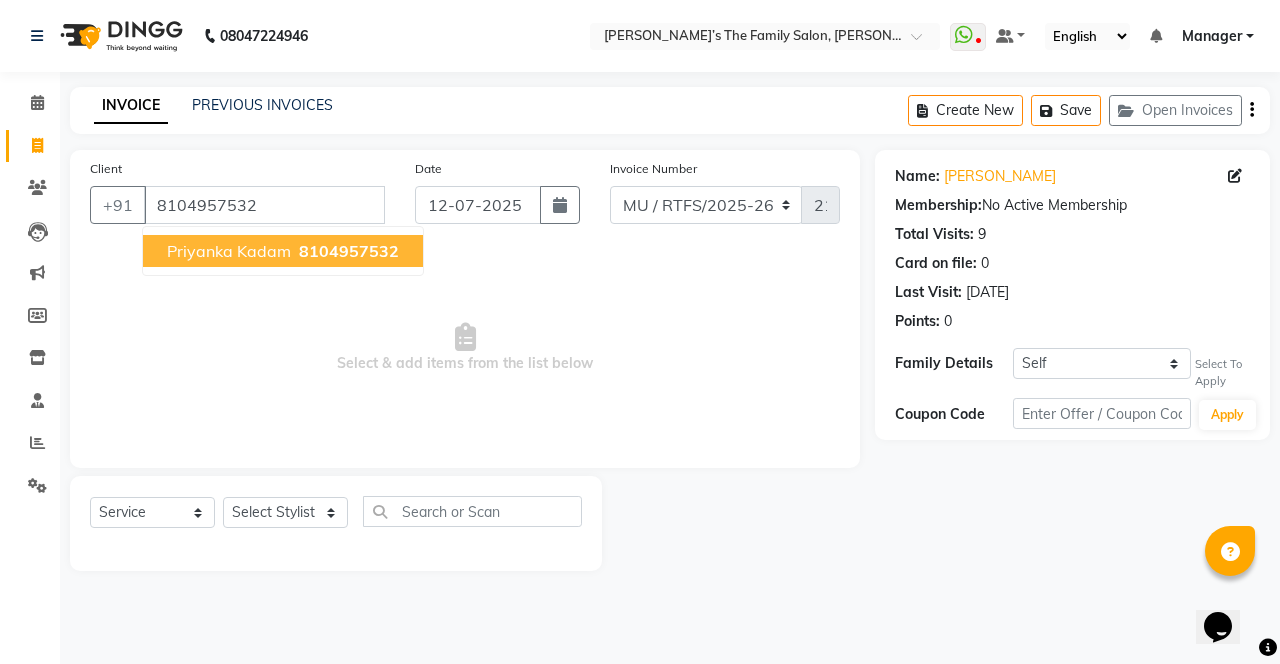 click on "8104957532" at bounding box center [349, 251] 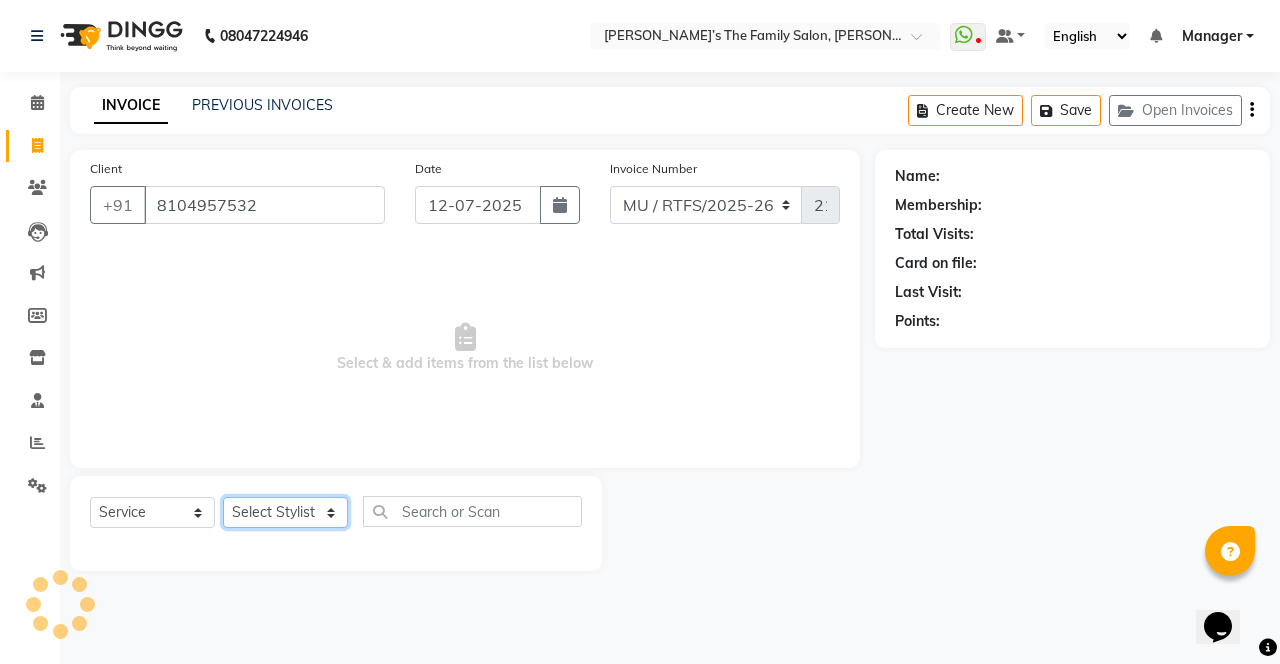 click on "Select Stylist Aarohi P [PERSON_NAME] [PERSON_NAME] [PERSON_NAME] [PERSON_NAME] A Gautam  House sale [PERSON_NAME] [PERSON_NAME]  Manager Meenakshi [PERSON_NAME]  [PERSON_NAME]  [PERSON_NAME] [PERSON_NAME] [PERSON_NAME] Vikas H [PERSON_NAME]" 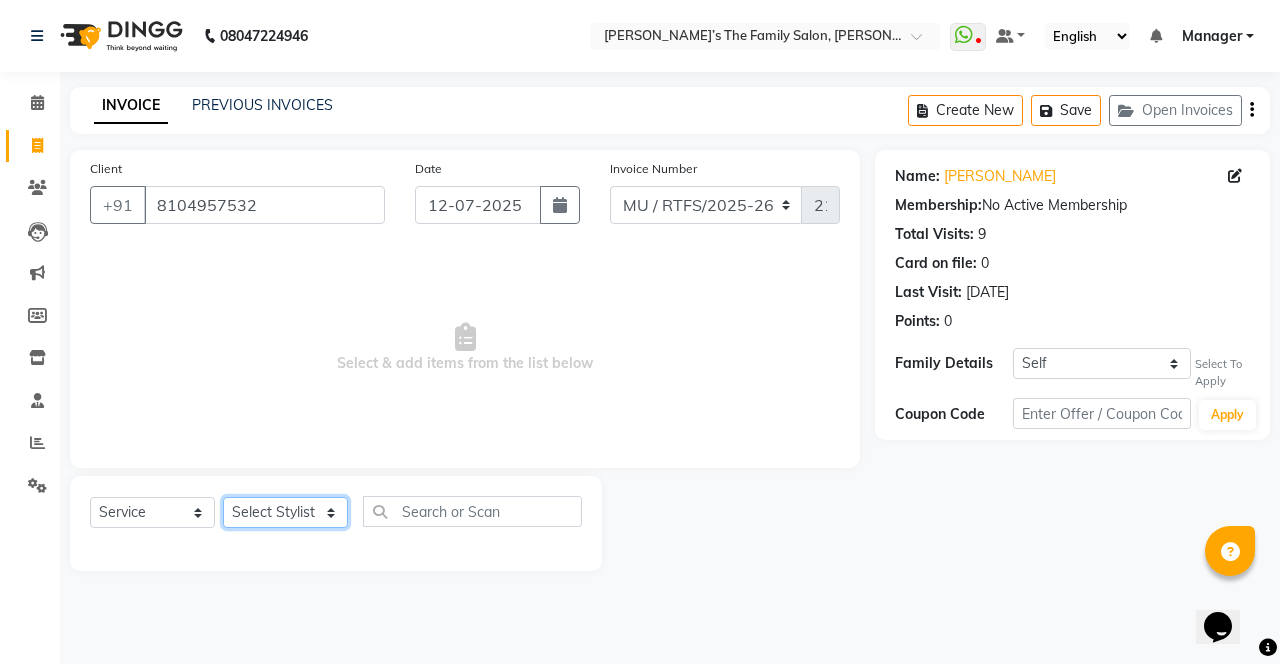select on "84381" 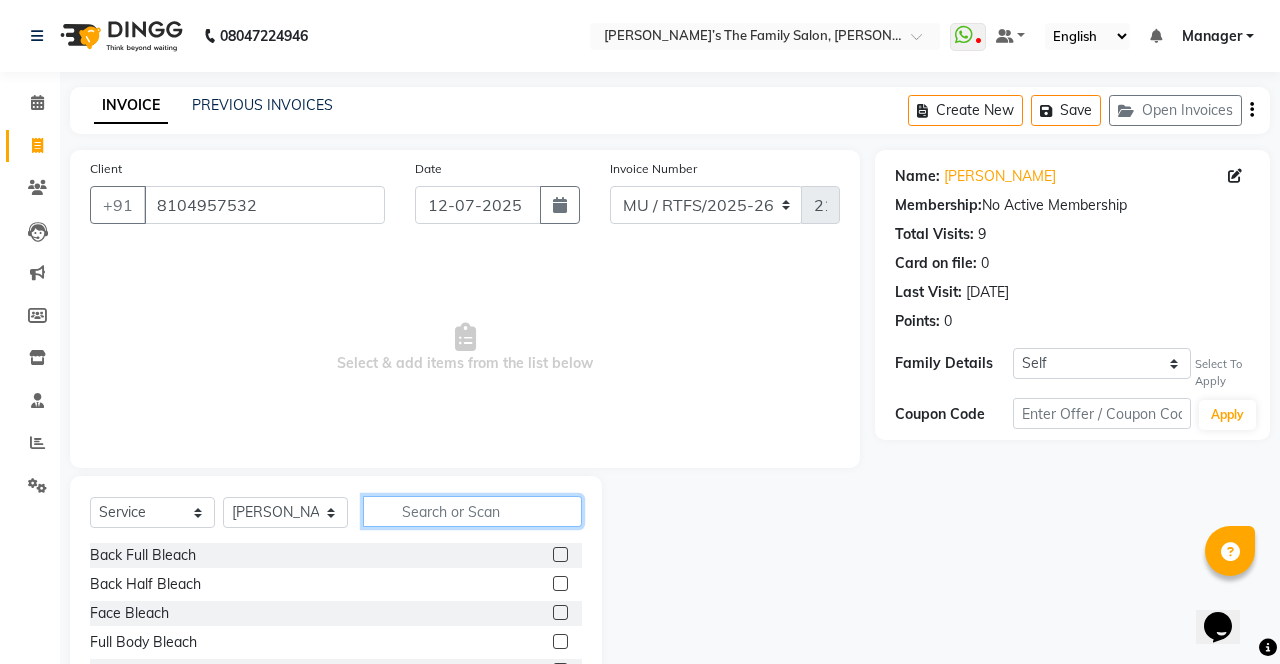 click 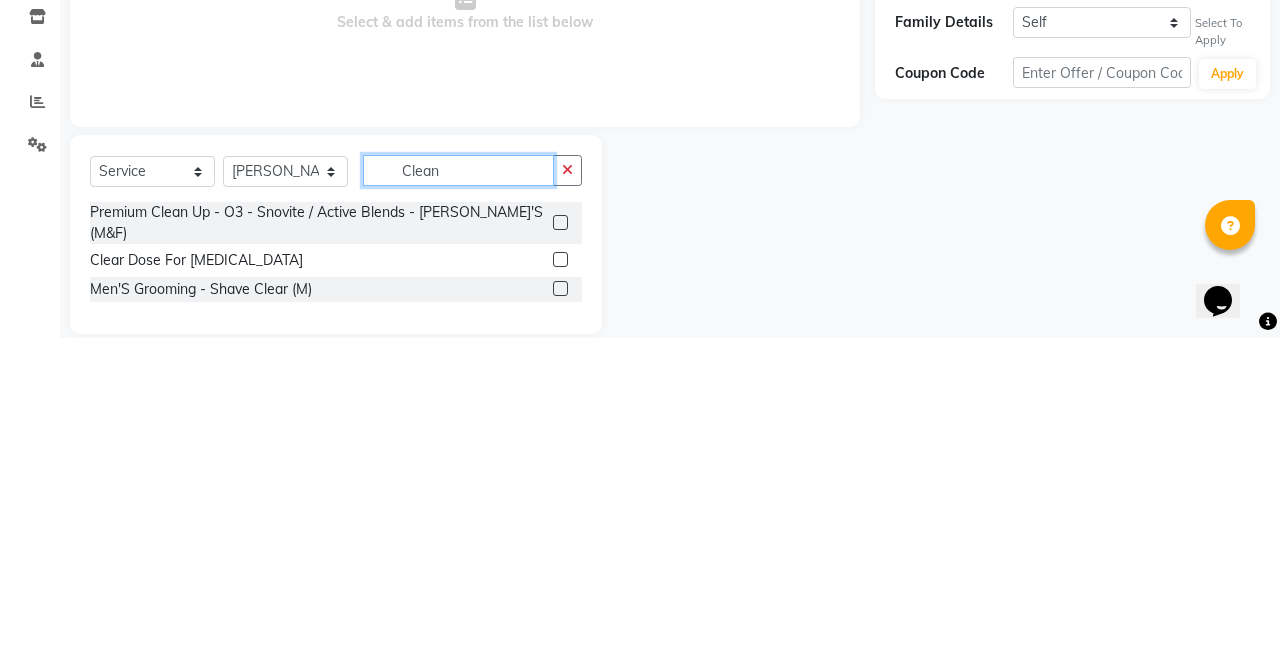 scroll, scrollTop: 0, scrollLeft: 0, axis: both 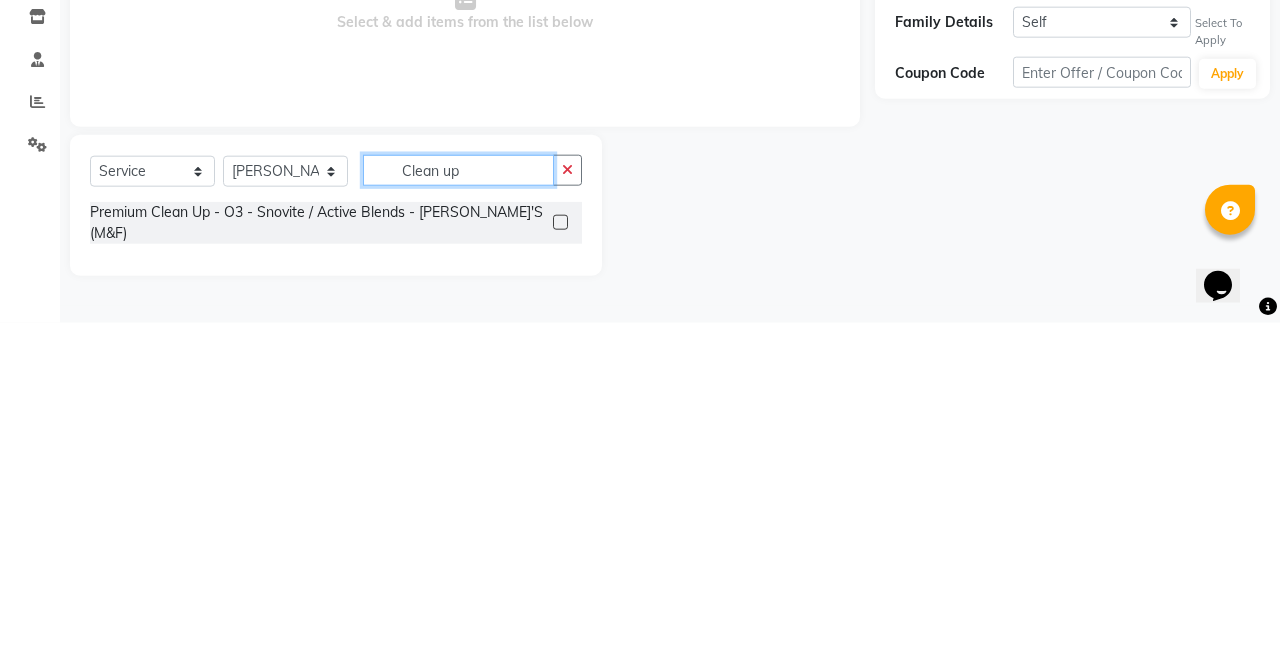 type on "Clean up" 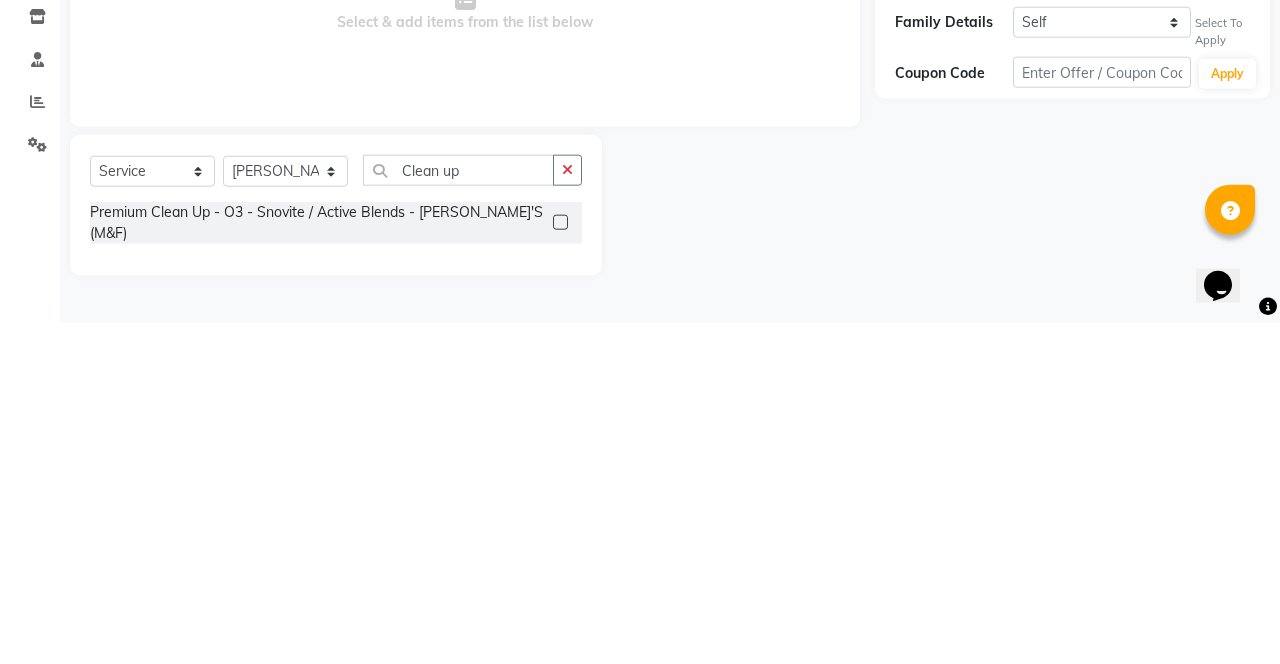 click 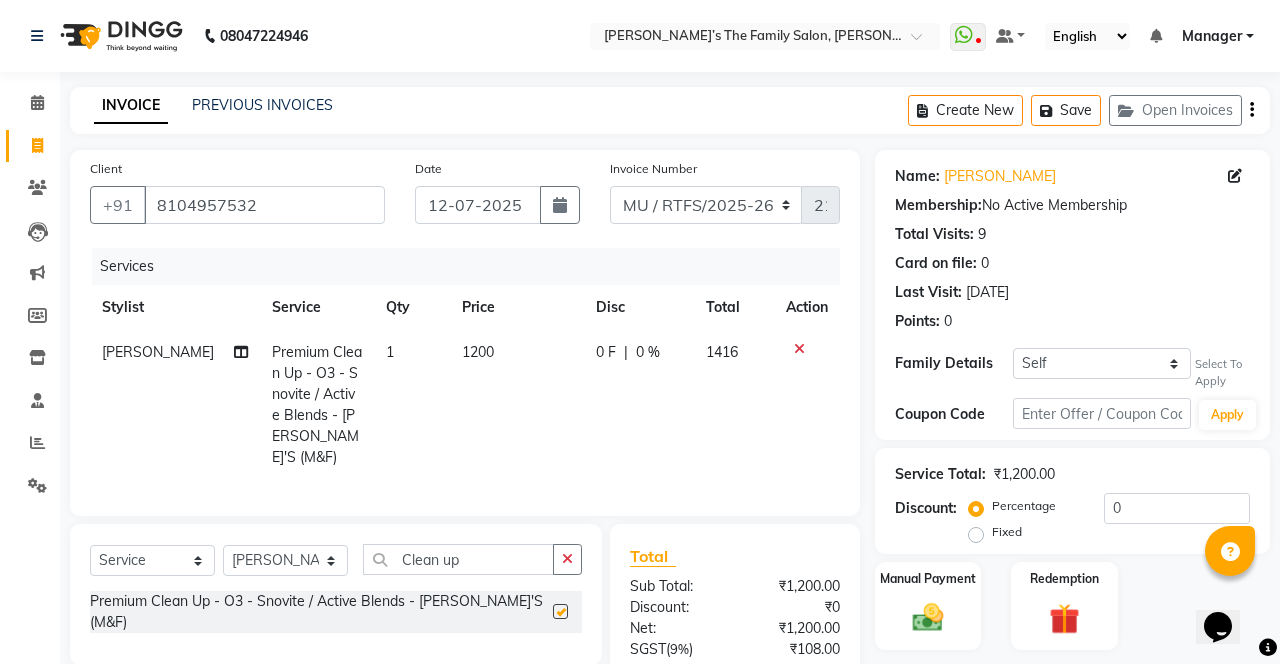 checkbox on "false" 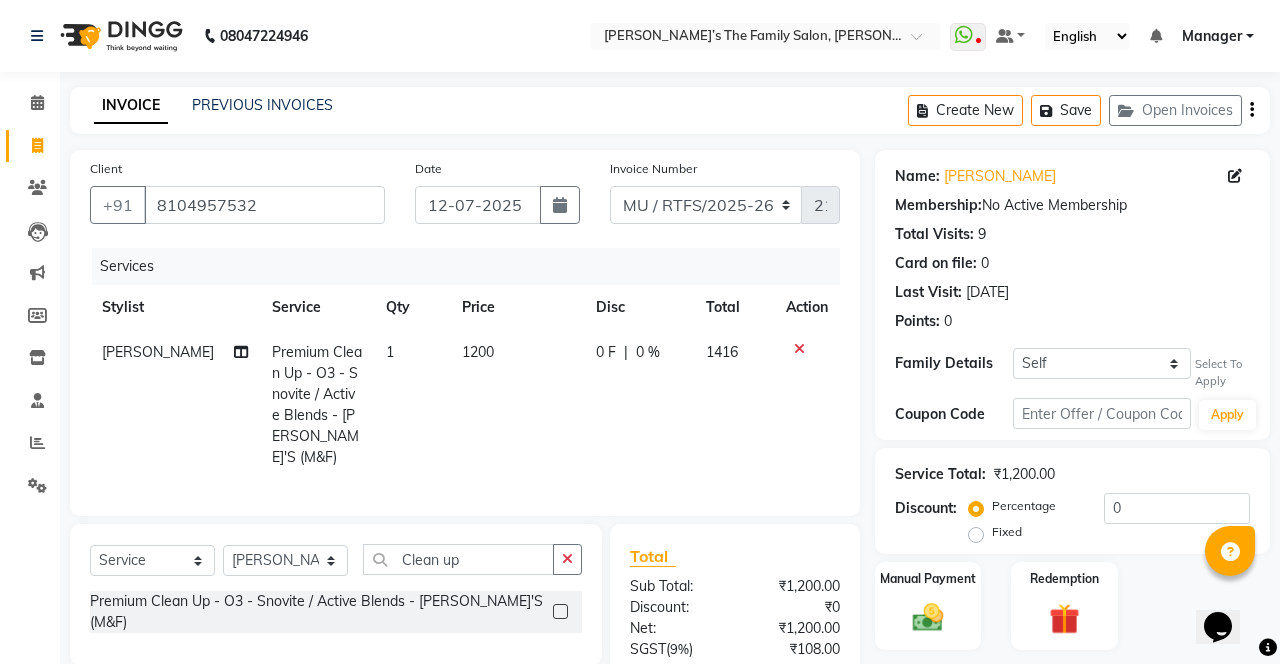 click on "1200" 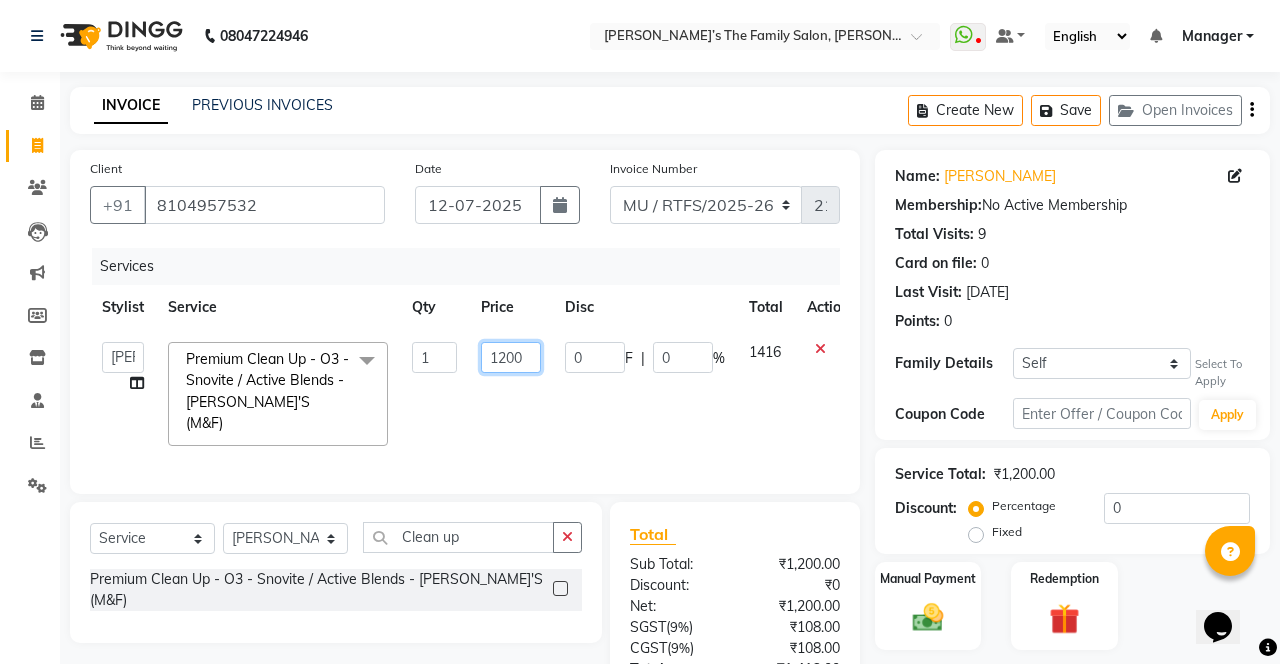 click on "1200" 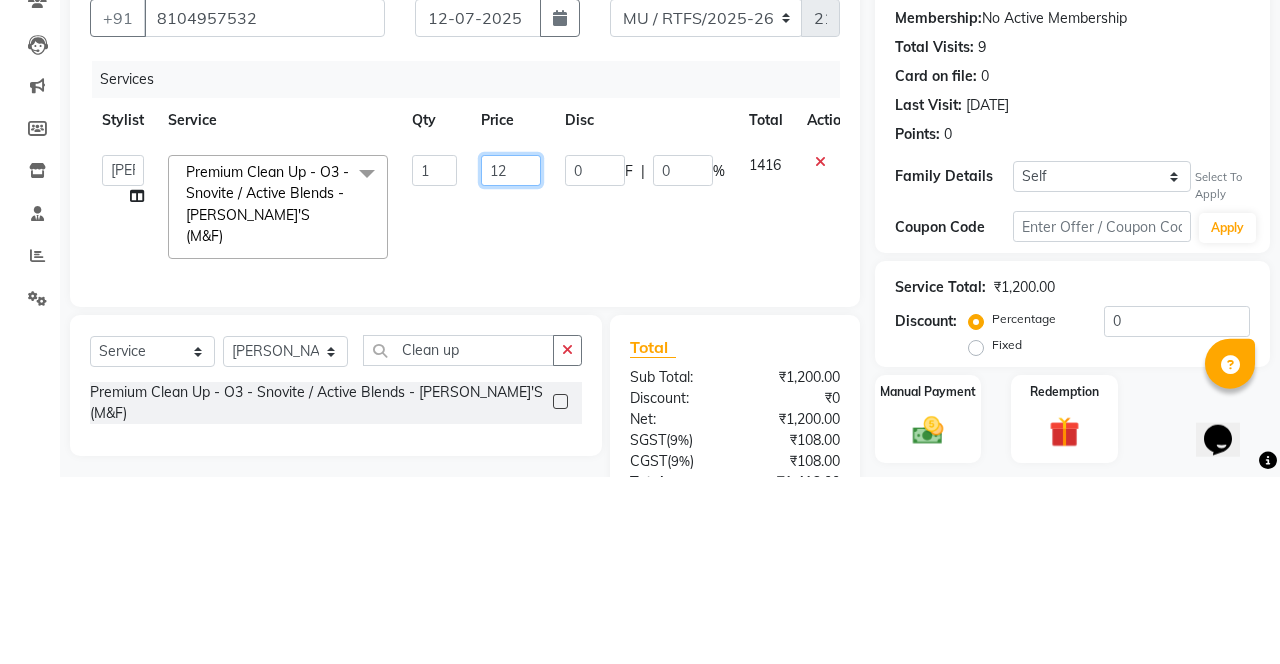 type on "1" 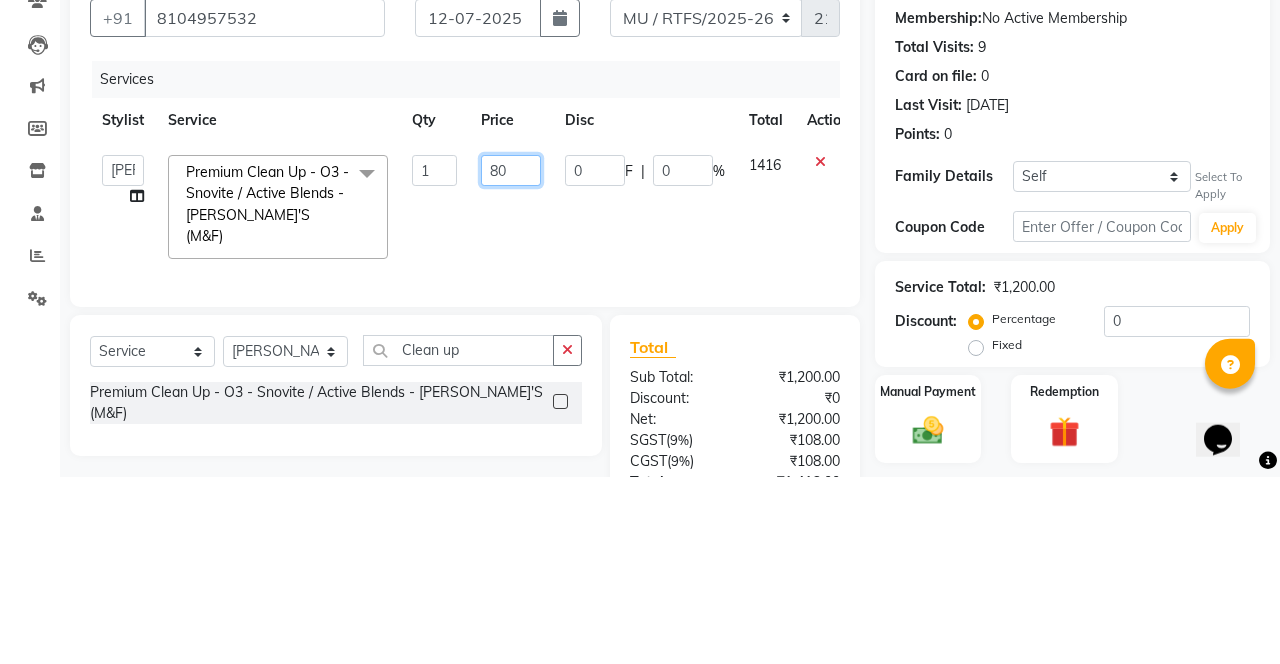 type on "800" 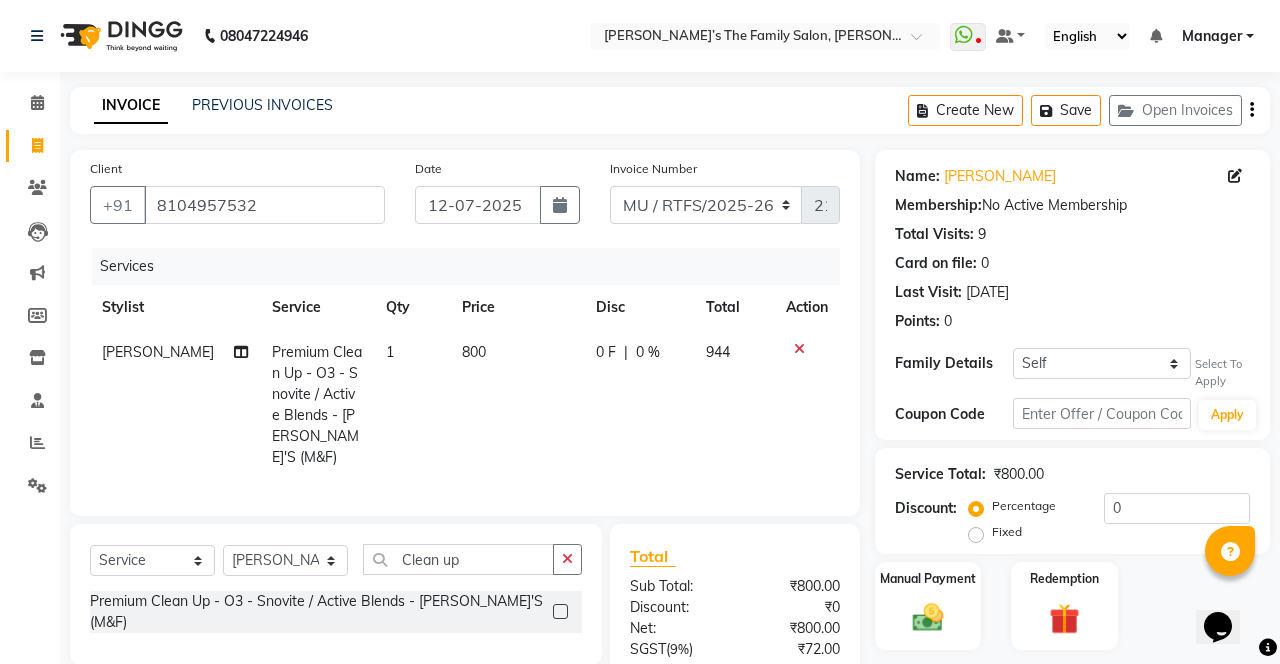 scroll, scrollTop: 97, scrollLeft: 0, axis: vertical 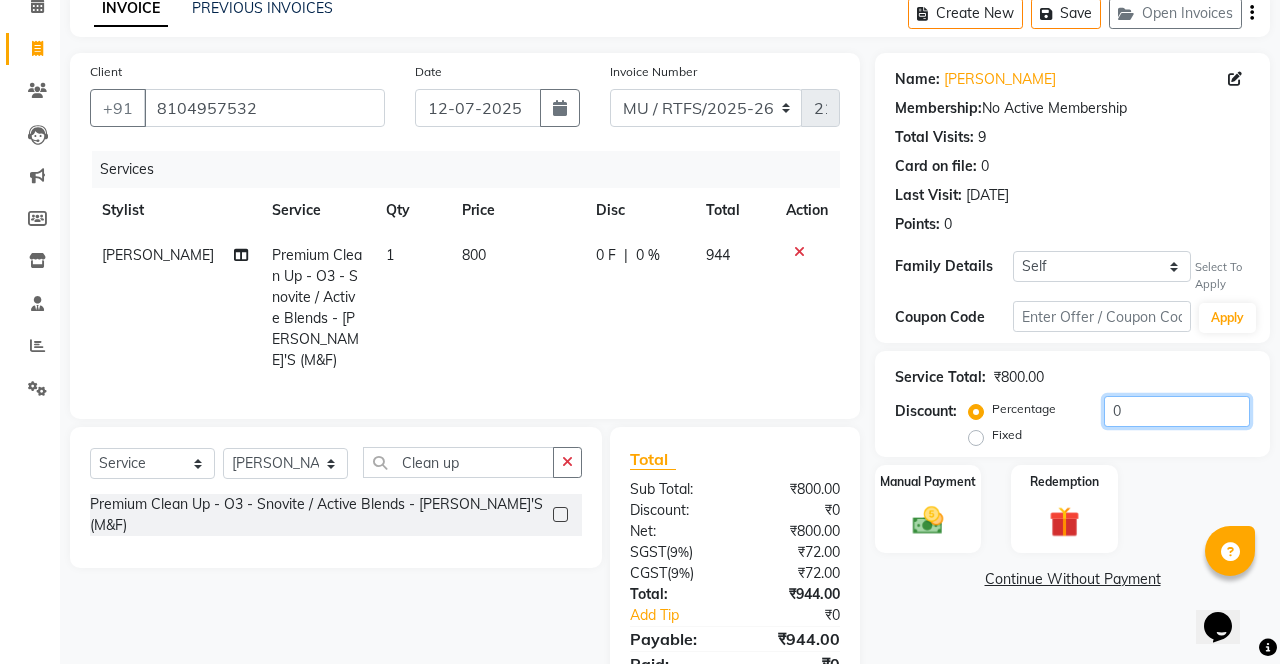 click on "0" 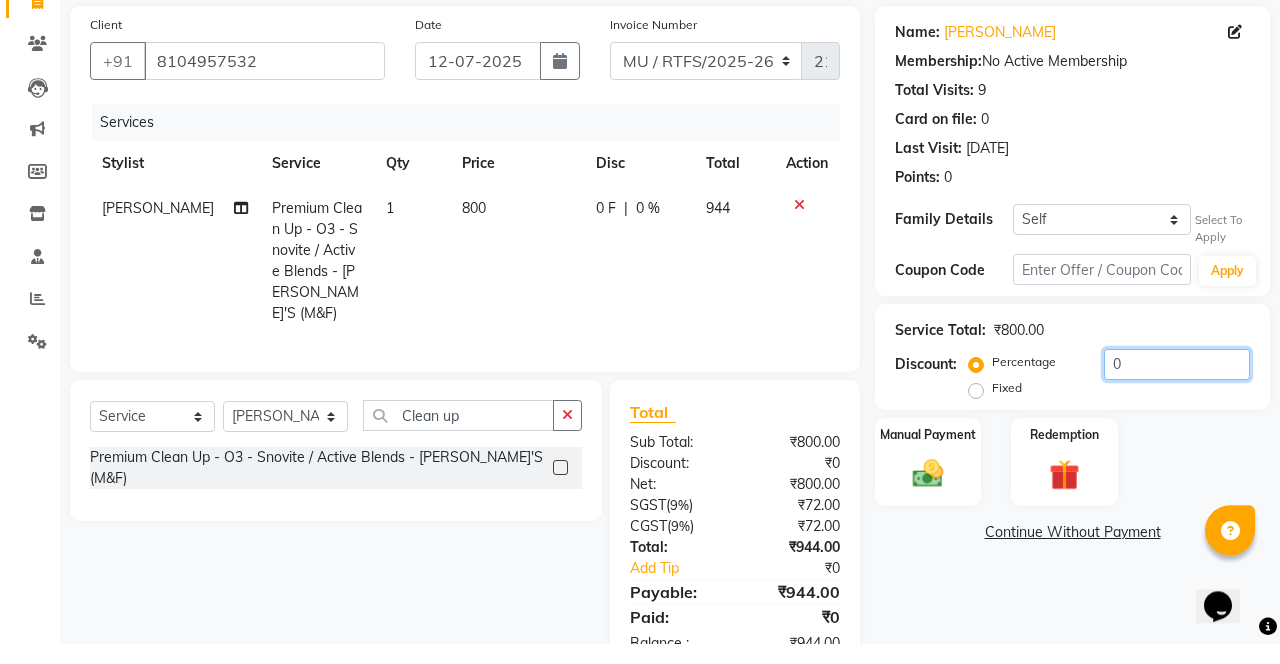scroll, scrollTop: 123, scrollLeft: 0, axis: vertical 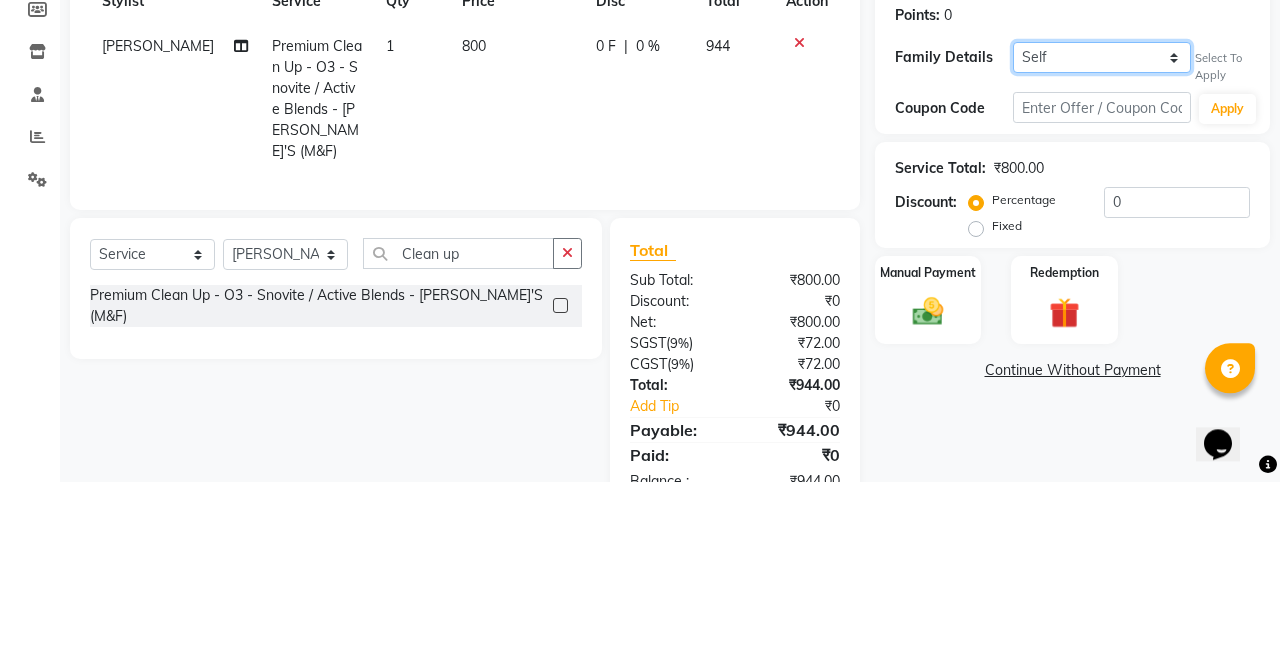 click on "Self Sumit Panchal" 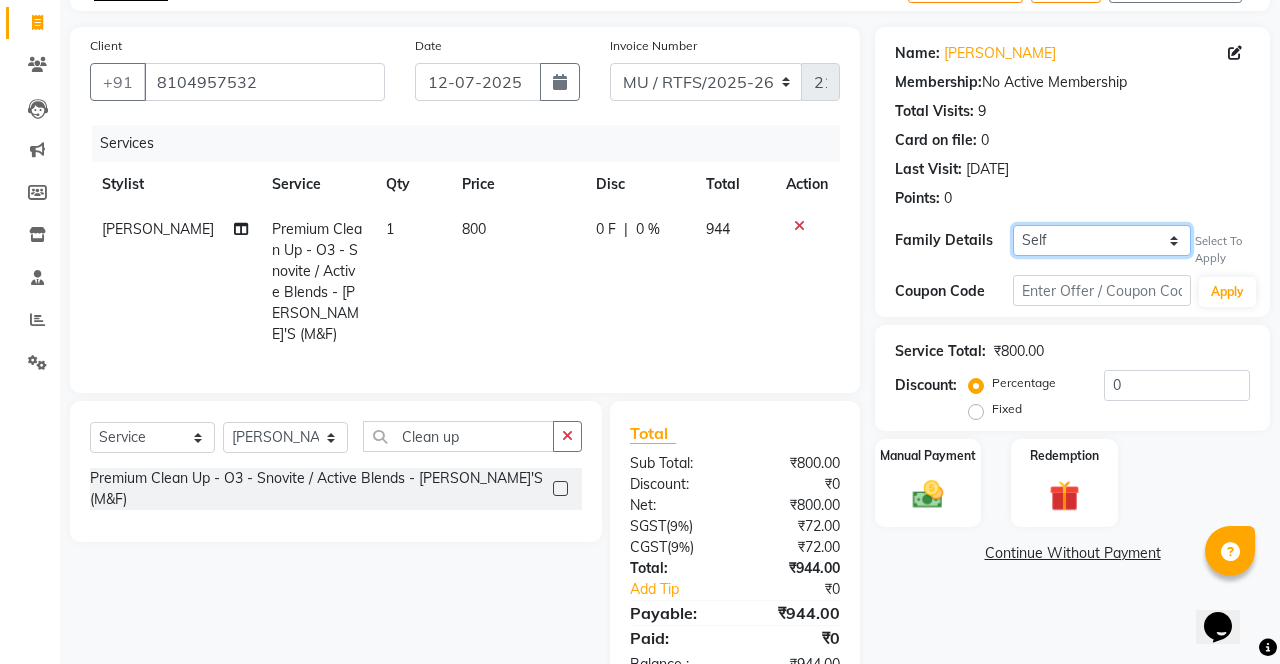 select on "3716545" 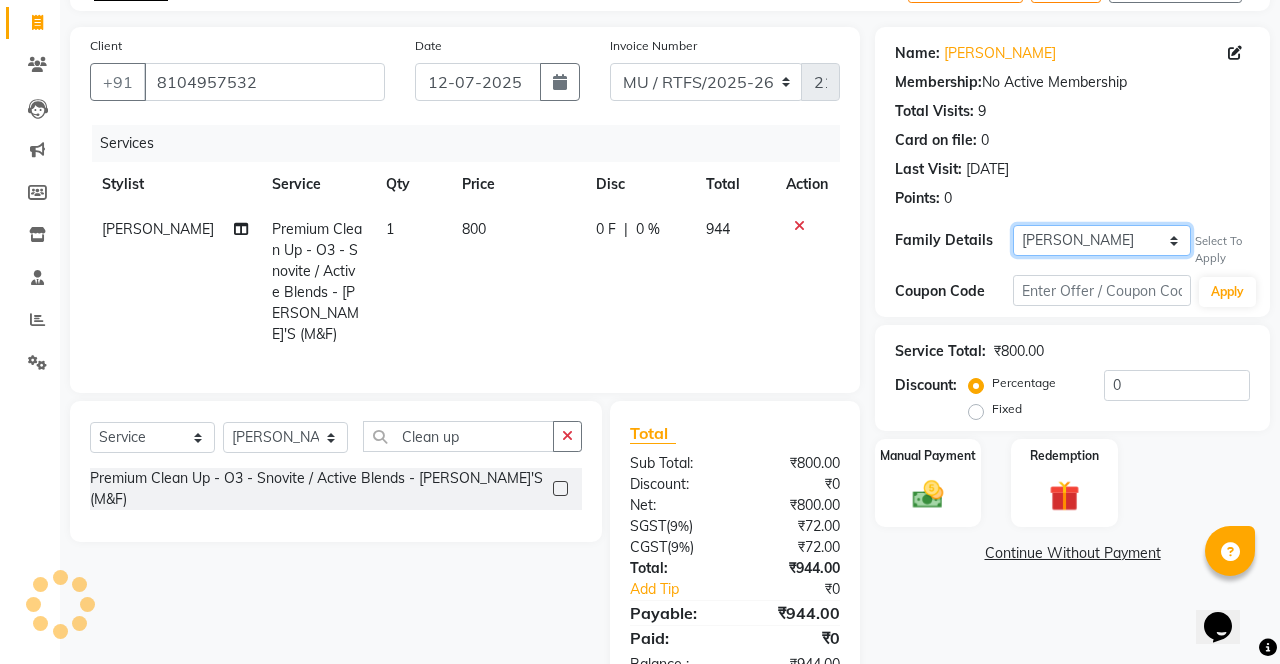 select on "1: Object" 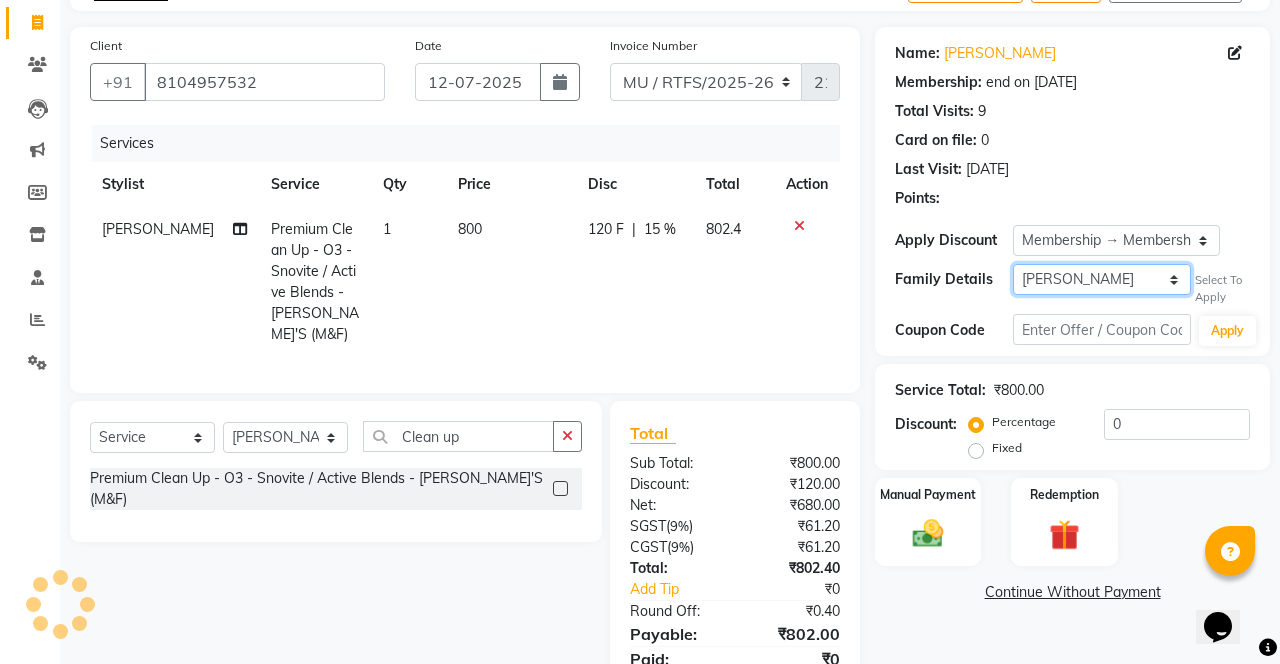 type on "15" 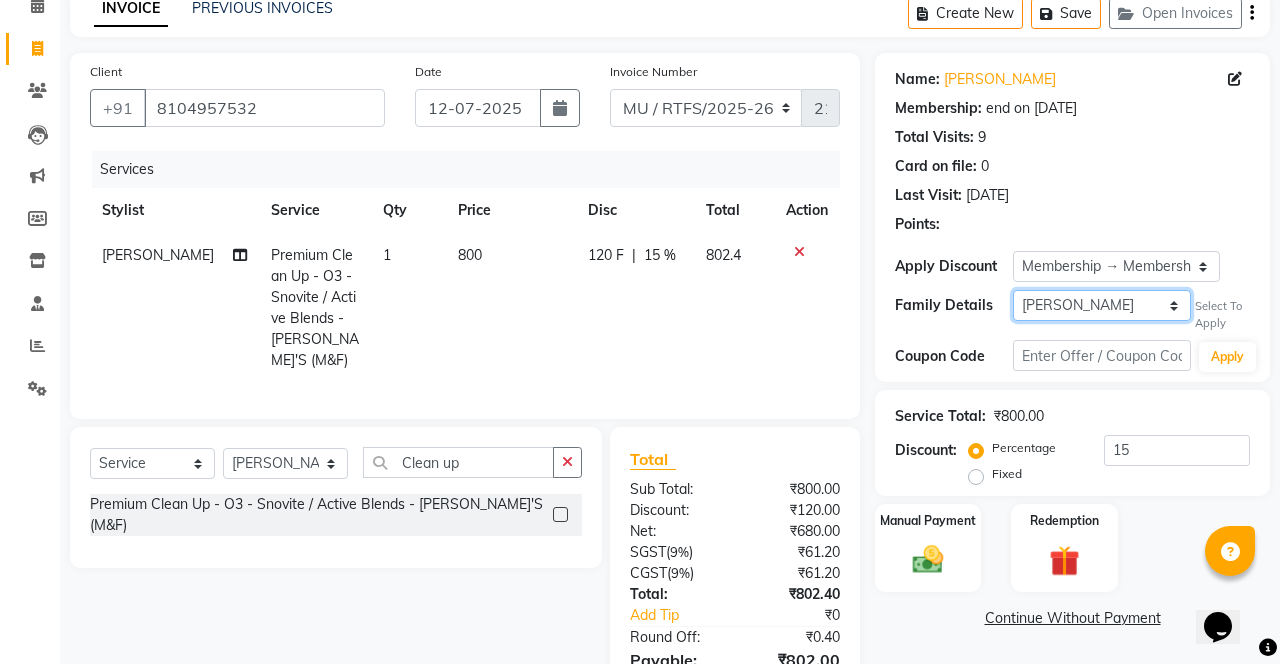 scroll, scrollTop: 0, scrollLeft: 0, axis: both 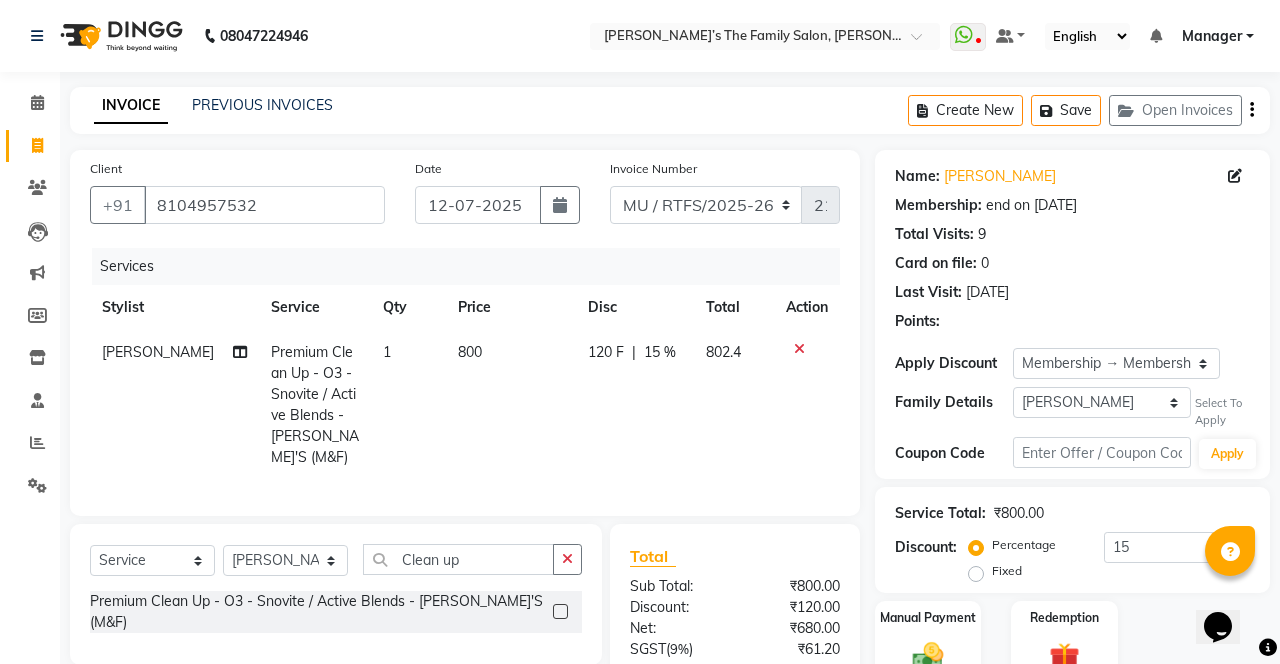 click on "Save" 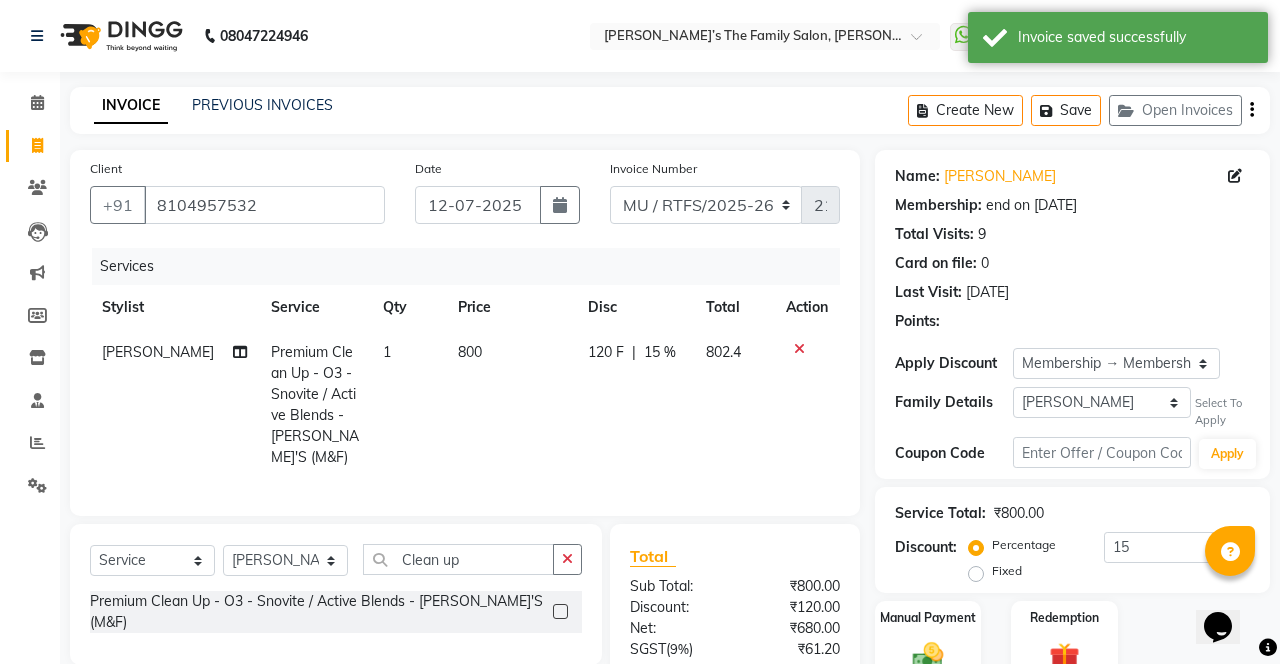 click on "Open Invoices" 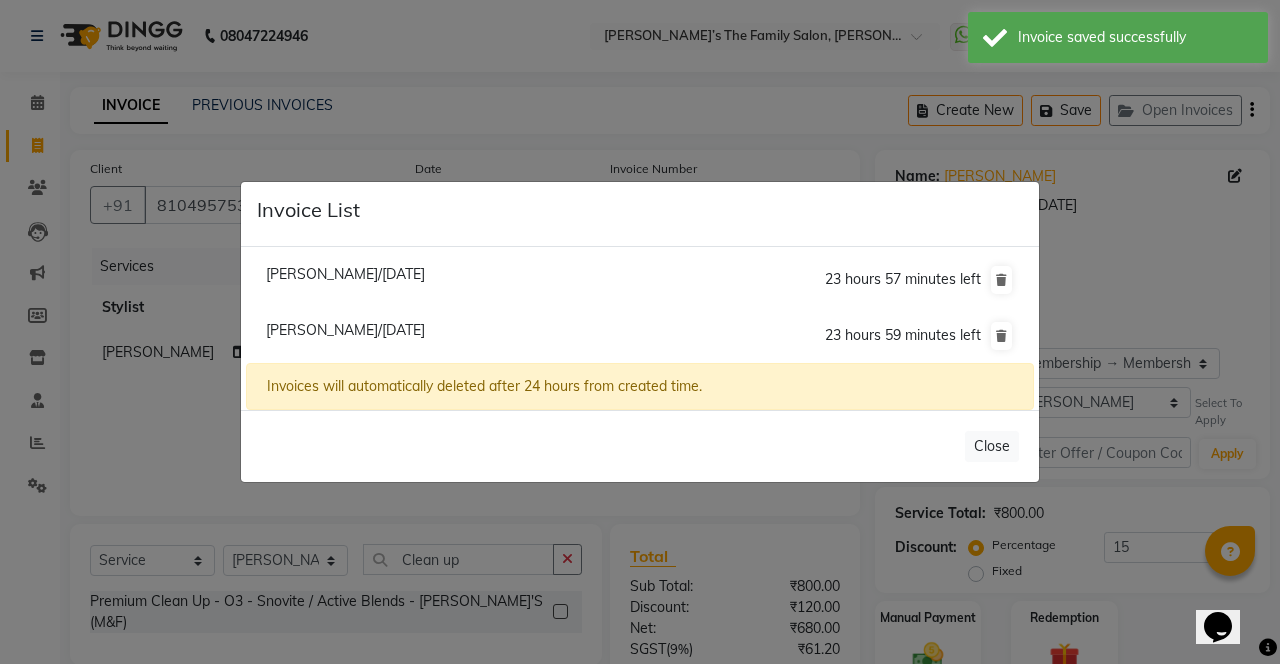 click on "Sumit Panchal/12 July 2025" 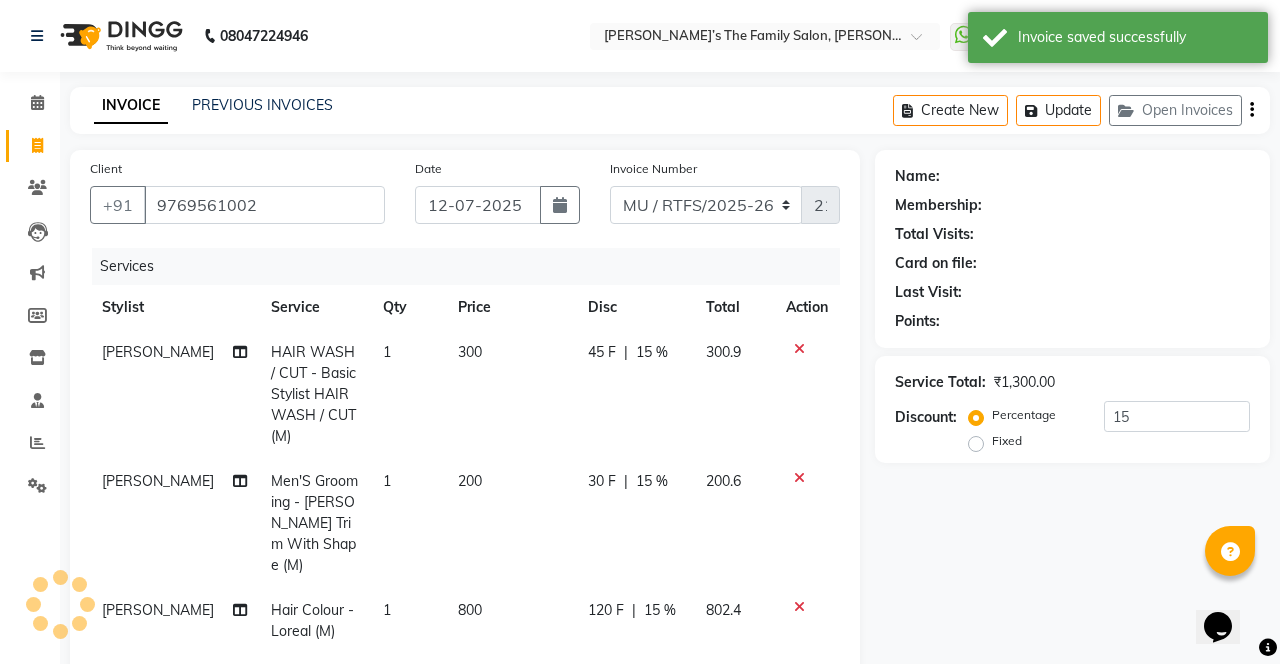 select on "1: Object" 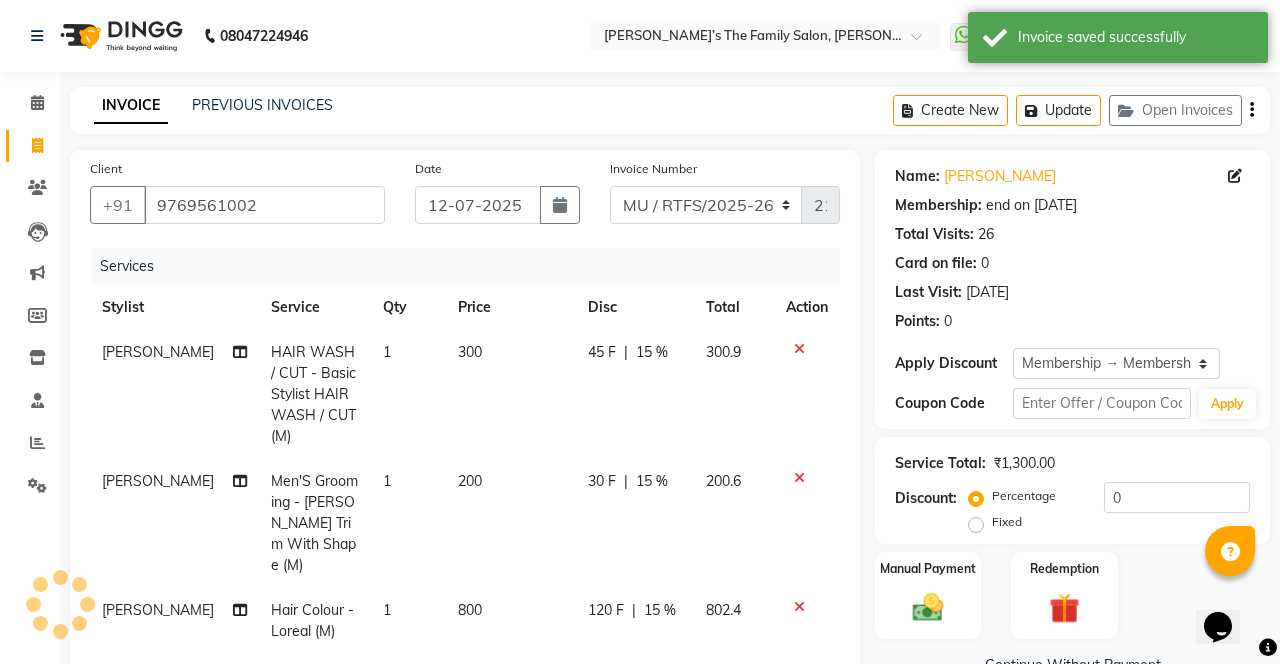 type on "15" 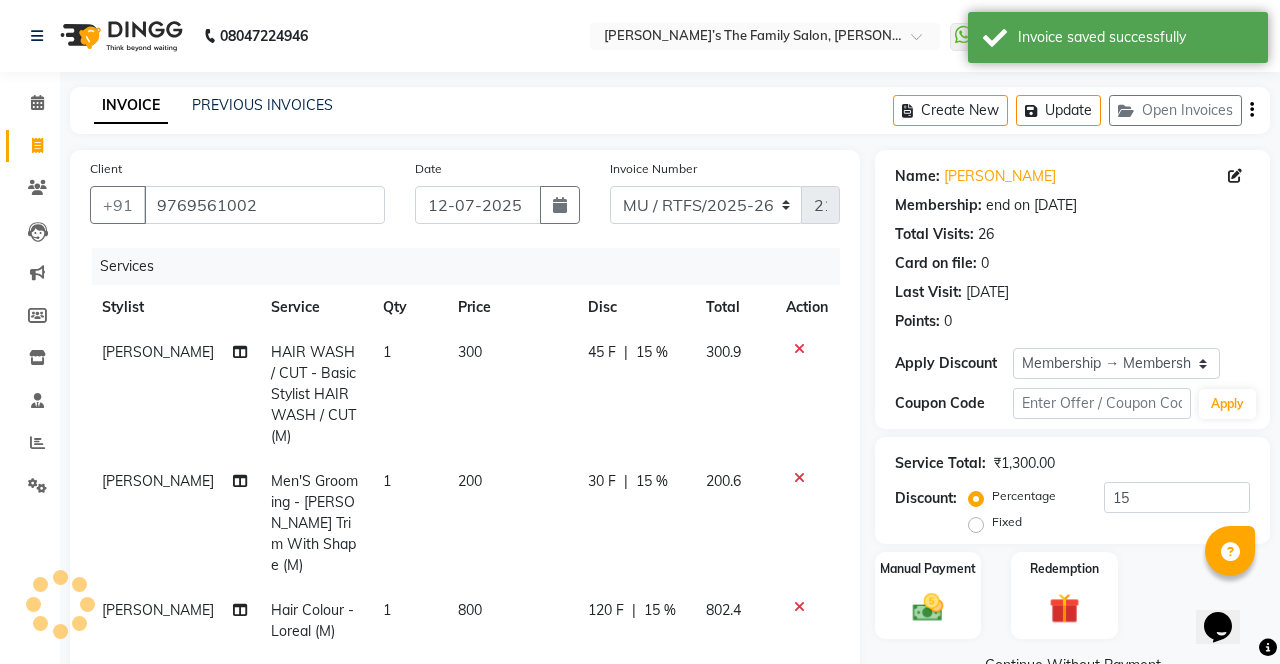 select 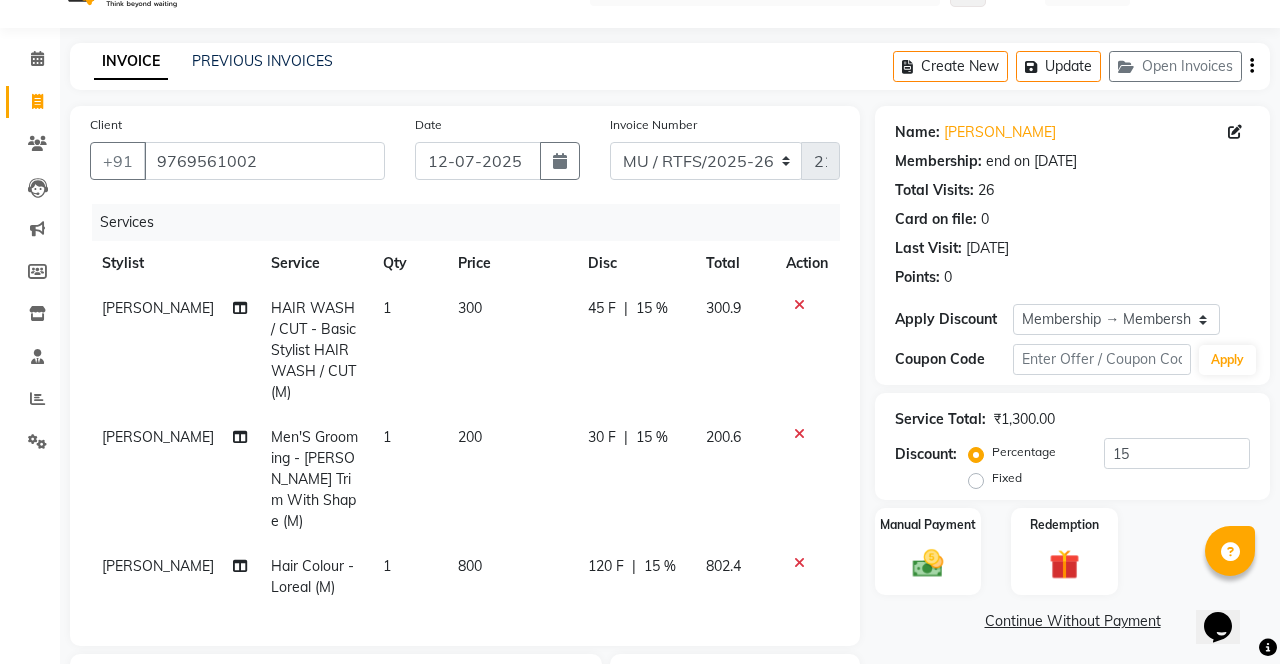 scroll, scrollTop: 43, scrollLeft: 0, axis: vertical 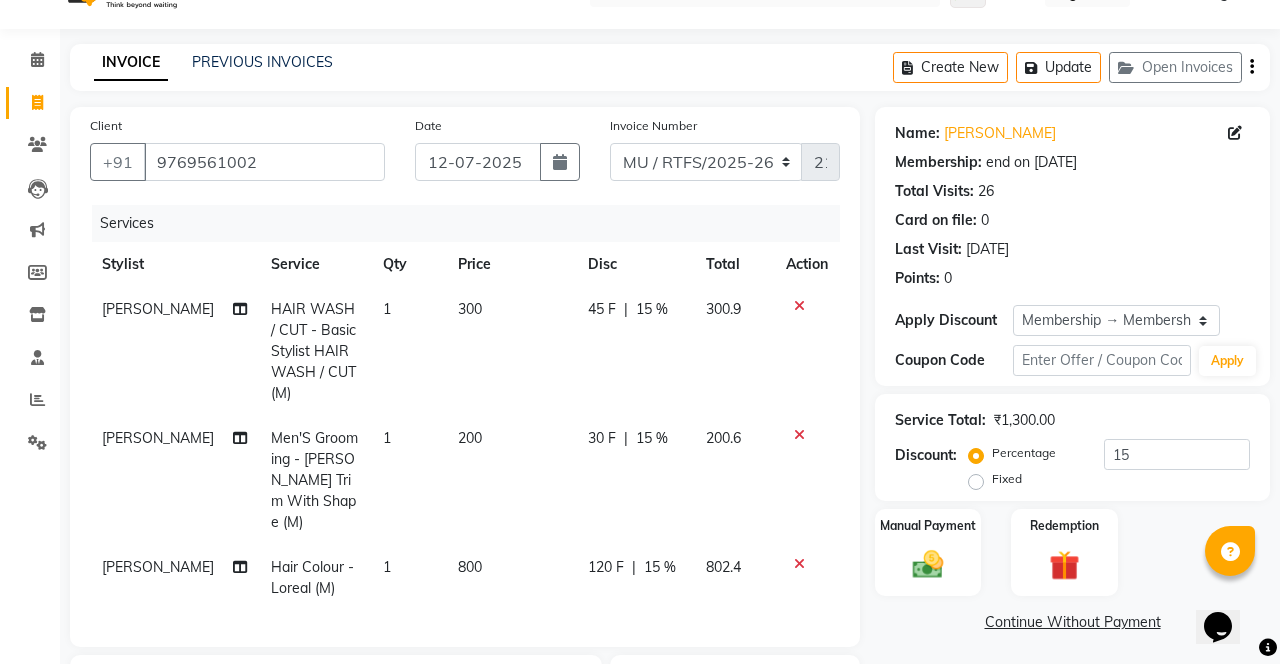 click 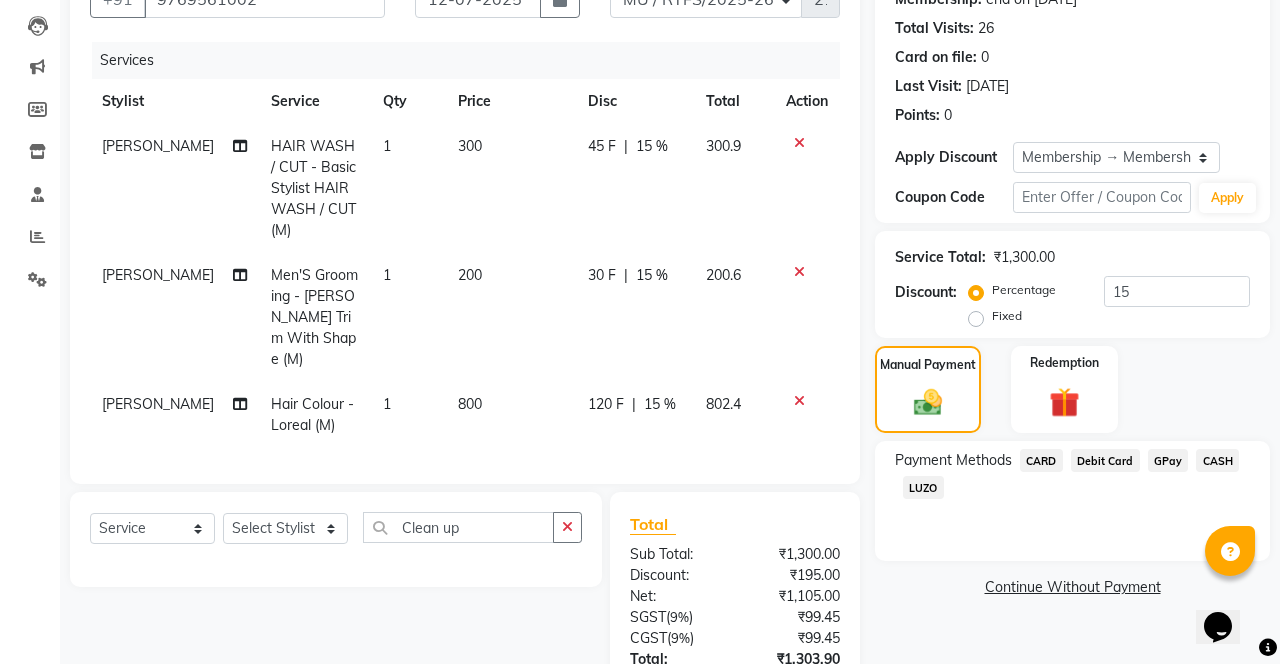 scroll, scrollTop: 210, scrollLeft: 0, axis: vertical 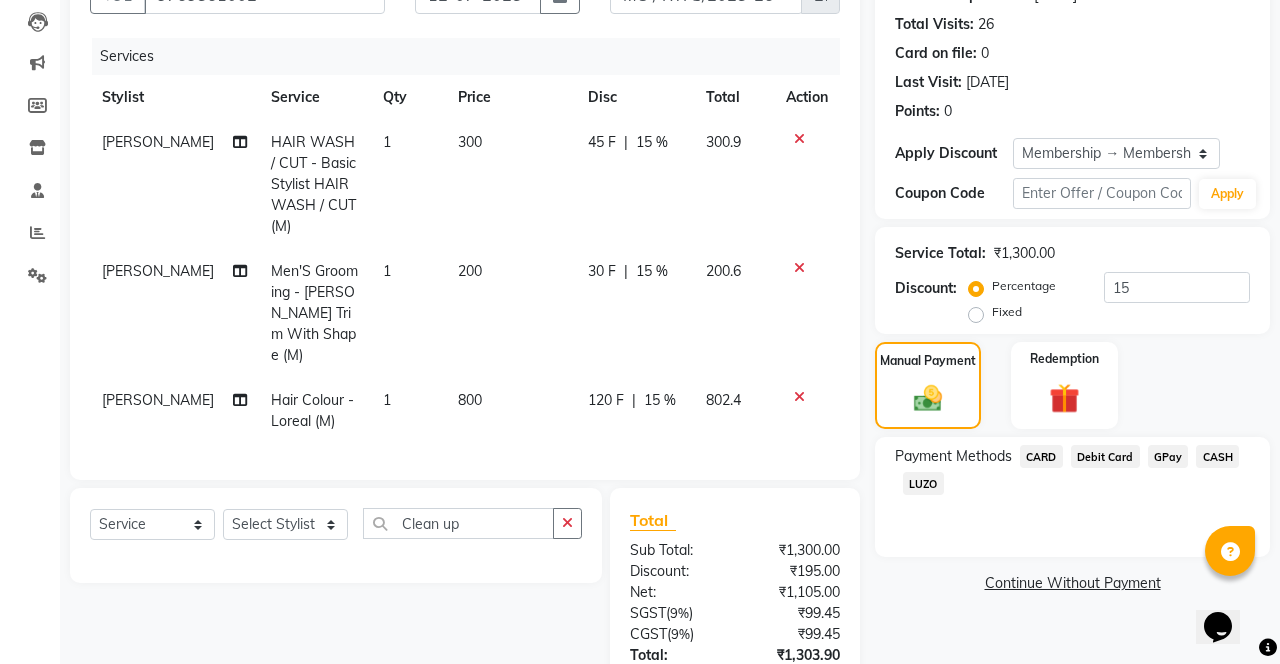 click on "CARD" 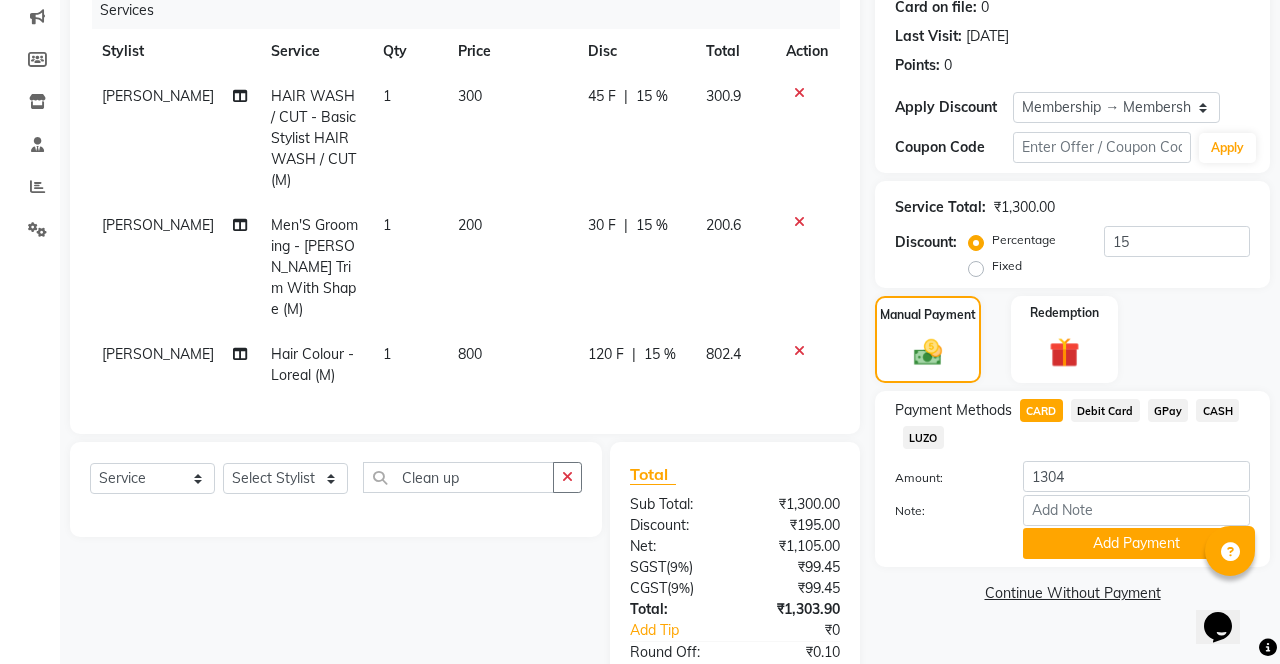 scroll, scrollTop: 292, scrollLeft: 0, axis: vertical 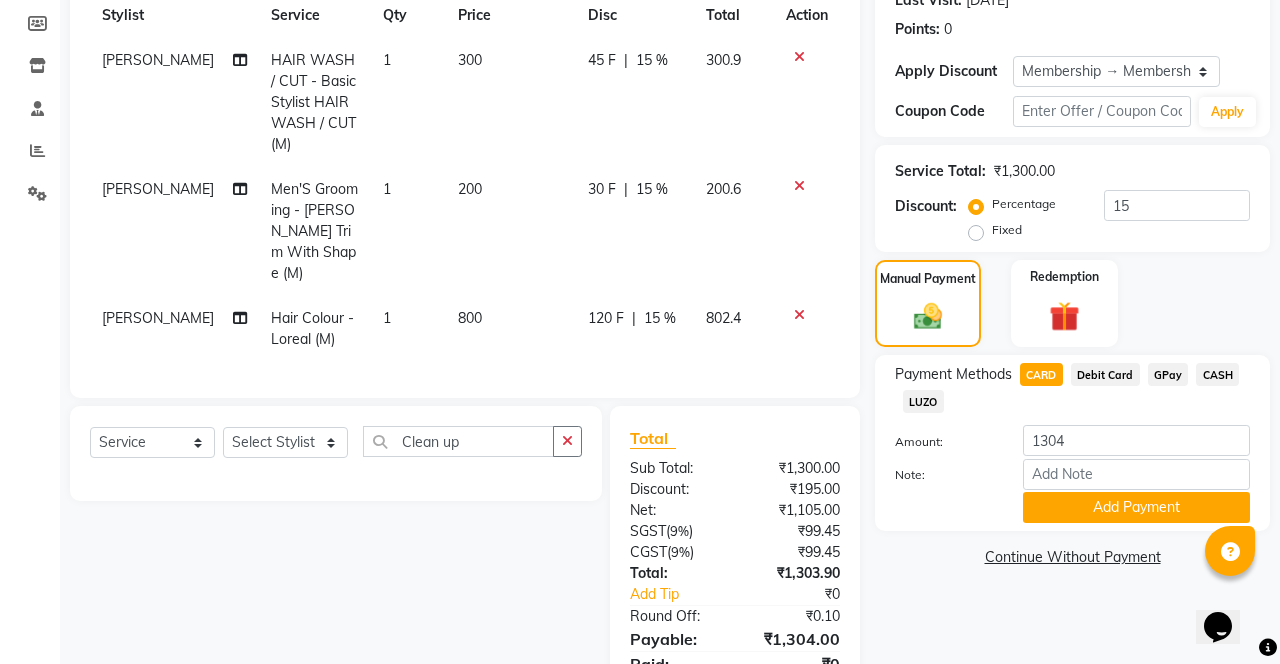 click on "Add Payment" 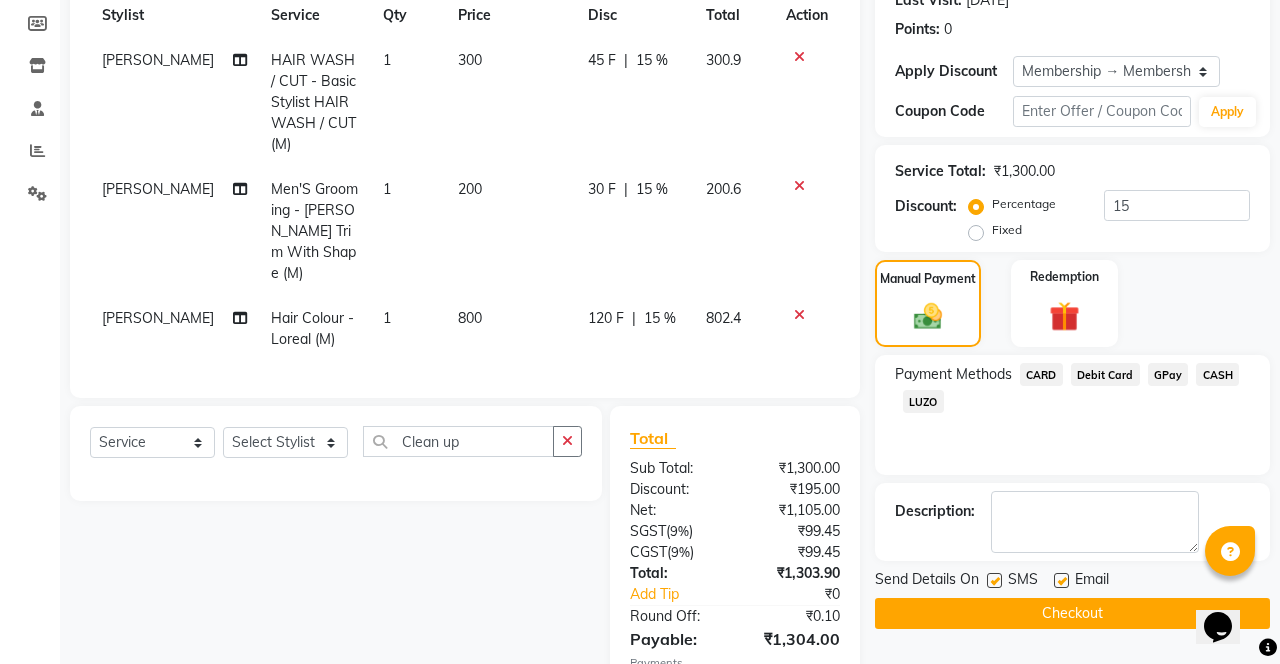 click on "Checkout" 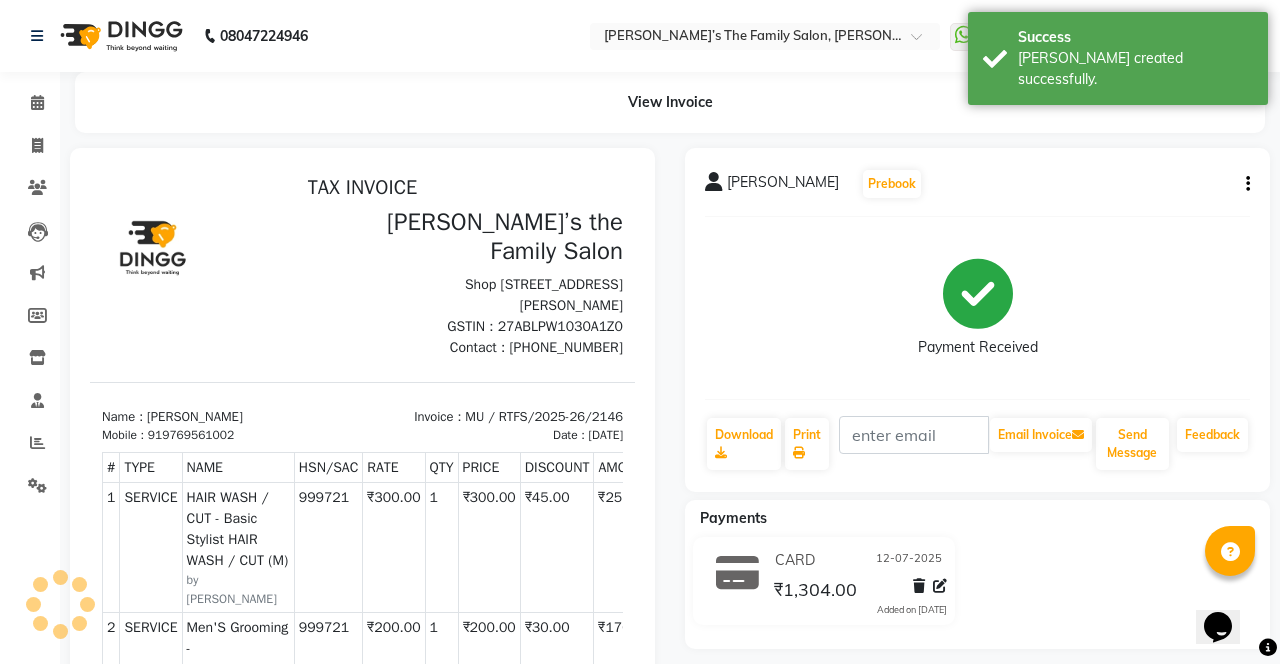 scroll, scrollTop: 0, scrollLeft: 0, axis: both 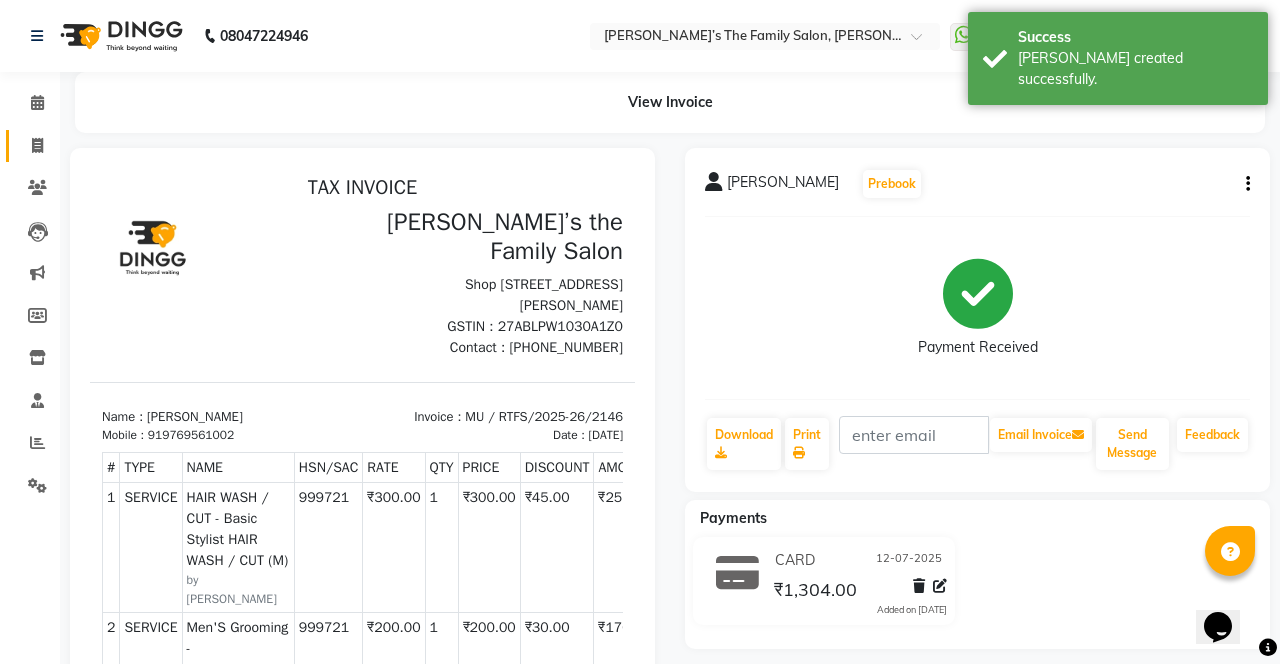click 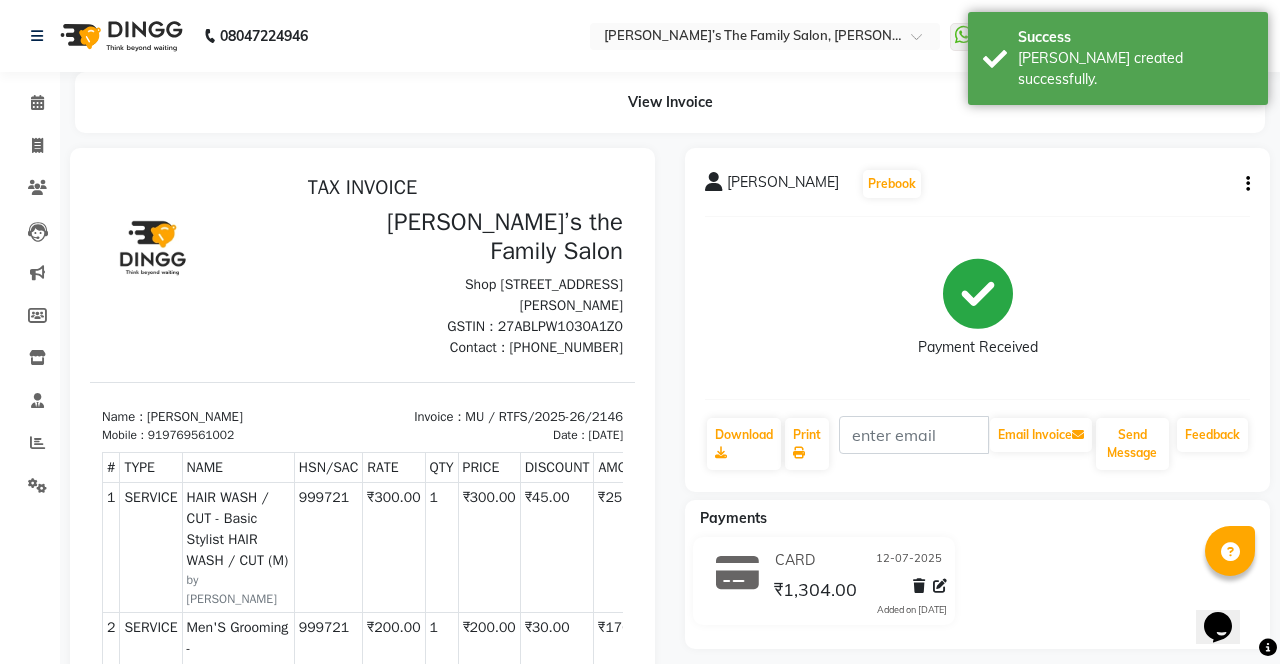 select on "service" 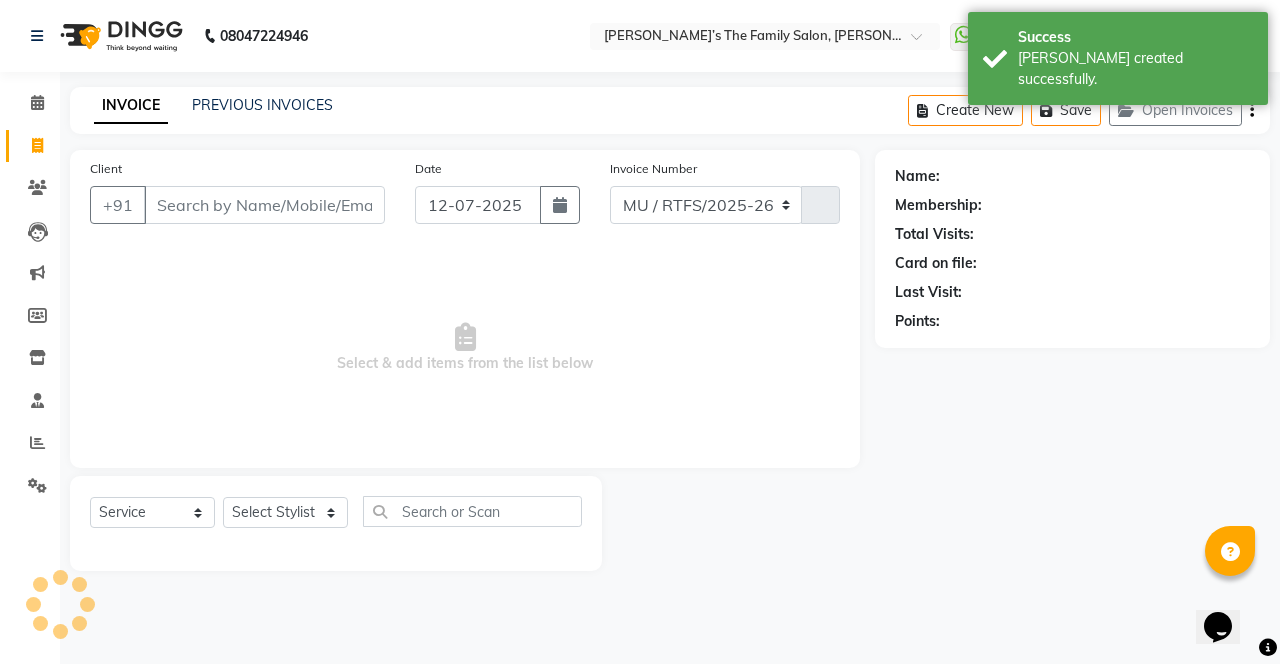 select on "8003" 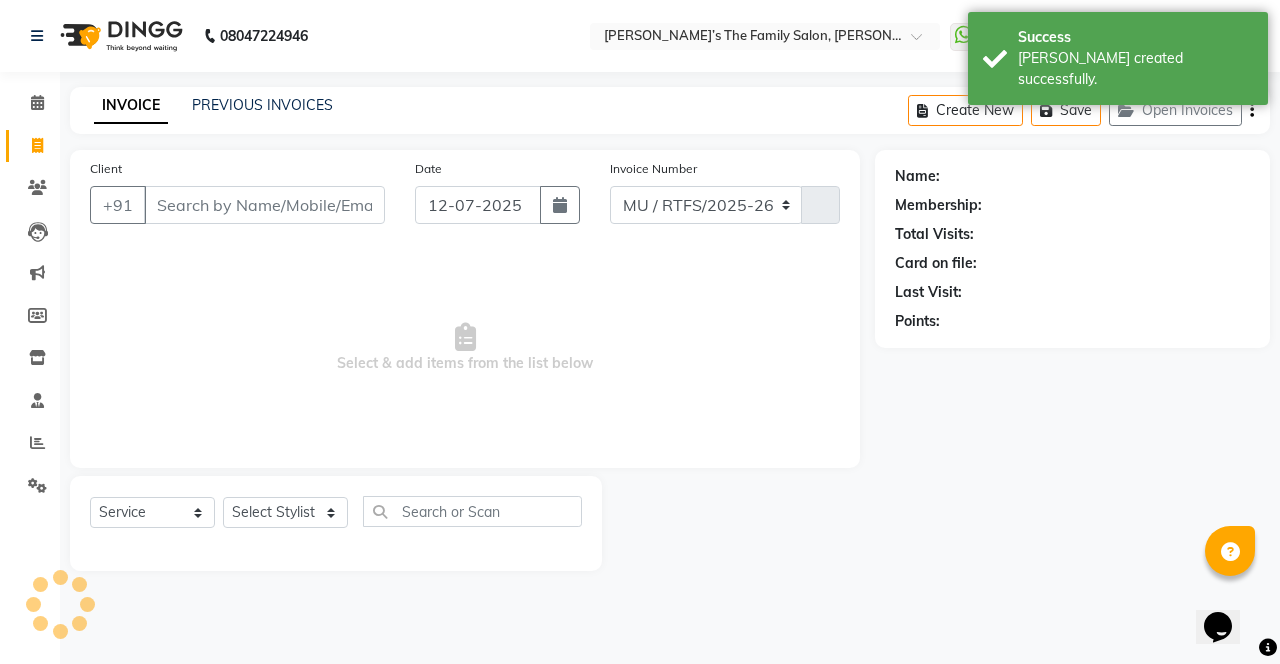 type on "2147" 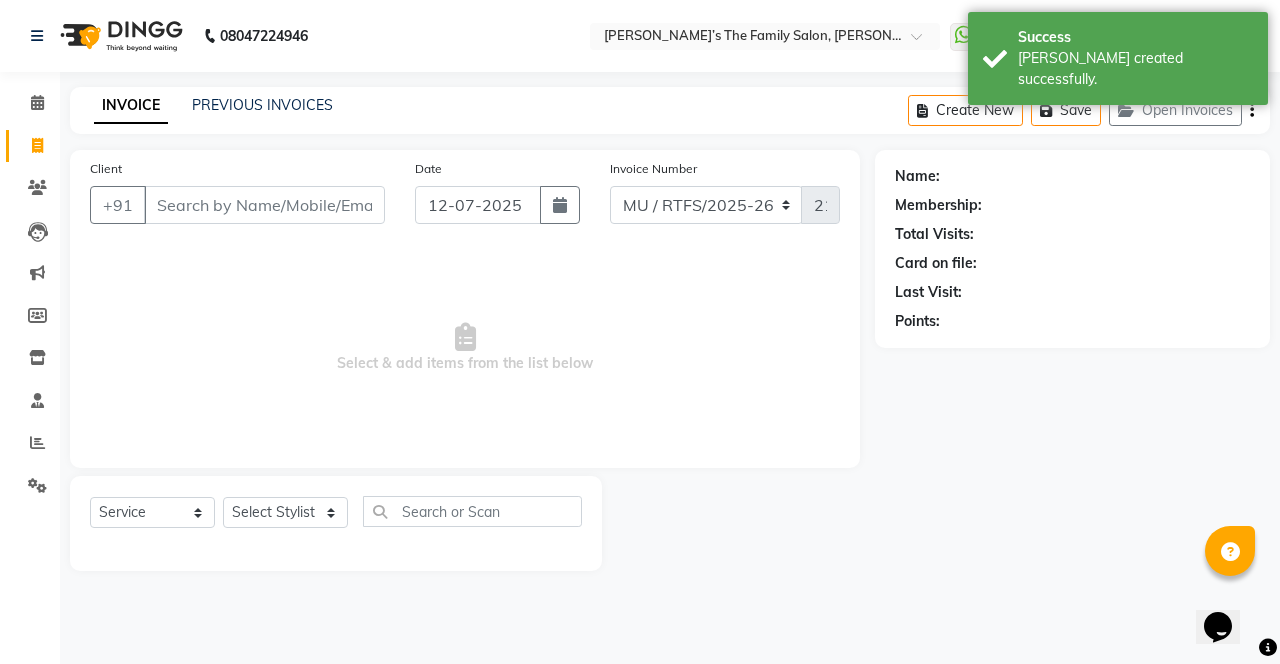 click on "Open Invoices" 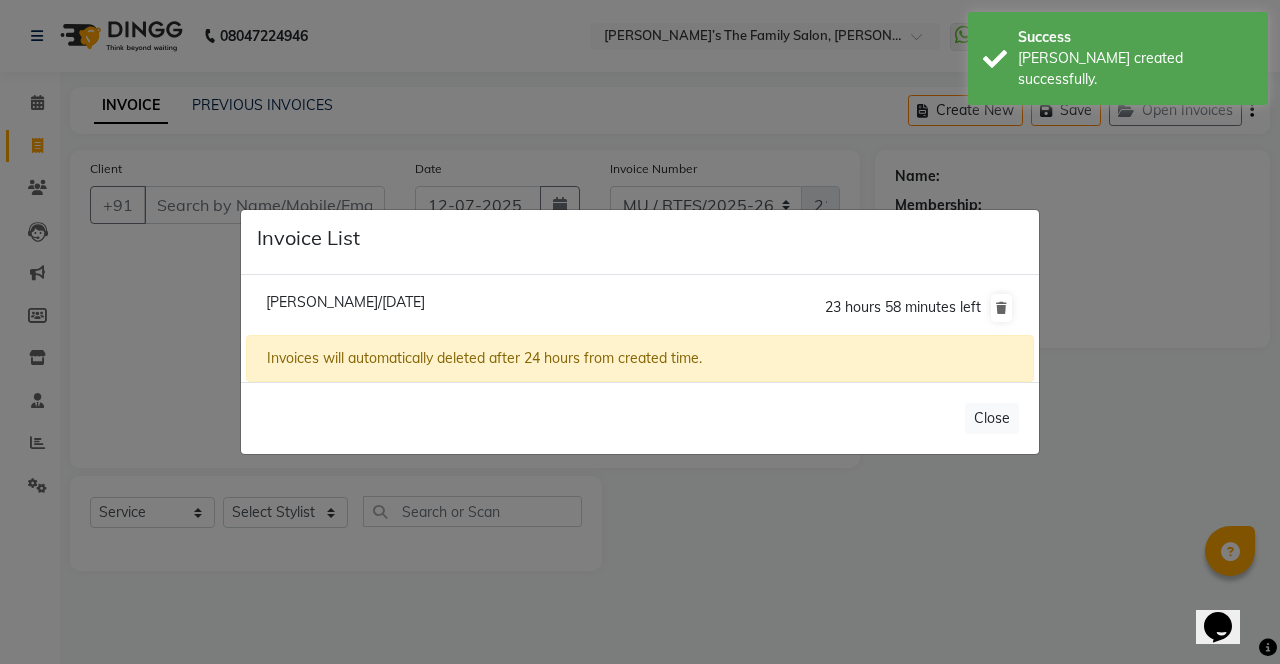 click on "Priyanka Kadam/12 July 2025" 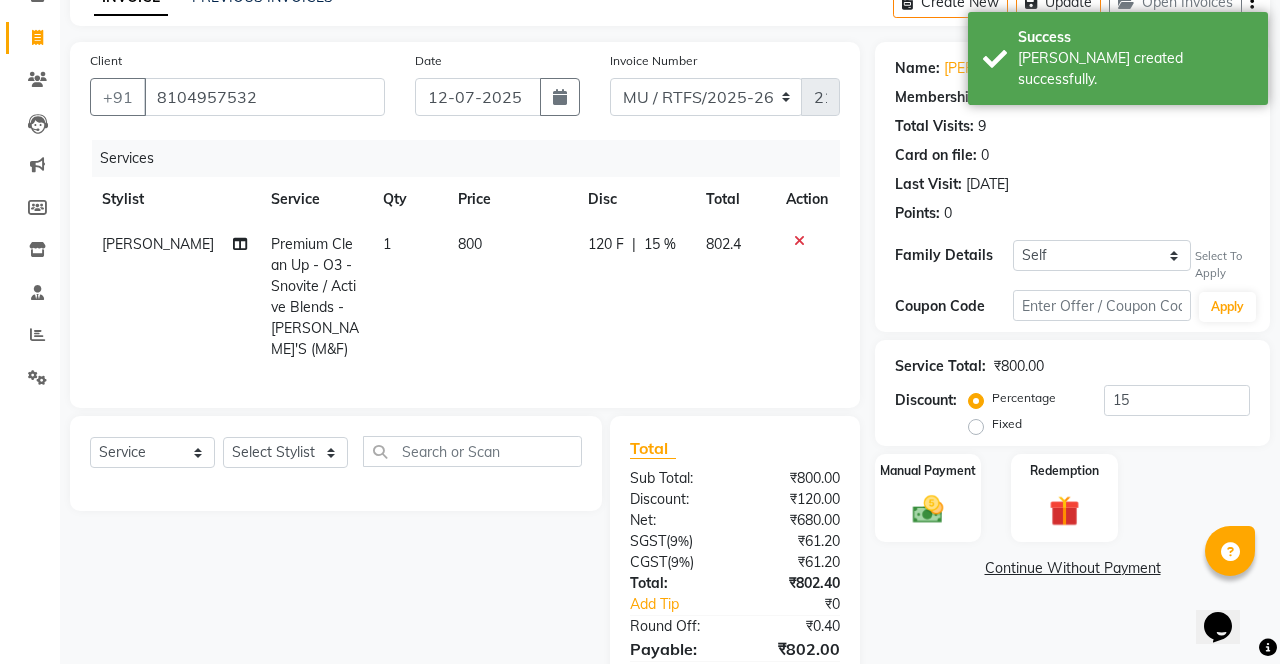 scroll, scrollTop: 118, scrollLeft: 0, axis: vertical 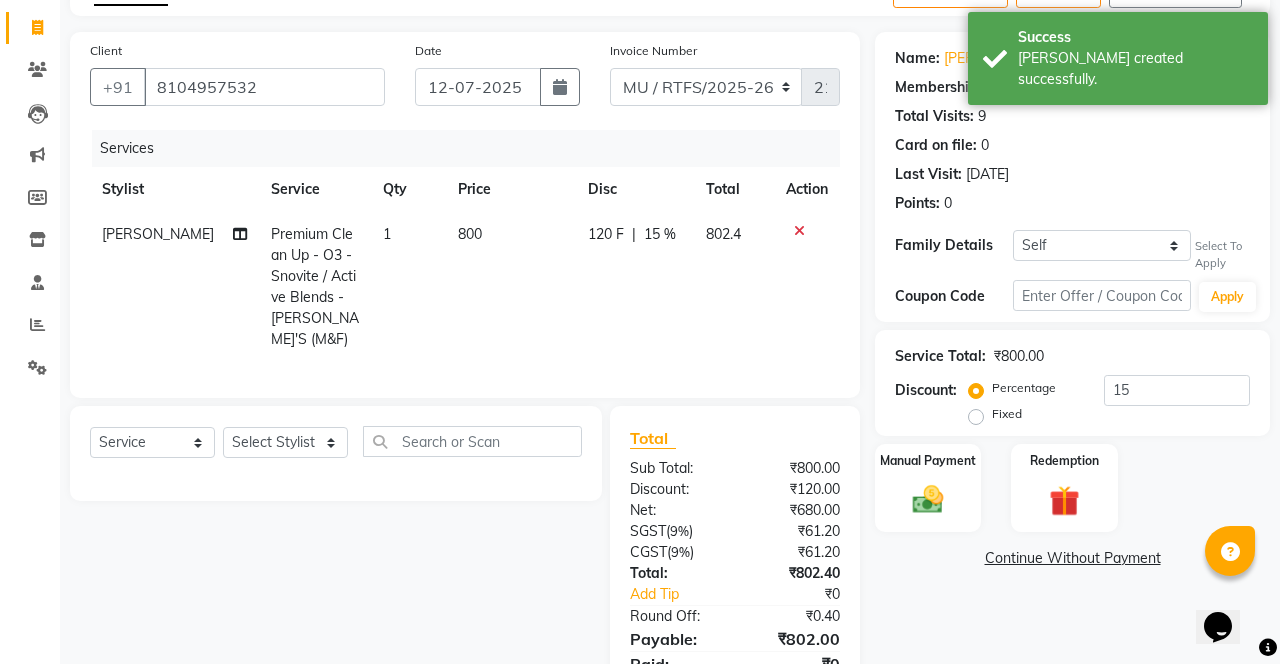click 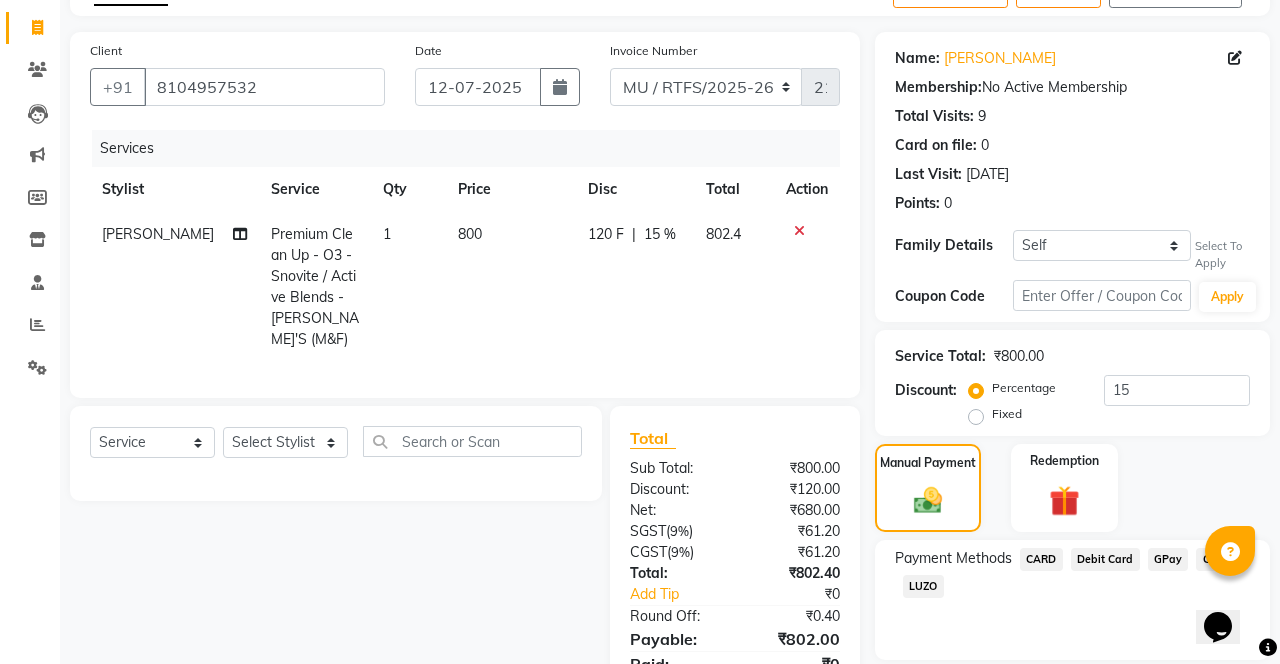 click on "CARD" 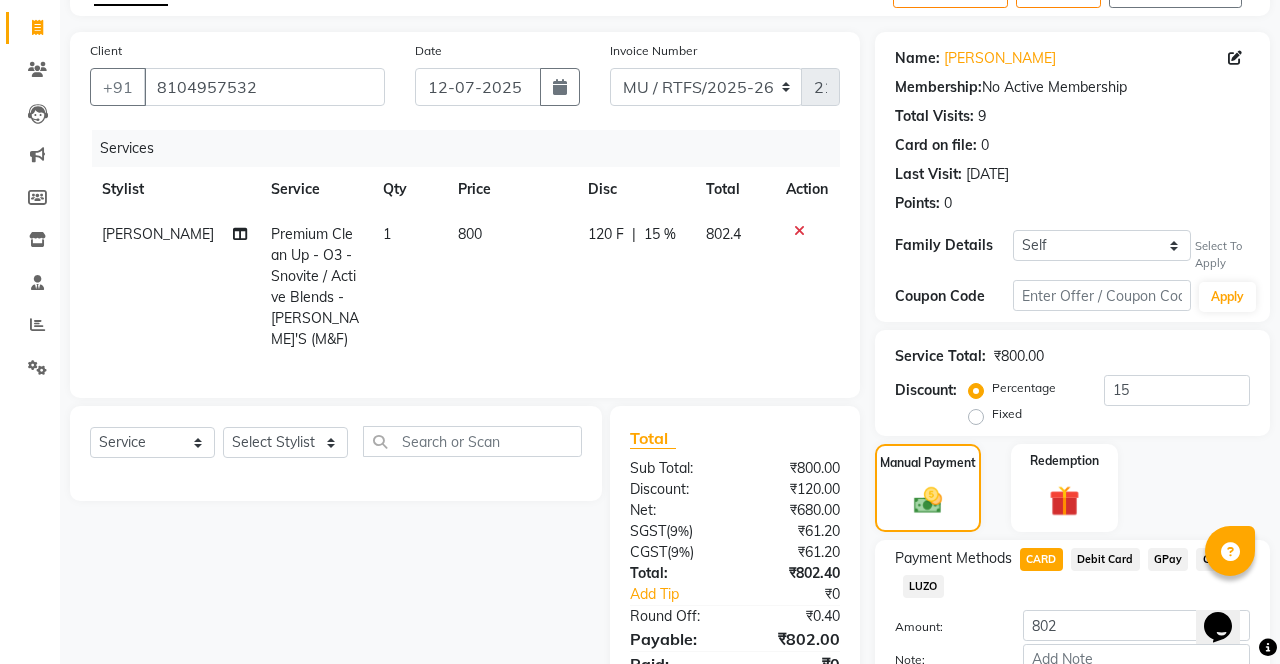 click on "Add Payment" 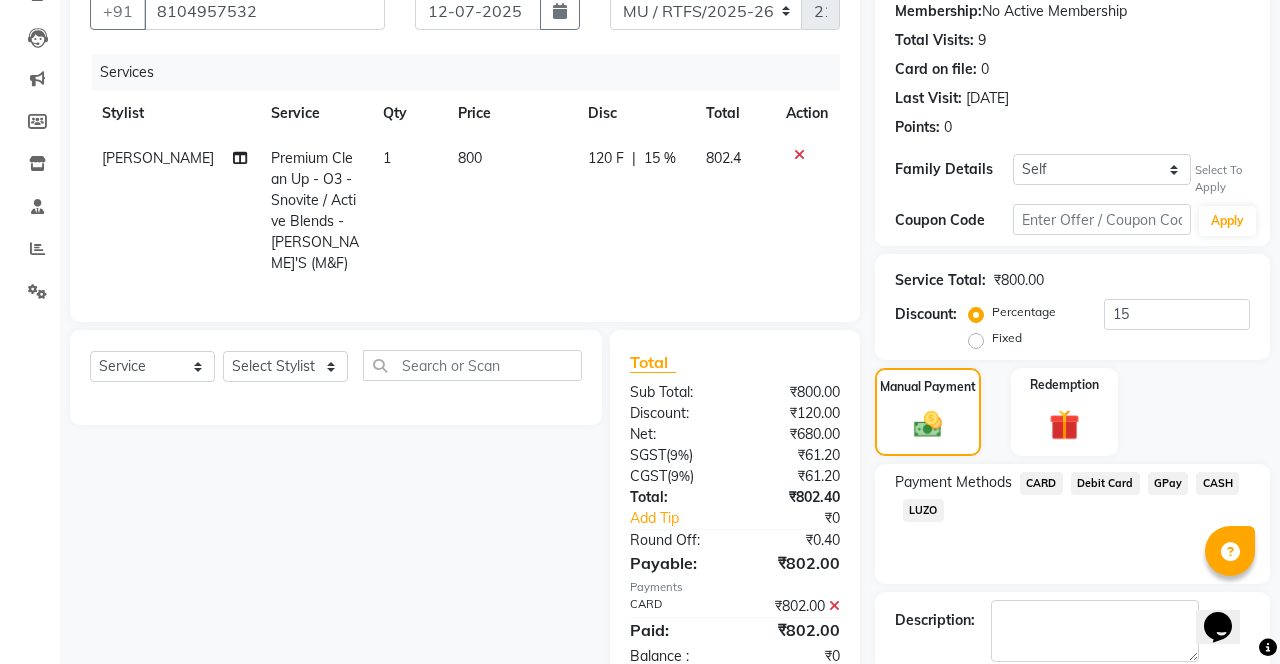 scroll, scrollTop: 232, scrollLeft: 0, axis: vertical 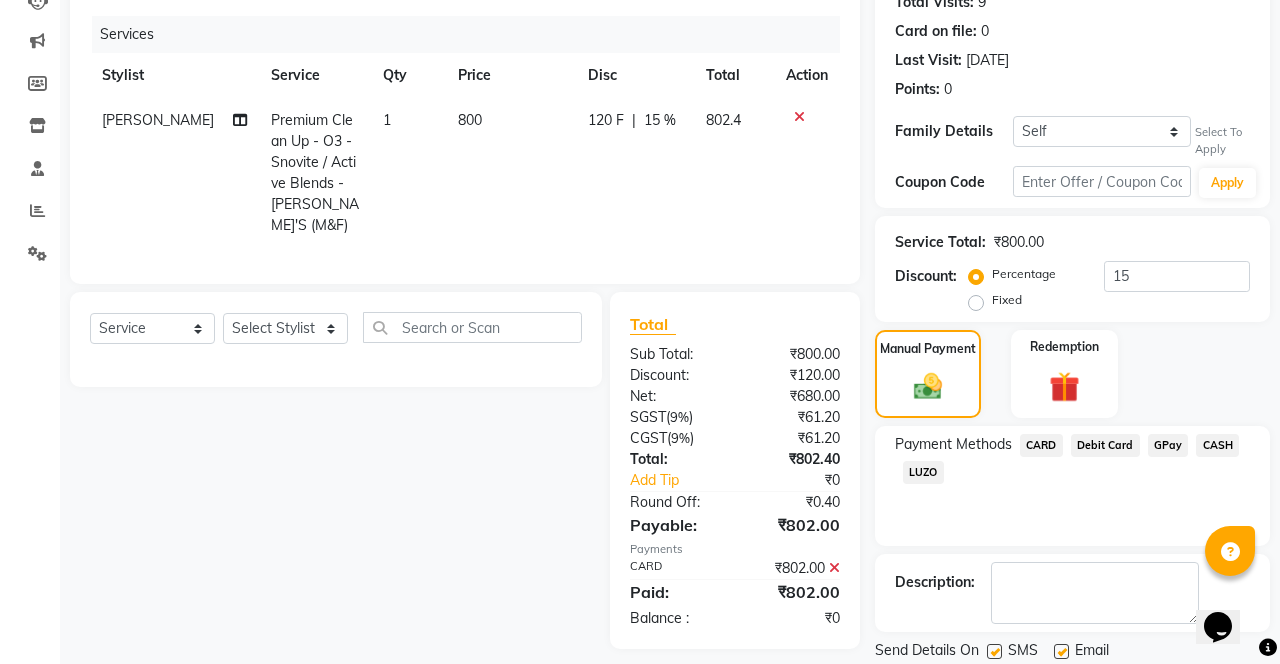click on "Checkout" 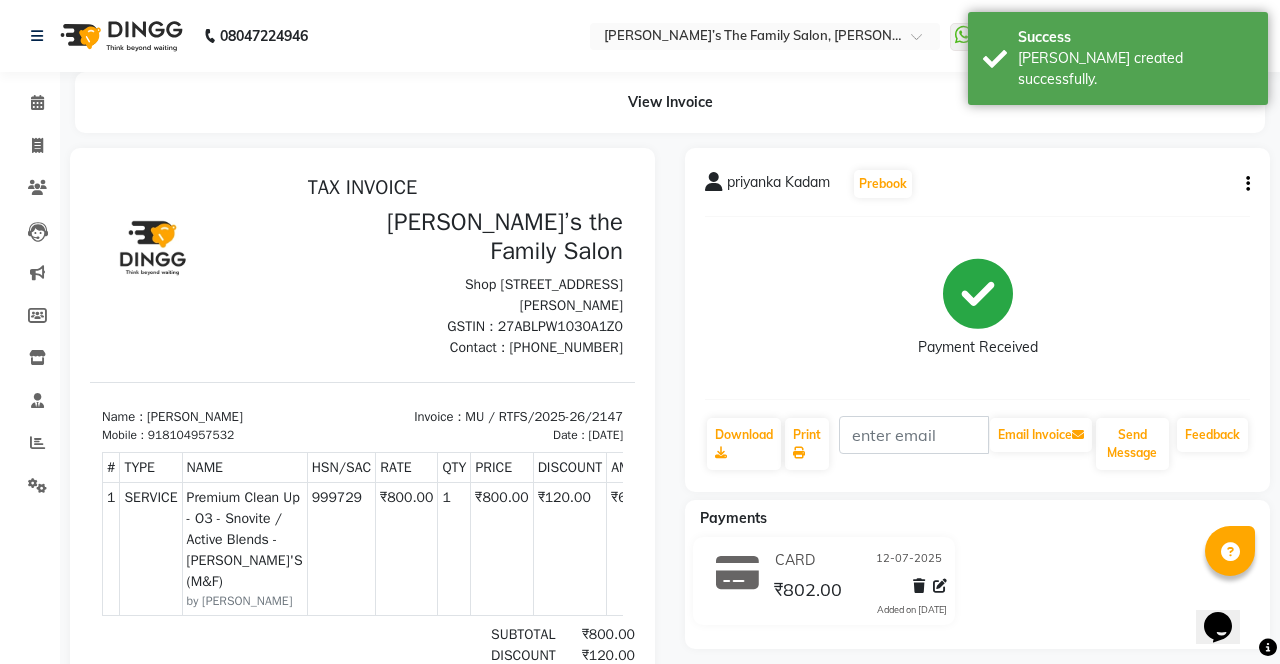 scroll, scrollTop: 0, scrollLeft: 0, axis: both 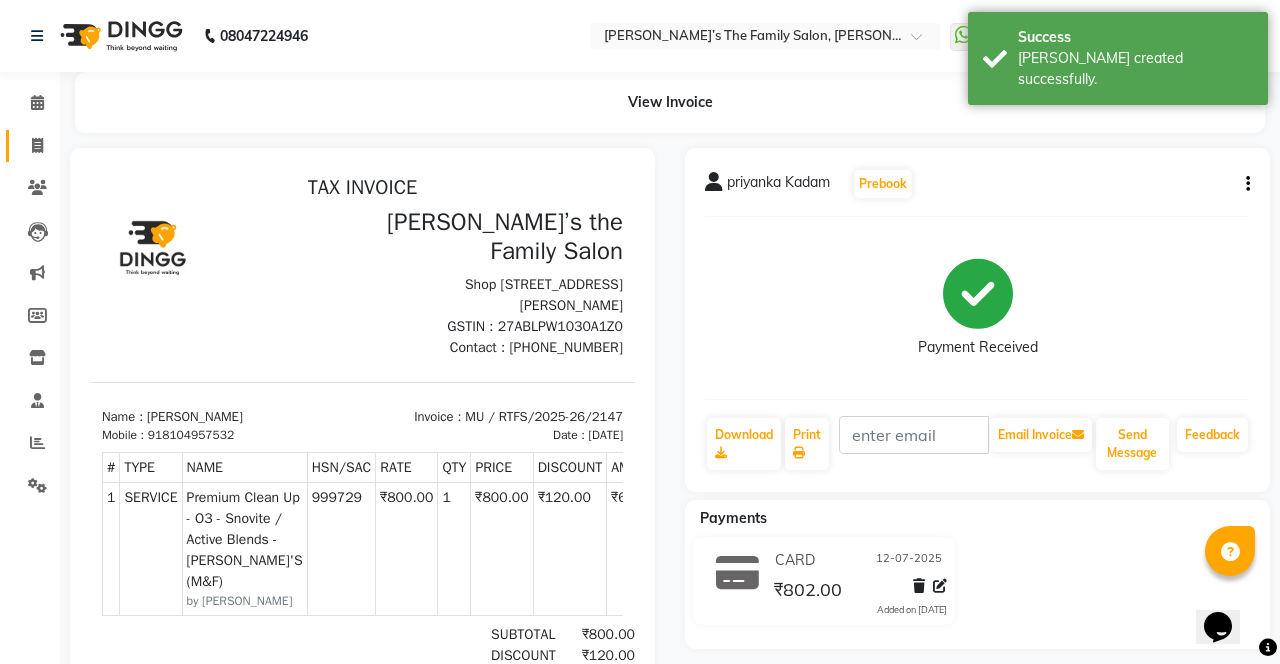 click 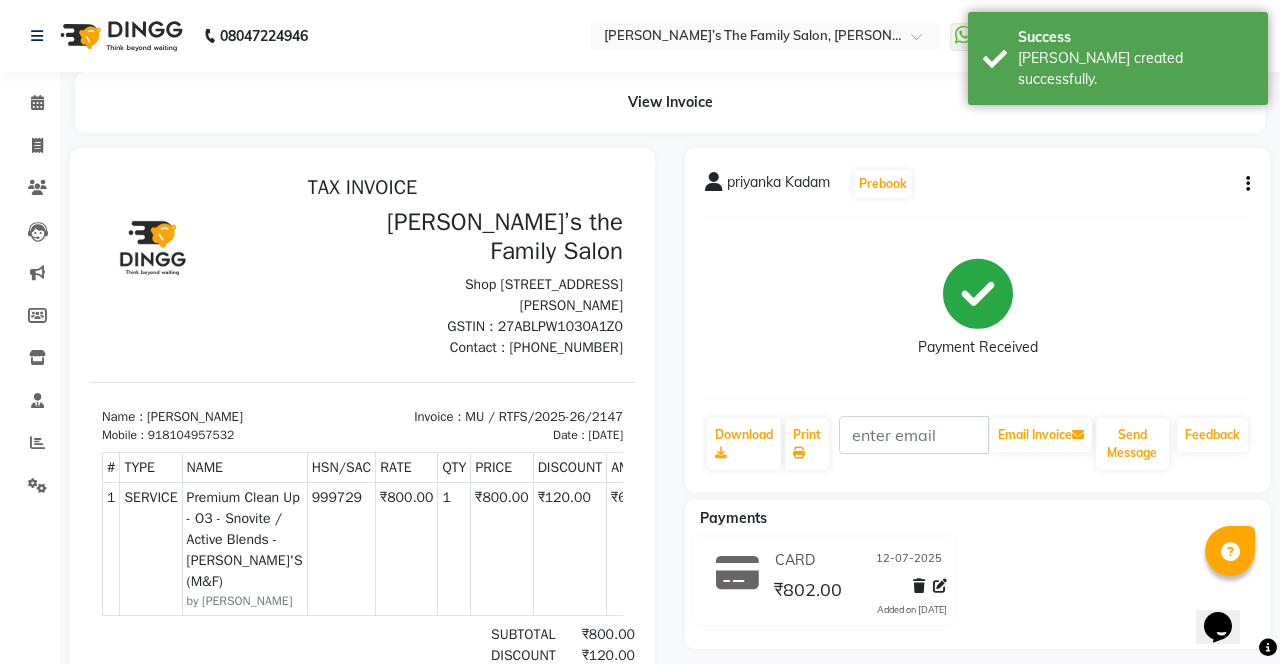 select on "service" 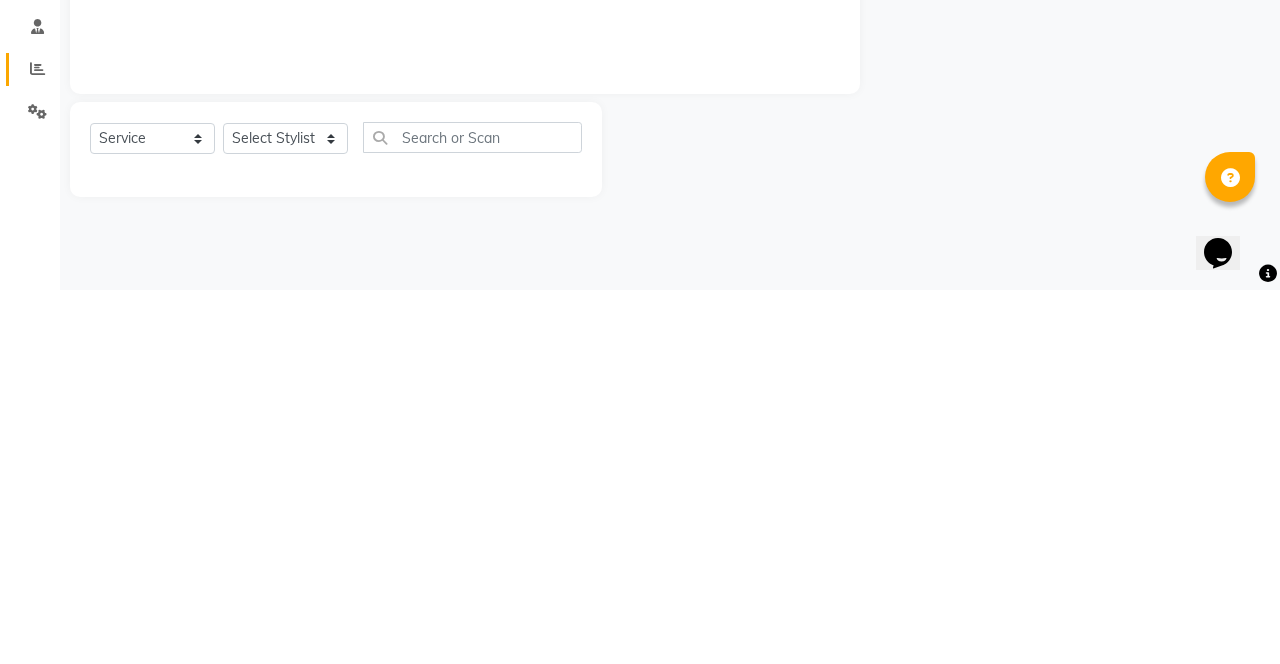 click 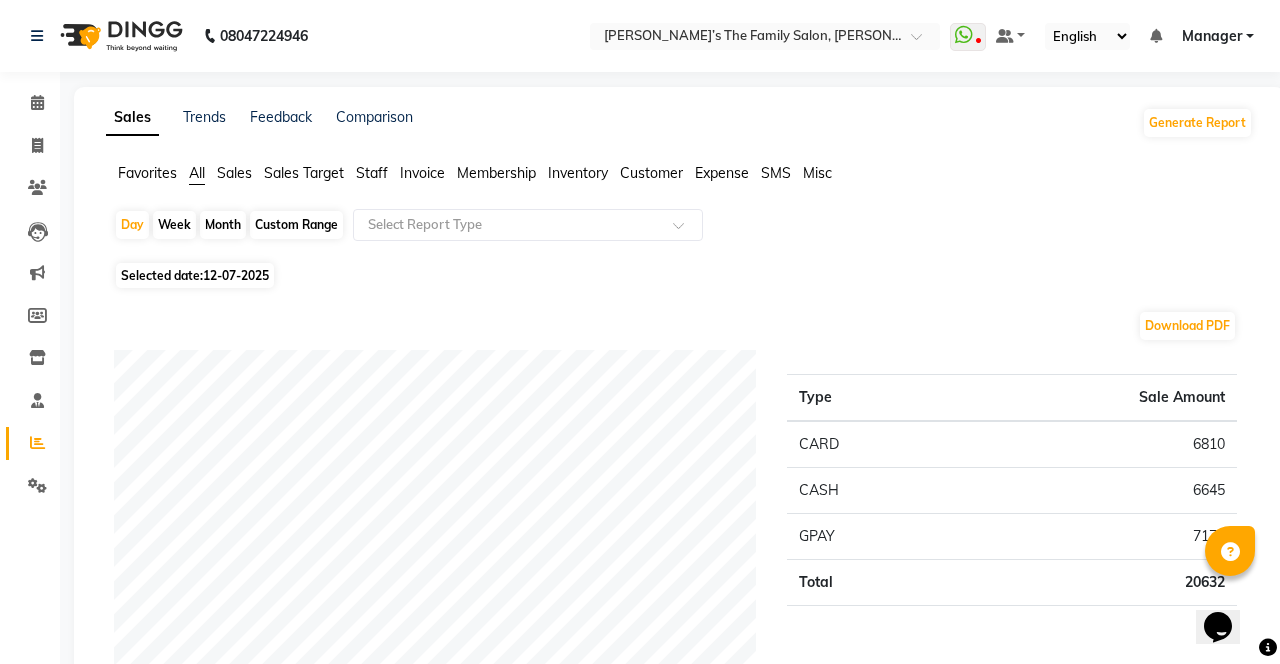 click 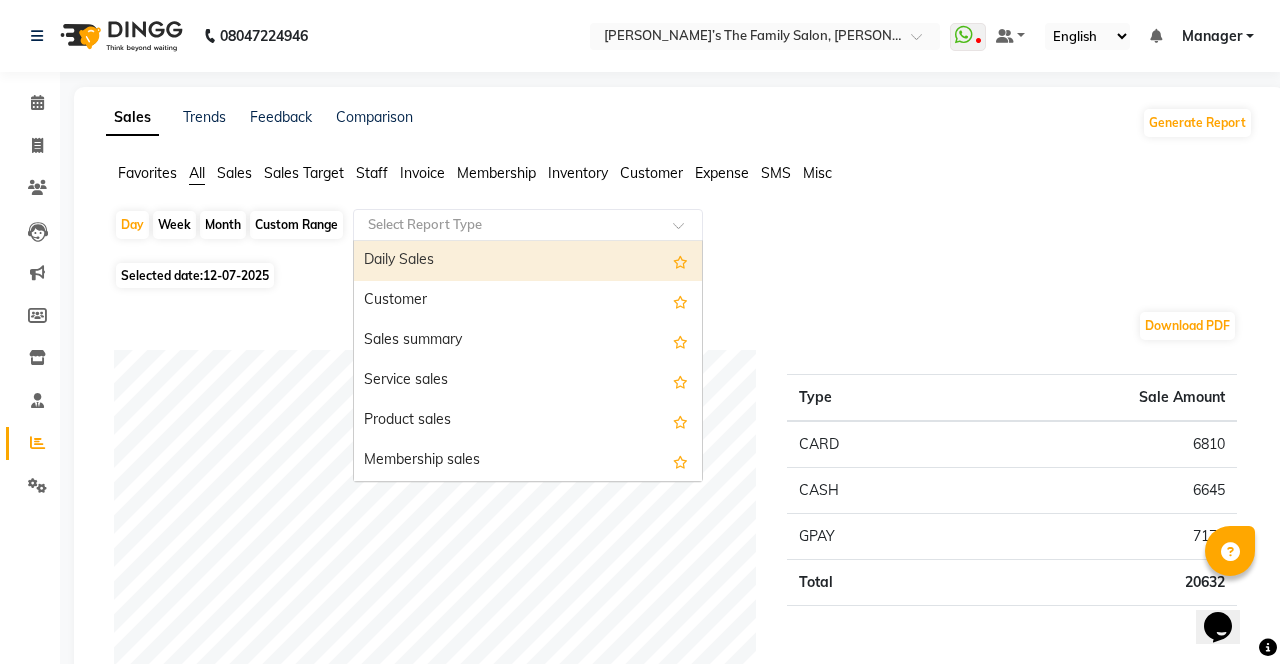 type on "p" 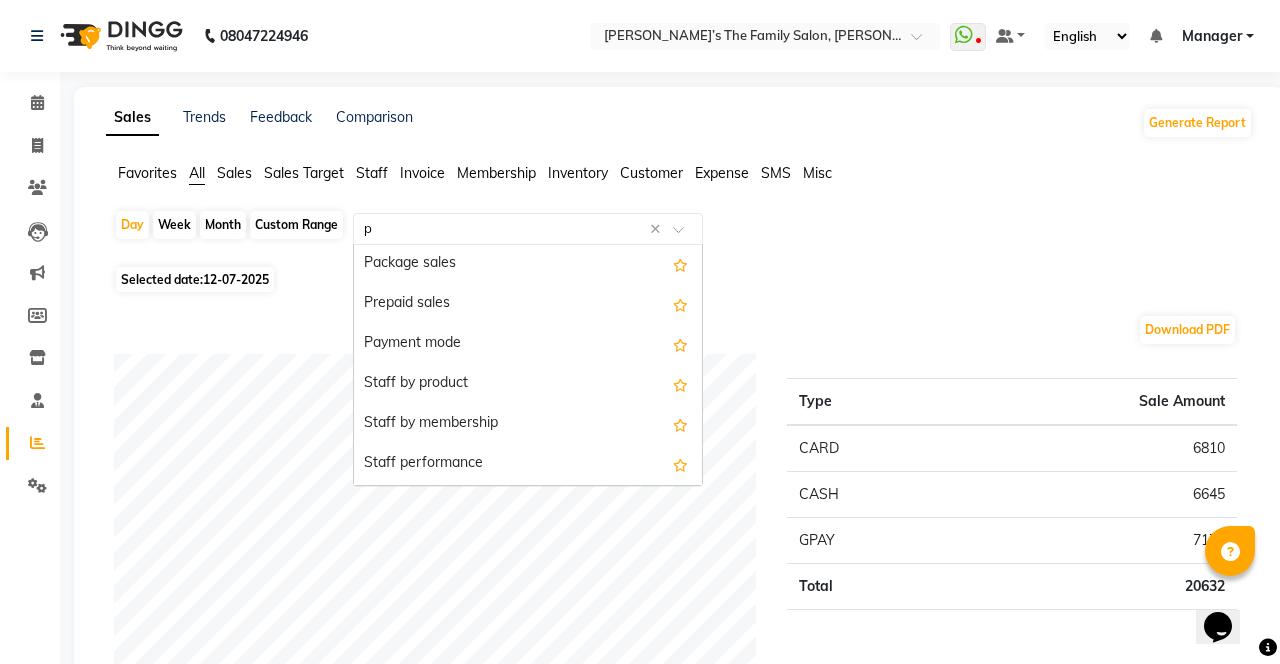 scroll, scrollTop: 64, scrollLeft: 0, axis: vertical 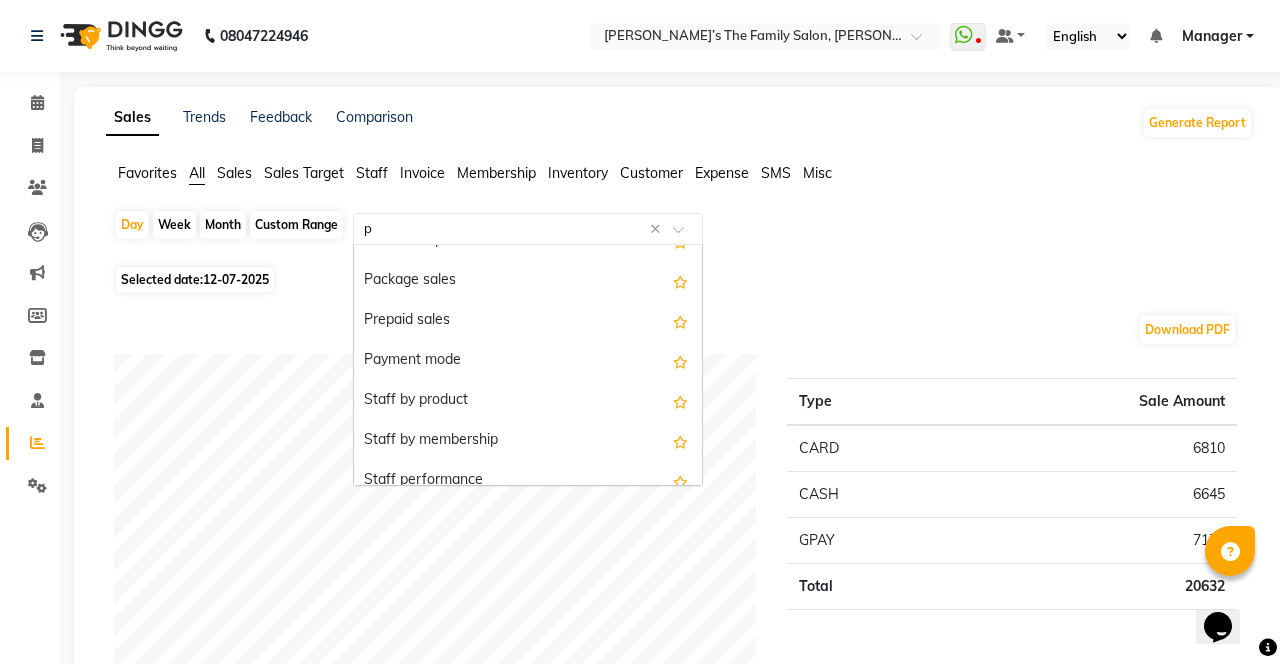 click on "Package sales" at bounding box center [528, 281] 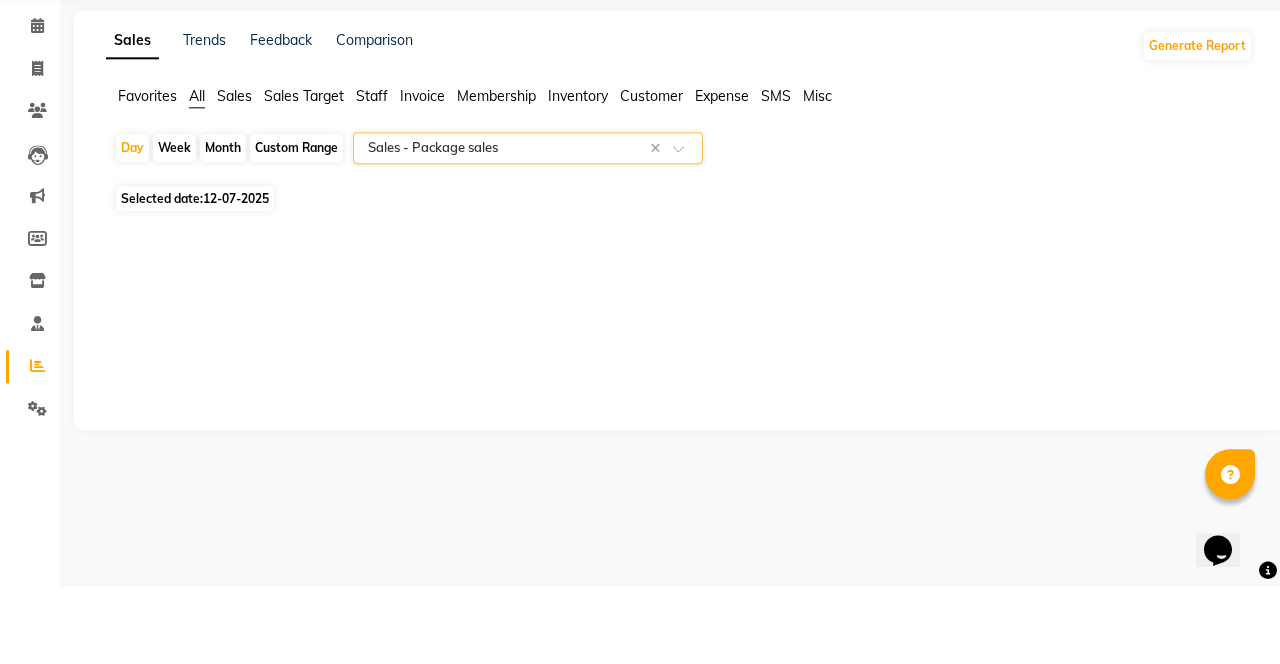 click on "Custom Range" 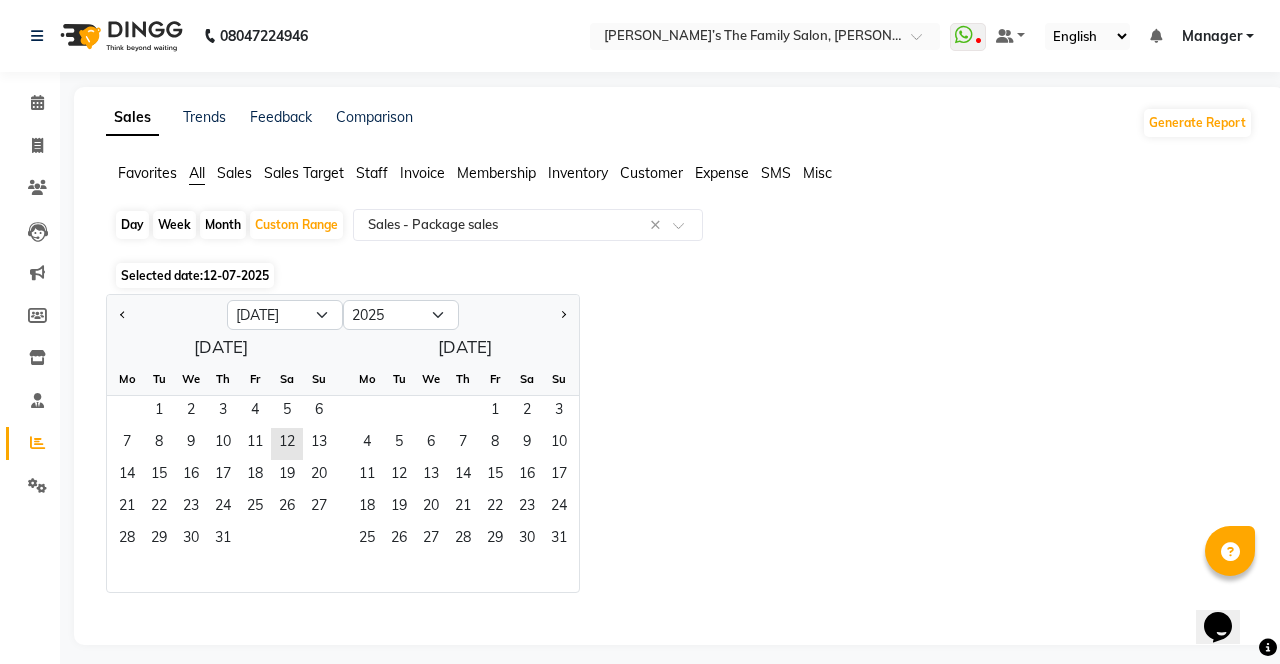 click 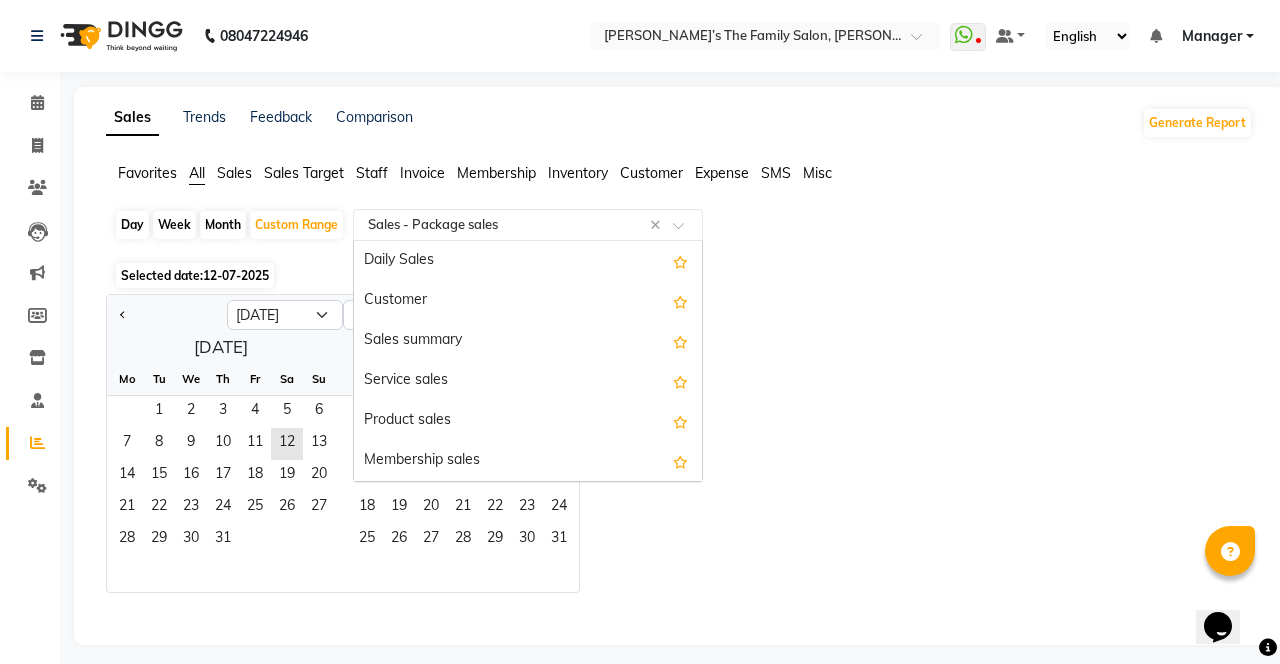scroll, scrollTop: 240, scrollLeft: 0, axis: vertical 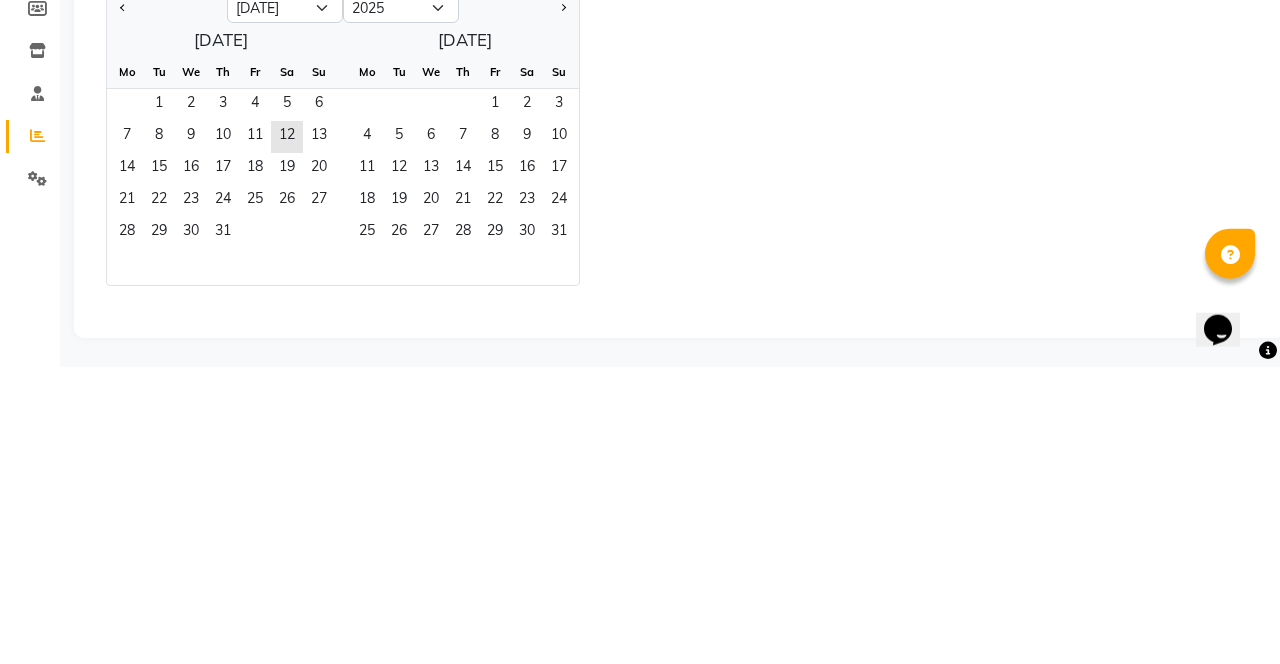 click on "1" 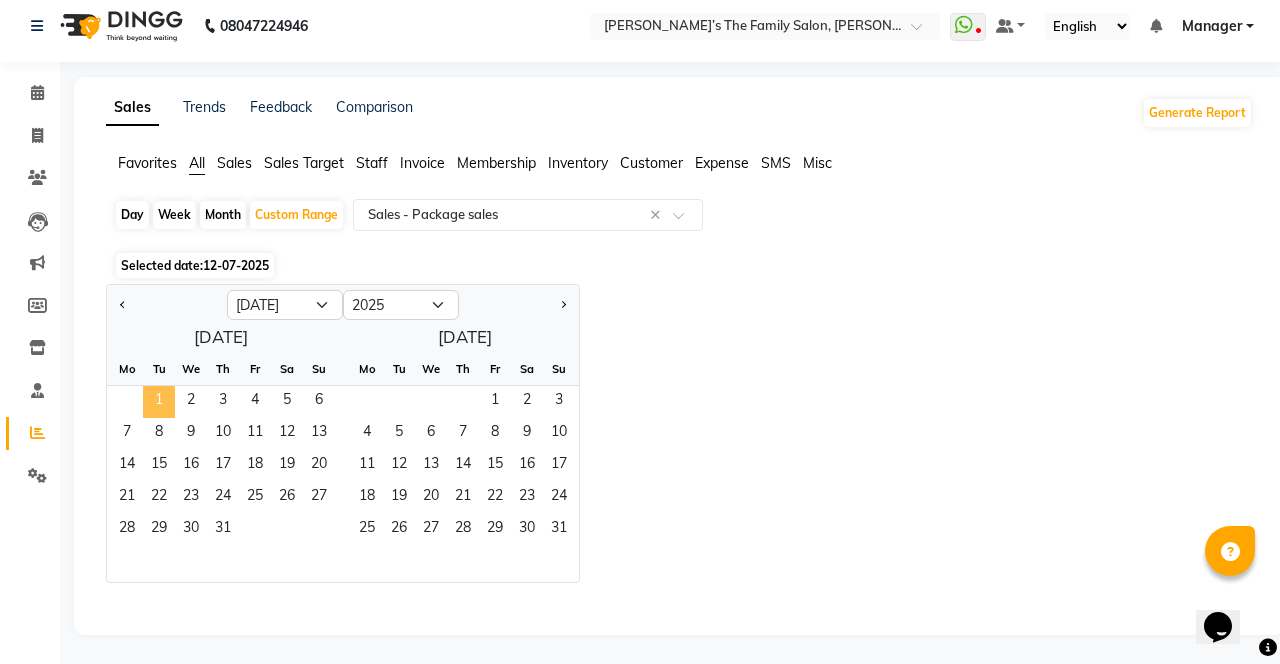 click on "31" 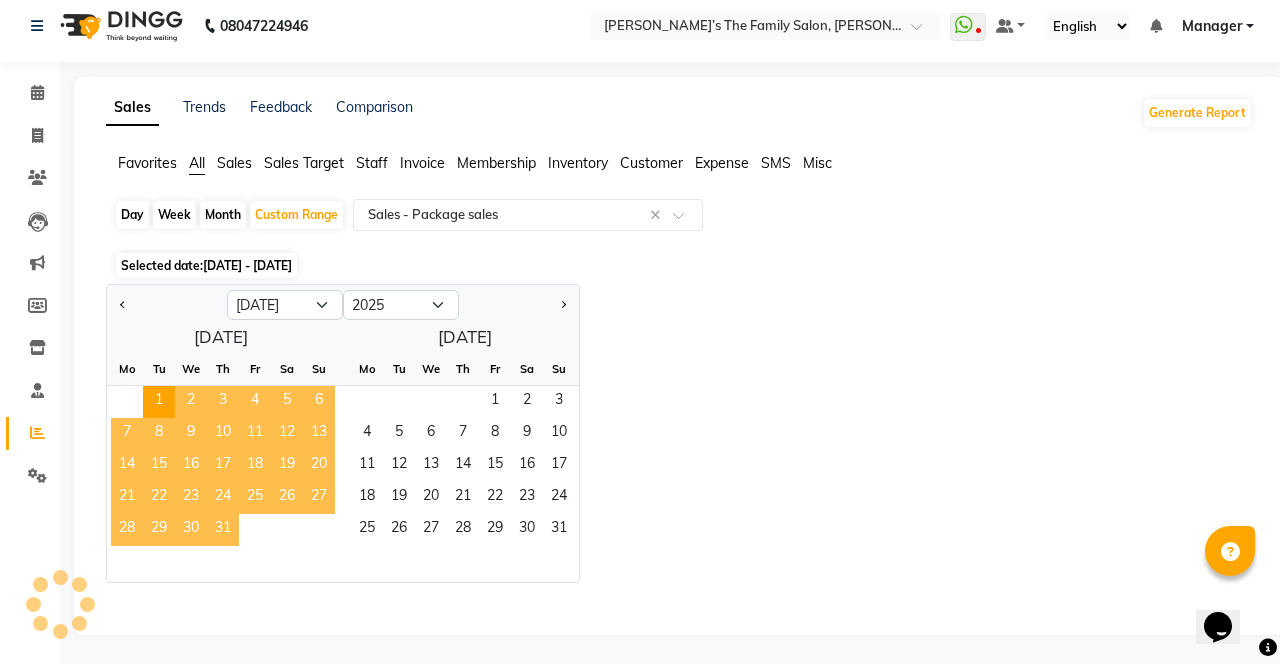 select on "full_report" 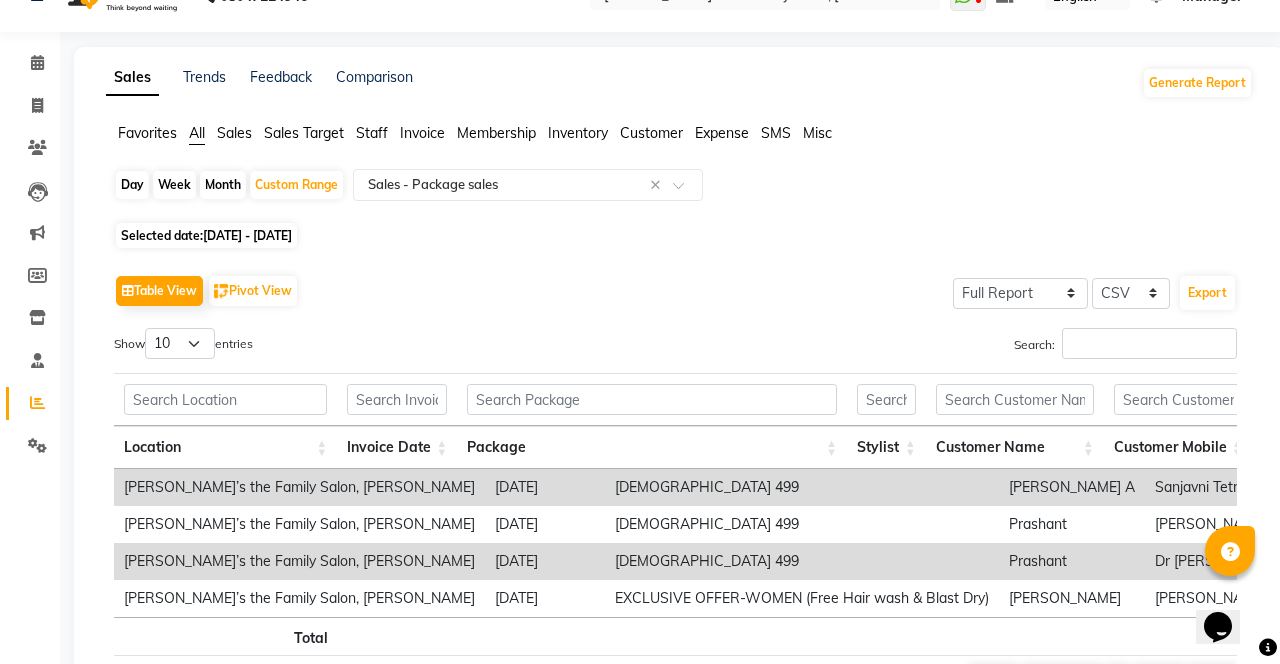 scroll, scrollTop: 76, scrollLeft: 0, axis: vertical 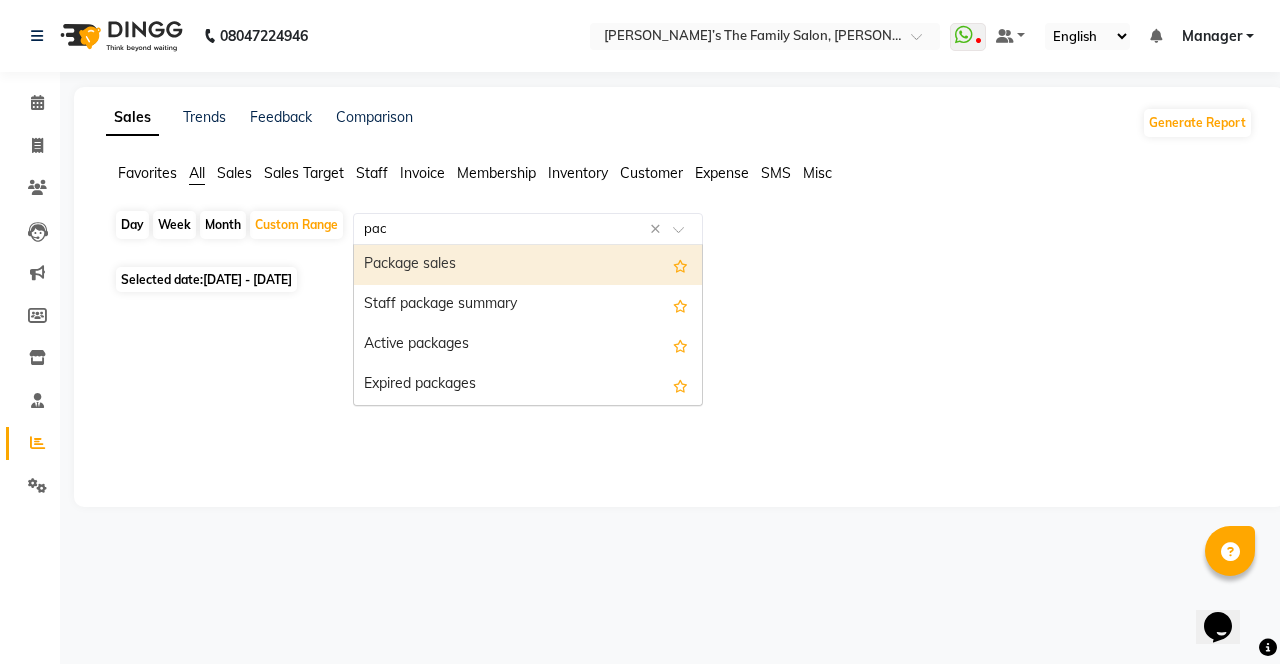 type on "pack" 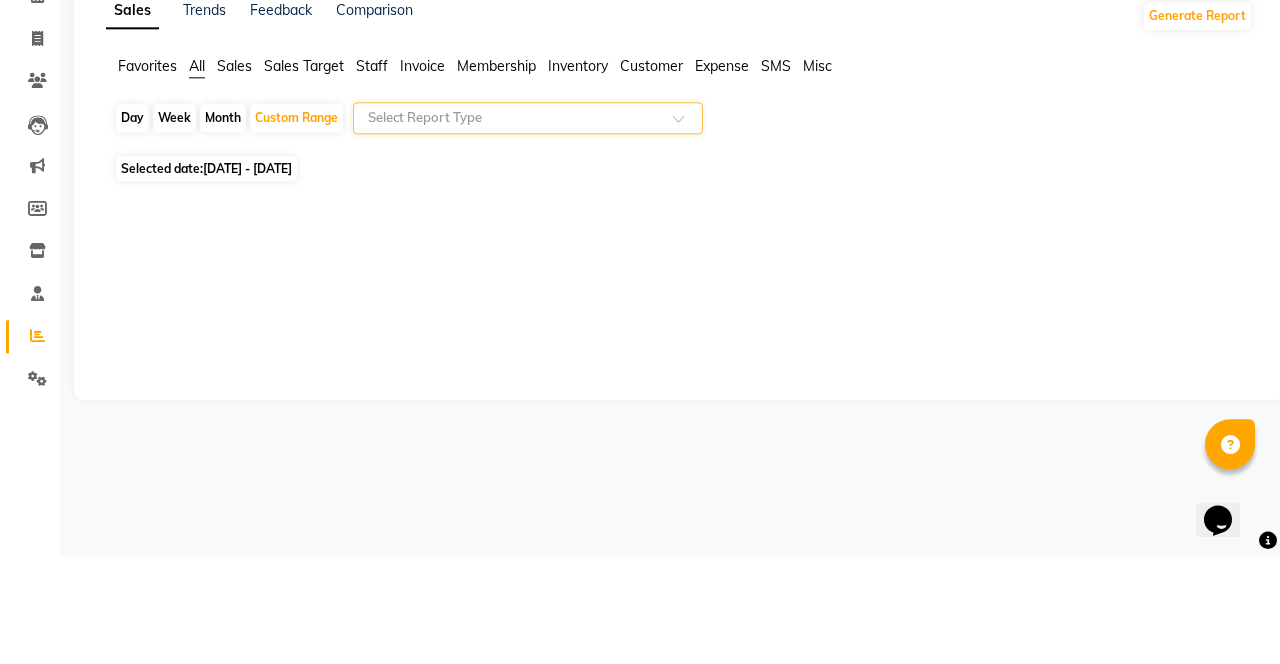 click 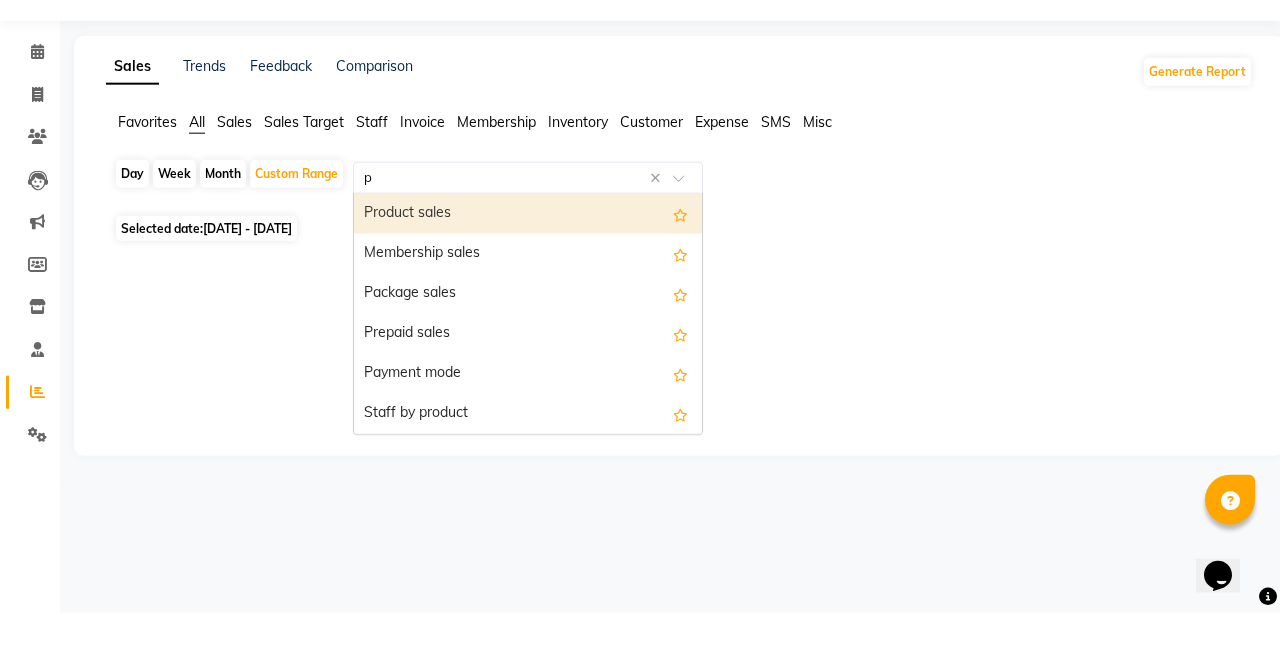 type on "pa" 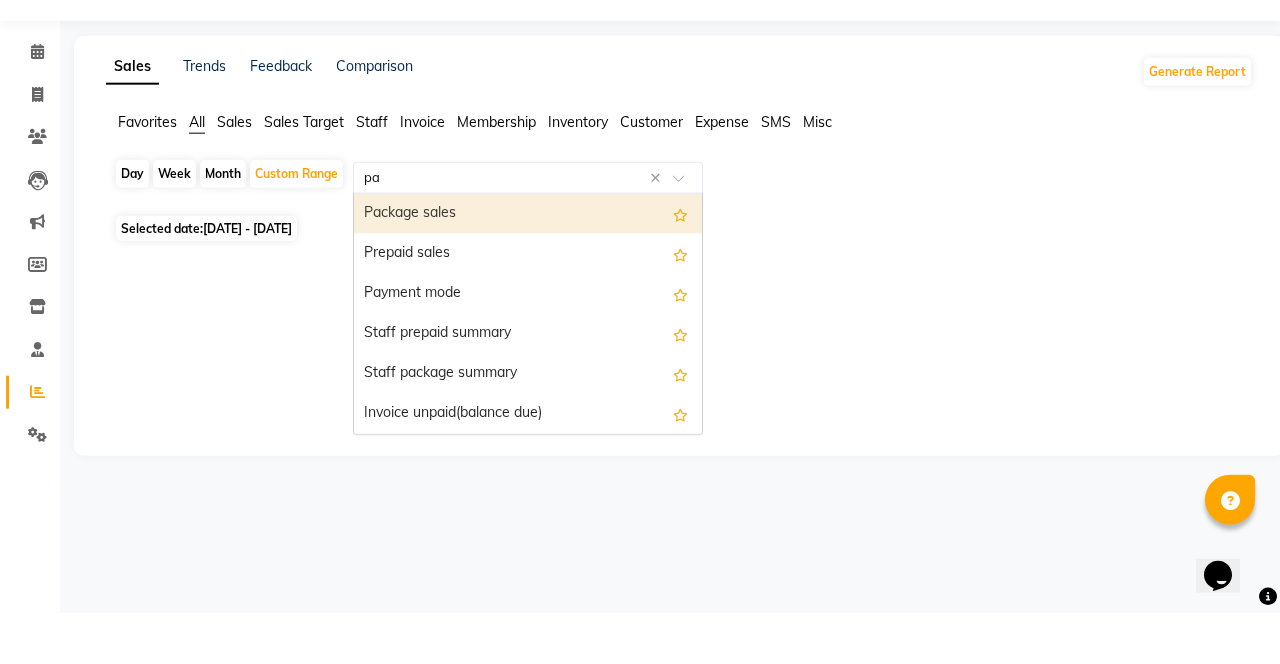type 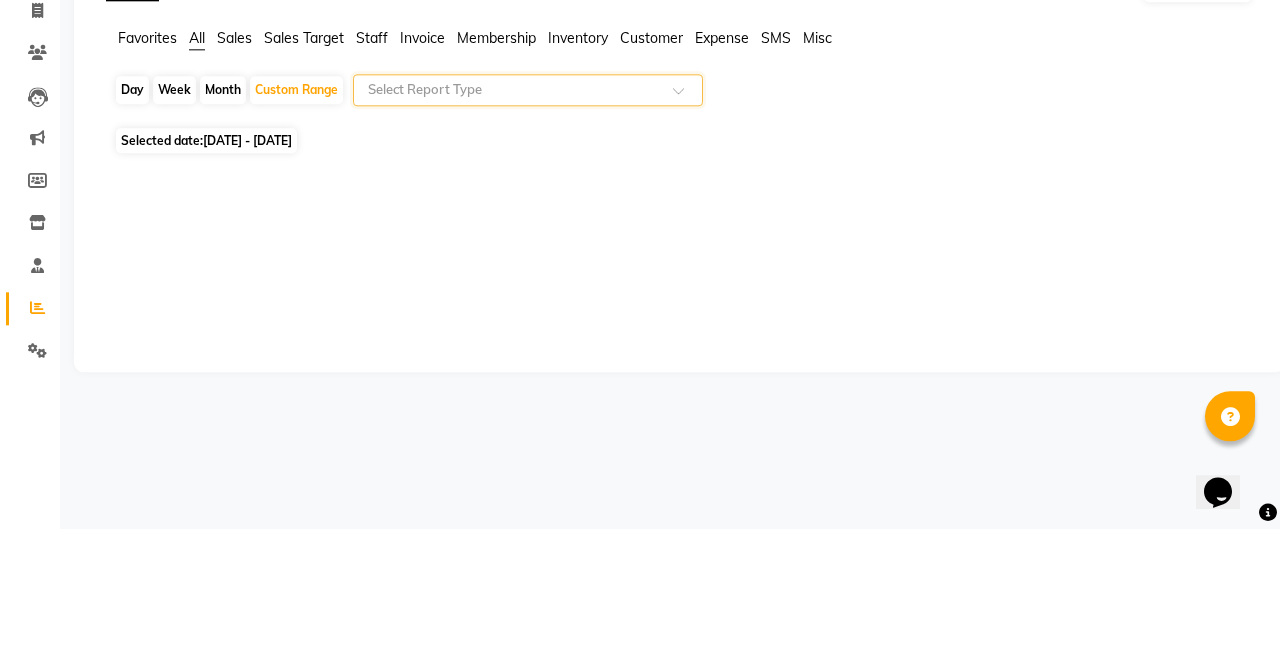 click on "Select Report Type" 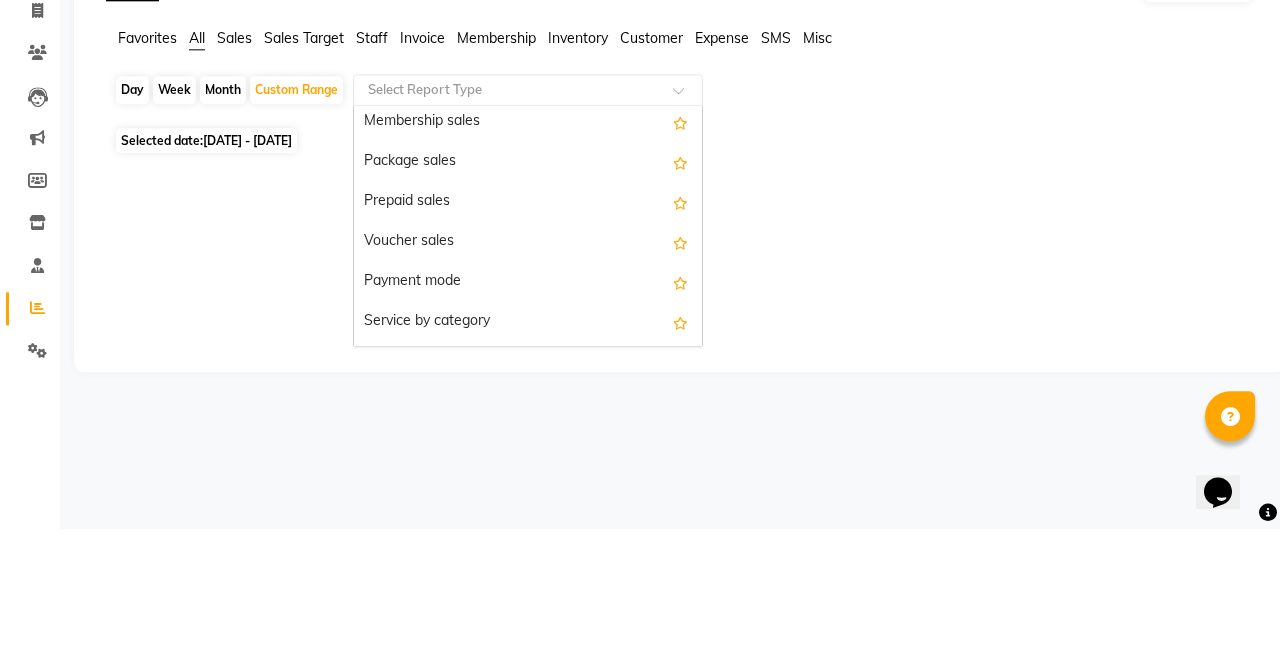 click on "Package sales" at bounding box center (528, 297) 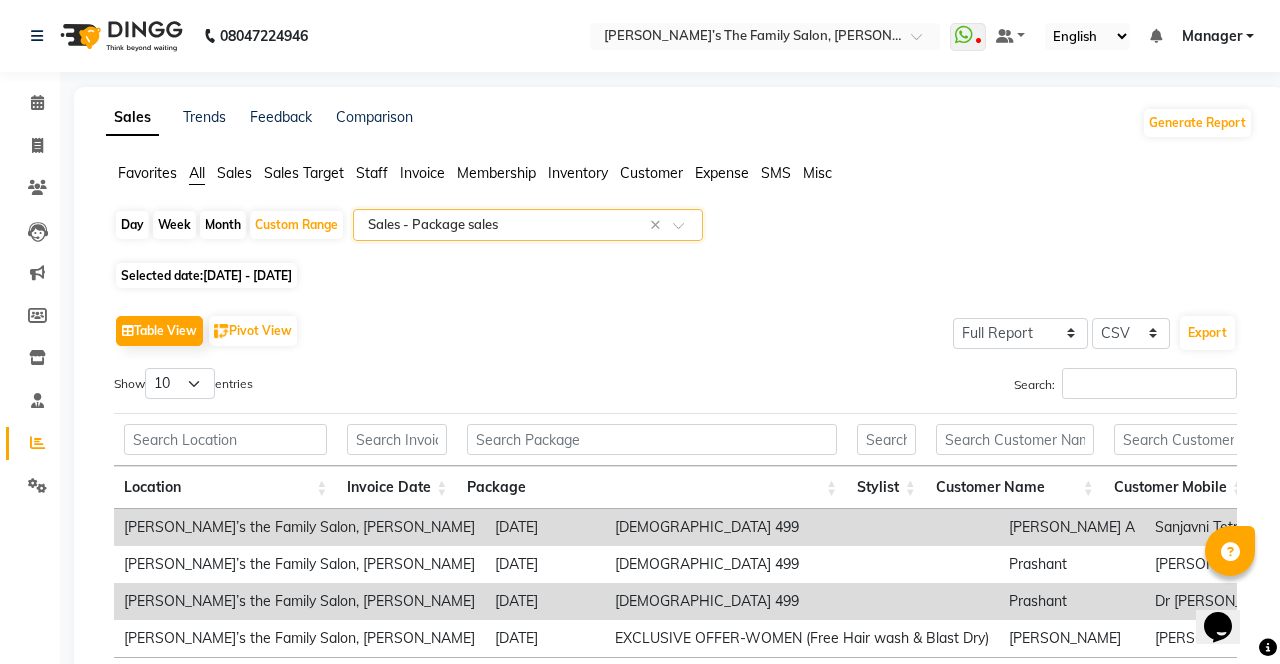 click 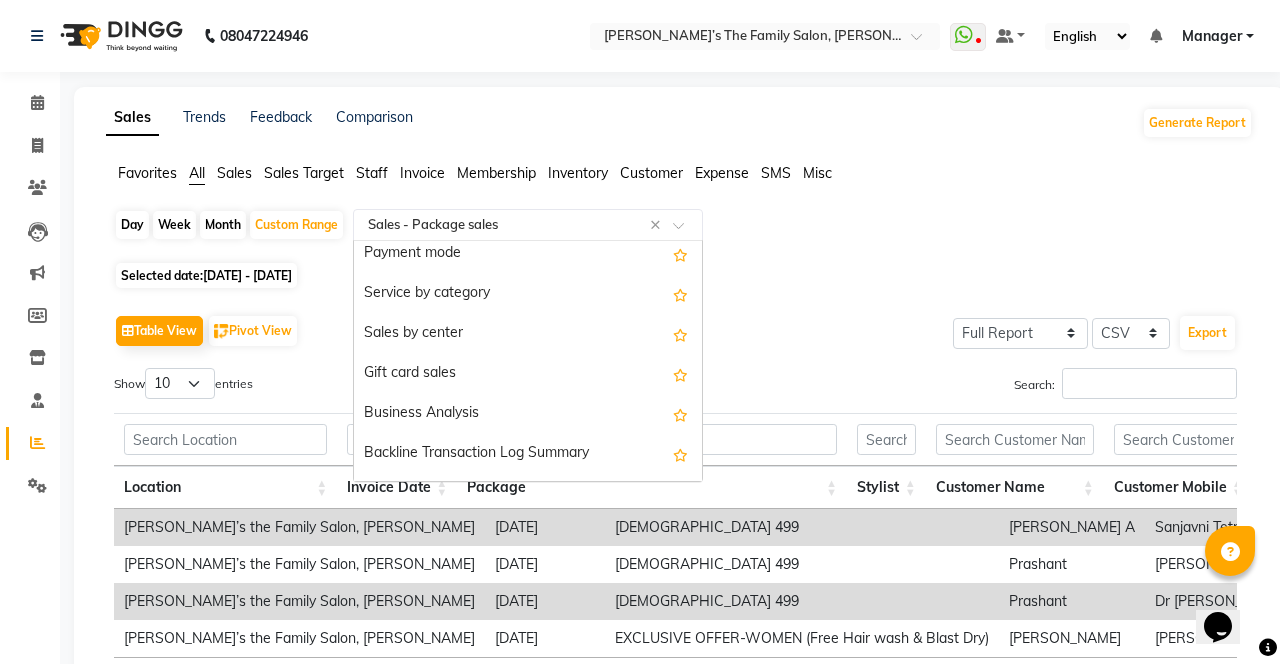 click on "Service by category" at bounding box center (528, 294) 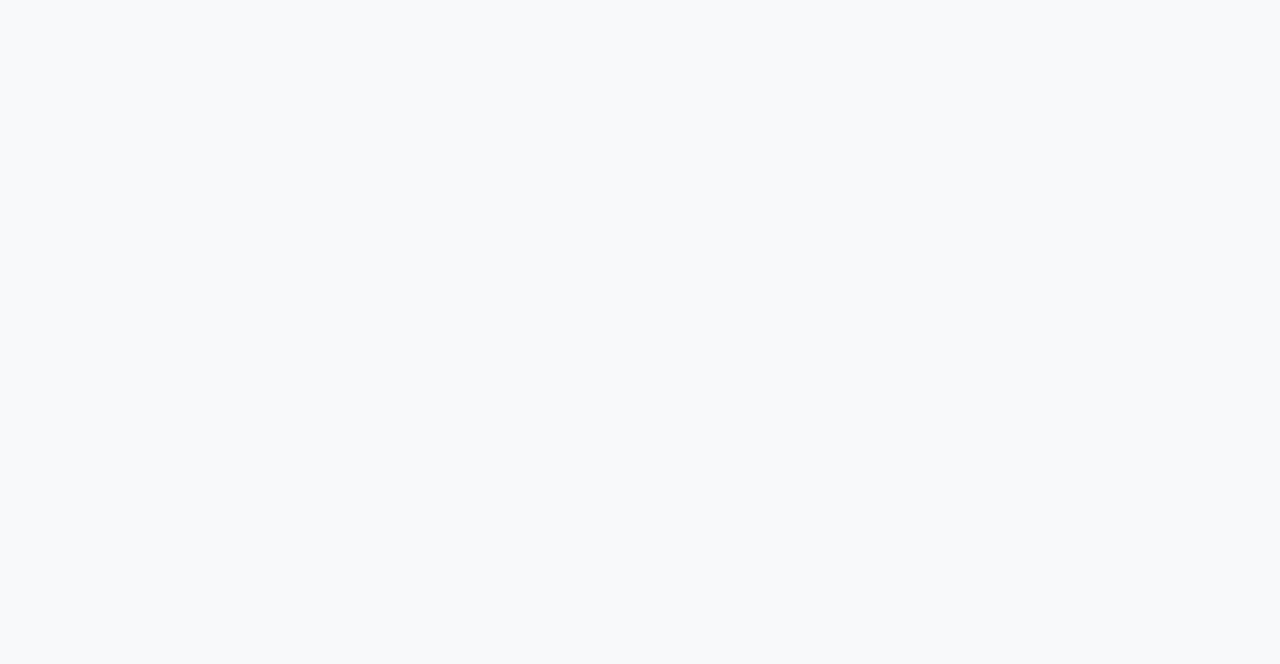 scroll, scrollTop: 0, scrollLeft: 0, axis: both 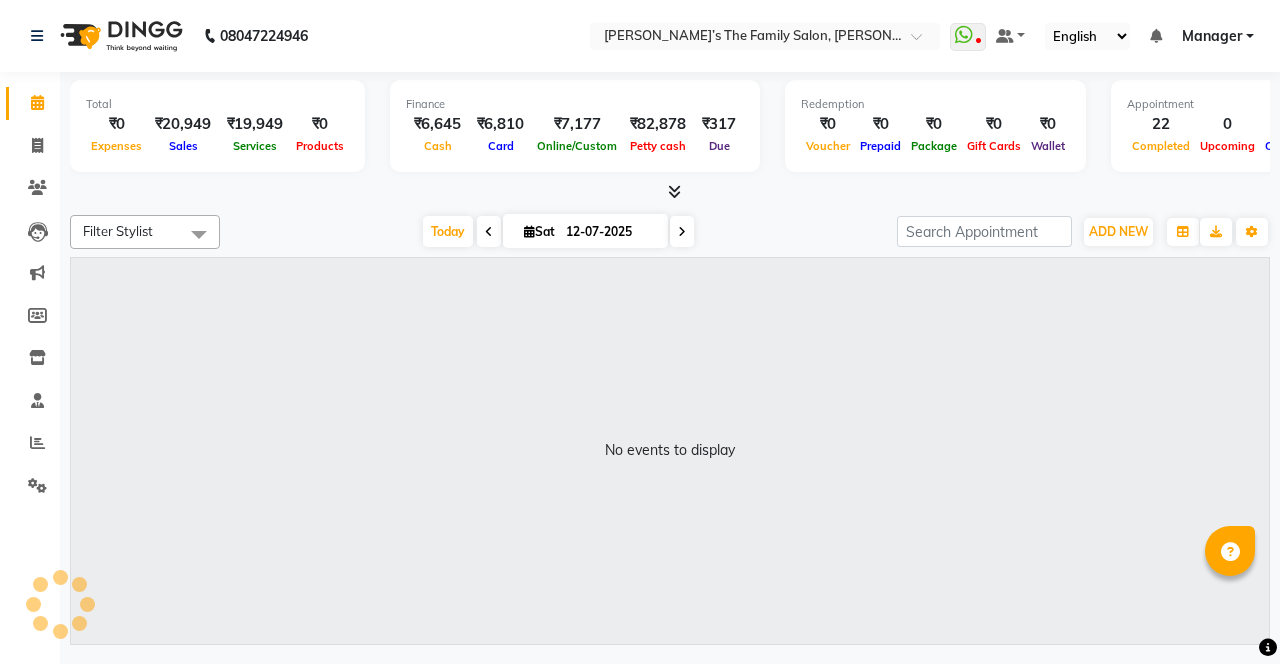 select on "en" 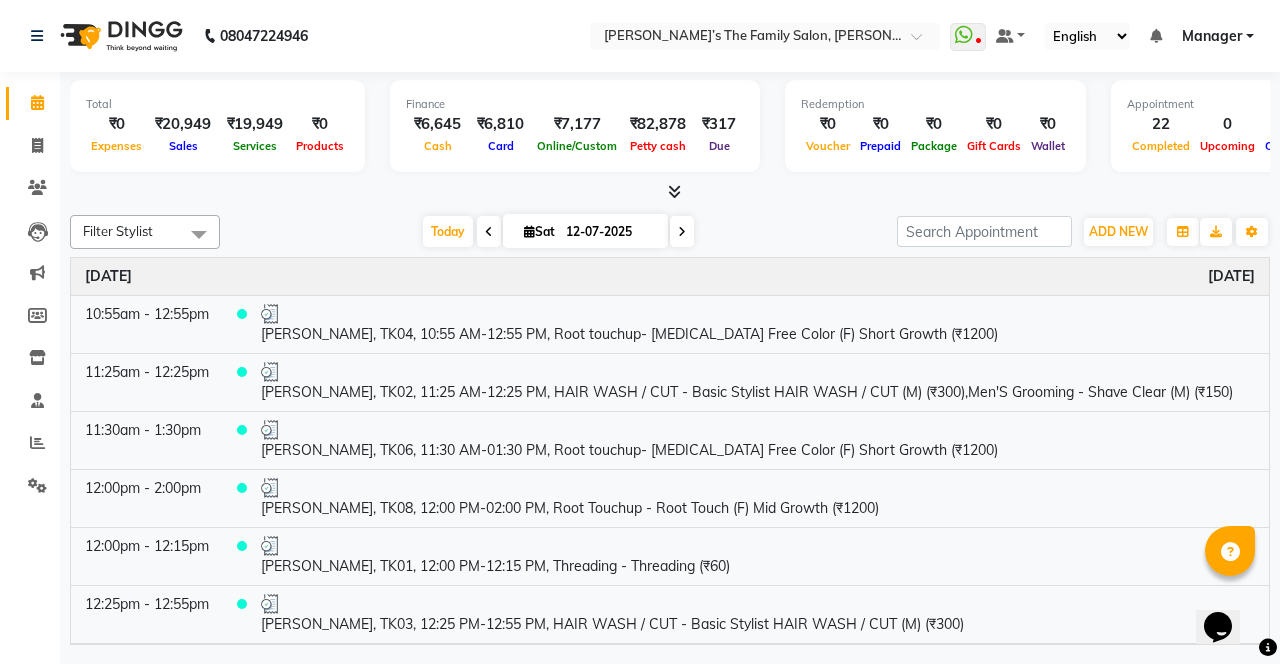 scroll, scrollTop: 0, scrollLeft: 0, axis: both 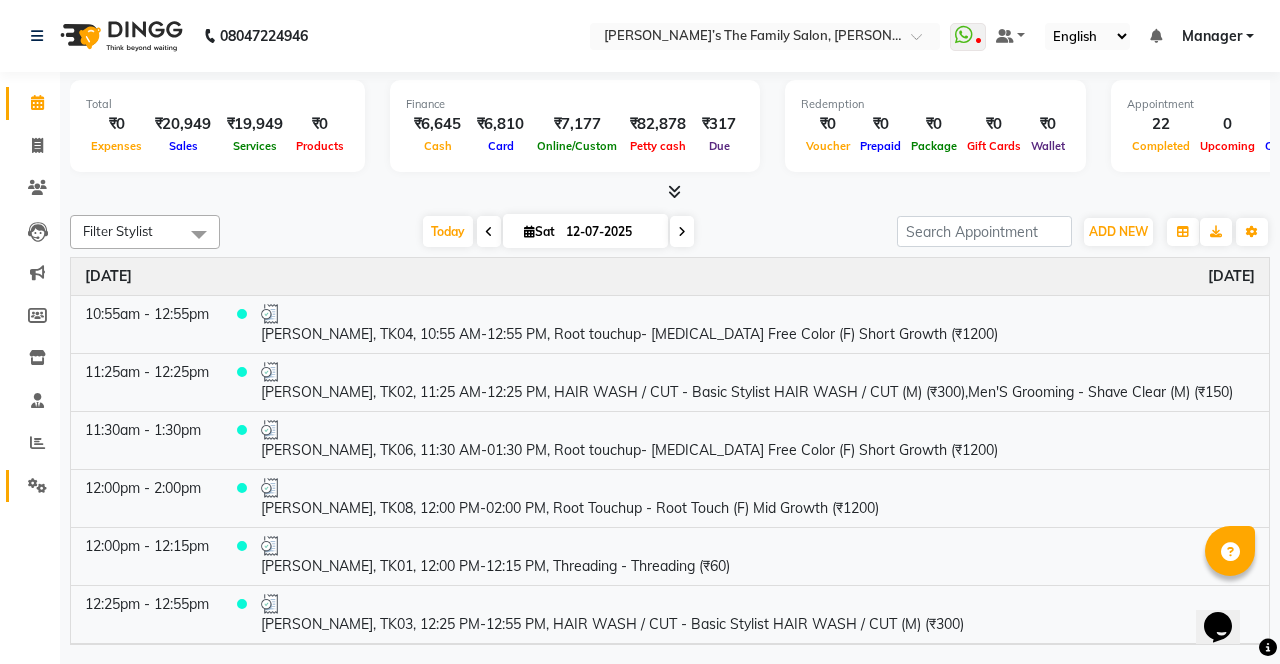 click on "Settings" 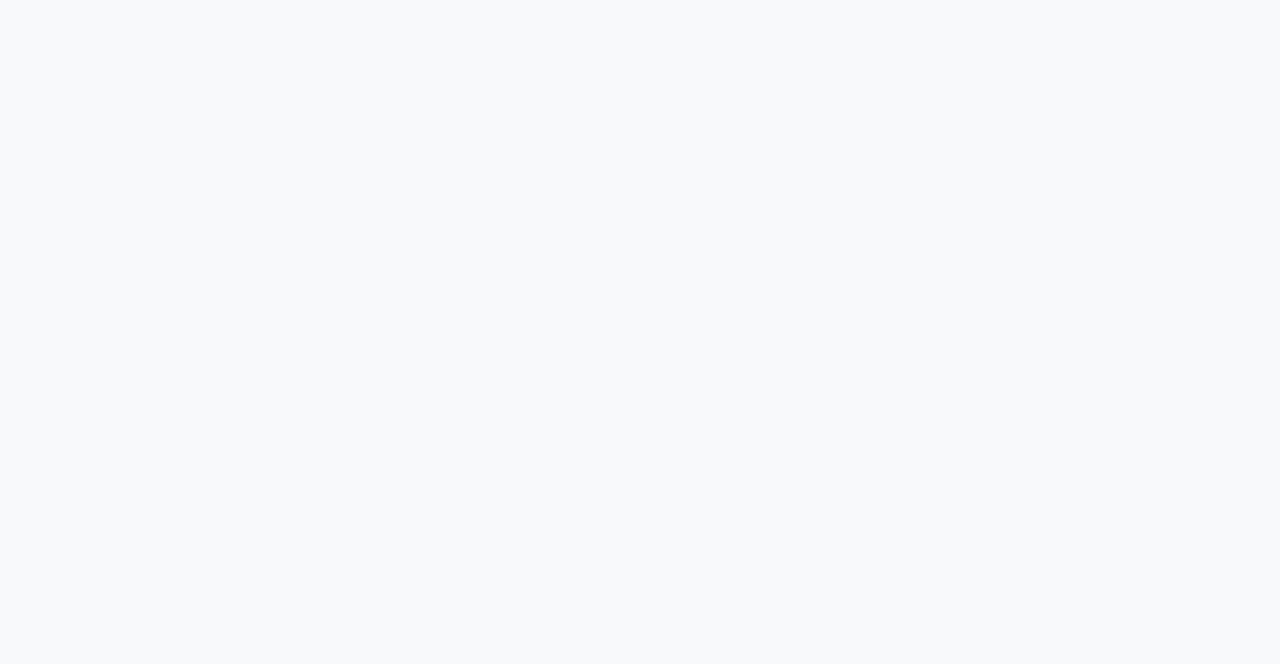 scroll, scrollTop: 0, scrollLeft: 0, axis: both 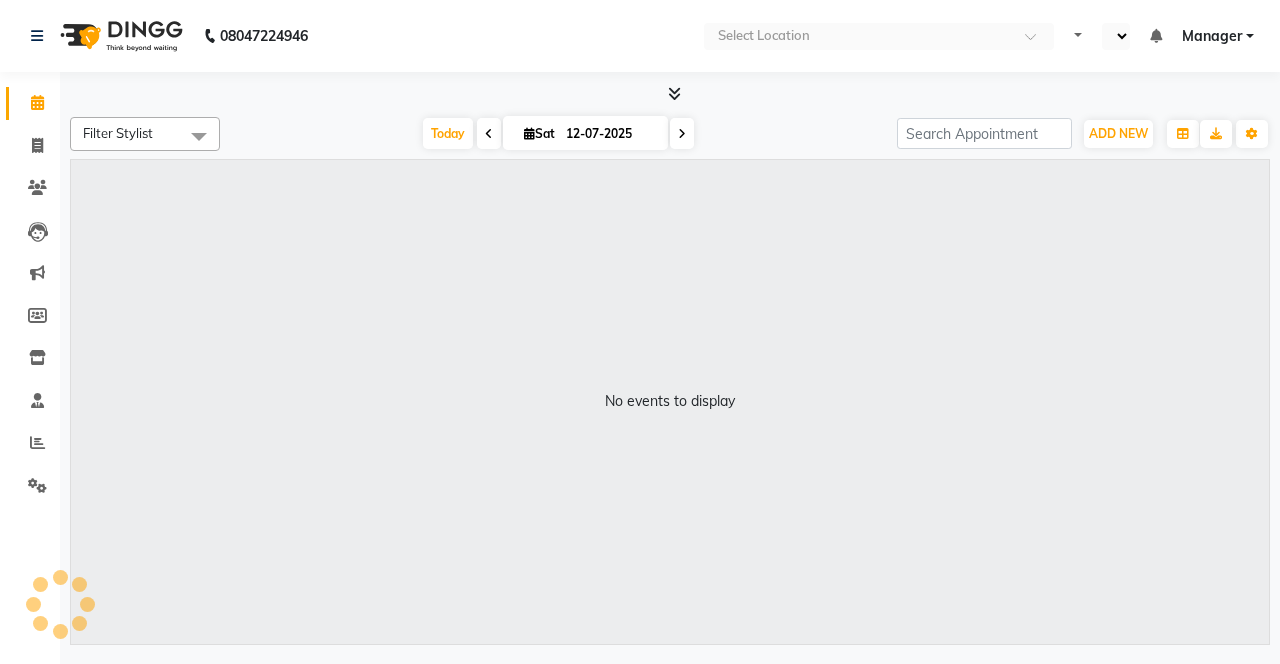 select on "en" 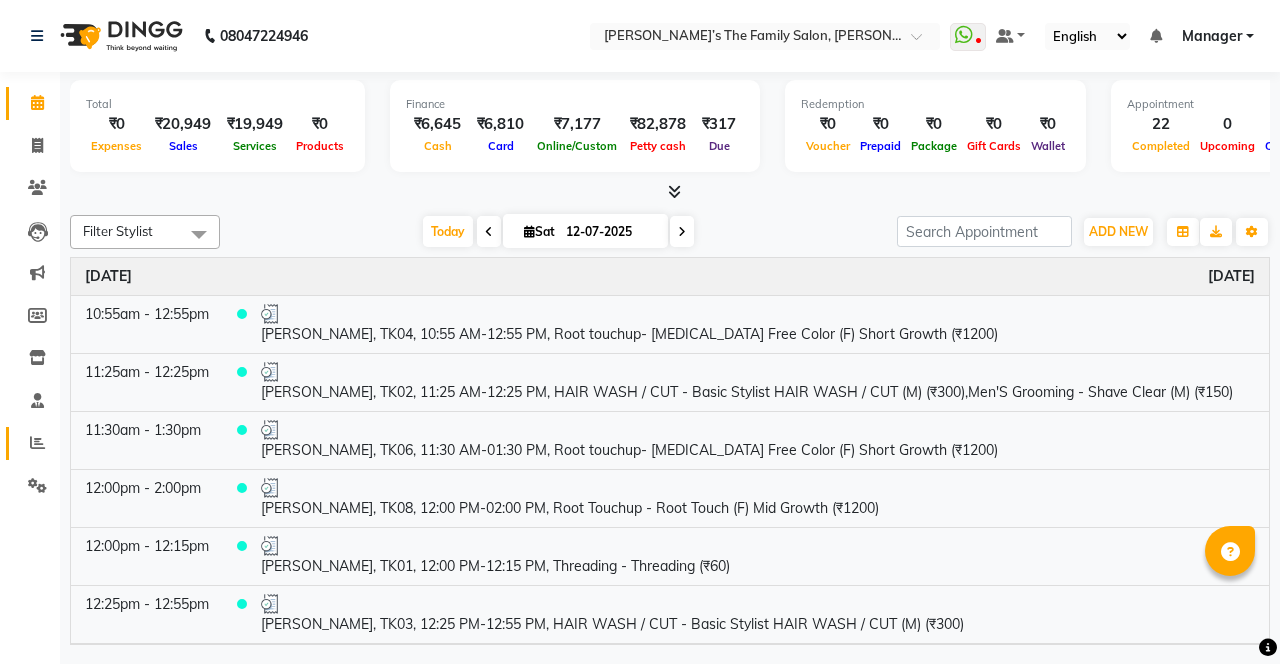 click 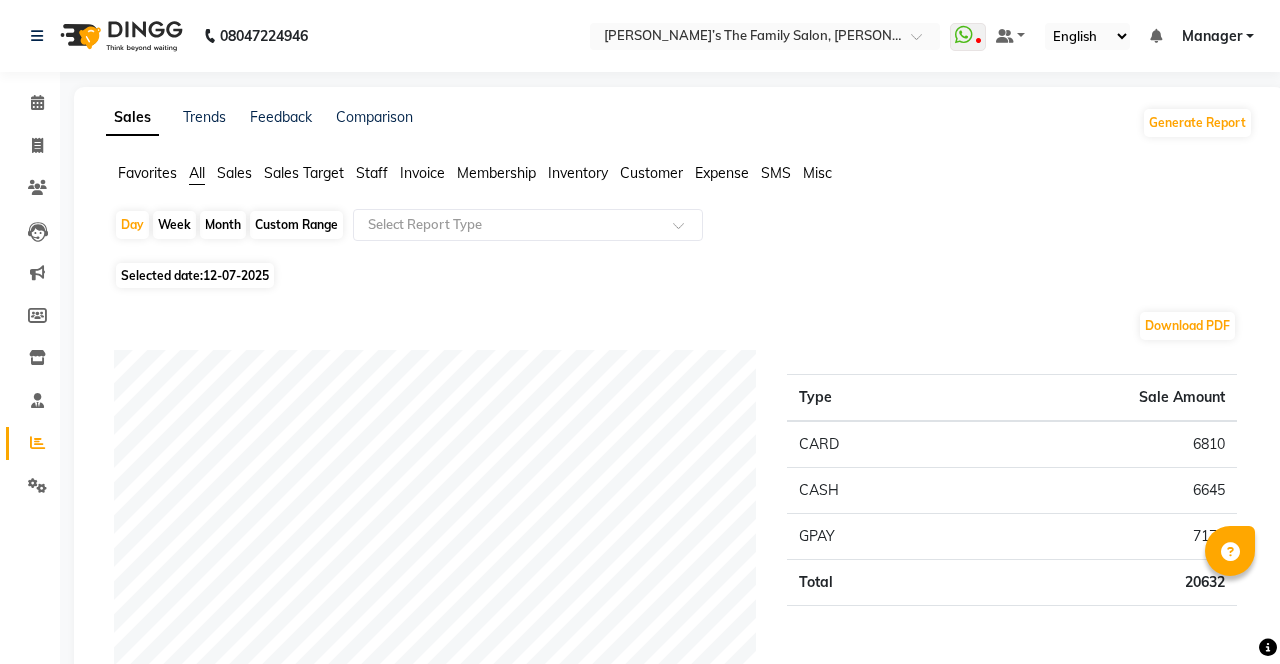 click 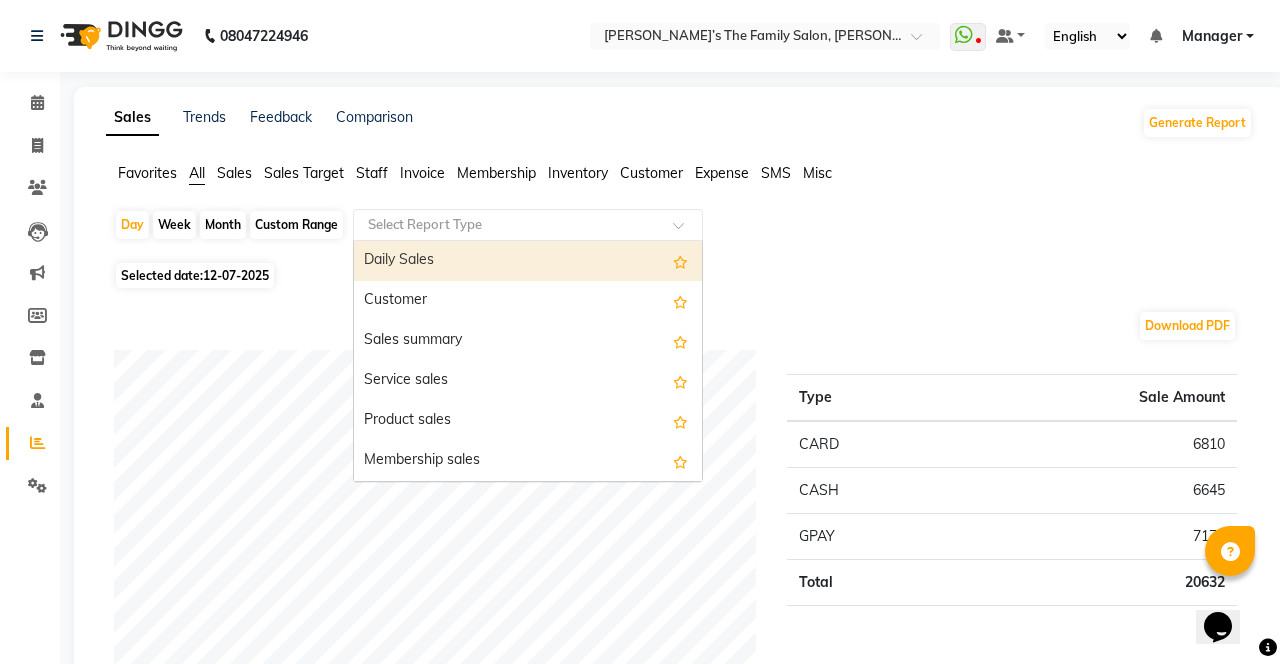 scroll, scrollTop: 0, scrollLeft: 0, axis: both 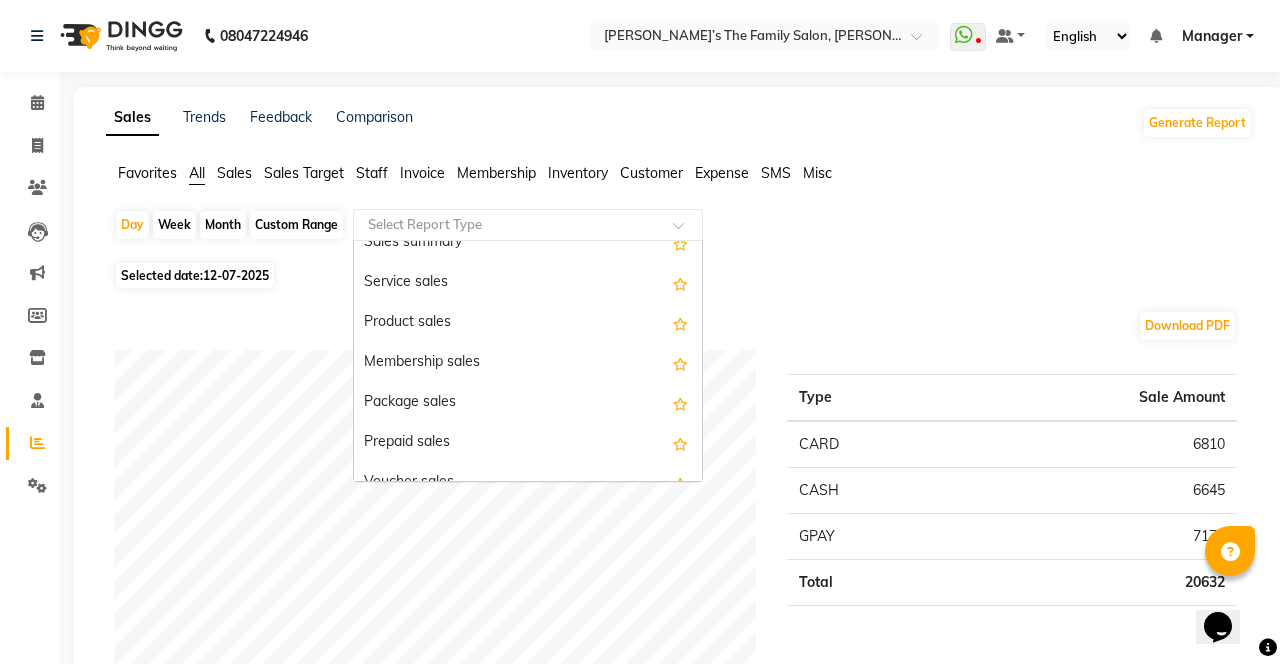 click on "Membership sales" at bounding box center [528, 363] 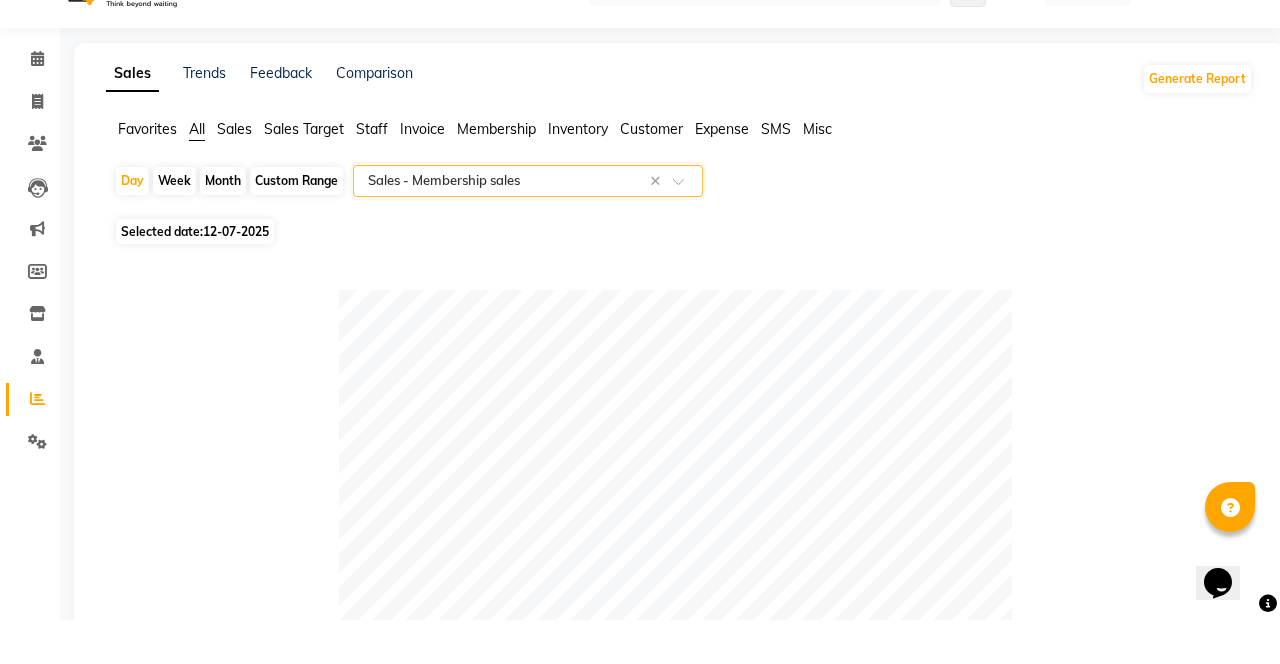 click on "Custom Range" 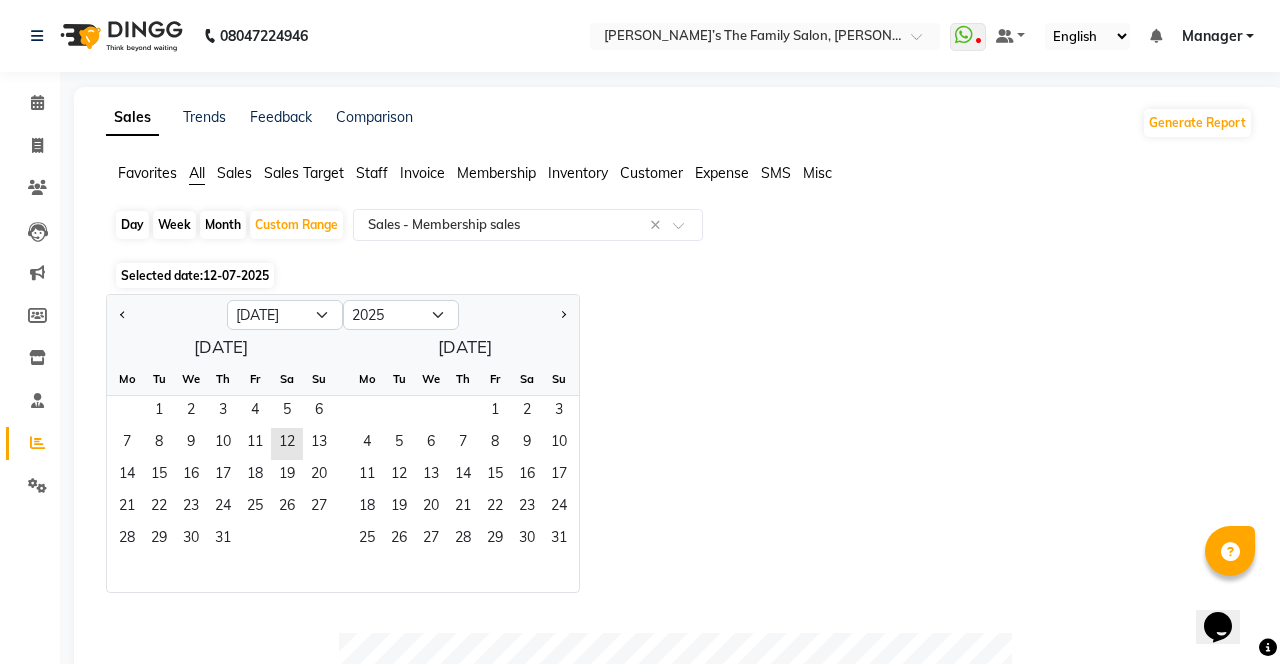 click on "1" 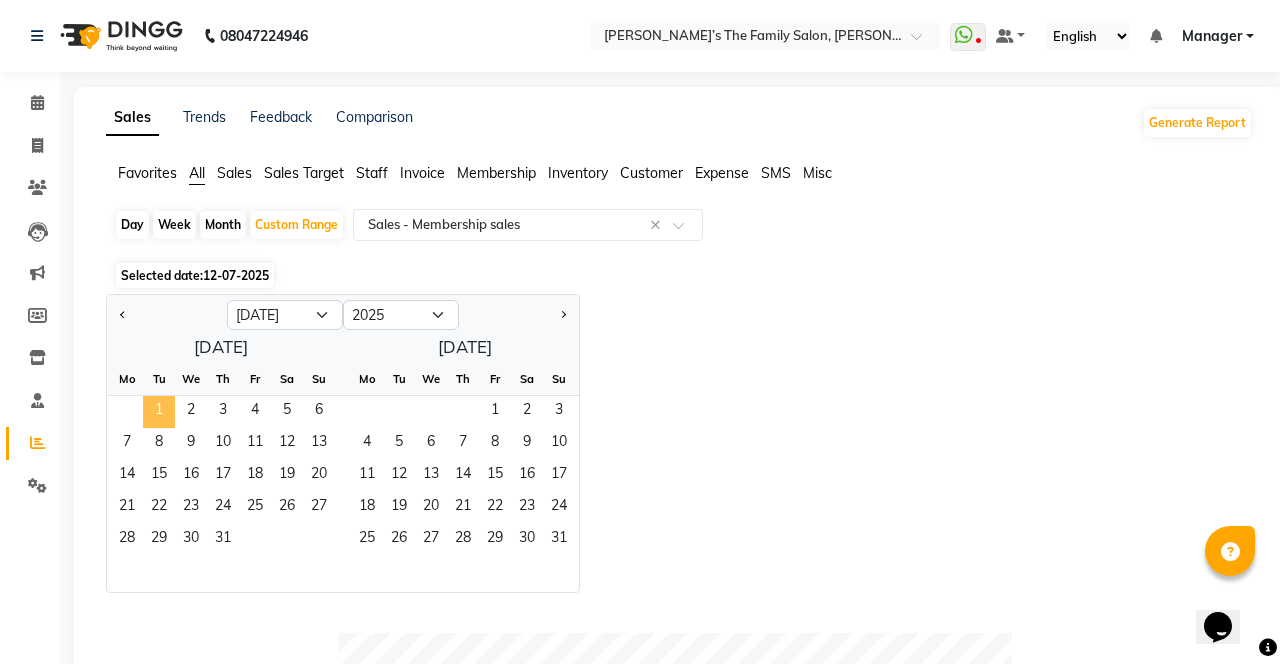 click on "11" 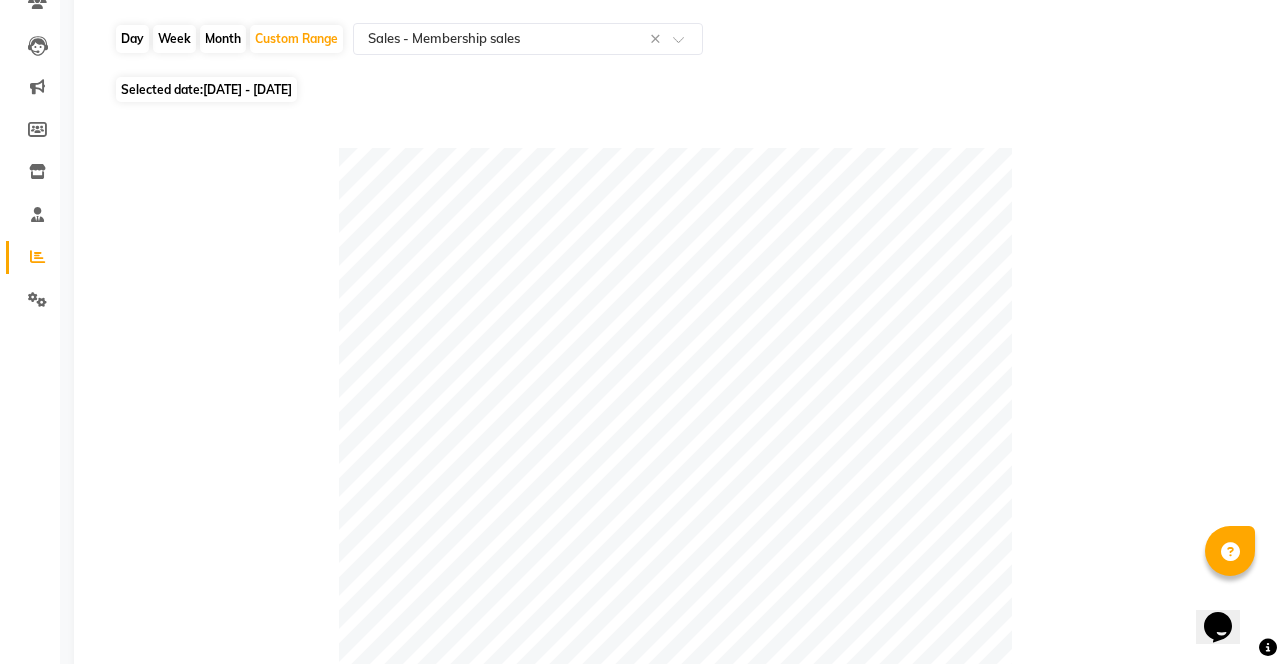 scroll, scrollTop: 0, scrollLeft: 0, axis: both 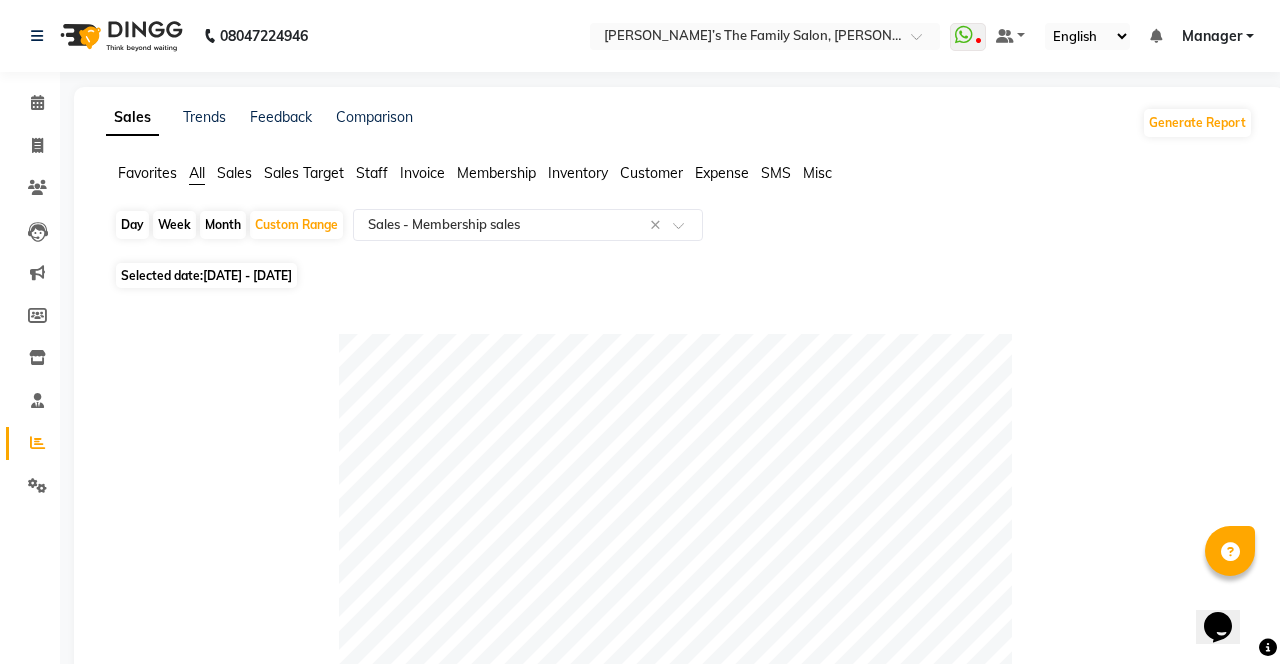 click 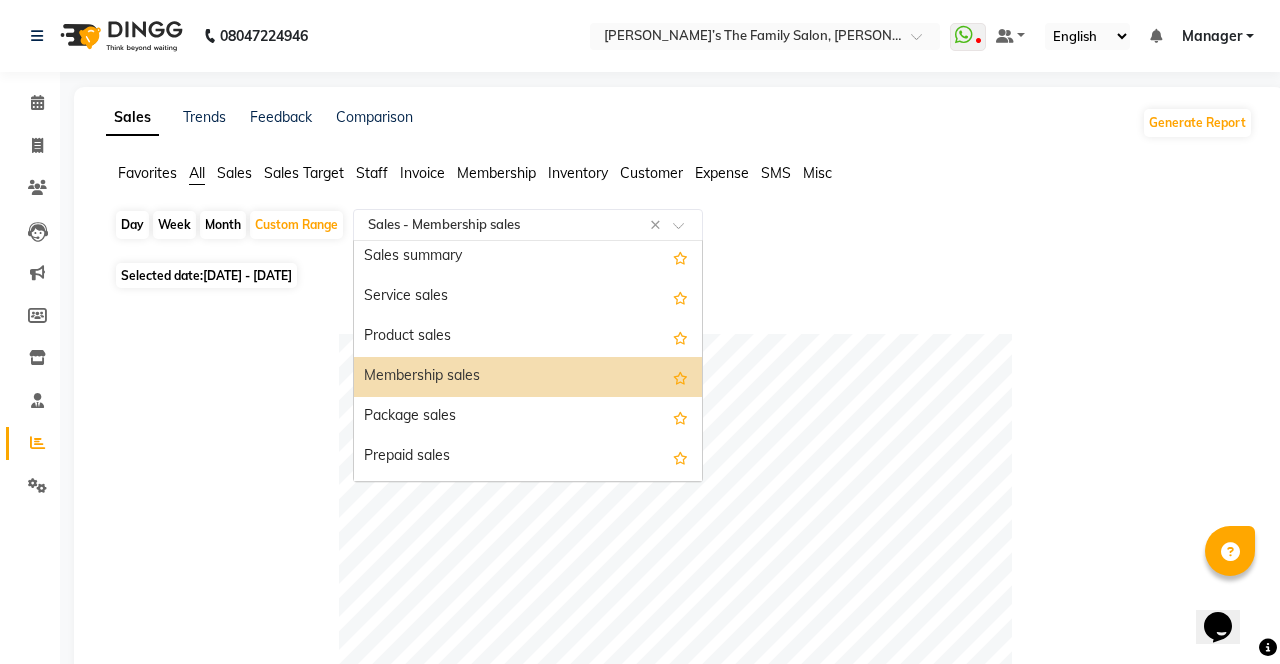 scroll, scrollTop: 95, scrollLeft: 0, axis: vertical 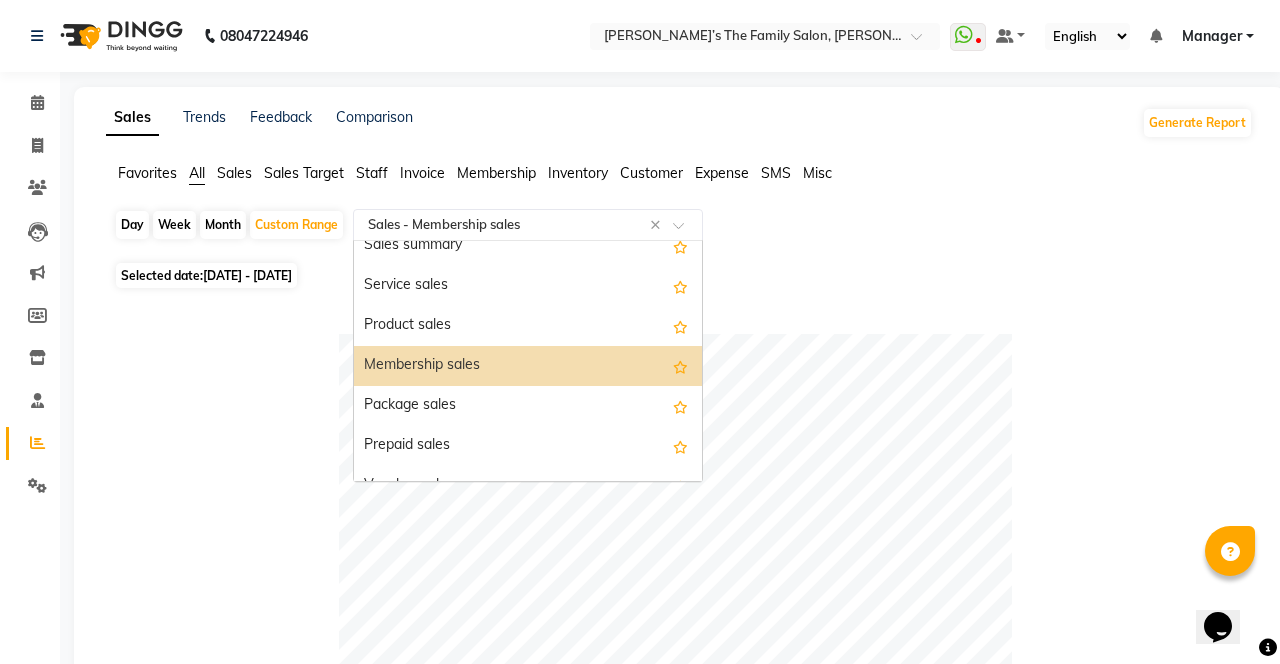 click on "Package sales" at bounding box center [528, 406] 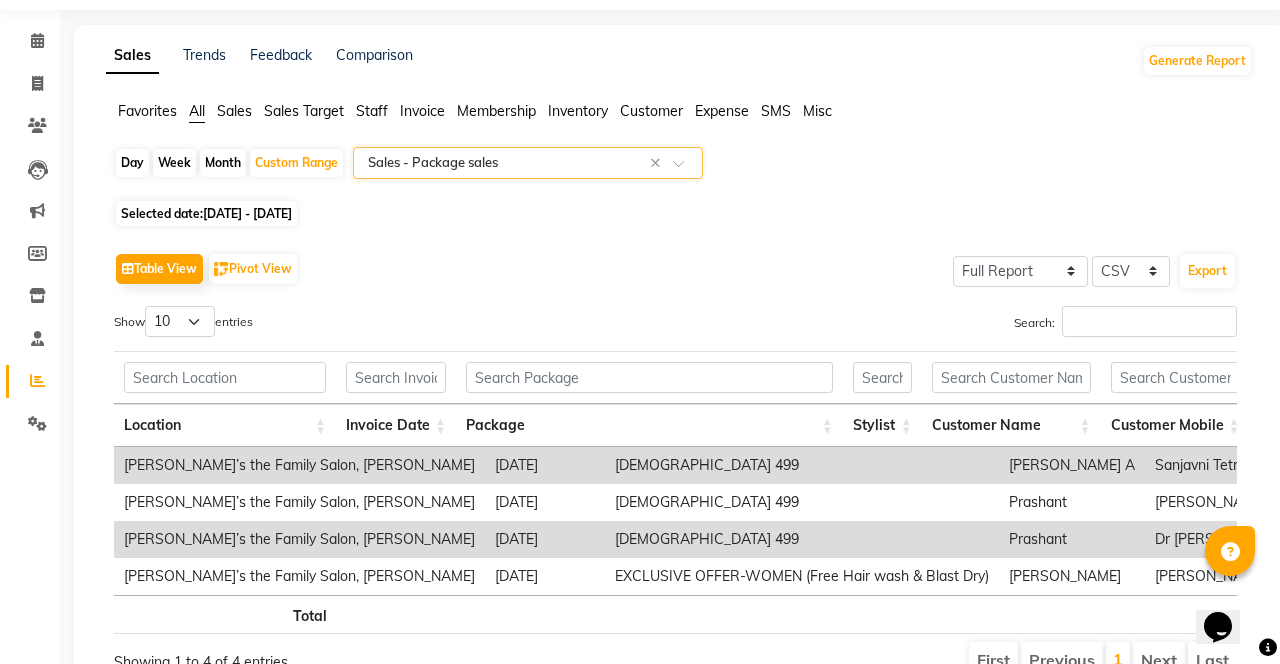 scroll, scrollTop: 67, scrollLeft: 0, axis: vertical 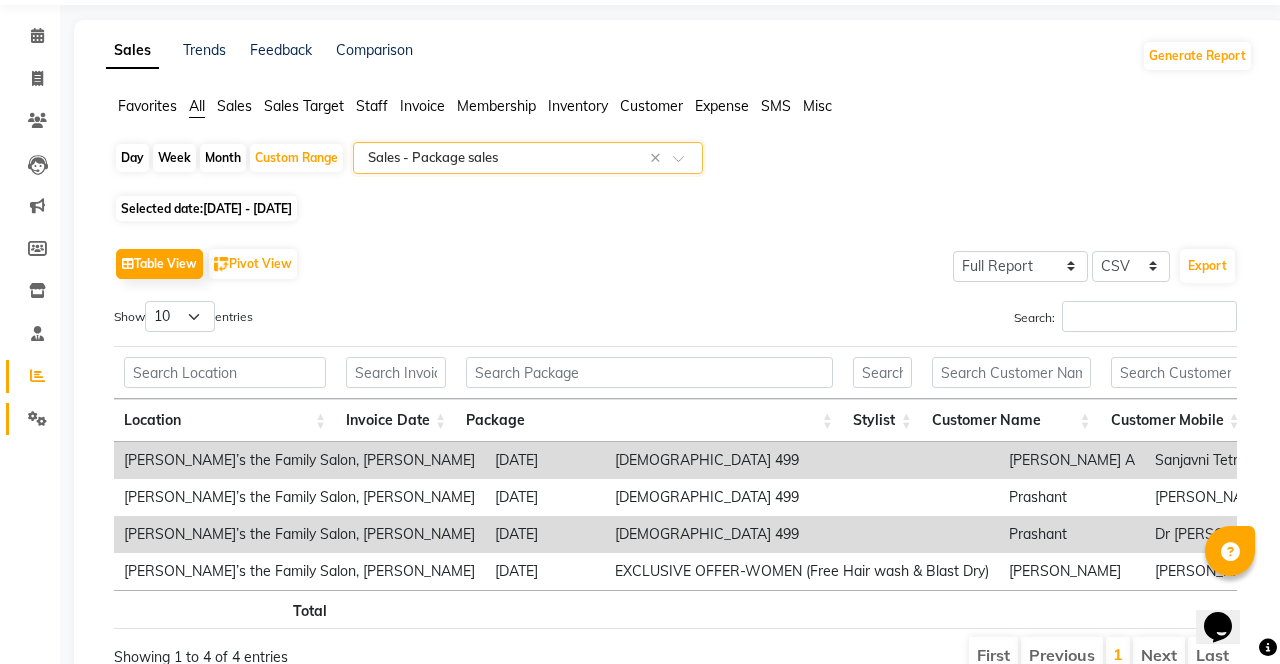 click 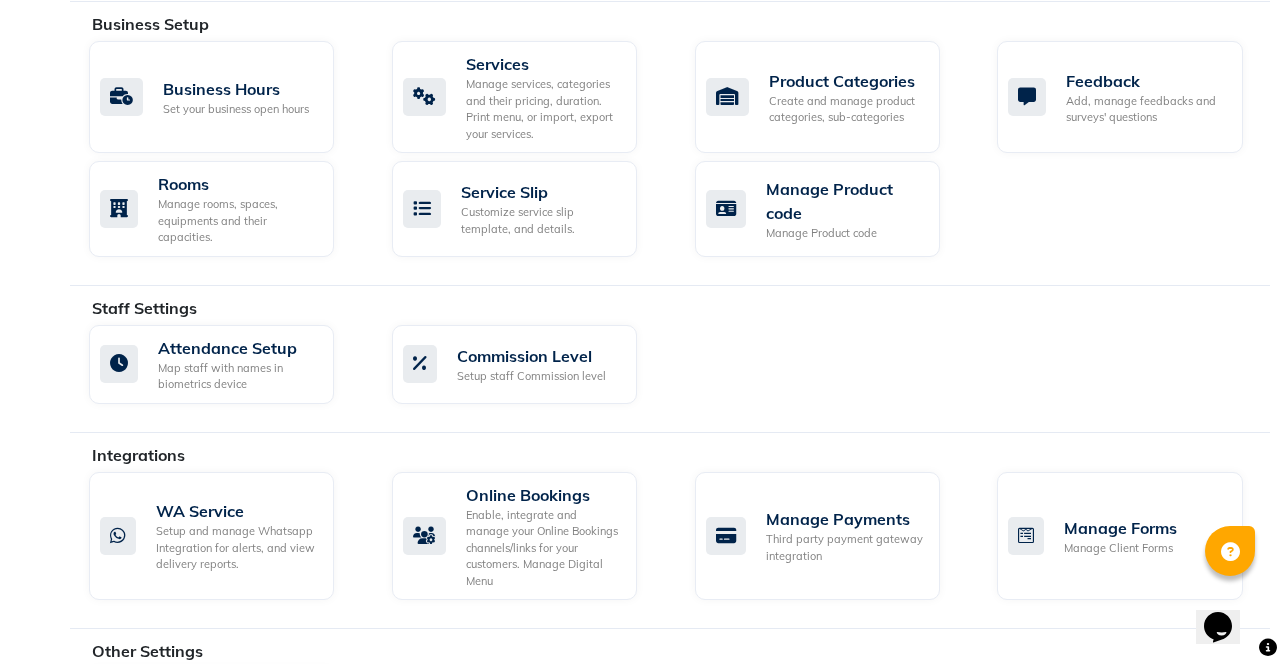scroll, scrollTop: 832, scrollLeft: 0, axis: vertical 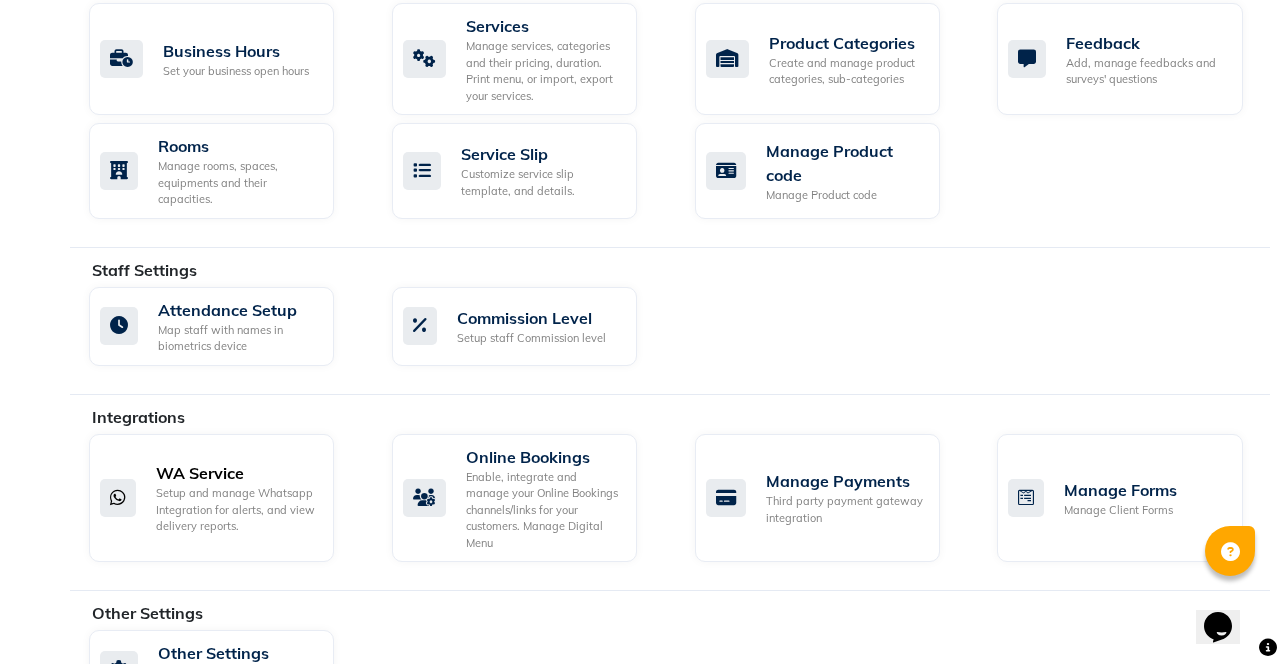 click on "Setup and manage Whatsapp Integration for alerts, and view delivery reports." 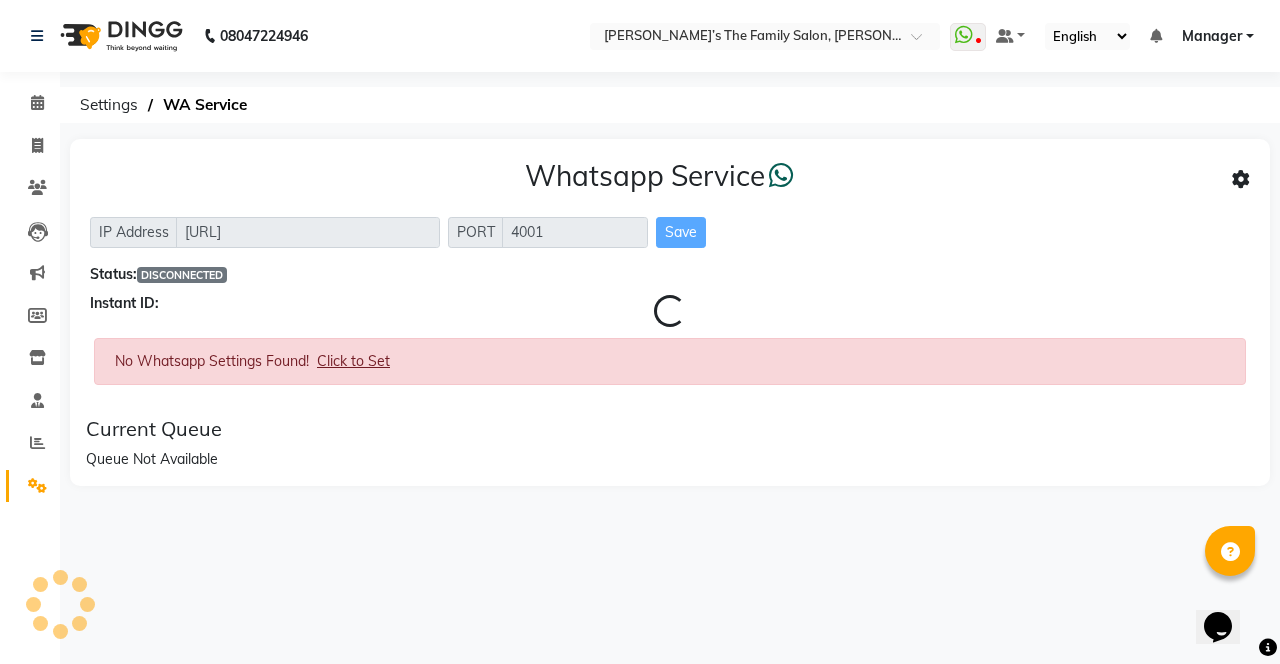 scroll, scrollTop: 0, scrollLeft: 0, axis: both 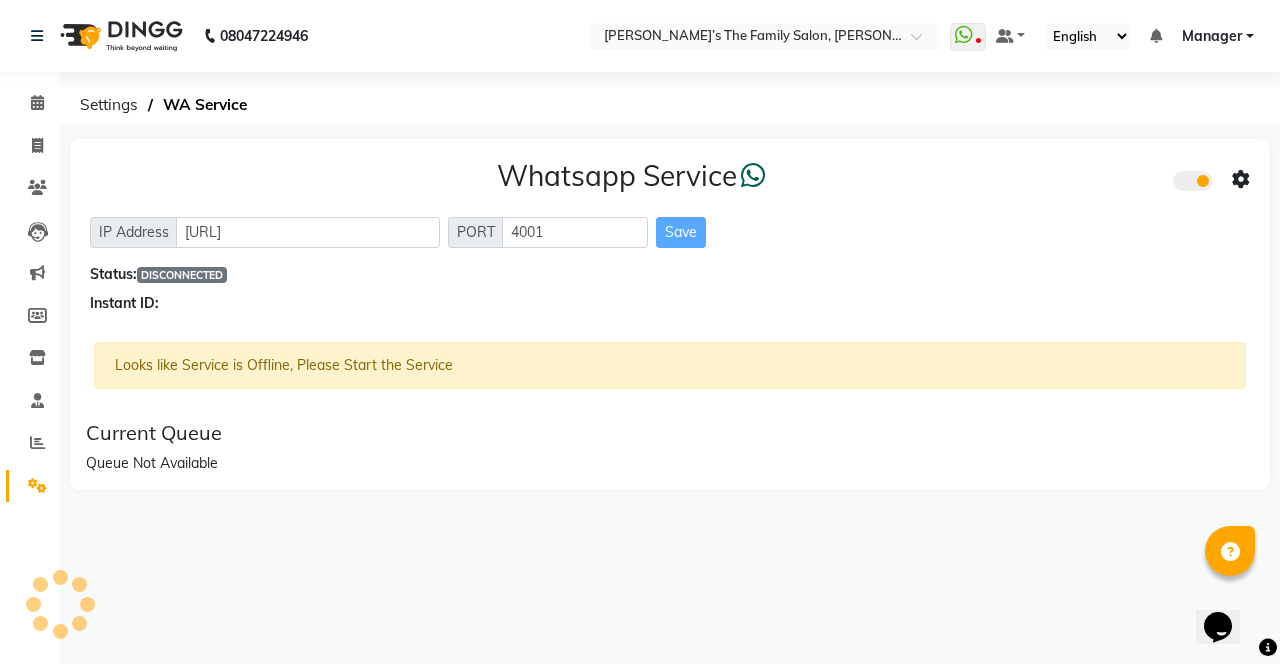 click at bounding box center [978, 42] 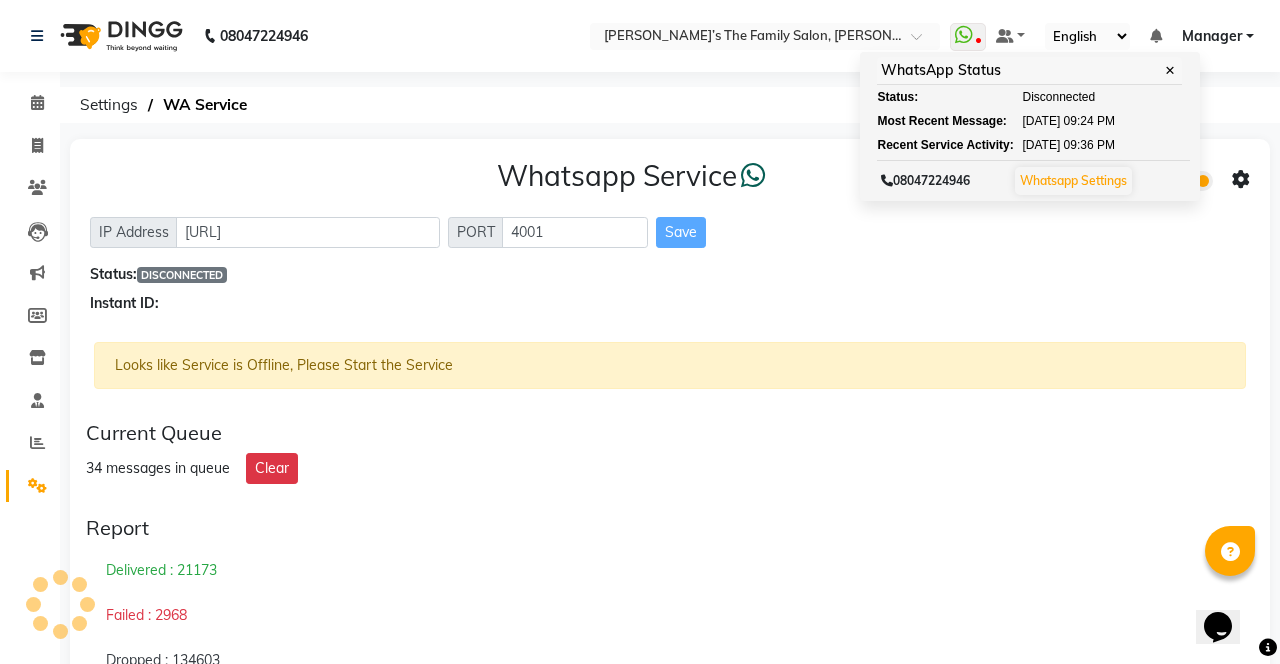 click on "Whatsapp Settings" at bounding box center [1073, 180] 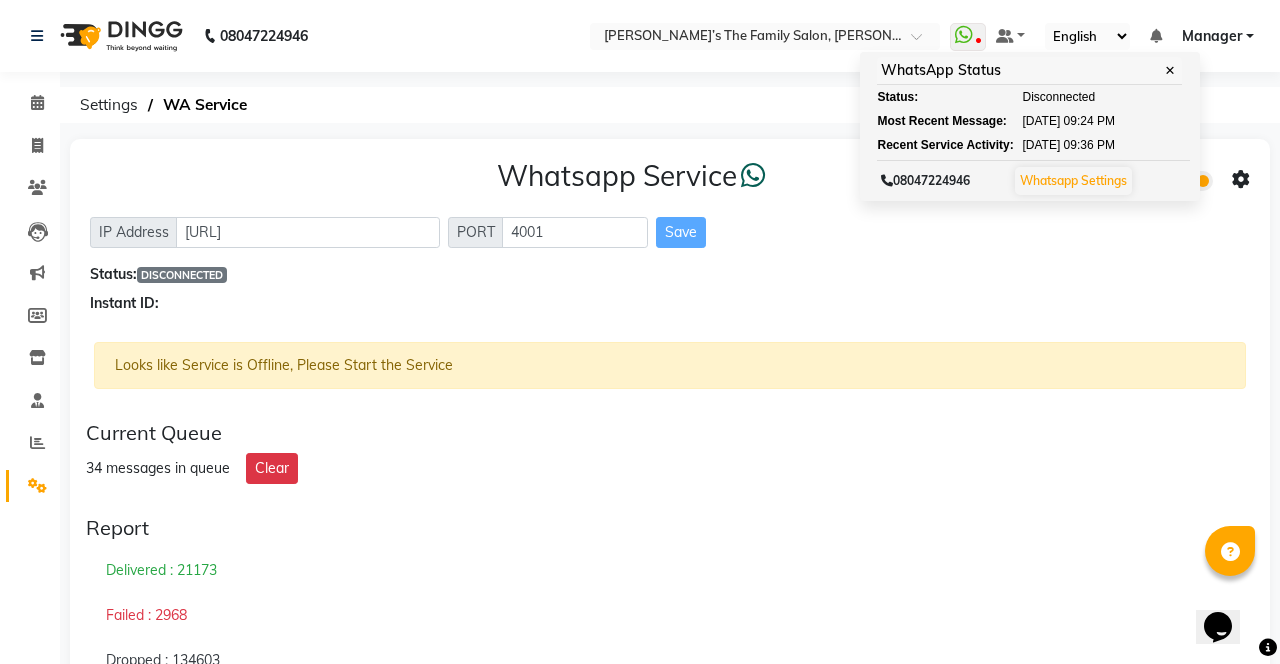 click on "Whatsapp Settings" at bounding box center [1073, 180] 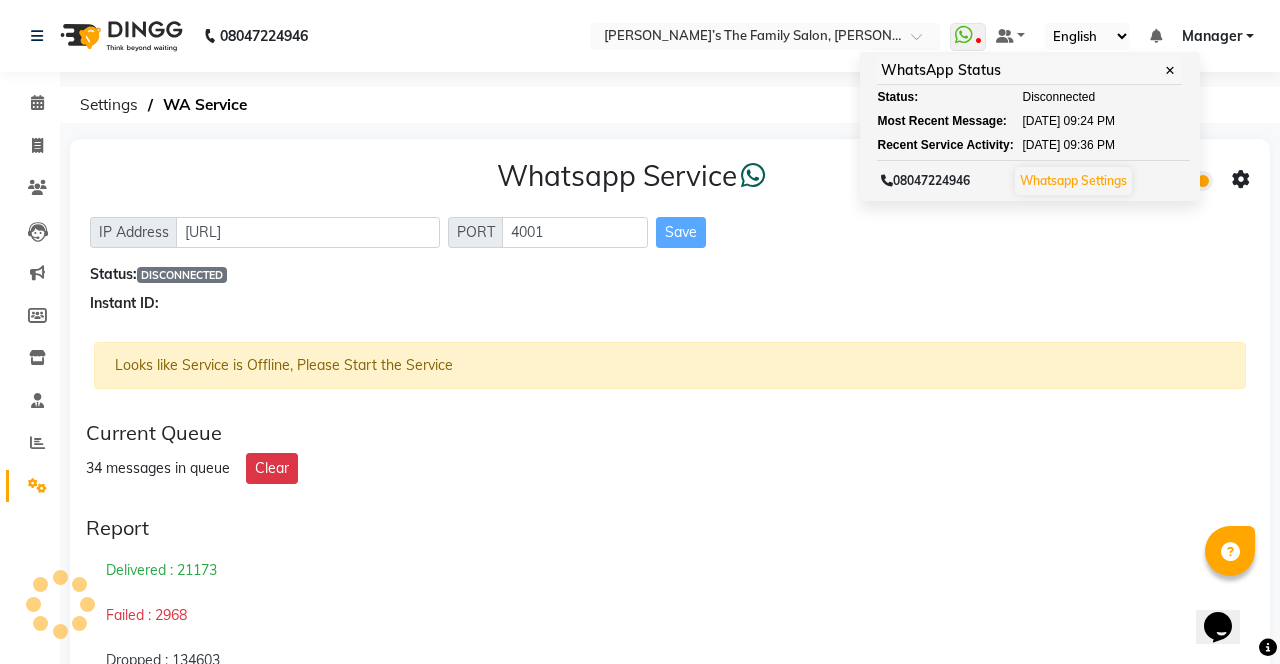 click on "✕" at bounding box center [1170, 70] 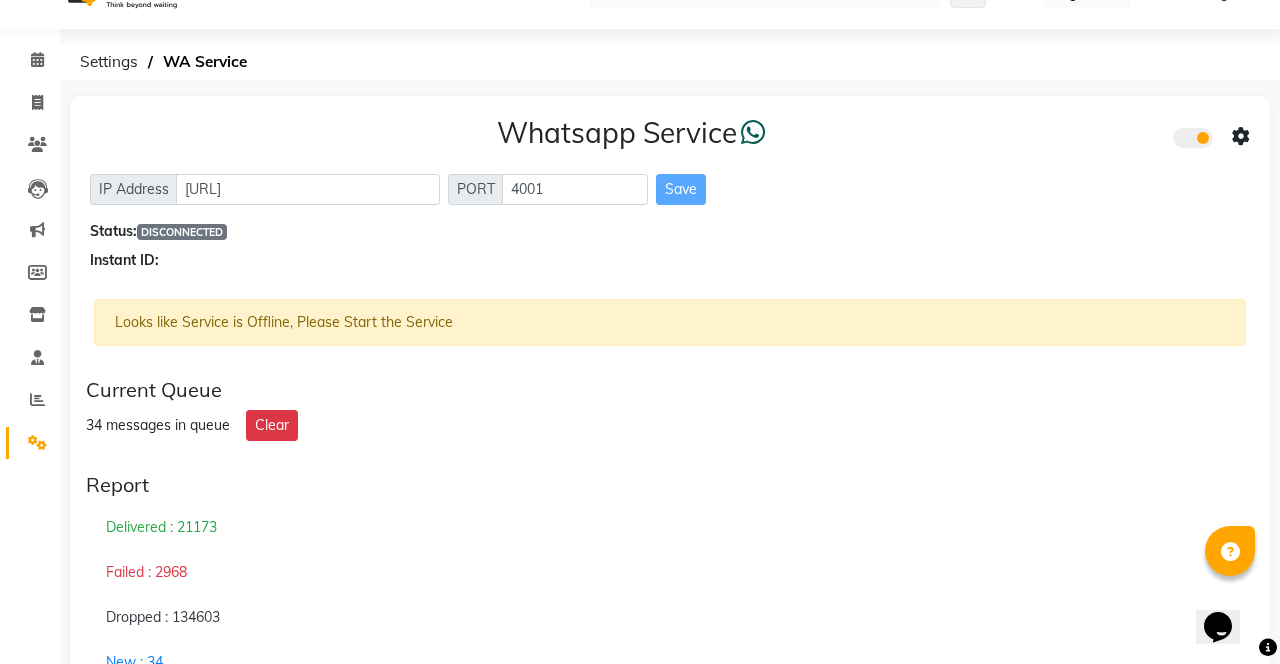 scroll, scrollTop: 0, scrollLeft: 0, axis: both 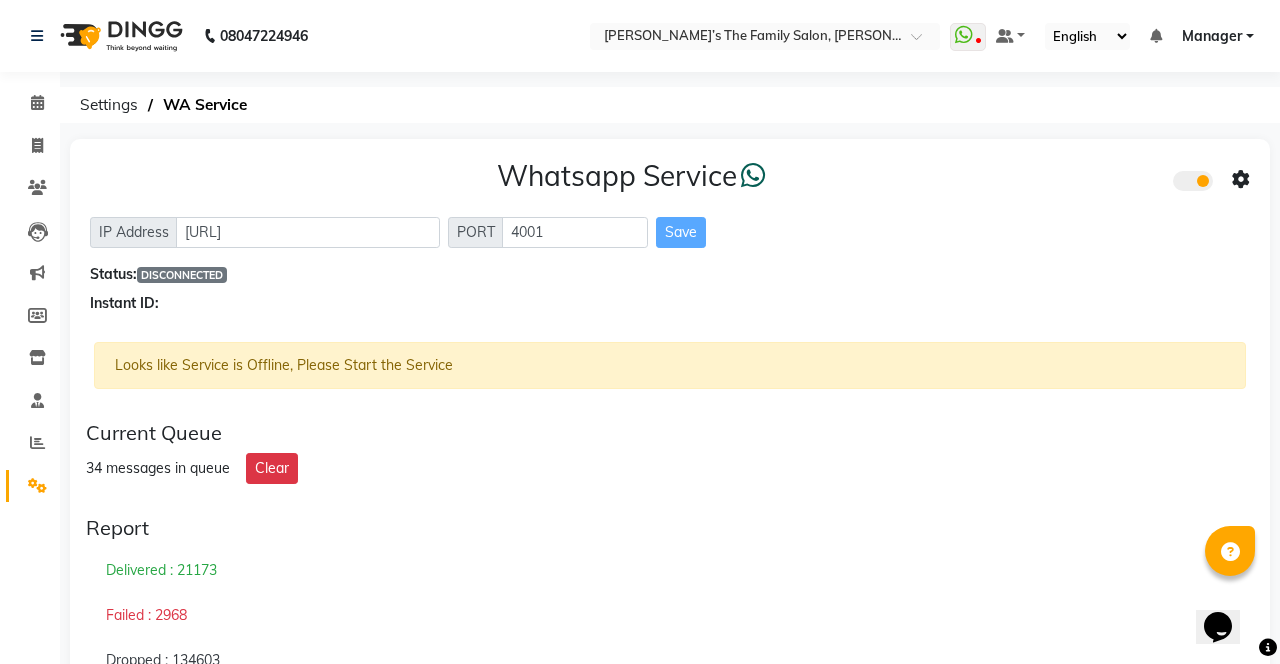 click at bounding box center (964, 35) 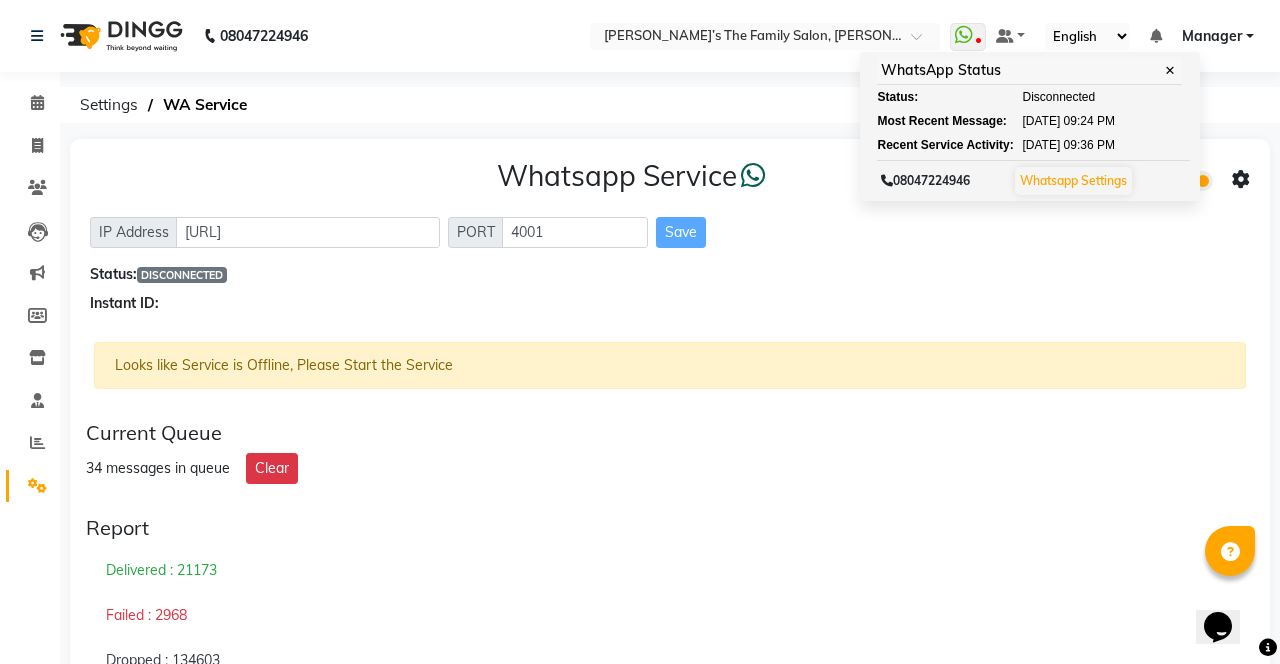 click on "Whatsapp Settings" at bounding box center (1073, 180) 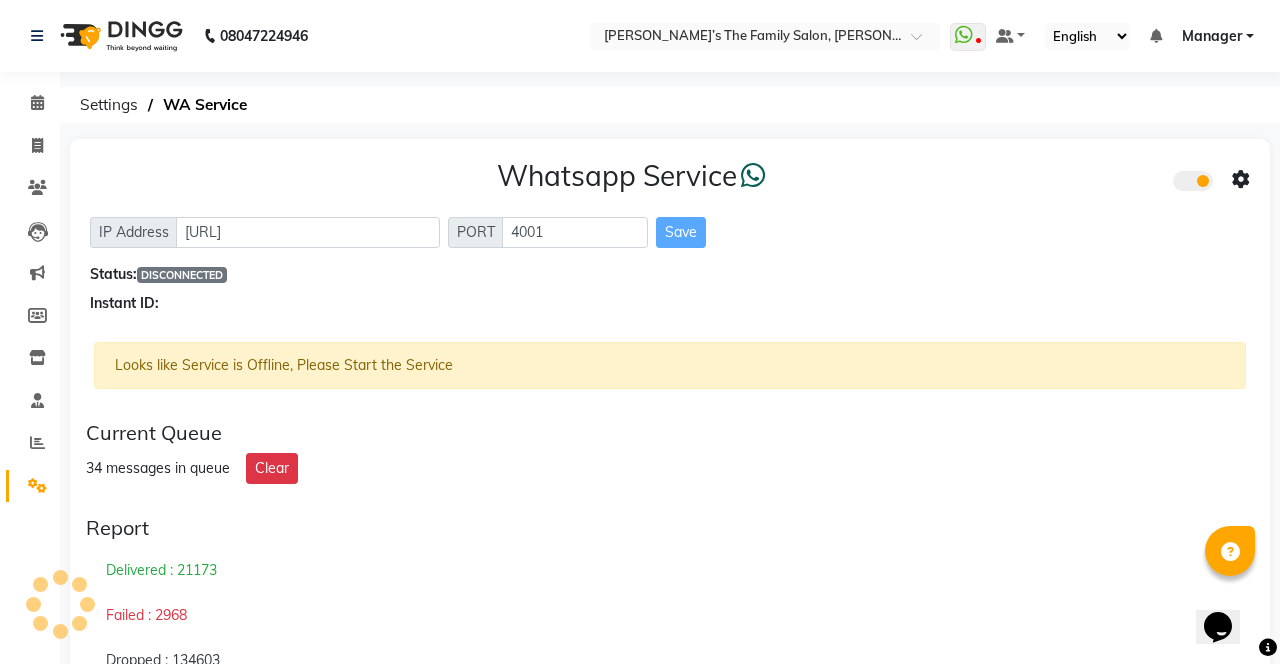 click 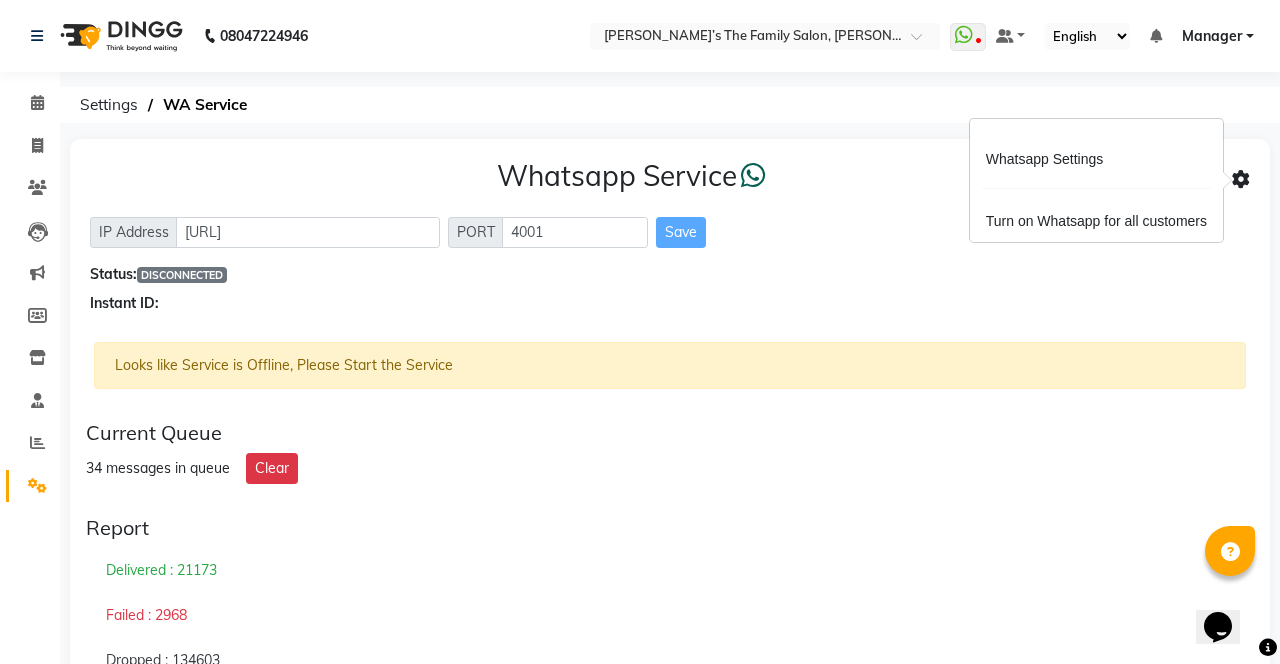 click on "Turn on Whatsapp for all customers" at bounding box center [1096, 221] 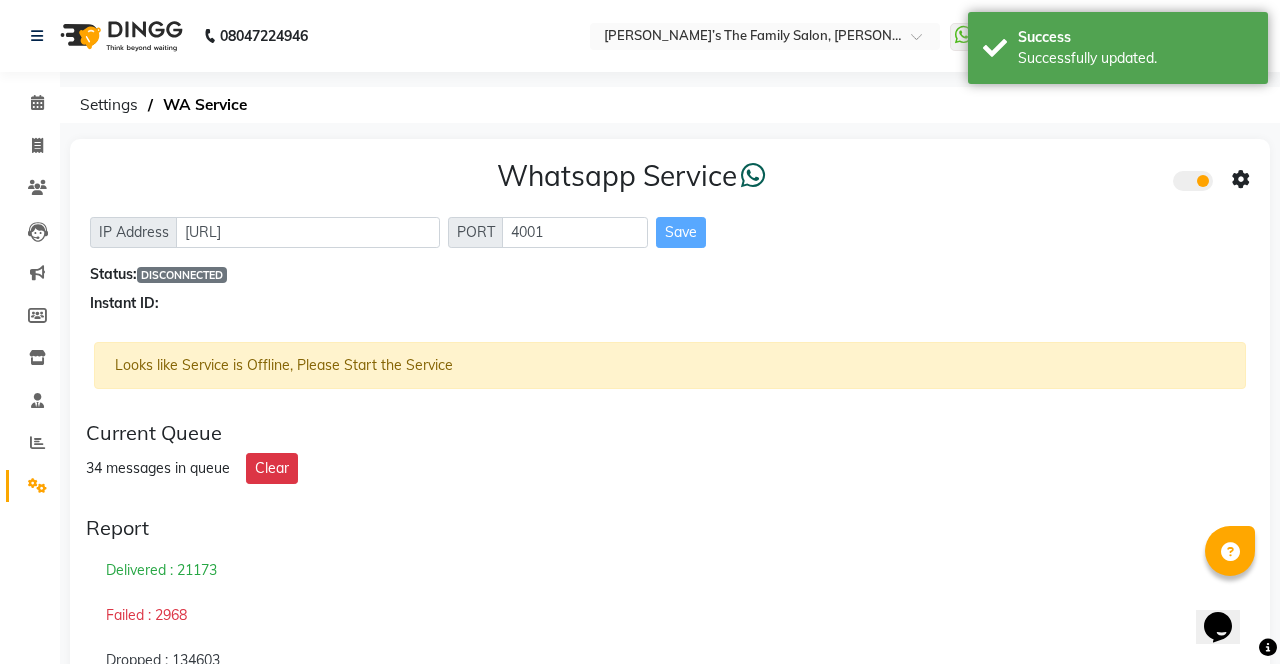 click on "Status:  DISCONNECTED" 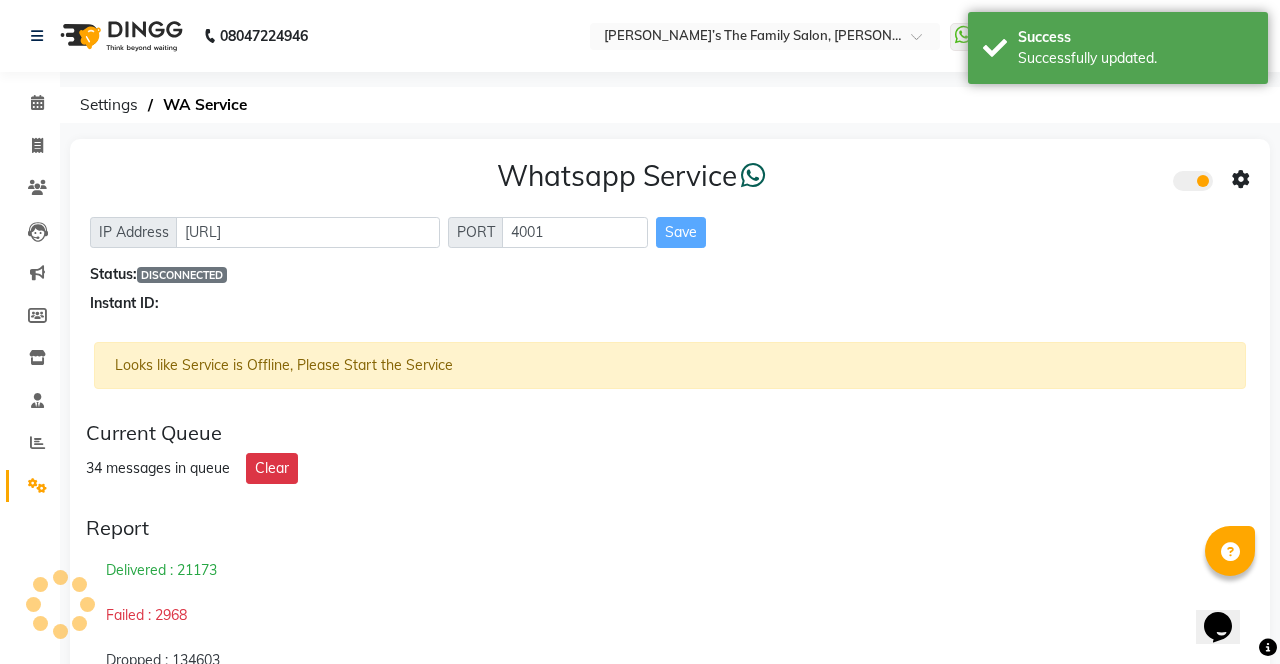 click on "Status:  DISCONNECTED" 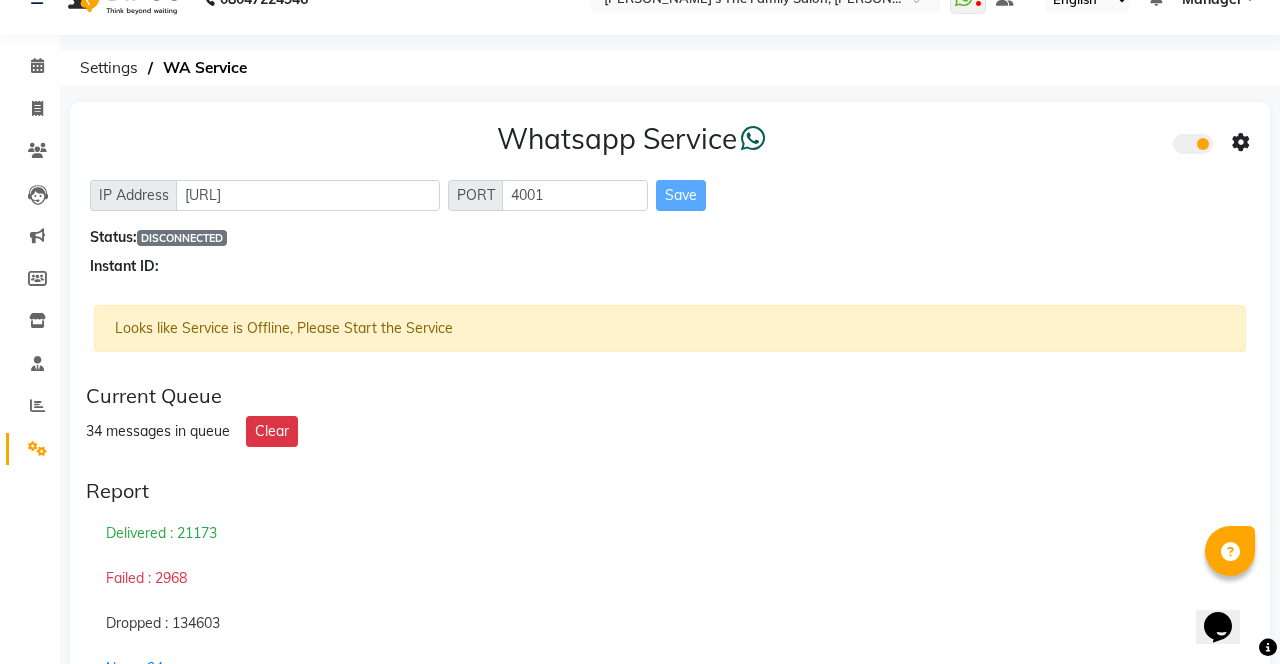 scroll, scrollTop: 0, scrollLeft: 0, axis: both 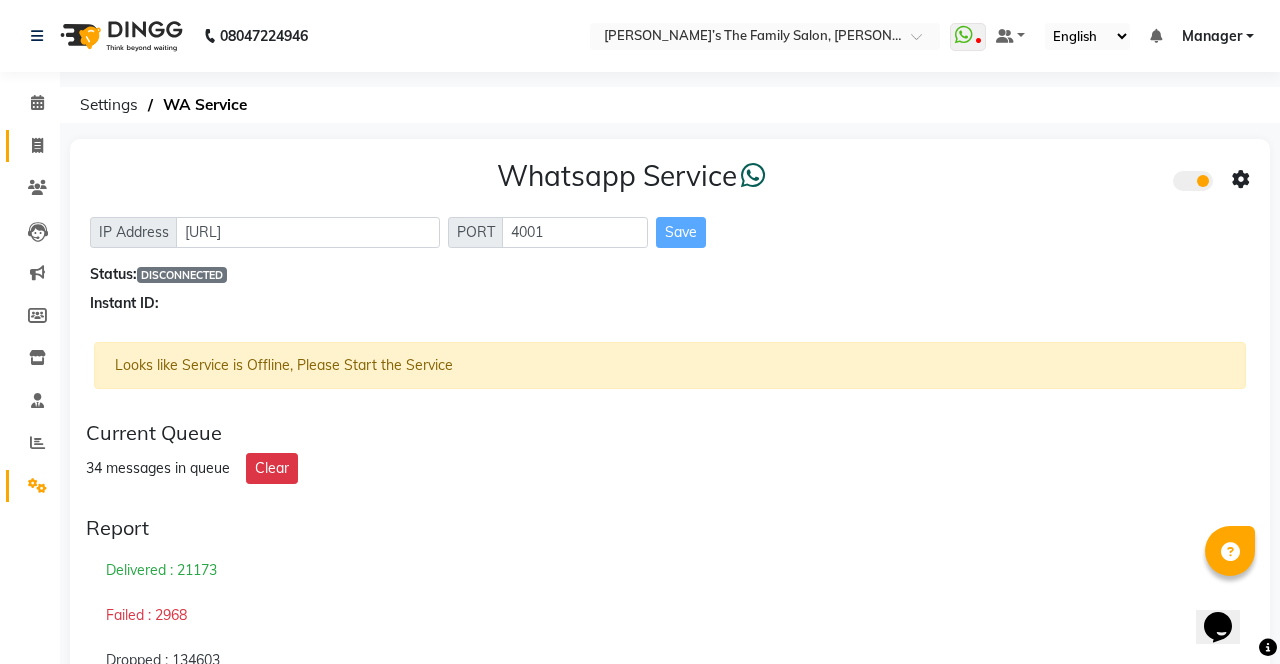 click 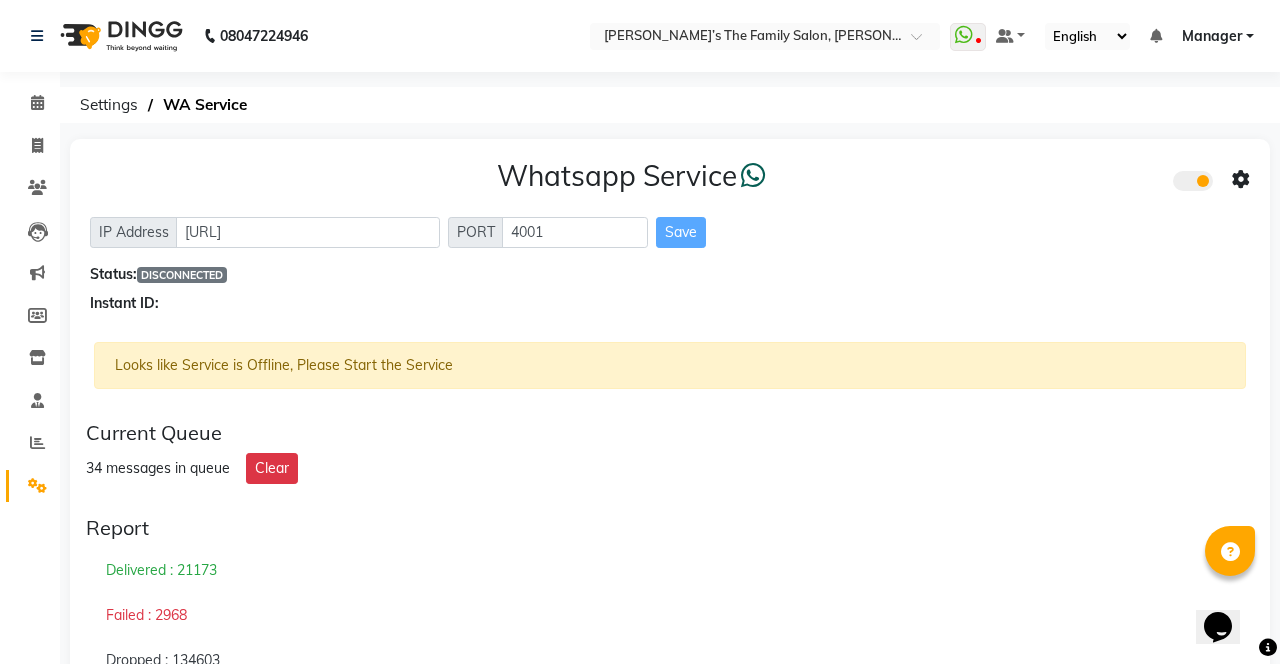 select on "service" 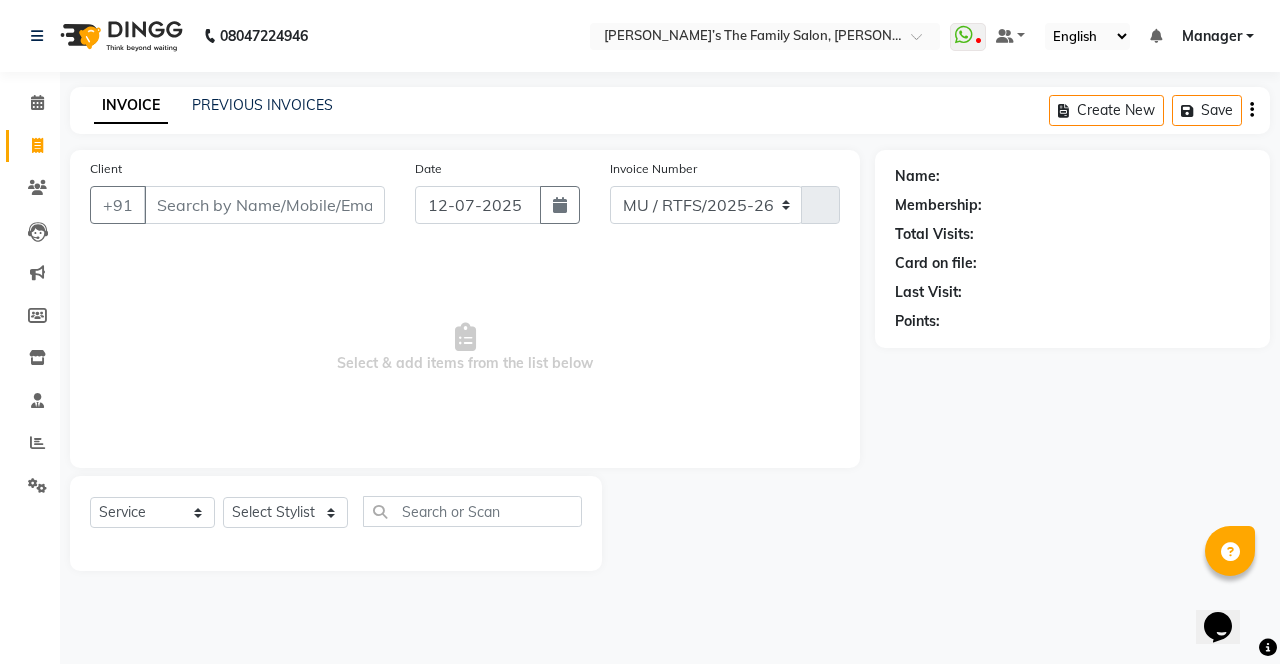 select on "8003" 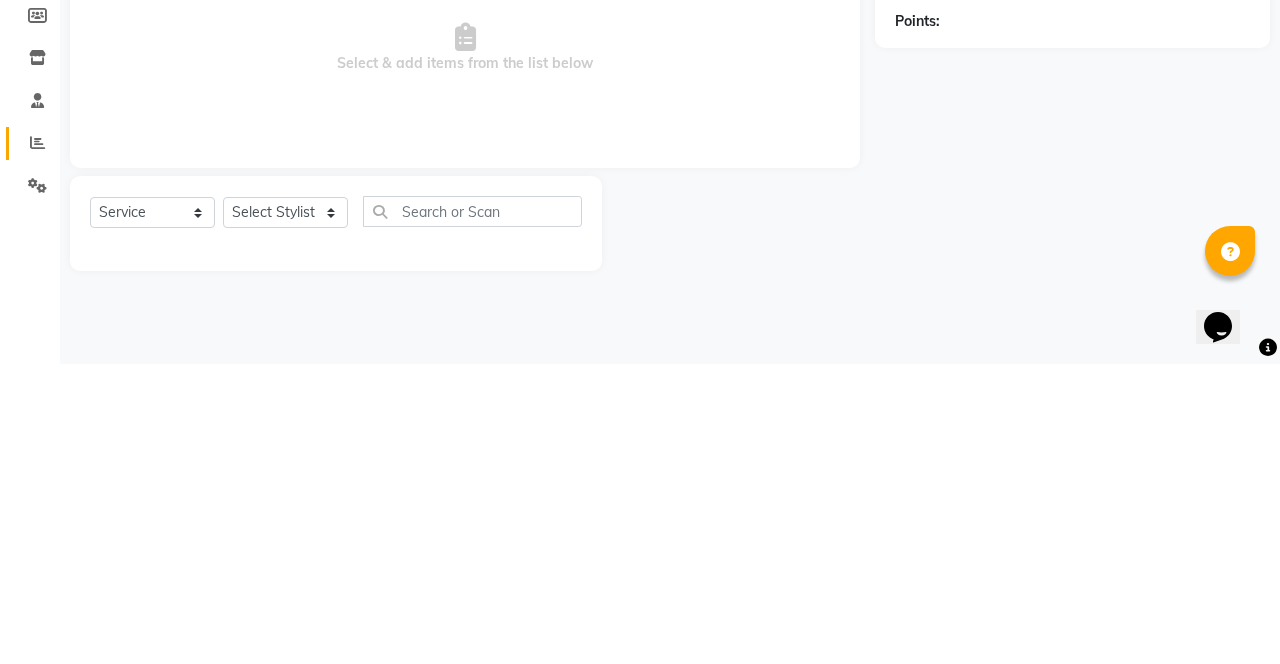 click 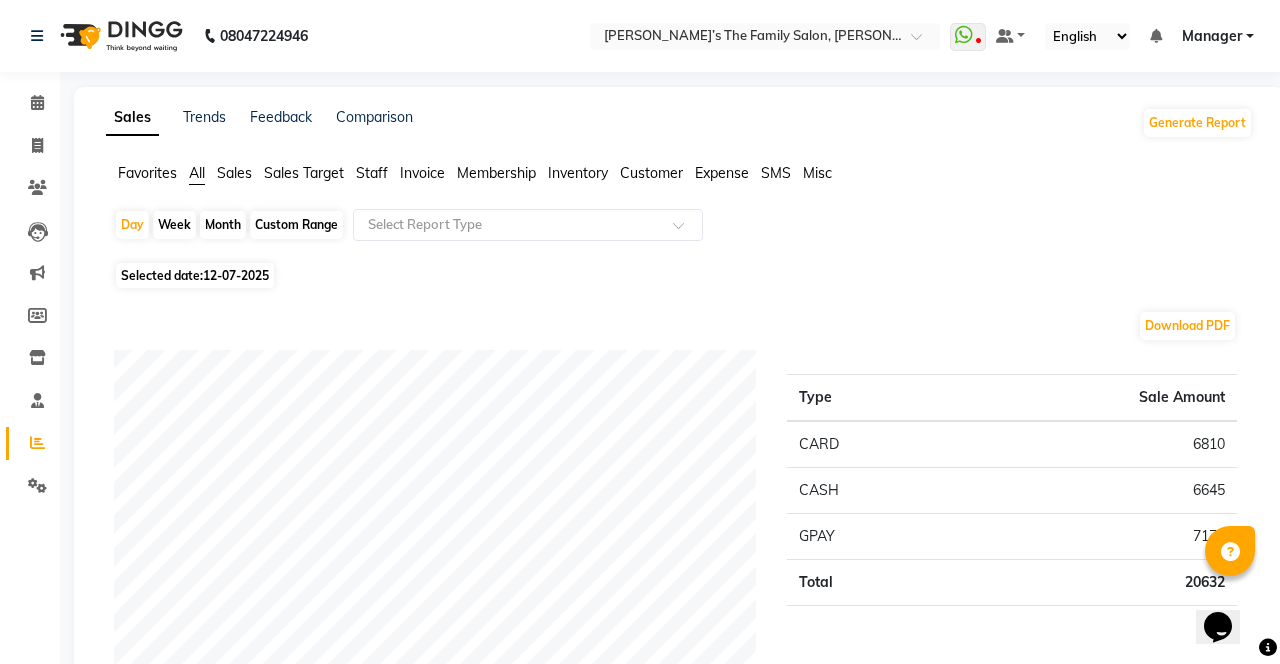 click on "Sales" 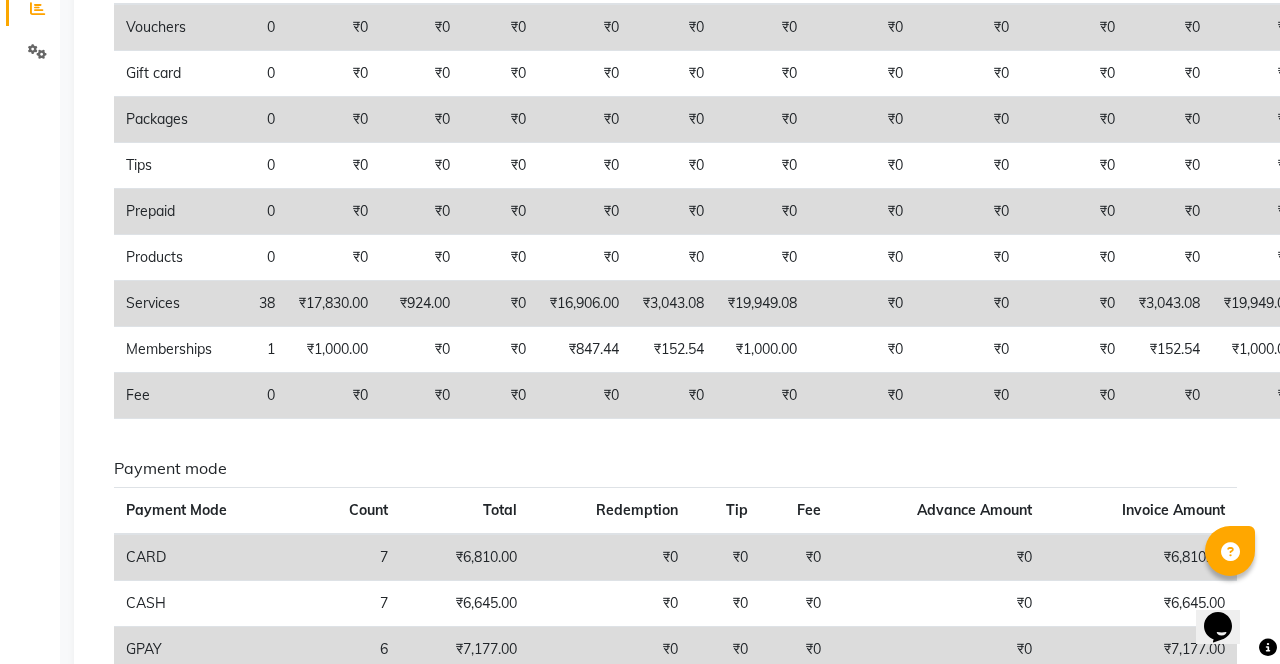 scroll, scrollTop: 0, scrollLeft: 0, axis: both 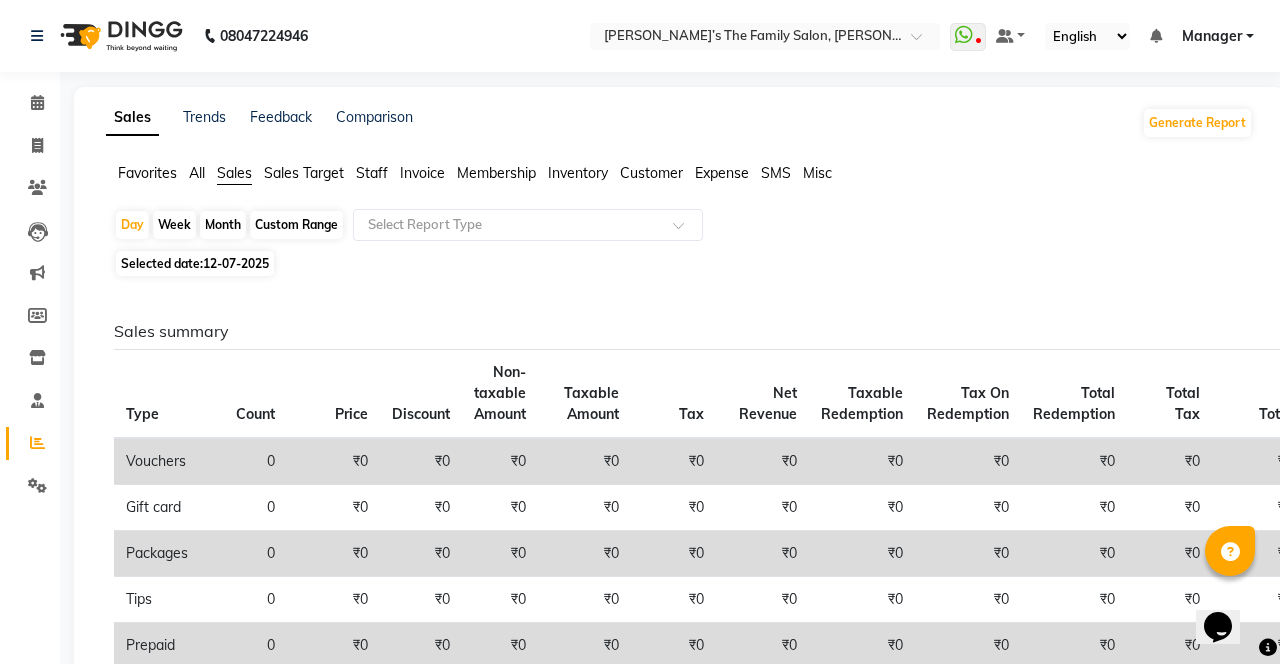 click on "All" 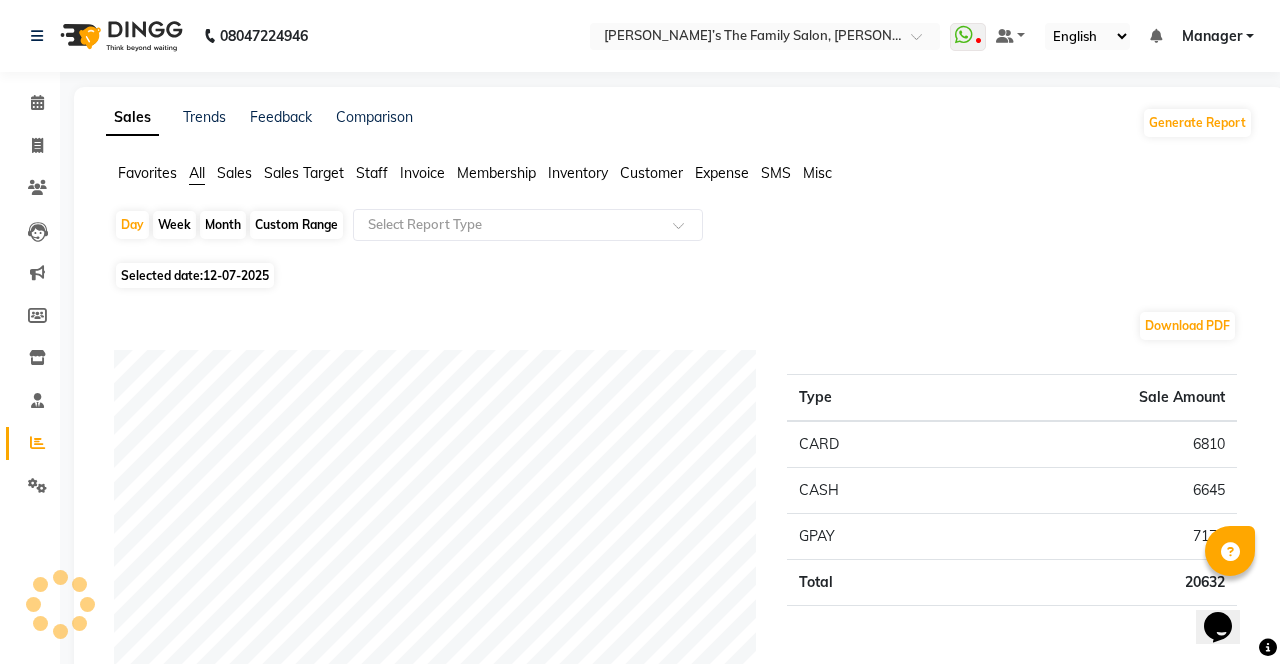 click on "Staff" 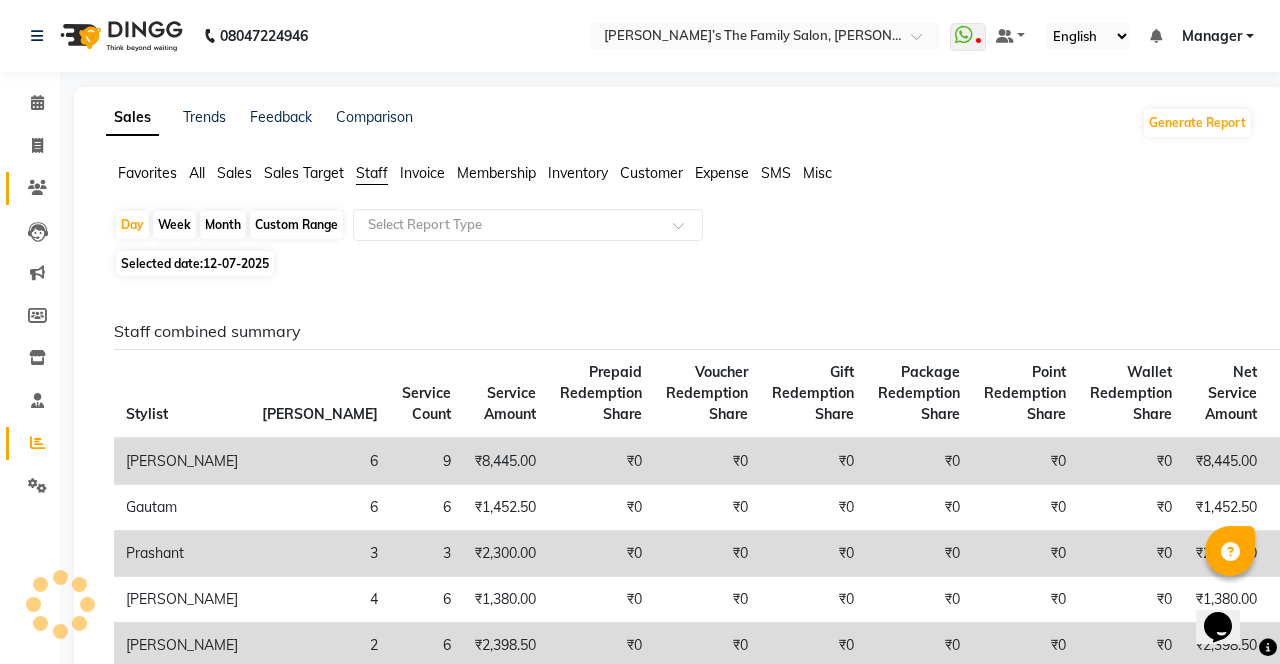 click 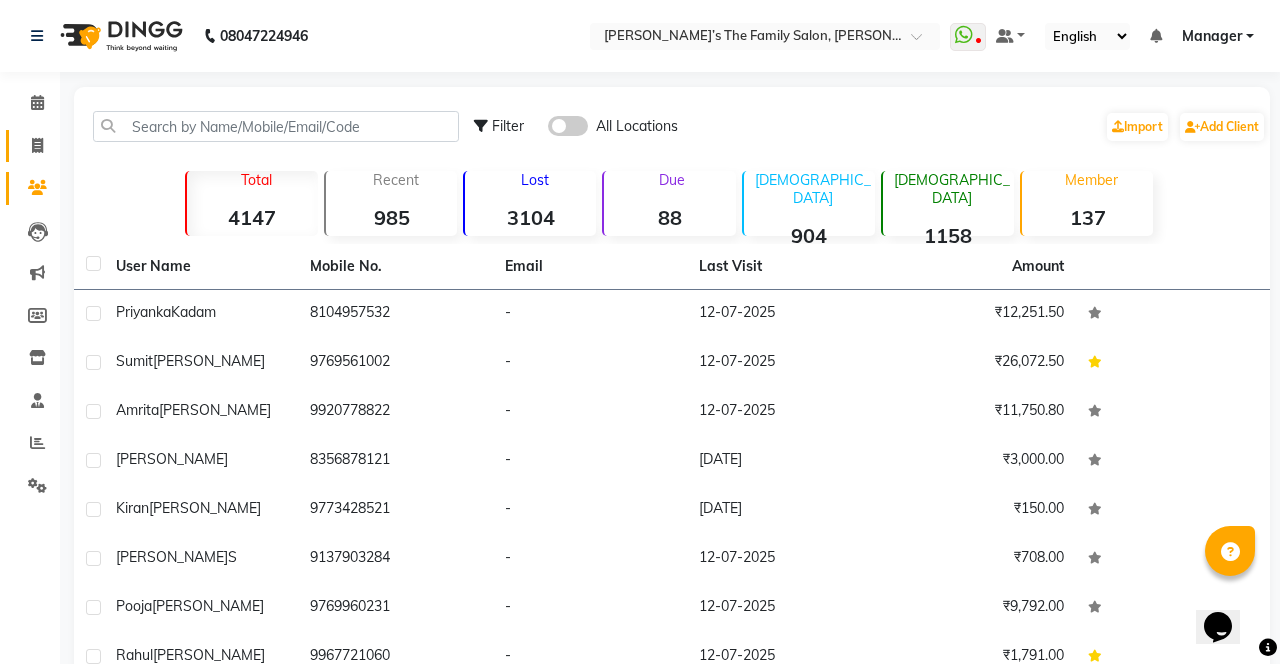 click 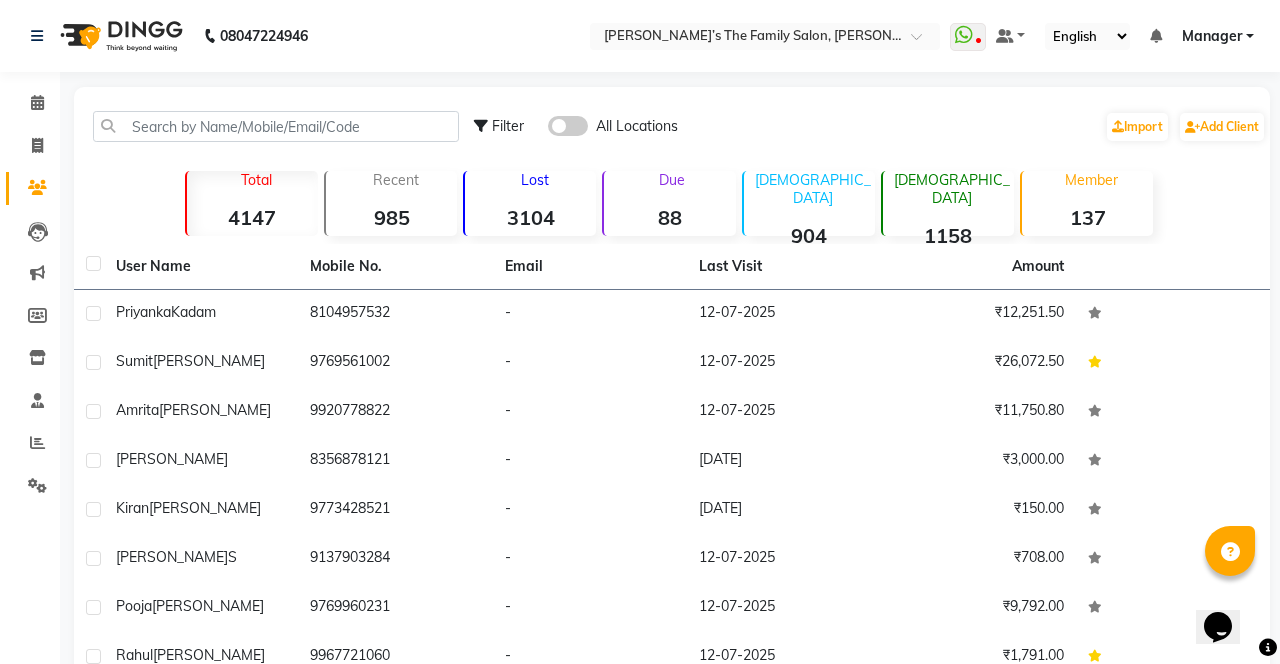 select on "service" 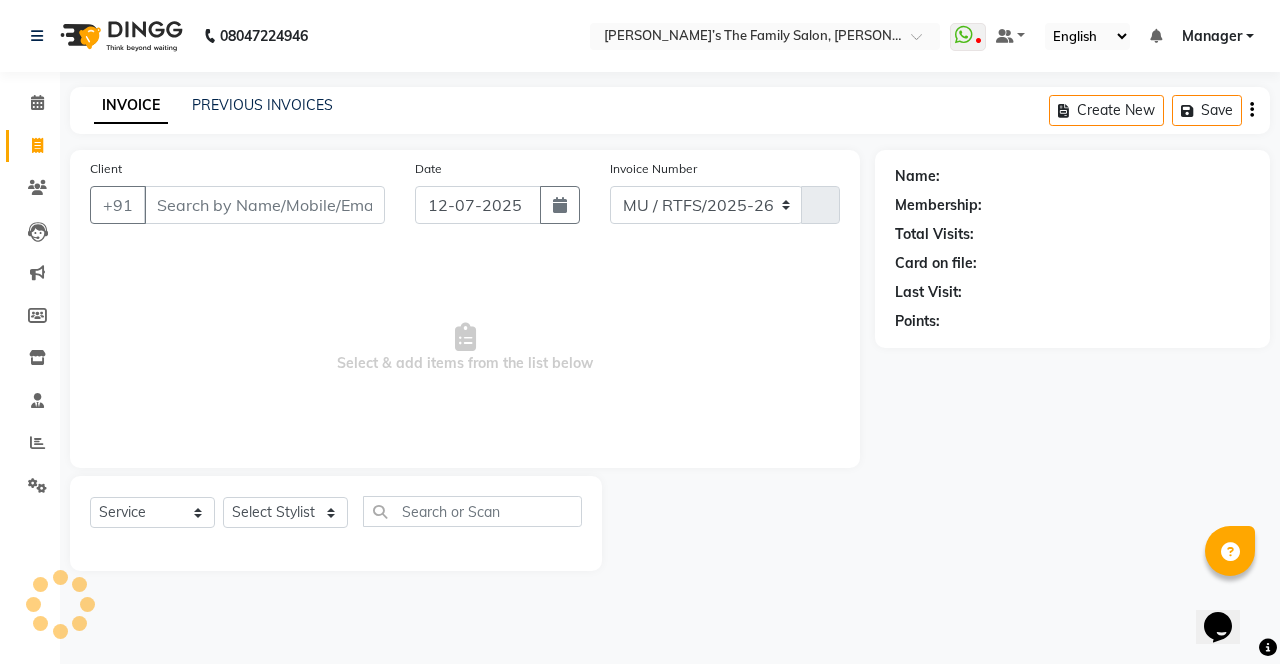 select on "8003" 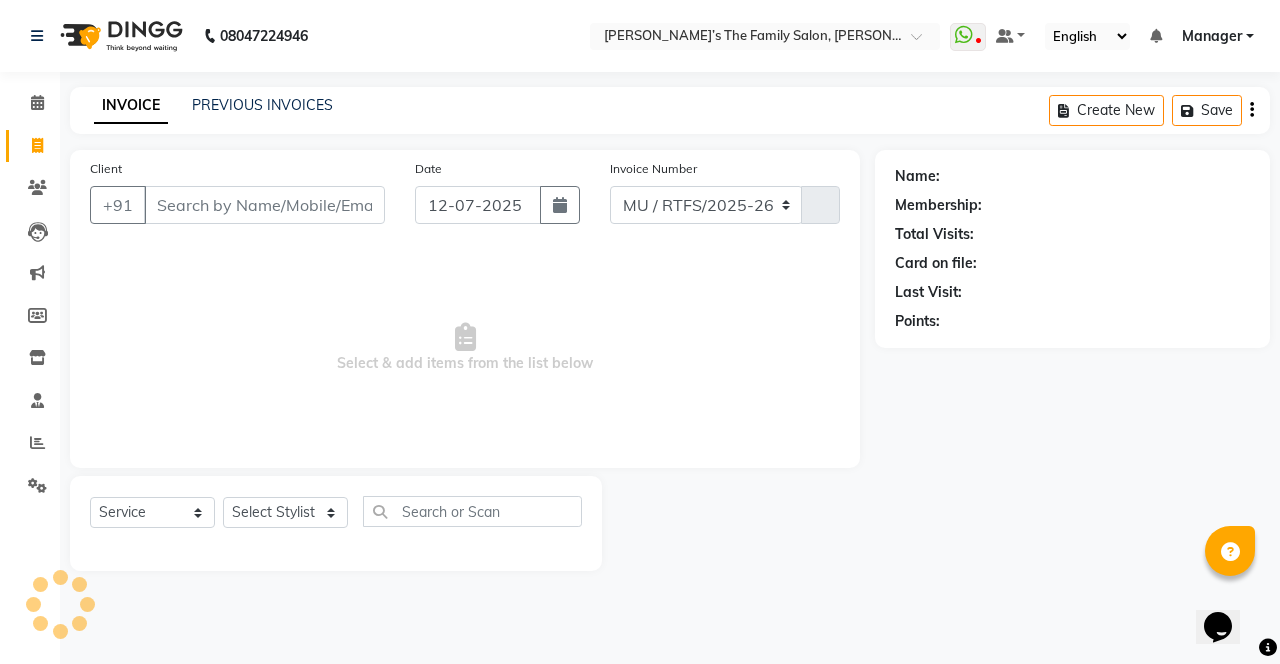 type on "2148" 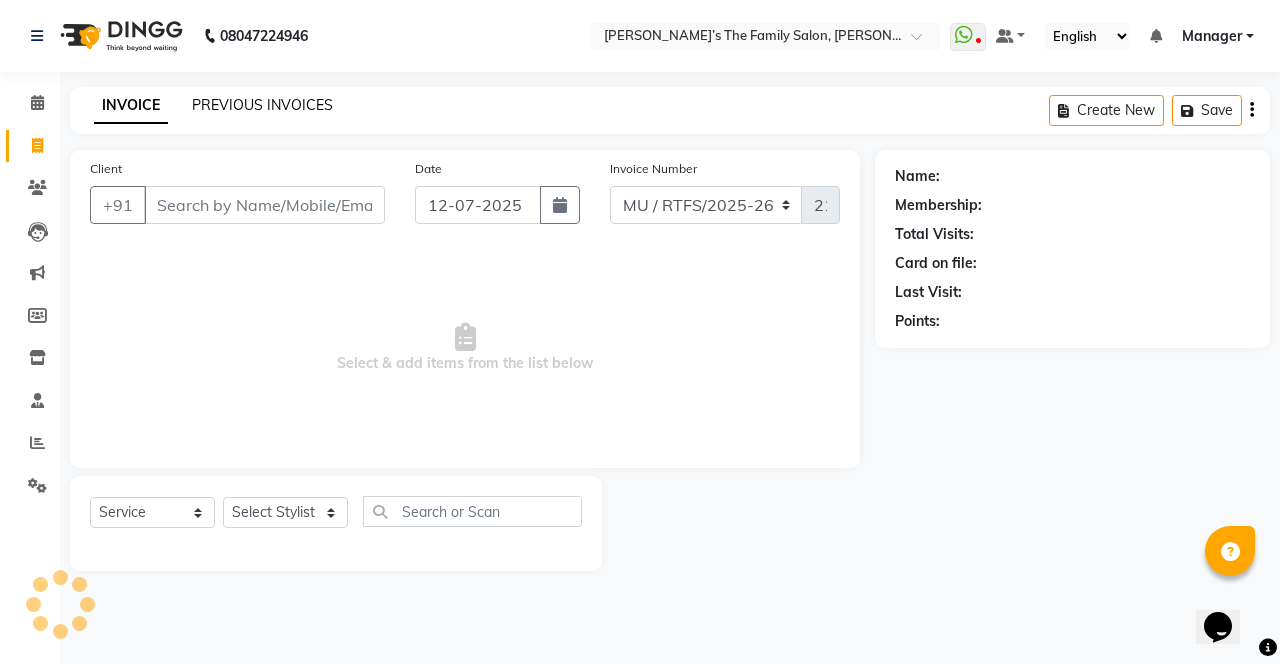 click on "PREVIOUS INVOICES" 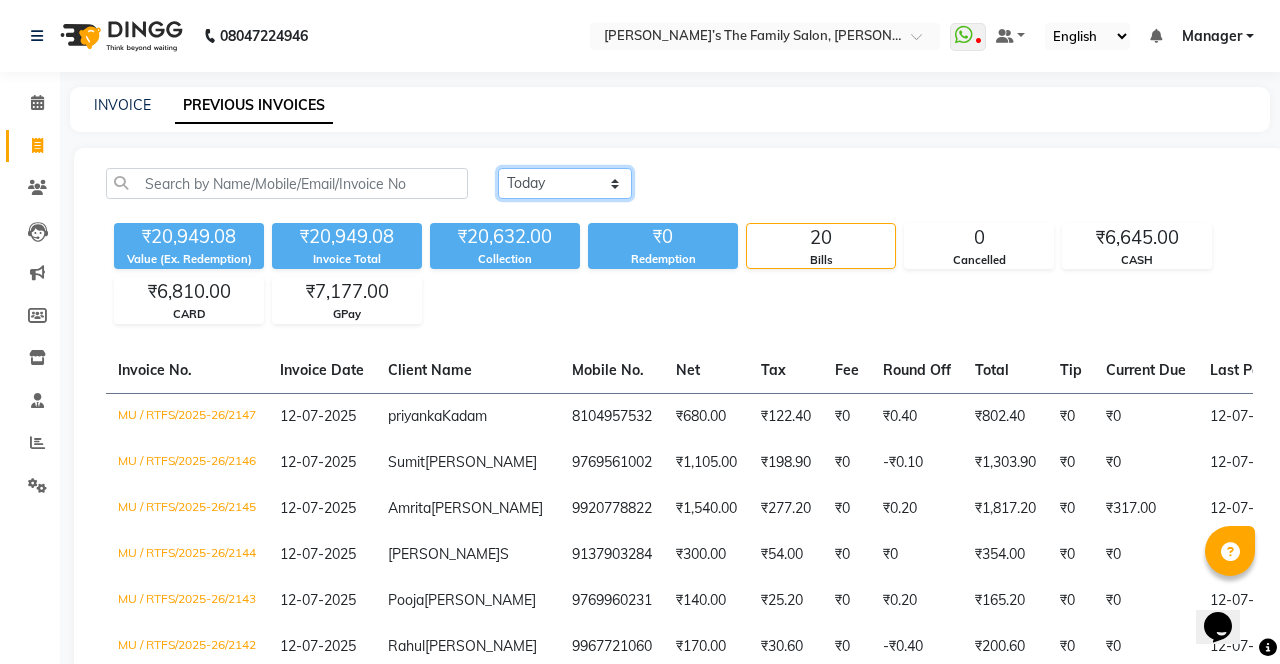 click on "[DATE] [DATE] Custom Range" 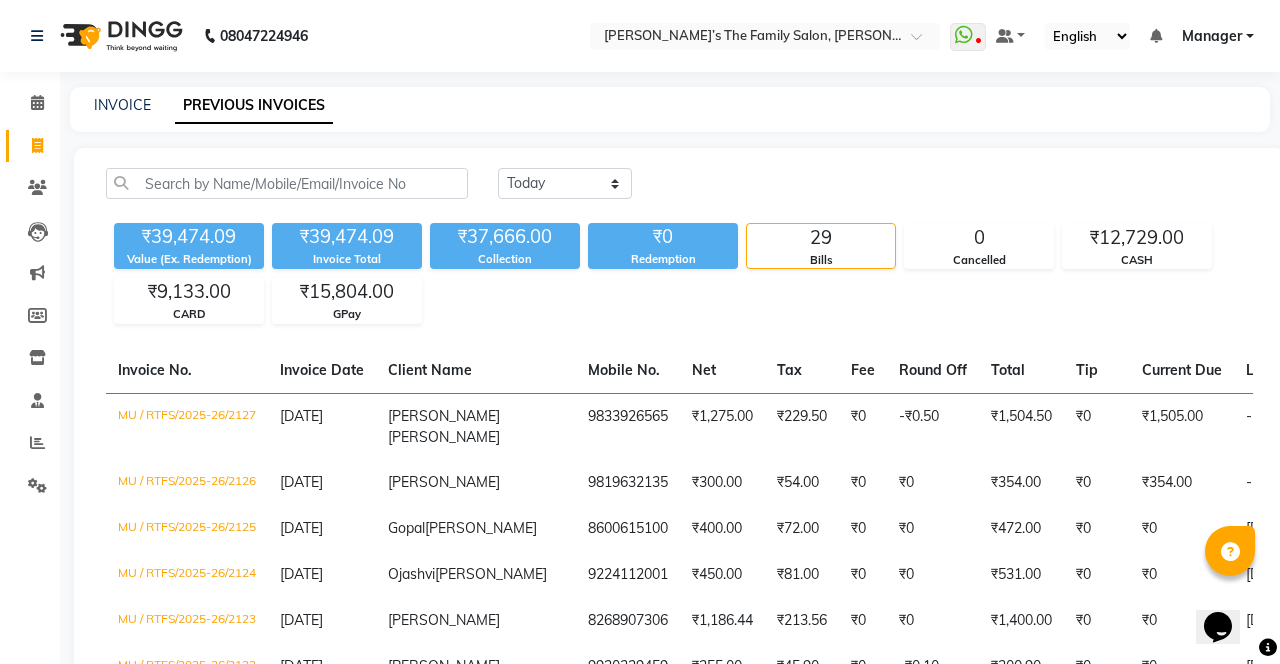 click on "[PERSON_NAME]" 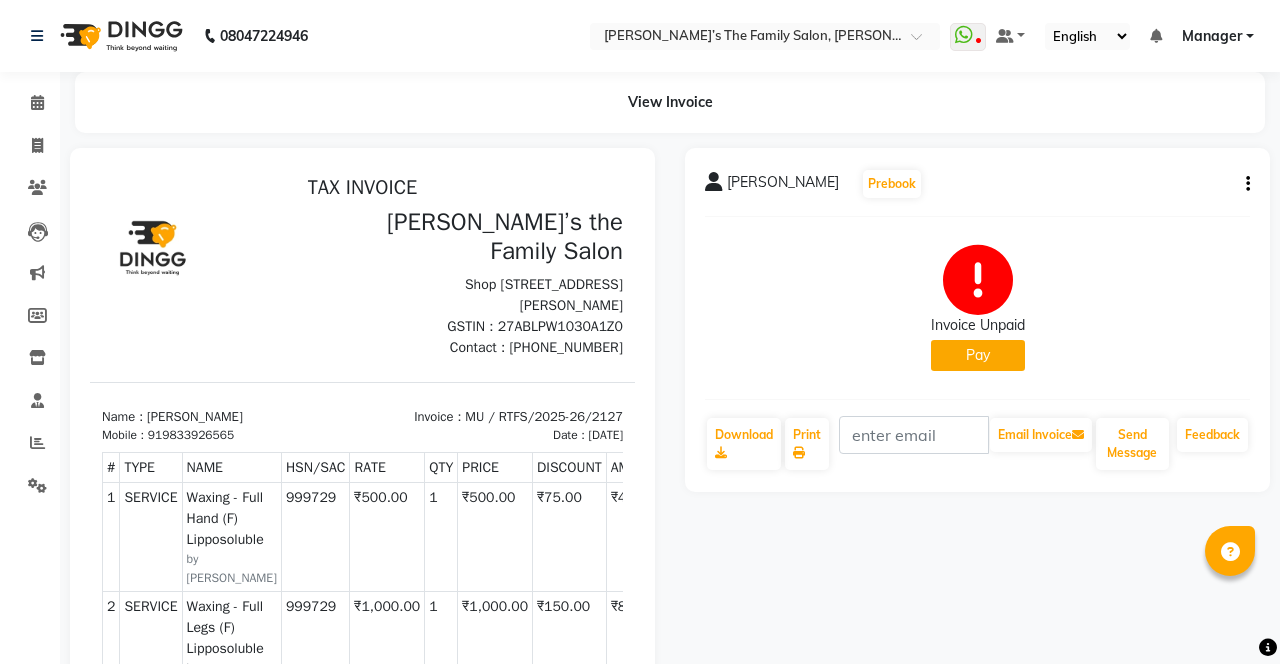 scroll, scrollTop: 0, scrollLeft: 0, axis: both 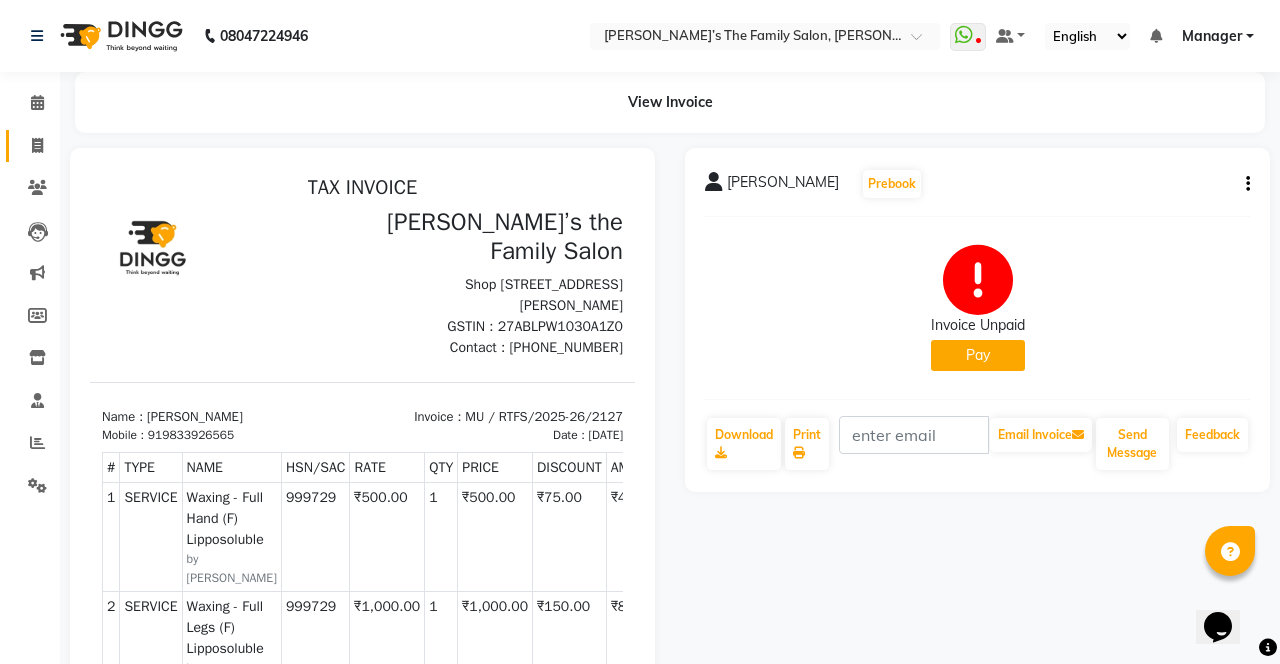 click 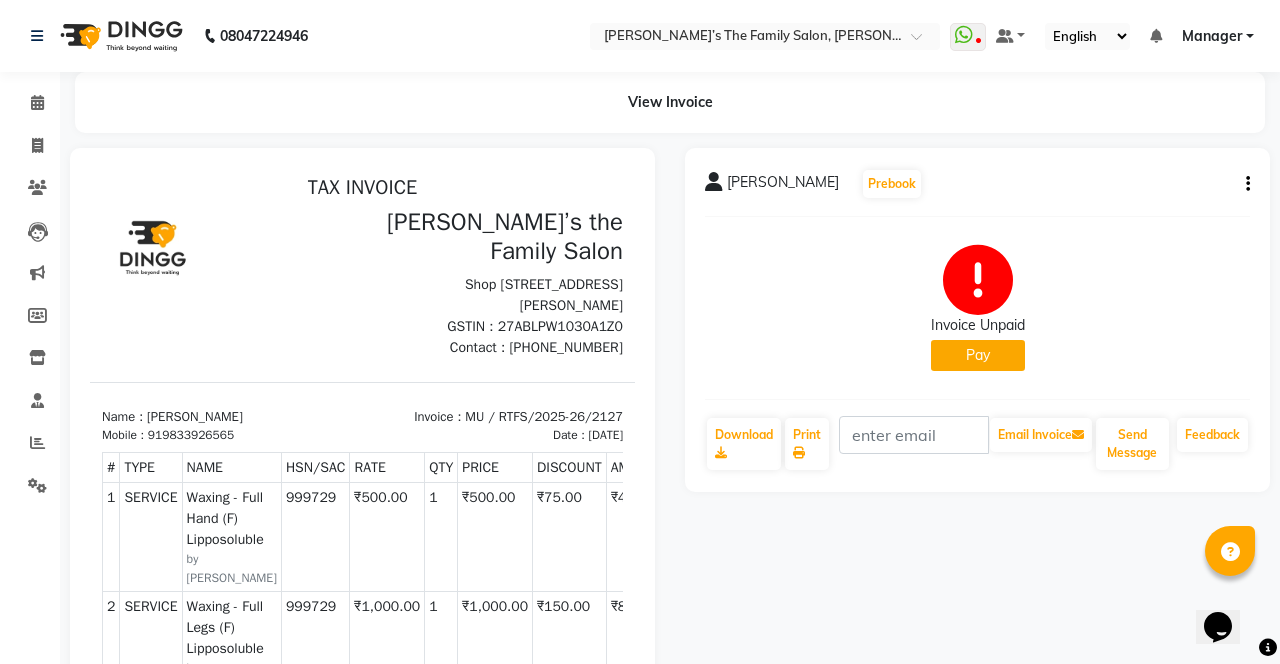 select on "service" 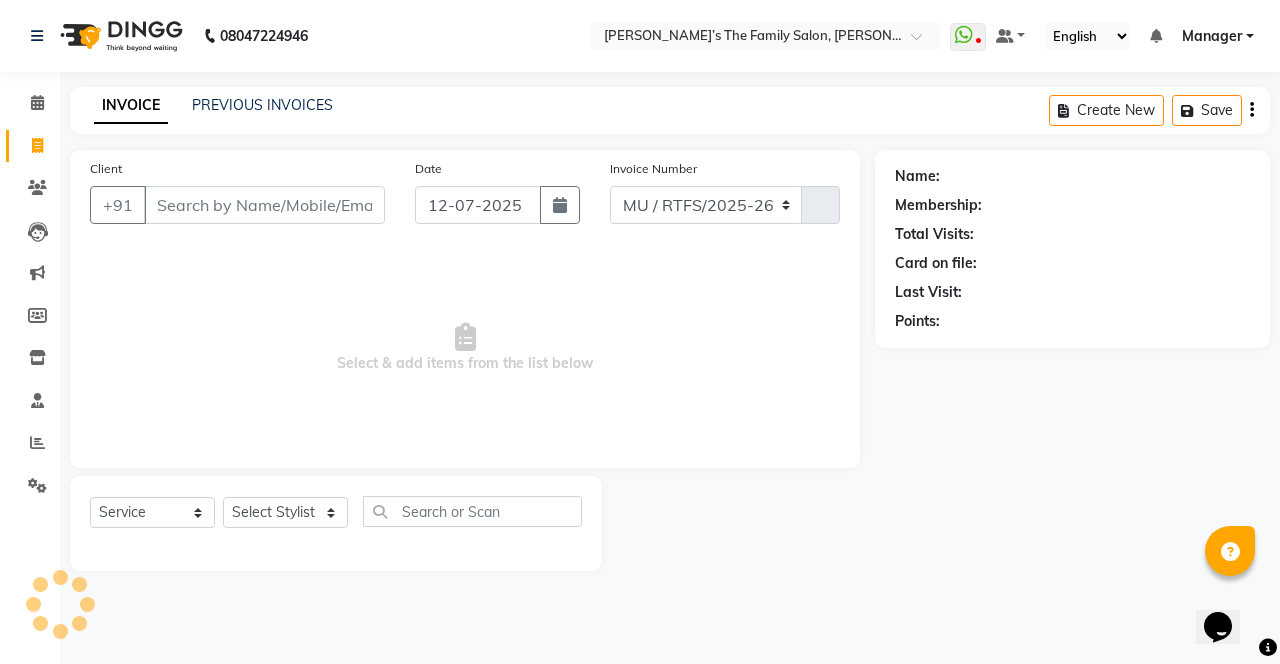 select on "8003" 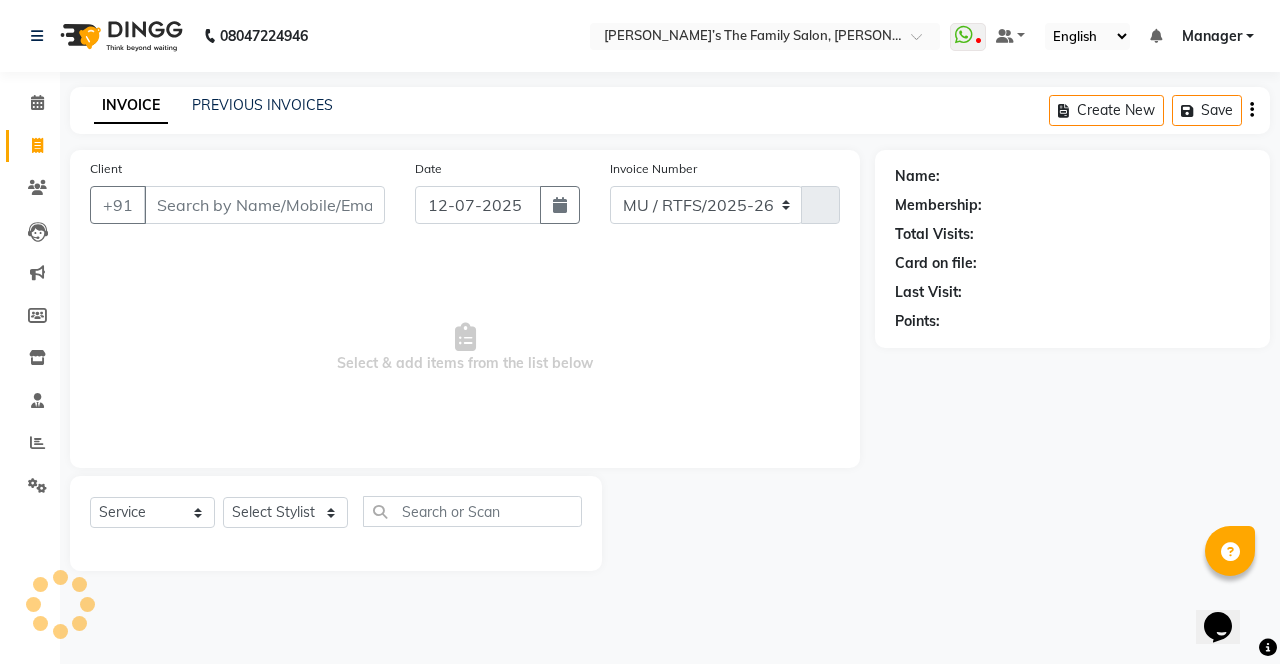 type on "2148" 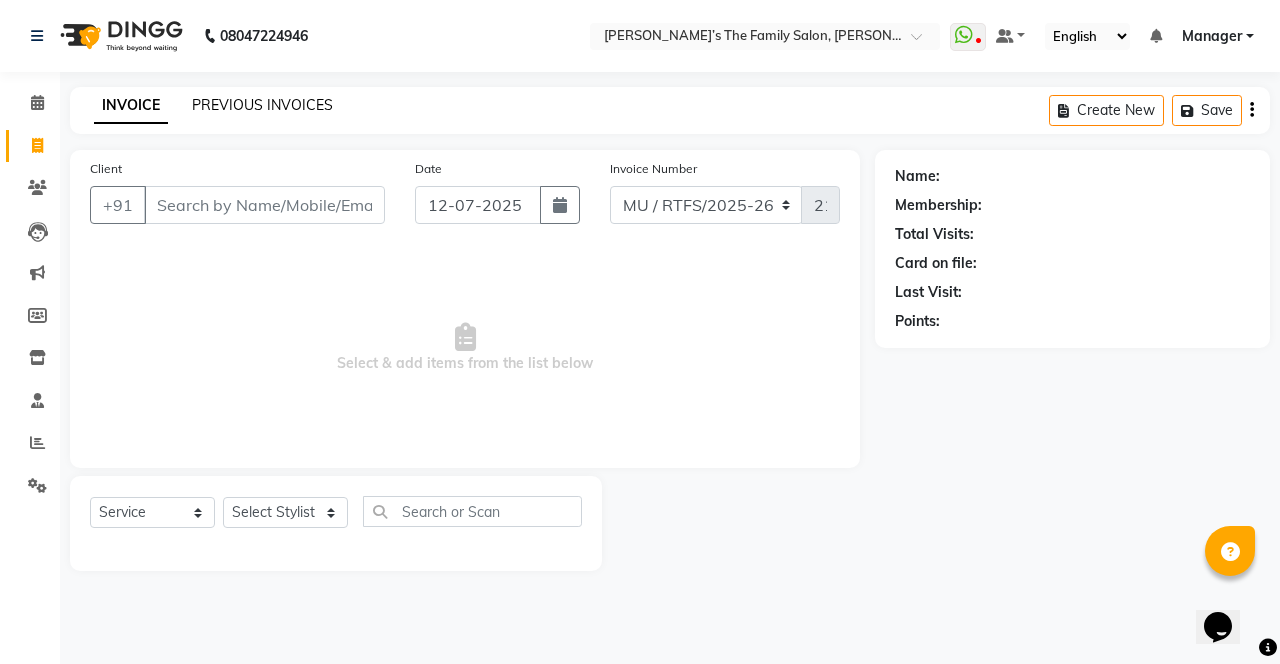 click on "PREVIOUS INVOICES" 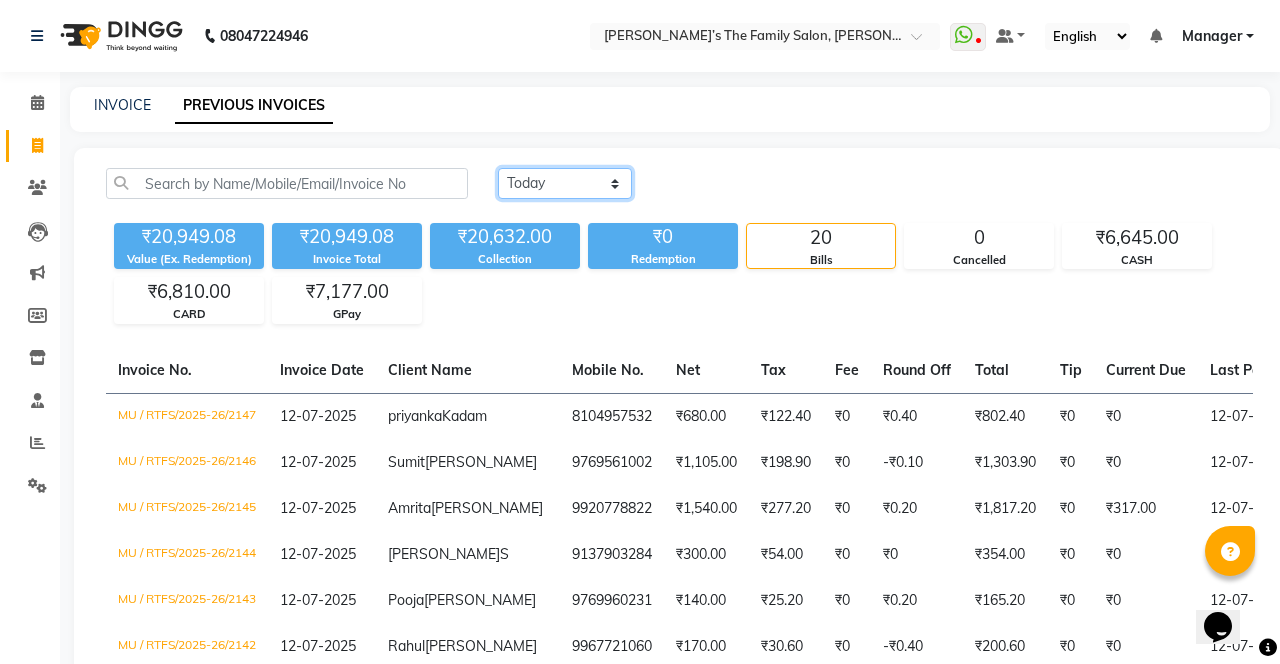 click on "[DATE] [DATE] Custom Range" 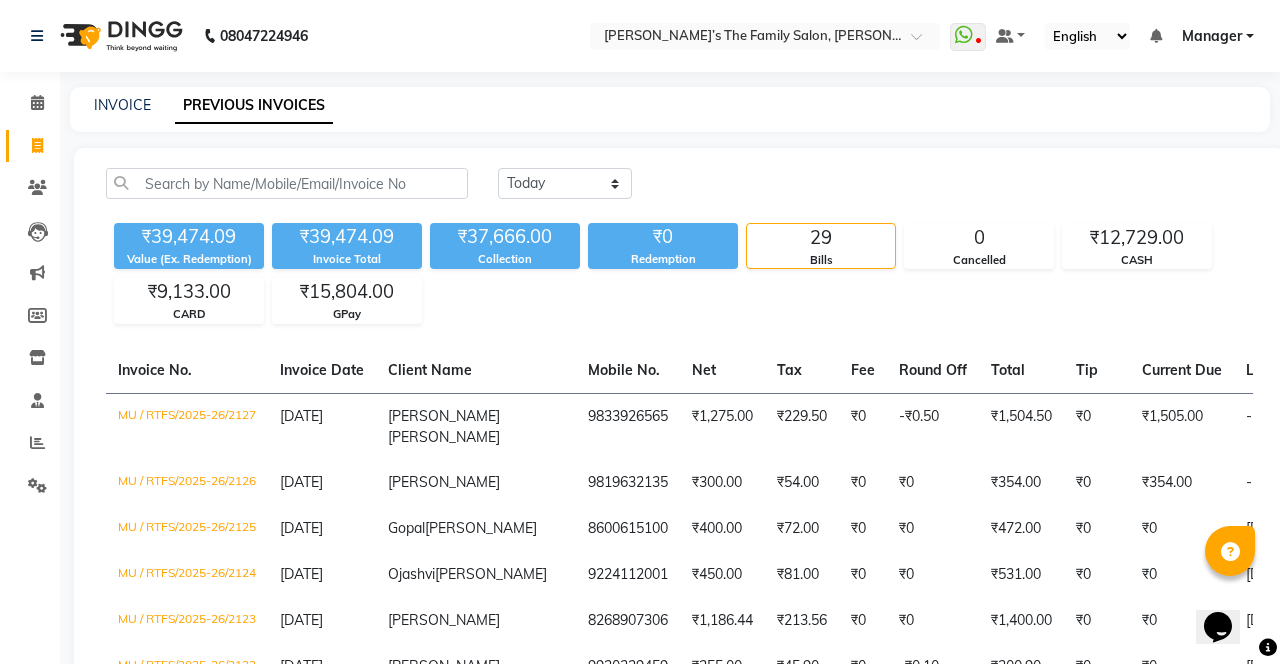 click on "₹0" 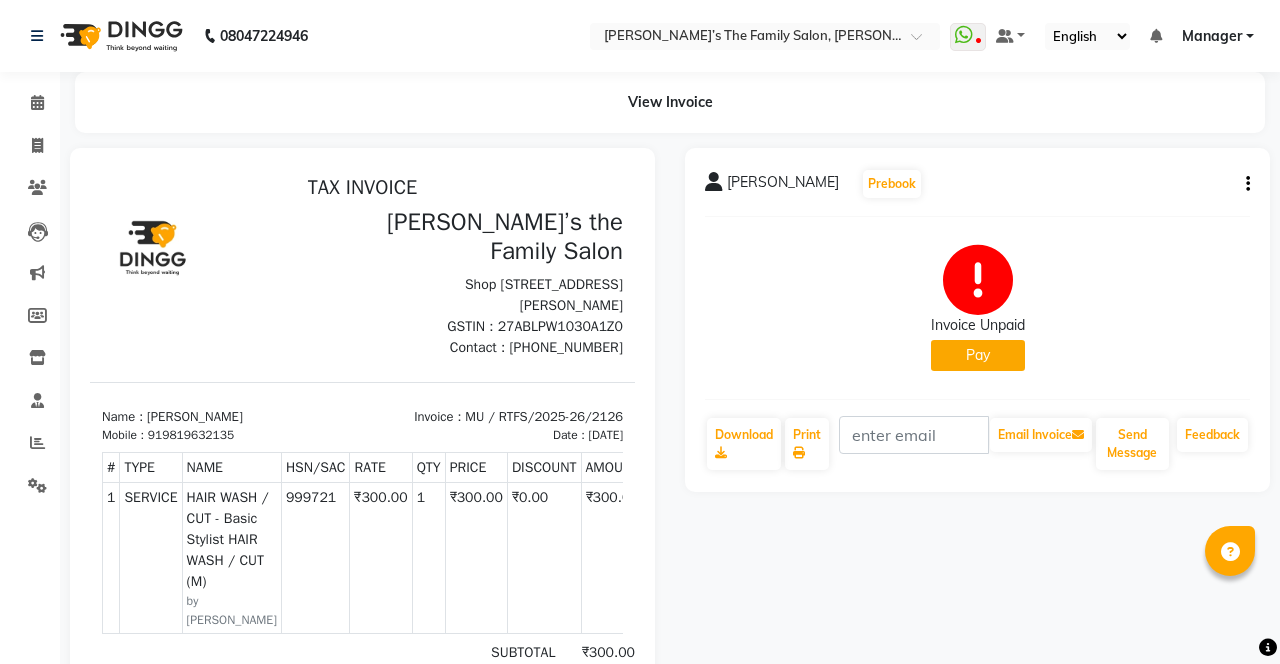 scroll, scrollTop: 0, scrollLeft: 0, axis: both 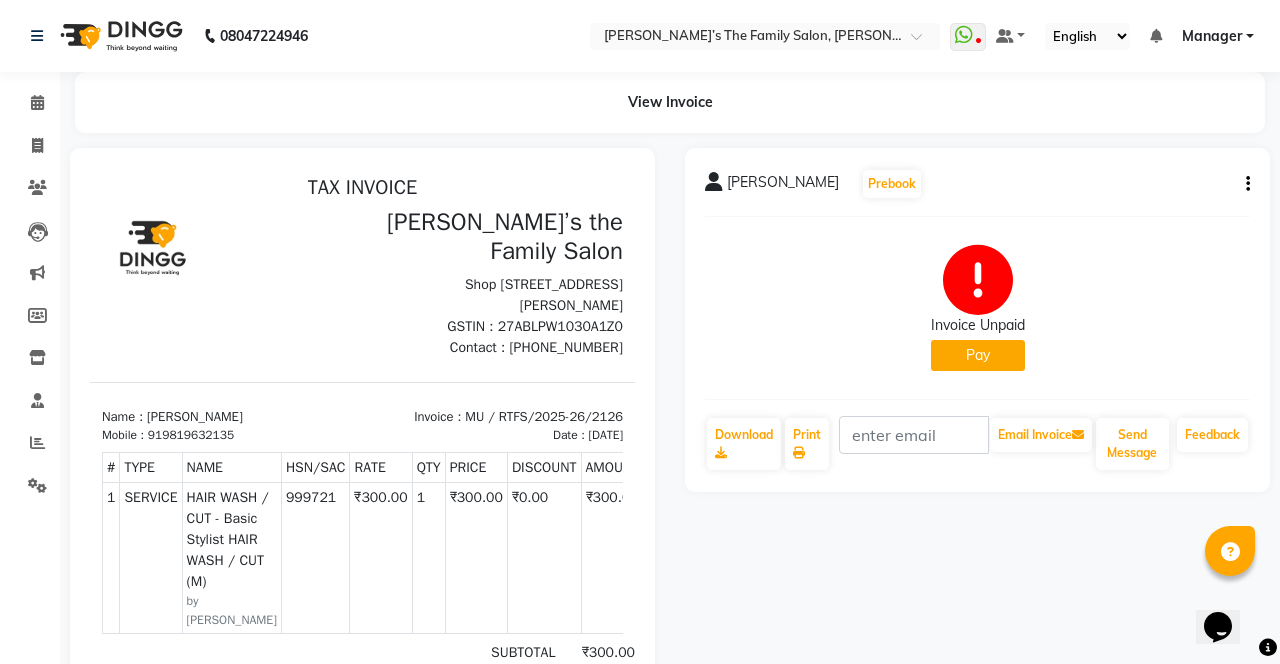 click on "Pay" 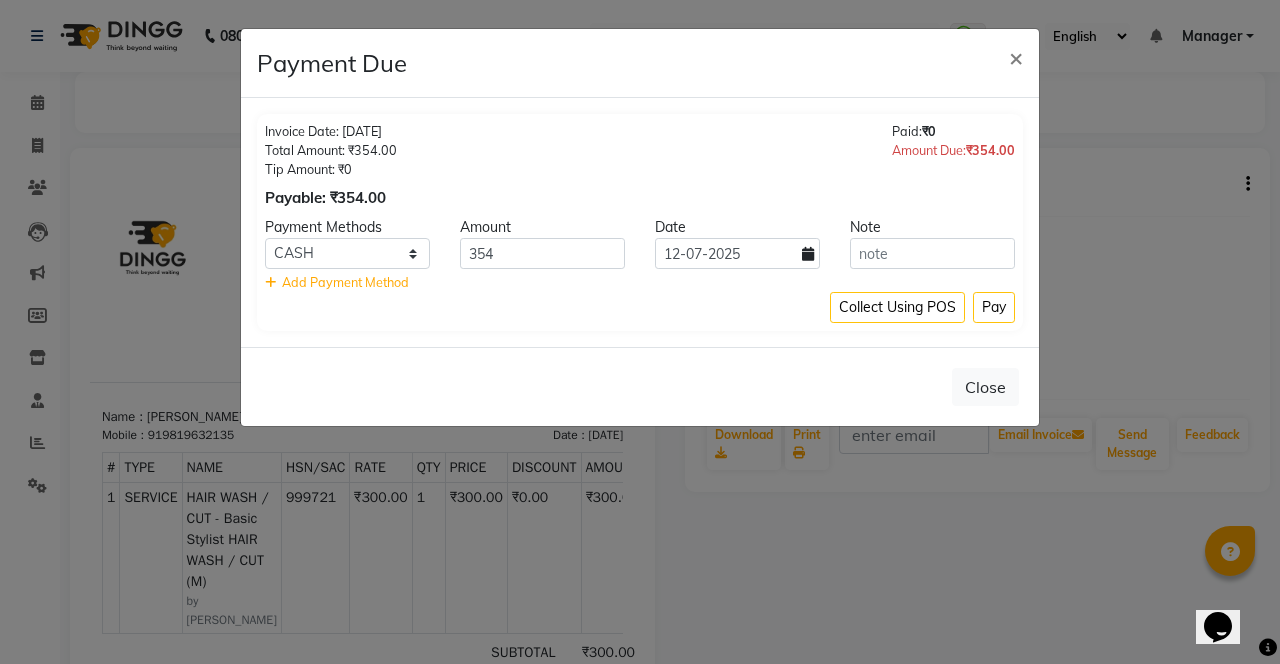 click on "Close" 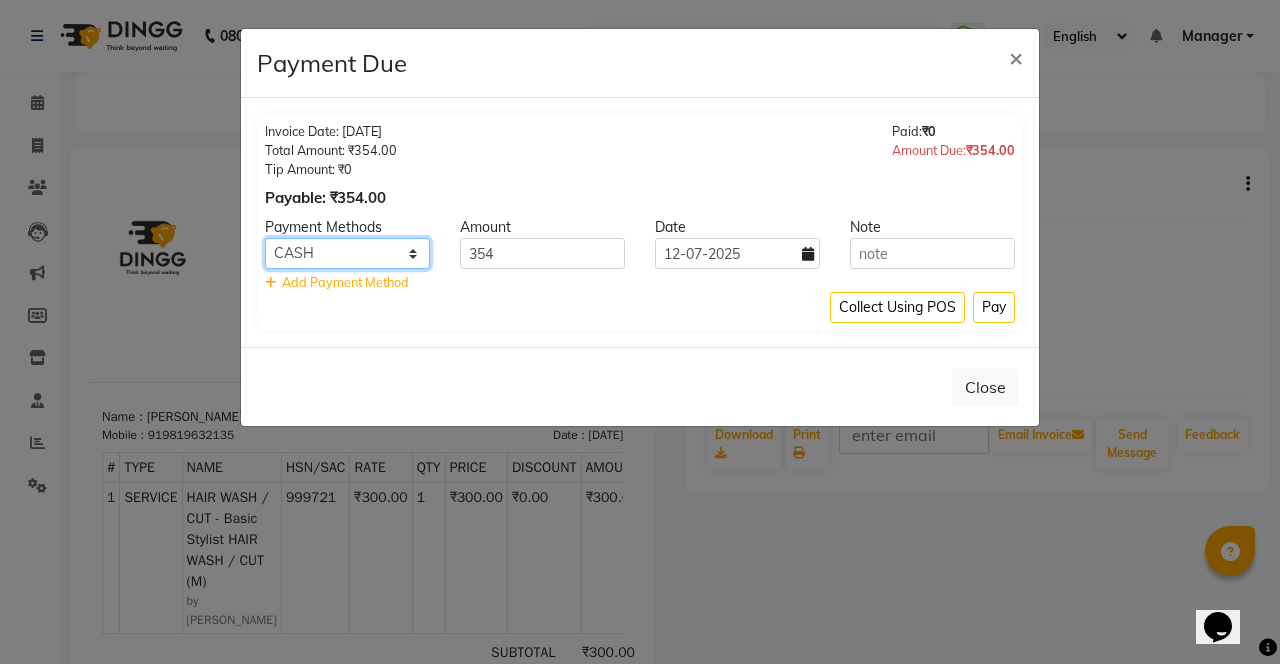 click on "CARD Debit Card GPay CASH LUZO" 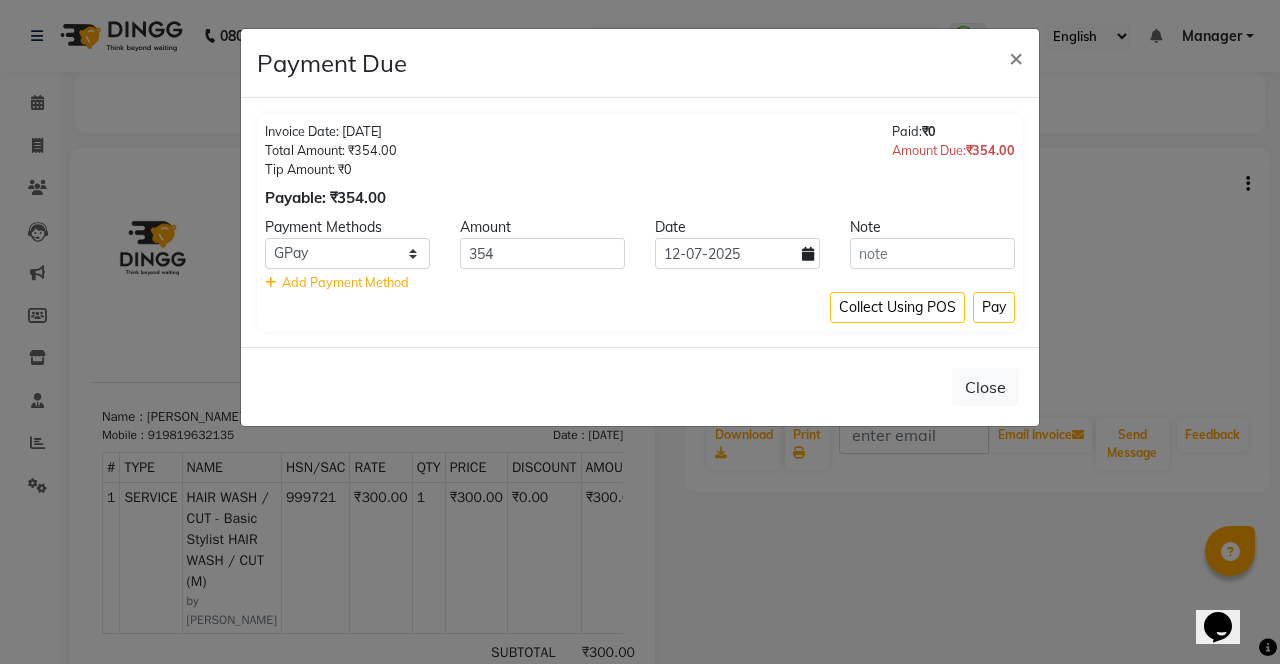 click on "Close" 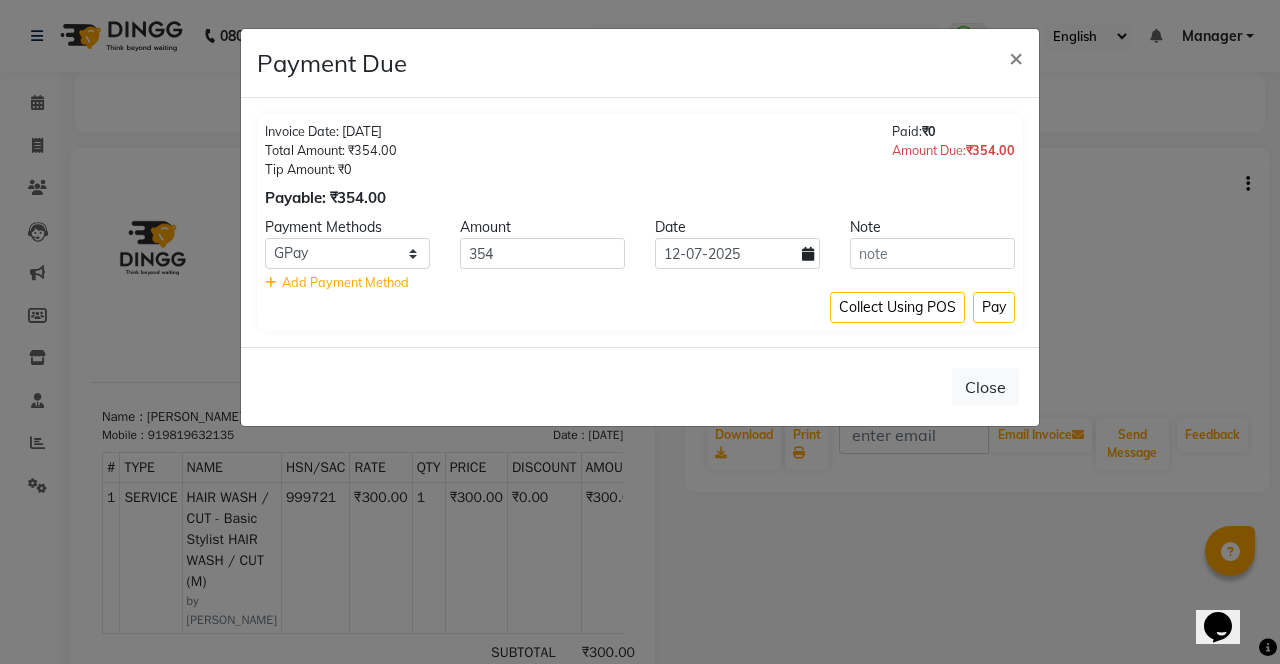 click on "Pay" 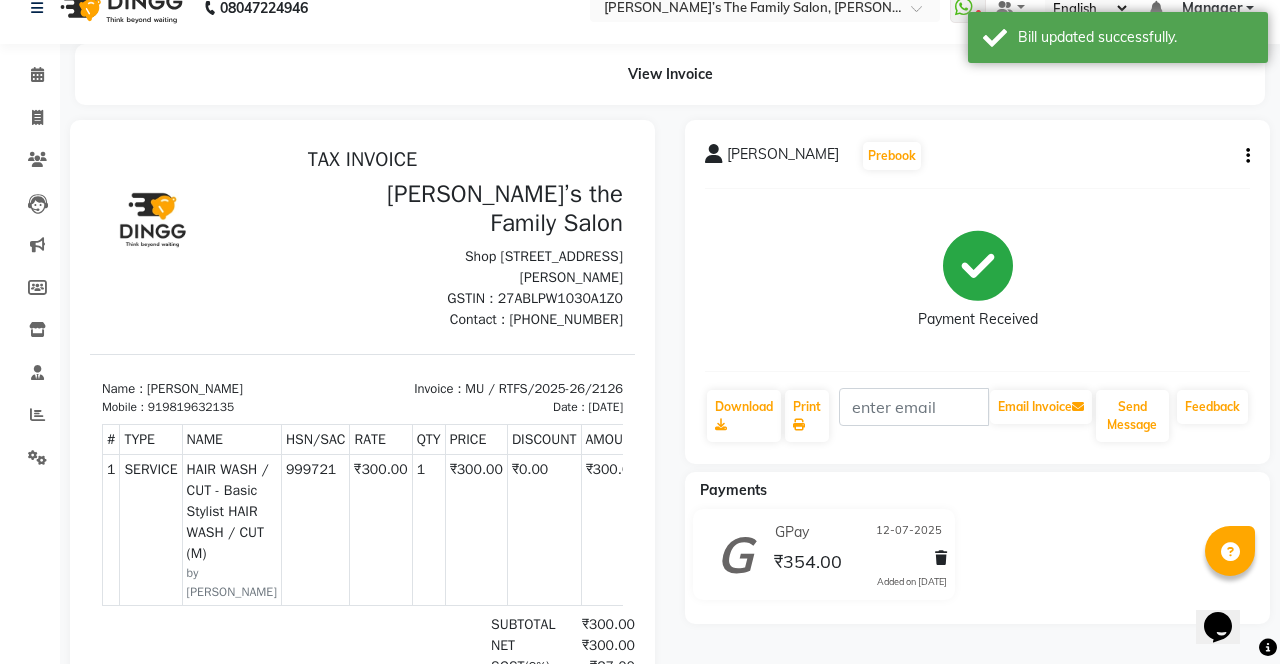 scroll, scrollTop: 0, scrollLeft: 0, axis: both 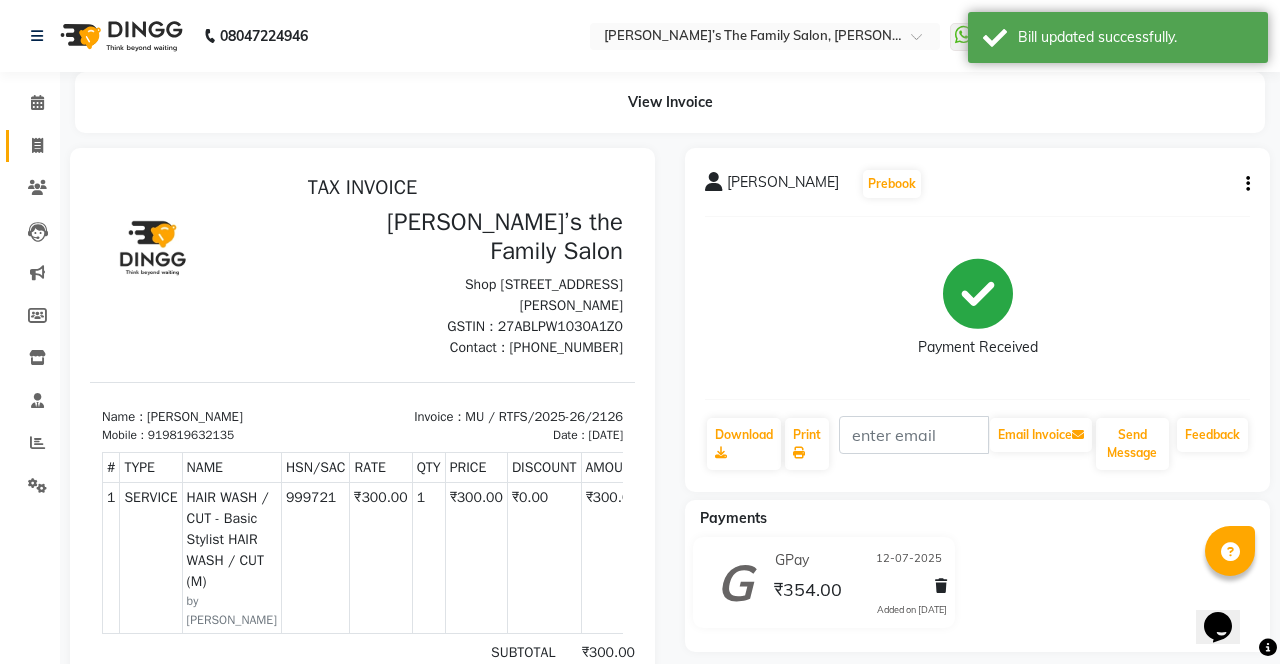 click on "Invoice" 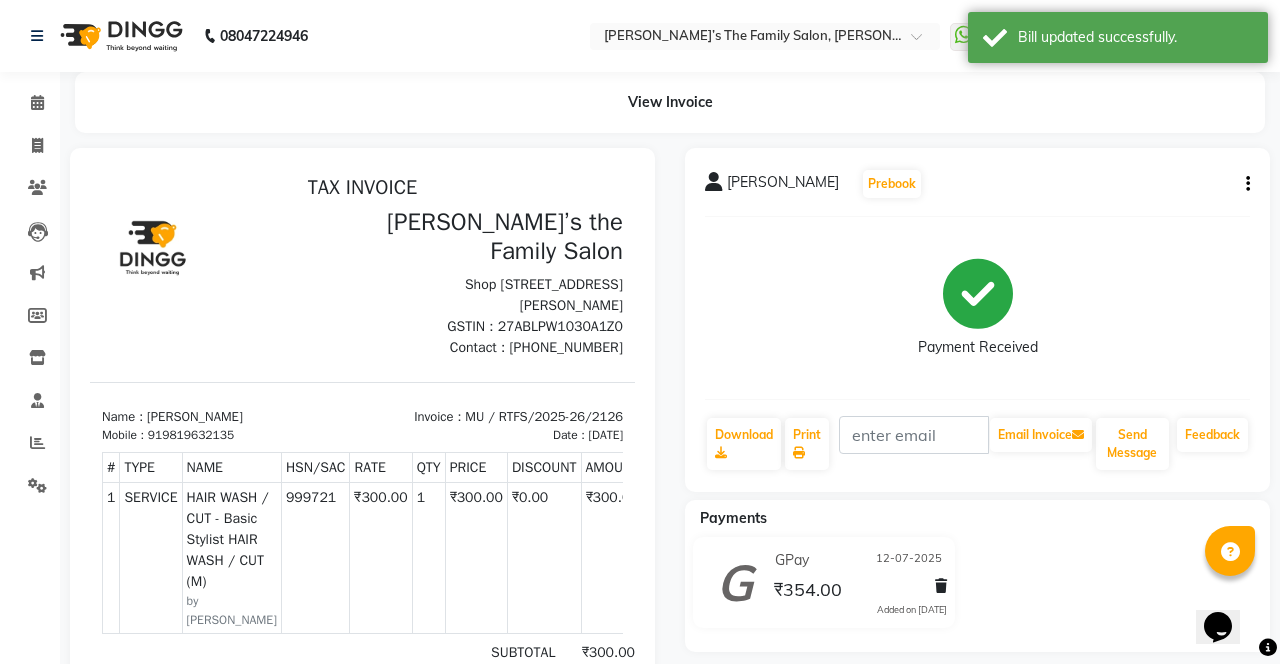 select on "service" 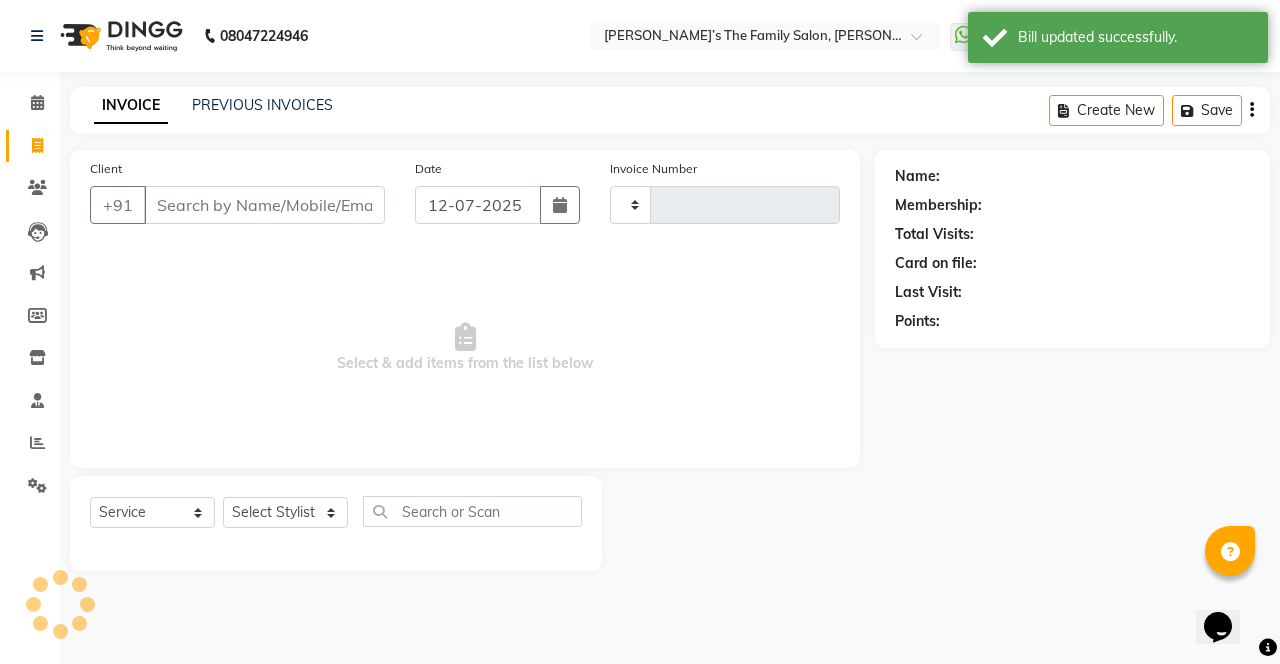 type on "2148" 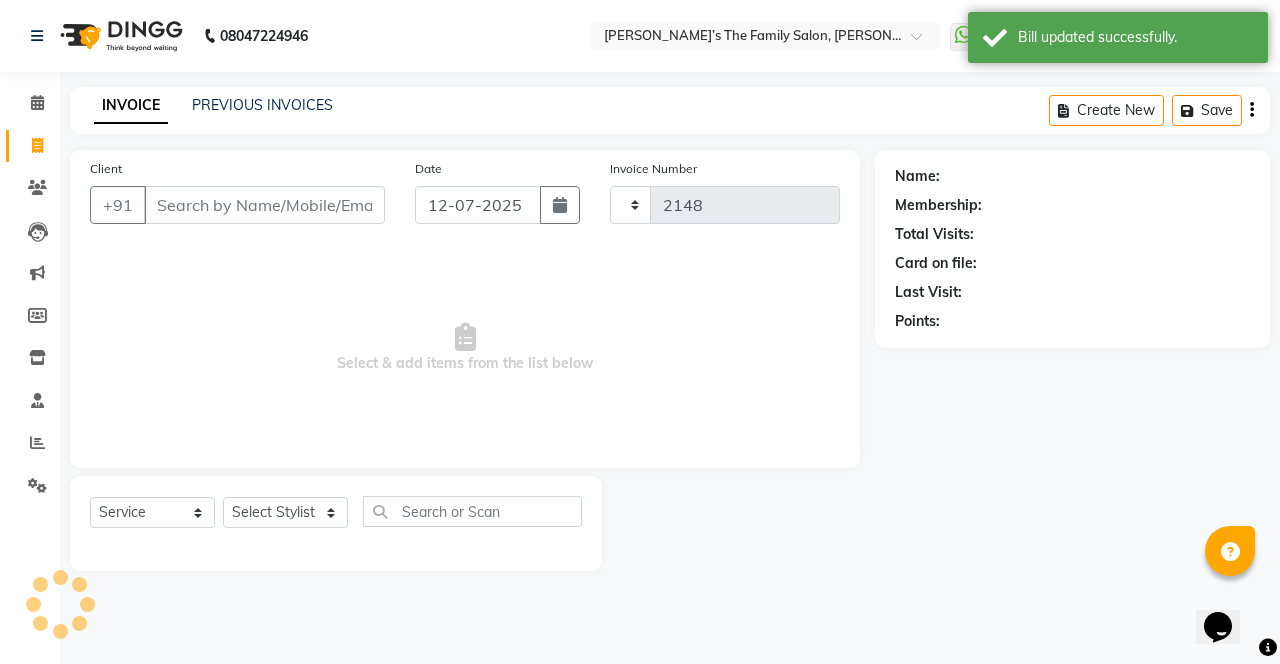select on "8003" 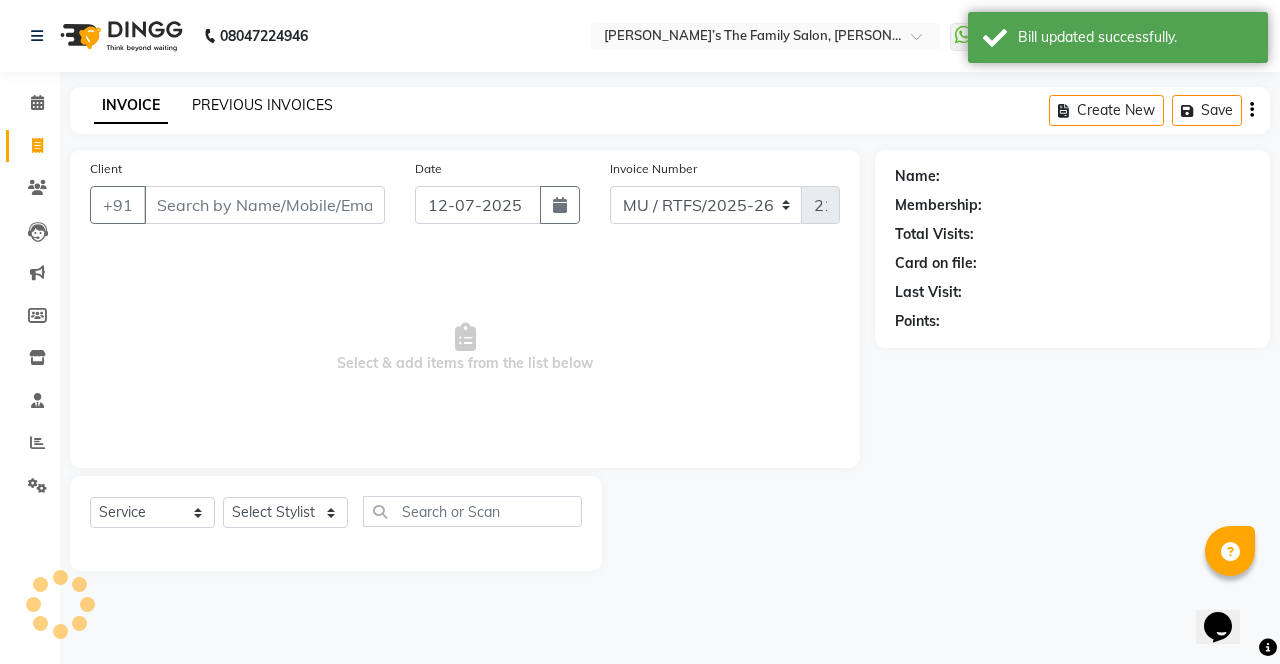 click on "PREVIOUS INVOICES" 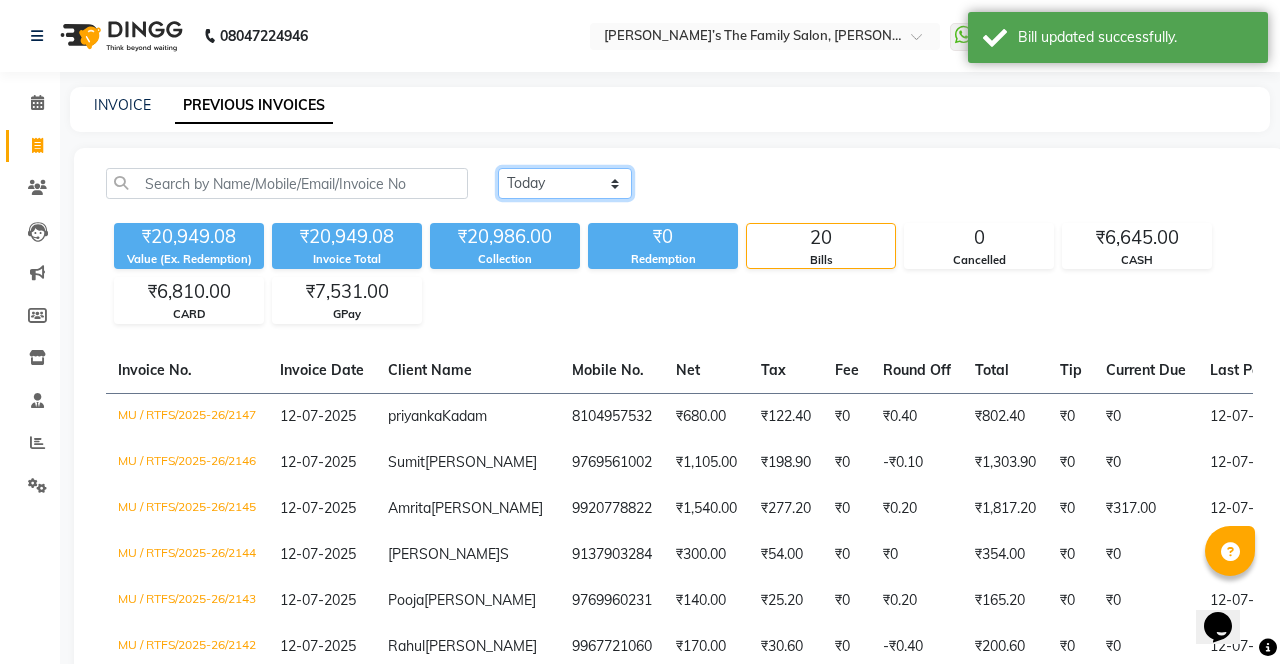 click on "[DATE] [DATE] Custom Range" 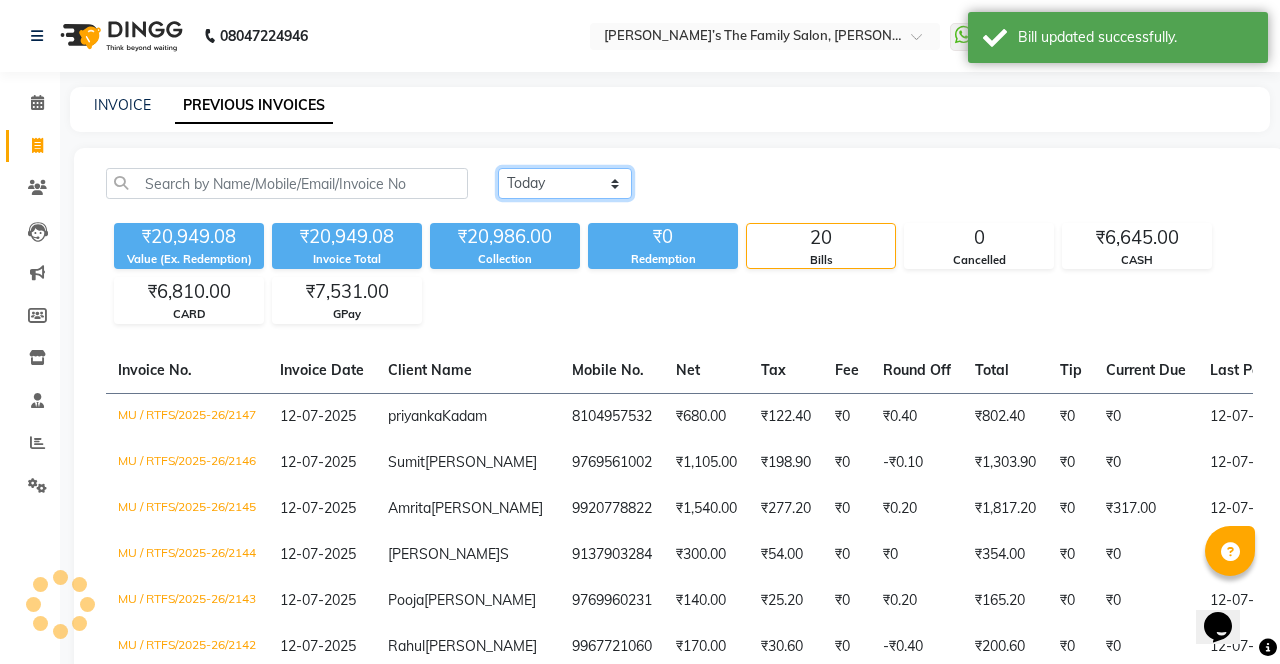 select on "[DATE]" 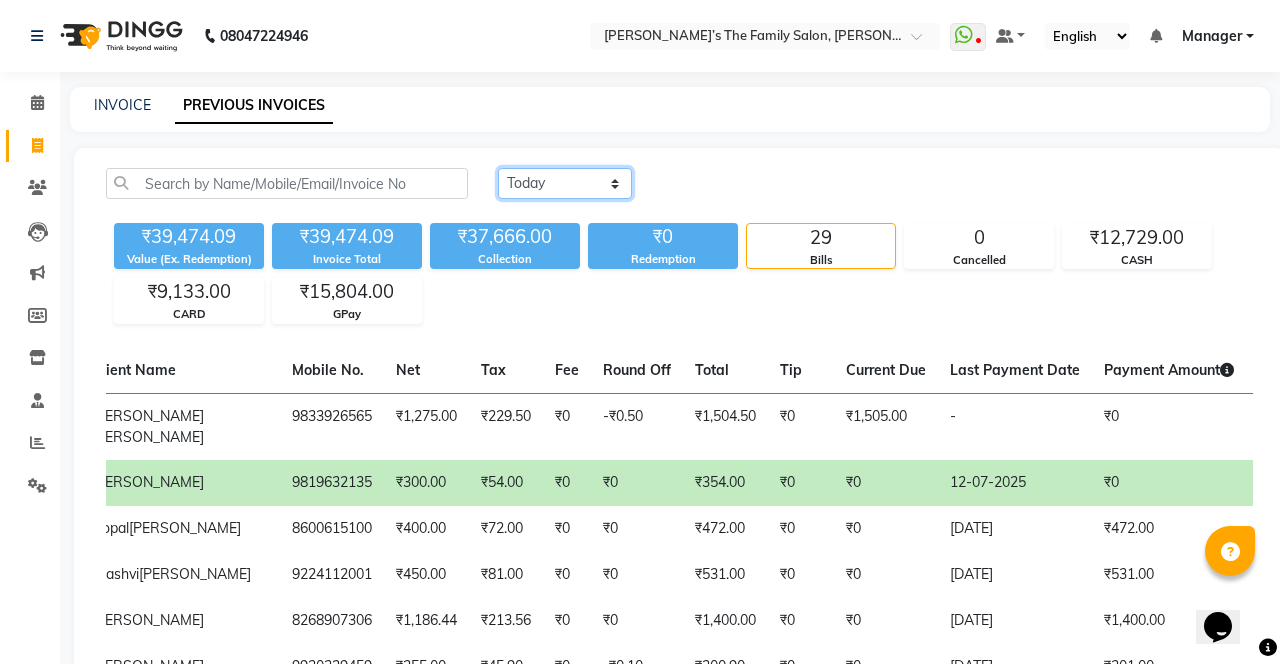 scroll, scrollTop: 0, scrollLeft: 576, axis: horizontal 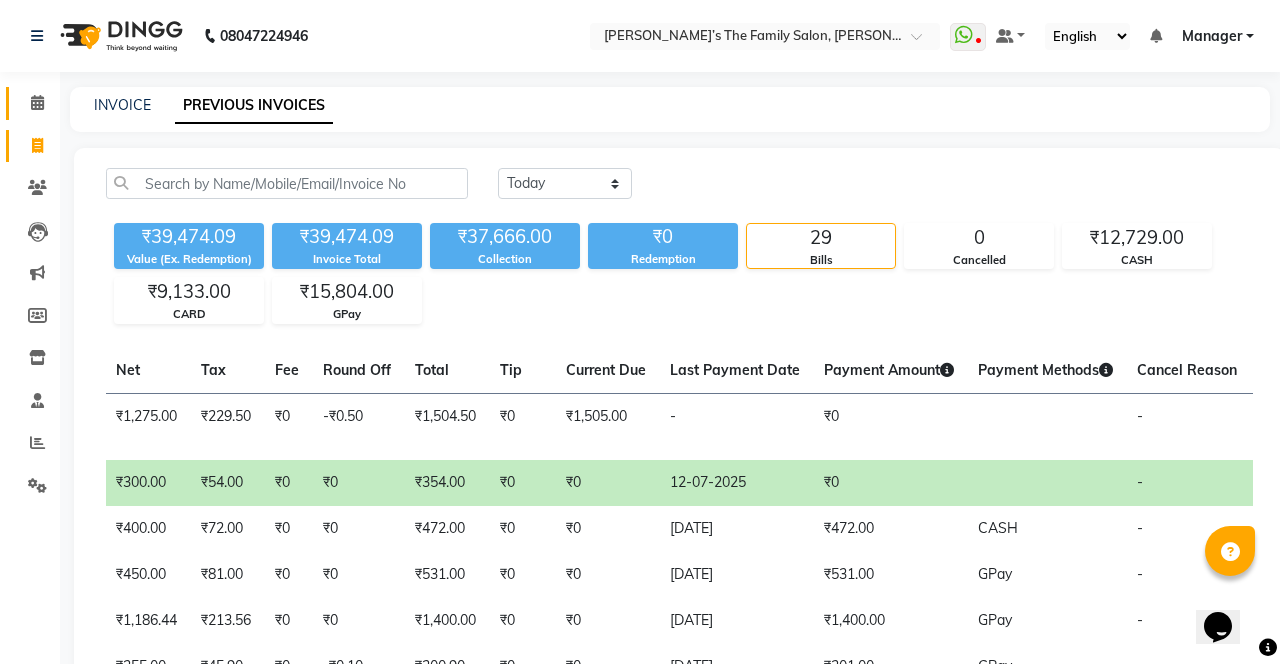 click 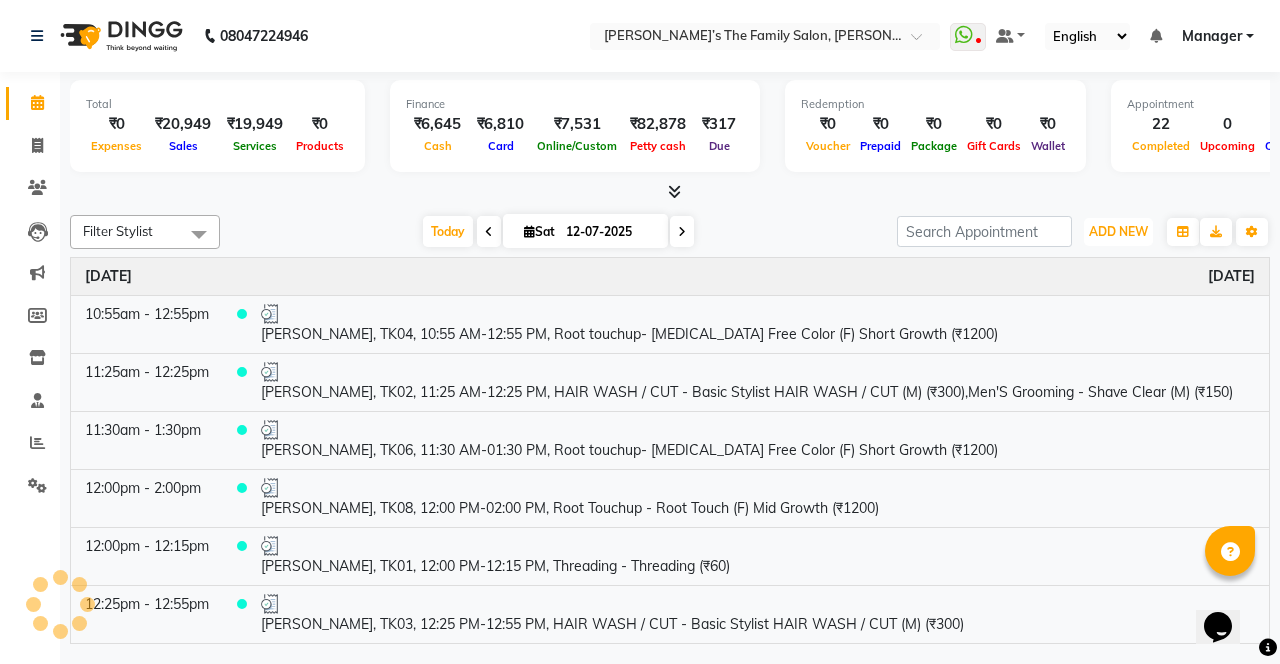 click on "ADD NEW Toggle Dropdown" at bounding box center (1118, 232) 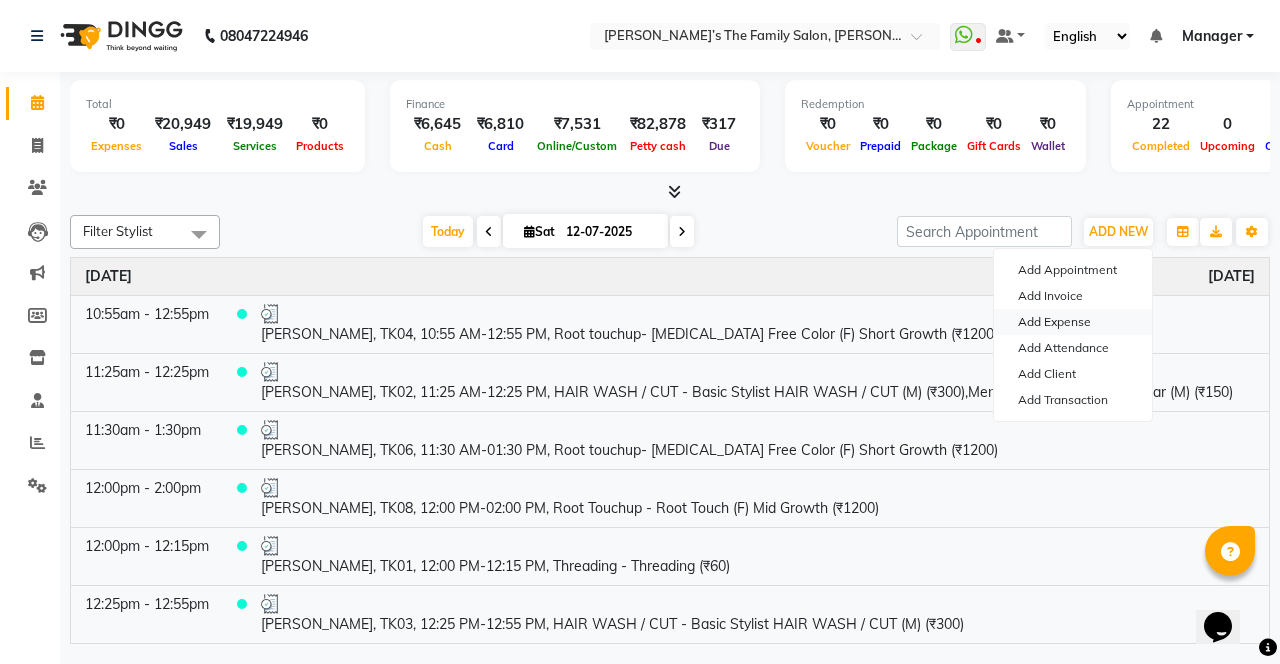 click on "Add Expense" at bounding box center [1073, 322] 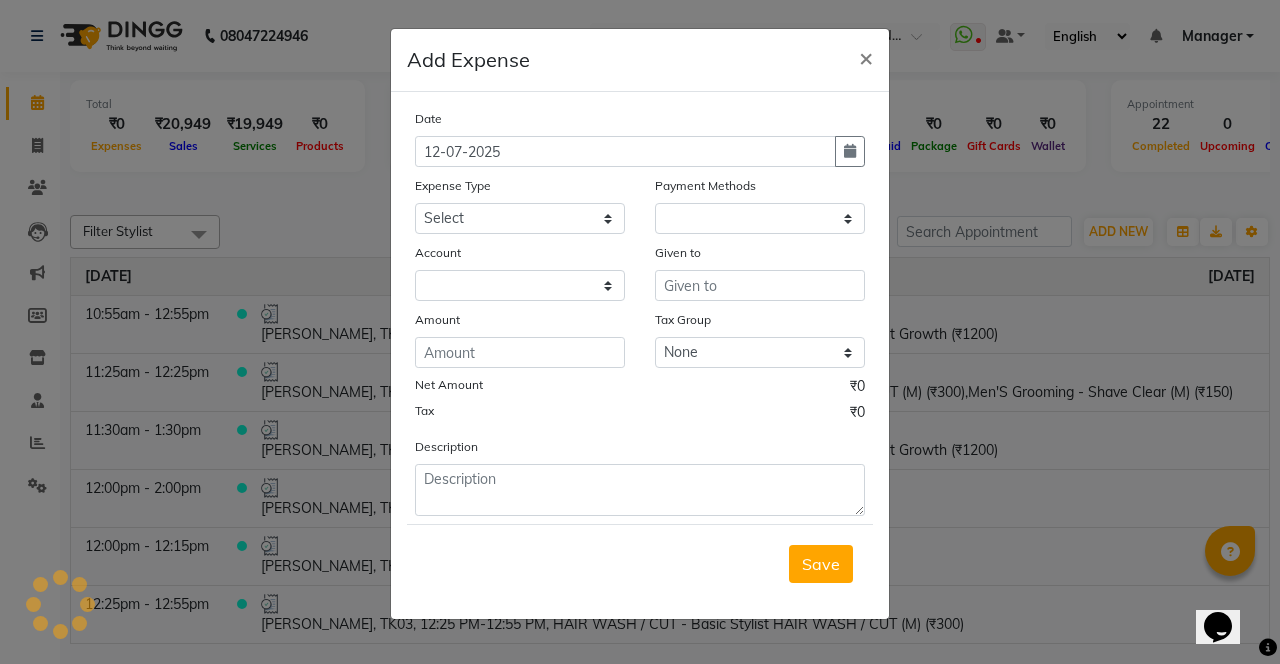 select 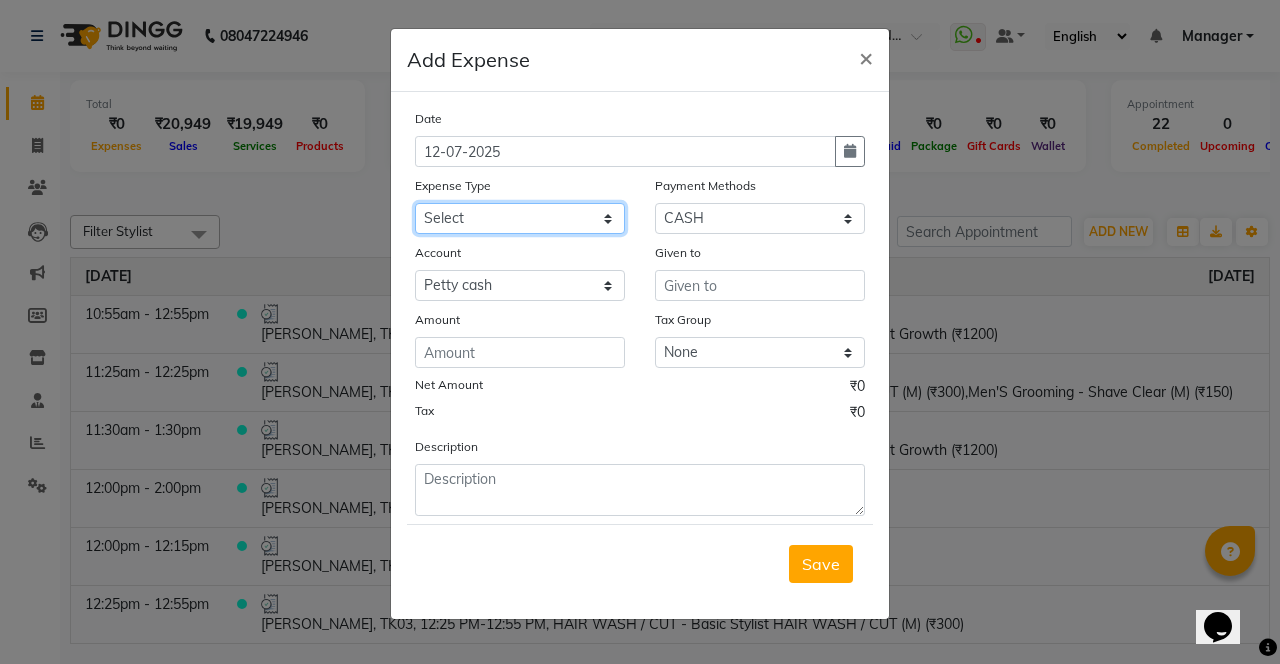 click on "Select Advance Salary Bank charges Car maintenance  Cash transfer to bank Cash transfer to hub Client Snacks Clinical charges coffee Equipment Fuel Govt fee Incentive Insurance International purchase Loan Repayment Maintenance Marketing Membership reward Milk Miscellaneous MRA Other Pantry Product Rent Staff Snacks Tax Tea & Refreshment Tip Transfer Utilities Water tank" 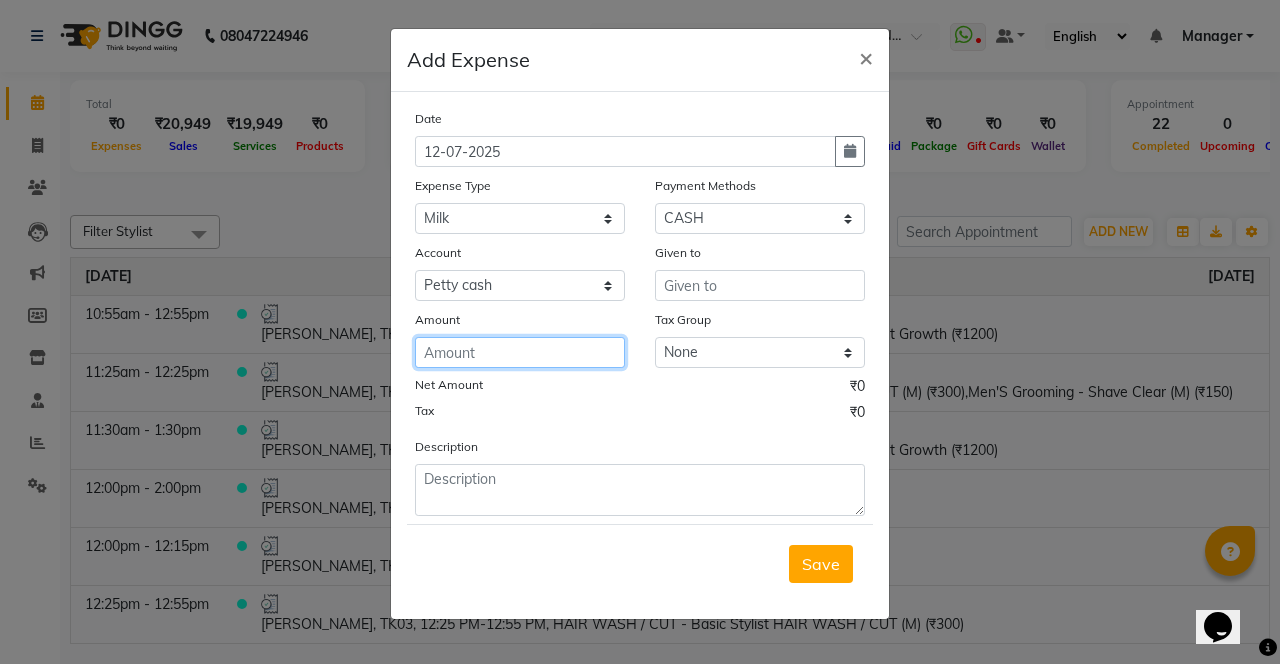 click 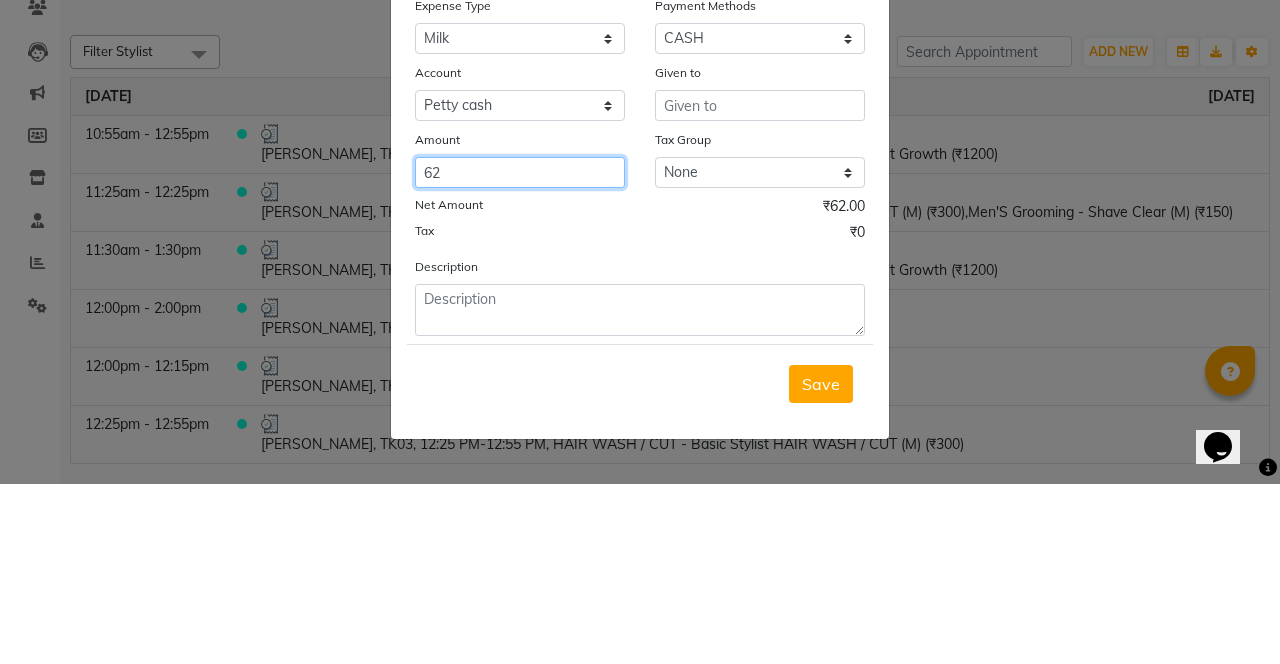 type on "62" 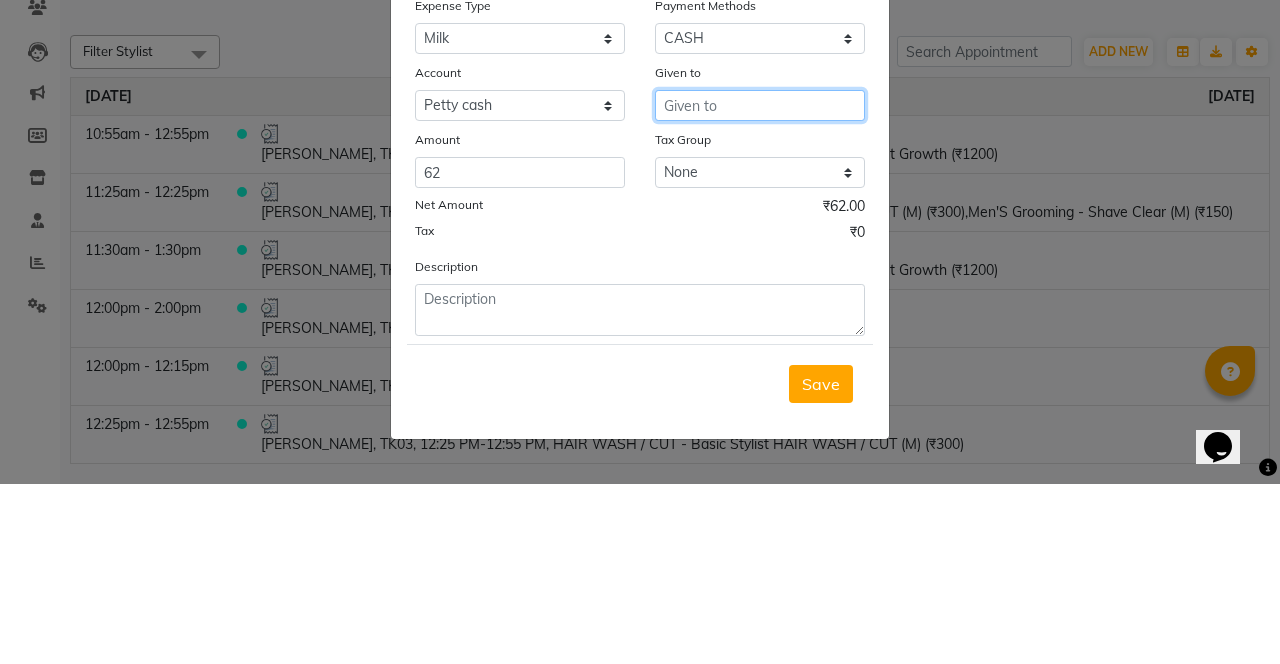 click at bounding box center [760, 285] 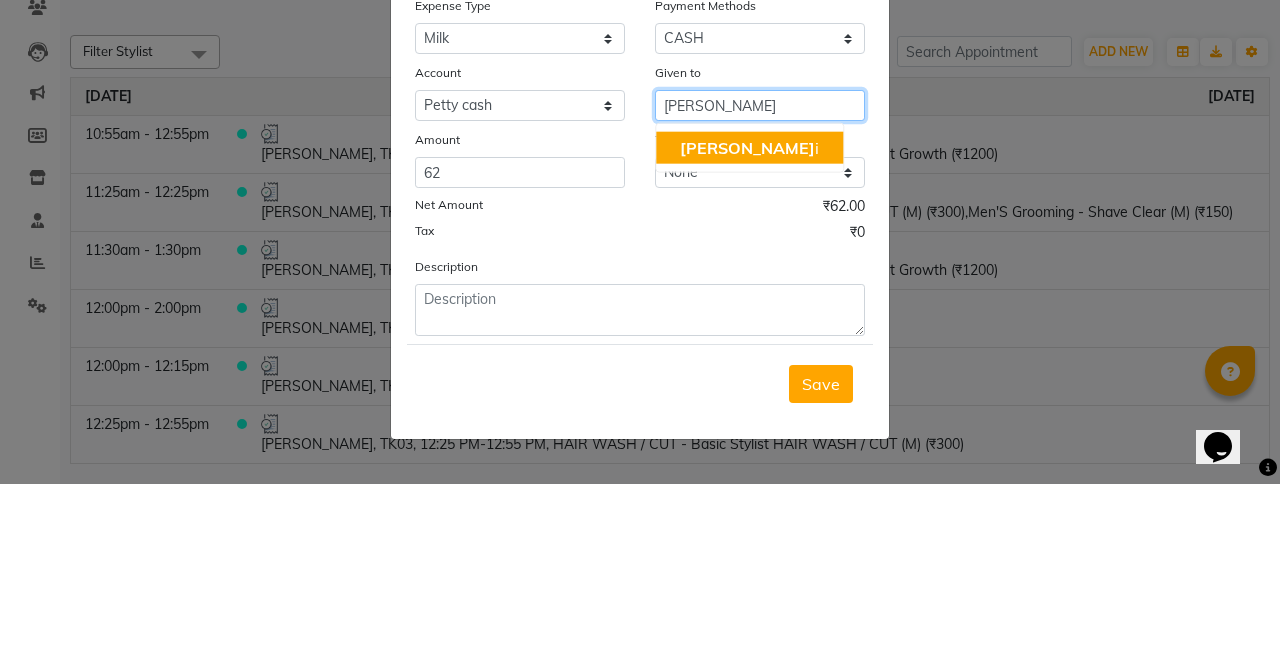 click on "Vinal i" at bounding box center [749, 328] 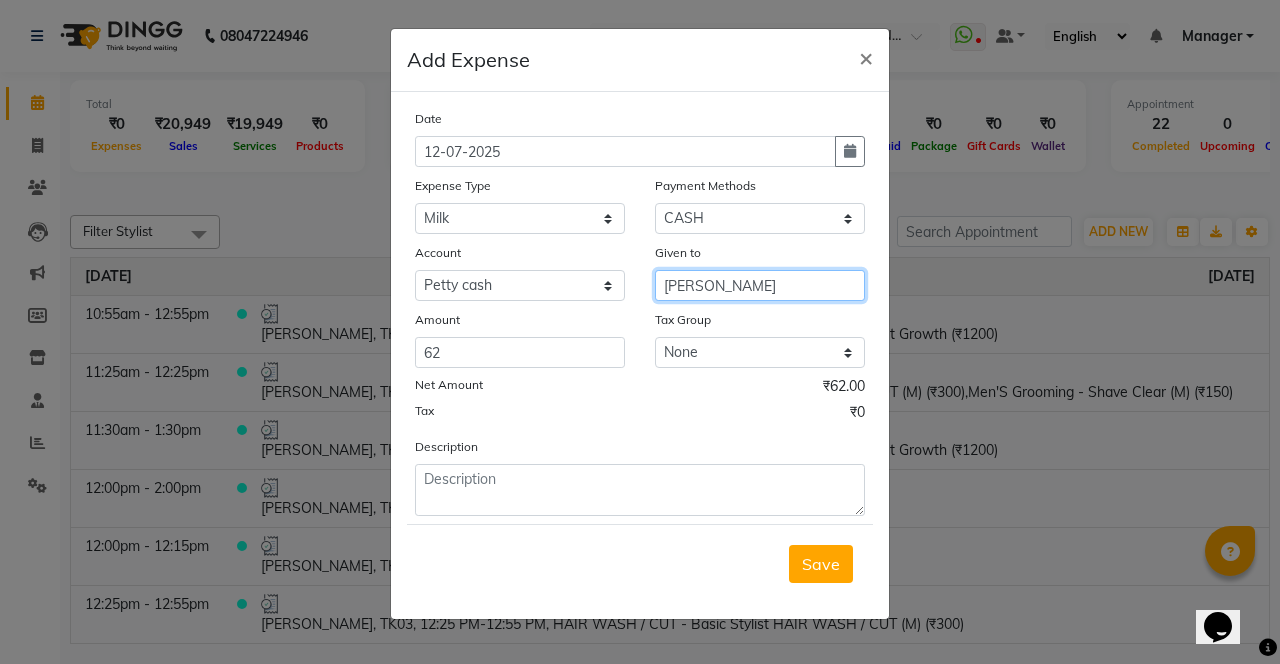 type on "[PERSON_NAME]" 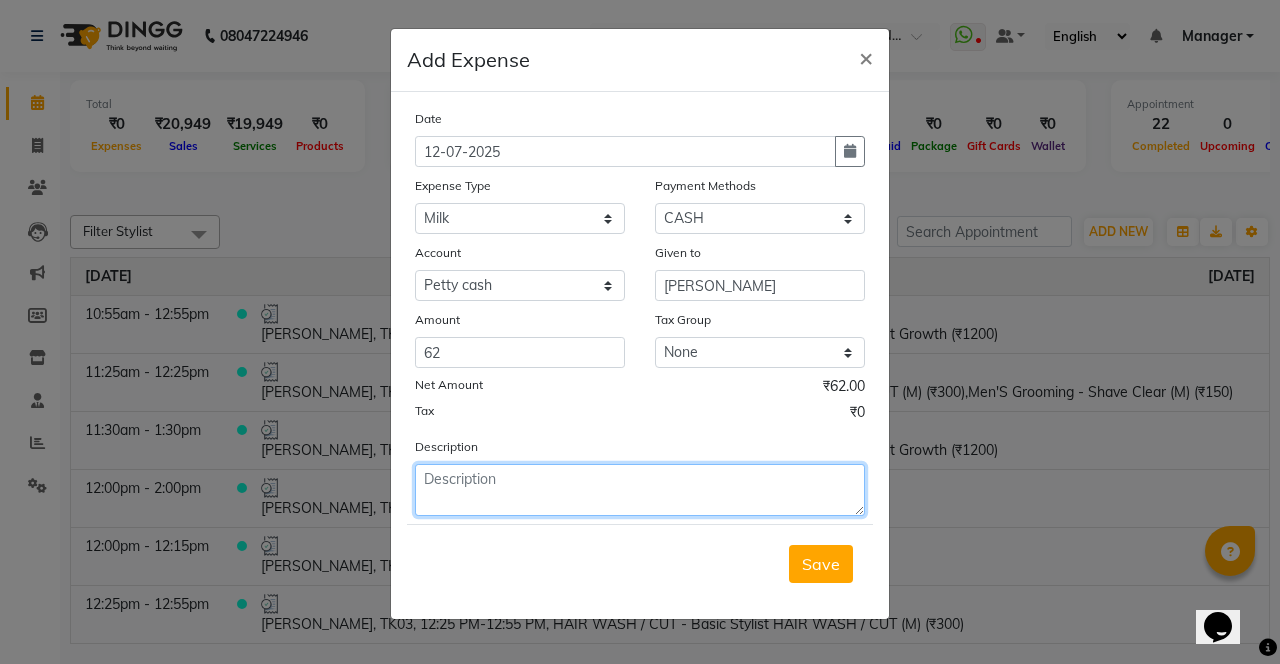 click 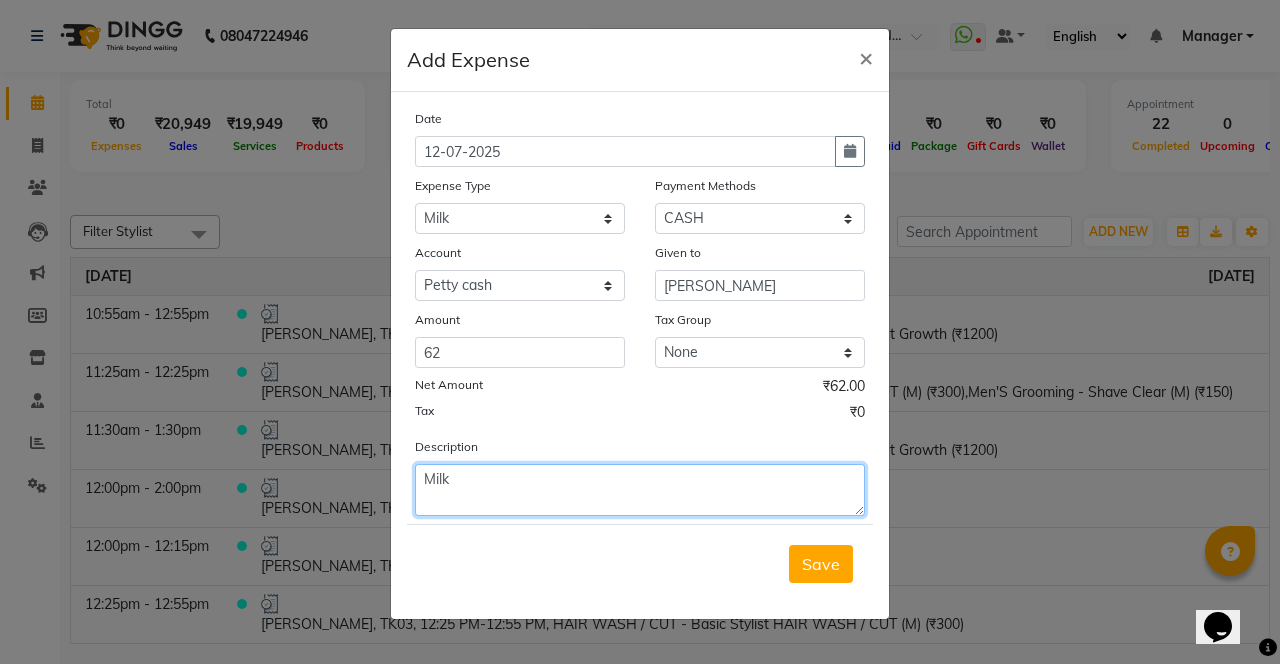 type on "Milk" 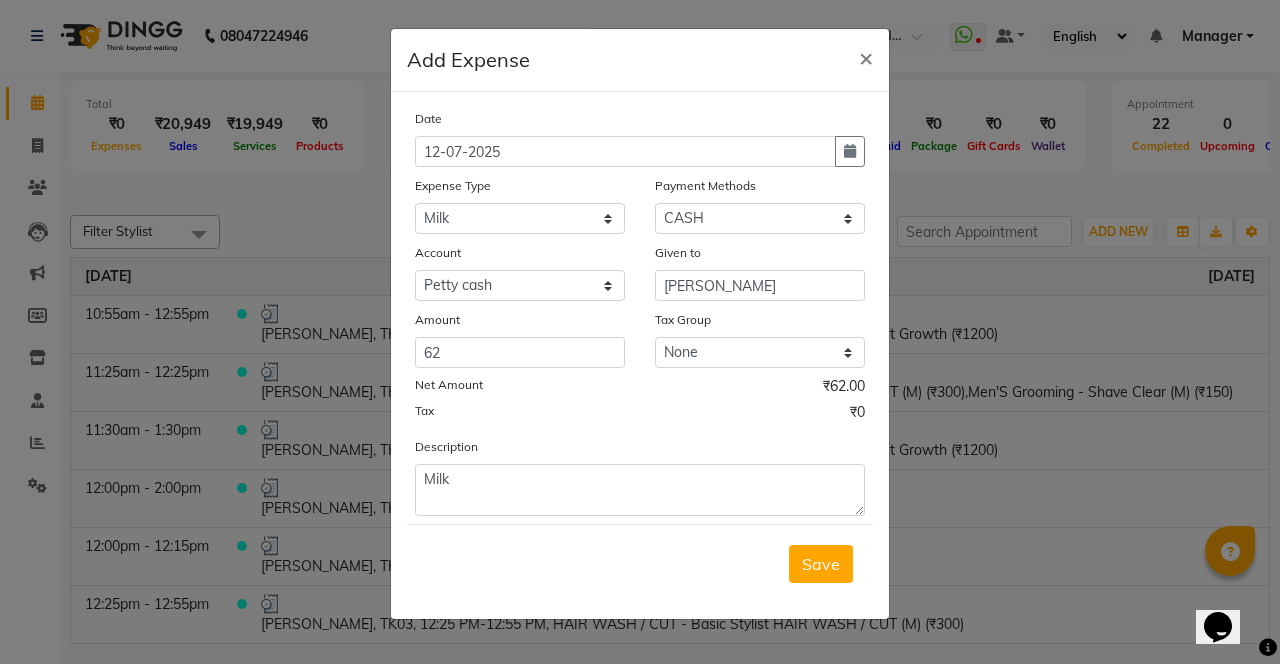 click on "Save" at bounding box center [821, 564] 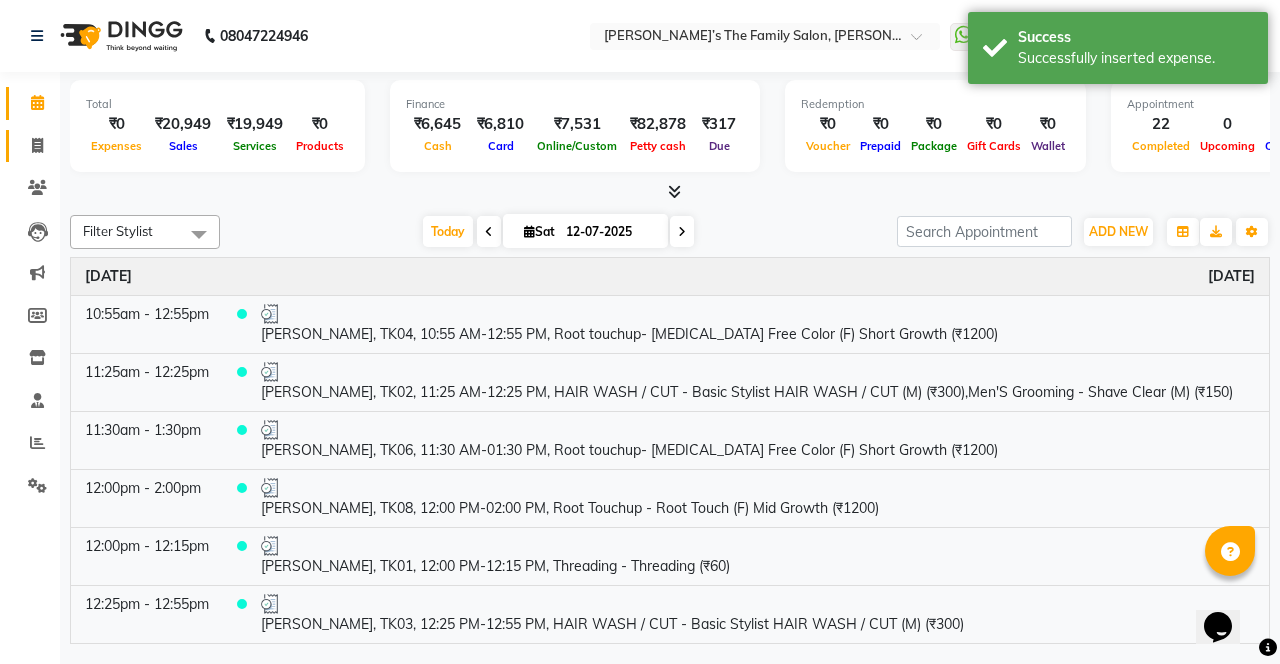 click 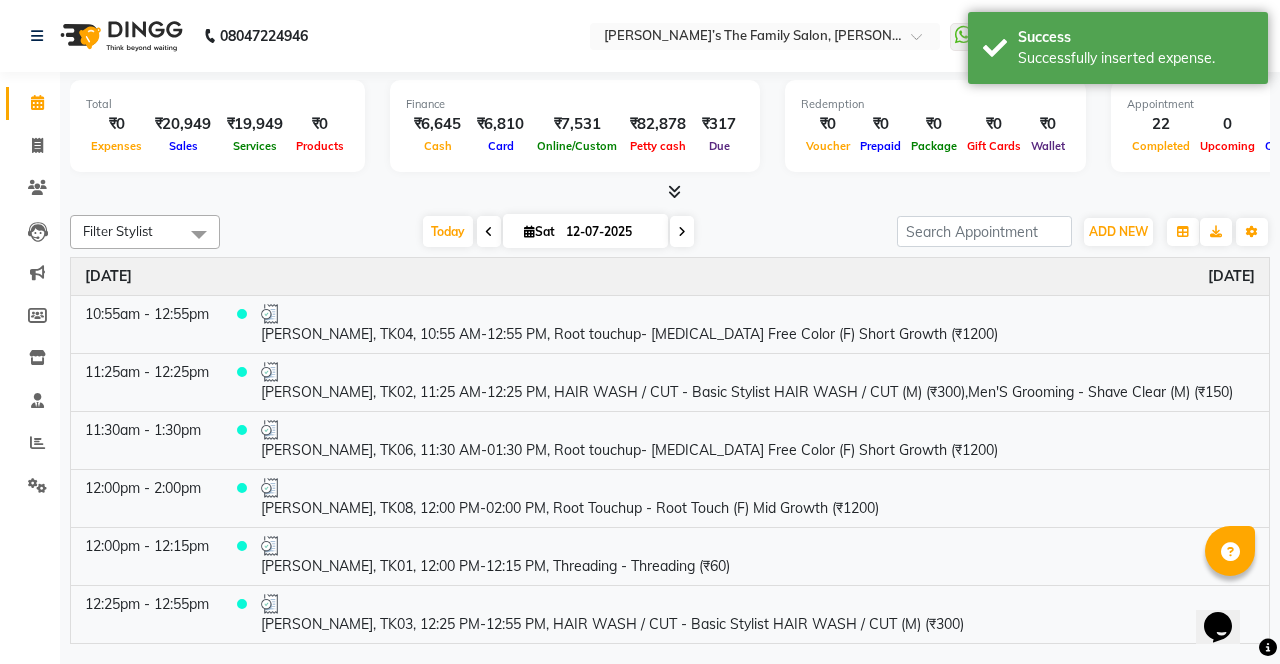 select on "service" 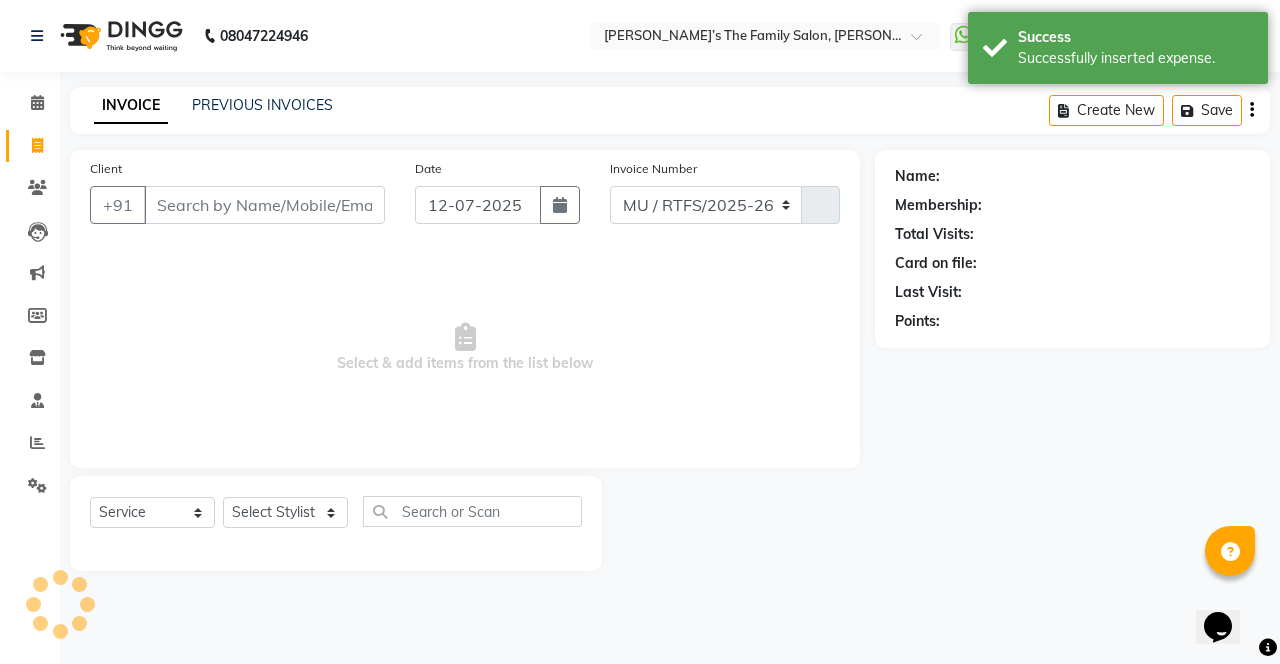 select on "8003" 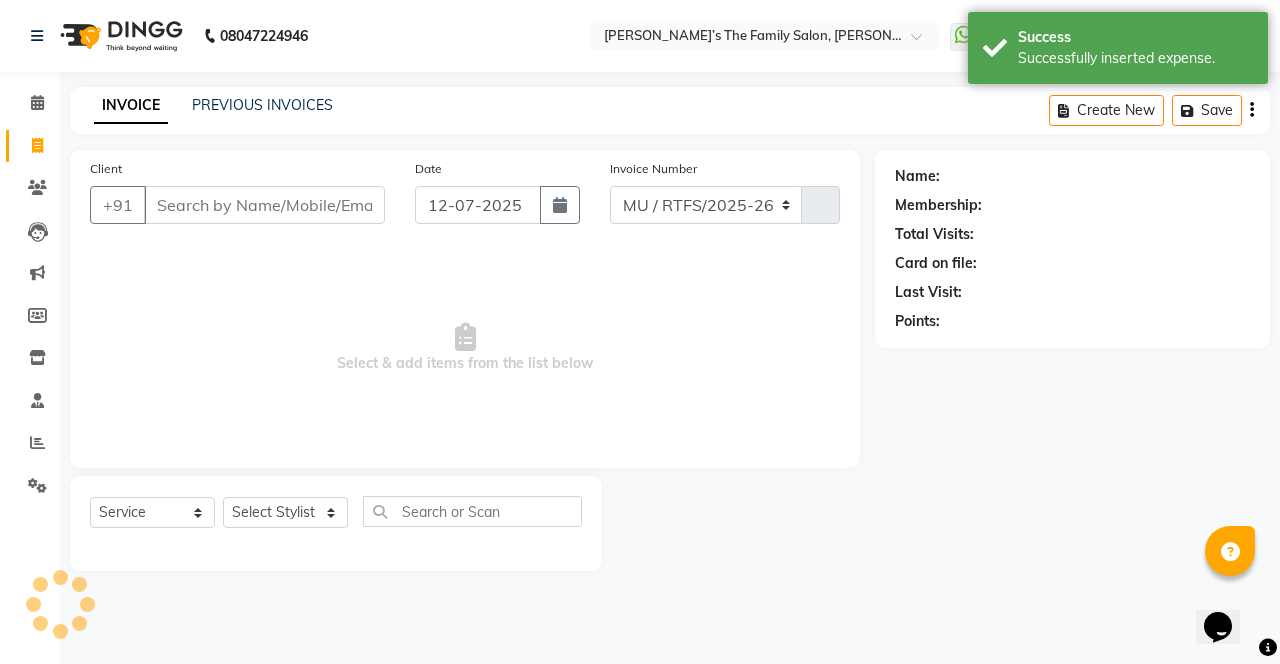 type on "2148" 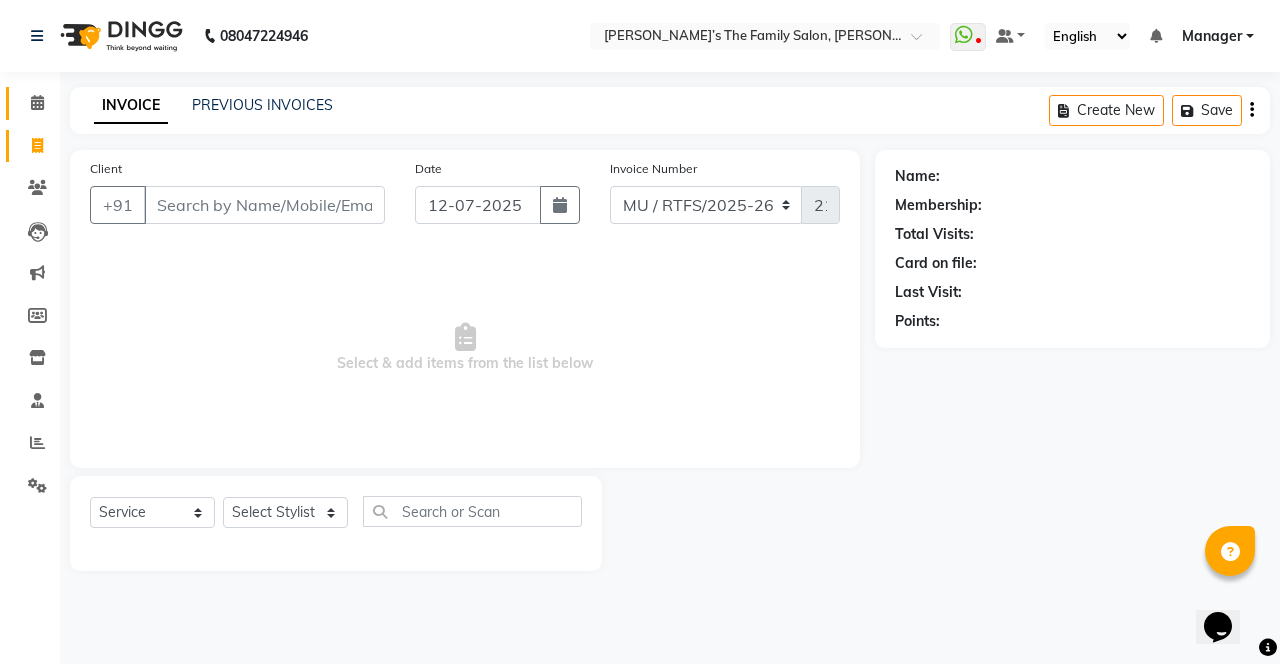 click 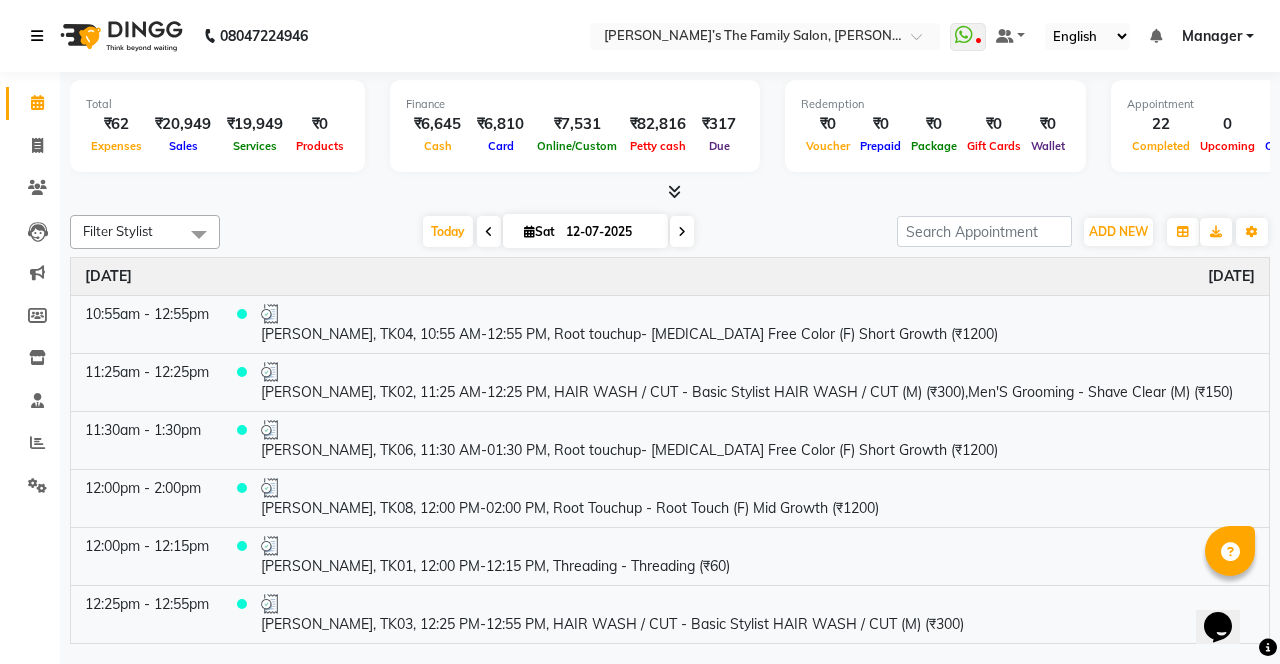 click at bounding box center (41, 36) 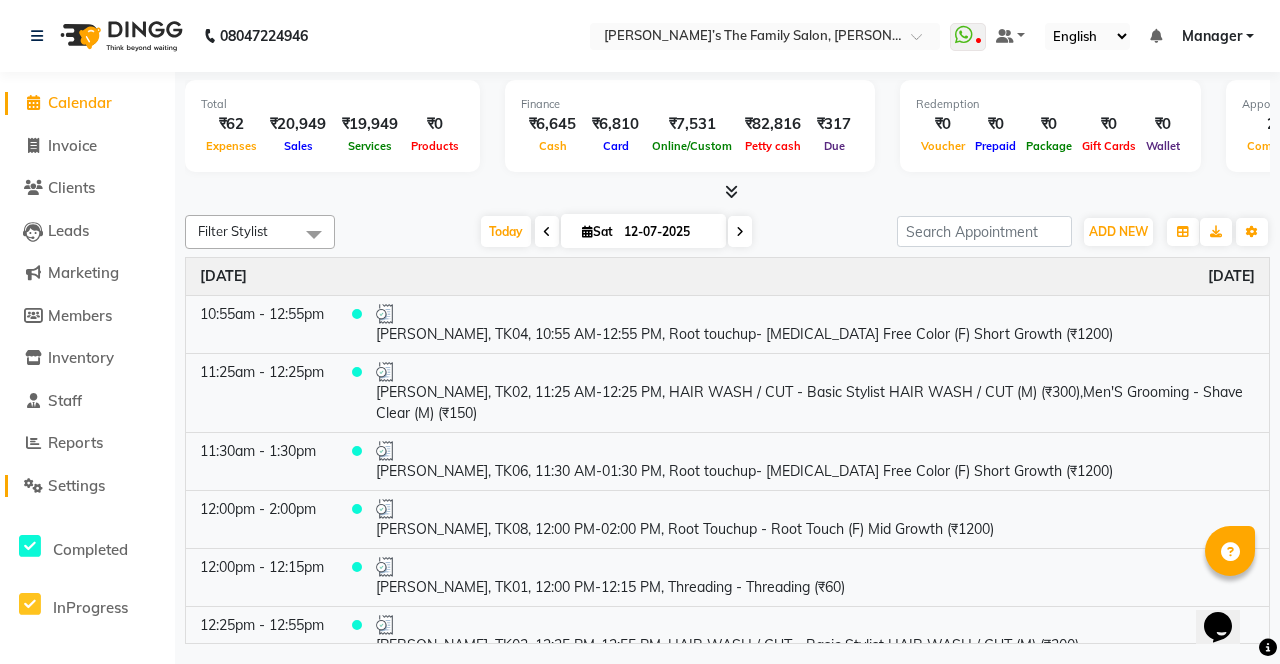 click 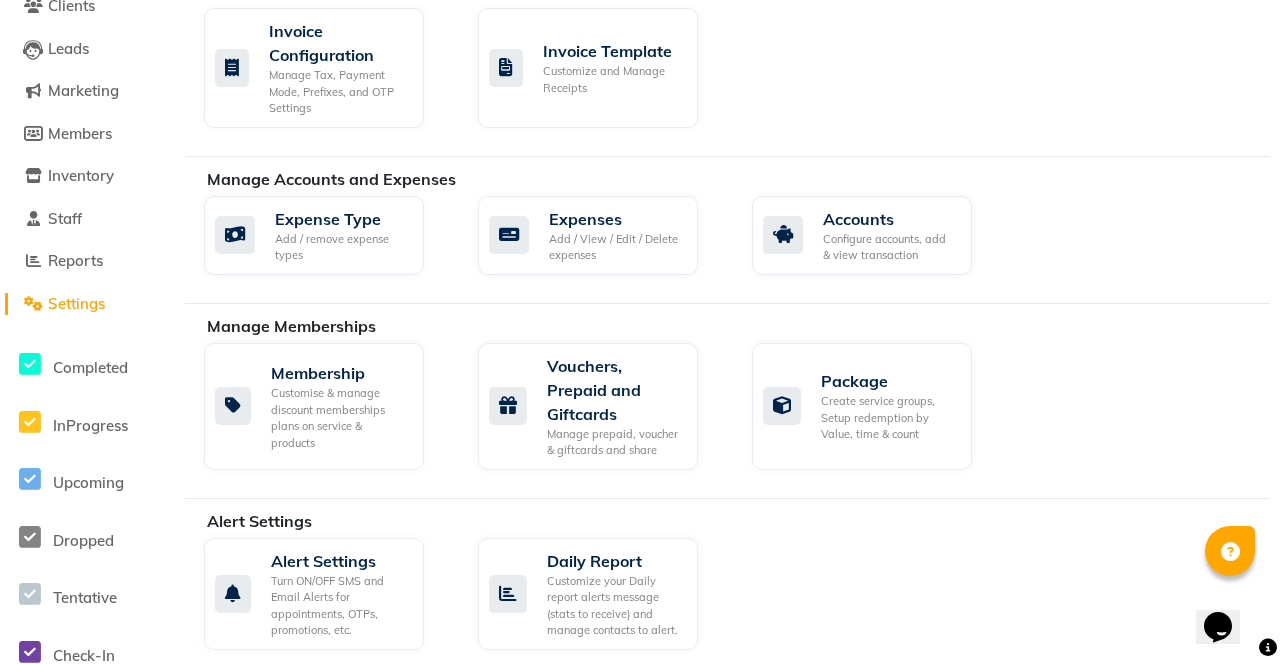 scroll, scrollTop: 0, scrollLeft: 0, axis: both 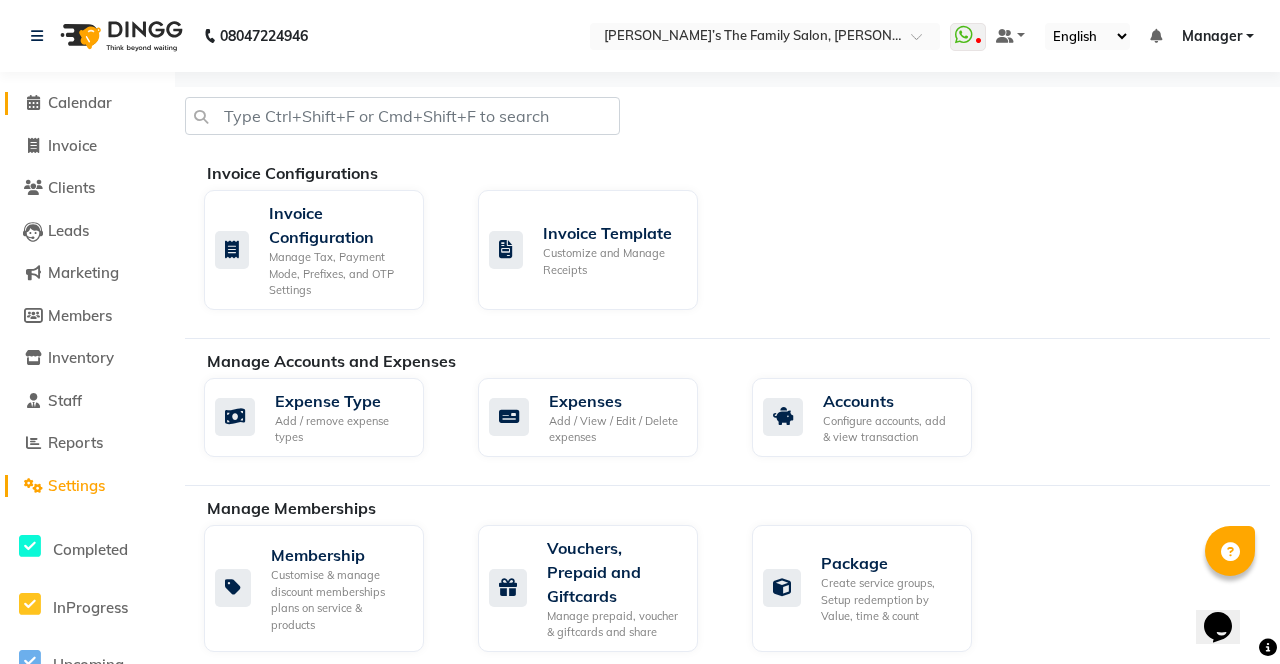 click 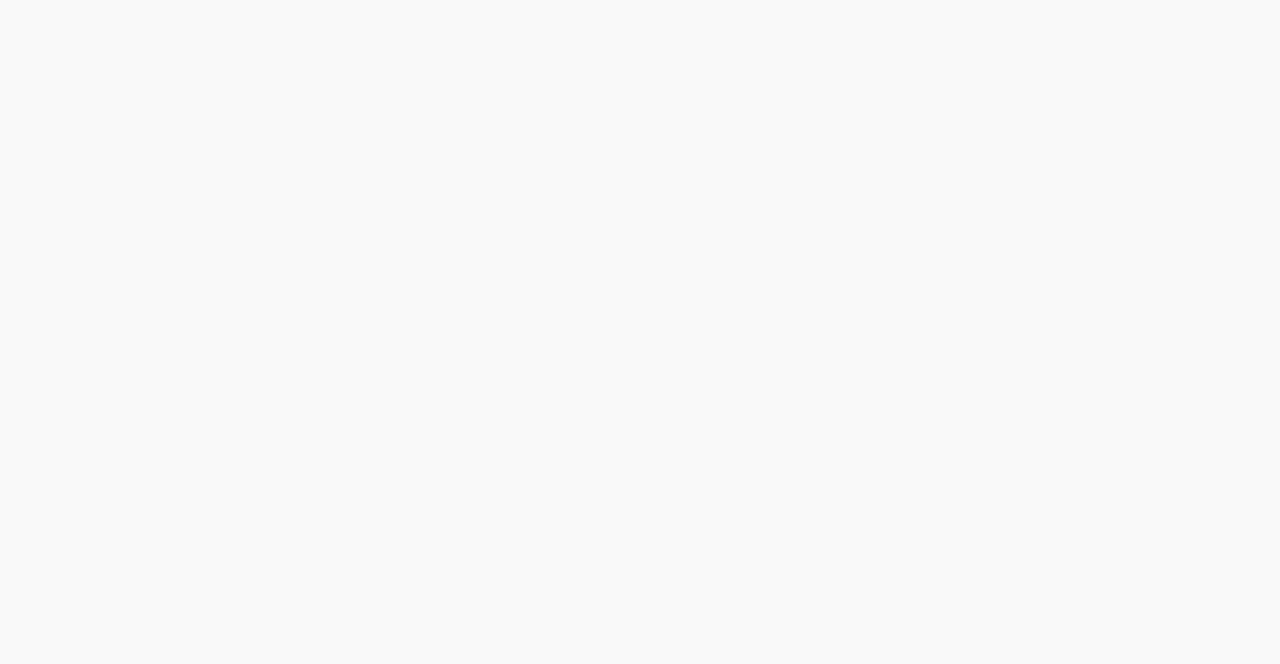 scroll, scrollTop: 0, scrollLeft: 0, axis: both 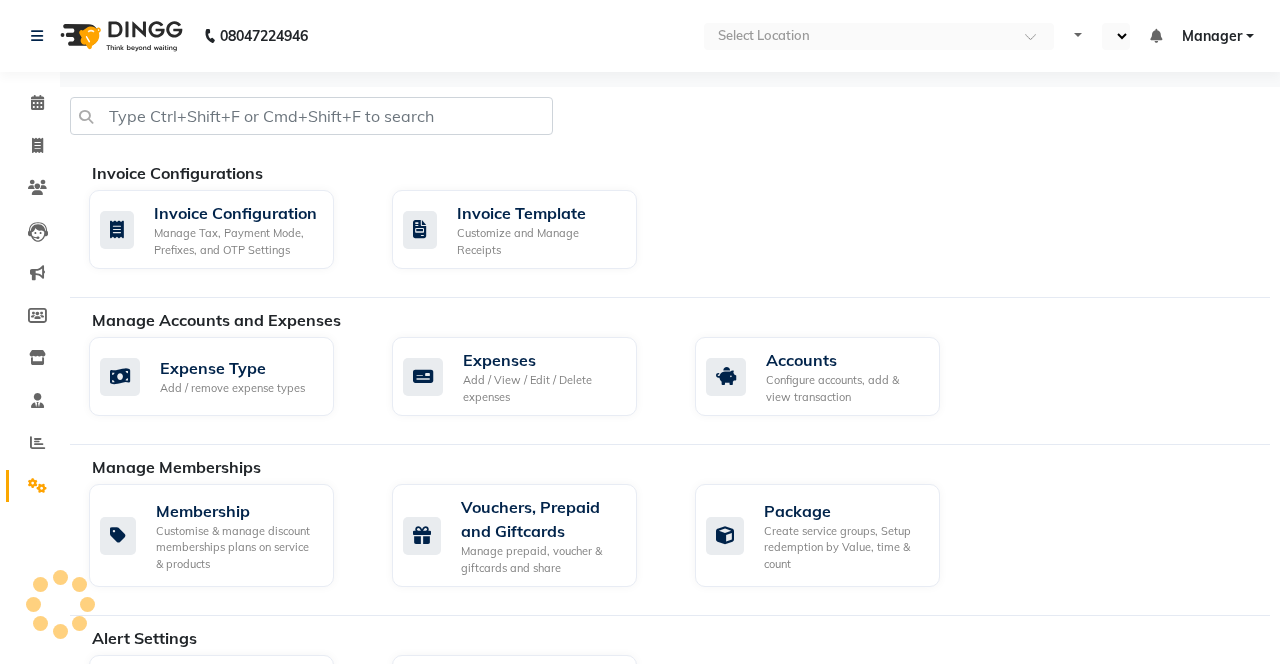 select on "en" 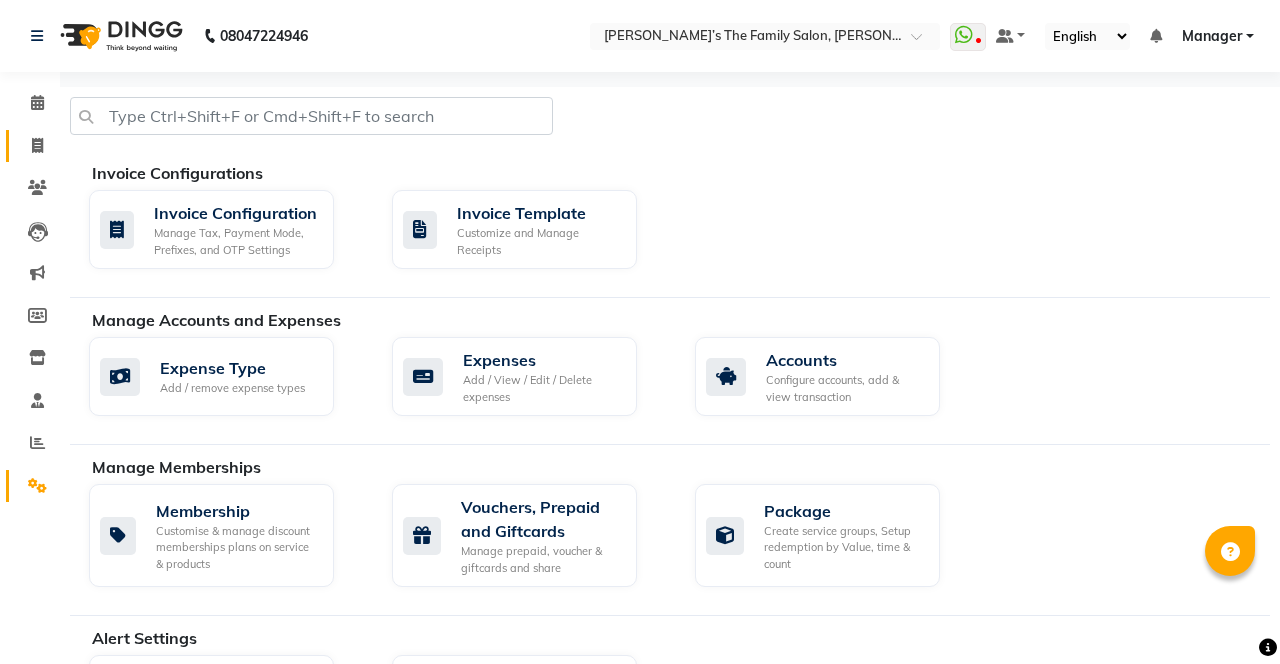 click 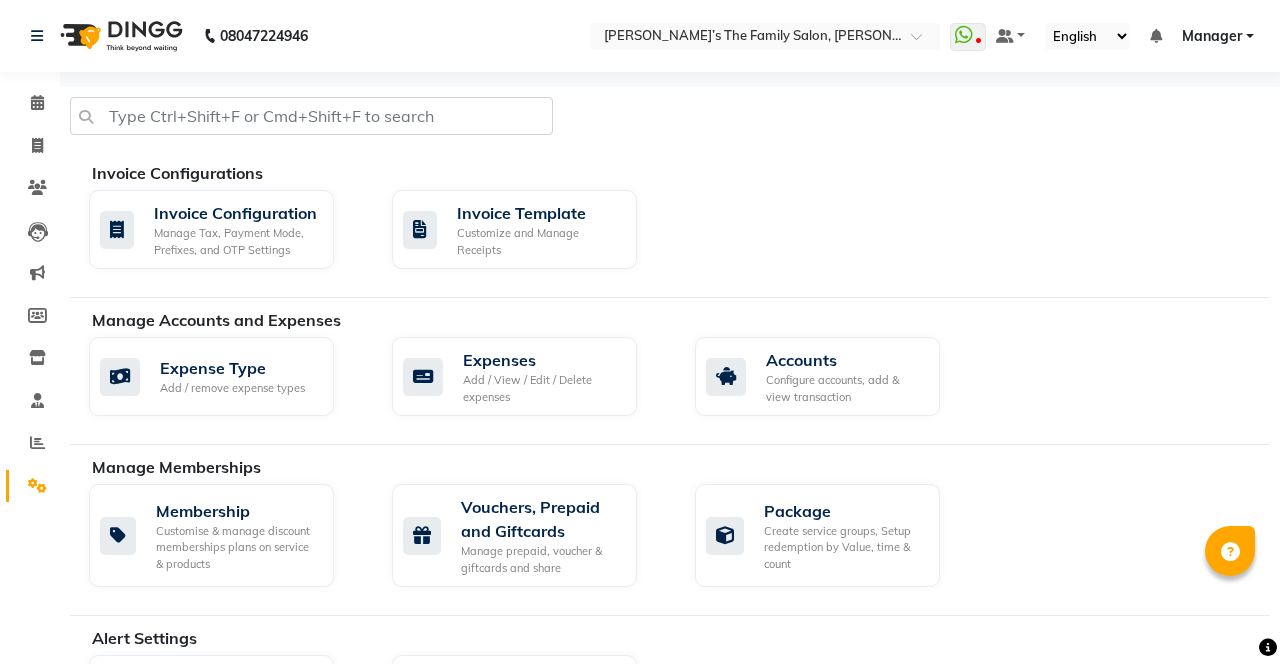 select on "service" 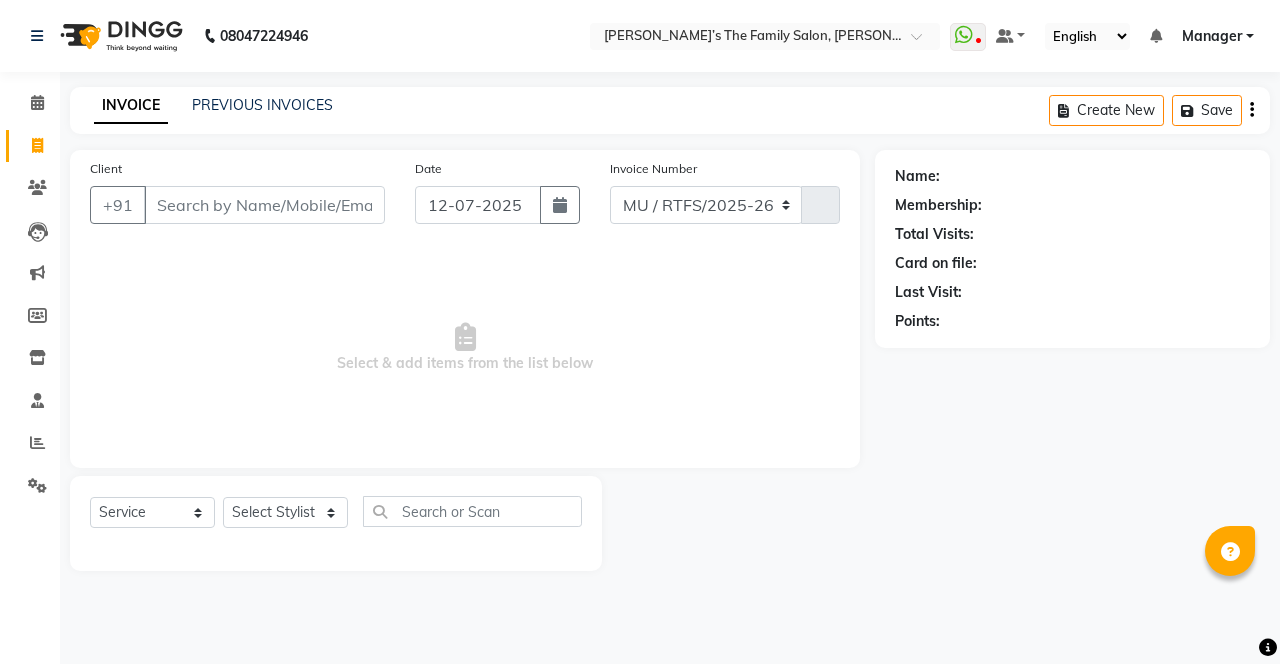 select on "8003" 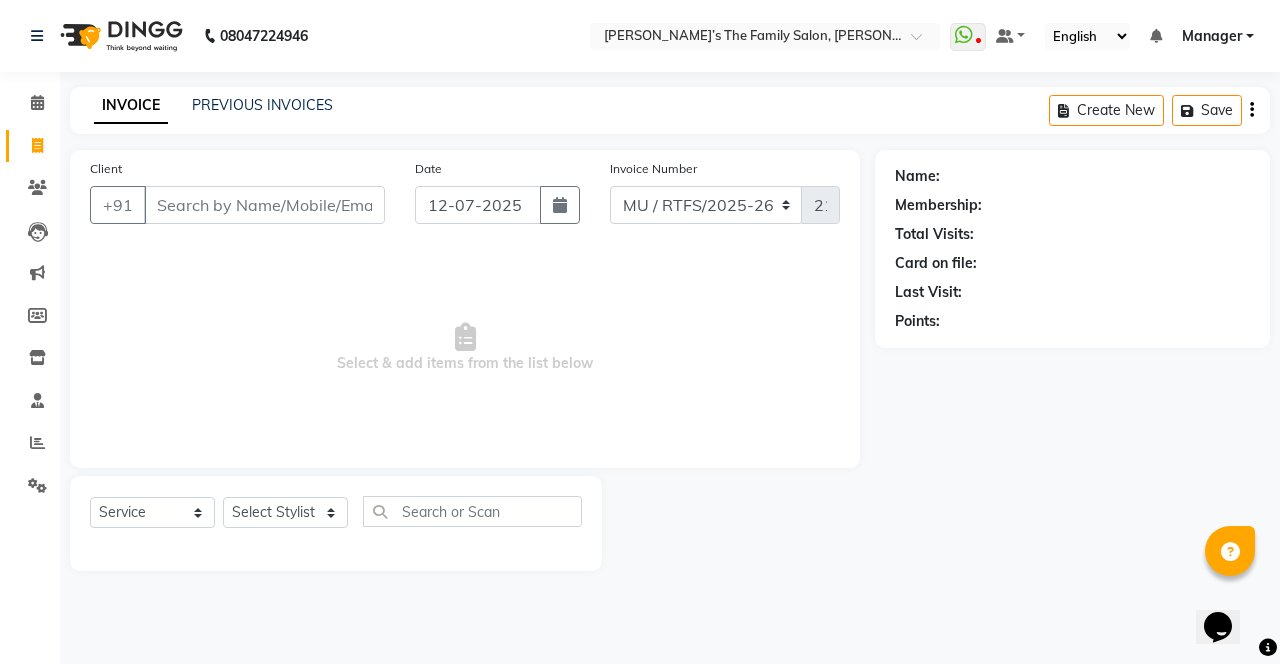 scroll, scrollTop: 0, scrollLeft: 0, axis: both 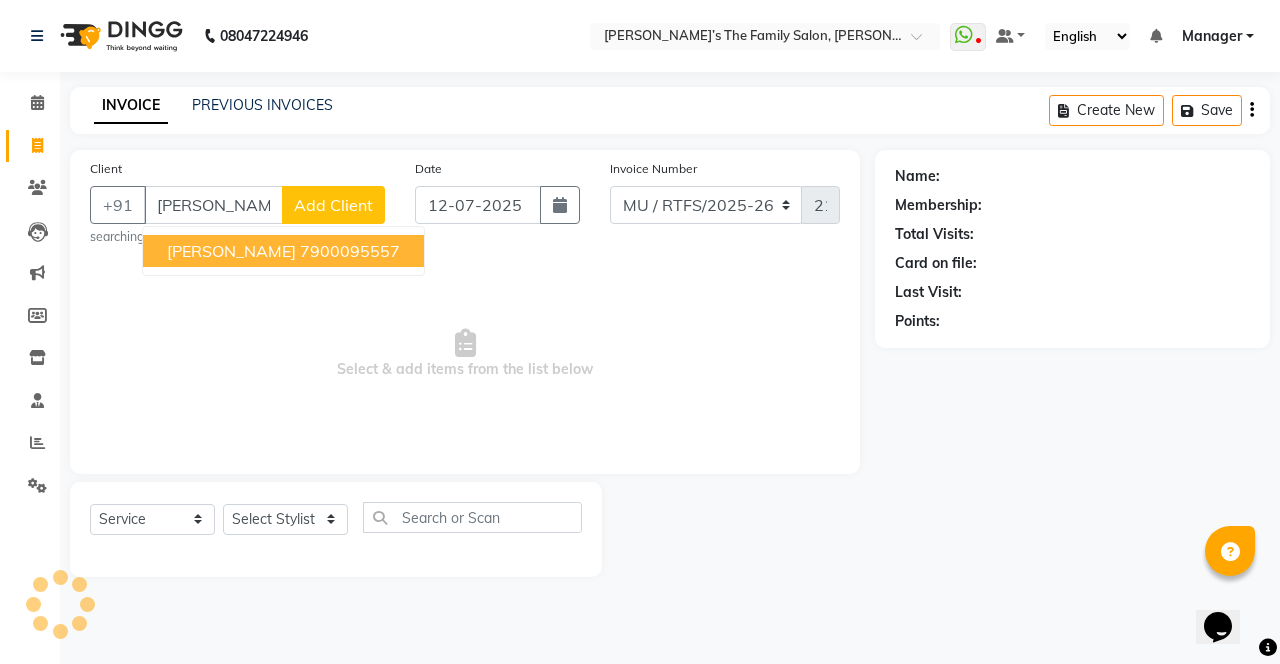 click on "7900095557" at bounding box center (350, 251) 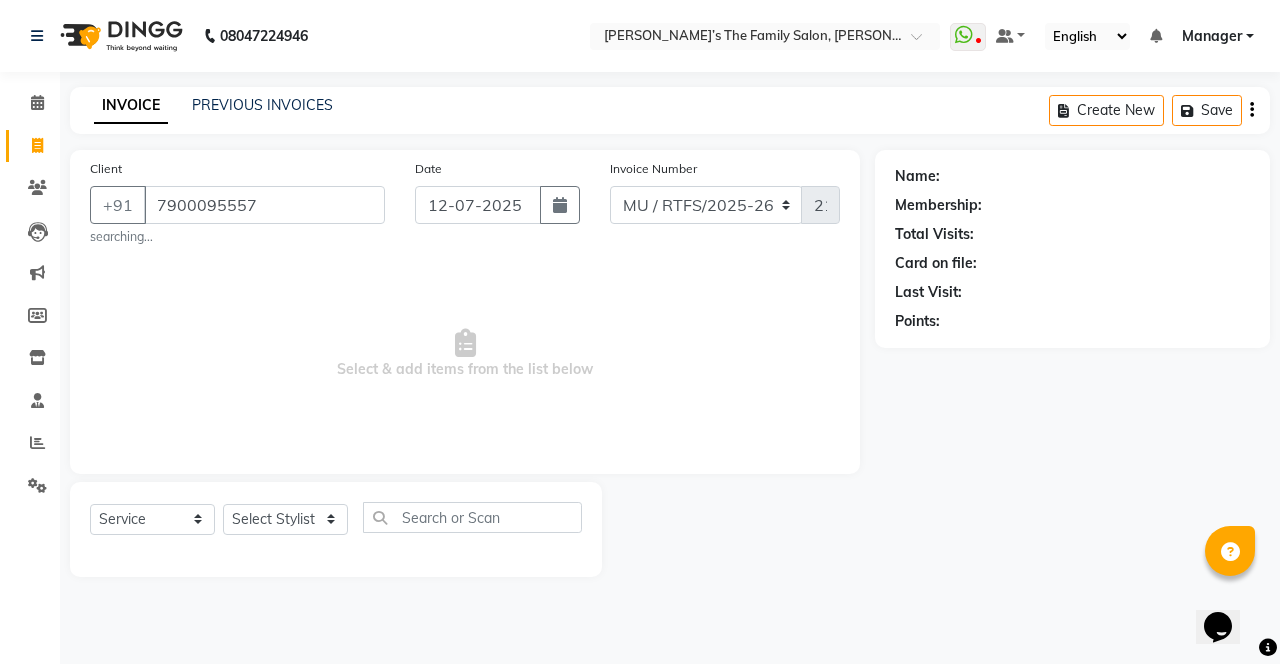 type on "7900095557" 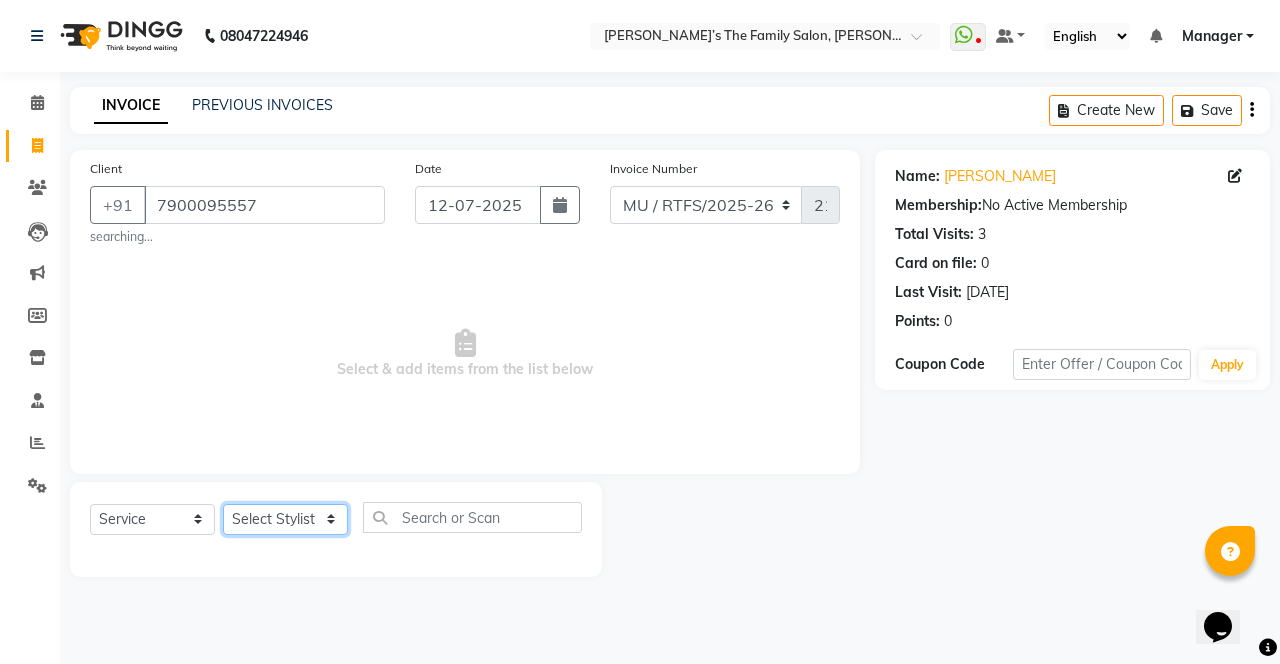click on "Select Stylist Aarohi P [PERSON_NAME] [PERSON_NAME] [PERSON_NAME] [PERSON_NAME] A Gautam  House sale [PERSON_NAME] [PERSON_NAME]  Manager Meenakshi [PERSON_NAME]  [PERSON_NAME]  [PERSON_NAME] [PERSON_NAME] [PERSON_NAME] Vikas H [PERSON_NAME]" 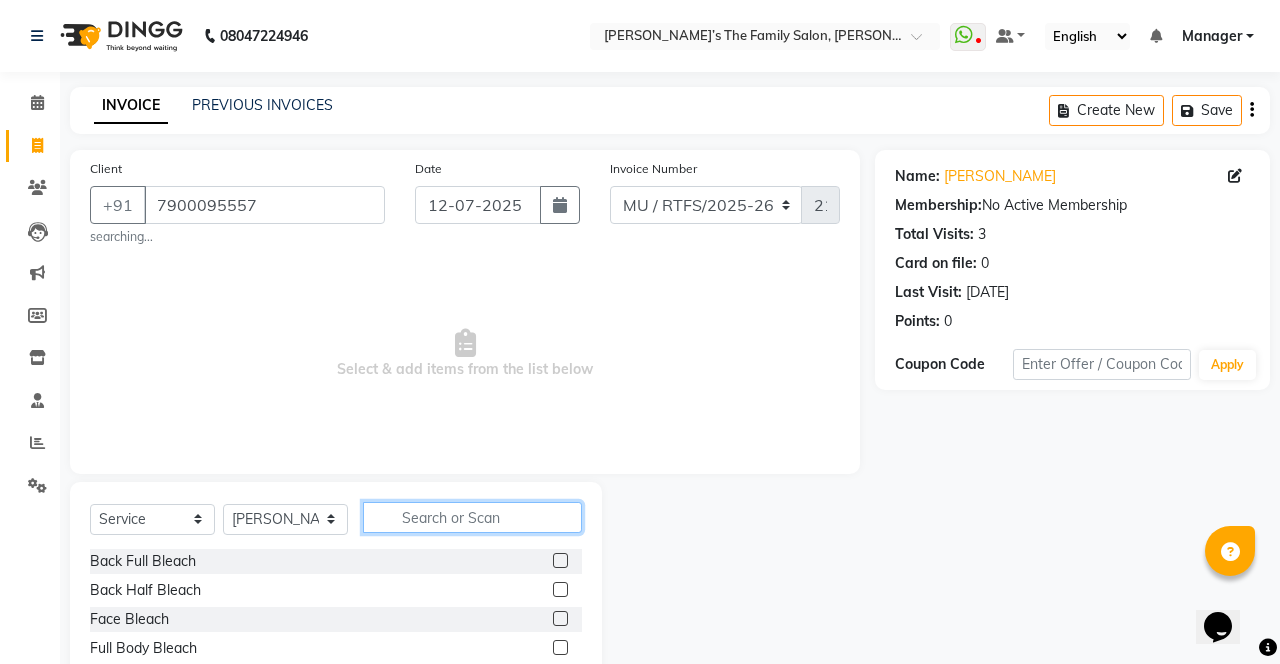 click 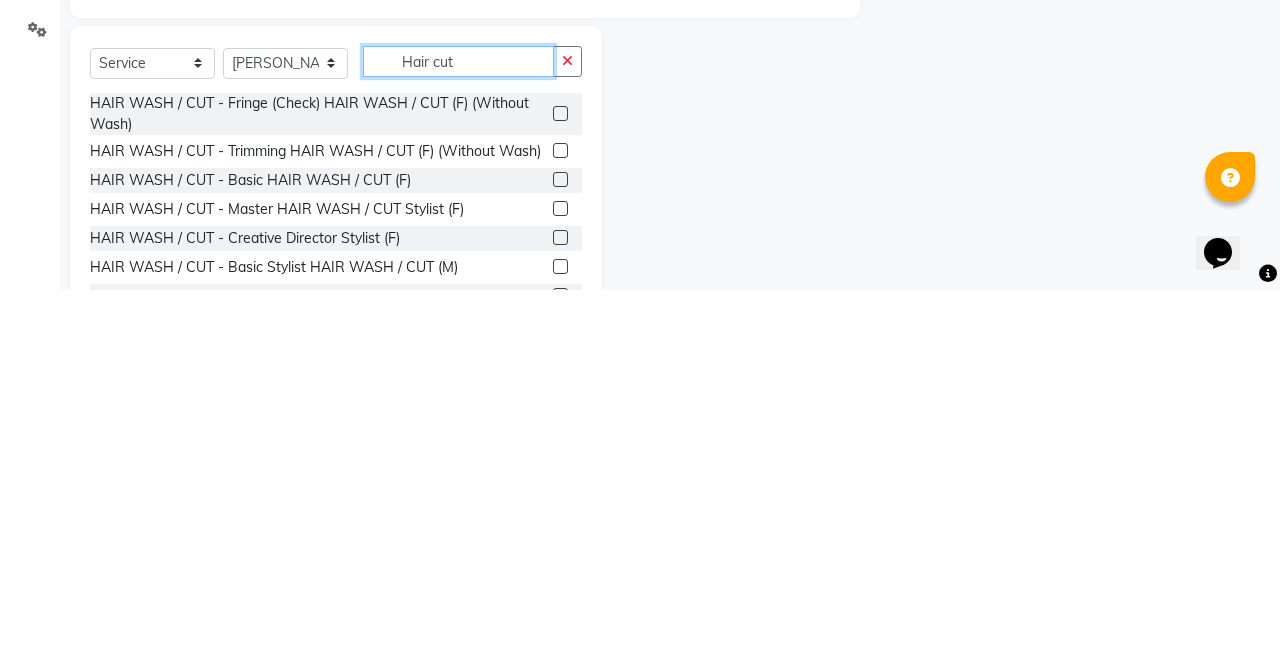scroll, scrollTop: 94, scrollLeft: 0, axis: vertical 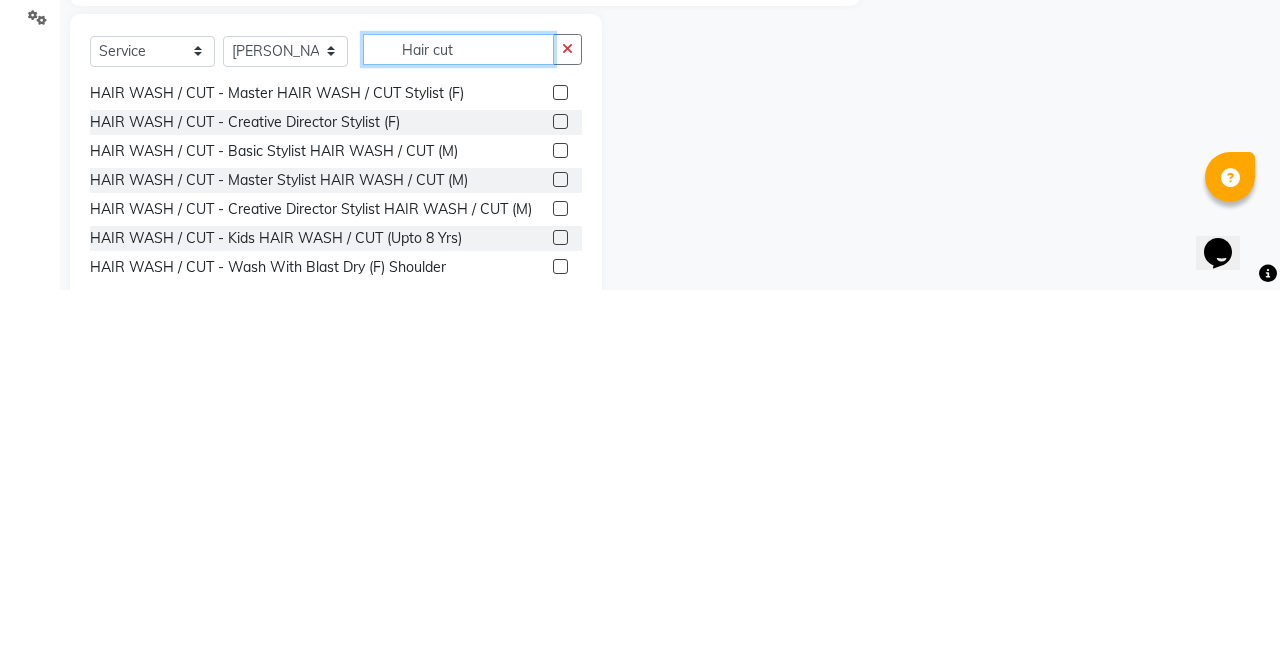 type on "Hair cut" 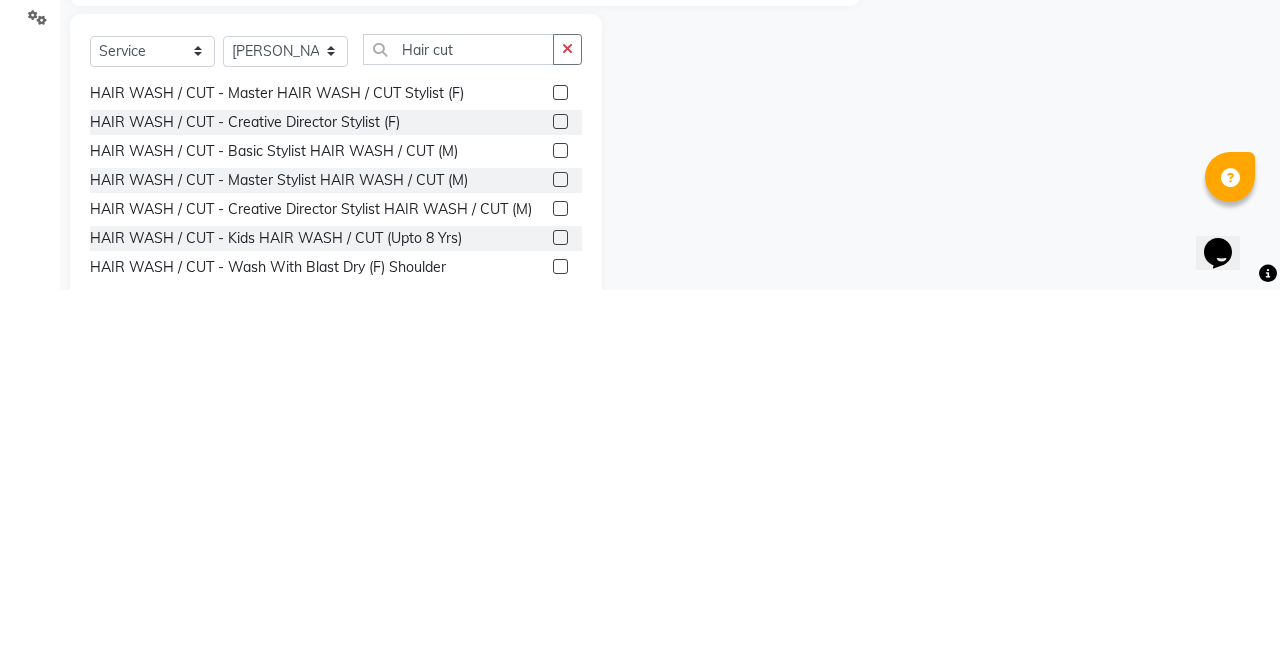 click 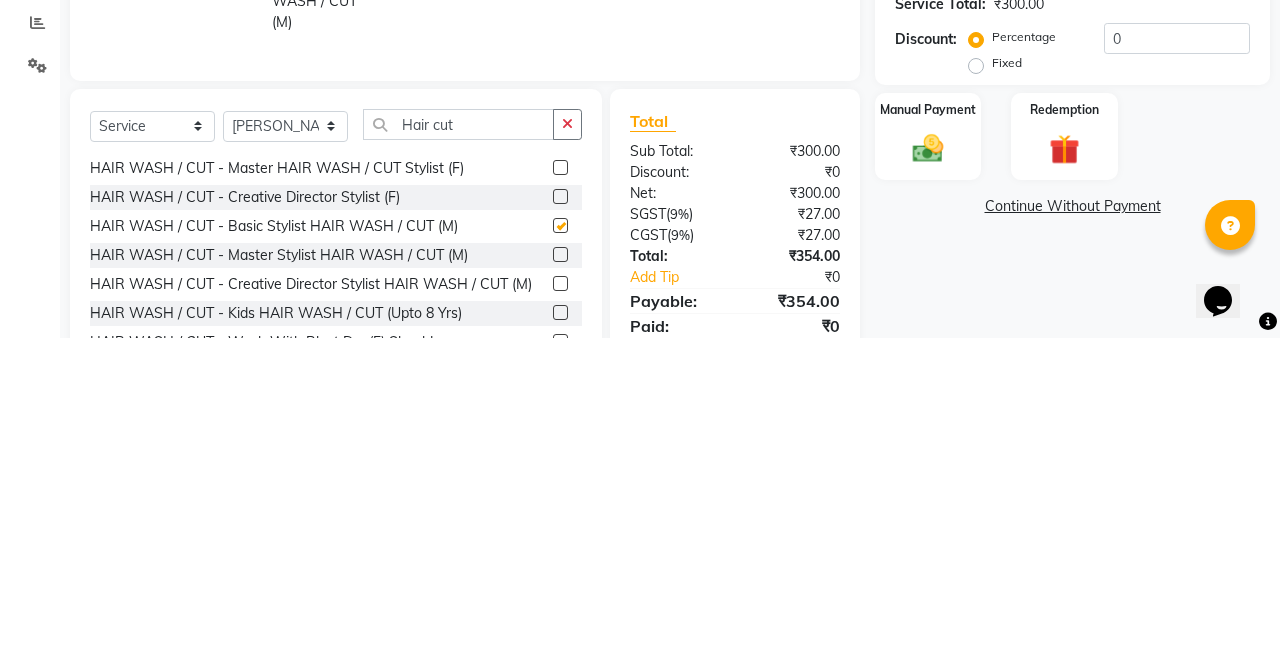 scroll, scrollTop: 94, scrollLeft: 0, axis: vertical 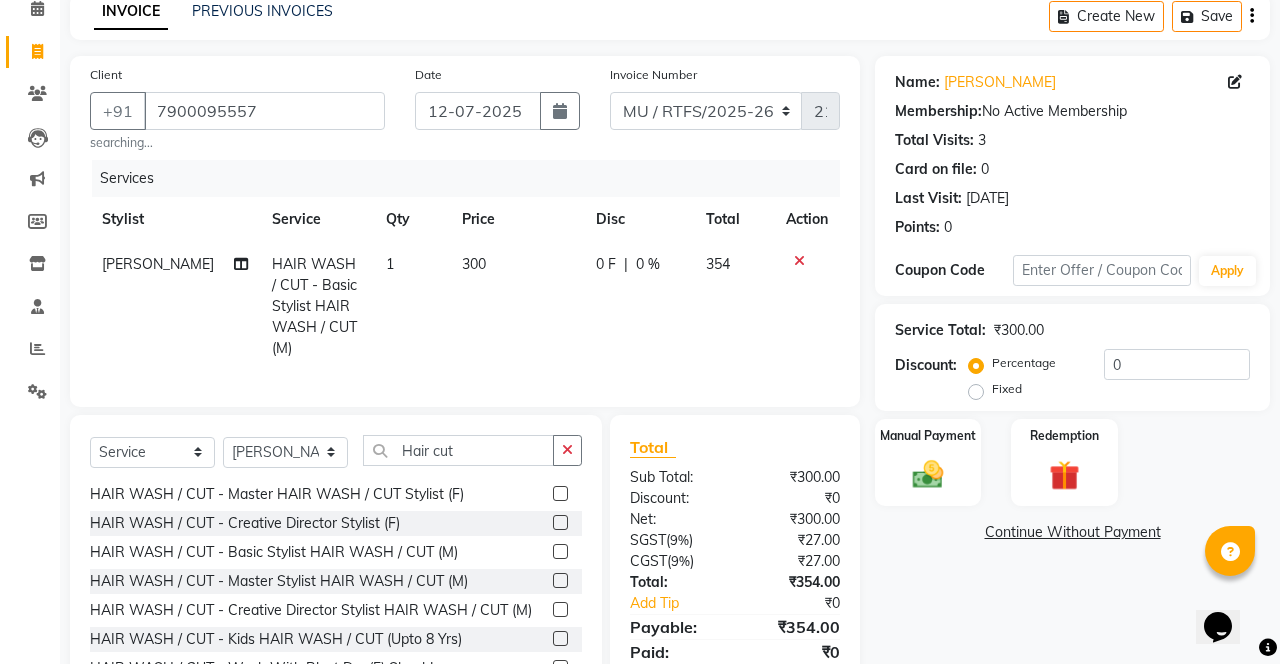 checkbox on "false" 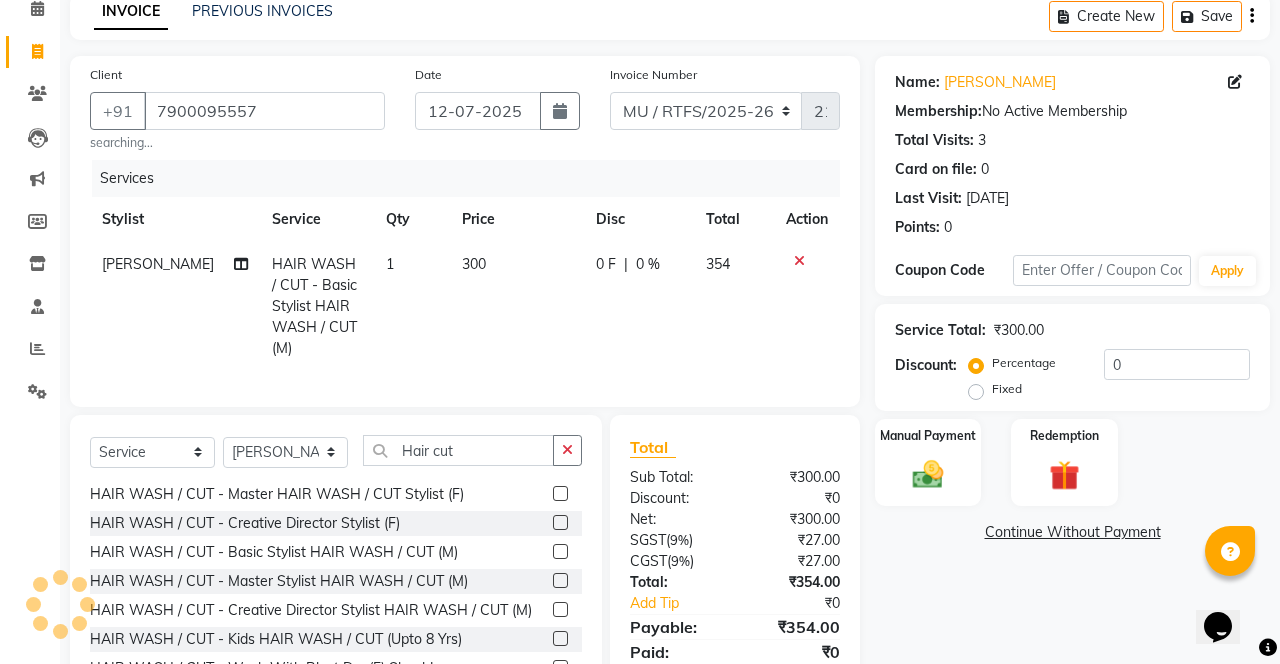 click 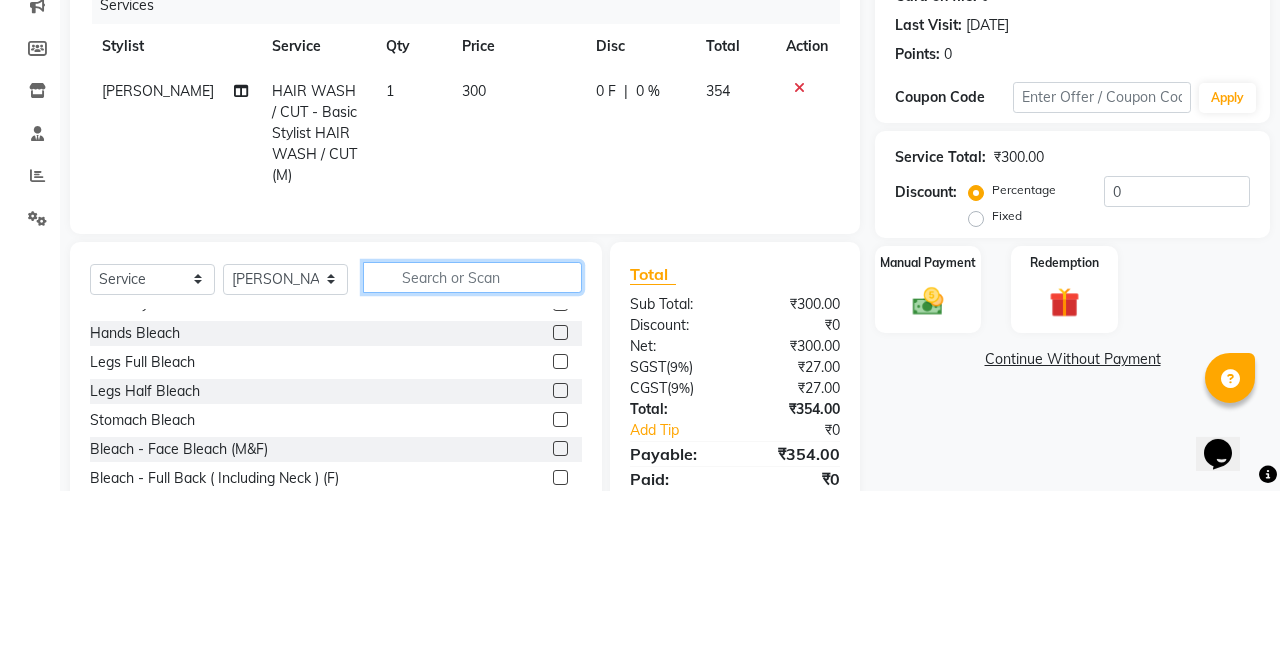 scroll, scrollTop: 94, scrollLeft: 0, axis: vertical 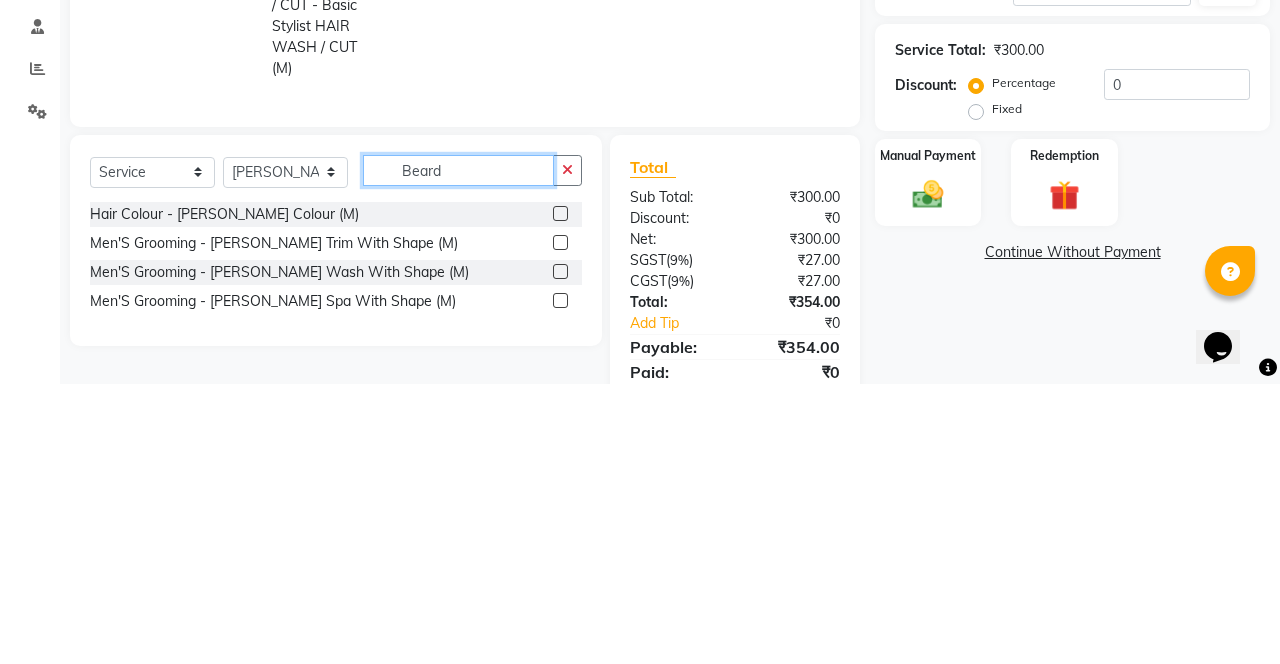 type on "Beard" 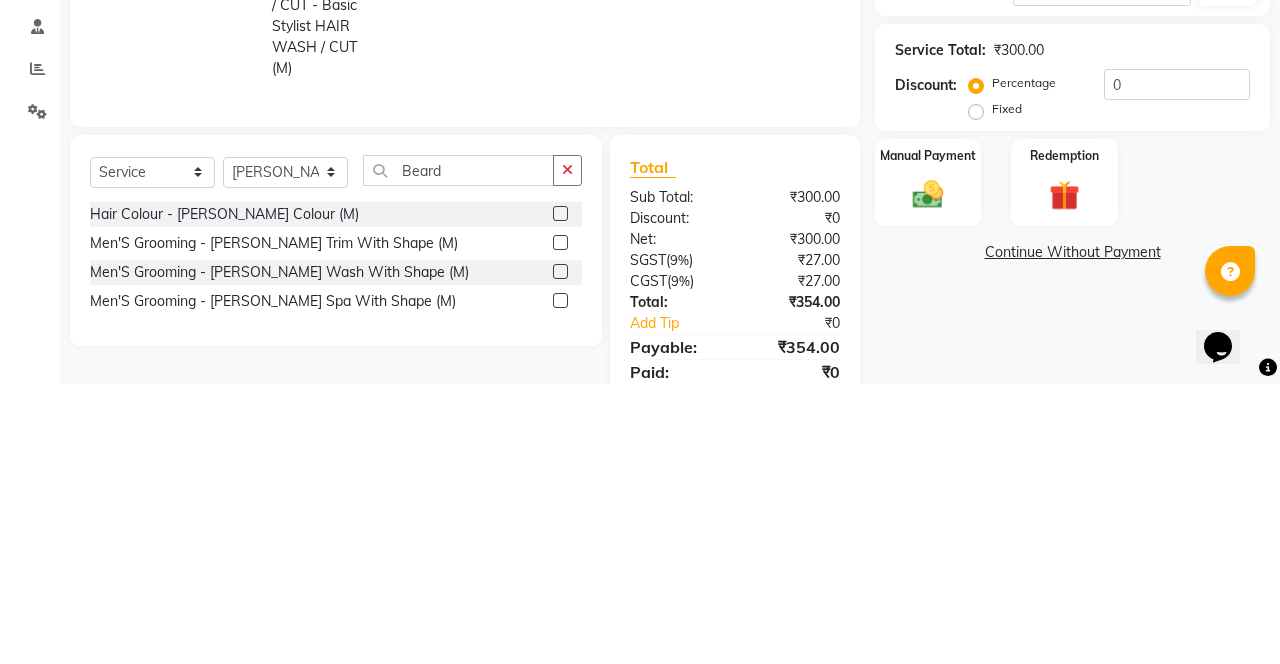 click 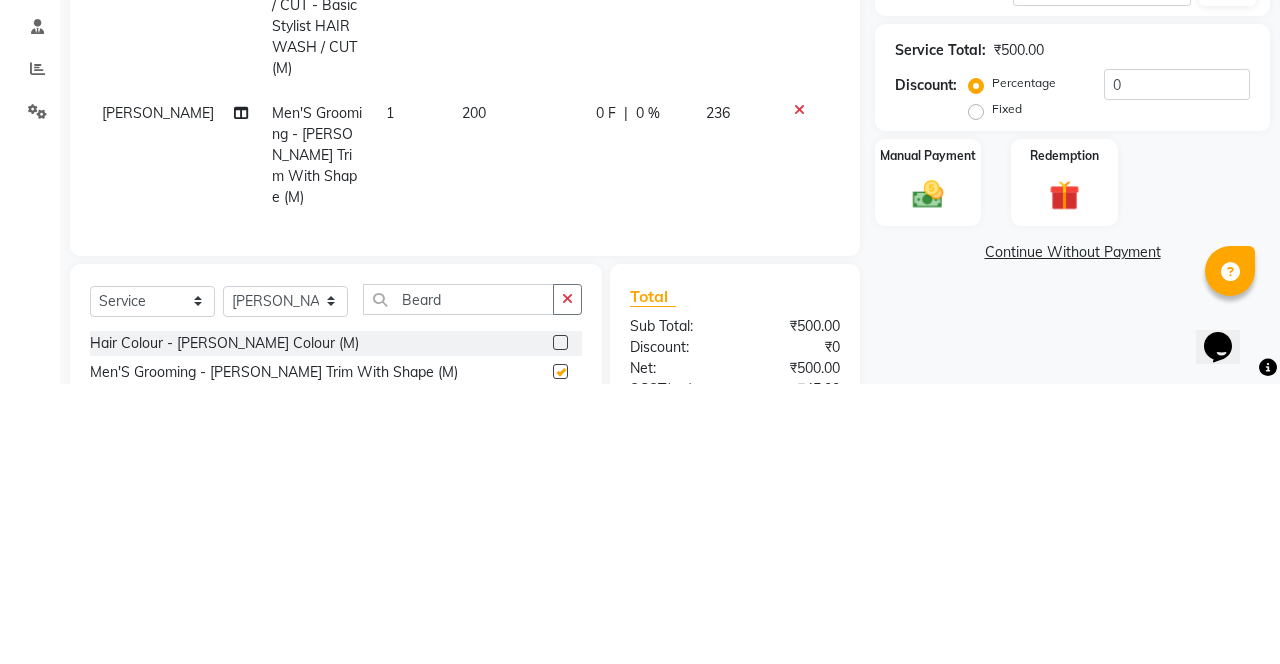 scroll, scrollTop: 94, scrollLeft: 0, axis: vertical 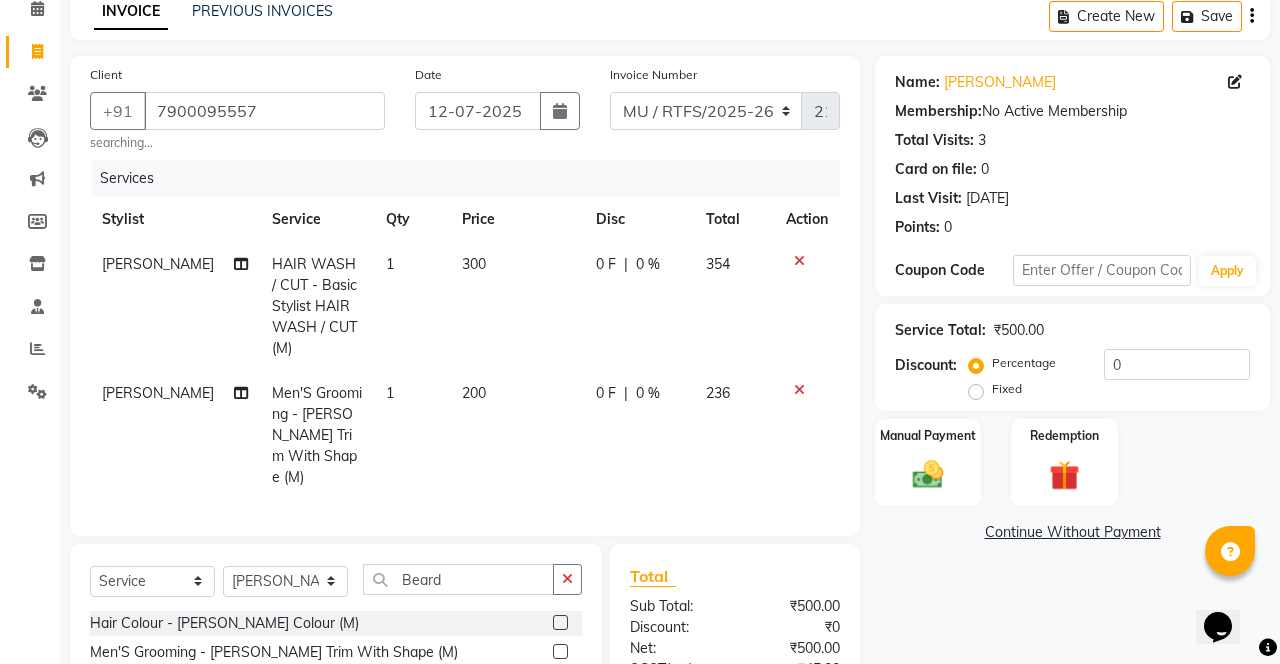 checkbox on "false" 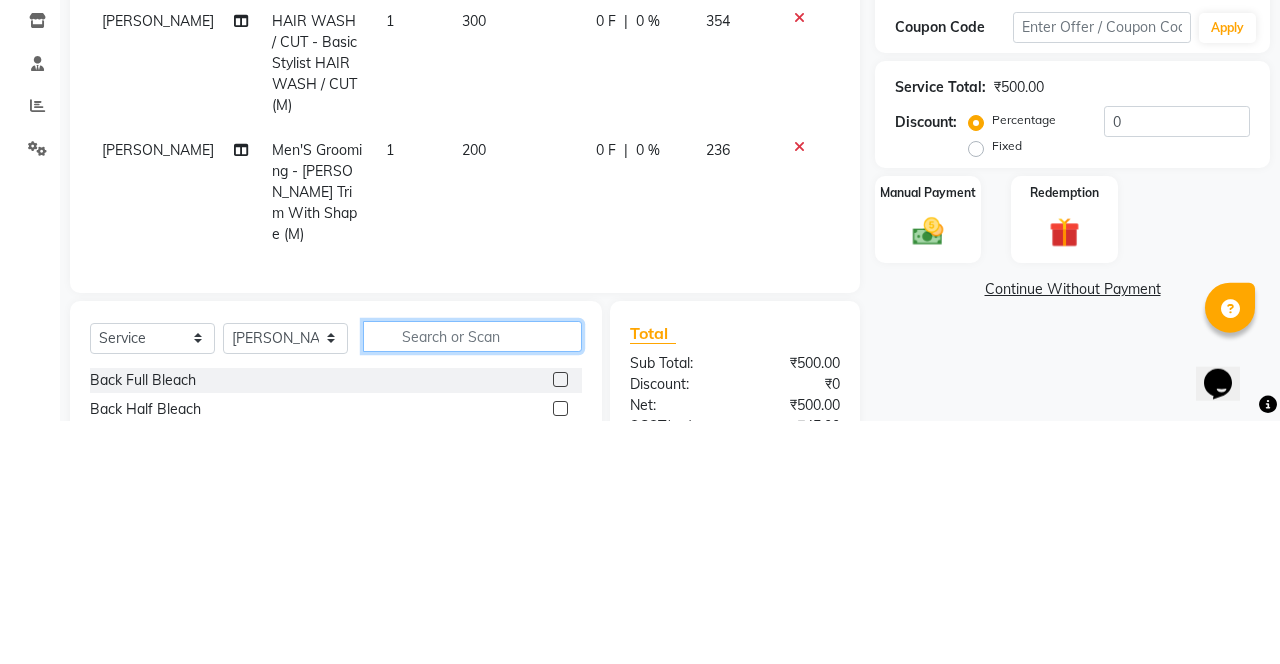 scroll, scrollTop: 156, scrollLeft: 0, axis: vertical 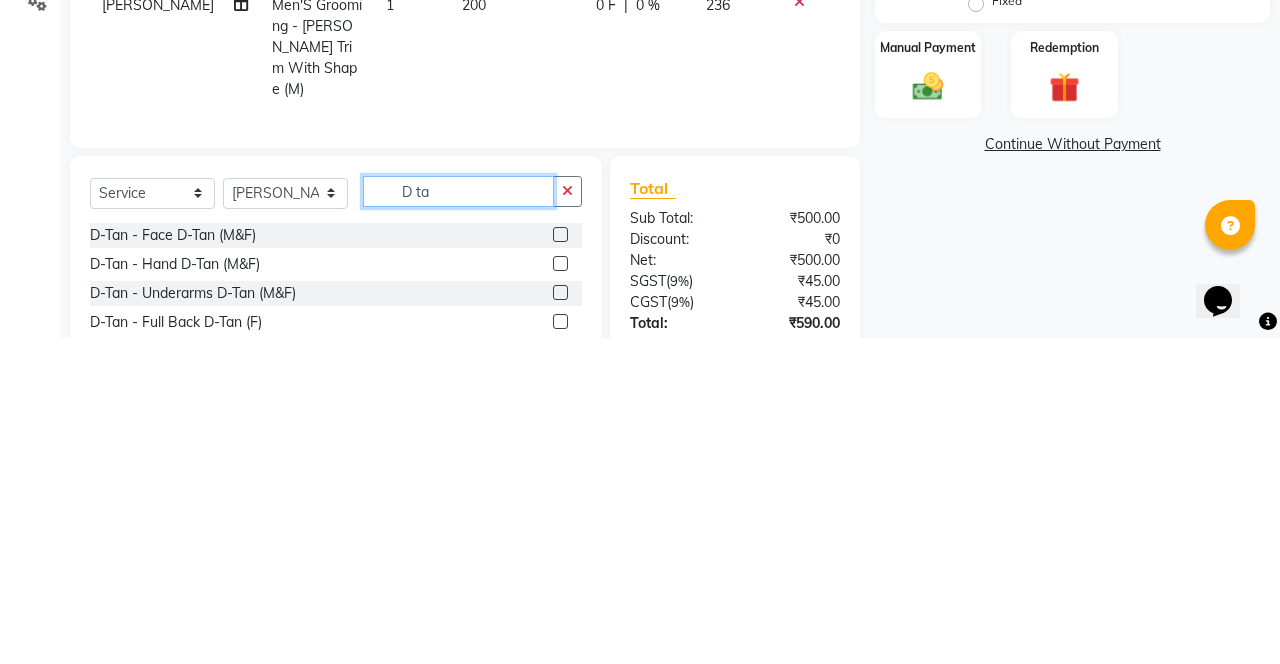 type on "D ta" 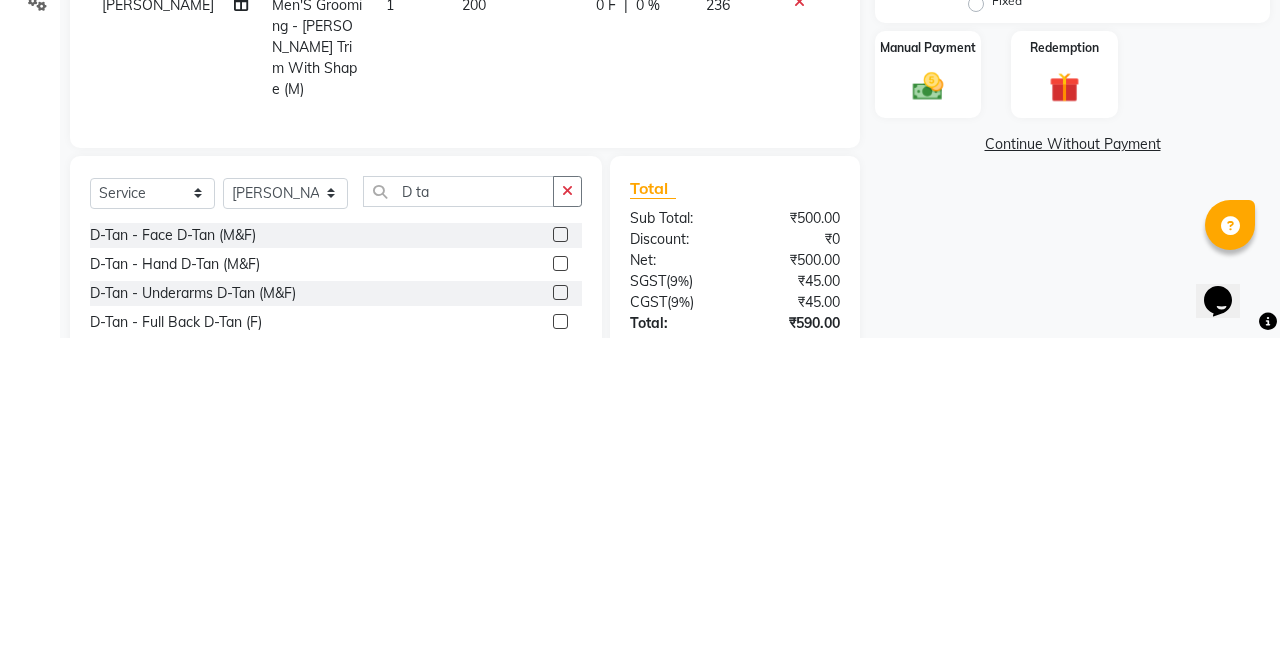 click 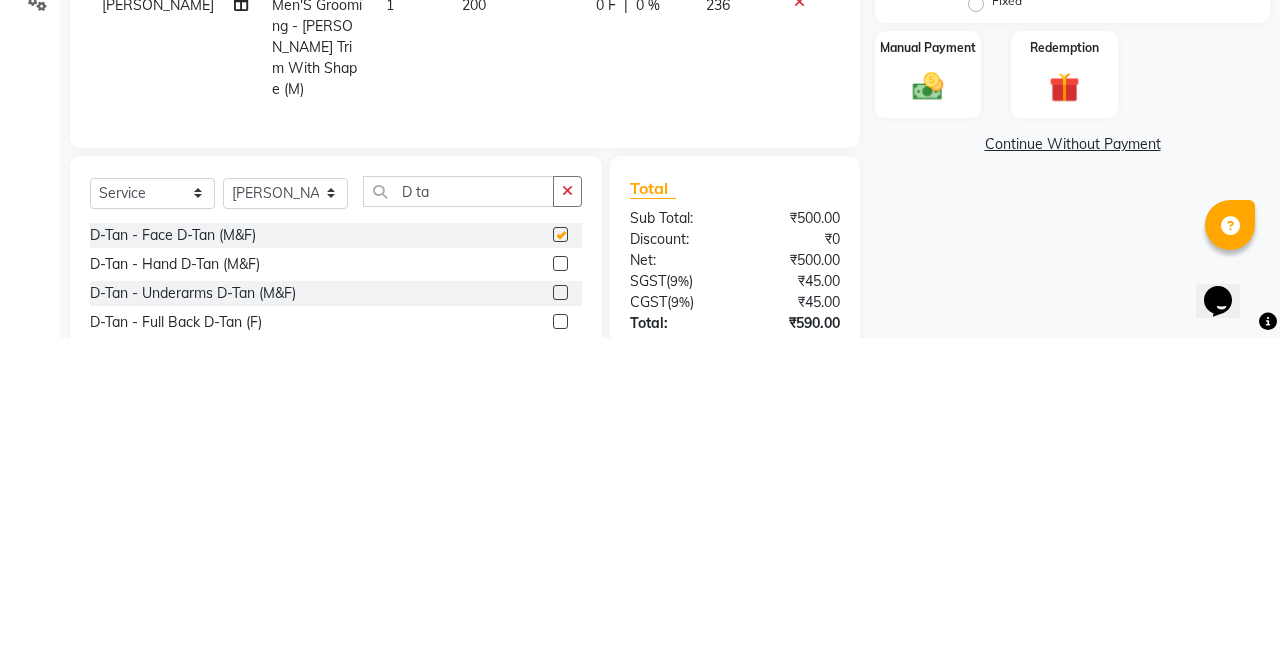 scroll, scrollTop: 156, scrollLeft: 0, axis: vertical 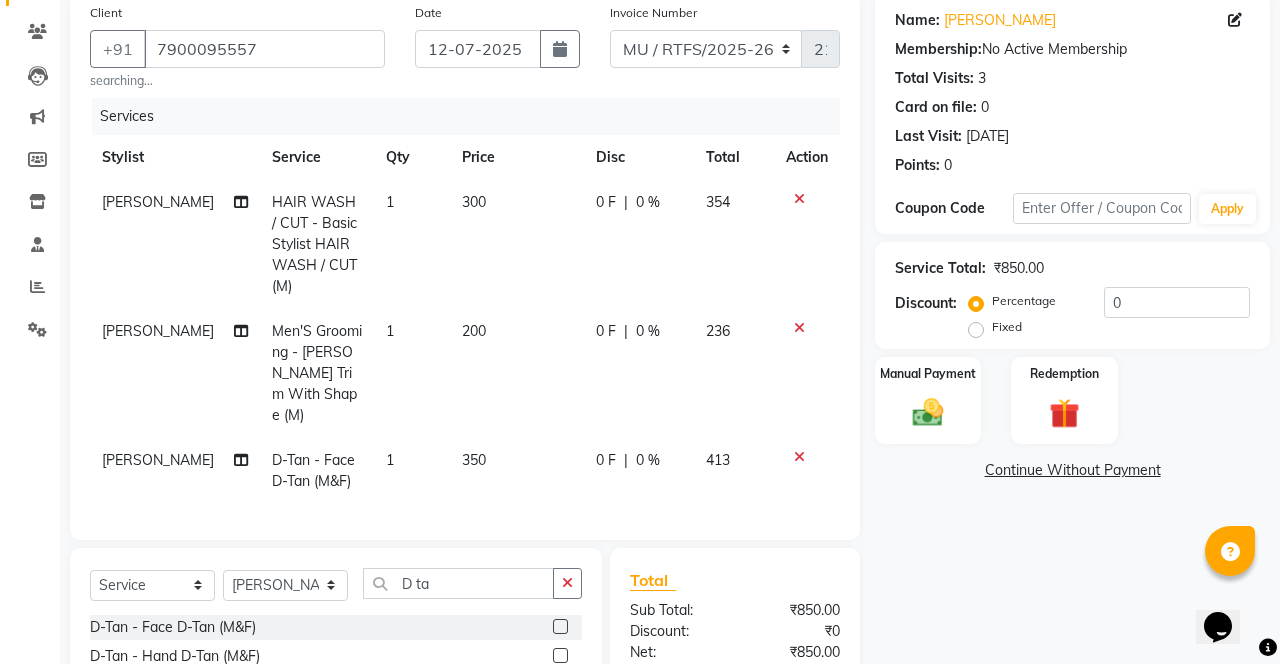 checkbox on "false" 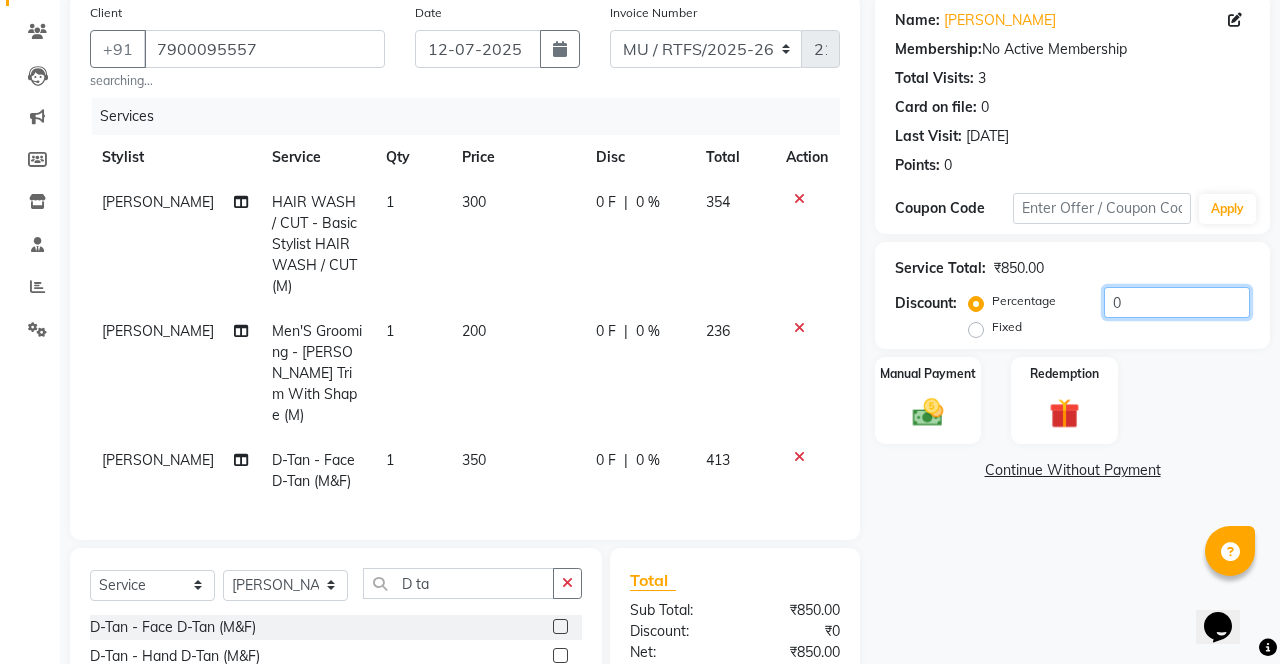 click on "0" 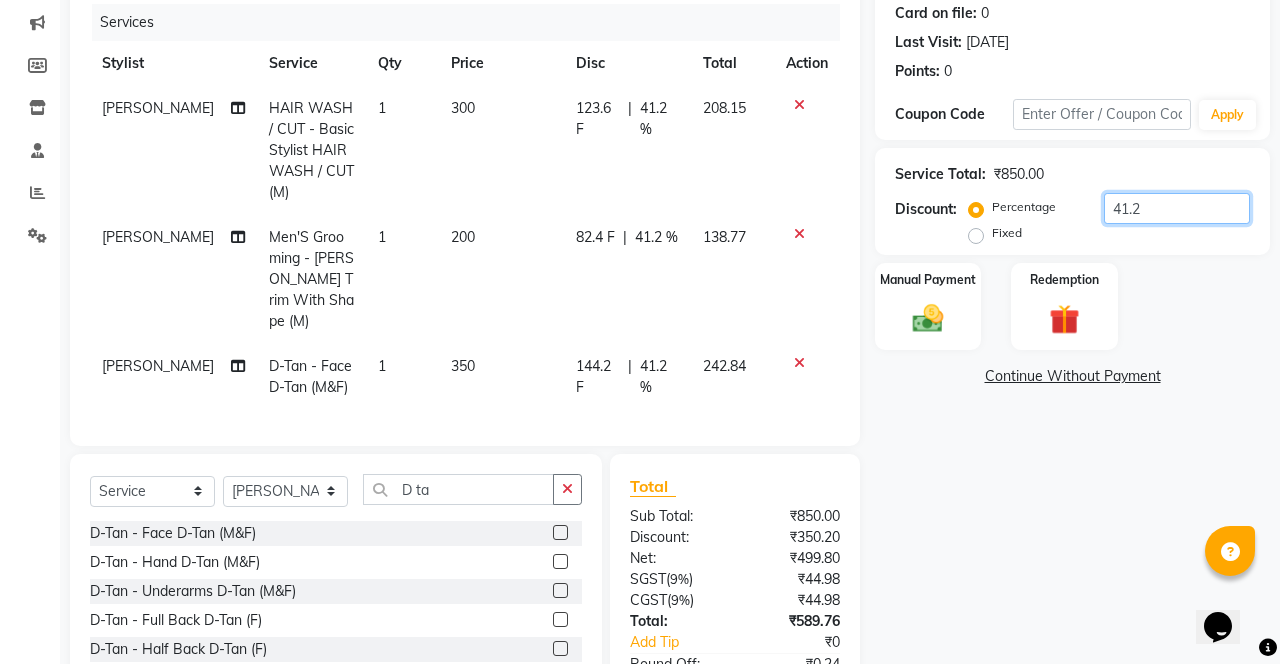 scroll, scrollTop: 362, scrollLeft: 0, axis: vertical 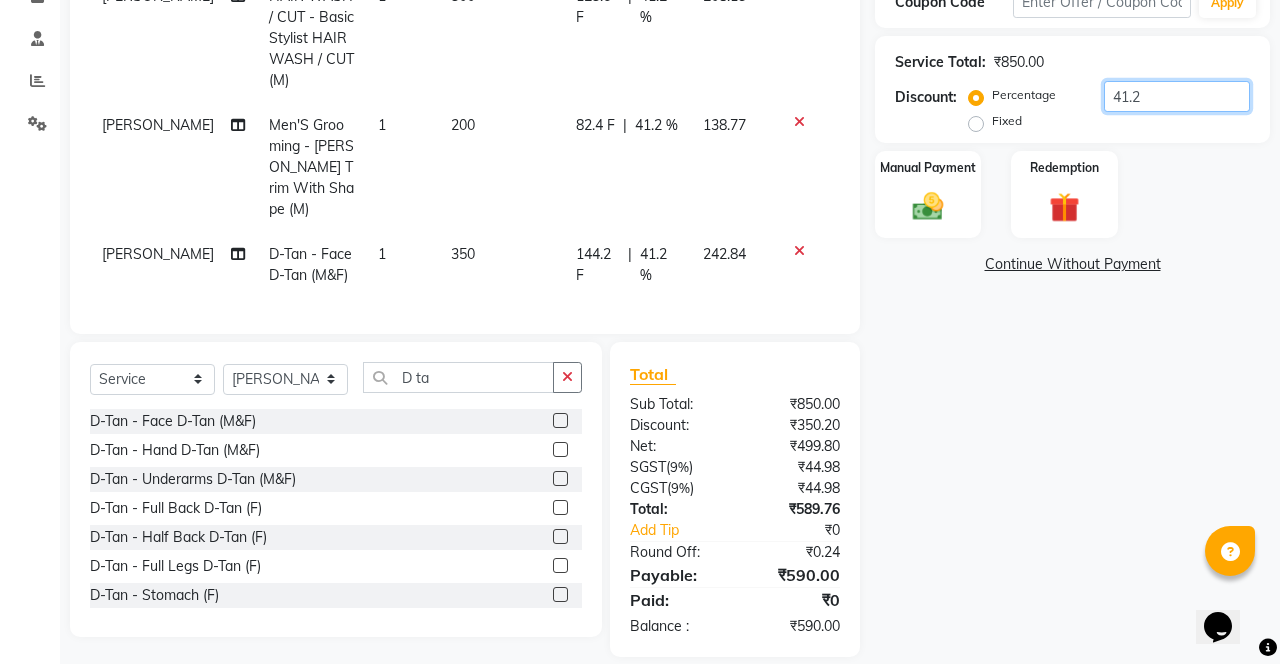 type on "41.2" 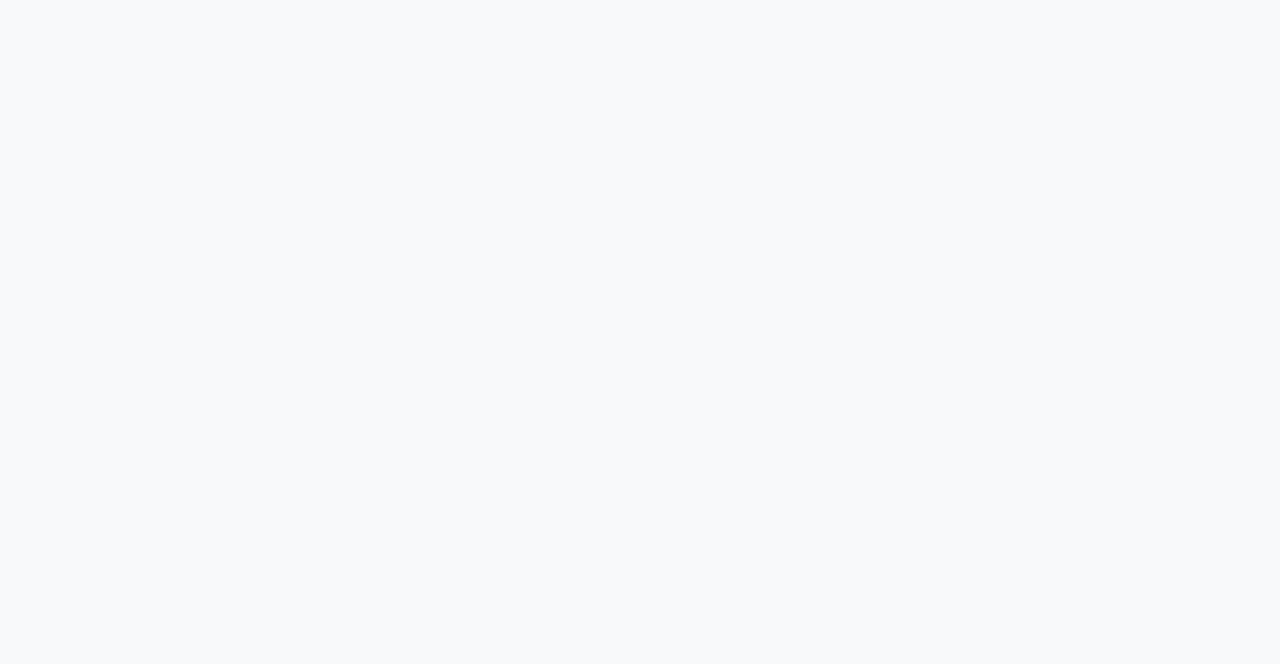 scroll, scrollTop: 0, scrollLeft: 0, axis: both 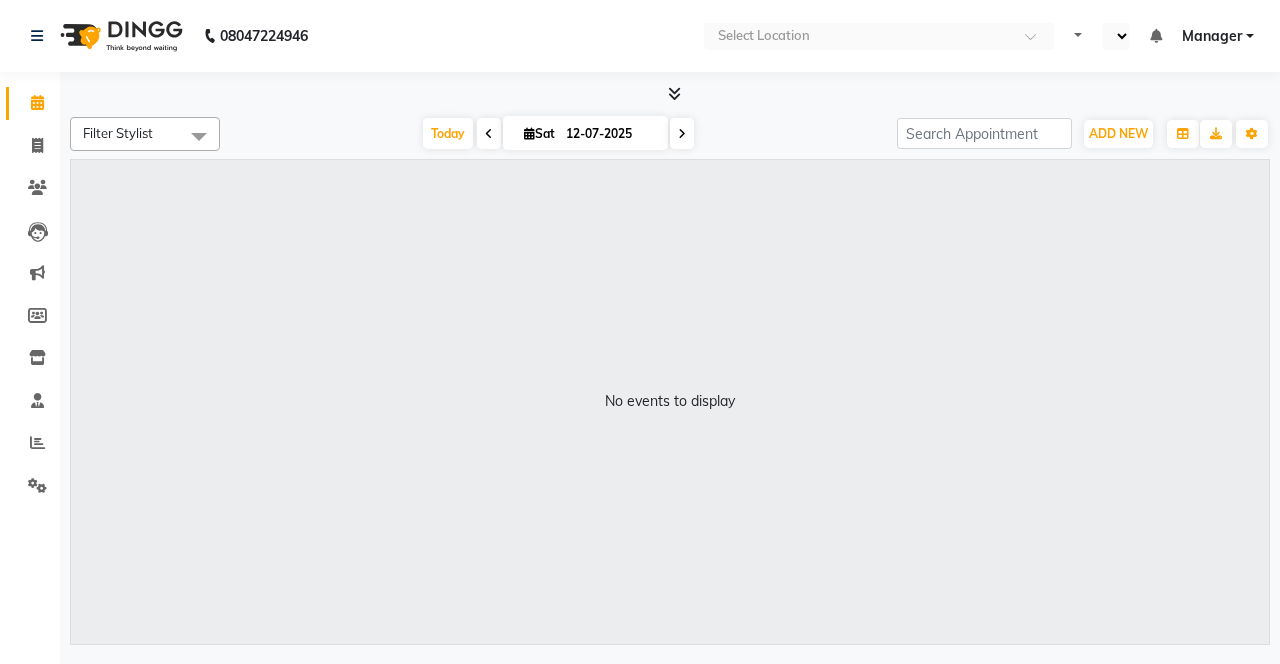select on "en" 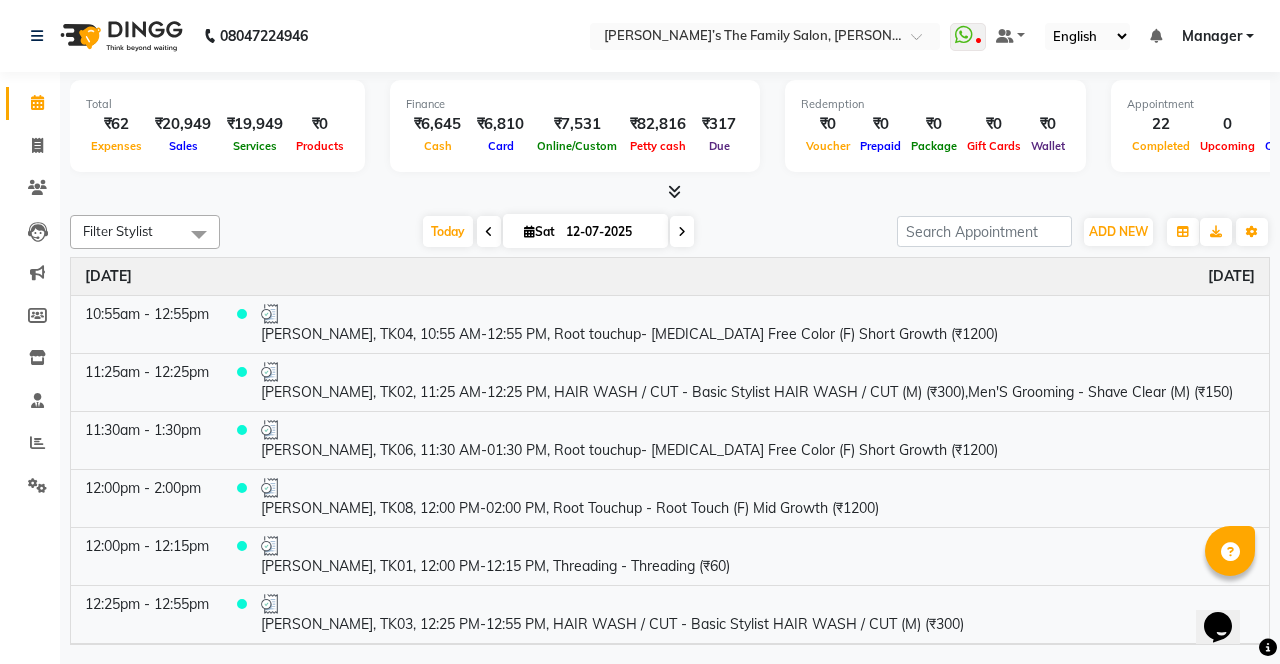 scroll, scrollTop: 0, scrollLeft: 0, axis: both 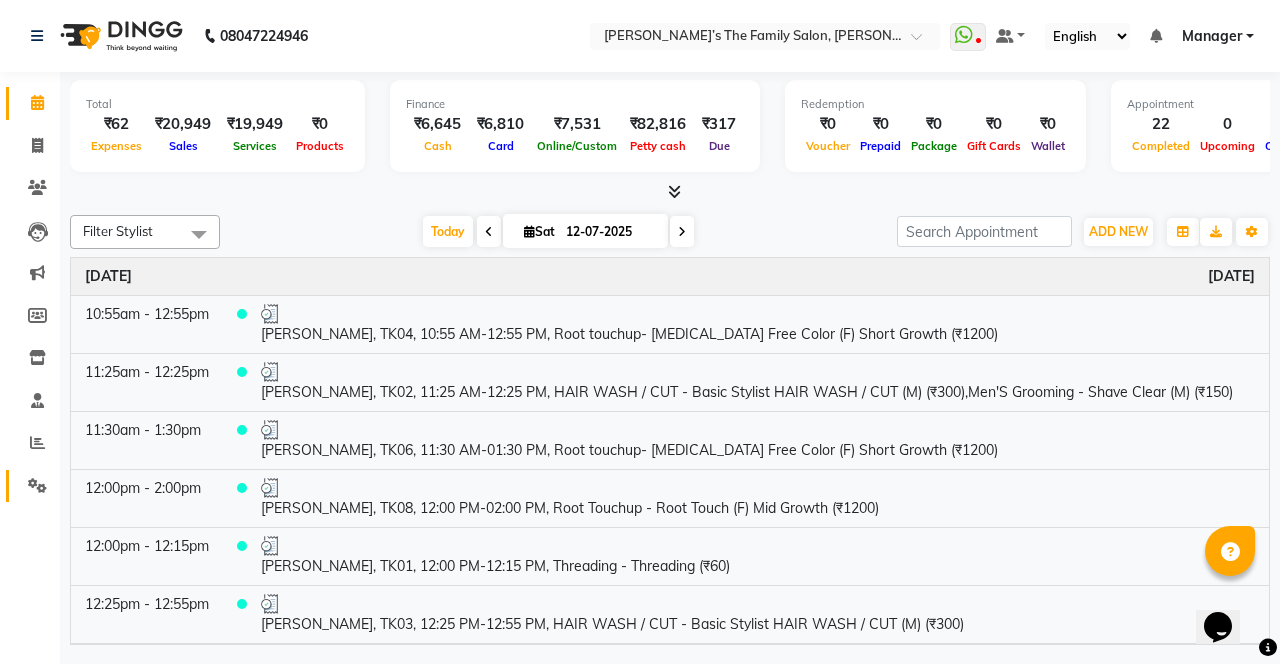 click 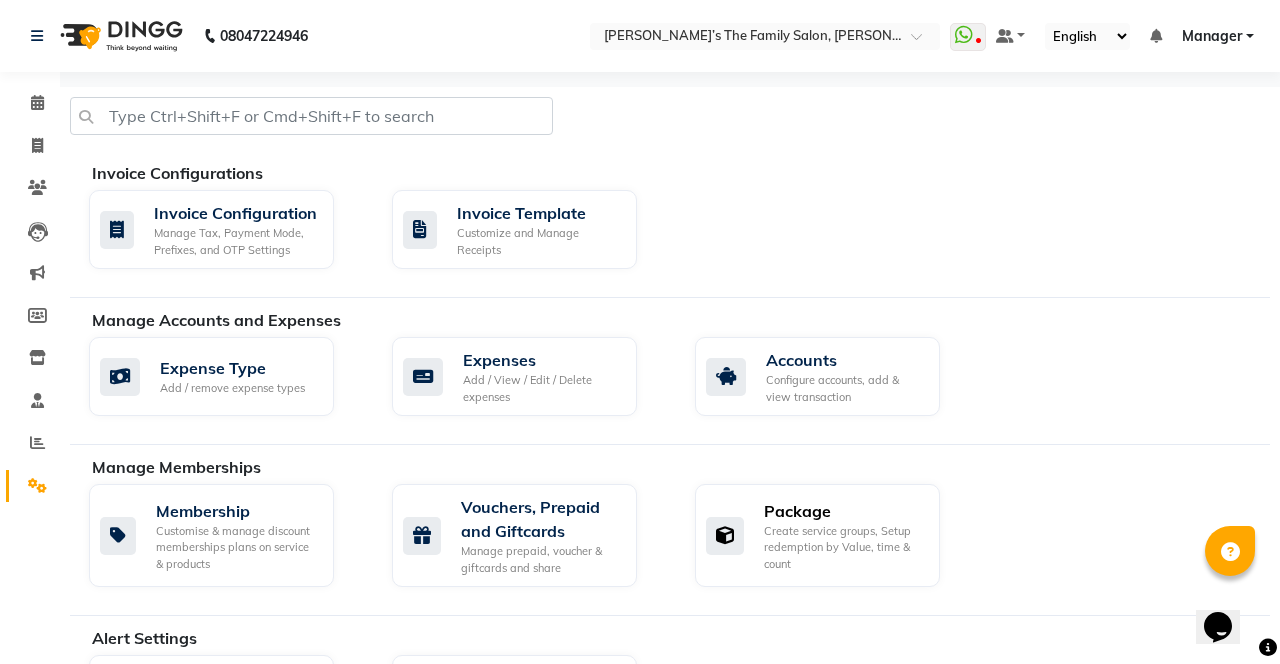 click on "Create service groups, Setup redemption by Value, time & count" 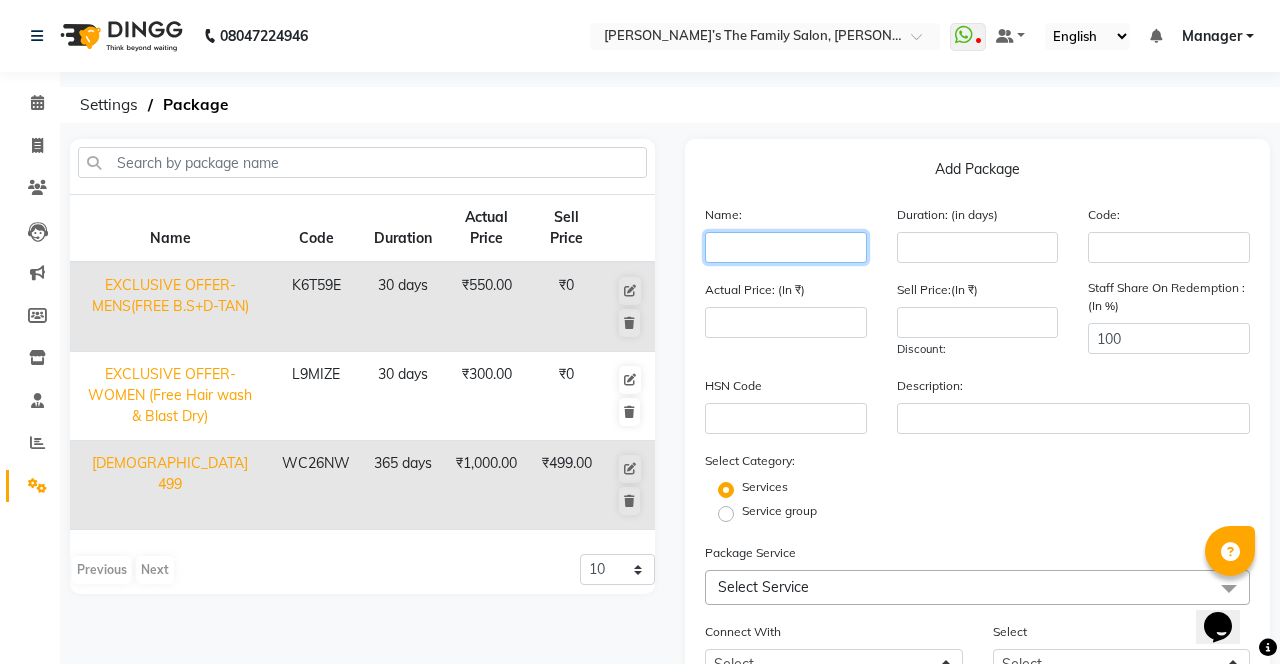 click 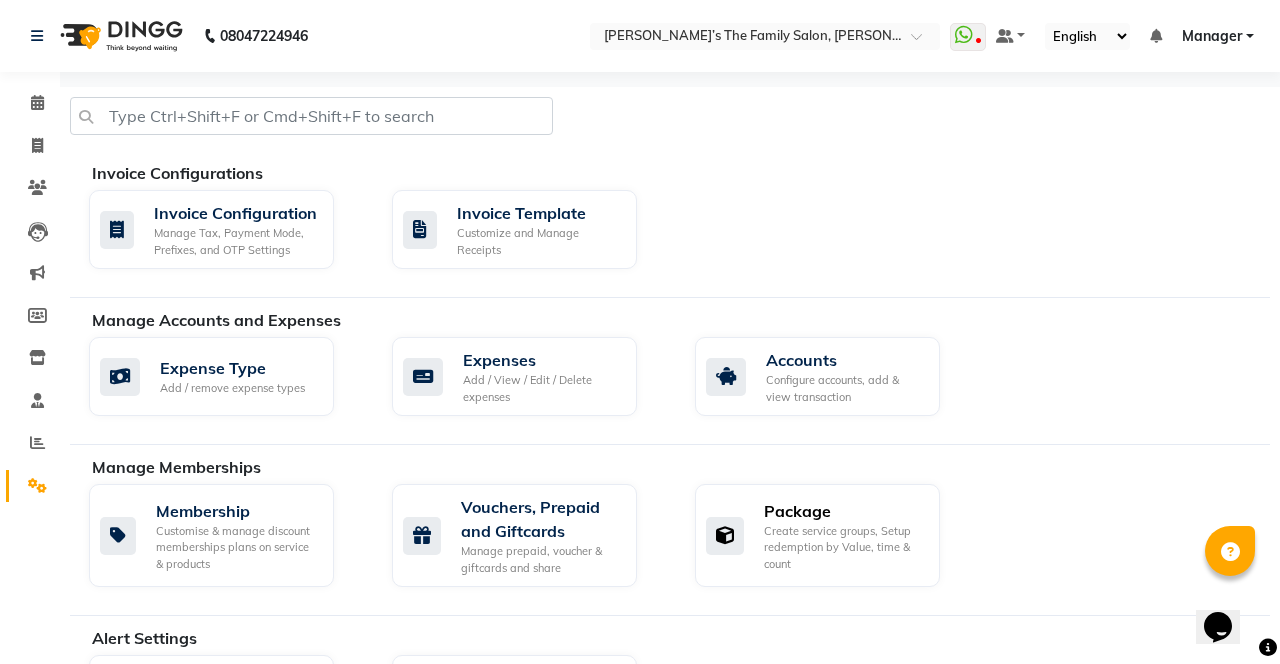click on "Create service groups, Setup redemption by Value, time & count" 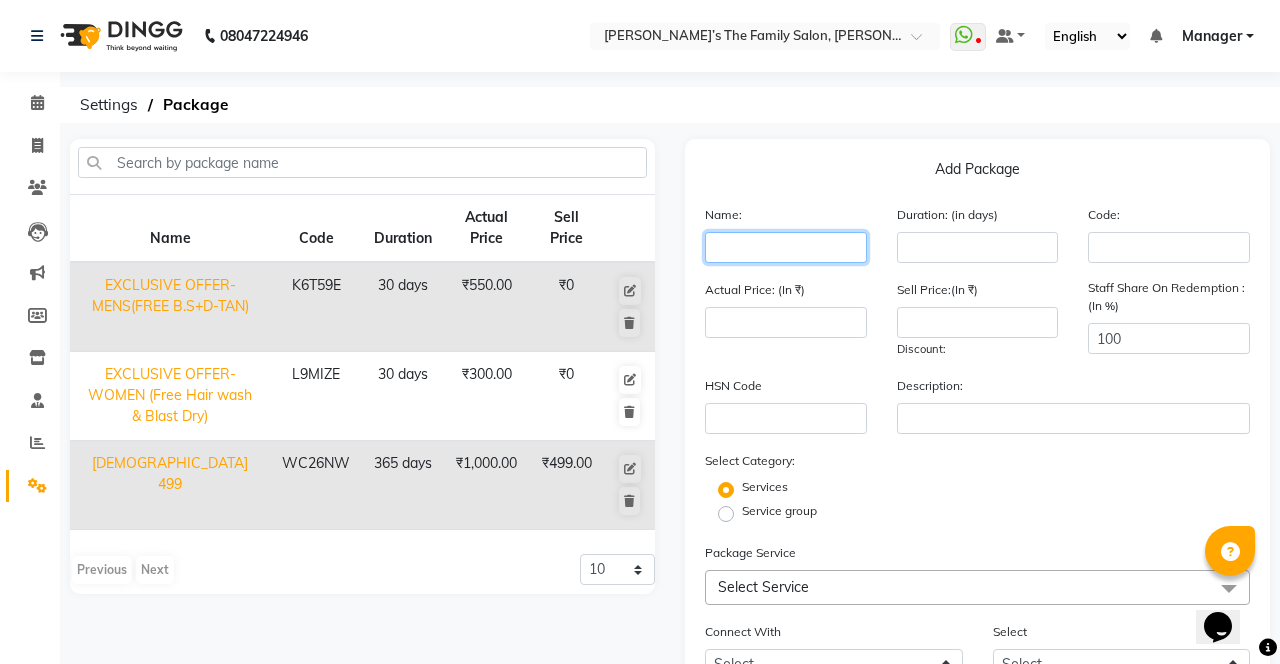 click 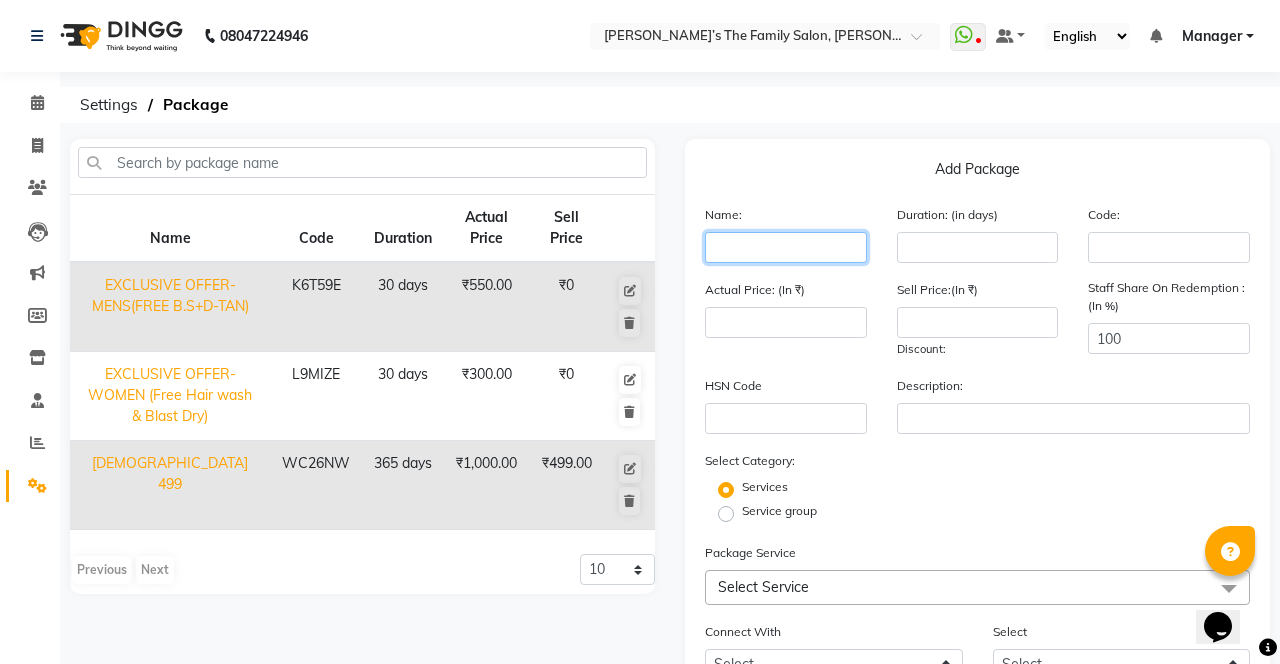 click 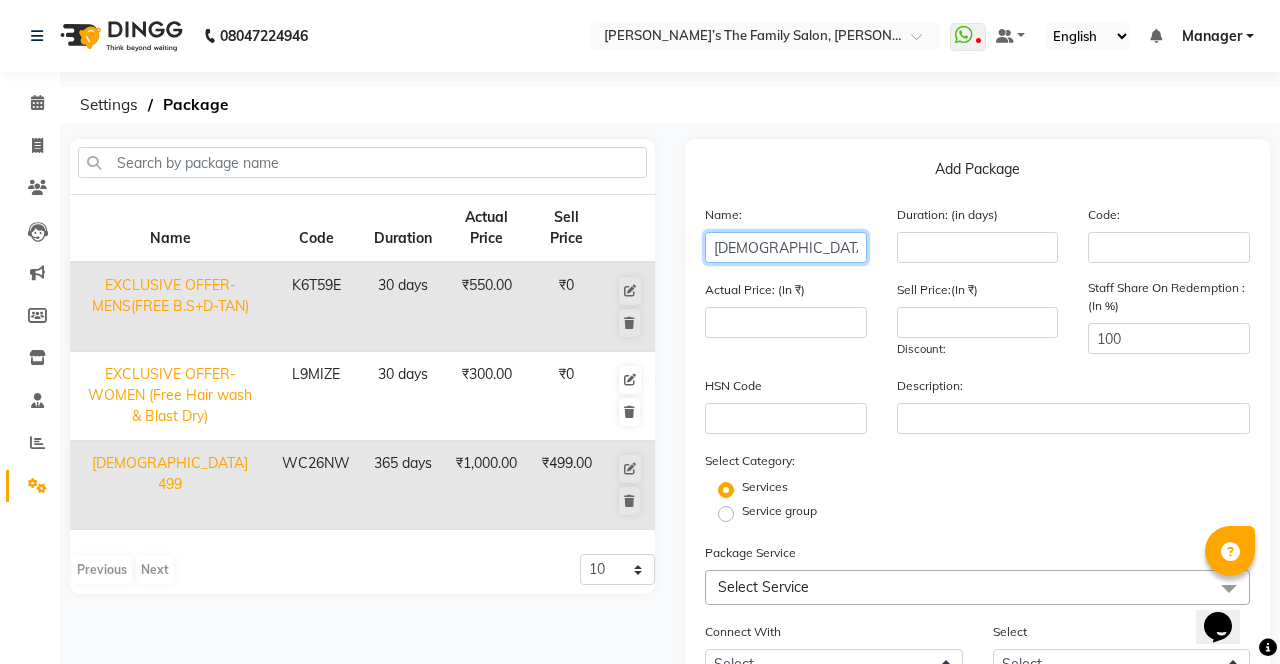 type on "[DEMOGRAPHIC_DATA] 499(1)" 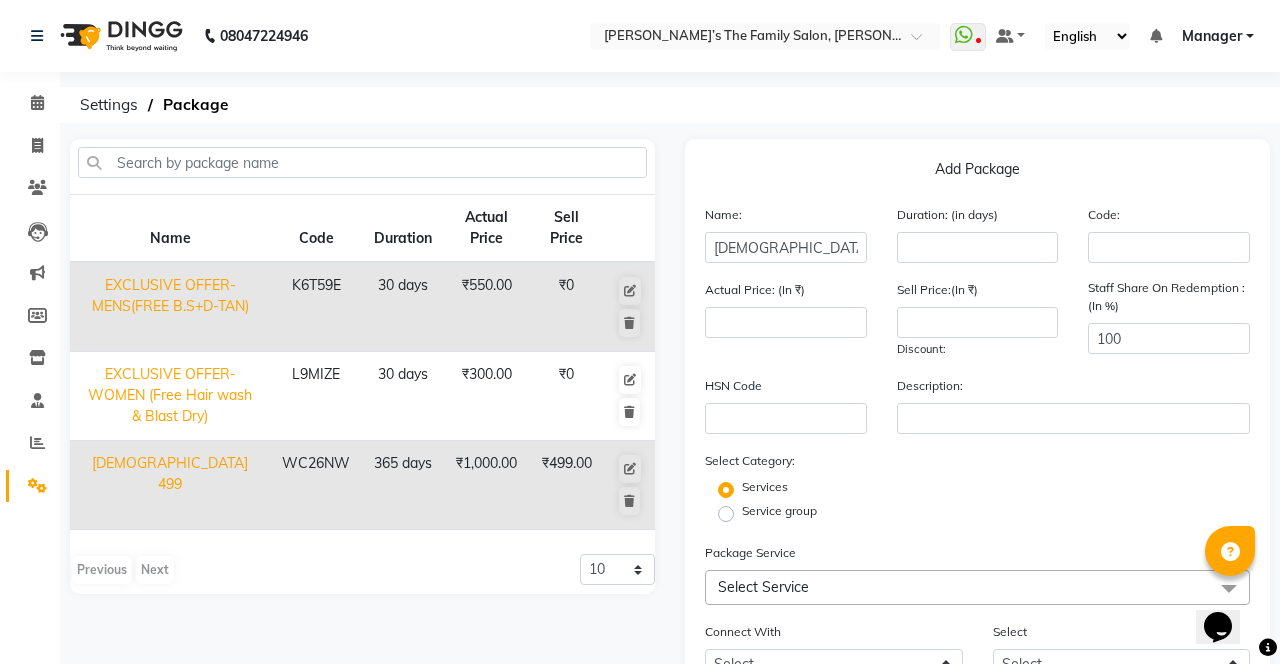 click on "Add Package" 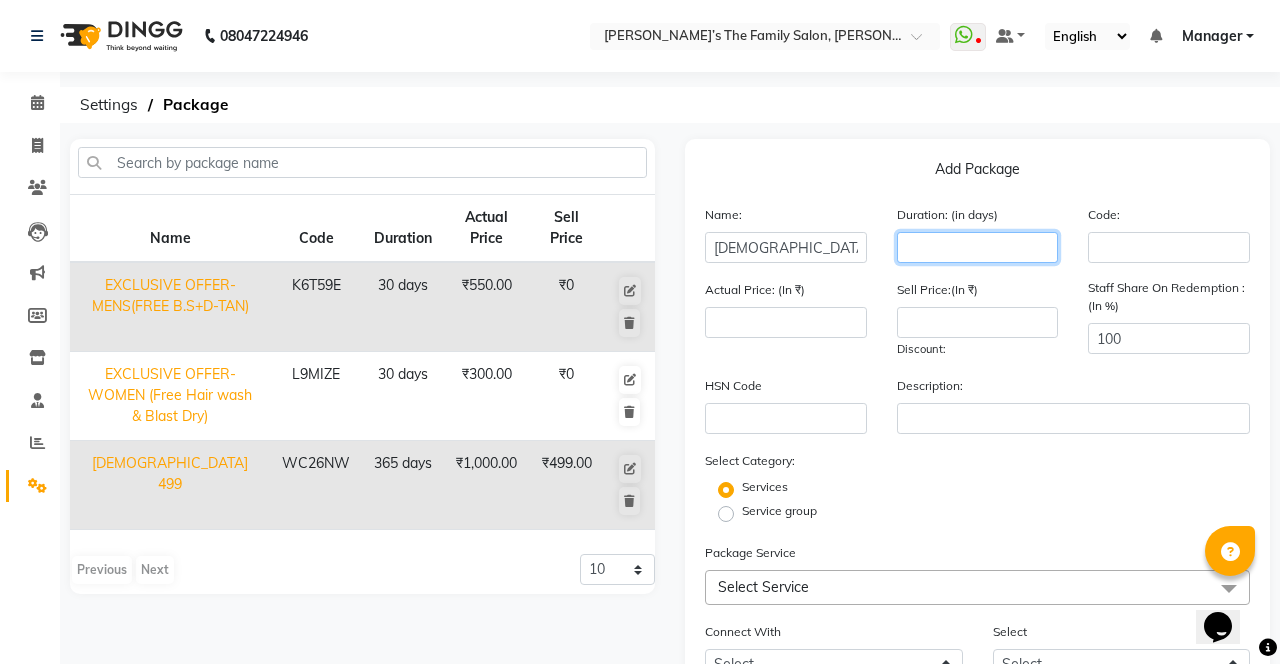 click 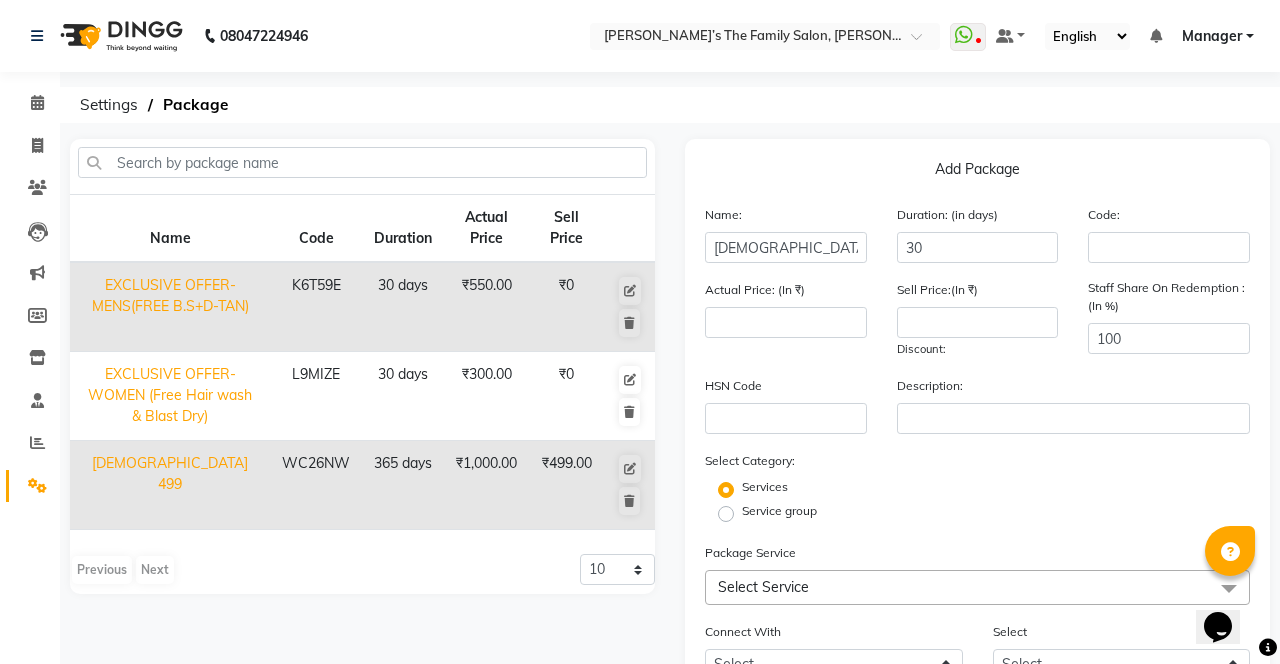 click on "Add Package" 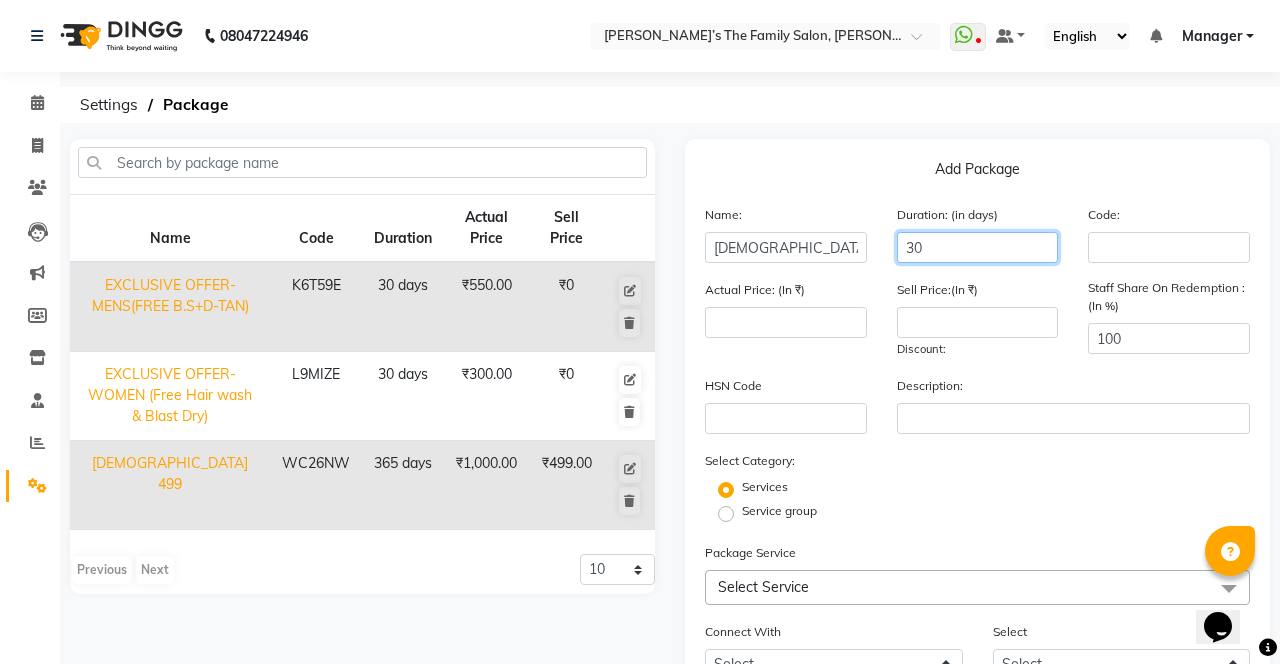 click on "30" 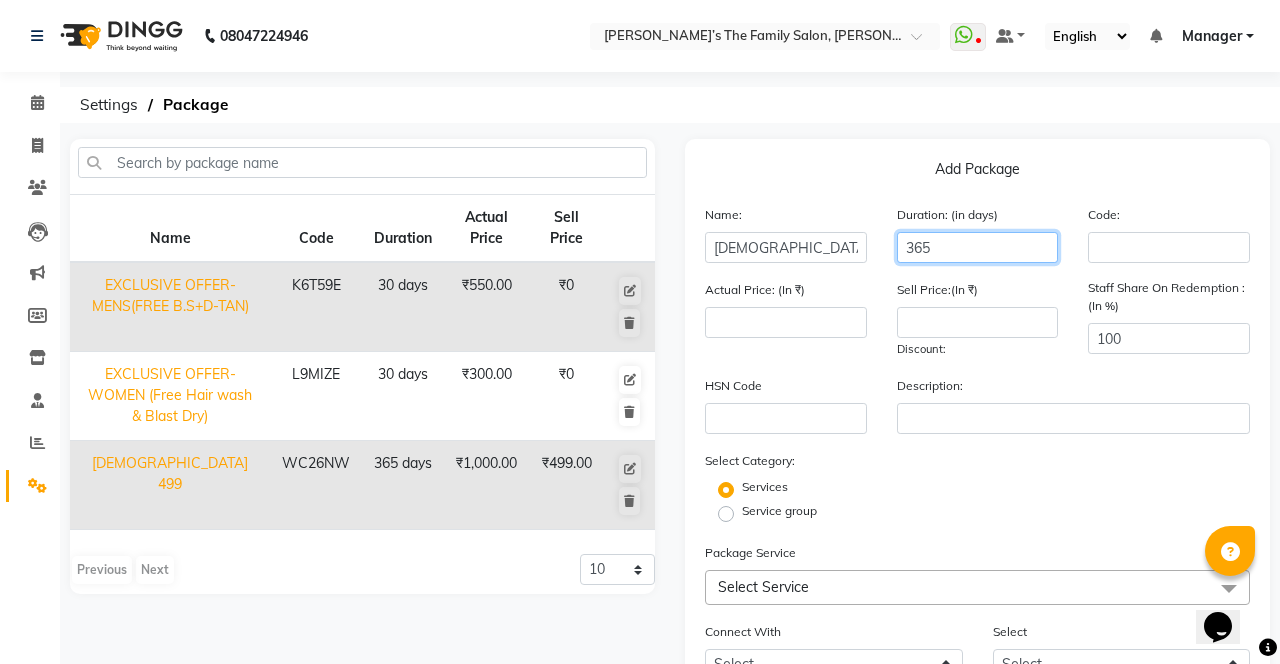 type on "365" 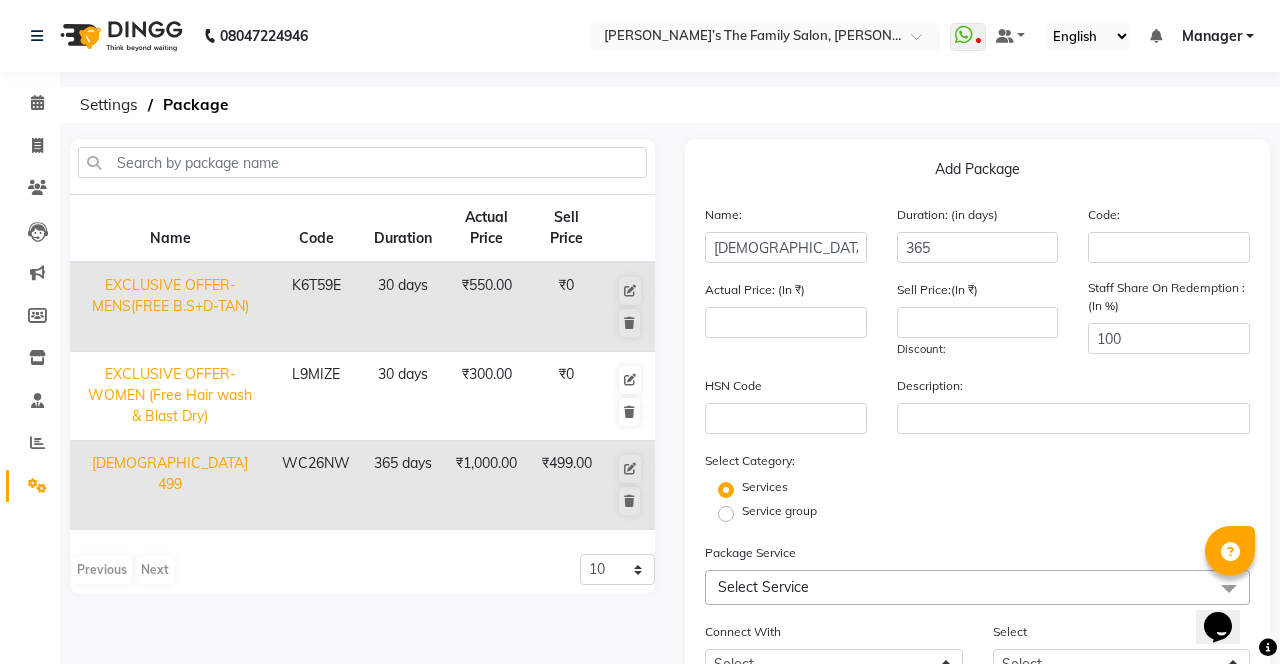 click on "Add Package  Name: Male 499(1) Duration: (in days) 365 Code: Actual Price: (In ₹) Sell Price:(In ₹) Discount:  Staff Share On Redemption :(In %) 100 HSN Code Description: Select Category: Services Service group Package Service Select Service Select All Back Full Bleach Back Half Bleach Face Bleach Full Body Bleach Hands Bleach Legs Full Bleach Legs Half Bleach Stomach Bleach Bleach - Face Bleach (M&F) Bleach - Full Back ( Including Neck ) (F) Bleach - Half Back (F) Bleach - Full Hands (M&F) Bleach - Half Legs (M&F) Bleach - Full Legs (F) Bleach - Full Body (F) Bleach - Stomach (F) Bleach - U/A (F) Premium Clean Up - O3 - Snovite / Active Blends - Cheryl'S (M&F) Threading - Threading Threading - Forehead (M&F) Threading - Upper Lips (F) Threading - Chin F Threading - Side lock (F) D-Tan - Face D-Tan (M&F) D-Tan - Hand D-Tan (M&F) D-Tan - Underarms D-Tan (M&F) D-Tan - Full Back D-Tan (F) D-Tan - Half Back D-Tan (F) D-Tan - Full Legs D-Tan (F) D-Tan - Stomach (F) D-Tan - Full Body (F) D-Tan - Stomach (F) 1" 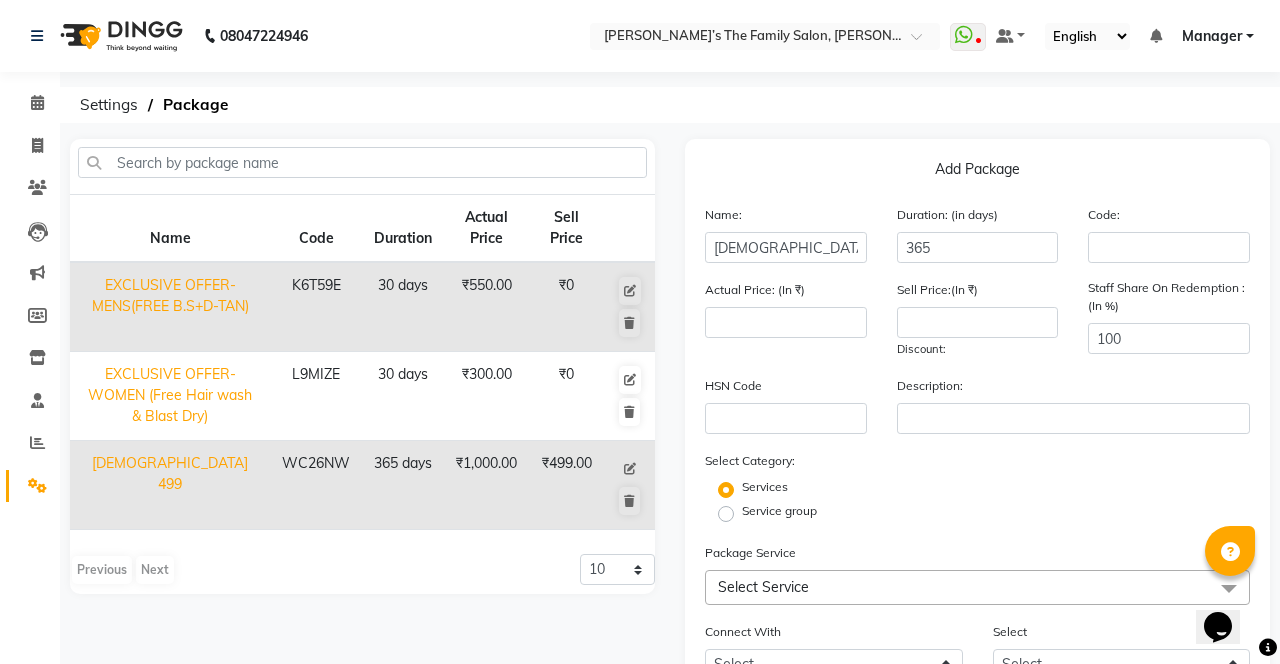 click 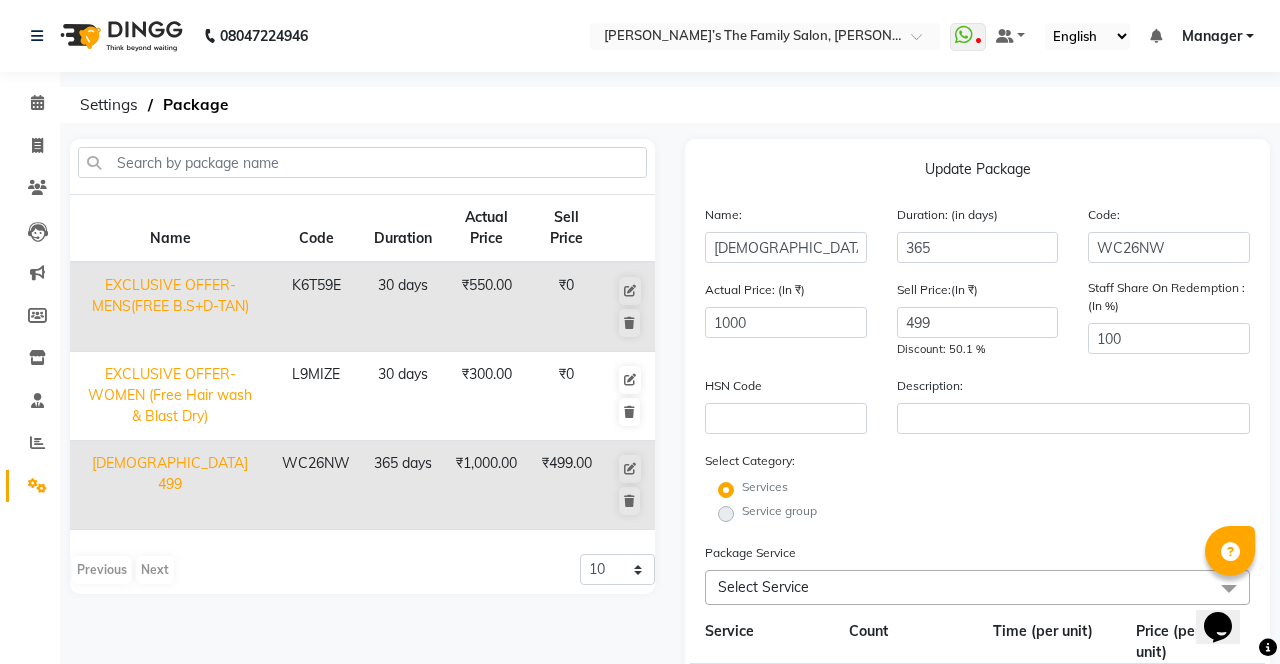 click on "Name Code Duration Actual Price Sell Price EXCLUSIVE OFFER-MENS(FREE B.S+D-TAN) K6T59E 30 days  ₹550.00   ₹0  EXCLUSIVE OFFER-WOMEN (Free Hair wash & Blast Dry) L9MIZE 30 days  ₹300.00   ₹0  FEMALE 499 WC26NW 365 days  ₹1,000.00   ₹499.00   Previous   Next  10 20 50 100" 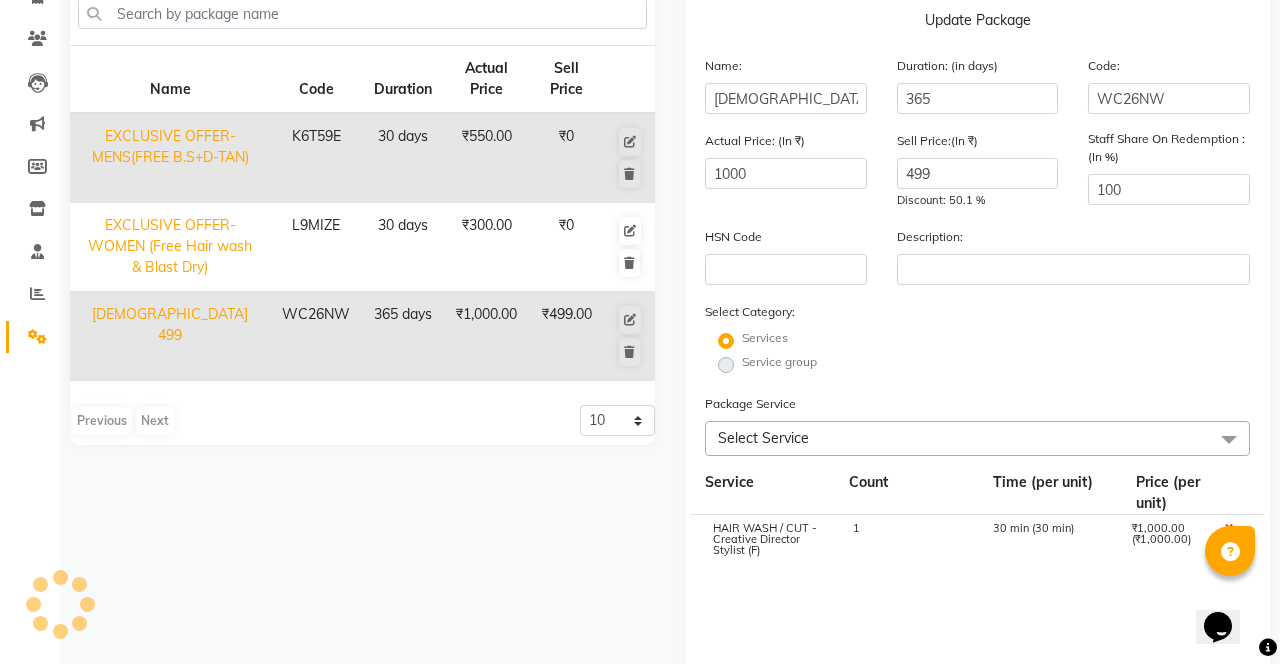 scroll, scrollTop: 150, scrollLeft: 0, axis: vertical 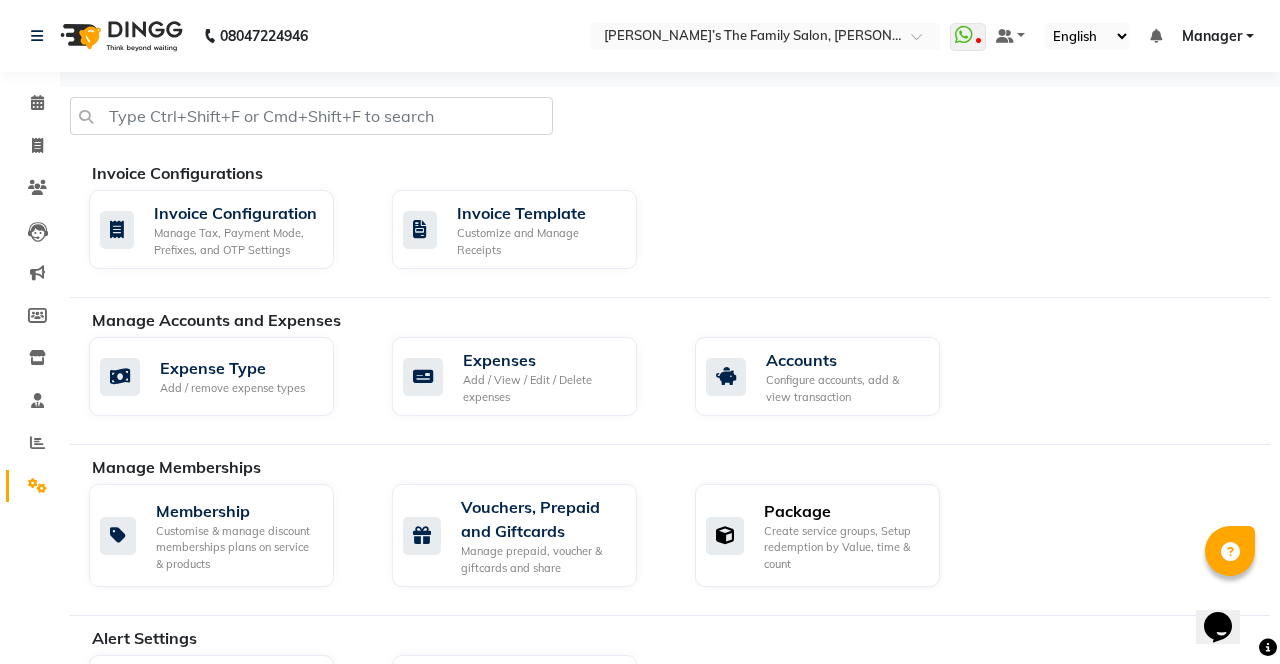 click on "Create service groups, Setup redemption by Value, time & count" 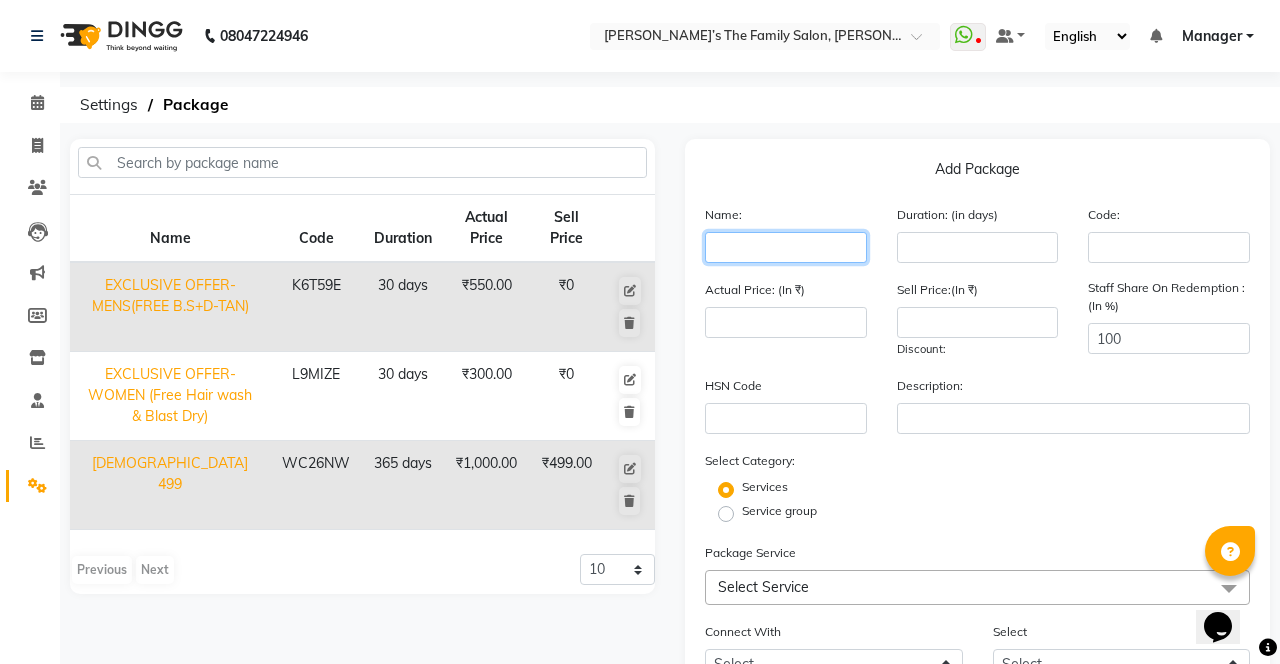 click 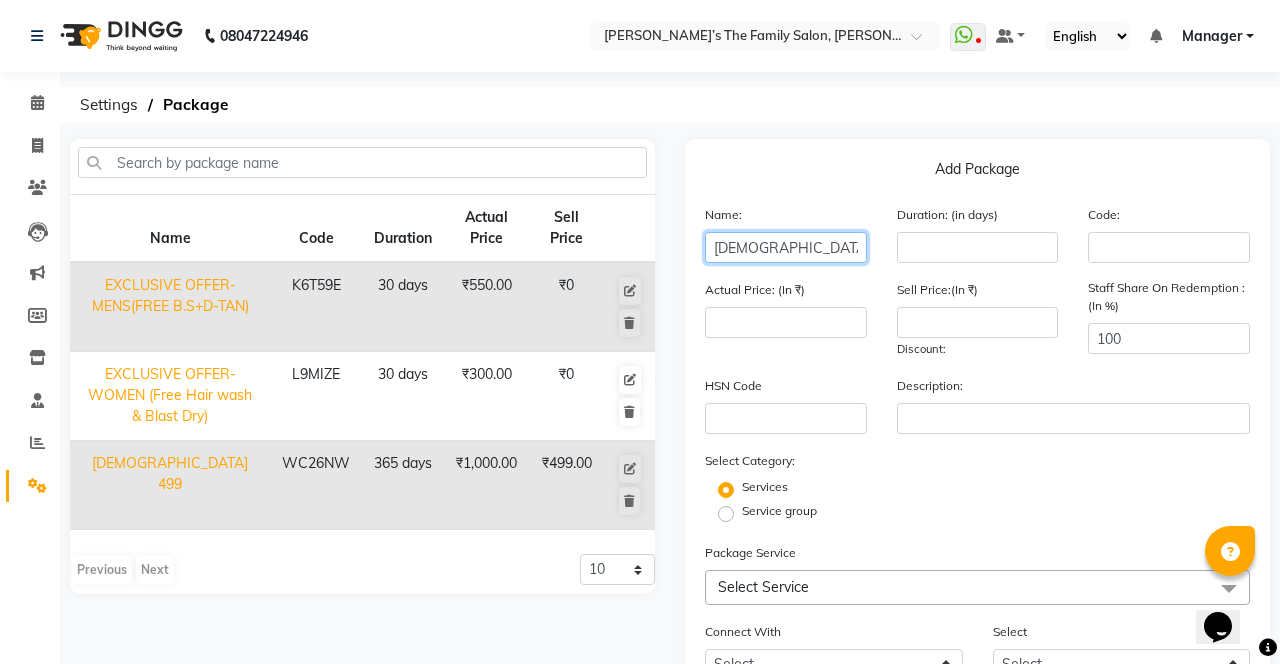 type on "Male 499 (1)" 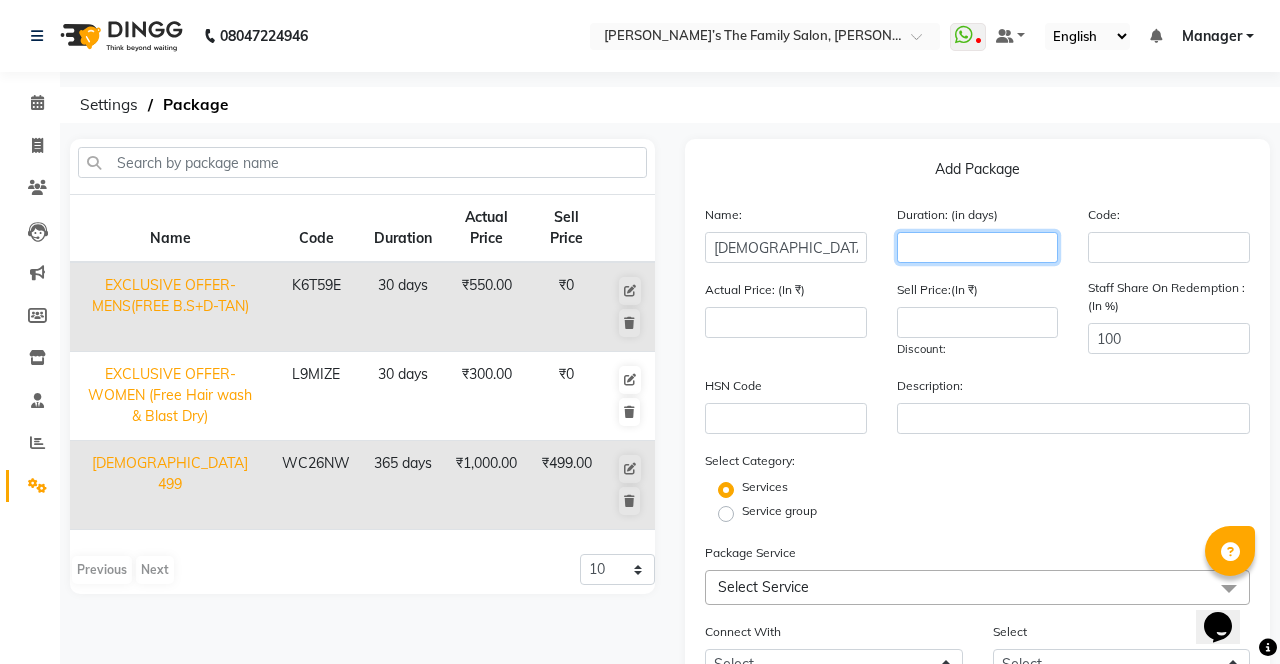 click 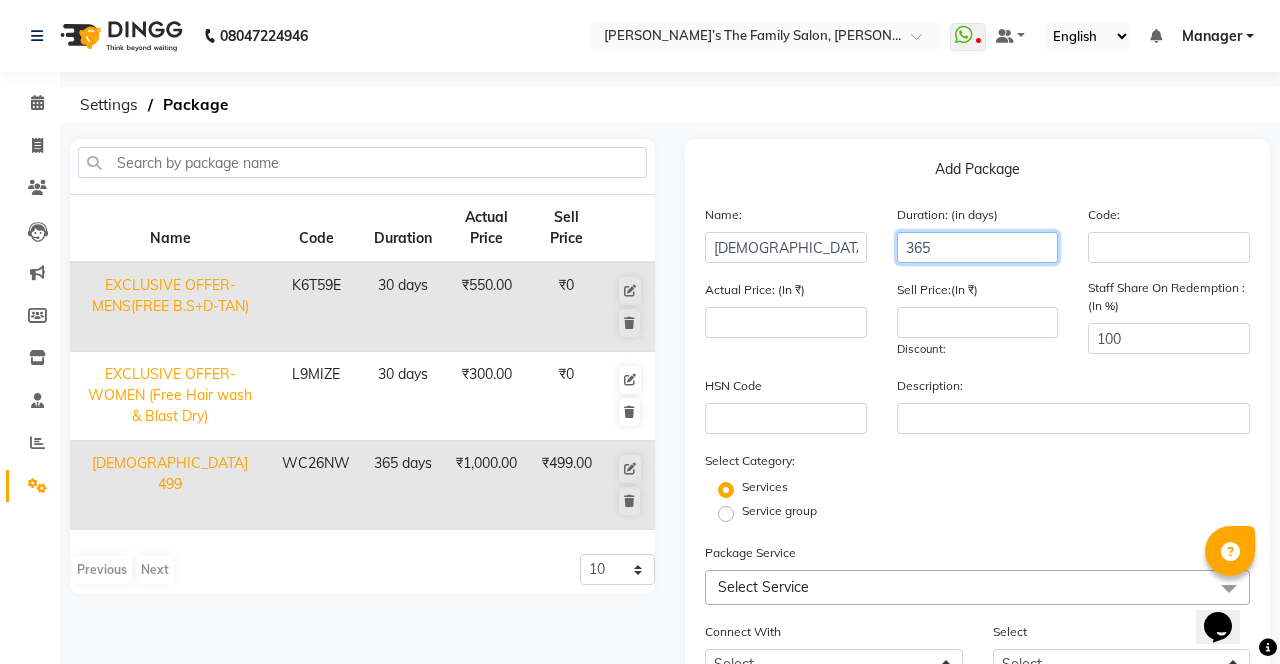 type on "365" 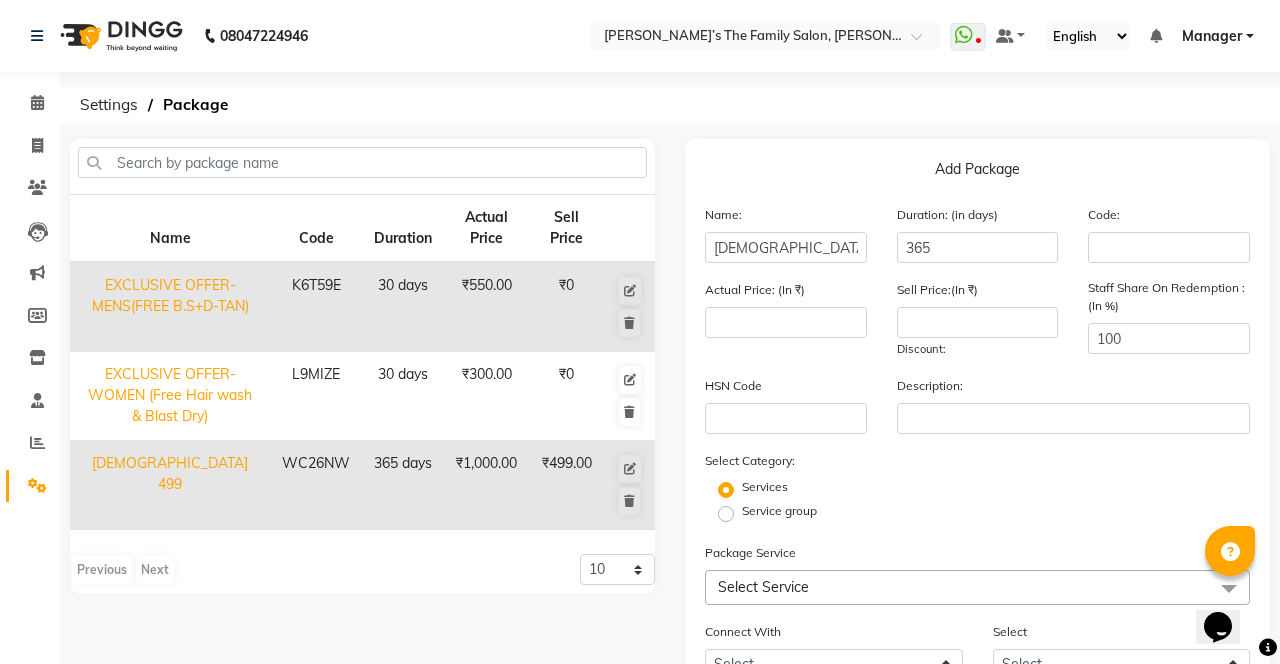 click on "Add Package  Name: Male 499 (1) Duration: (in days) 365 Code: Actual Price: (In ₹) Sell Price:(In ₹) Discount:  Staff Share On Redemption :(In %) 100 HSN Code Description: Select Category: Services Service group Package Service Select Service Select All Back Full Bleach Back Half Bleach Face Bleach Full Body Bleach Hands Bleach Legs Full Bleach Legs Half Bleach Stomach Bleach Bleach - Face Bleach (M&F) Bleach - Full Back ( Including Neck ) (F) Bleach - Half Back (F) Bleach - Full Hands (M&F) Bleach - Half Legs (M&F) Bleach - Full Legs (F) Bleach - Full Body (F) Bleach - Stomach (F) Bleach - U/A (F) Premium Clean Up - O3 - Snovite / Active Blends - Cheryl'S (M&F) Threading - Threading Threading - Forehead (M&F) Threading - Upper Lips (F) Threading - Chin F Threading - Side lock (F) D-Tan - Face D-Tan (M&F) D-Tan - Hand D-Tan (M&F) D-Tan - Underarms D-Tan (M&F) D-Tan - Full Back D-Tan (F) D-Tan - Half Back D-Tan (F) D-Tan - Full Legs D-Tan (F) D-Tan - Stomach (F) D-Tan - Full Body (F) D-Tan - Stomach (F) 1" 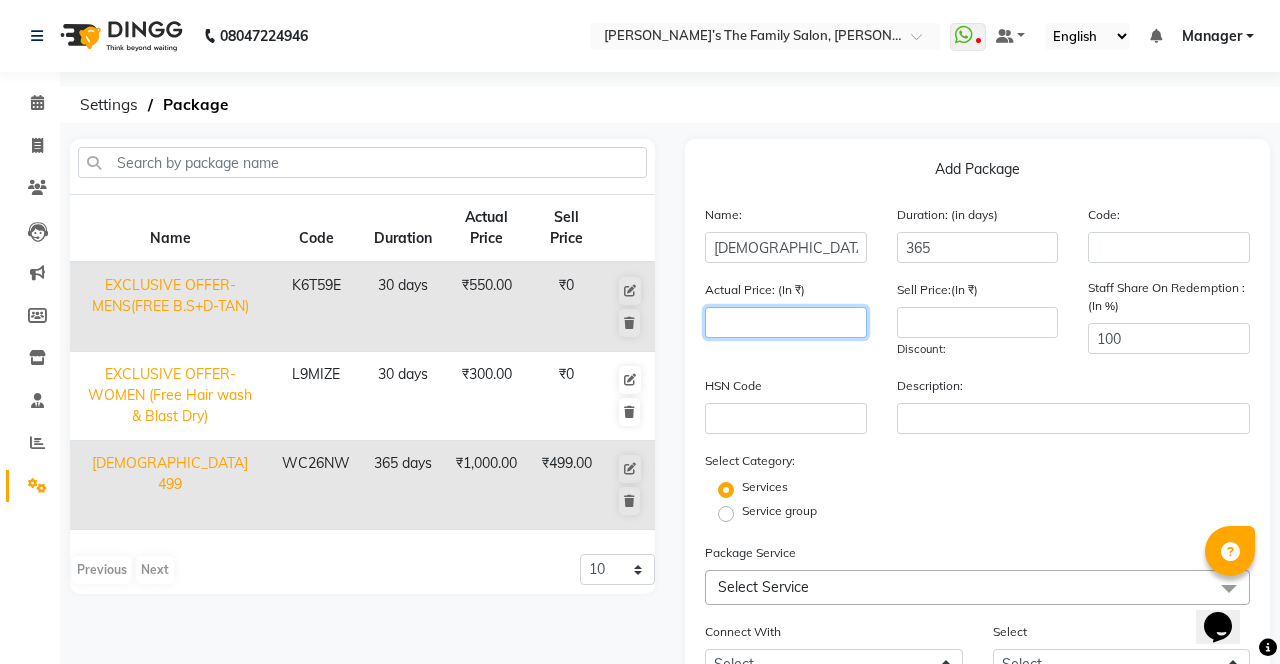 click 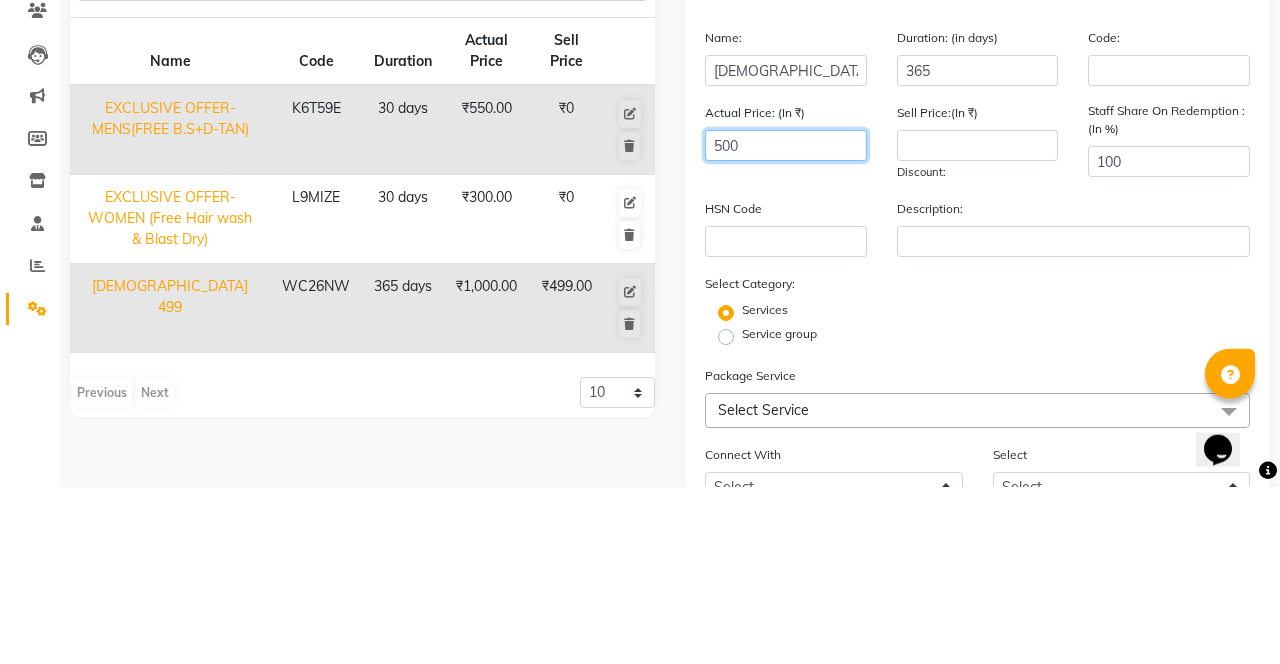 type on "500" 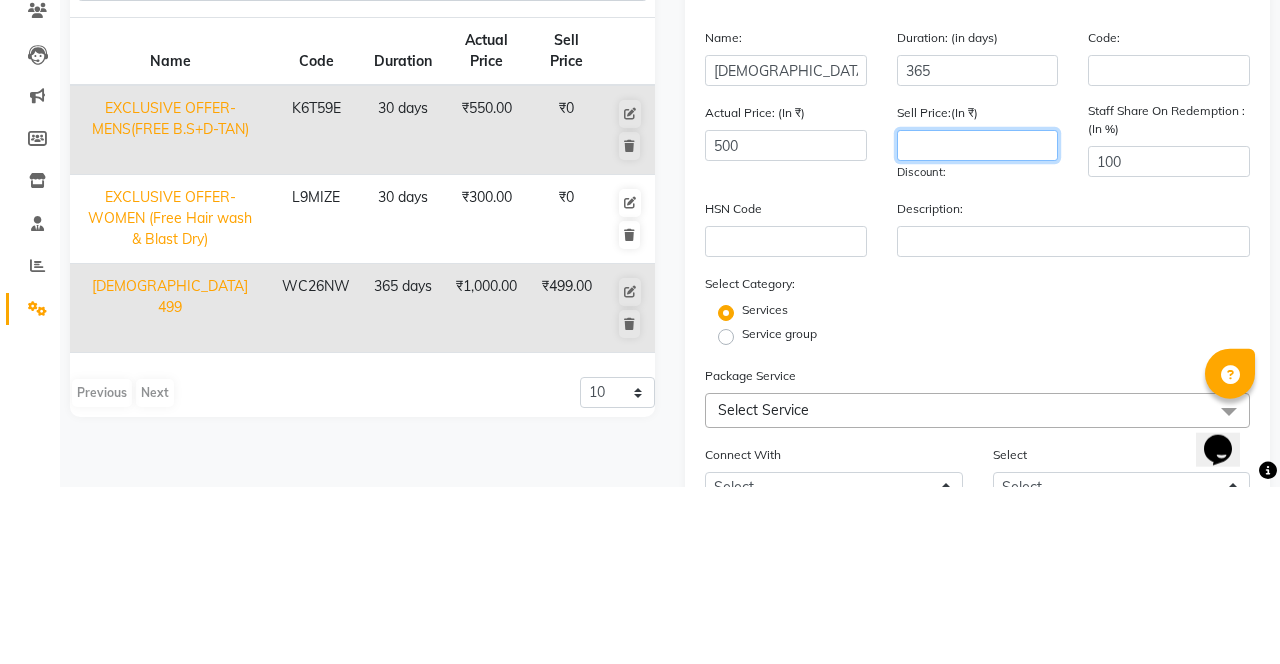 click 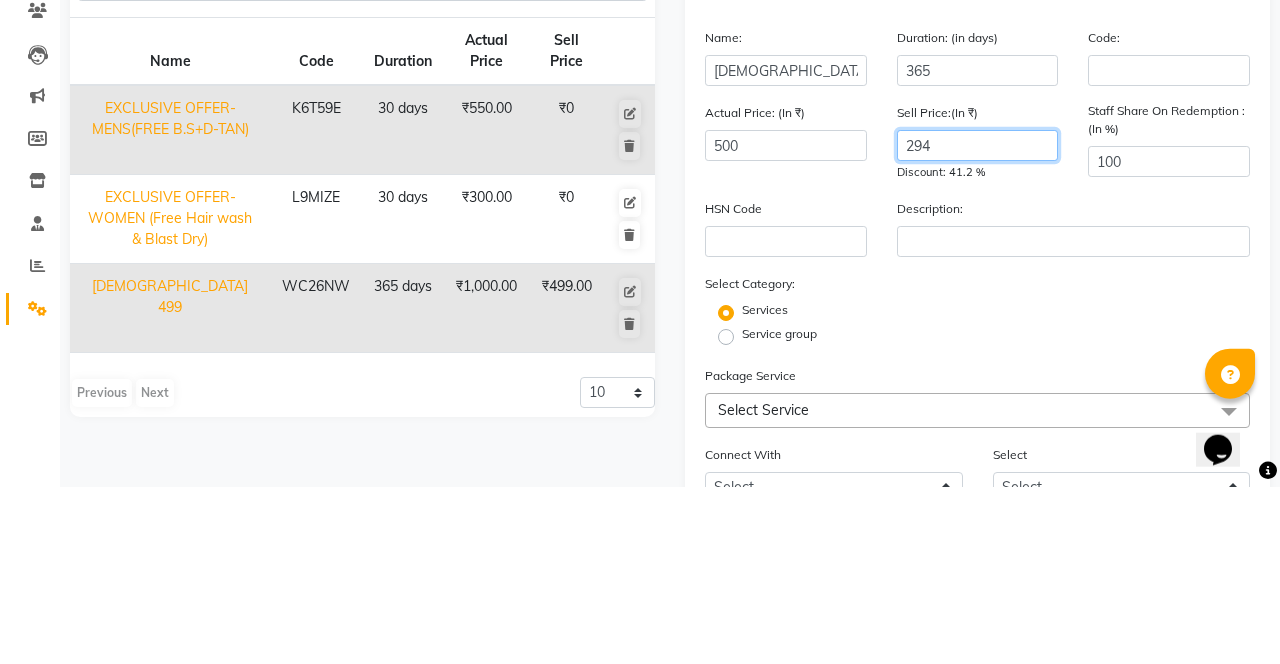 type on "294" 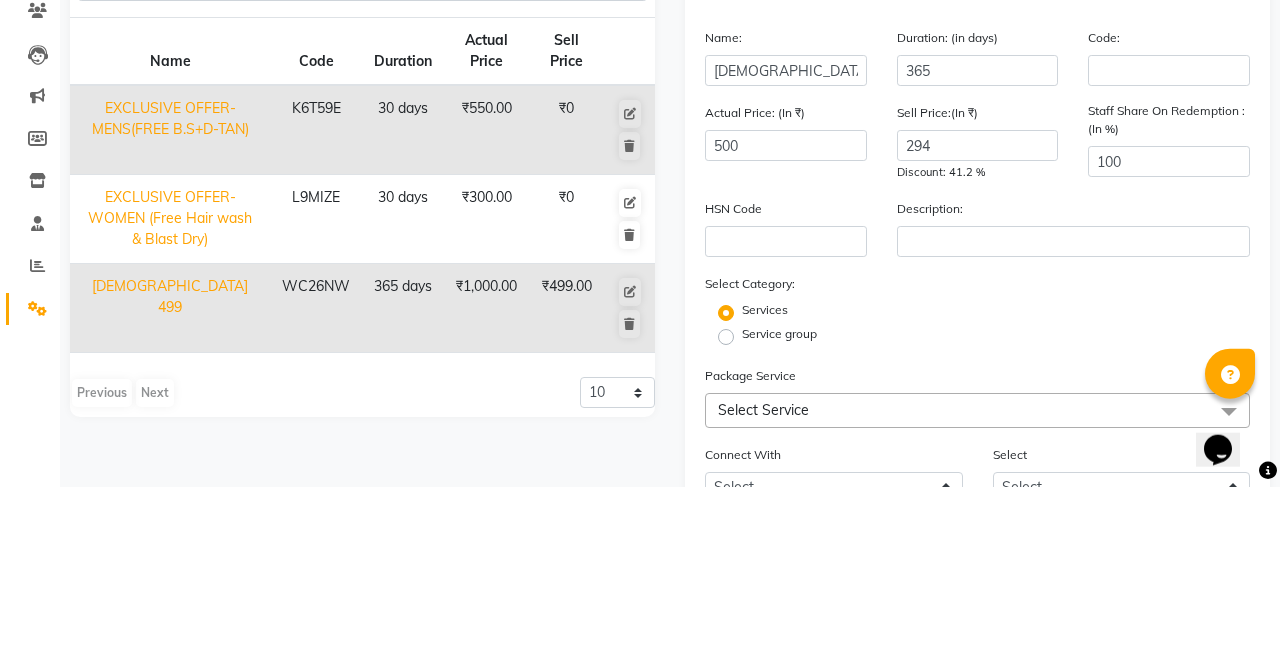 click on "Description:" 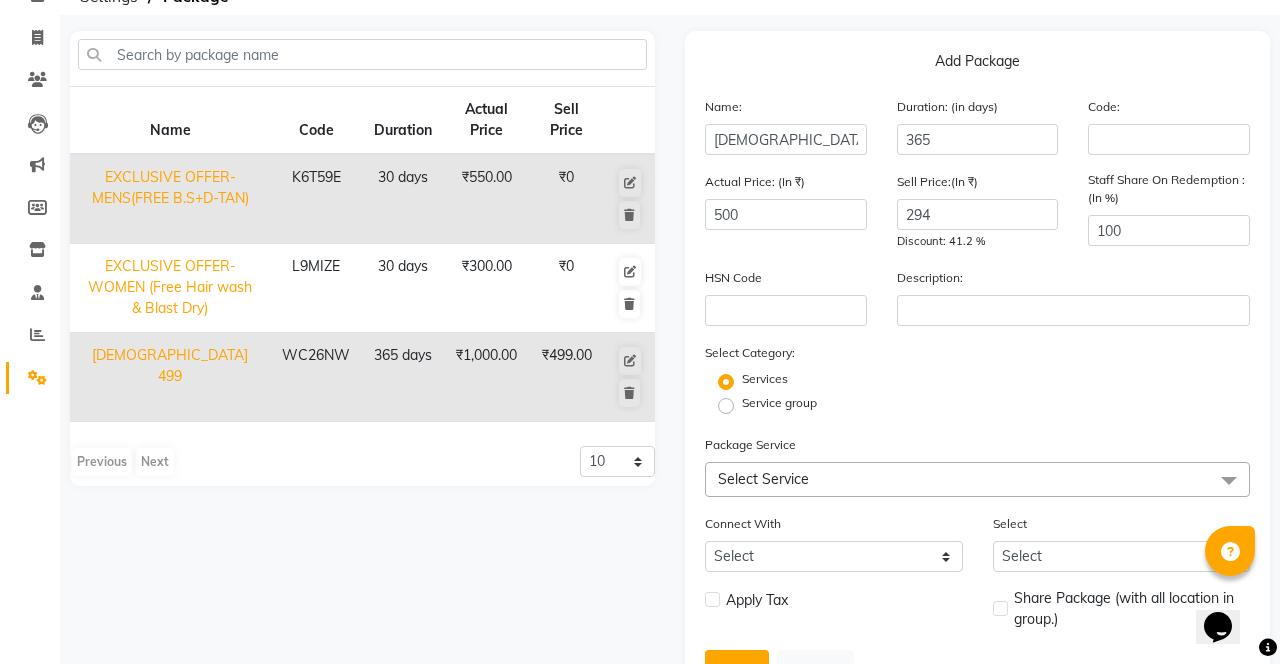 scroll, scrollTop: 133, scrollLeft: 0, axis: vertical 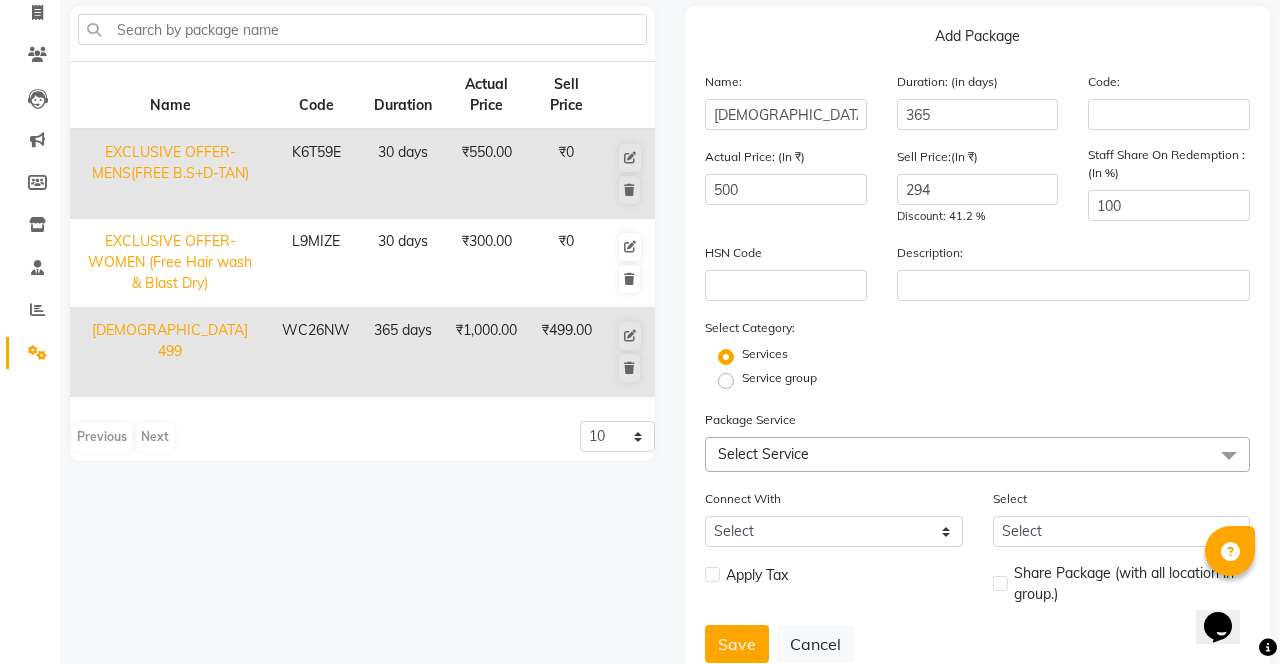 click on "Select Service" 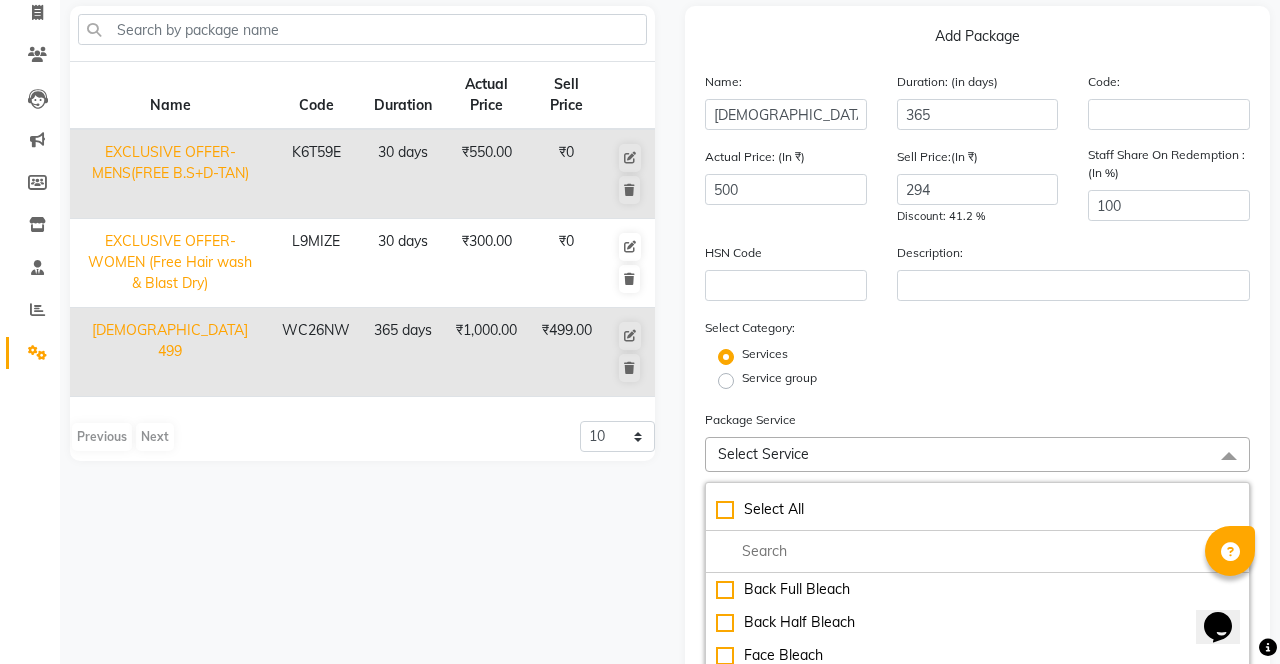 click 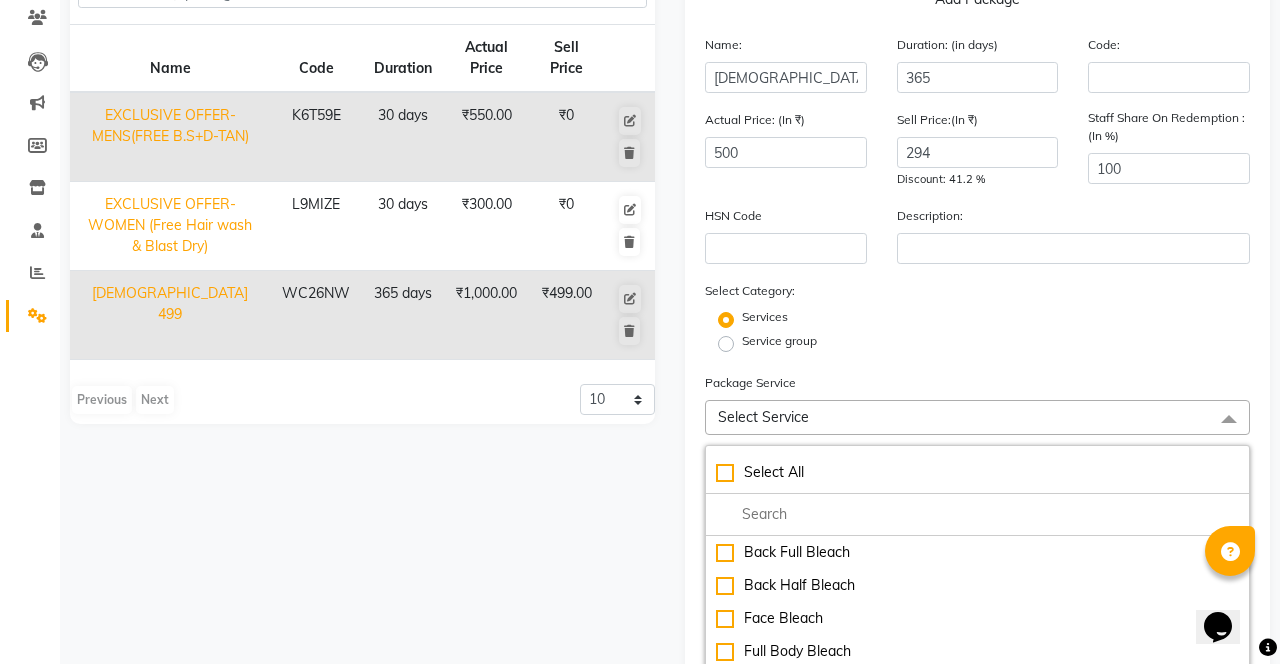 scroll, scrollTop: 192, scrollLeft: 0, axis: vertical 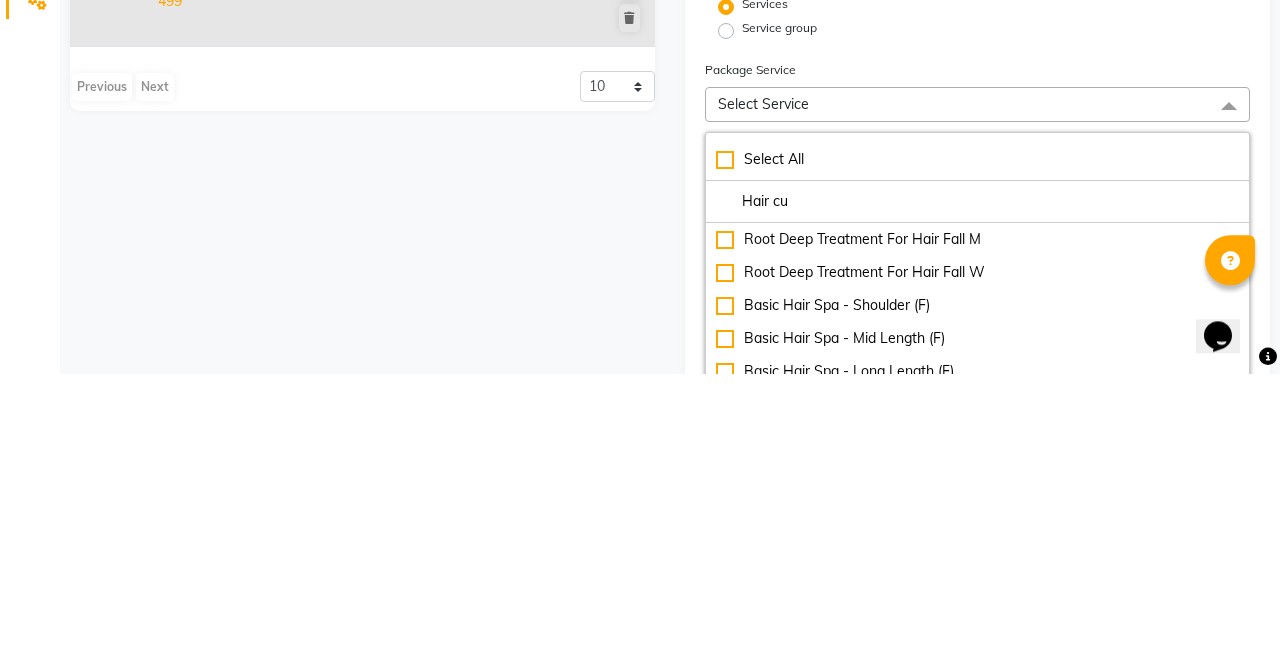 type on "Hair cut" 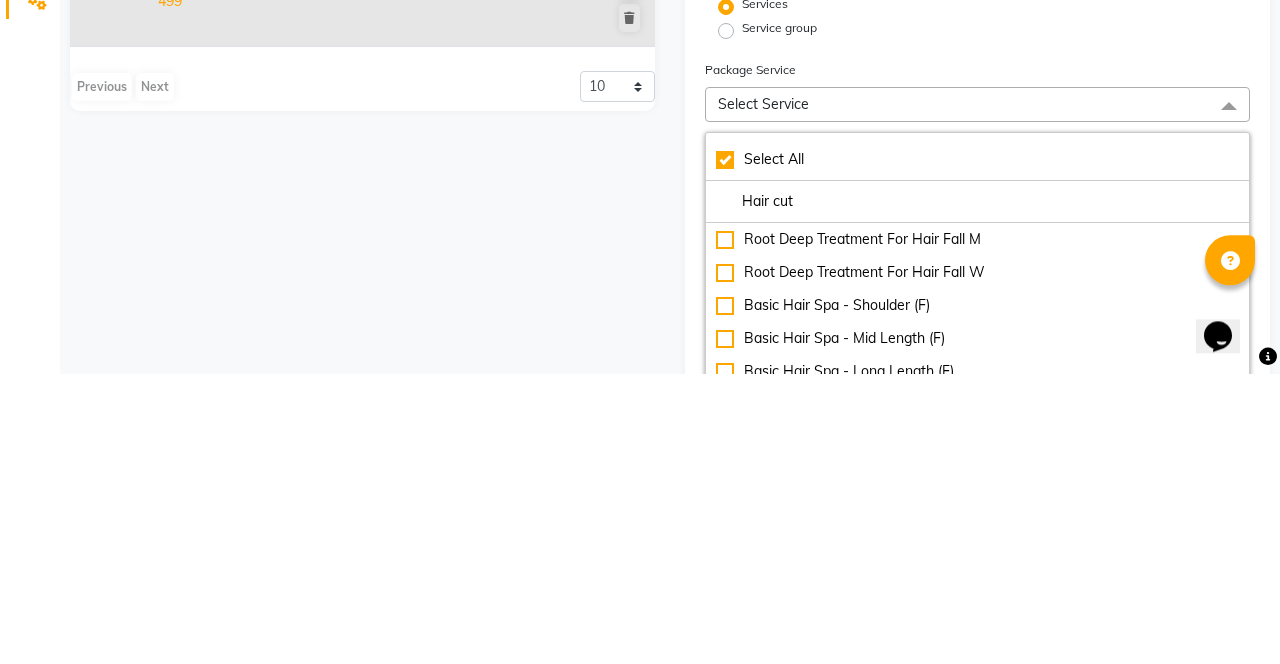 checkbox on "true" 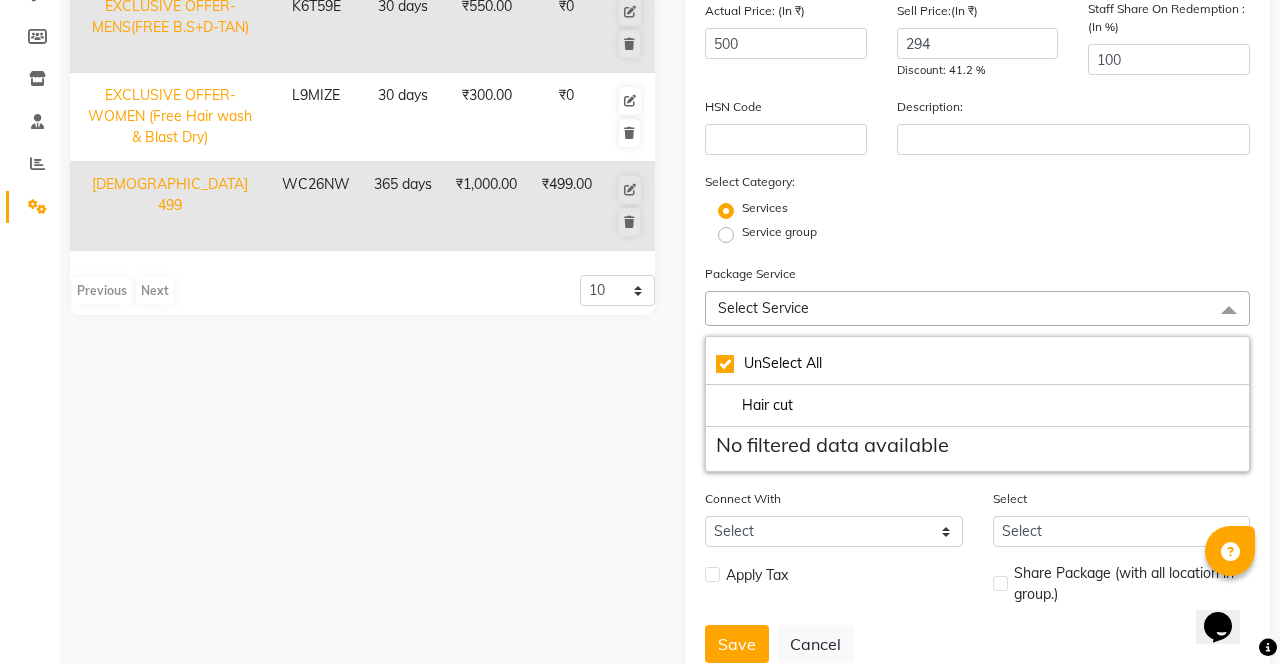 scroll, scrollTop: 297, scrollLeft: 0, axis: vertical 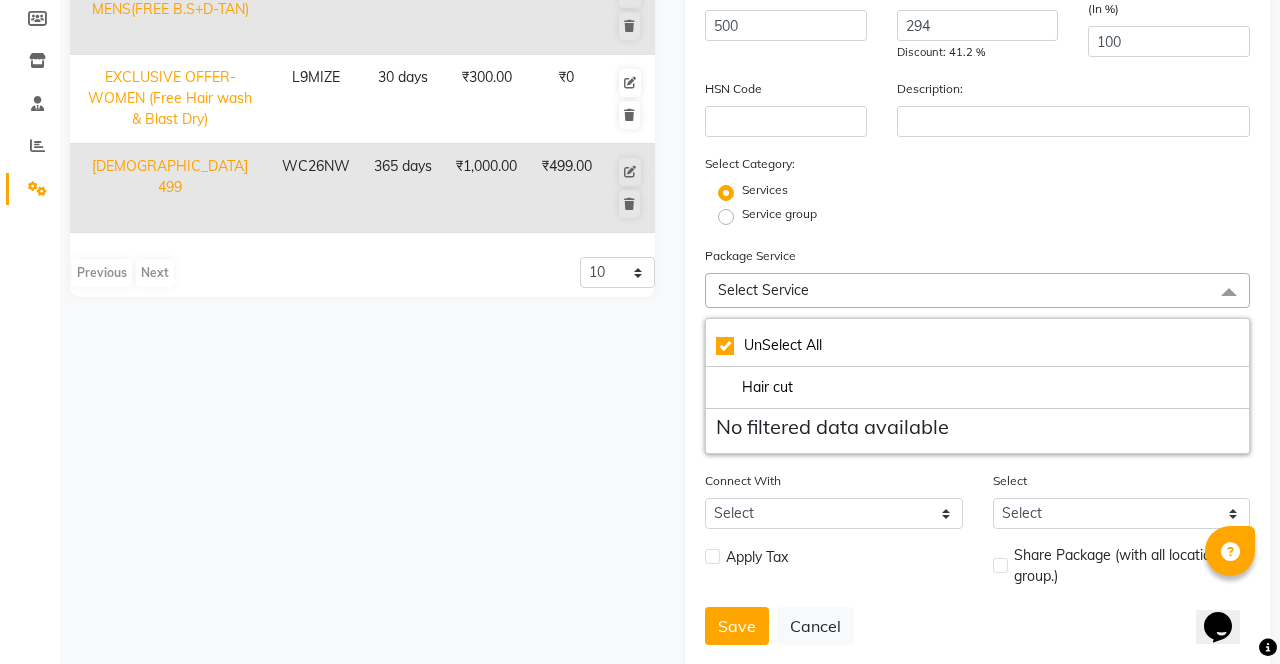 click on "Hair cut" 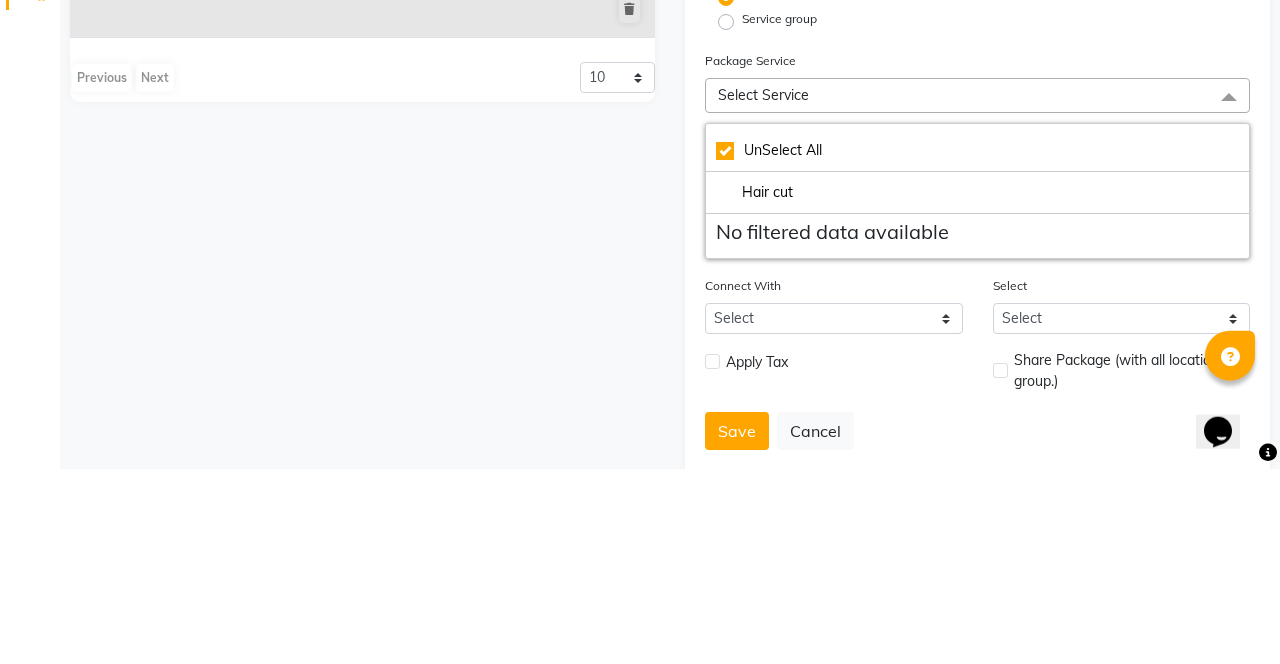 scroll, scrollTop: 297, scrollLeft: 0, axis: vertical 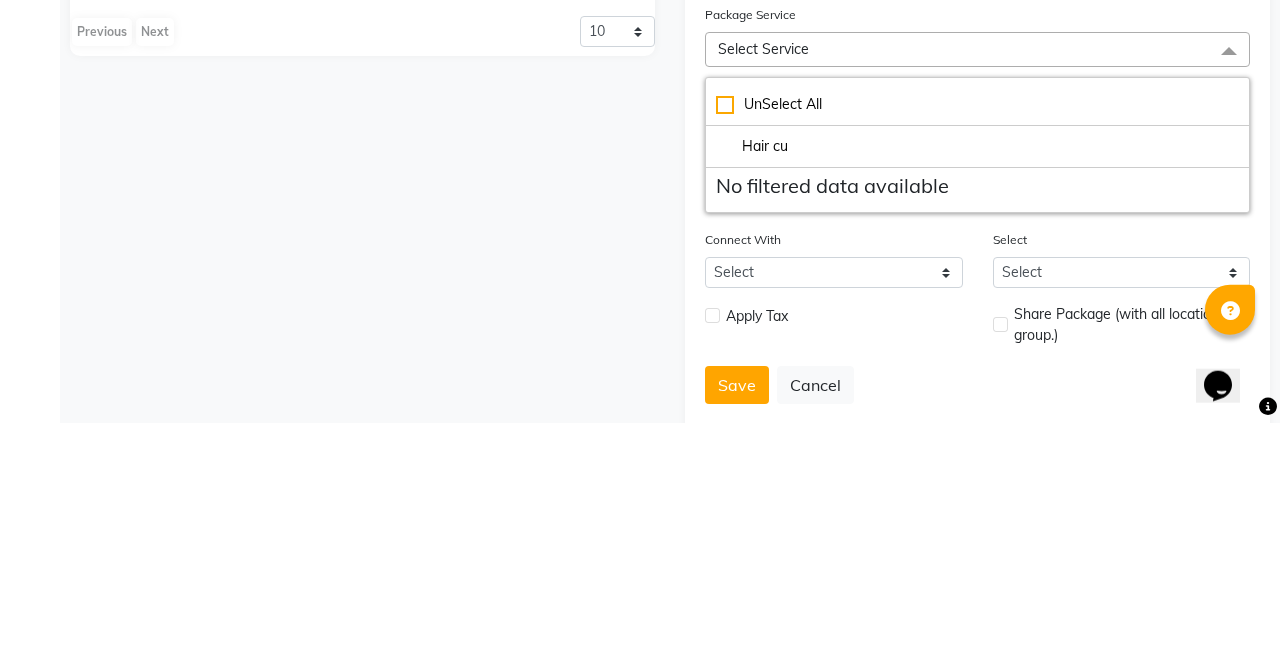 type on "Hair c" 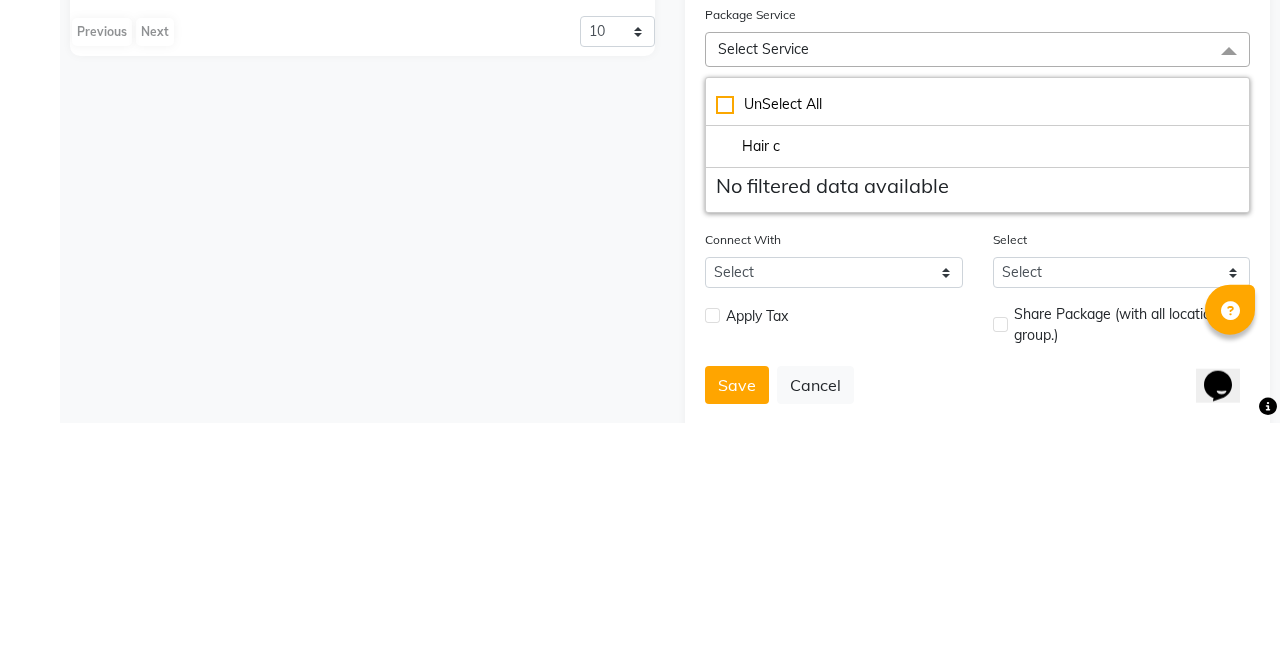 checkbox on "false" 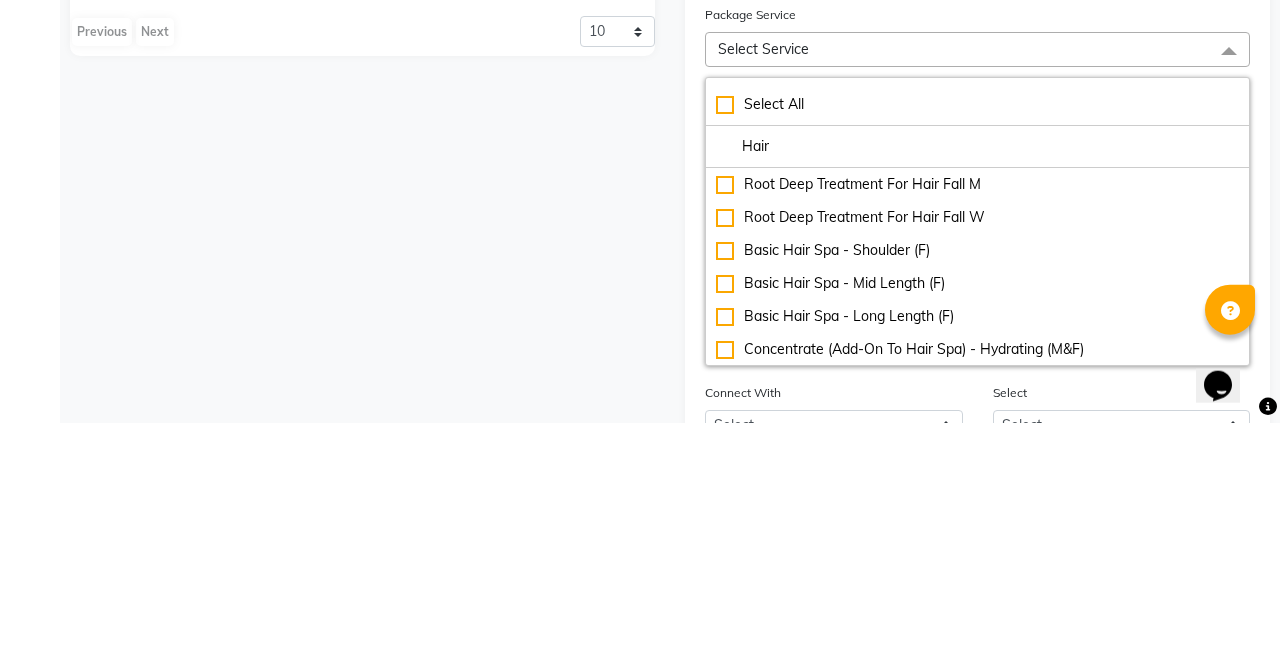 scroll, scrollTop: 297, scrollLeft: 0, axis: vertical 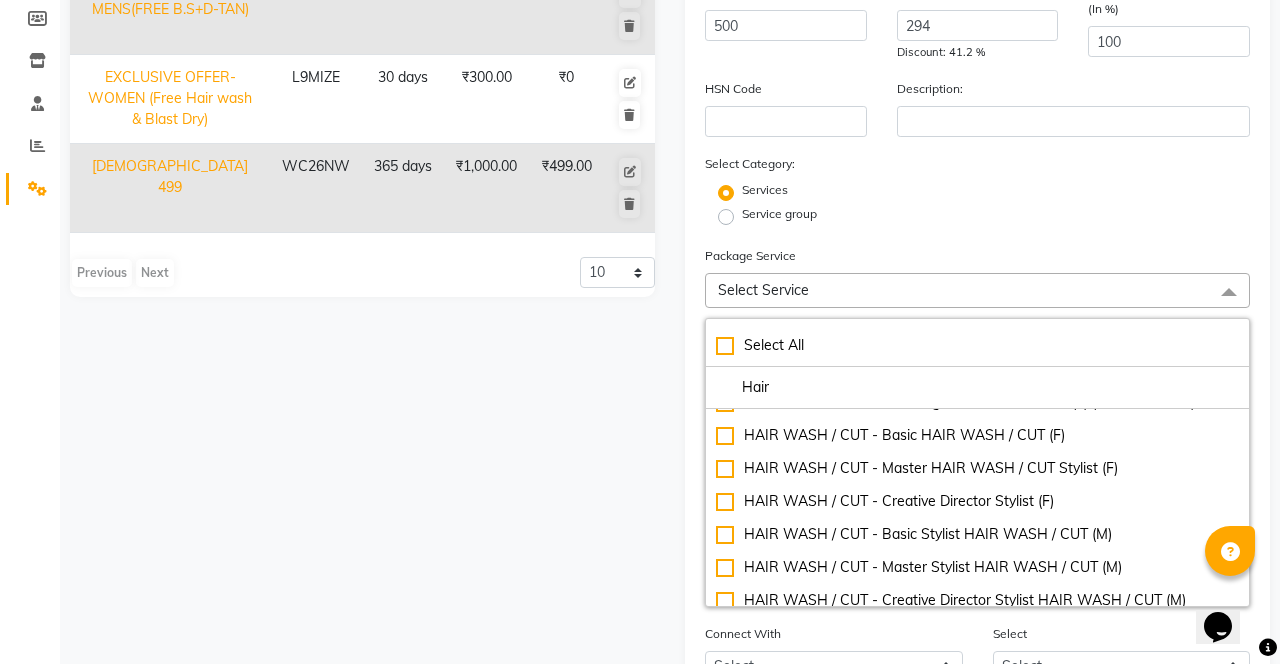 type on "Hair" 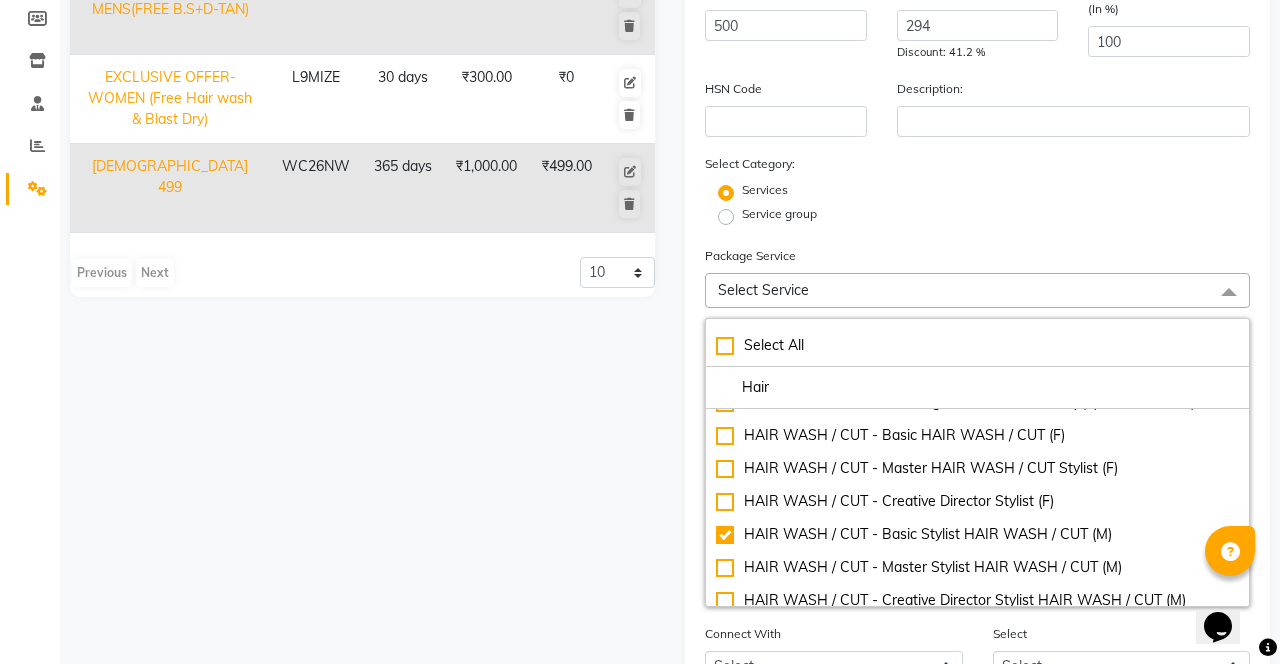 checkbox on "true" 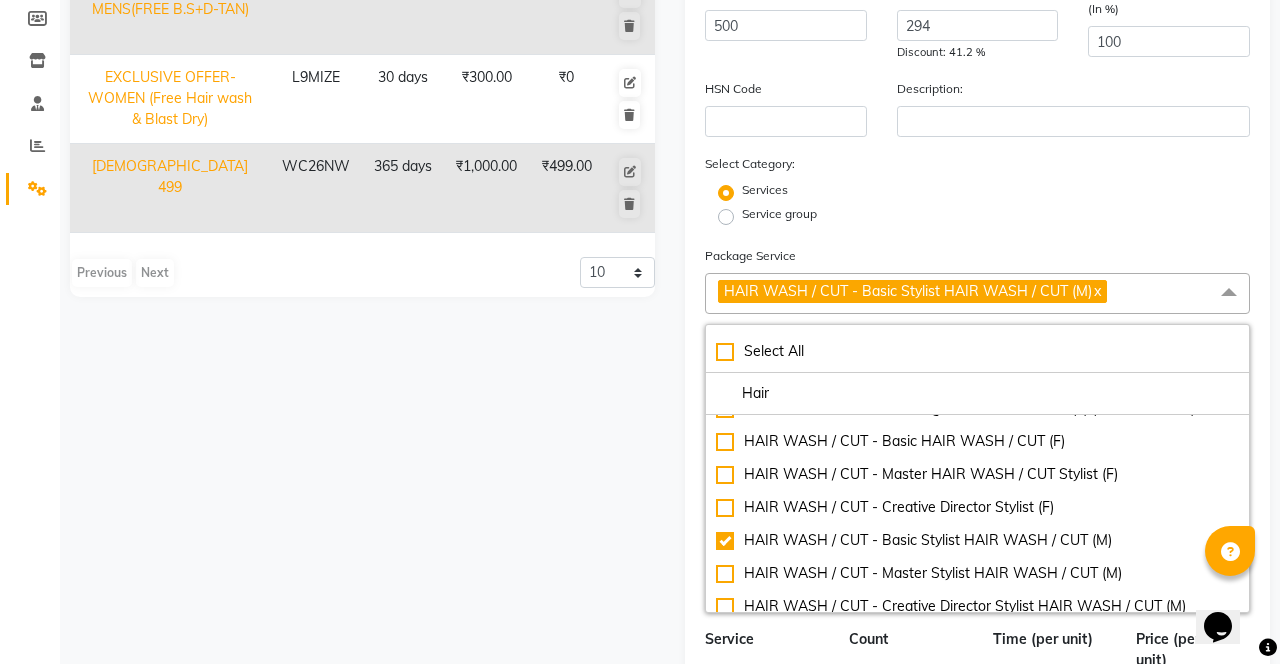 click on "Hair" 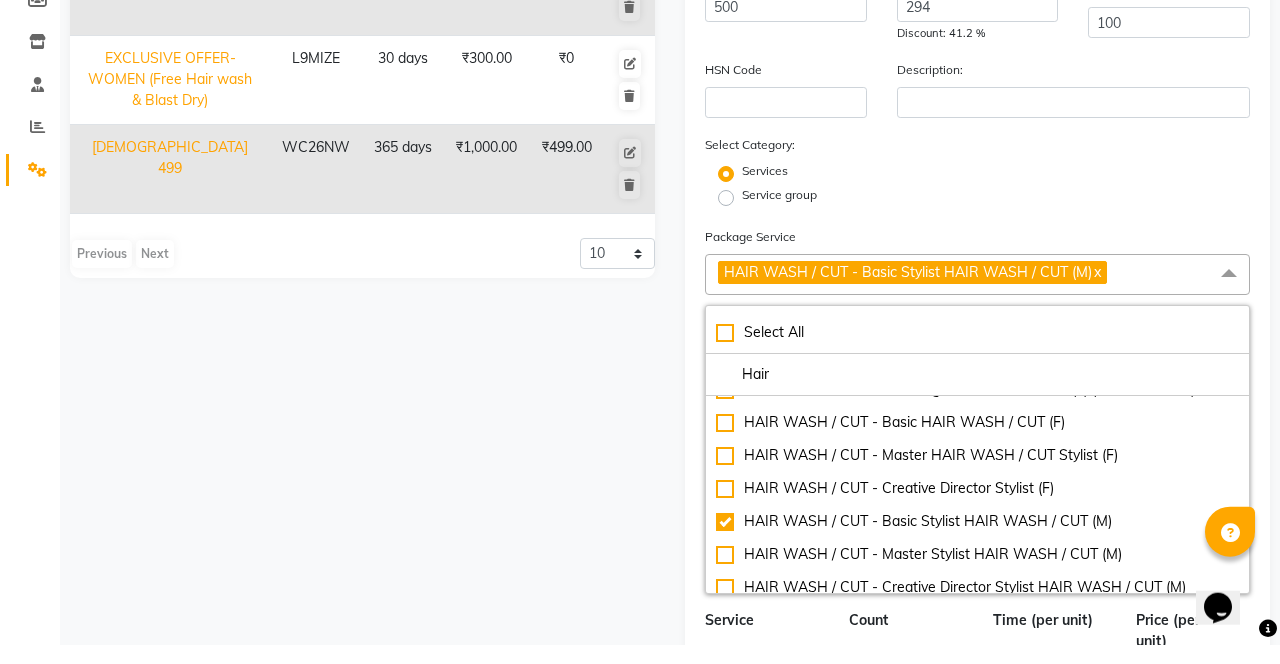 scroll, scrollTop: 297, scrollLeft: 0, axis: vertical 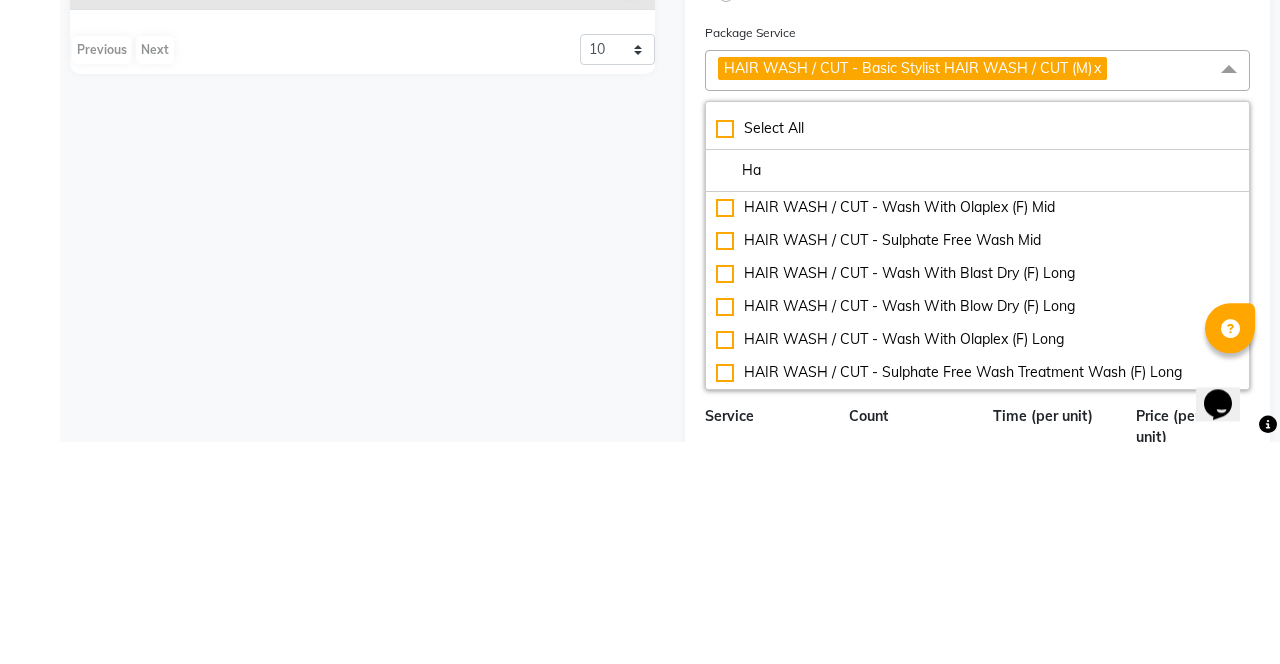 type on "H" 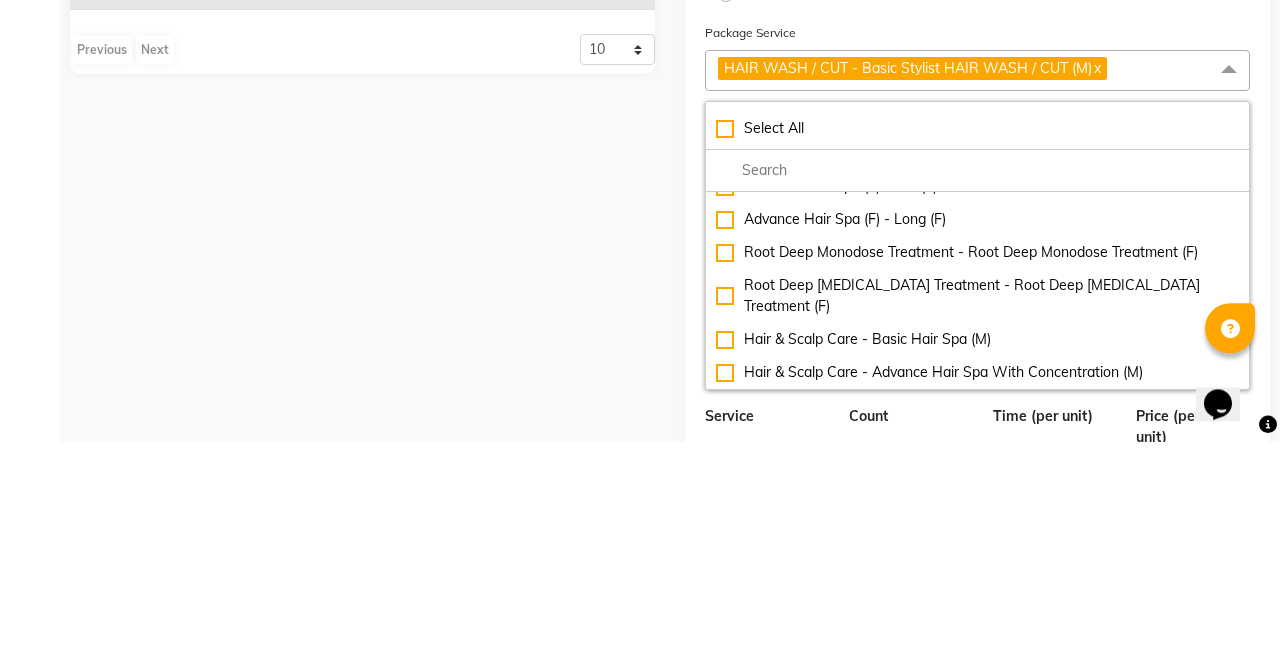 scroll, scrollTop: 8008, scrollLeft: 0, axis: vertical 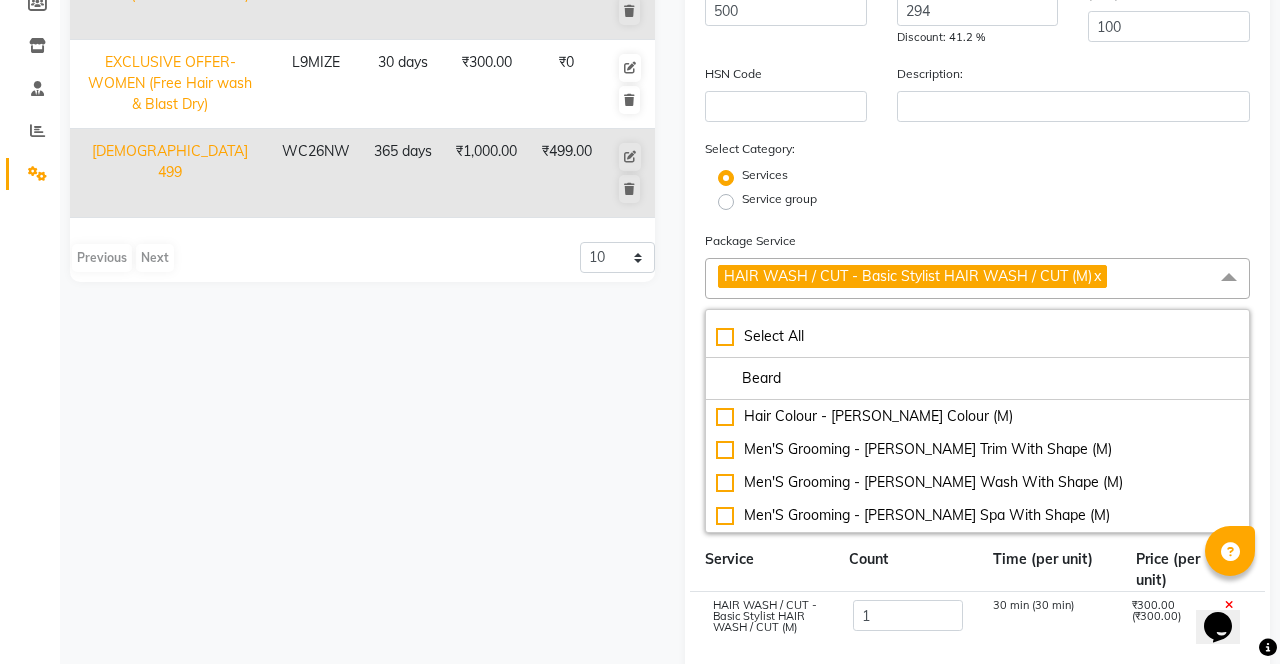 type on "Beard" 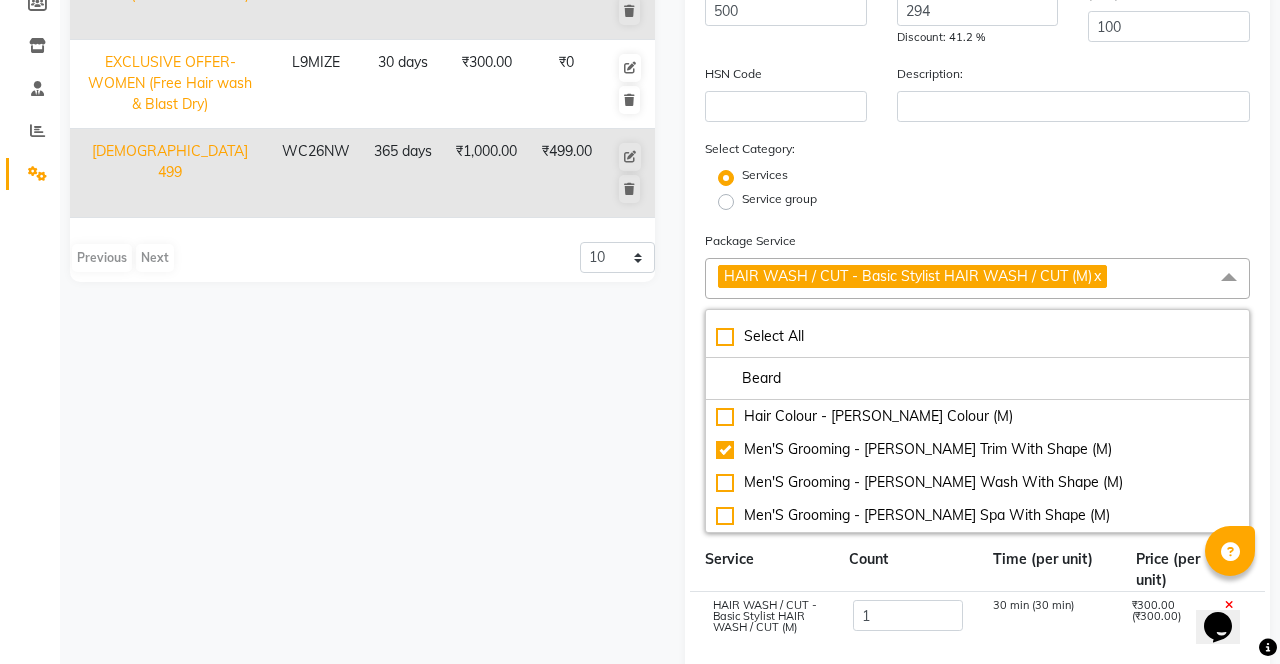 checkbox on "true" 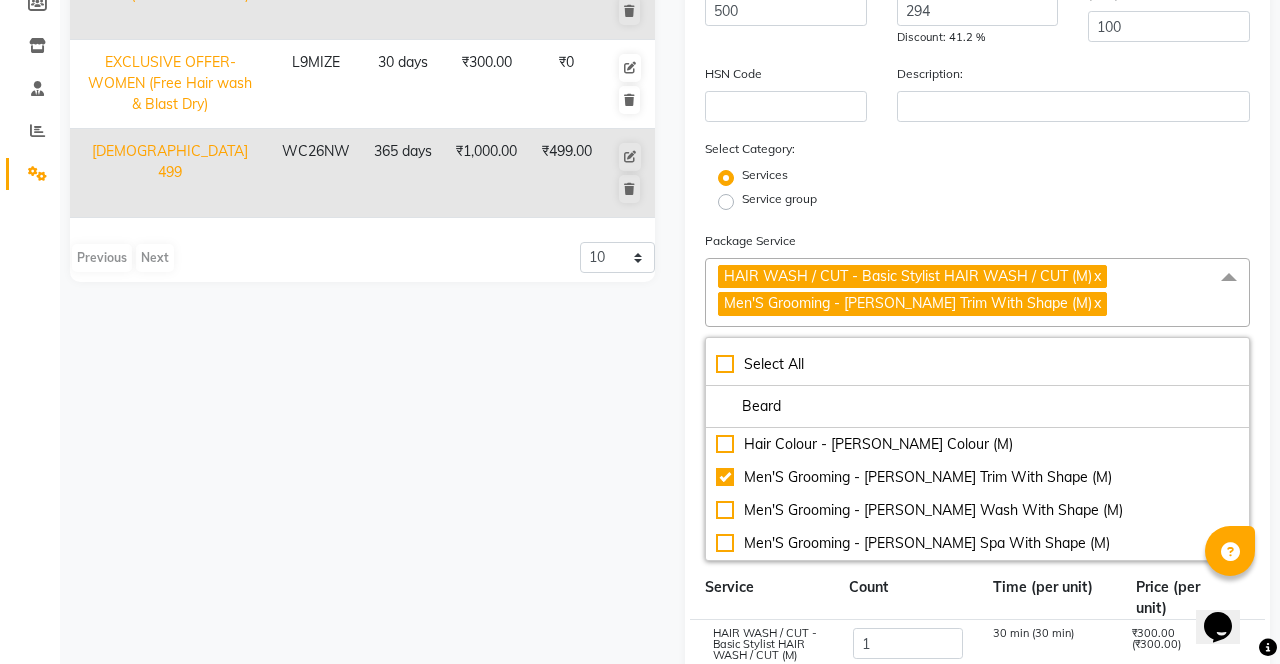 click on "Service group" 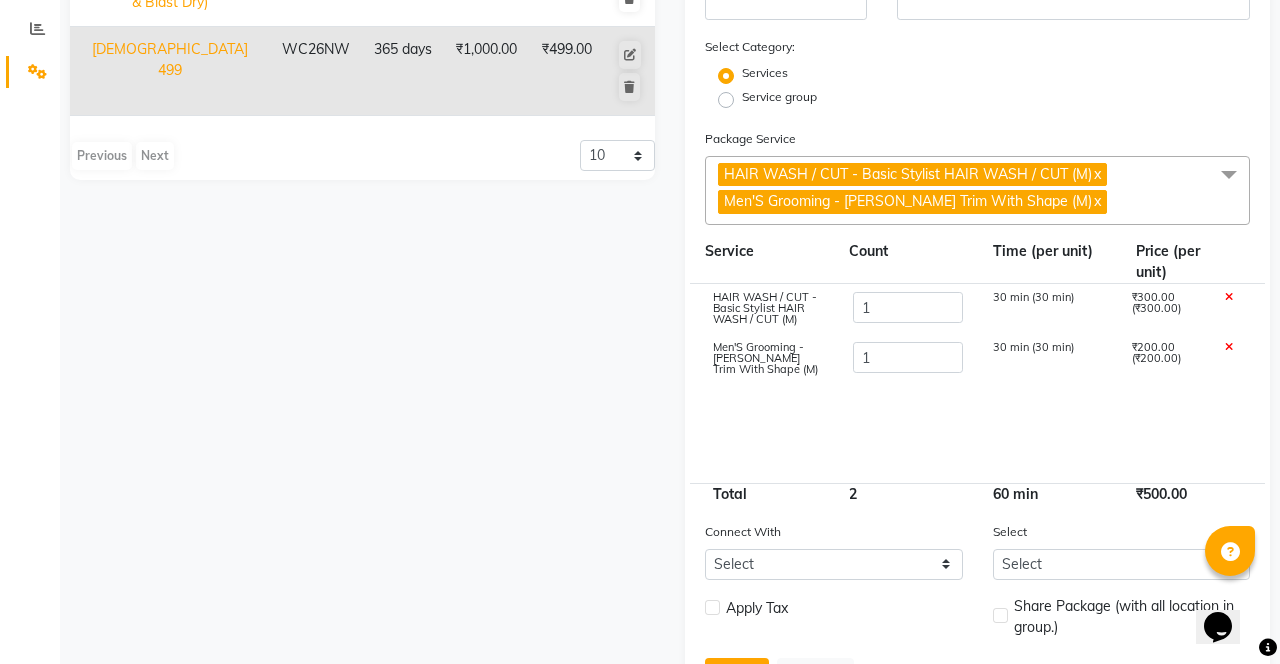scroll, scrollTop: 464, scrollLeft: 0, axis: vertical 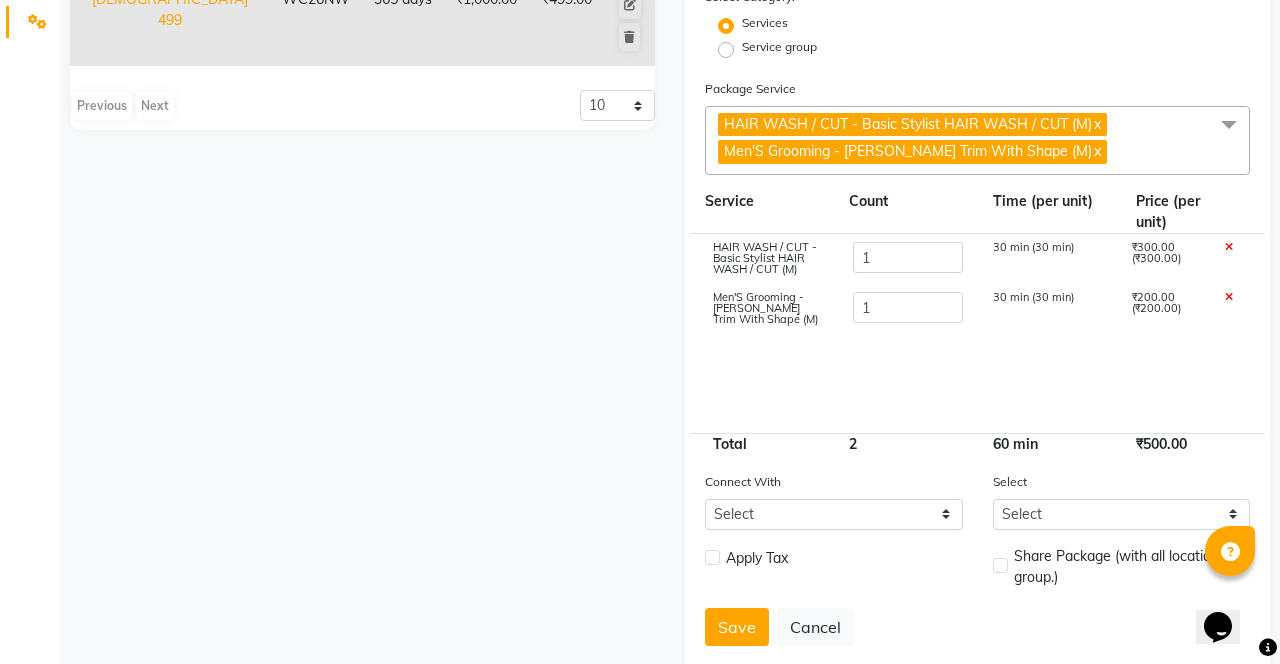 click 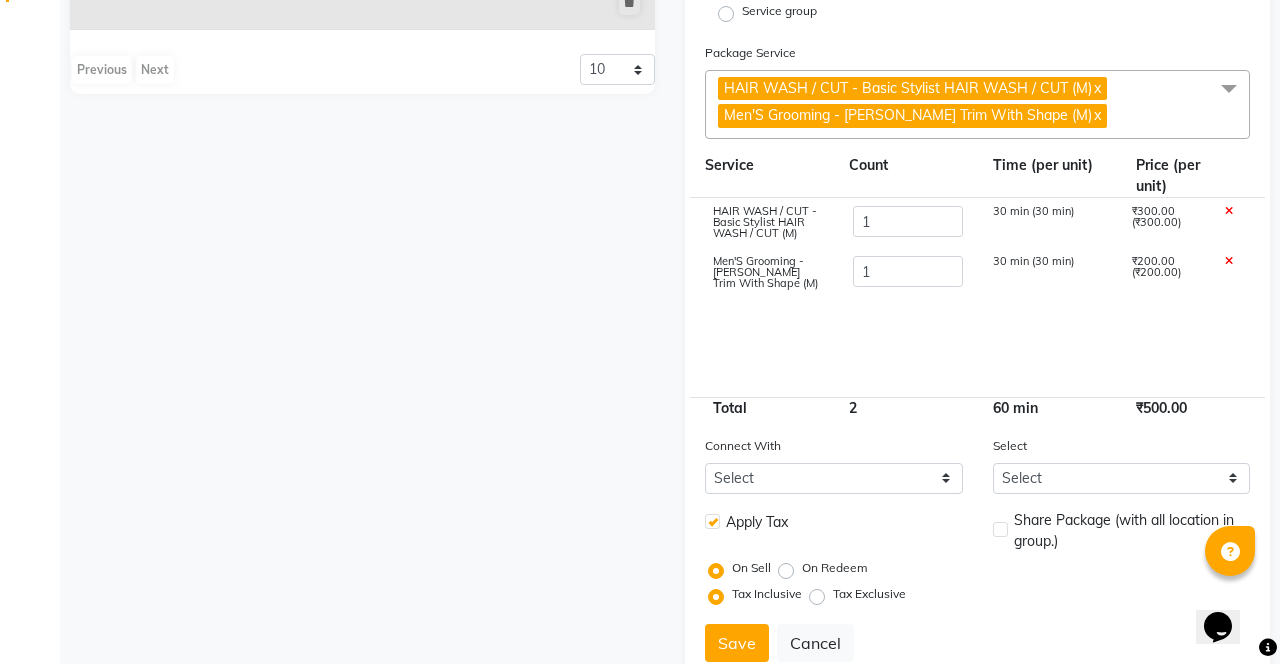 scroll, scrollTop: 511, scrollLeft: 0, axis: vertical 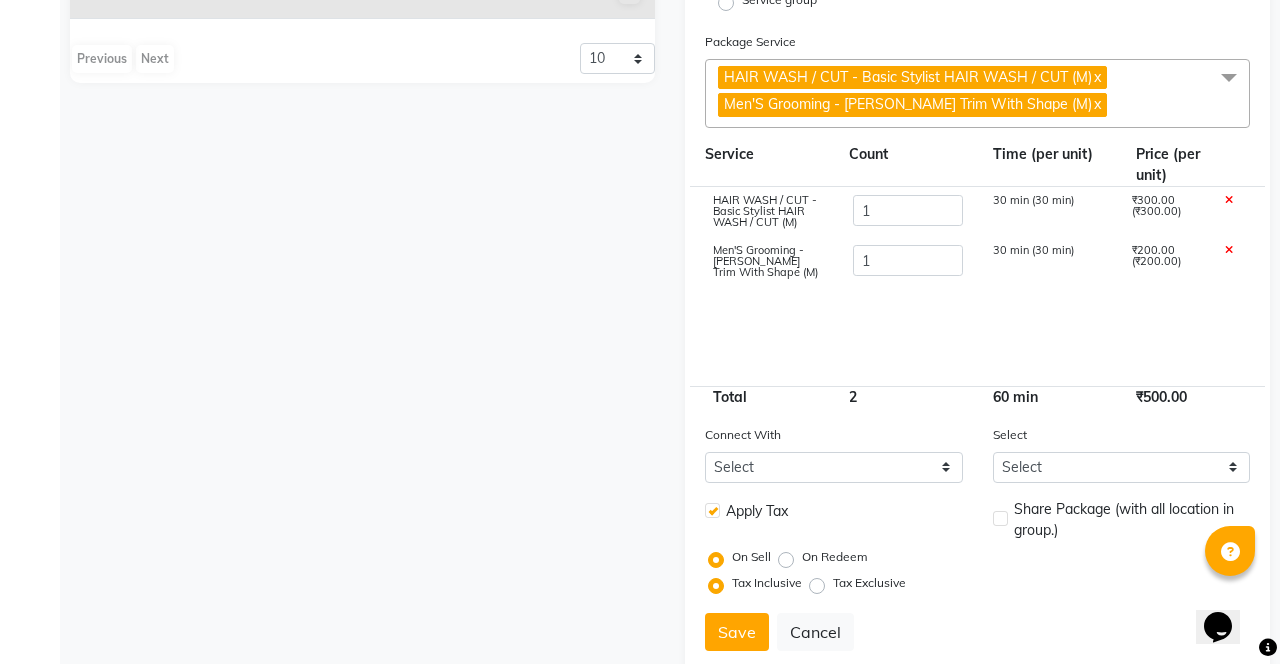 click on "Tax Exclusive" 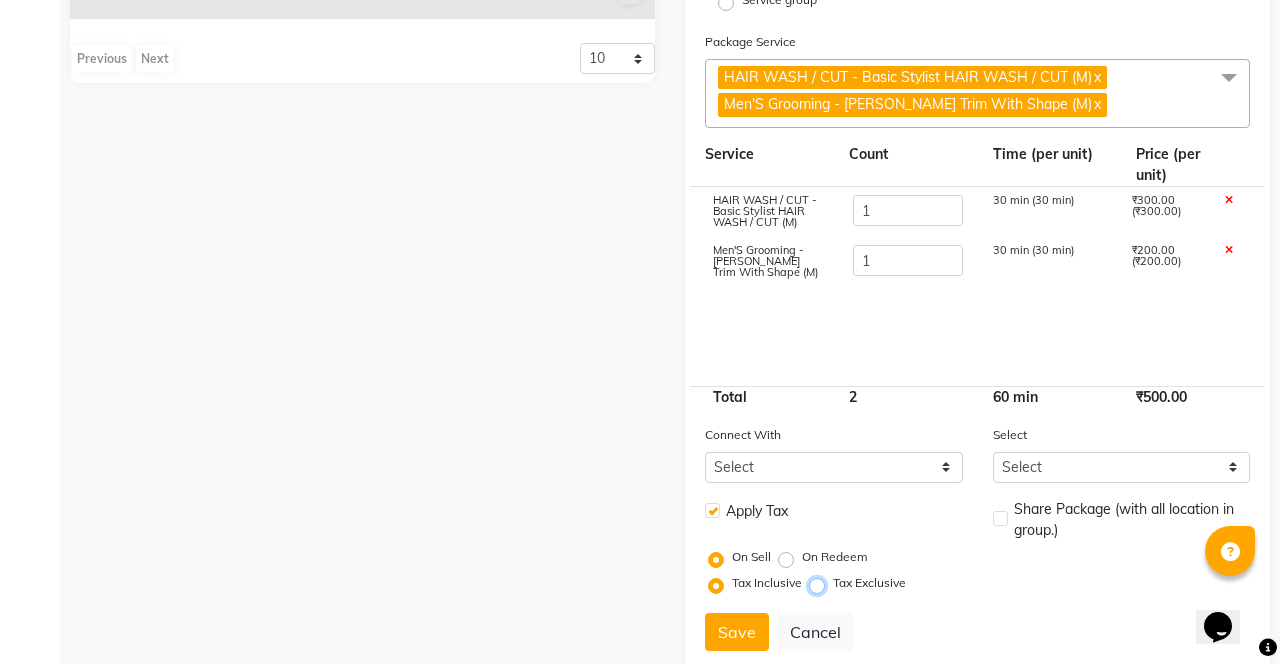 click on "Tax Exclusive" at bounding box center (821, 583) 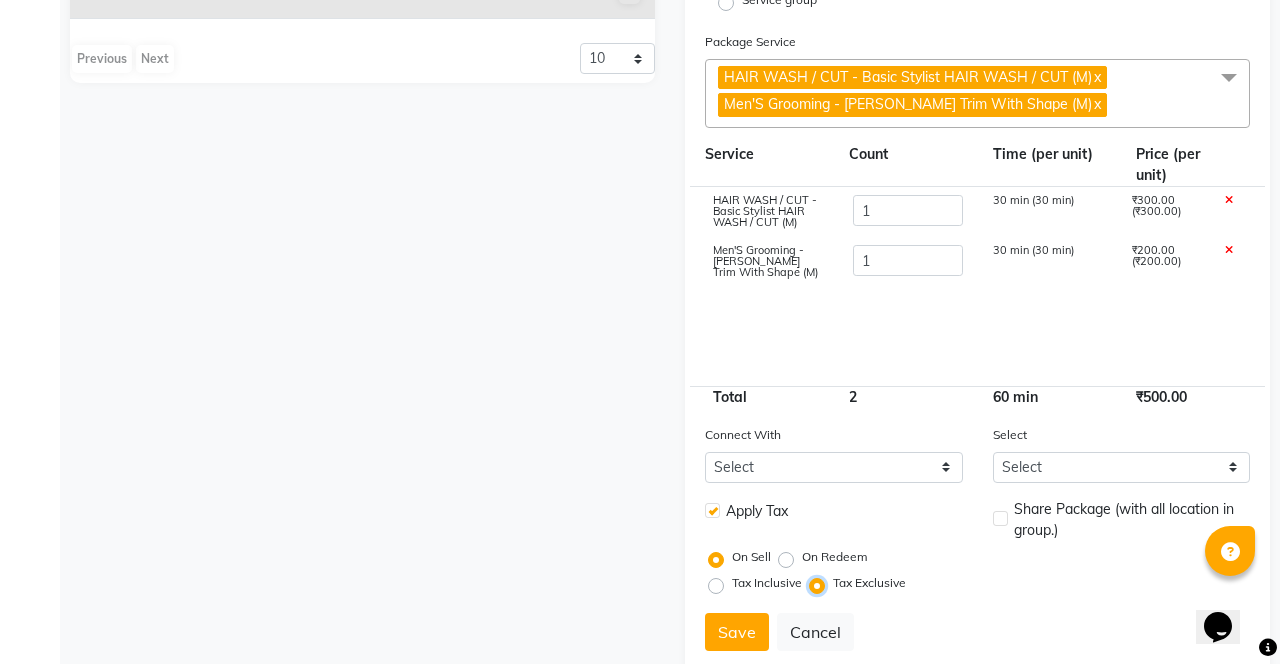 scroll, scrollTop: 516, scrollLeft: 0, axis: vertical 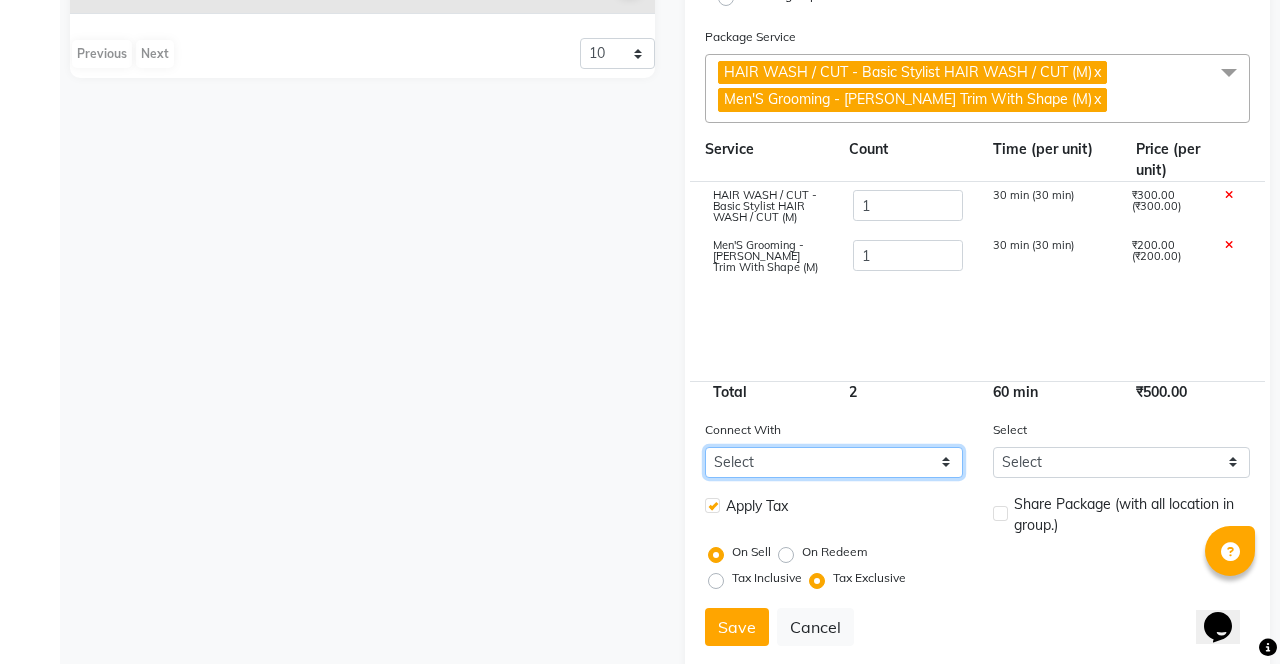 click on "Select Membership Prepaid Voucher" 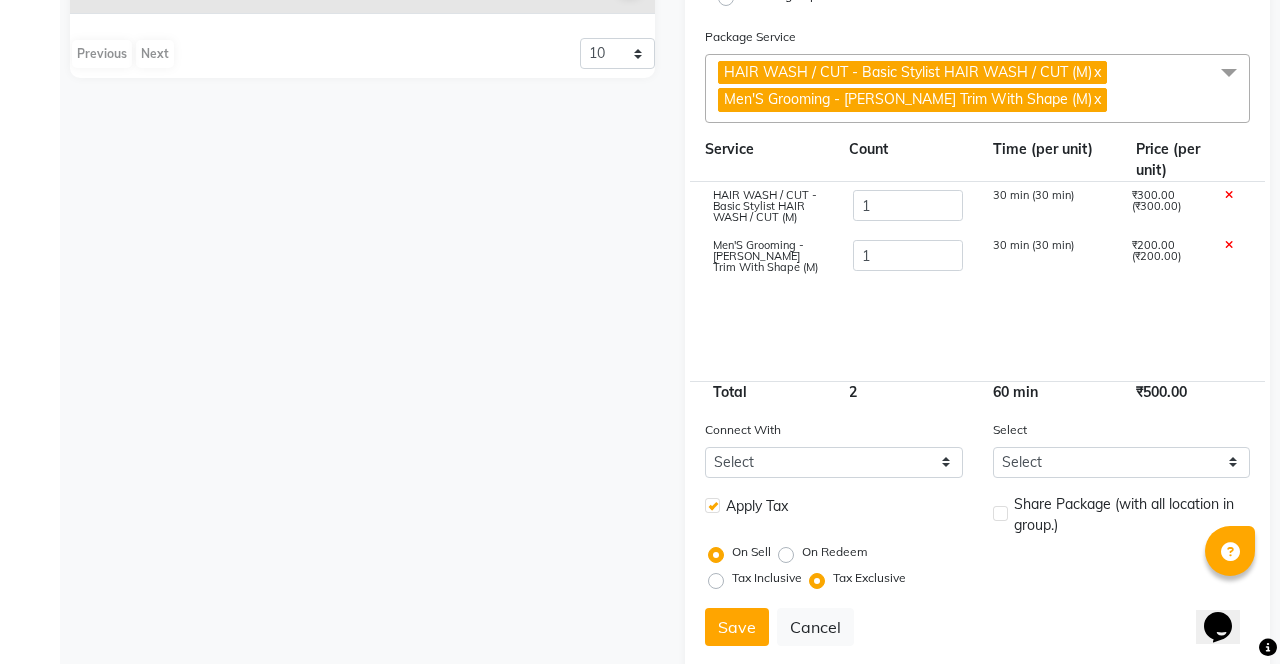 click on "Save   Cancel" 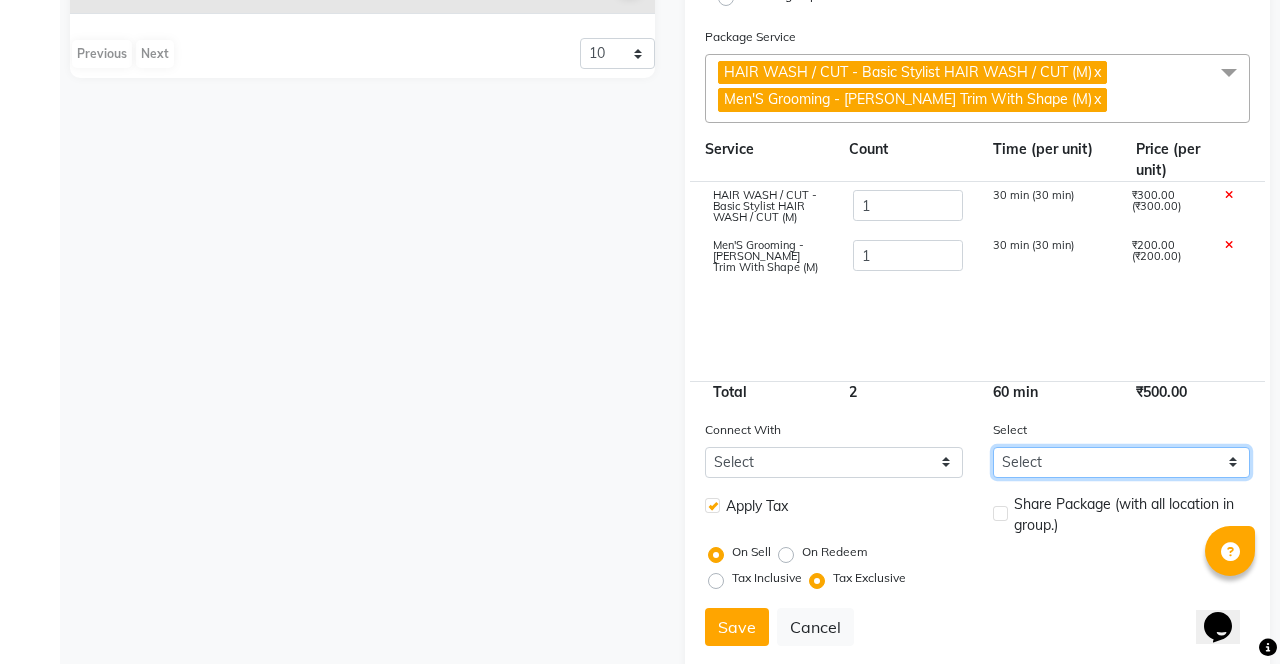click on "Select" 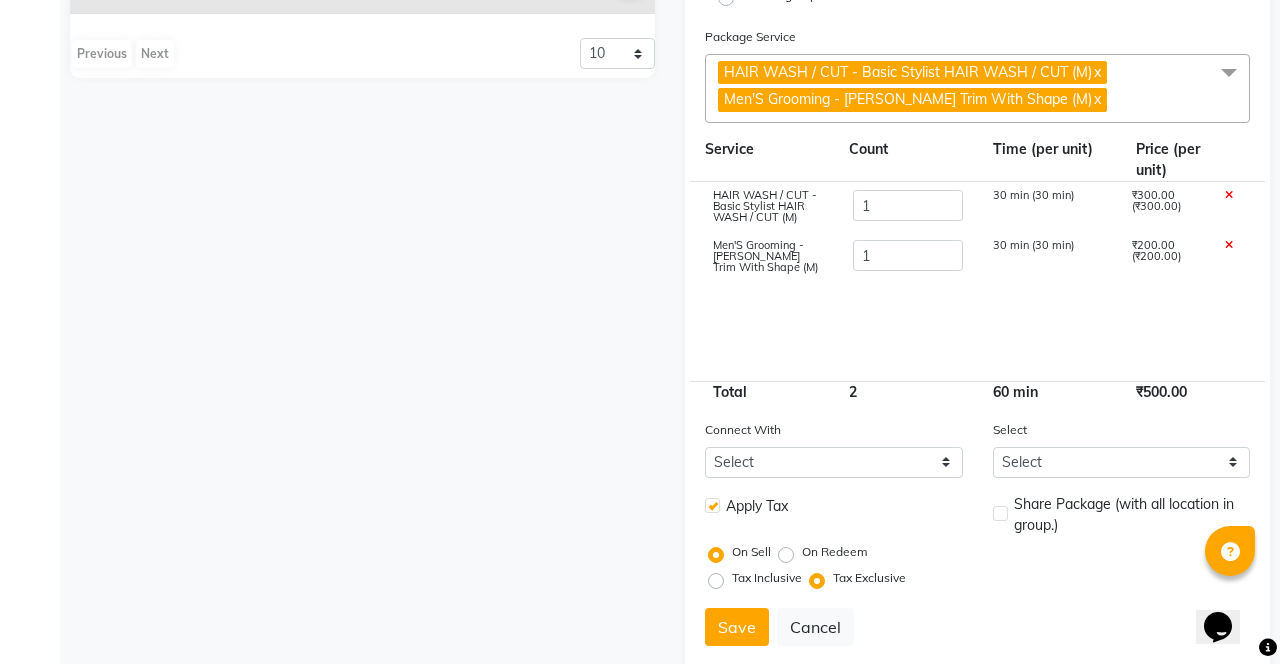 click on "Name: Male 499 (1) Duration: (in days) 365 Code: Actual Price: (In ₹) 500 Sell Price:(In ₹) 294 Discount: 41.2 % Staff Share On Redemption :(In %) 100 HSN Code Description: Select Category: Services Service group Package Service HAIR WASH / CUT - Basic Stylist HAIR WASH / CUT (M)  x Men'S Grooming - Beard Trim With Shape (M)  x Select All Back Full Bleach Back Half Bleach Face Bleach Full Body Bleach Hands Bleach Legs Full Bleach Legs Half Bleach Stomach Bleach Bleach - Face Bleach (M&F) Bleach - Full Back ( Including Neck ) (F) Bleach - Half Back (F) Bleach - Full Hands (M&F) Bleach - Half Legs (M&F) Bleach - Full Legs (F) Bleach - Full Body (F) Bleach - Stomach (F) Bleach - U/A (F) Premium Clean Up - O3 - Snovite / Active Blends - Cheryl'S (M&F) Threading - Threading Threading - Forehead (M&F) Threading - Upper Lips (F) Threading - Chin F Threading - Side lock (F) D-Tan - Face D-Tan (M&F) D-Tan - Hand D-Tan (M&F) D-Tan - Underarms D-Tan (M&F) D-Tan - Full Back D-Tan (F) D-Tan - Half Back D-Tan (F) 1 1" 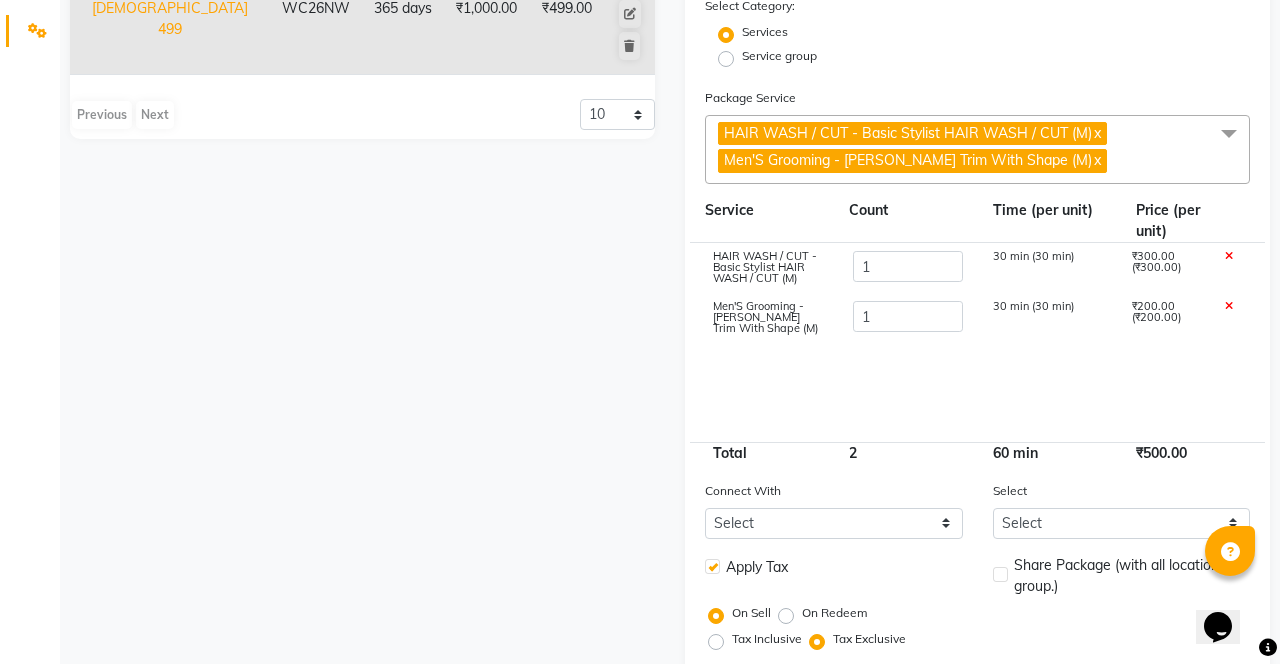 scroll, scrollTop: 516, scrollLeft: 0, axis: vertical 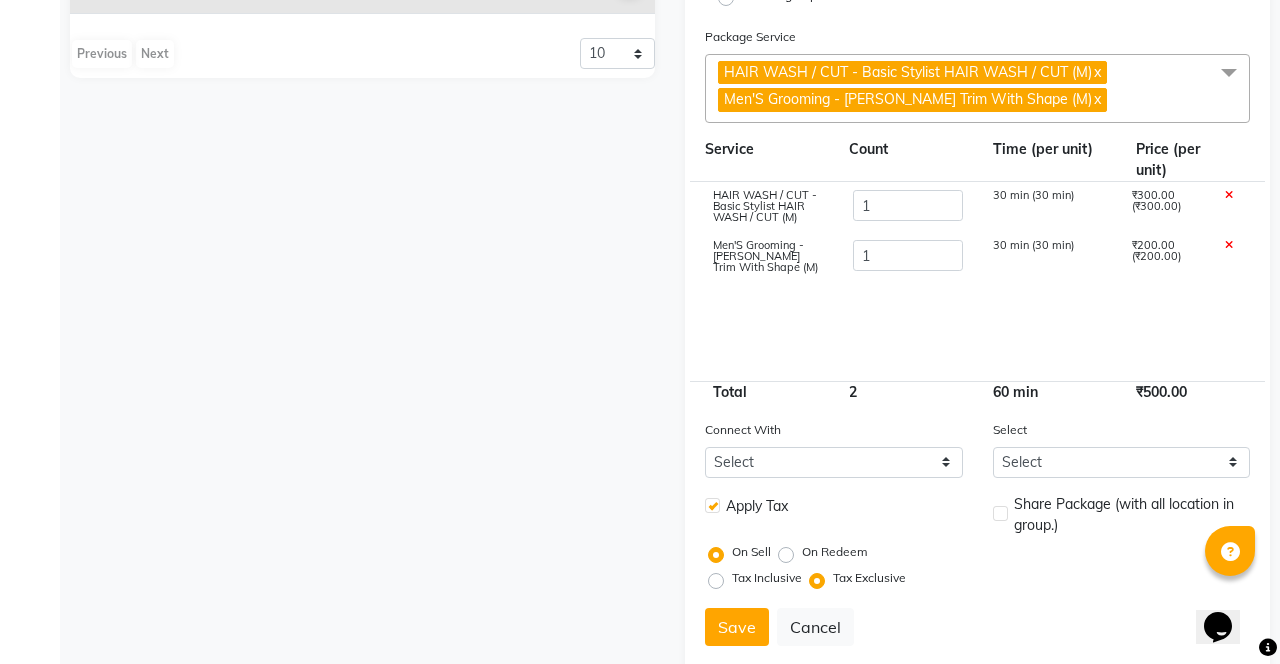 click on "Save" 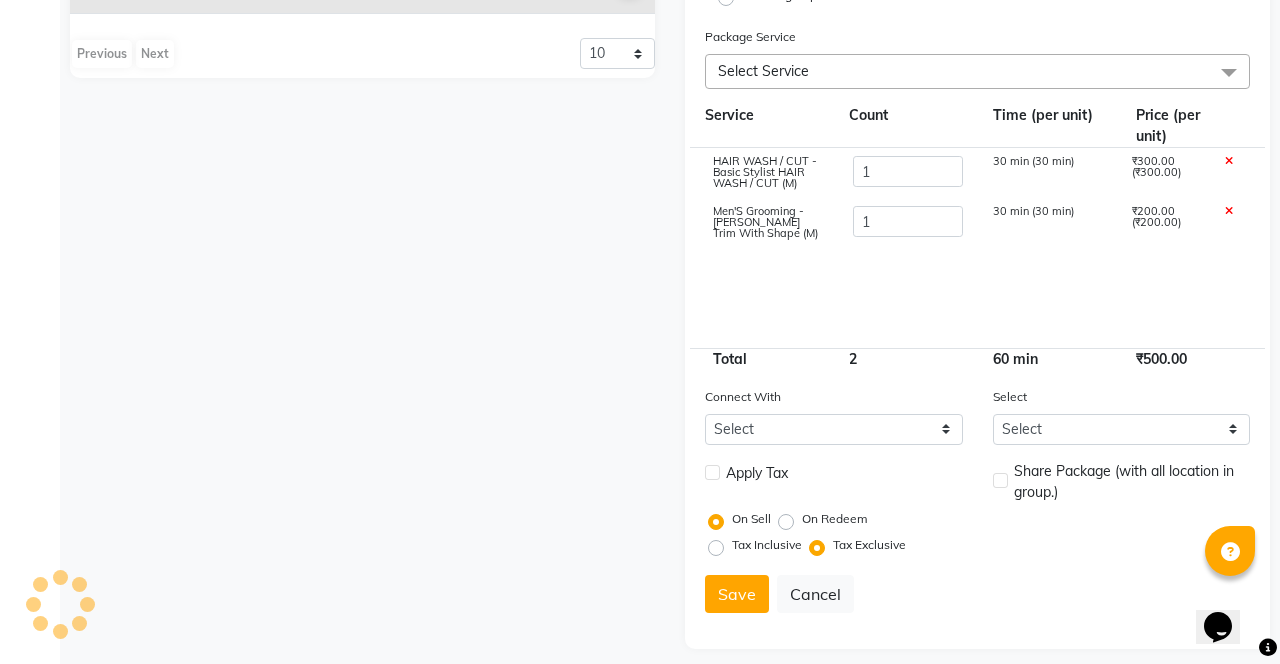 type 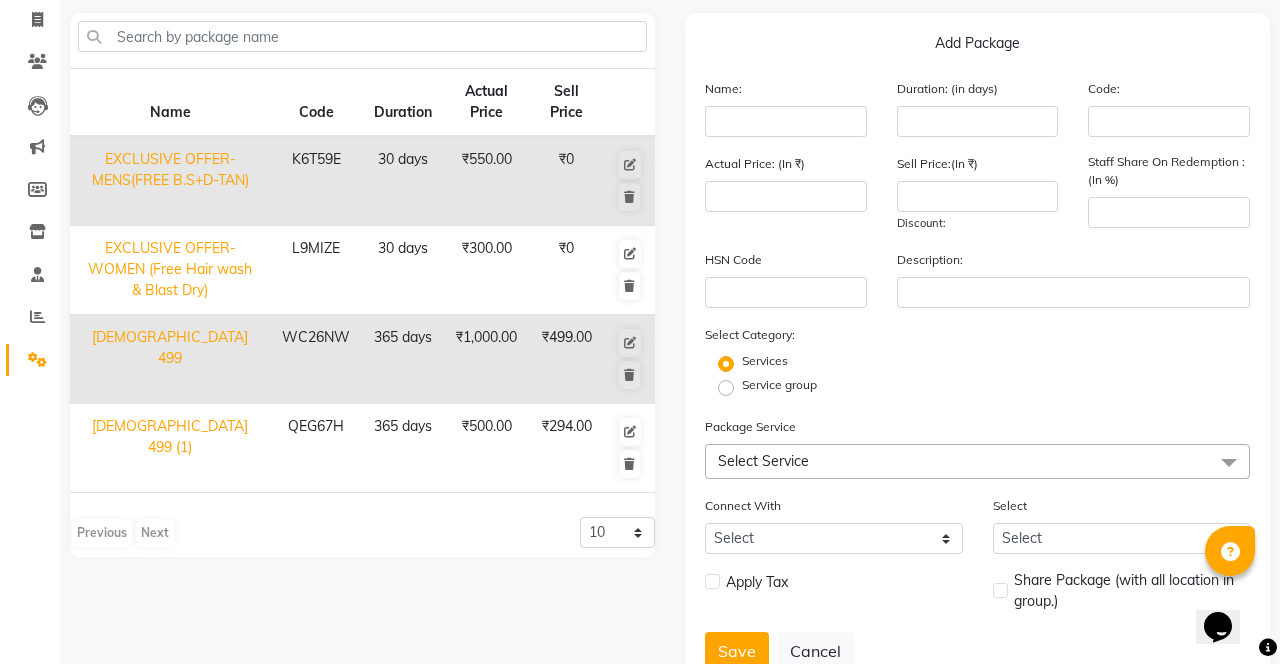 scroll, scrollTop: 99, scrollLeft: 0, axis: vertical 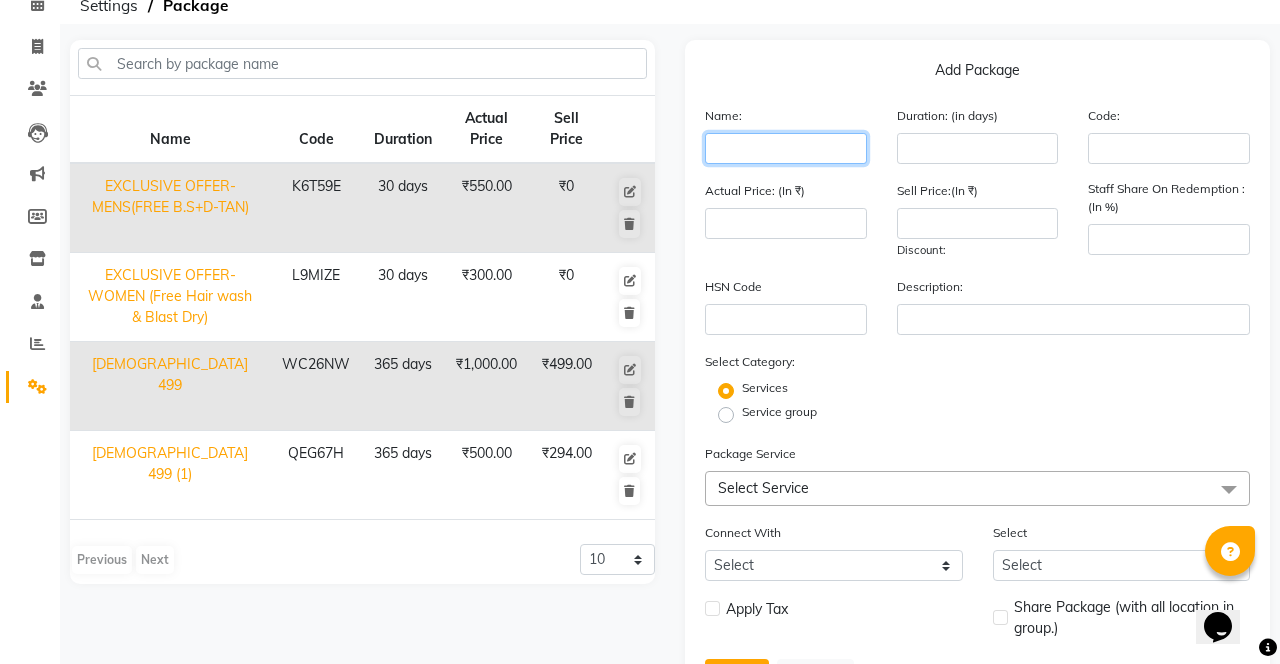 click 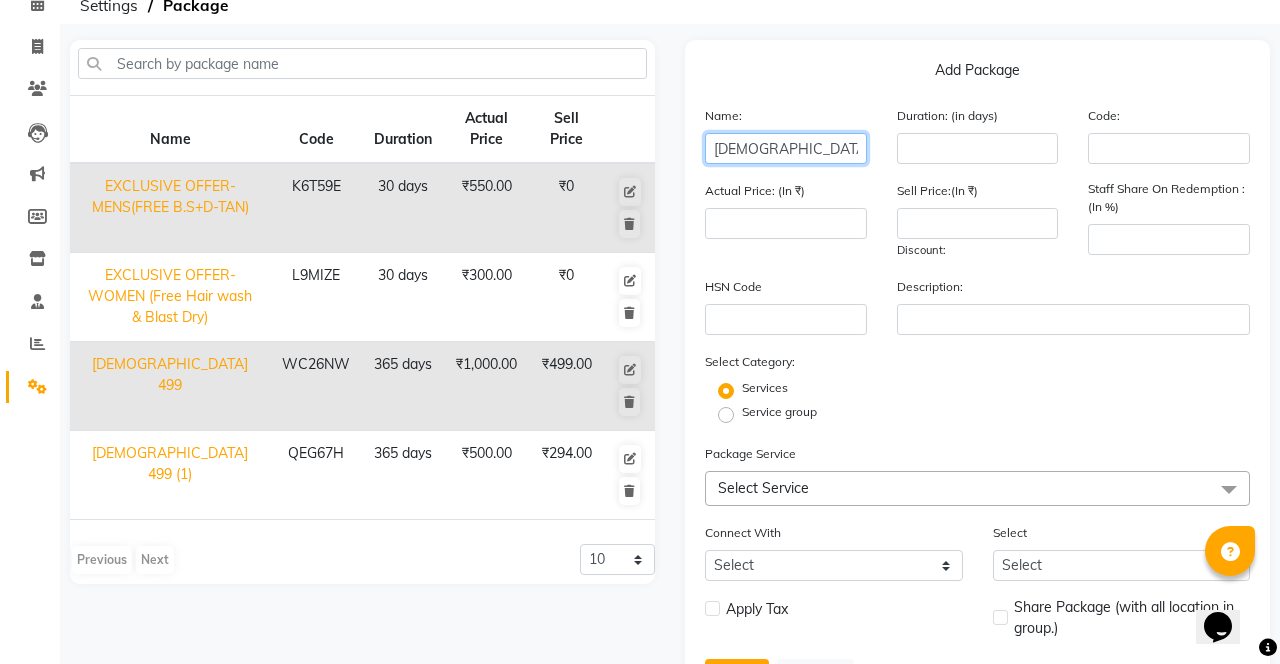 click on "Male 499(2)" 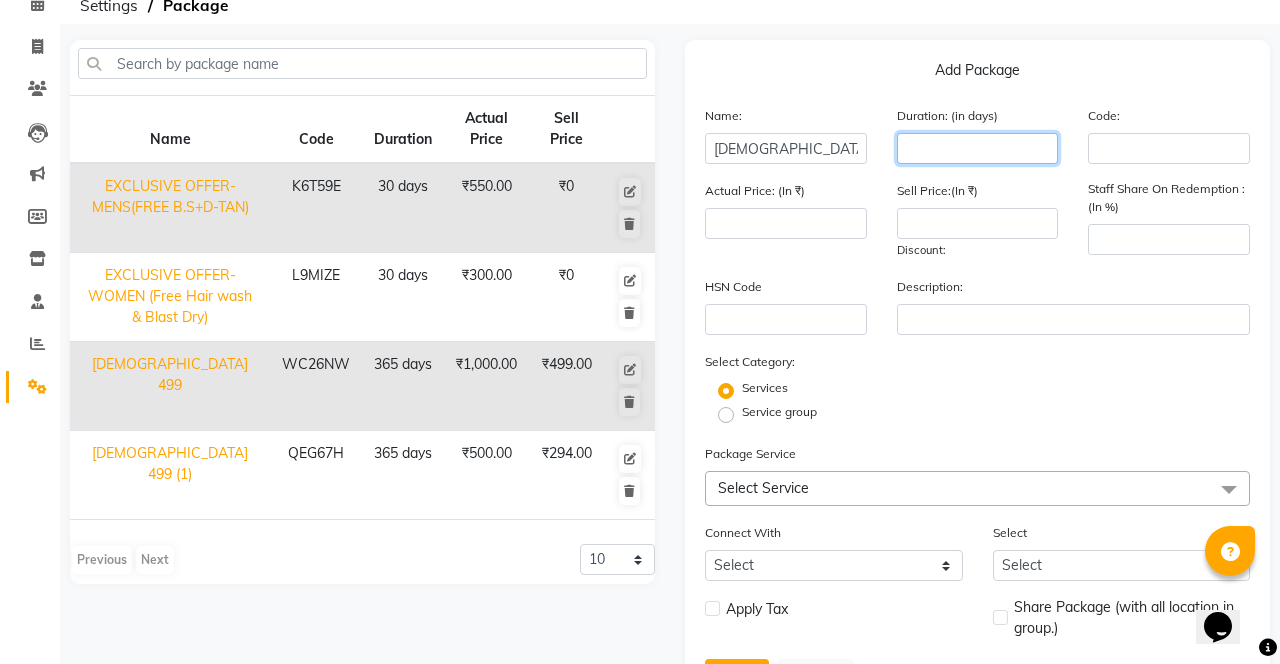 click 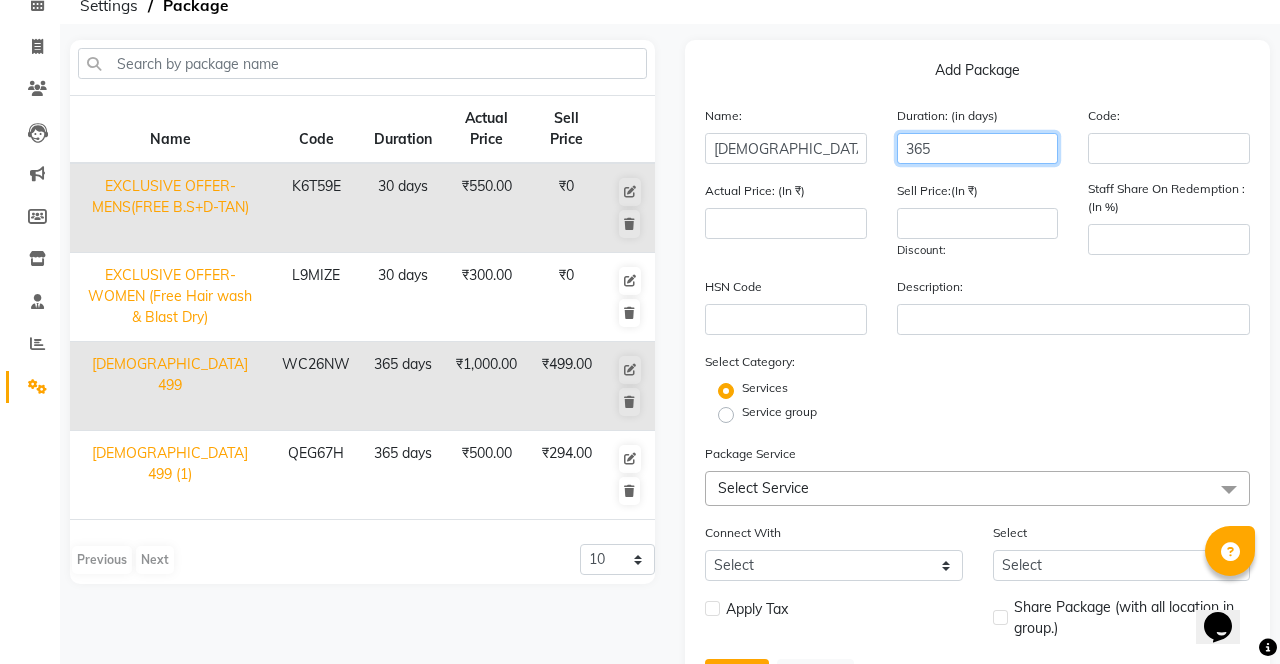 type on "365" 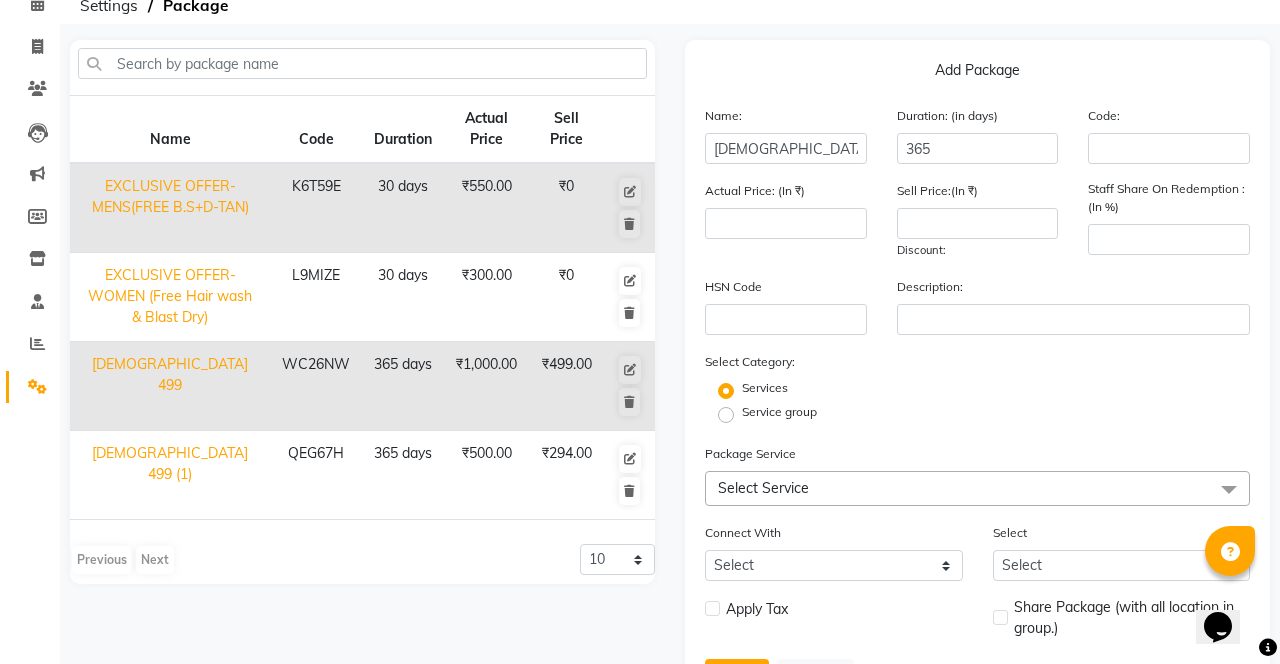 click on "Add Package" 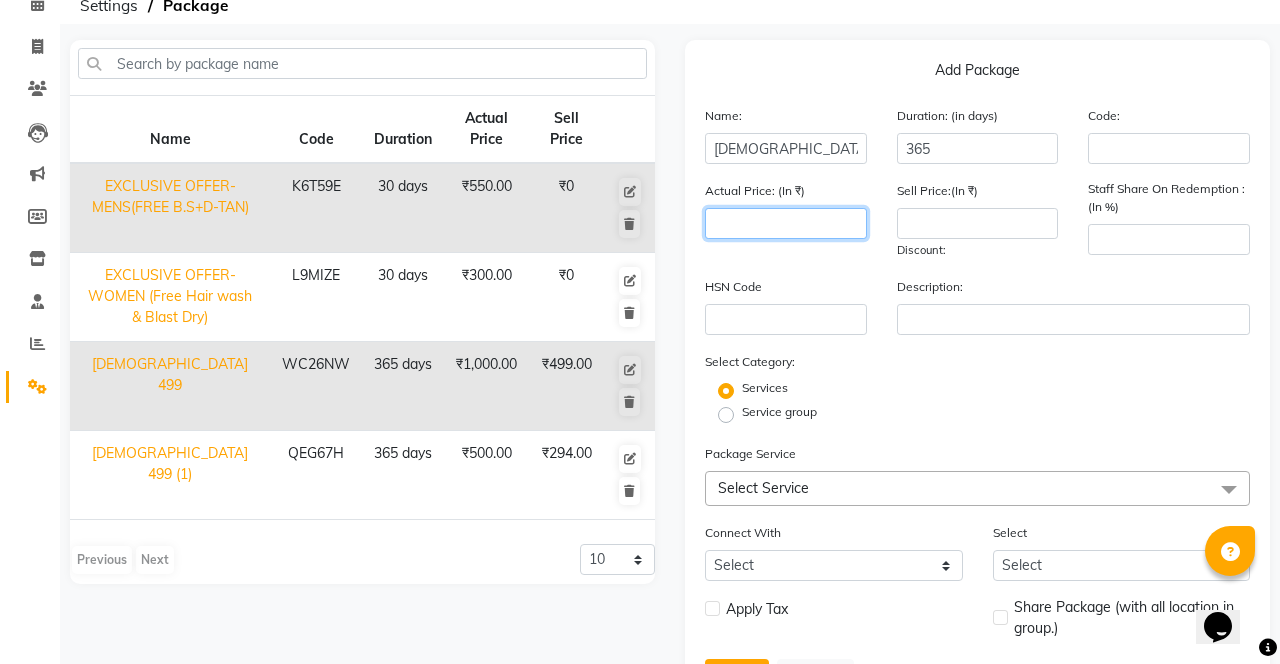 click 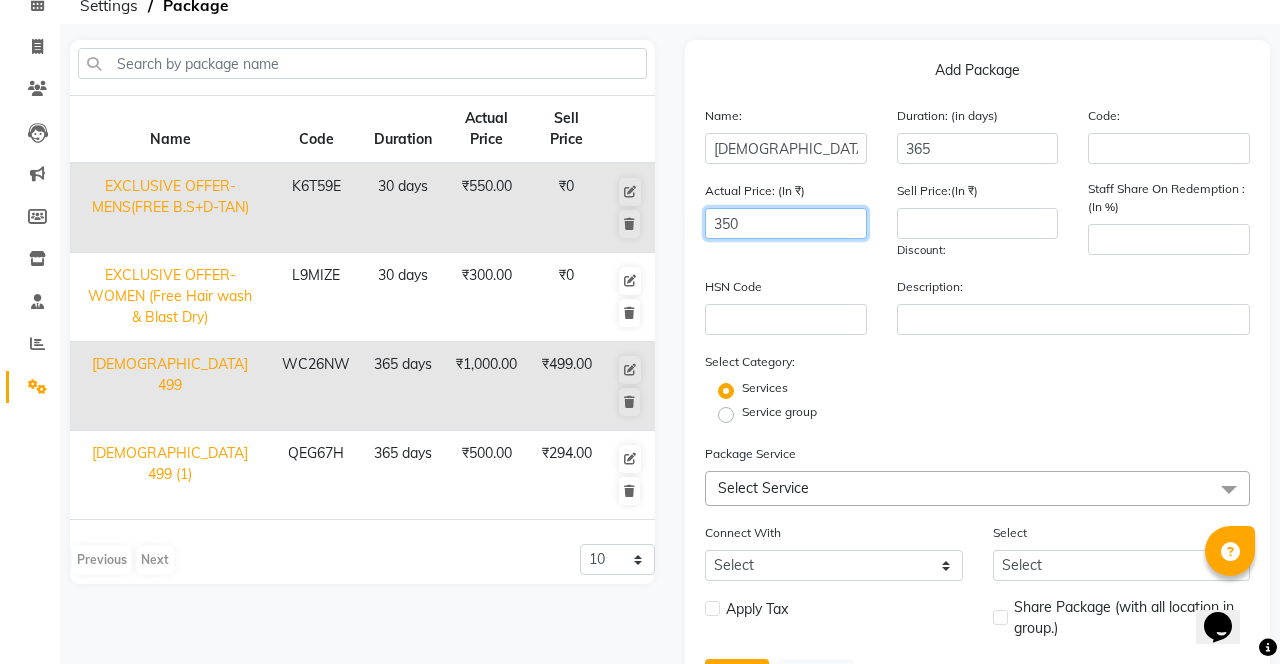 type on "350" 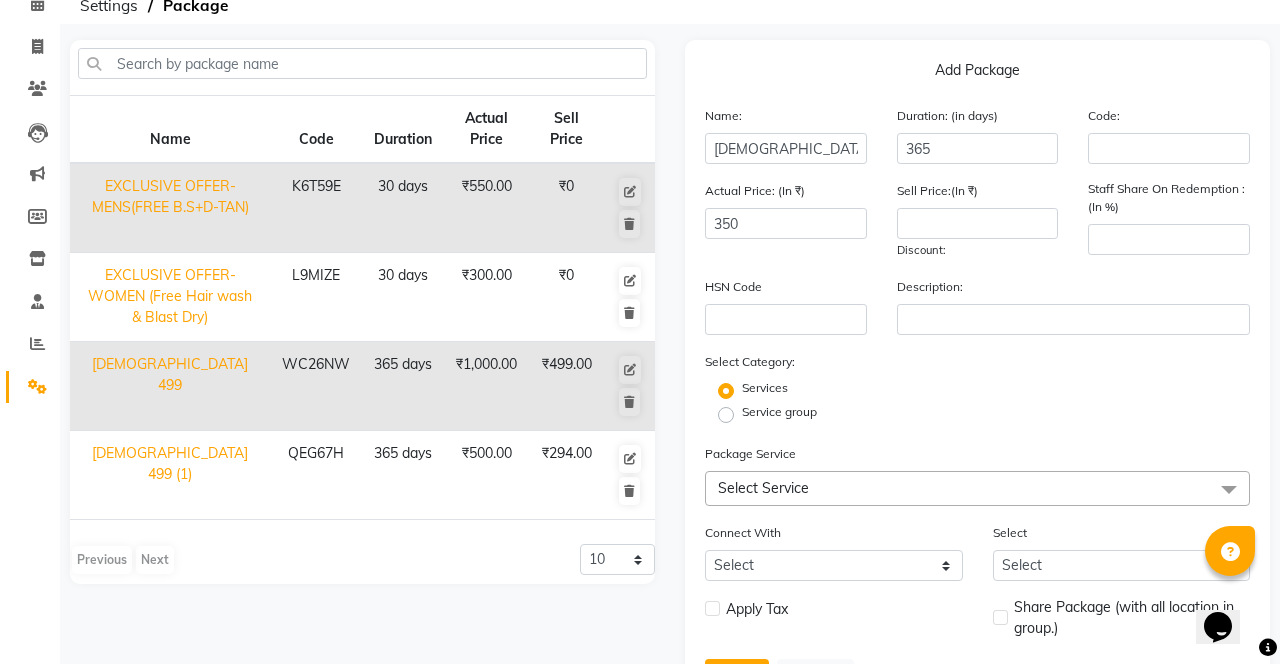click on "HSN Code" 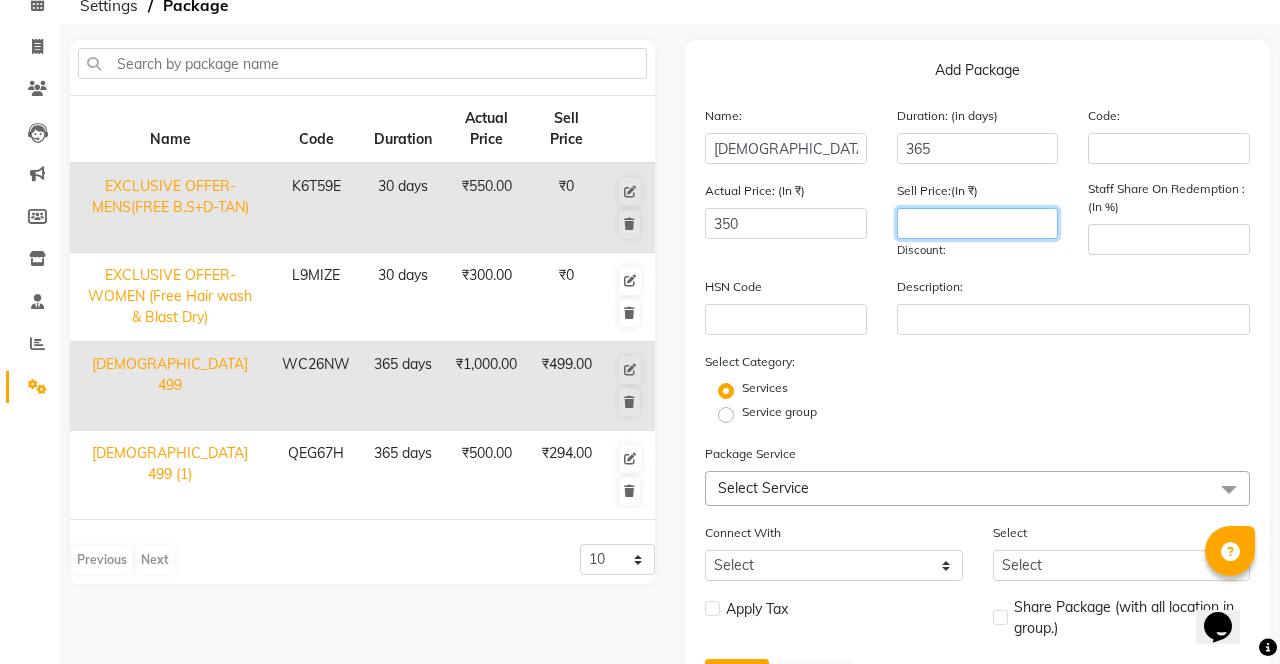 click 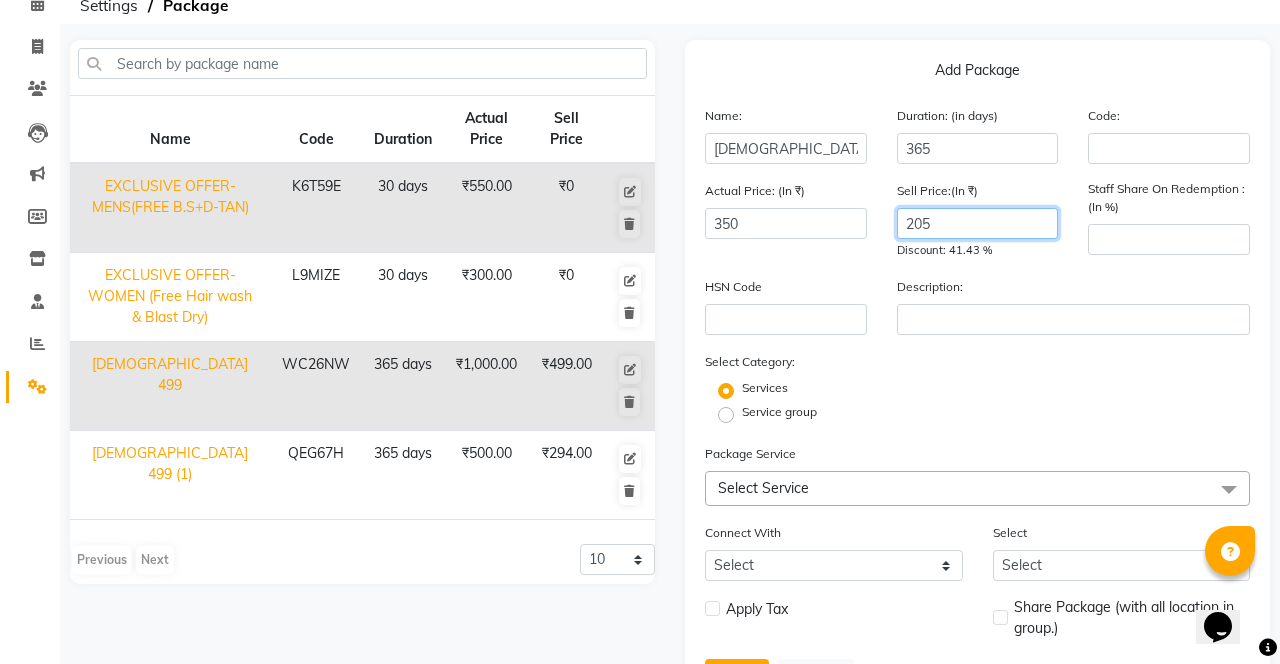 type on "205" 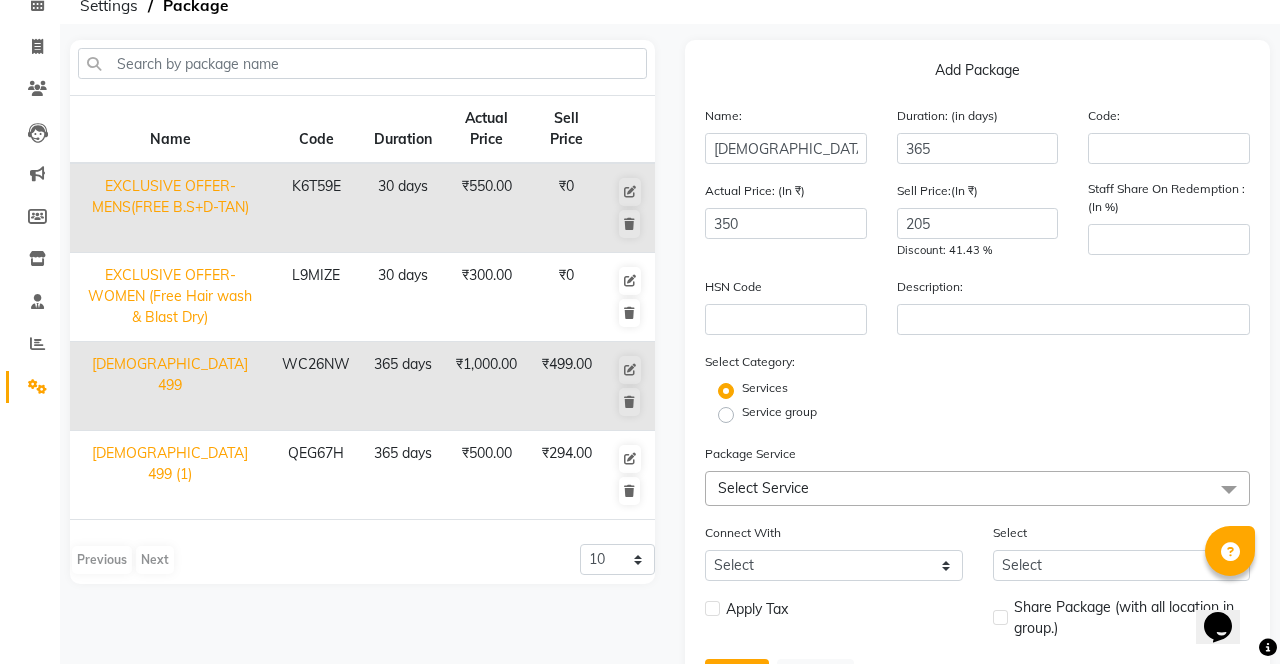 click on "Actual Price: (In ₹) 350 Sell Price:(In ₹) 205 Discount: 41.43 % Staff Share On Redemption :(In %)" 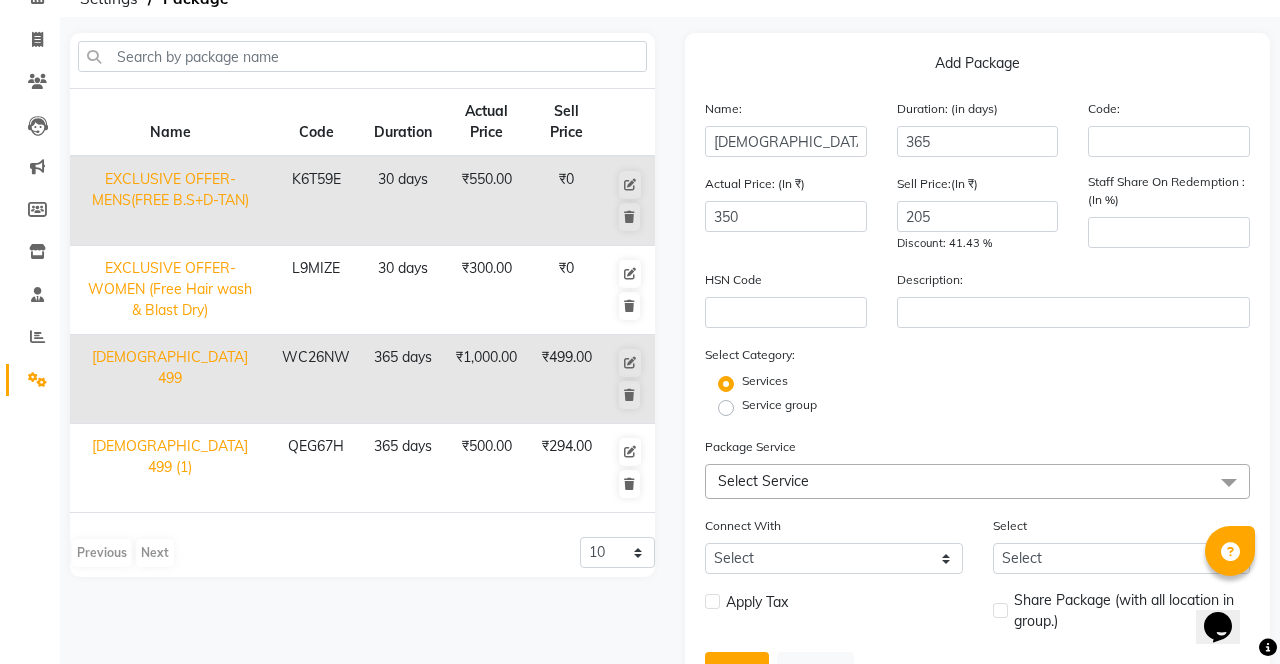 scroll, scrollTop: 133, scrollLeft: 0, axis: vertical 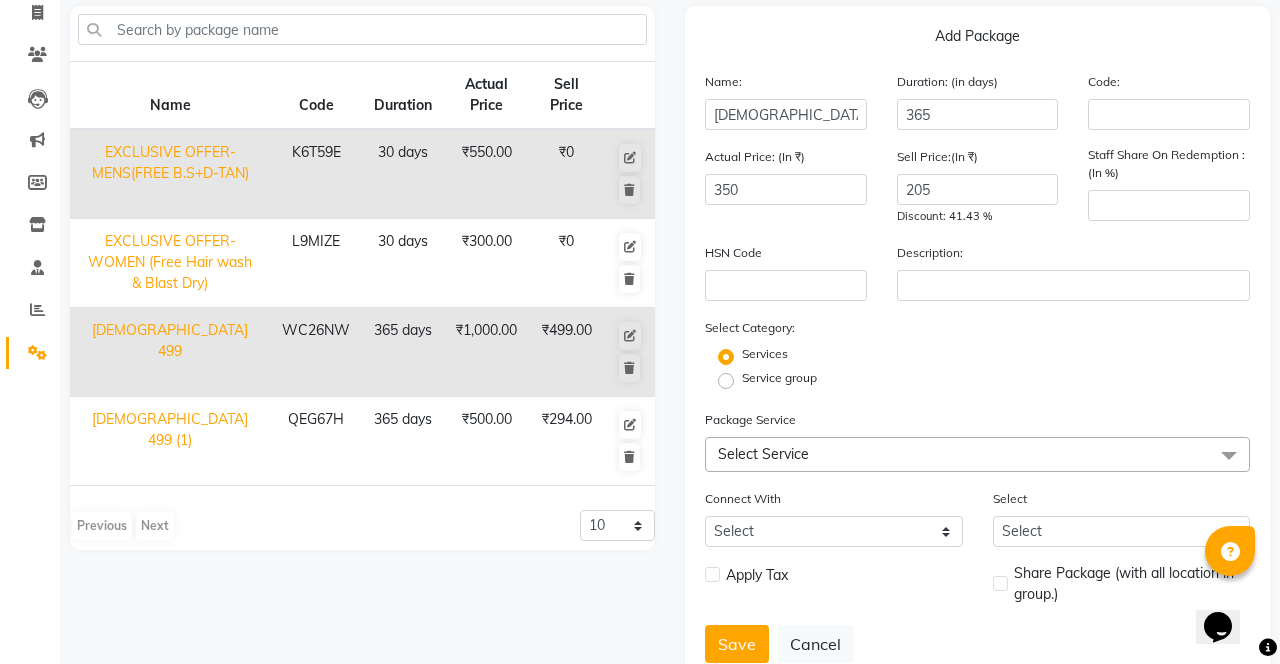 click on "Select Service" 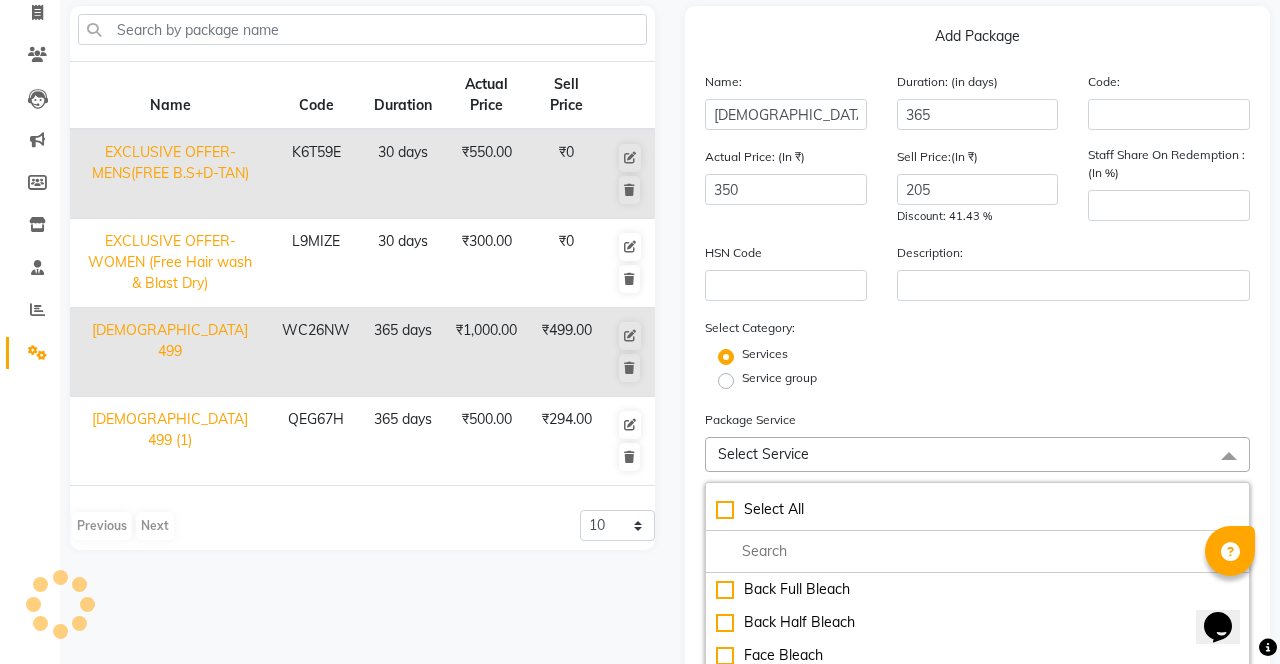 click 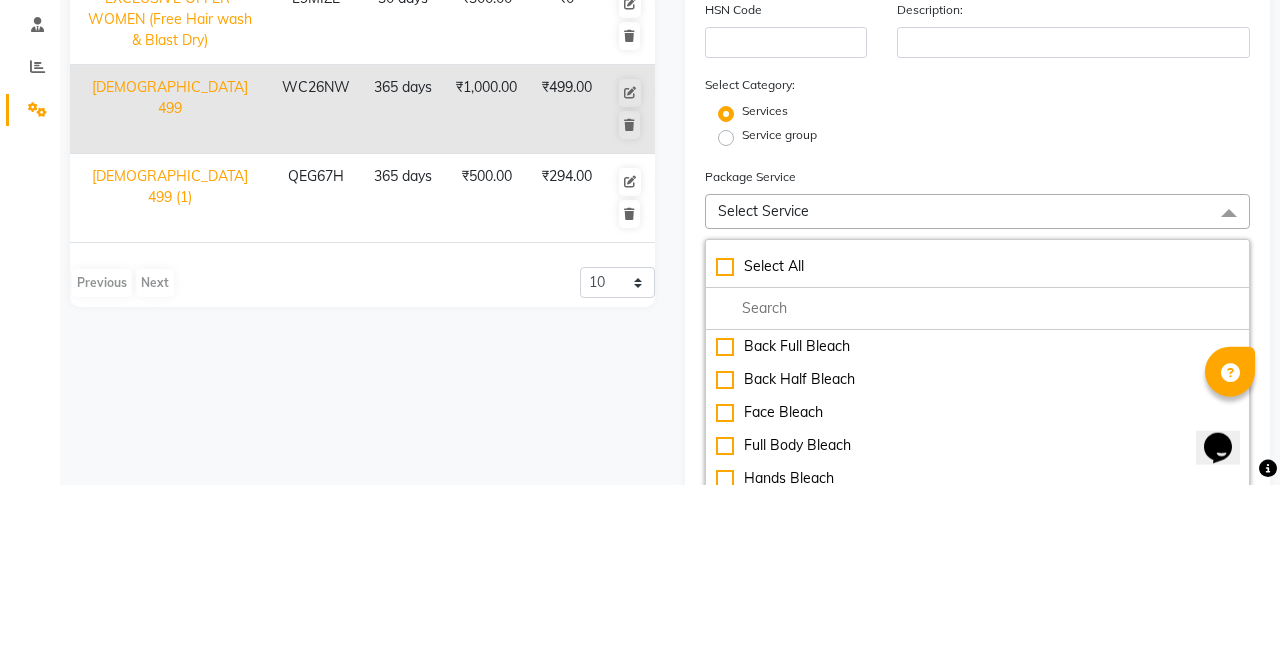 scroll, scrollTop: 197, scrollLeft: 0, axis: vertical 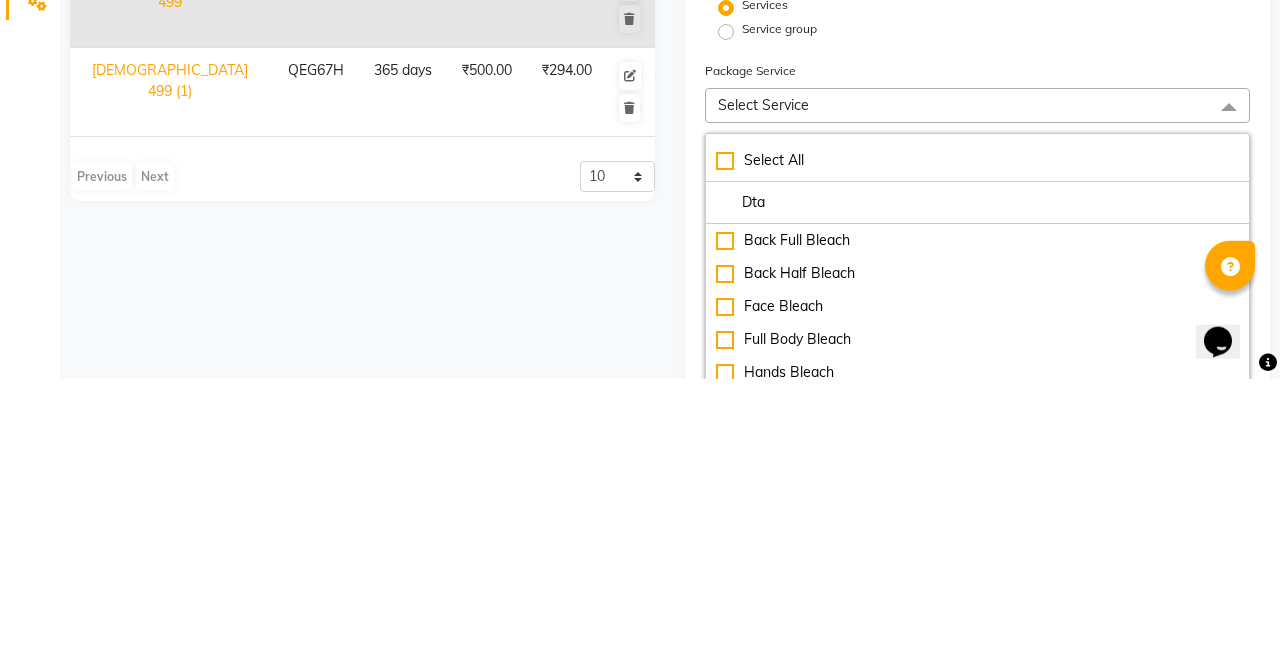 type on "Dtan" 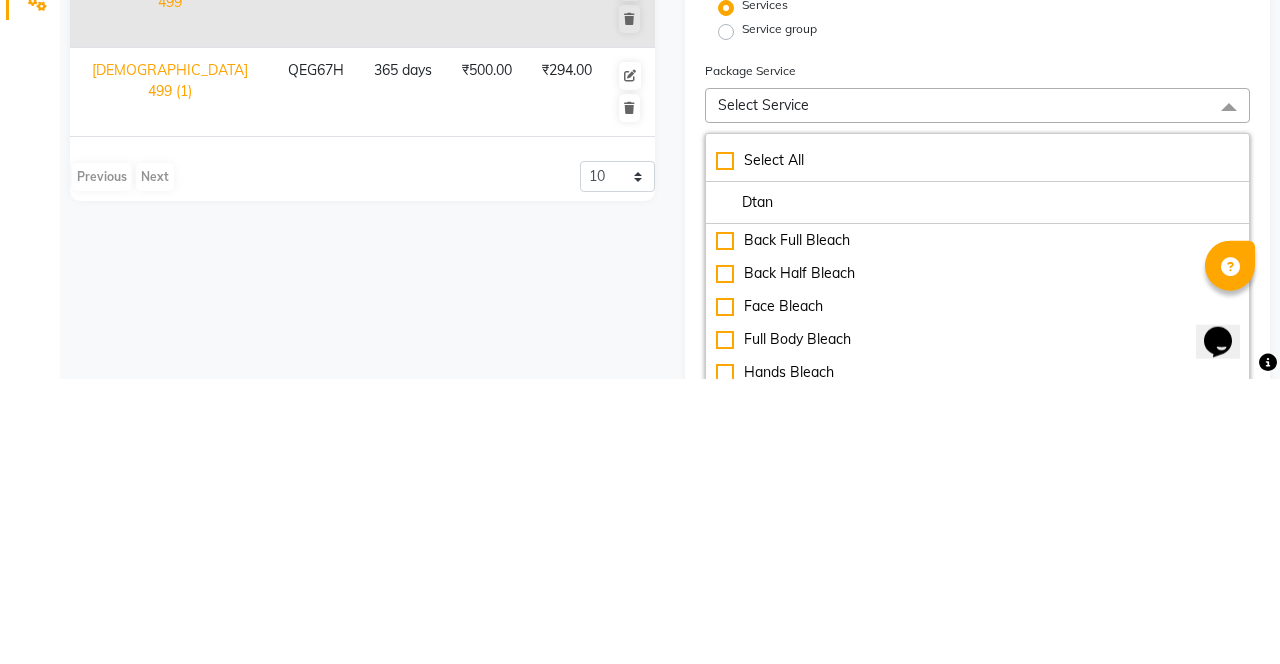 click on "Dtan" 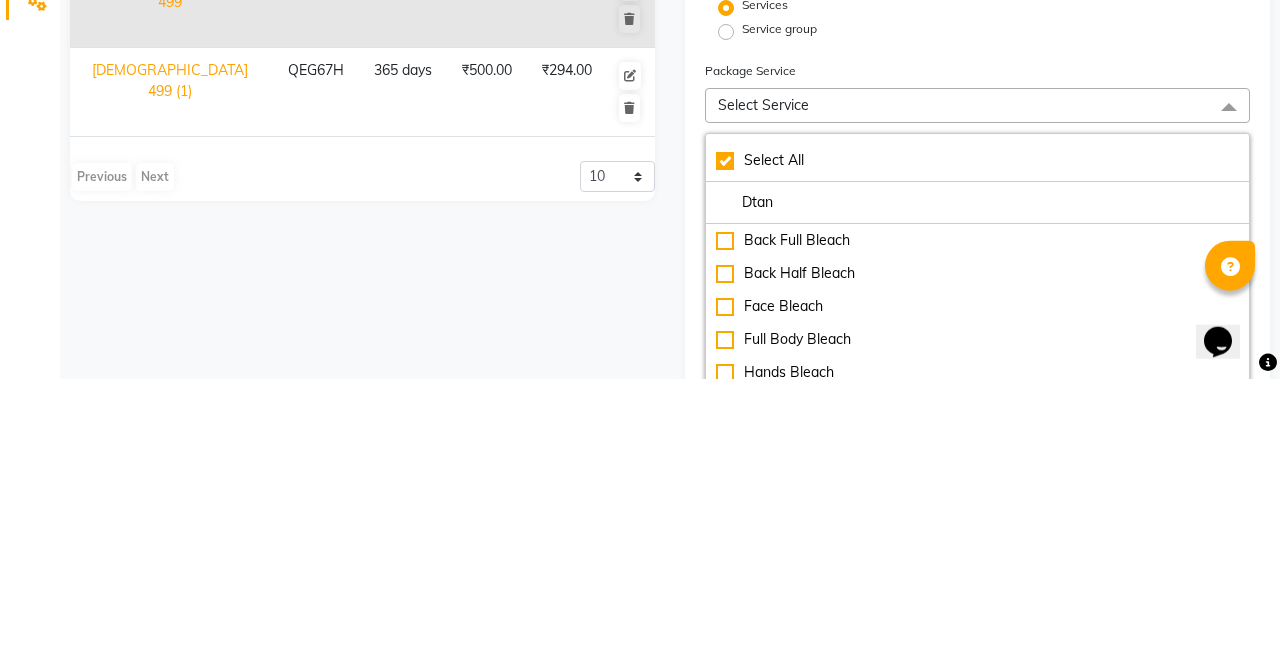 checkbox on "true" 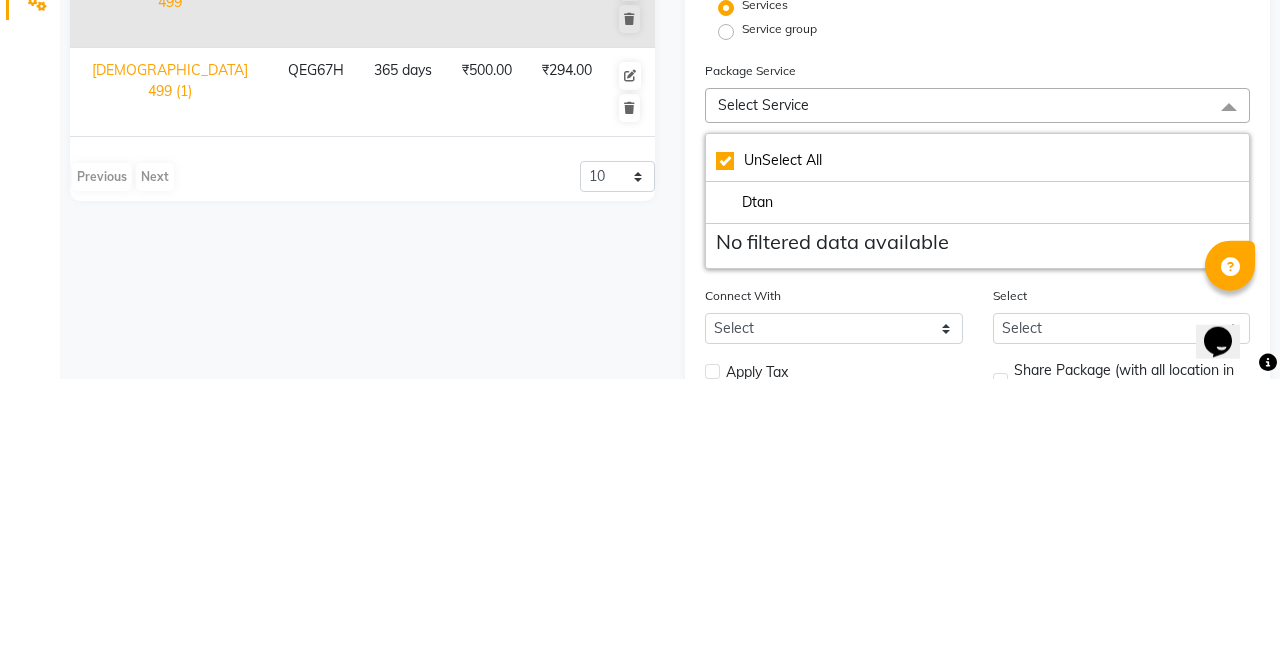 click on "Dtan" 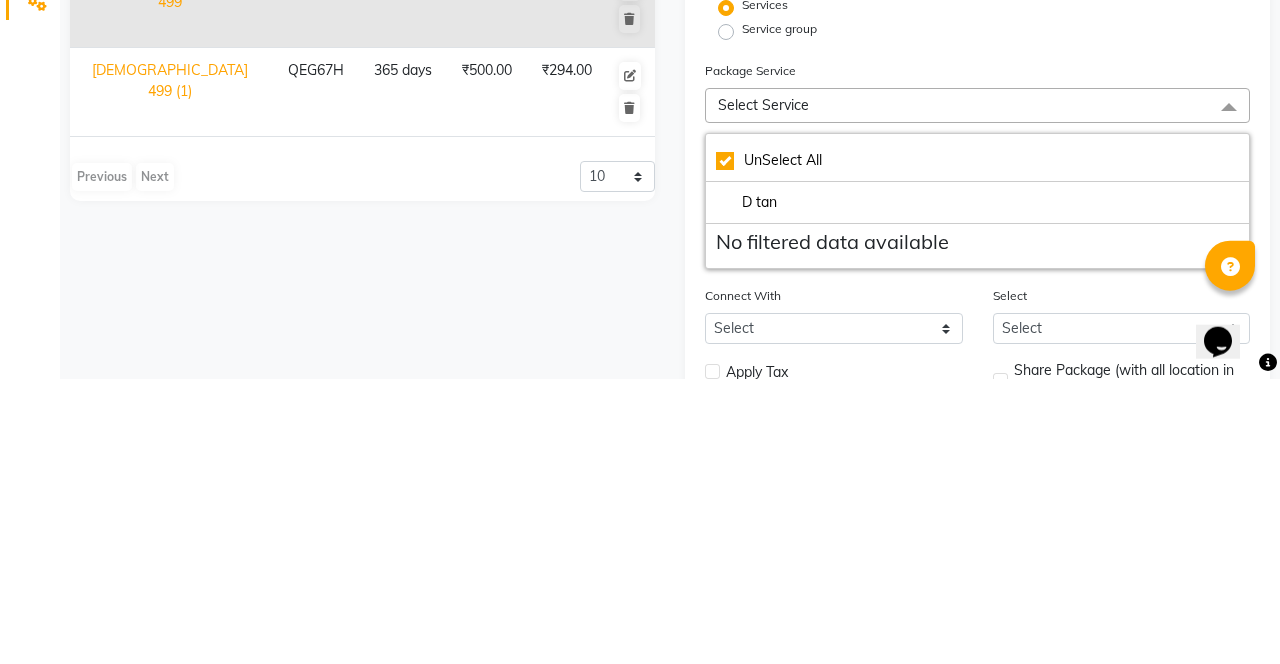 click on "No filtered data available" 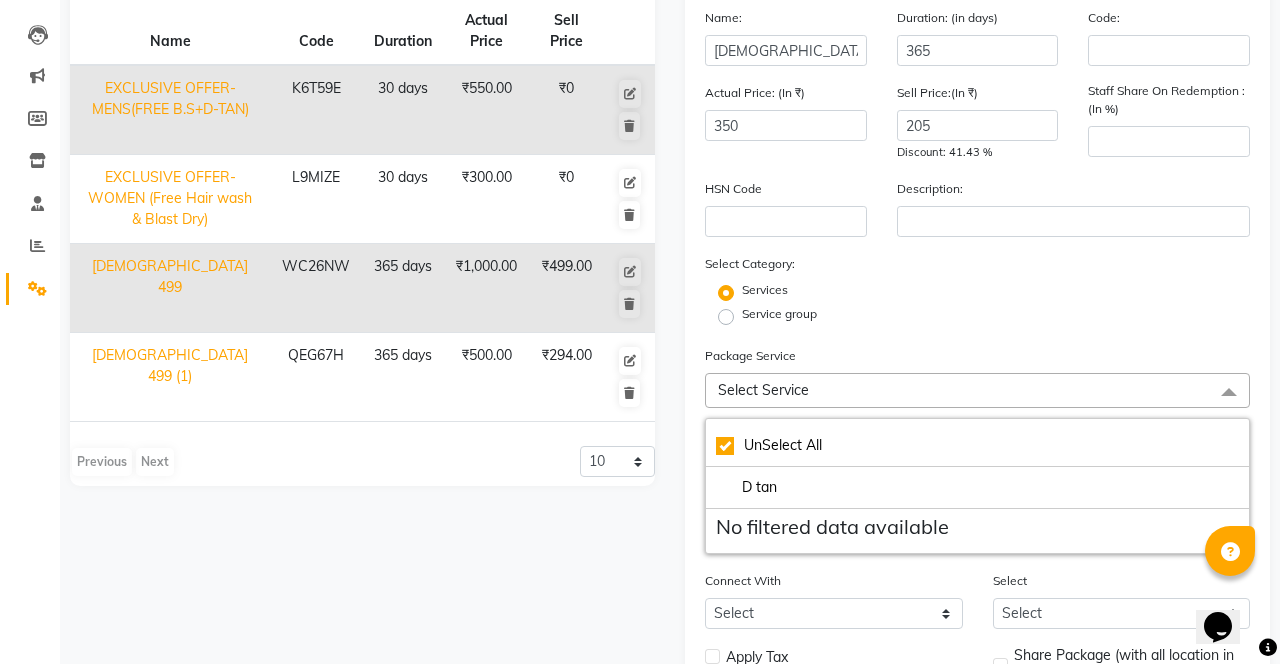 click on "UnSelect All" 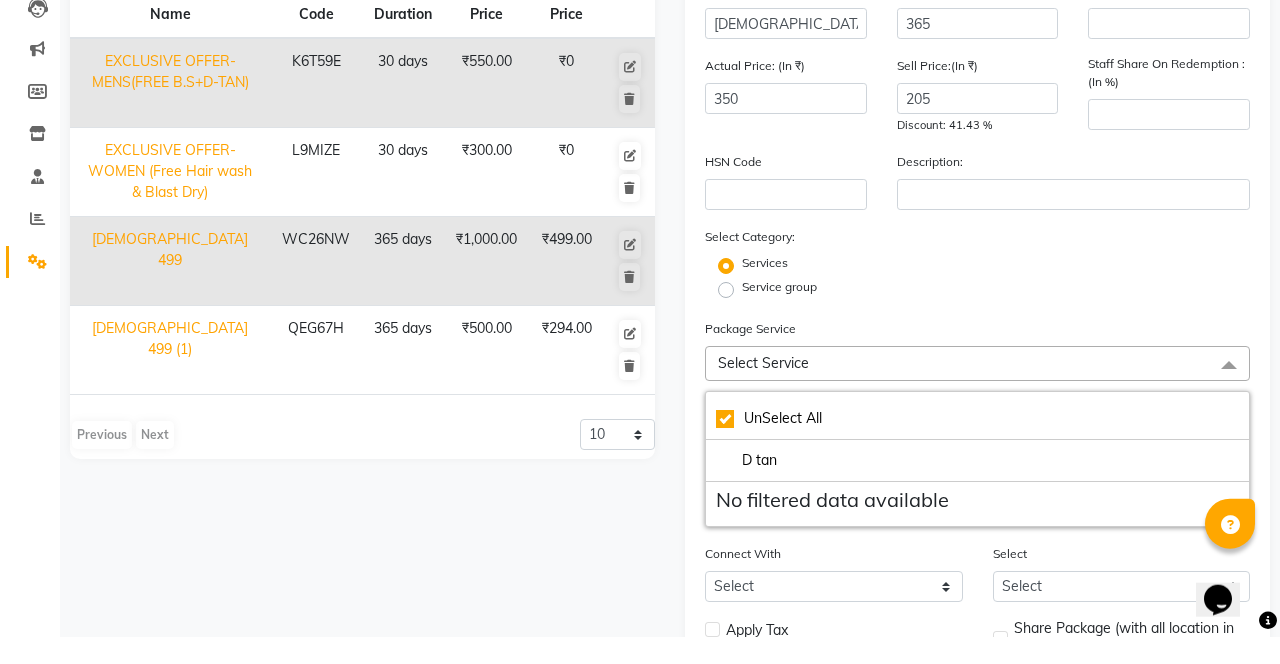 scroll, scrollTop: 197, scrollLeft: 0, axis: vertical 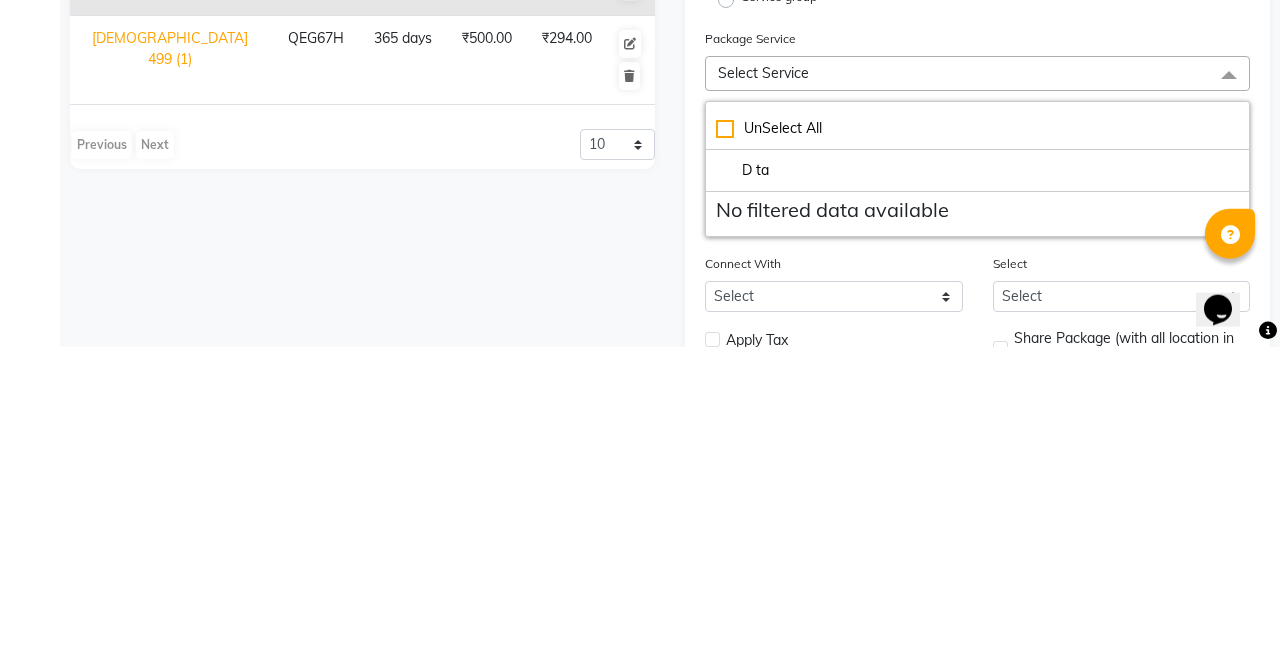 type on "D t" 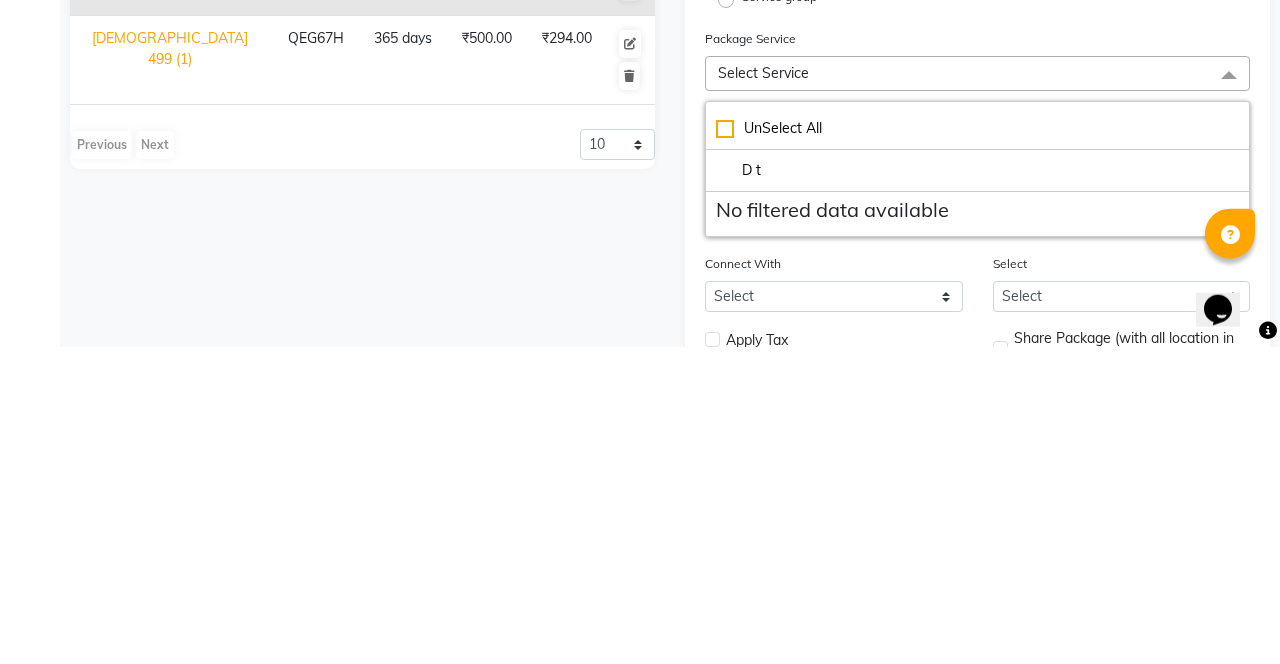 checkbox on "false" 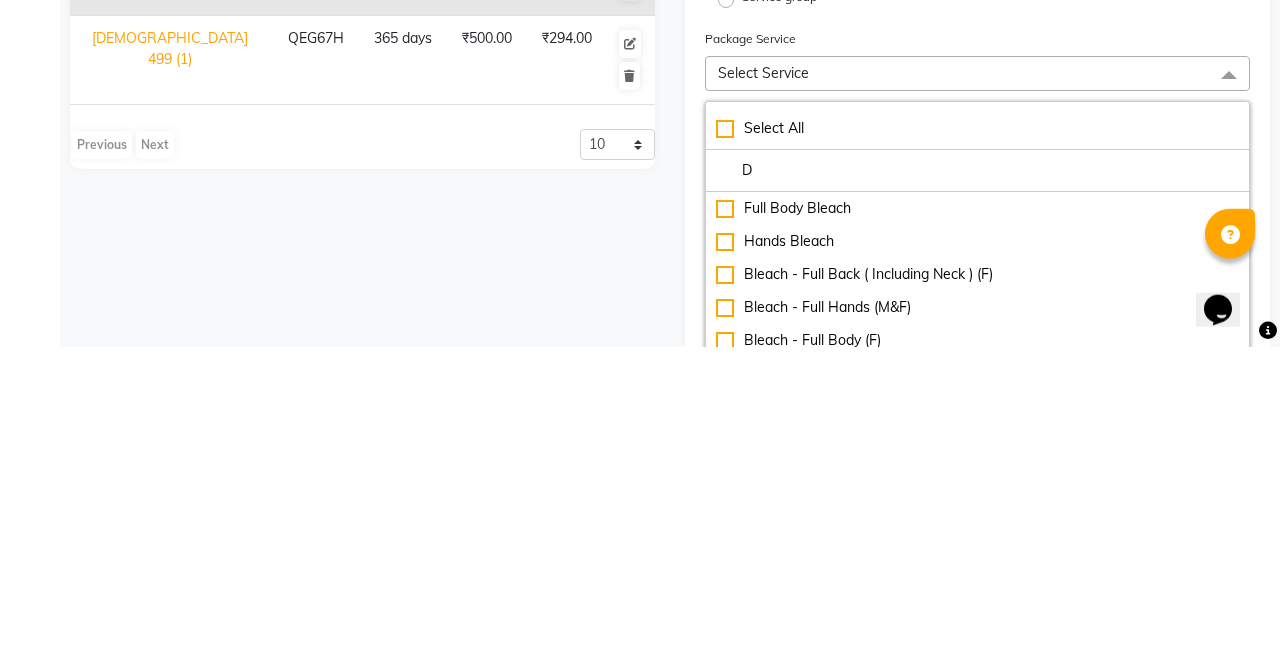 scroll, scrollTop: 197, scrollLeft: 0, axis: vertical 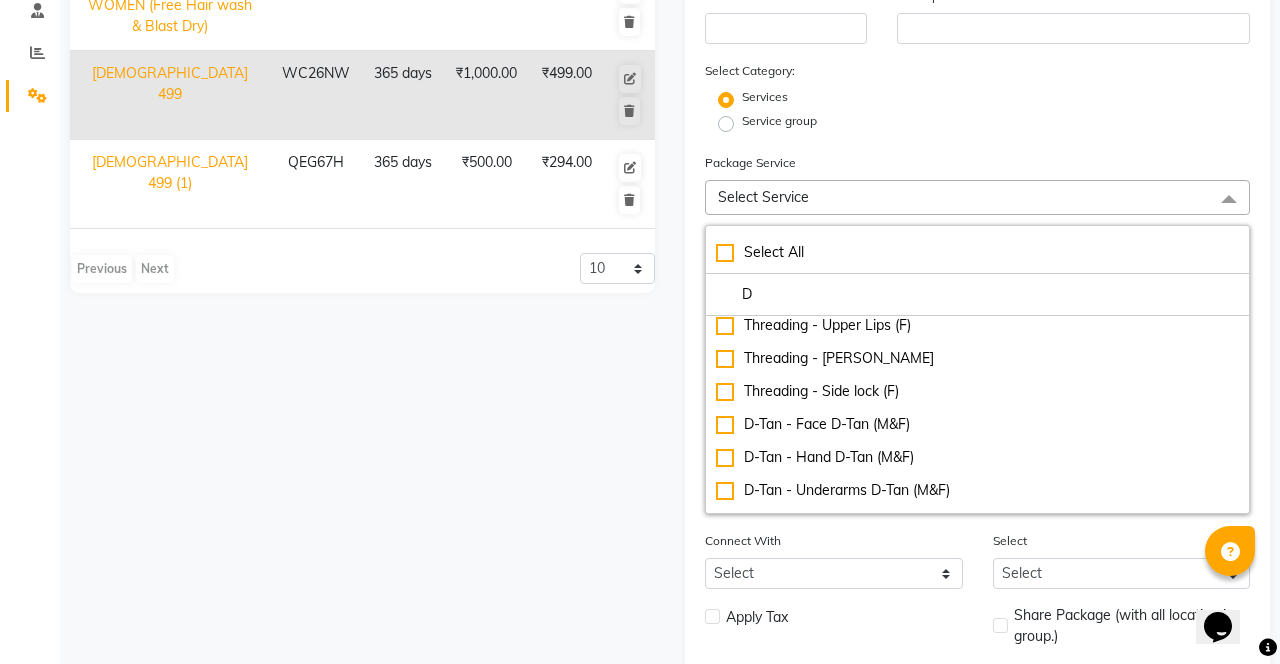 type on "D" 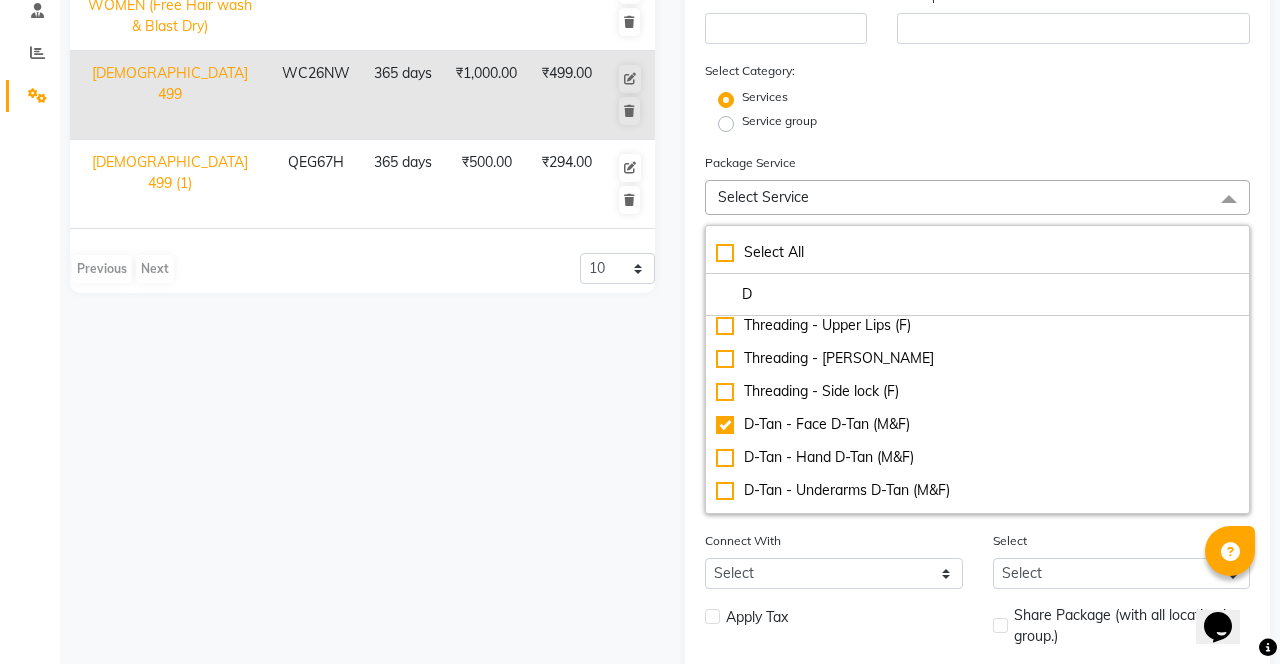checkbox on "true" 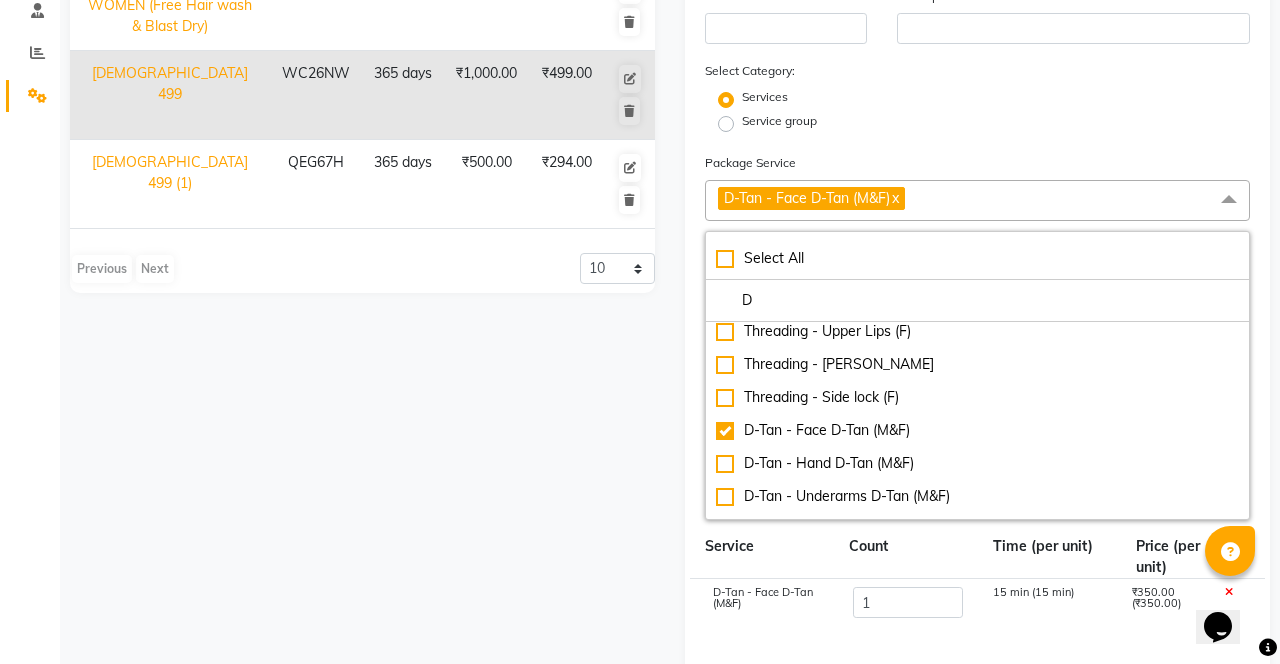 click on "Name Code Duration Actual Price Sell Price EXCLUSIVE OFFER-MENS(FREE B.S+D-TAN) K6T59E 30 days  ₹550.00   ₹0  EXCLUSIVE OFFER-WOMEN (Free Hair wash & Blast Dry) L9MIZE 30 days  ₹300.00   ₹0  FEMALE 499 WC26NW 365 days  ₹1,000.00   ₹499.00  Male 499 (1) QEG67H 365 days  ₹500.00   ₹294.00   Previous   Next  10 20 50 100" 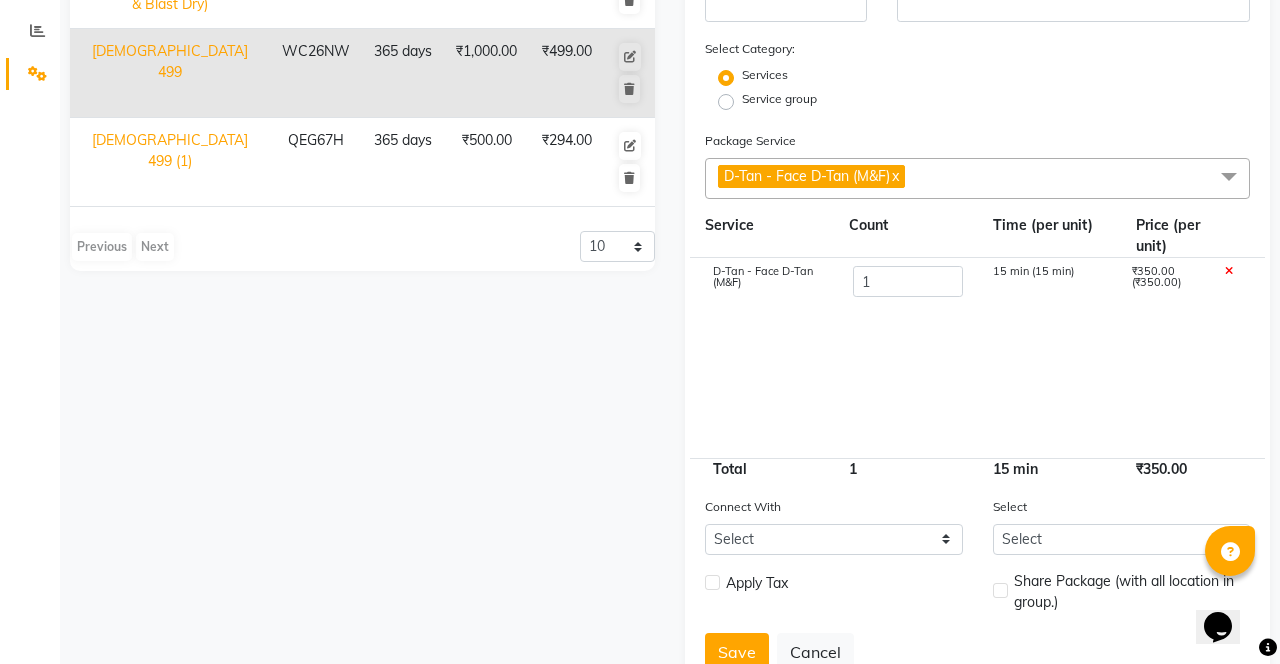scroll, scrollTop: 437, scrollLeft: 0, axis: vertical 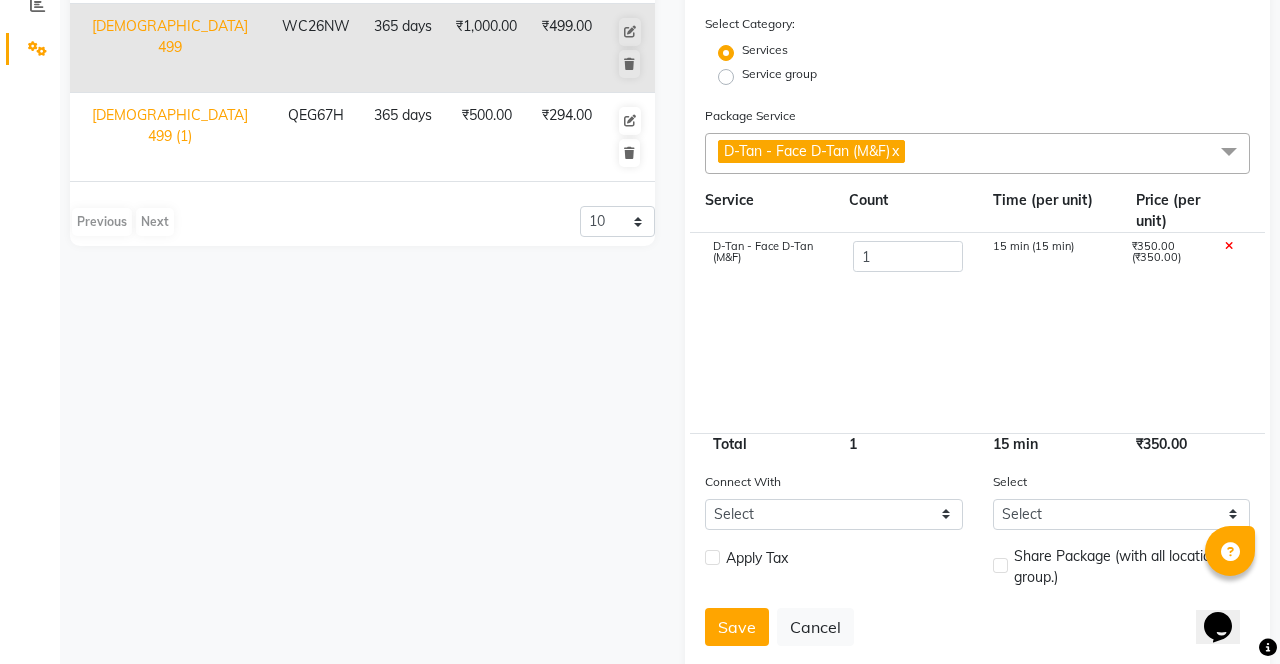 click 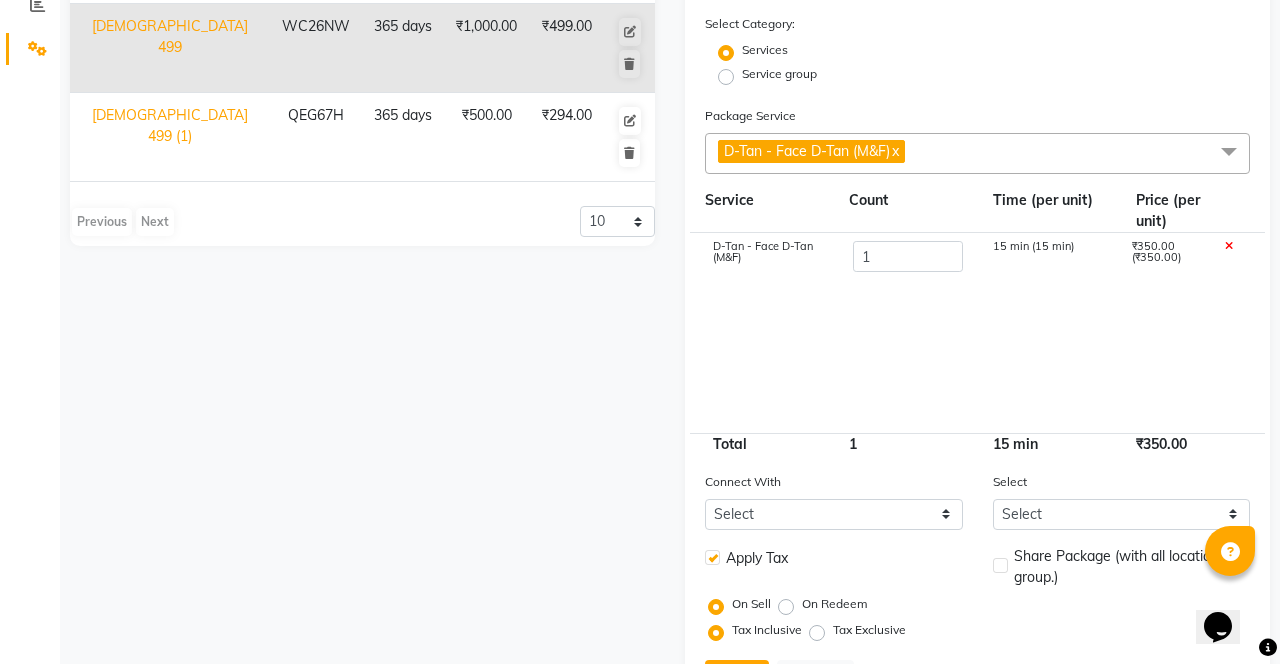scroll, scrollTop: 489, scrollLeft: 0, axis: vertical 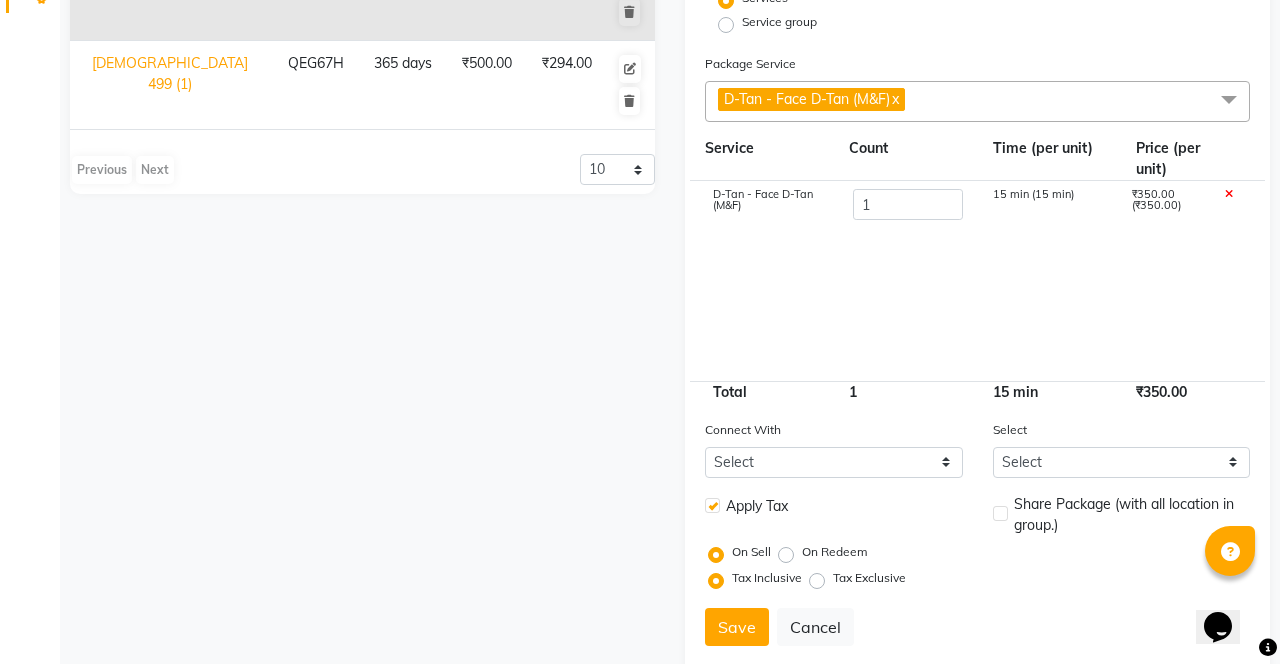 click on "Tax Exclusive" 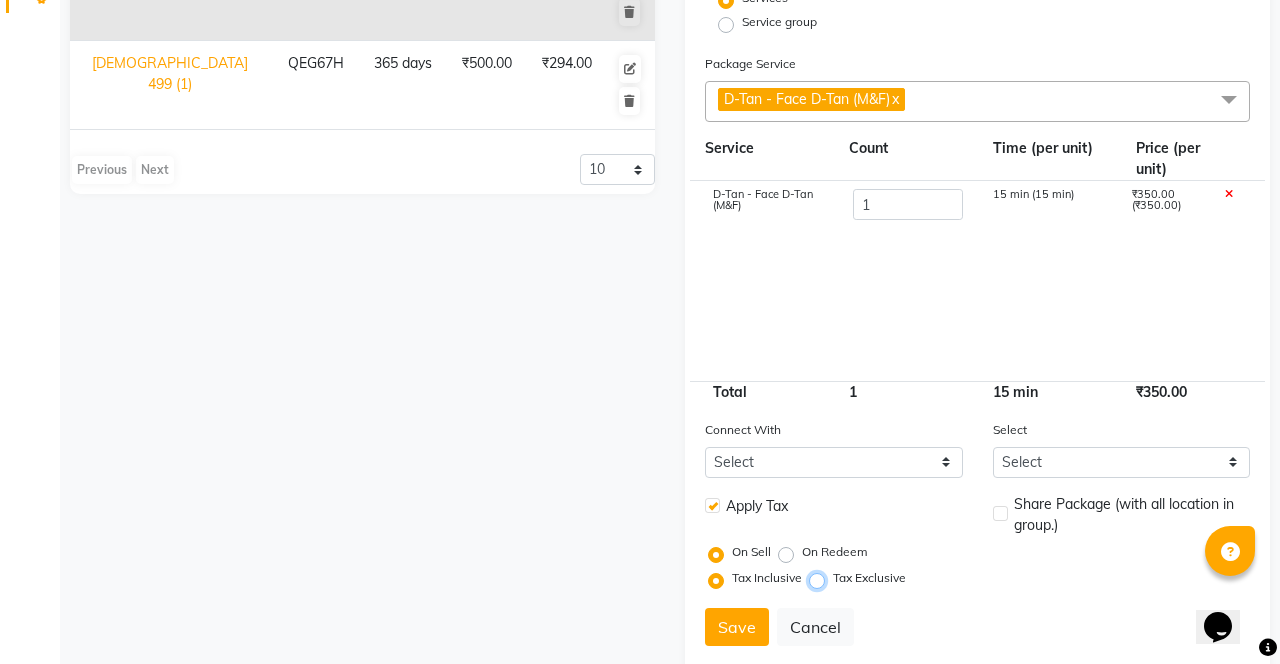 click on "Tax Exclusive" at bounding box center (821, 578) 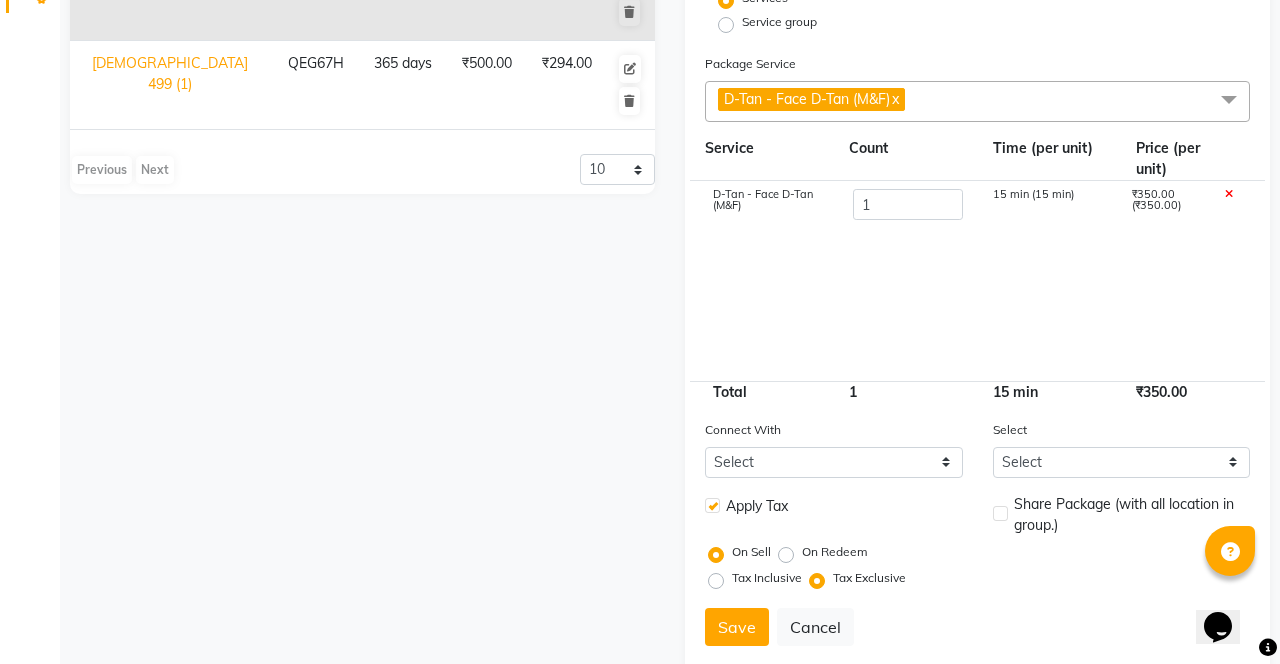 click on "Save" 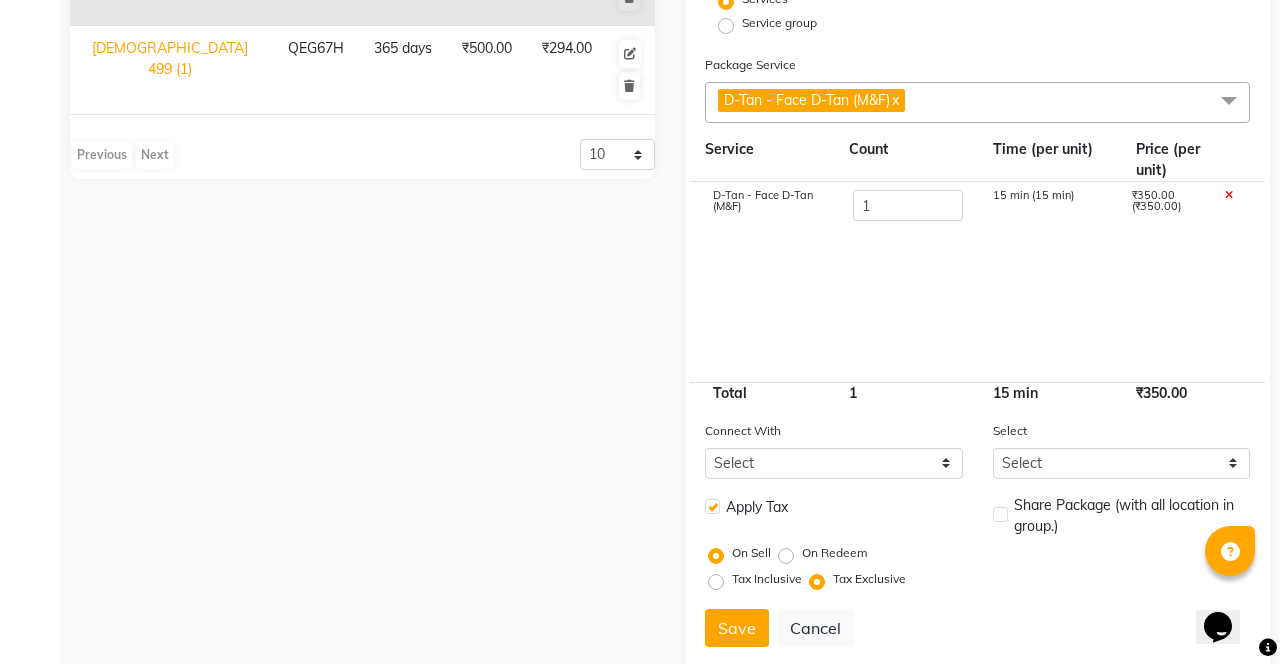scroll, scrollTop: 505, scrollLeft: 0, axis: vertical 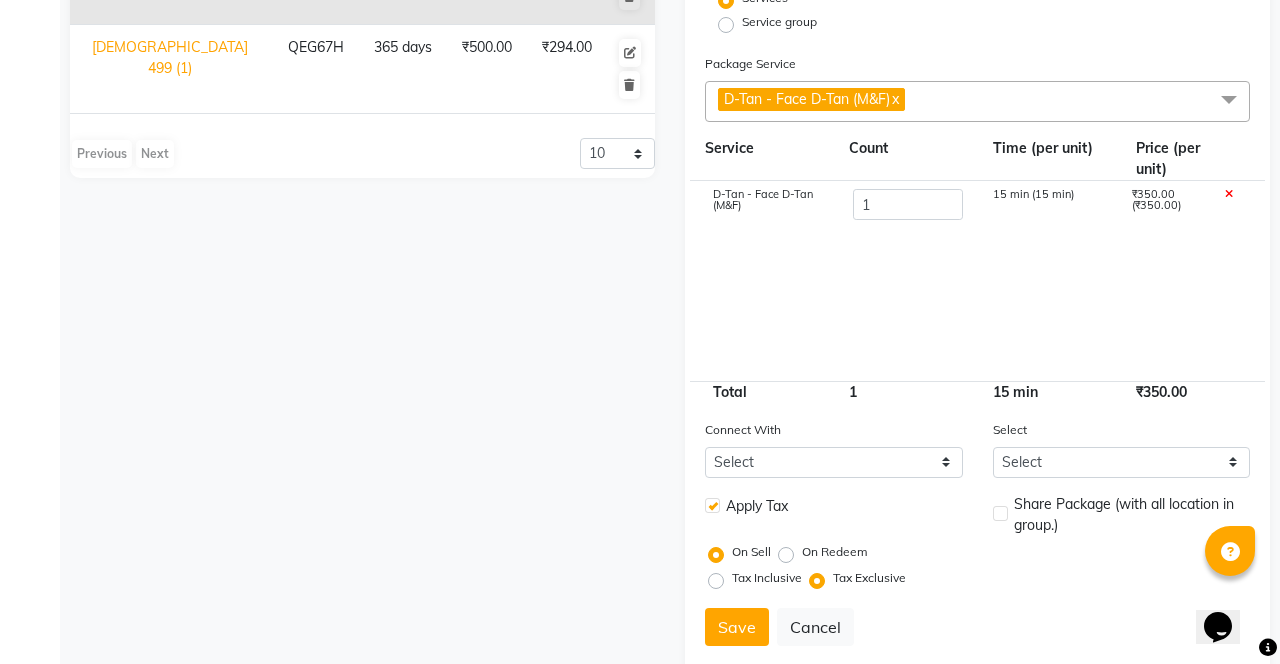 click on "Save" 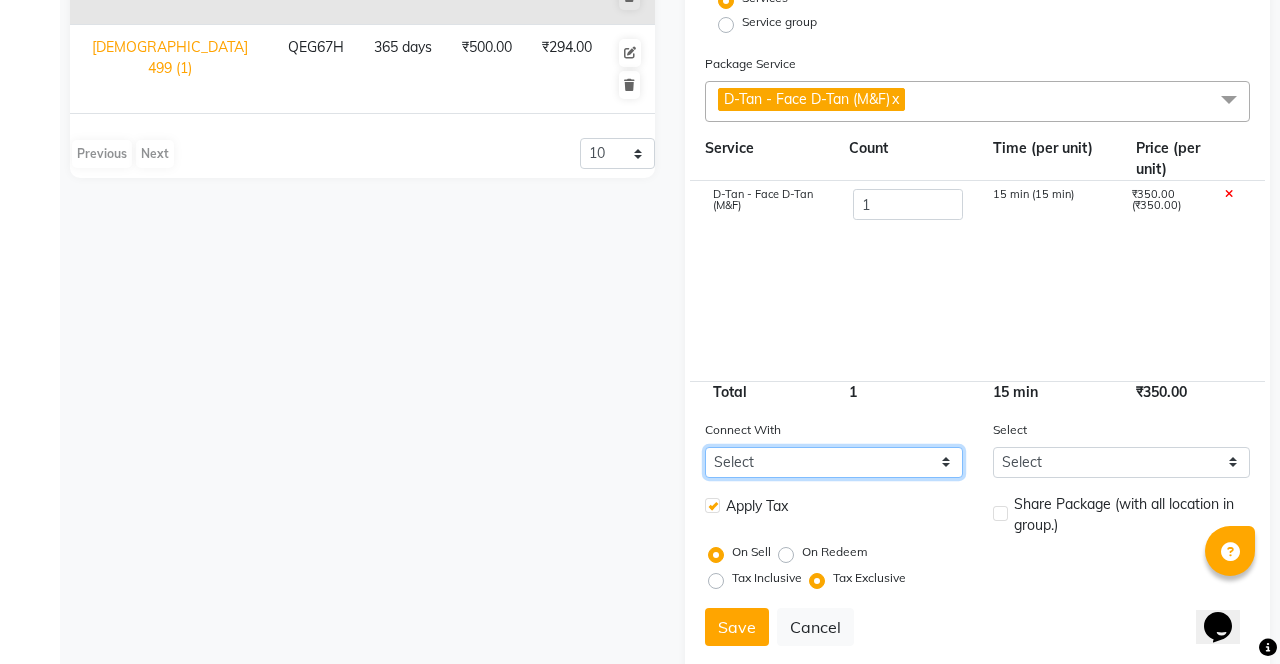click on "Select Membership Prepaid Voucher" 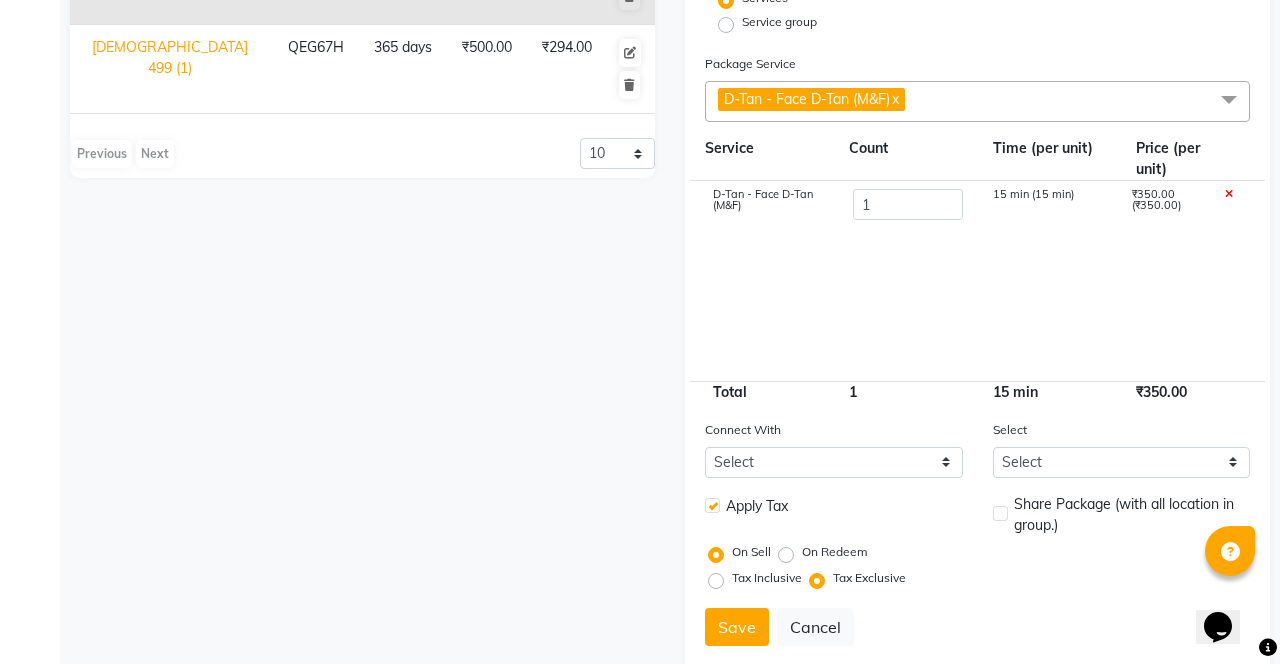 click on "Save   Cancel" 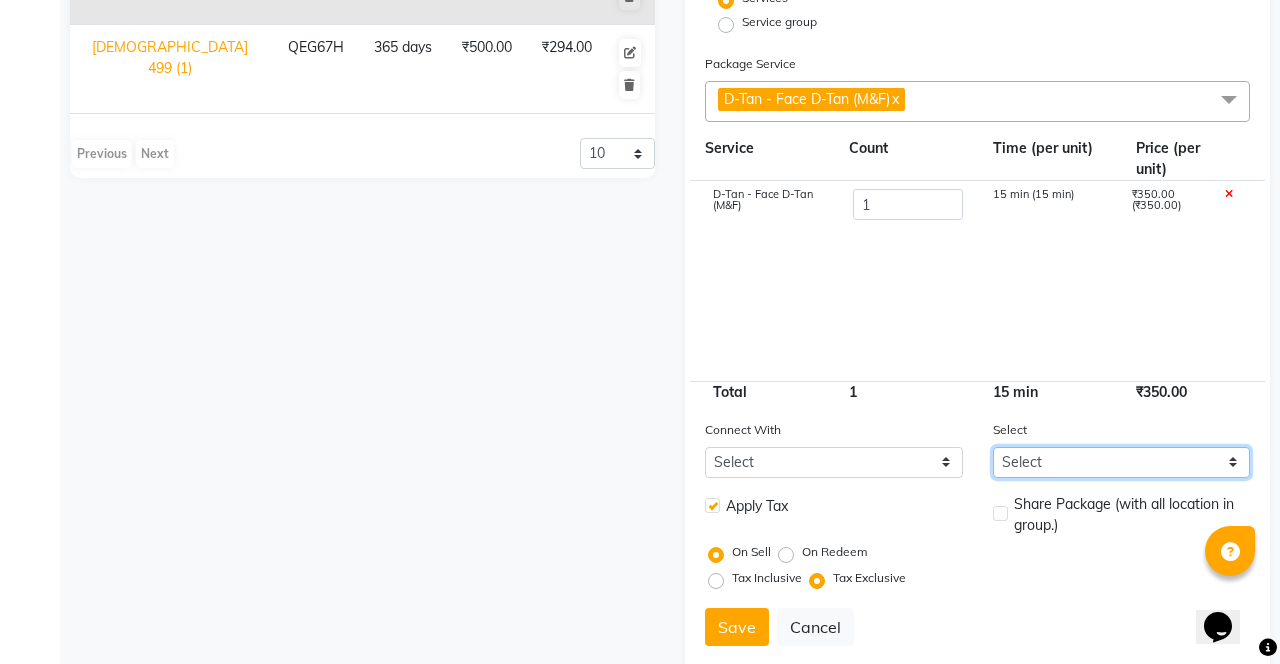 click on "Select" 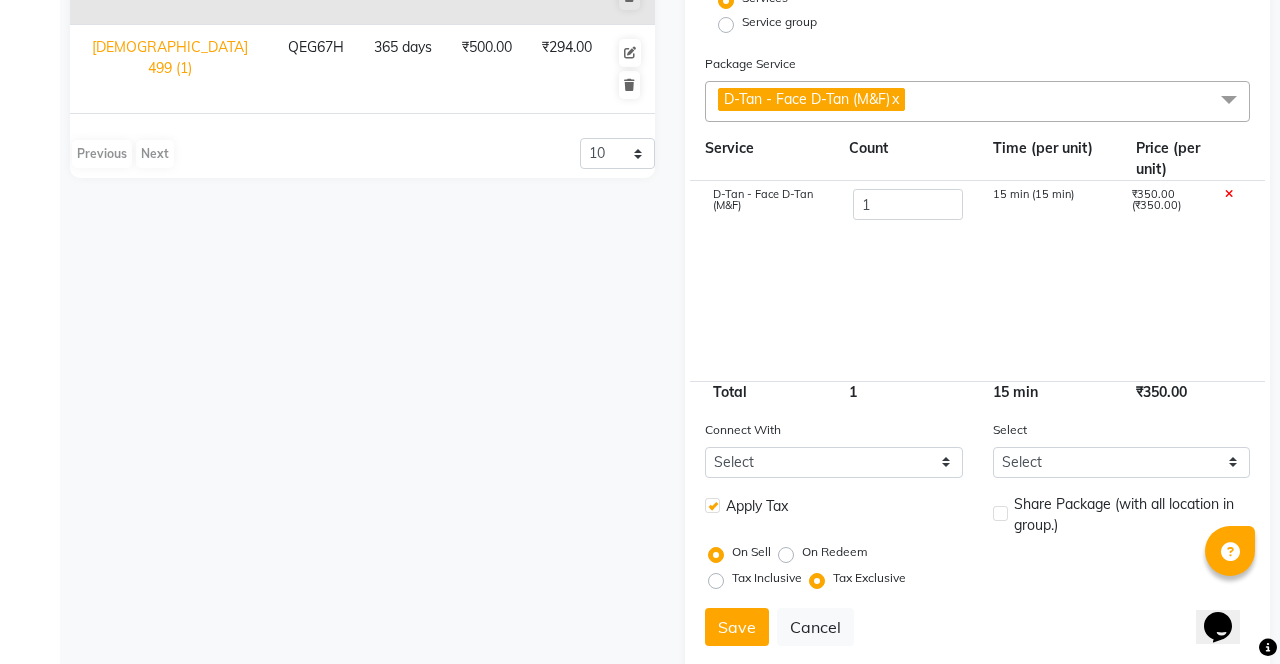 click on "Tax Inclusive   Tax Exclusive" 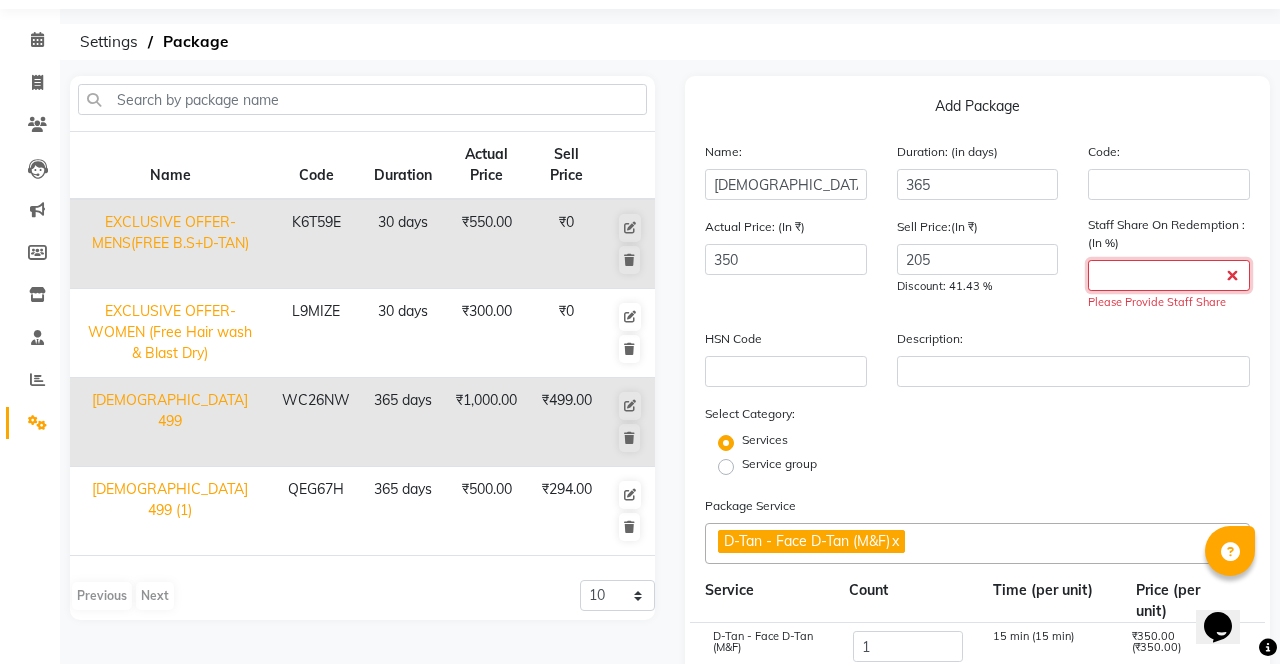 click 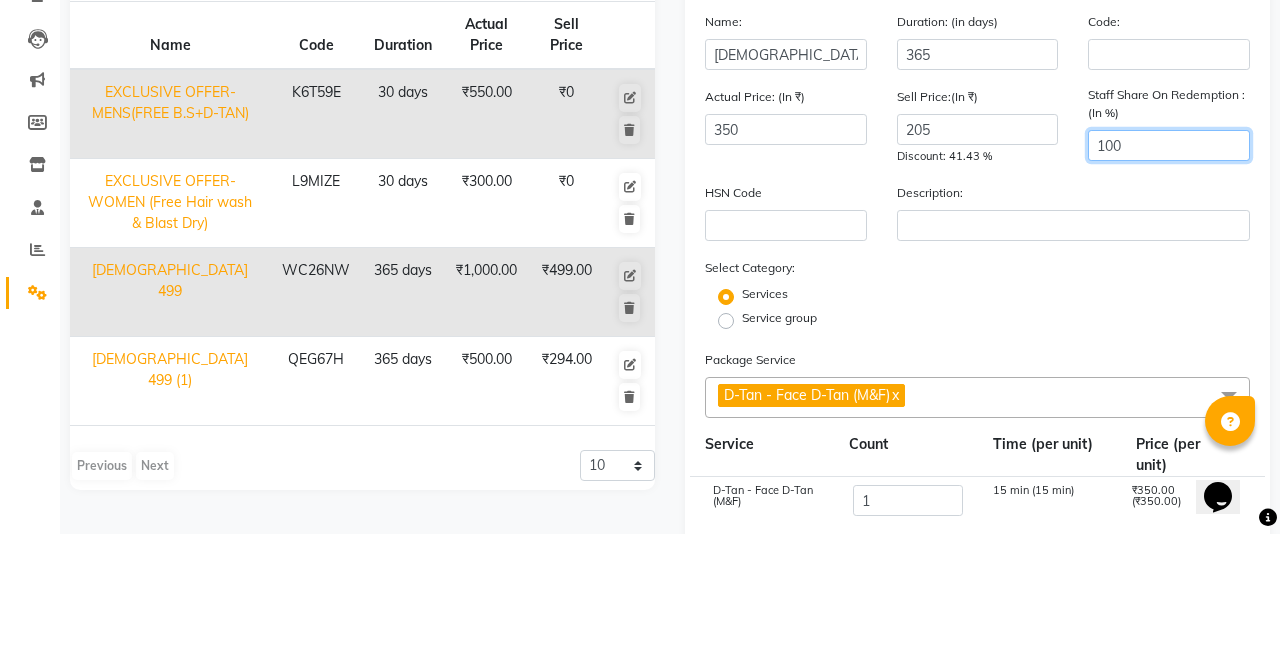 type on "100" 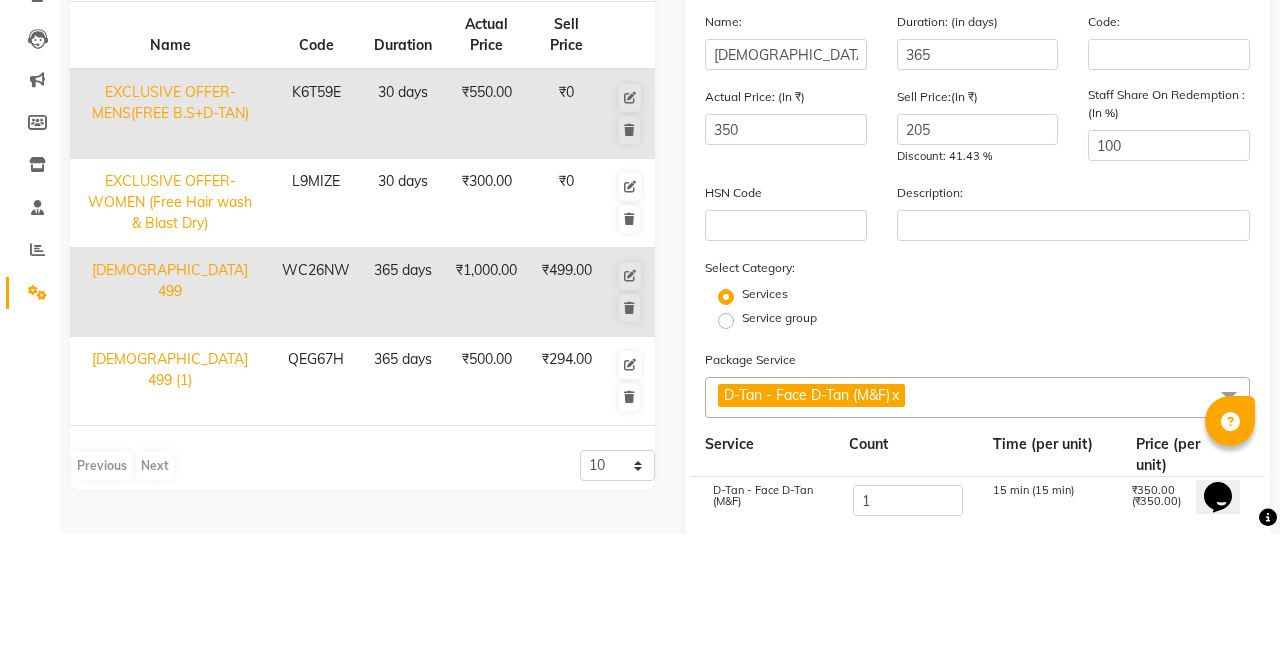 click on "Actual Price: (In ₹) 350 Sell Price:(In ₹) 205 Discount: 41.43 % Staff Share On Redemption :(In %) 100" 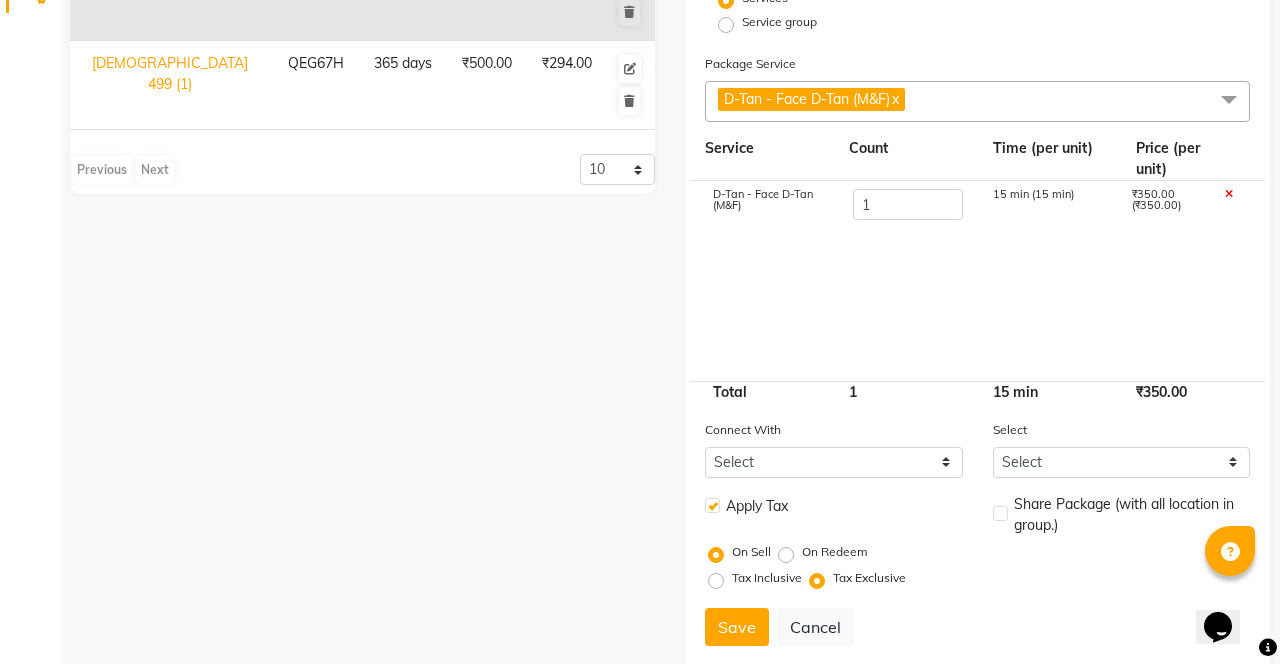 click on "Save" 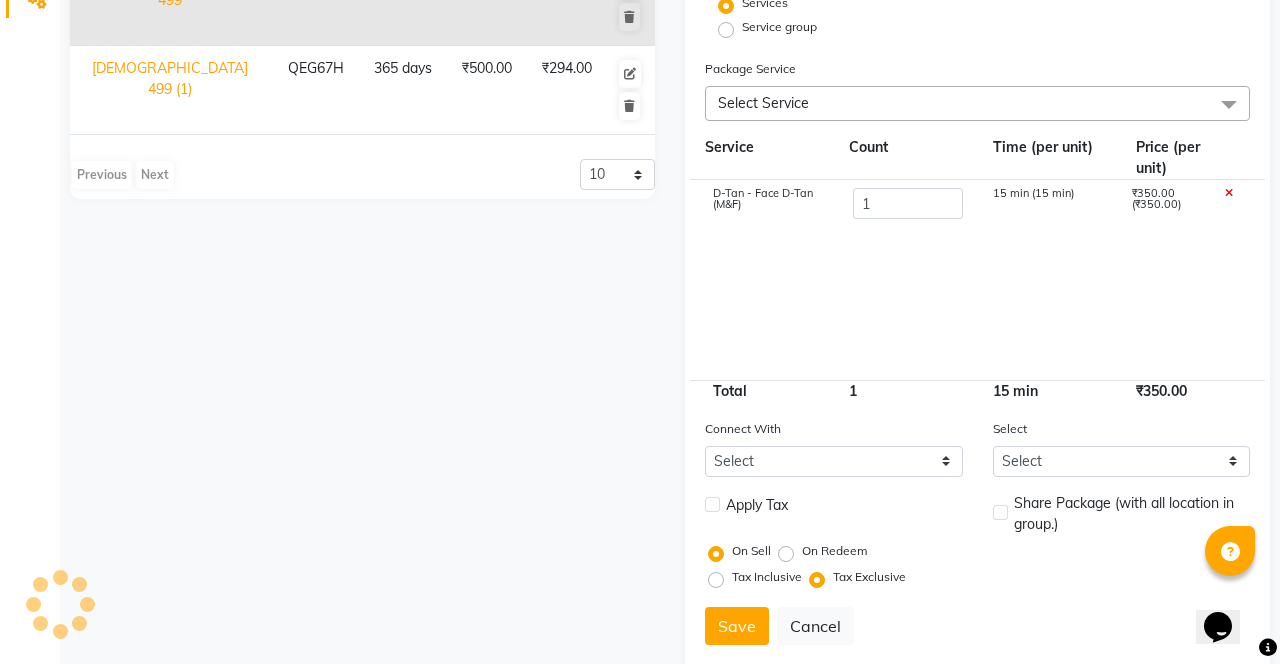 type 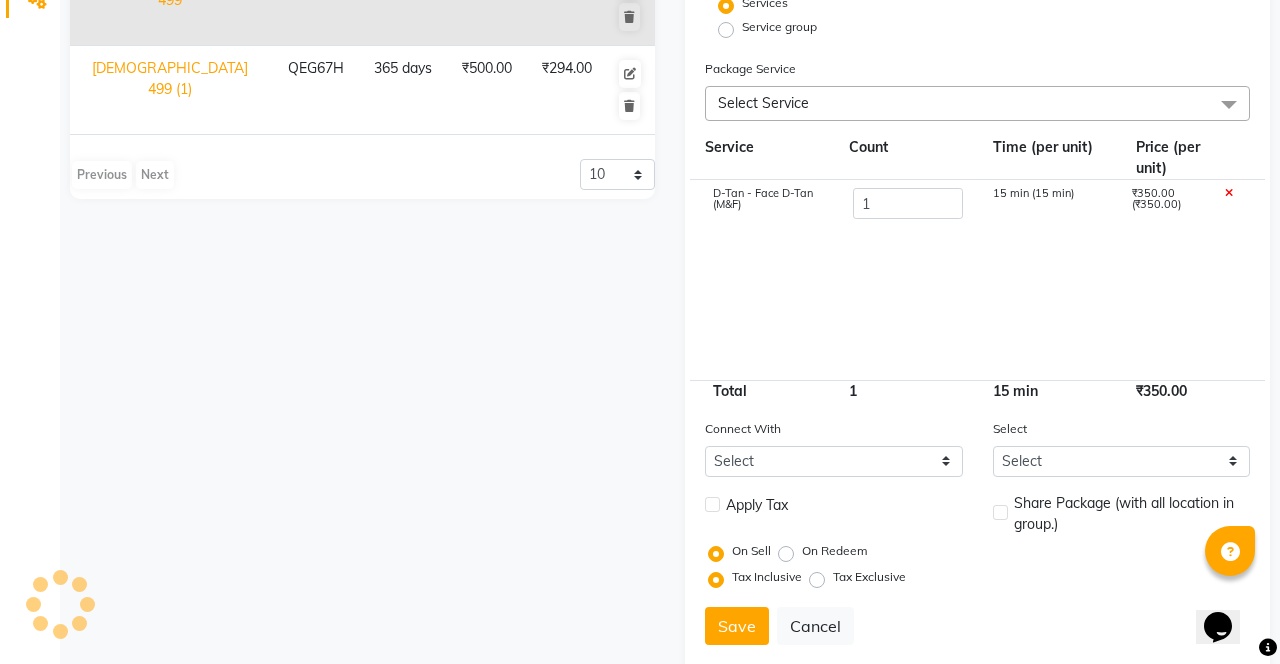 scroll, scrollTop: 133, scrollLeft: 0, axis: vertical 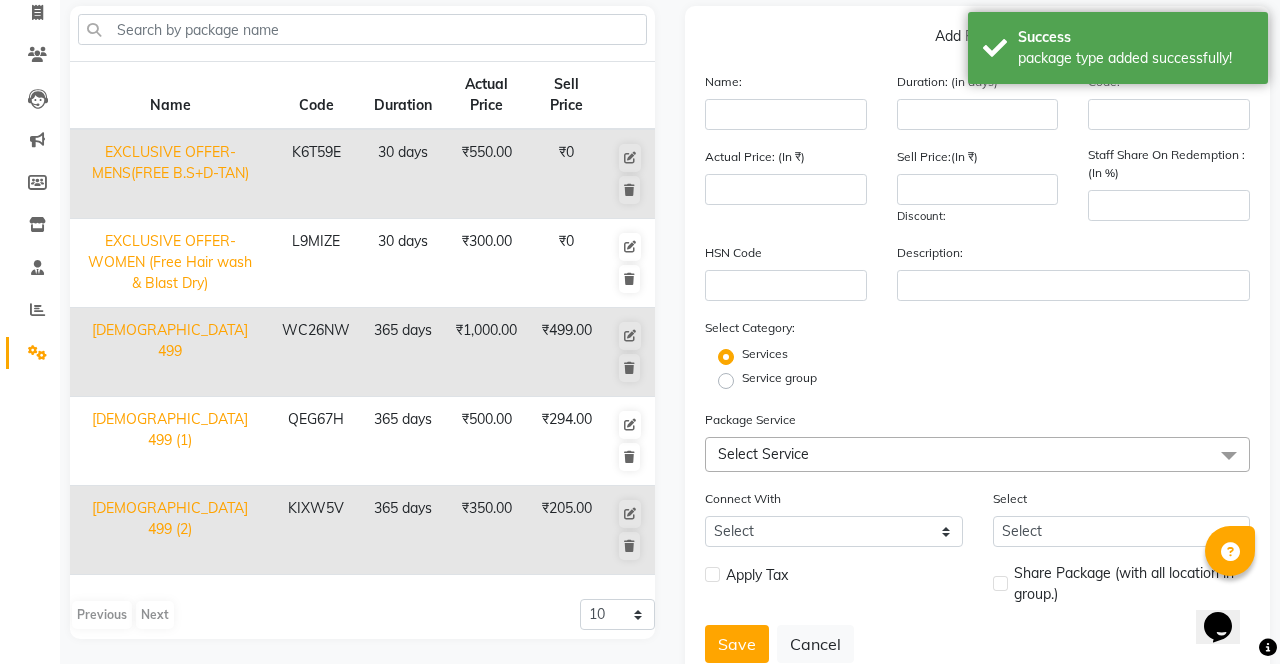 click on "₹1,000.00" 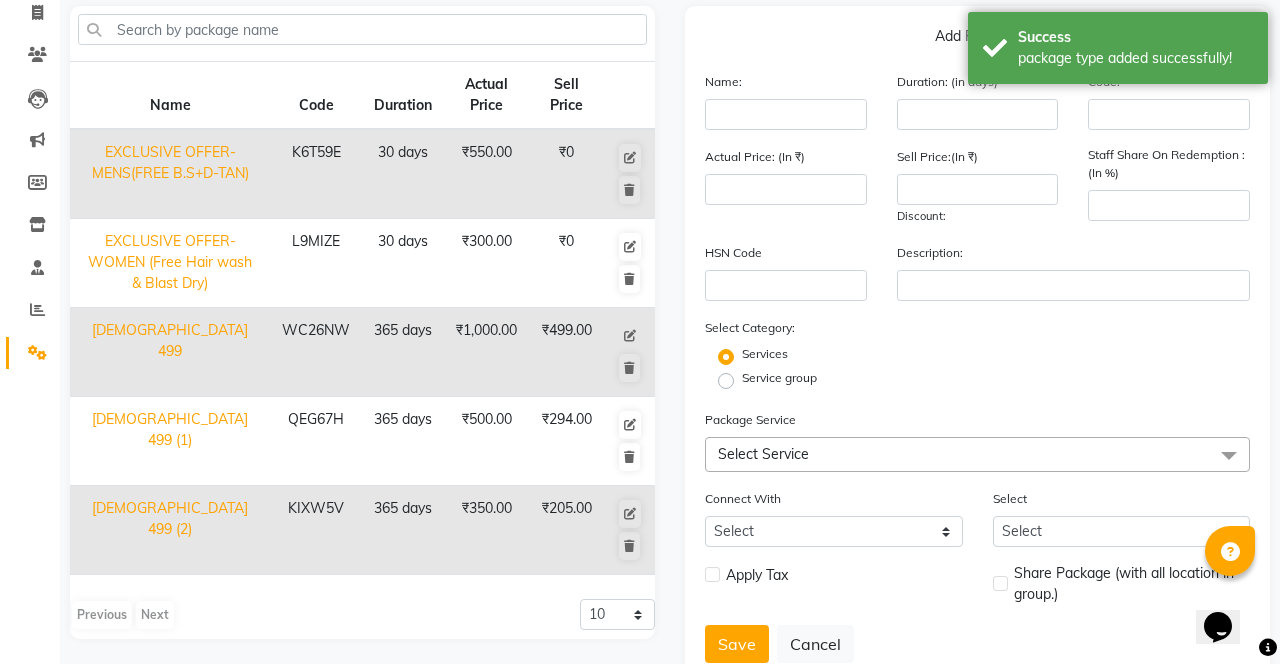 click 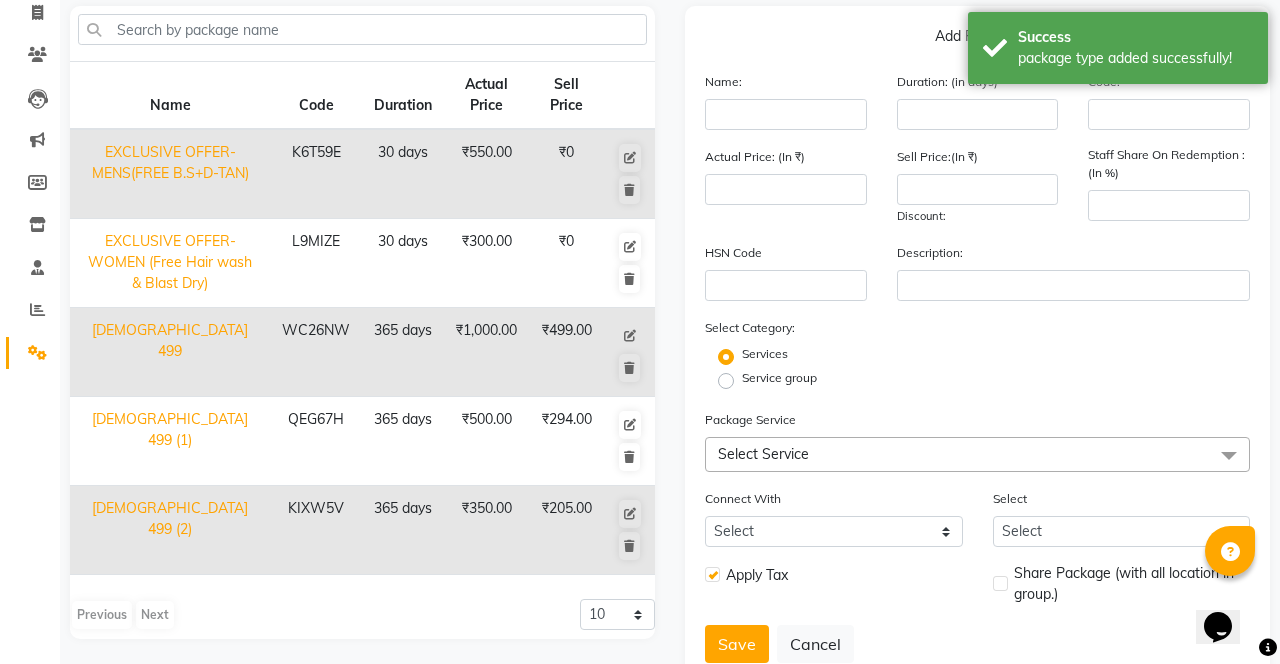 type on "FEMALE 499" 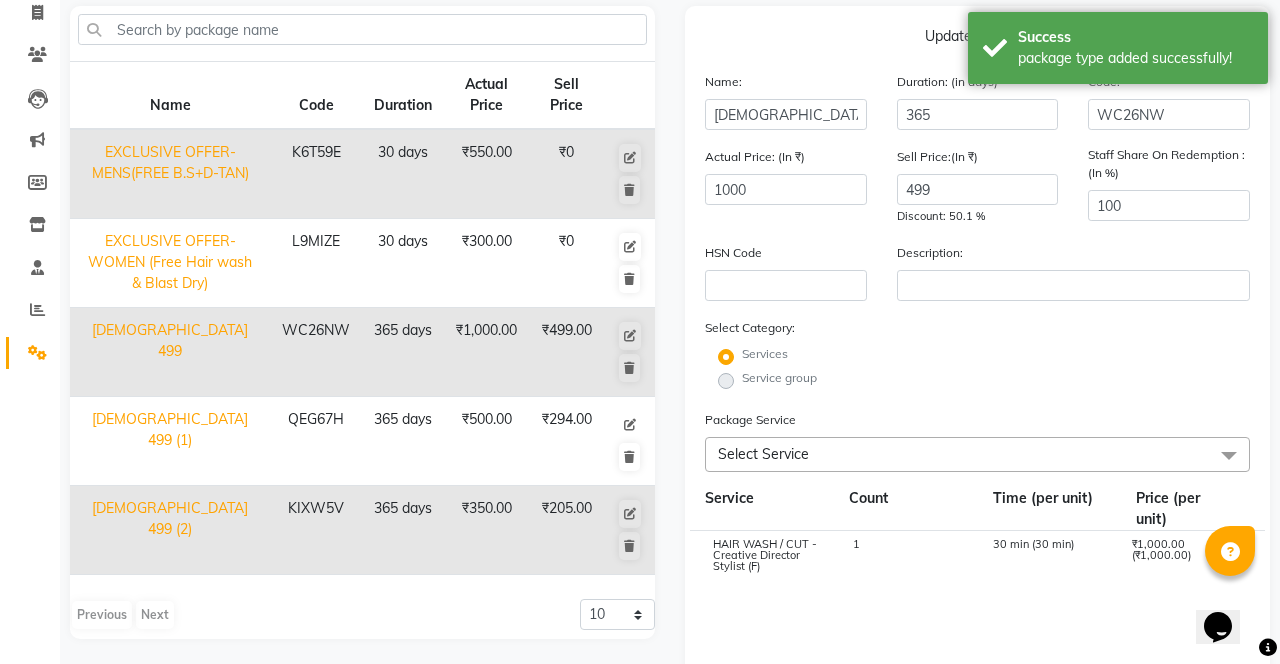 click 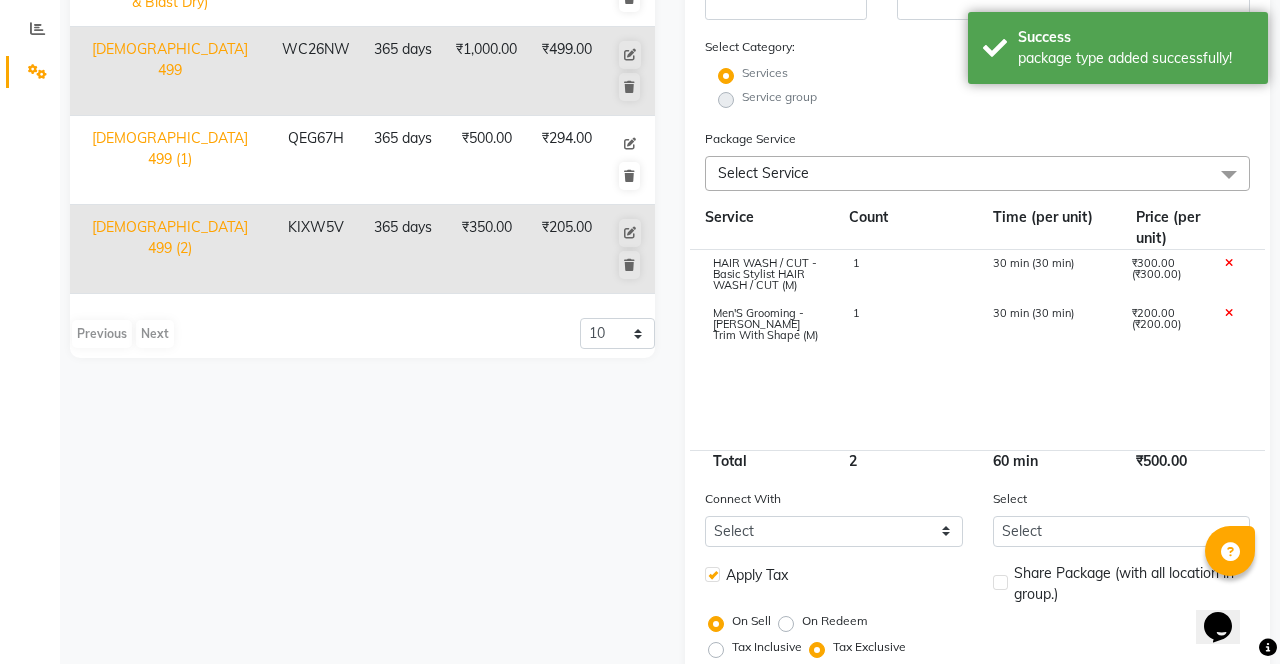 scroll, scrollTop: 347, scrollLeft: 0, axis: vertical 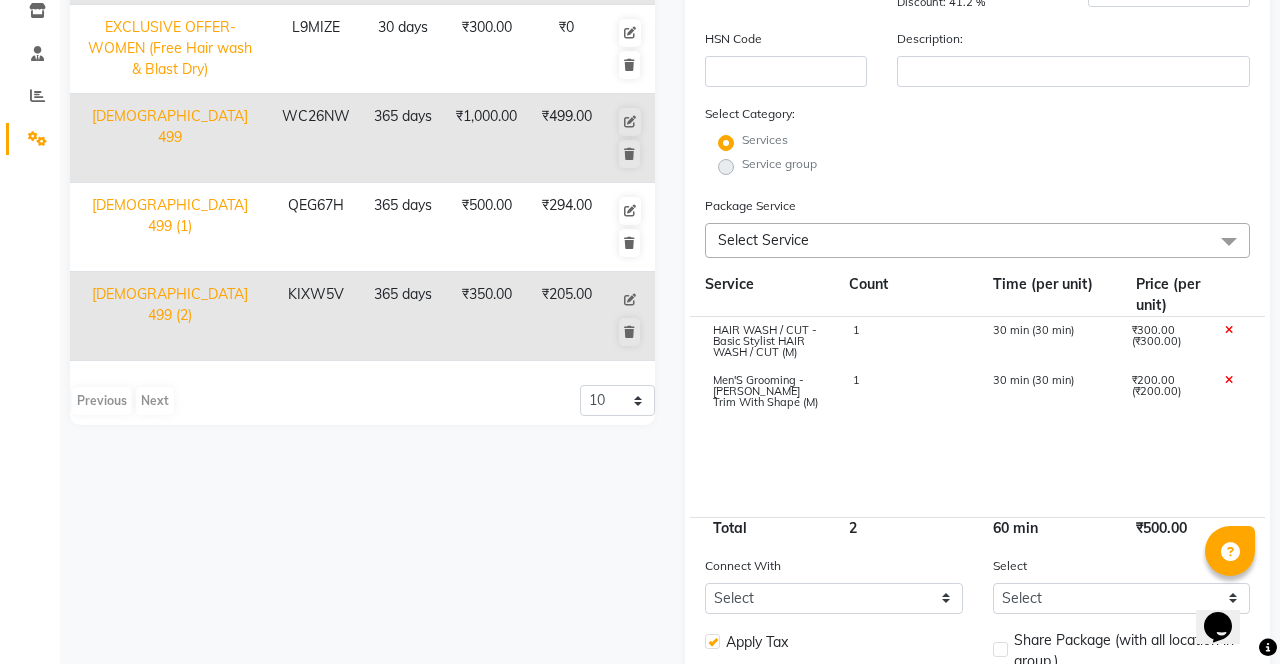 click 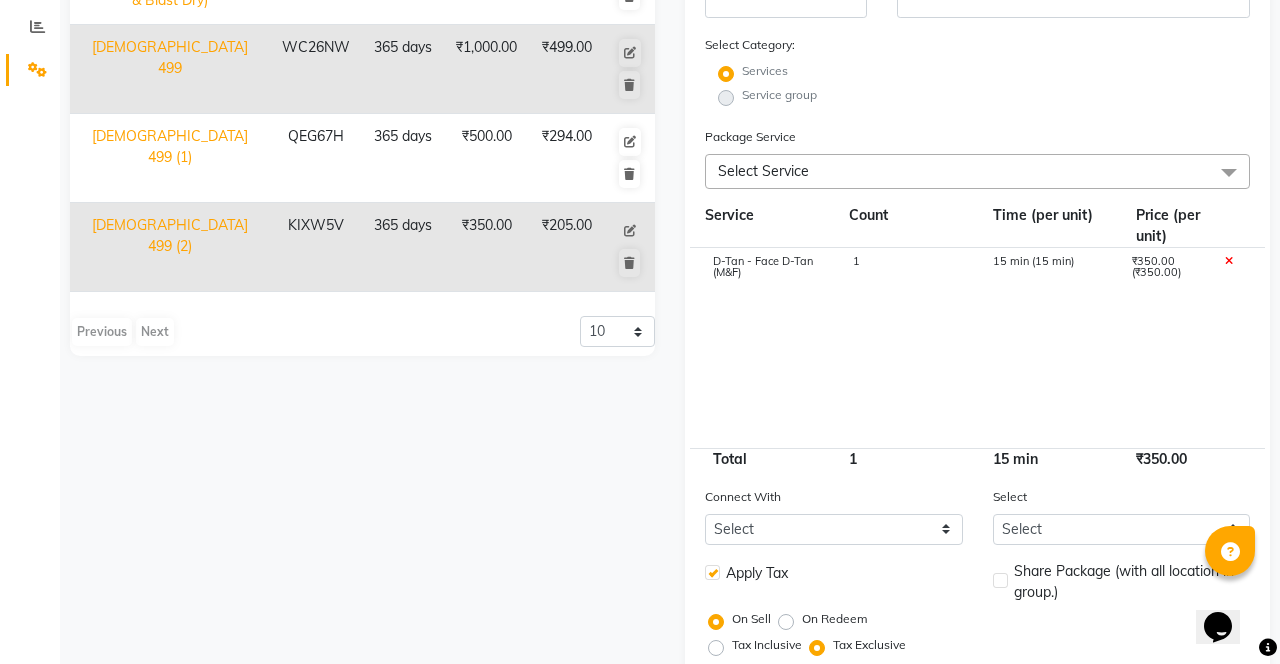 scroll, scrollTop: 484, scrollLeft: 0, axis: vertical 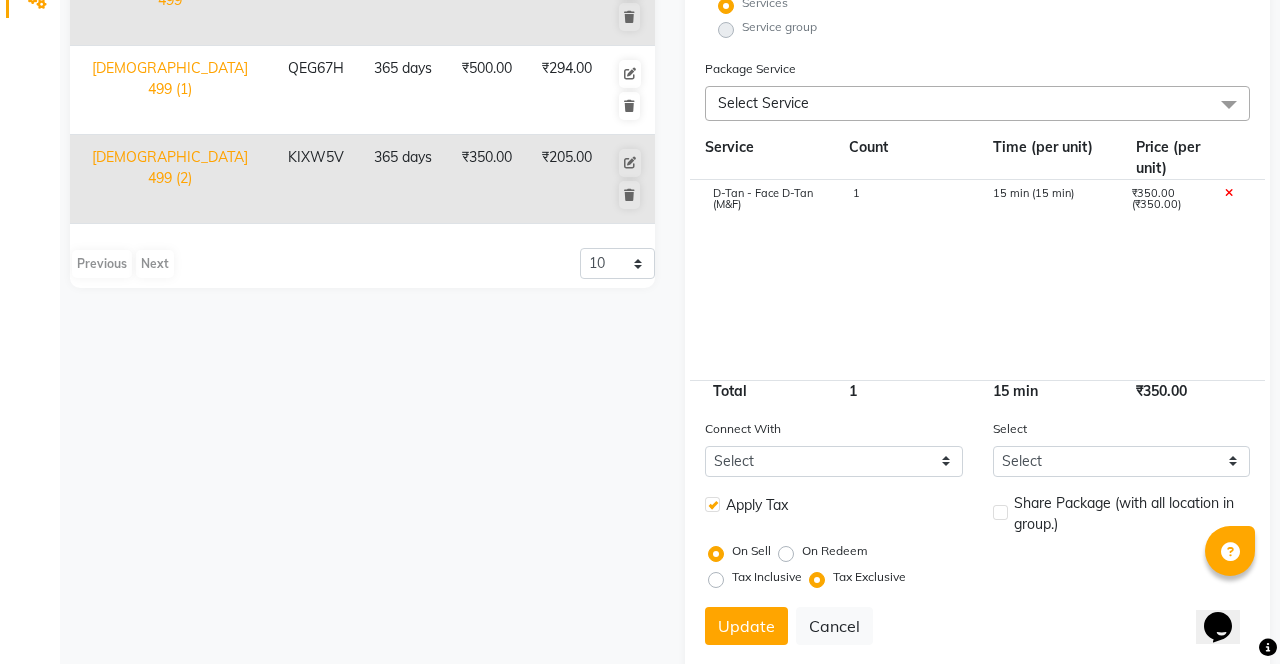 click on "Name: Male 499 (2) Duration: (in days) 365 Code: KIXW5V Actual Price: (In ₹) 350 Sell Price:(In ₹) 205 Discount: 41.43 % Staff Share On Redemption :(In %) 100 HSN Code Description: Select Category: Services Service group Package Service Select Service Select All Back Full Bleach Back Half Bleach Face Bleach Full Body Bleach Hands Bleach Legs Full Bleach Legs Half Bleach Stomach Bleach Bleach - Face Bleach (M&F) Bleach - Full Back ( Including Neck ) (F) Bleach - Half Back (F) Bleach - Full Hands (M&F) Bleach - Half Legs (M&F) Bleach - Full Legs (F) Bleach - Full Body (F) Bleach - Stomach (F) Bleach - U/A (F) Premium Clean Up - O3 - Snovite / Active Blends - Cheryl'S (M&F) Threading - Threading Threading - Forehead (M&F) Threading - Upper Lips (F) Threading - Chin F Threading - Side lock (F) D-Tan - Face D-Tan (M&F) D-Tan - Hand D-Tan (M&F) D-Tan - Underarms D-Tan (M&F) D-Tan - Full Back D-Tan (F) D-Tan - Half Back D-Tan (F) D-Tan - Full Legs D-Tan (F) D-Tan - Stomach (F) D-Tan - Full Body (F) SPA Pedicure" 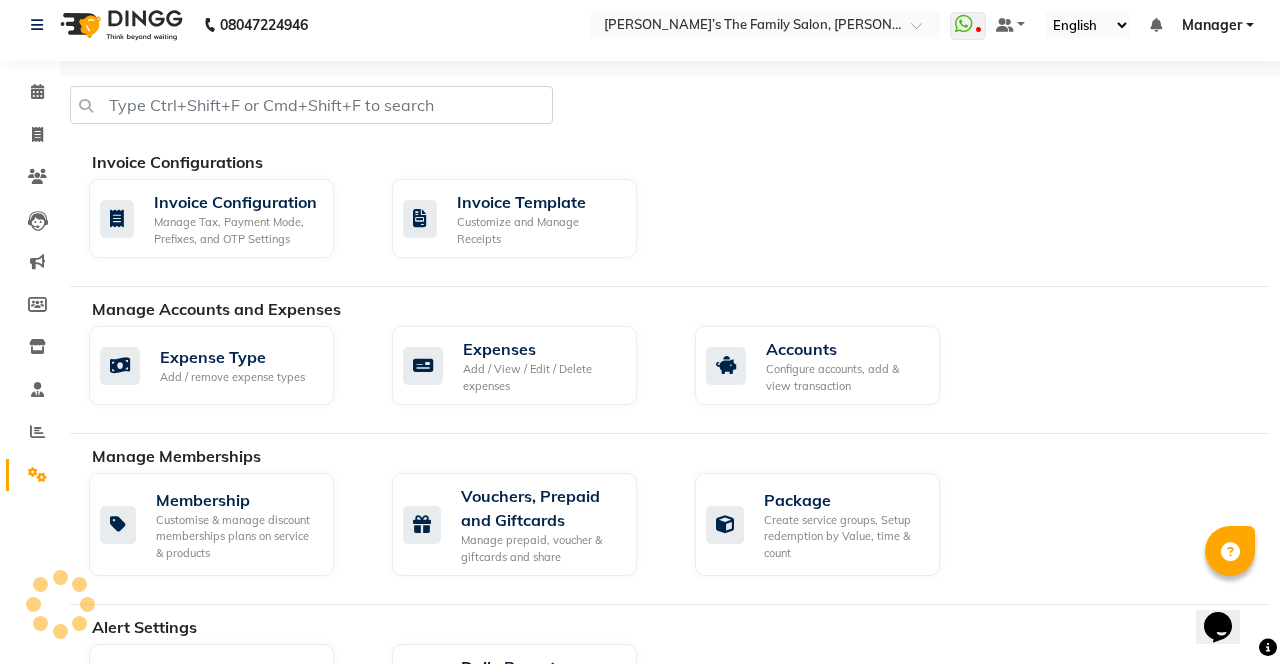 scroll, scrollTop: 0, scrollLeft: 0, axis: both 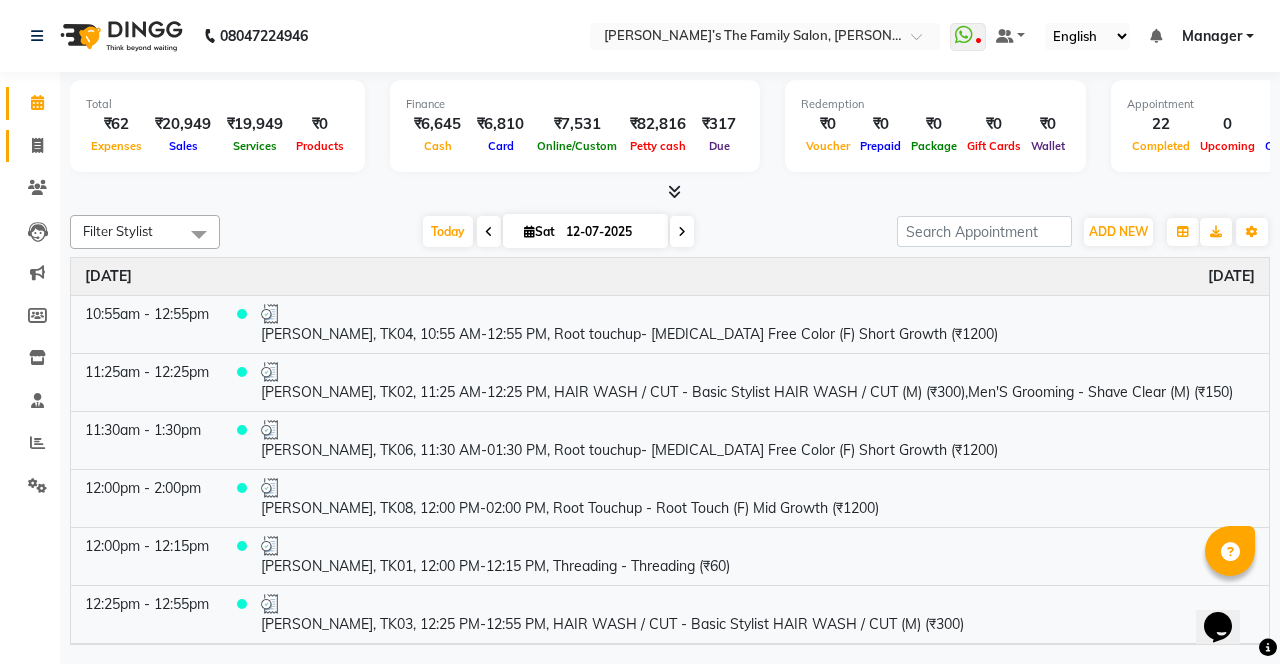 click on "Invoice" 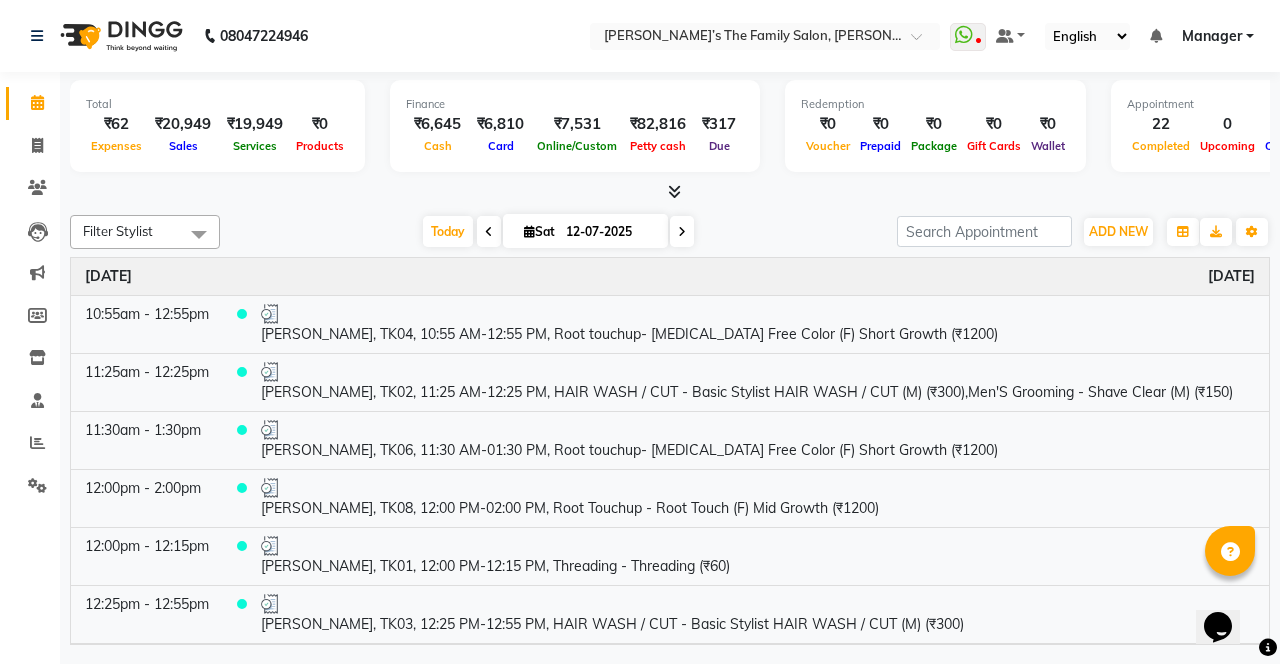 select on "service" 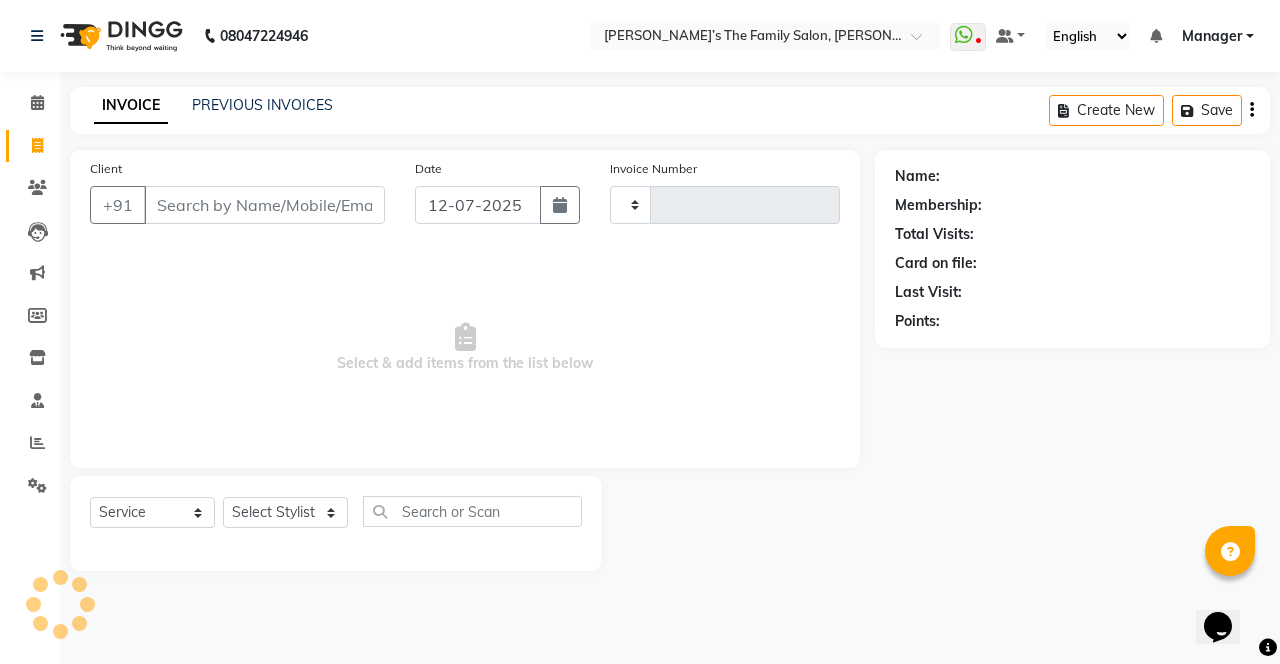 type on "2148" 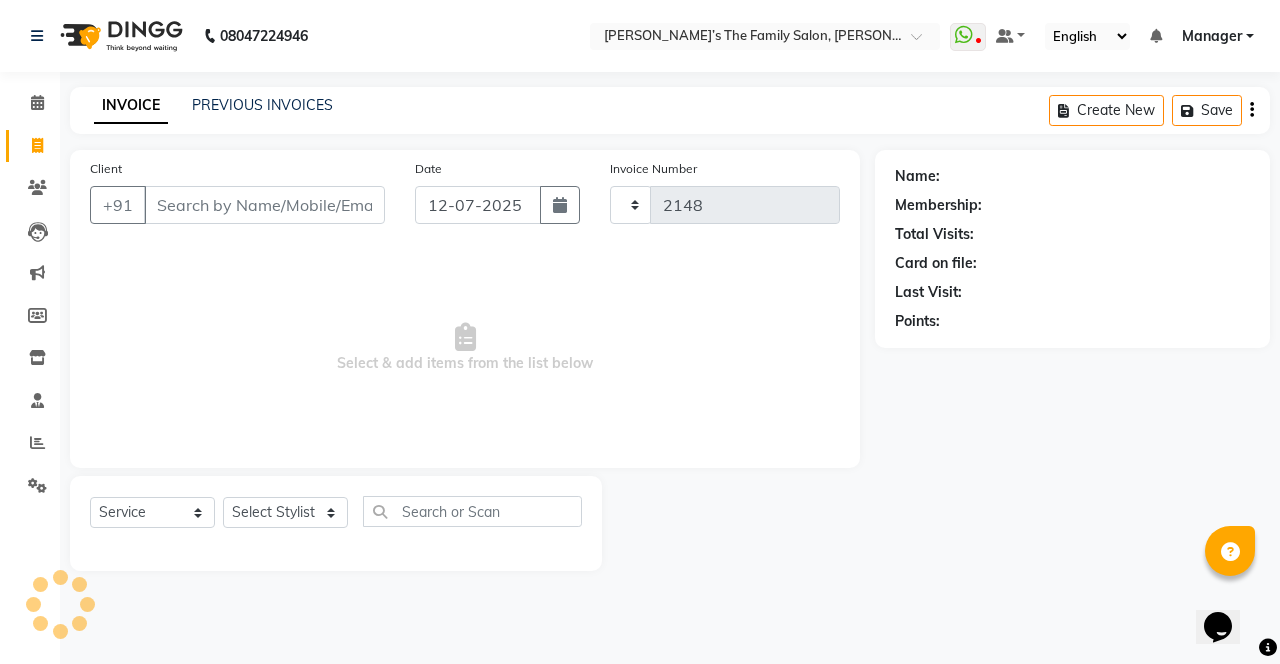 select on "8003" 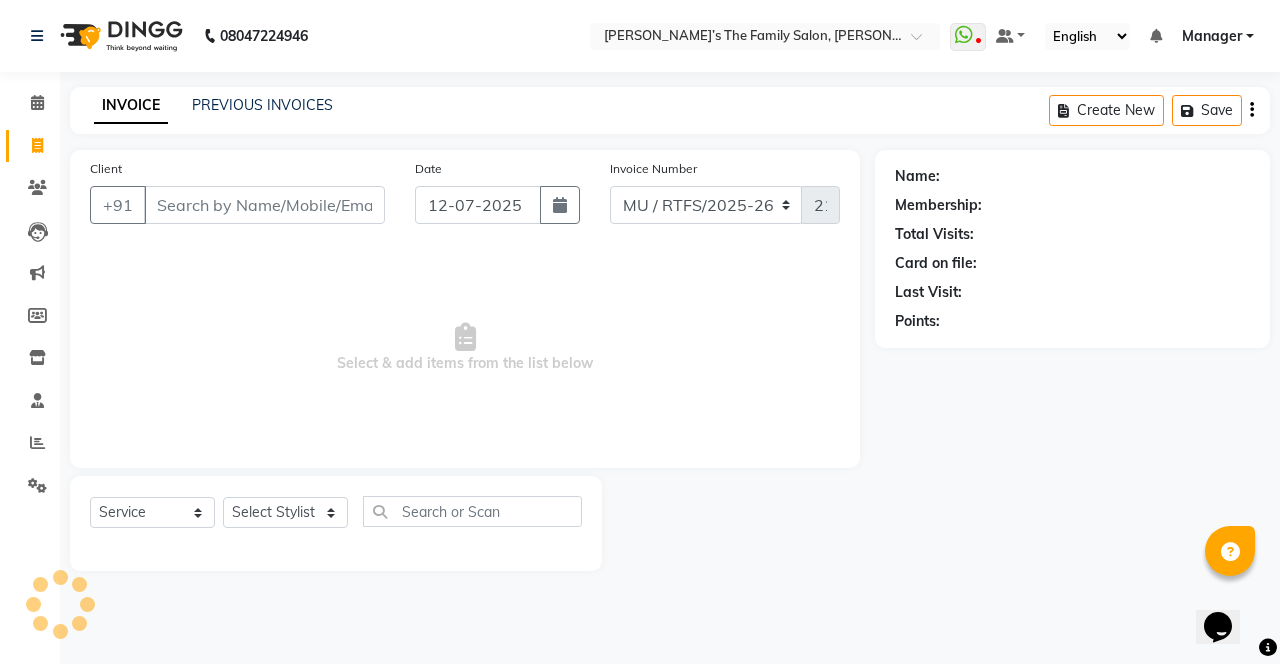 click on "Client" at bounding box center [264, 205] 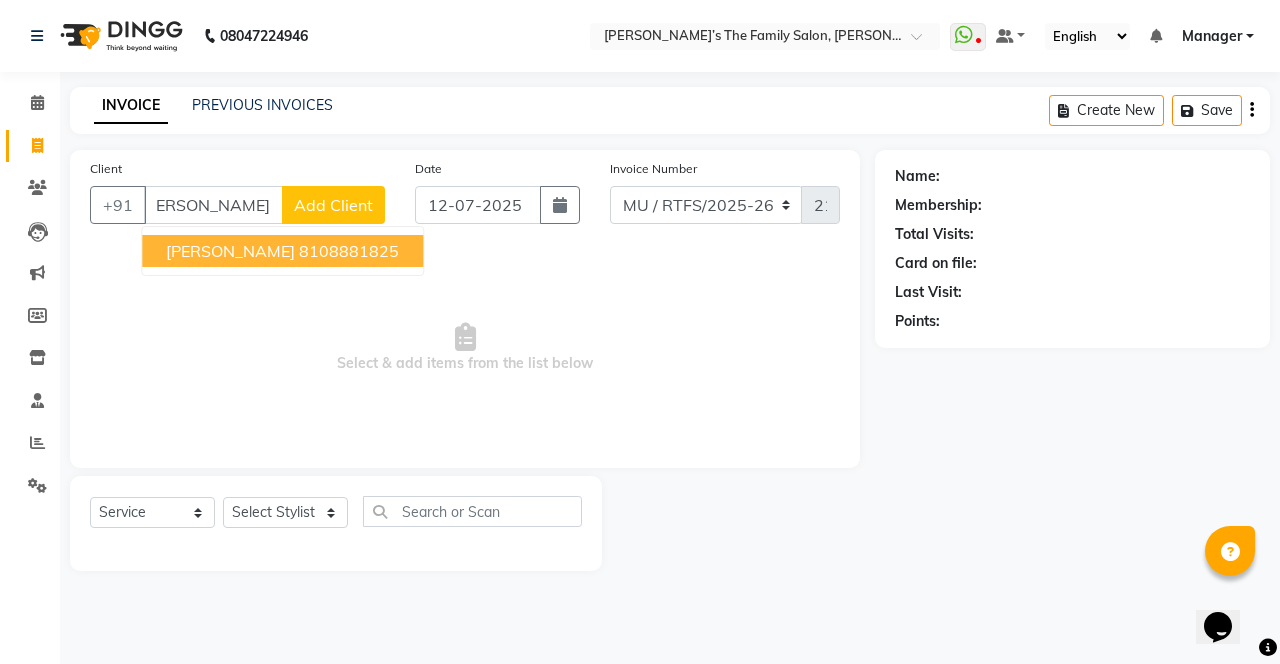 scroll, scrollTop: 0, scrollLeft: 31, axis: horizontal 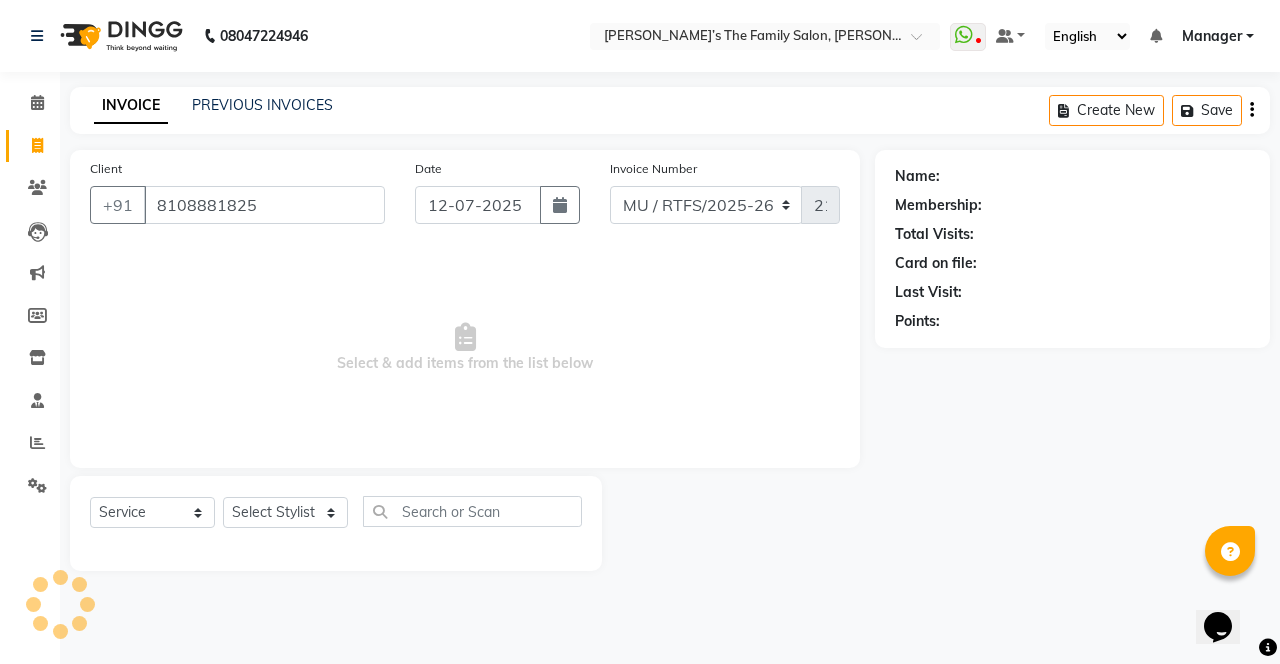type on "8108881825" 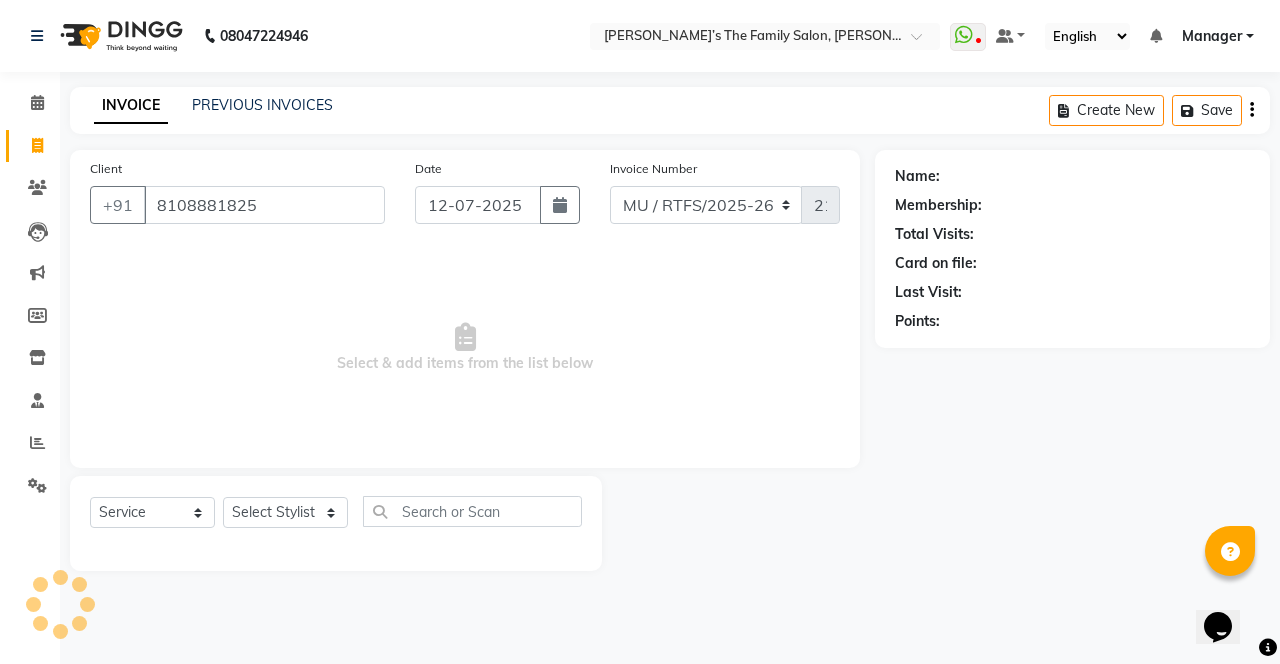scroll, scrollTop: 0, scrollLeft: 0, axis: both 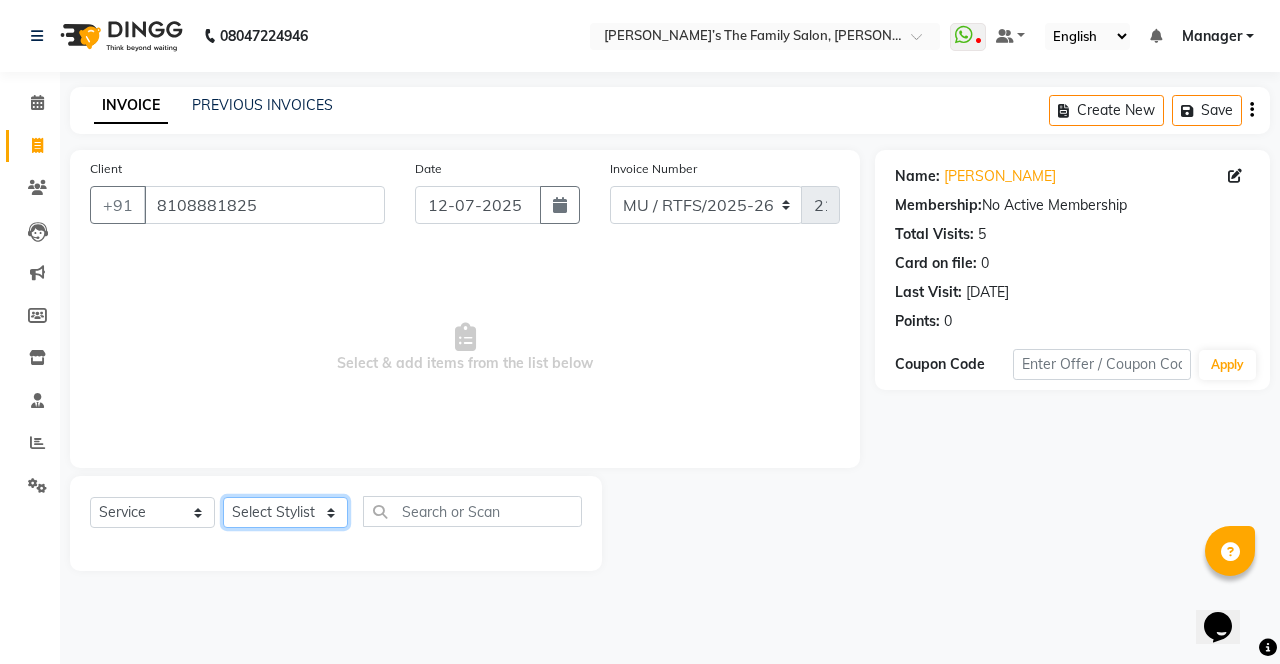 click on "Select Stylist Aarohi P Aksahy Auty Aniket A Apurva Ariba Arvind  Chaurasiya Divya Ganesh A Gautam  House sale Komal Waghmare Laxmi  Manager Meenakshi Noor Prashant  Purabi Ravindra  Sangita DIGHE Shobhali  Shreepad Pawar shrishti jaiswal Vikas H Vinali" 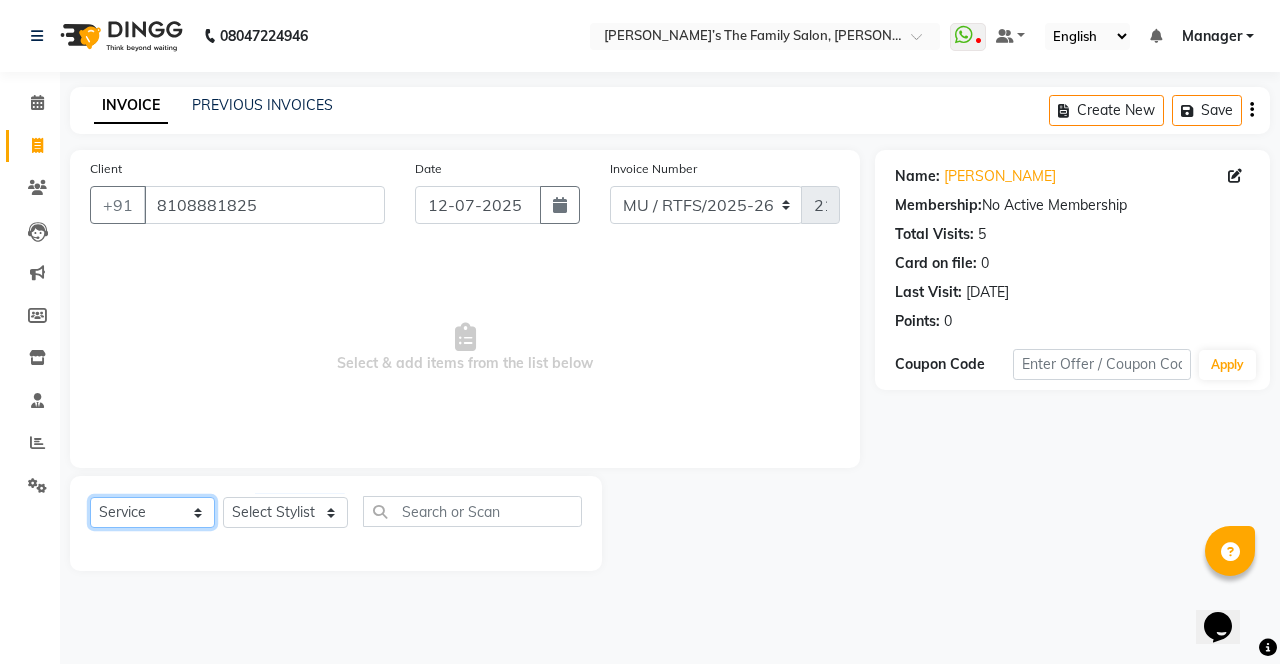 click on "Select  Service  Product  Membership  Package Voucher Prepaid Gift Card" 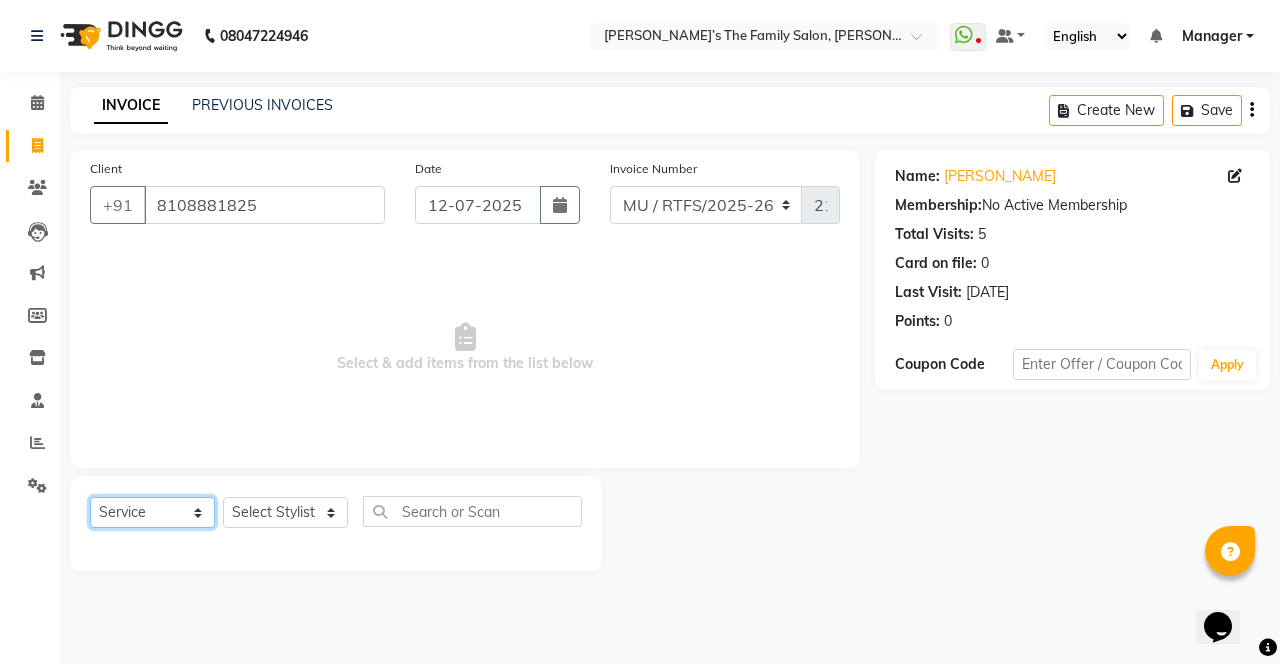 select on "package" 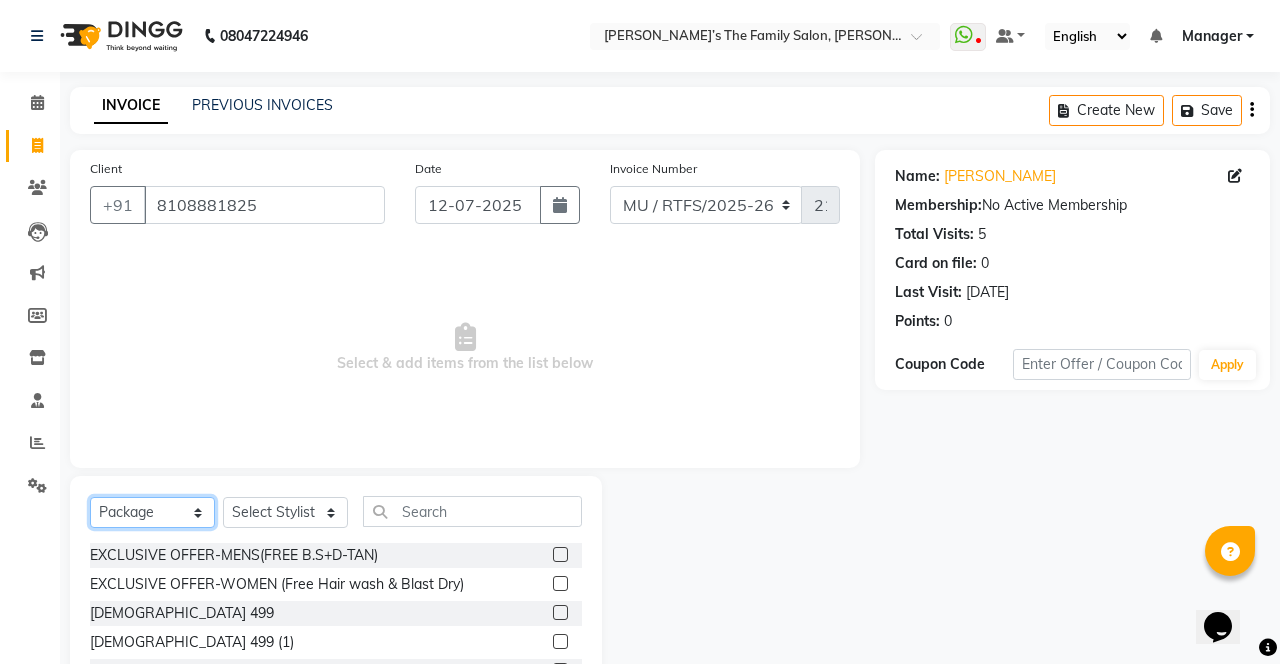 scroll, scrollTop: 20, scrollLeft: 0, axis: vertical 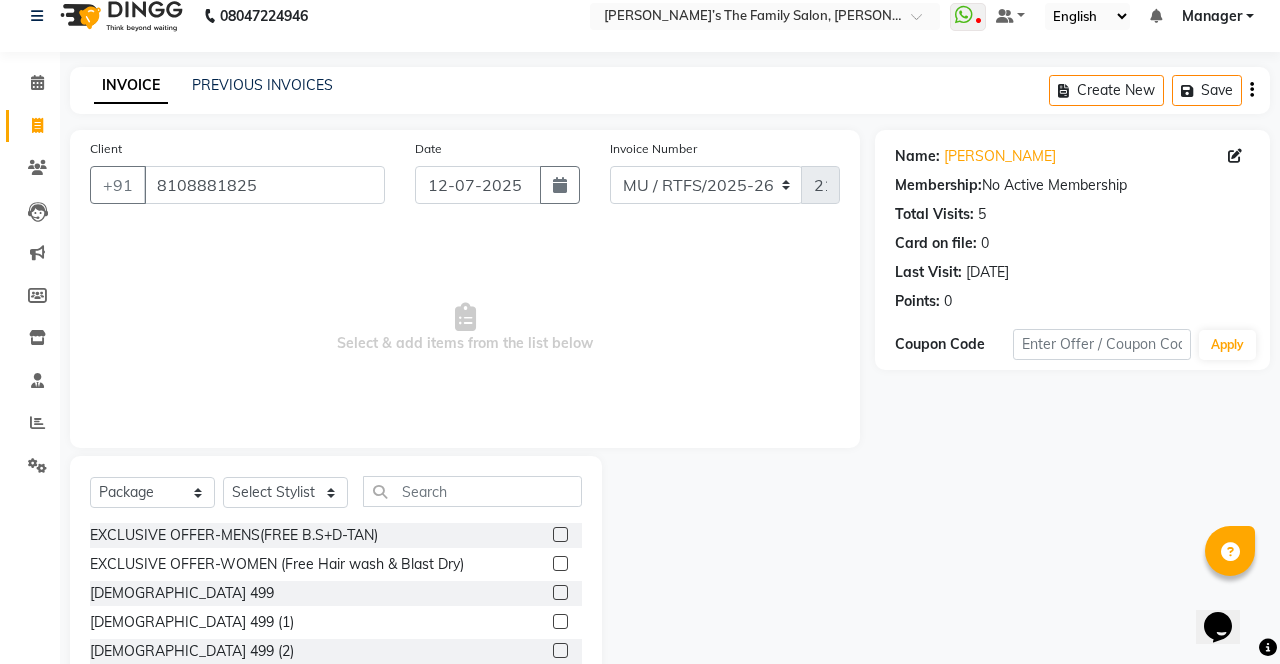click 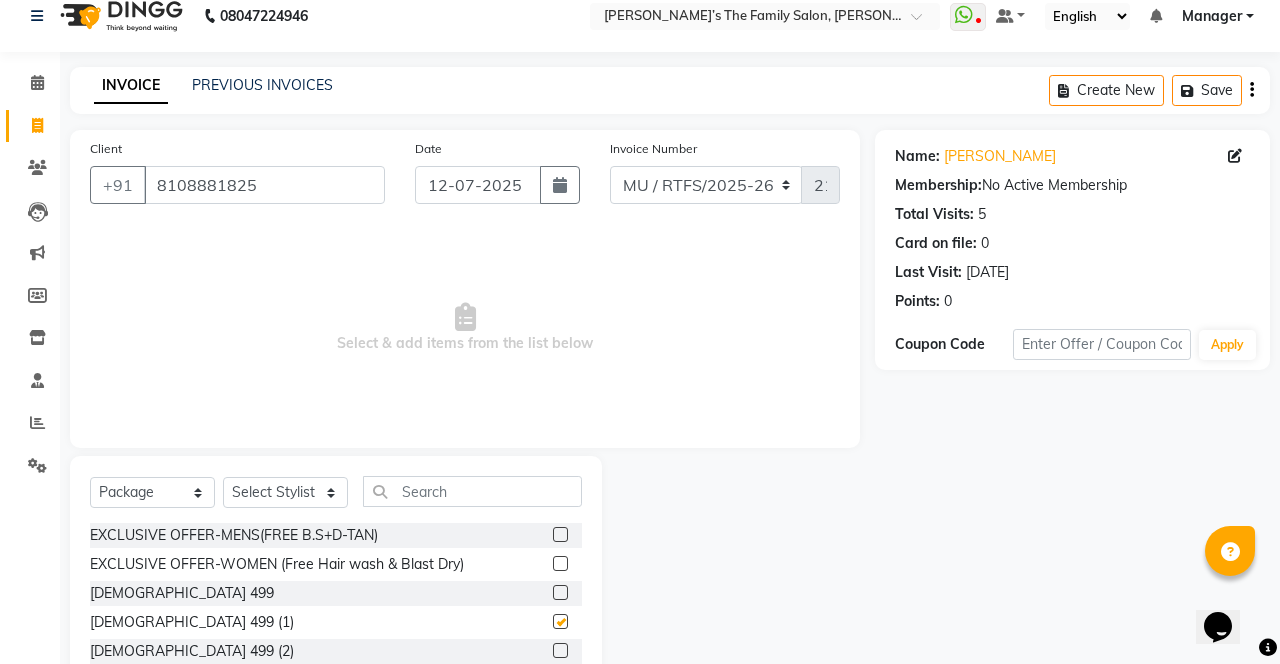 checkbox on "false" 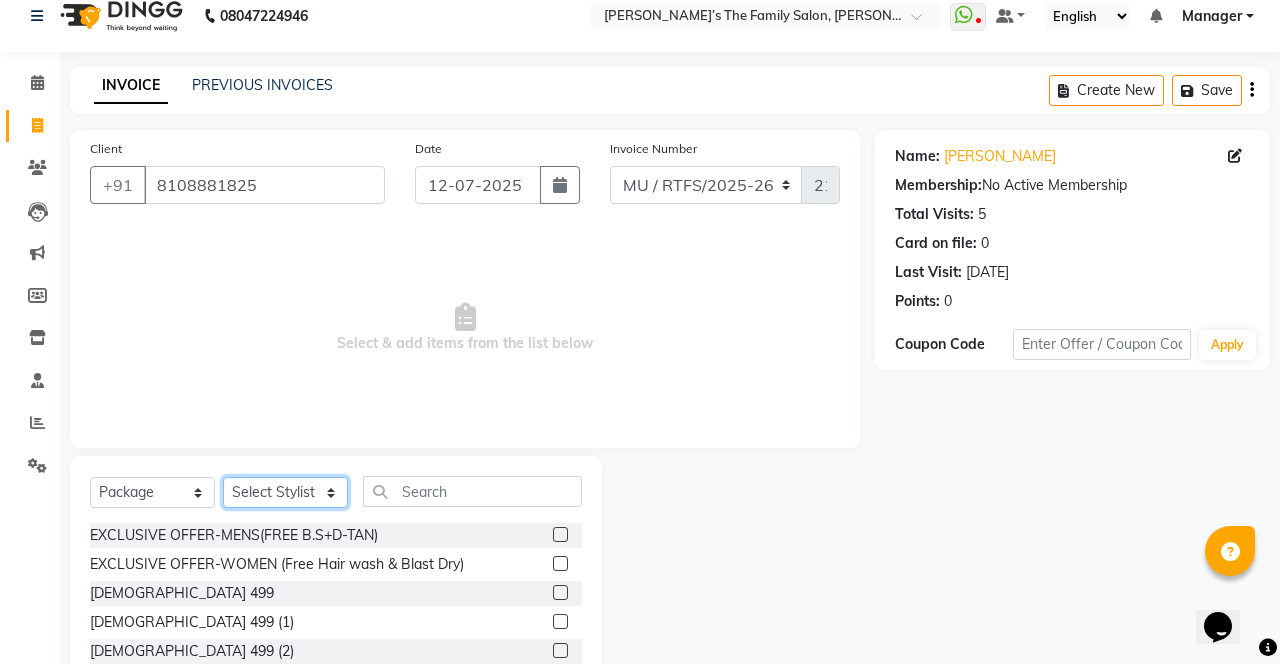 click on "Select Stylist Aarohi P Aksahy Auty Aniket A Apurva Ariba Arvind  Chaurasiya Divya Ganesh A Gautam  House sale Komal Waghmare Laxmi  Manager Meenakshi Noor Prashant  Purabi Ravindra  Sangita DIGHE Shobhali  Shreepad Pawar shrishti jaiswal Vikas H Vinali" 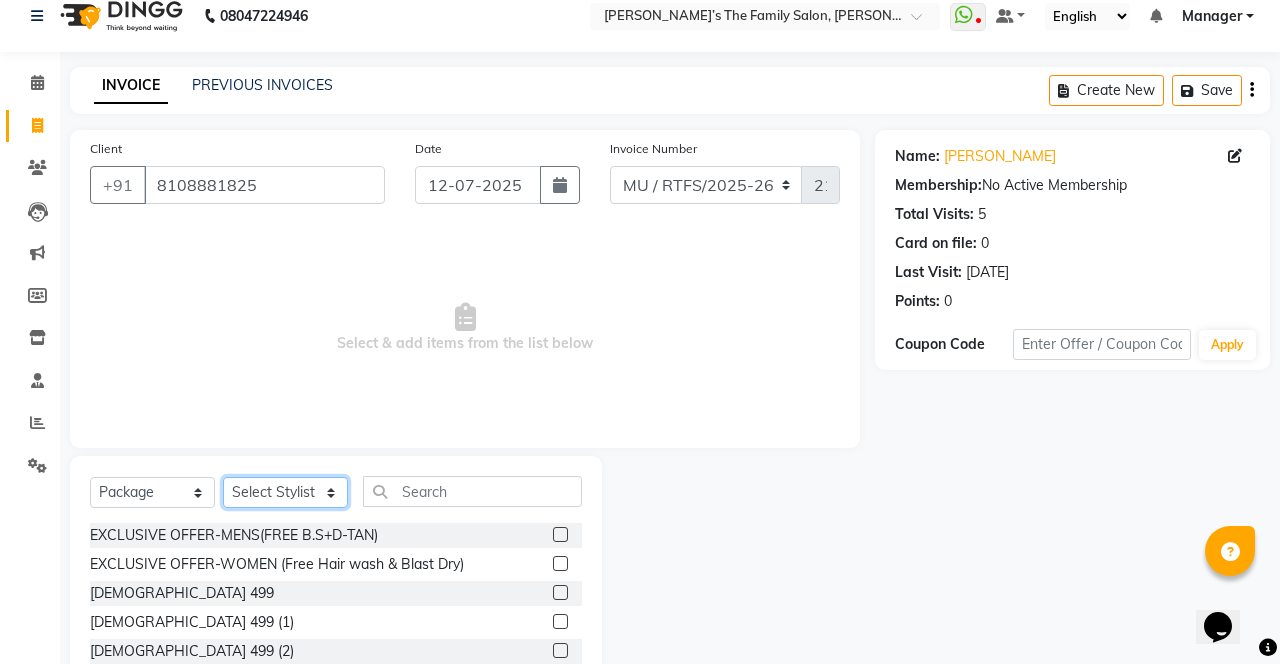 select on "35997" 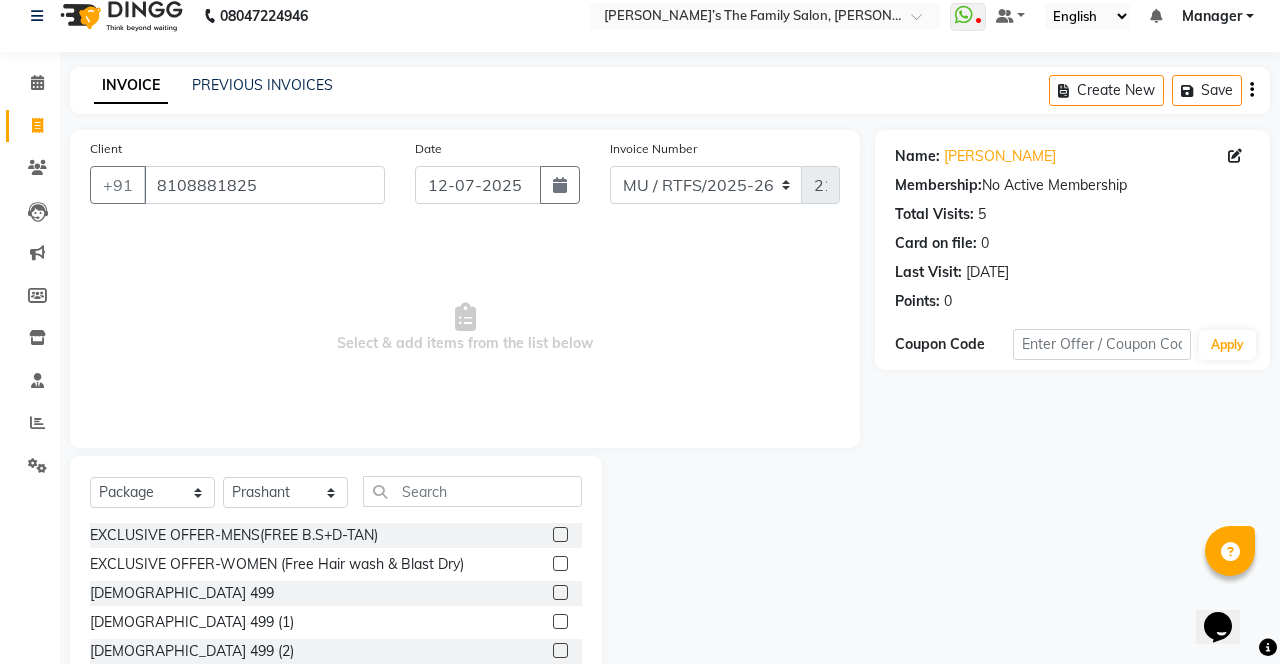 click 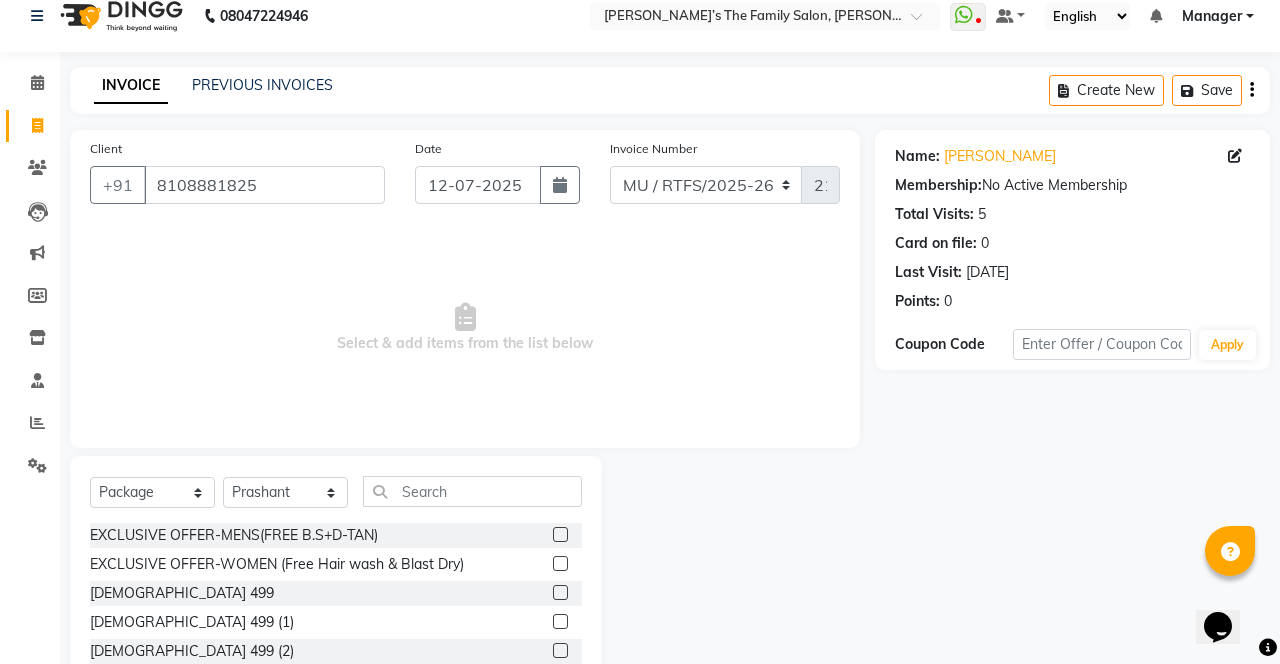 click at bounding box center [559, 622] 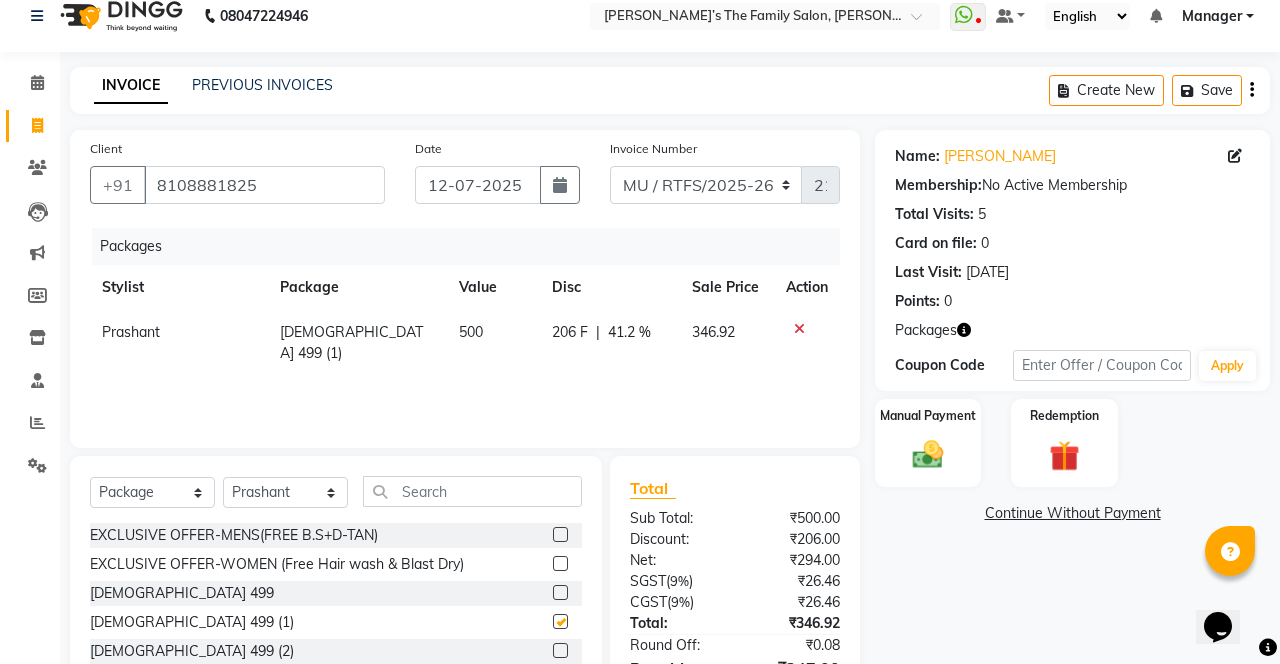 checkbox on "false" 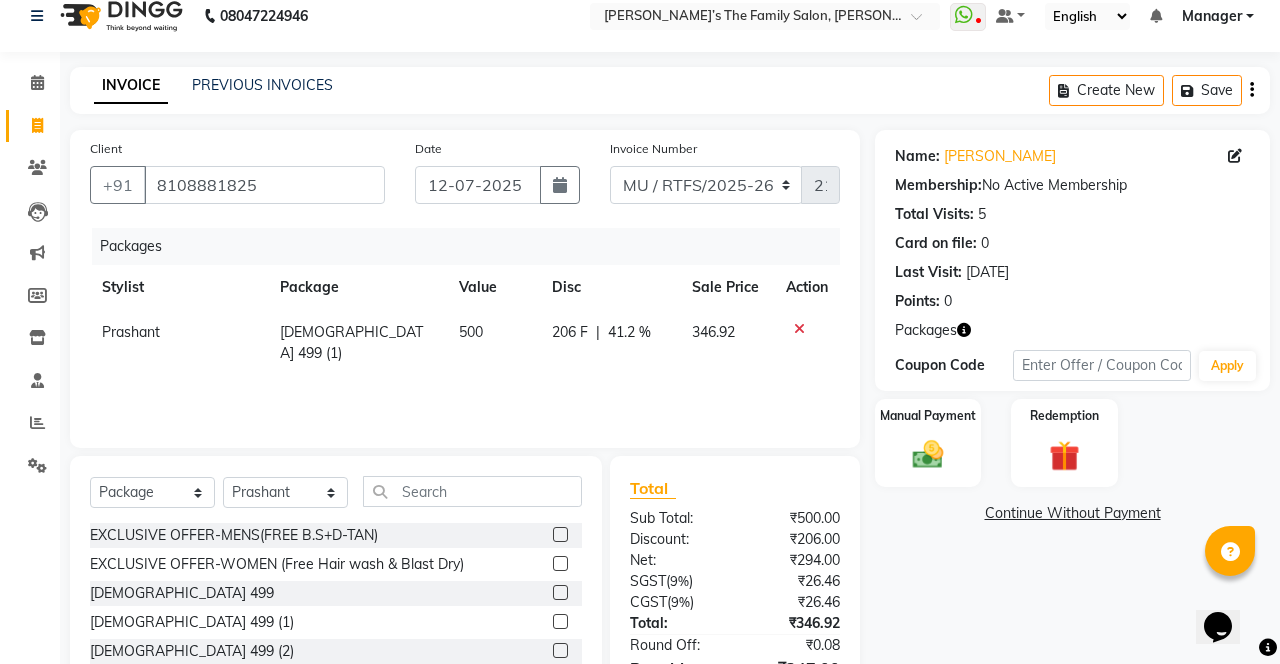 click 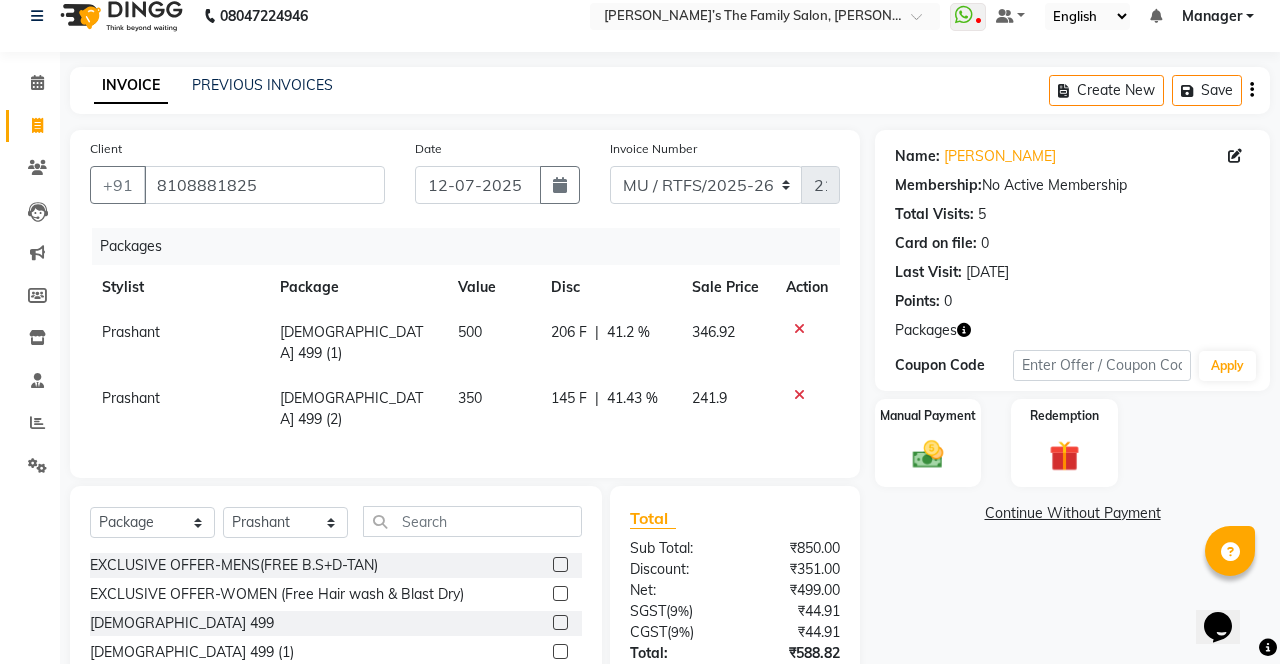 checkbox on "false" 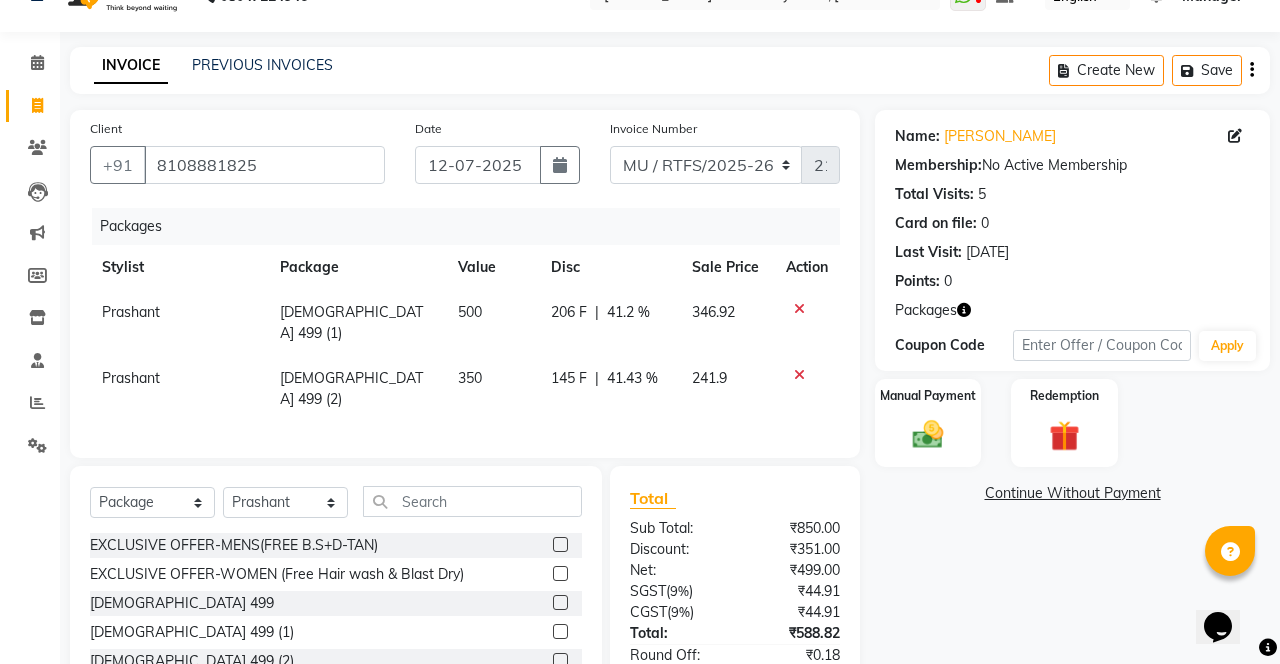 scroll, scrollTop: 0, scrollLeft: 0, axis: both 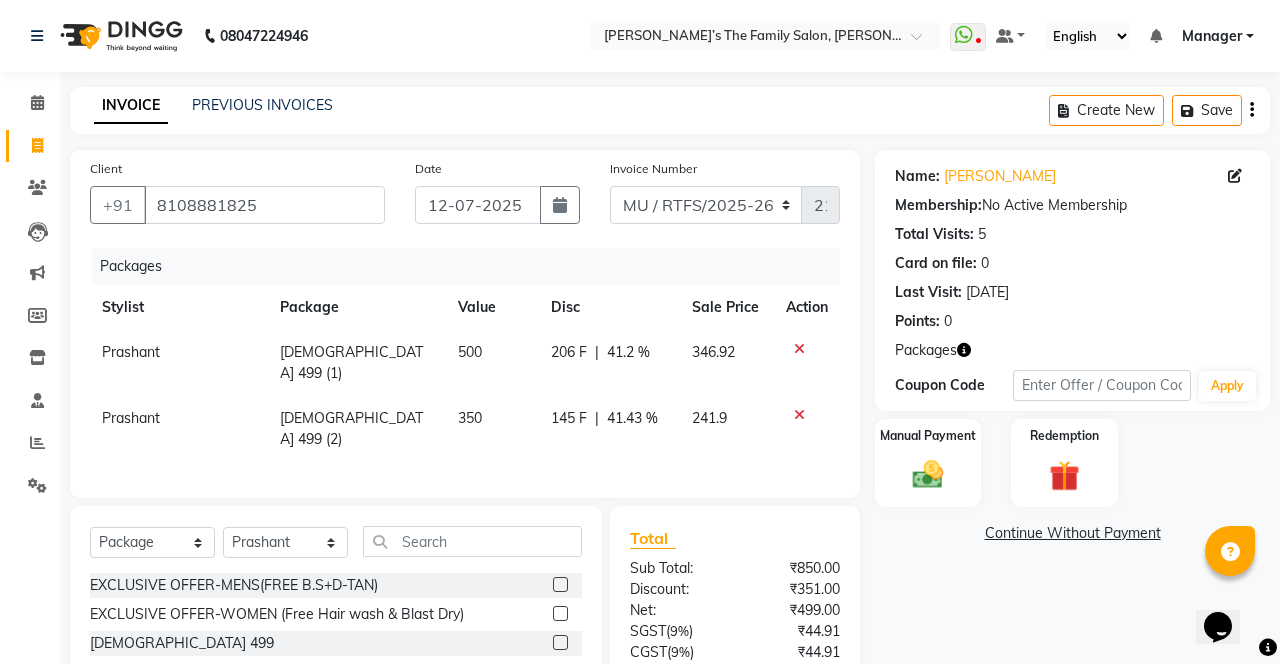 click 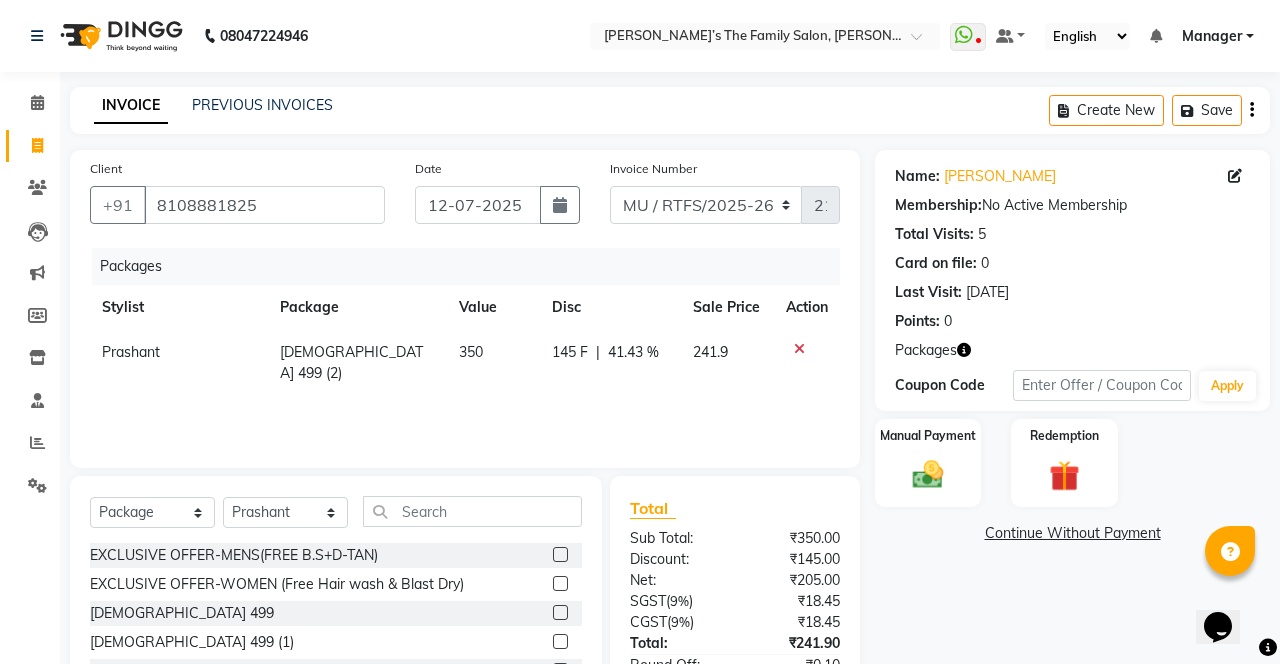 click 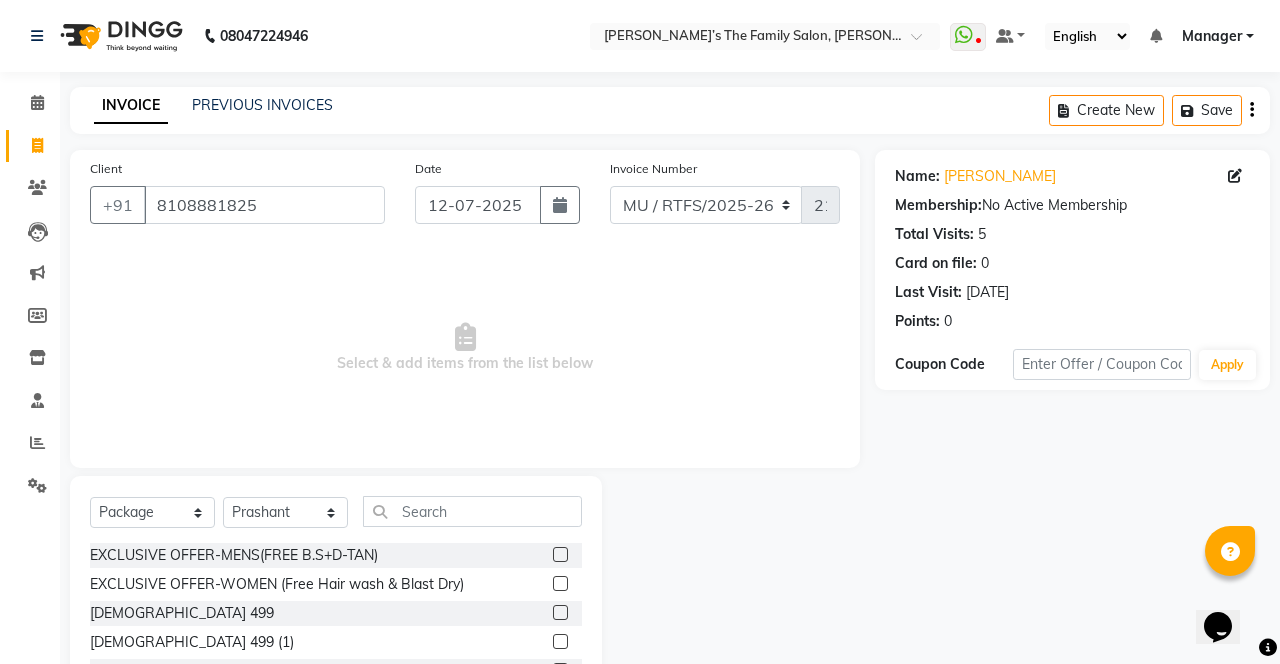 scroll, scrollTop: 20, scrollLeft: 0, axis: vertical 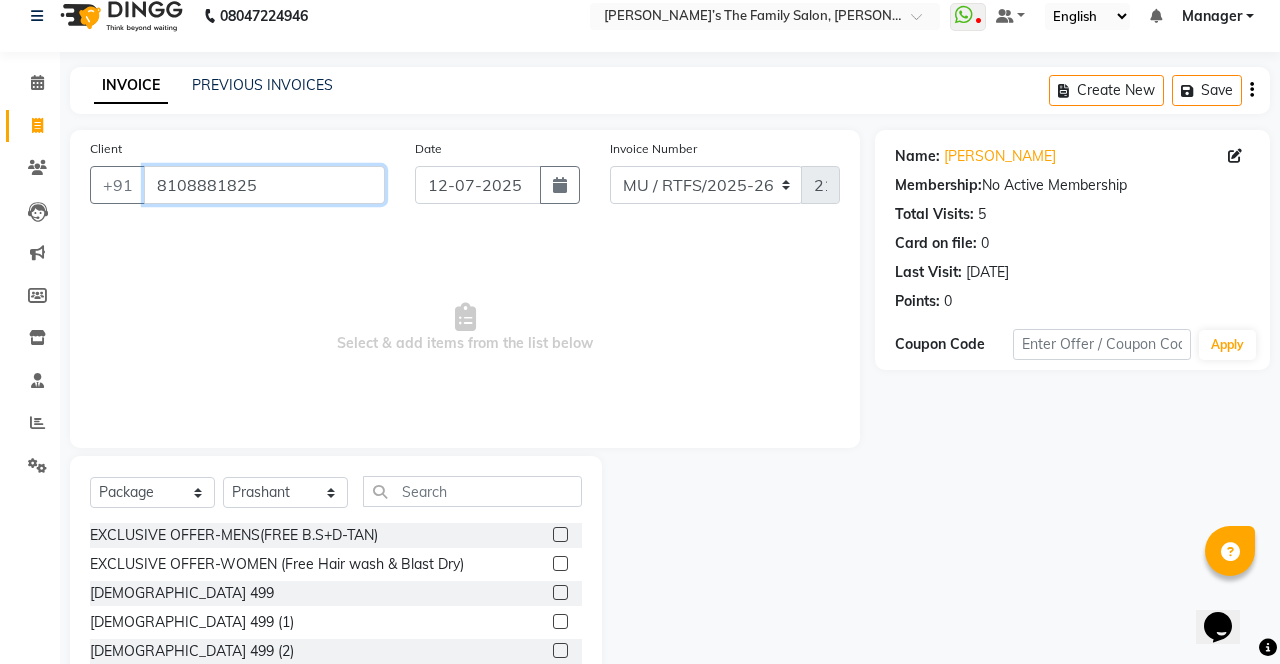 click on "8108881825" at bounding box center (264, 185) 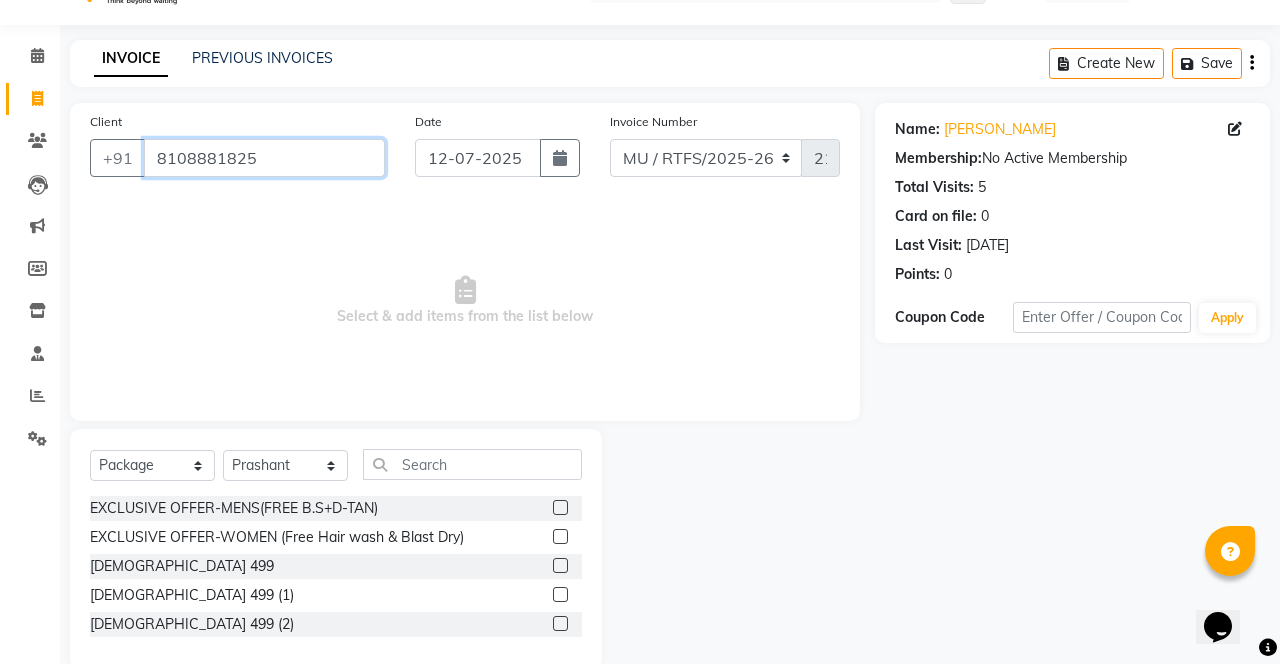 scroll, scrollTop: 57, scrollLeft: 0, axis: vertical 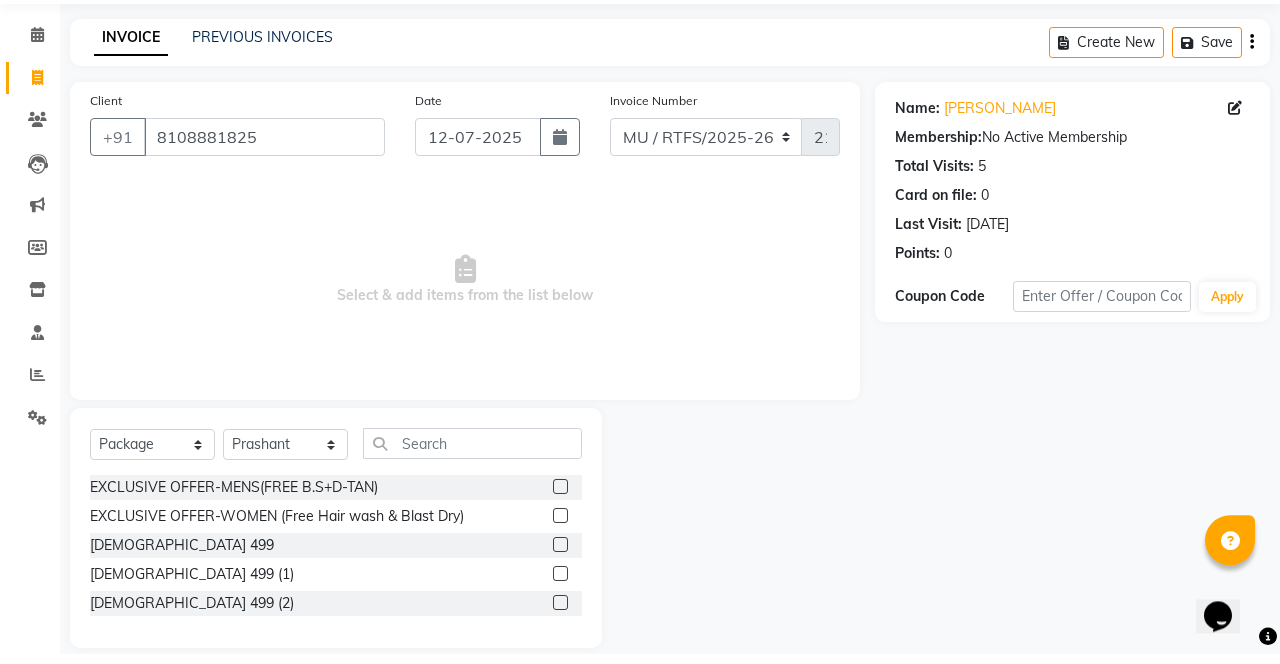 click on "Select & add items from the list below" at bounding box center (465, 291) 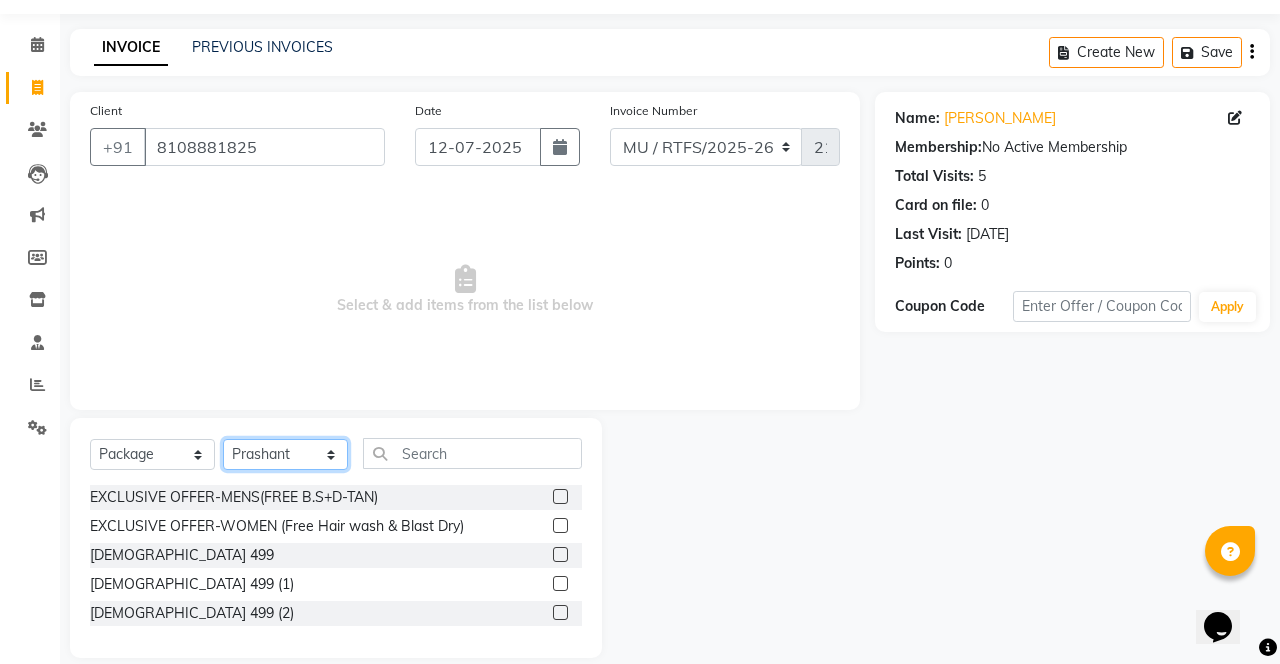click on "Select Stylist Aarohi P [PERSON_NAME] [PERSON_NAME] [PERSON_NAME] [PERSON_NAME] A Gautam  House sale [PERSON_NAME] [PERSON_NAME]  Manager Meenakshi [PERSON_NAME]  [PERSON_NAME]  [PERSON_NAME] [PERSON_NAME] [PERSON_NAME] Vikas H [PERSON_NAME]" 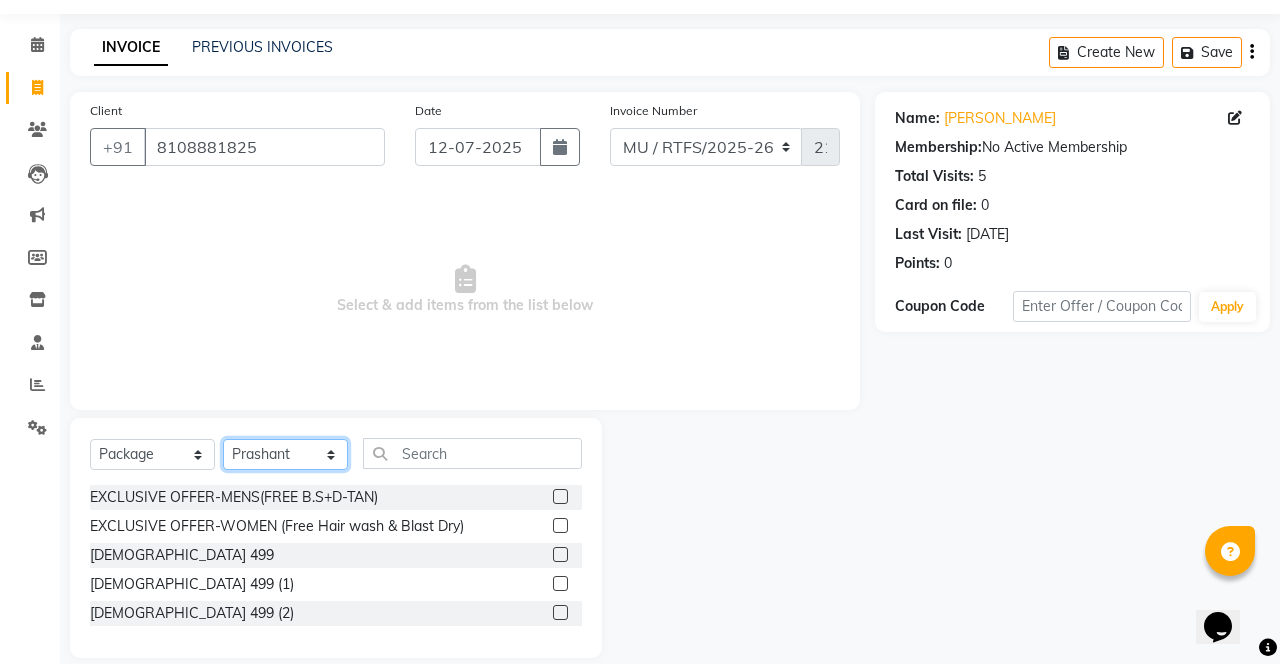 select on "75237" 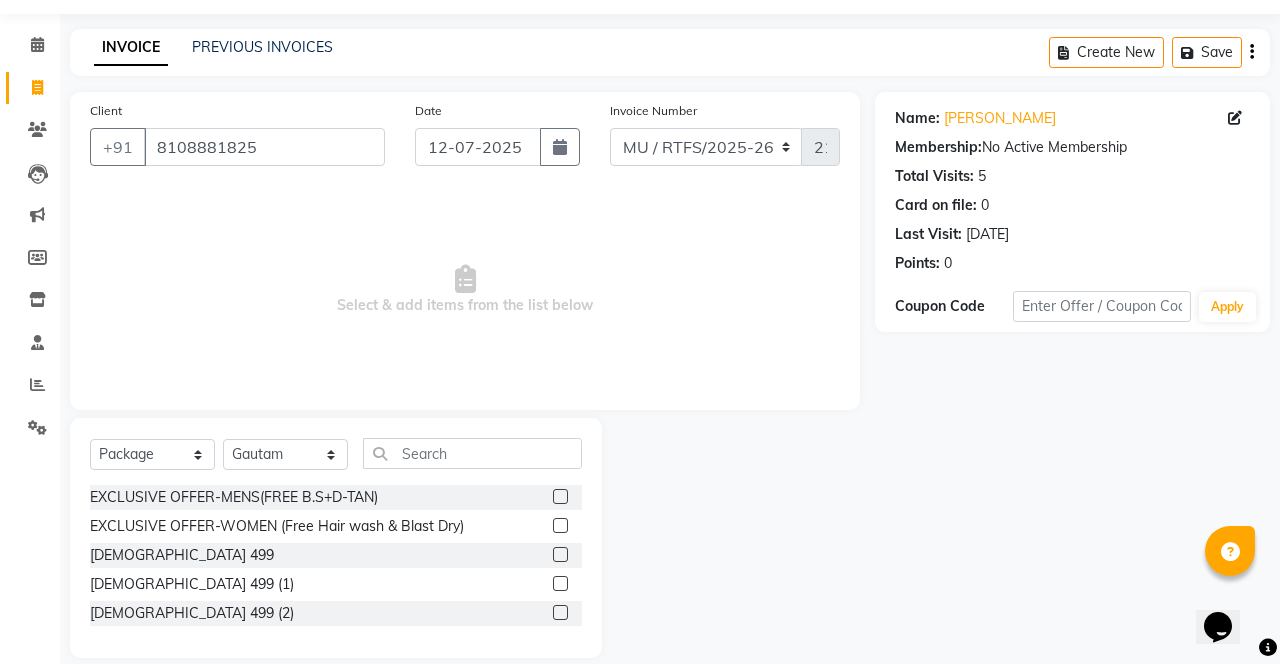 click 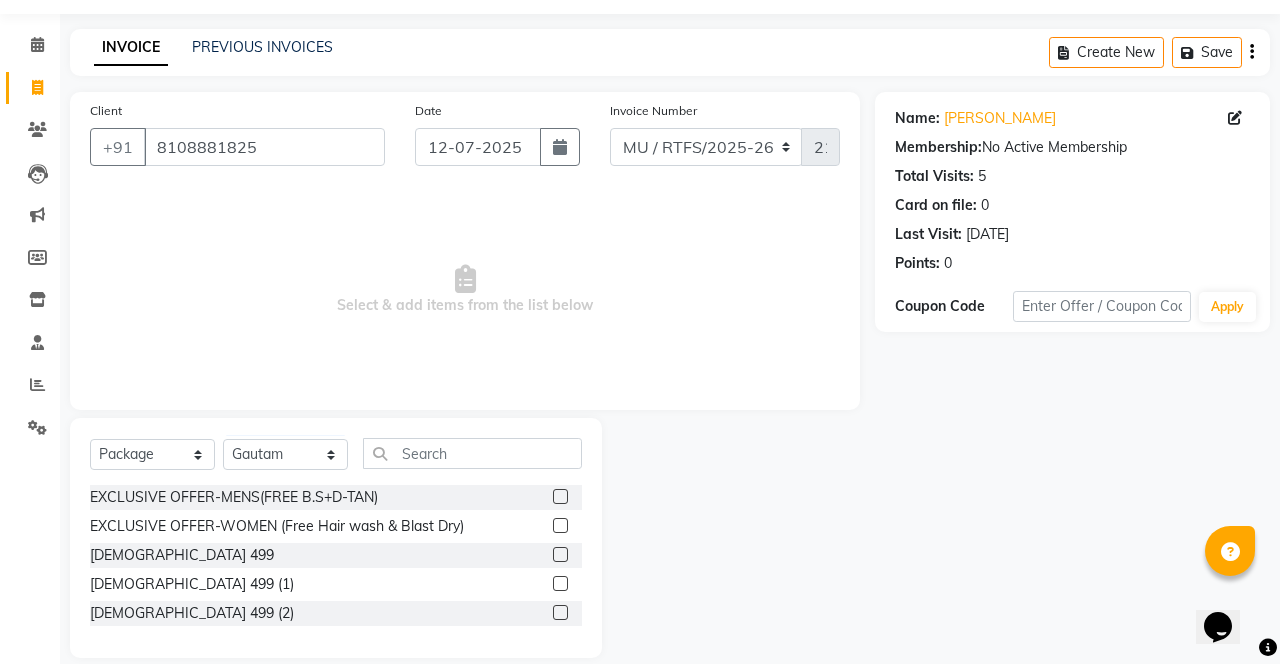 click at bounding box center (559, 584) 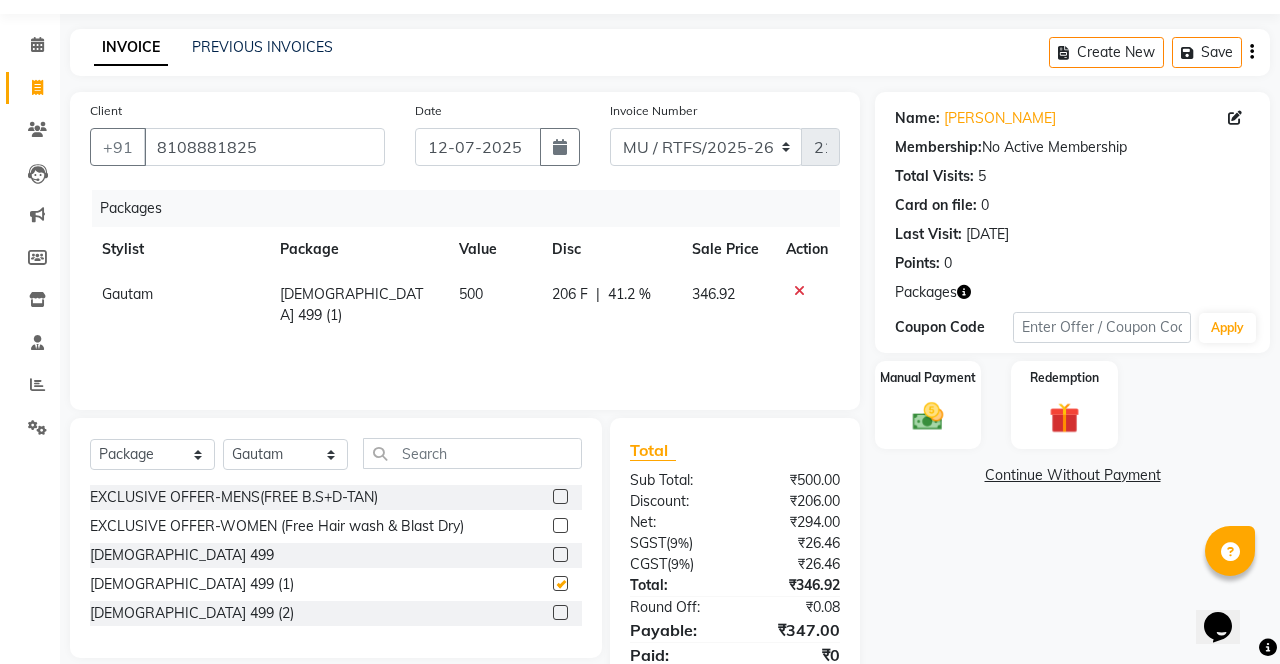 checkbox on "false" 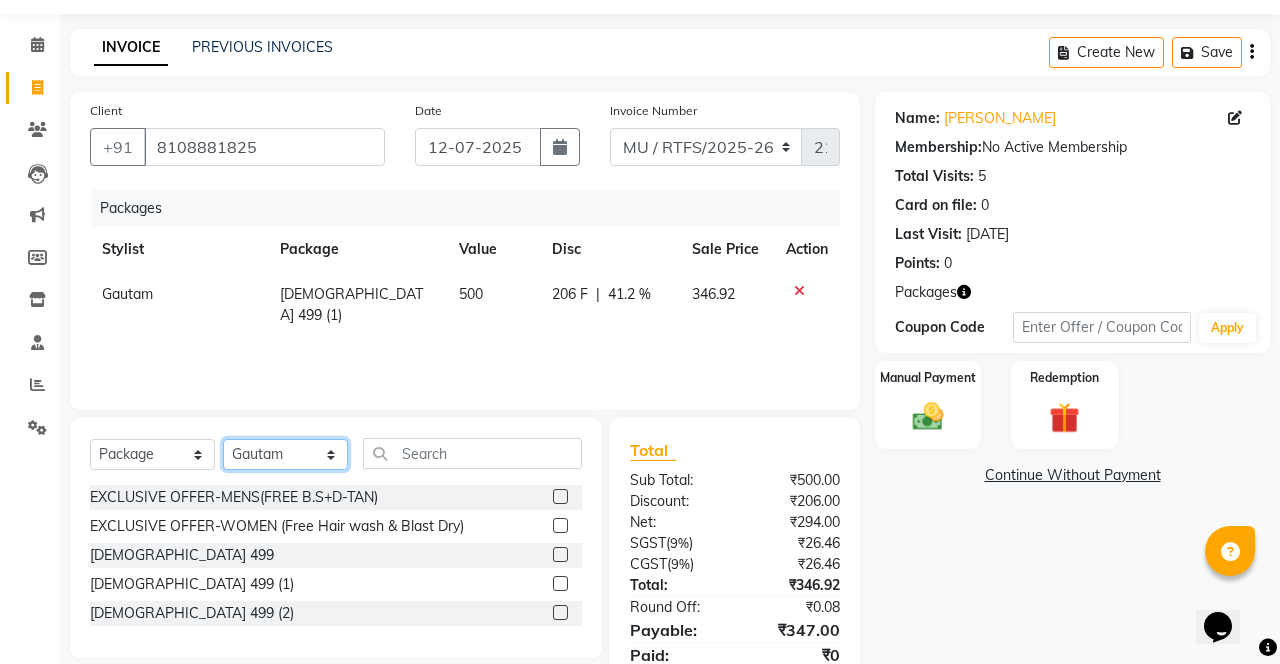 click on "Select Stylist Aarohi P Aksahy Auty Aniket A Apurva Ariba Arvind  Chaurasiya Divya Ganesh A Gautam  House sale Komal Waghmare Laxmi  Manager Meenakshi Noor Prashant  Purabi Ravindra  Sangita DIGHE Shobhali  Shreepad Pawar shrishti jaiswal Vikas H Vinali" 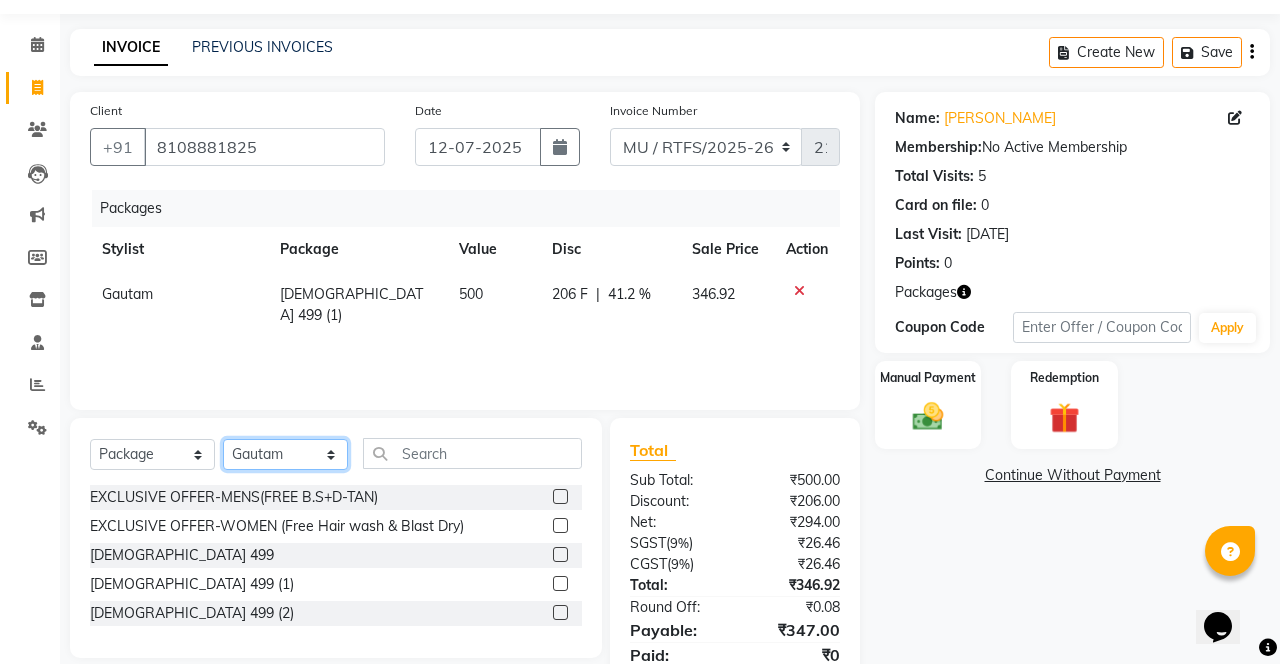 select on "84381" 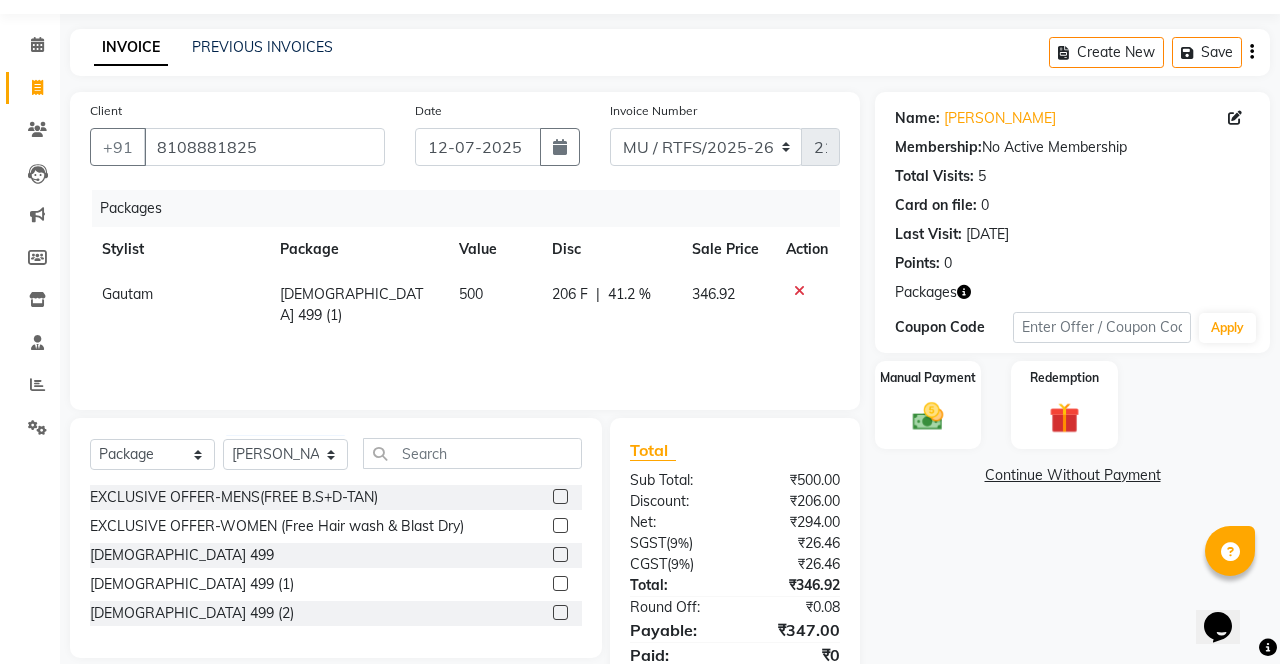 click 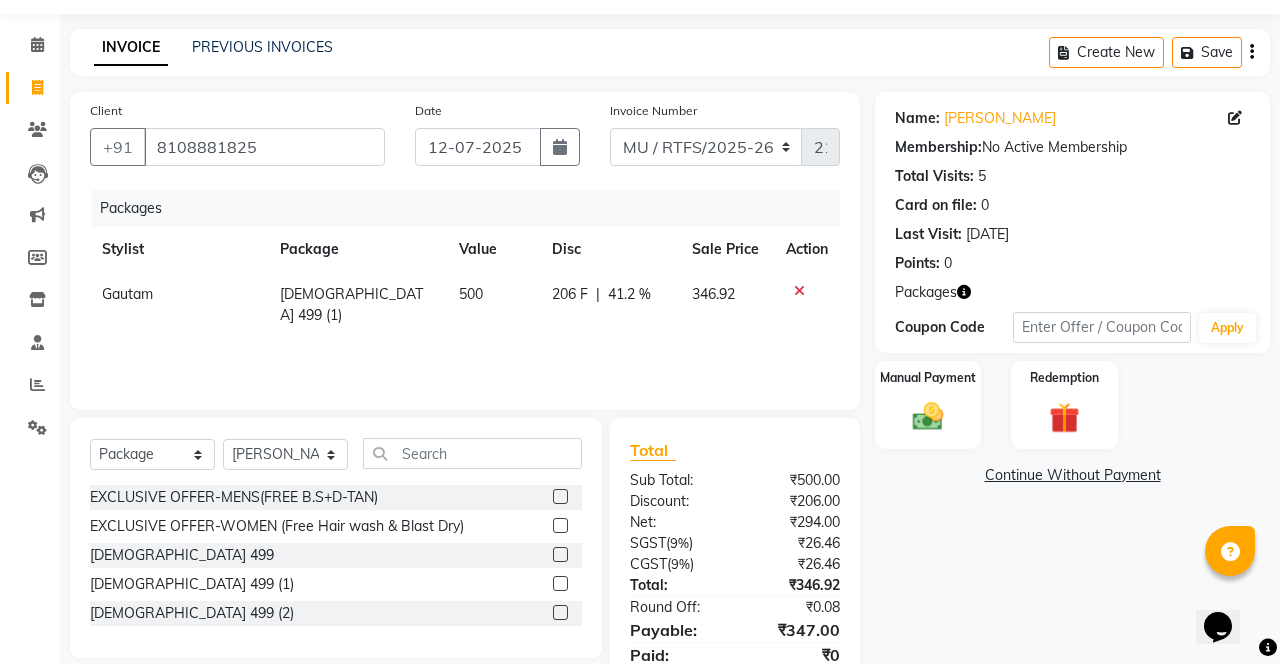 click at bounding box center [559, 613] 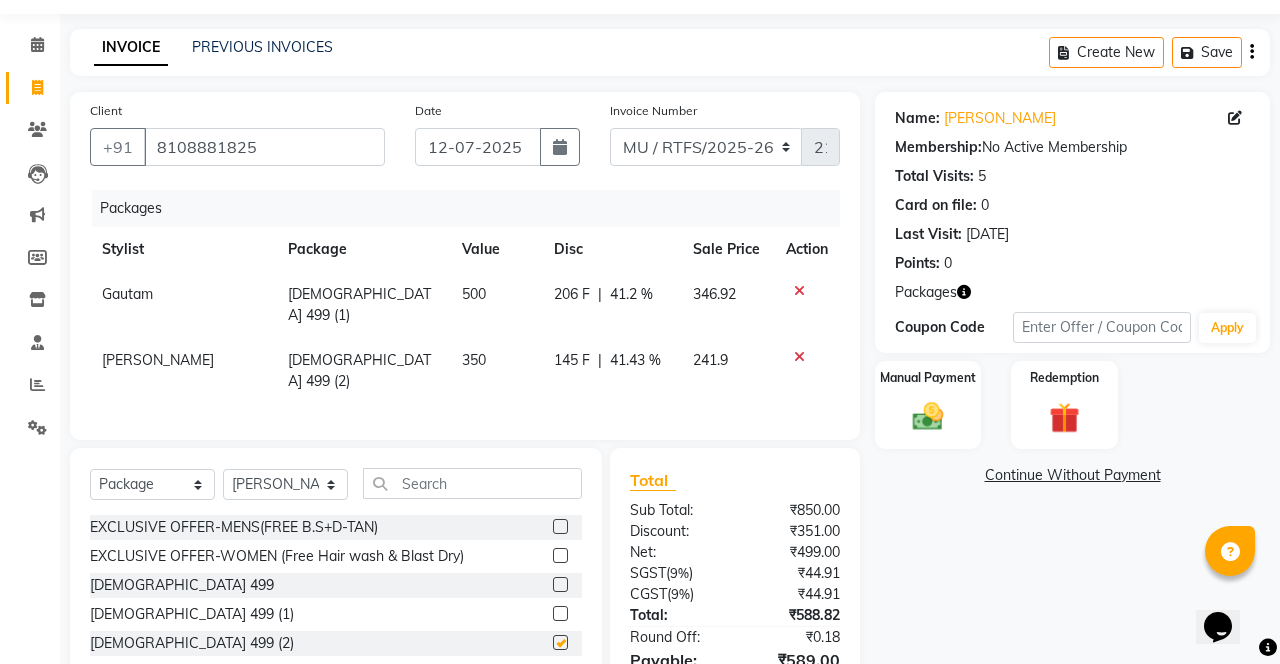 checkbox on "false" 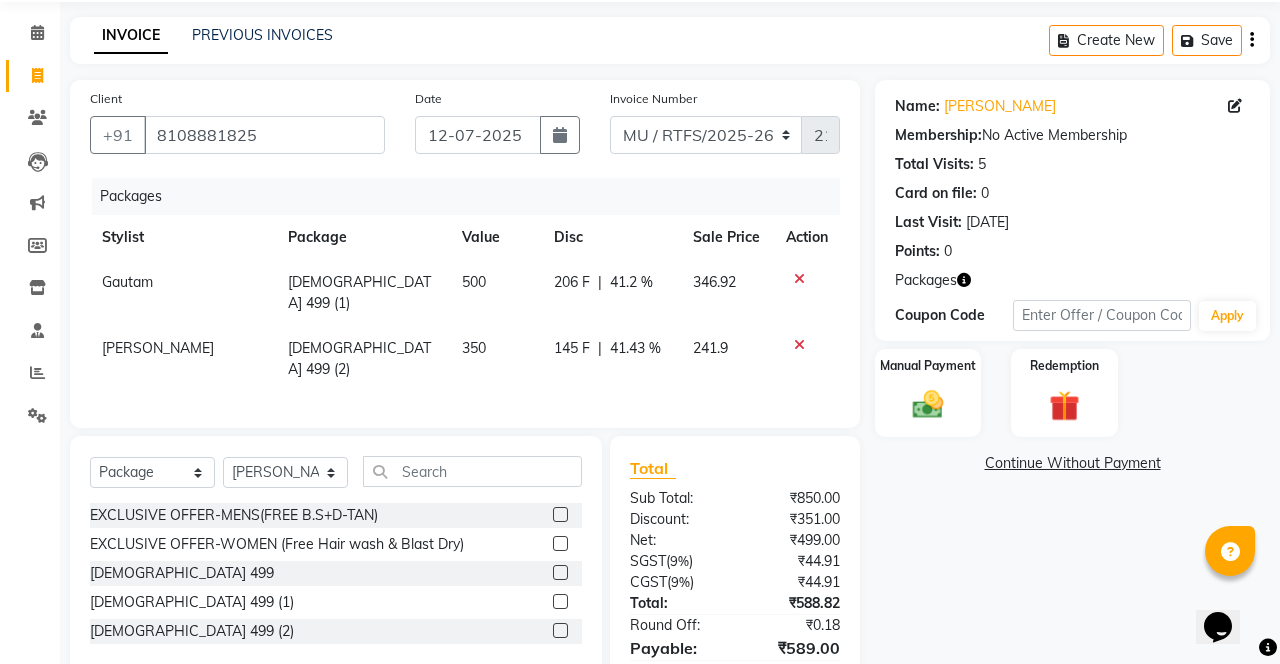 scroll, scrollTop: 84, scrollLeft: 0, axis: vertical 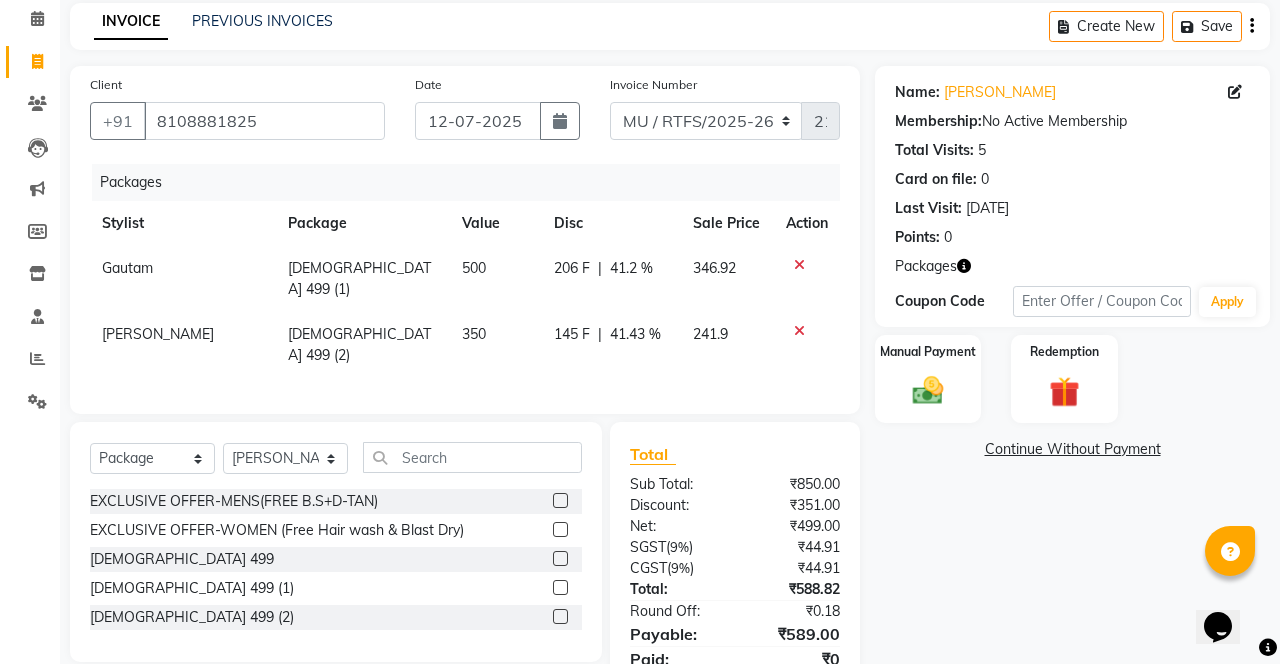 click 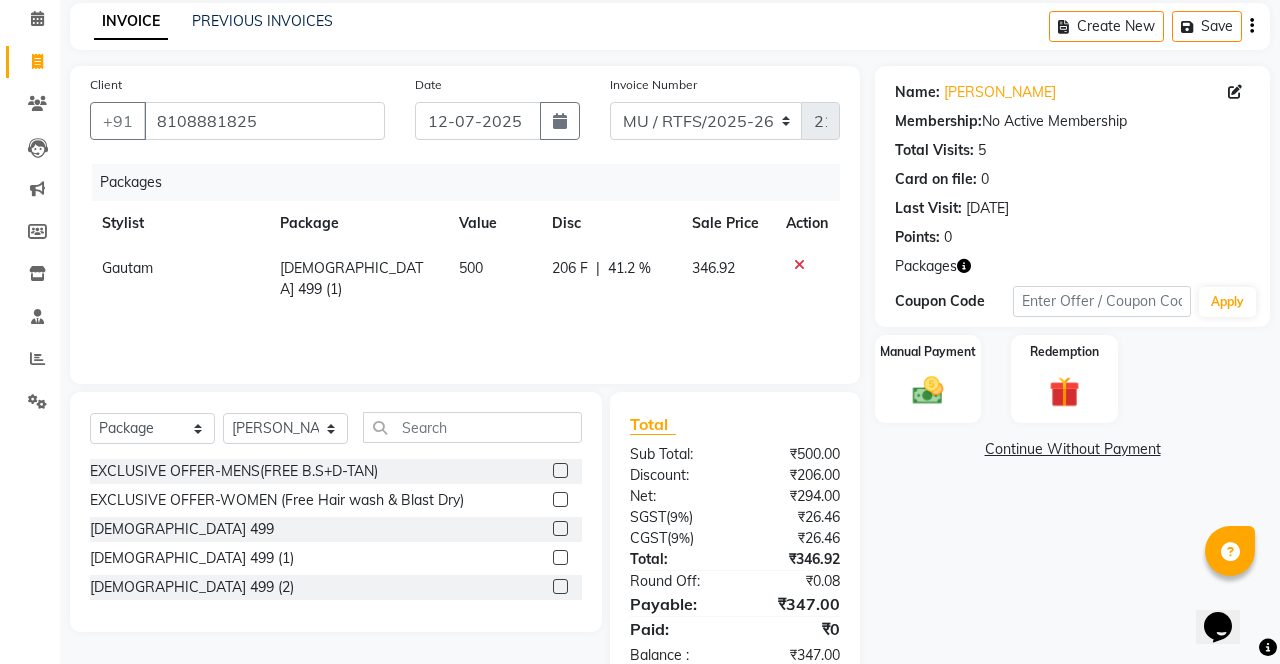 click 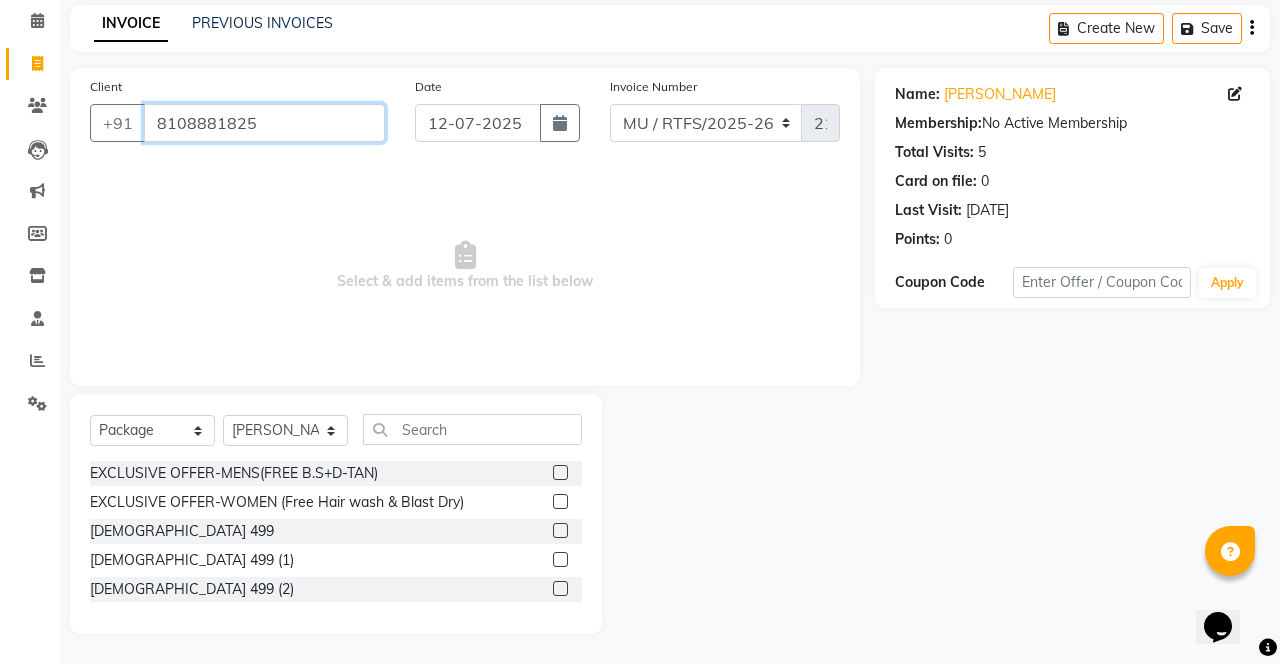 click on "8108881825" at bounding box center (264, 123) 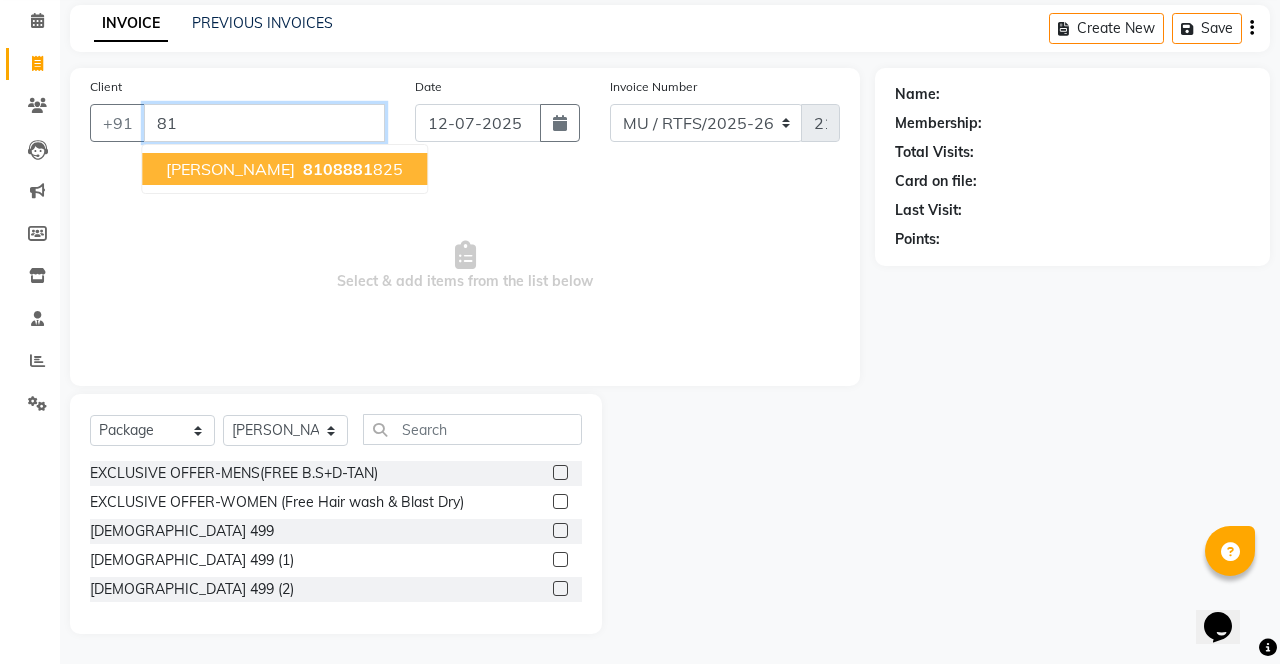 type on "8" 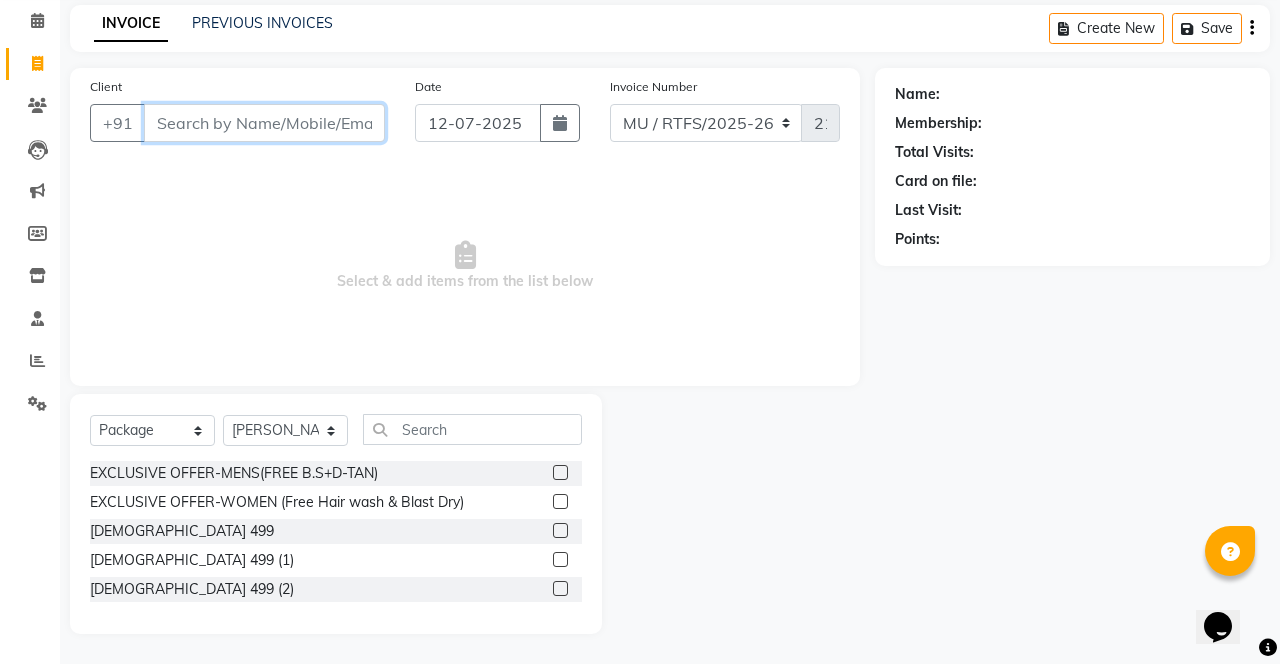 type 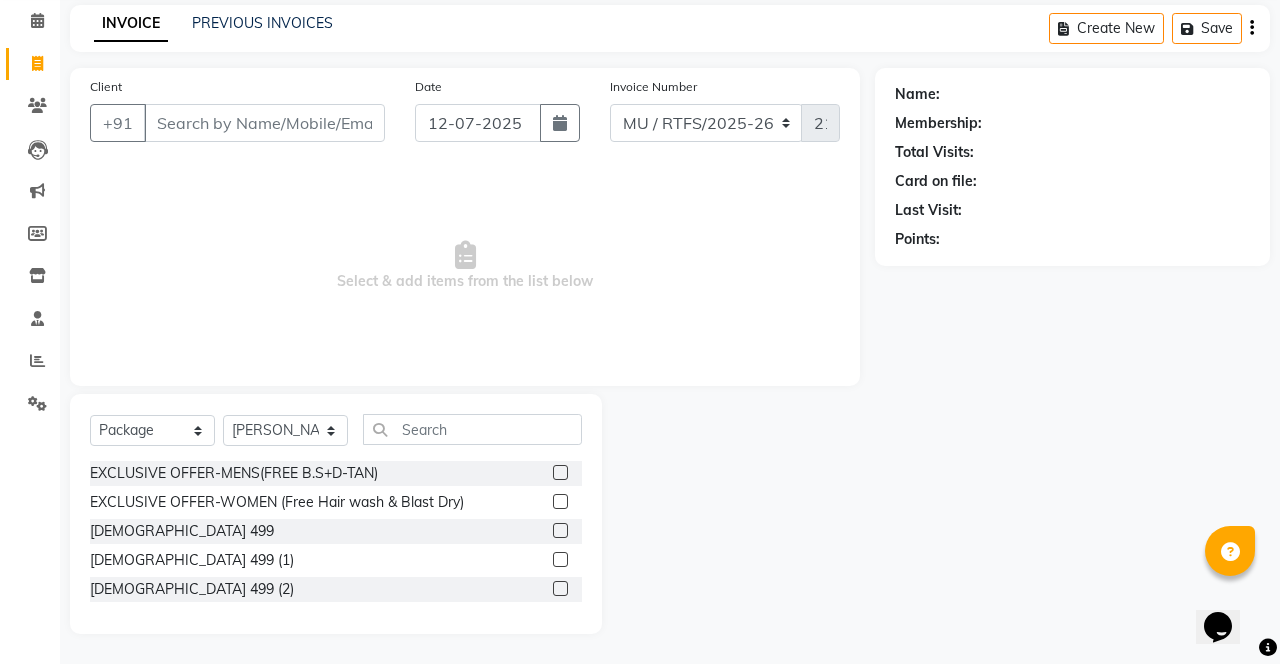 click on "Last Visit:" 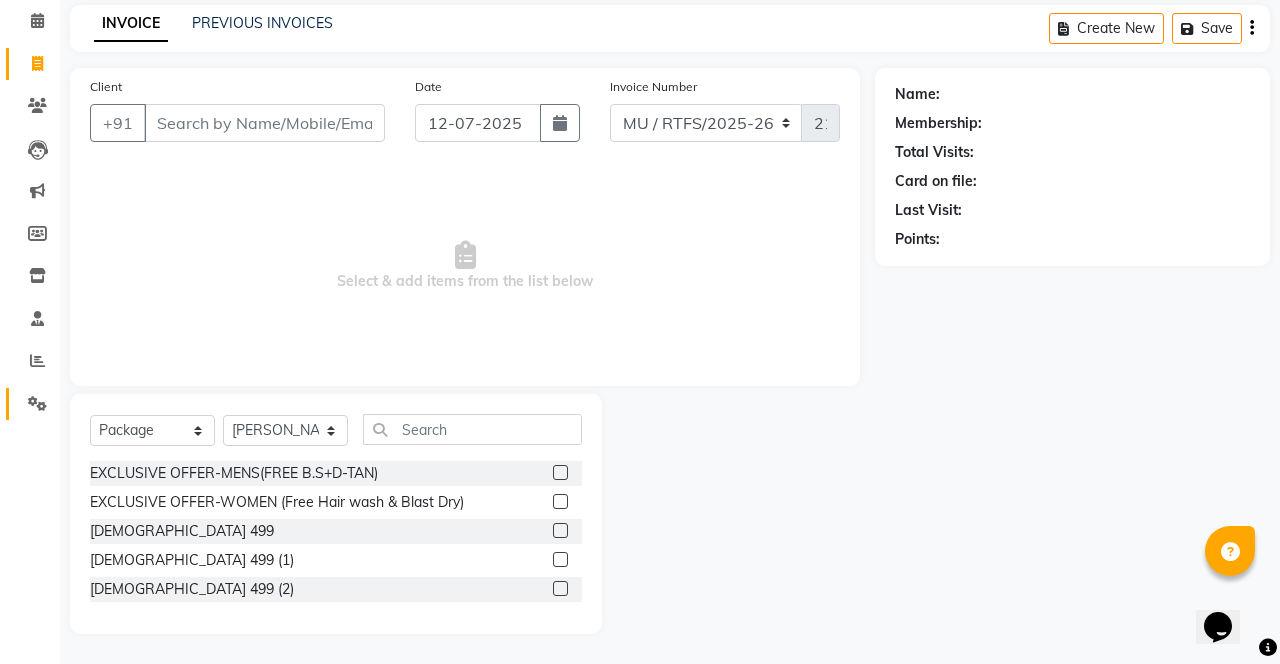 click 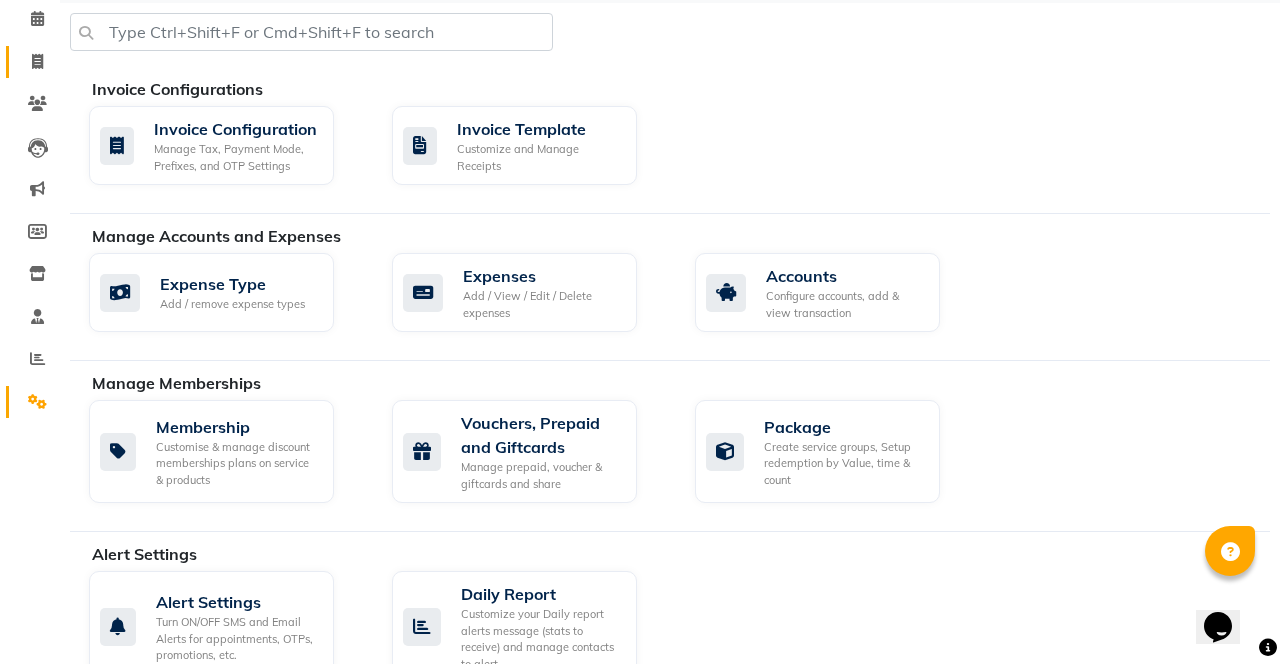click 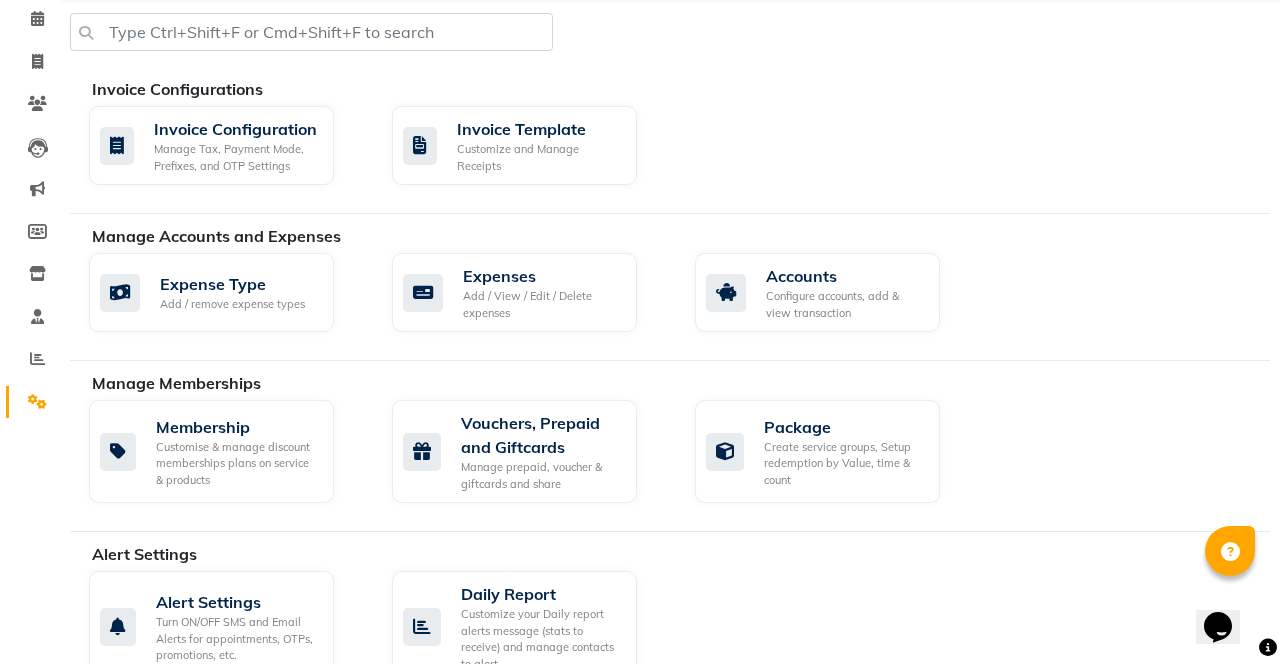 select on "service" 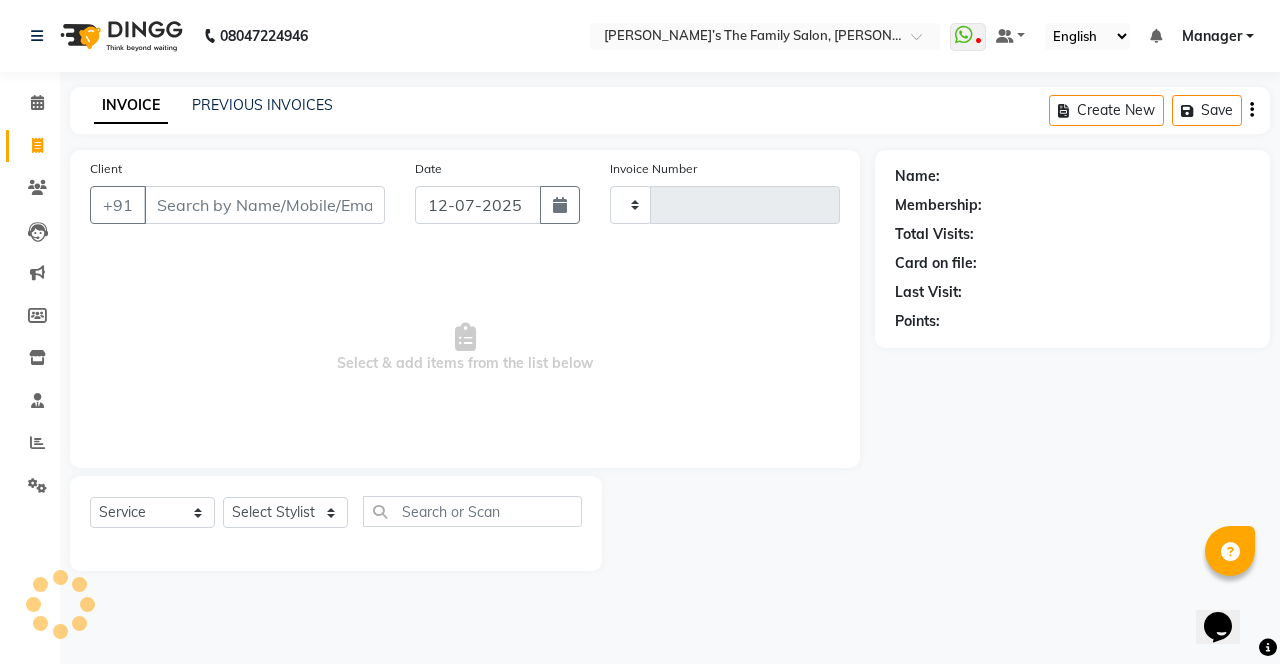 scroll, scrollTop: 0, scrollLeft: 0, axis: both 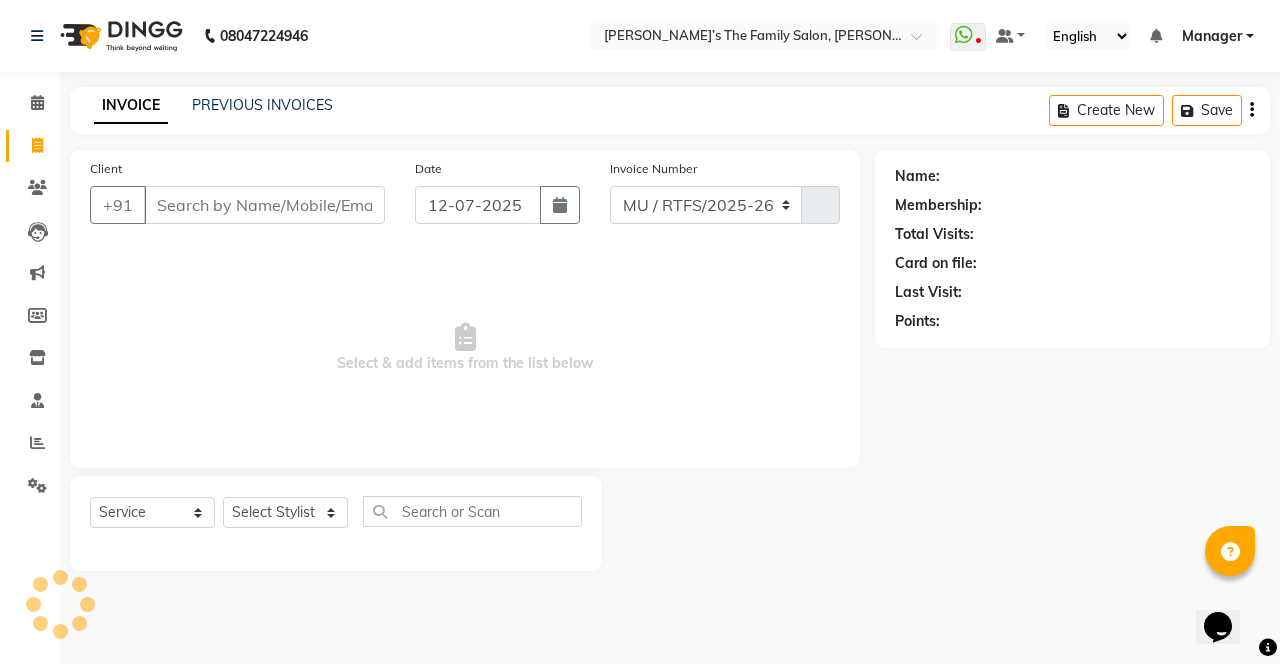 select on "8003" 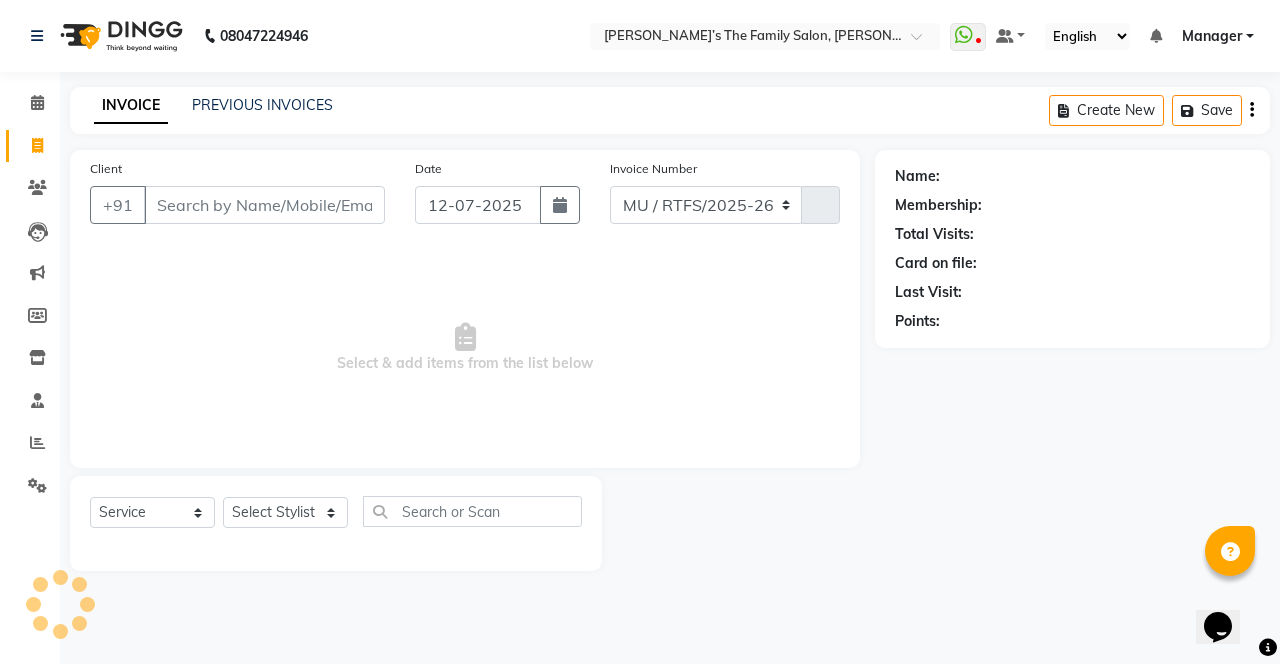type on "2148" 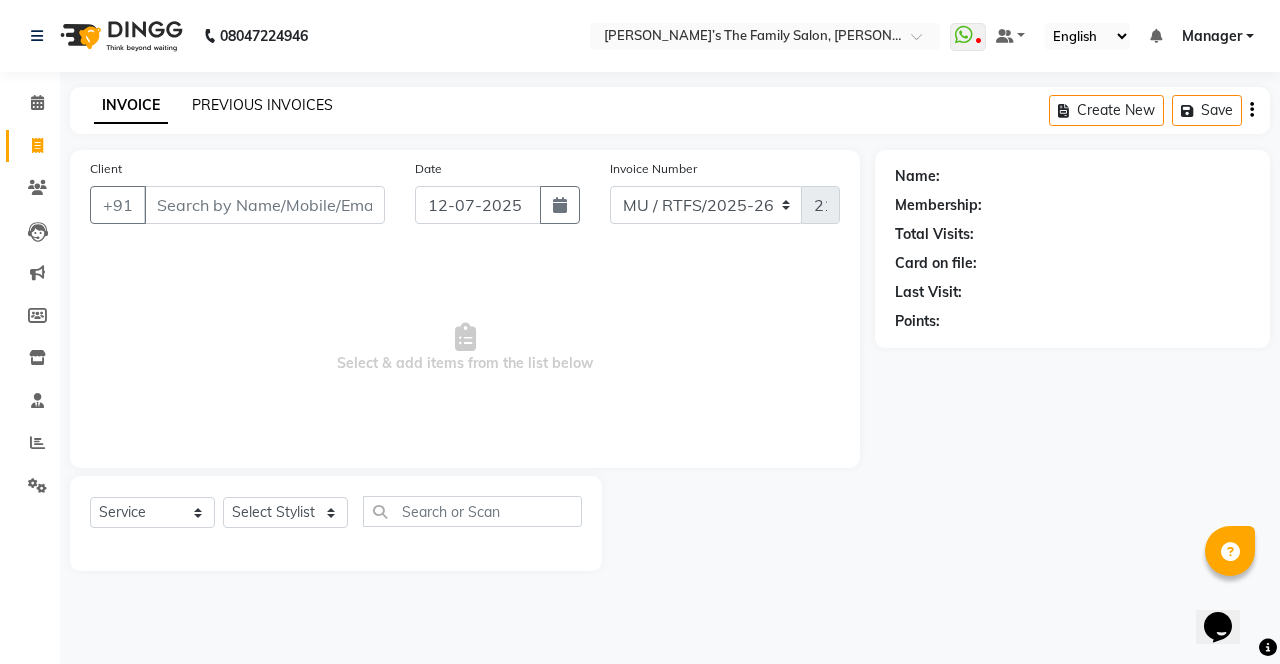 click on "PREVIOUS INVOICES" 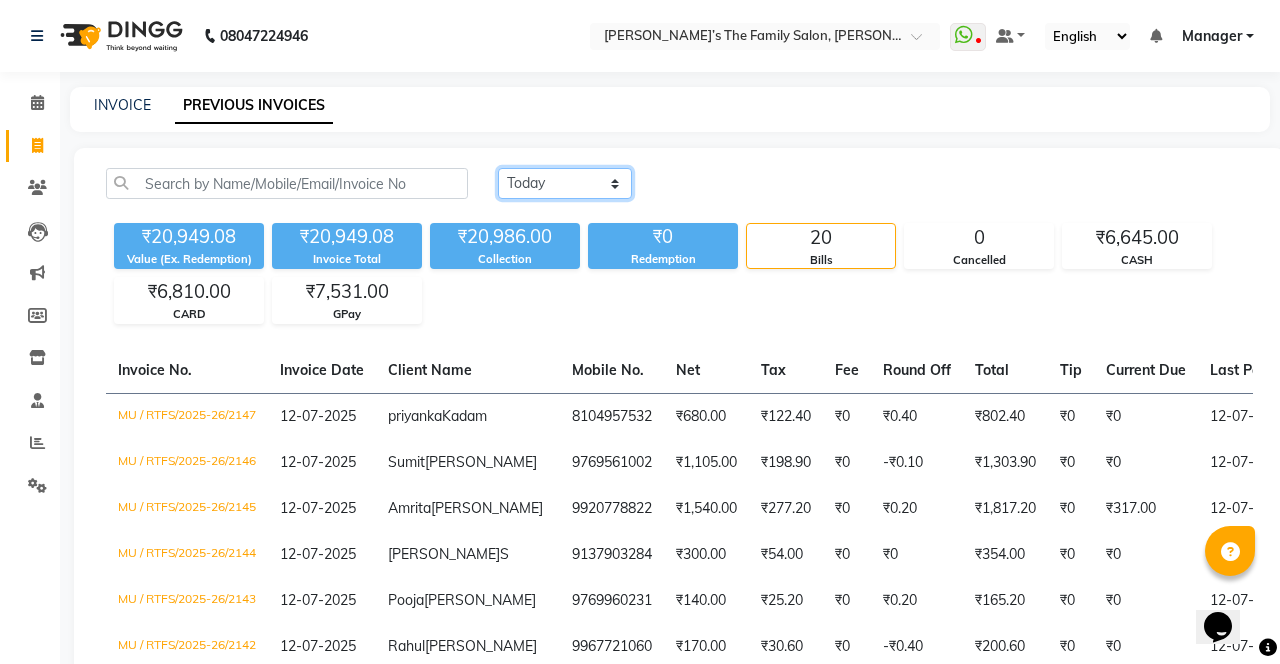 click on "[DATE] [DATE] Custom Range" 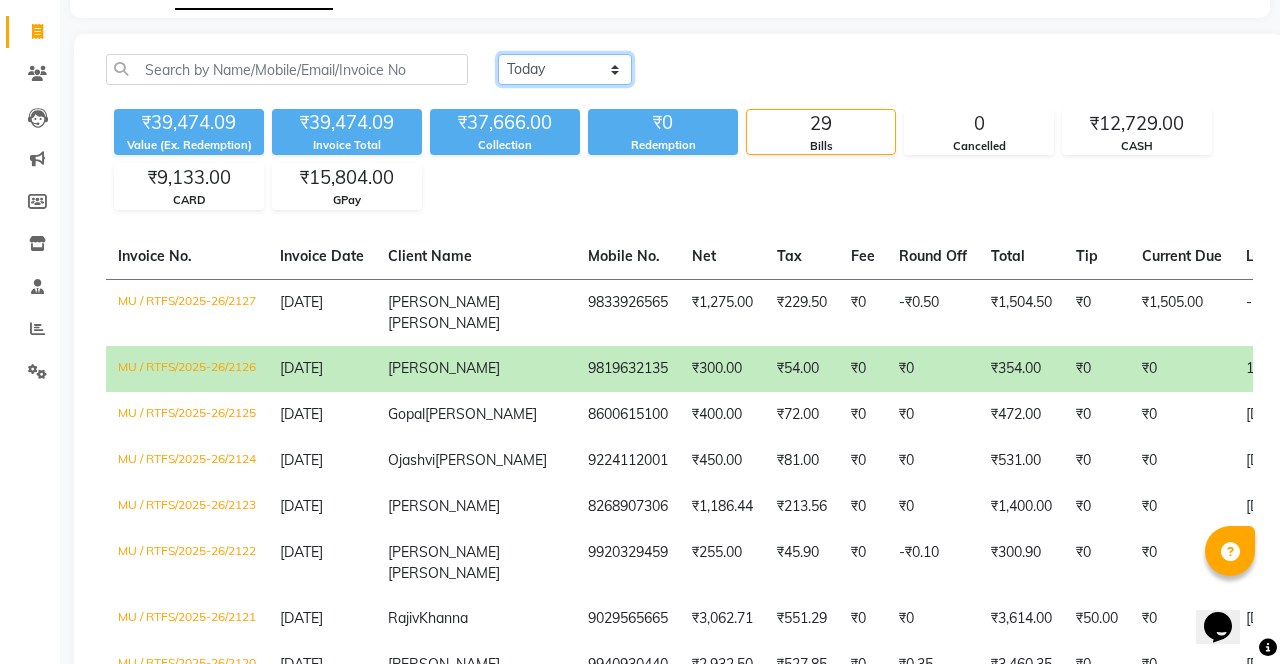 scroll, scrollTop: 120, scrollLeft: 0, axis: vertical 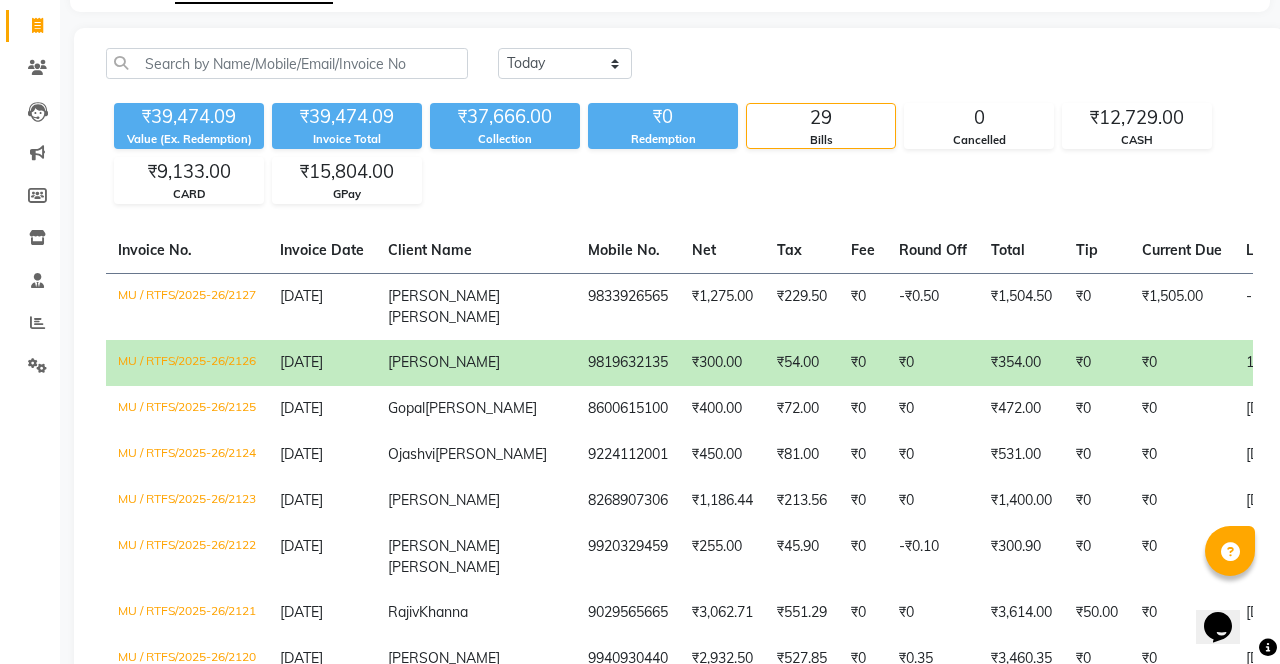 click on "9833926565" 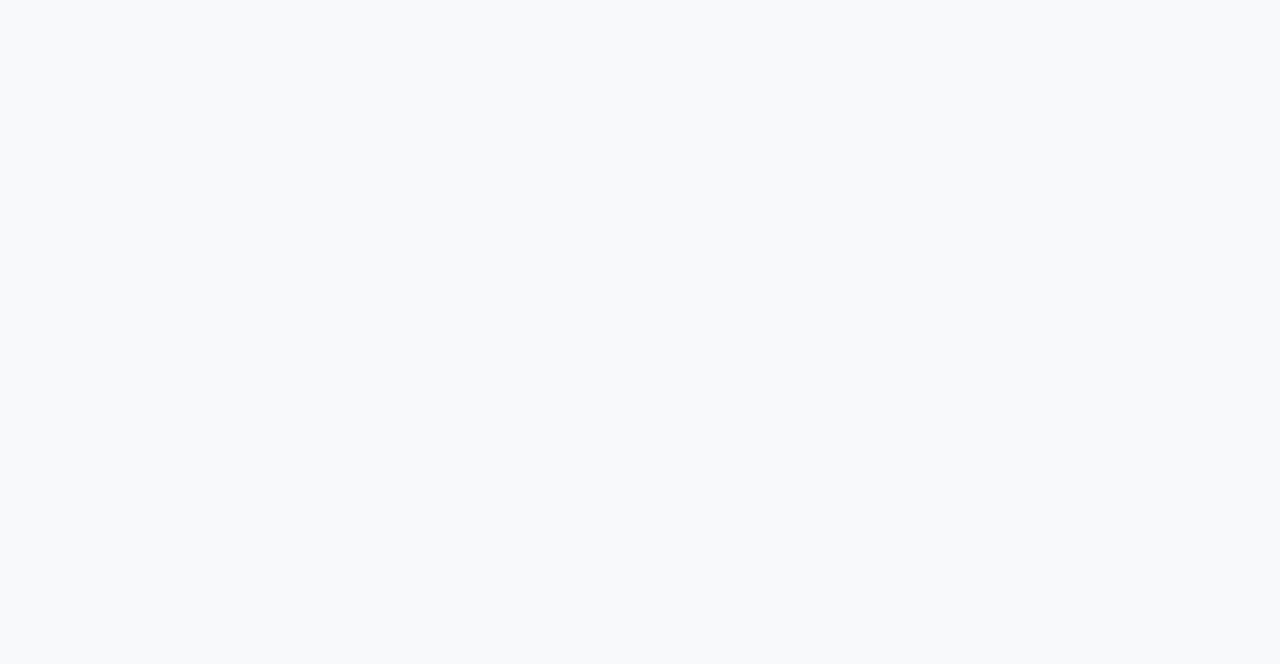 scroll, scrollTop: 0, scrollLeft: 0, axis: both 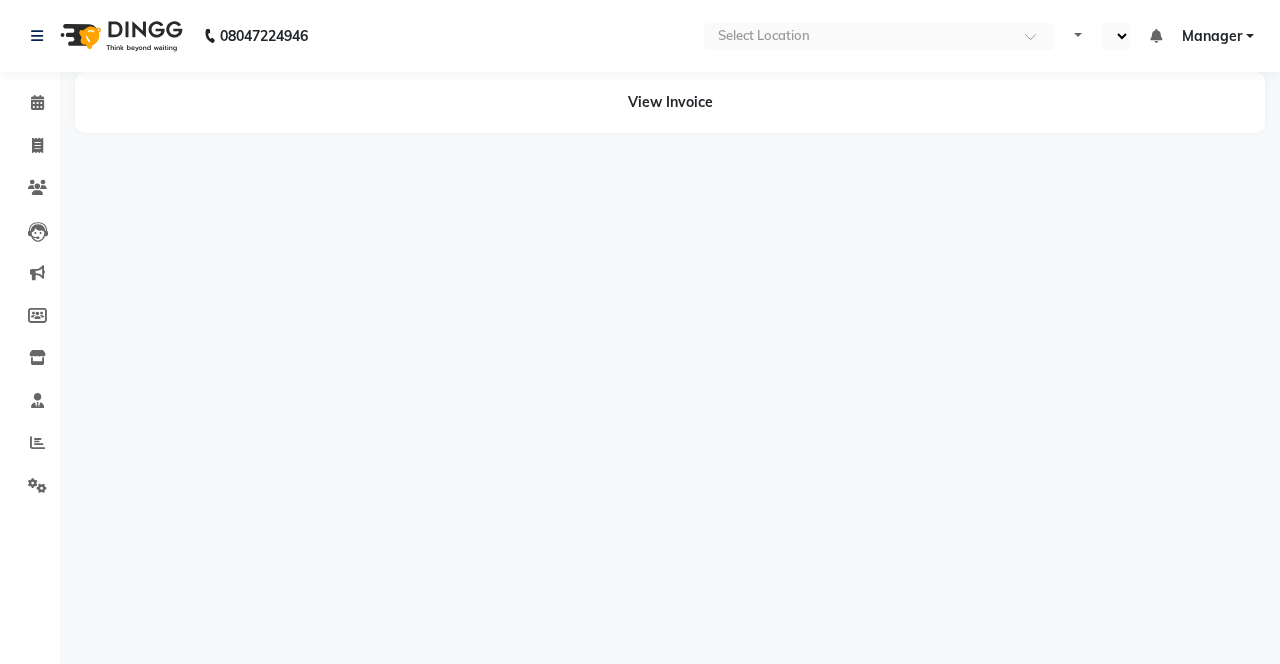 select on "en" 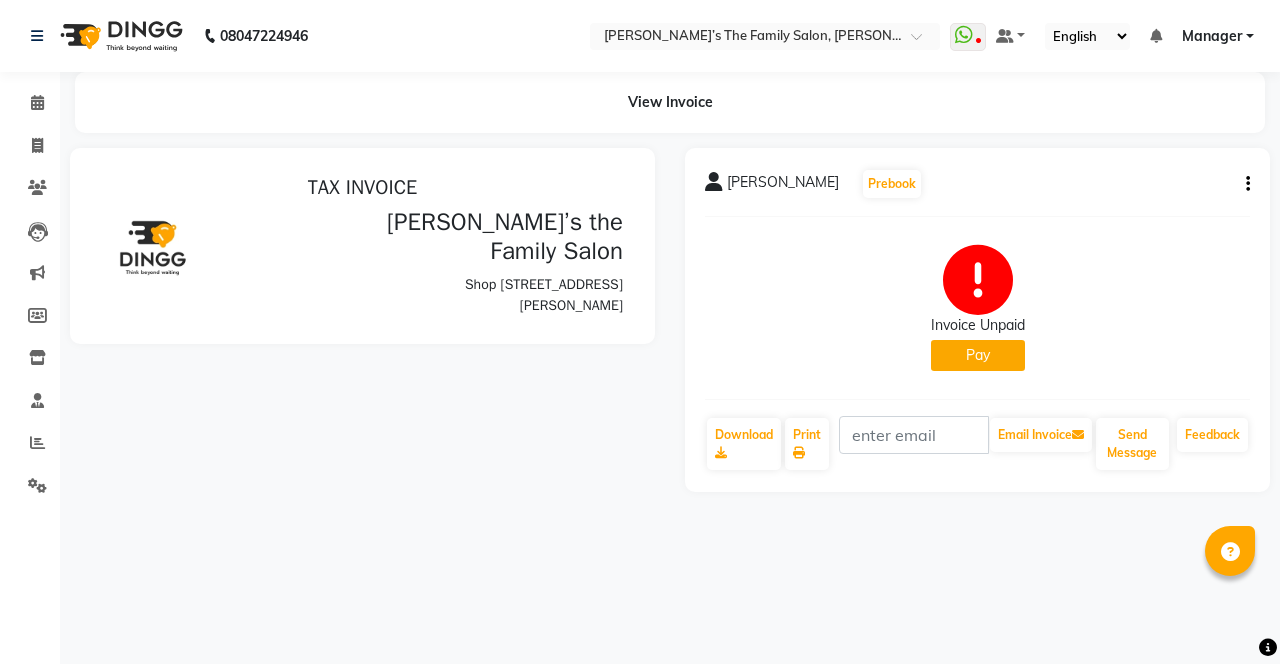 scroll, scrollTop: 0, scrollLeft: 0, axis: both 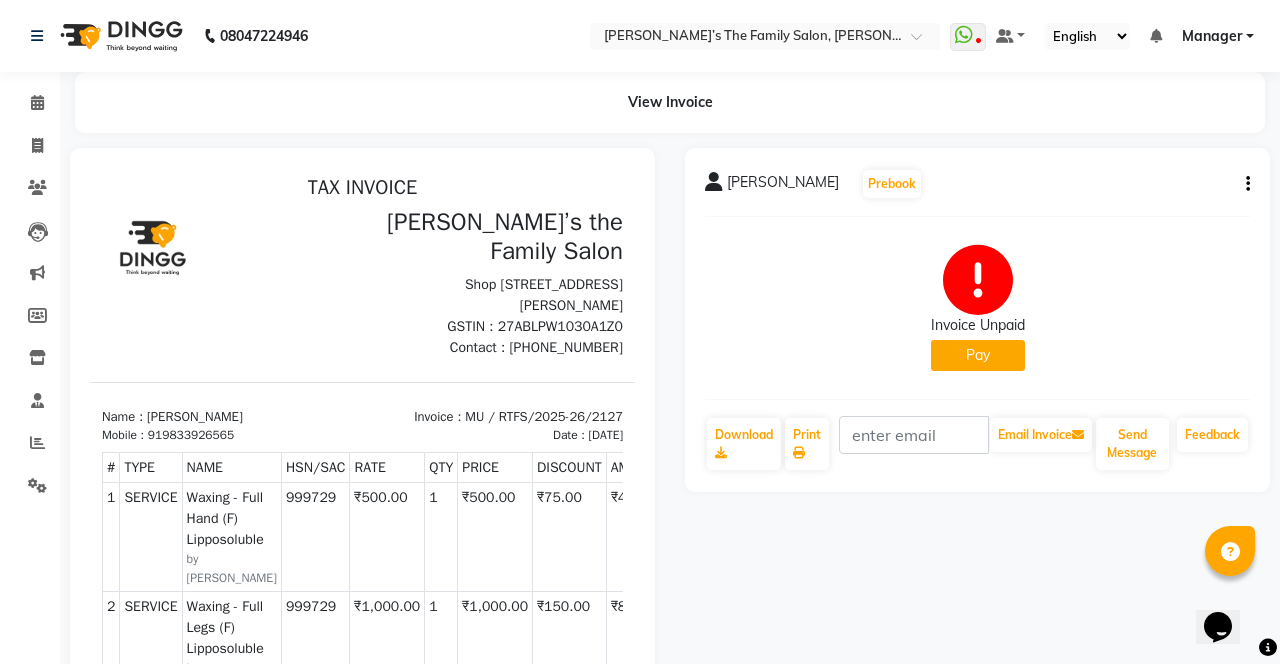 click on "Pay" 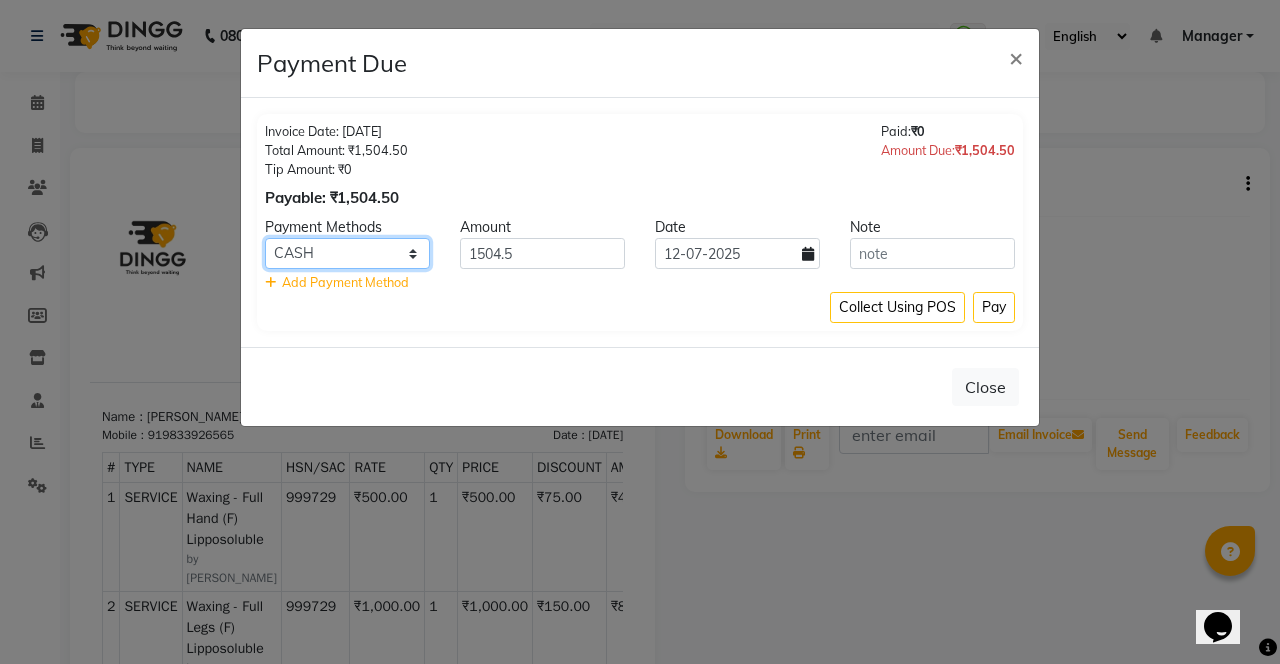 click on "CARD Debit Card GPay CASH LUZO" 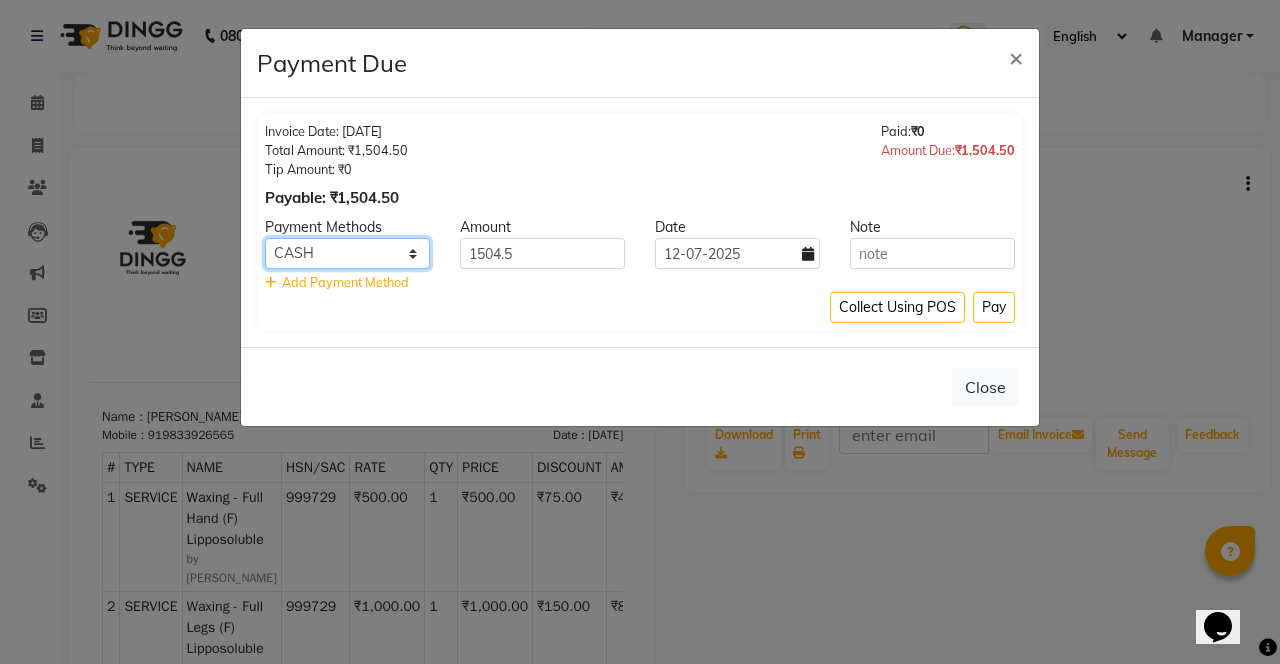 select on "5" 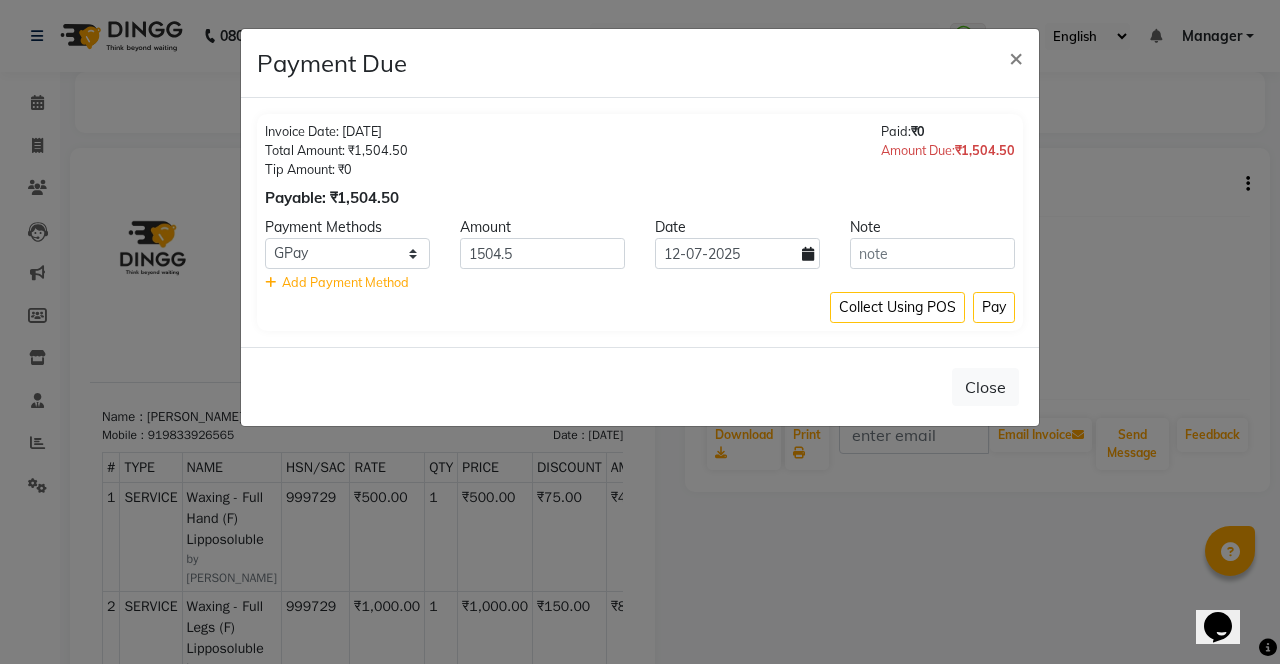 click on "Pay" 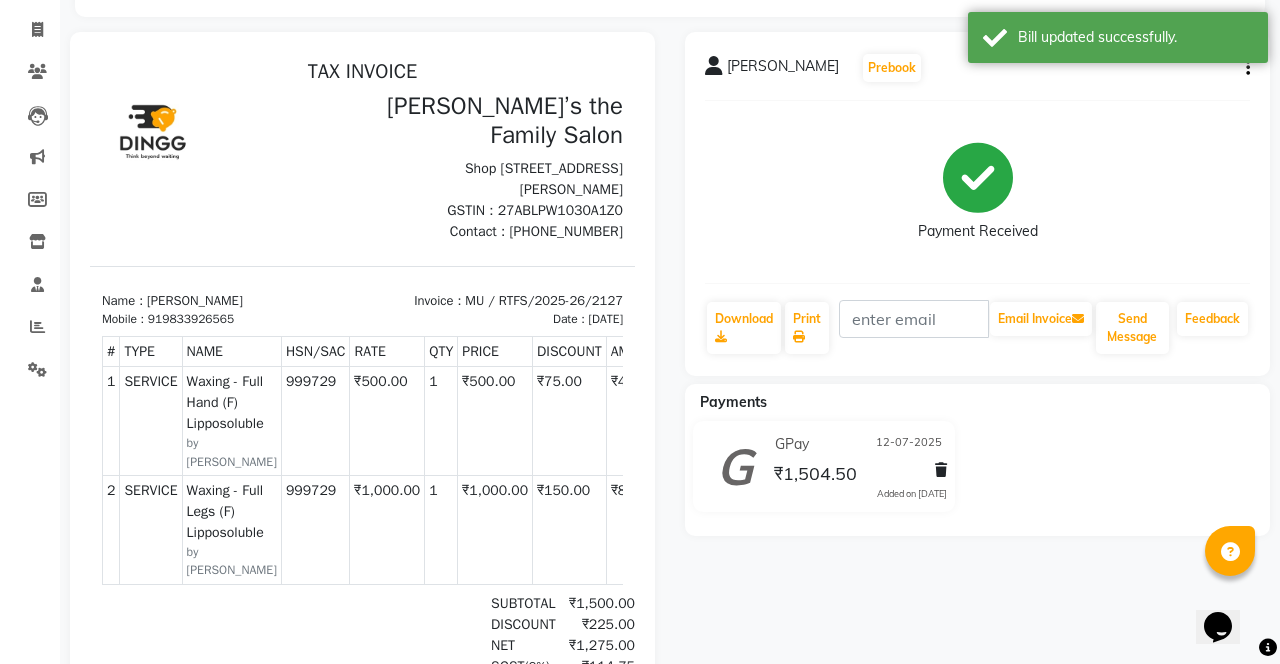 scroll, scrollTop: 117, scrollLeft: 0, axis: vertical 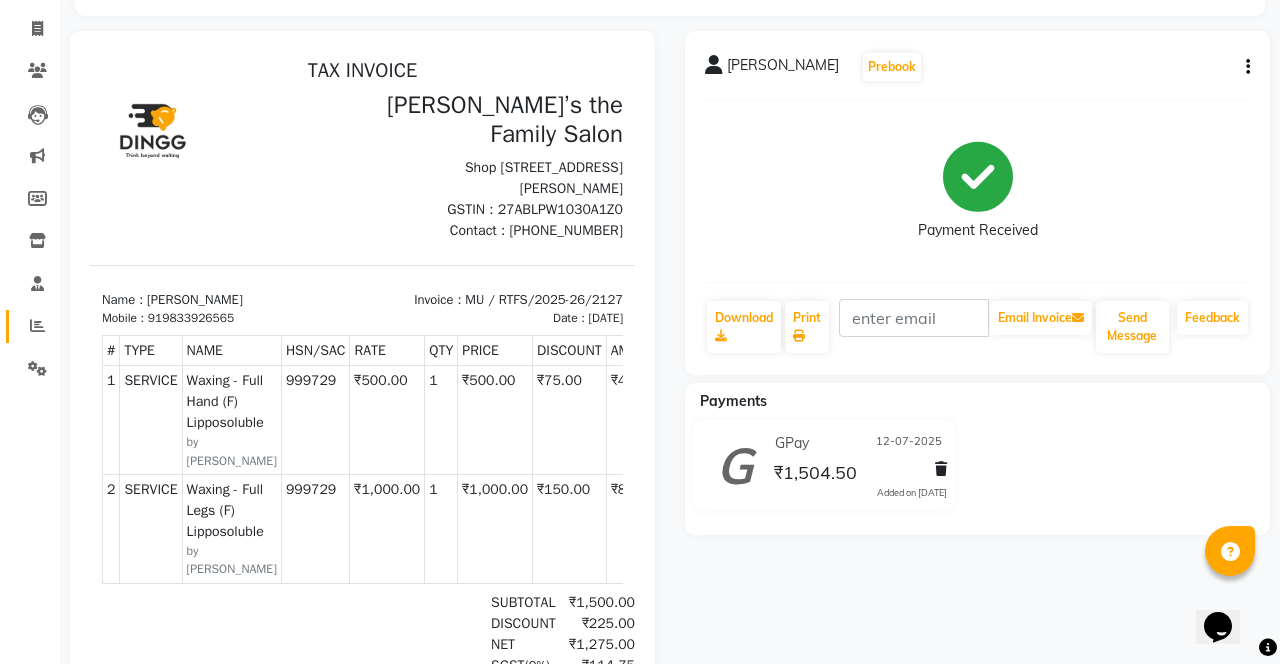 click 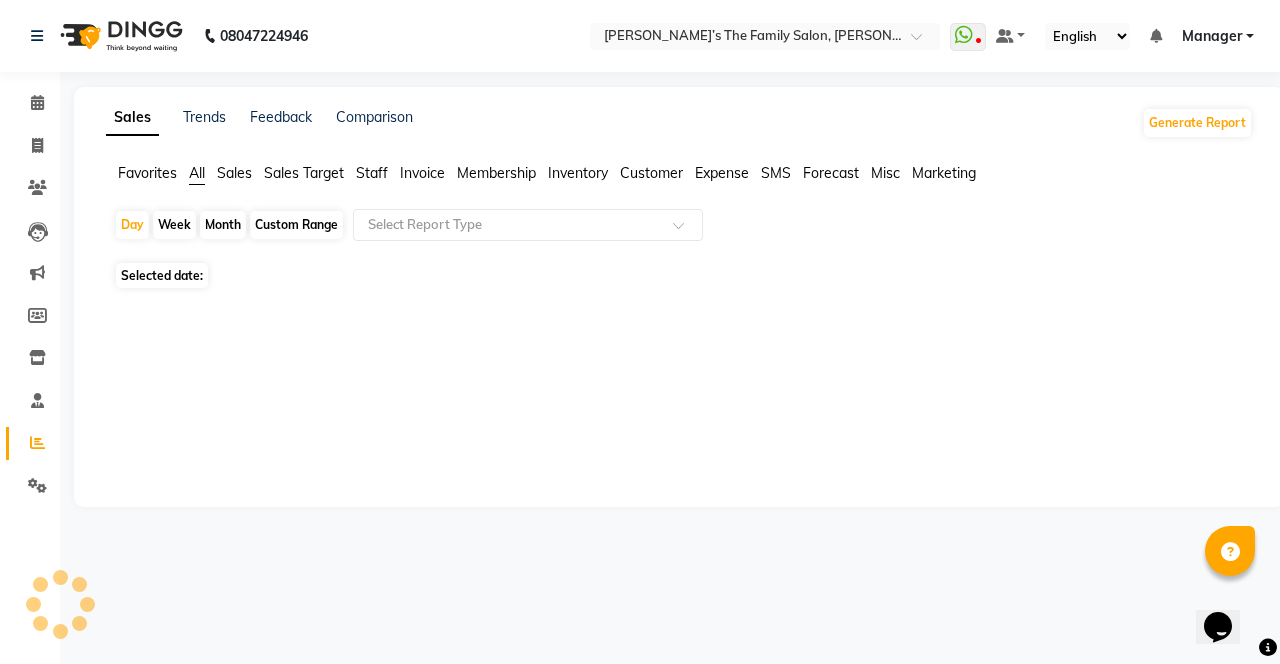 scroll, scrollTop: 0, scrollLeft: 0, axis: both 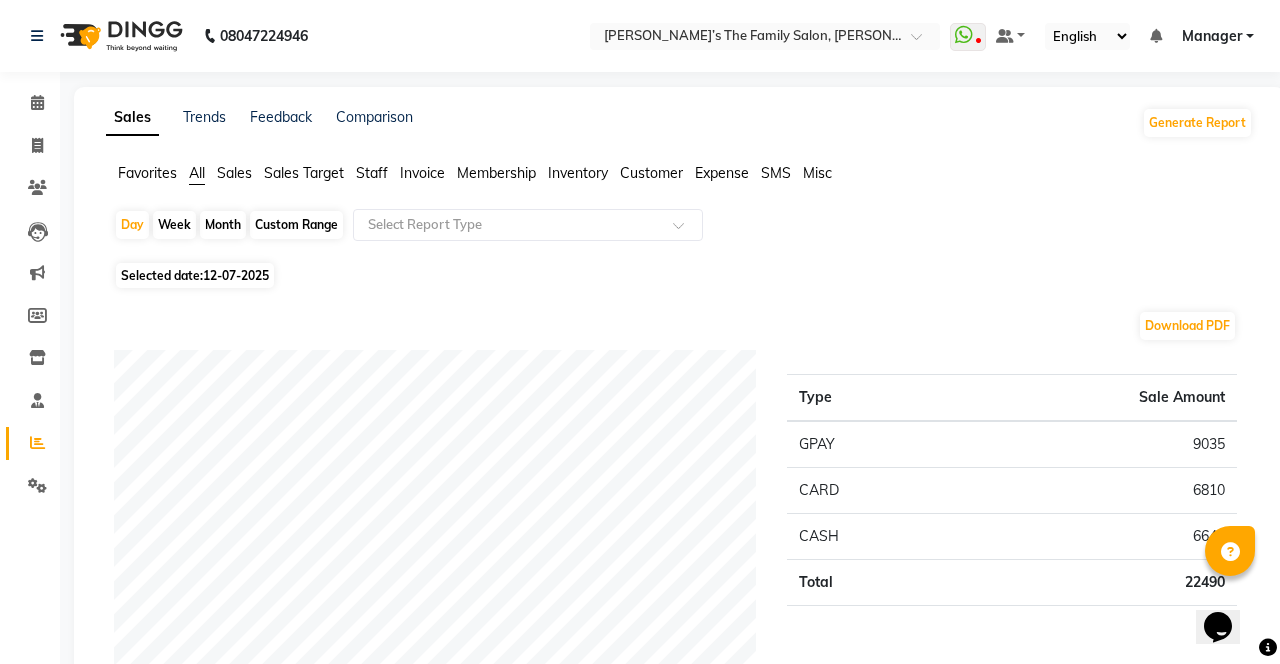 click on "Staff" 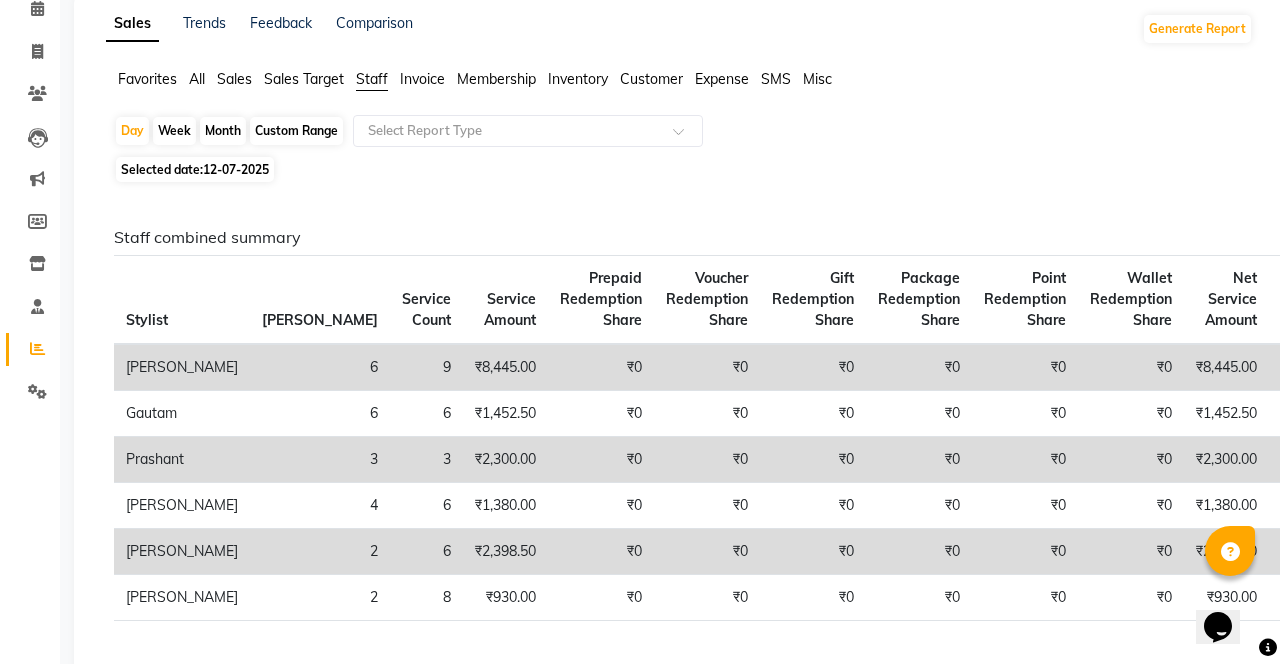 scroll, scrollTop: 0, scrollLeft: 0, axis: both 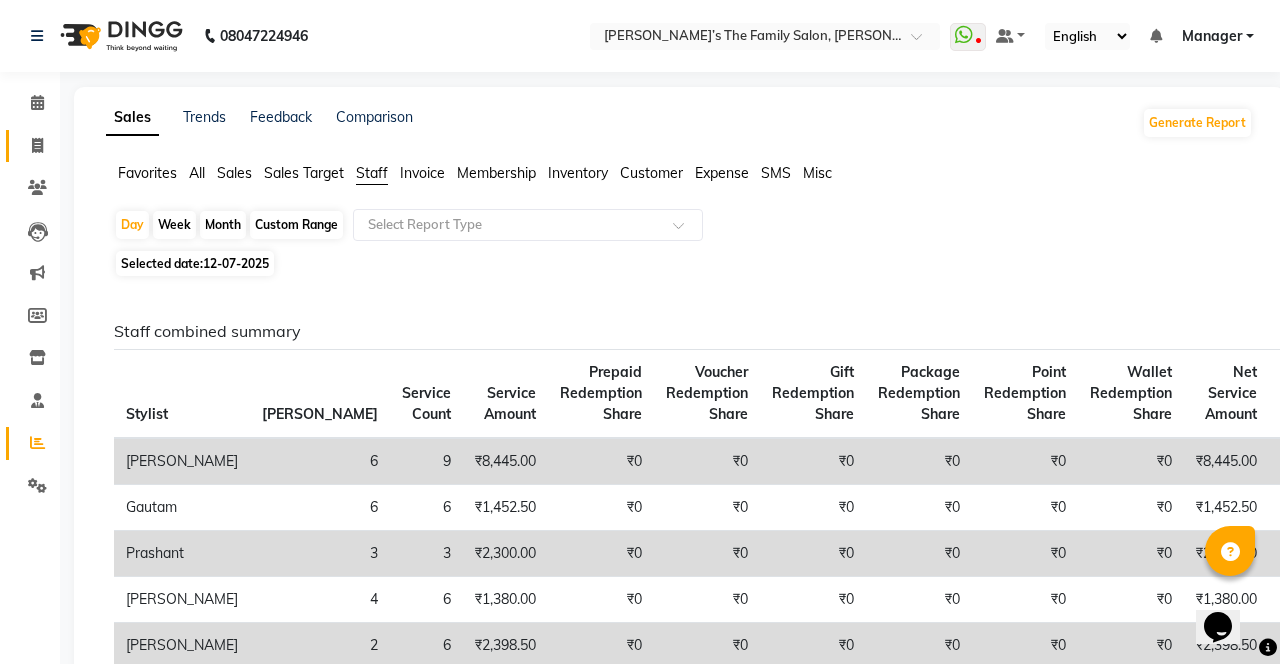 click 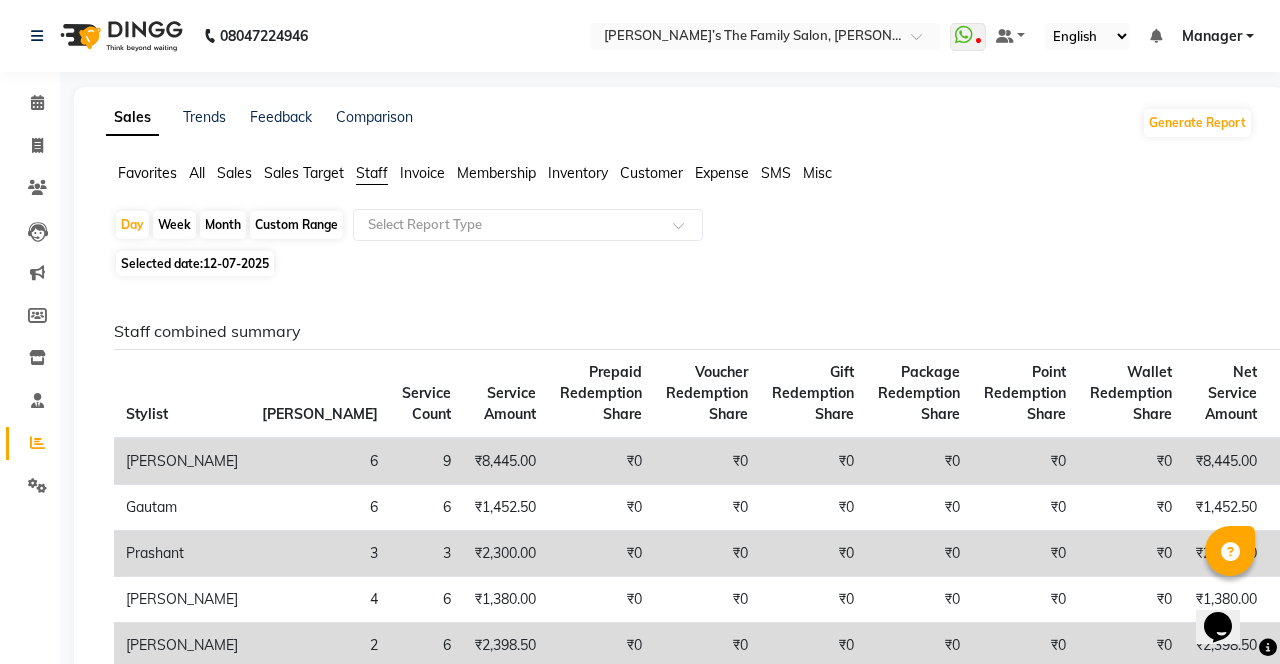 select on "service" 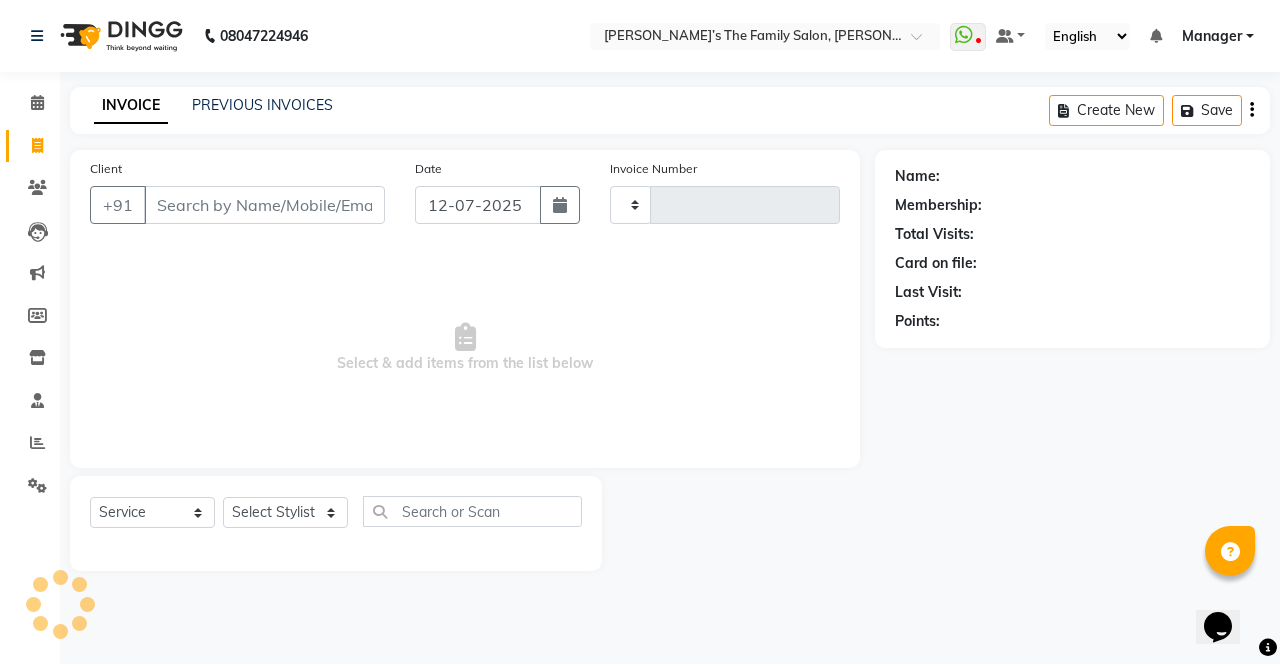 type on "2148" 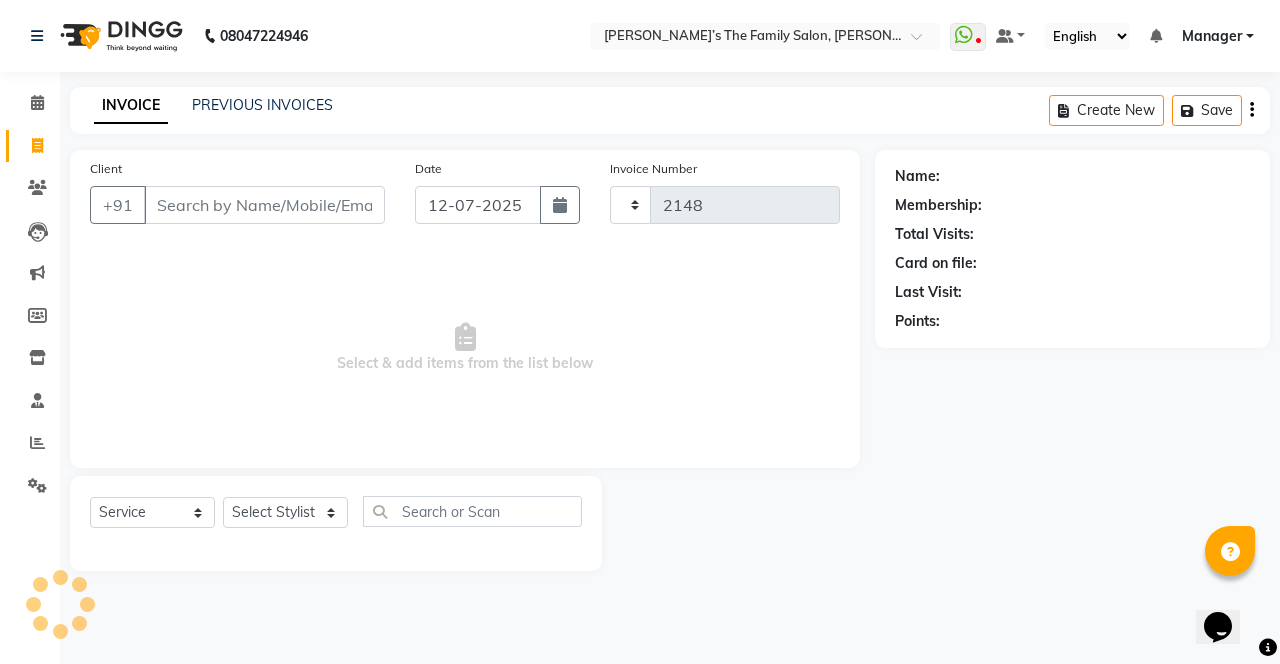 select on "8003" 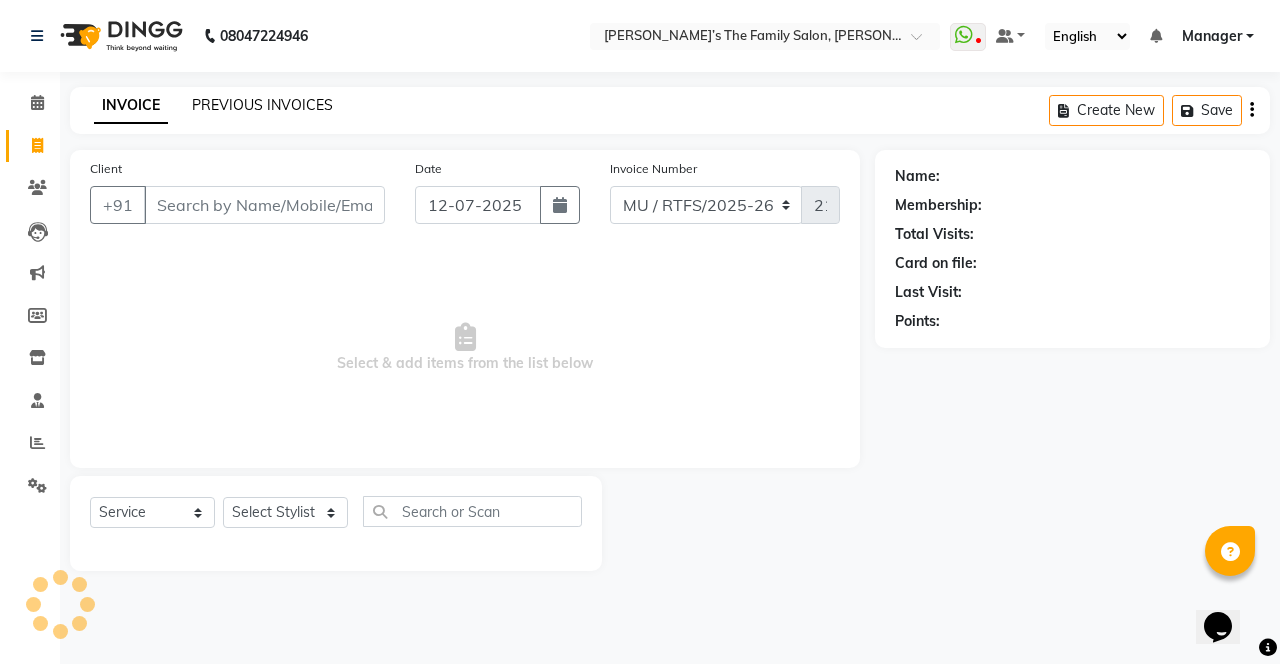click on "PREVIOUS INVOICES" 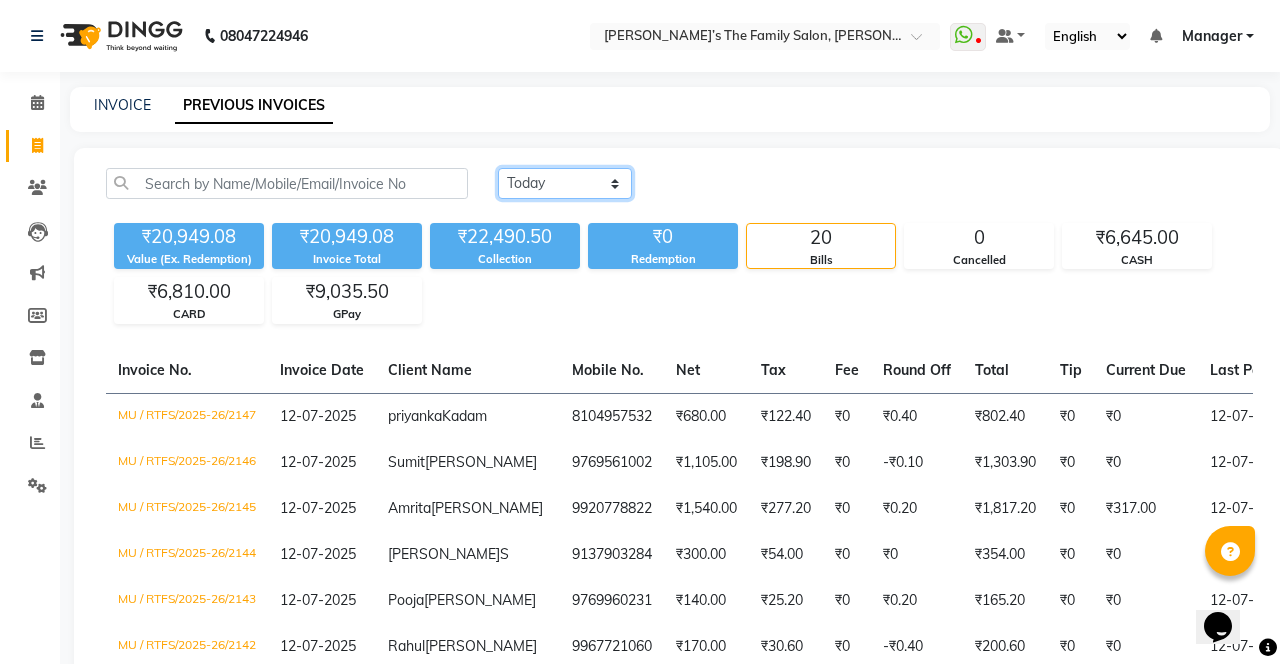 click on "[DATE] [DATE] Custom Range" 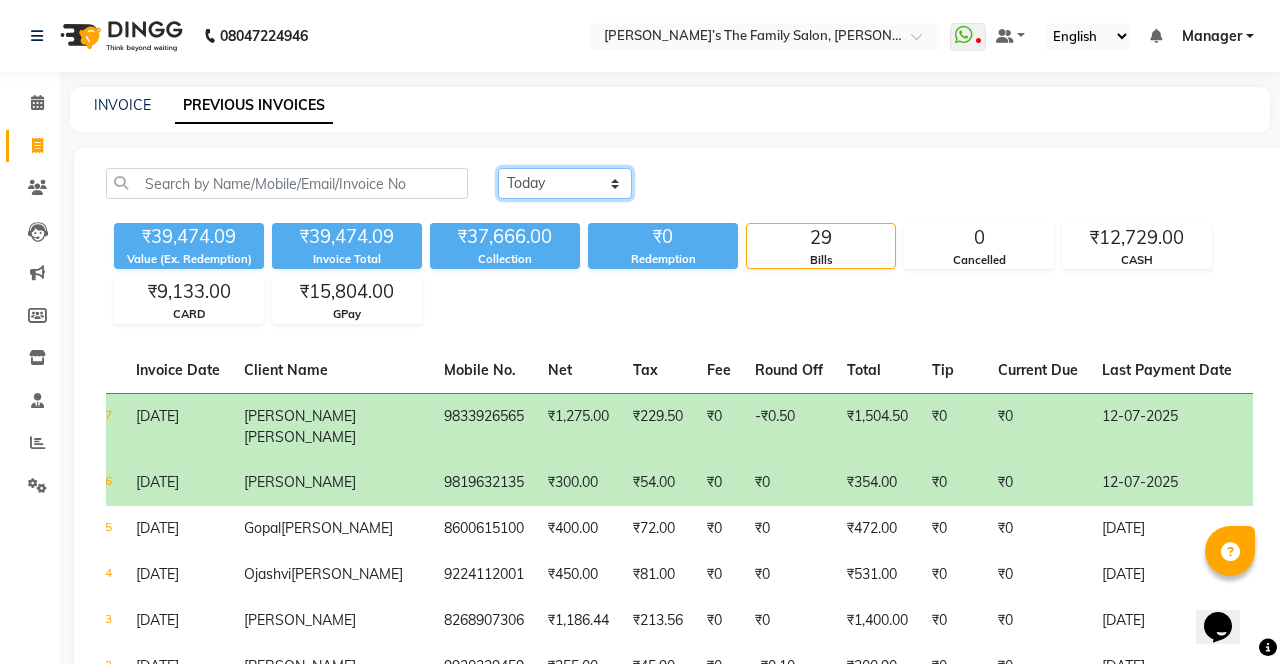 scroll, scrollTop: 0, scrollLeft: 571, axis: horizontal 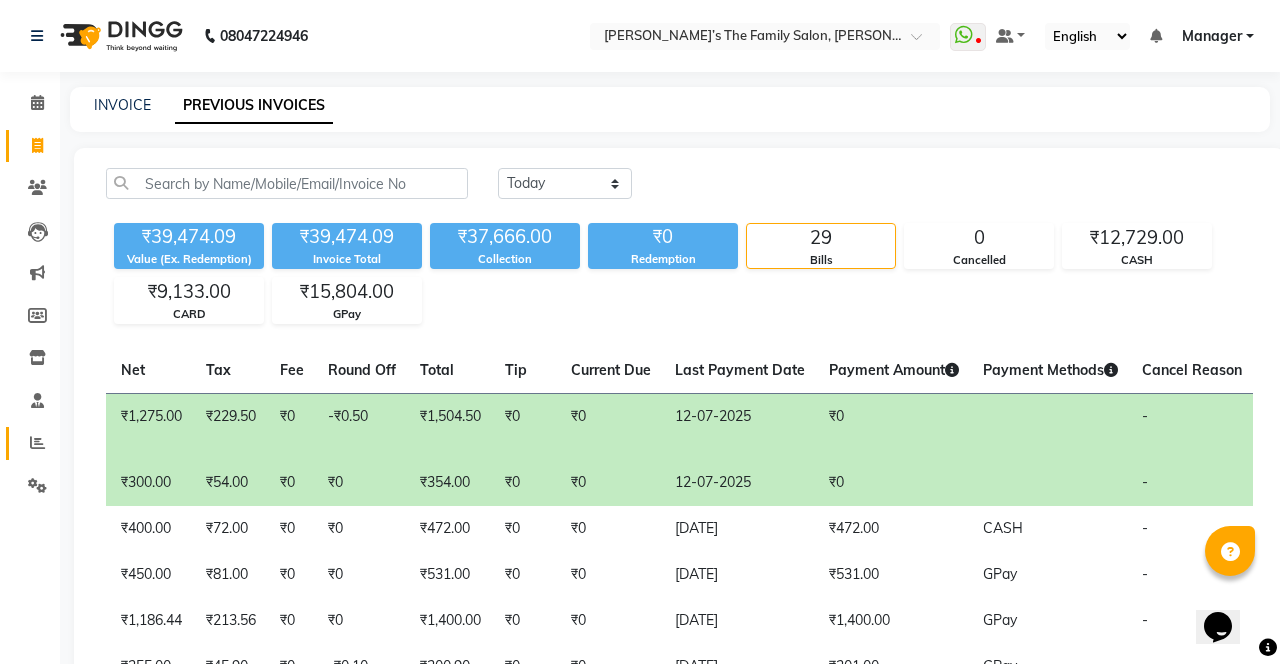 click 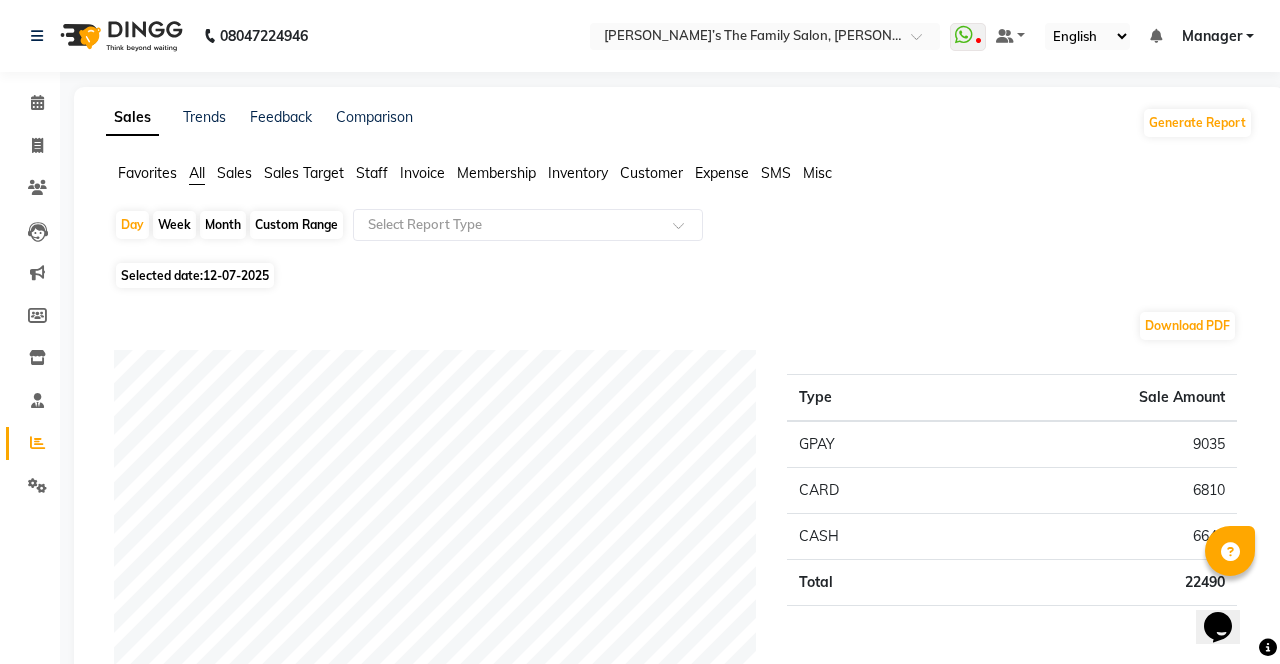 click on "Staff" 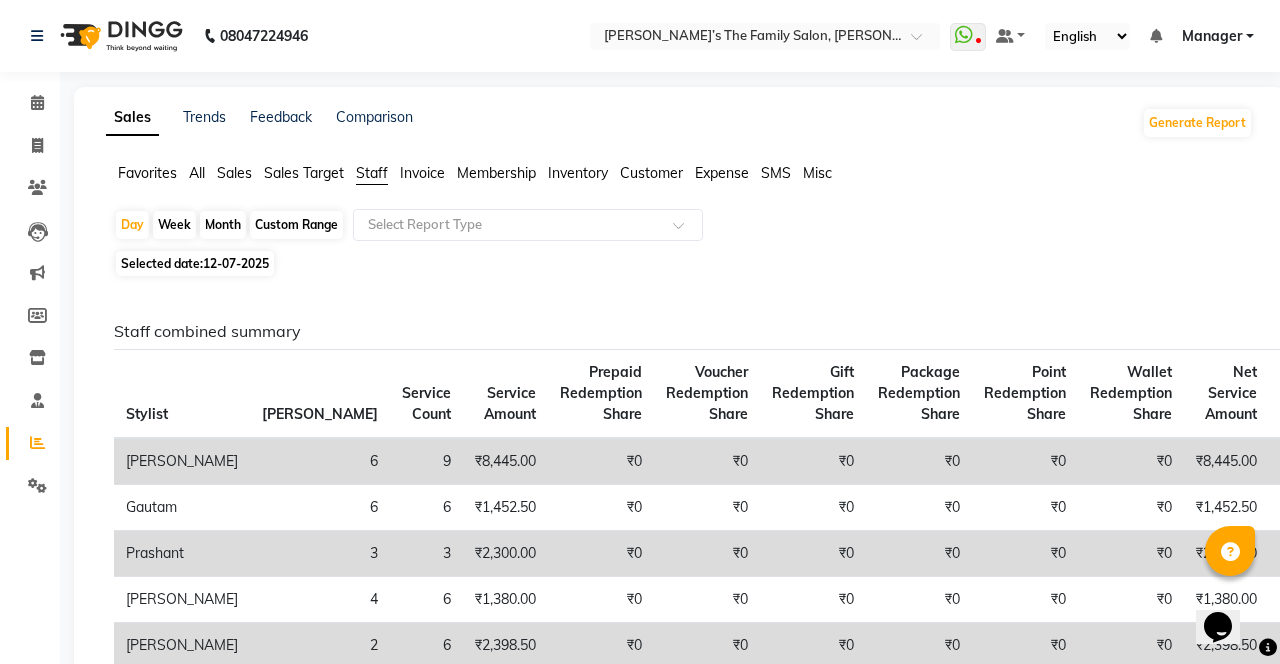 click on "Custom Range" 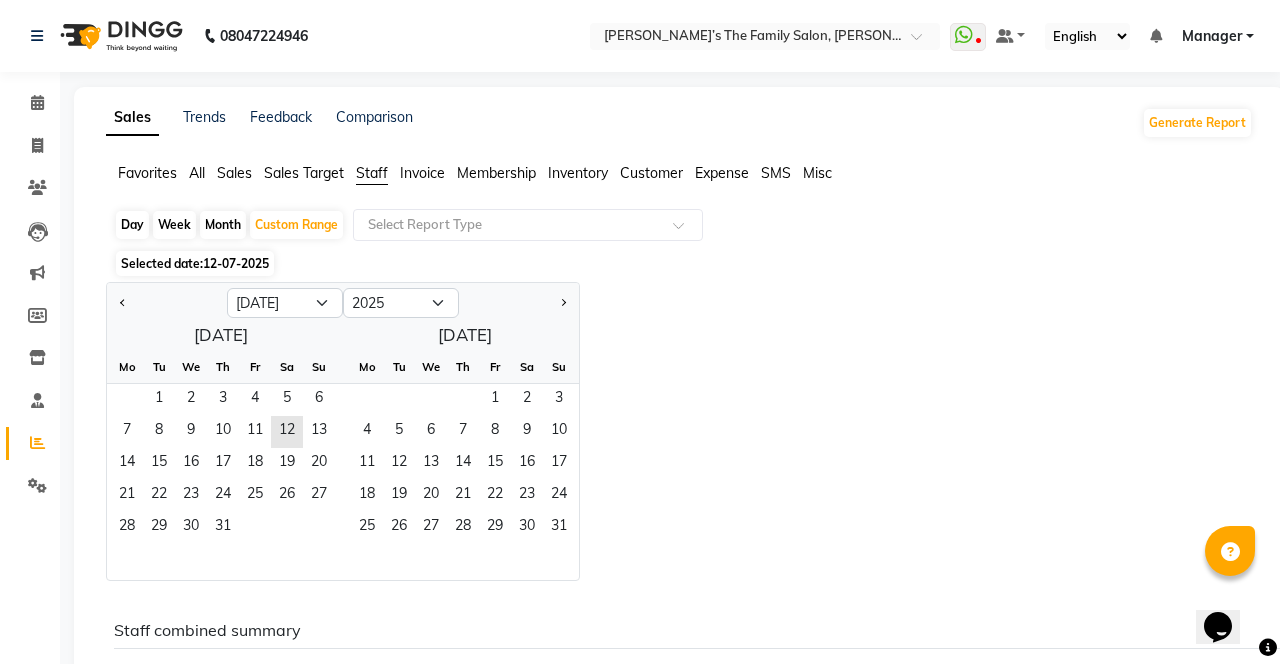 click on "1" 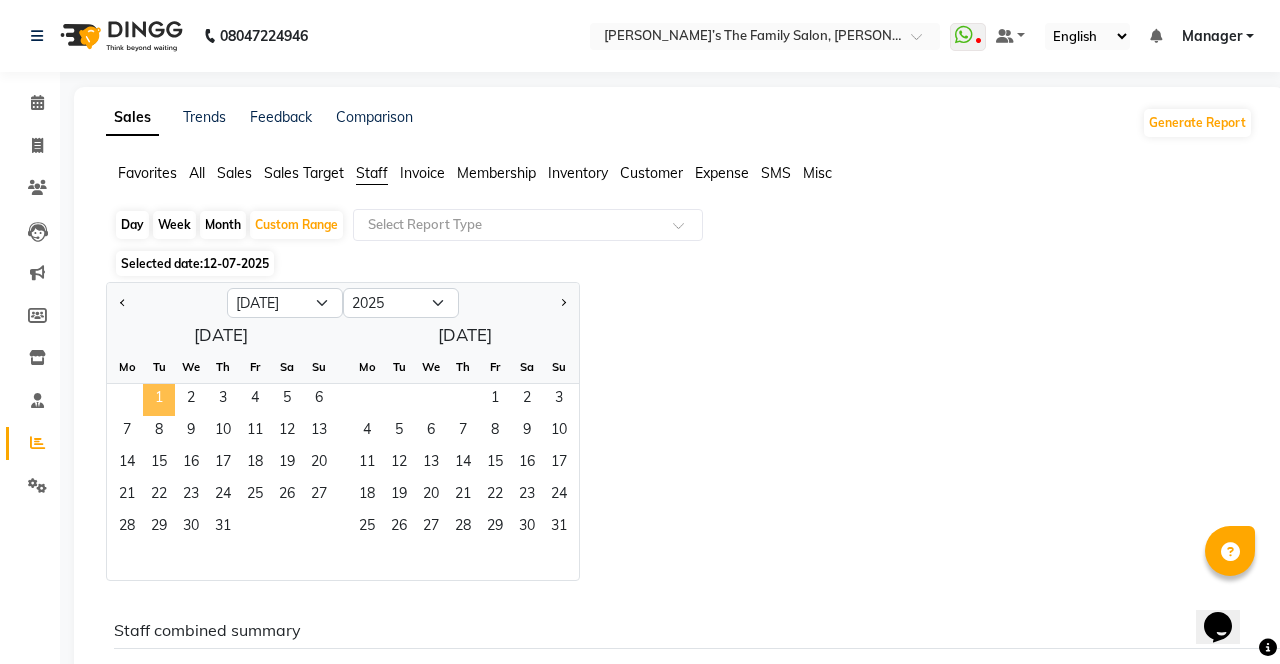 click on "31" 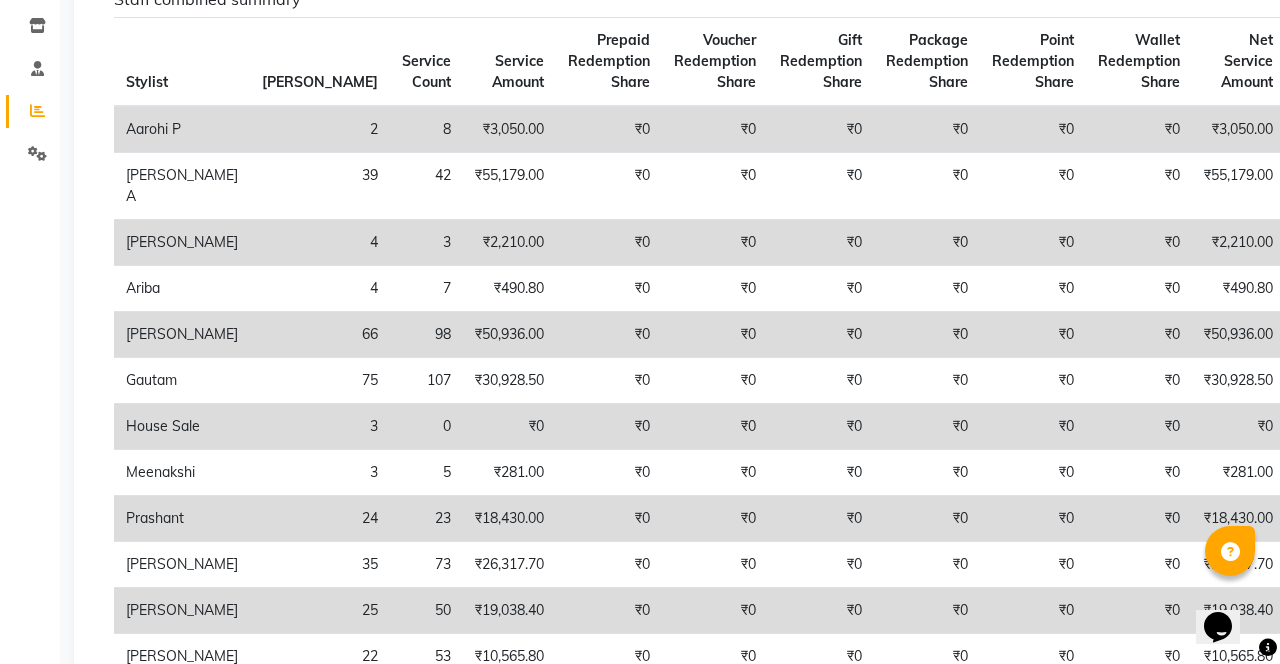 scroll, scrollTop: 0, scrollLeft: 0, axis: both 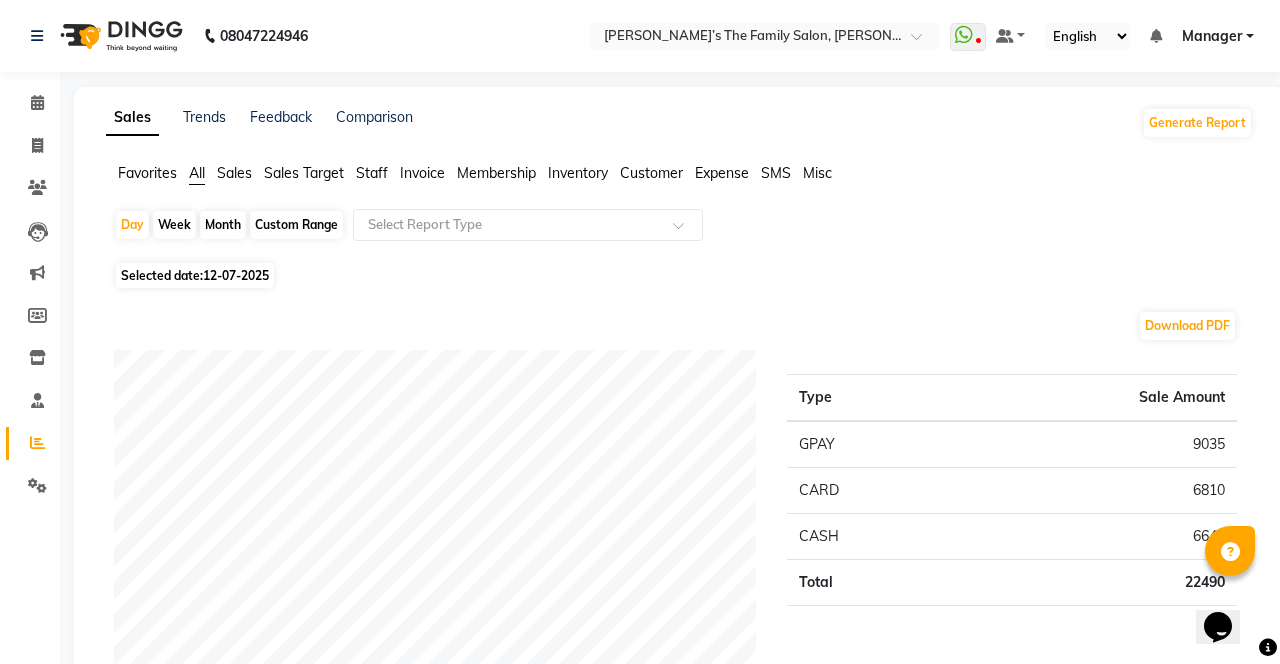 click on "Staff" 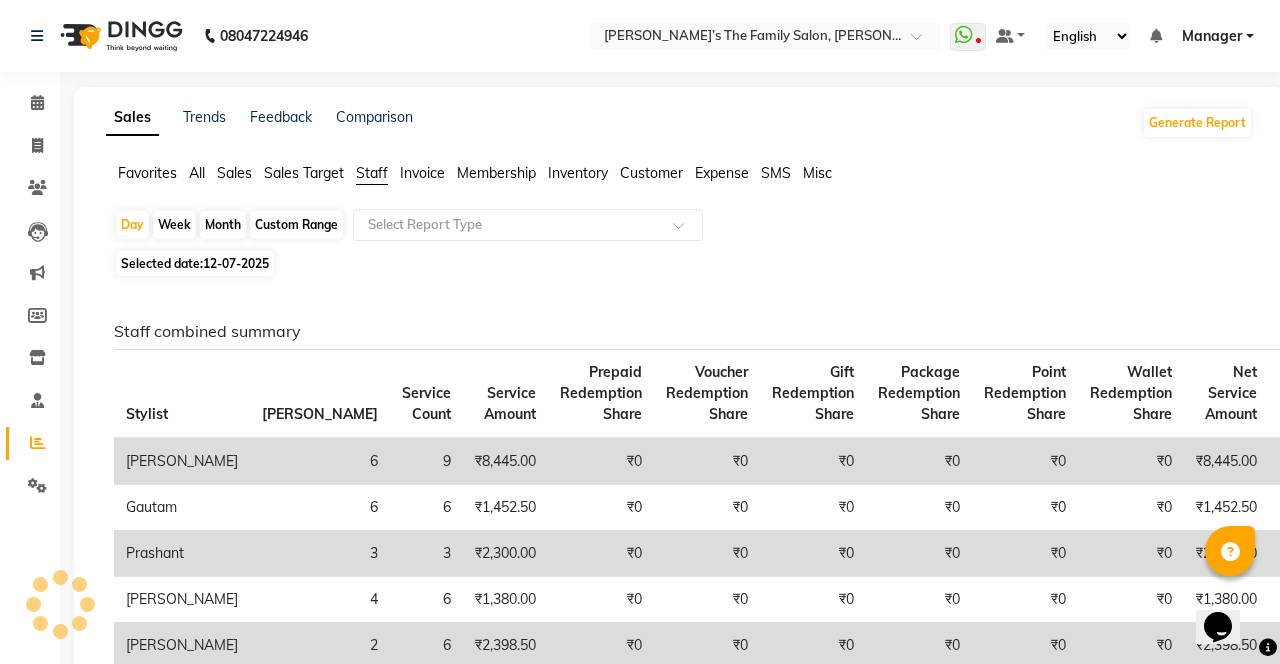 click on "Custom Range" 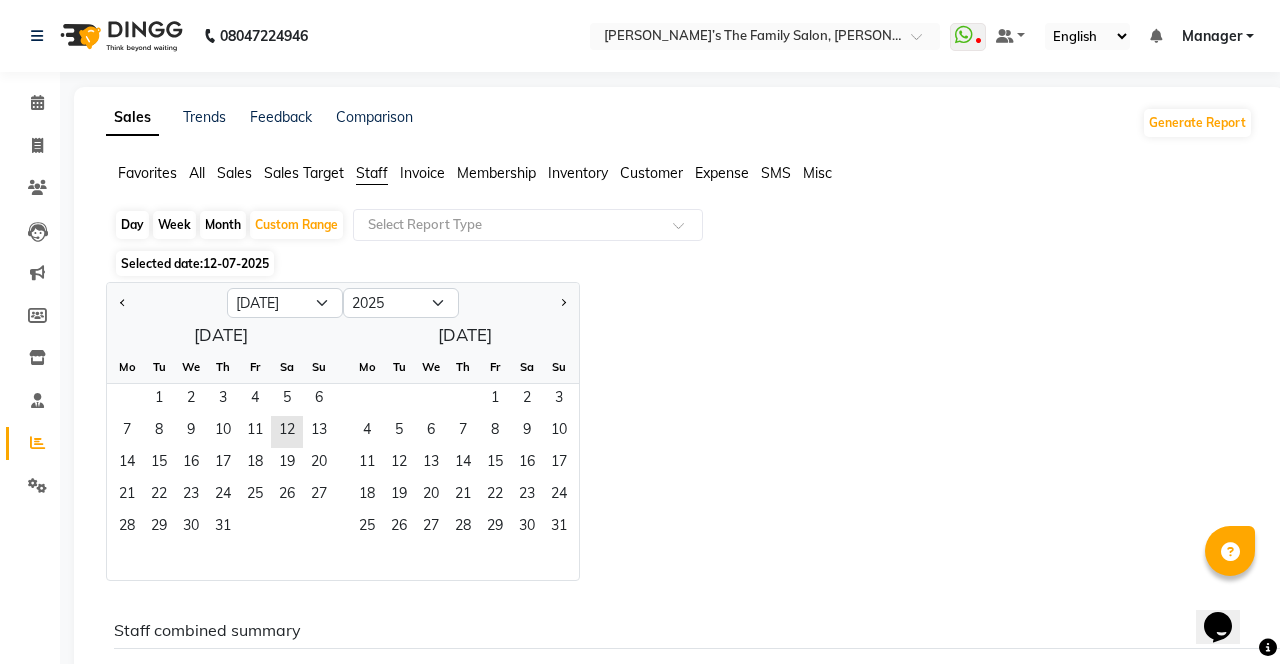 click on "1" 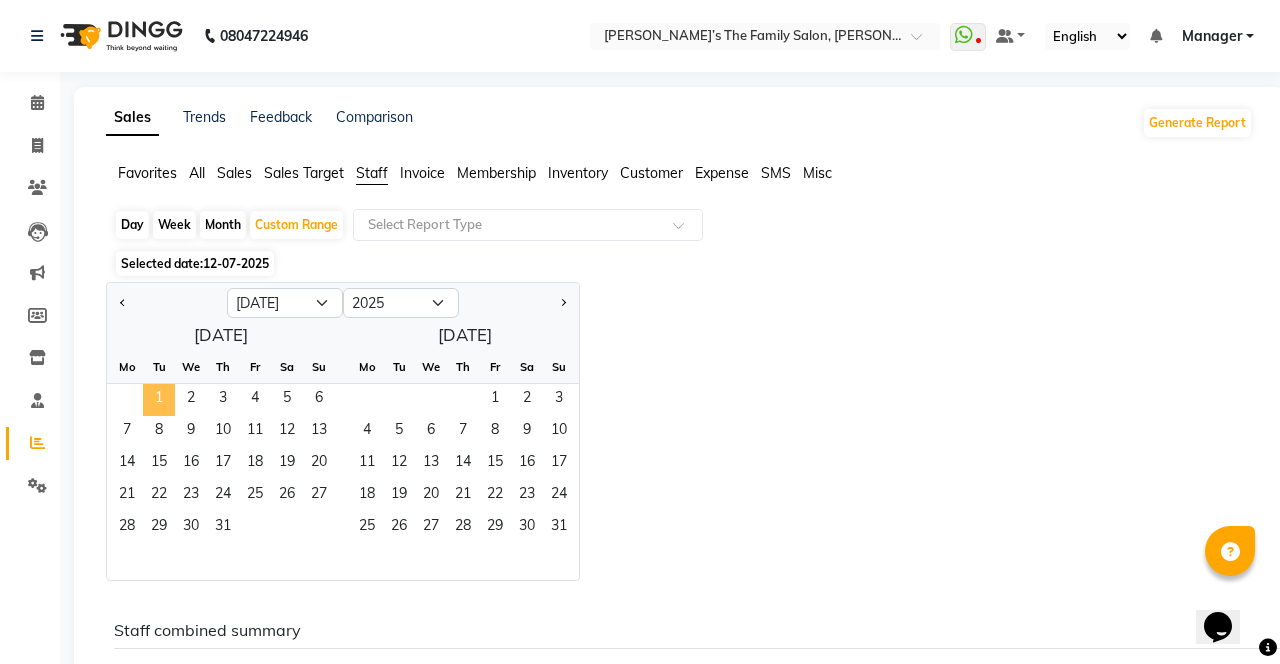 click on "31" 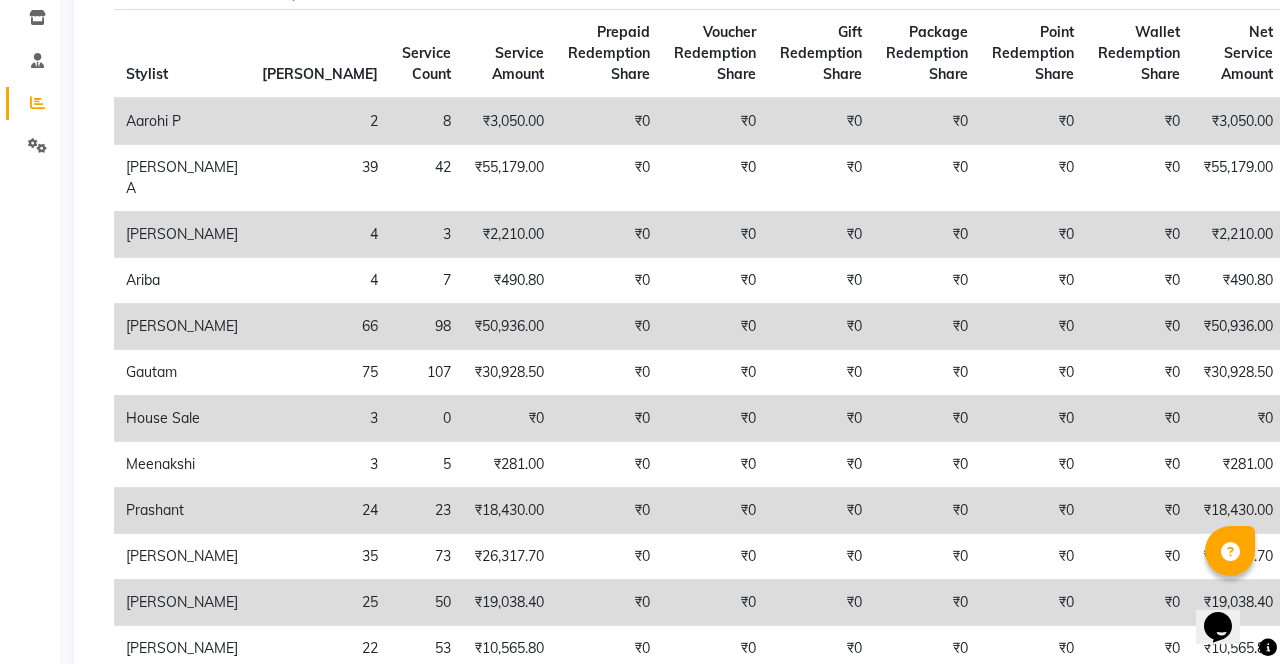 scroll, scrollTop: 0, scrollLeft: 0, axis: both 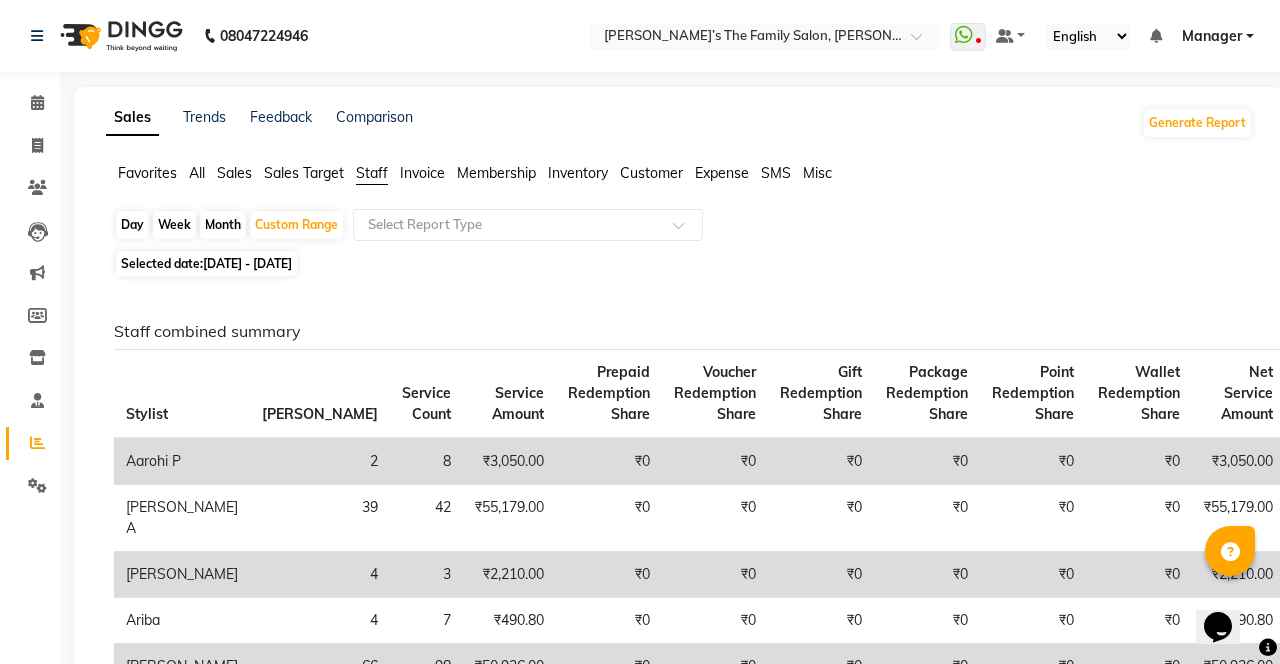 click on "Membership" 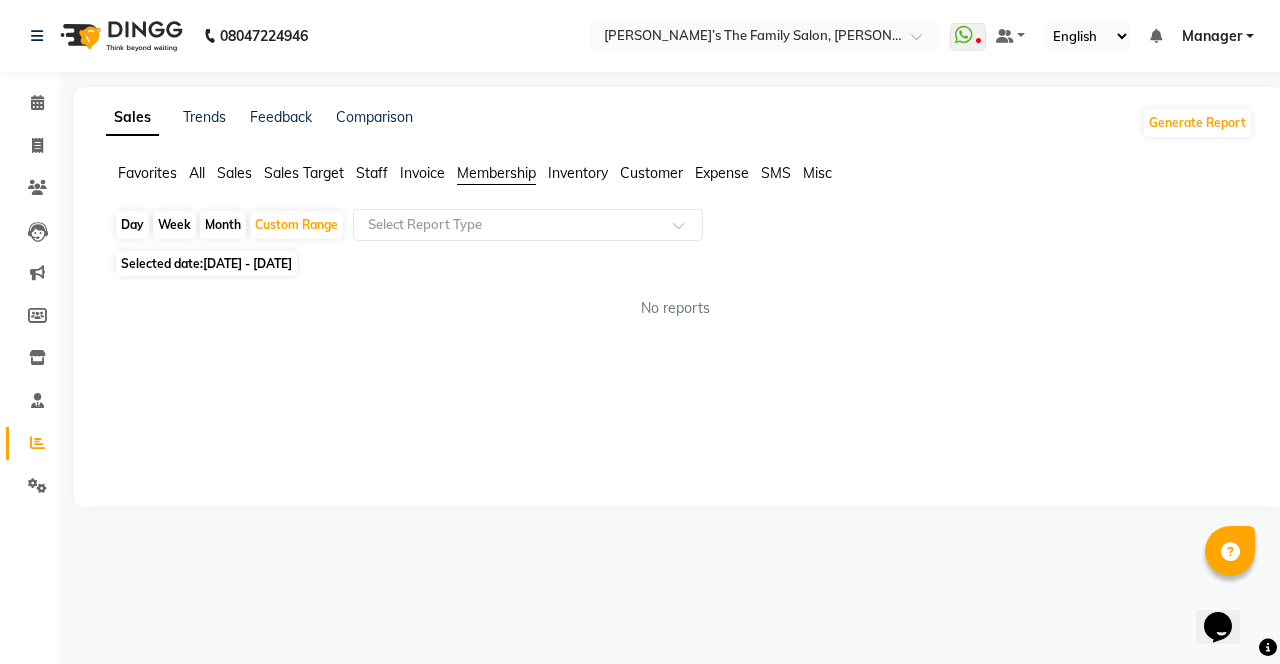 click 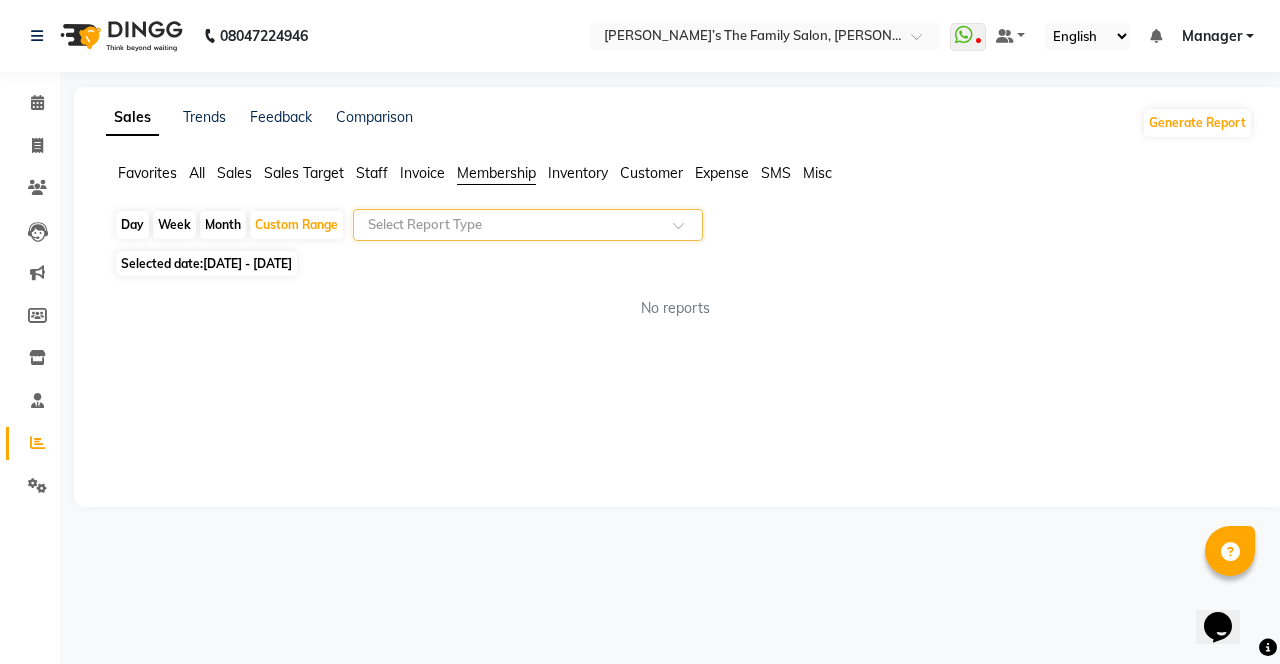 click on "All" 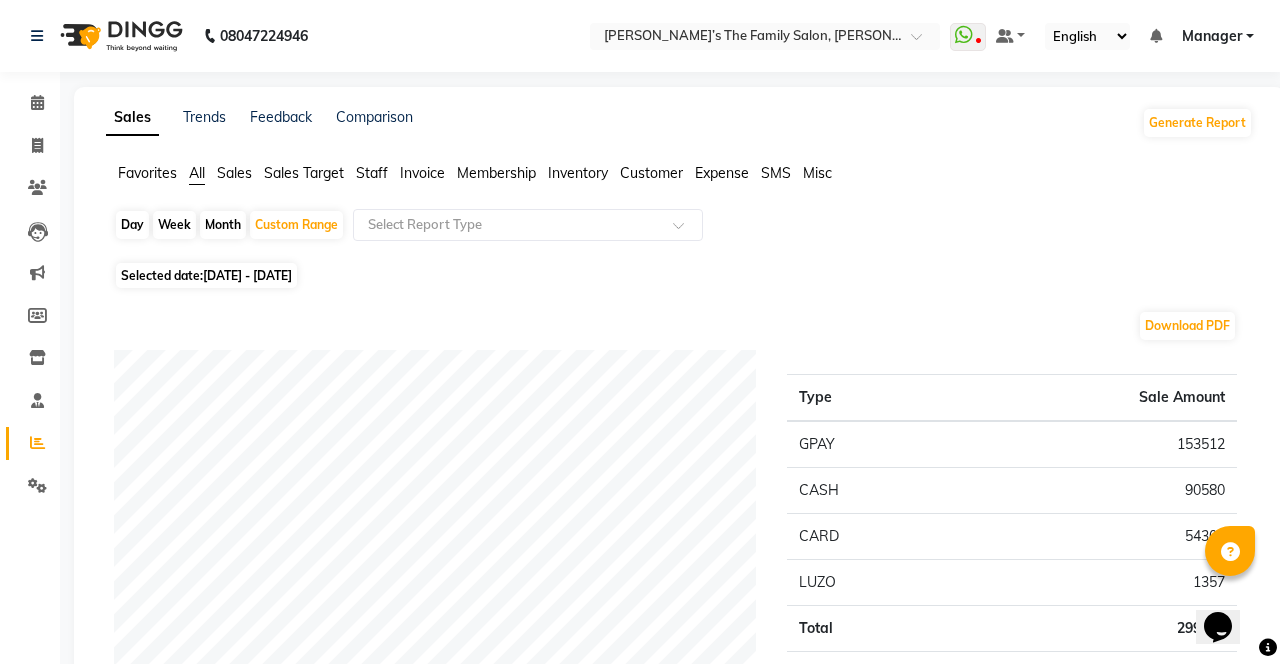 click 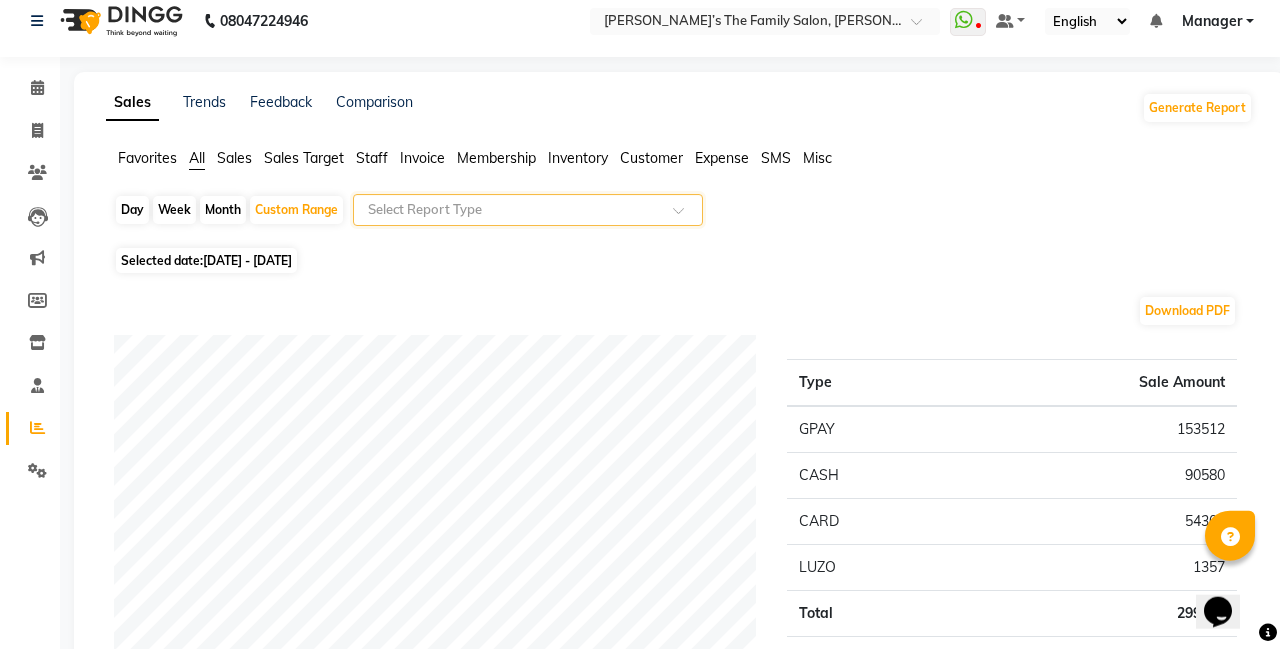 click 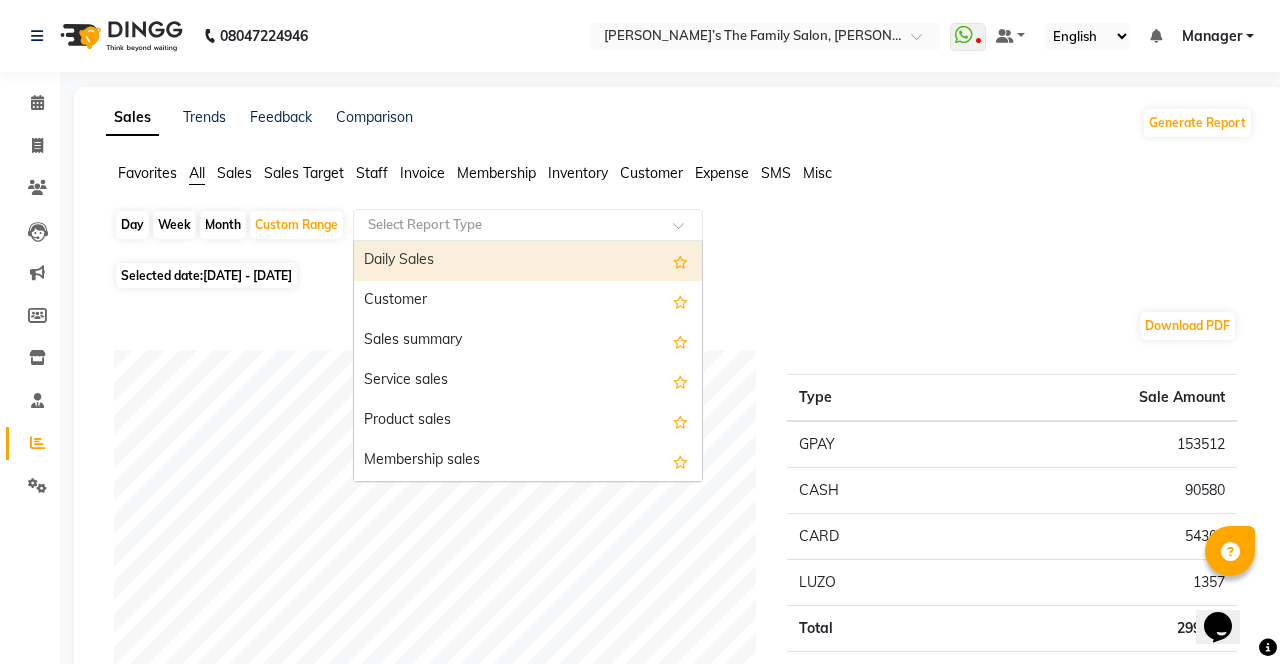 click on "Sales summary" at bounding box center (528, 341) 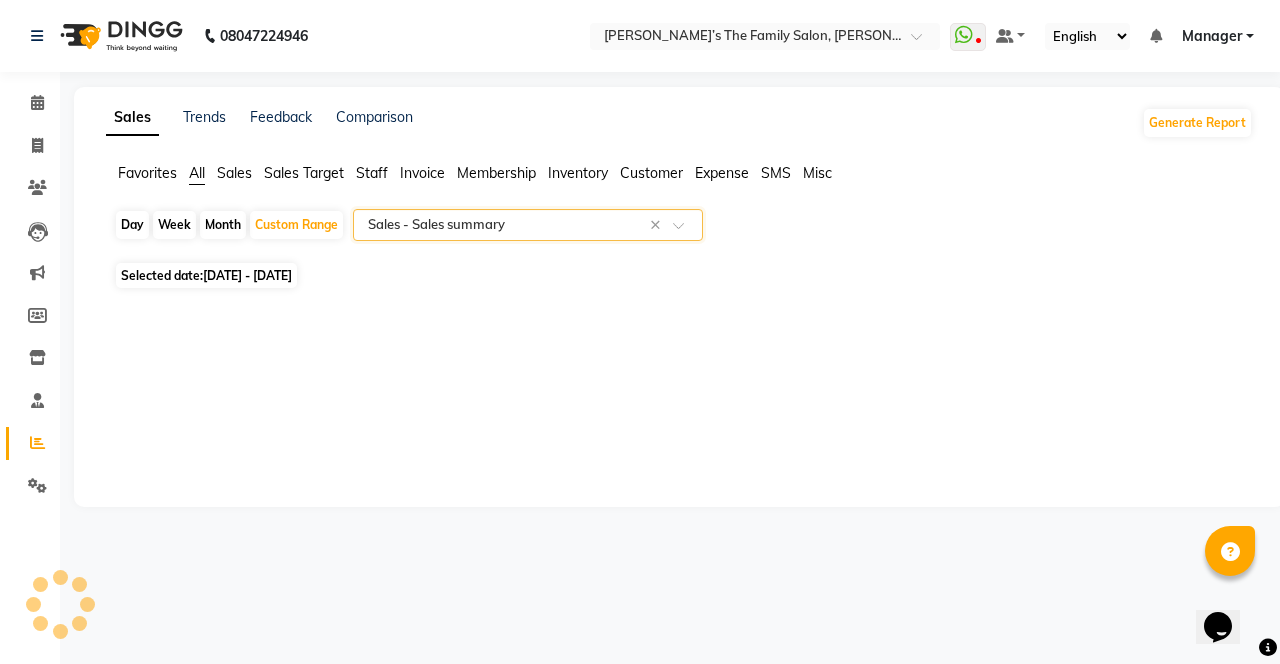 select on "full_report" 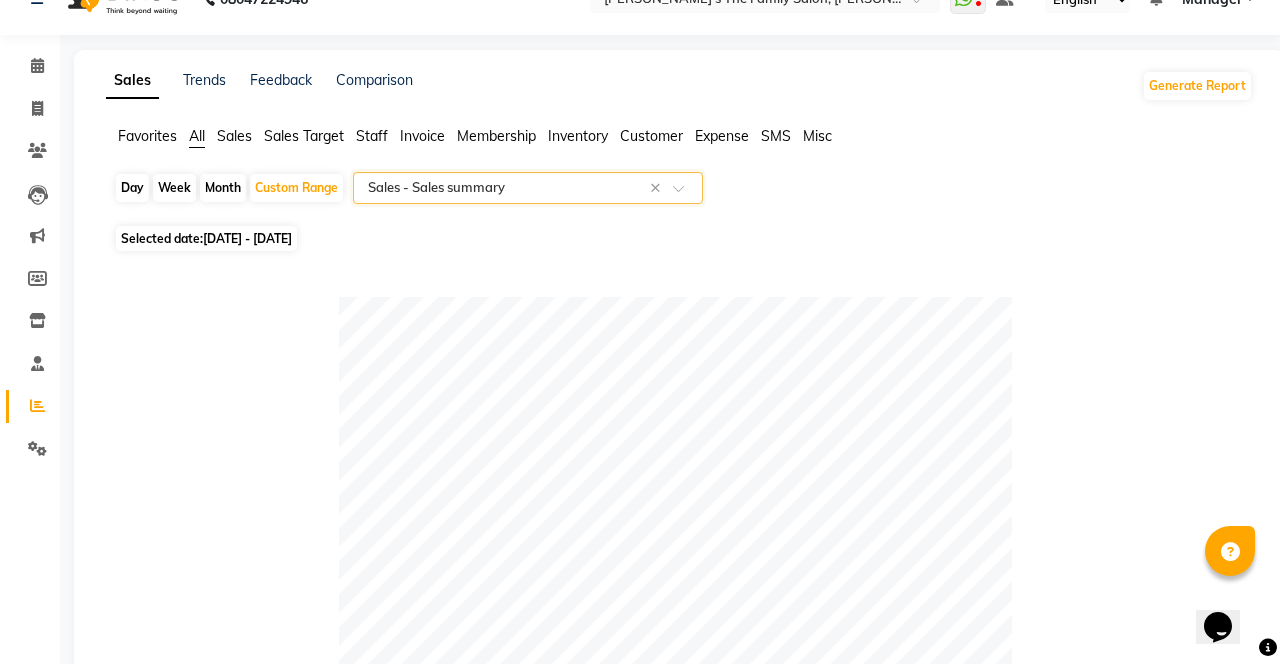 scroll, scrollTop: 0, scrollLeft: 0, axis: both 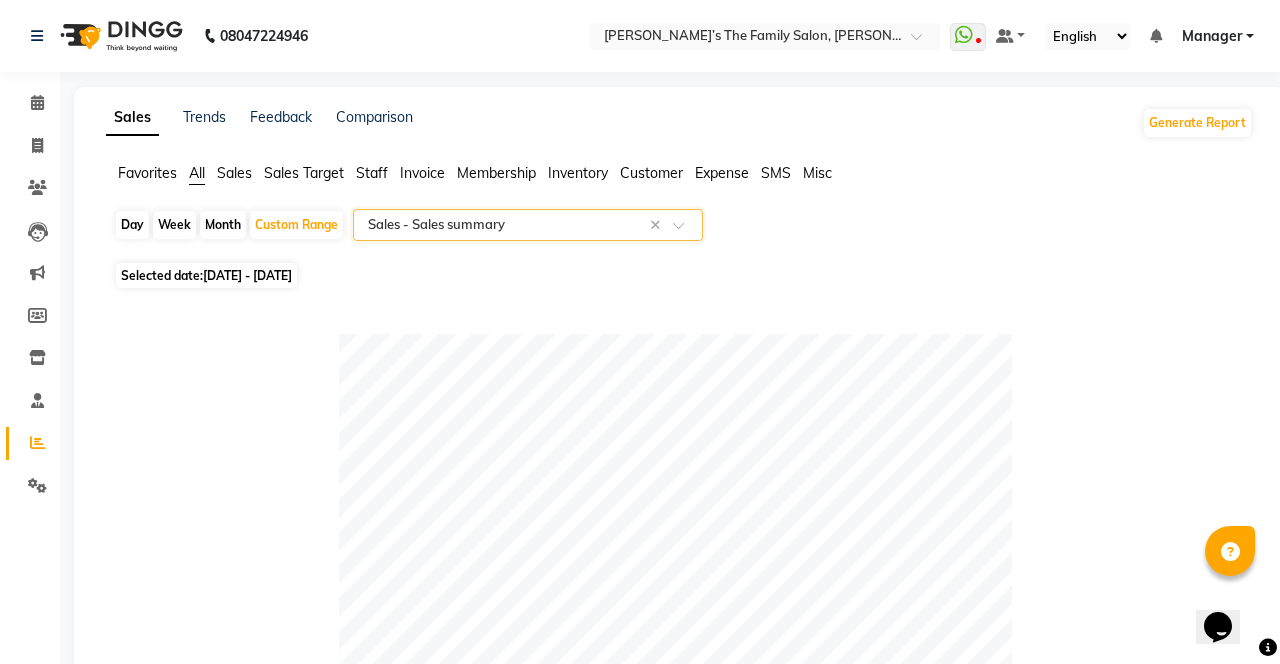 click on "Customer" 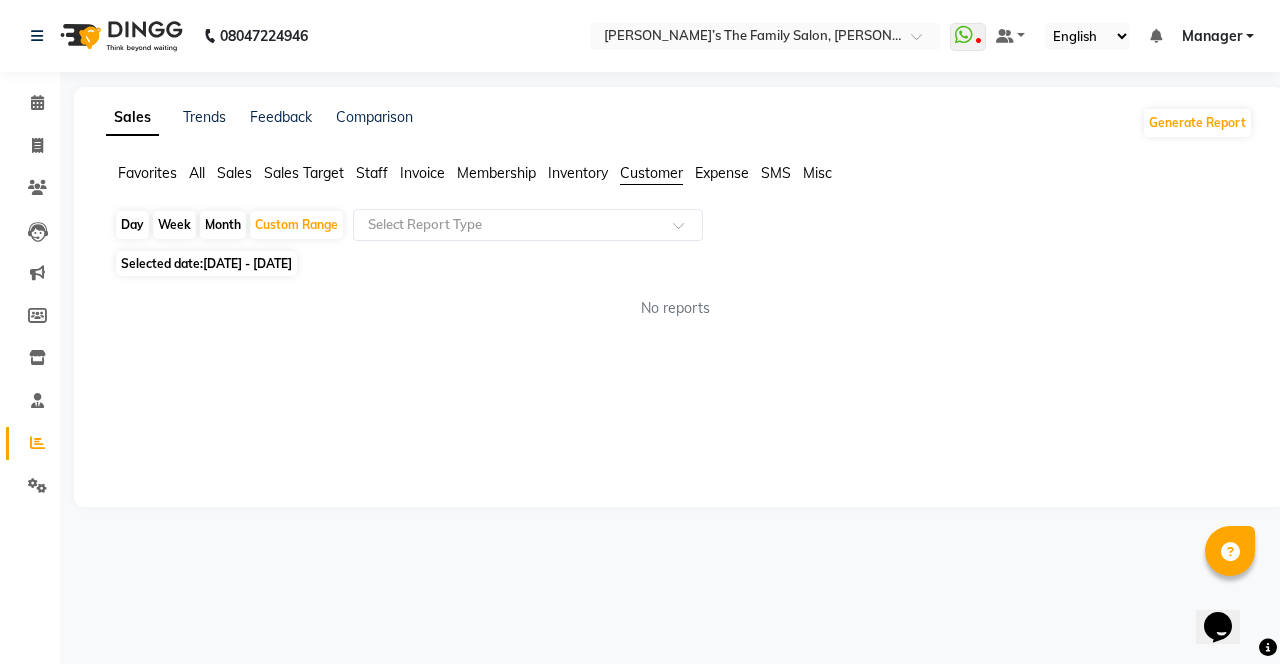 click on "Select Report Type" 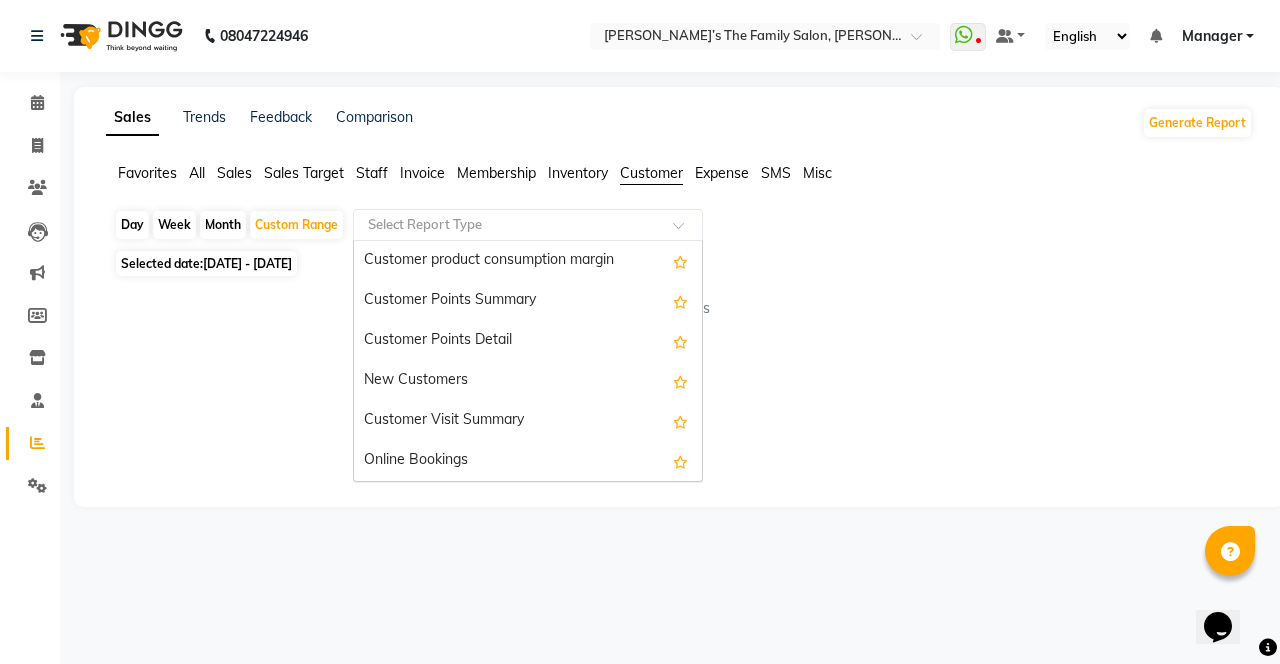 scroll, scrollTop: 0, scrollLeft: 0, axis: both 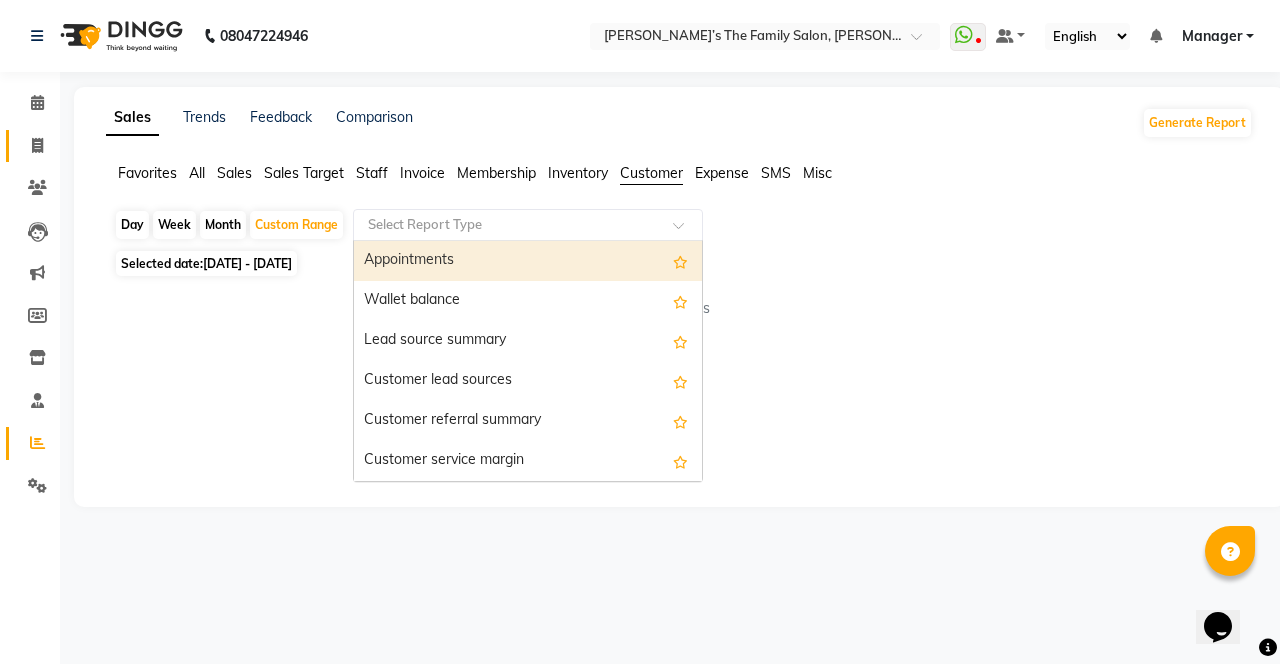 click 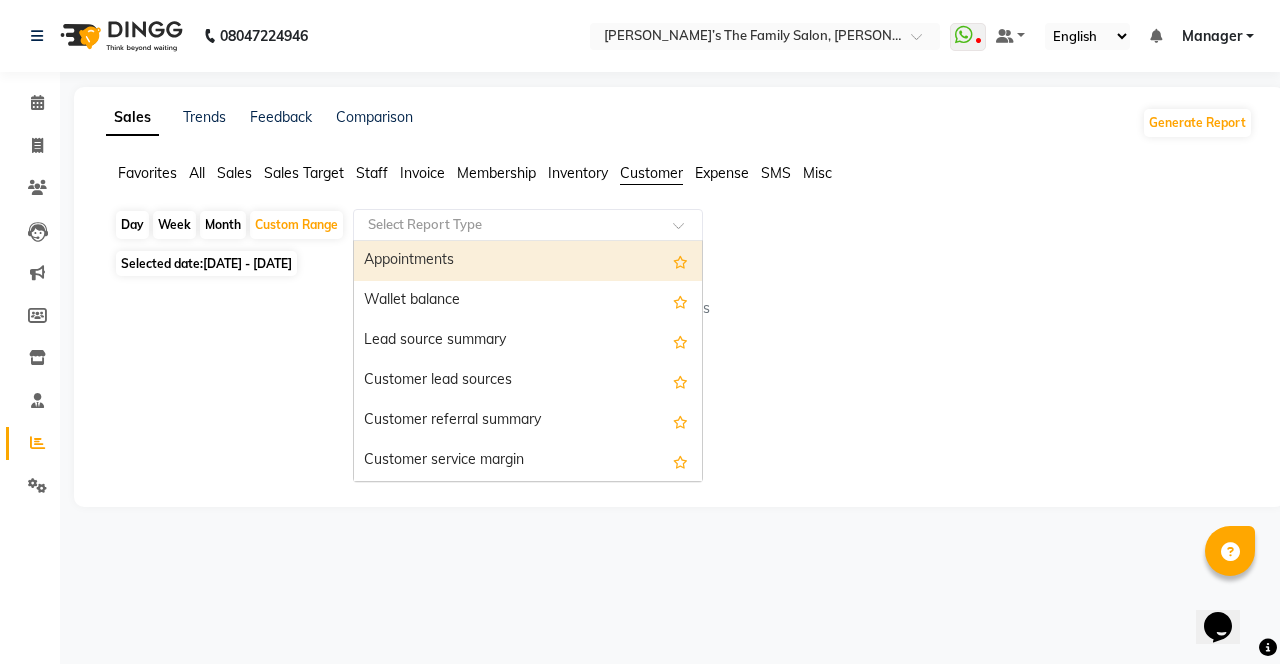 select on "service" 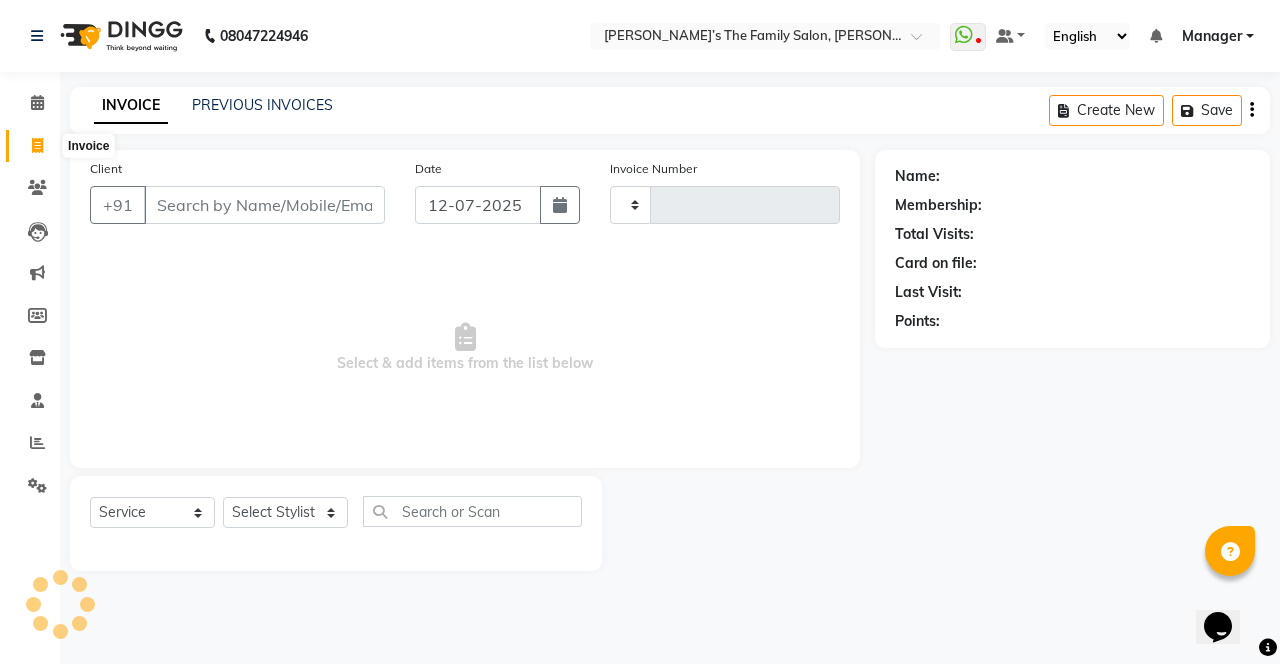 type on "2148" 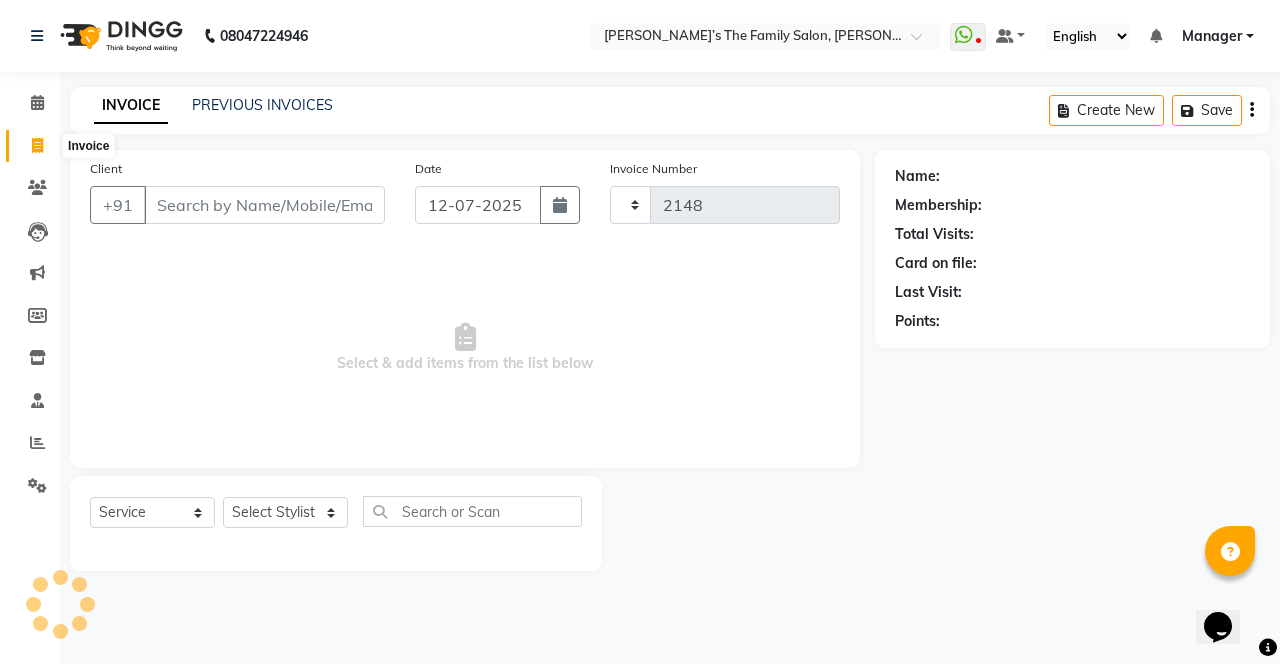 select on "8003" 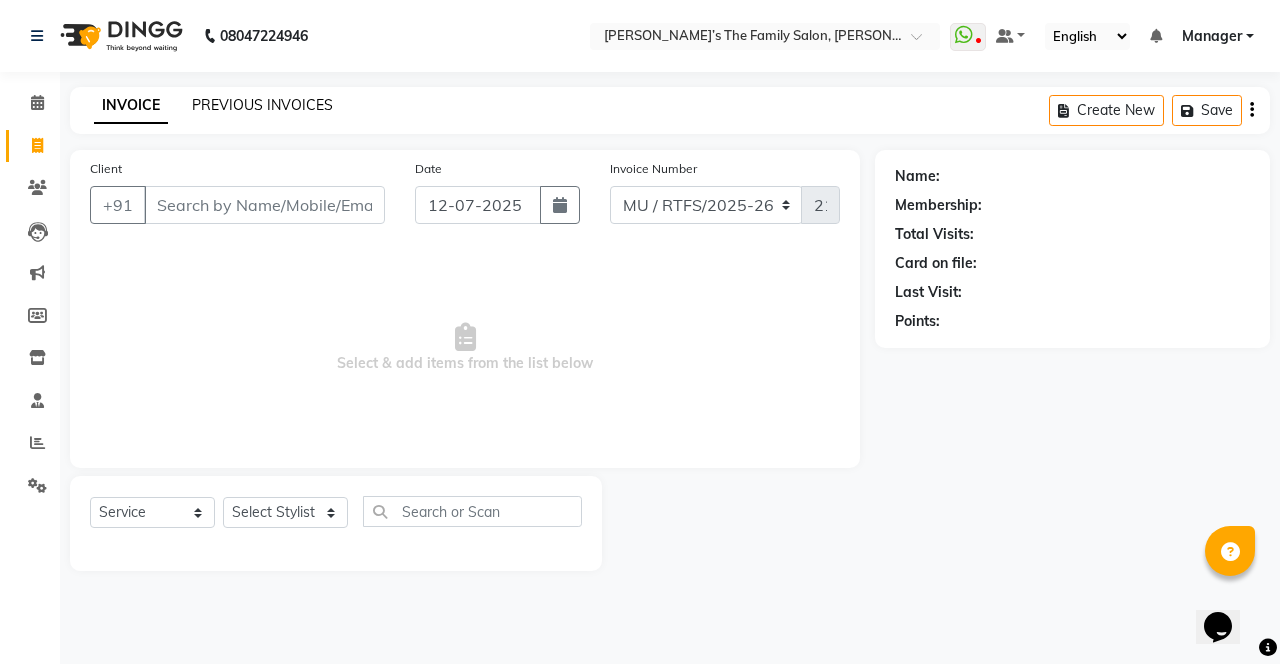 click on "PREVIOUS INVOICES" 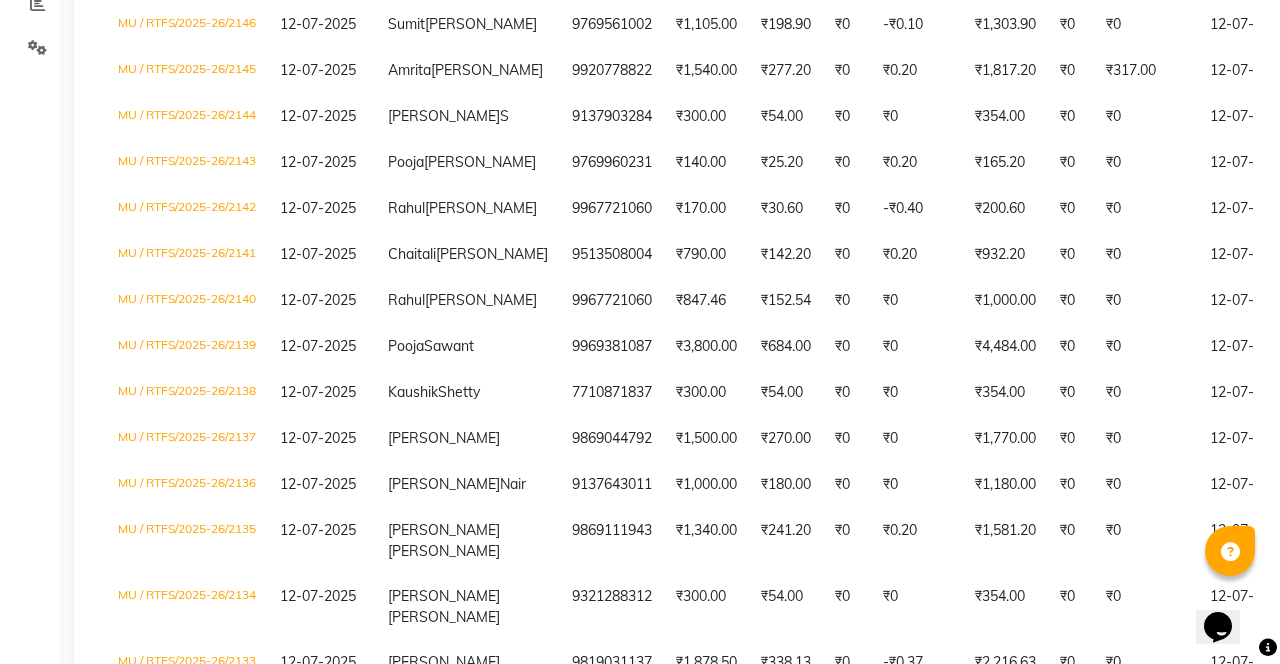 scroll, scrollTop: 0, scrollLeft: 0, axis: both 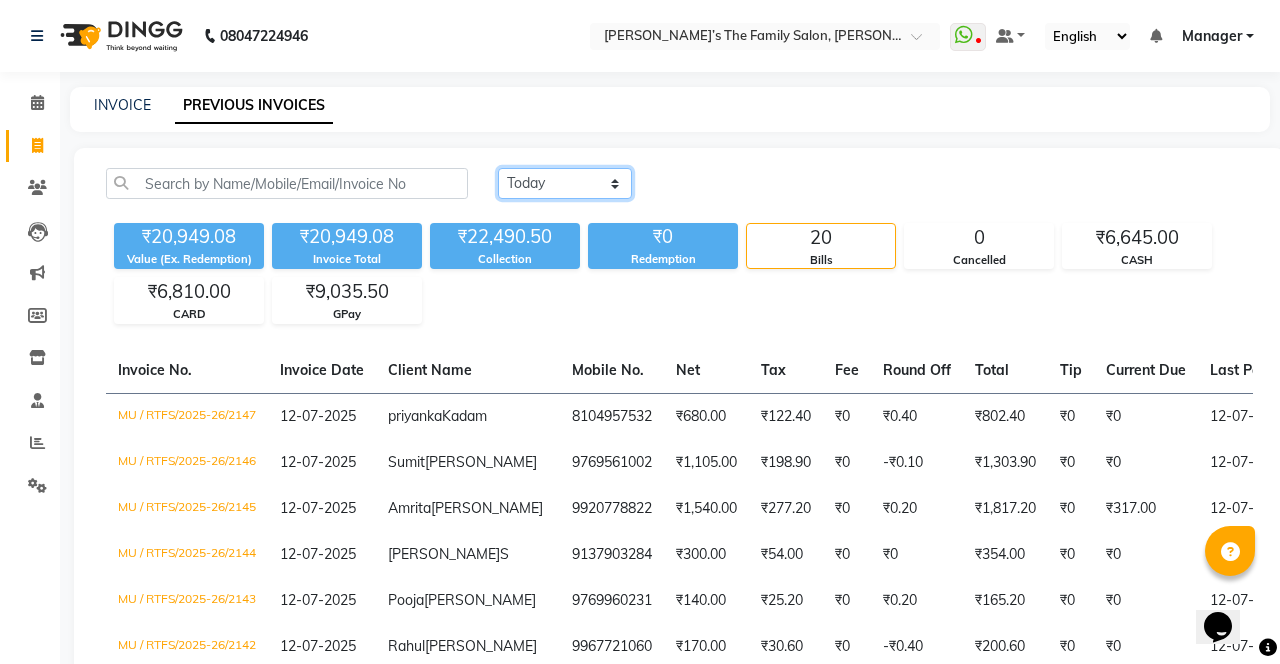 click on "[DATE] [DATE] Custom Range" 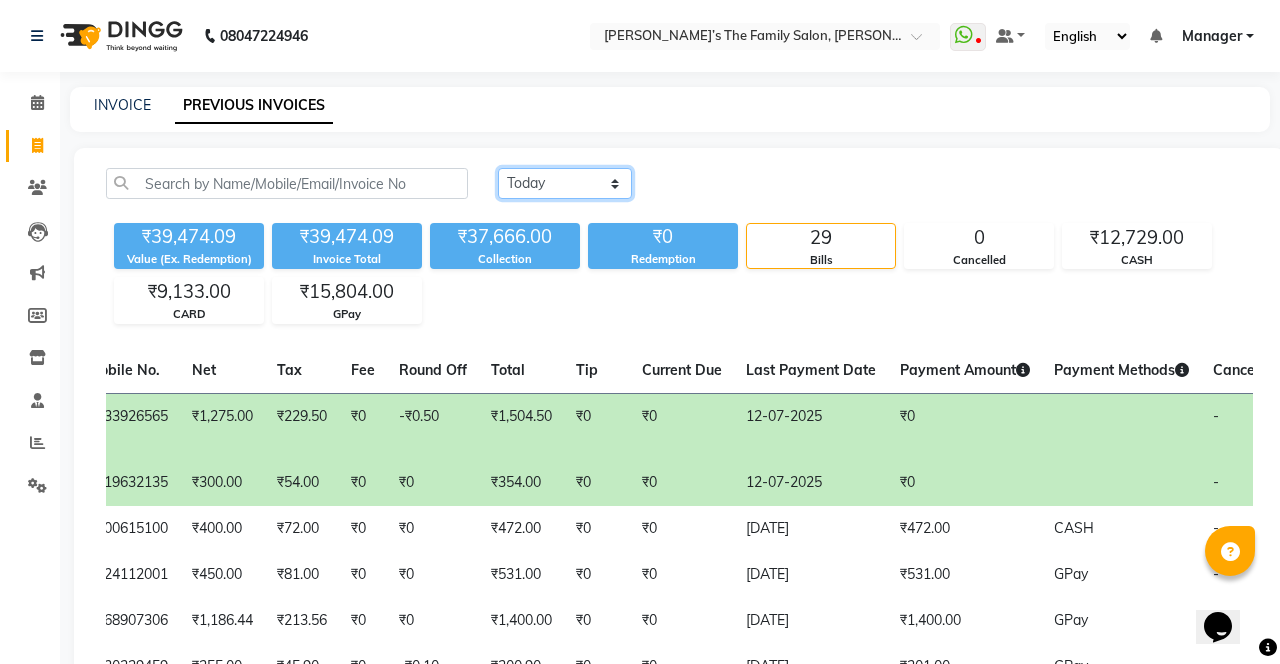 scroll, scrollTop: 0, scrollLeft: 571, axis: horizontal 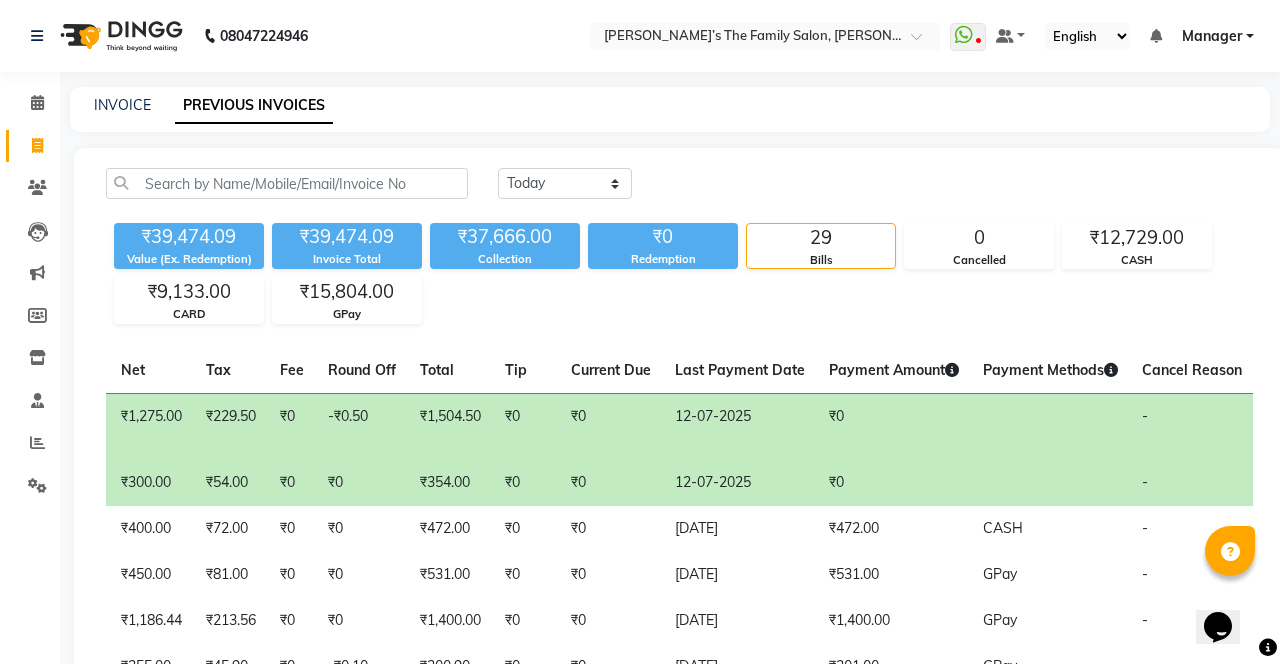 click on "29" 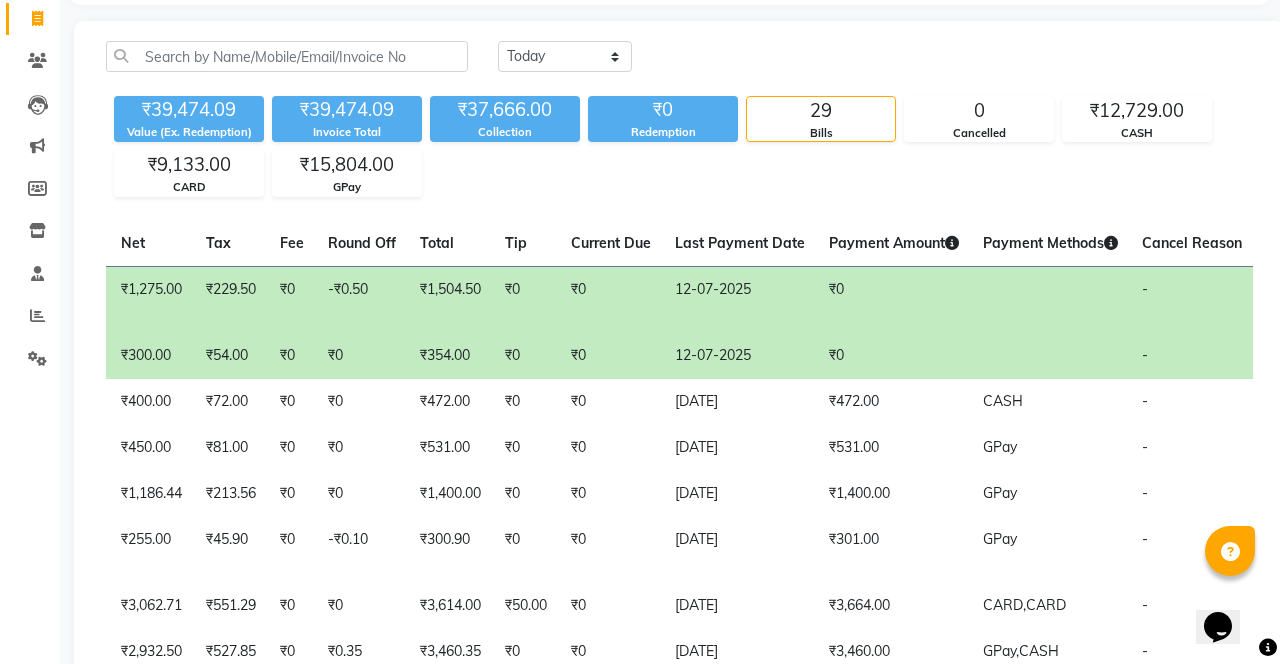 scroll, scrollTop: 126, scrollLeft: 0, axis: vertical 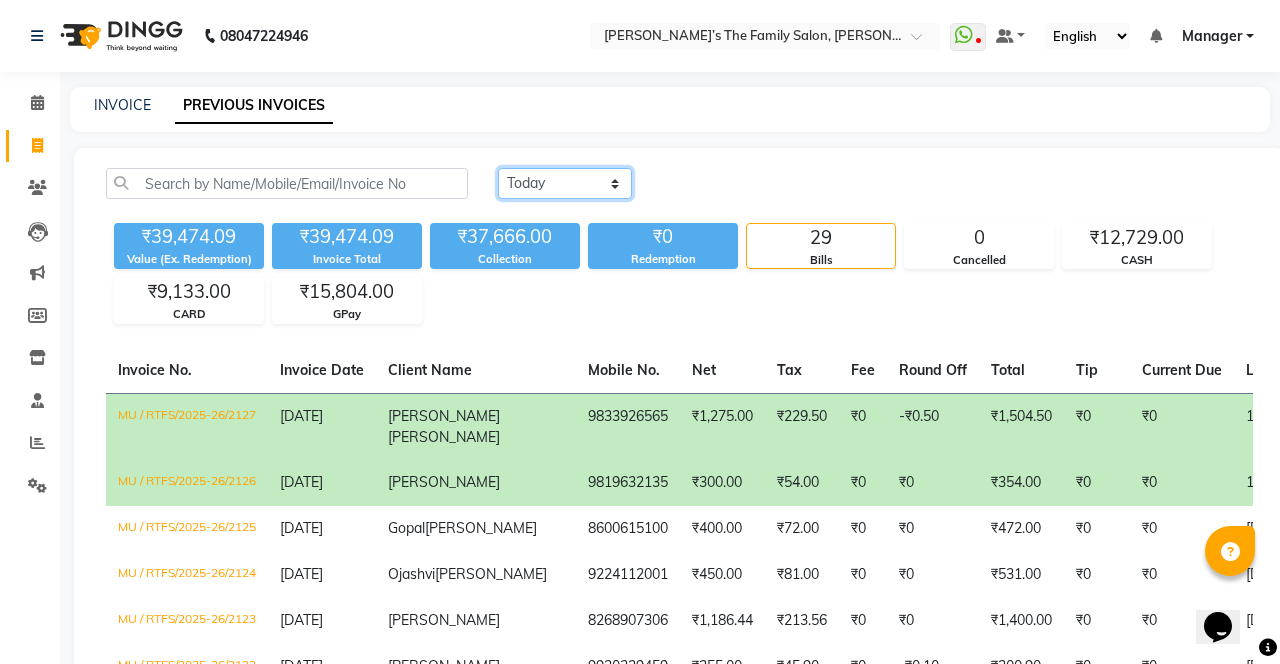 click on "[DATE] [DATE] Custom Range" 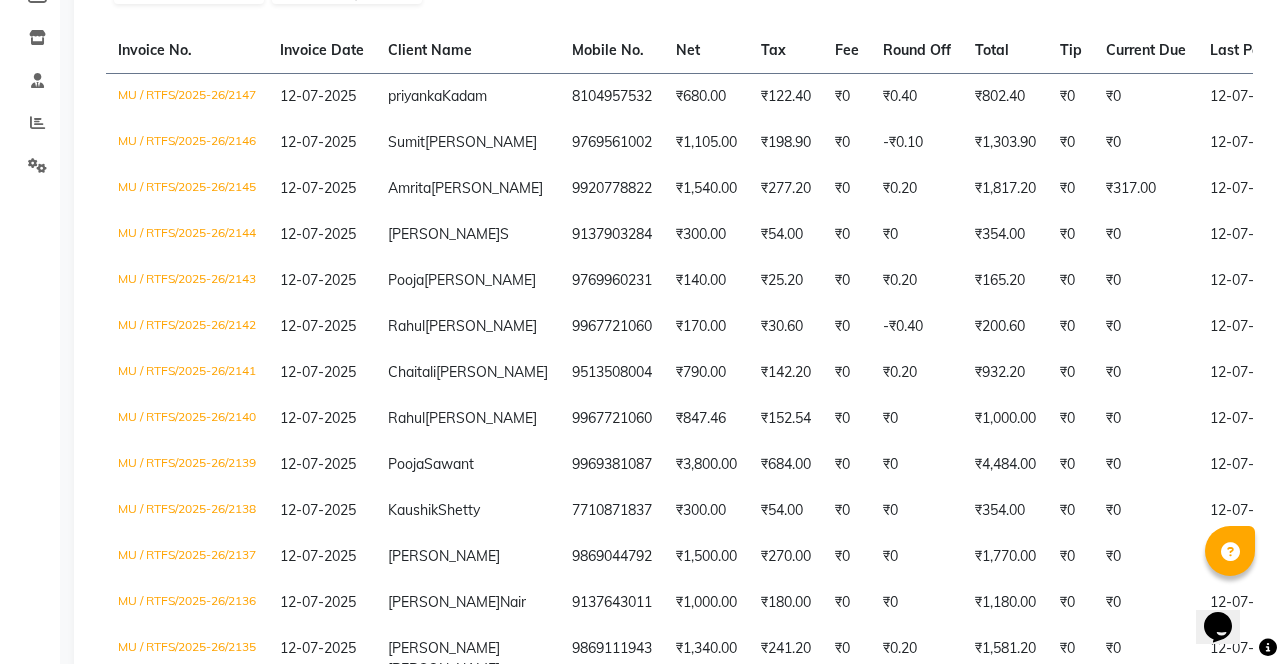 scroll, scrollTop: 322, scrollLeft: 0, axis: vertical 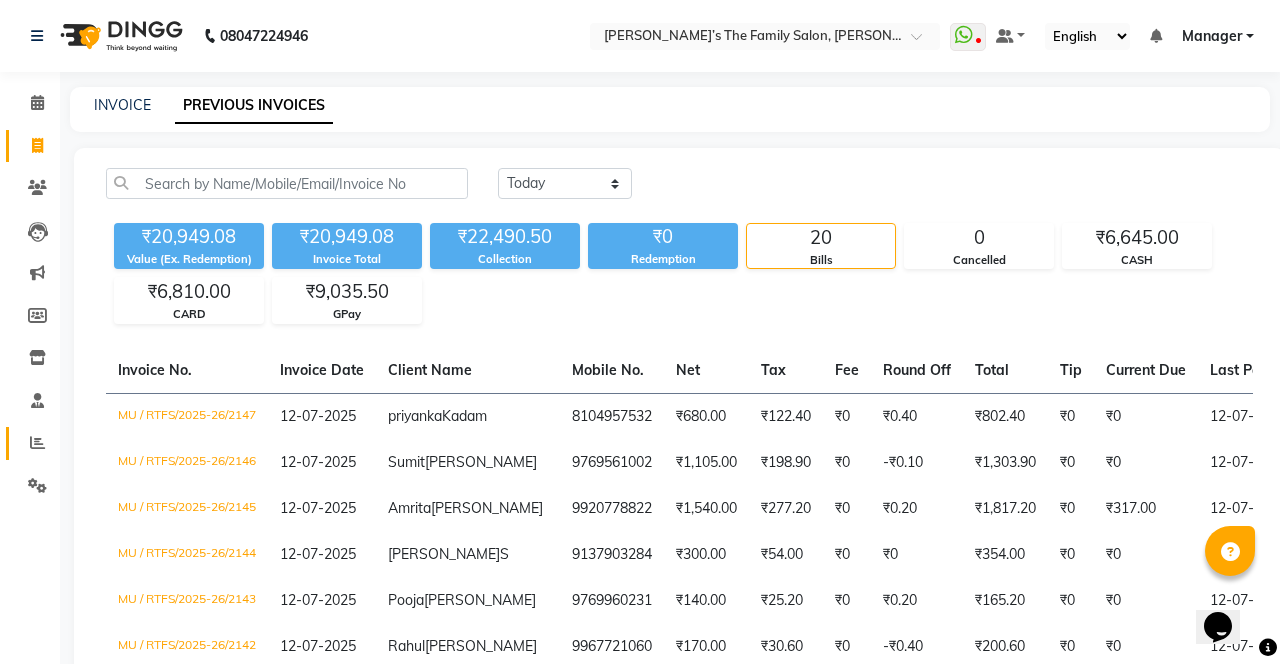 click 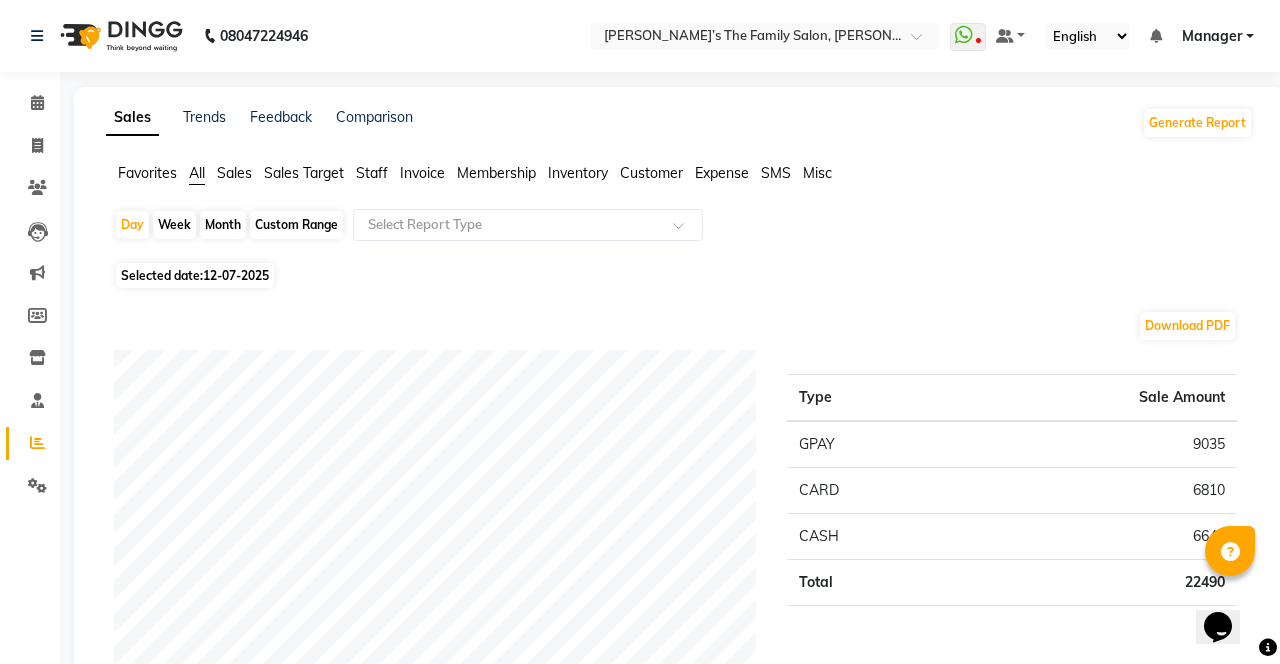 click on "Staff" 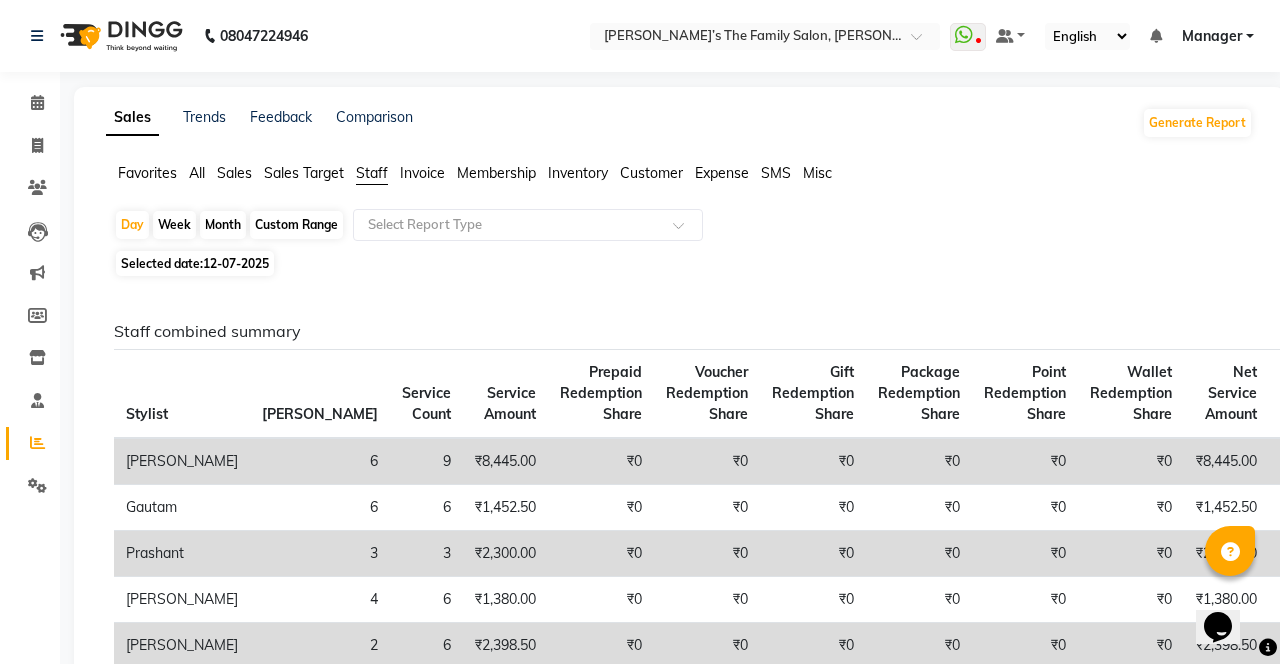 click on "Custom Range" 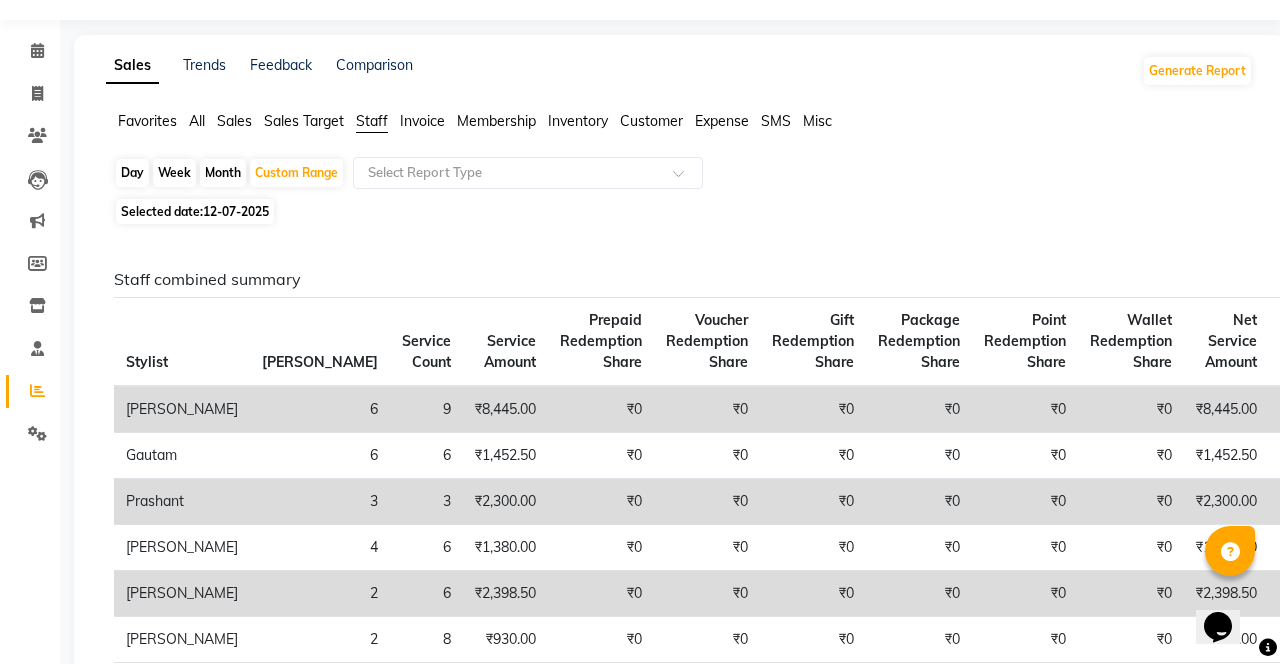 scroll, scrollTop: 0, scrollLeft: 0, axis: both 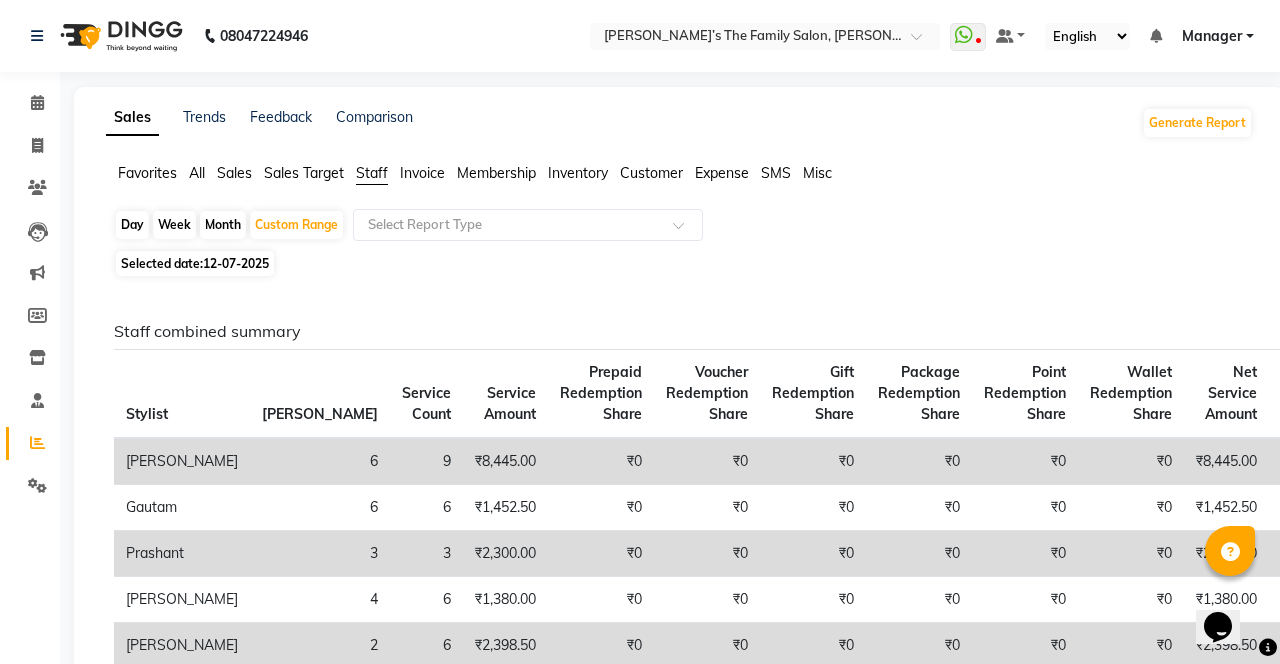 click on "Day" 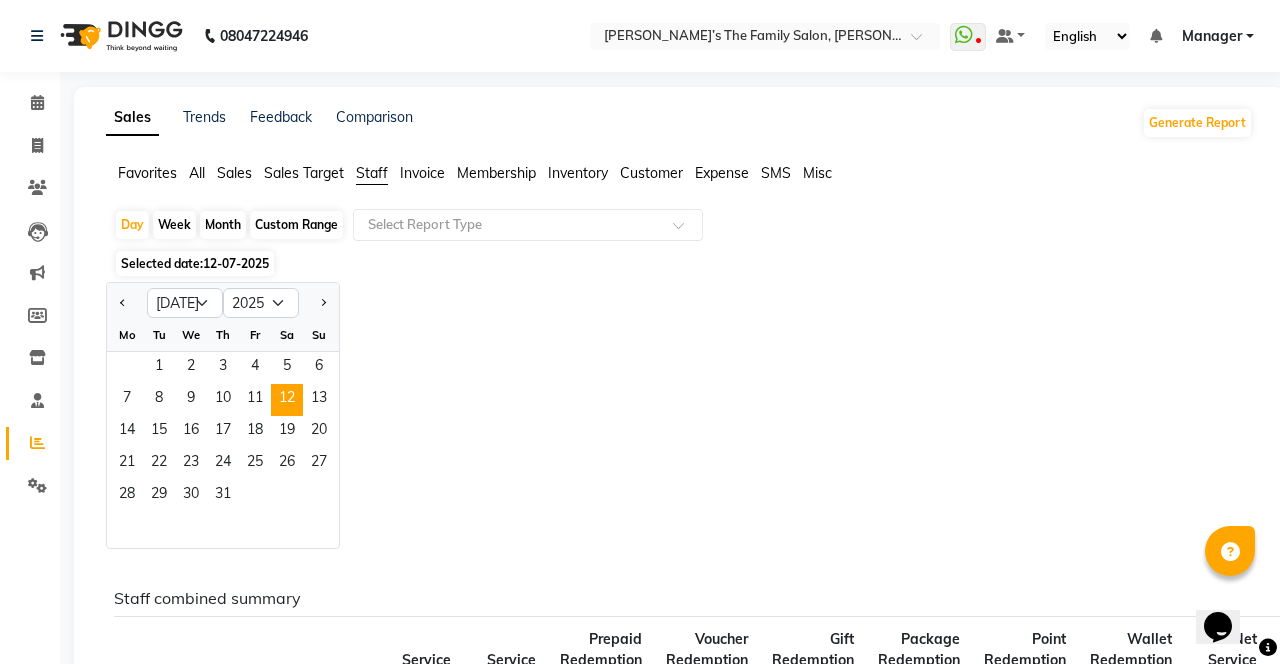 click on "11" 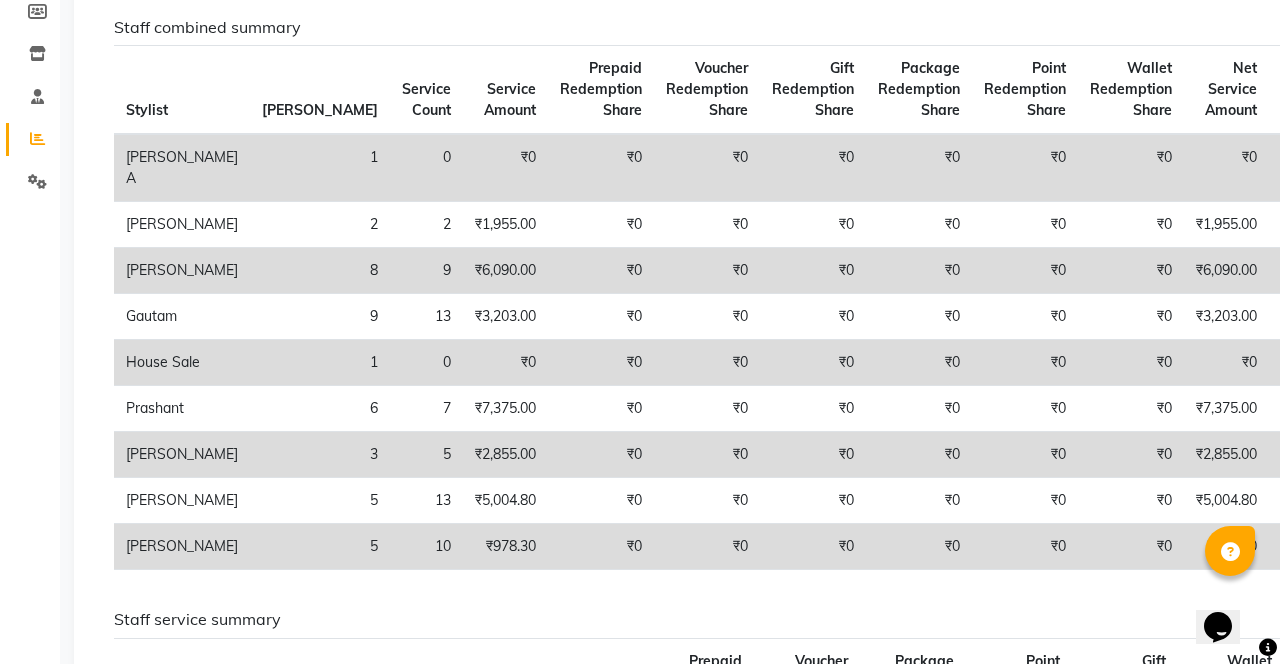 scroll, scrollTop: 319, scrollLeft: 0, axis: vertical 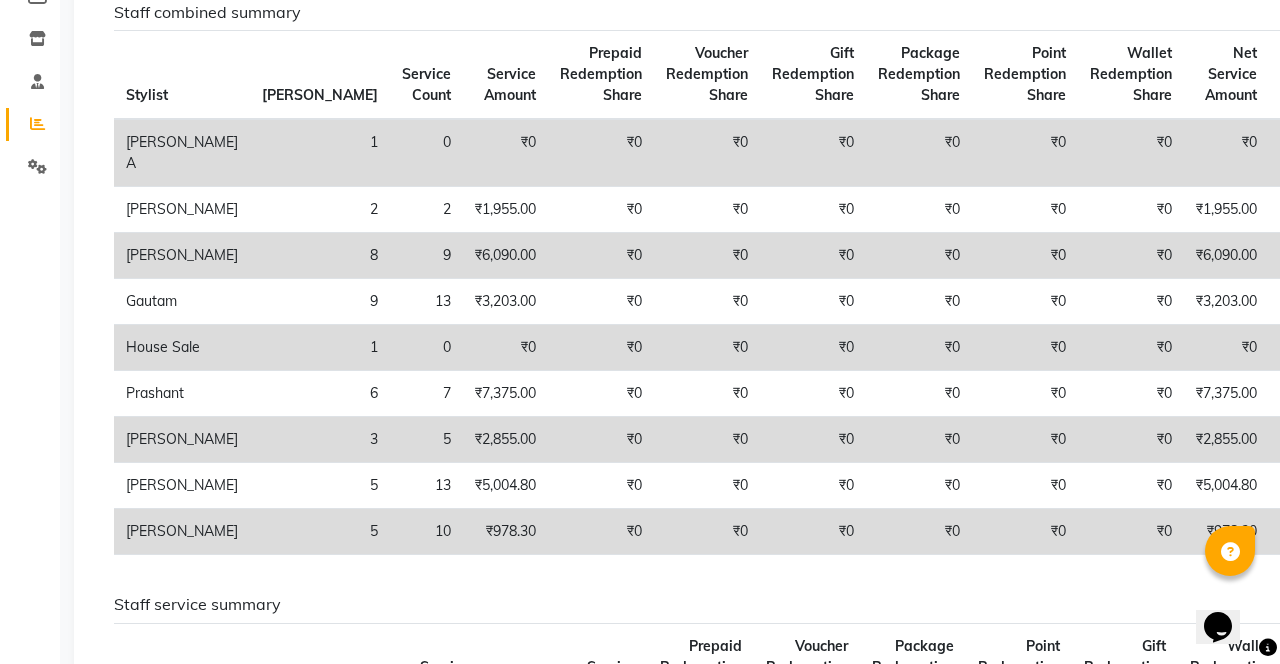 click on "₹0" 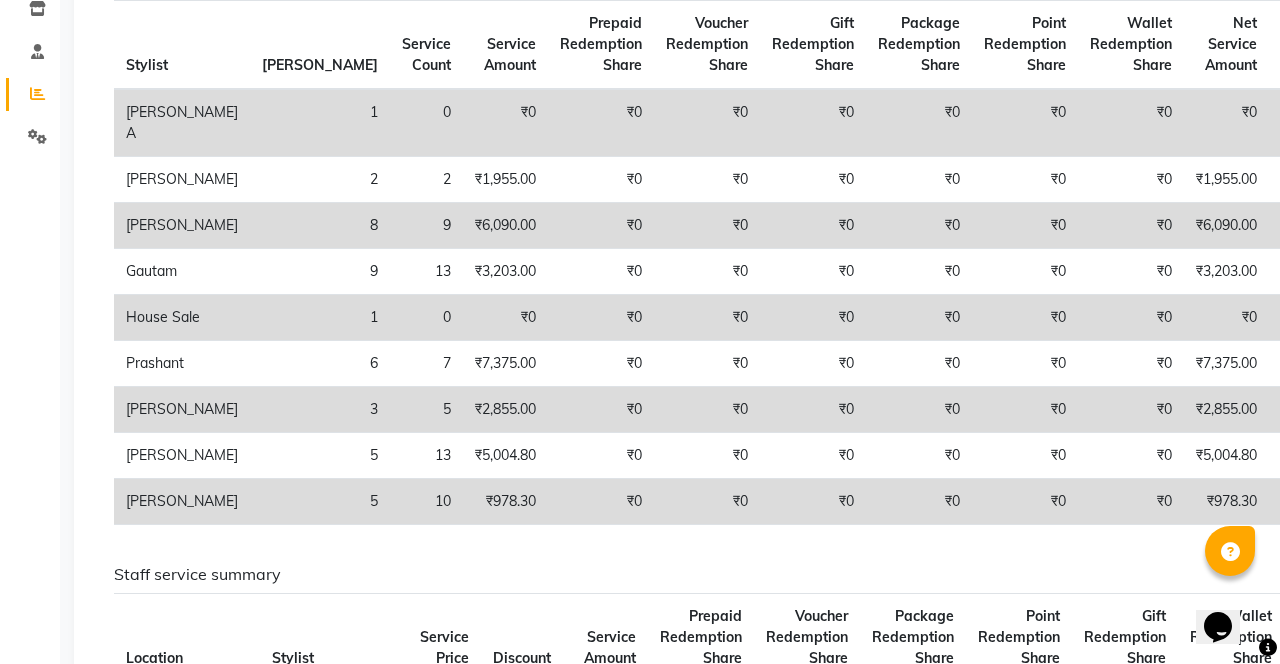 scroll, scrollTop: 356, scrollLeft: 0, axis: vertical 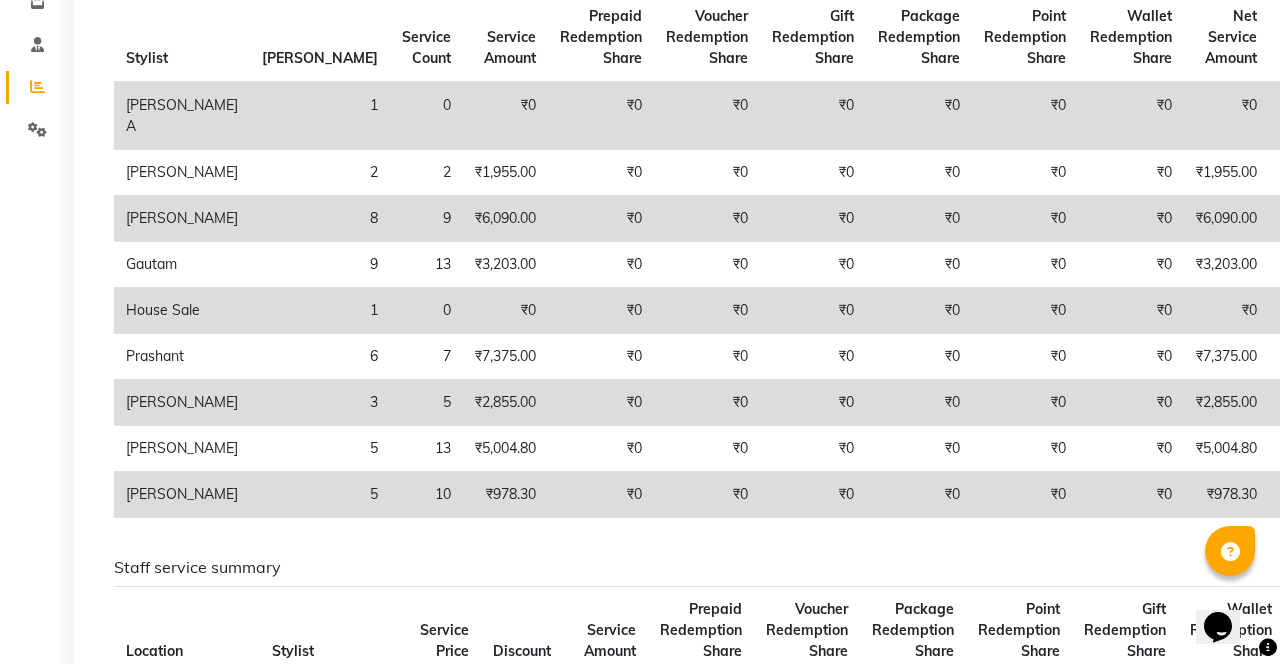 click on "13" 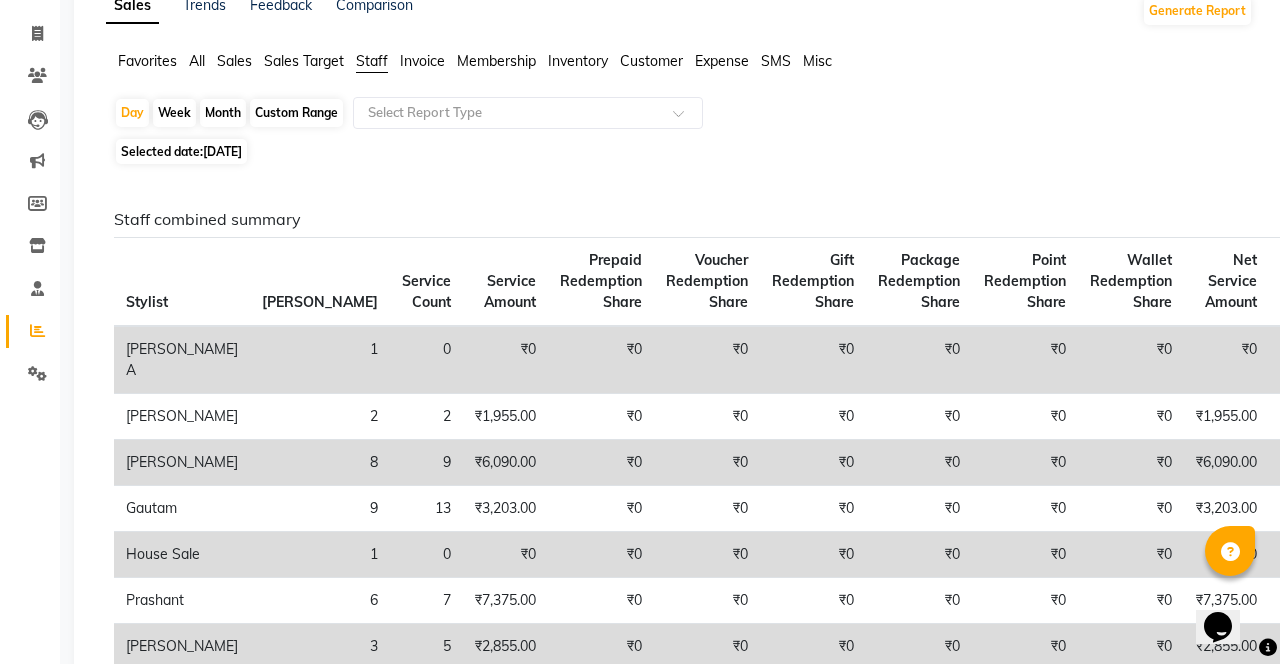 scroll, scrollTop: 0, scrollLeft: 0, axis: both 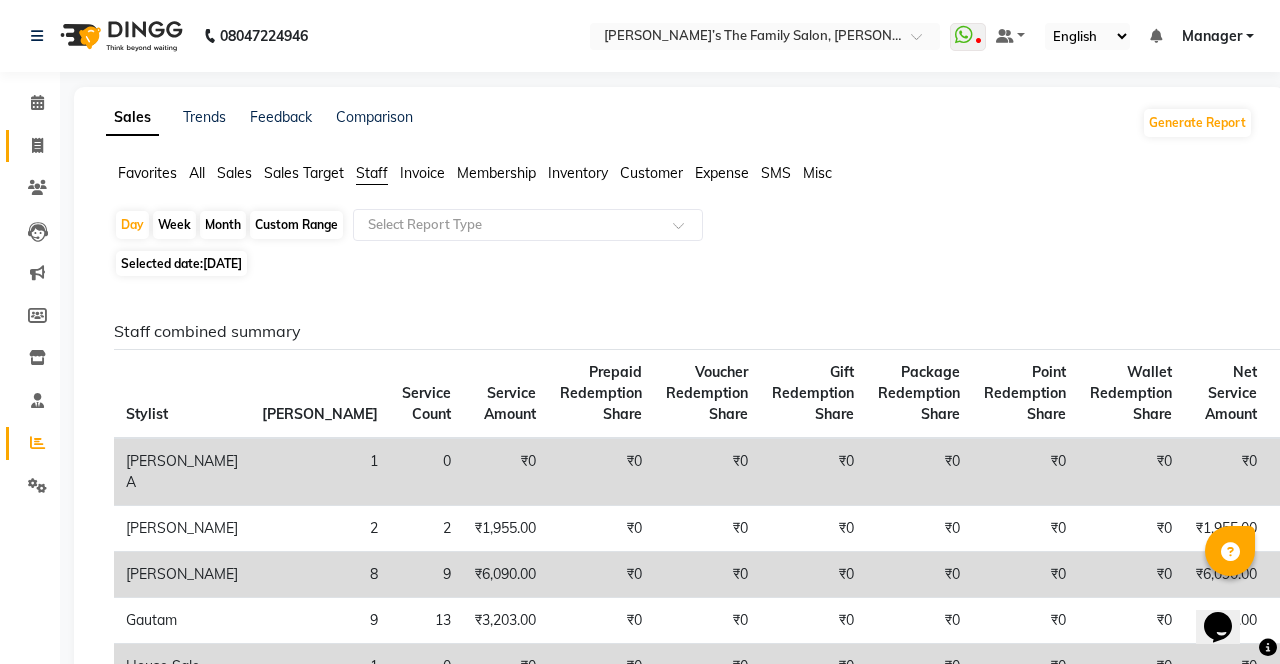 click 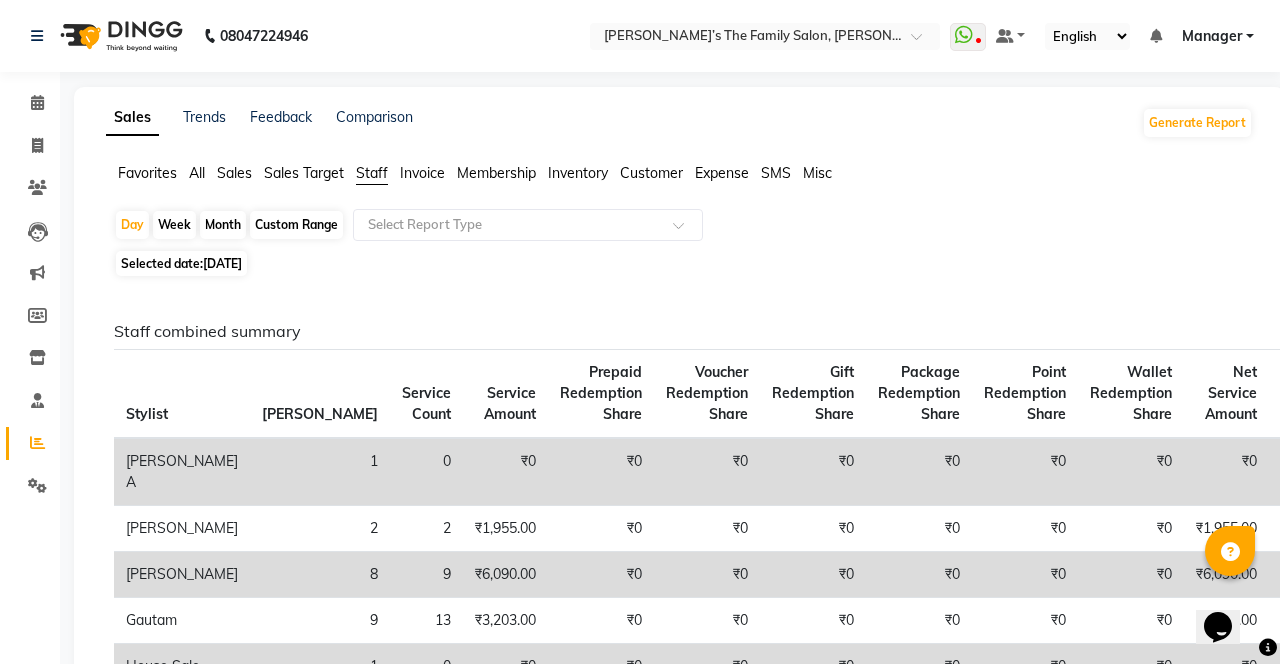 select on "service" 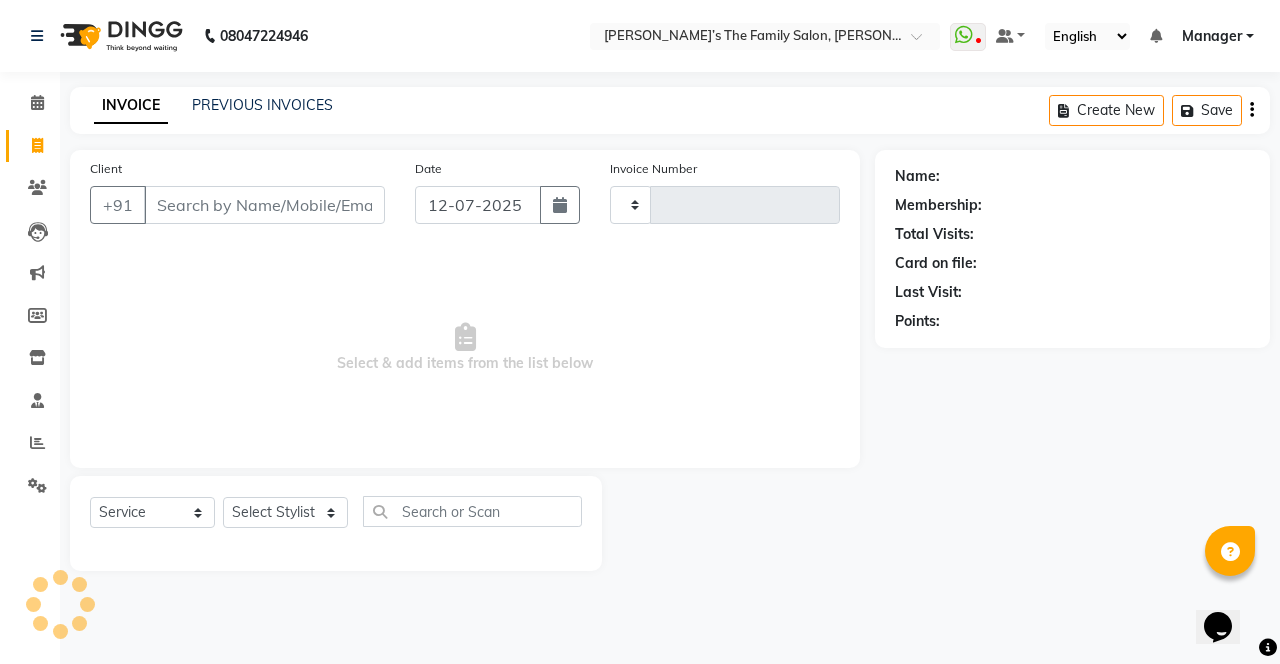 type on "2148" 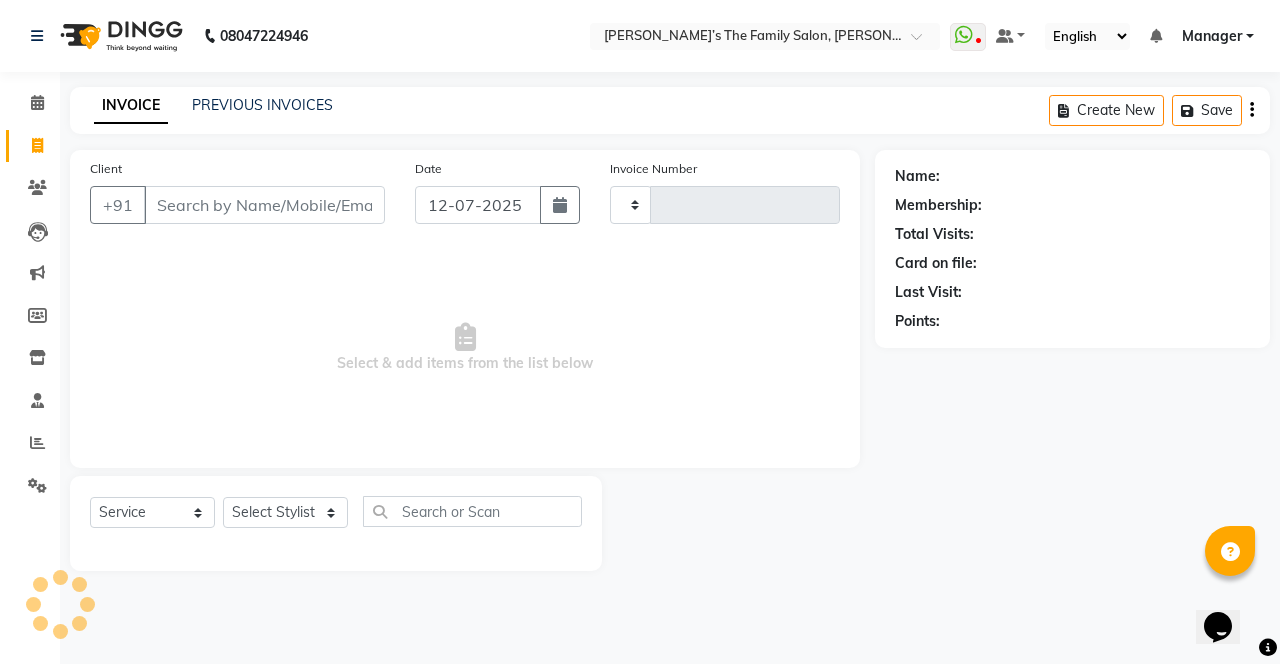 select on "8003" 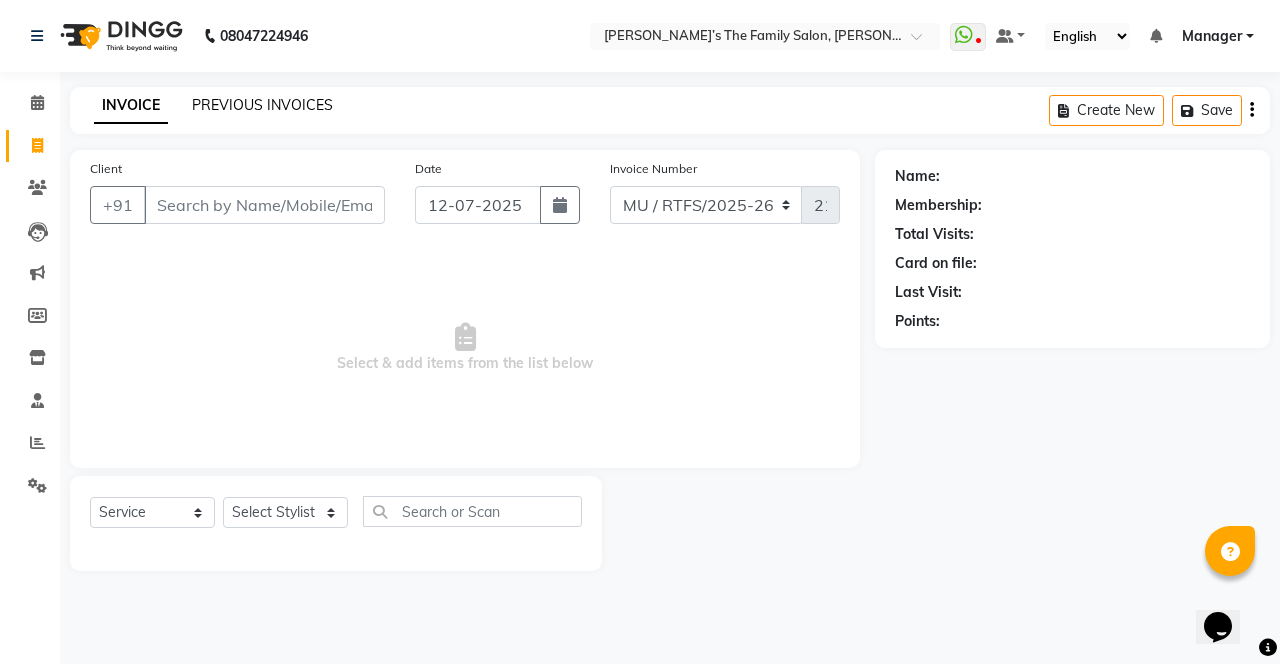 click on "PREVIOUS INVOICES" 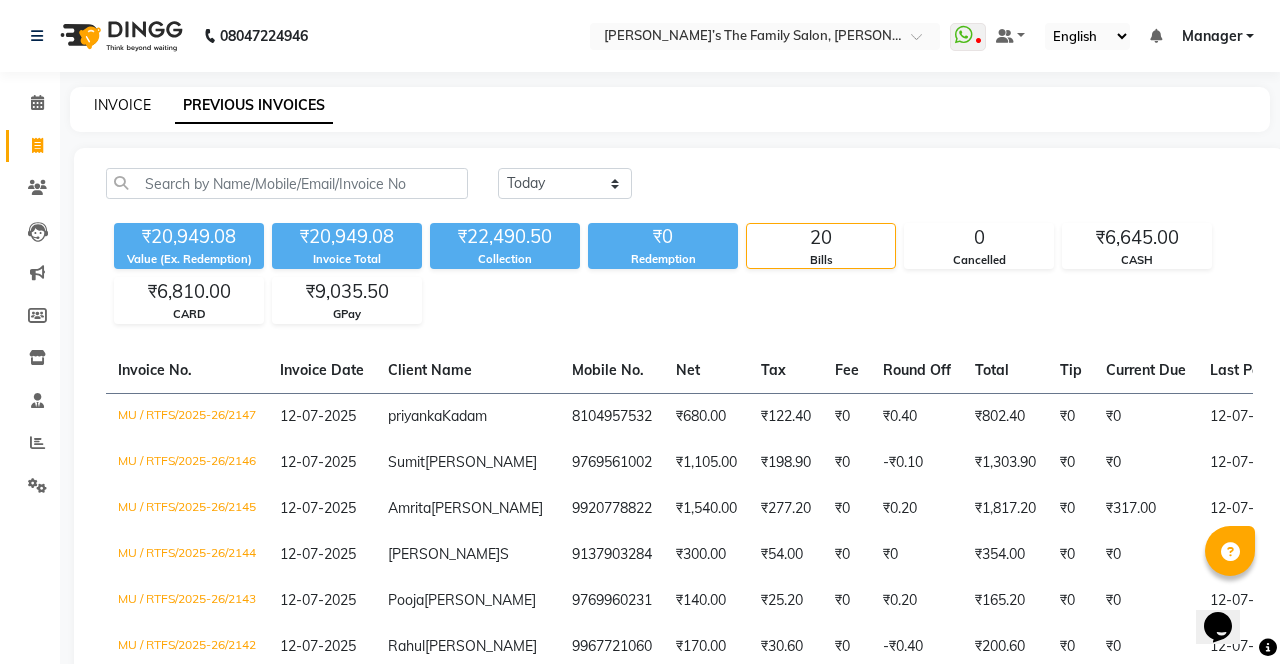 click on "INVOICE" 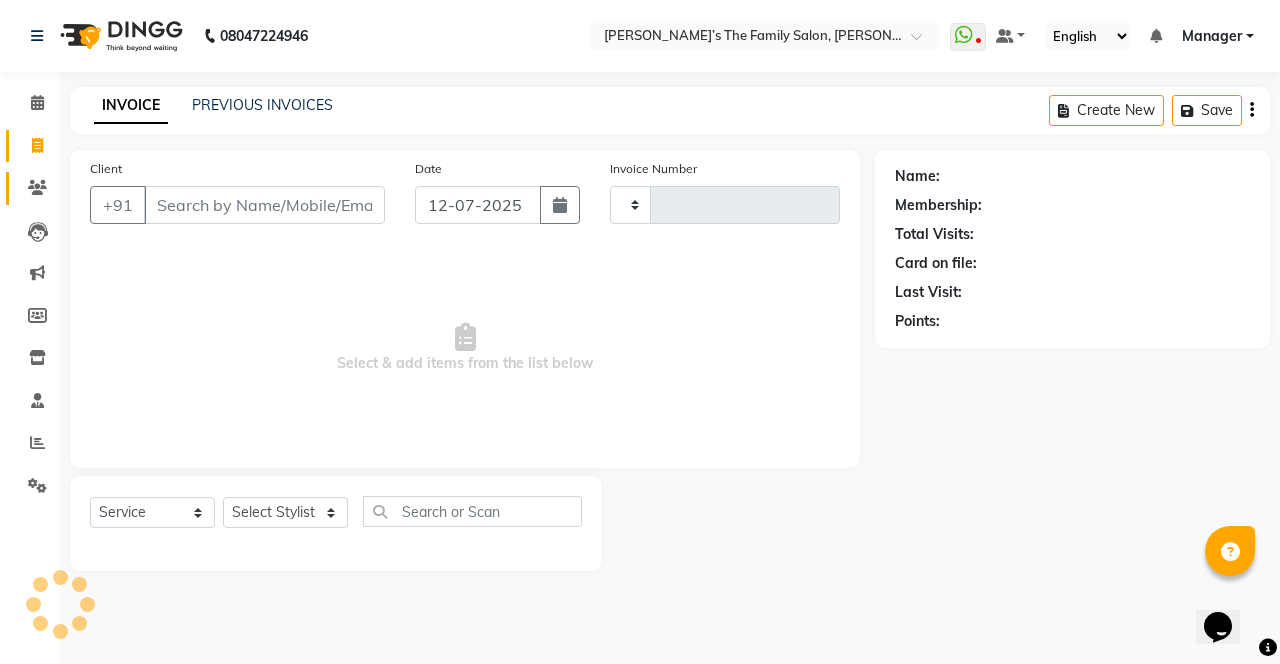 click on "Clients" 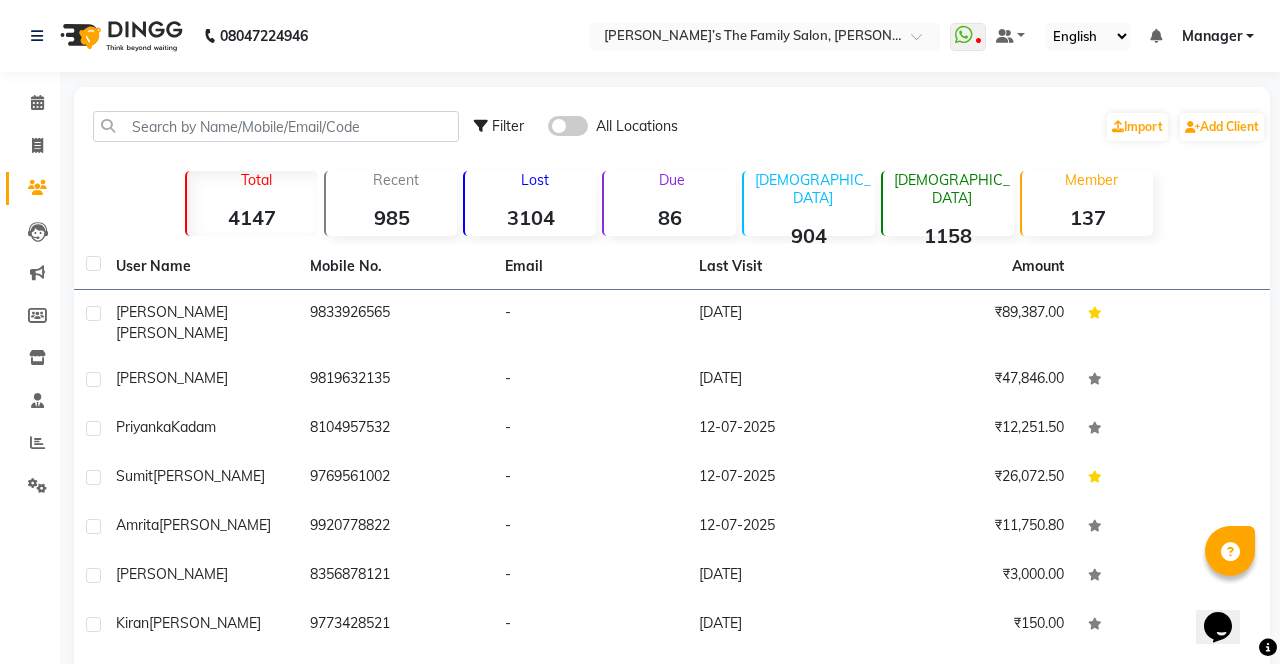 click on "[PERSON_NAME]" 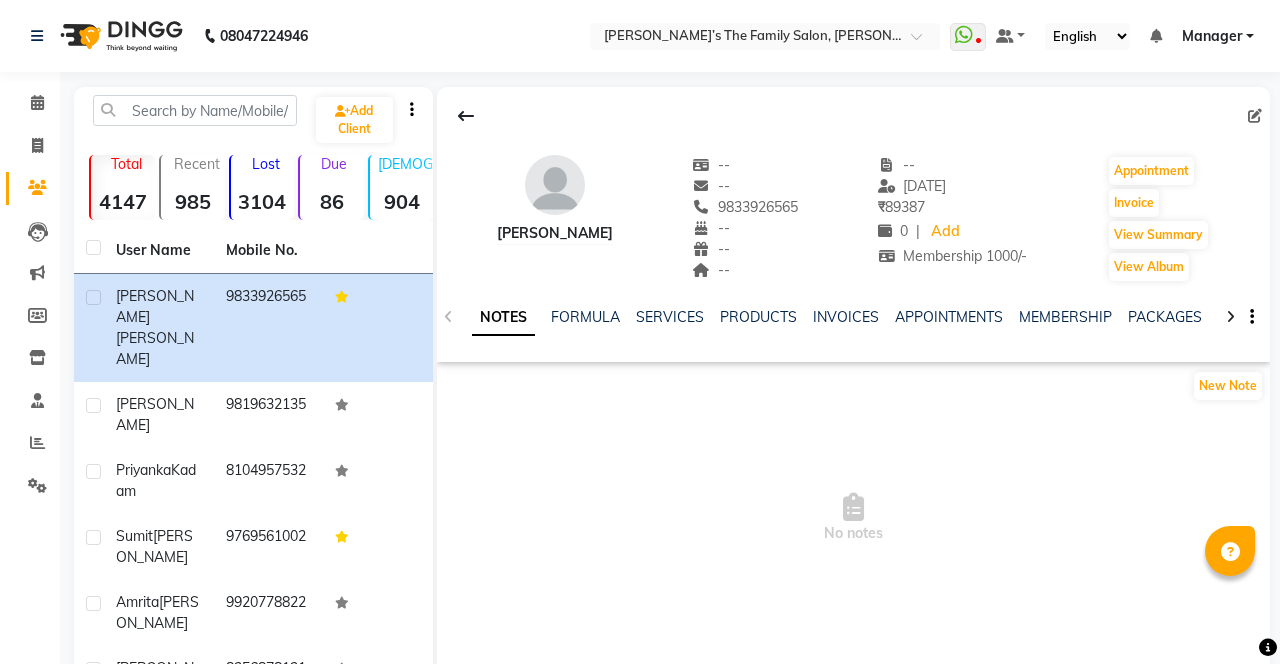 scroll, scrollTop: 0, scrollLeft: 0, axis: both 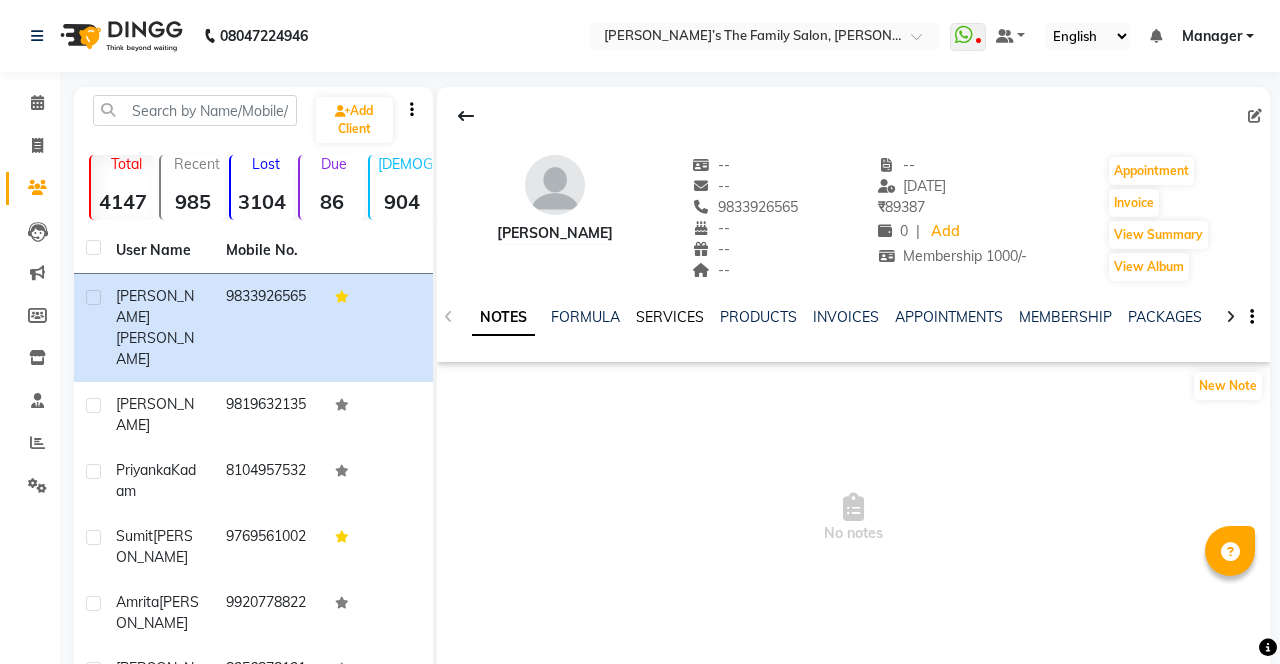 click on "SERVICES" 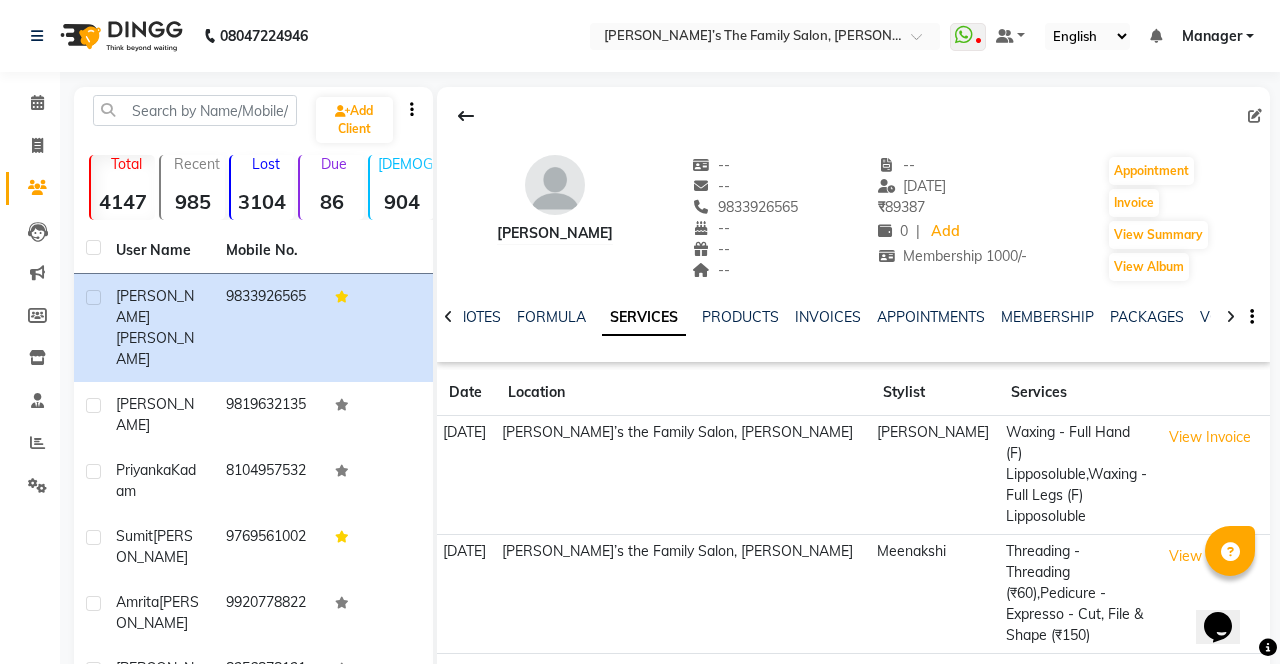 scroll, scrollTop: 0, scrollLeft: 0, axis: both 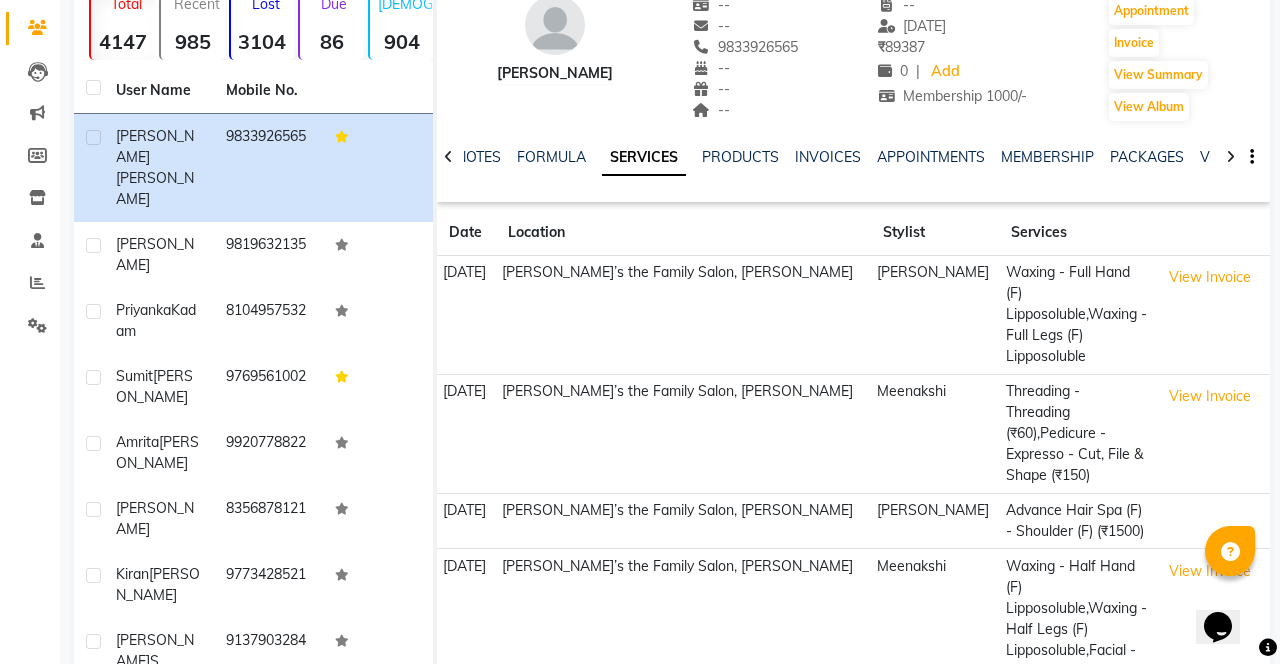 click on "View Invoice" 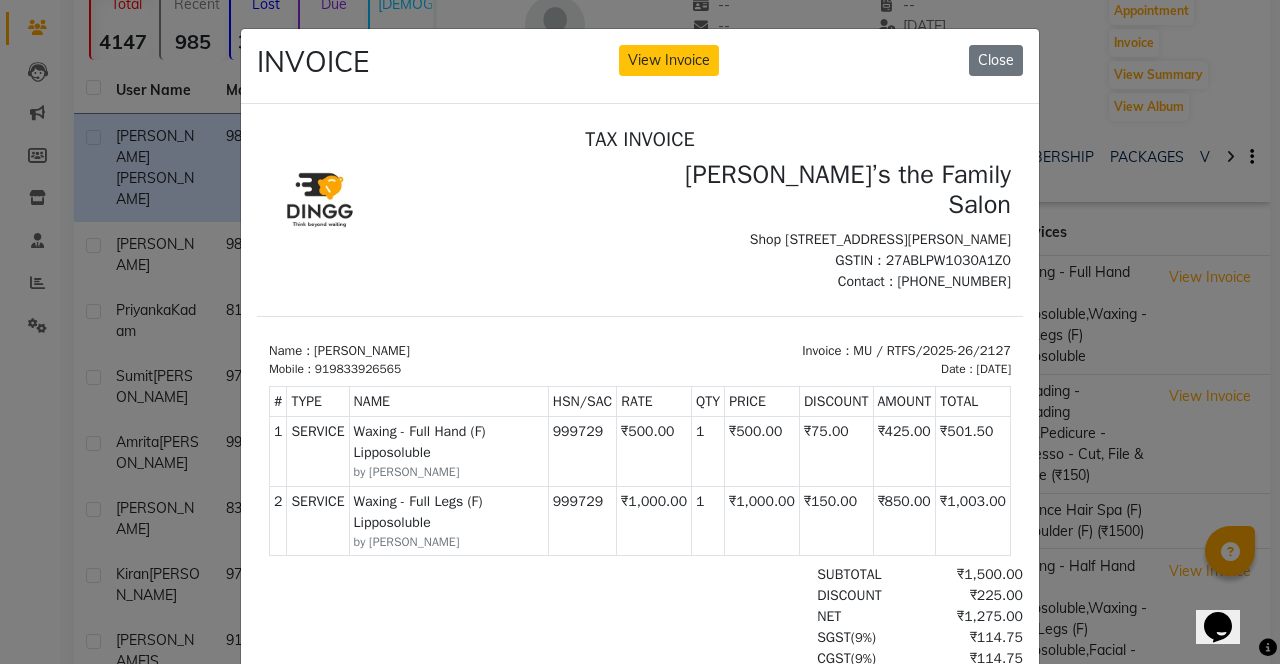 scroll, scrollTop: 15, scrollLeft: 0, axis: vertical 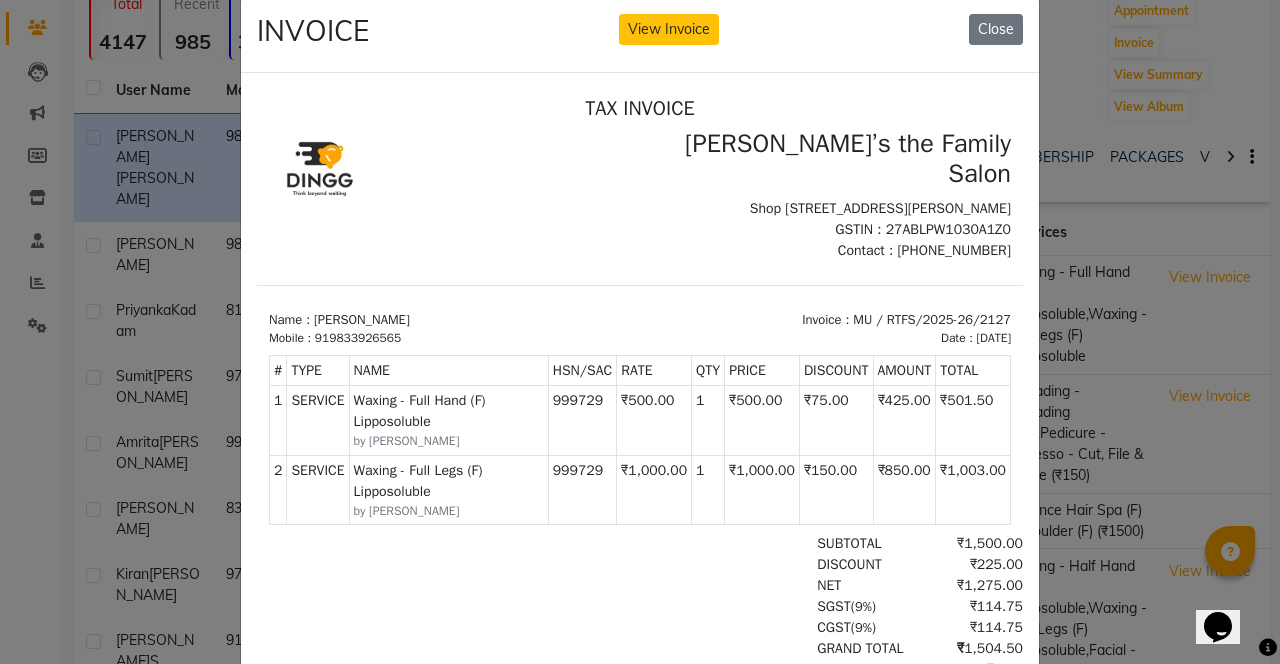 click on "Close" 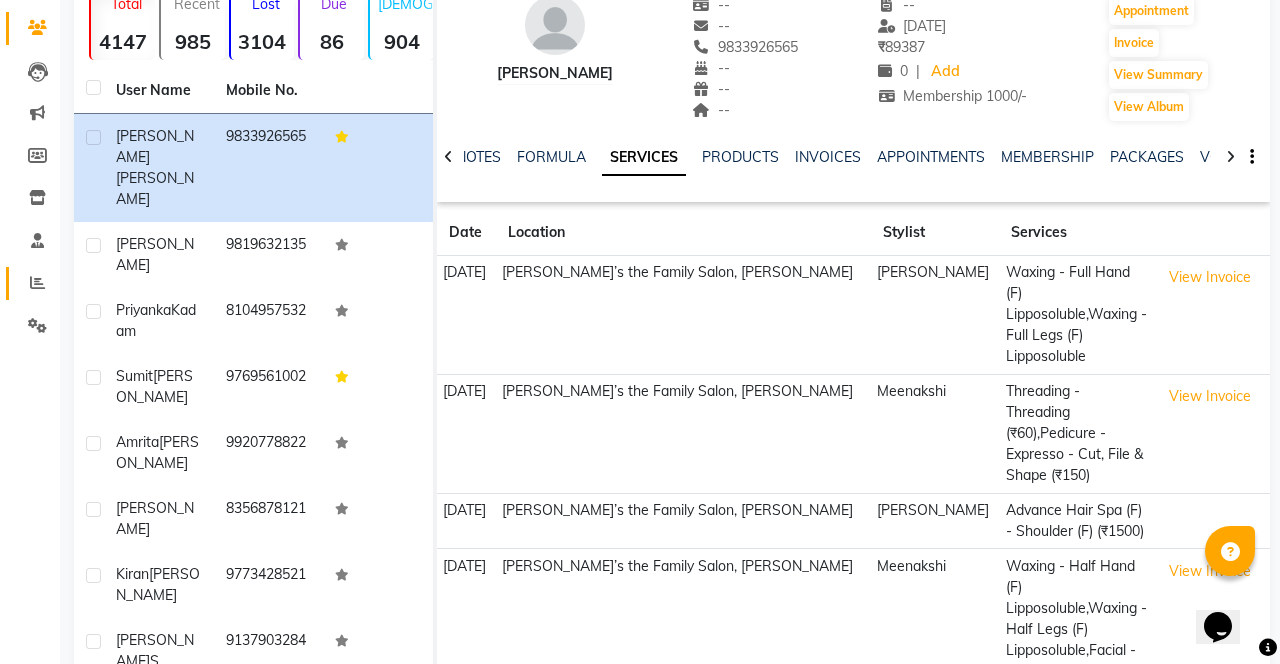 click 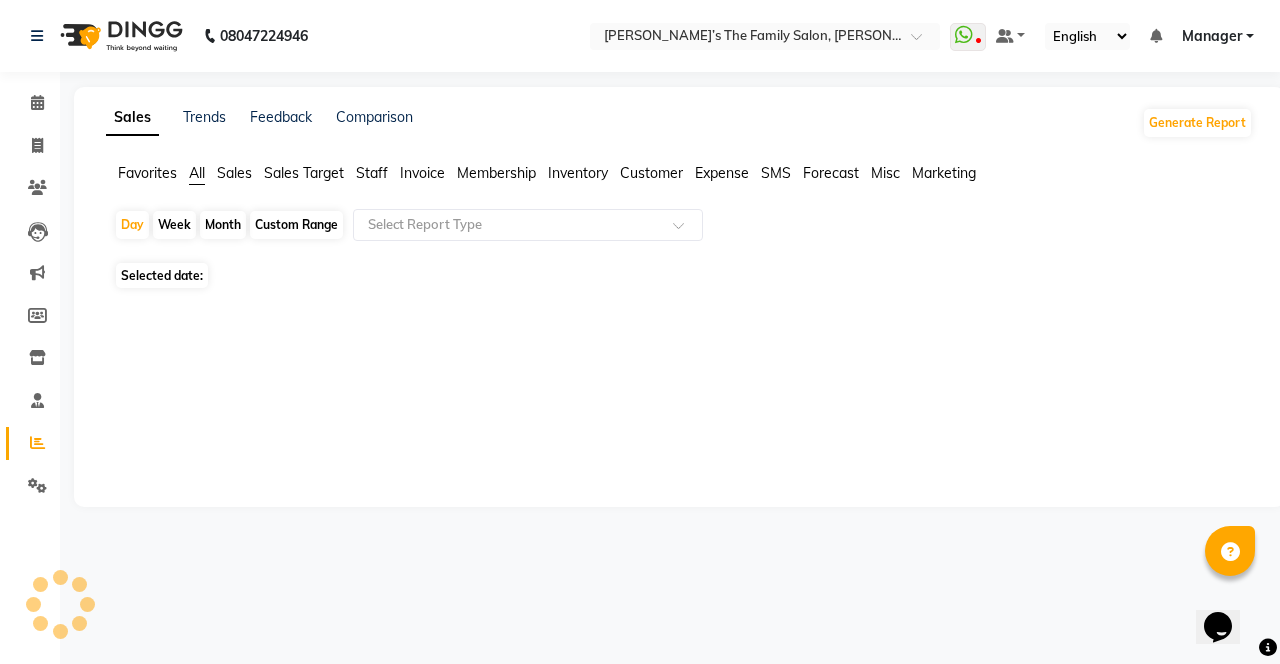 scroll, scrollTop: 0, scrollLeft: 0, axis: both 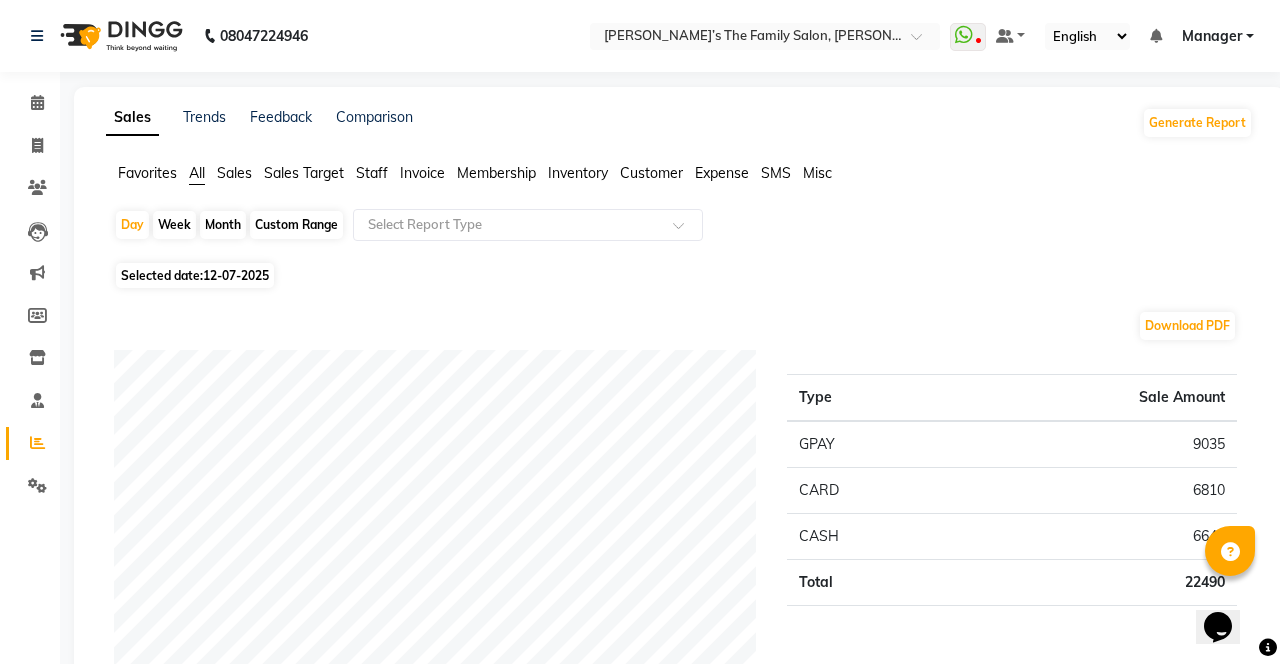 click on "Staff" 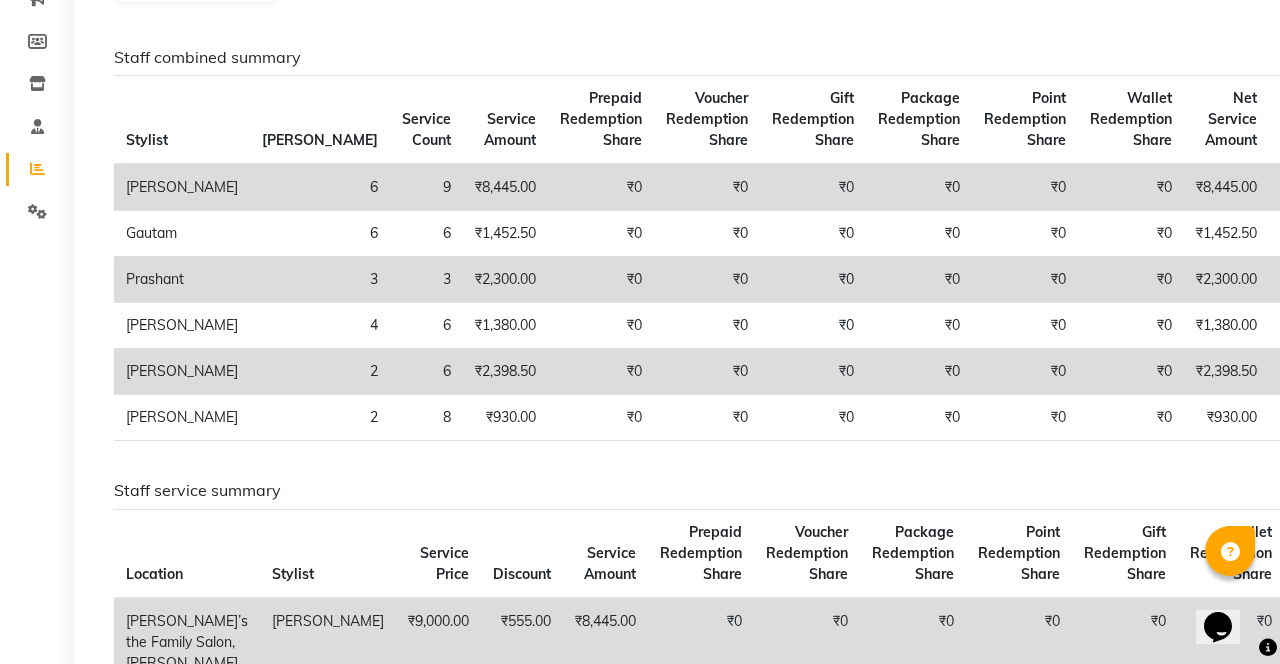 scroll, scrollTop: 0, scrollLeft: 0, axis: both 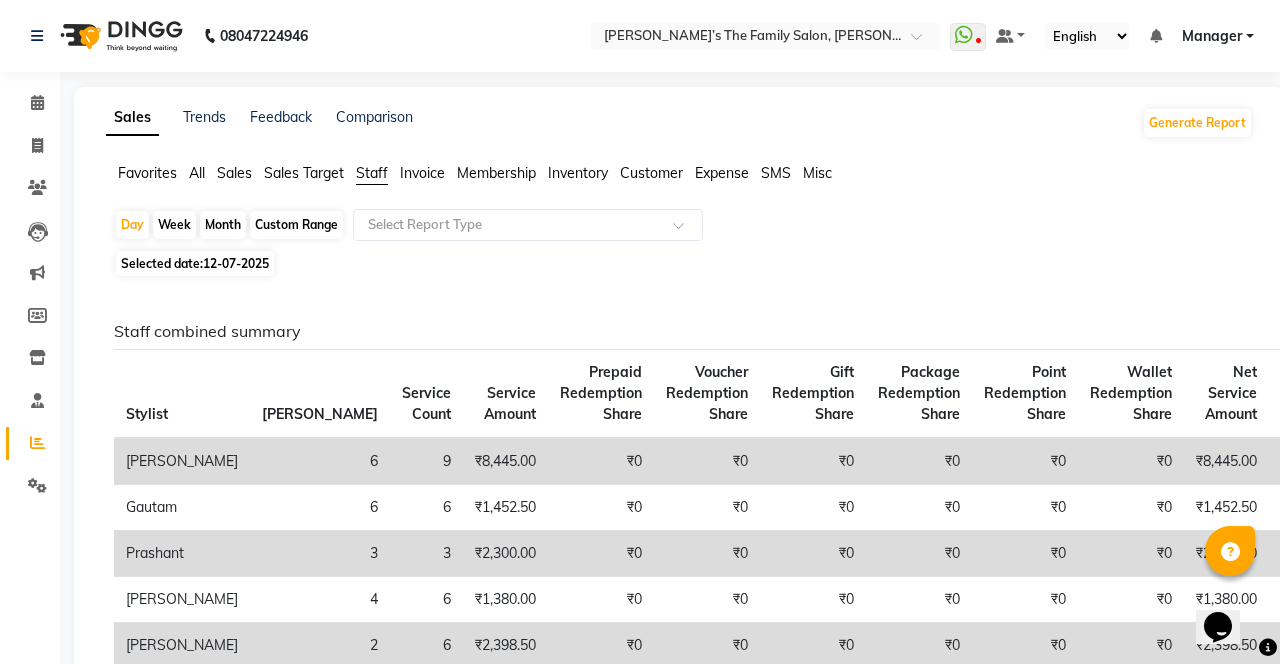 click on "Day" 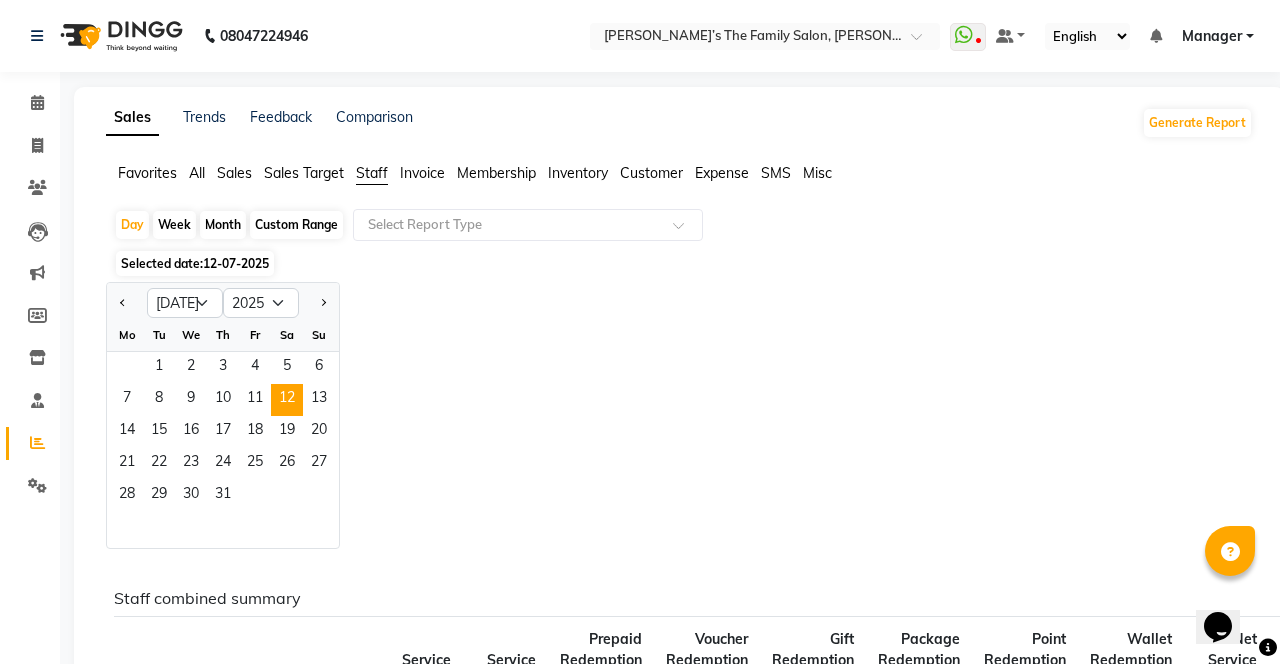 click on "11" 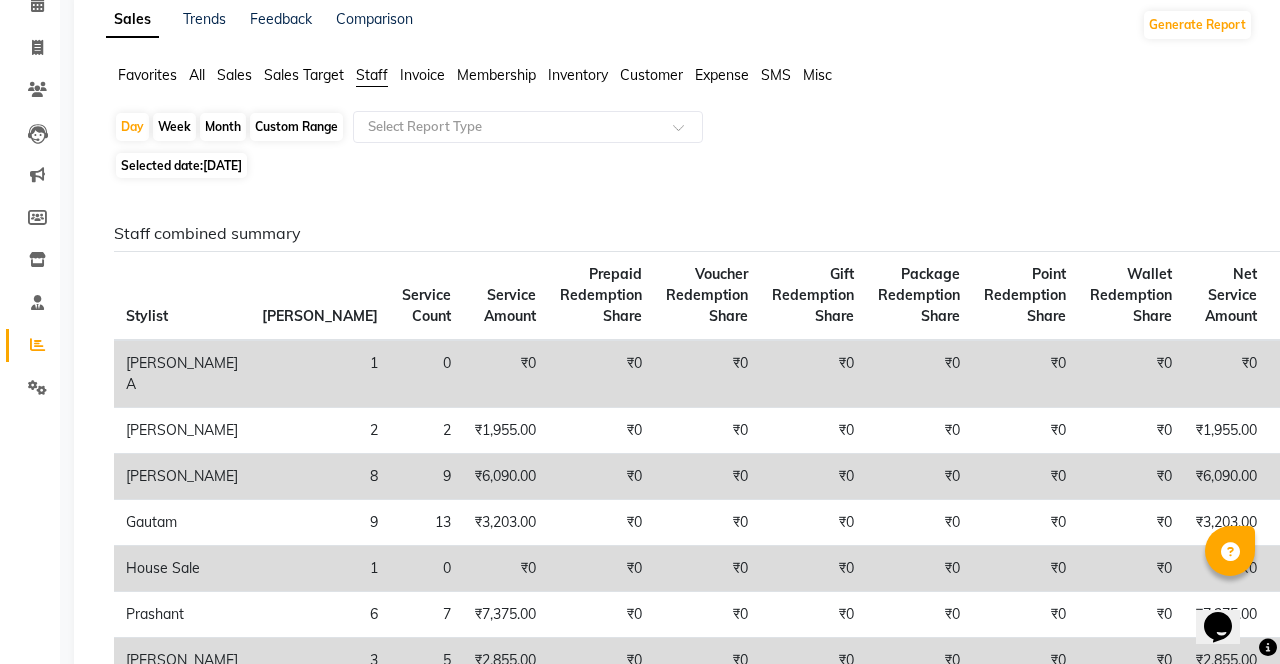 scroll, scrollTop: 0, scrollLeft: 0, axis: both 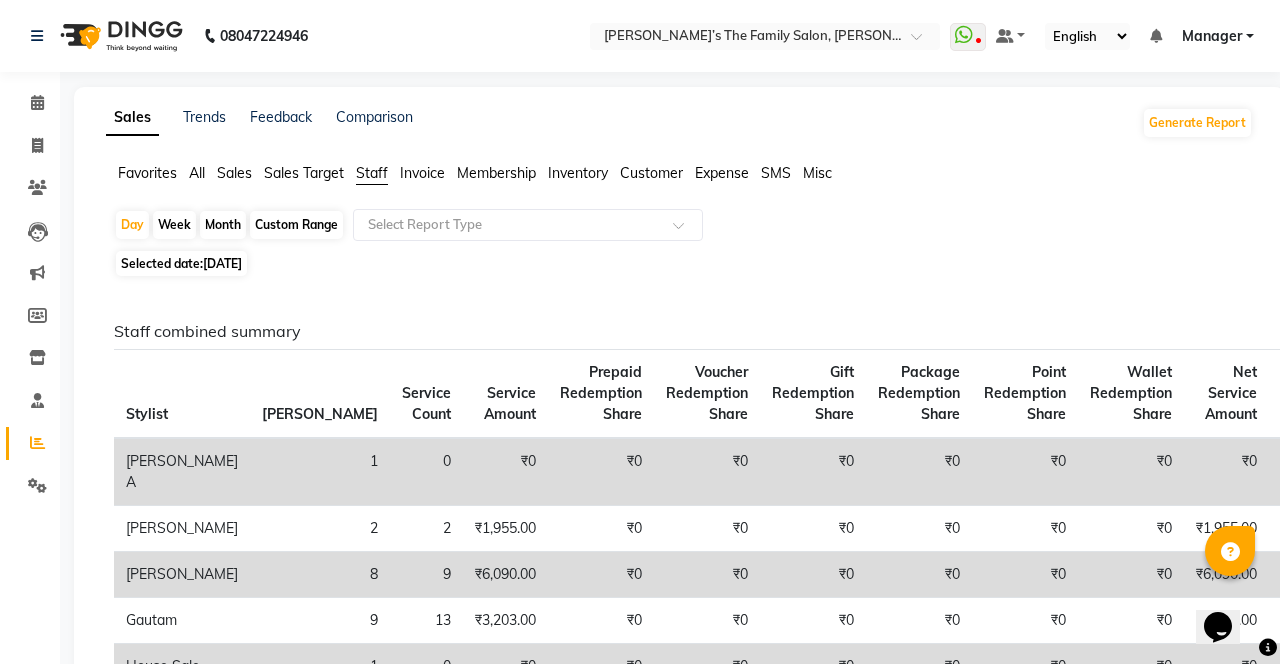 click on "Day" 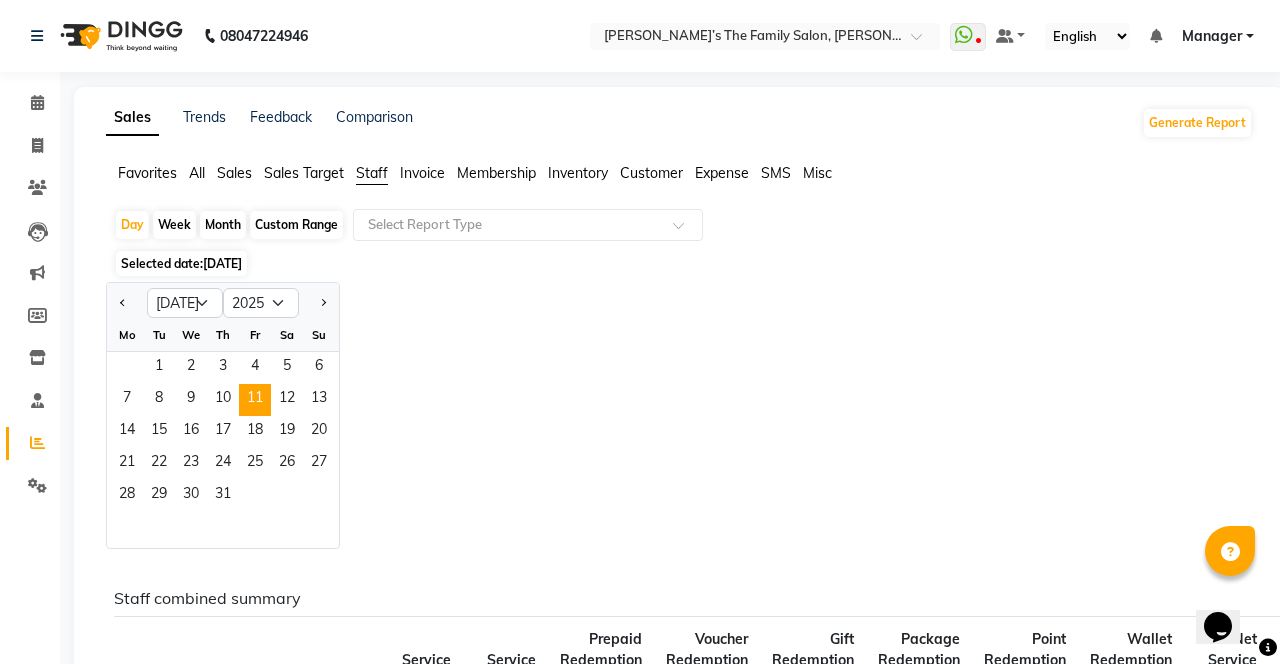 click on "12" 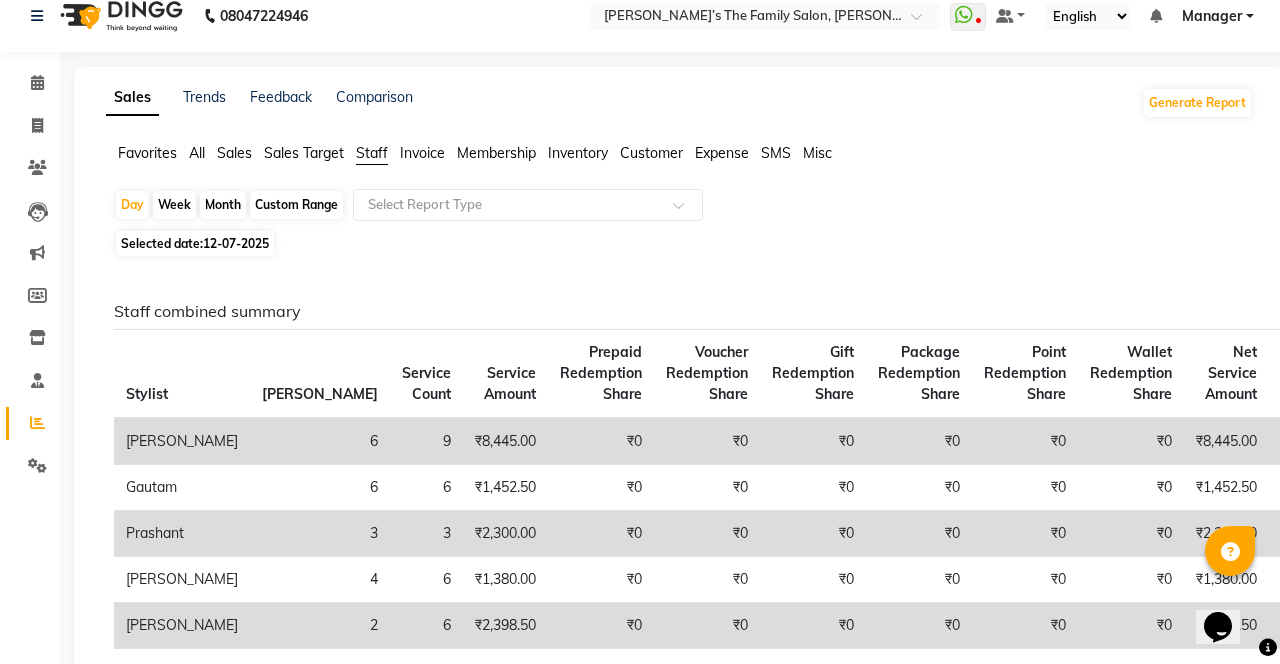 scroll, scrollTop: 0, scrollLeft: 0, axis: both 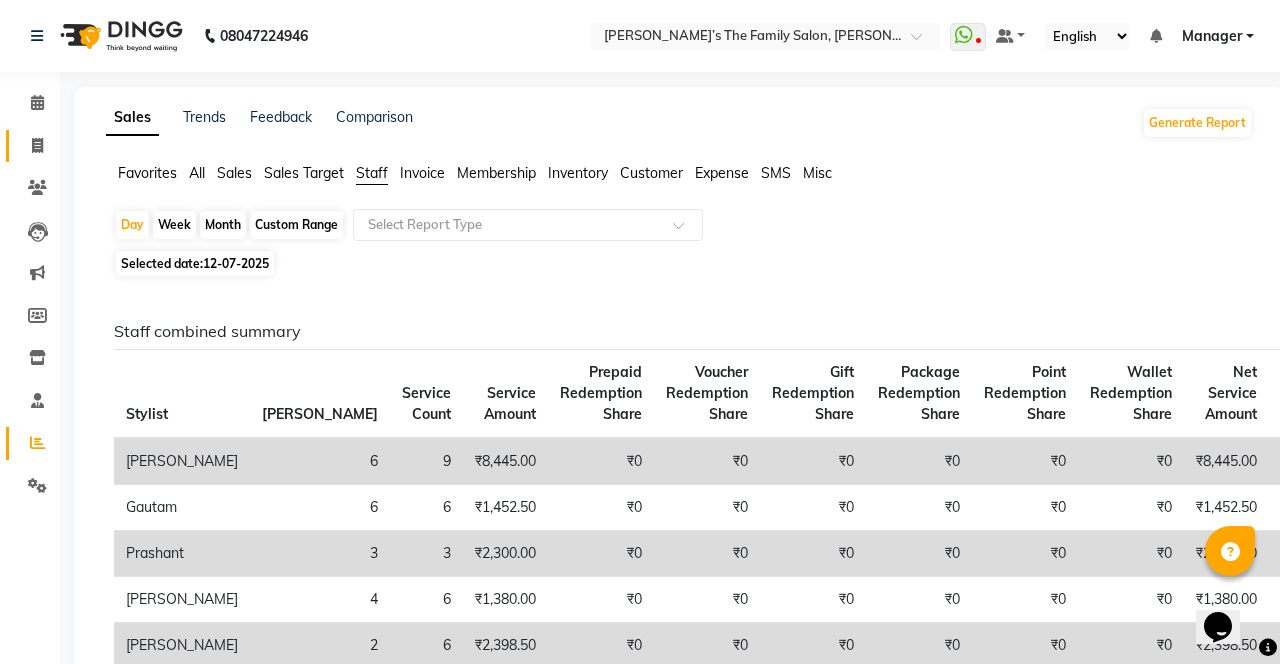 click 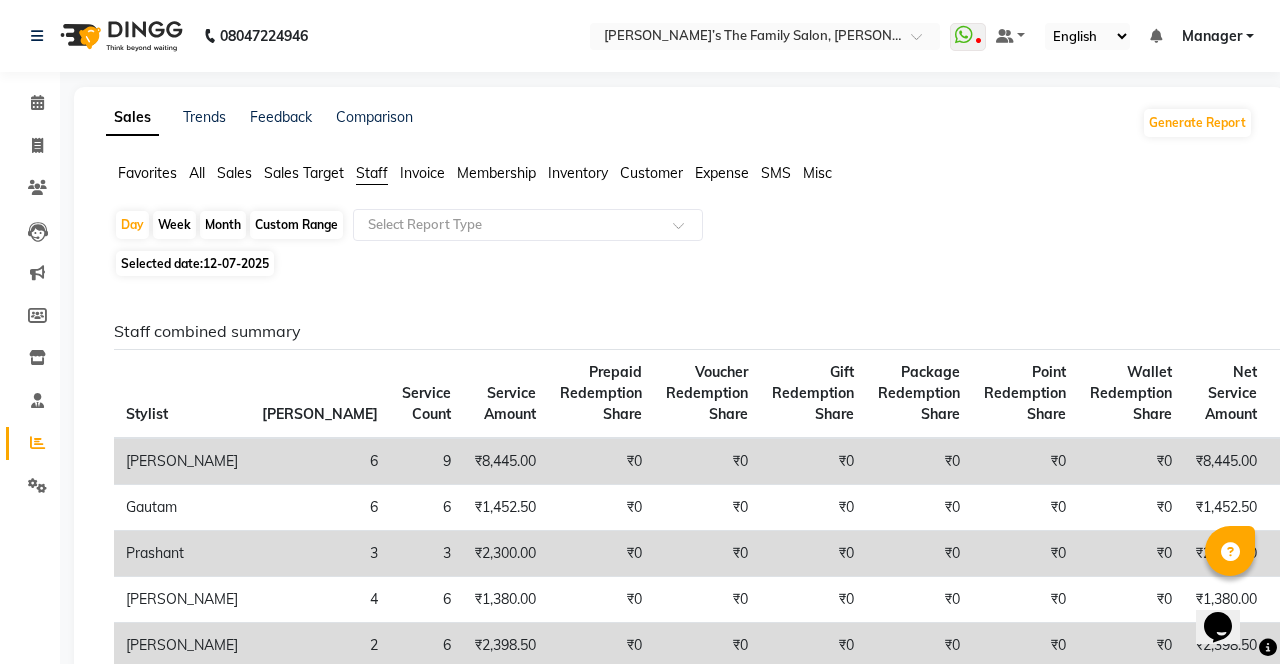 select on "service" 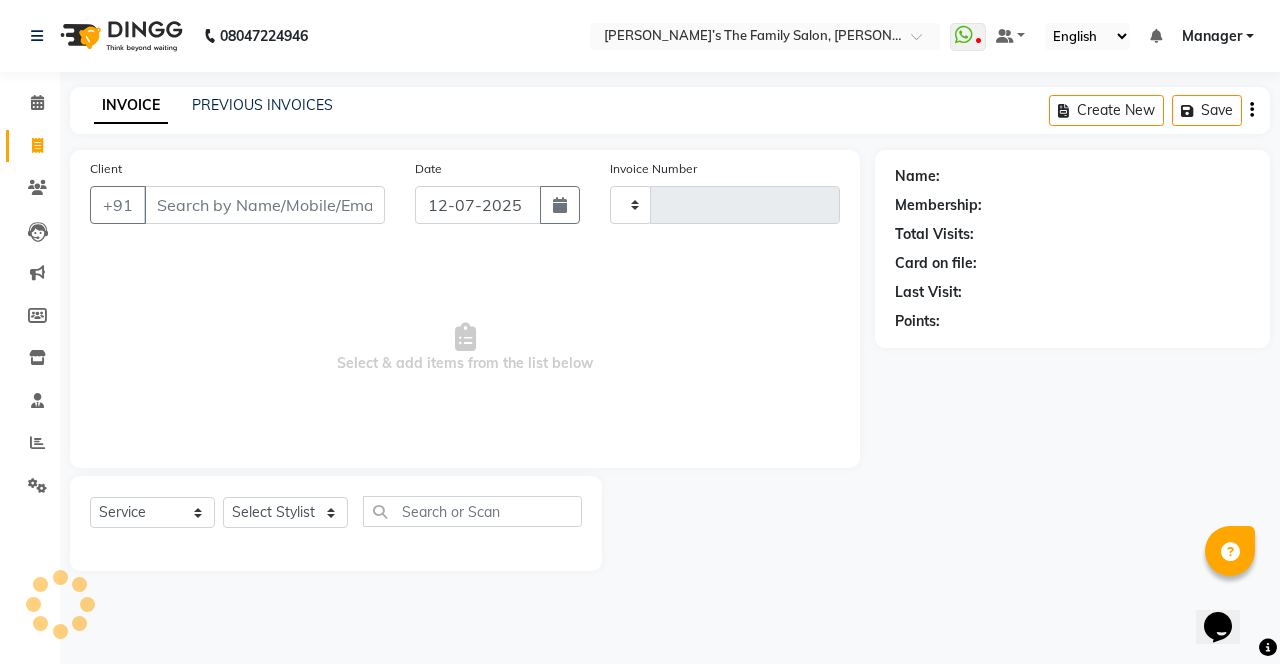 type on "2148" 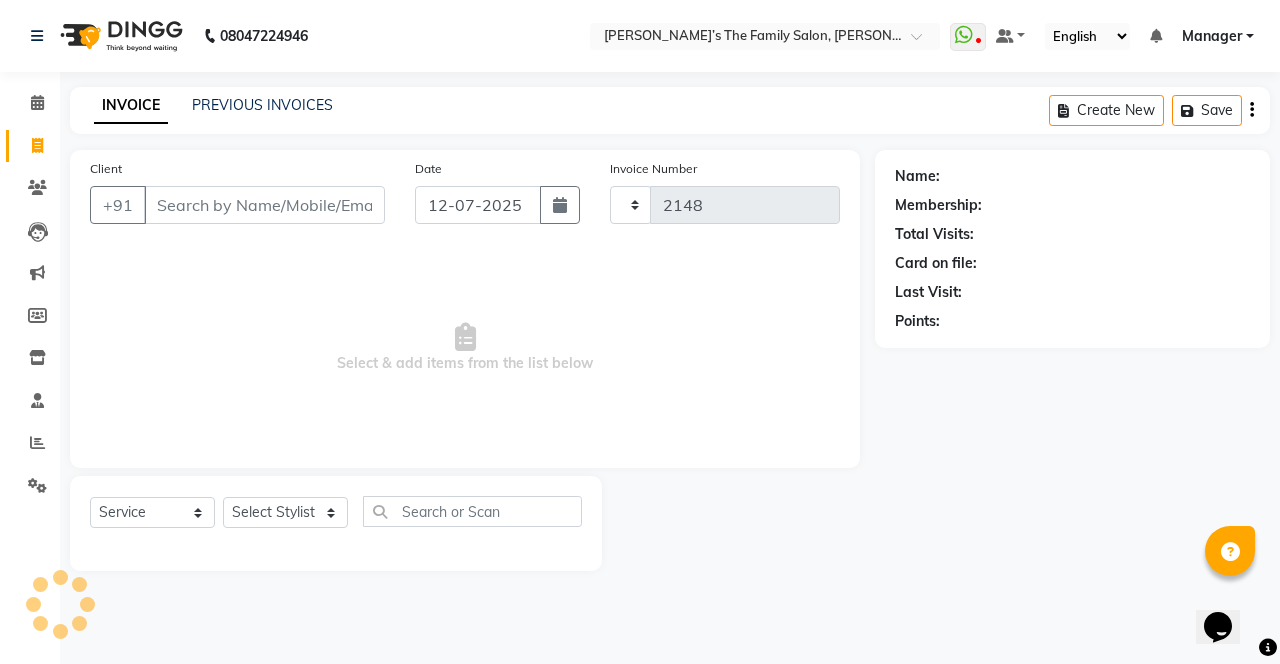 select on "8003" 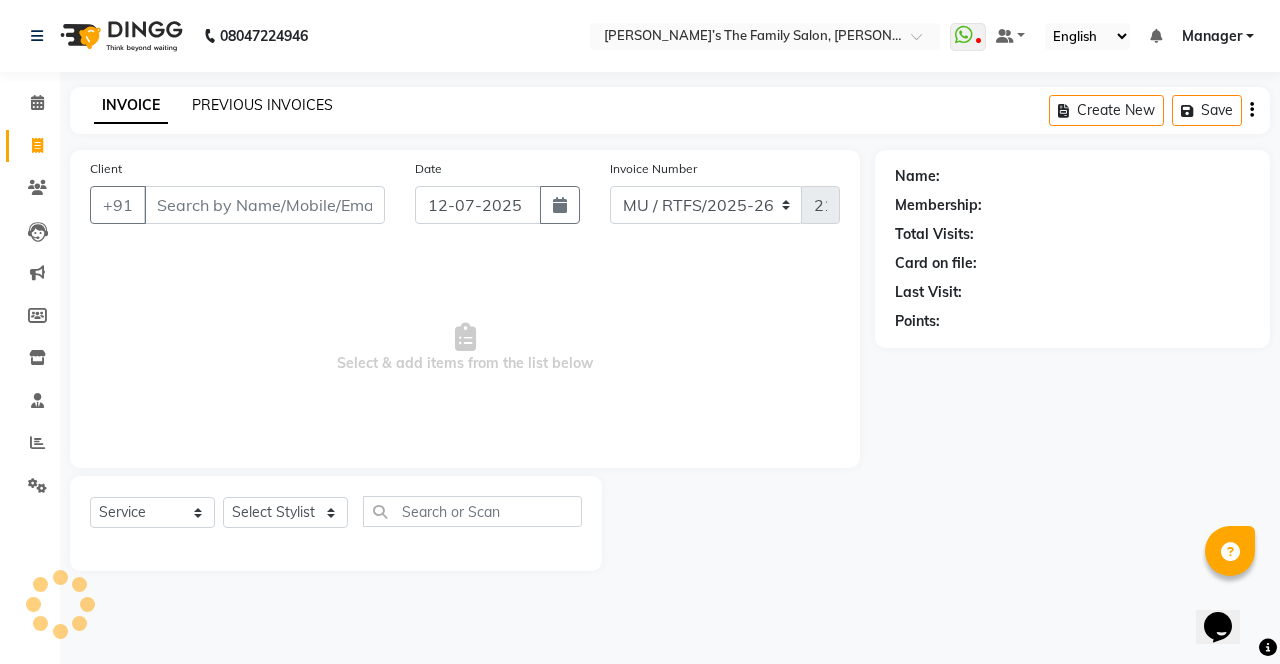 click on "PREVIOUS INVOICES" 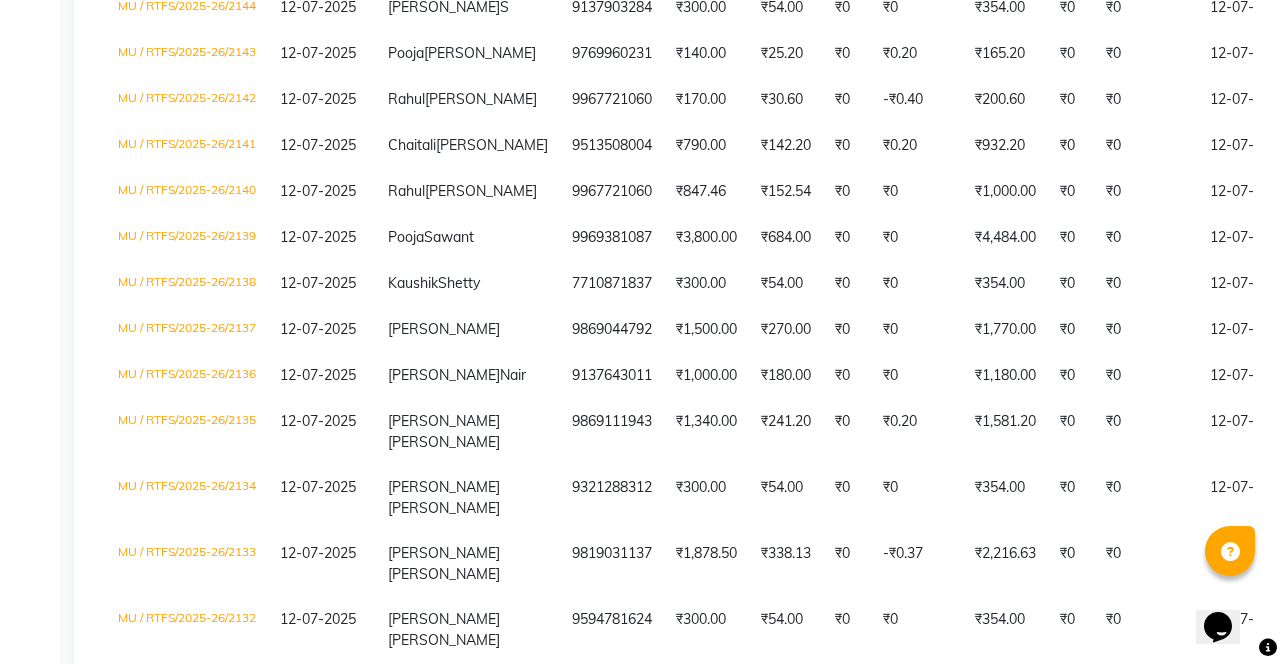 scroll, scrollTop: 548, scrollLeft: 0, axis: vertical 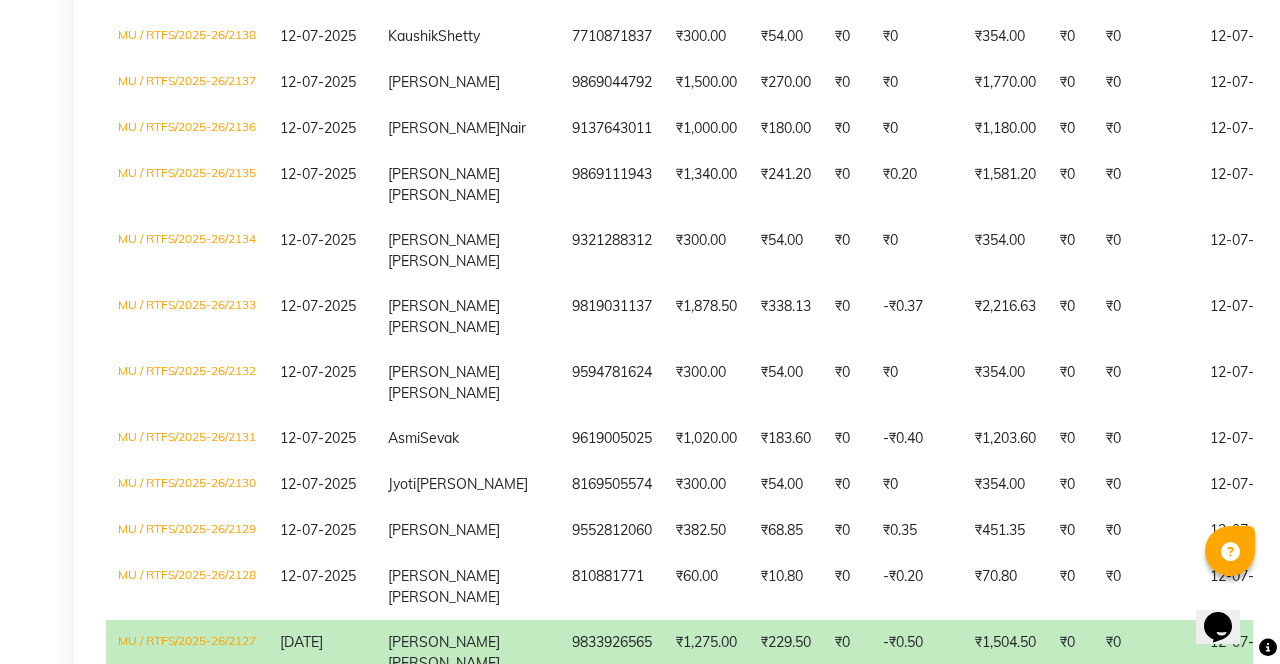 click on "[PERSON_NAME]" 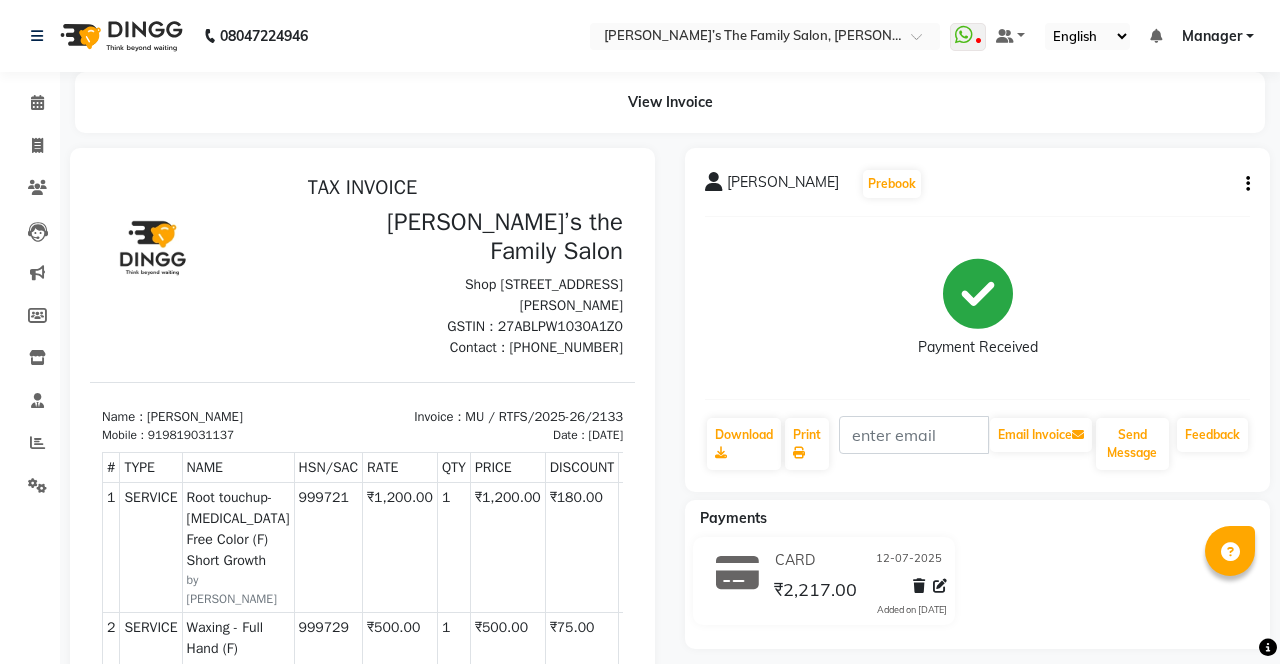 scroll, scrollTop: 0, scrollLeft: 0, axis: both 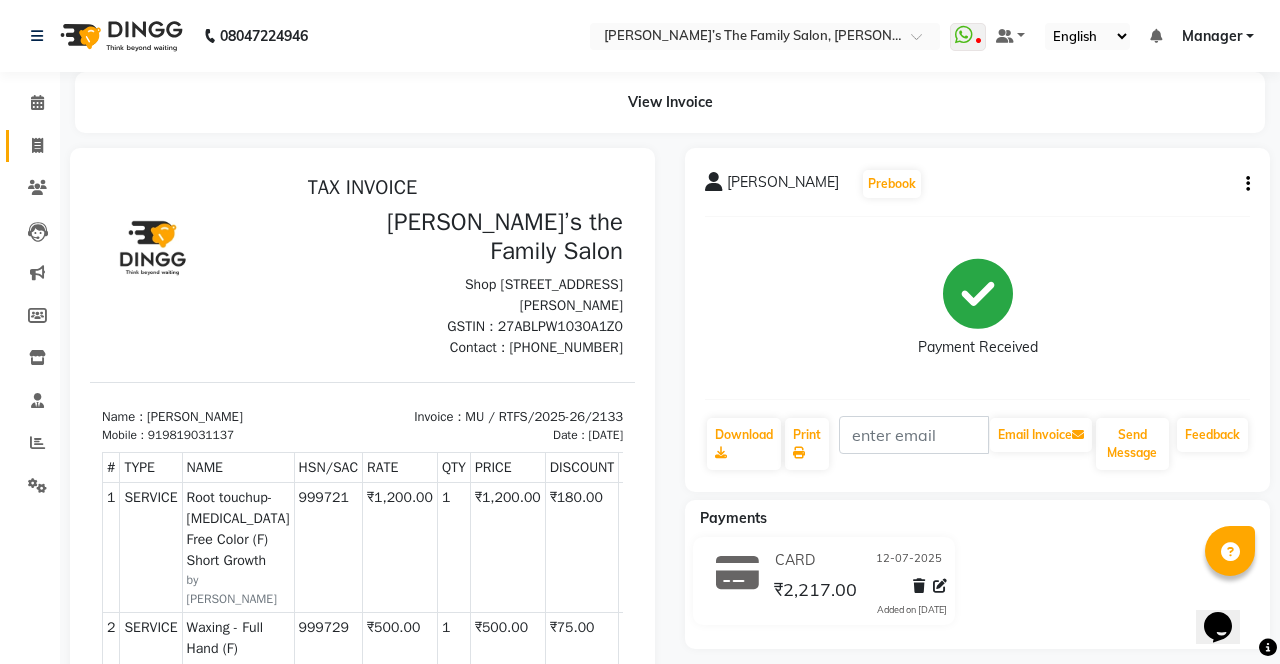 click 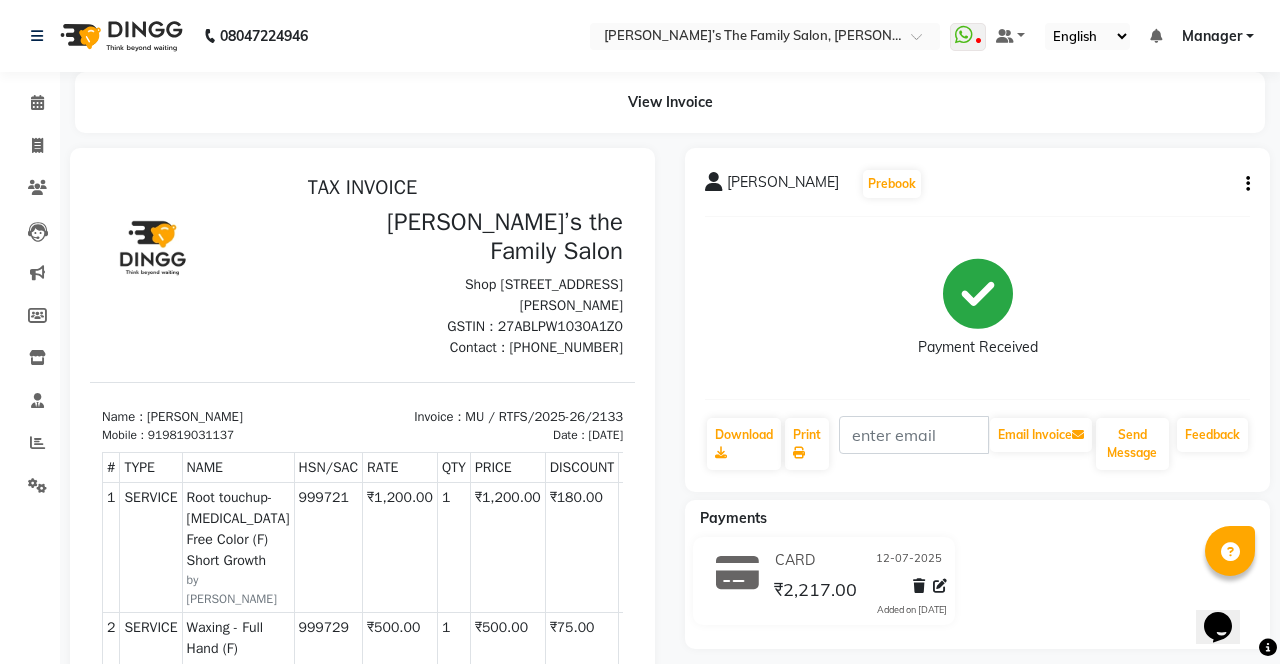 select on "service" 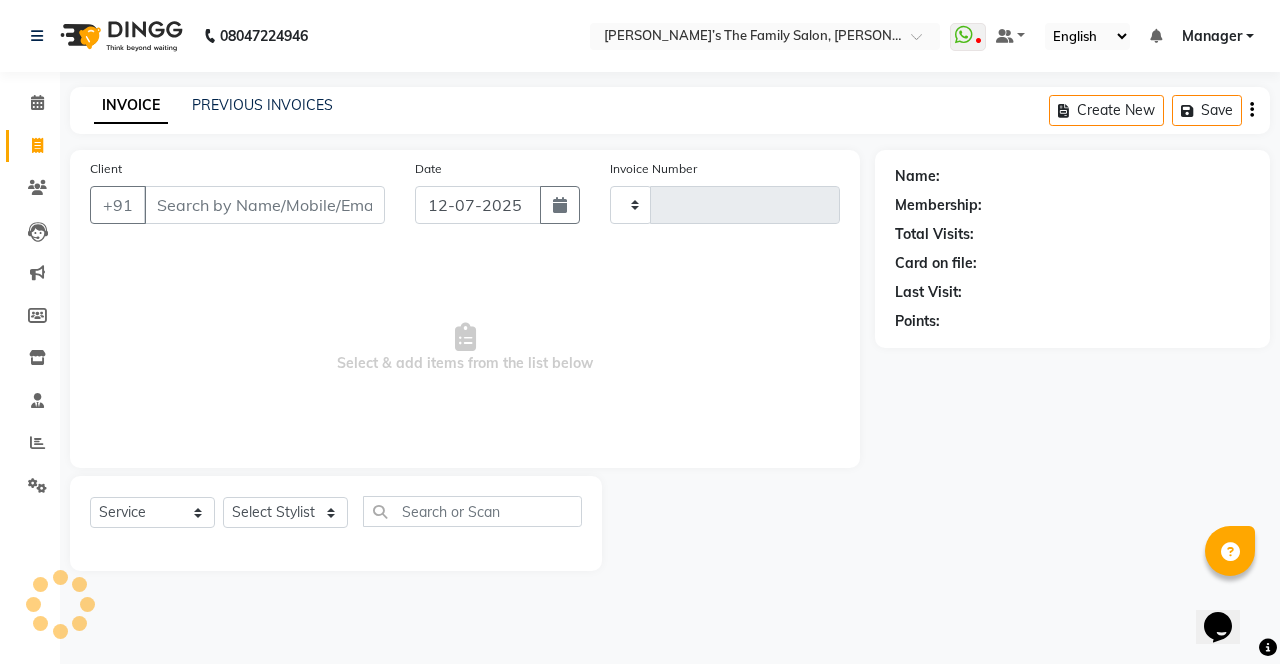type on "2148" 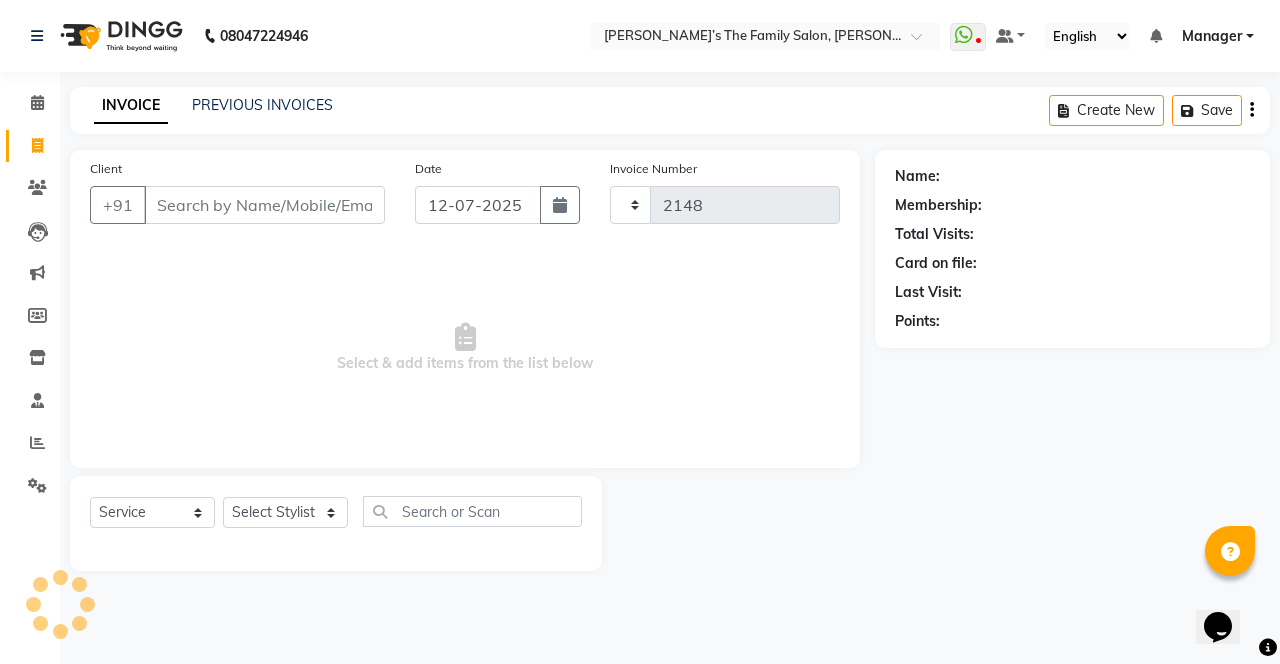 select on "8003" 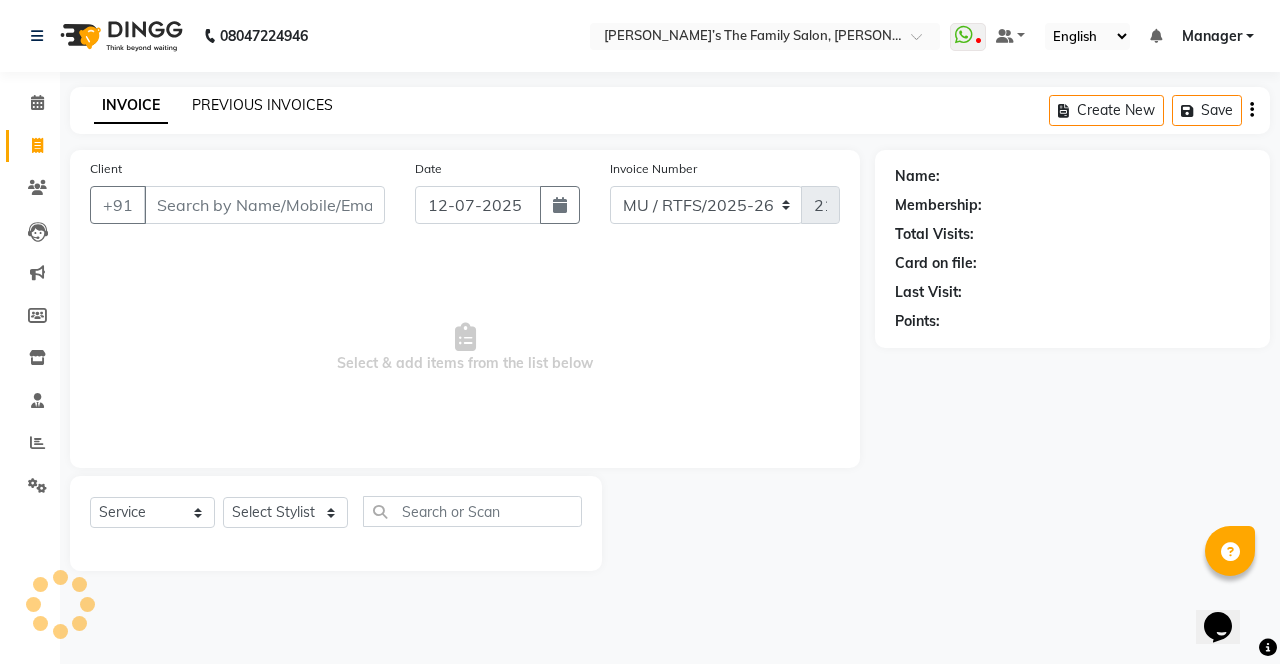 click on "PREVIOUS INVOICES" 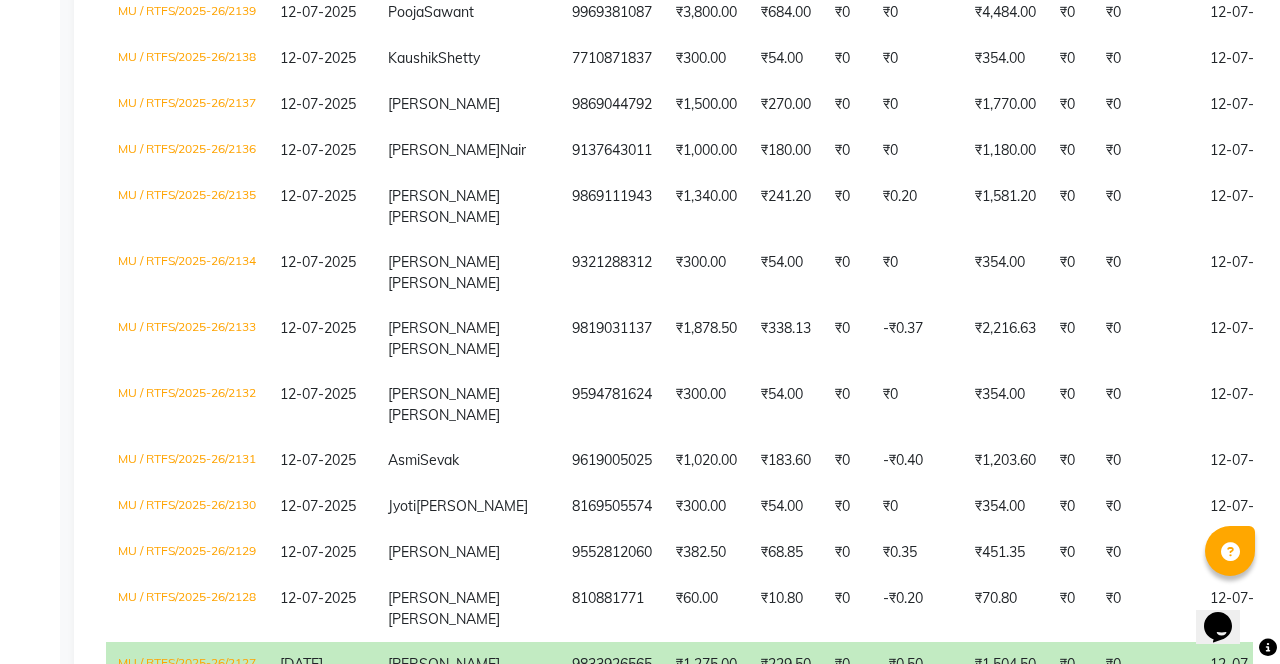 scroll, scrollTop: 771, scrollLeft: 0, axis: vertical 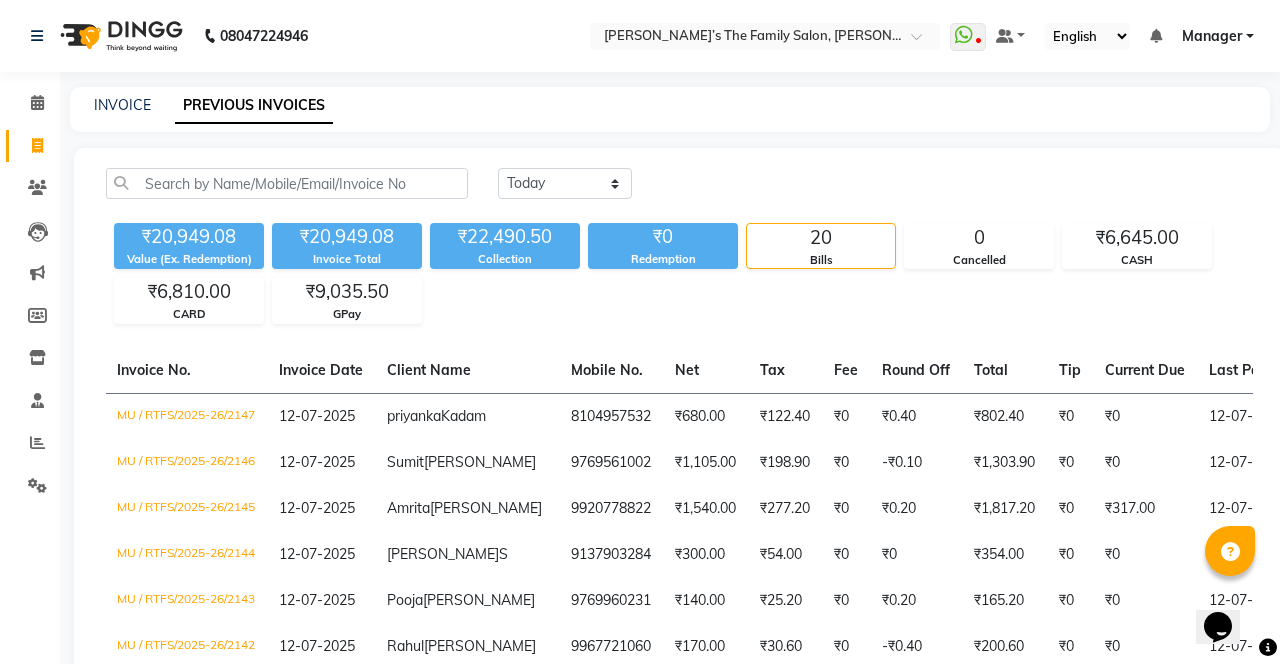 click 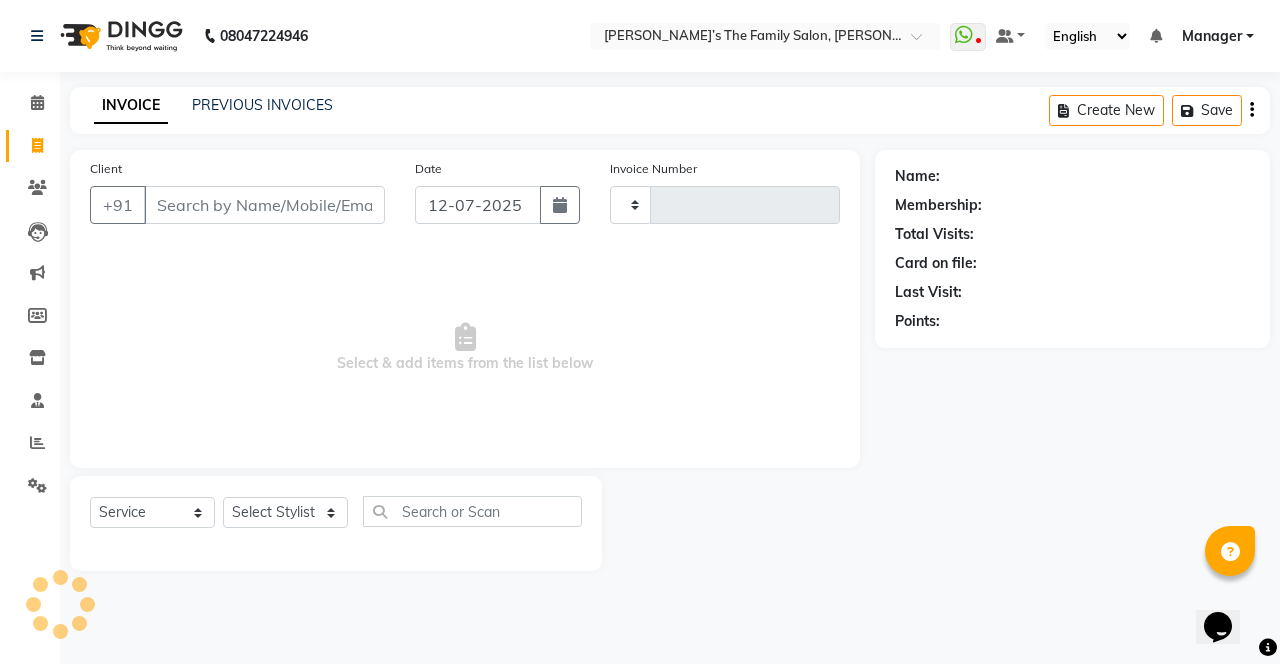 type on "2148" 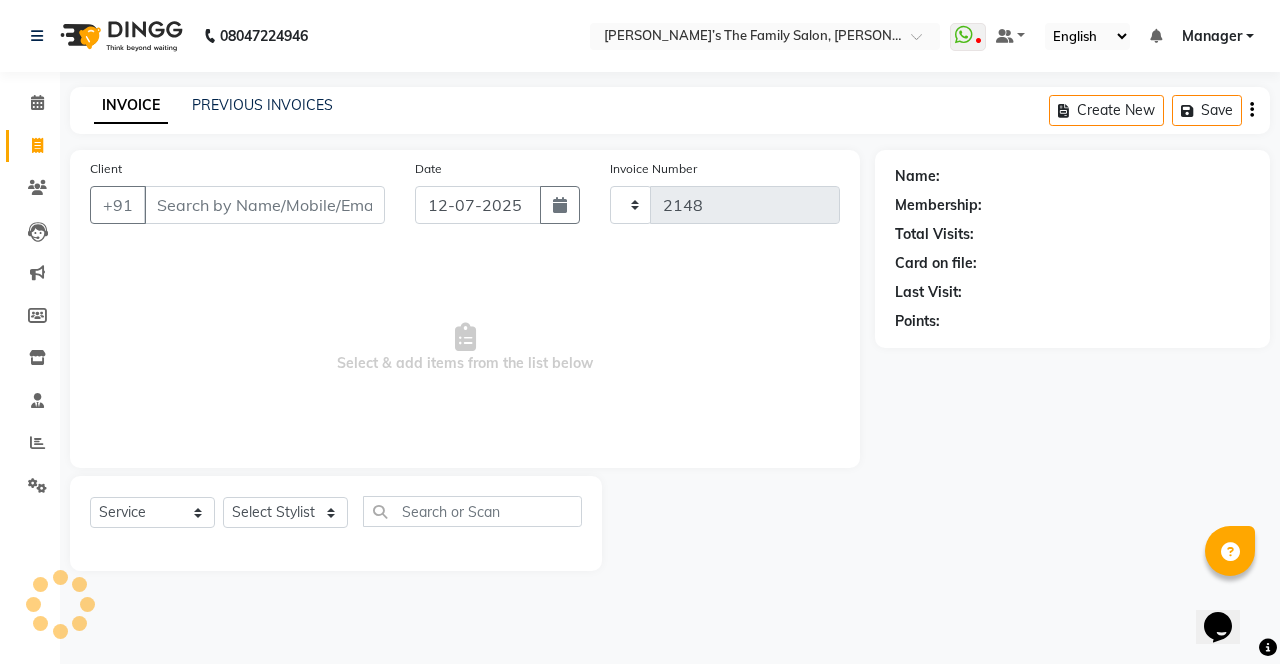 select on "8003" 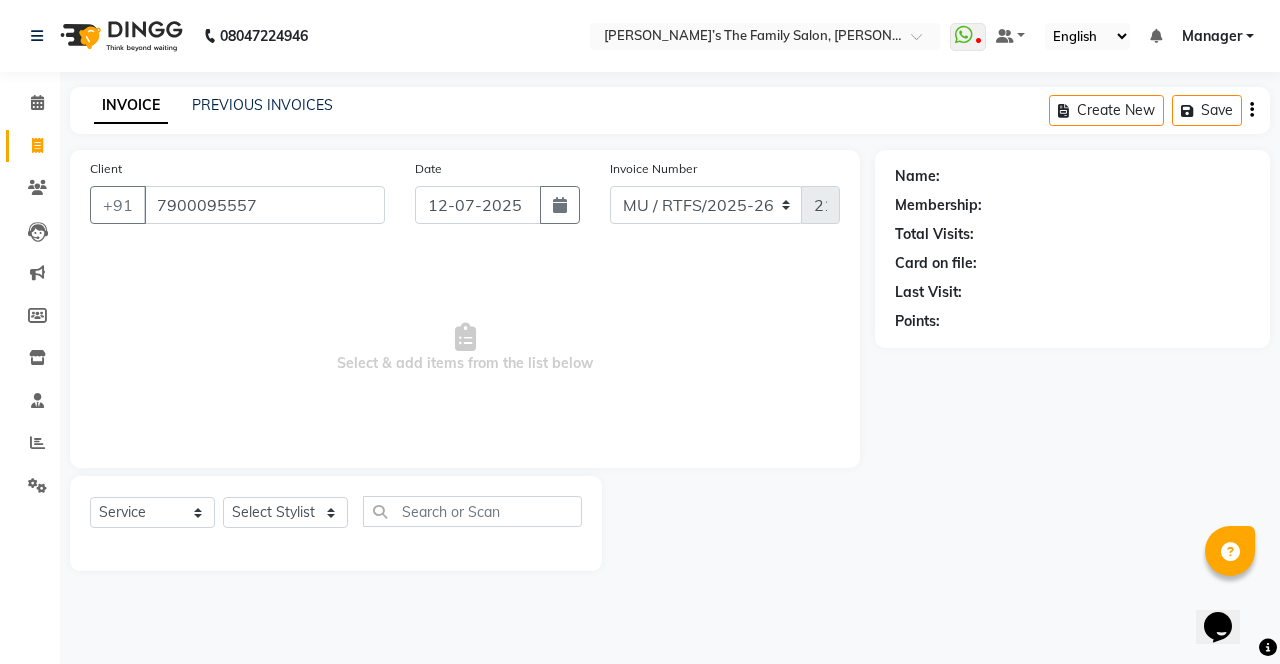 type on "7900095557" 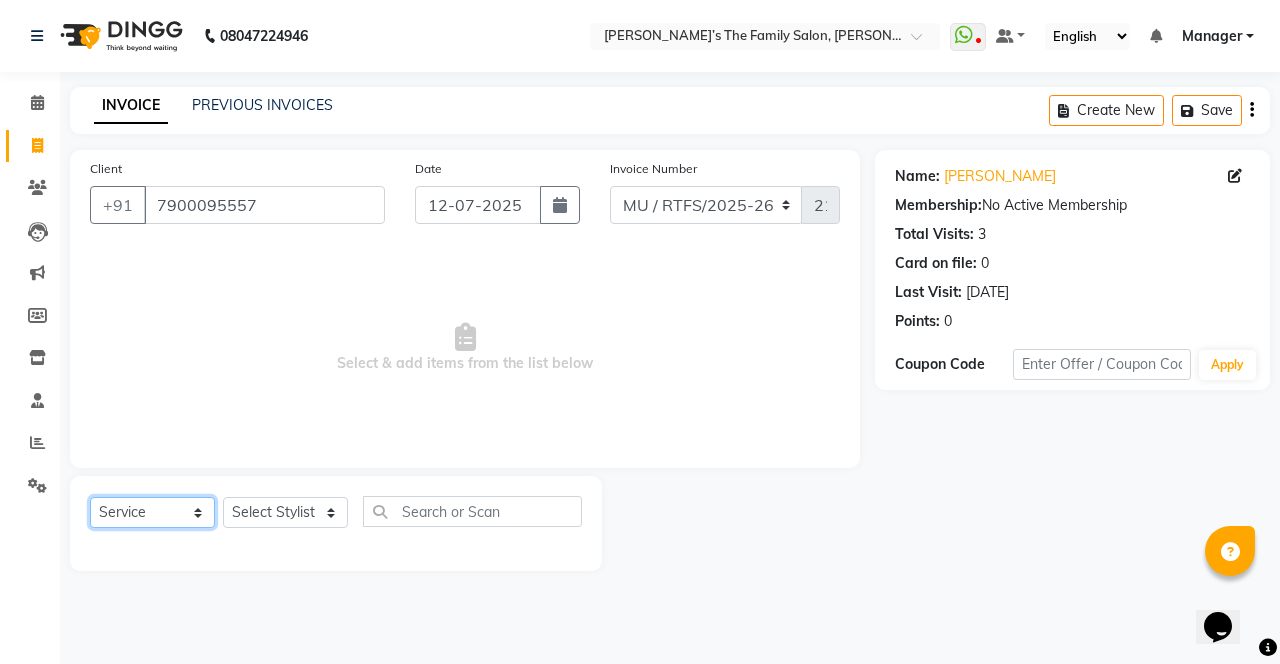 click on "Select  Service  Product  Membership  Package Voucher Prepaid Gift Card" 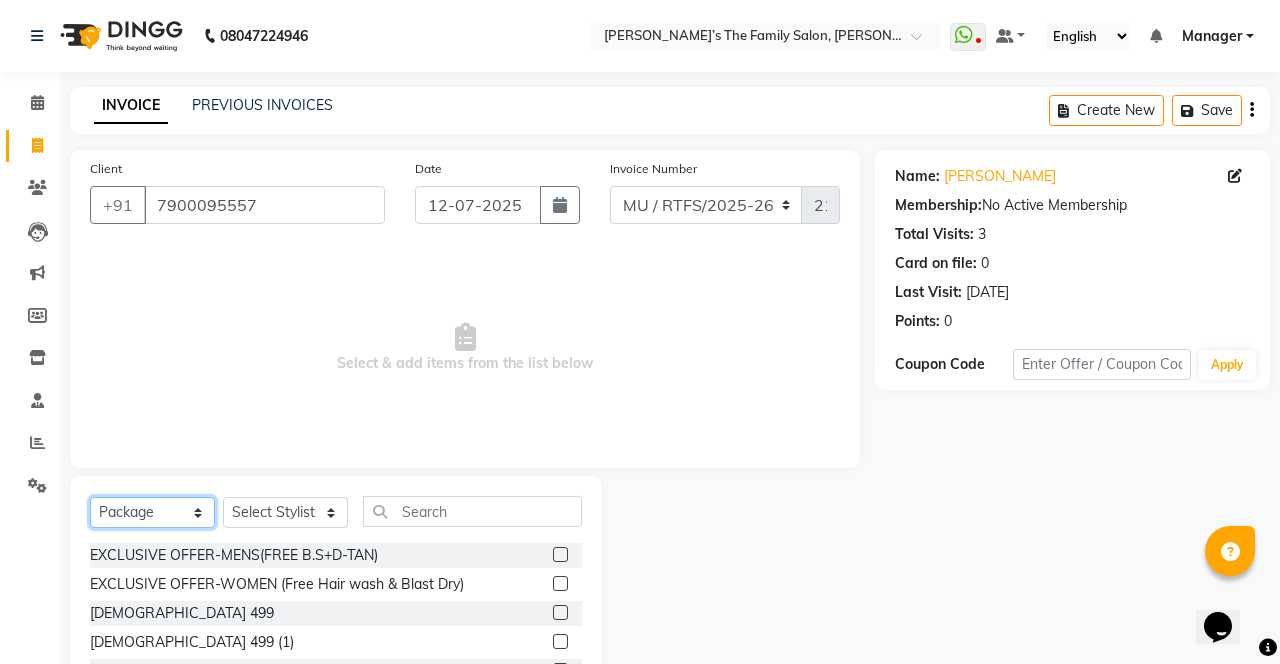 scroll, scrollTop: 23, scrollLeft: 0, axis: vertical 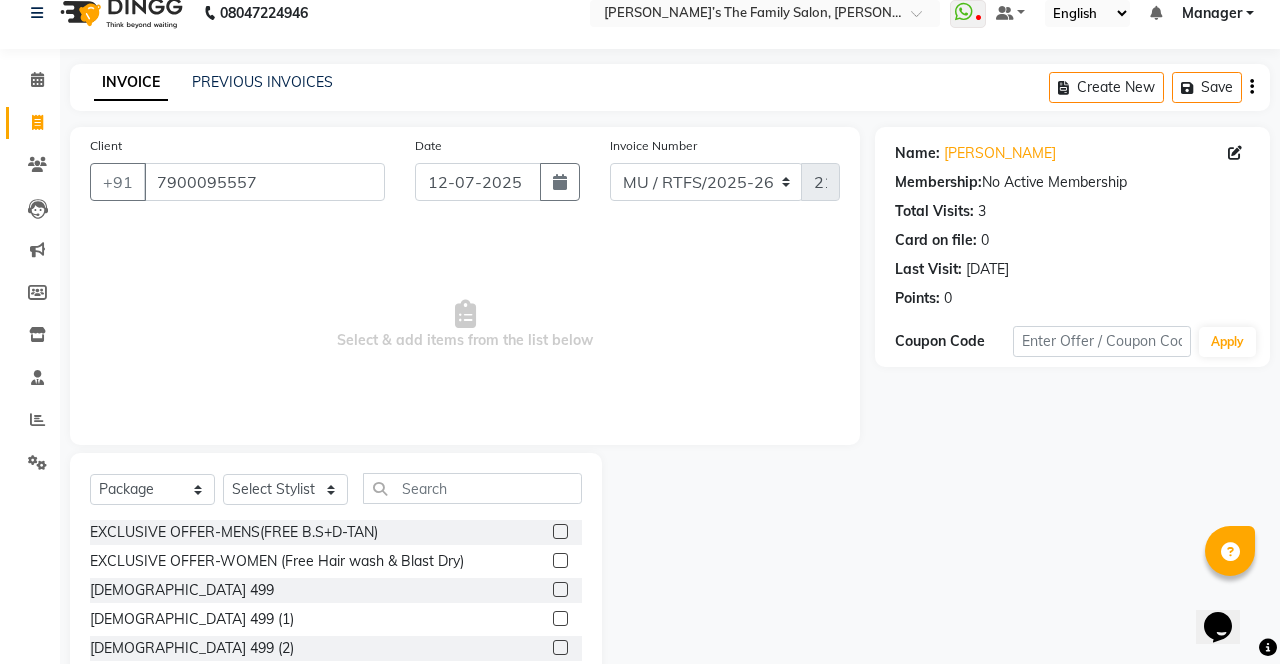 click 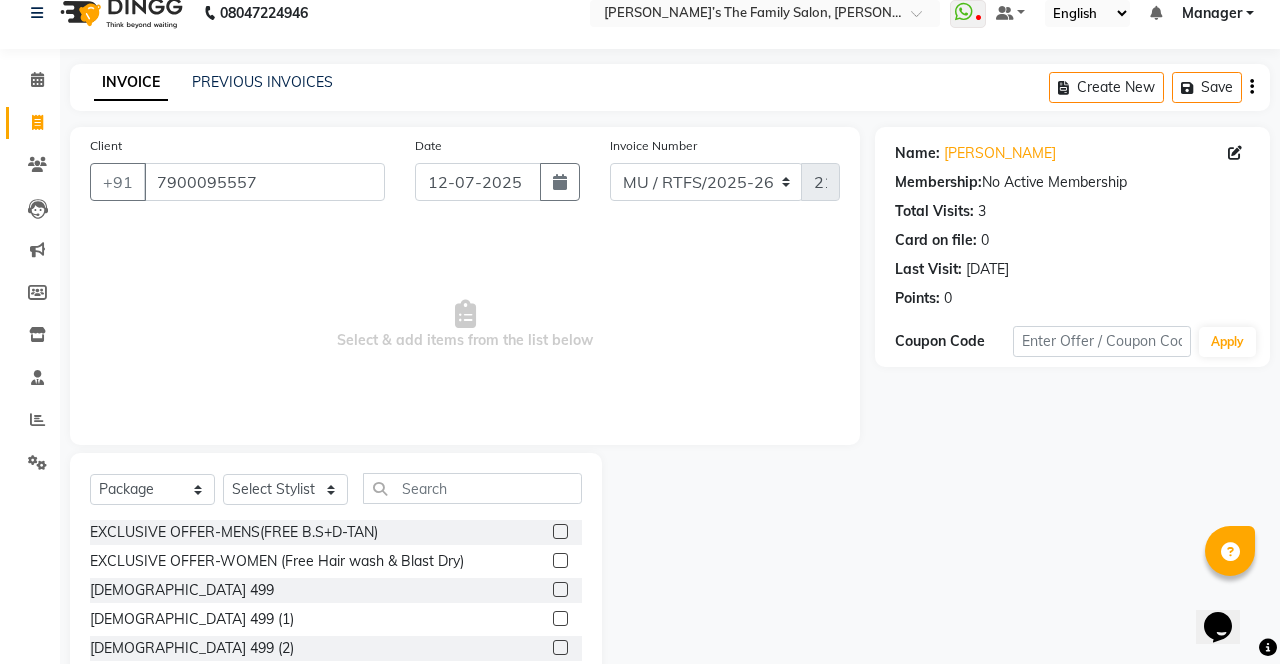 click 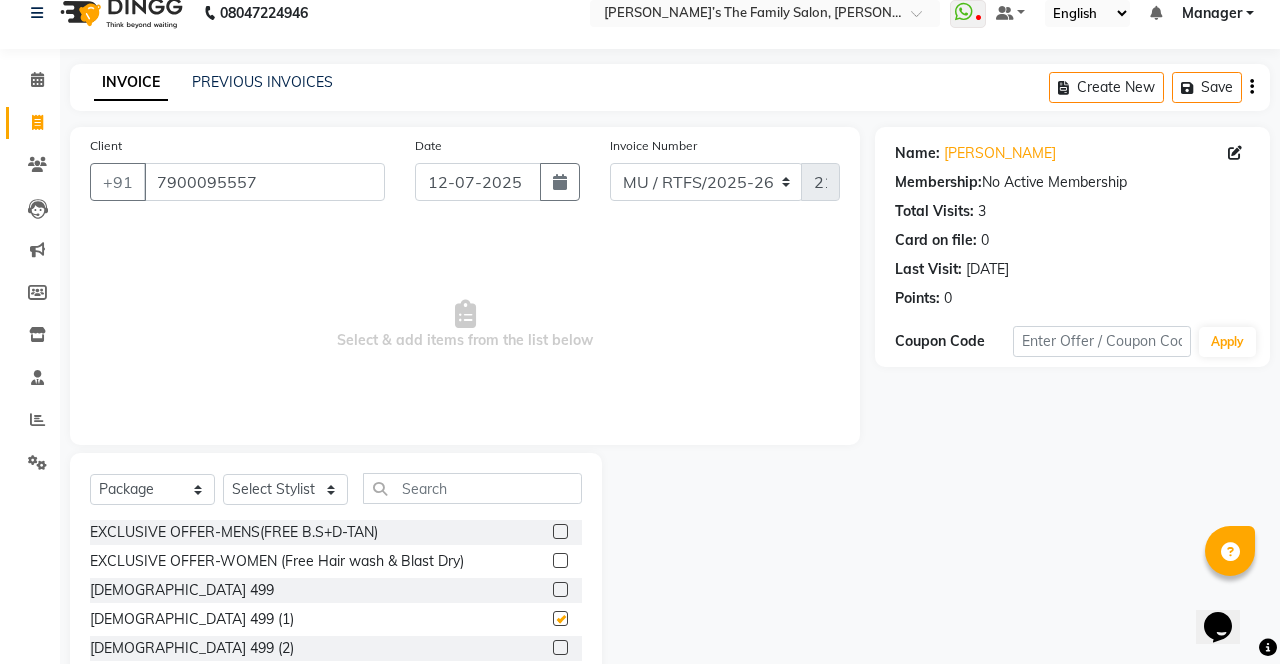 checkbox on "false" 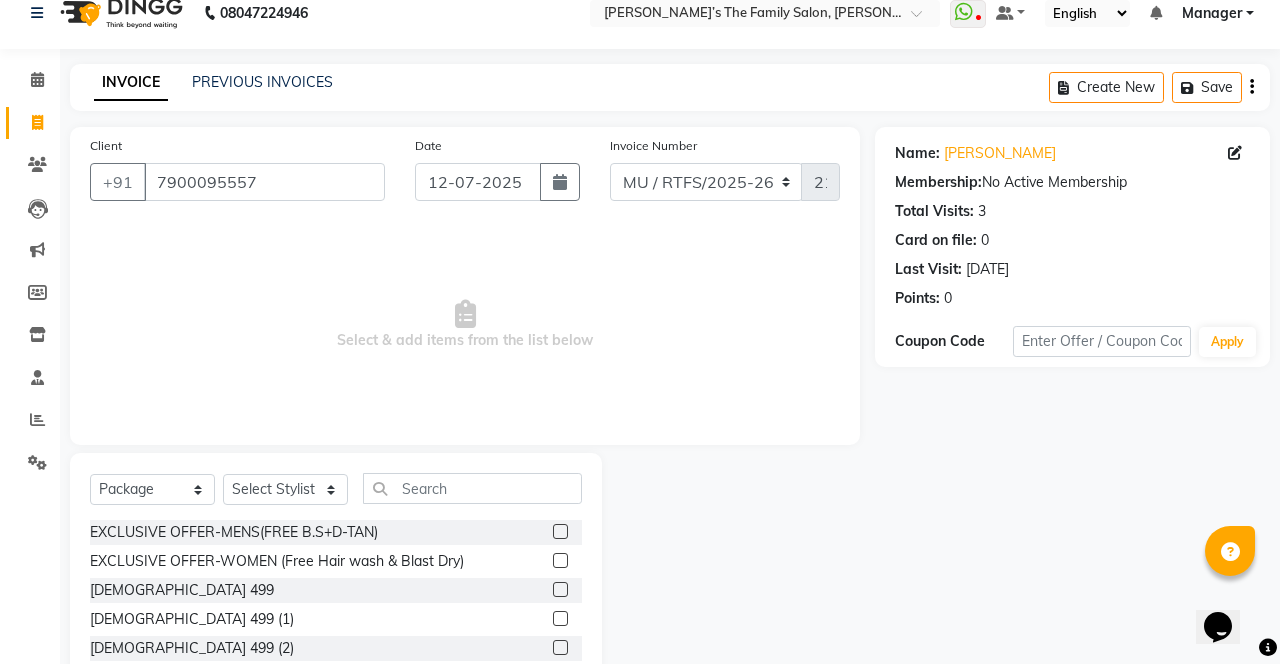 scroll, scrollTop: 0, scrollLeft: 0, axis: both 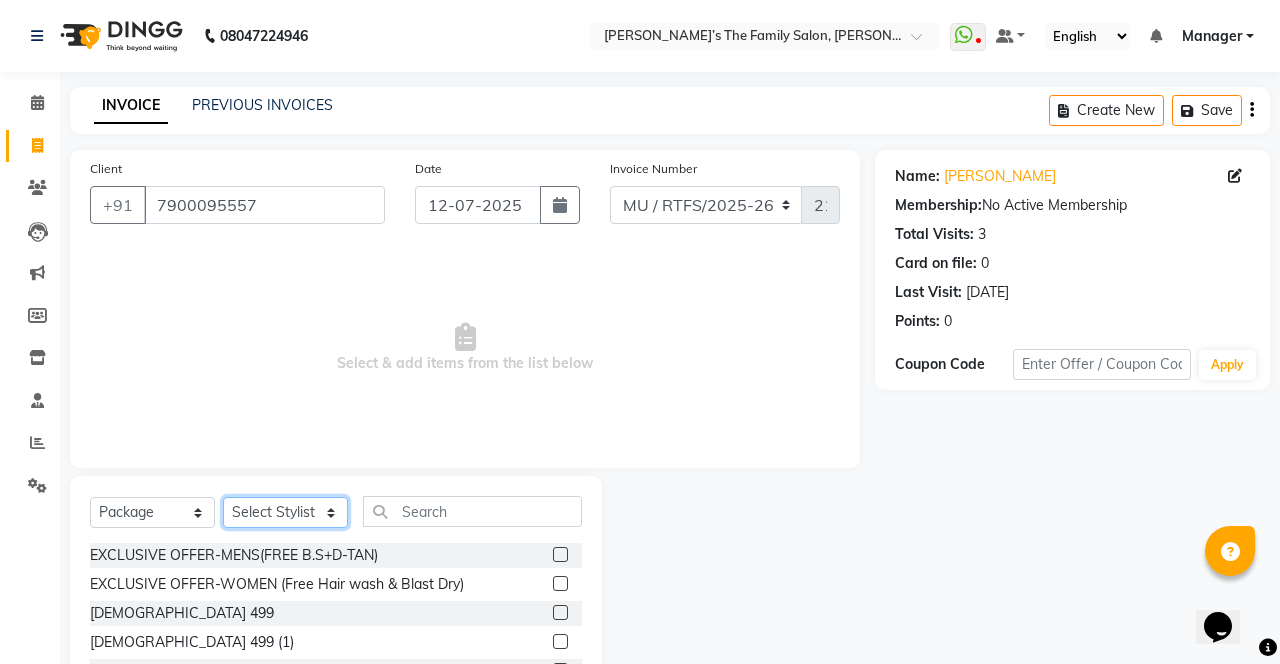 click on "Select Stylist Aarohi P Aksahy Auty Aniket A Apurva Ariba Arvind  Chaurasiya Divya Ganesh A Gautam  House sale Komal Waghmare Laxmi  Manager Meenakshi Noor Prashant  Purabi Ravindra  Sangita DIGHE Shobhali  Shreepad Pawar shrishti jaiswal Vikas H Vinali" 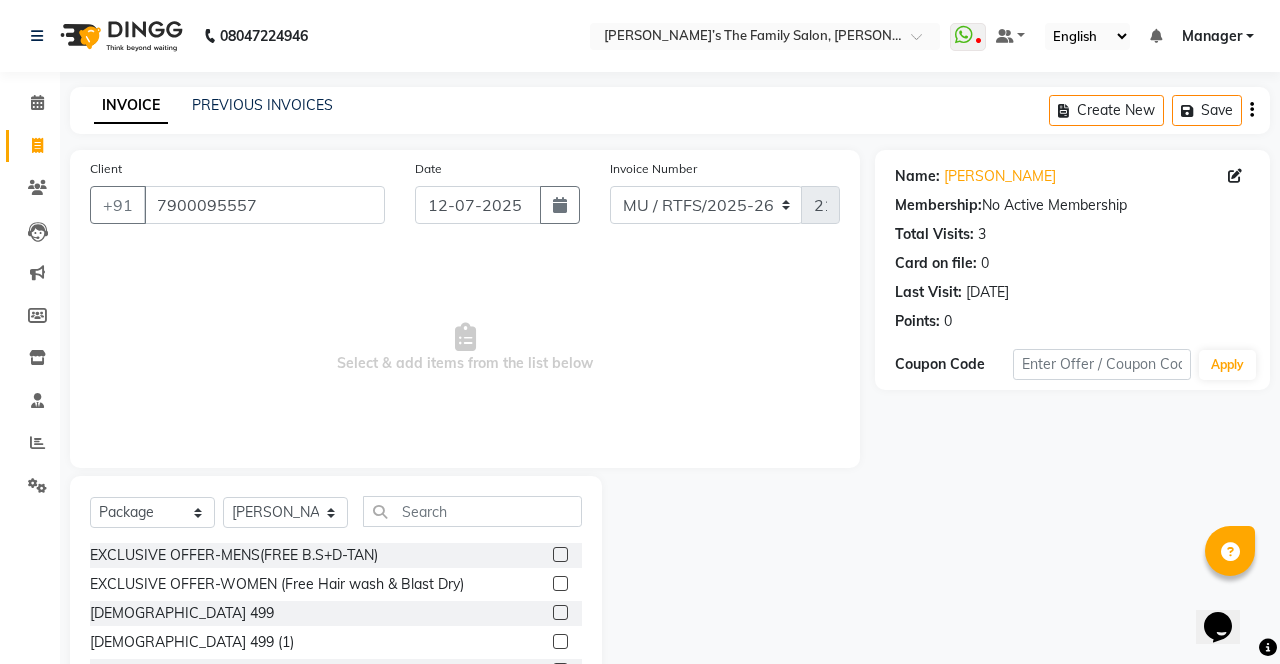 click 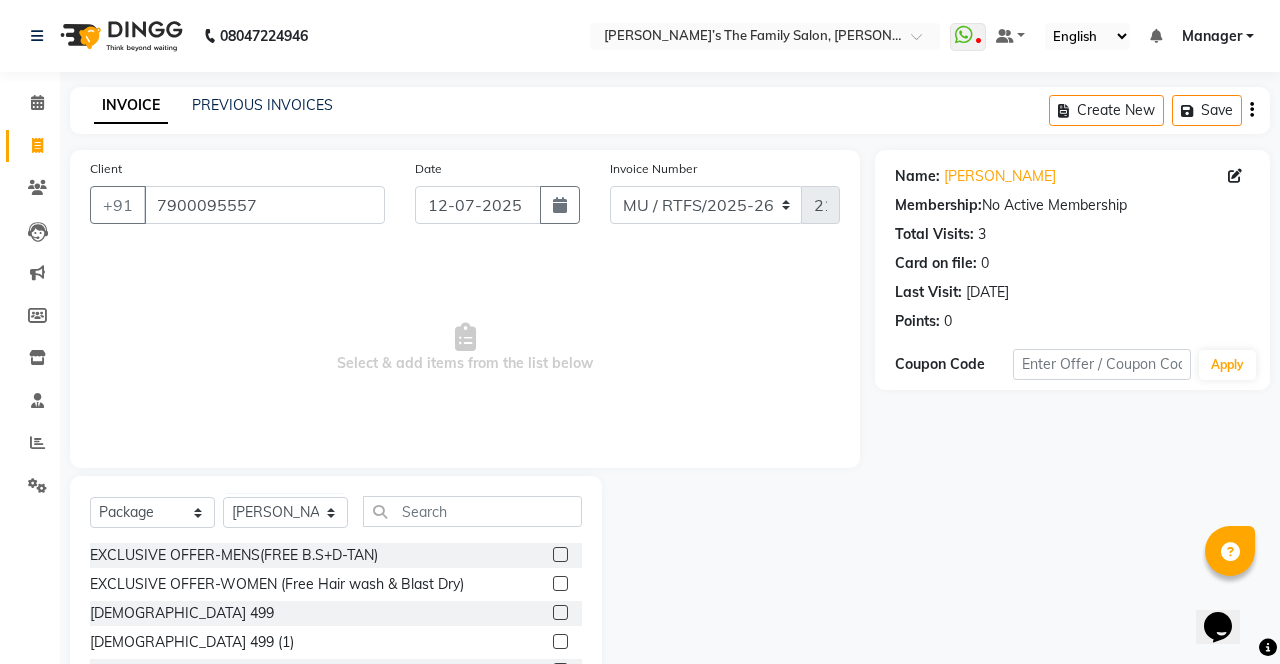 click 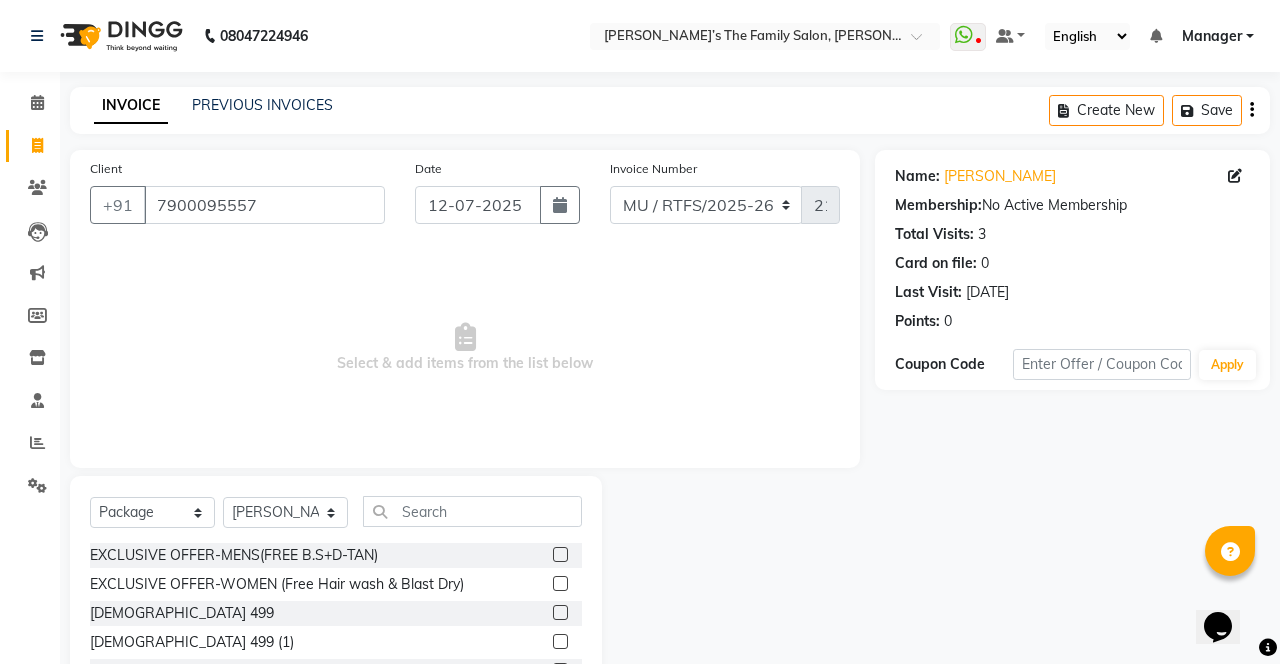 click at bounding box center [559, 613] 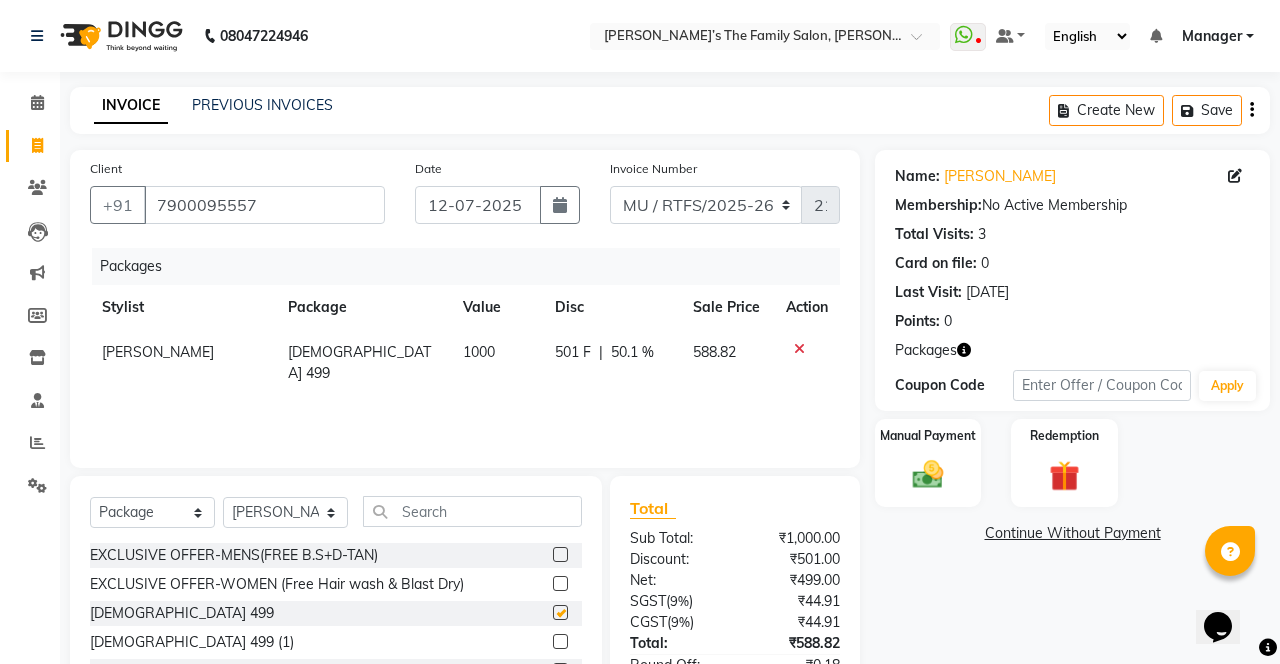 checkbox on "false" 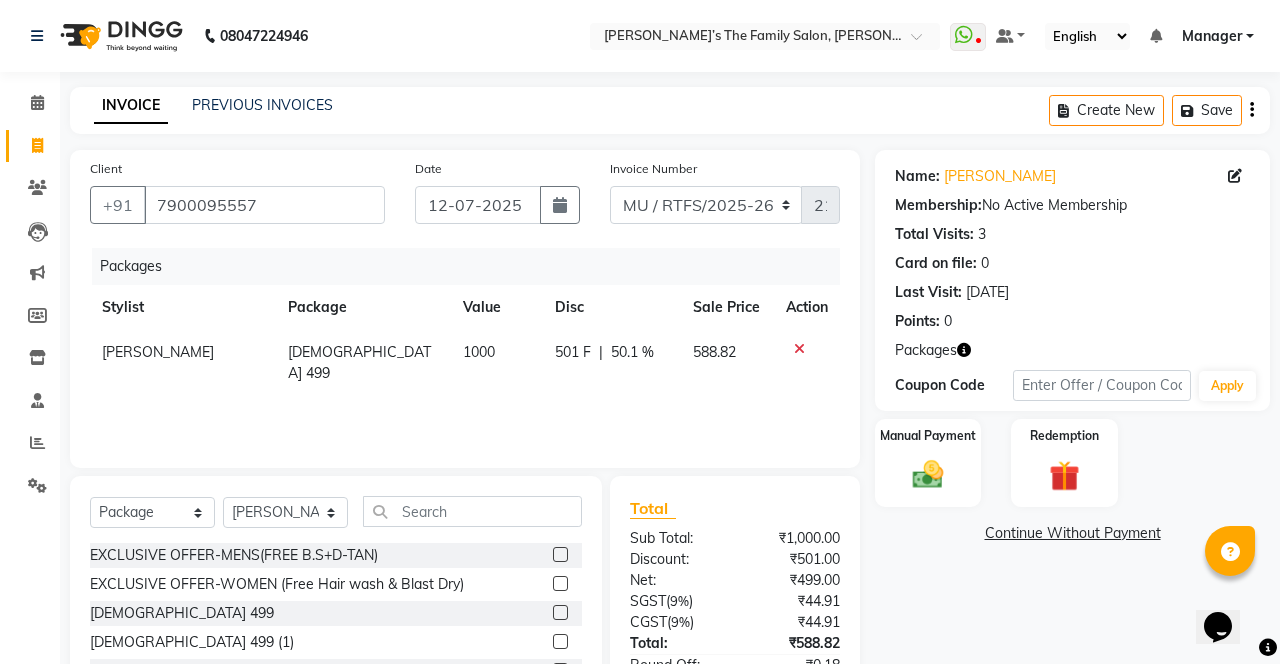click 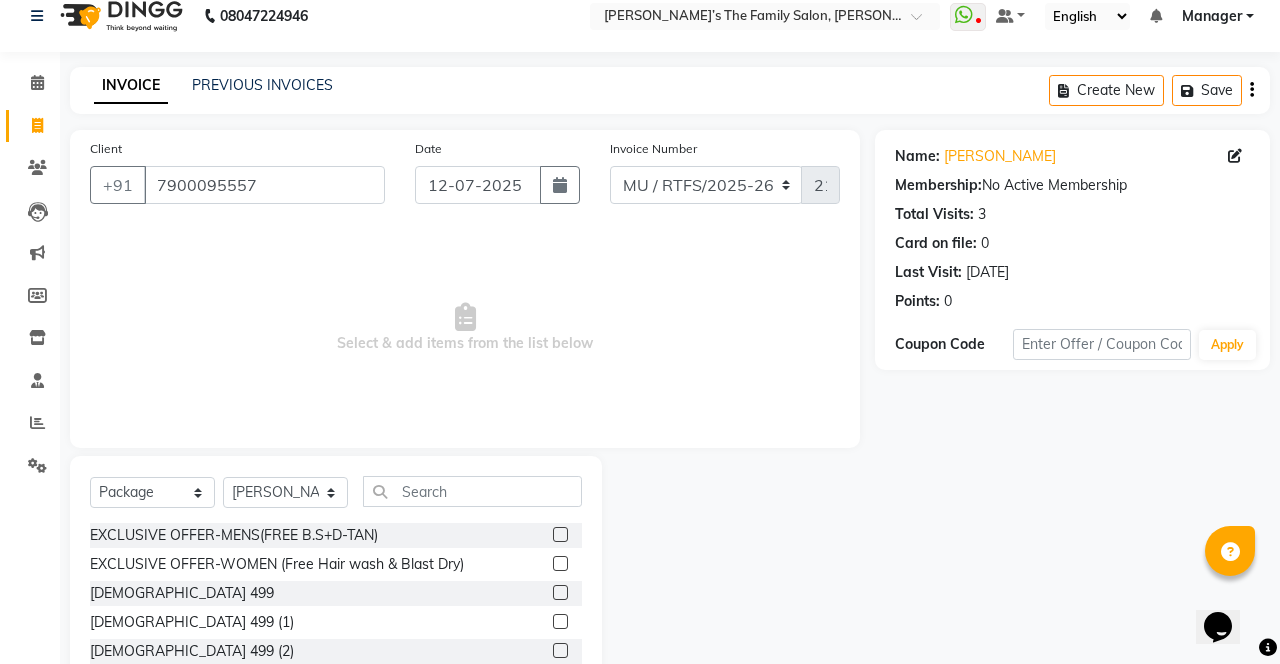 scroll, scrollTop: 23, scrollLeft: 0, axis: vertical 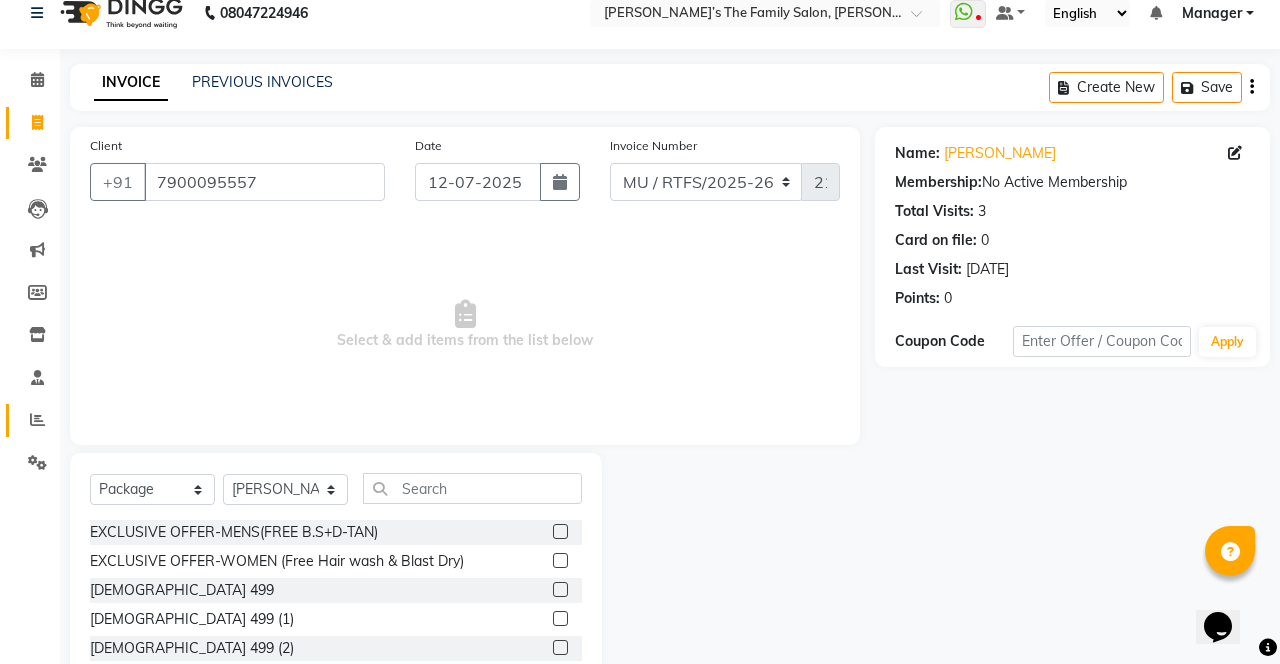 click 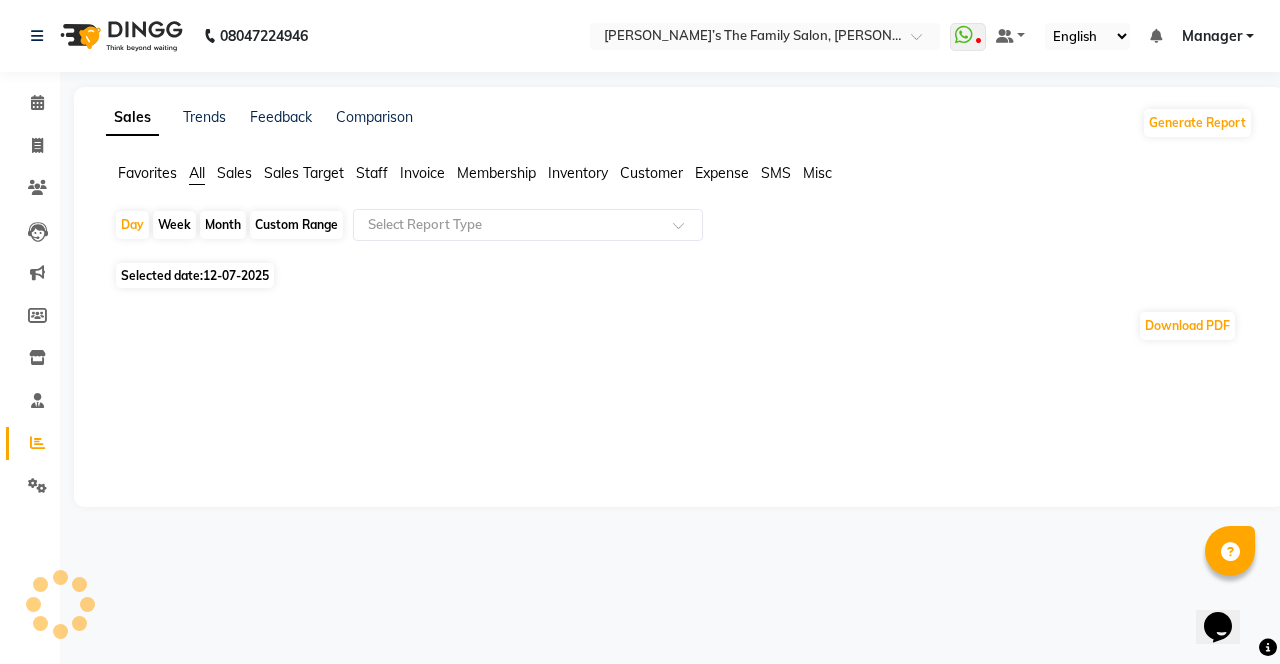 scroll, scrollTop: 0, scrollLeft: 0, axis: both 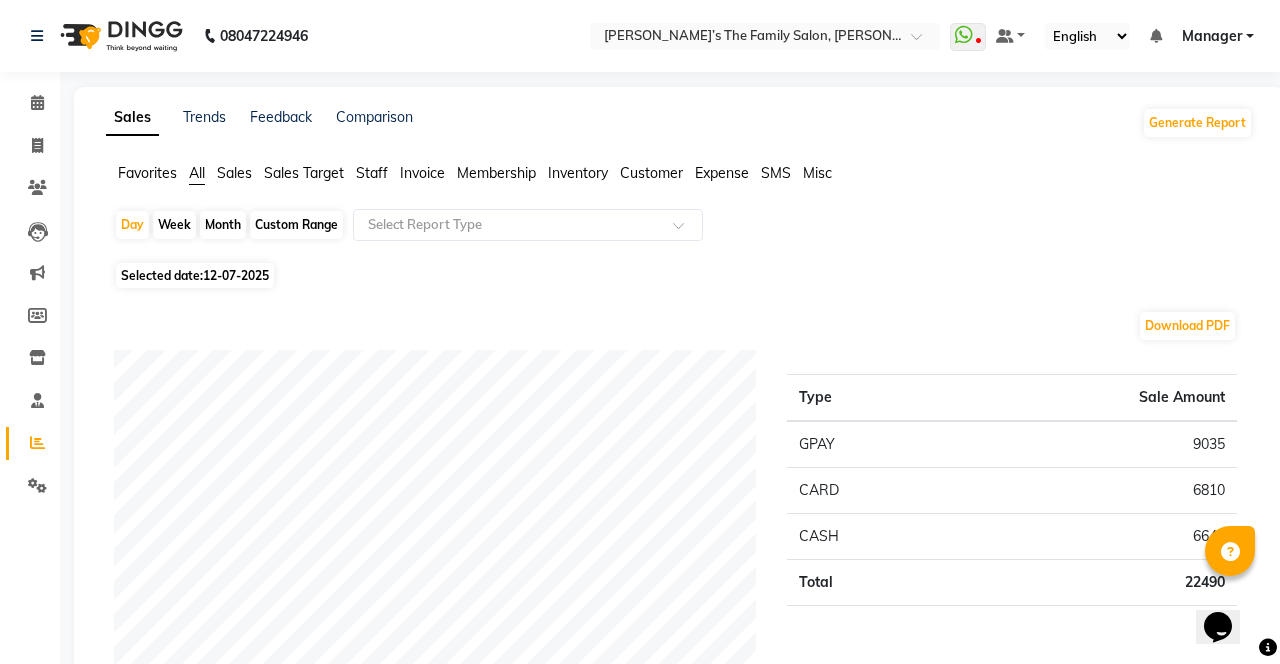 click 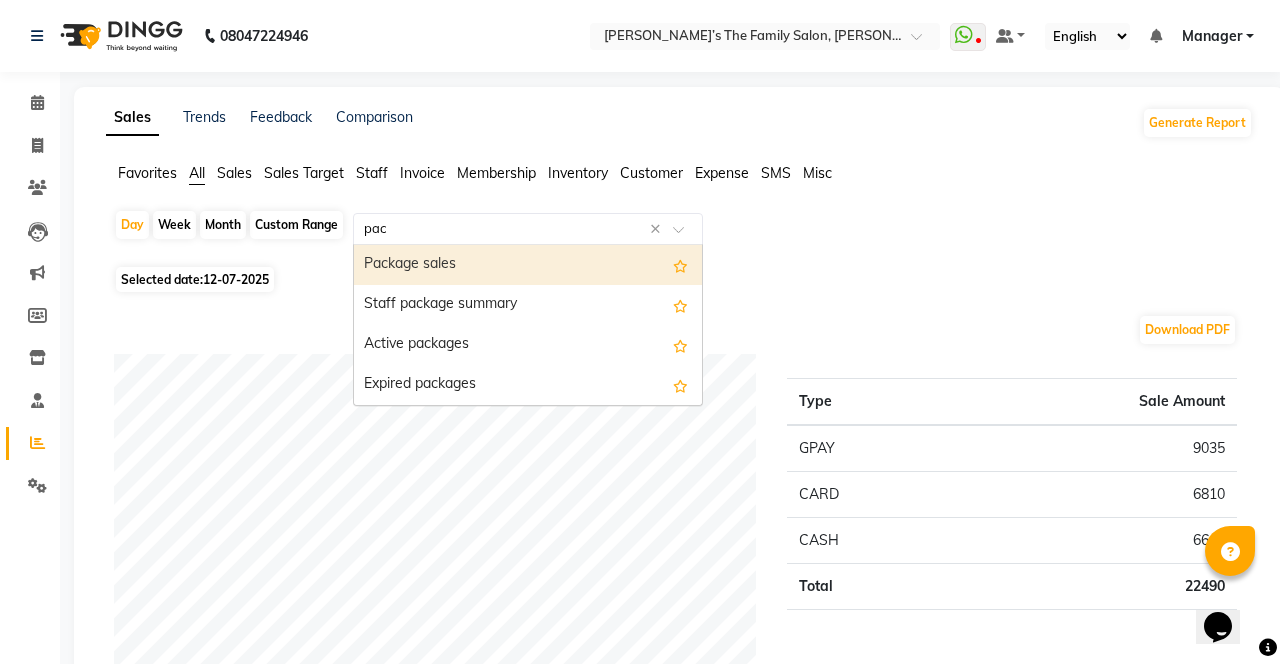 type on "pack" 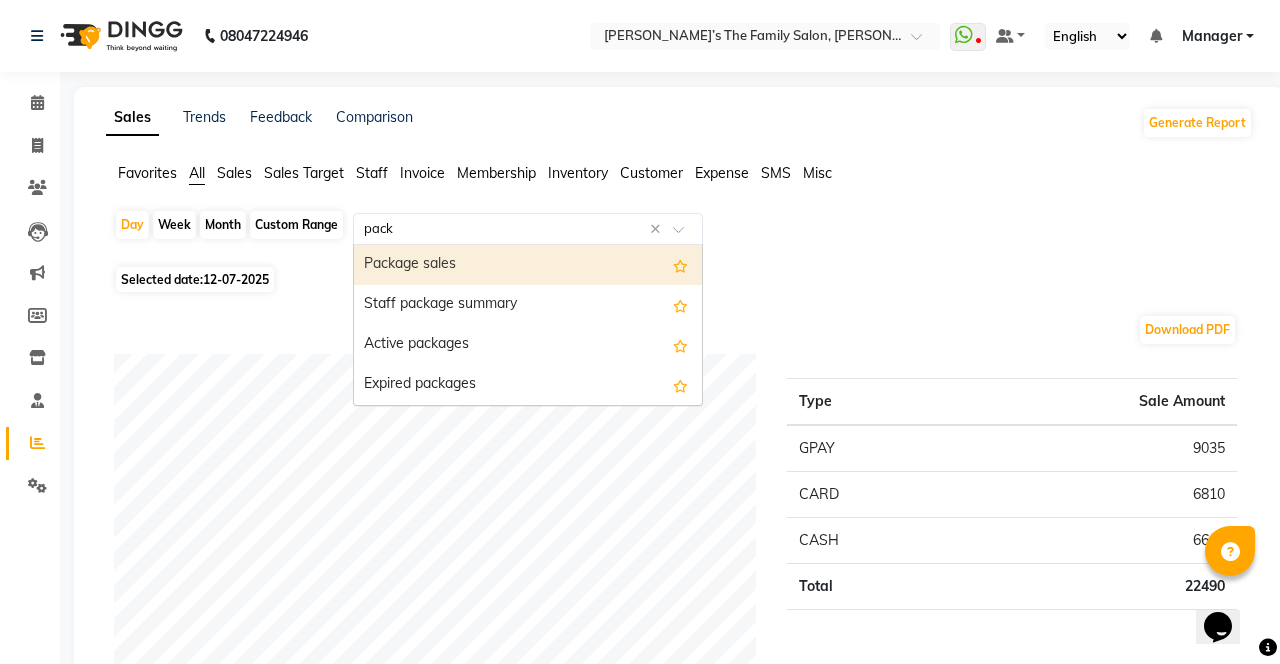 type 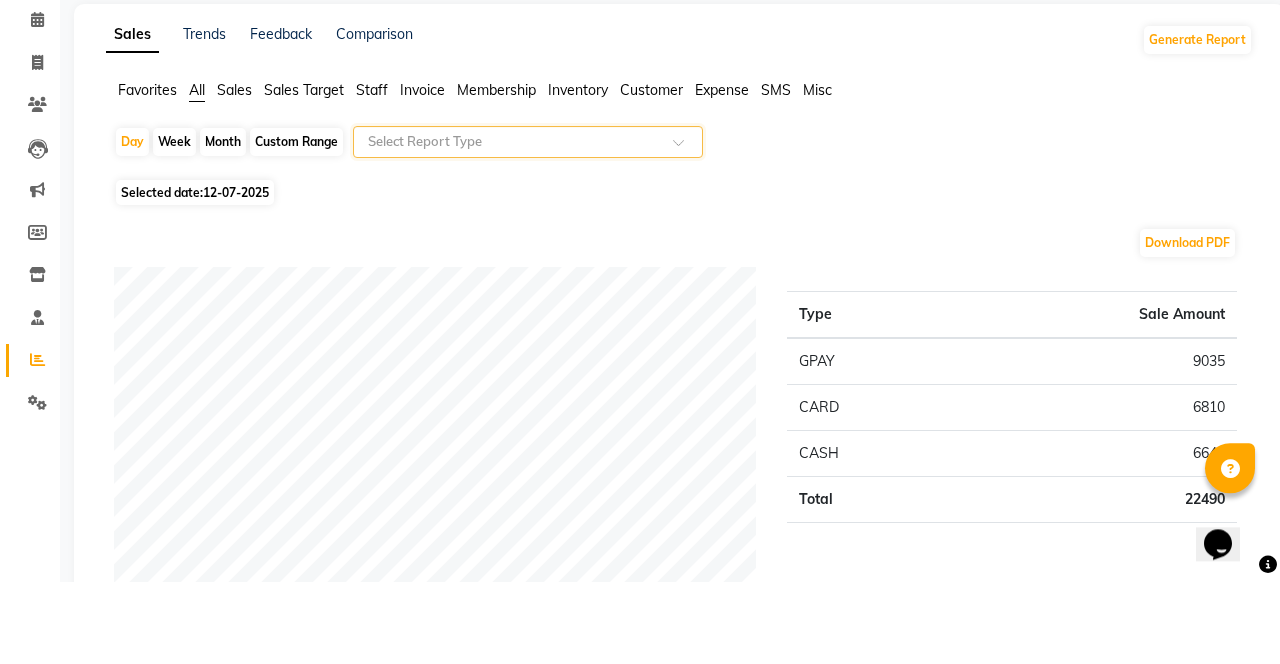 click 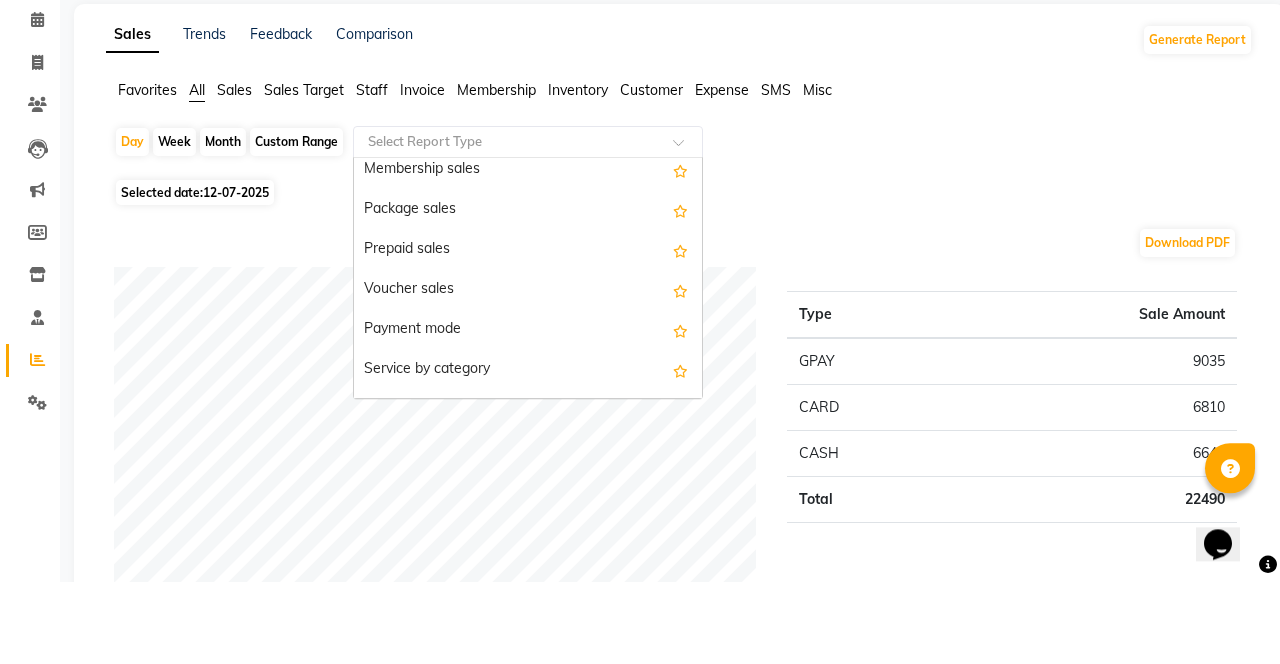 scroll, scrollTop: 212, scrollLeft: 0, axis: vertical 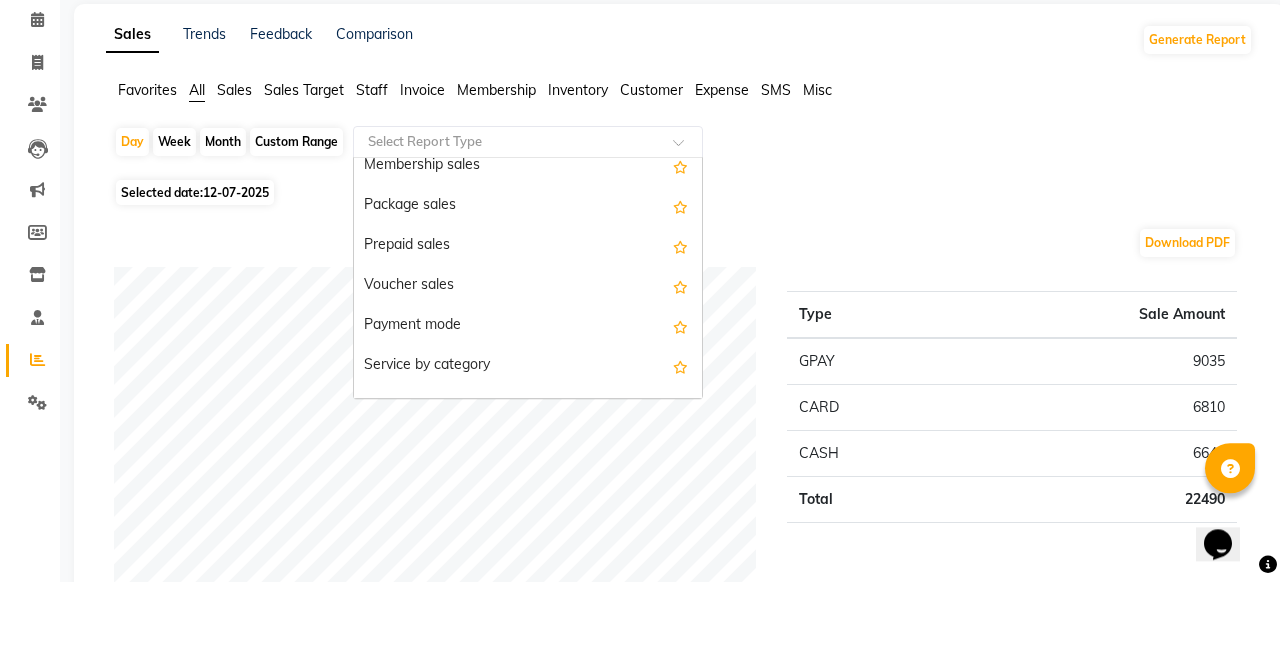 click on "Package sales" at bounding box center (528, 289) 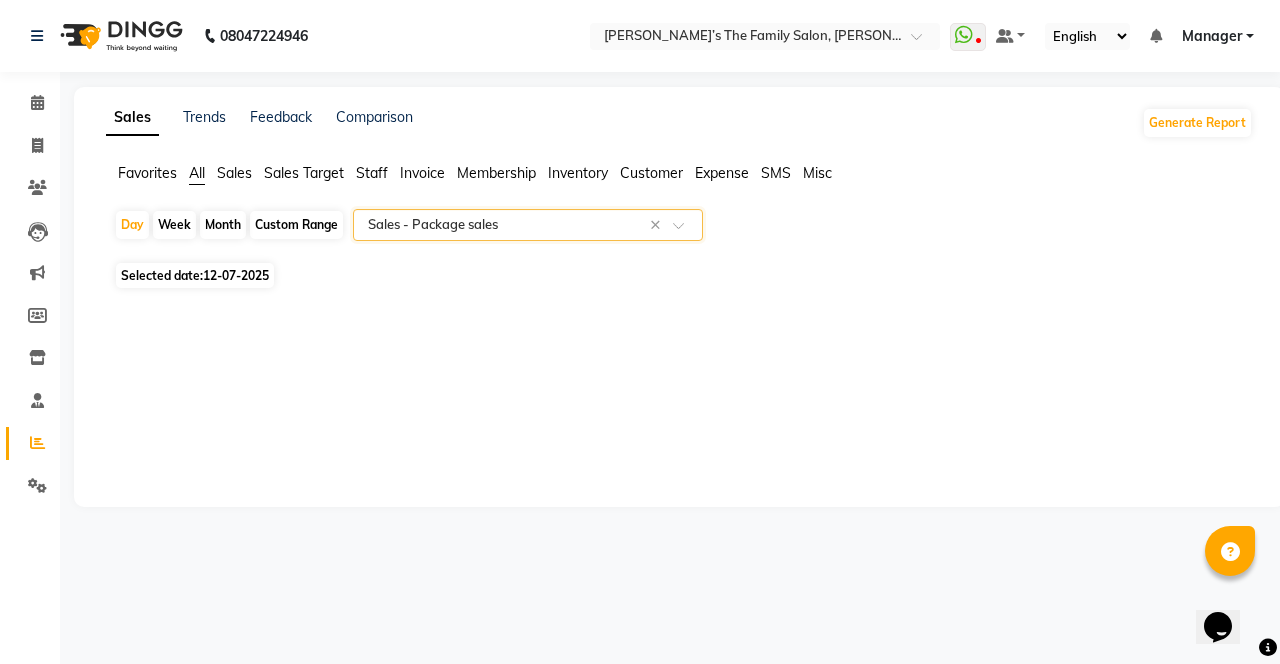 click on "Month" 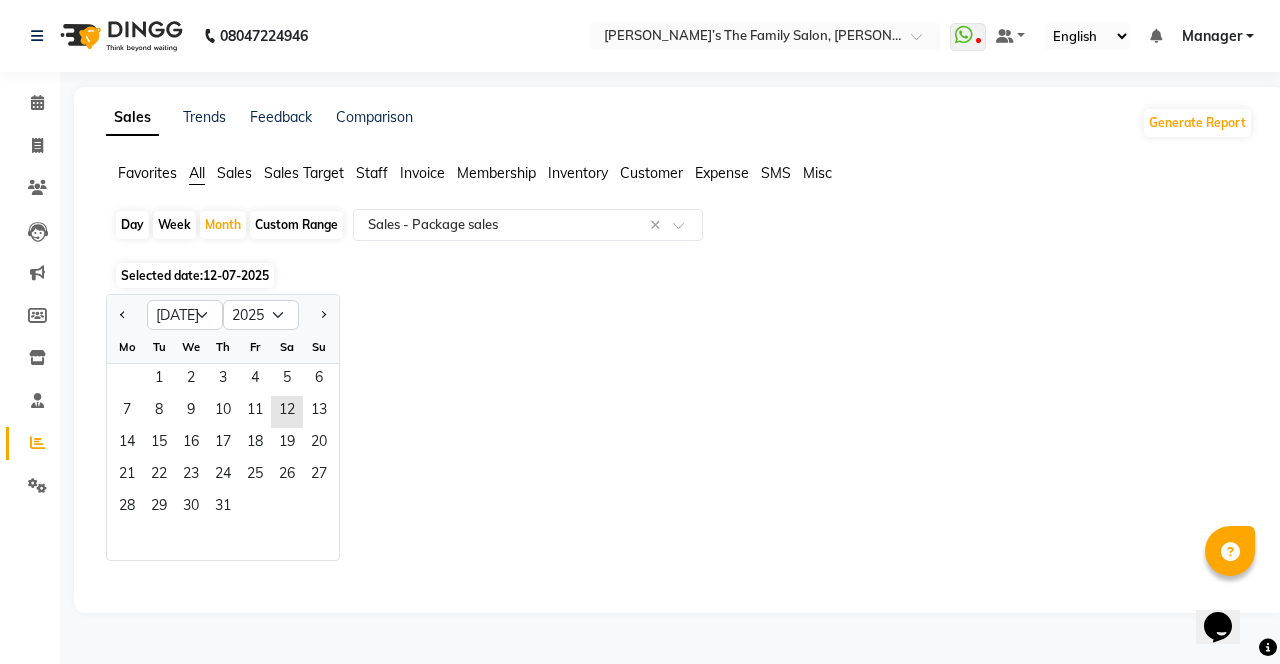 click on "1" 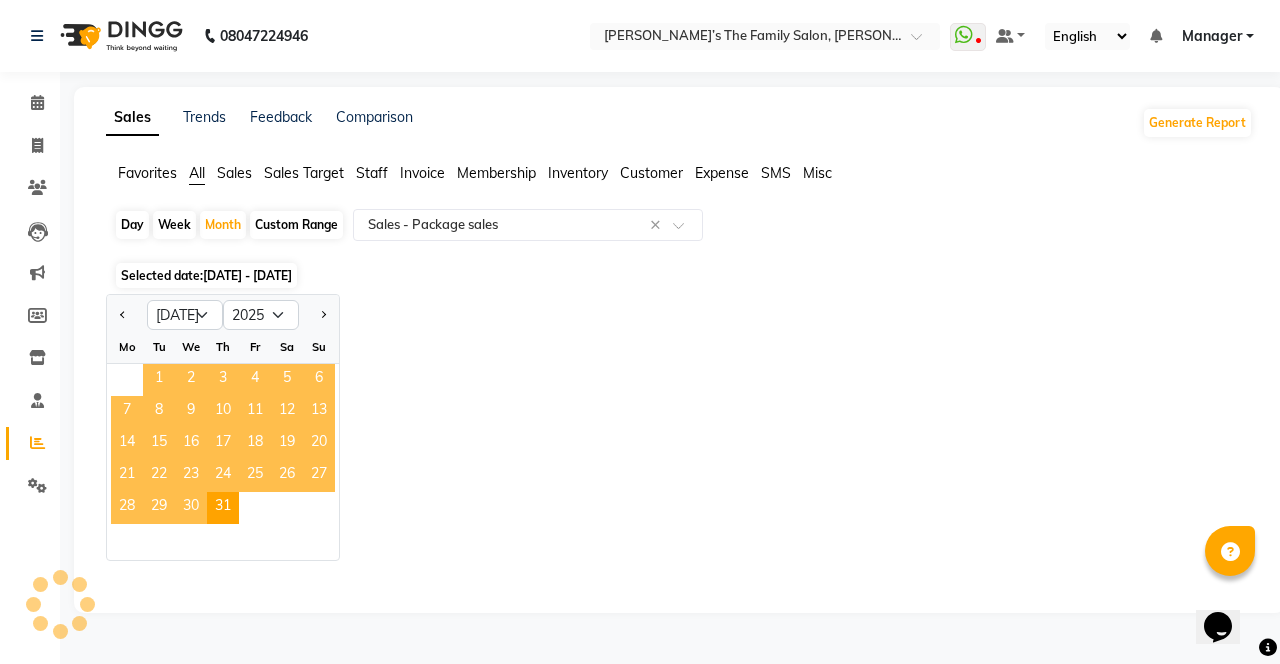 select on "full_report" 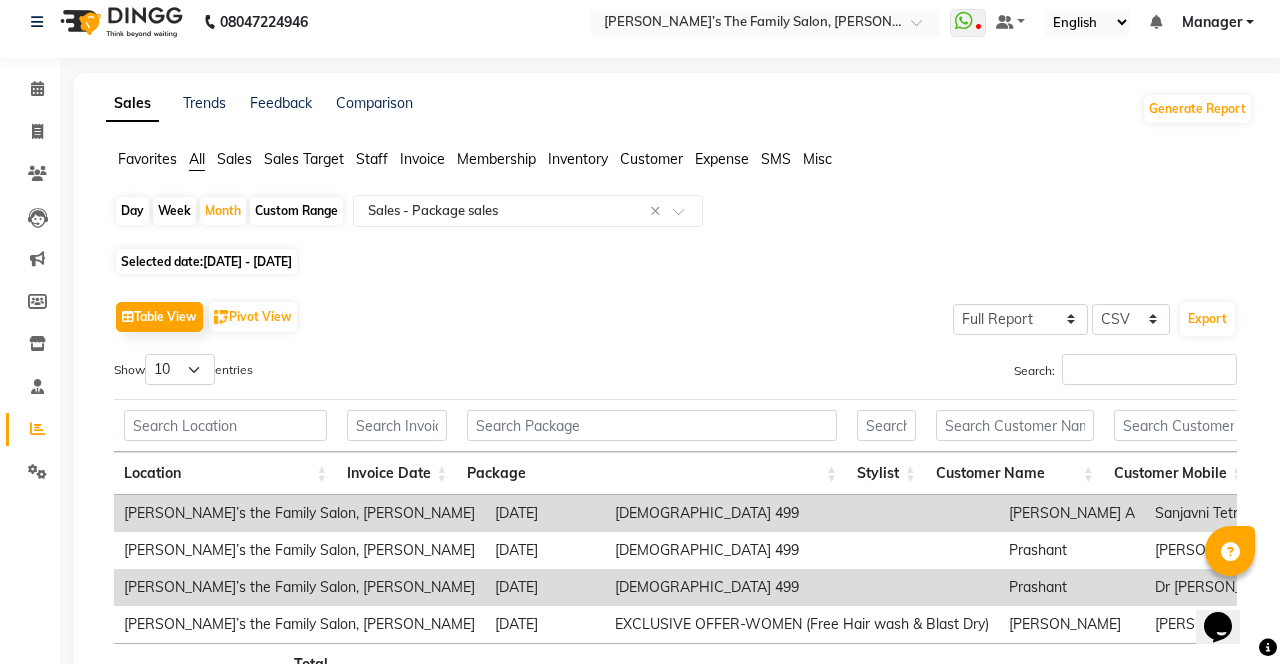 scroll, scrollTop: 76, scrollLeft: 0, axis: vertical 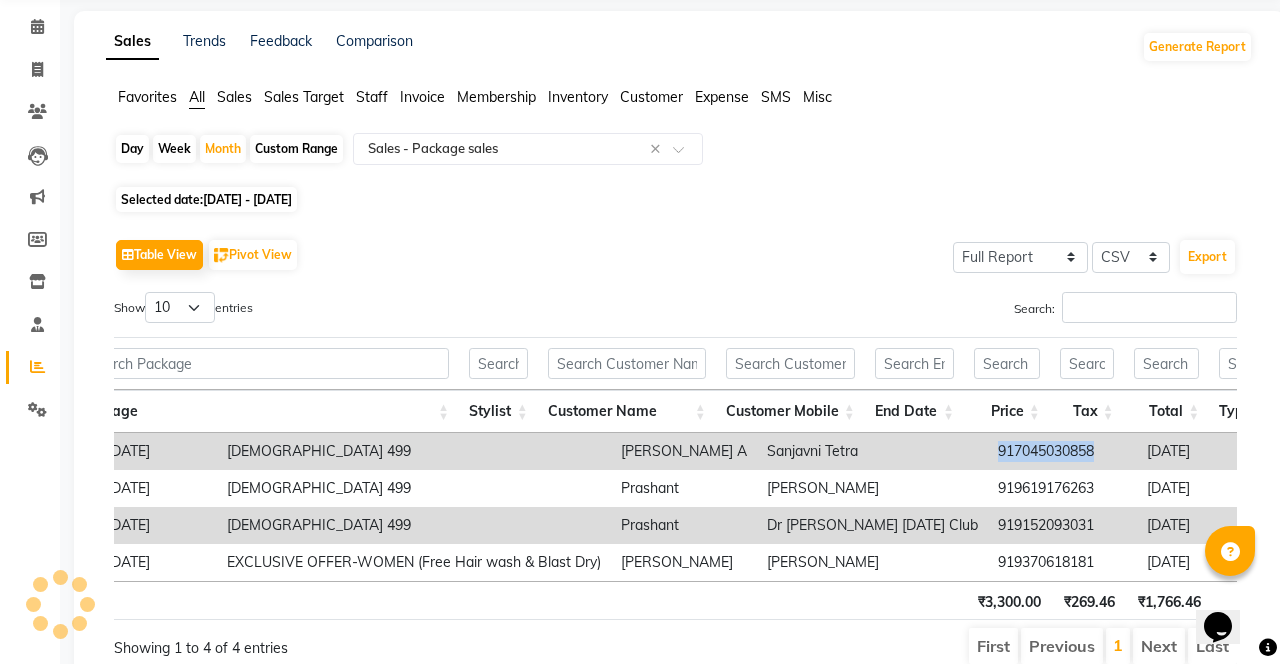copy on "917045030858" 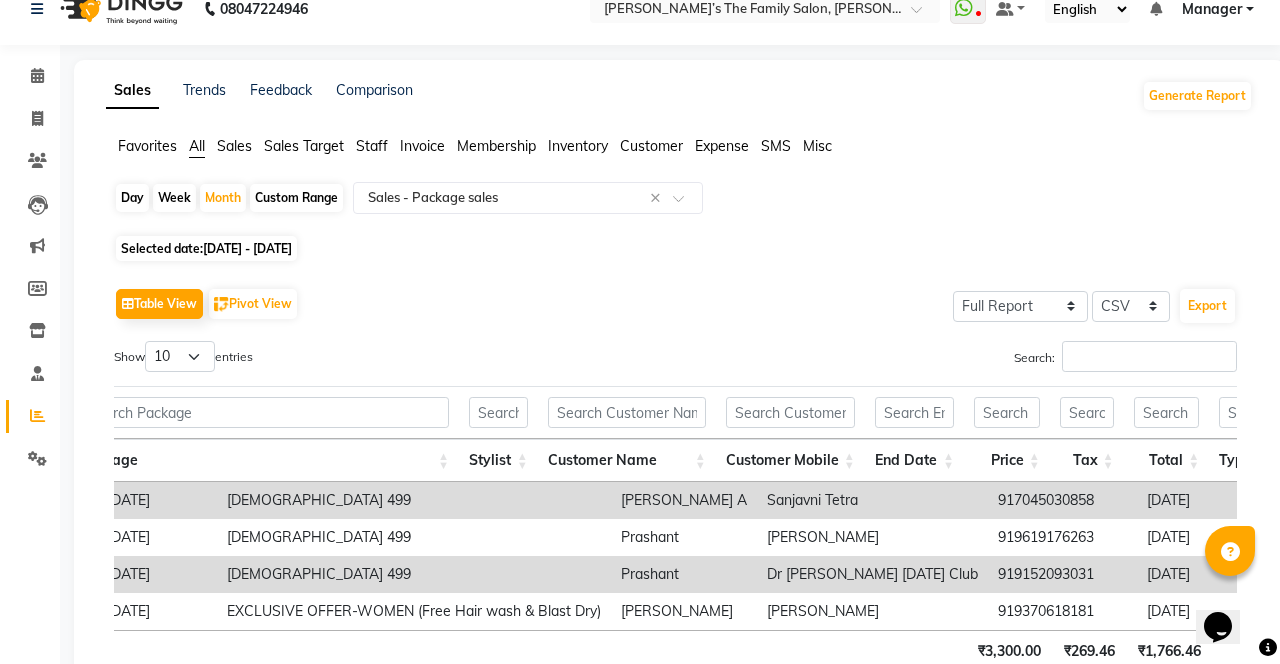 scroll, scrollTop: 0, scrollLeft: 0, axis: both 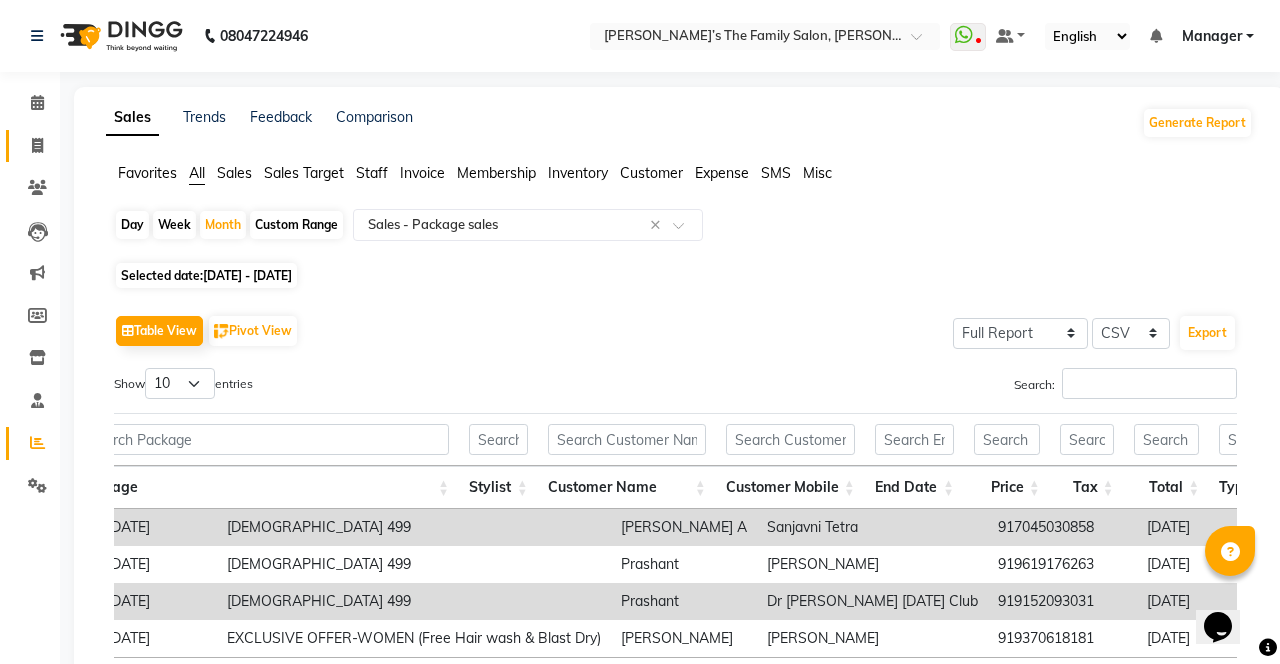 click 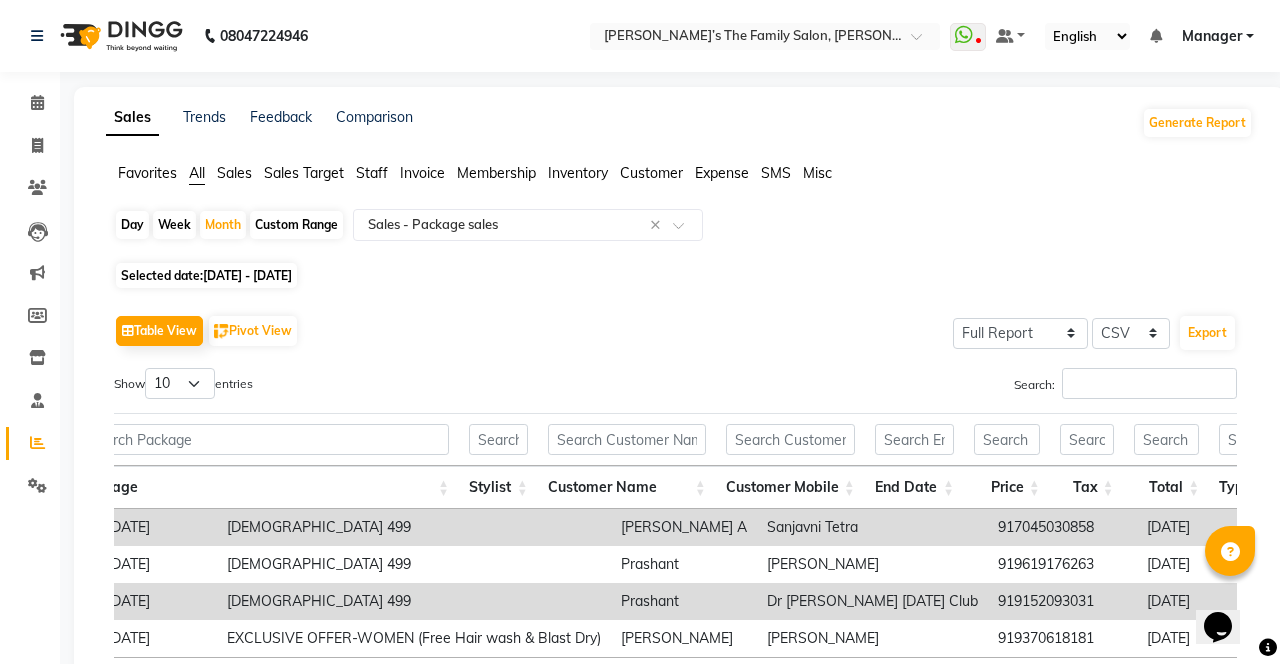select on "service" 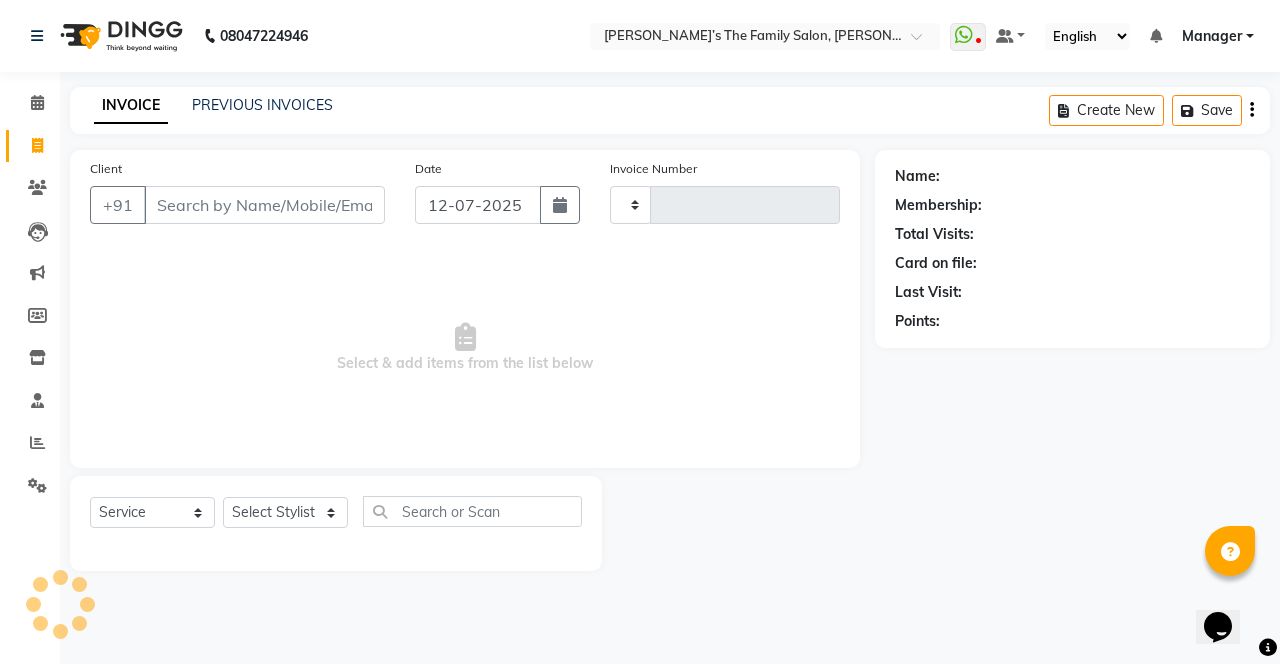 click on "Client" at bounding box center [264, 205] 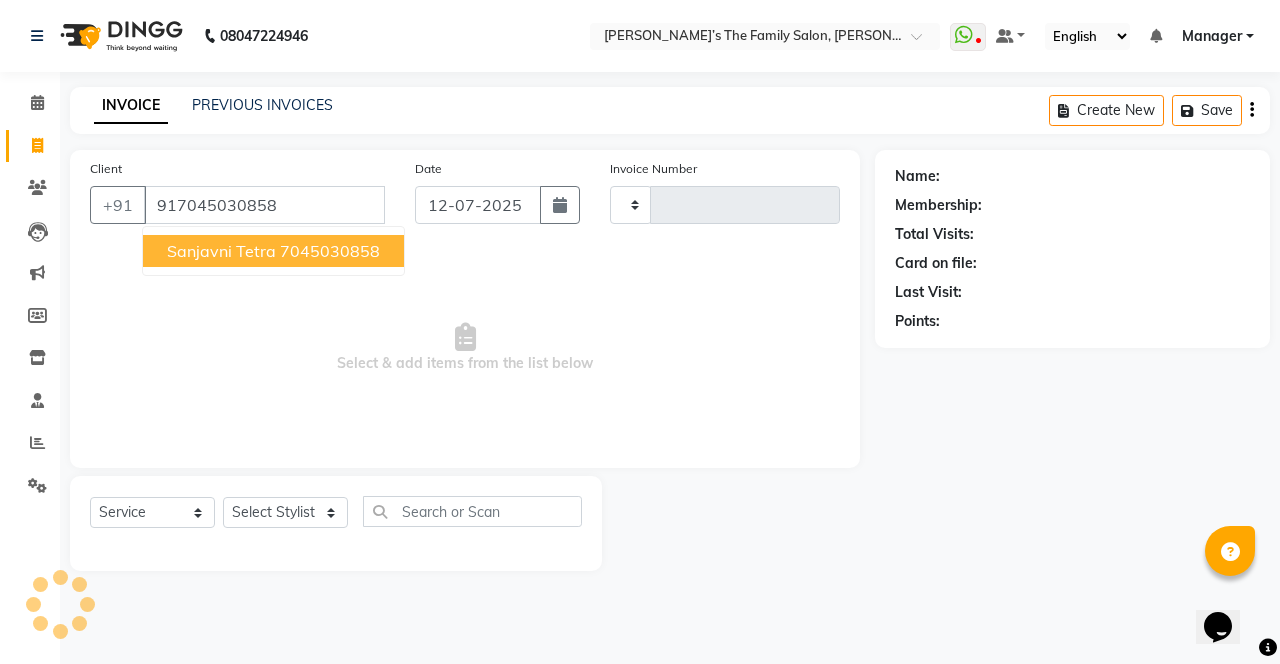 type on "917045030858" 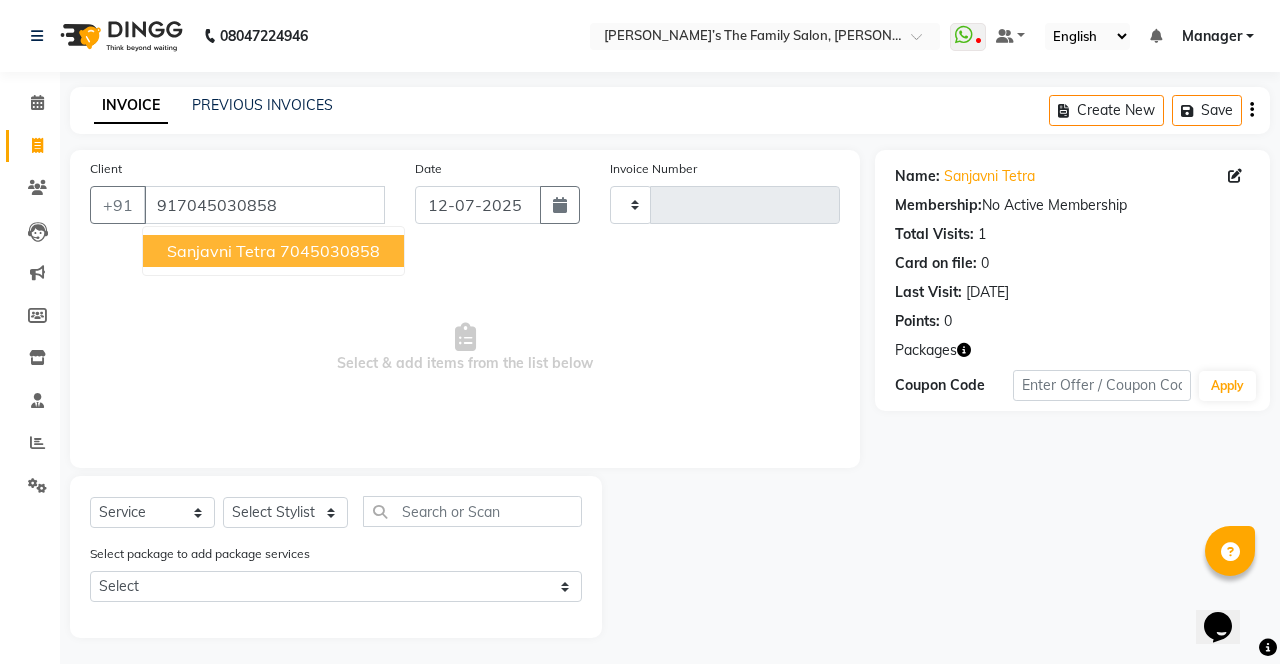 click on "Sanjavni Tetra" 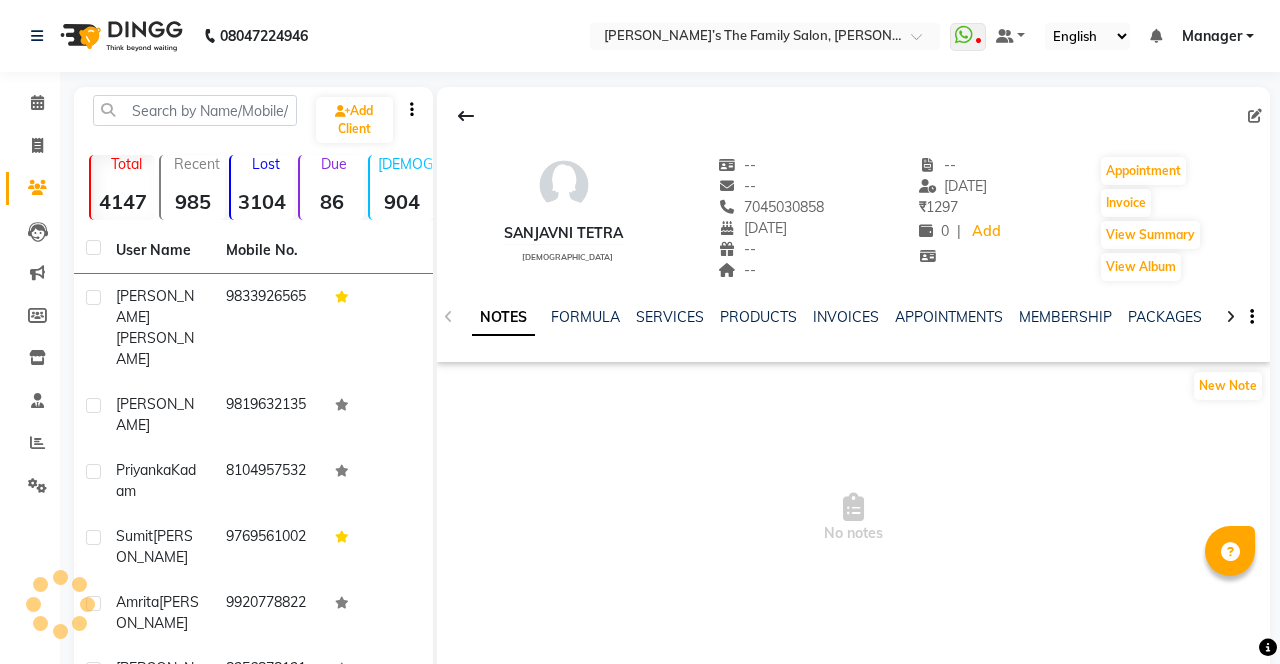 scroll, scrollTop: 0, scrollLeft: 0, axis: both 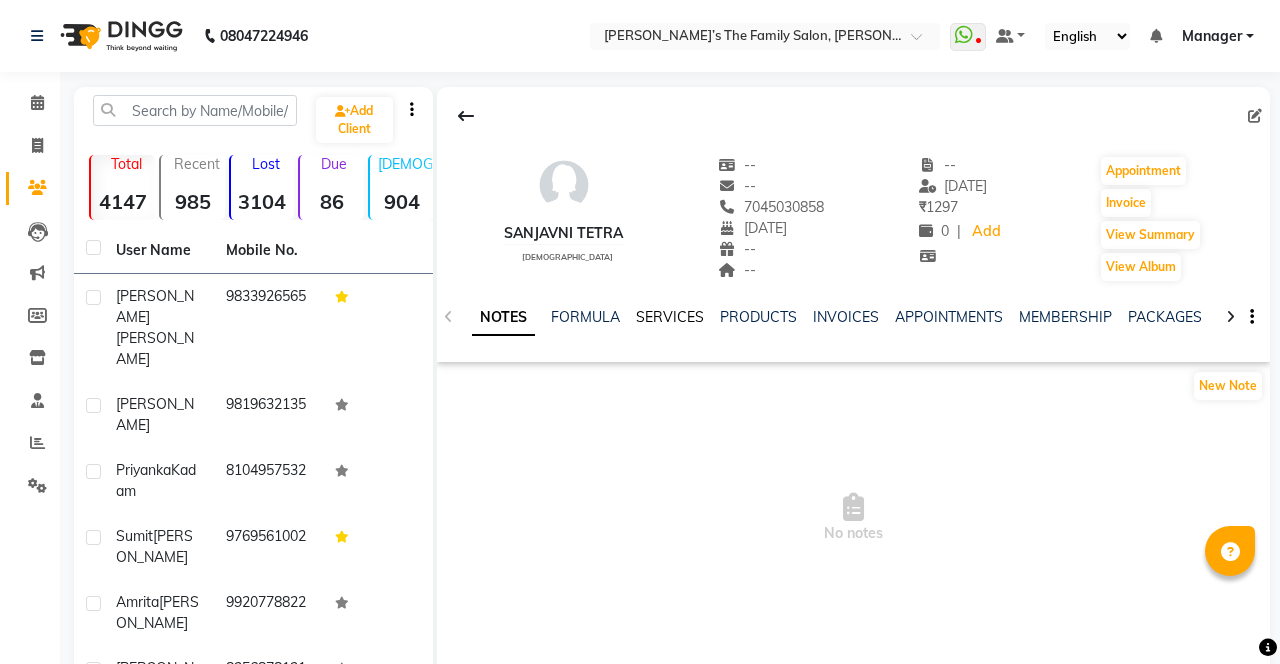 click on "SERVICES" 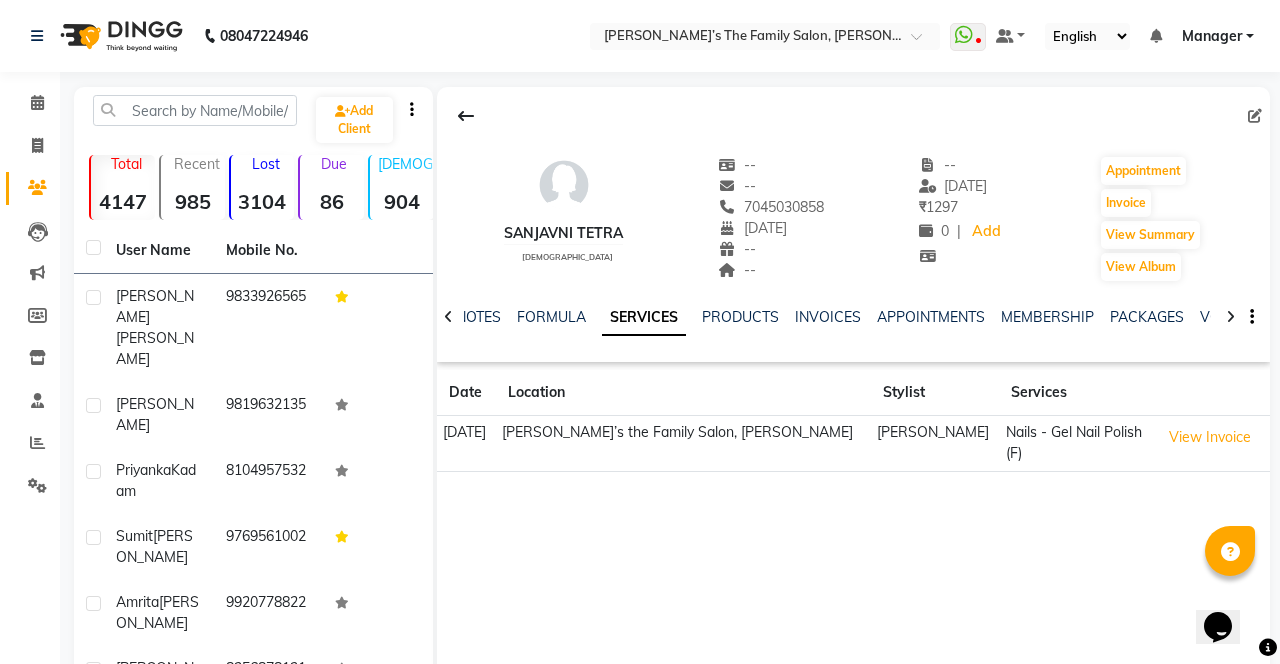 scroll, scrollTop: 0, scrollLeft: 0, axis: both 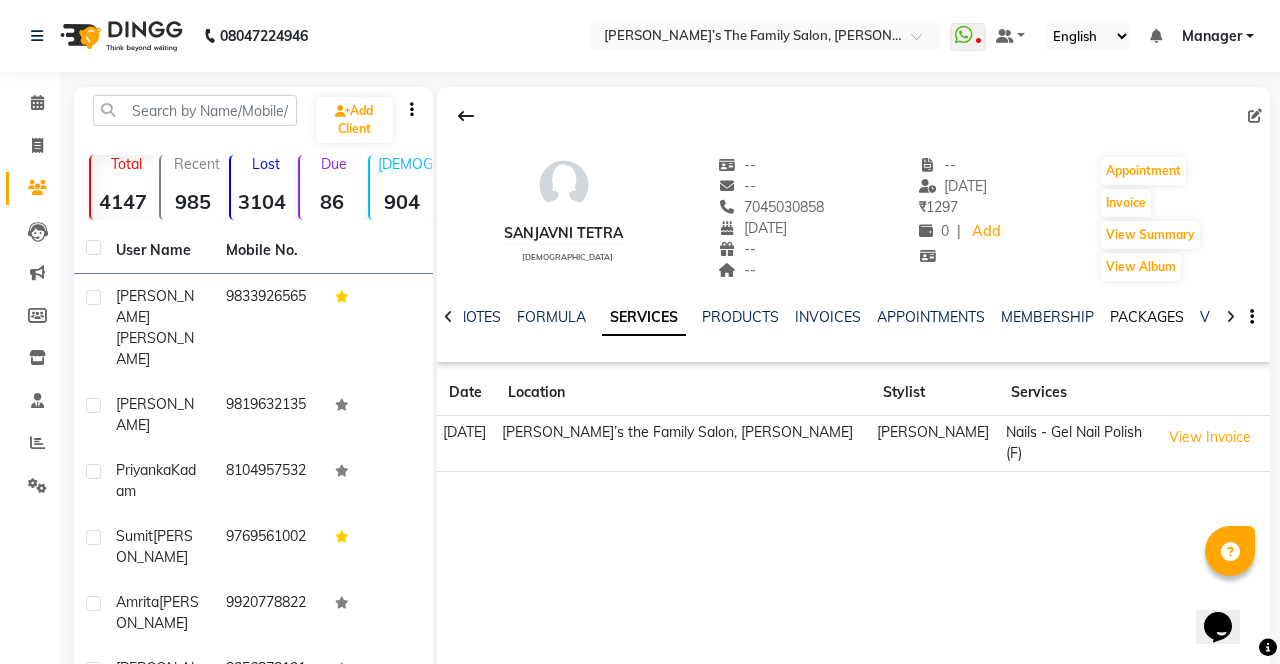 click on "PACKAGES" 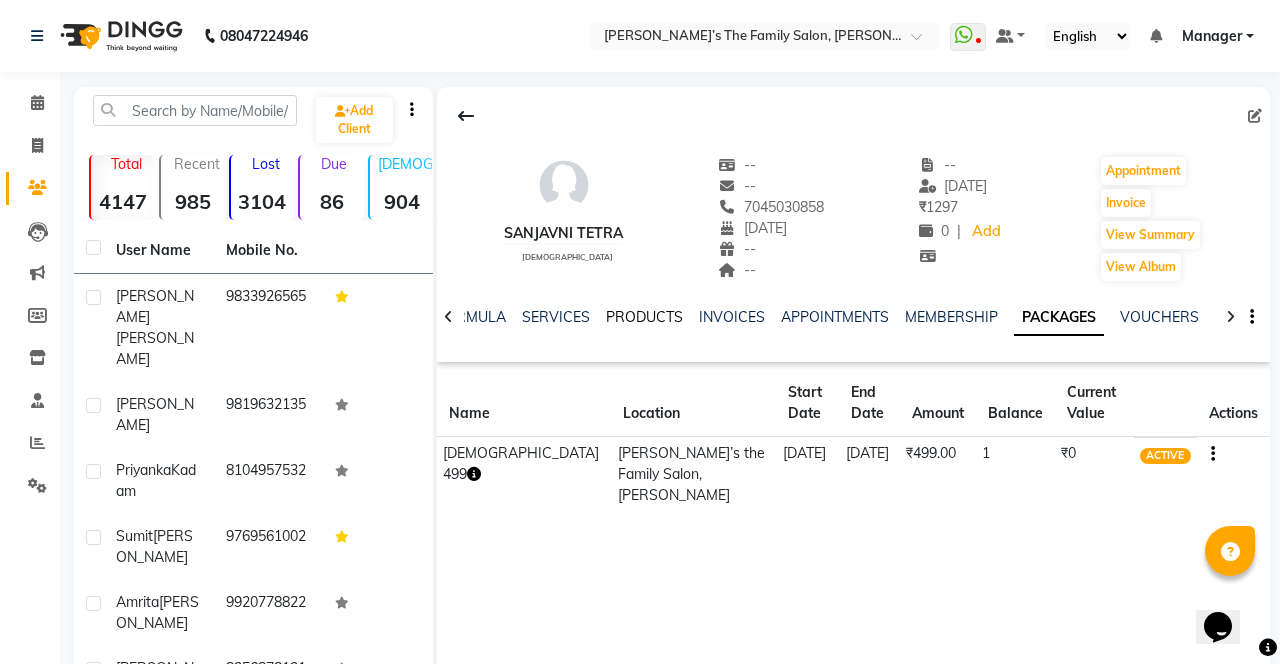 click on "PRODUCTS" 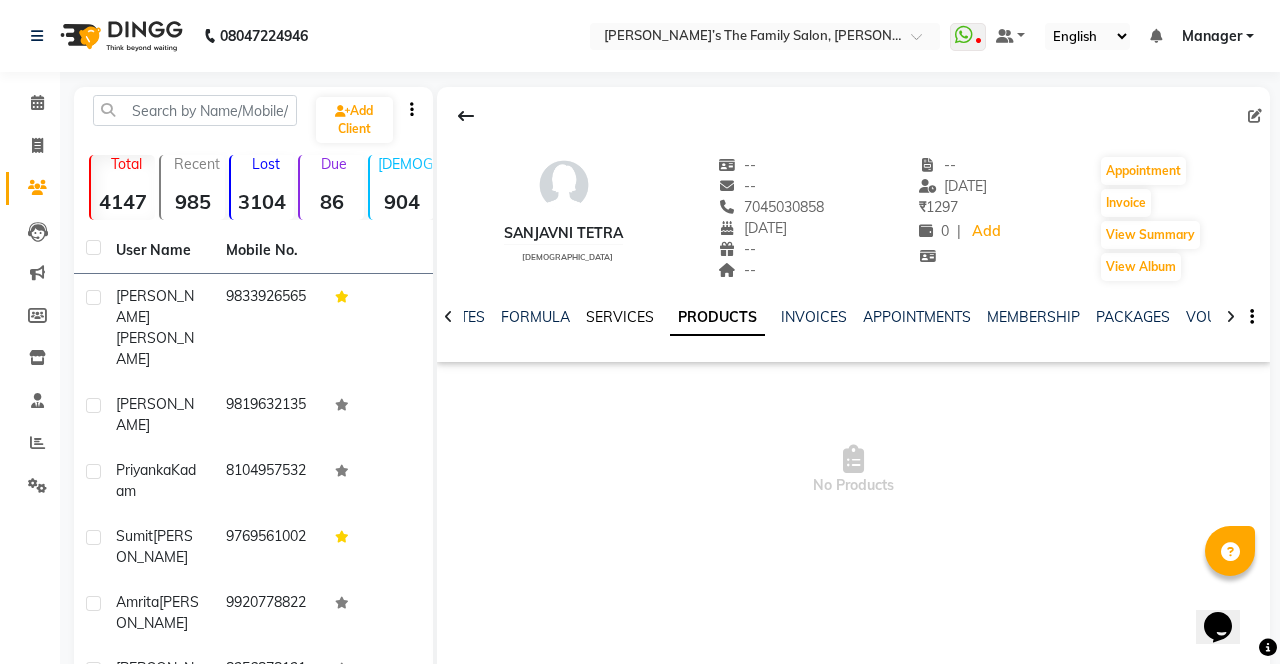 click on "SERVICES" 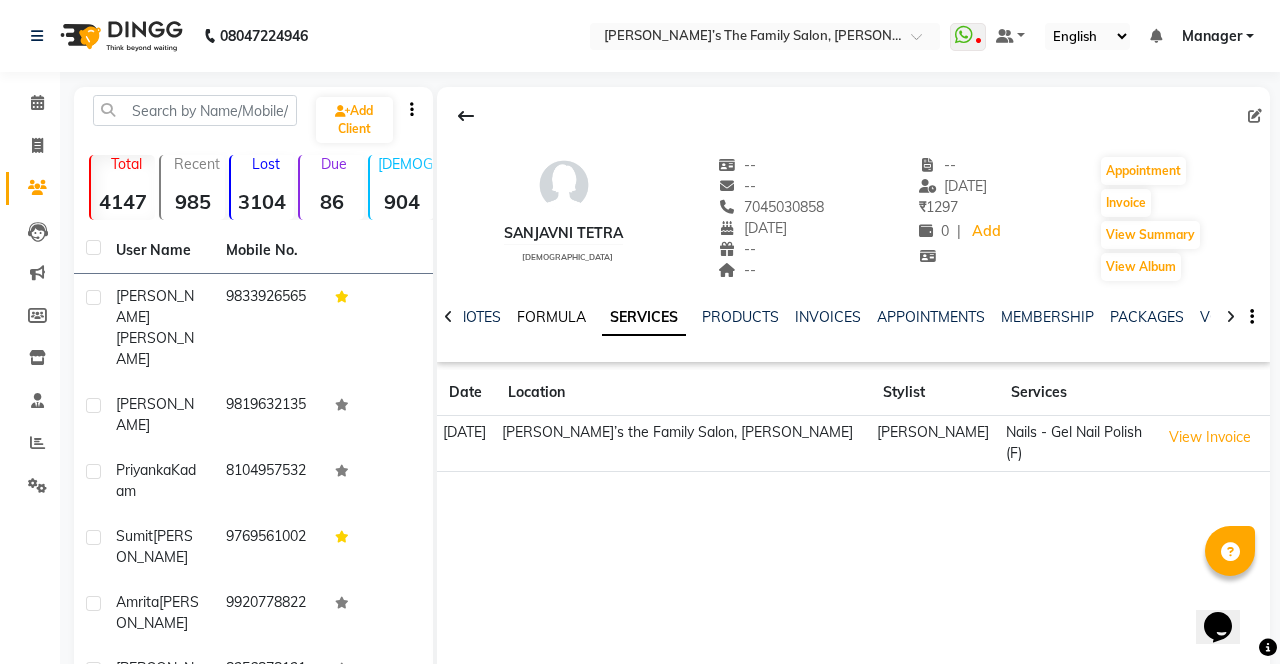 click on "FORMULA" 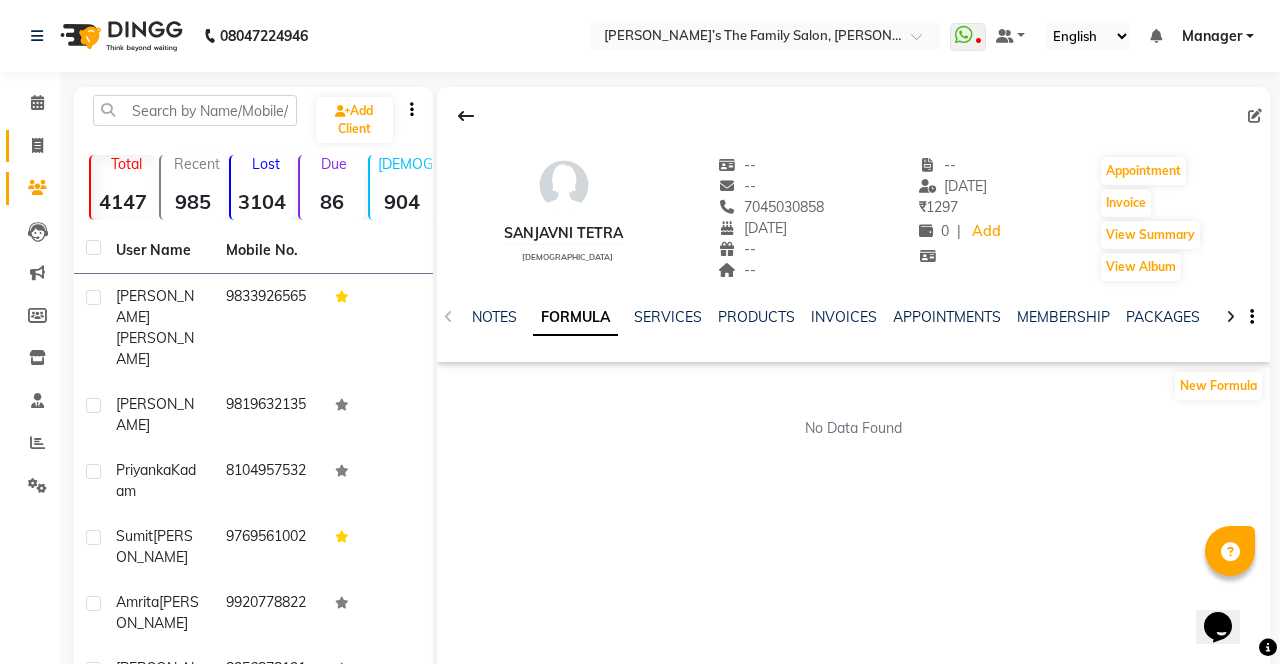 click 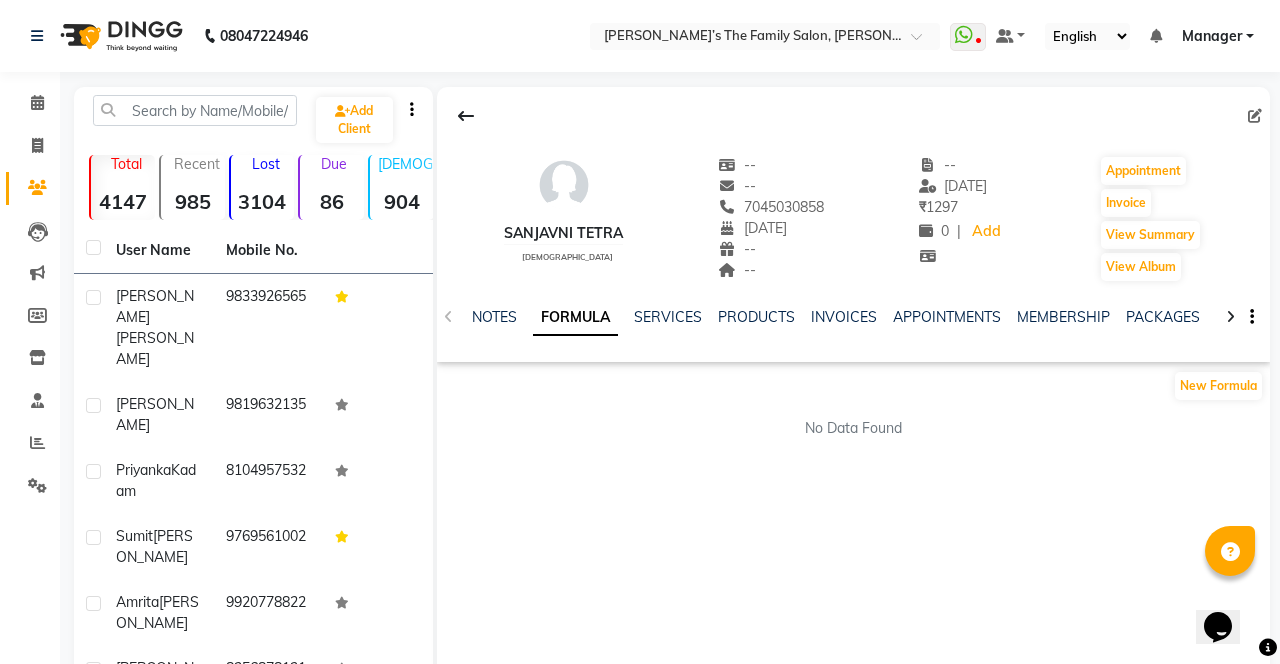 select on "service" 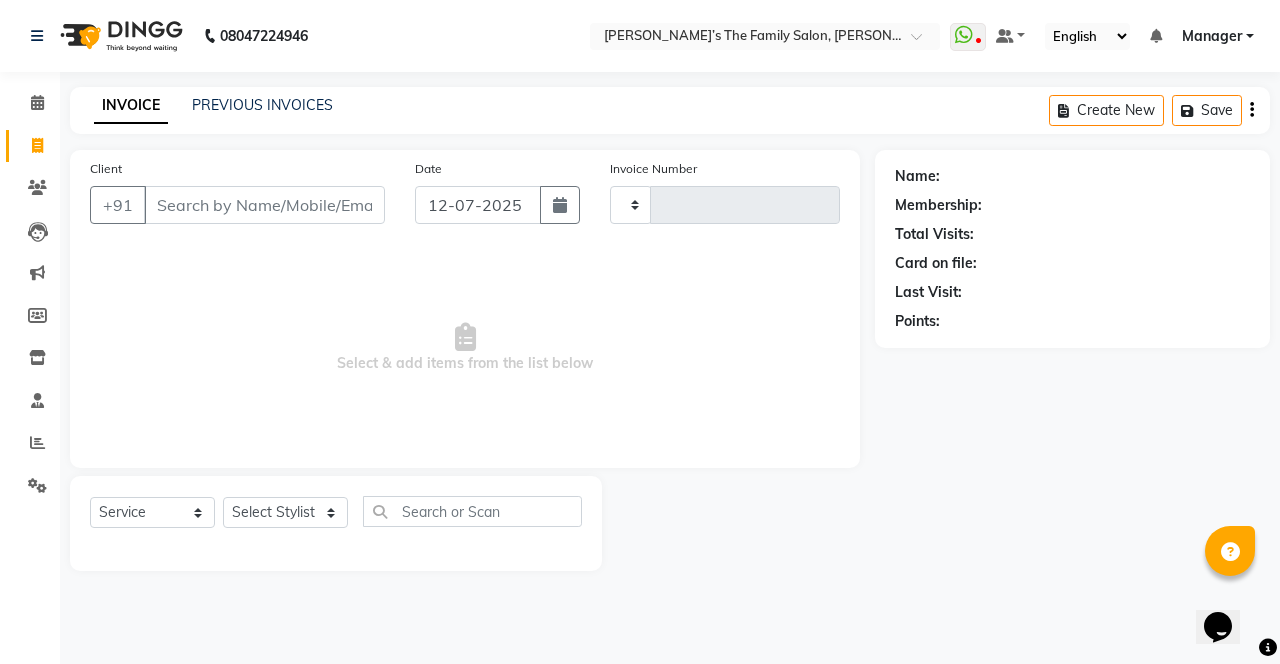 type on "2148" 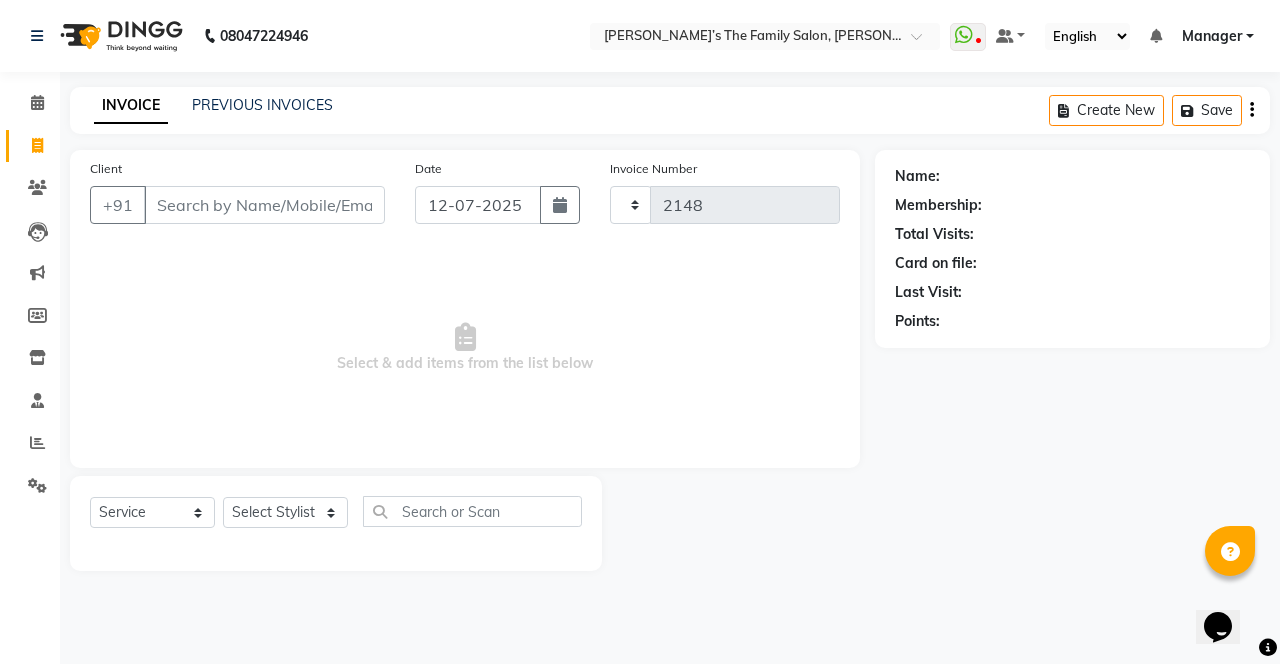 select on "8003" 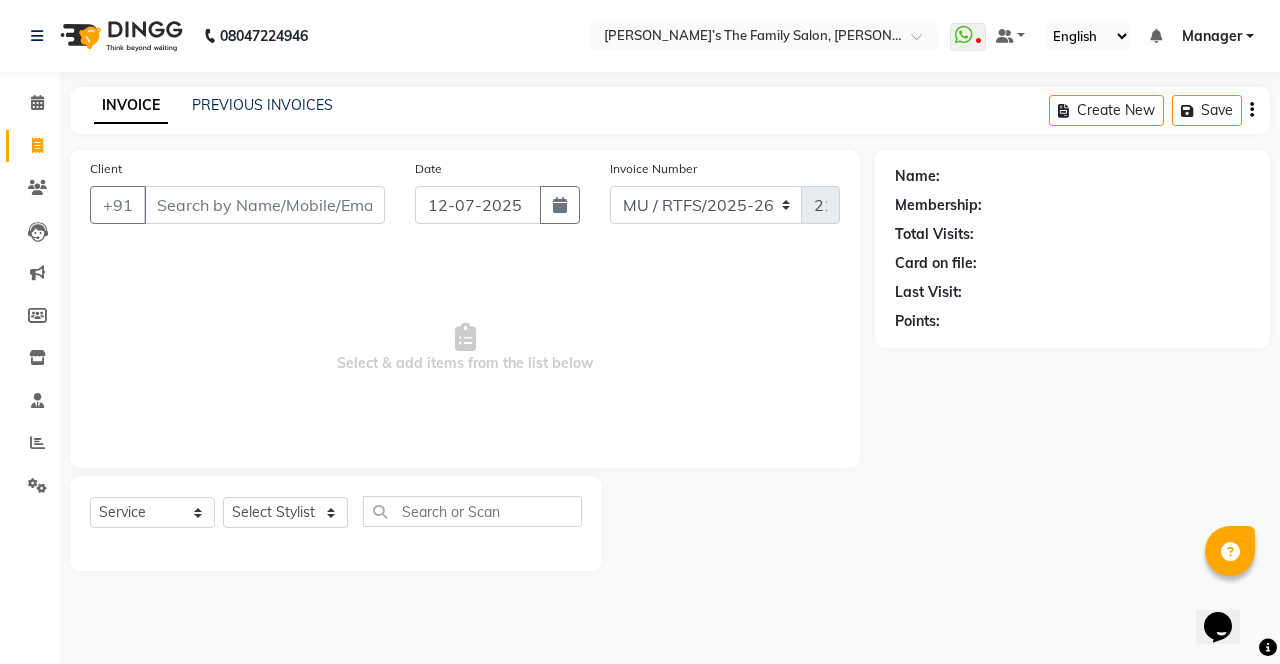click on "Name:" 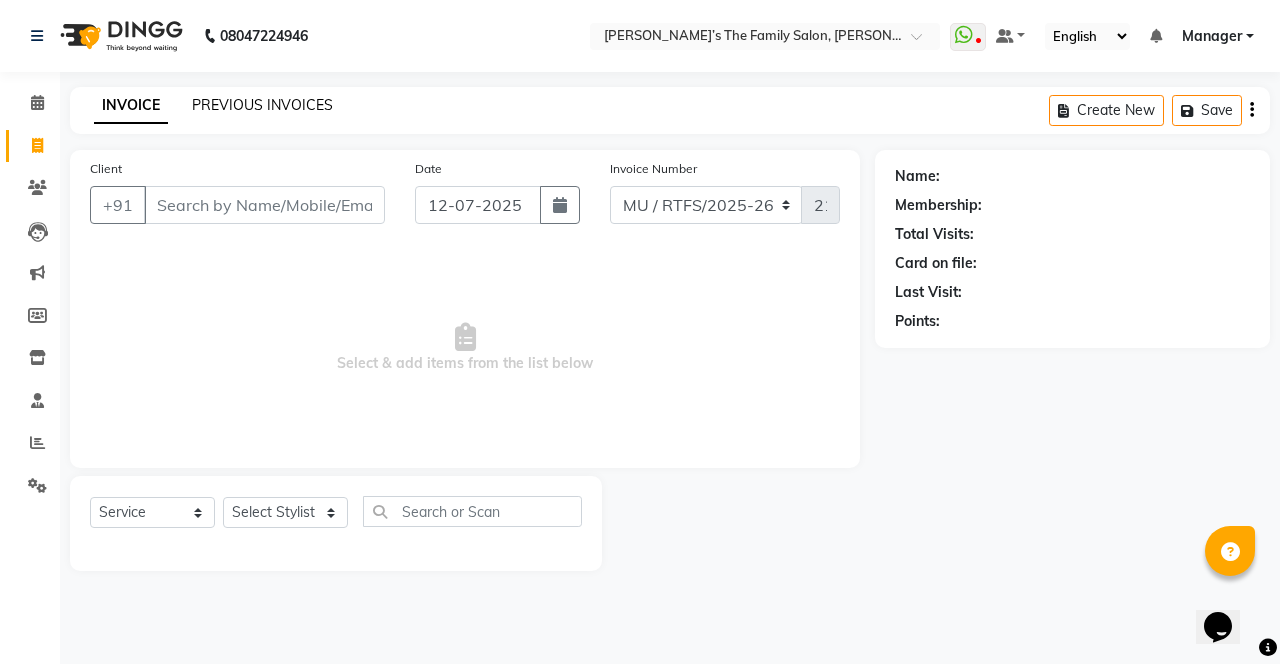 click on "PREVIOUS INVOICES" 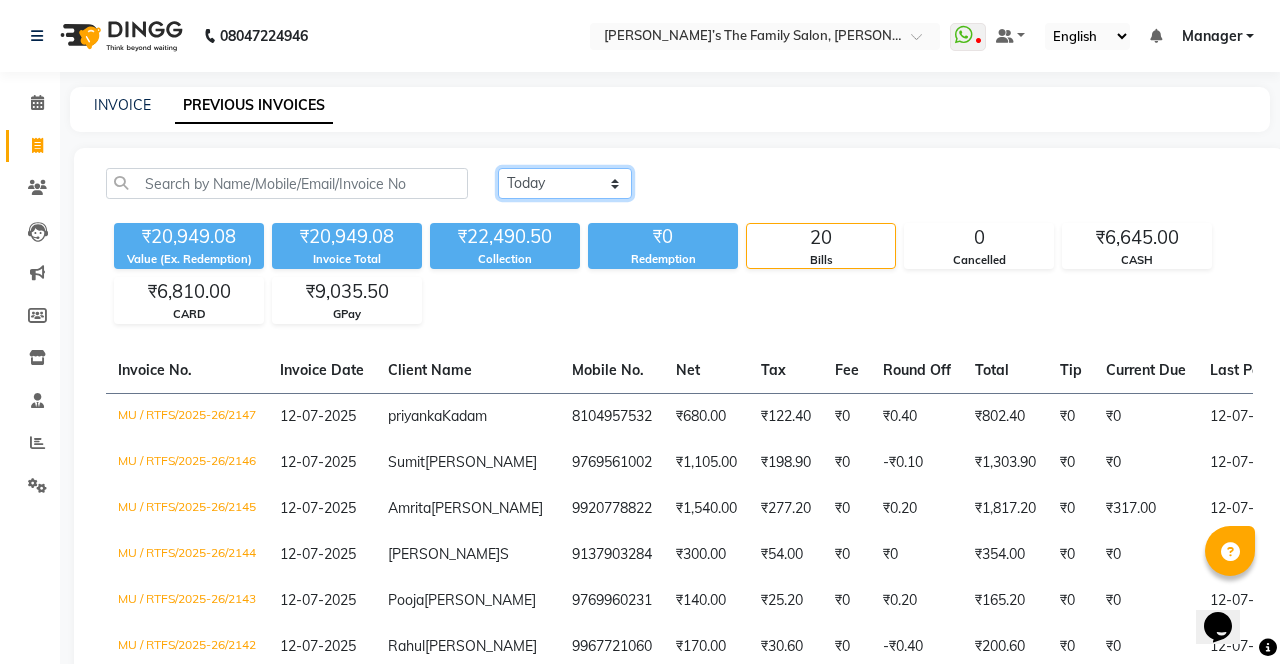 click on "Today Yesterday Custom Range" 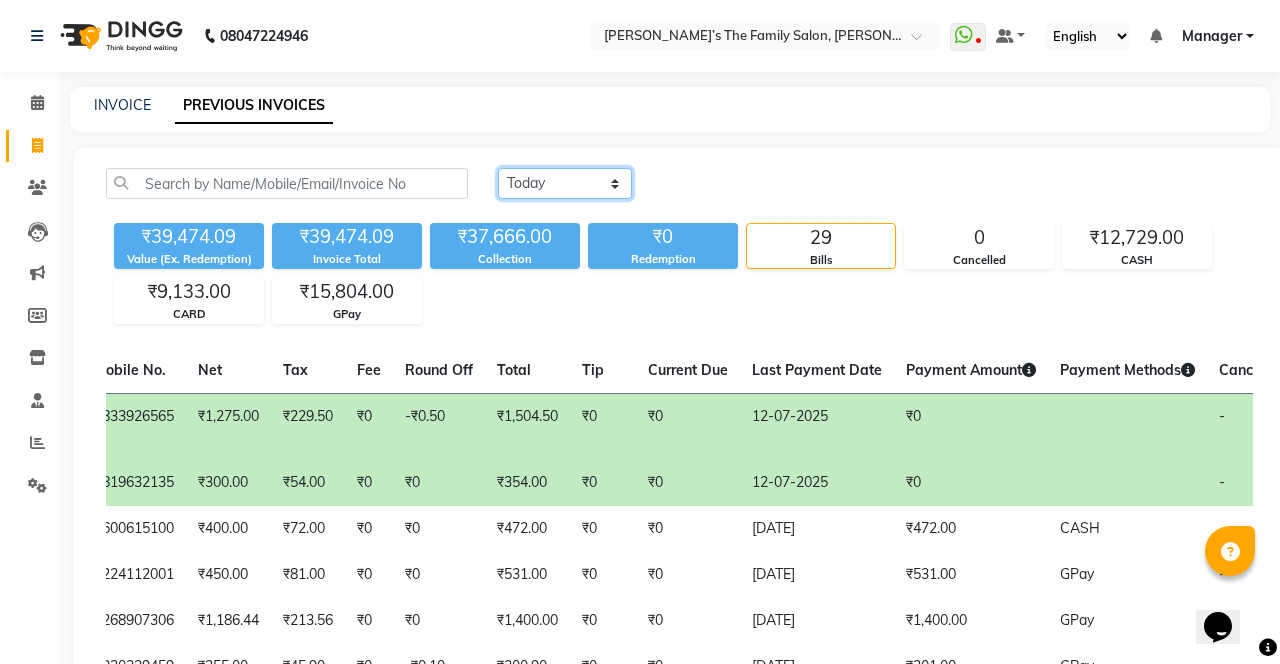 scroll, scrollTop: 0, scrollLeft: 492, axis: horizontal 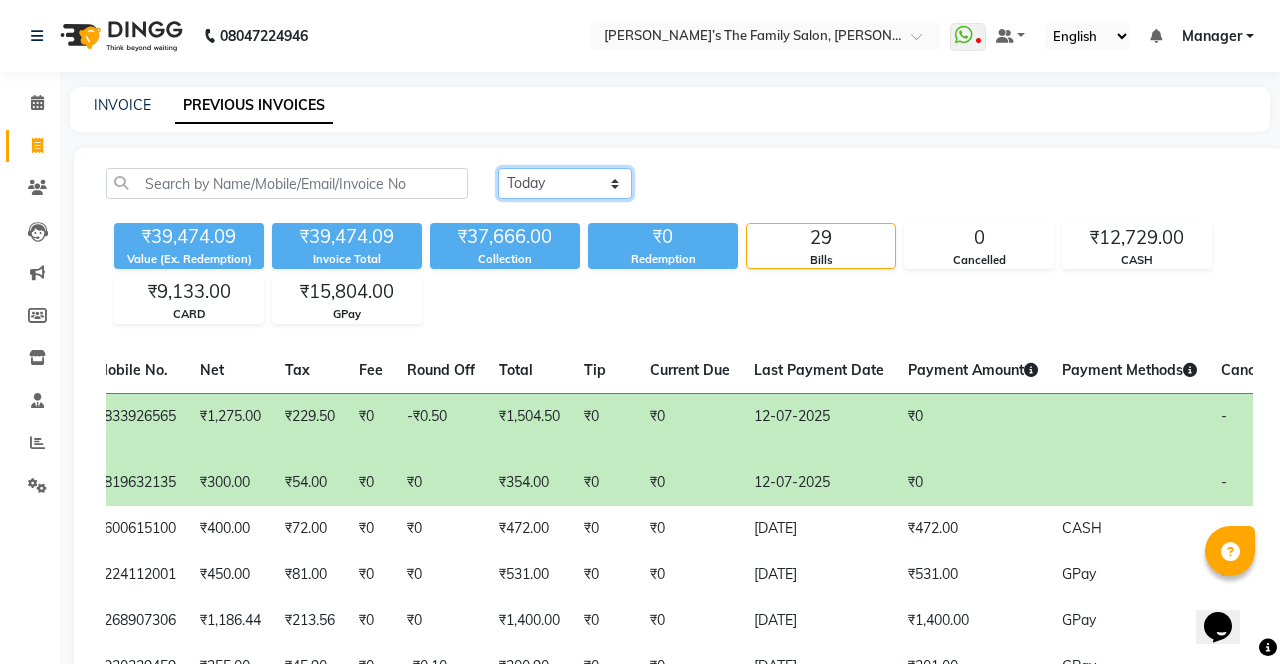 click on "Today Yesterday Custom Range" 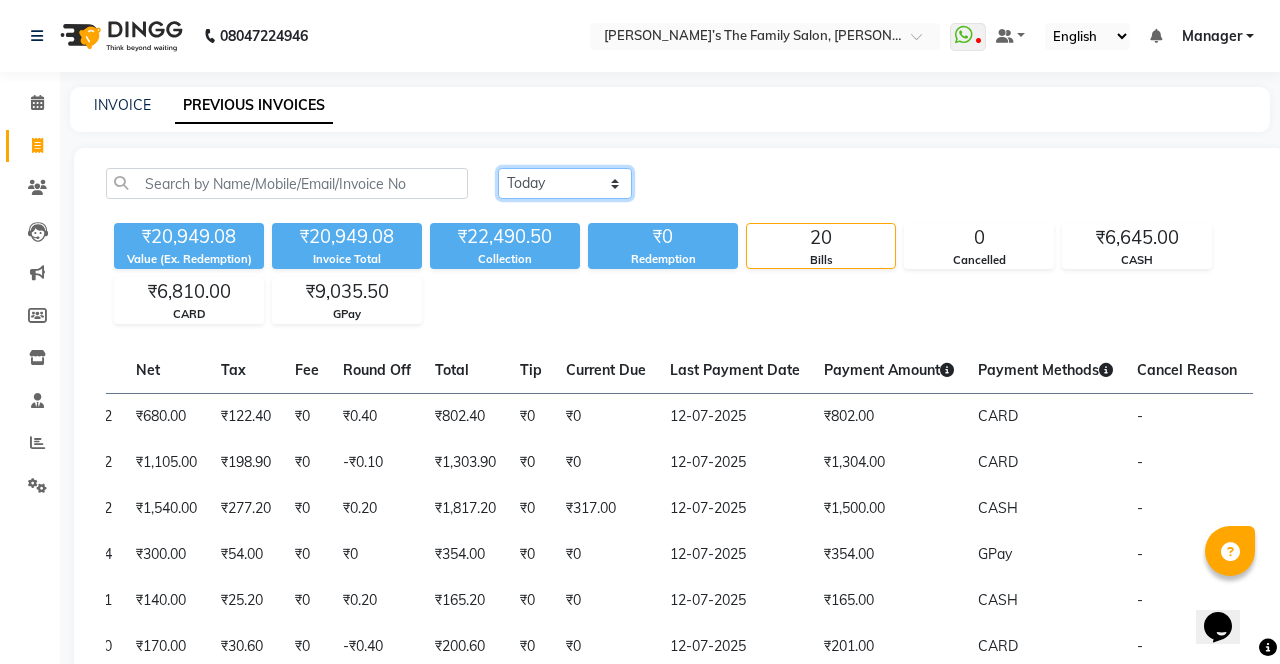 scroll, scrollTop: 0, scrollLeft: 552, axis: horizontal 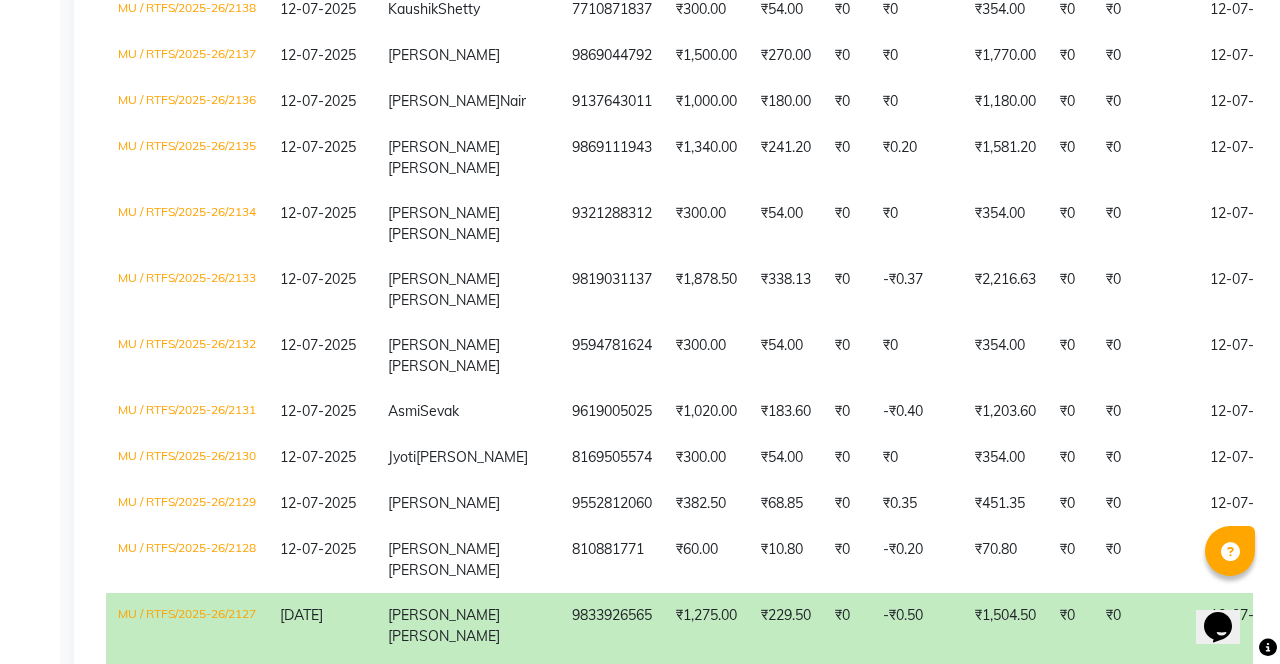 click on "[PERSON_NAME]" 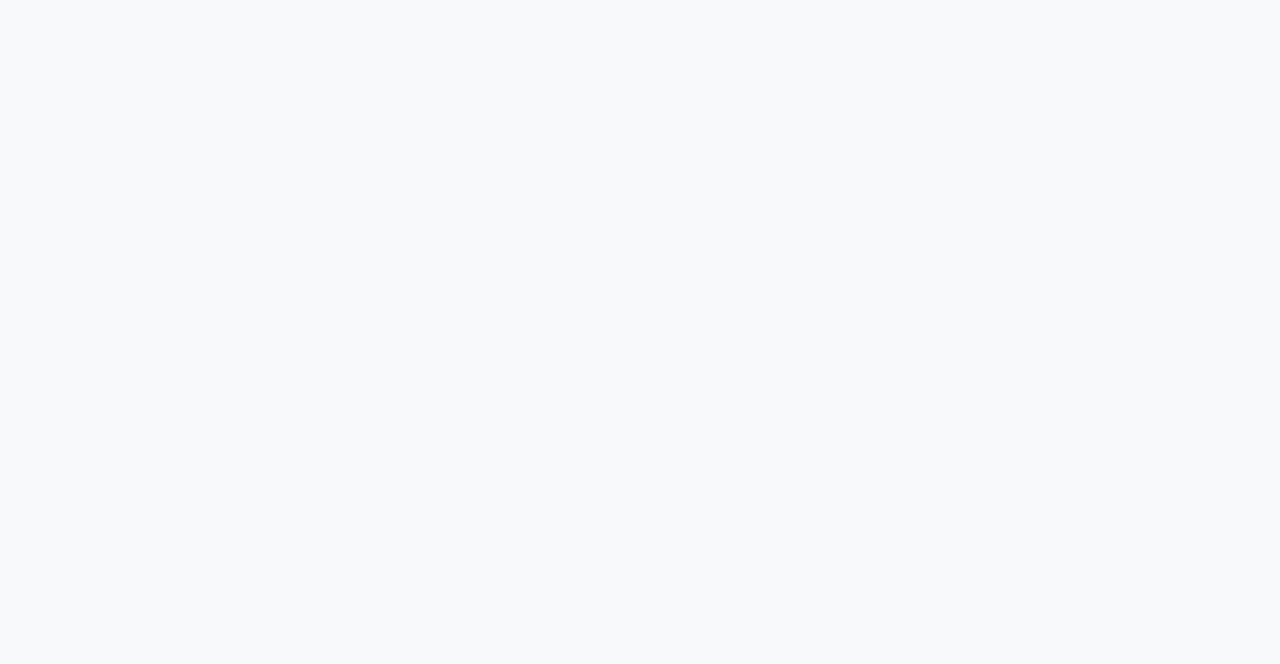 scroll, scrollTop: 0, scrollLeft: 0, axis: both 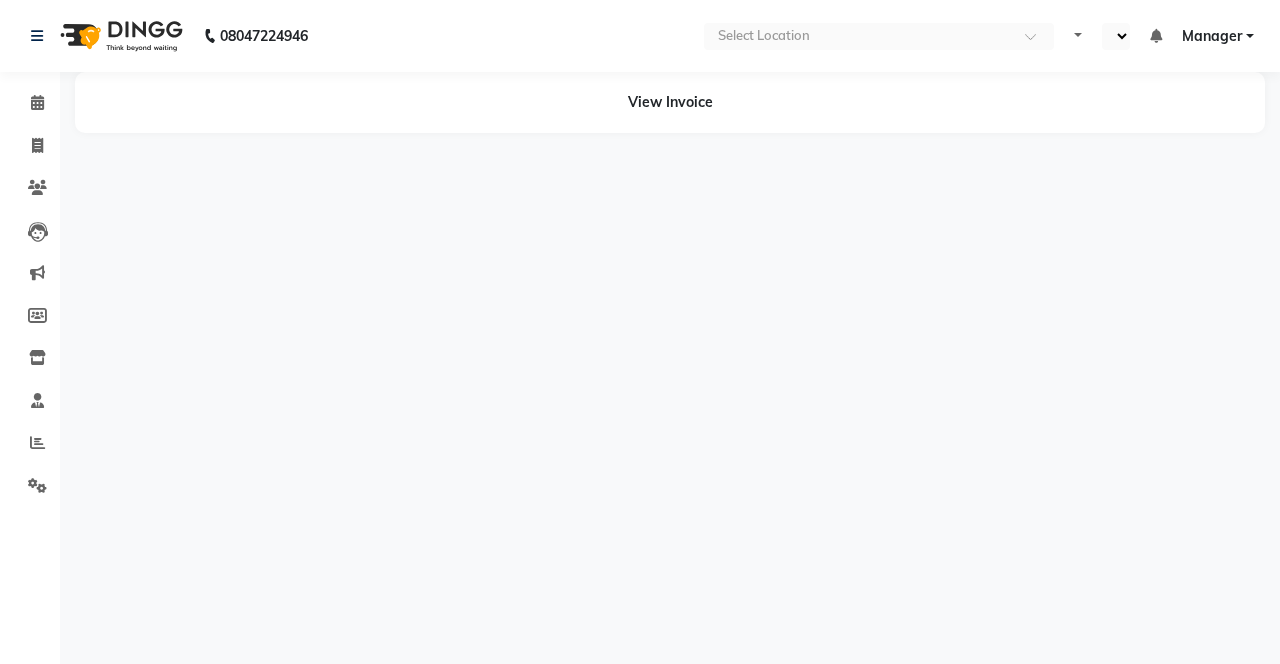 select on "en" 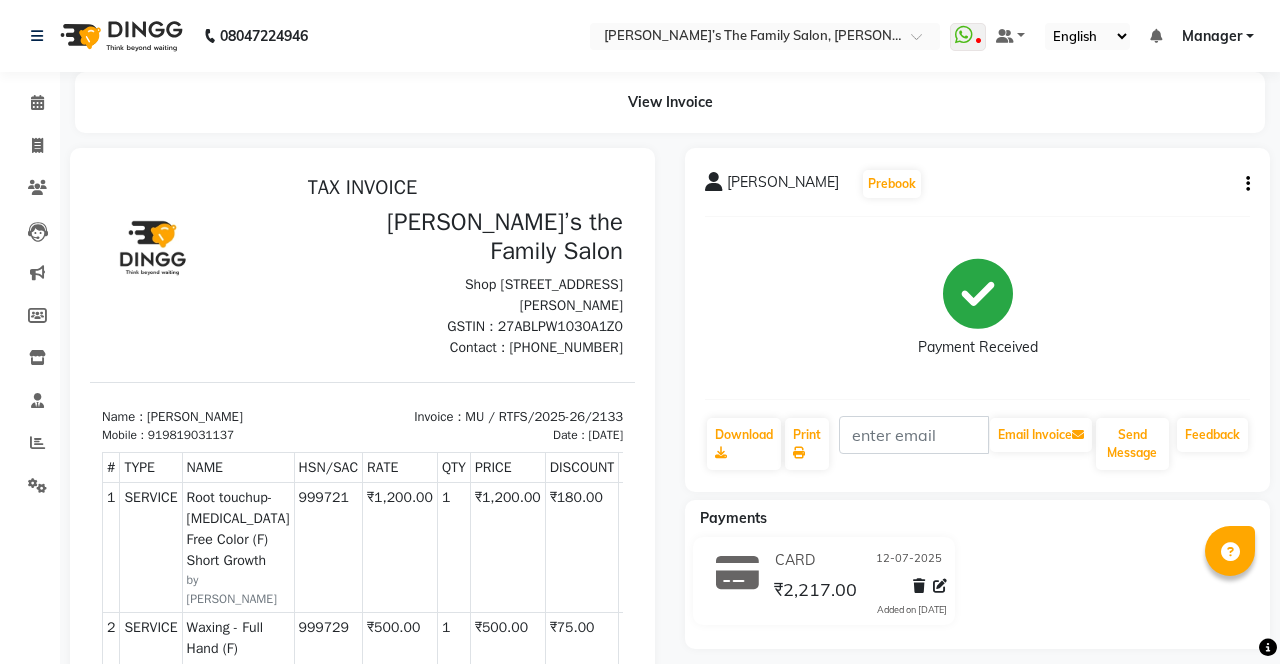 scroll, scrollTop: 0, scrollLeft: 0, axis: both 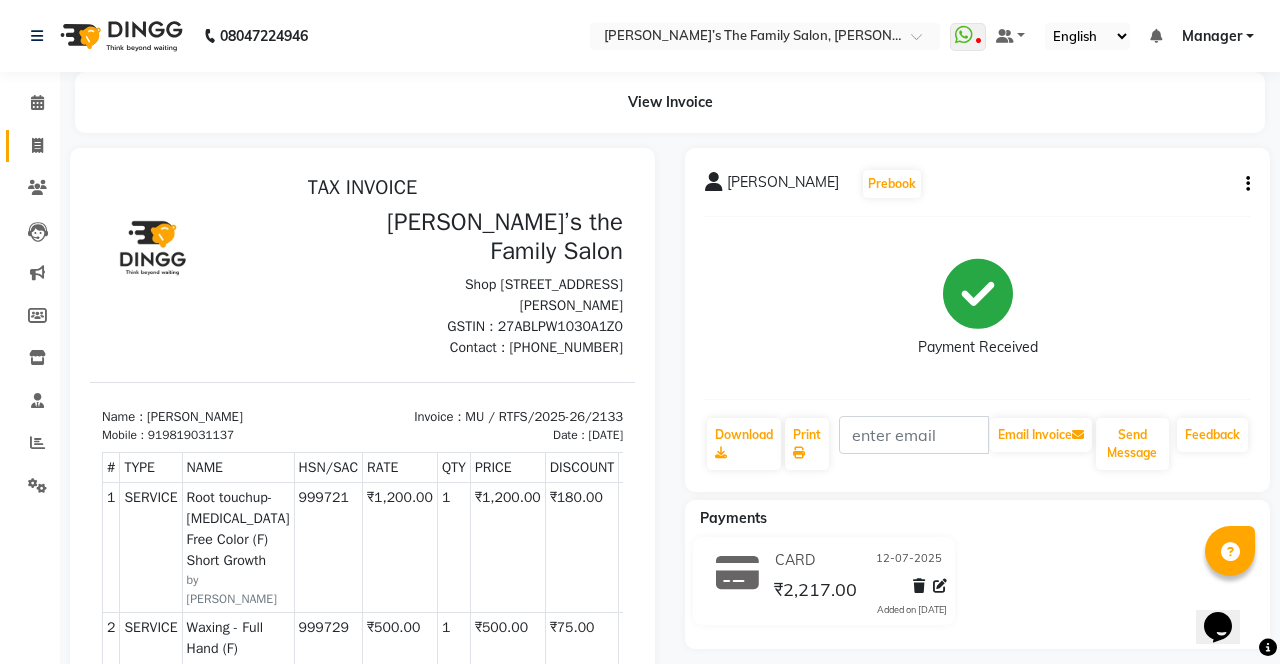 click 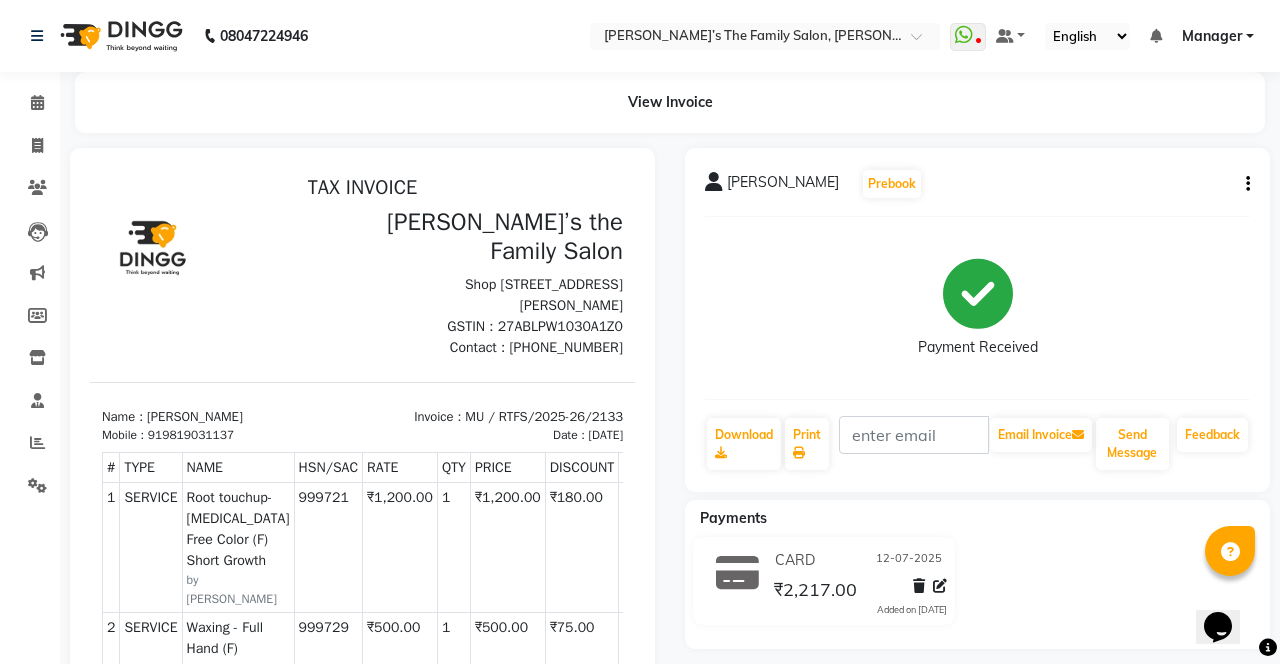 select on "service" 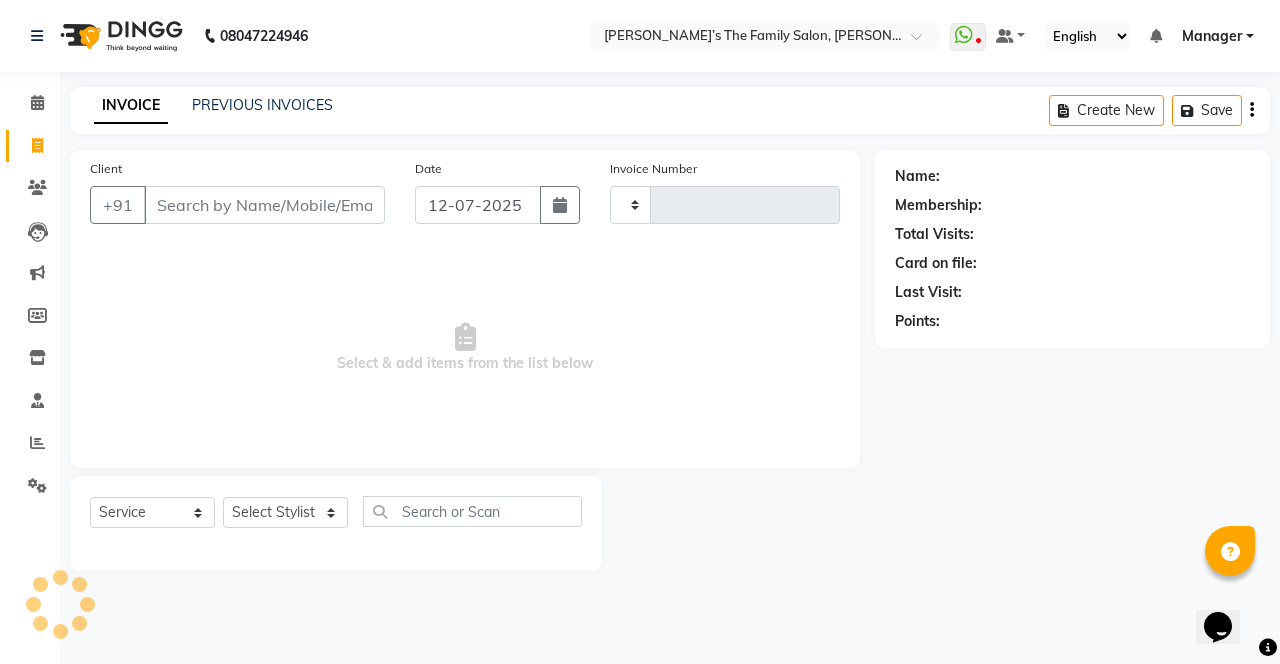 type on "2148" 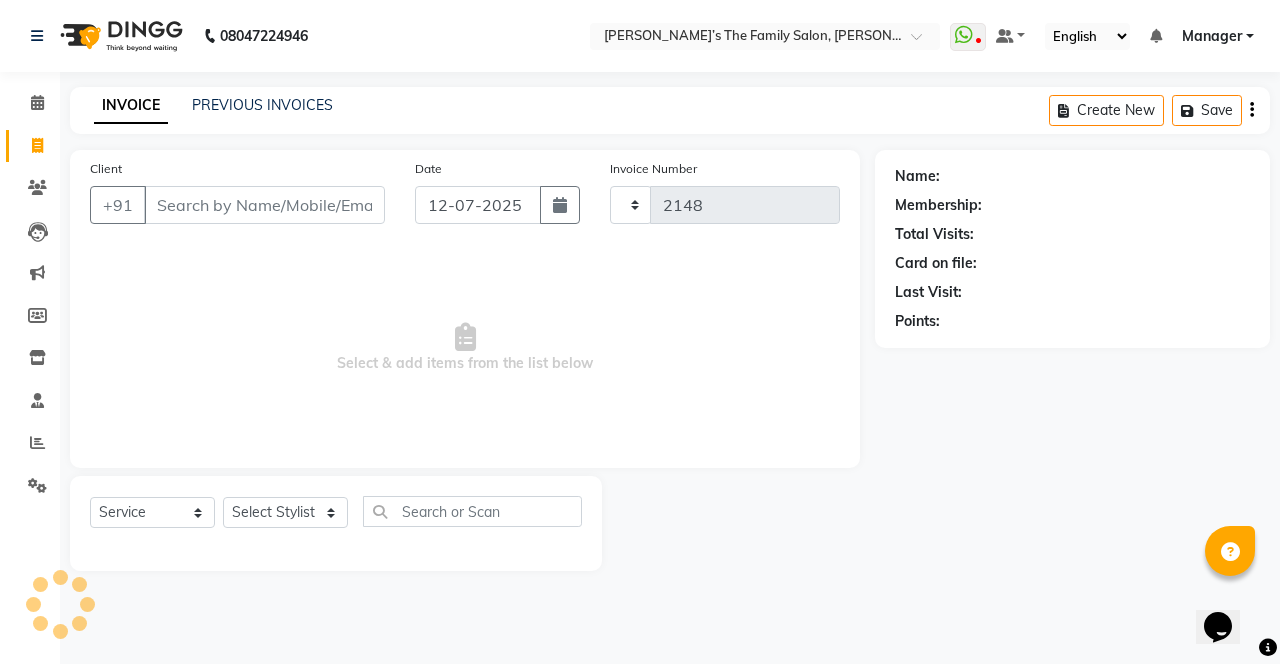 select on "8003" 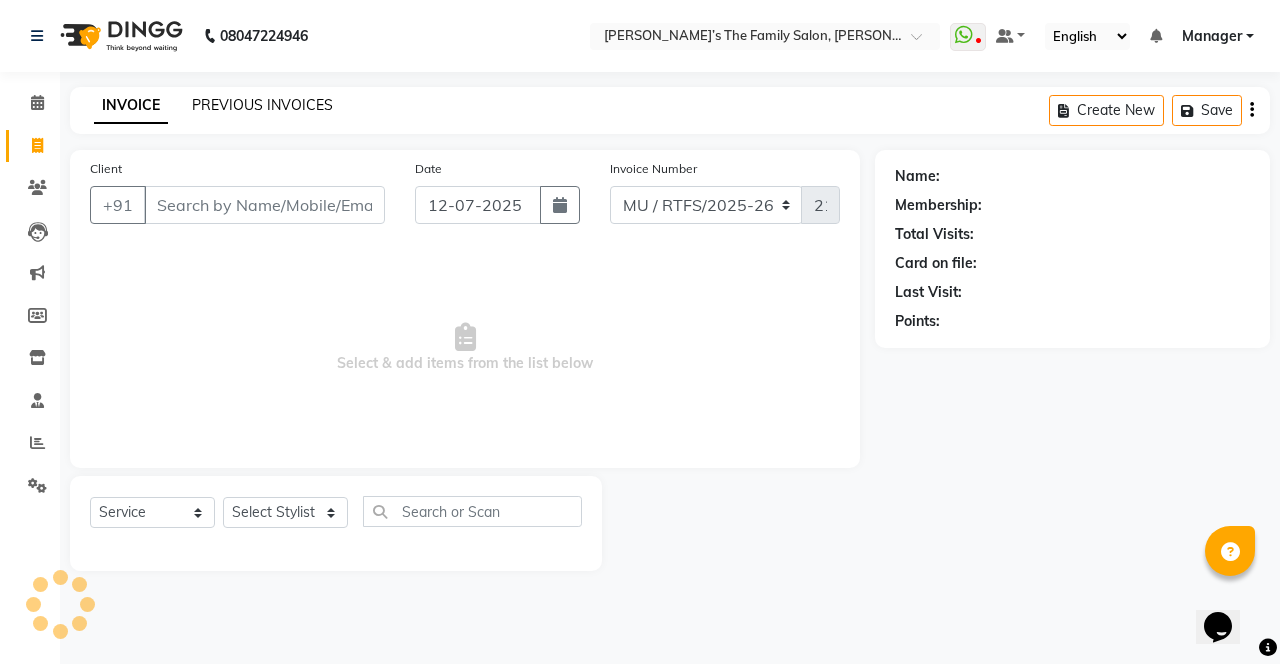 click on "PREVIOUS INVOICES" 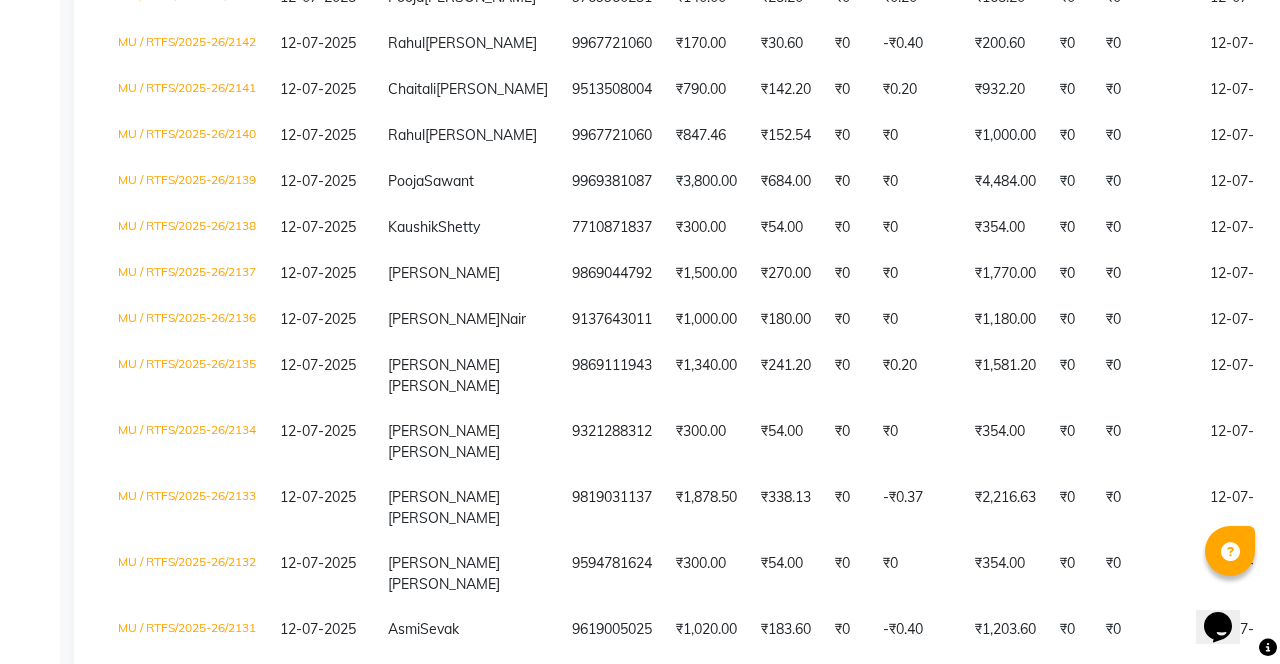 scroll, scrollTop: 593, scrollLeft: 0, axis: vertical 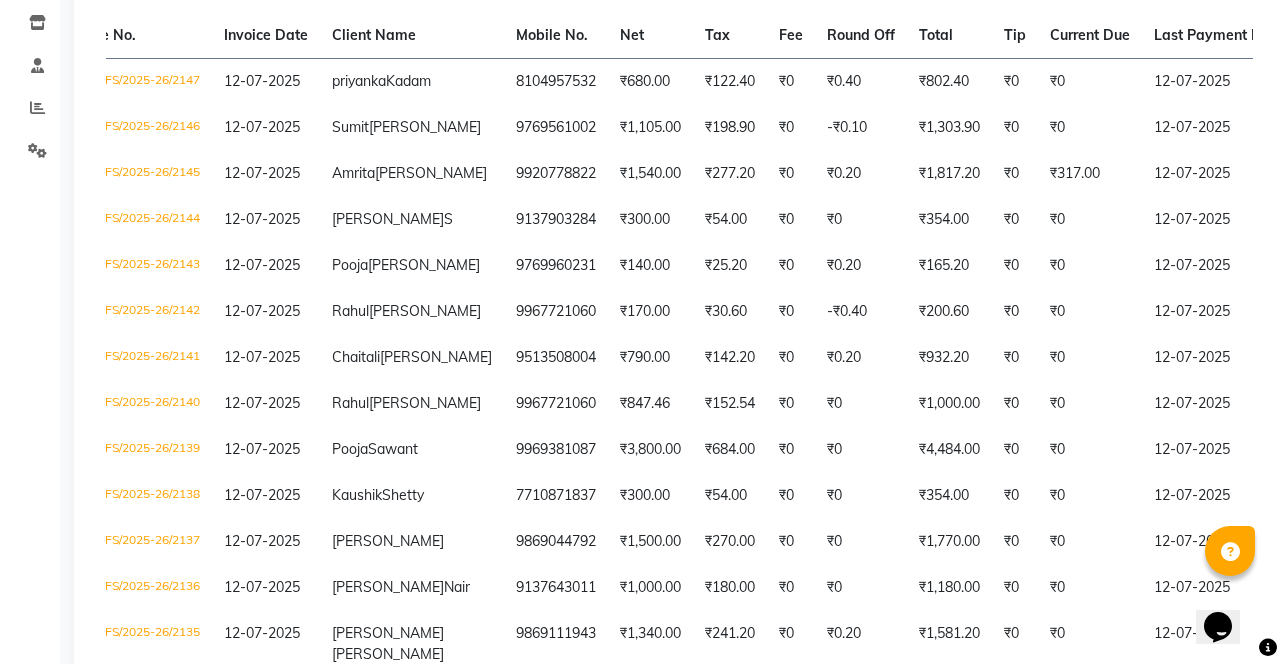 click on "[PERSON_NAME]  S" 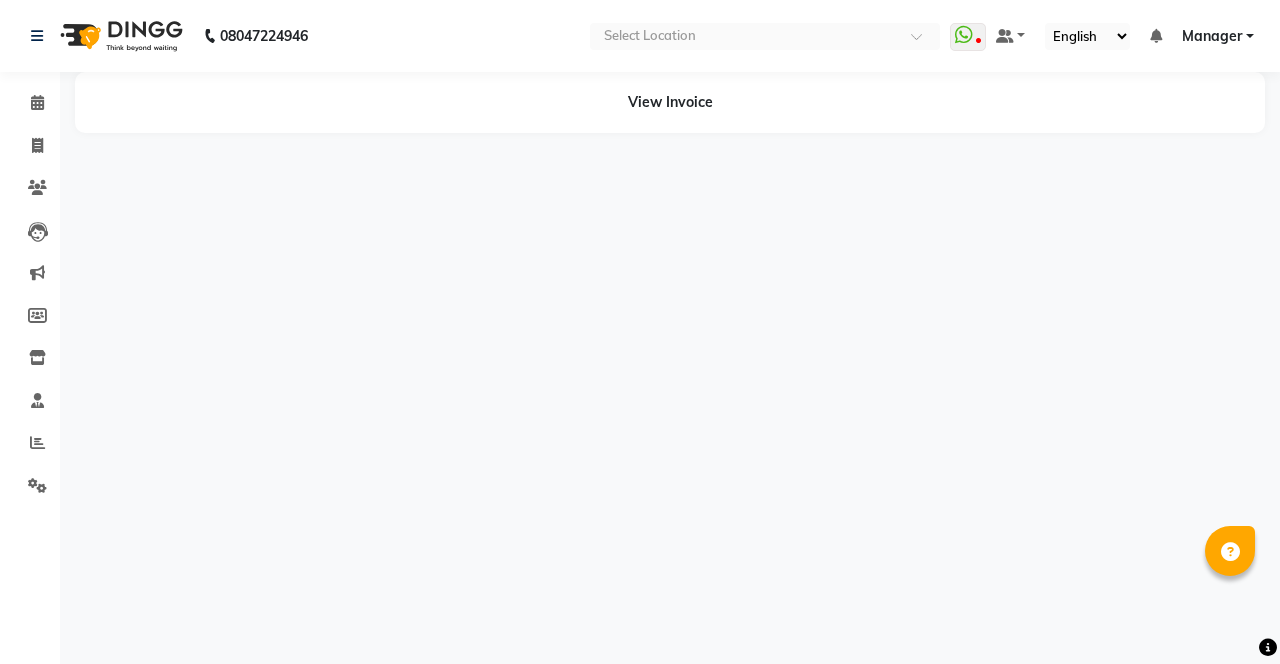 scroll, scrollTop: 0, scrollLeft: 0, axis: both 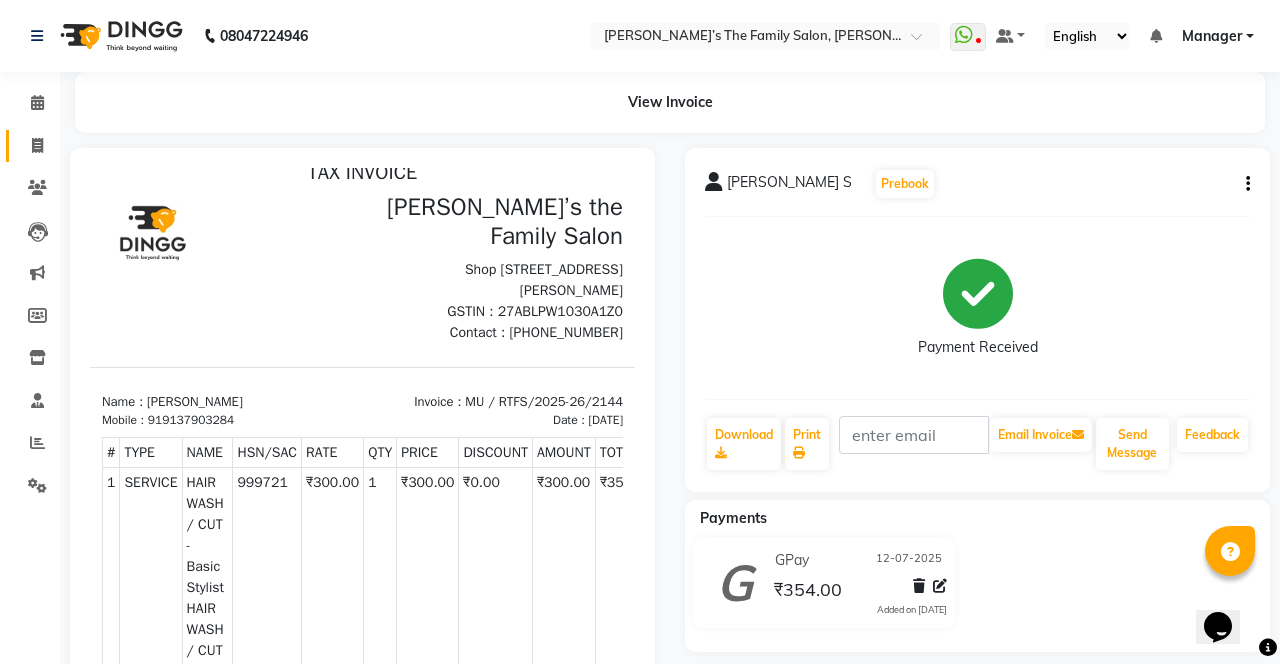 click 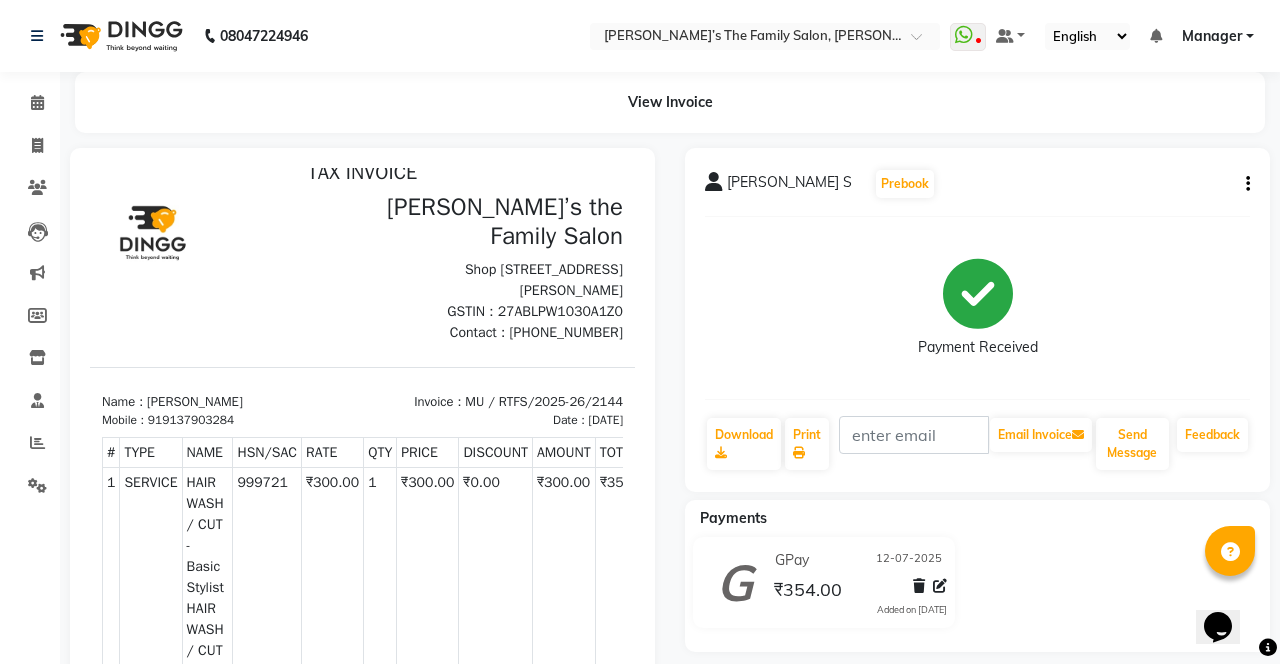 select on "service" 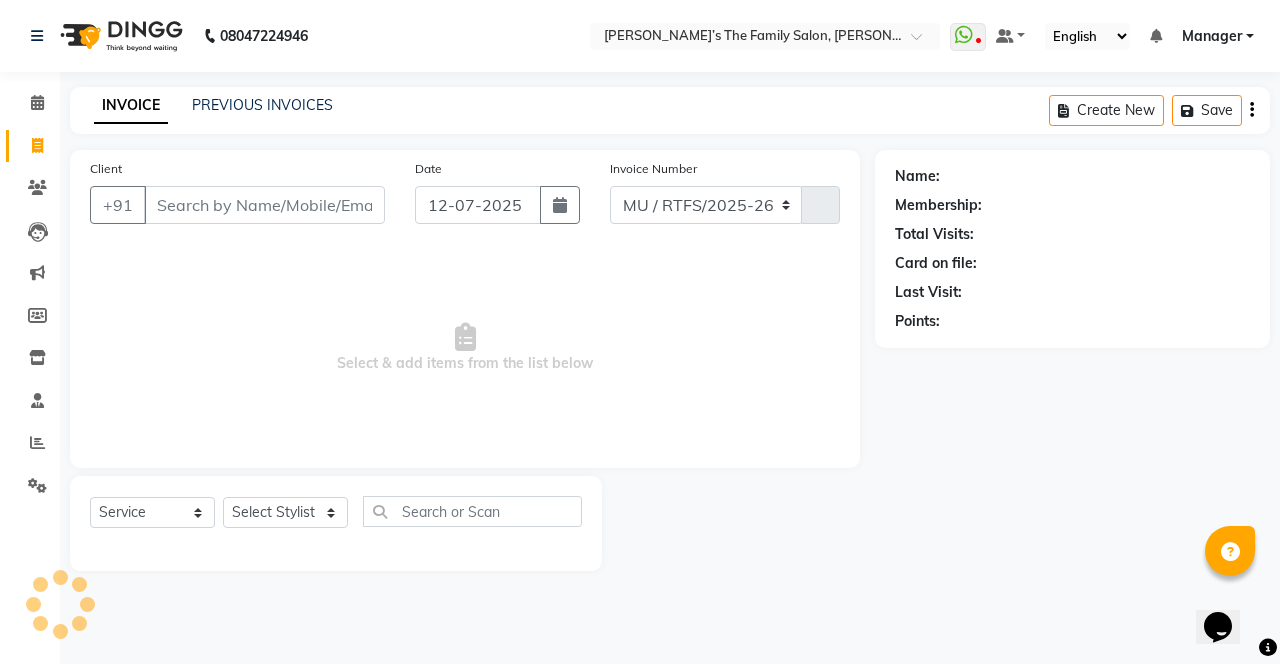 select on "8003" 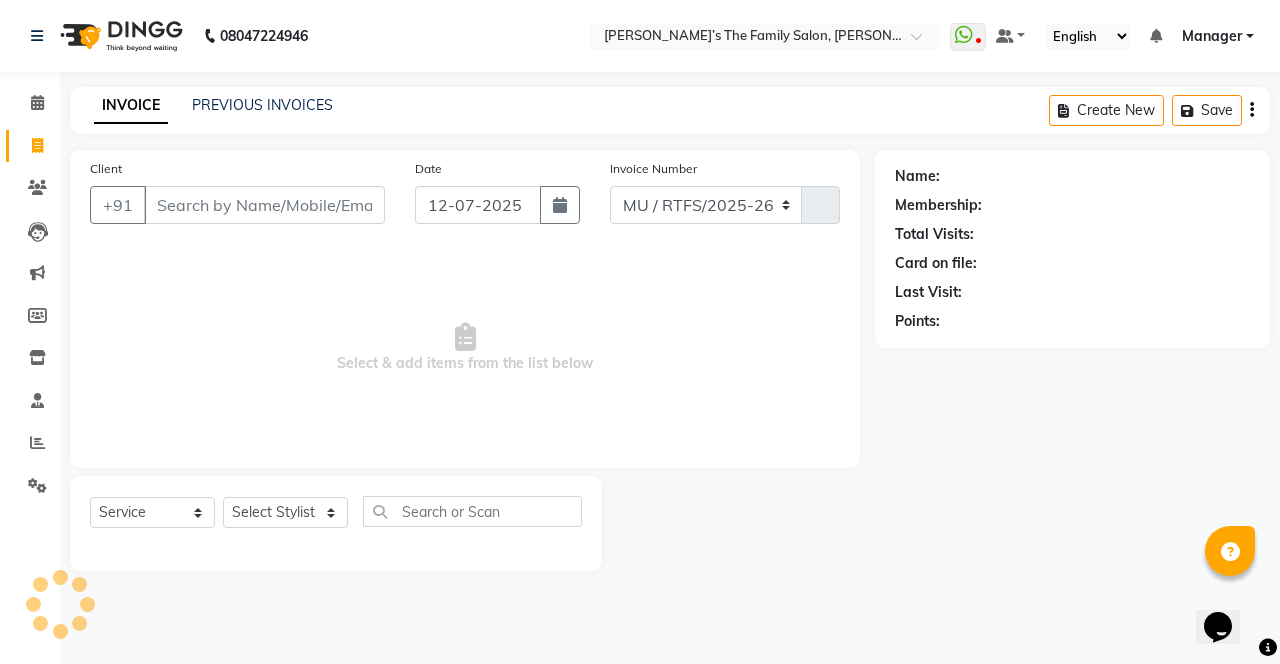 type on "2148" 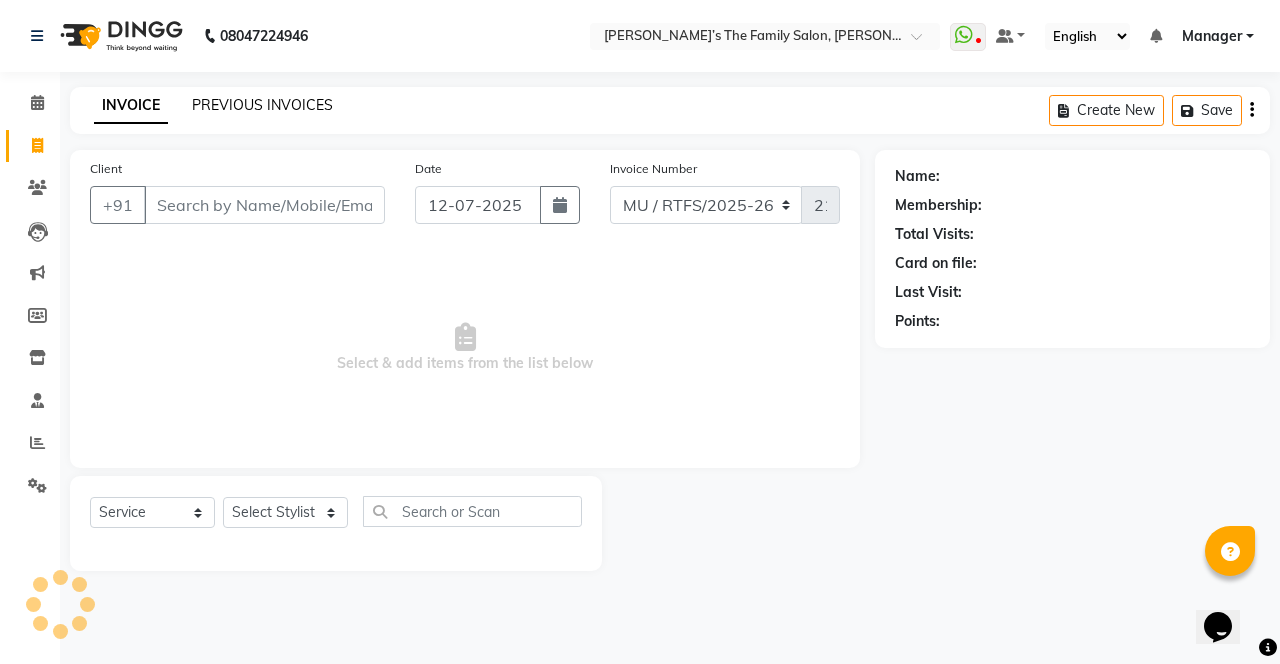 click on "PREVIOUS INVOICES" 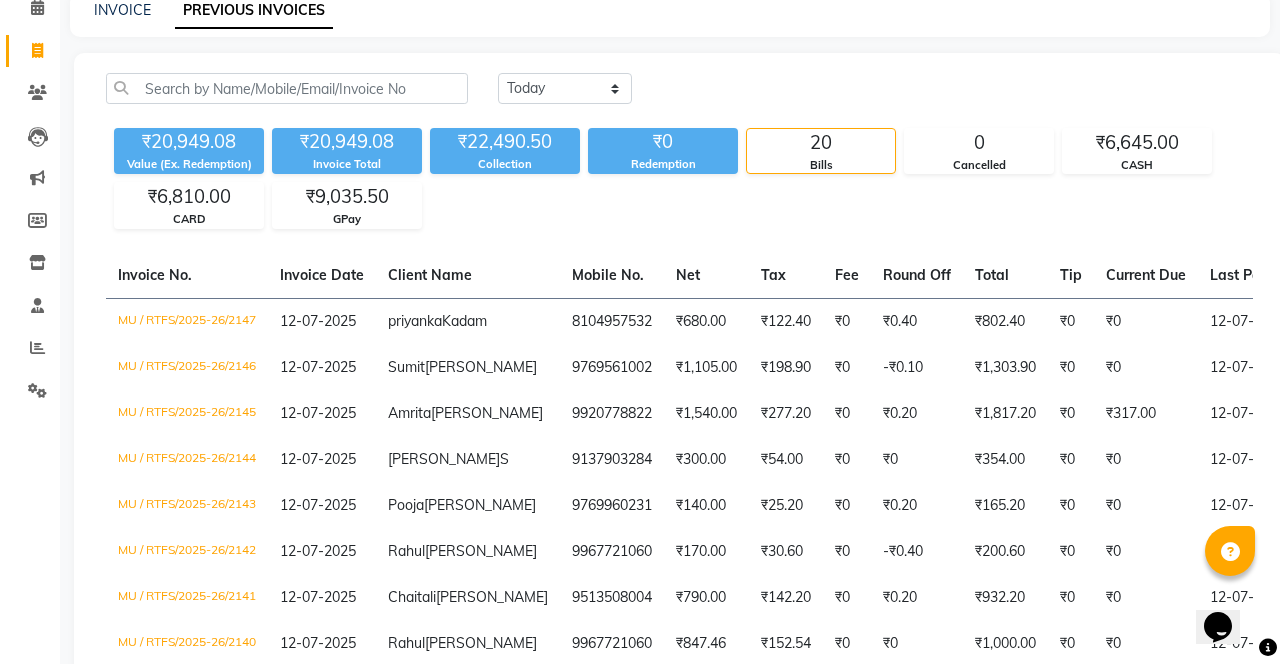 scroll, scrollTop: 98, scrollLeft: 0, axis: vertical 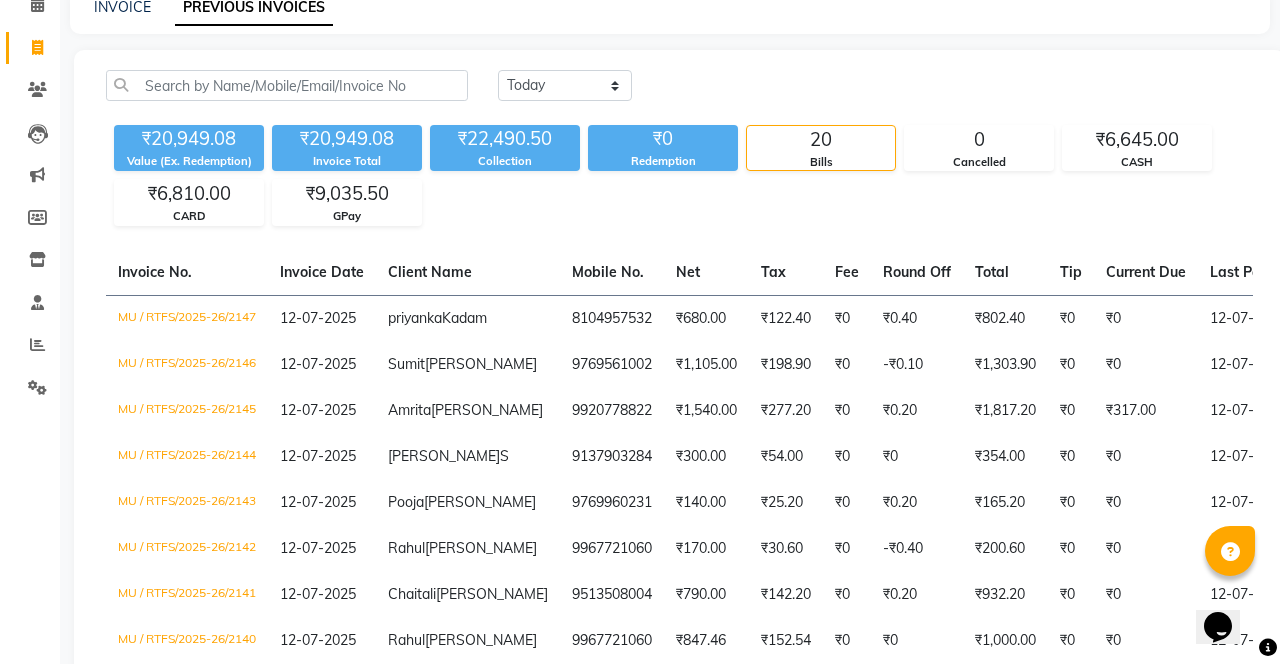 click on "Amrita" 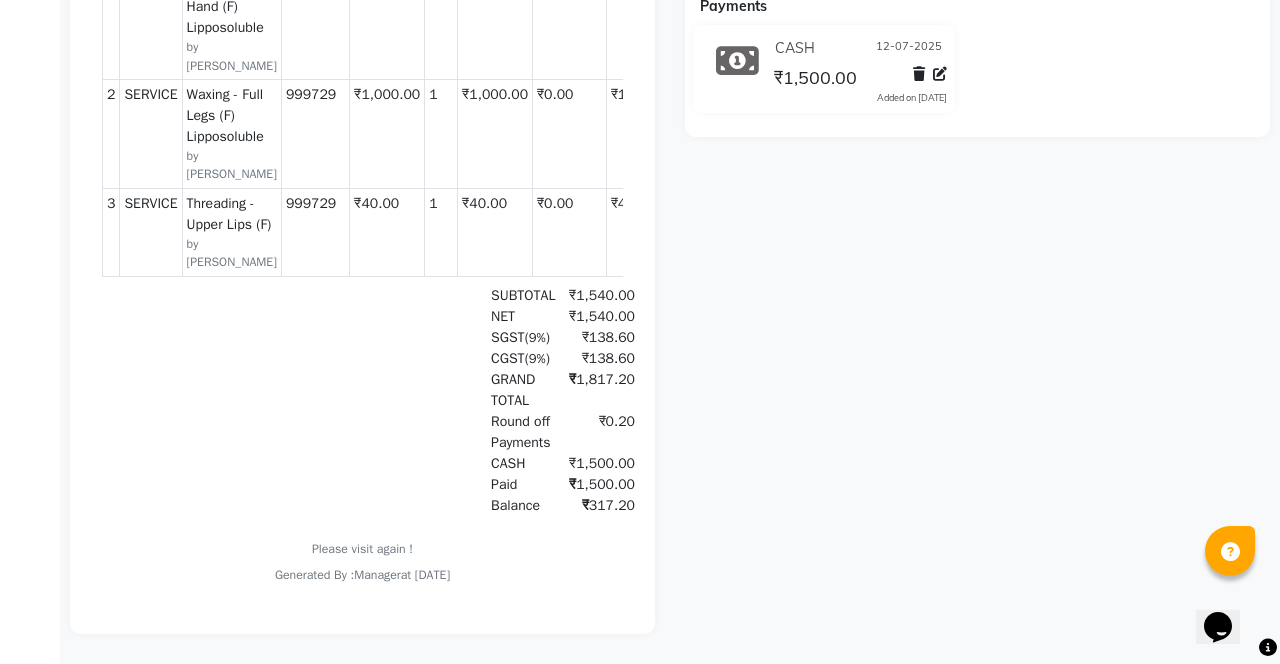 scroll, scrollTop: 0, scrollLeft: 0, axis: both 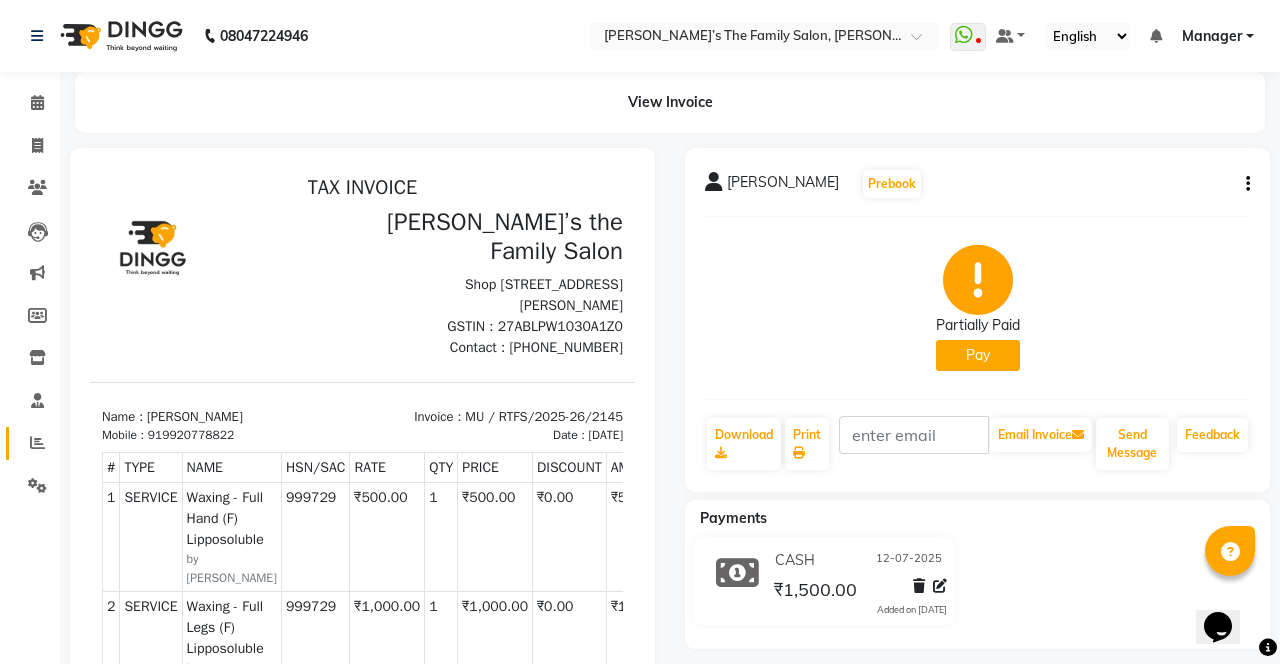 click 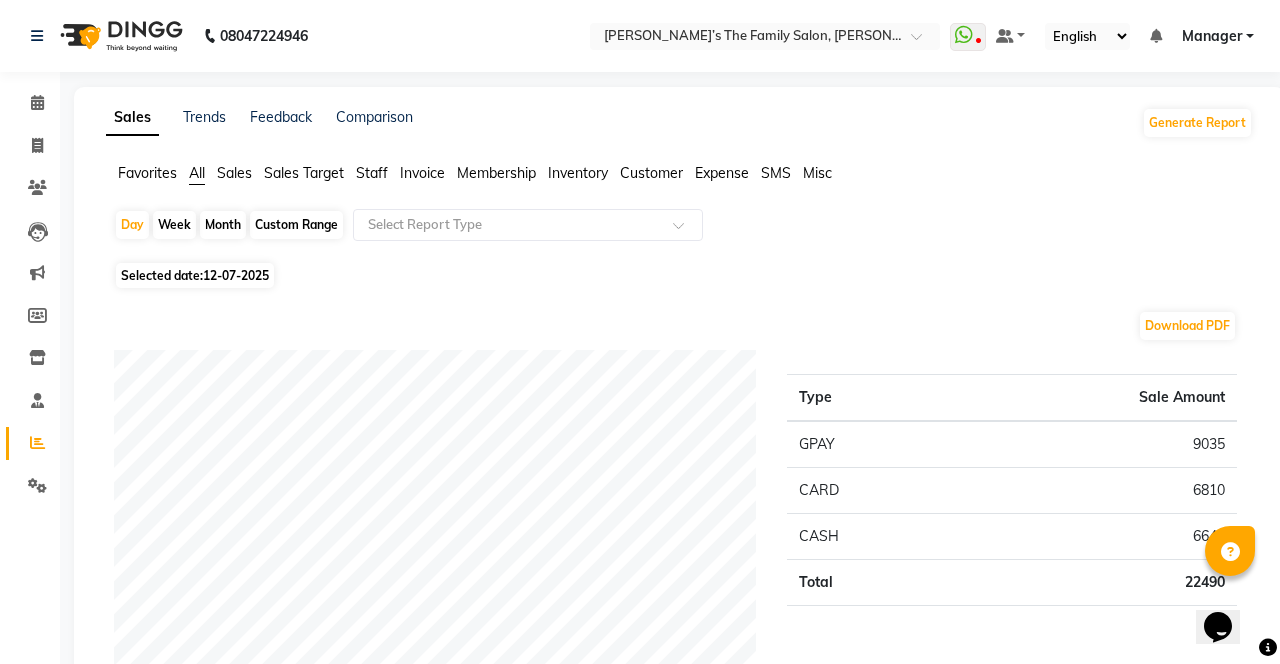 click on "Staff" 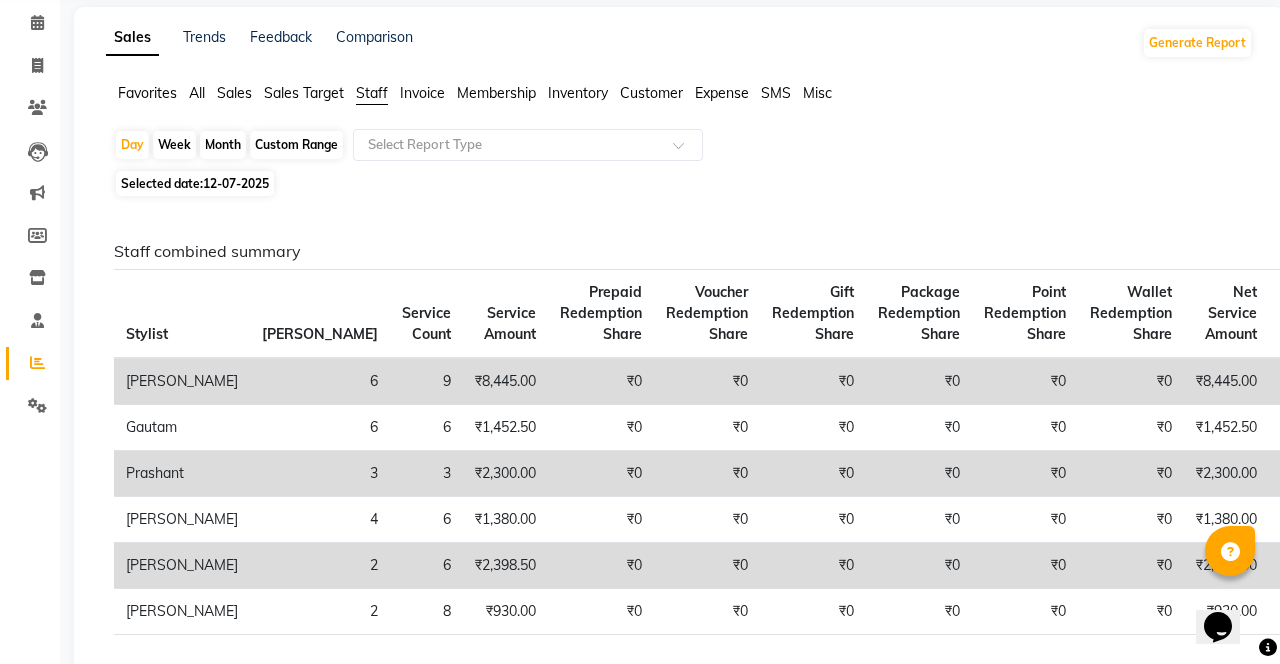 scroll, scrollTop: 0, scrollLeft: 0, axis: both 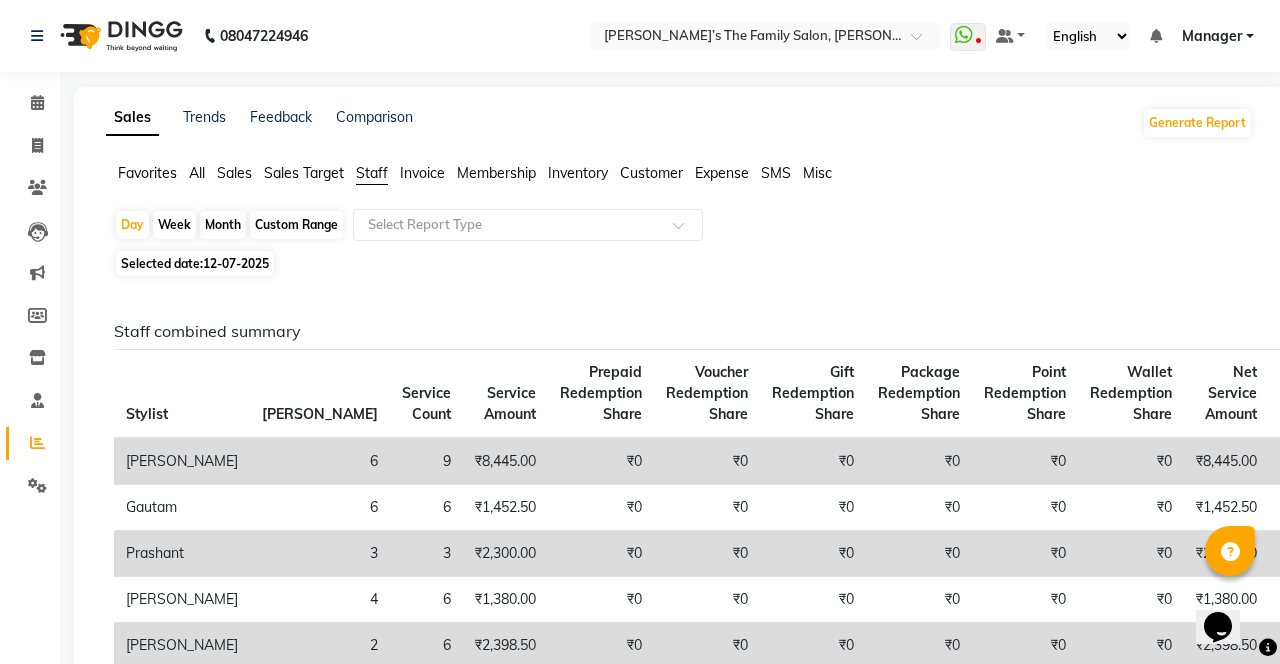 click on "Day" 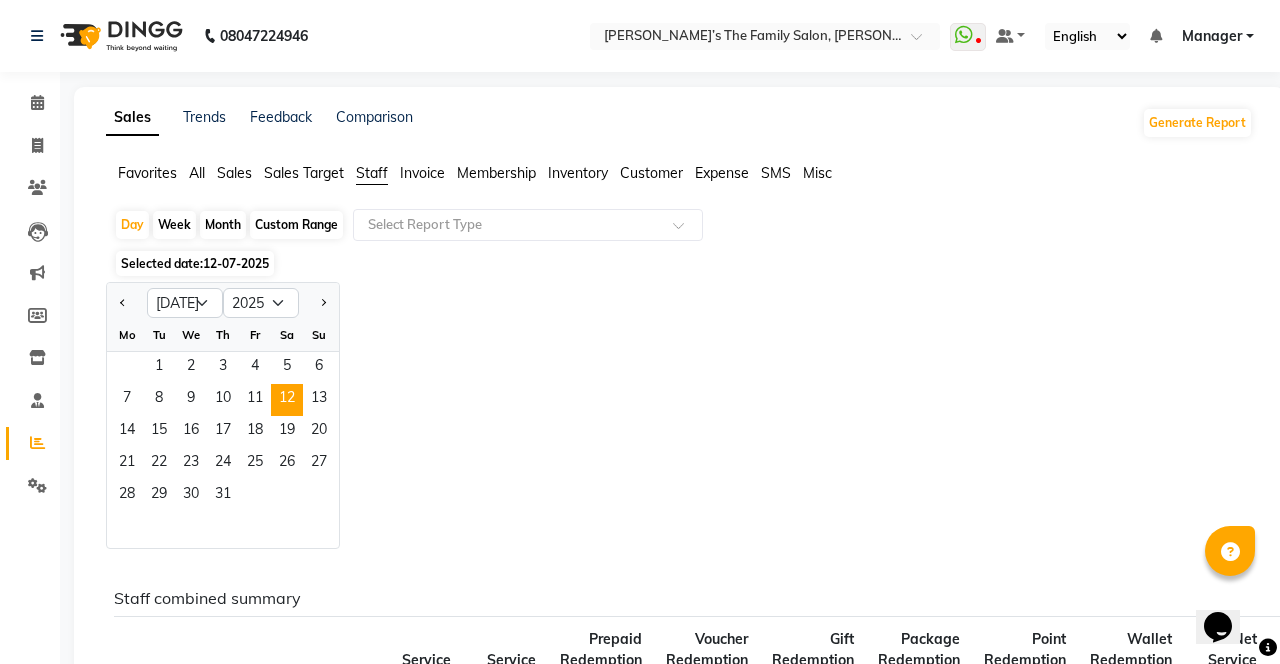 click on "12" 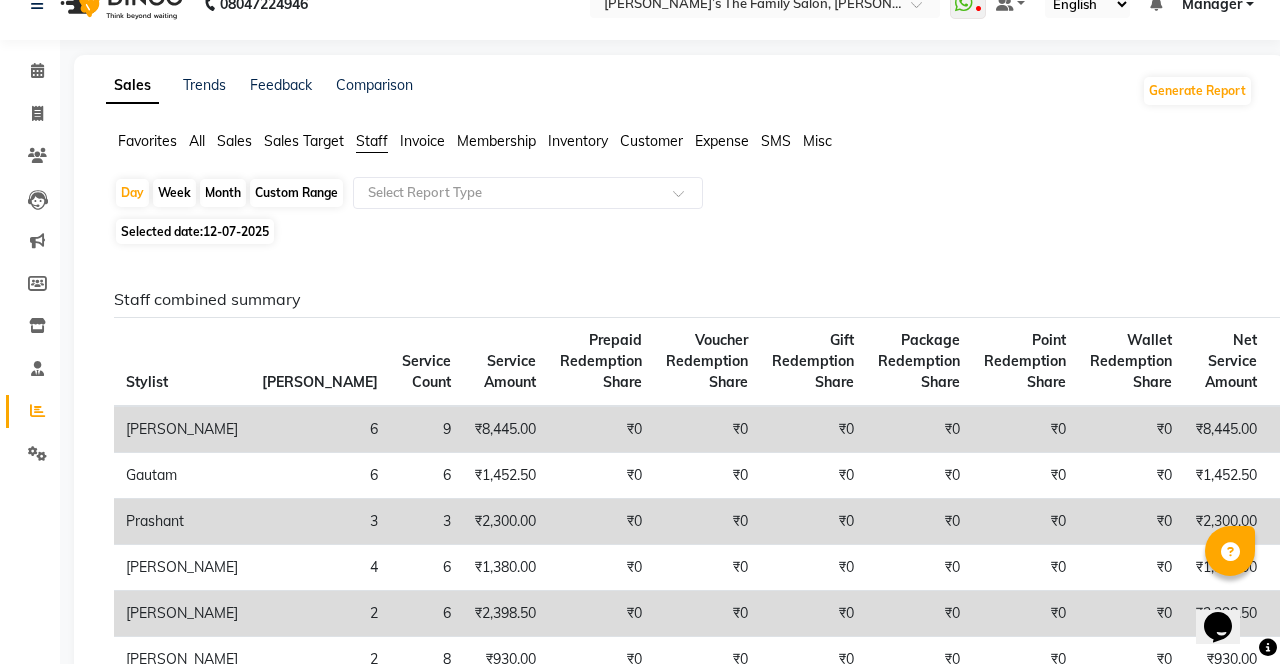 scroll, scrollTop: 0, scrollLeft: 0, axis: both 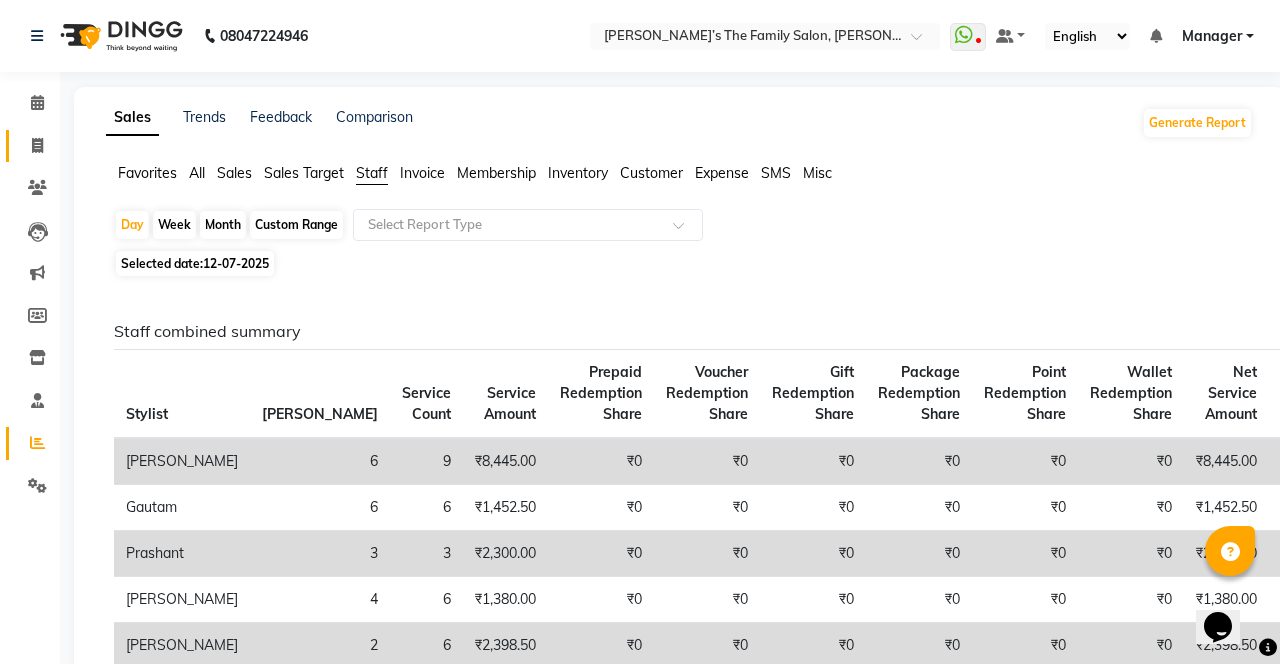 click 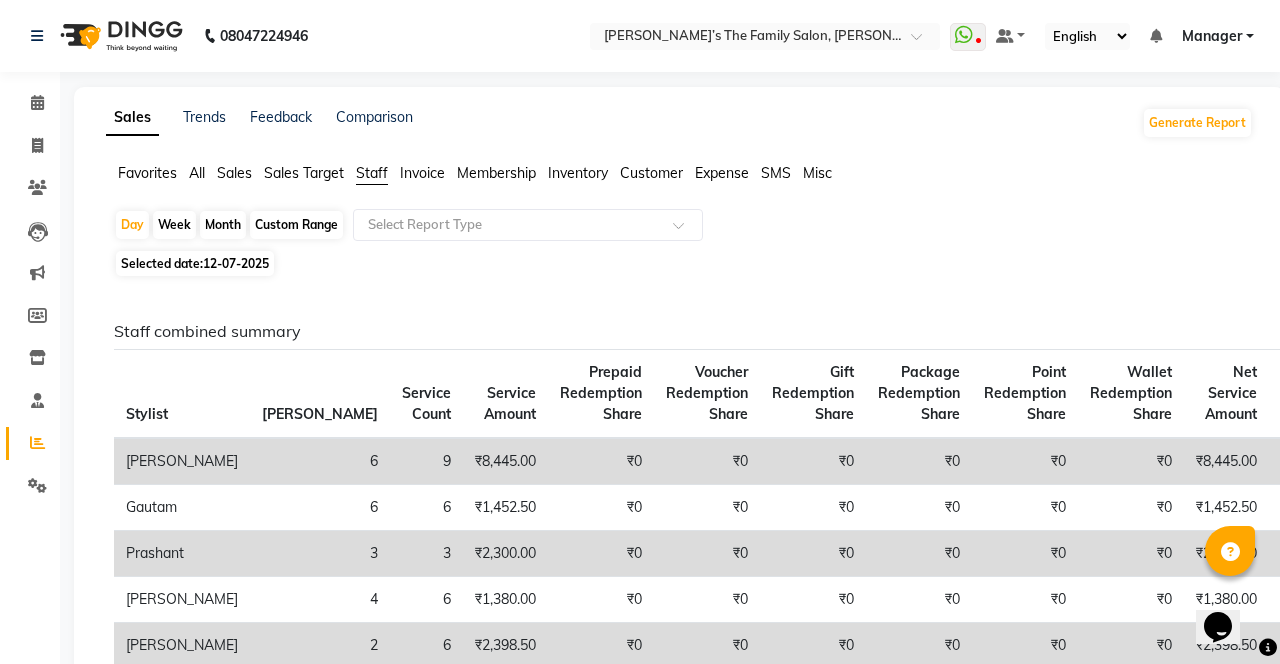 select on "service" 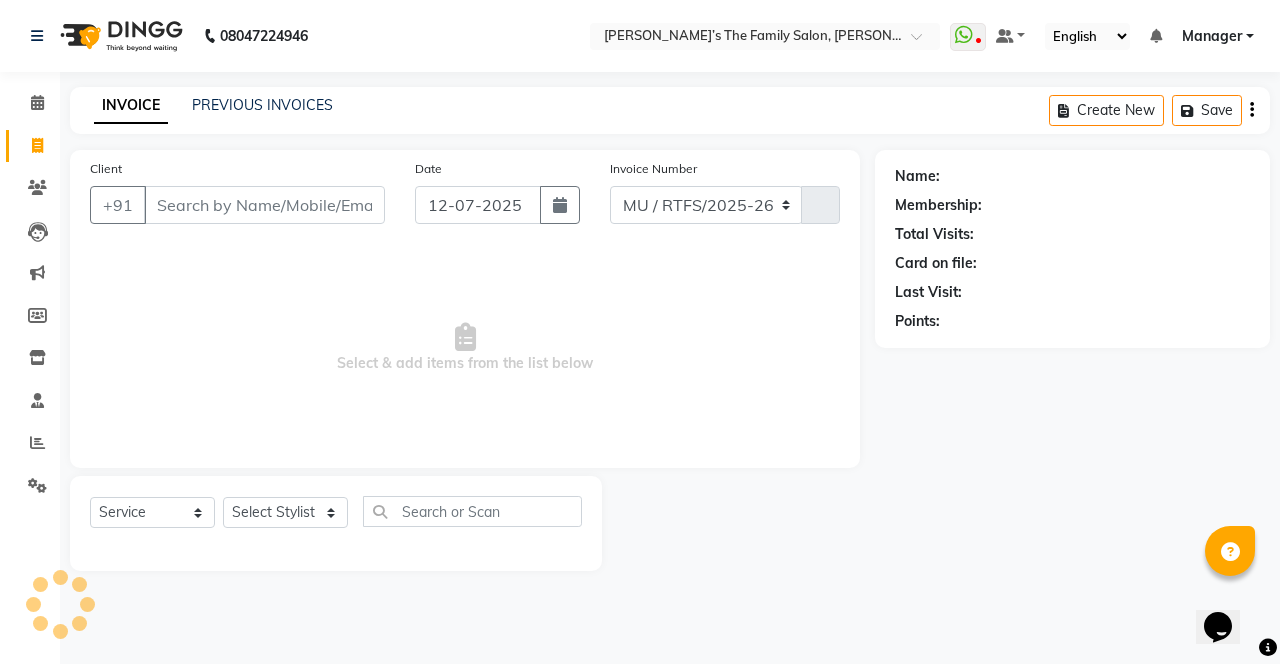 select on "8003" 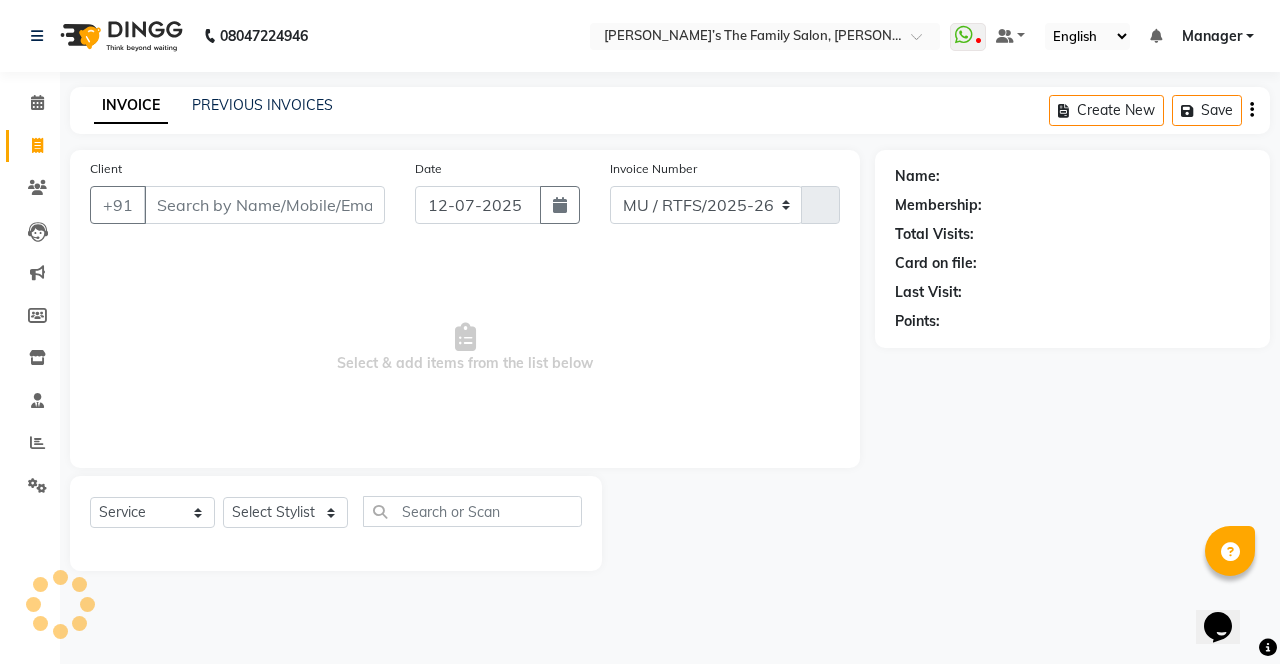 type on "2148" 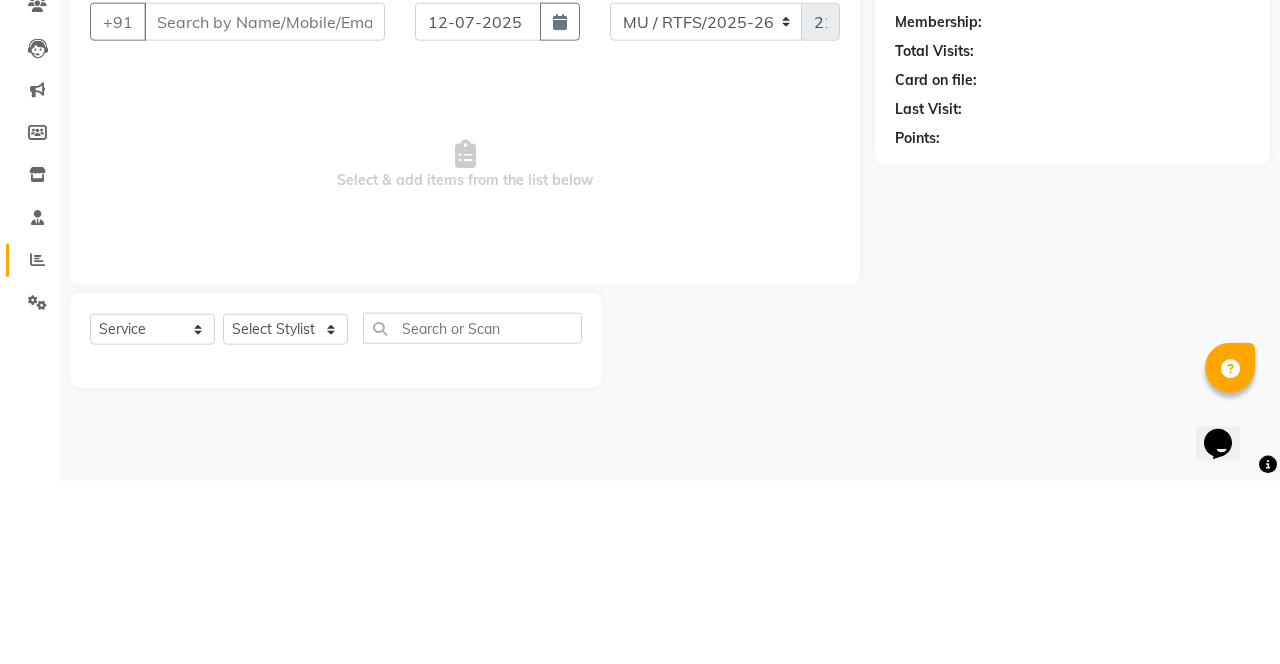 click 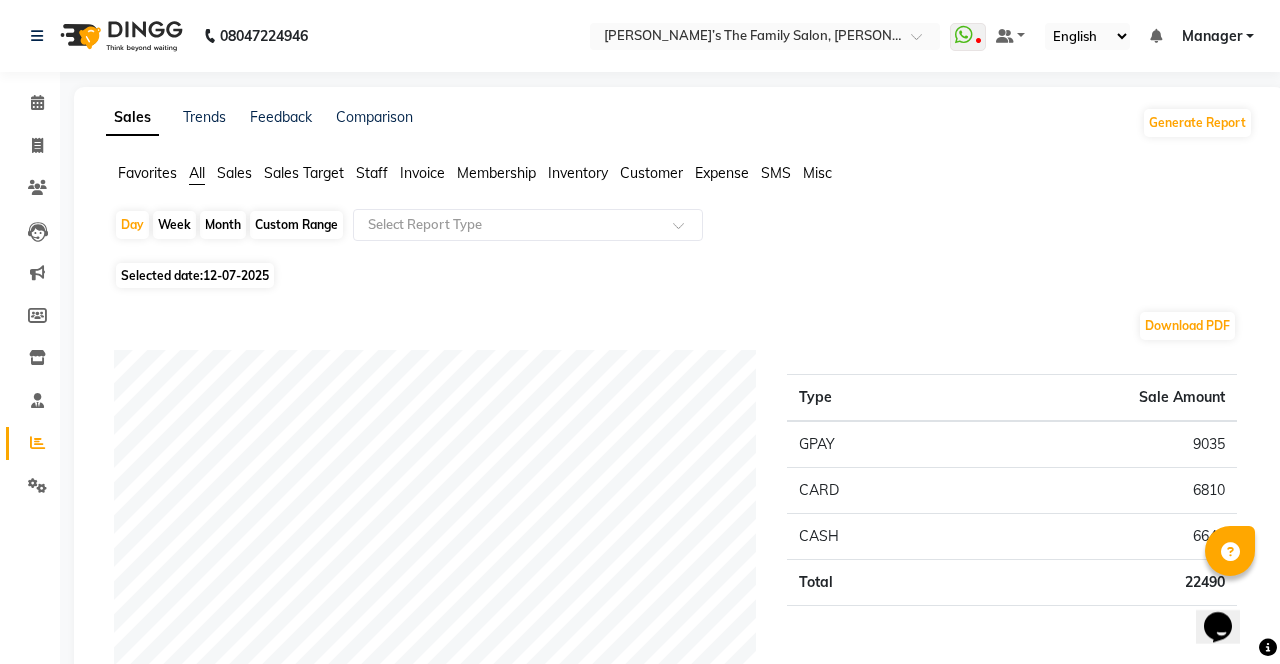 click 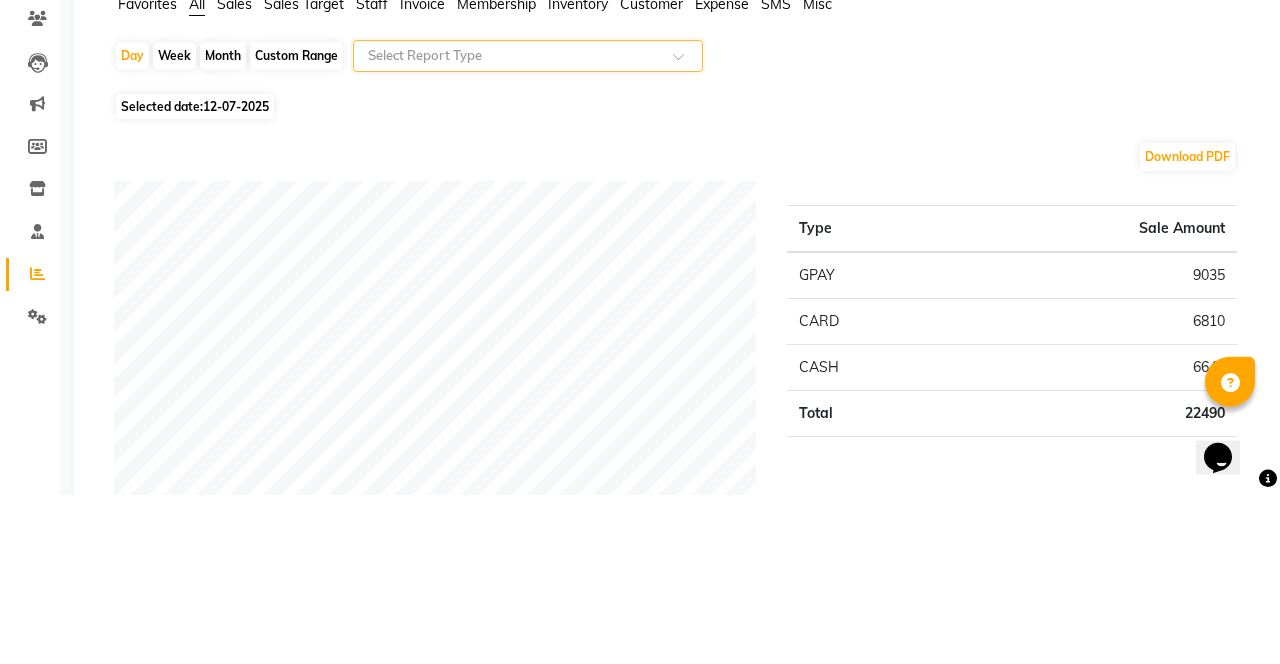 click 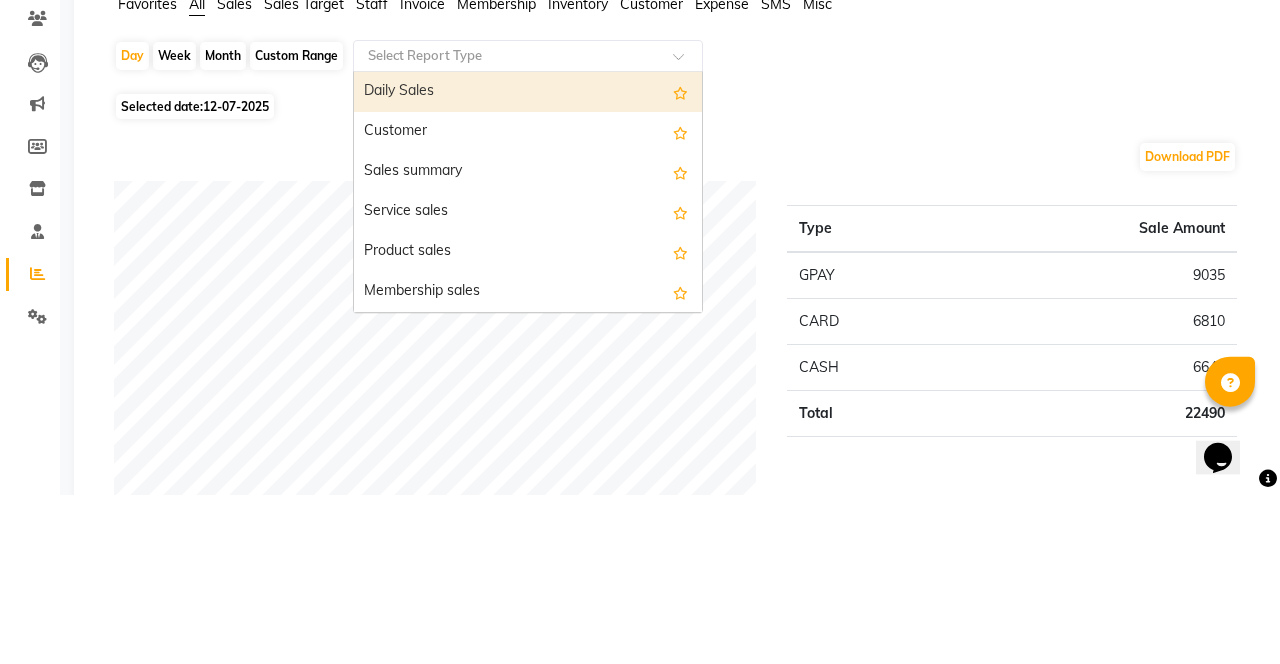 click on "Daily Sales" at bounding box center [528, 261] 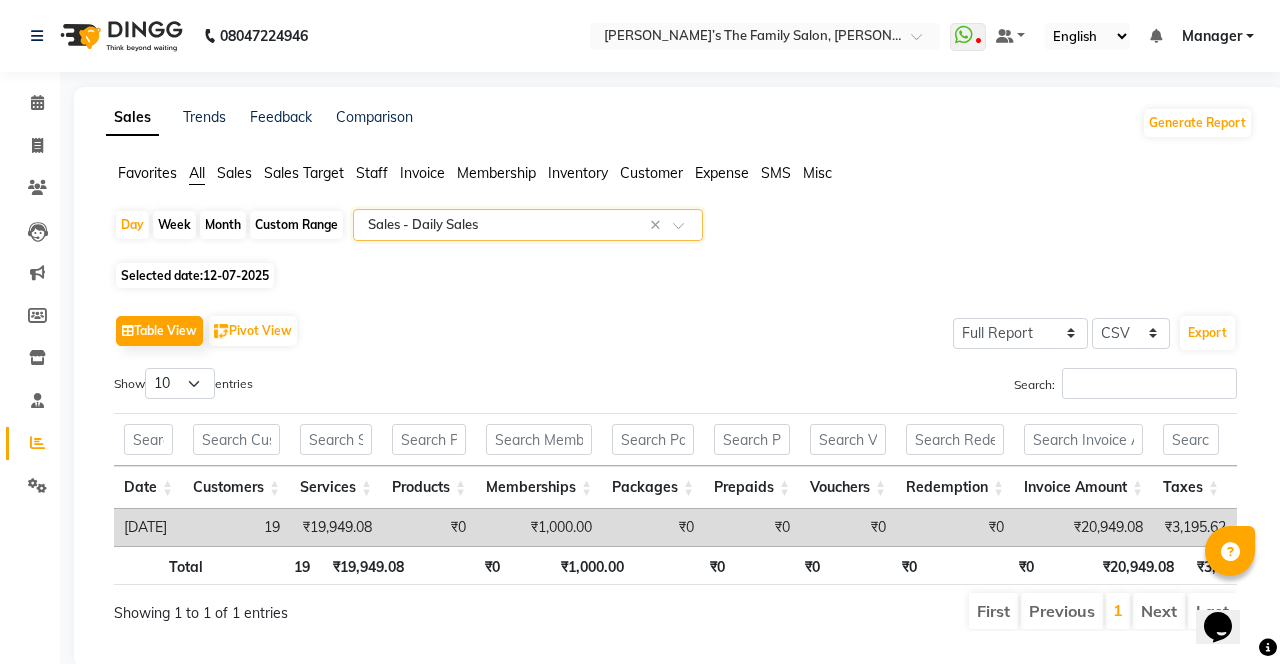 scroll, scrollTop: 0, scrollLeft: 14, axis: horizontal 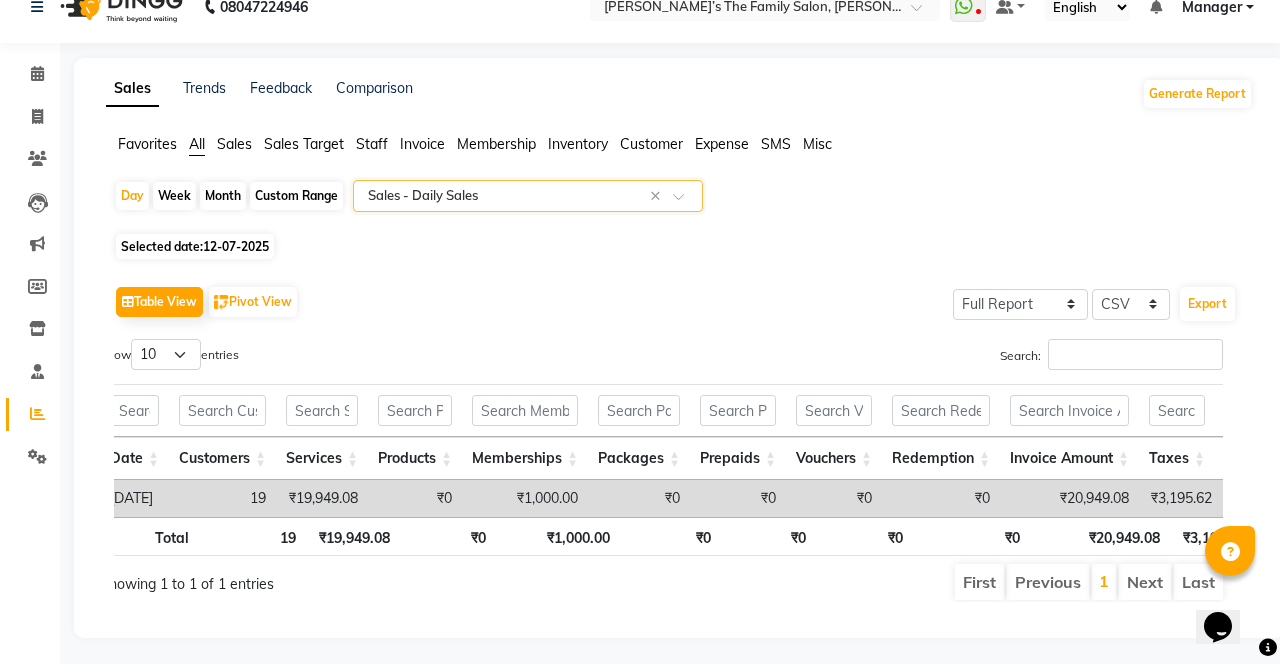 click on "Staff" 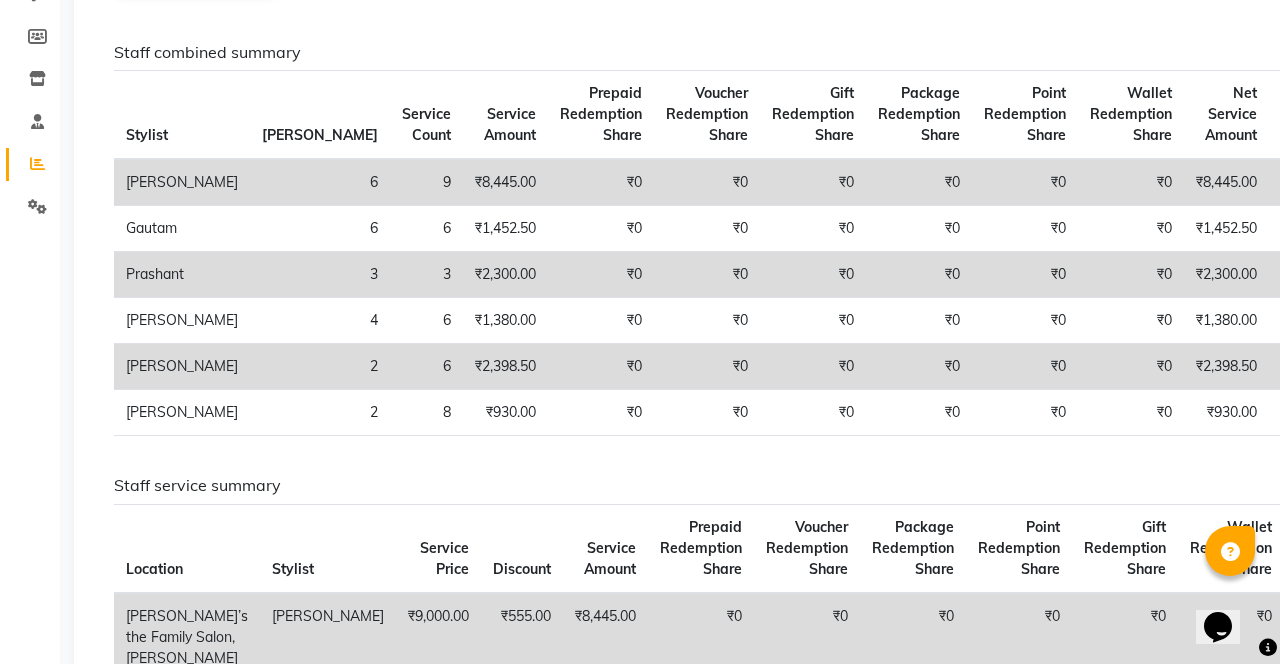 scroll, scrollTop: 0, scrollLeft: 0, axis: both 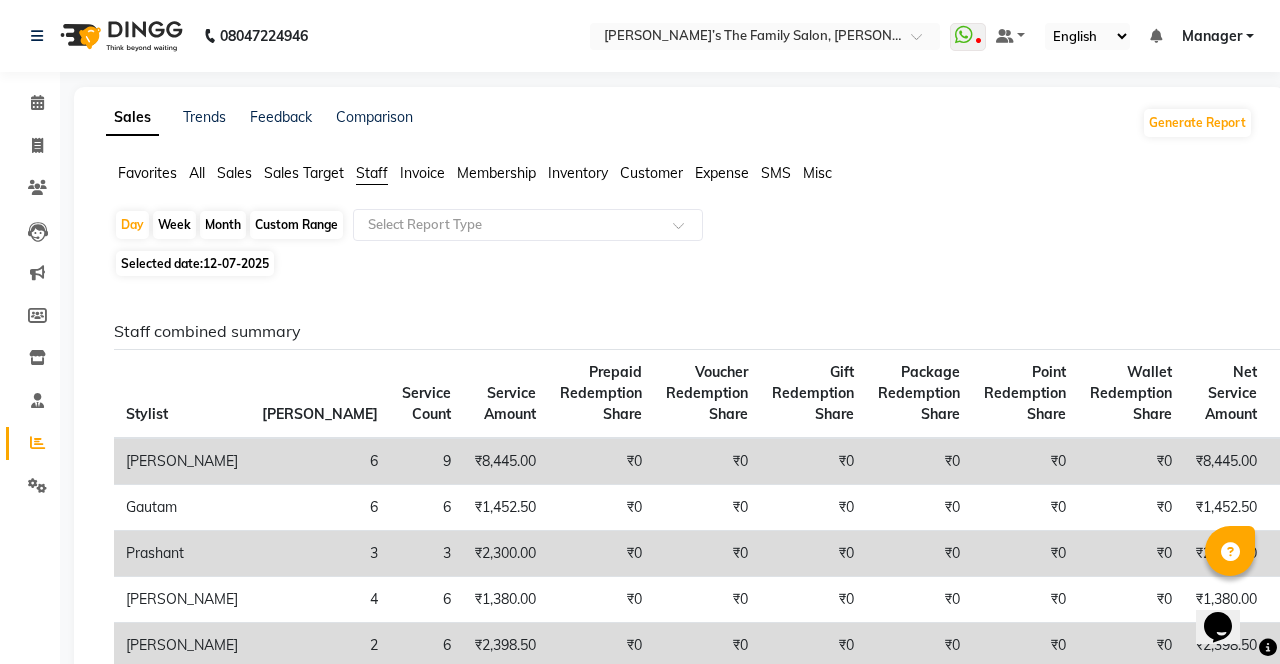 click on "Day" 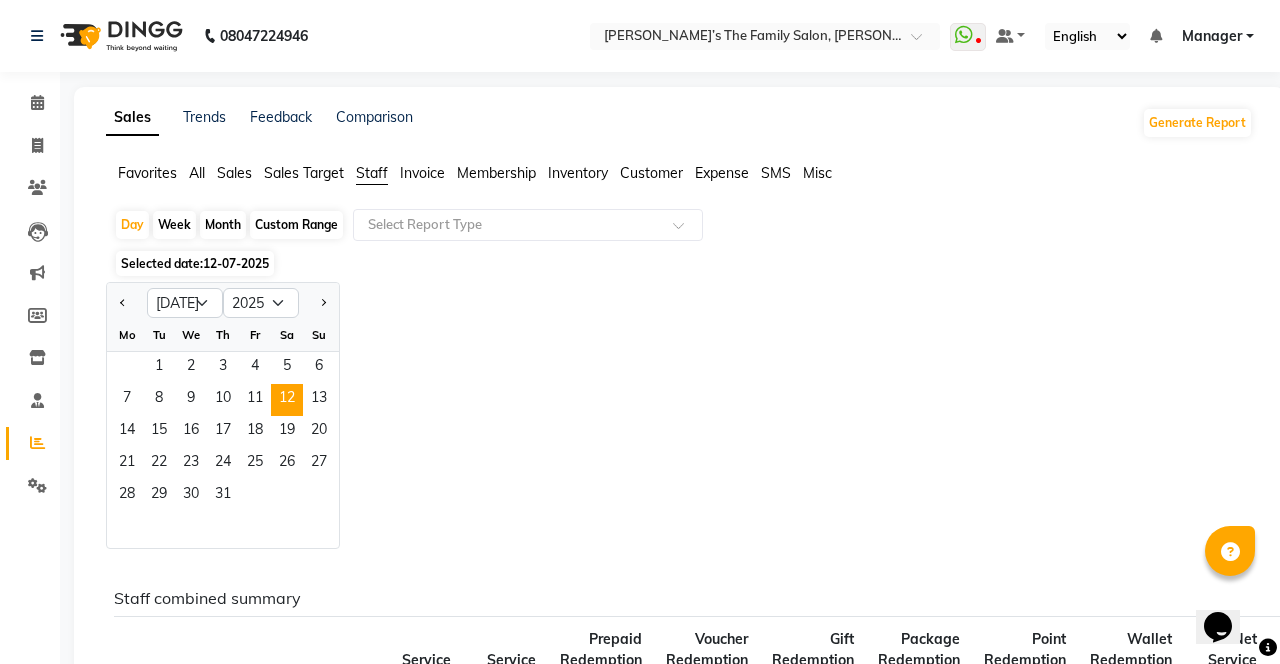 click on "12" 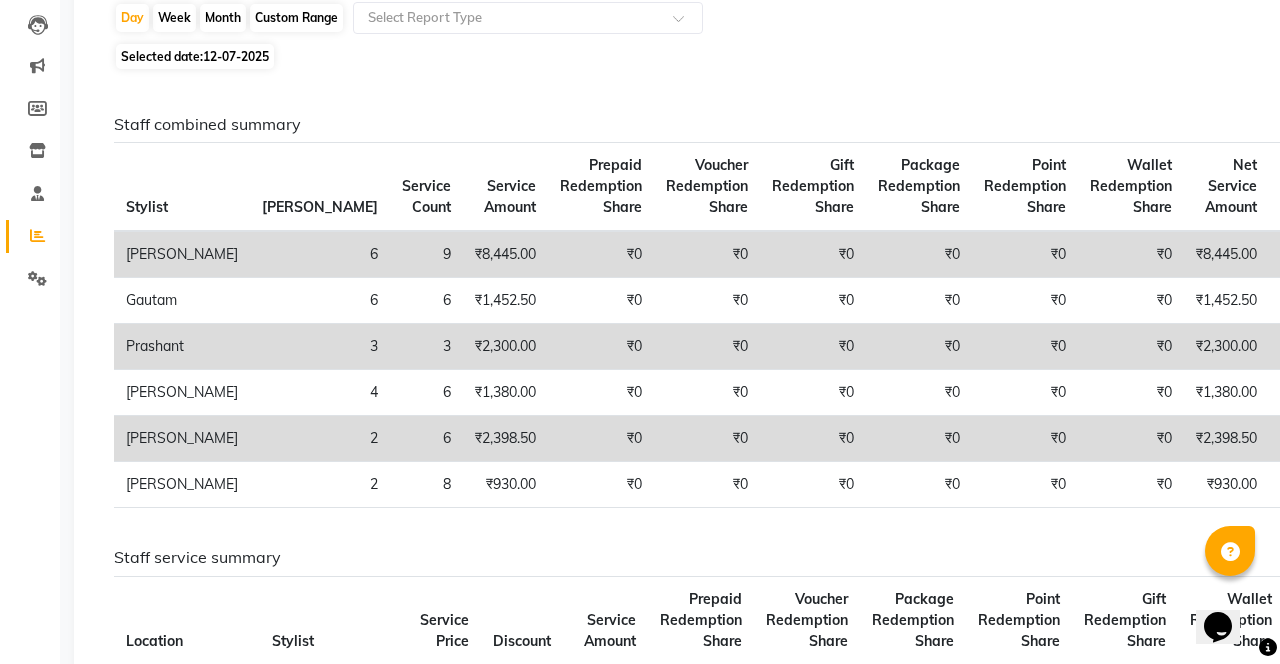scroll, scrollTop: 0, scrollLeft: 0, axis: both 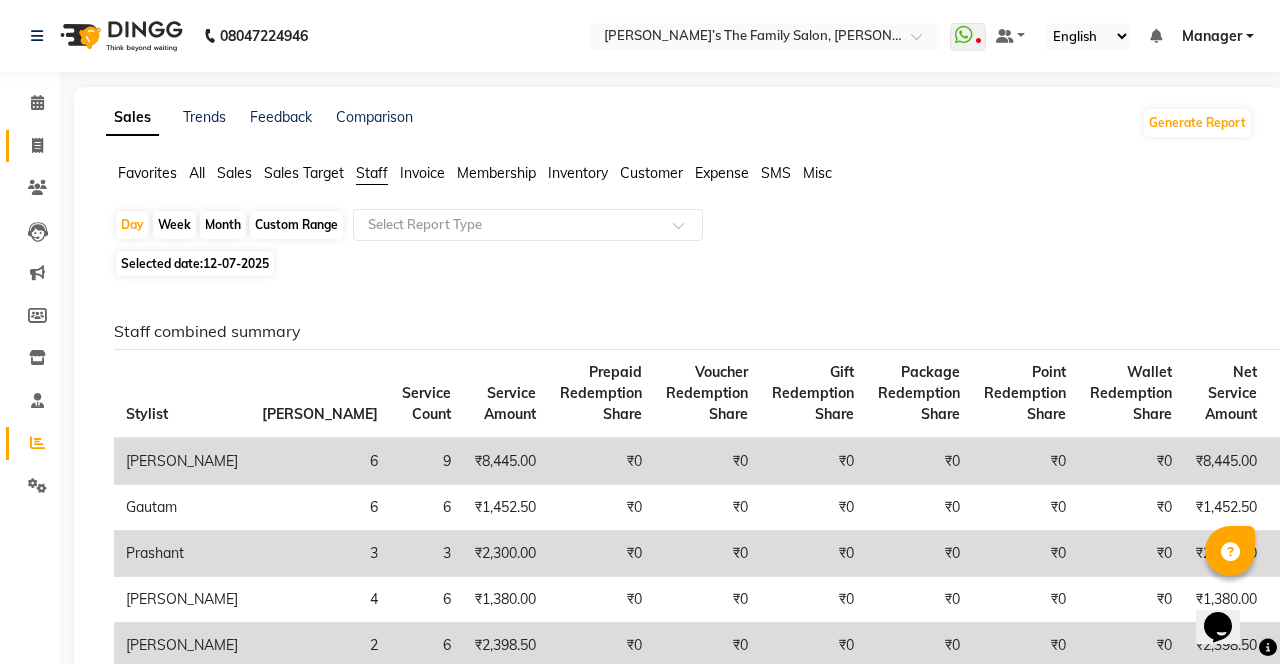 click on "Invoice" 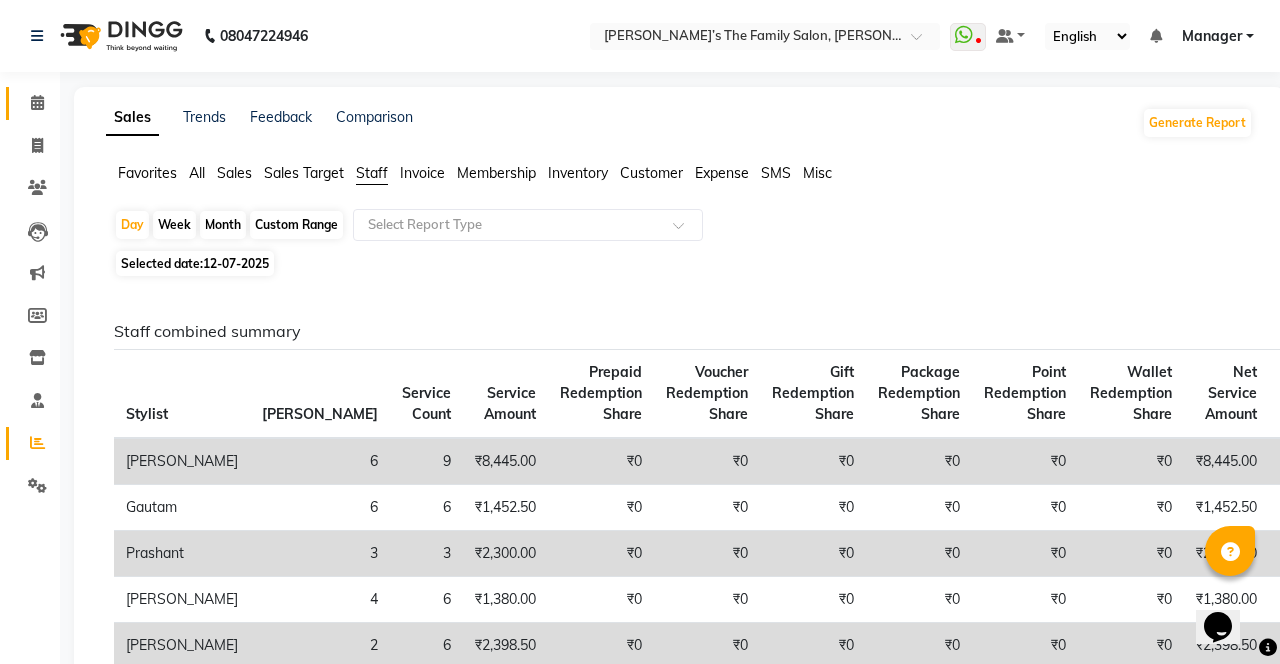 click 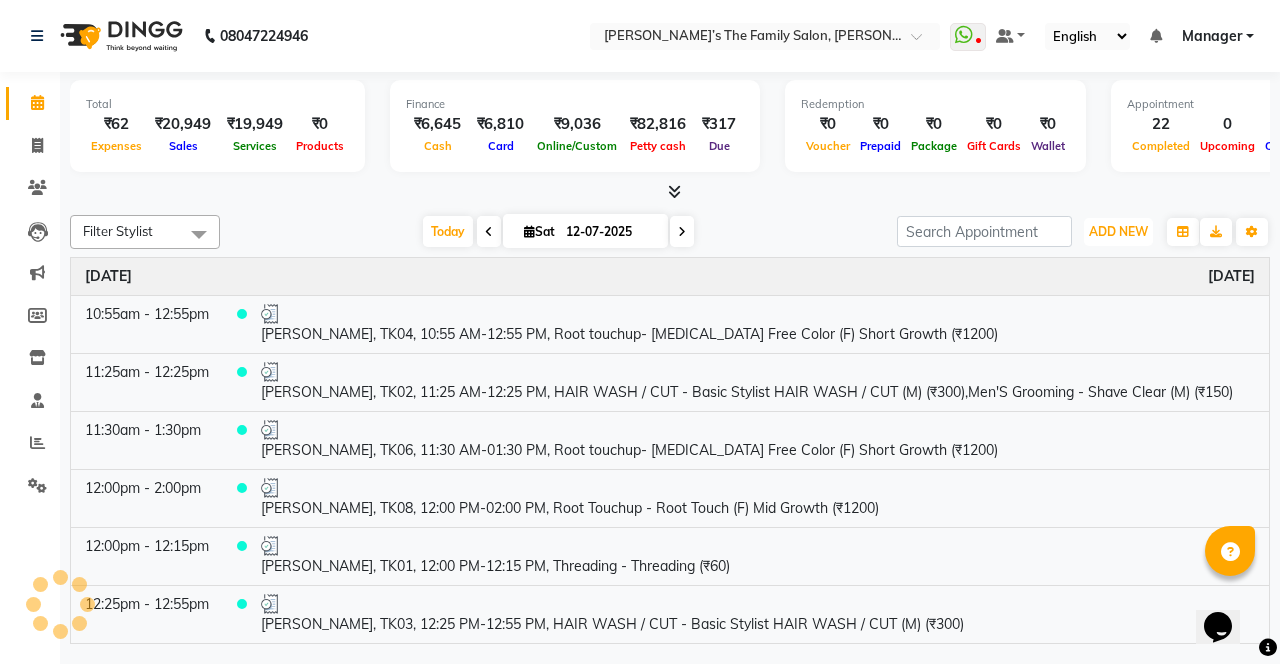 click on "ADD NEW" at bounding box center (1118, 231) 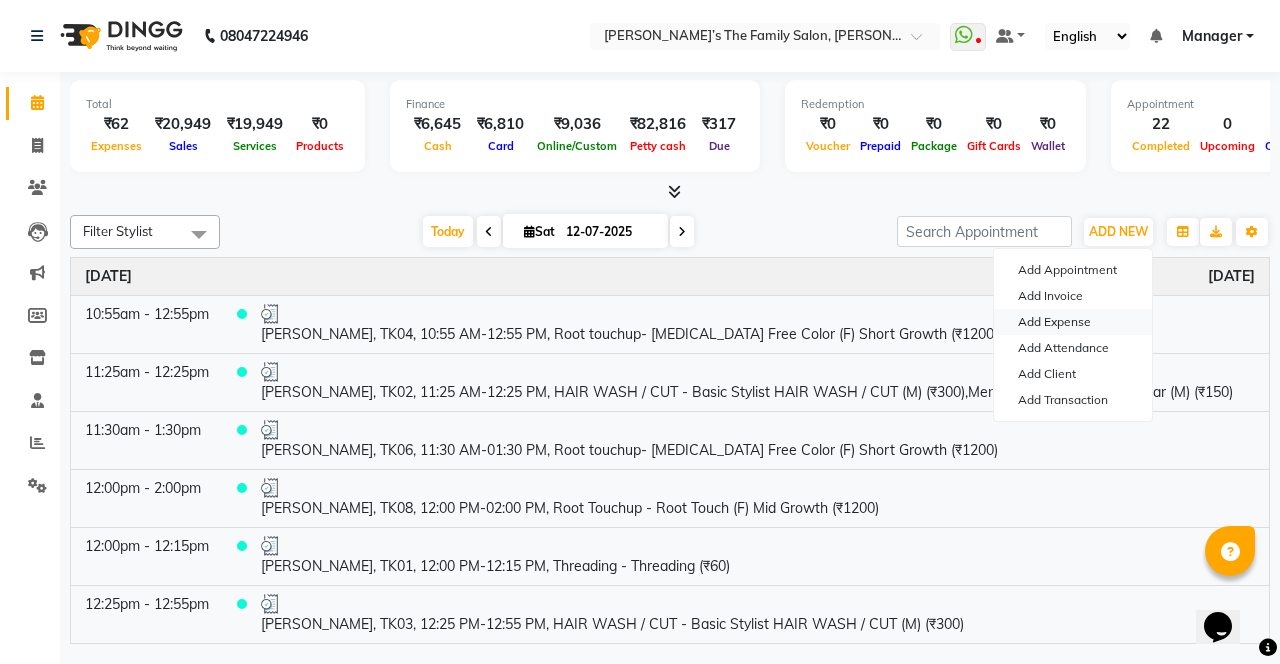 click on "Add Expense" at bounding box center (1073, 322) 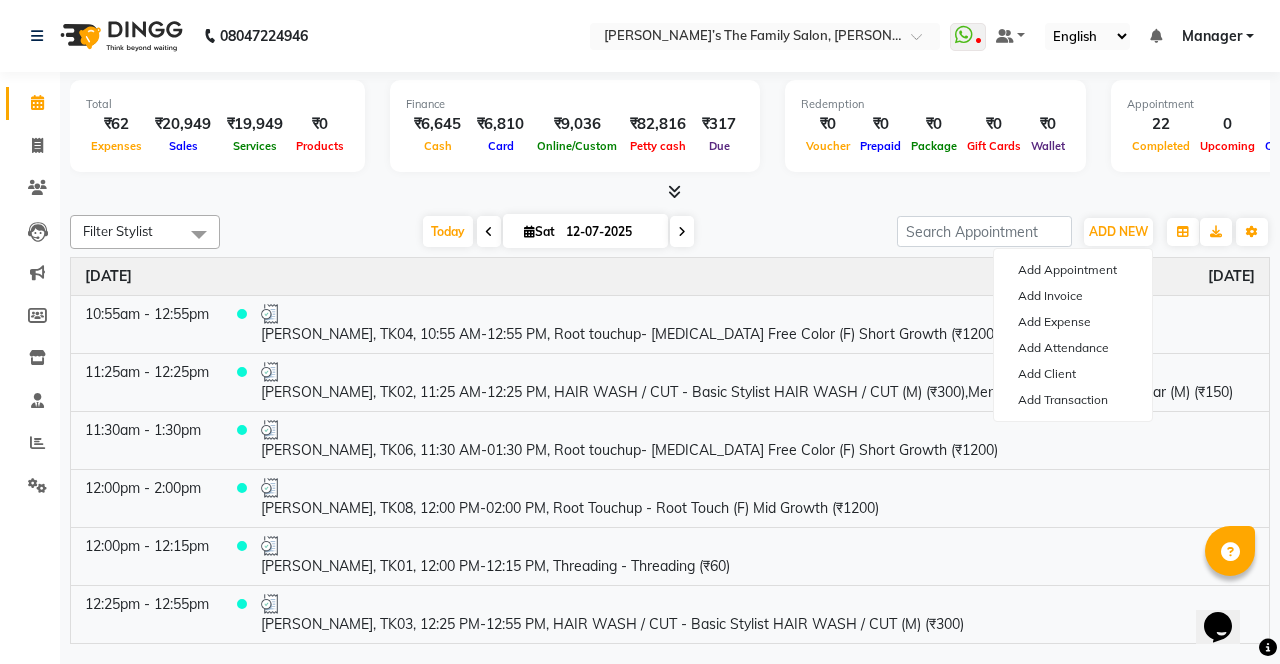 select on "1" 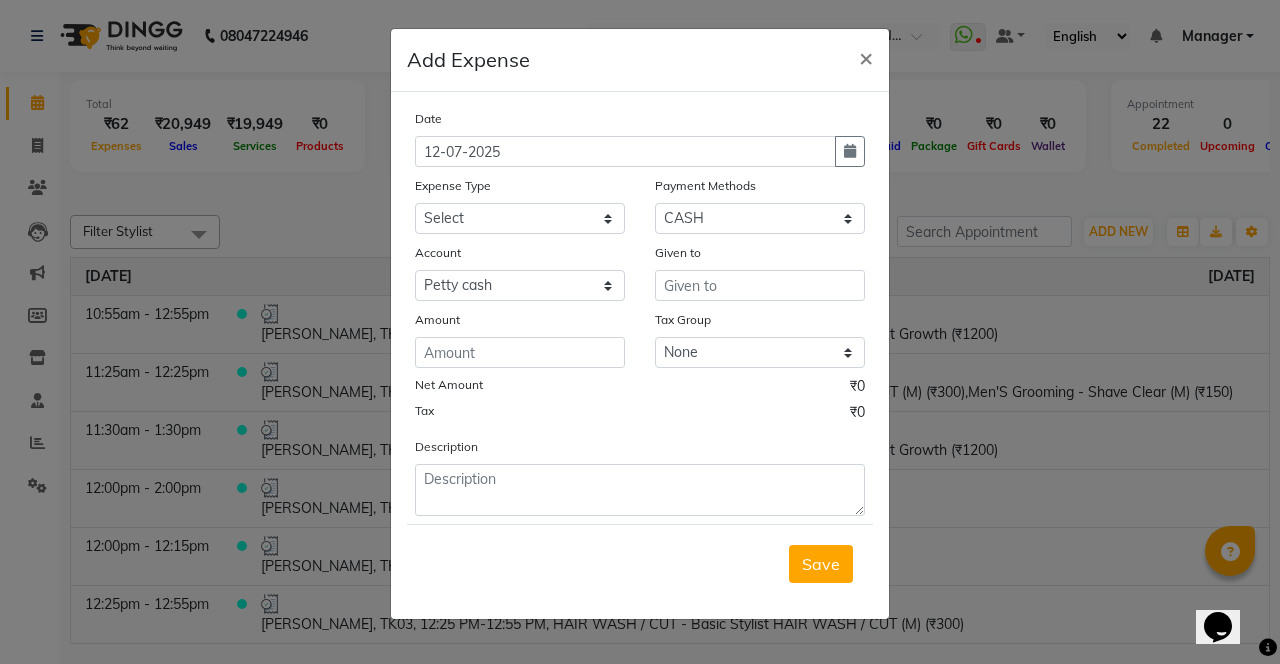 click on "Add Expense  × Date 12-07-2025 Expense Type Select Advance Salary Bank charges Car maintenance  Cash transfer to bank Cash transfer to hub Client Snacks Clinical charges coffee Equipment Fuel Govt fee Incentive Insurance International purchase Loan Repayment Maintenance Marketing Membership reward Milk Miscellaneous MRA Other Pantry Product Rent Staff Snacks Tax Tea & Refreshment Tip Transfer Utilities Water tank Payment Methods Select CARD Debit Card GPay CASH Wallet LUZO Voucher Account Select Petty cash Default account Given to Amount Tax Group None GST Net Amount ₹0 Tax ₹0 Description  Save" 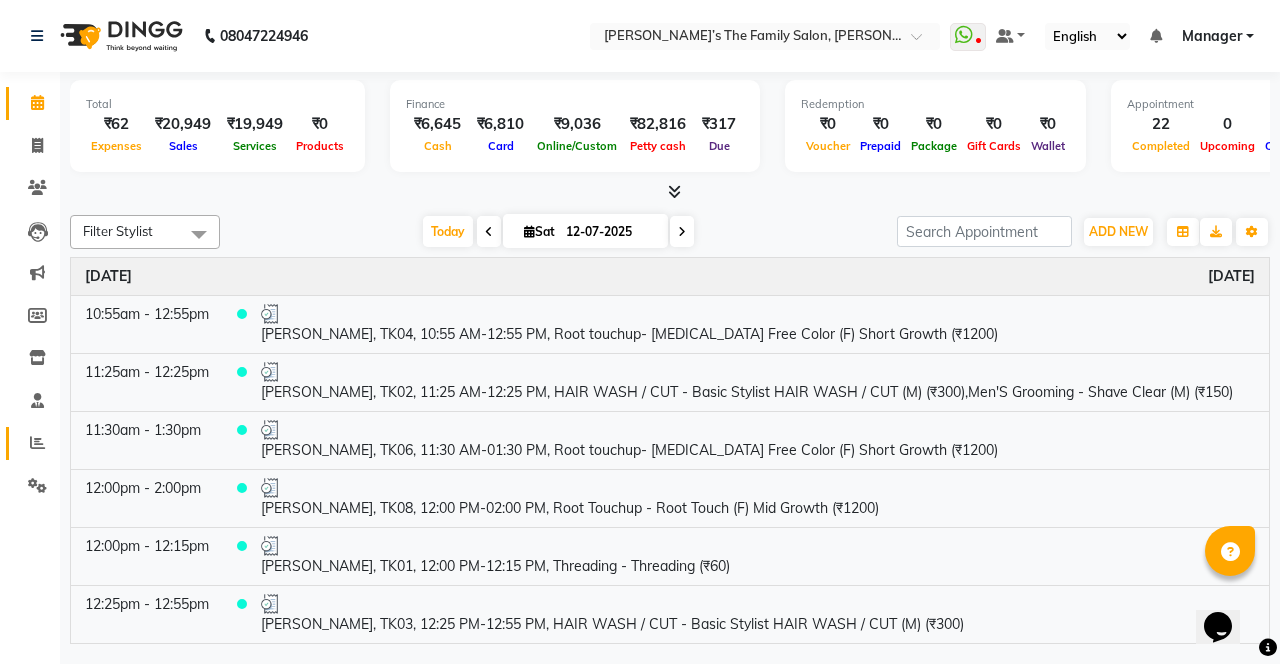 click 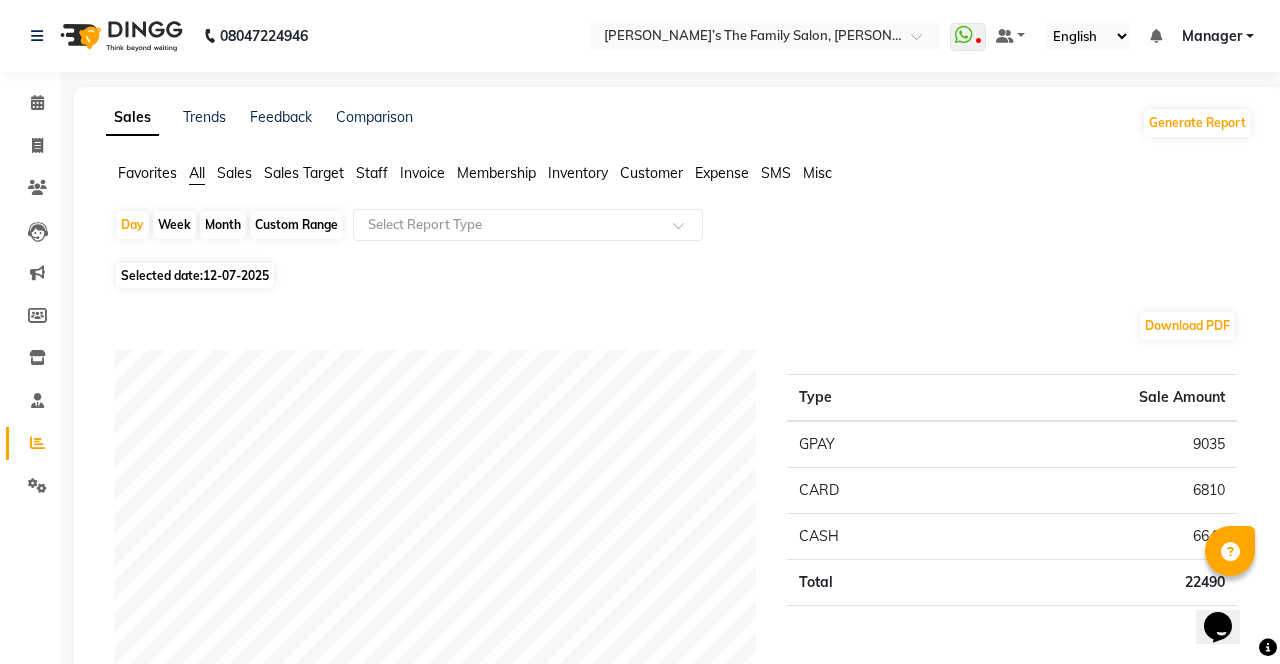 click on "Expense" 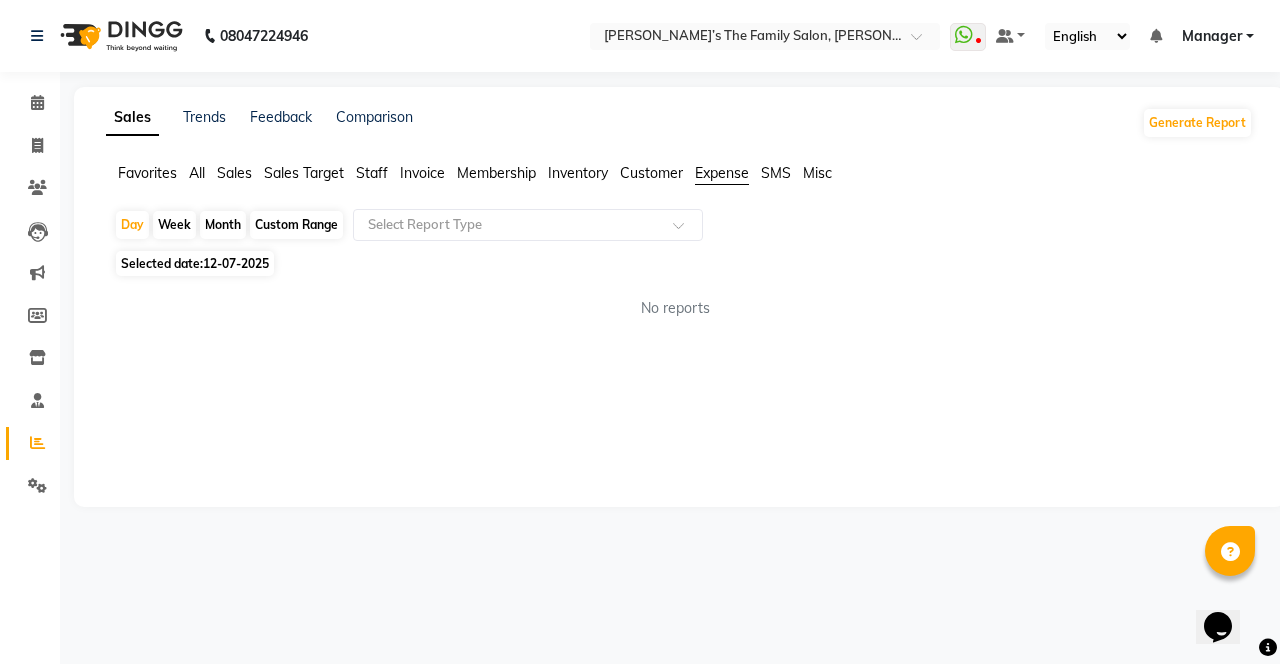 click 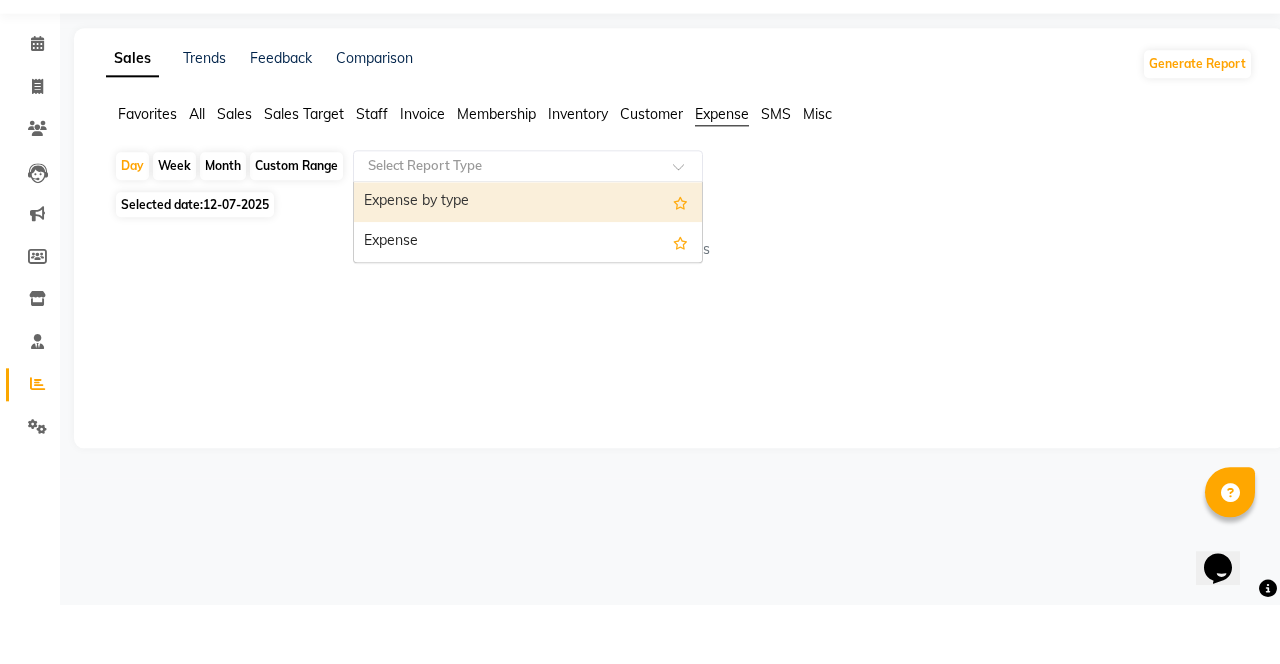 click on "Expense" at bounding box center [528, 301] 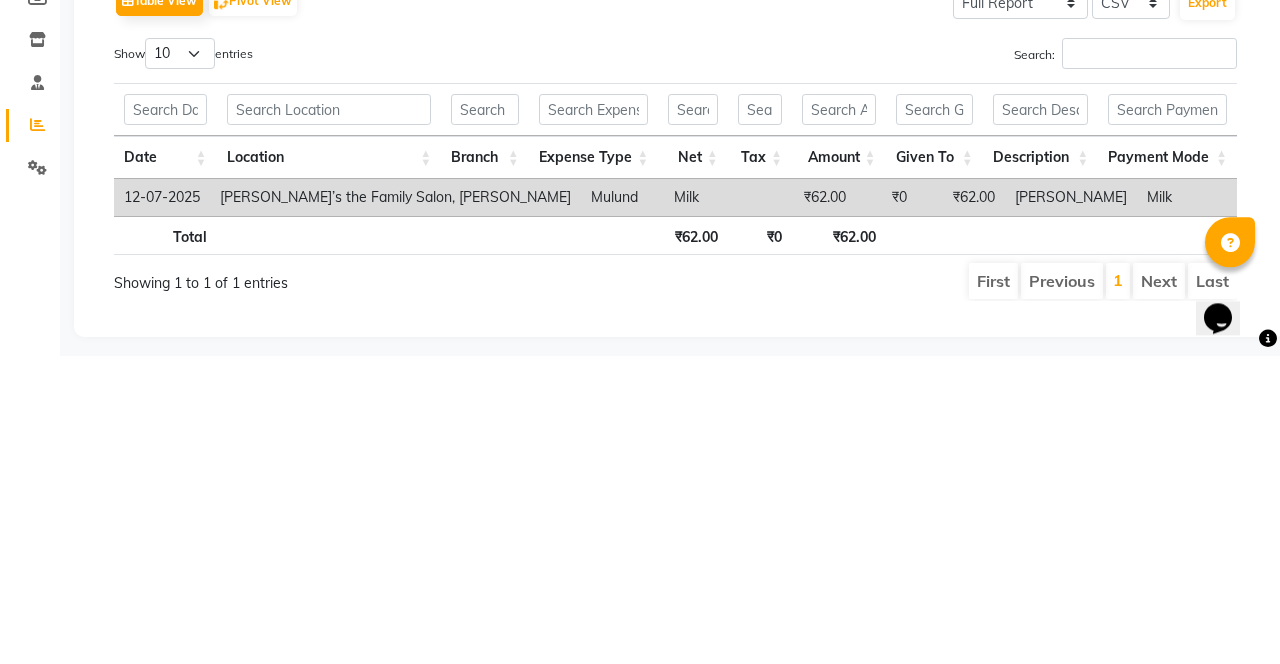 scroll, scrollTop: 0, scrollLeft: 0, axis: both 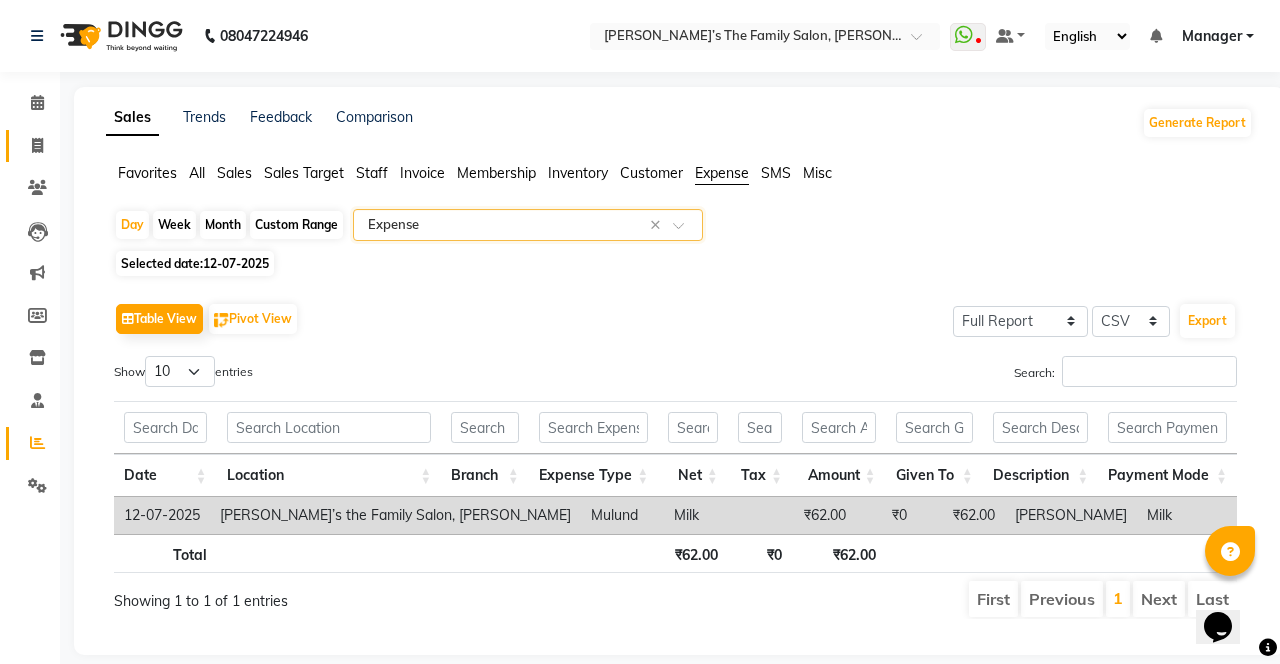 click on "Invoice" 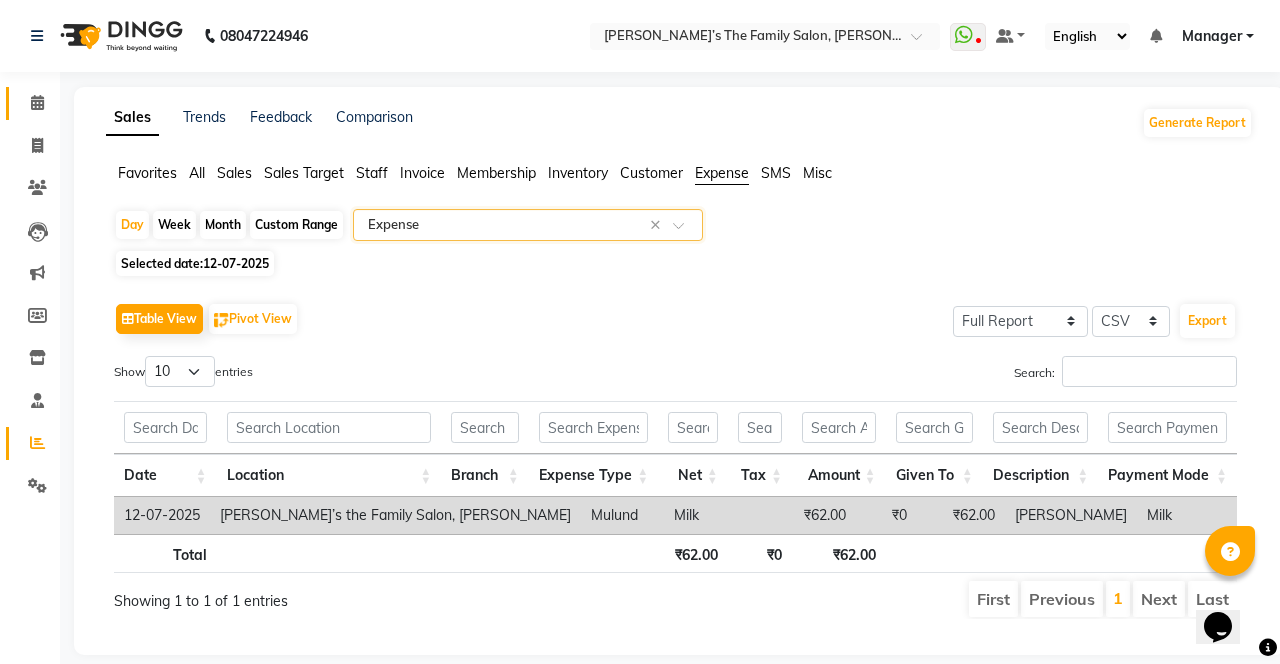click 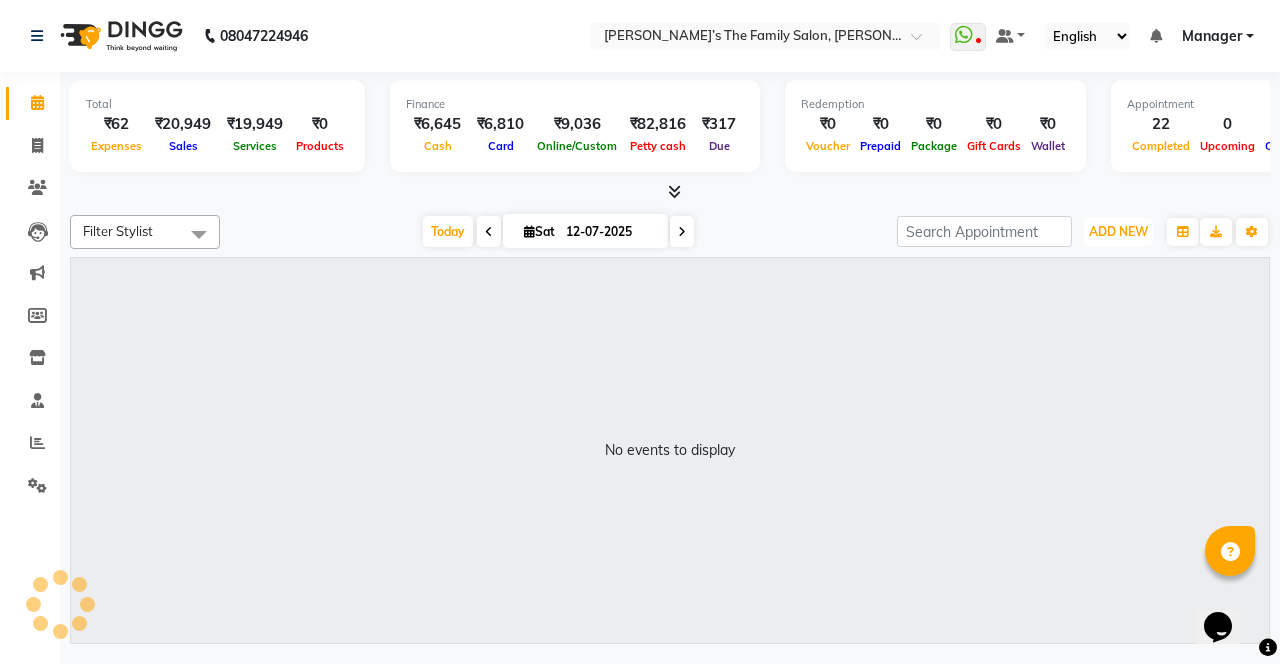 click on "ADD NEW" at bounding box center (1118, 231) 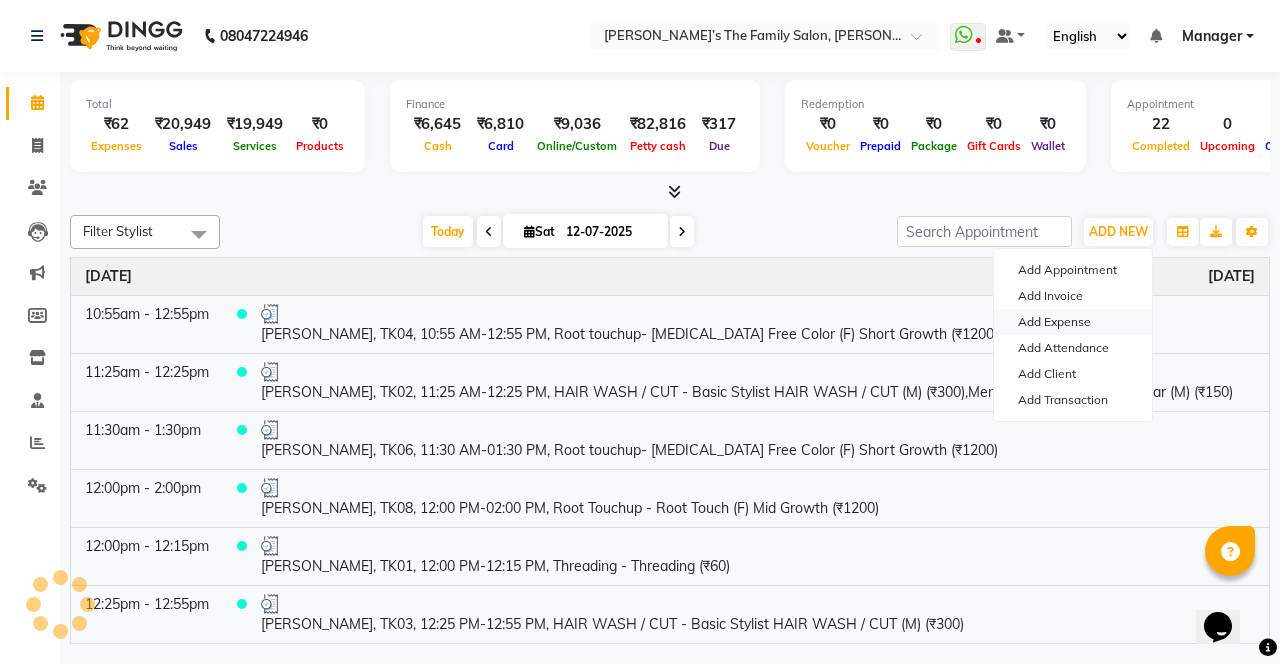 click on "Add Expense" at bounding box center (1073, 322) 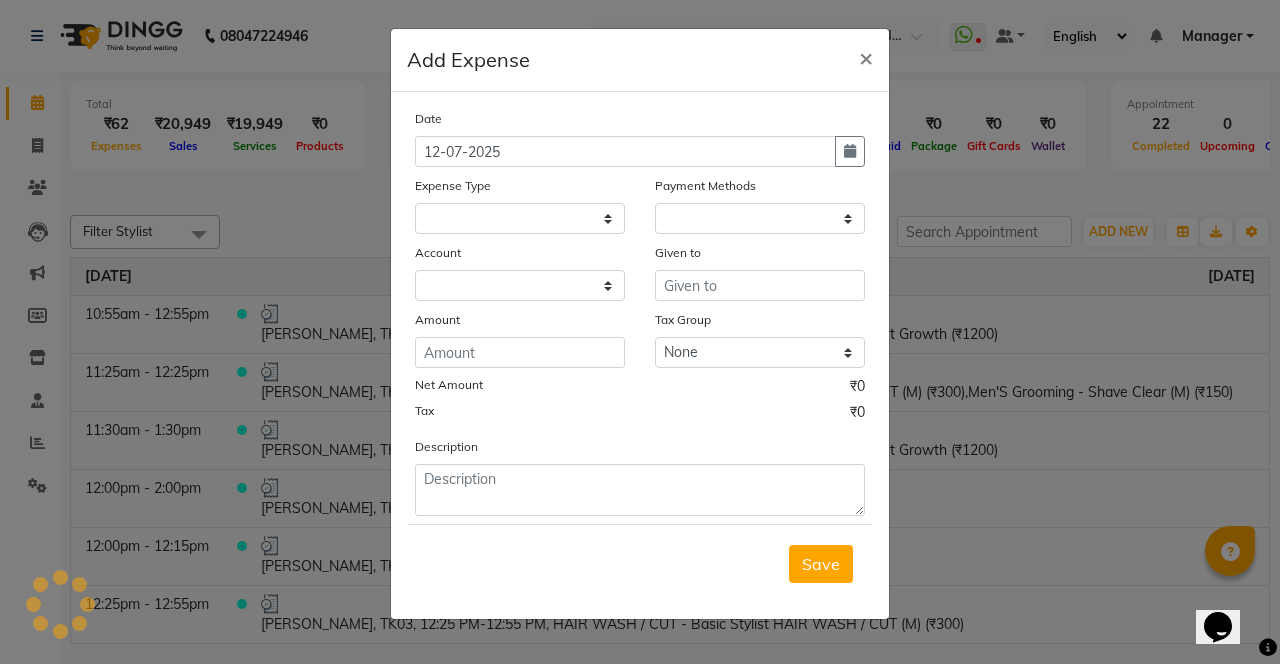 select on "1" 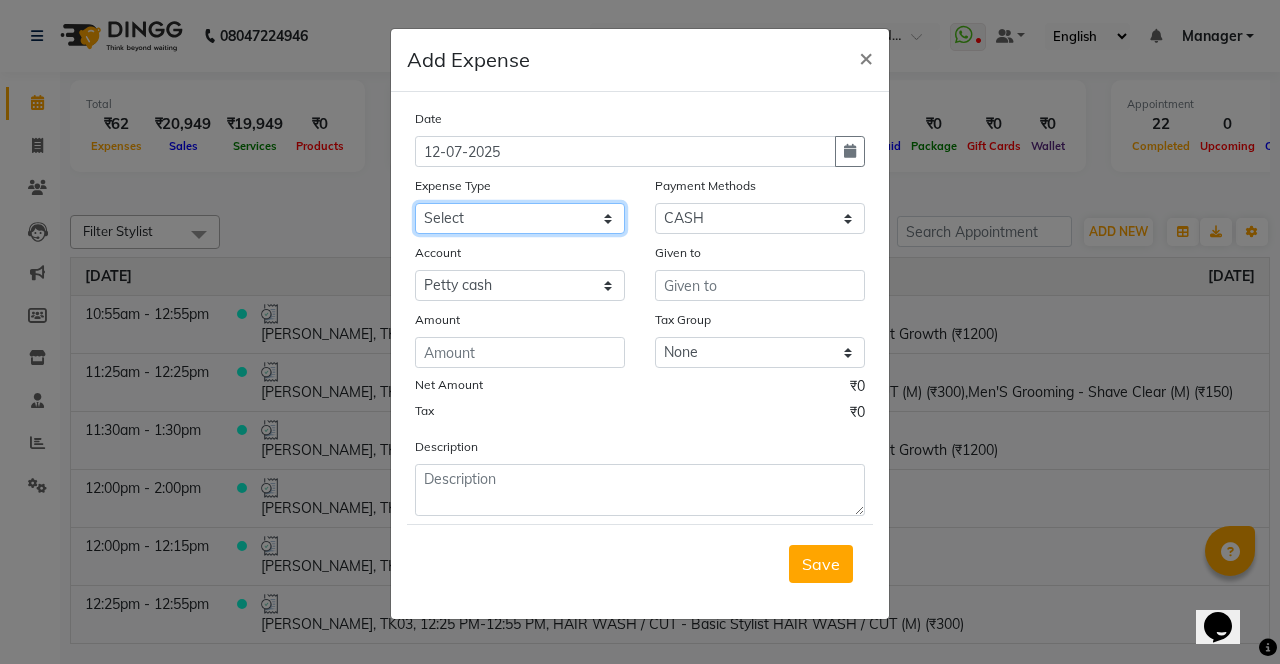 click on "Select Advance Salary Bank charges Car maintenance  Cash transfer to bank Cash transfer to hub Client Snacks Clinical charges coffee Equipment Fuel Govt fee Incentive Insurance International purchase Loan Repayment Maintenance Marketing Membership reward Milk Miscellaneous MRA Other Pantry Product Rent Staff Snacks Tax Tea & Refreshment Tip Transfer Utilities Water tank" 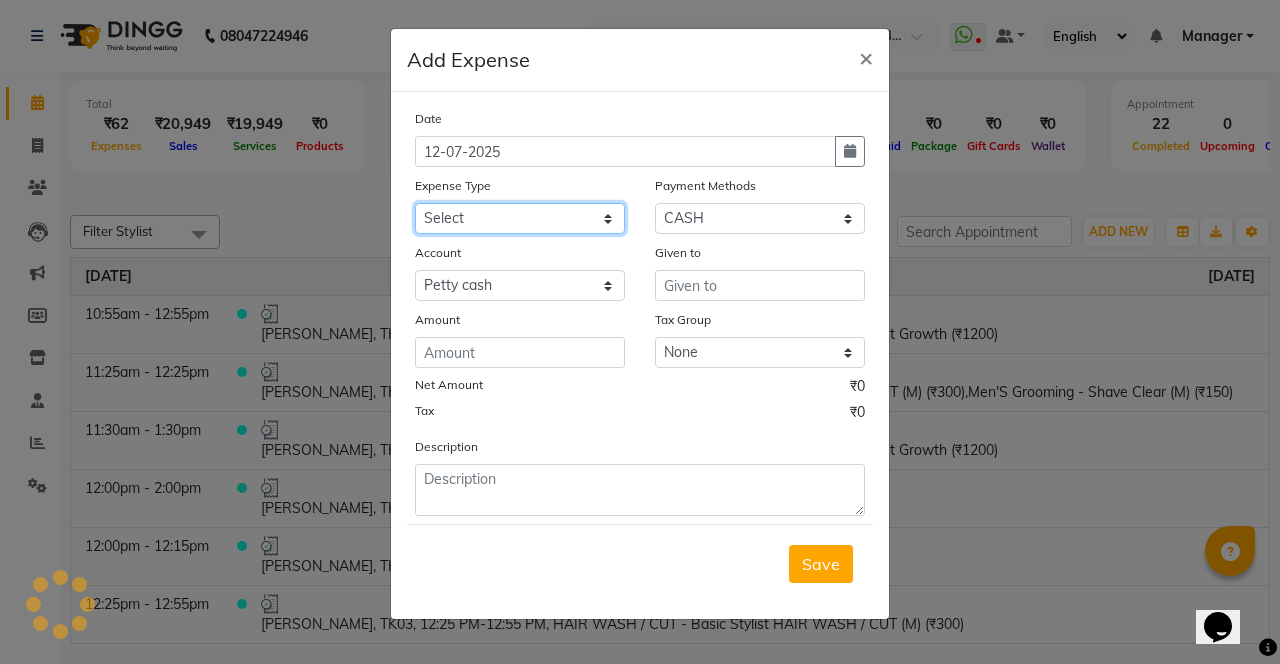 select on "12938" 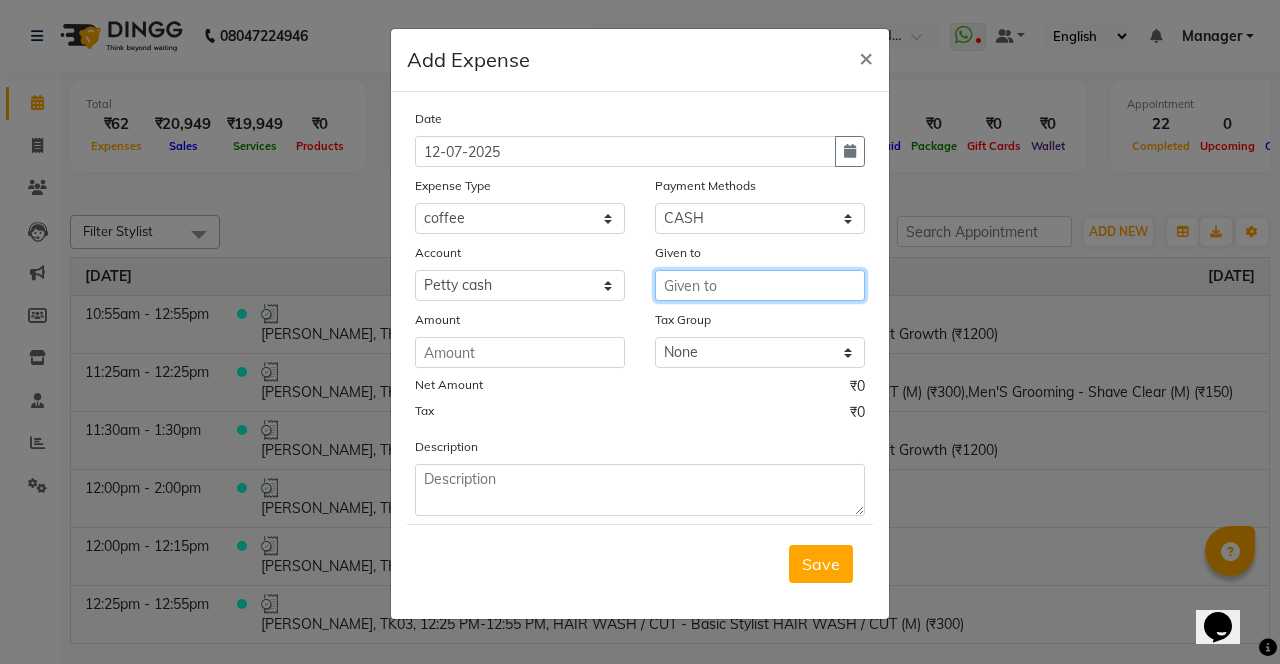 click at bounding box center (760, 285) 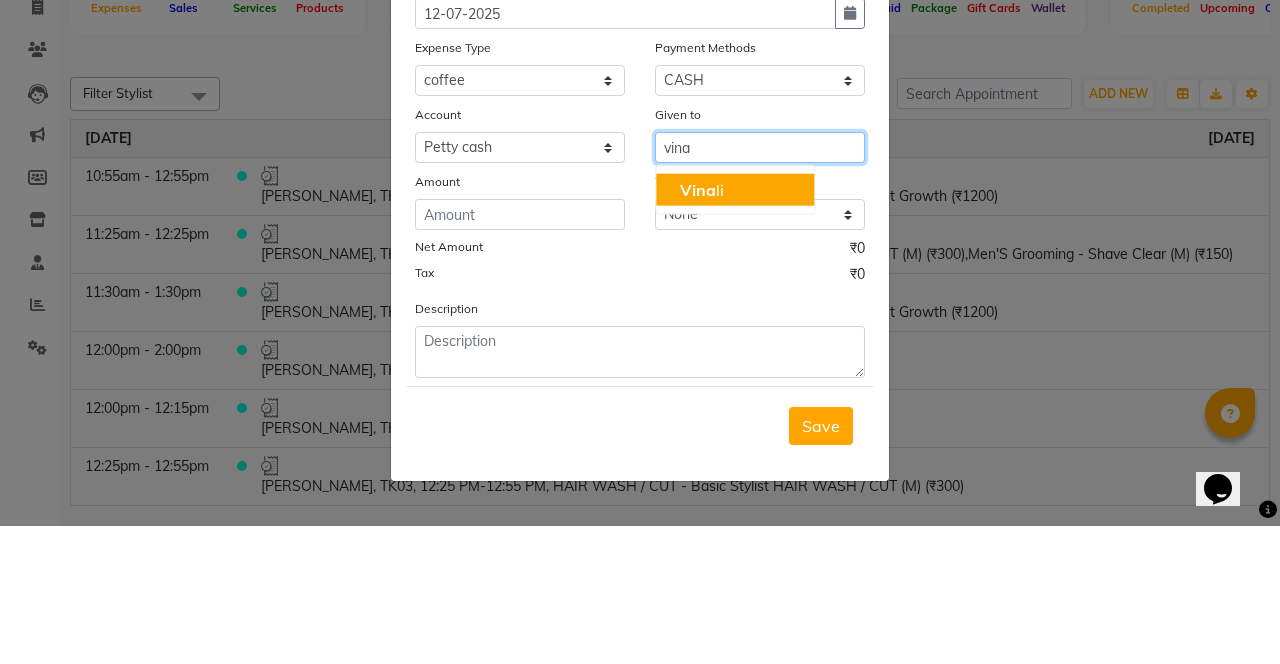 click on "Vina li" at bounding box center (735, 328) 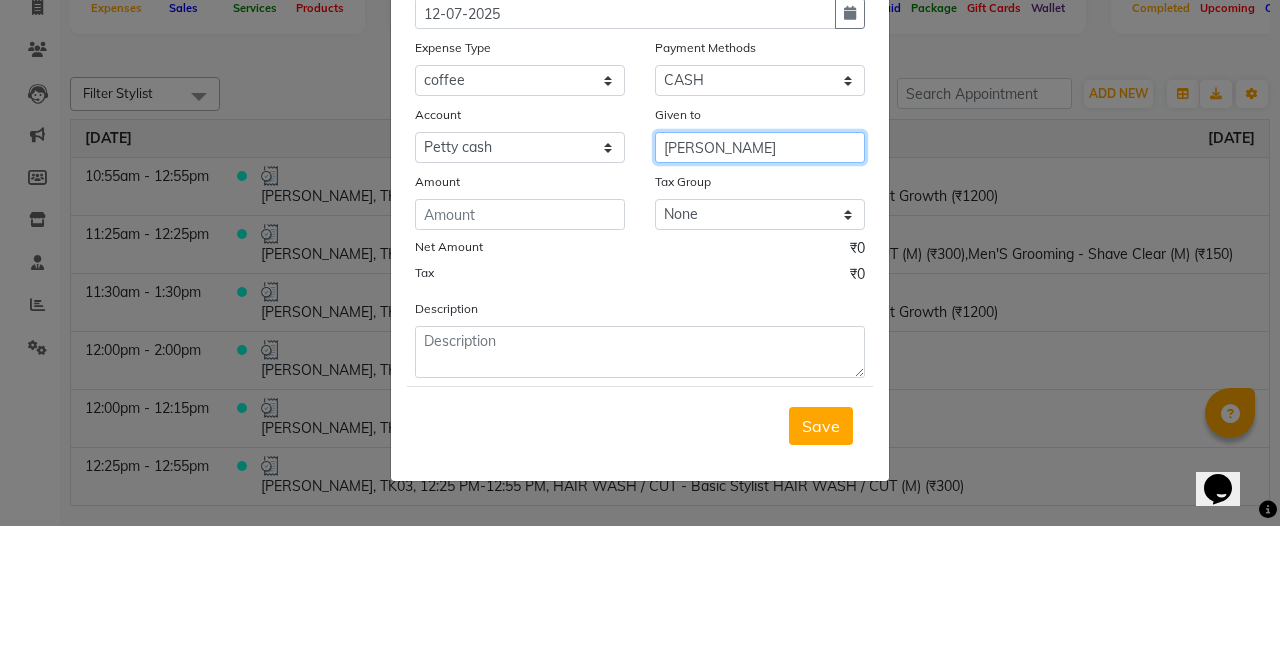 type on "[PERSON_NAME]" 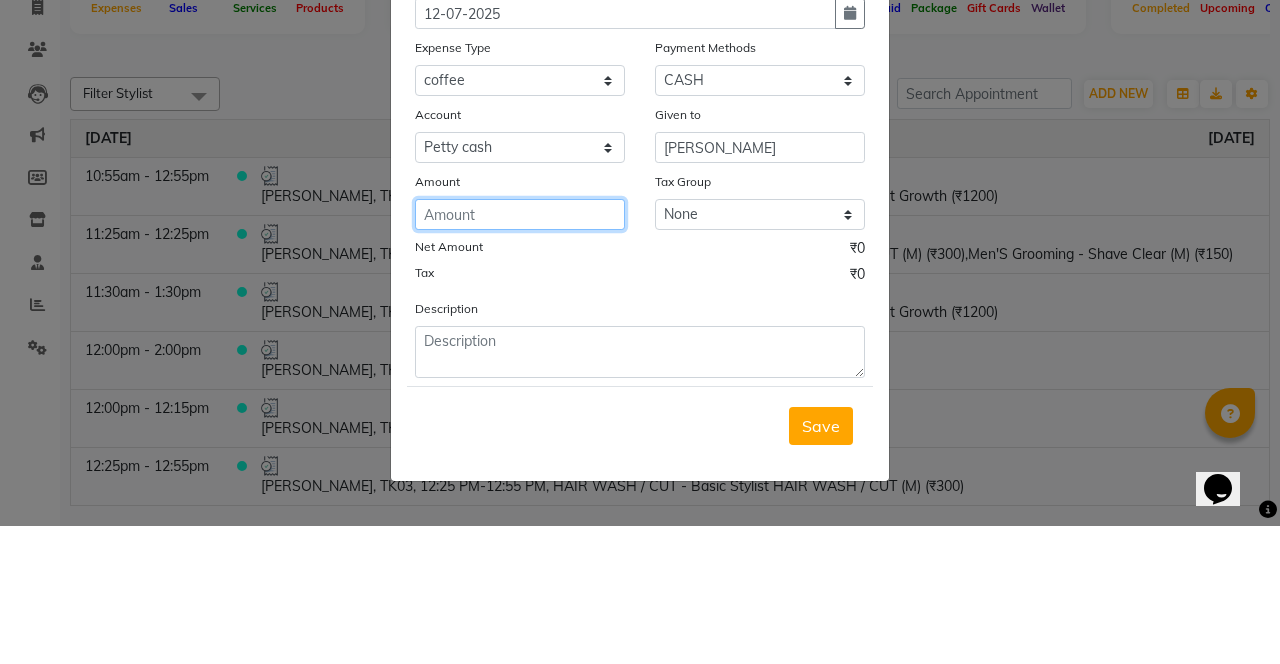 click 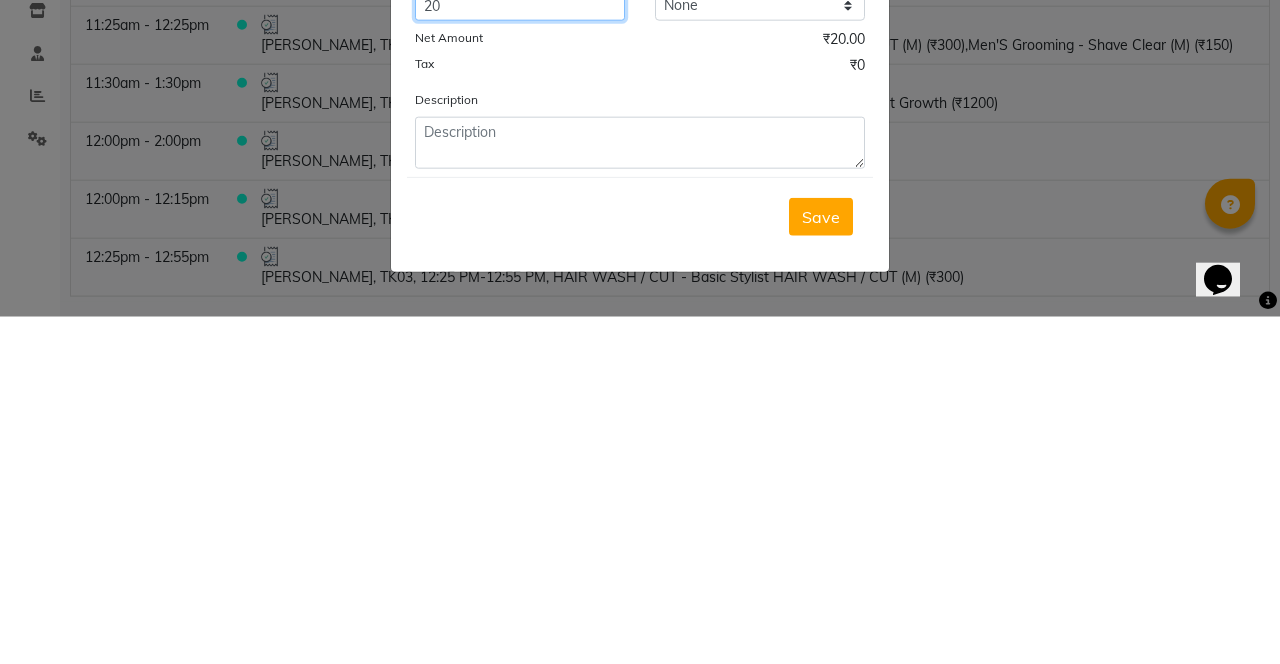 type on "20" 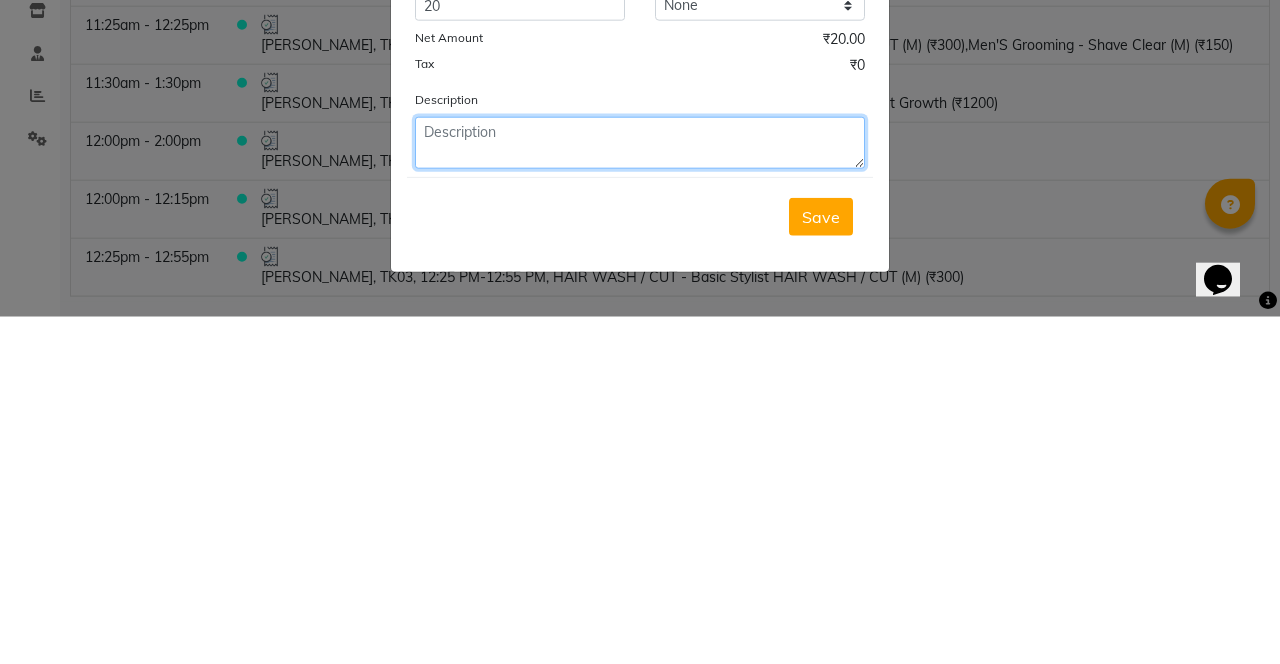 click 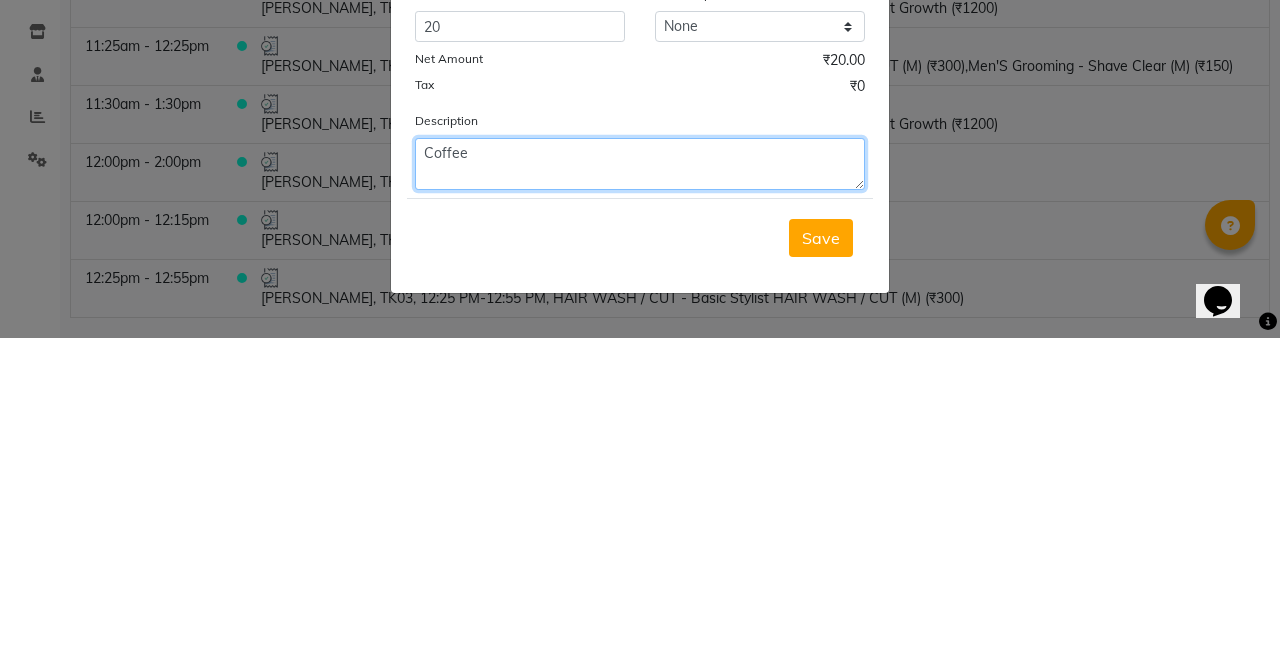 type on "Coffee" 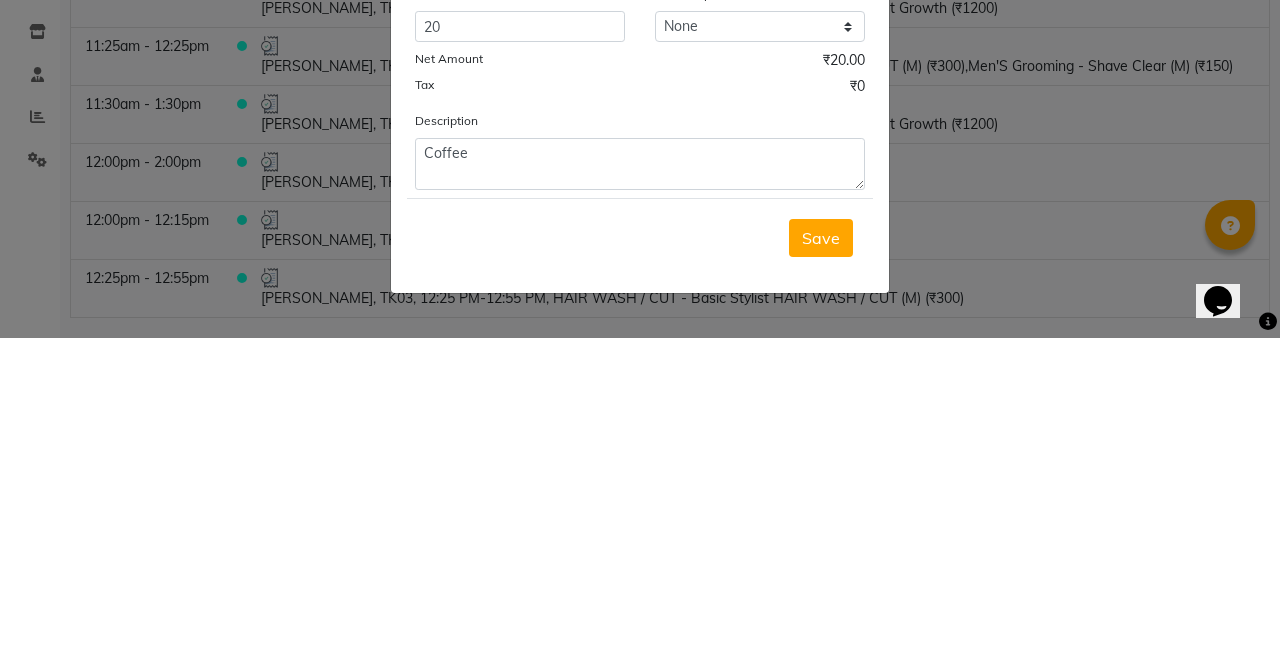 click on "Save" at bounding box center (821, 564) 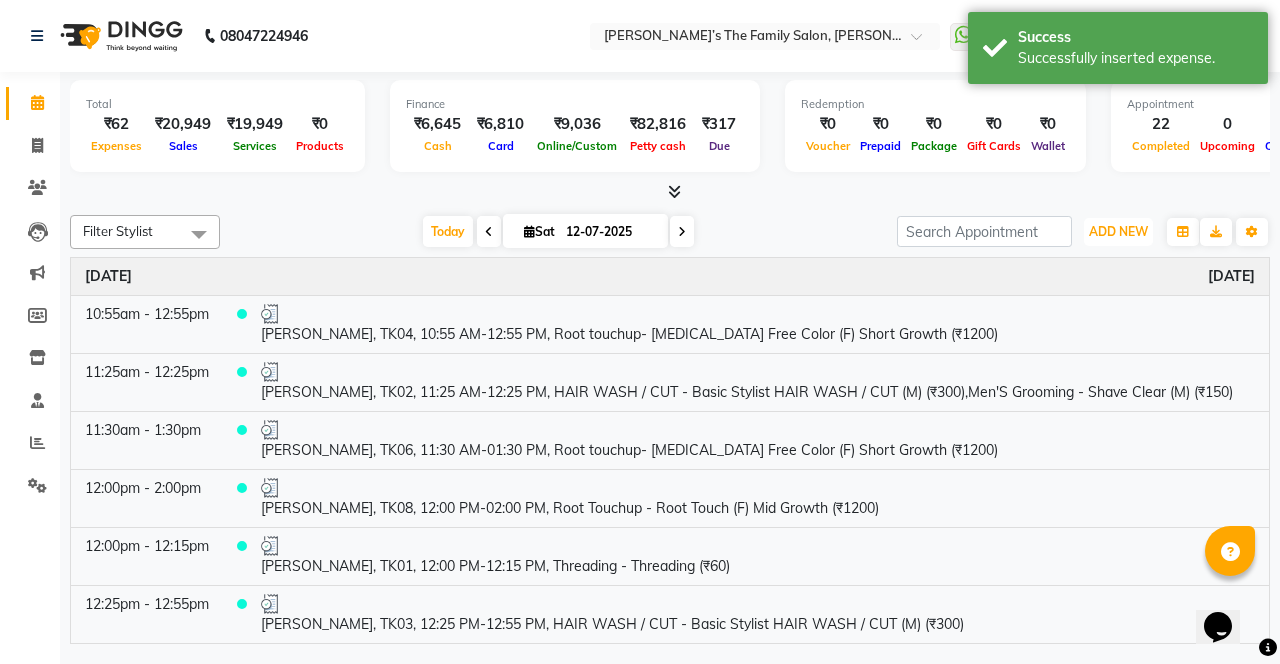 click on "ADD NEW Toggle Dropdown" at bounding box center (1118, 232) 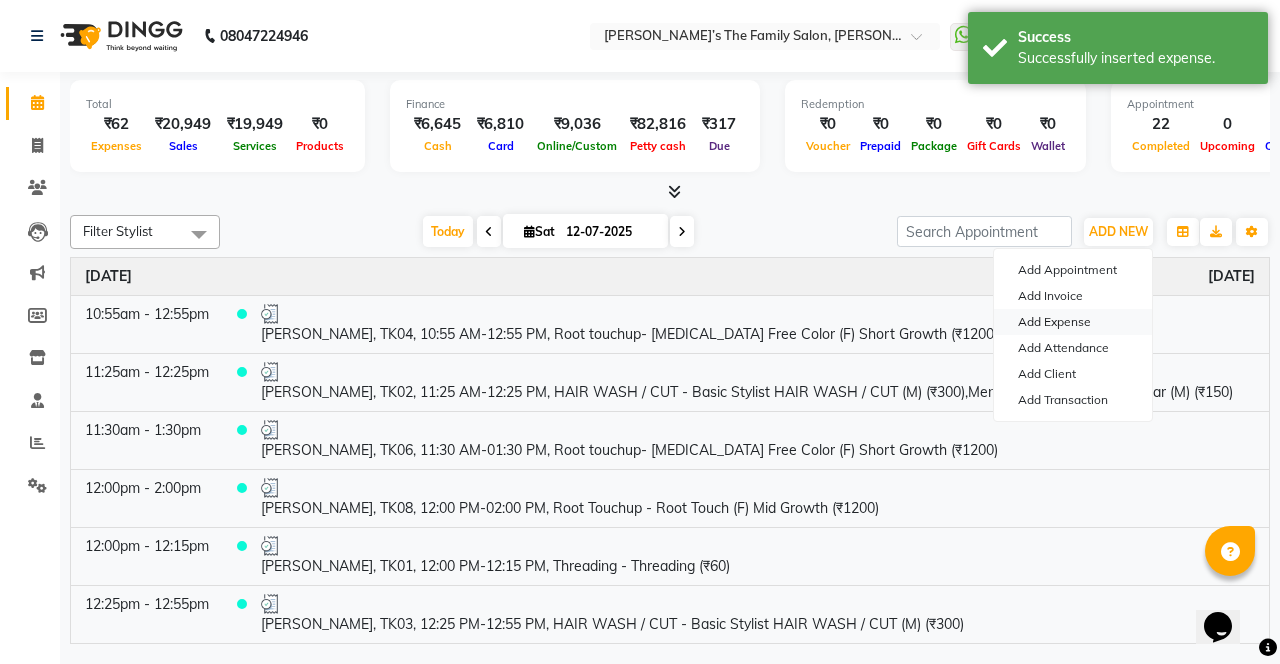click on "Add Expense" at bounding box center (1073, 322) 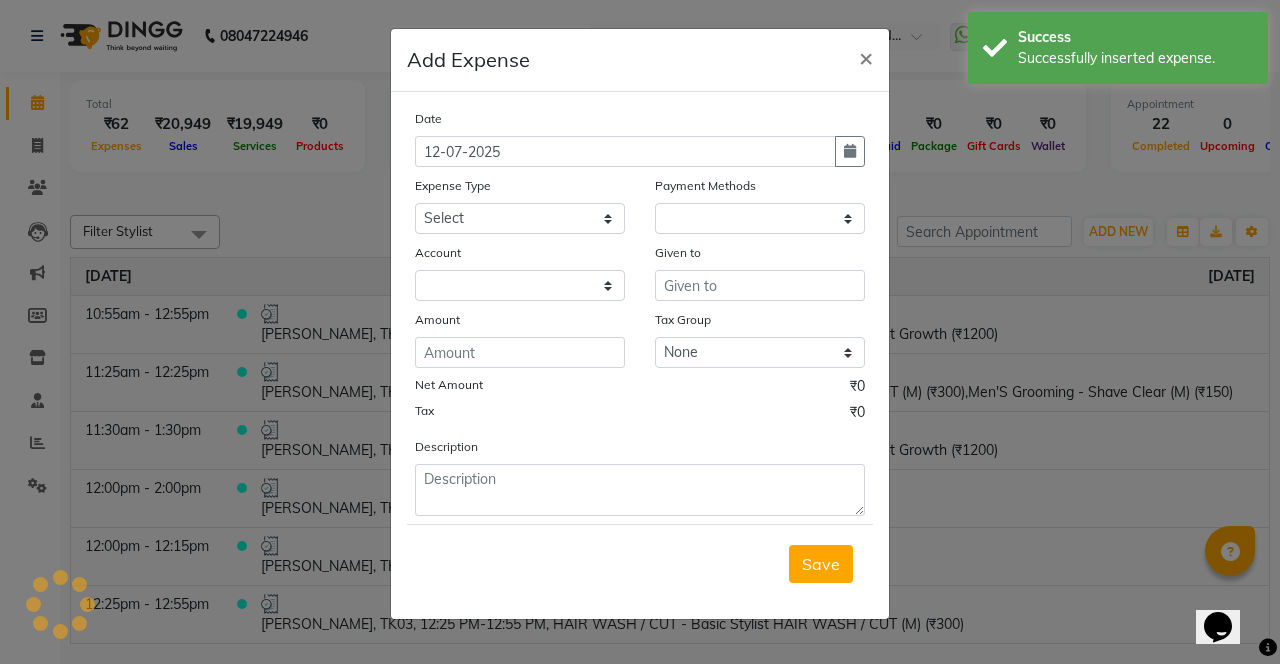 select on "1" 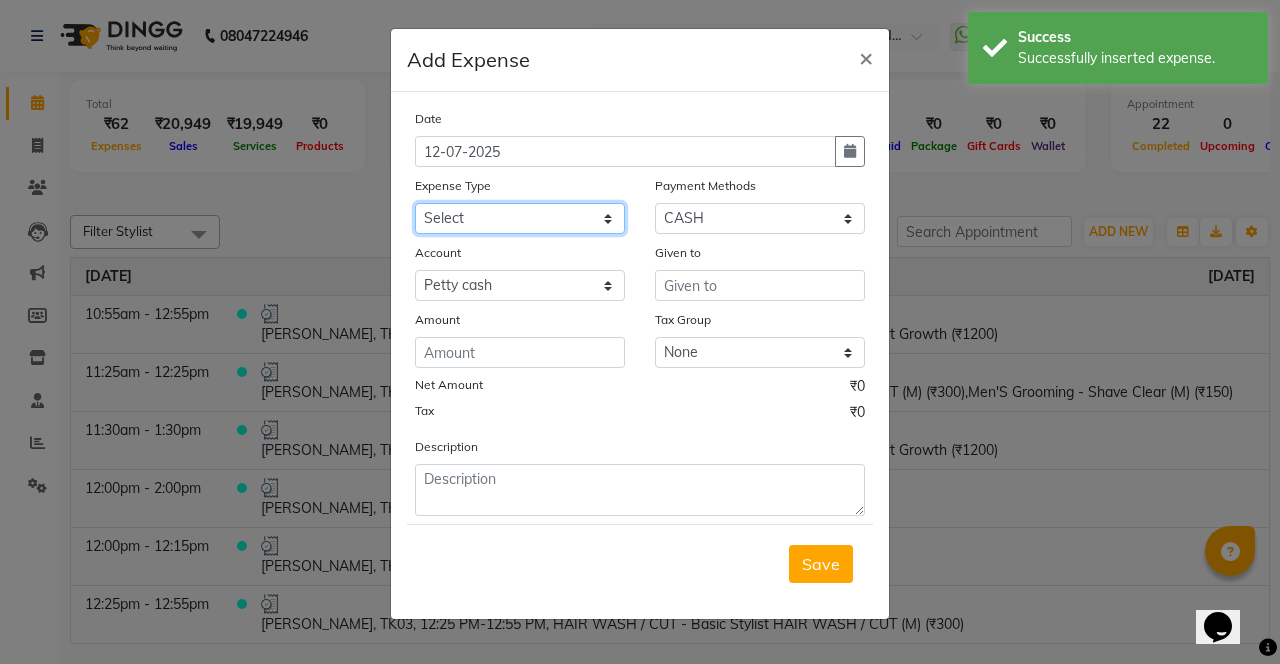 click on "Select Advance Salary Bank charges Car maintenance  Cash transfer to bank Cash transfer to hub Client Snacks Clinical charges coffee Equipment Fuel Govt fee Incentive Insurance International purchase Loan Repayment Maintenance Marketing Membership reward Milk Miscellaneous MRA Other Pantry Product Rent Staff Snacks Tax Tea & Refreshment Tip Transfer Utilities Water tank" 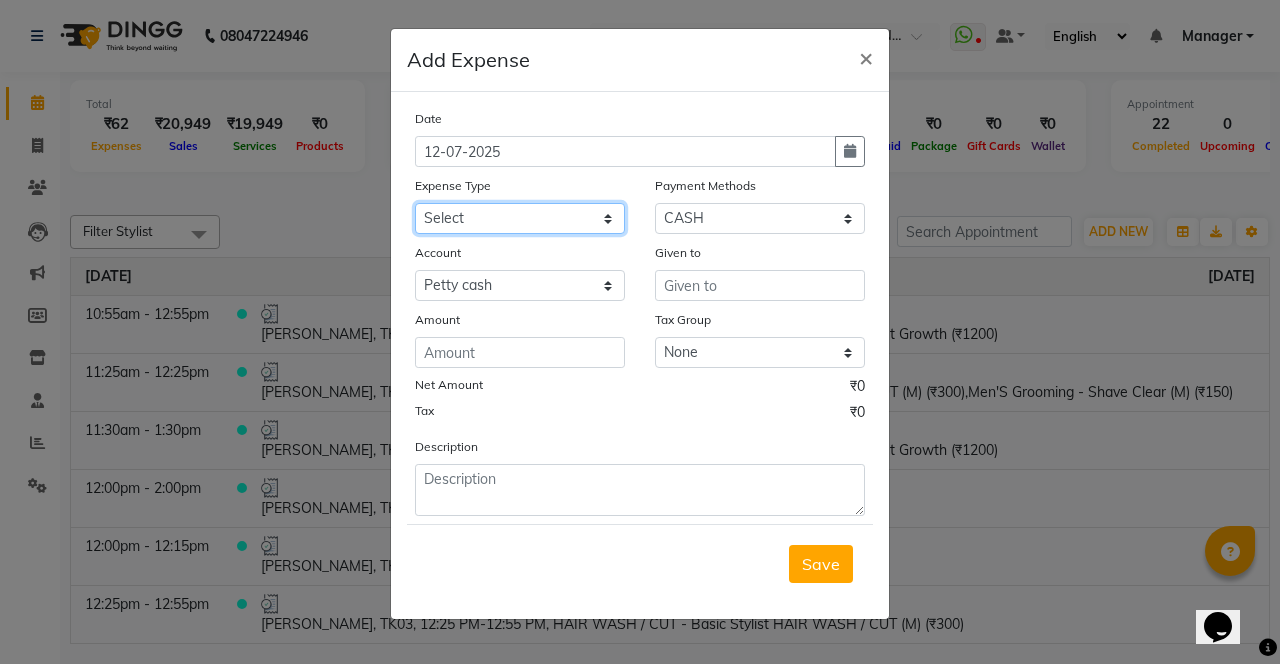 select on "23583" 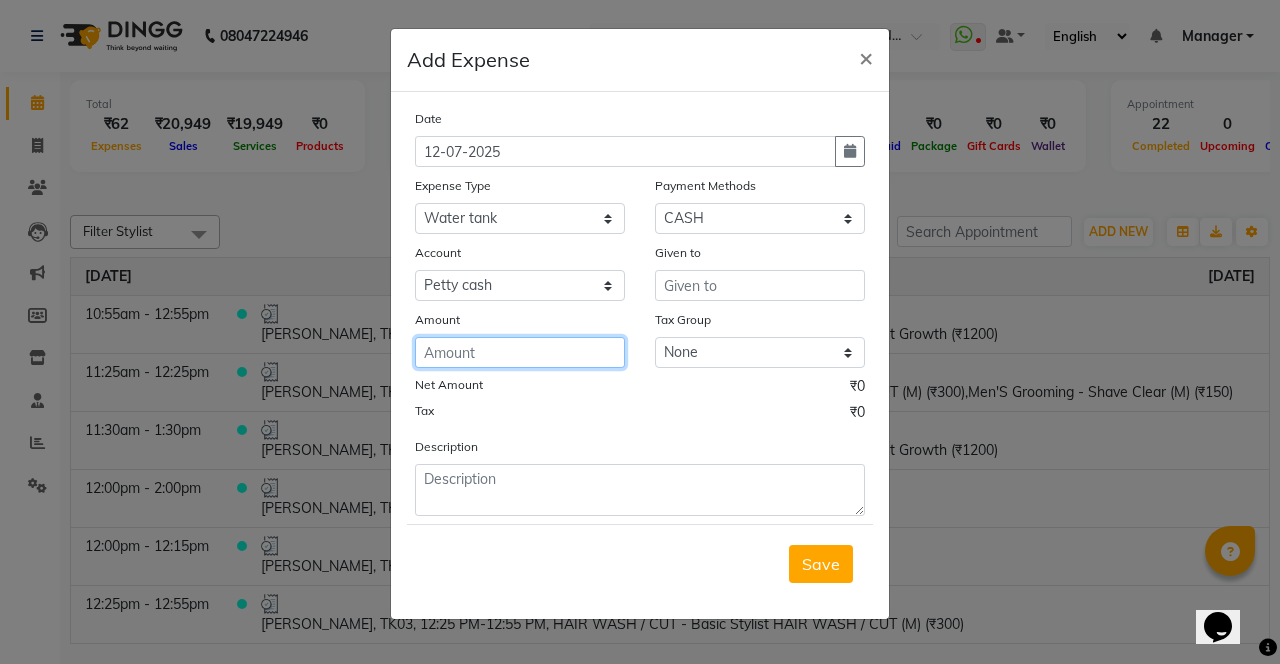 click 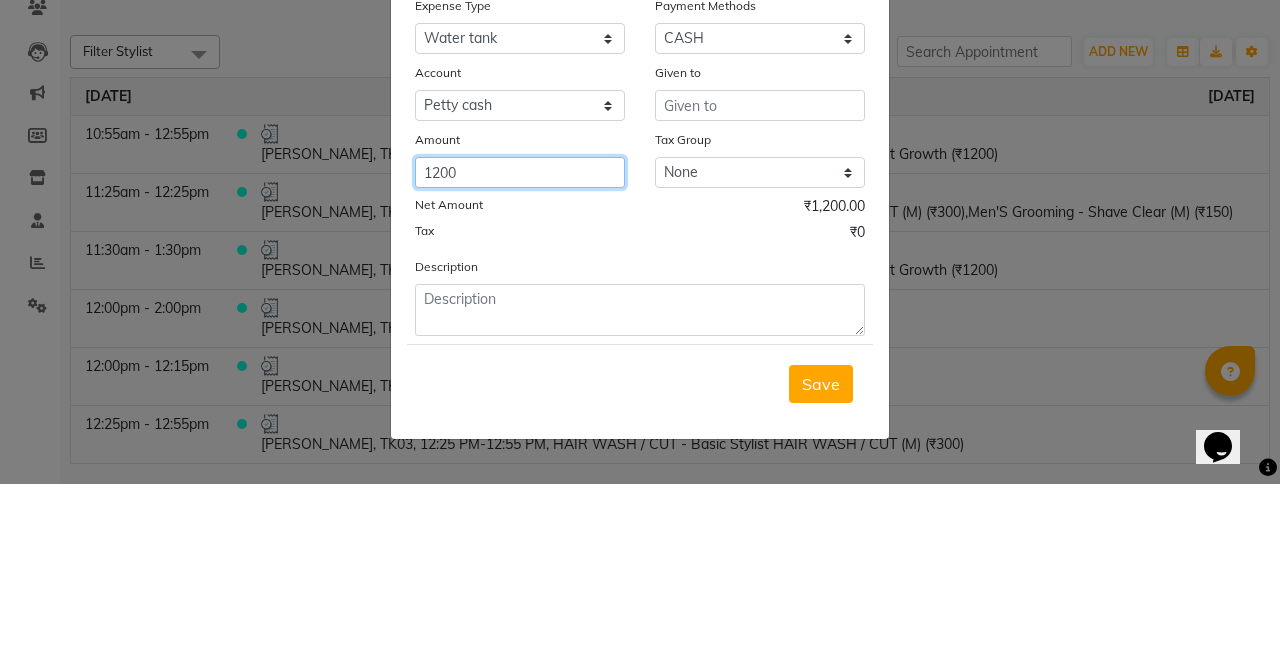 type on "1200" 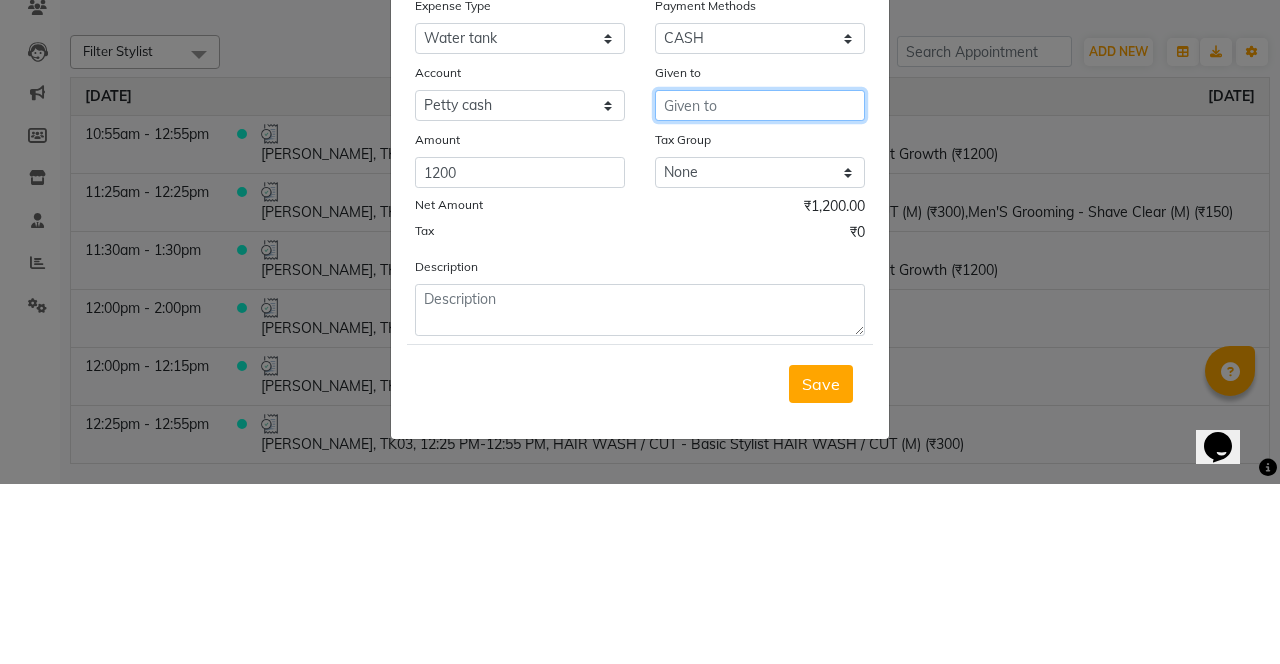 click at bounding box center [760, 285] 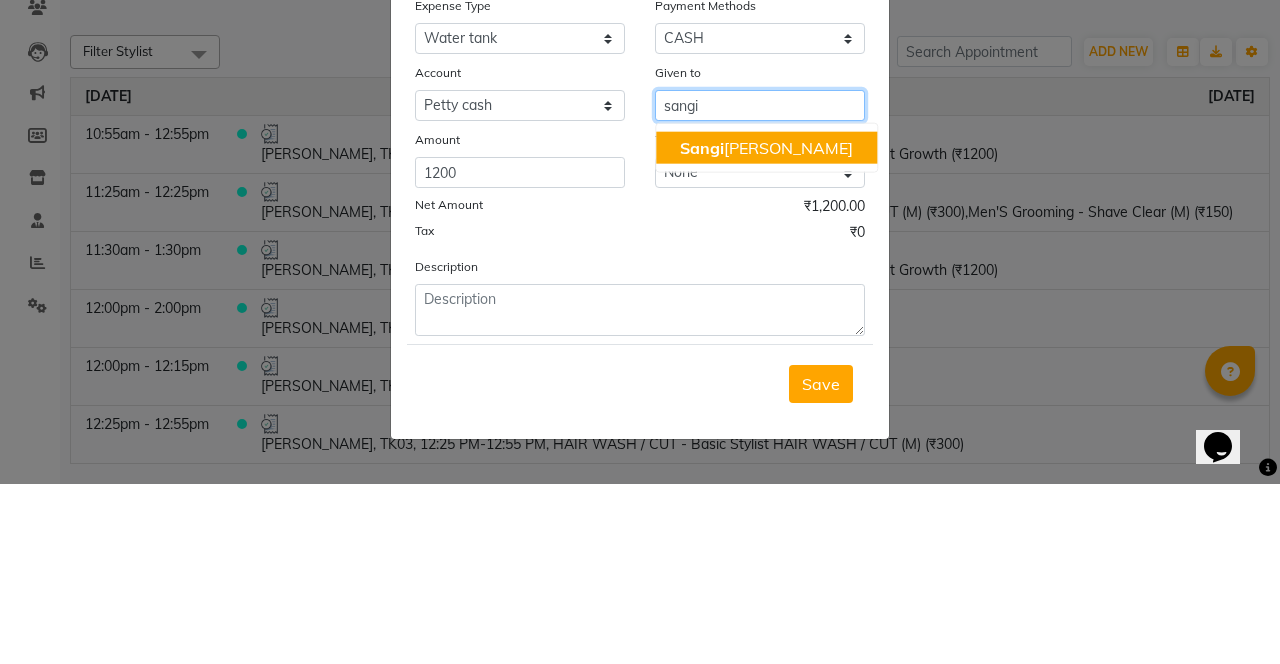 click on "Sangi ta DIGHE" at bounding box center (766, 328) 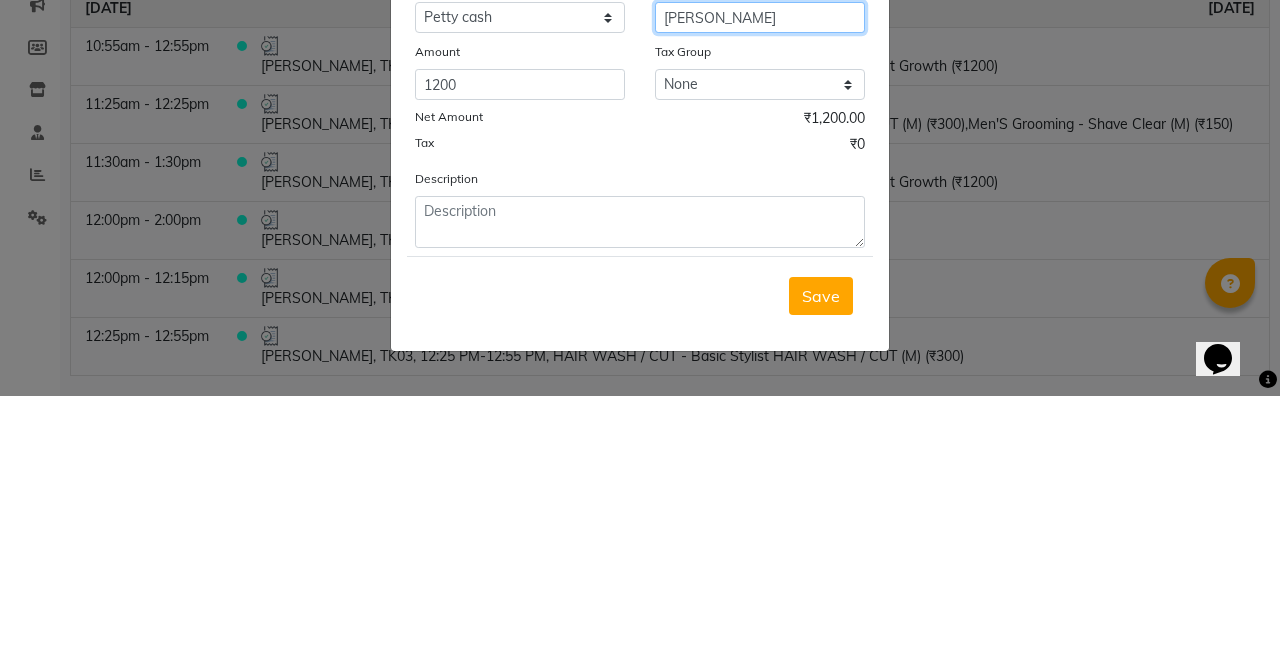 type on "[PERSON_NAME]" 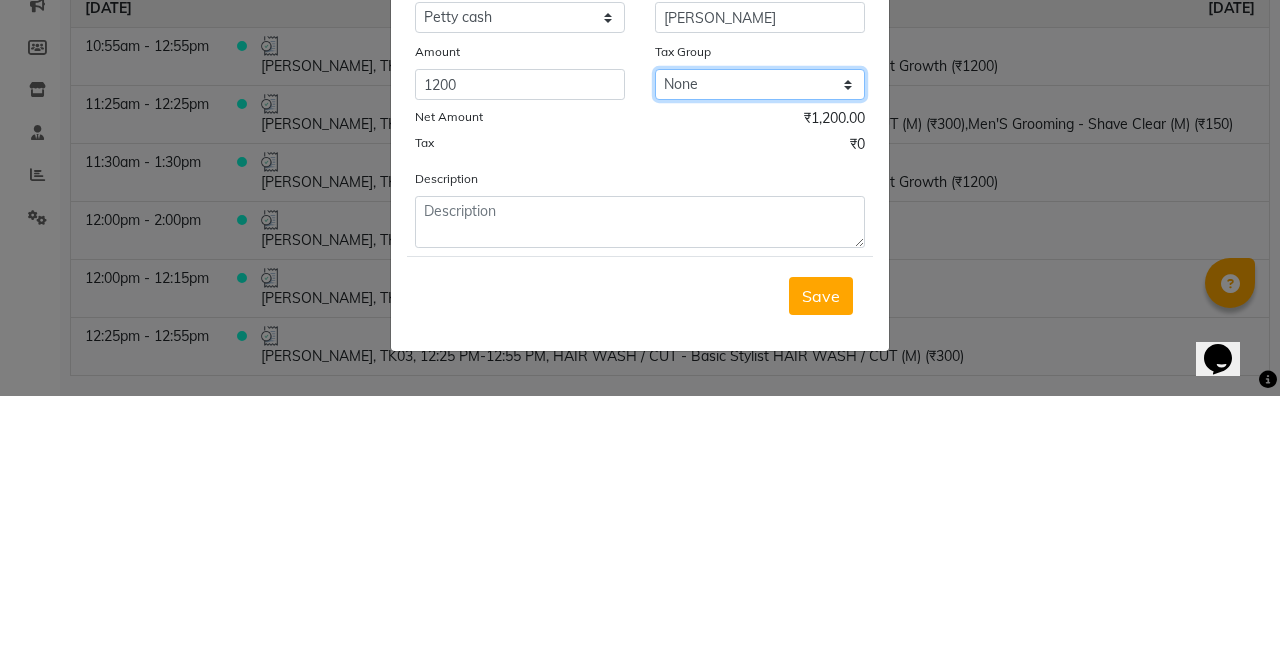 click on "None GST" 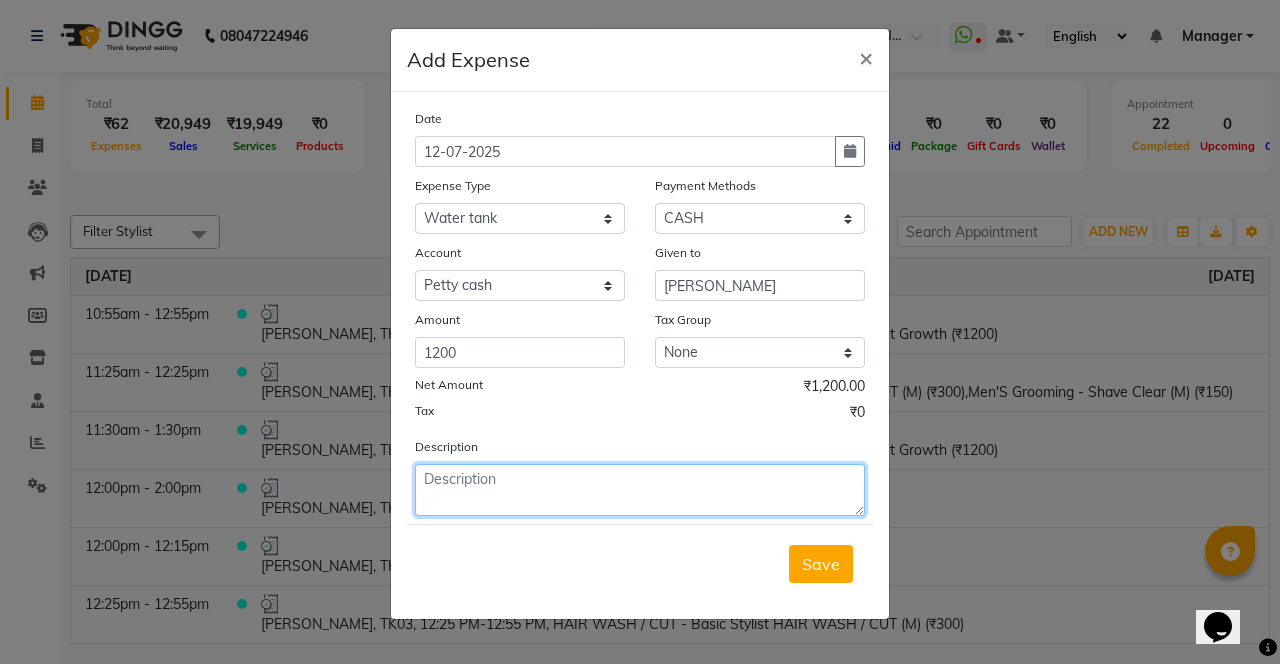 click 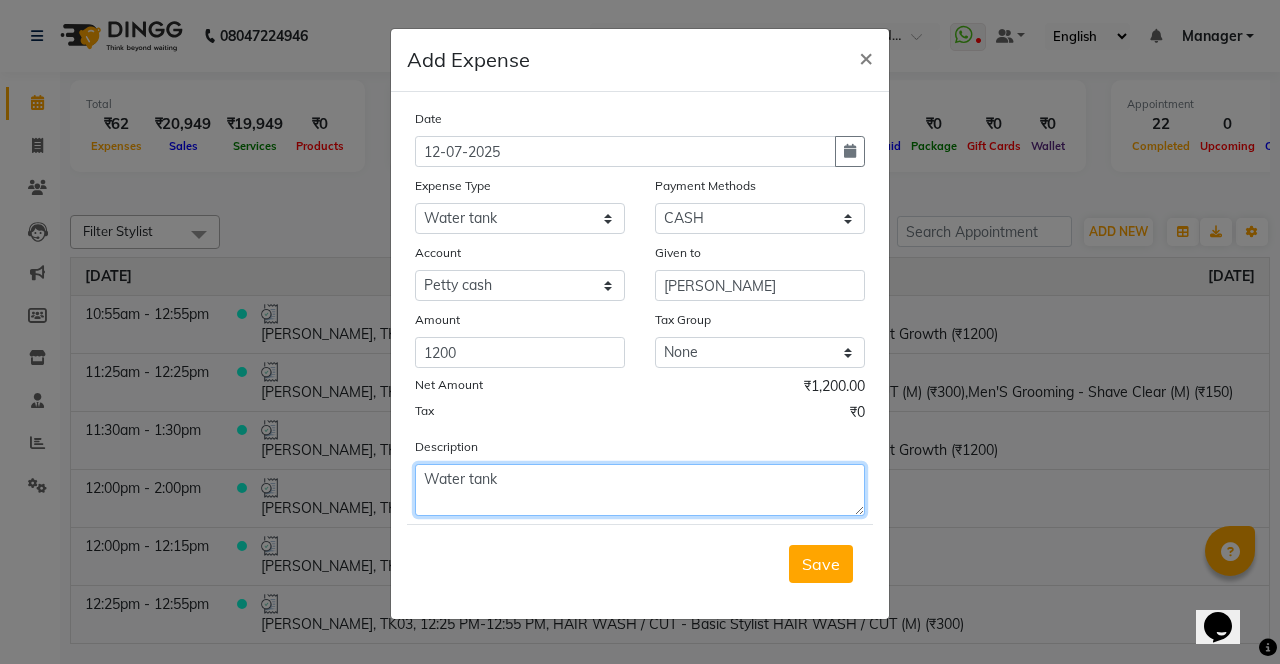 type on "Water tank" 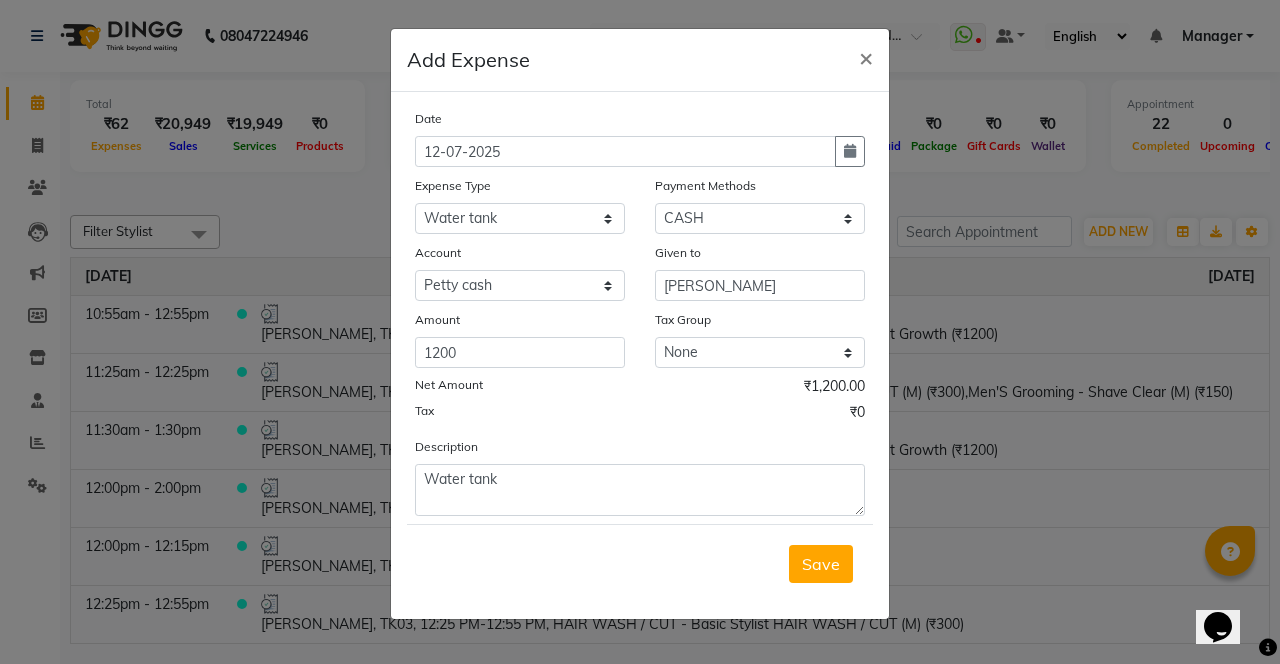 click on "Save" at bounding box center [821, 564] 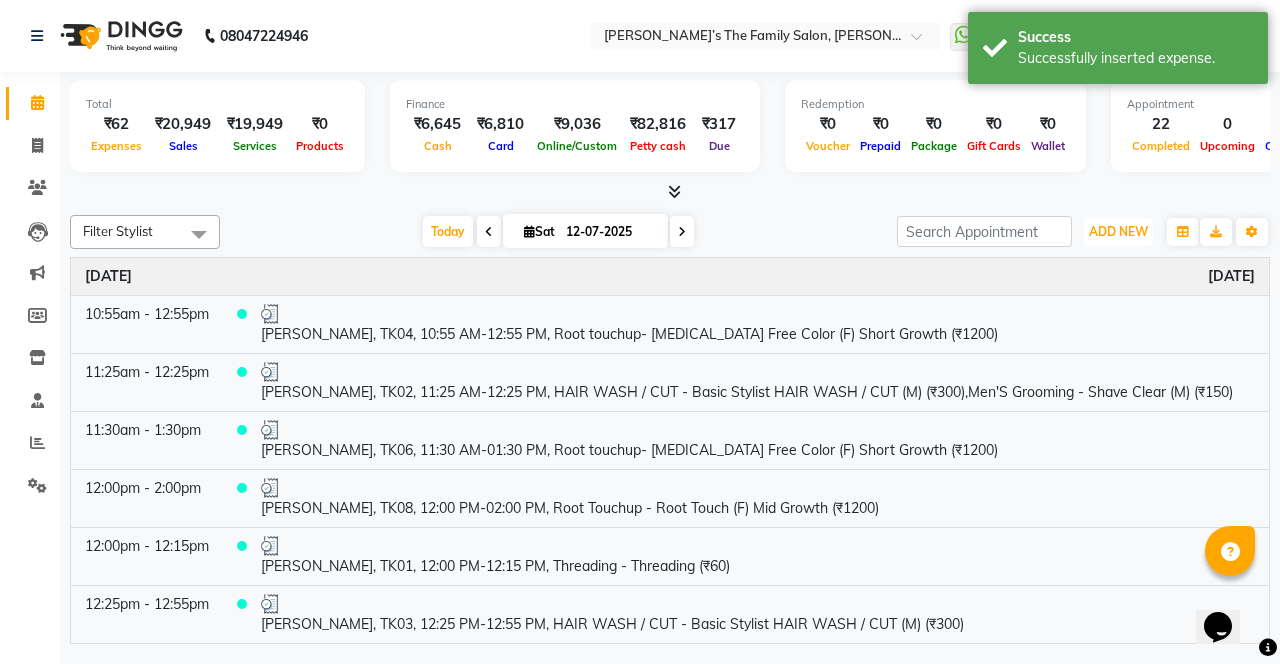 click on "ADD NEW" at bounding box center (1118, 231) 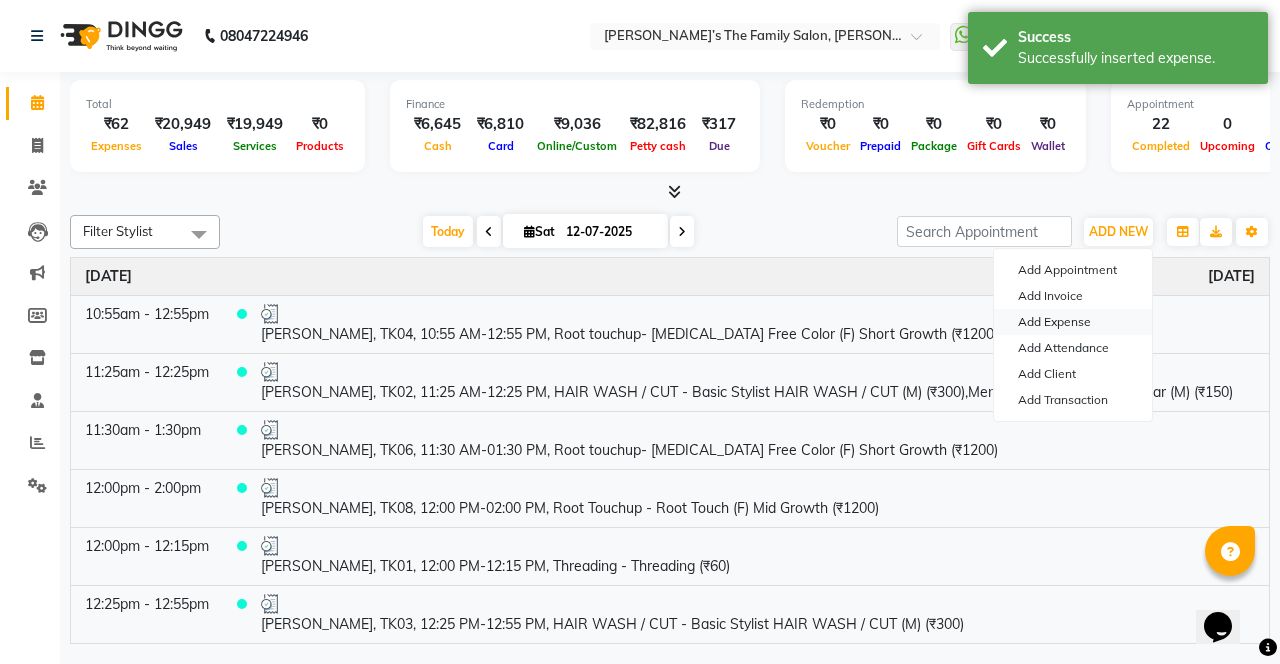click on "Add Expense" at bounding box center (1073, 322) 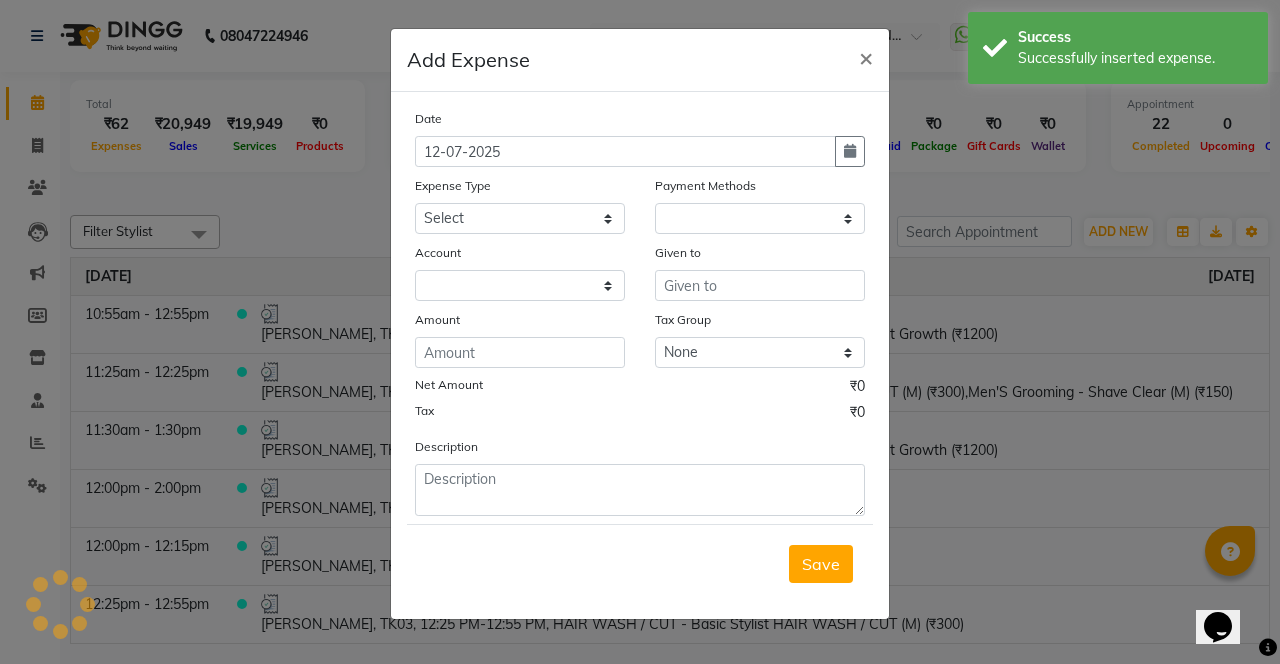 select on "1" 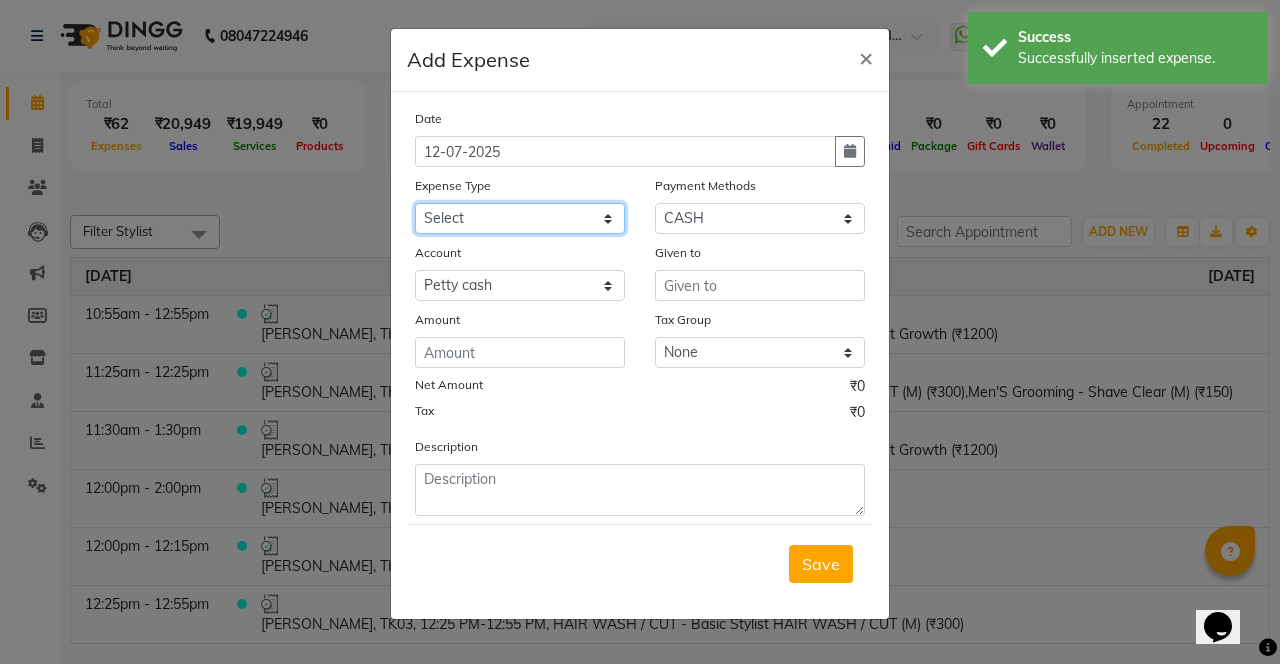 click on "Select Advance Salary Bank charges Car maintenance  Cash transfer to bank Cash transfer to hub Client Snacks Clinical charges coffee Equipment Fuel Govt fee Incentive Insurance International purchase Loan Repayment Maintenance Marketing Membership reward Milk Miscellaneous MRA Other Pantry Product Rent Staff Snacks Tax Tea & Refreshment Tip Transfer Utilities Water tank" 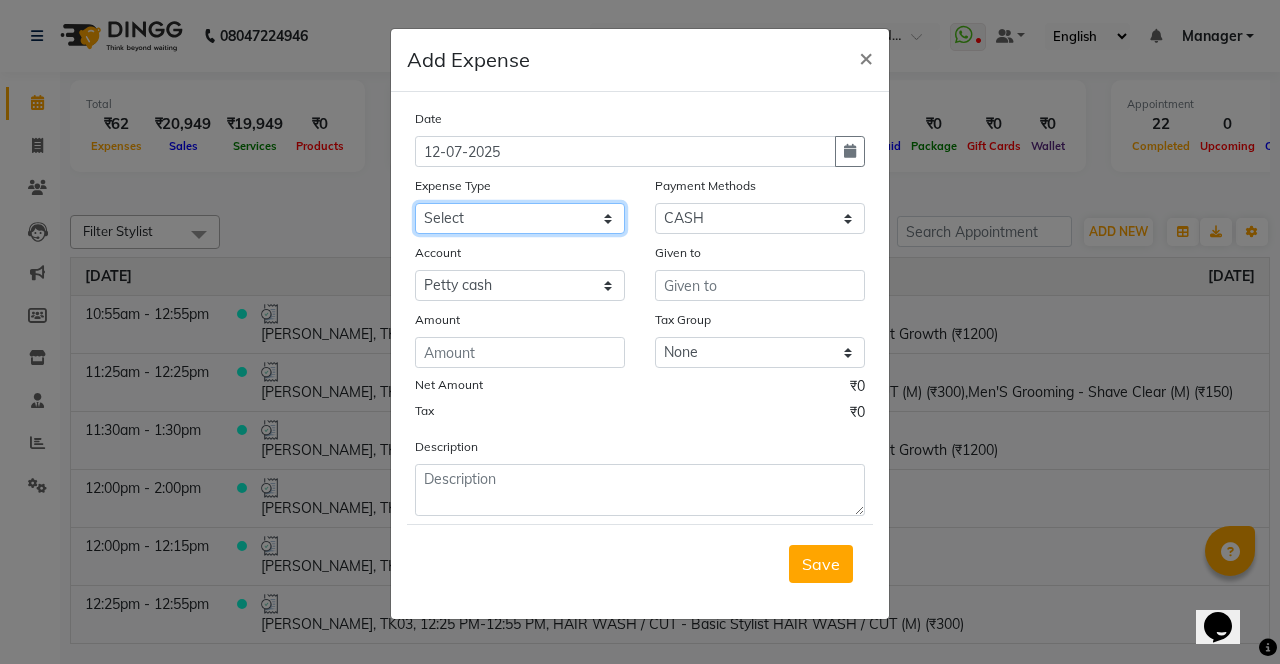 select on "12917" 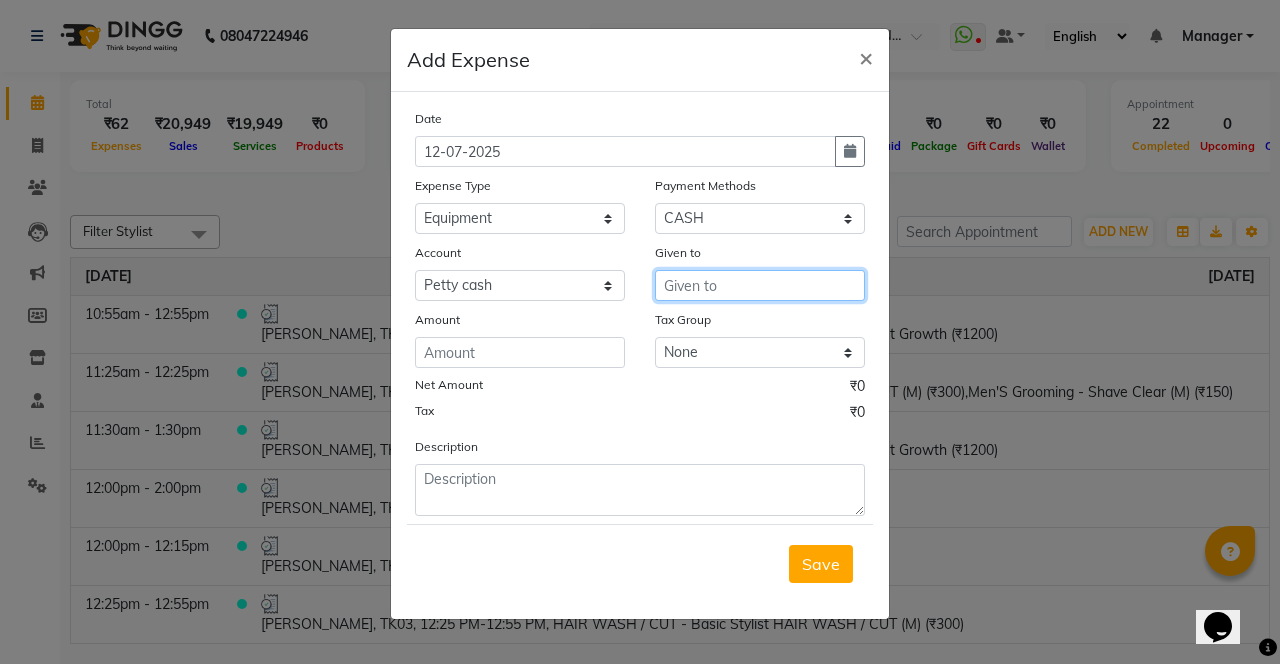 click at bounding box center [760, 285] 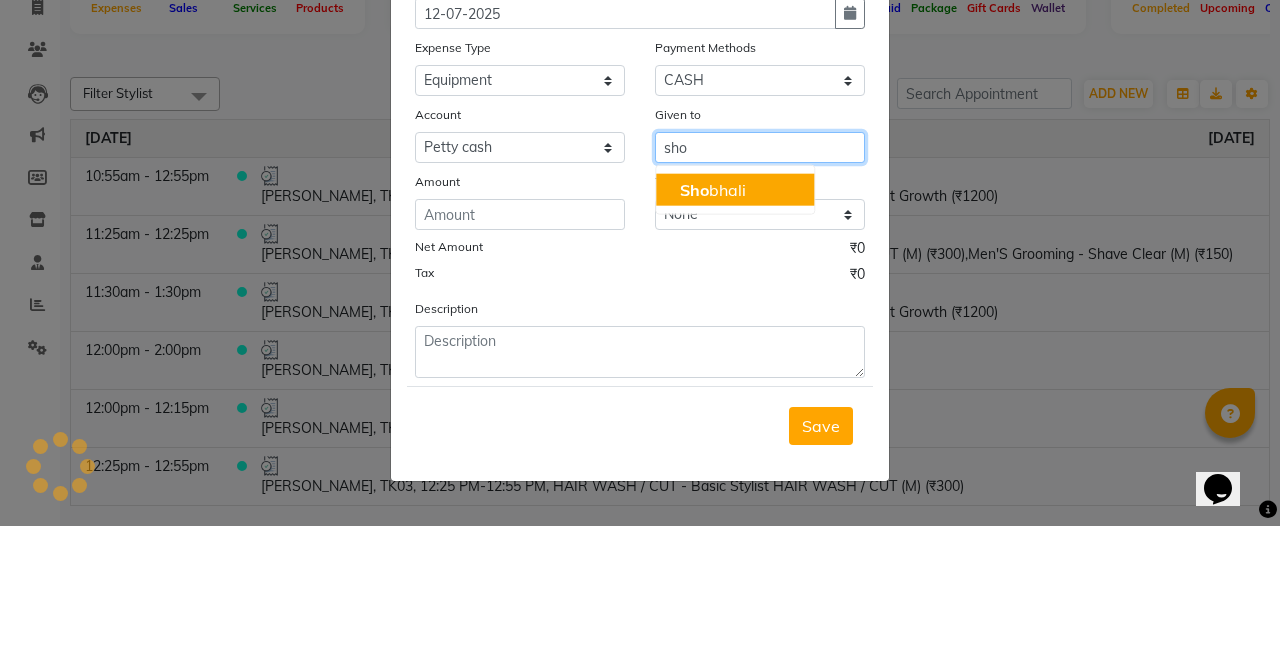 click on "Sho bhali" at bounding box center (735, 328) 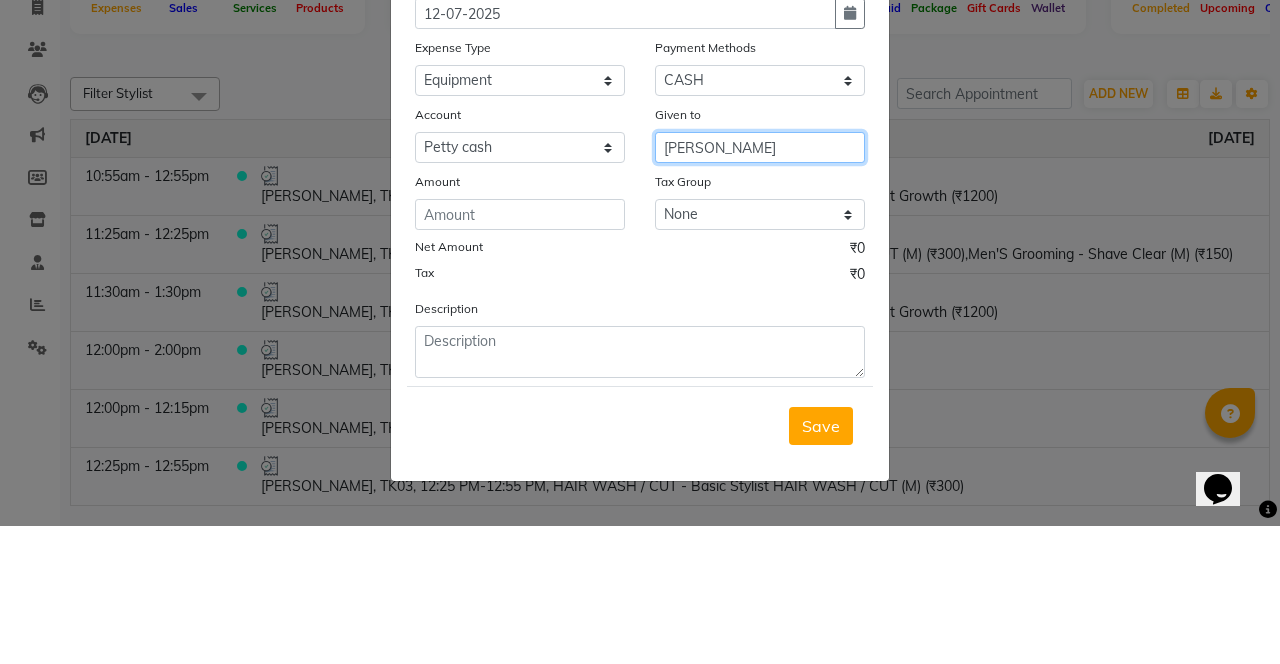 type on "[PERSON_NAME]" 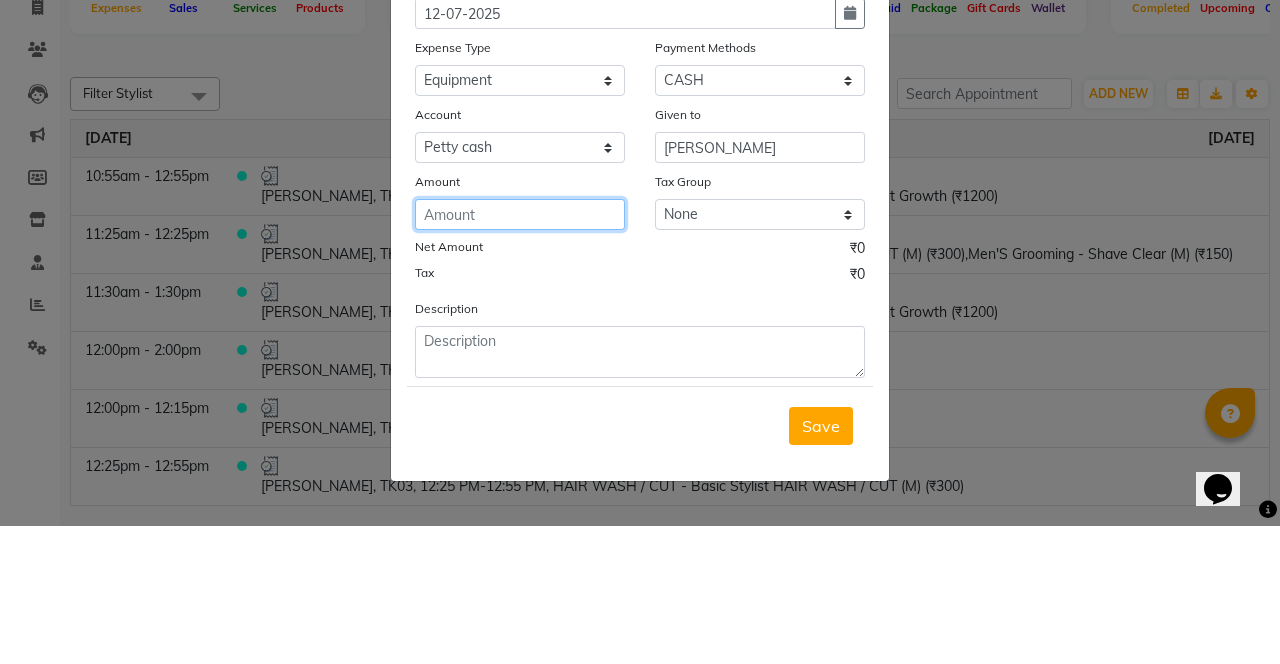 click 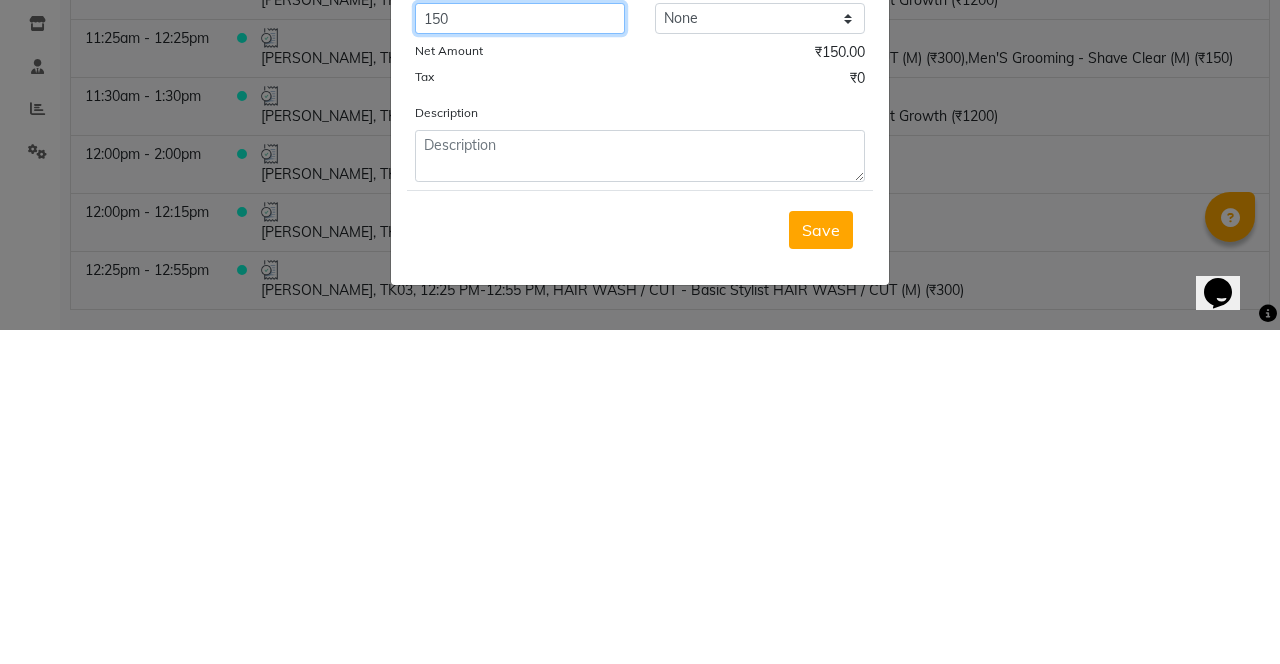 type on "150" 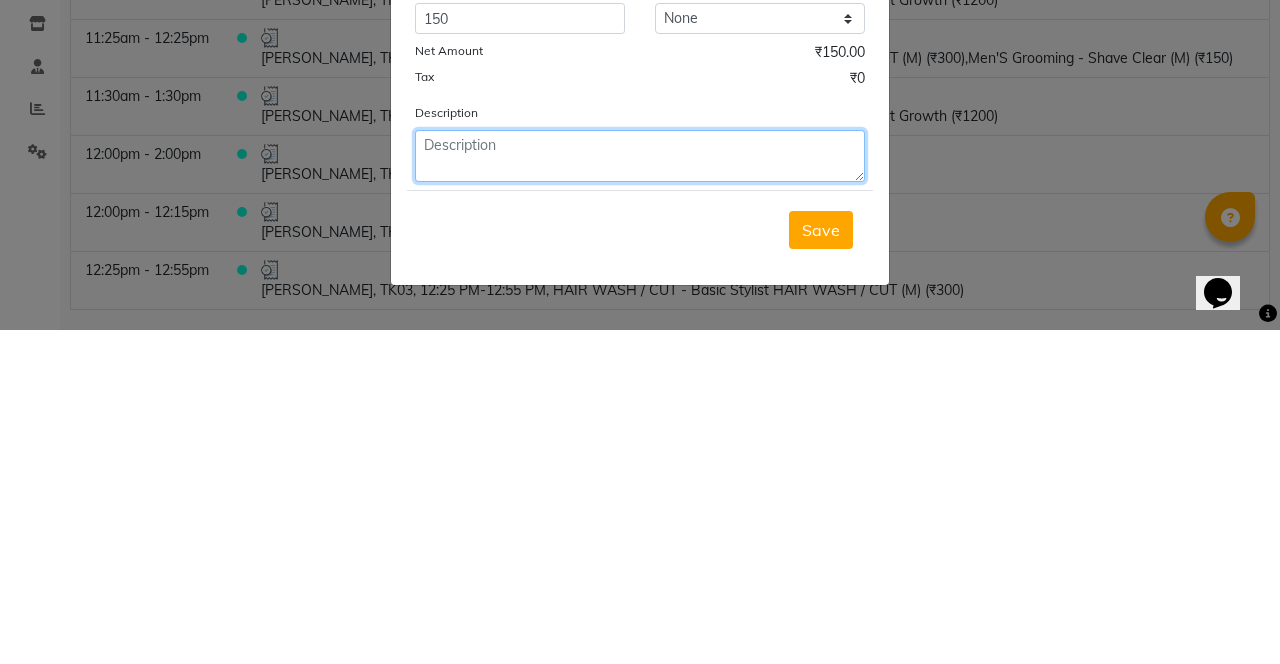 click 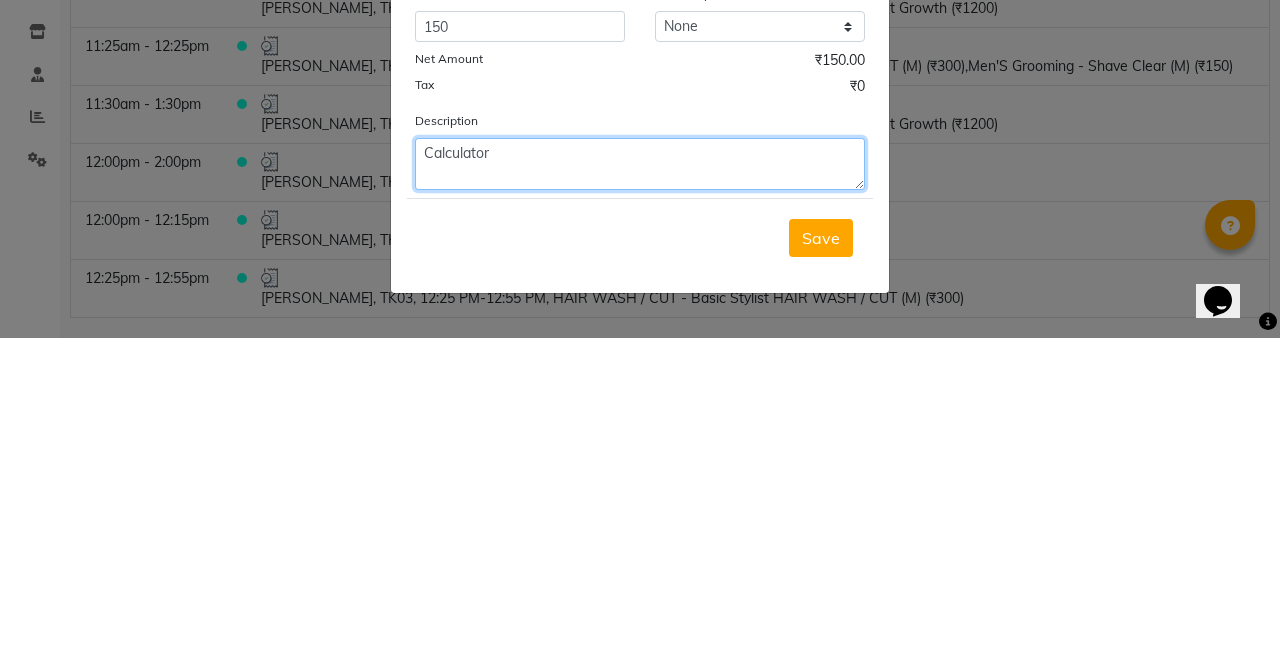 type on "Calculator" 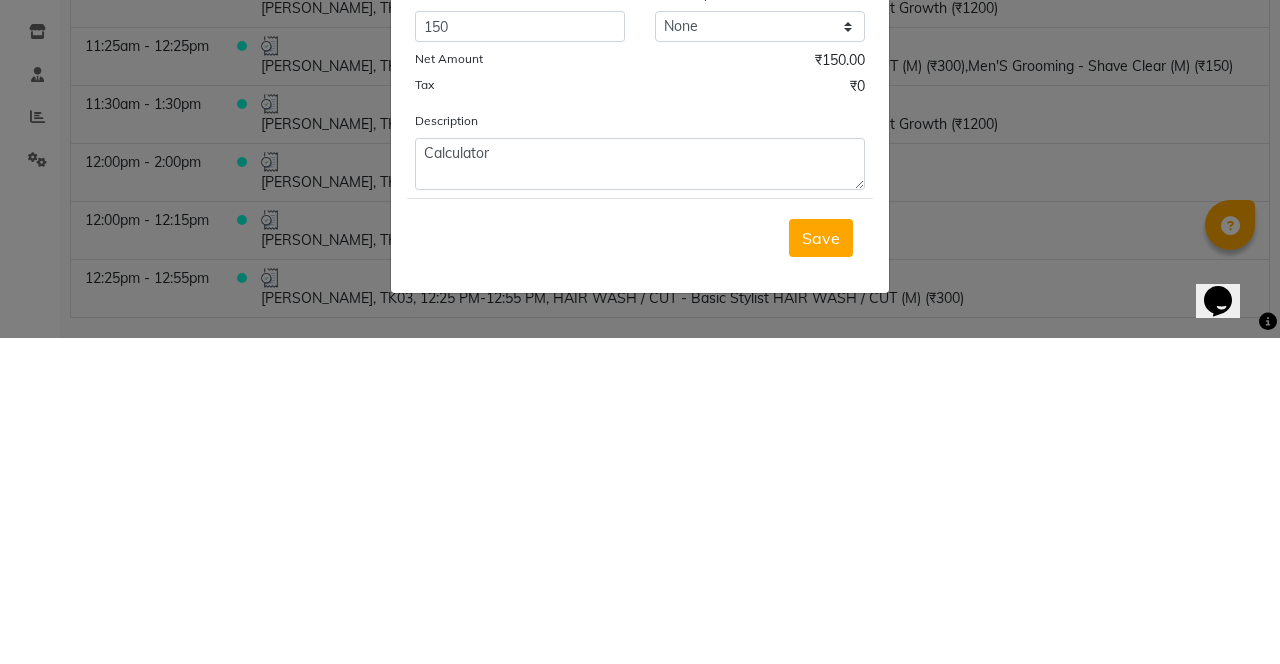 click on "Save" at bounding box center (821, 564) 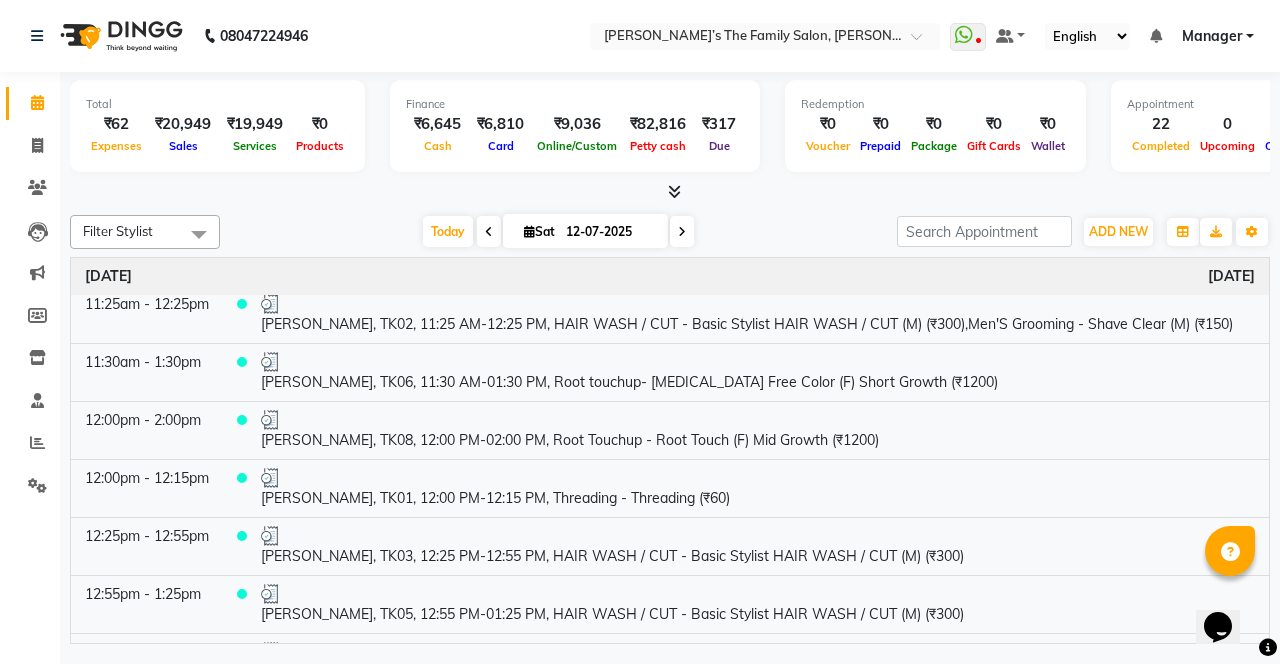scroll, scrollTop: 0, scrollLeft: 0, axis: both 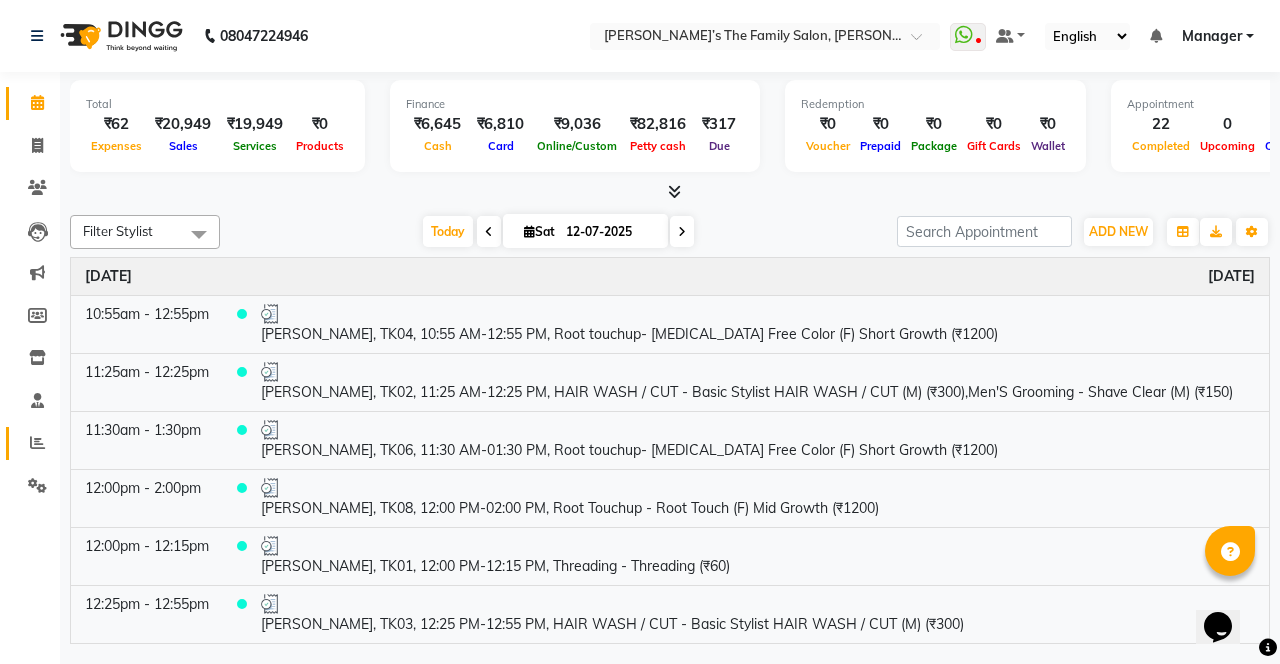 click 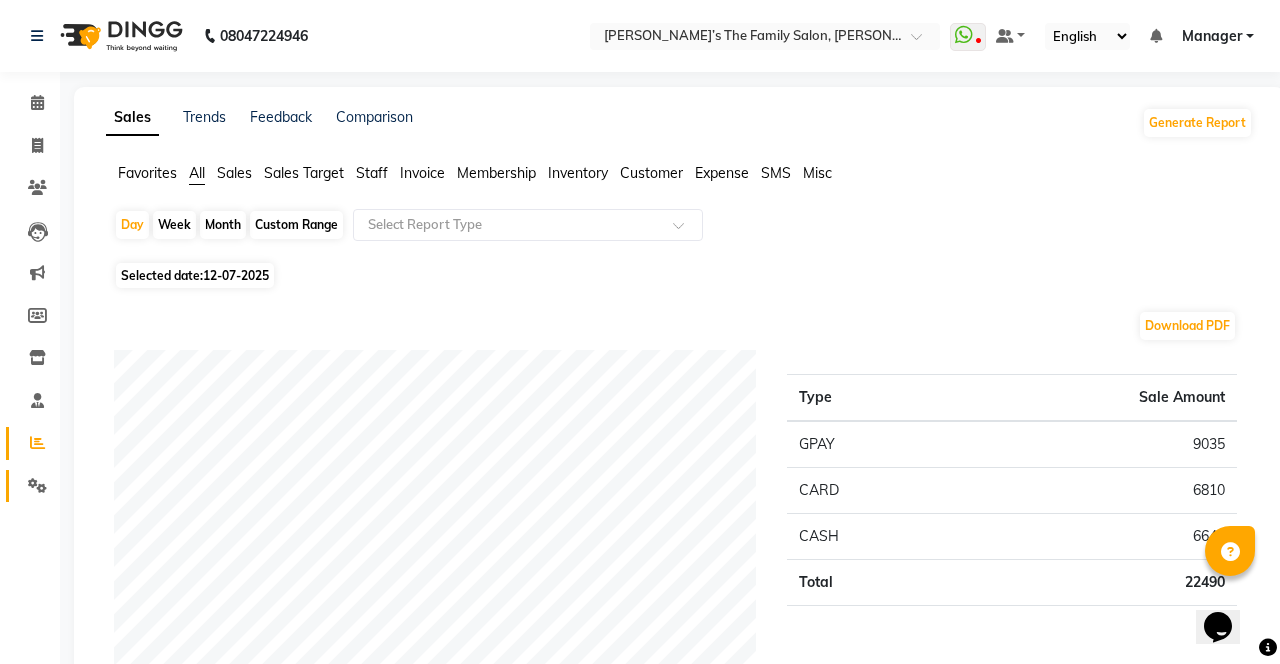 click 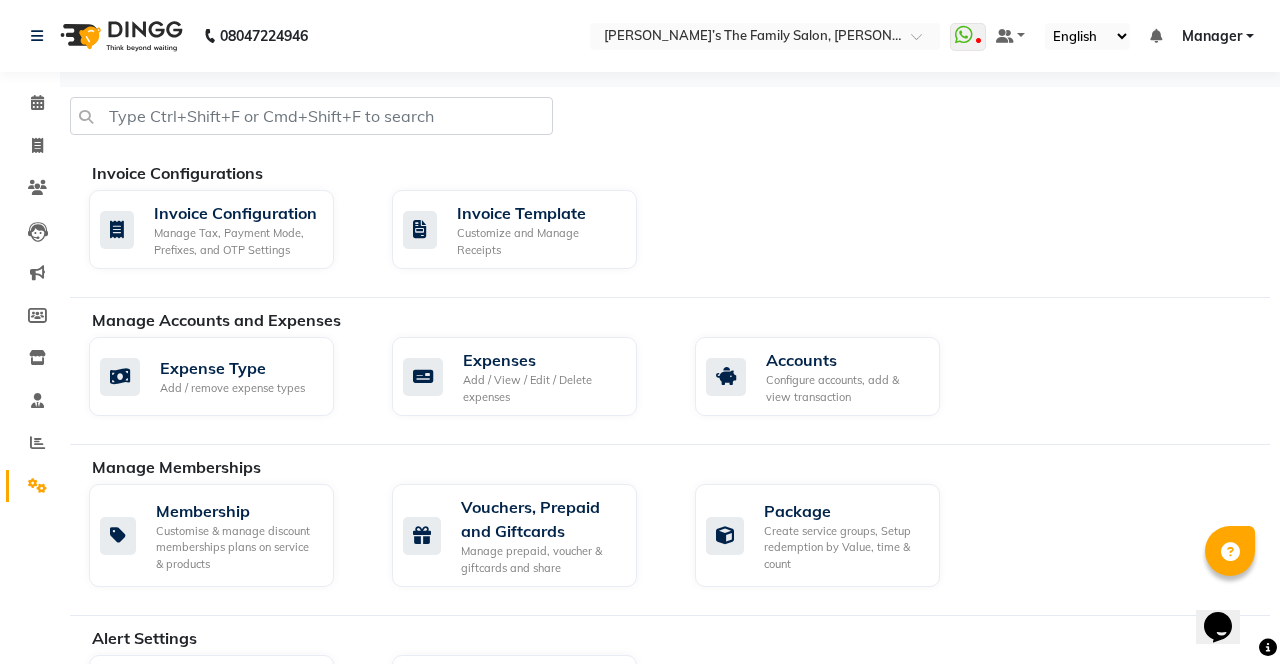 scroll, scrollTop: 50, scrollLeft: 0, axis: vertical 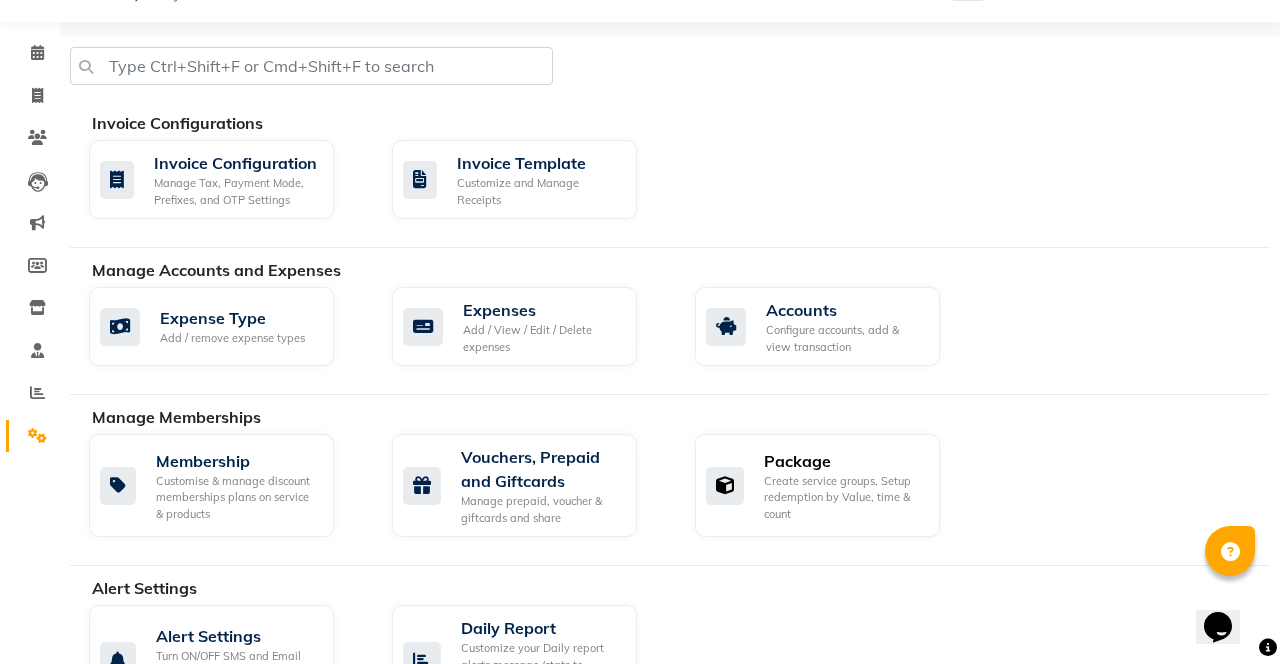 click on "Create service groups, Setup redemption by Value, time & count" 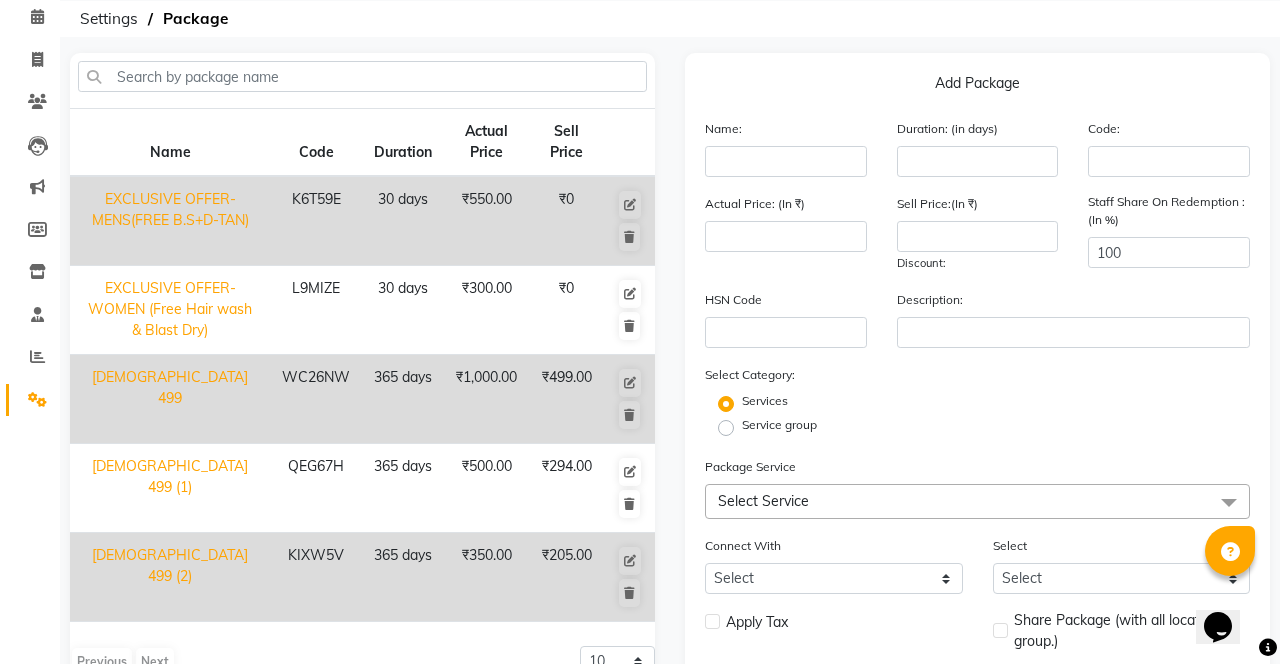 scroll, scrollTop: 183, scrollLeft: 0, axis: vertical 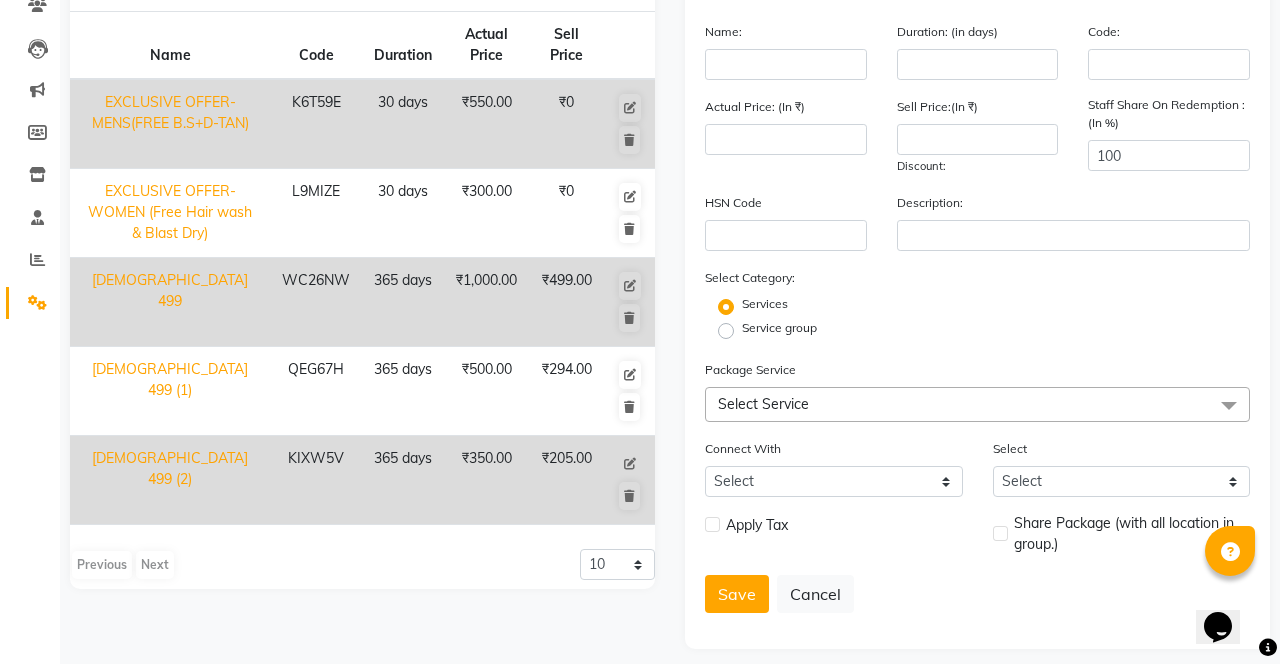 click 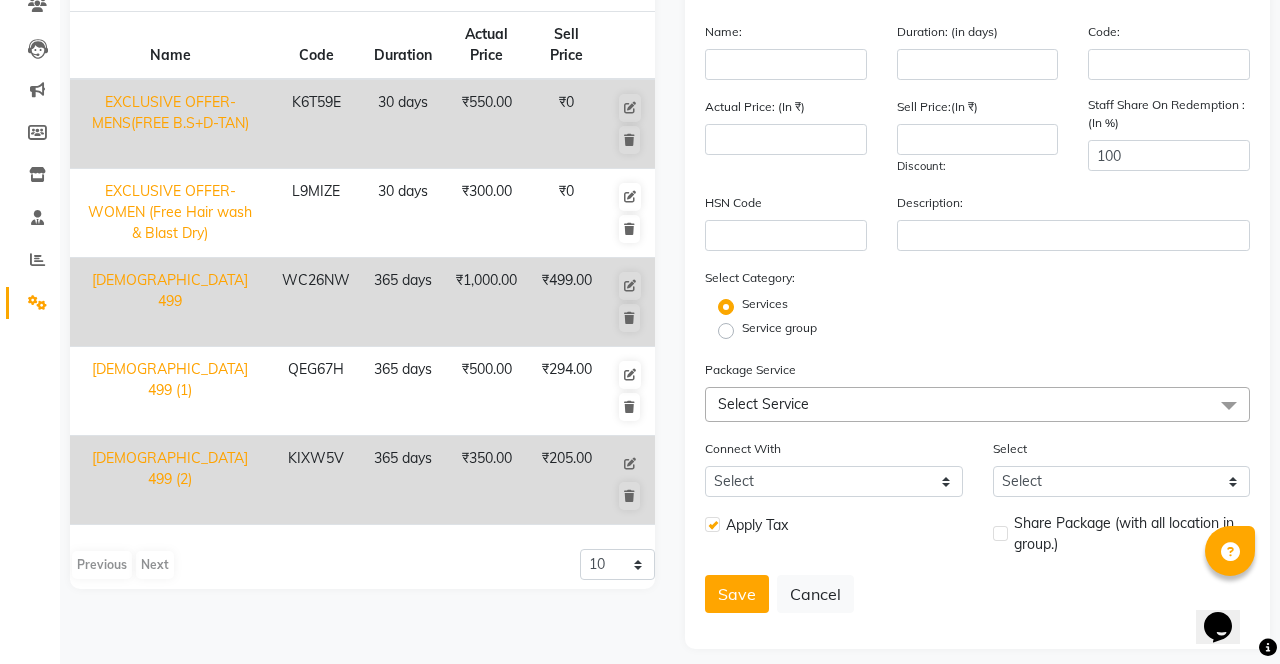 type on "Male 499 (2)" 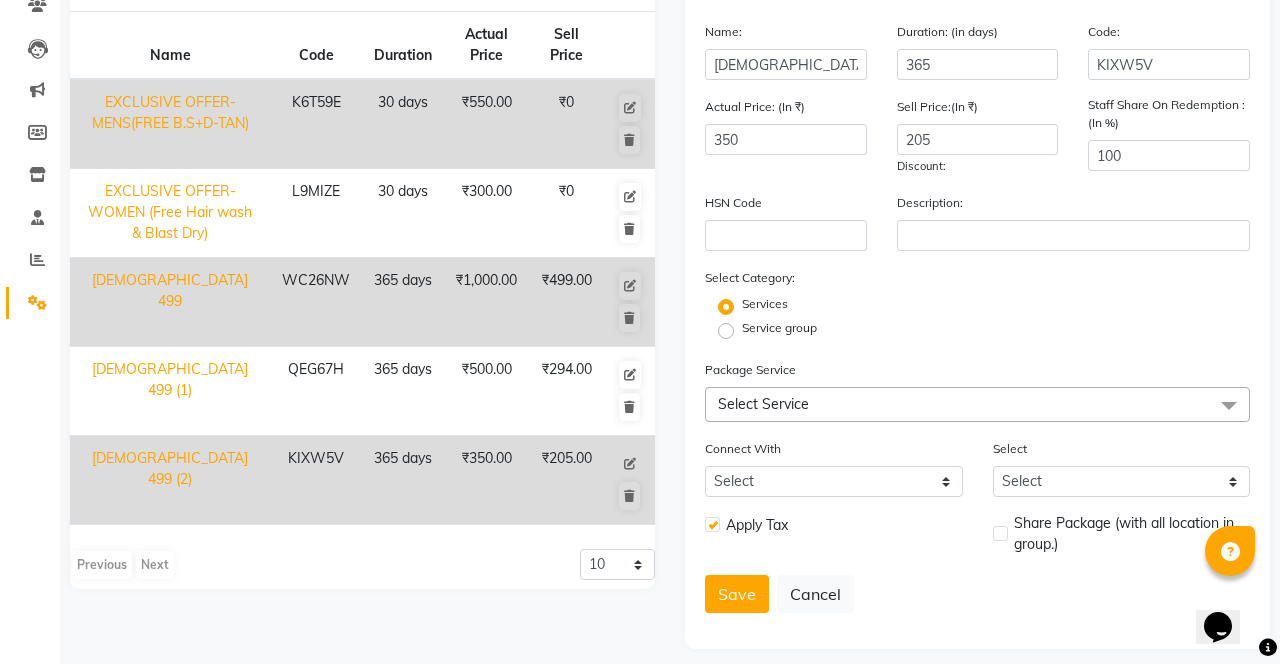 checkbox on "true" 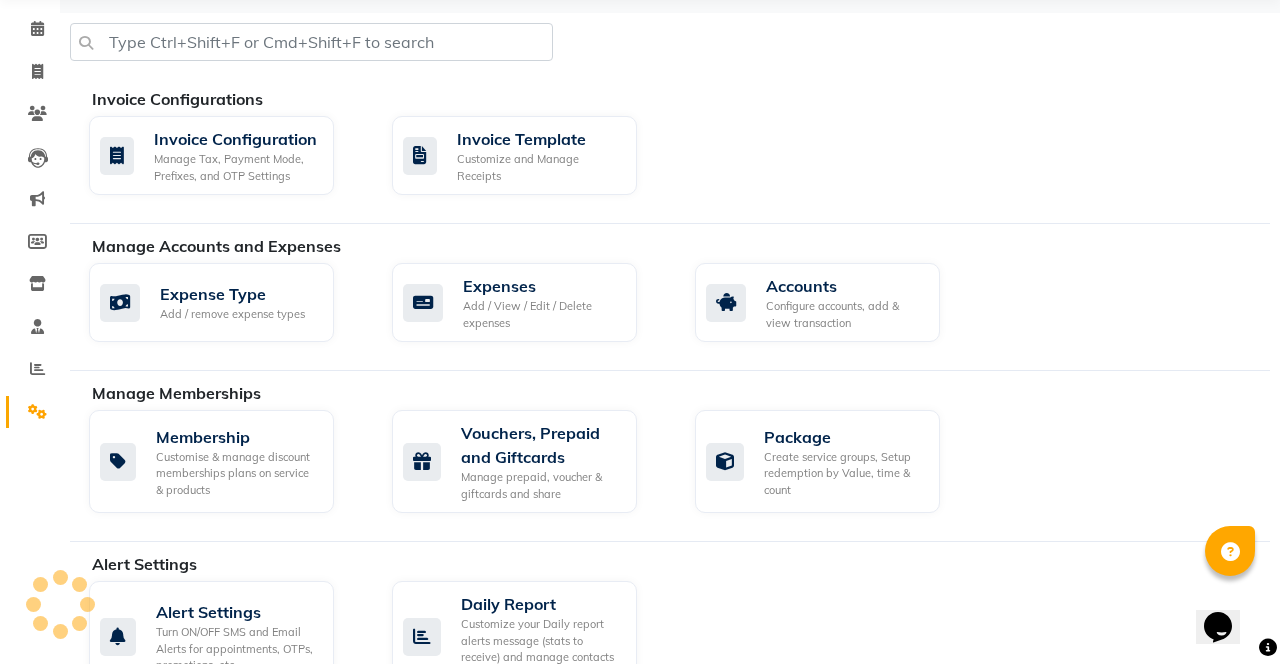 scroll, scrollTop: 50, scrollLeft: 0, axis: vertical 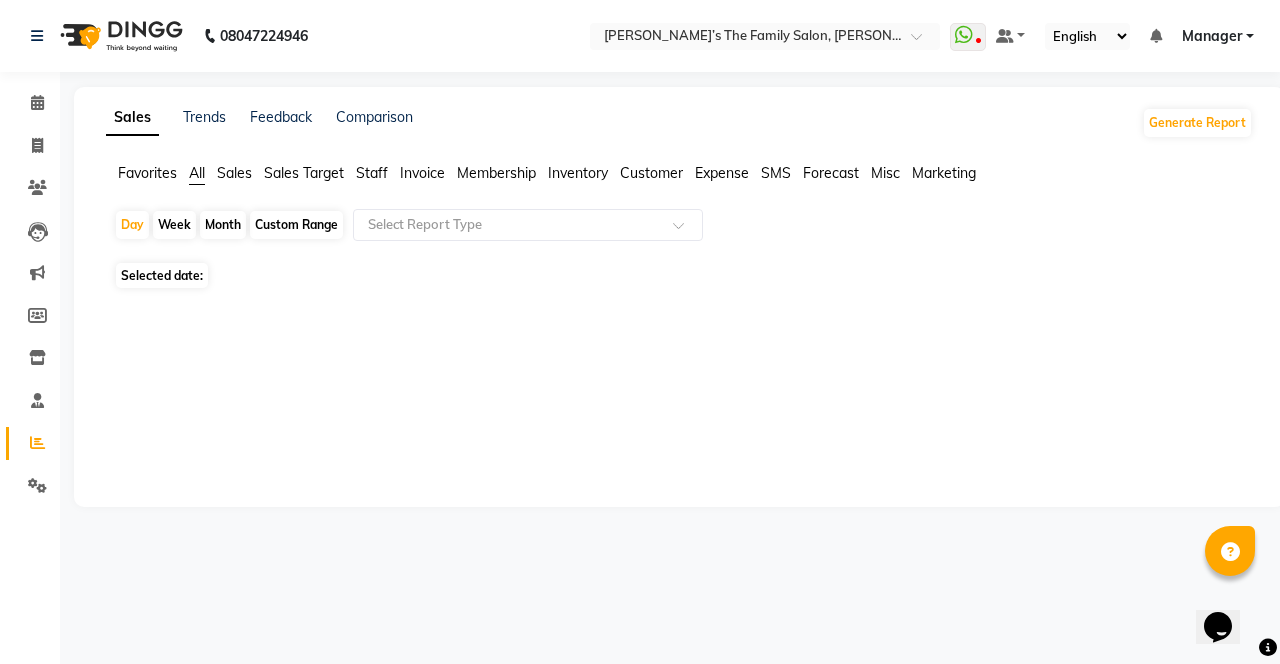 select on "service" 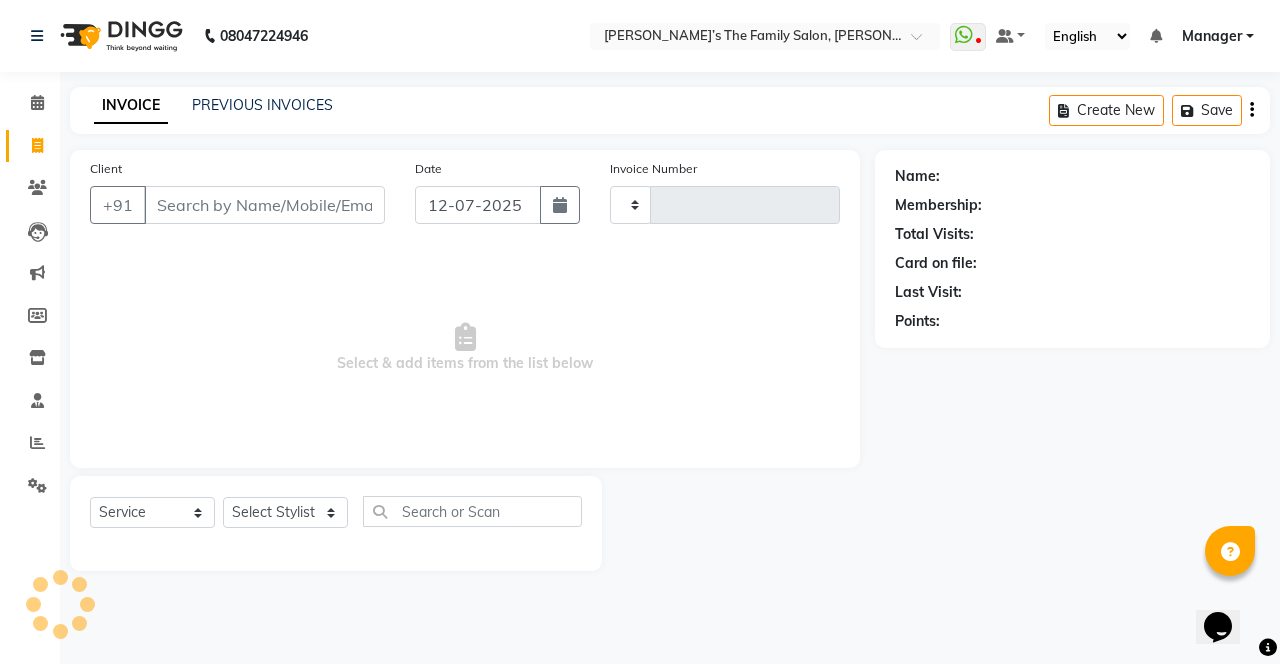select on "service" 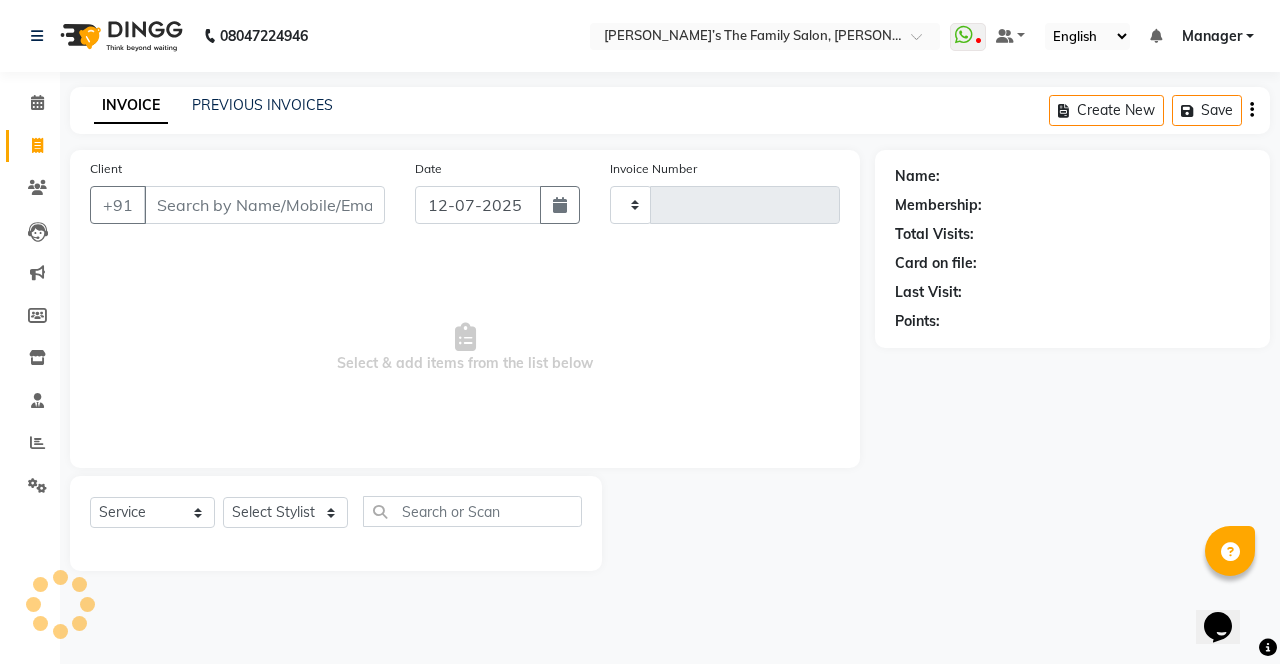 type on "2148" 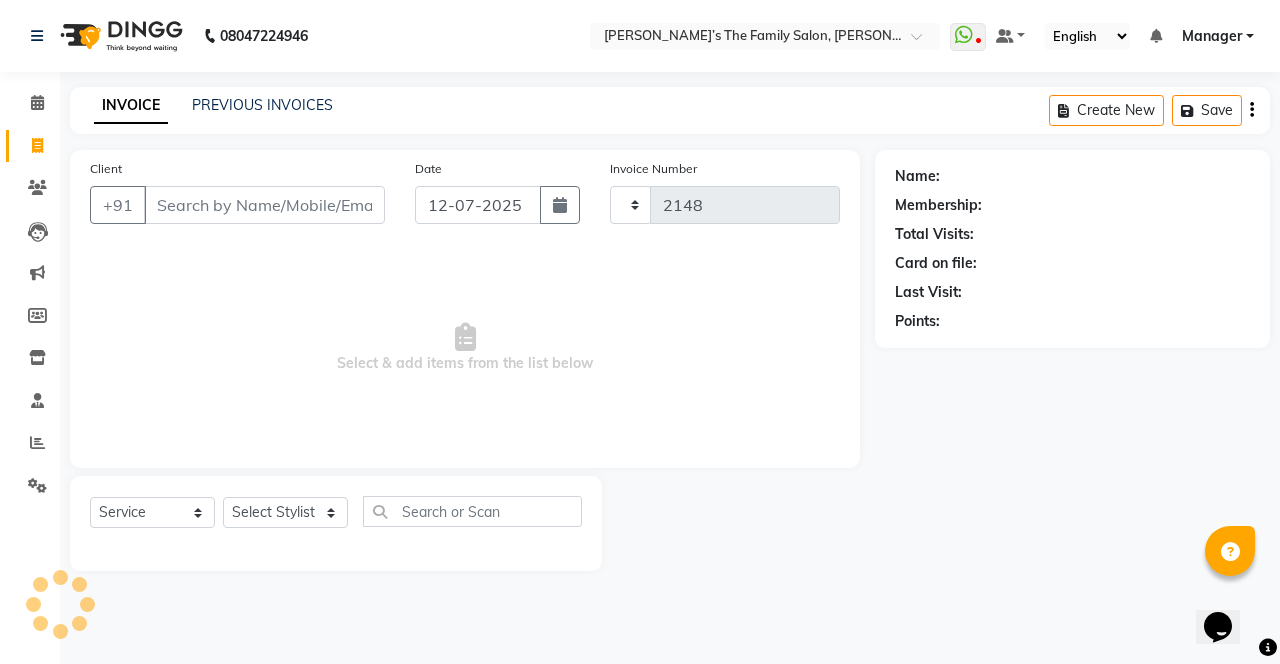 select on "8003" 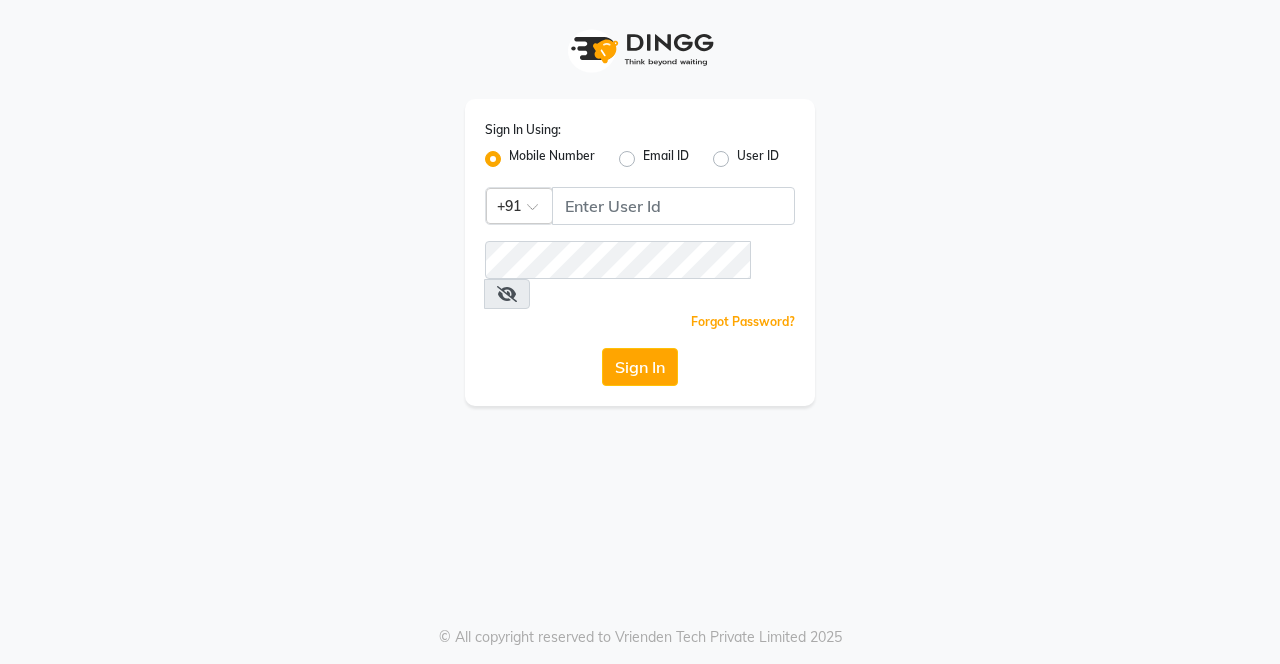scroll, scrollTop: 0, scrollLeft: 0, axis: both 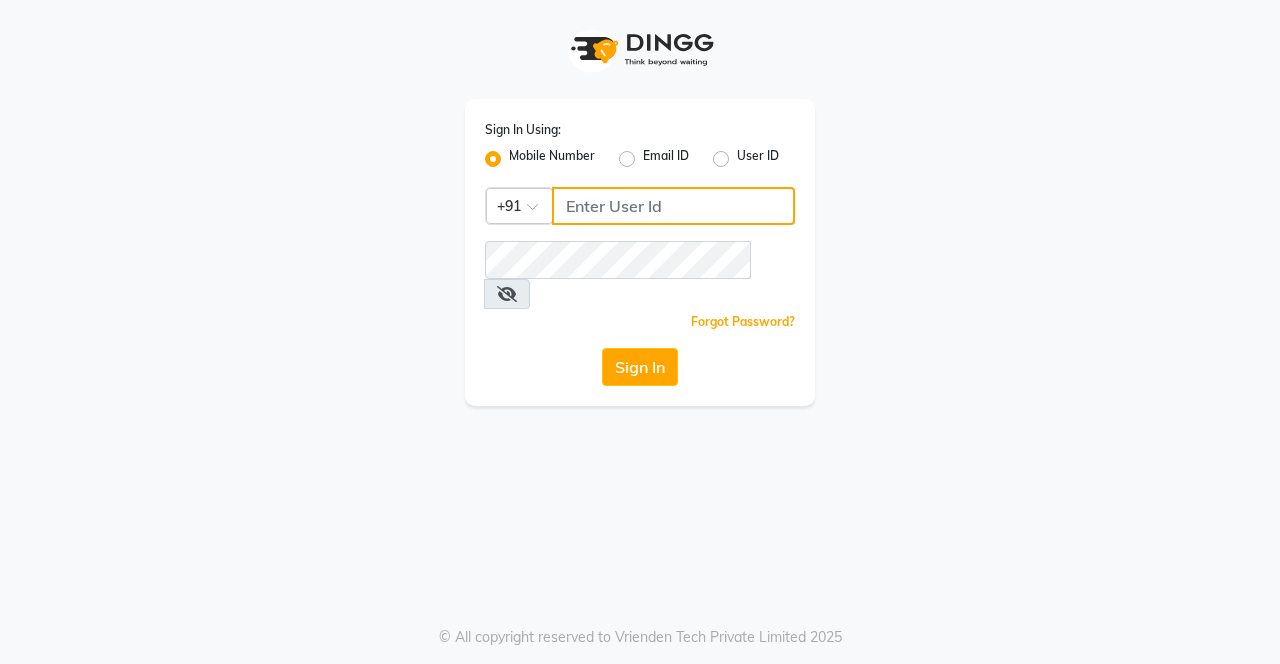 click 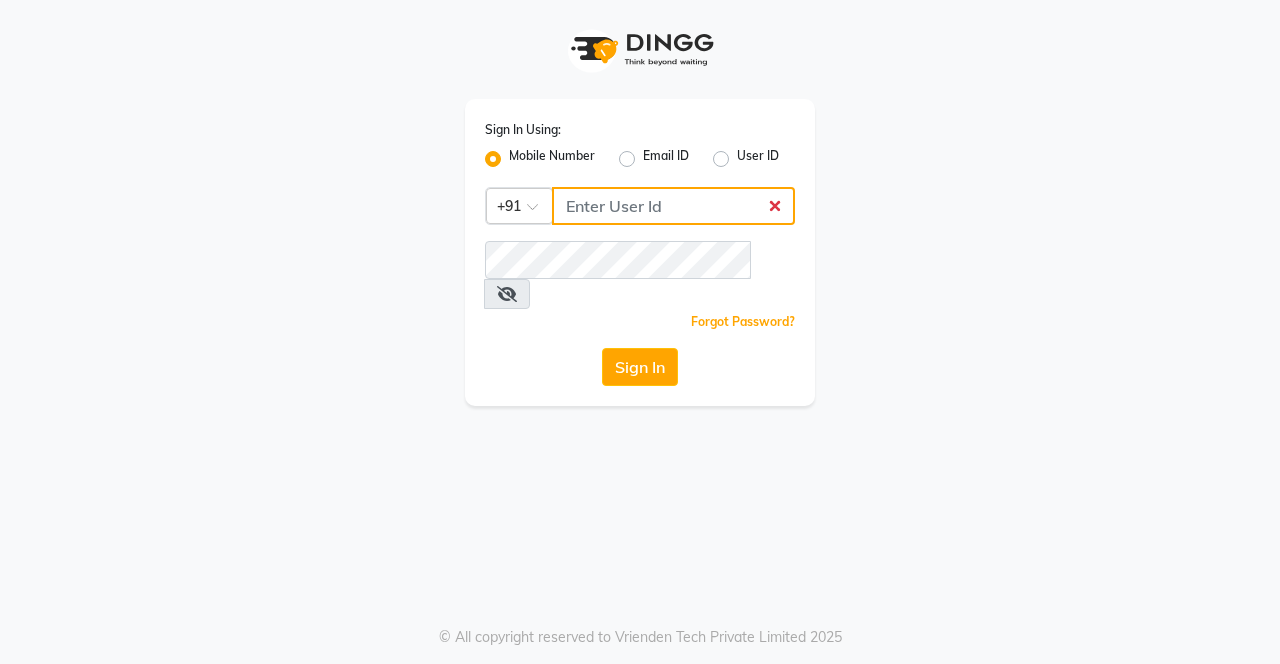 type on "7900115777" 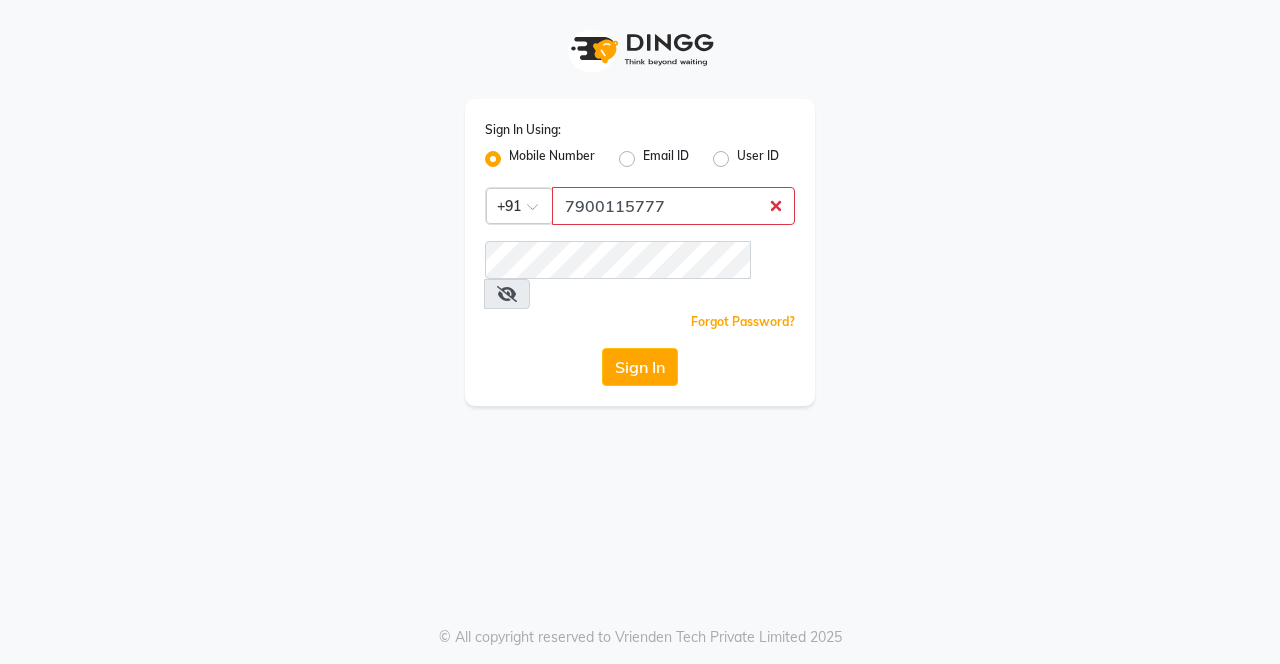 click on "Sign In" 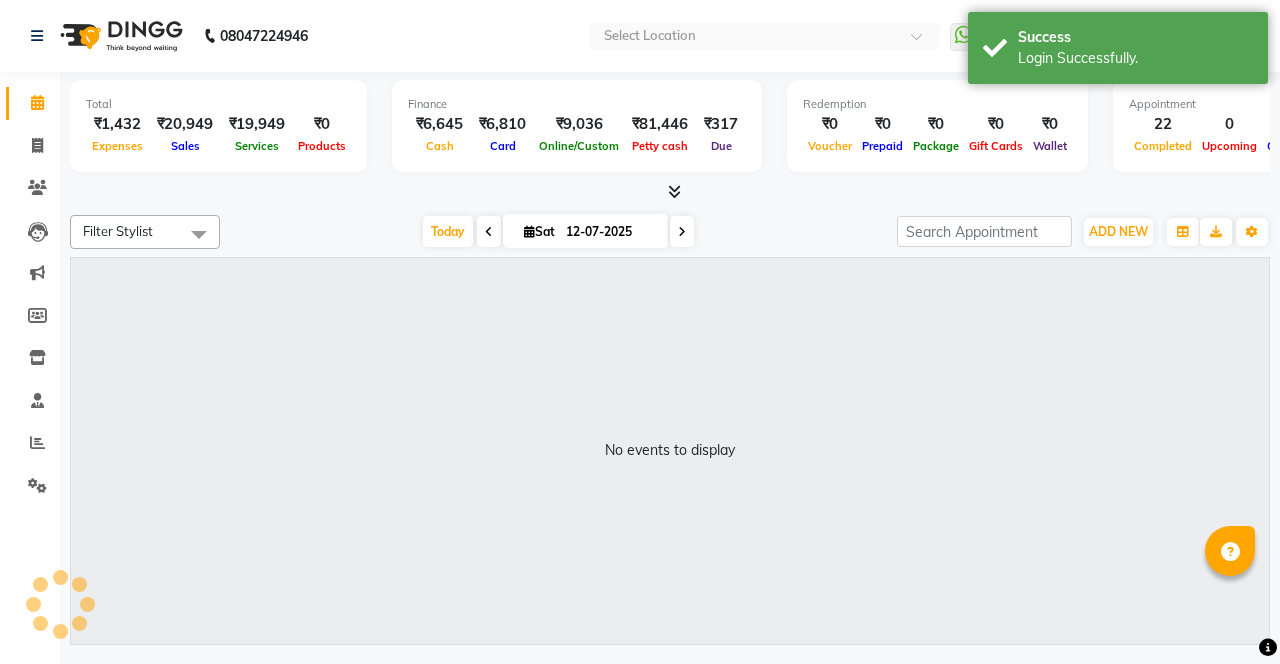 select on "en" 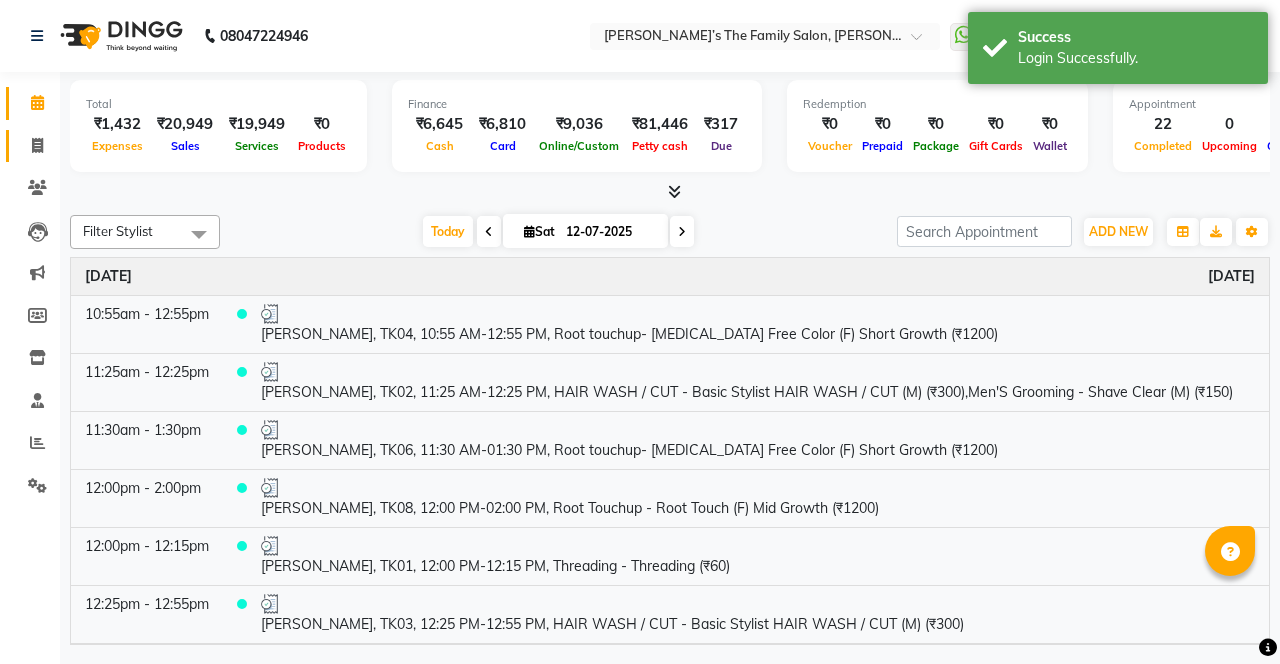 click 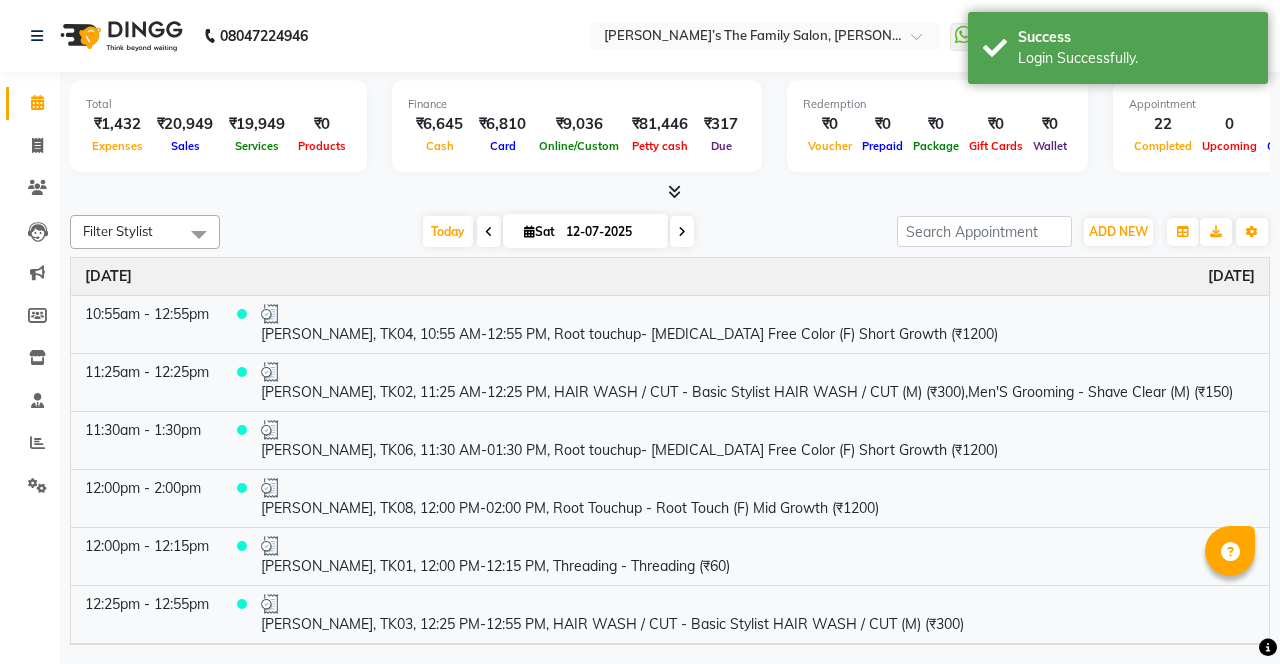 select on "service" 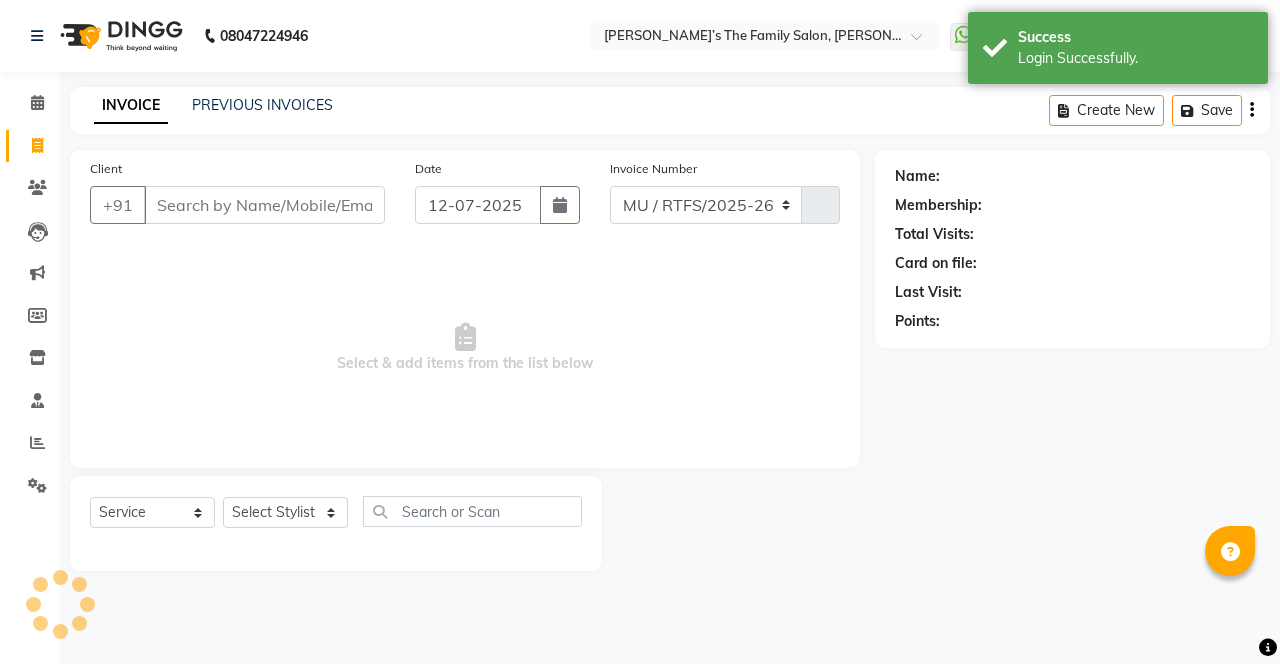 select on "8003" 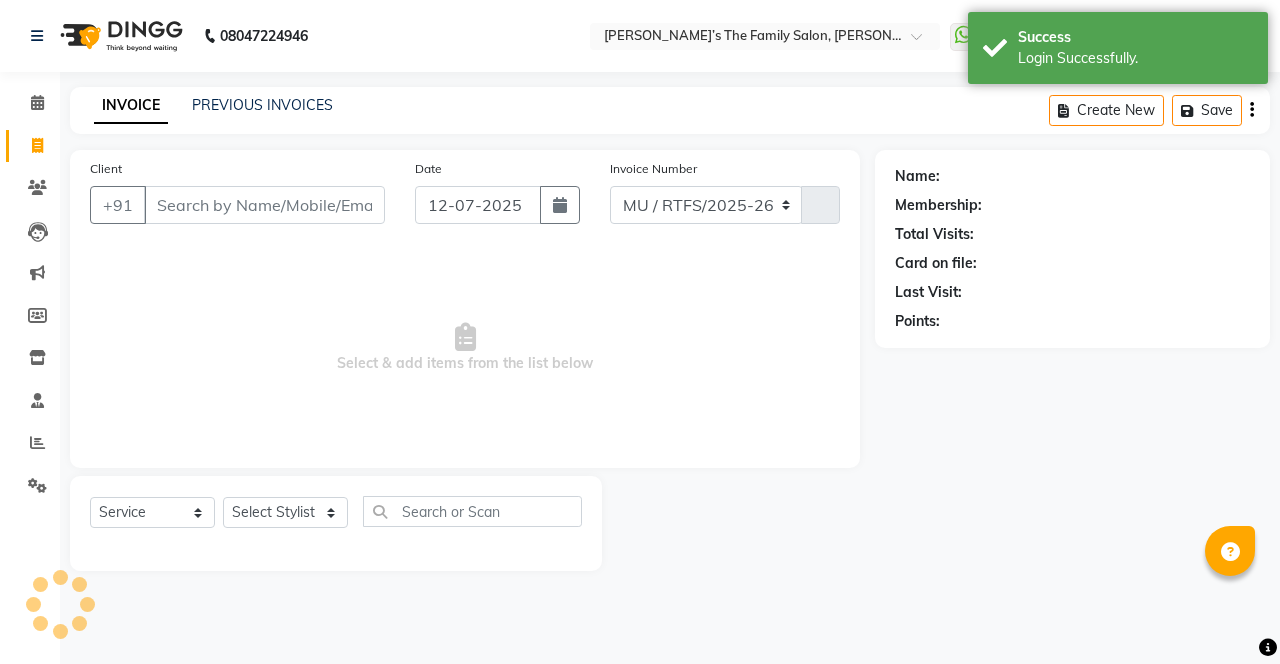 type on "2148" 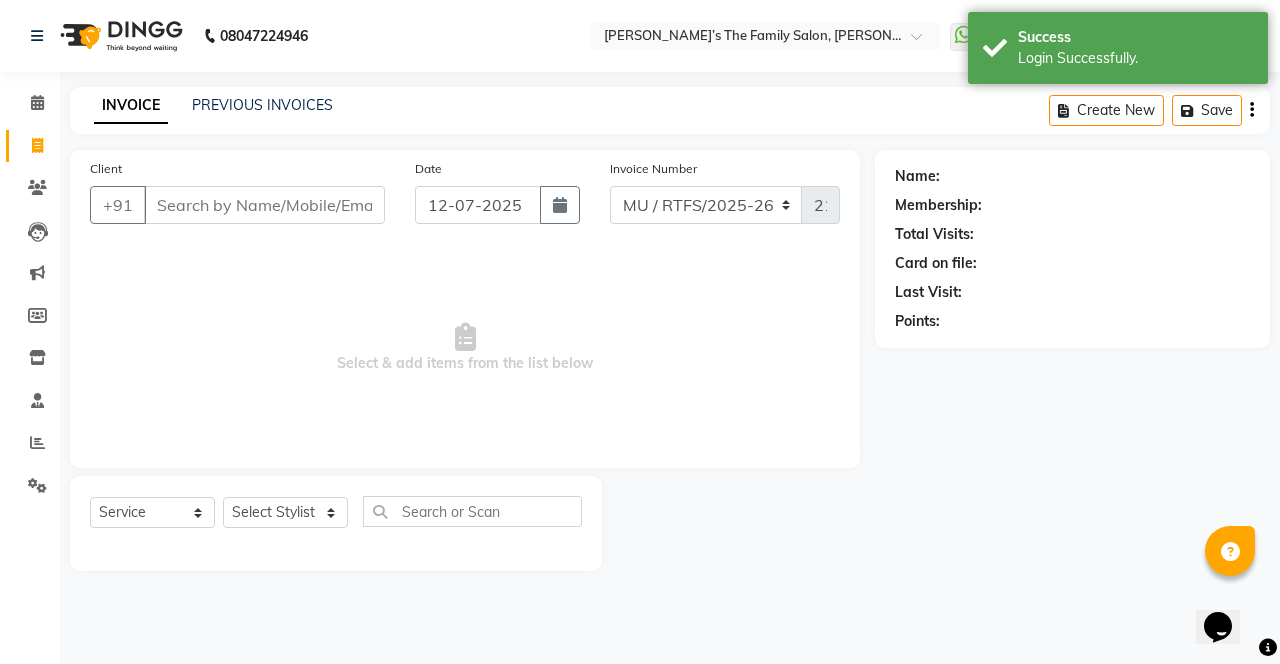 scroll, scrollTop: 0, scrollLeft: 0, axis: both 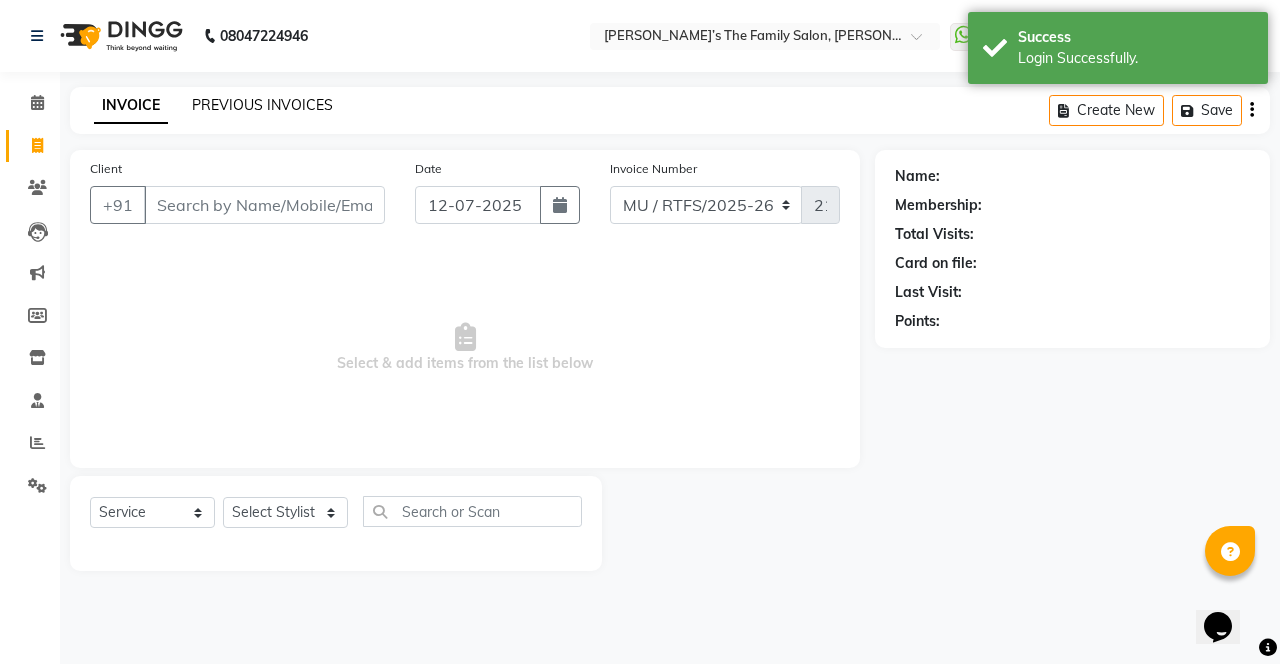 click on "PREVIOUS INVOICES" 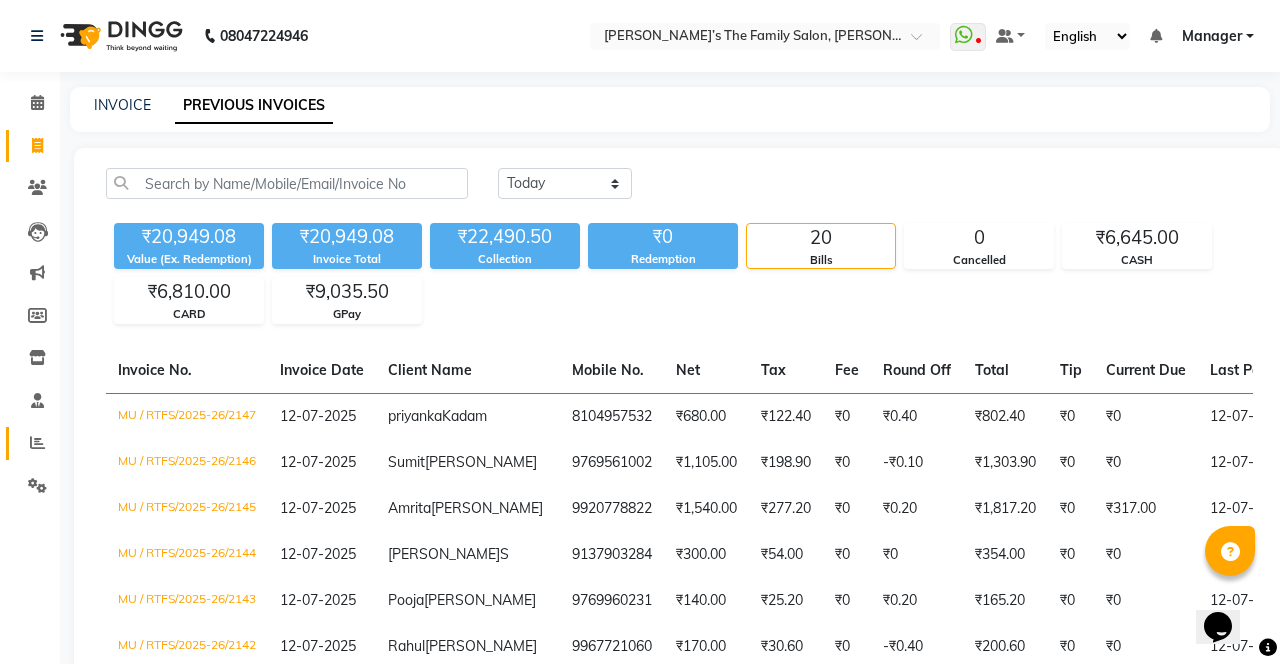 click 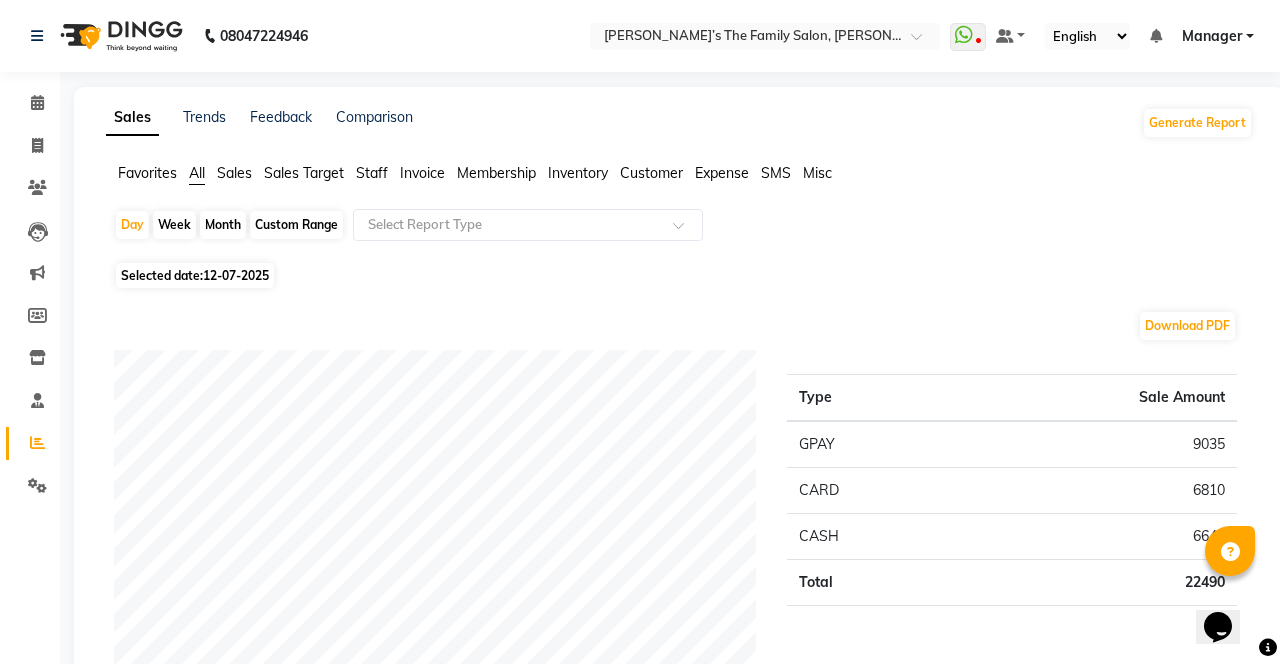 click on "Selected date:  12-07-2025" 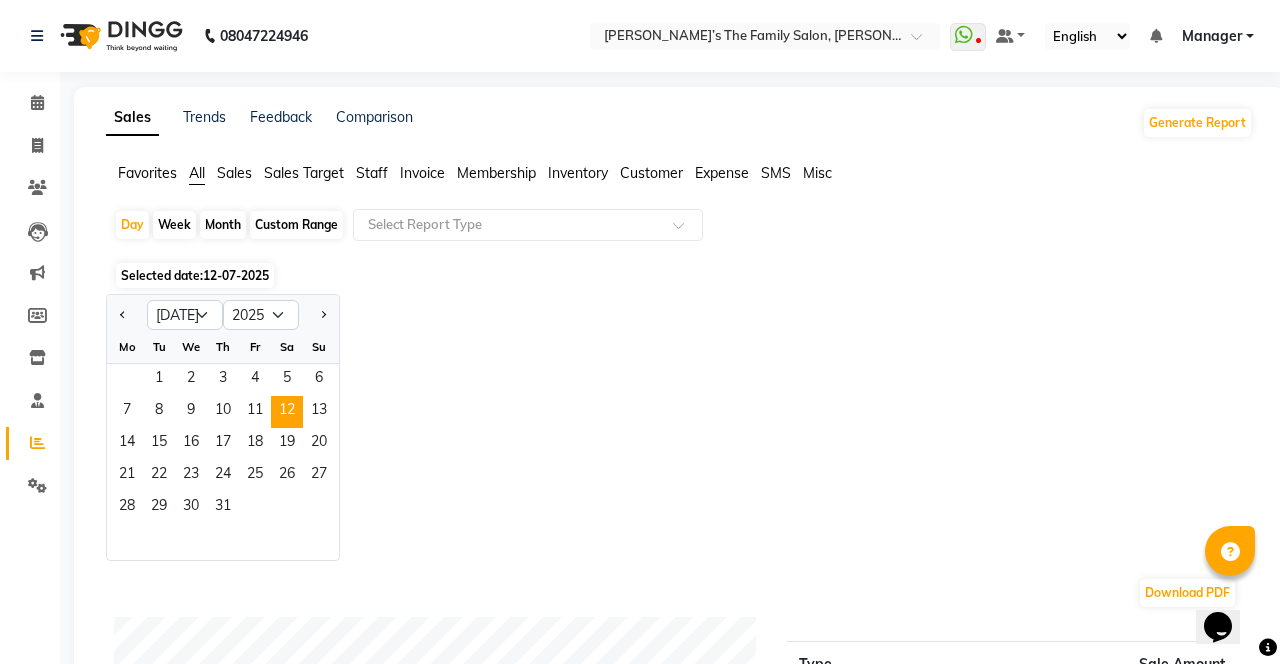 click on "11" 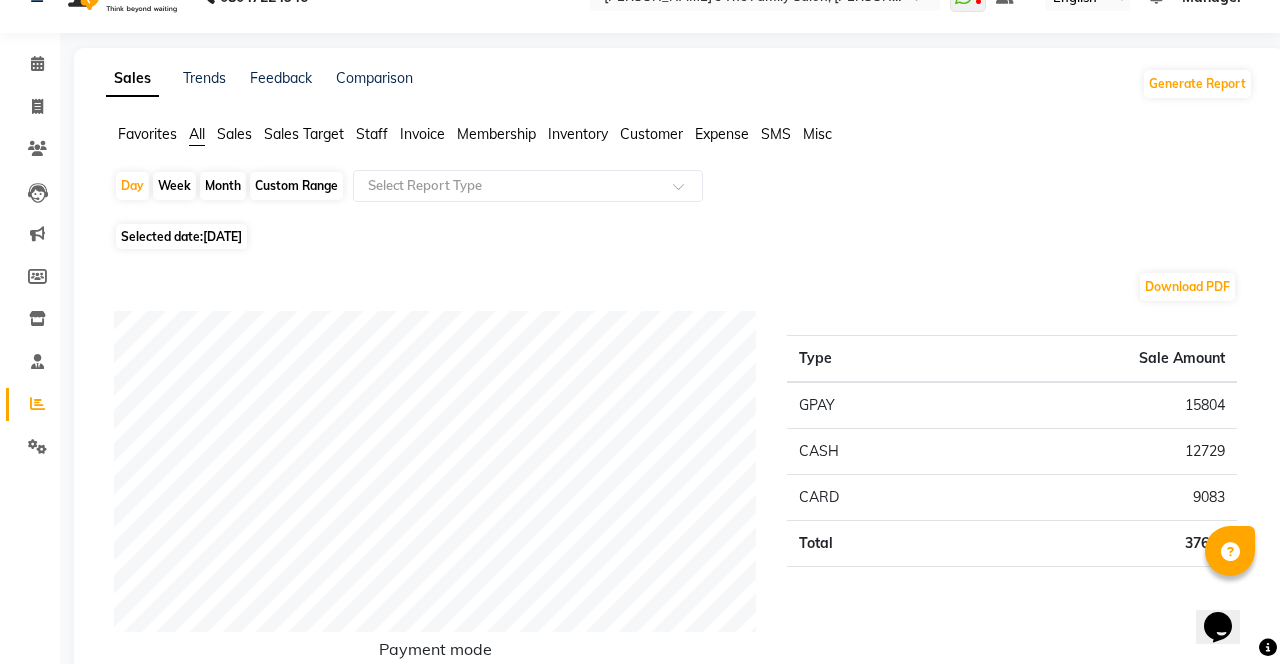 scroll, scrollTop: 0, scrollLeft: 0, axis: both 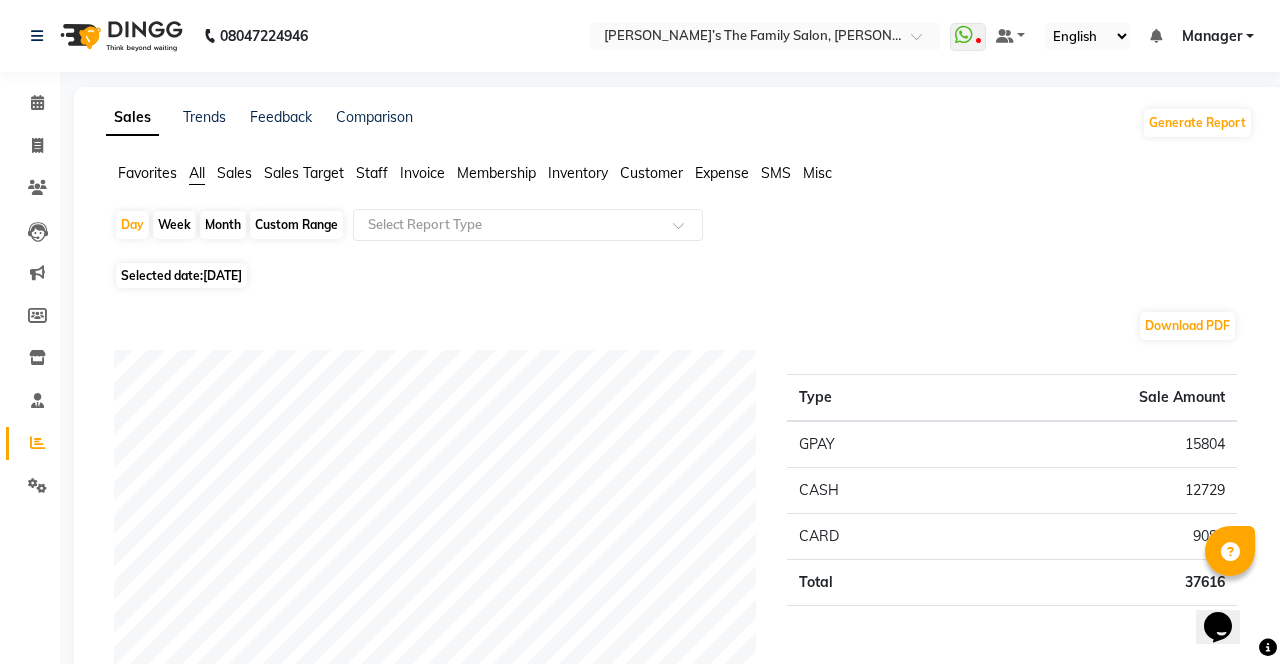 click on "Staff" 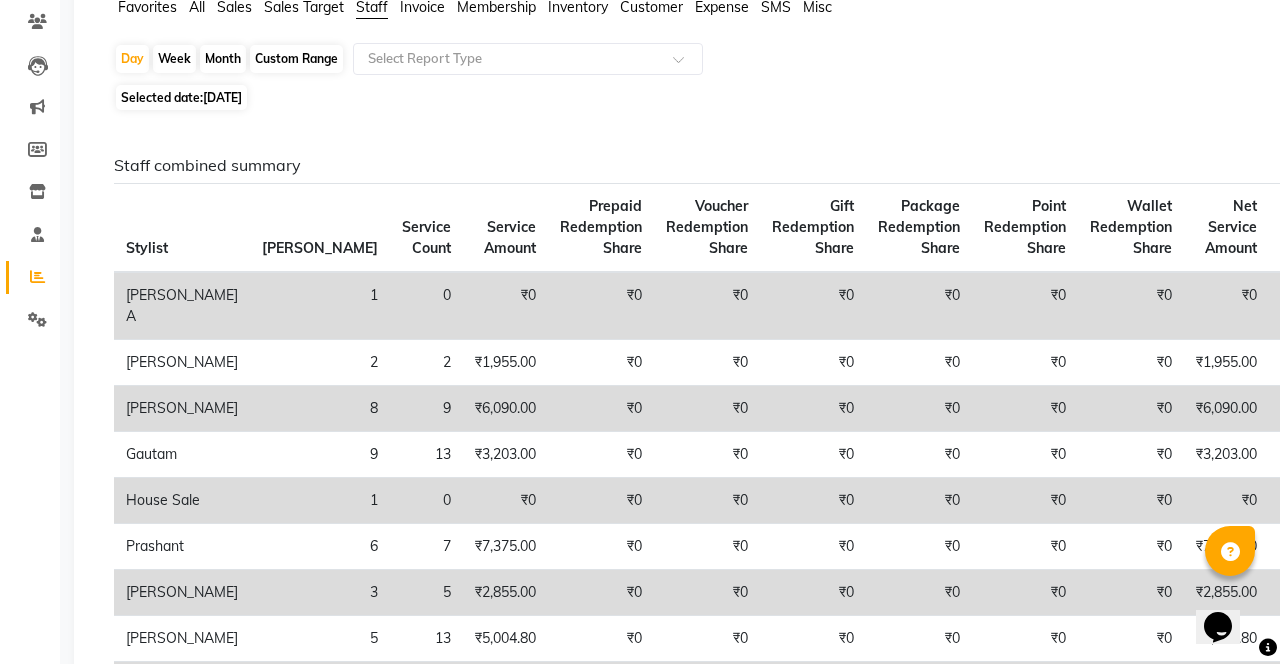 scroll, scrollTop: 0, scrollLeft: 0, axis: both 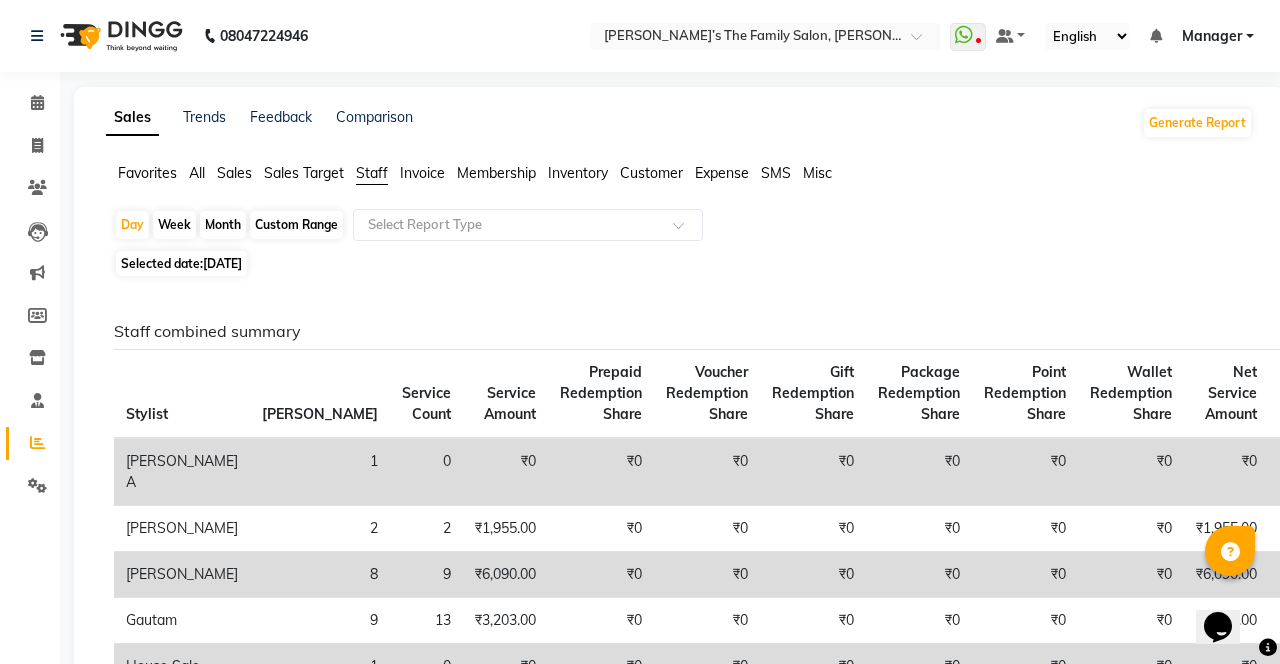 click 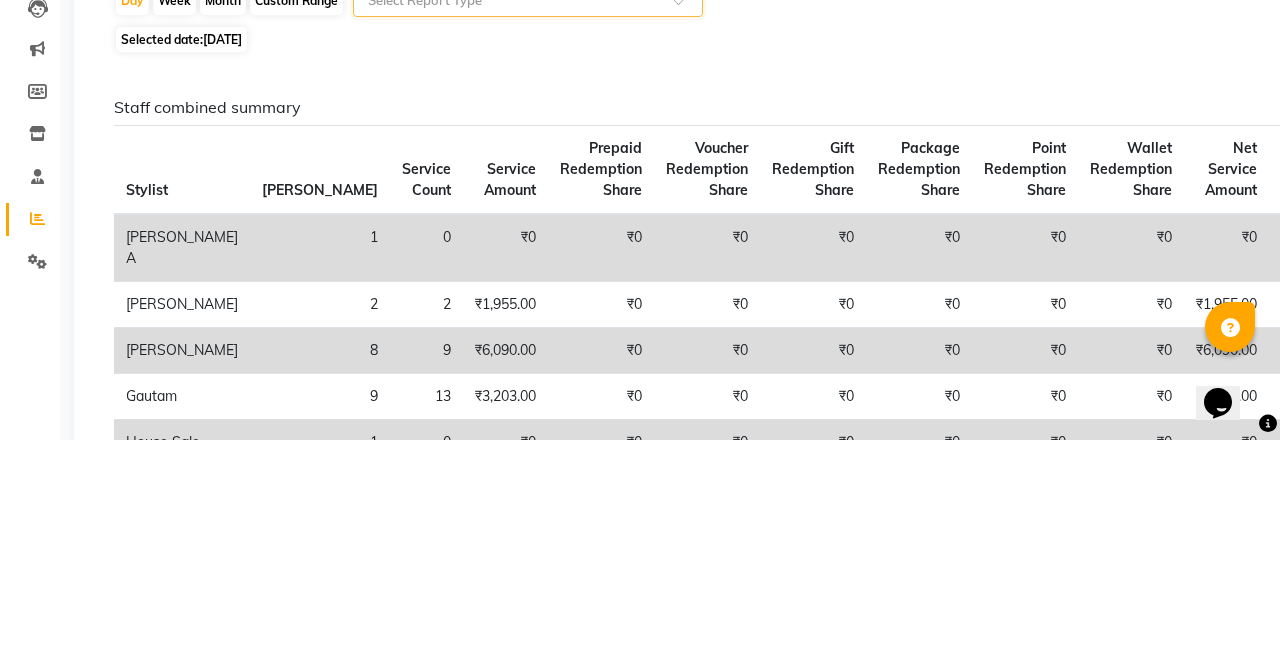 click on "Select Report Type" 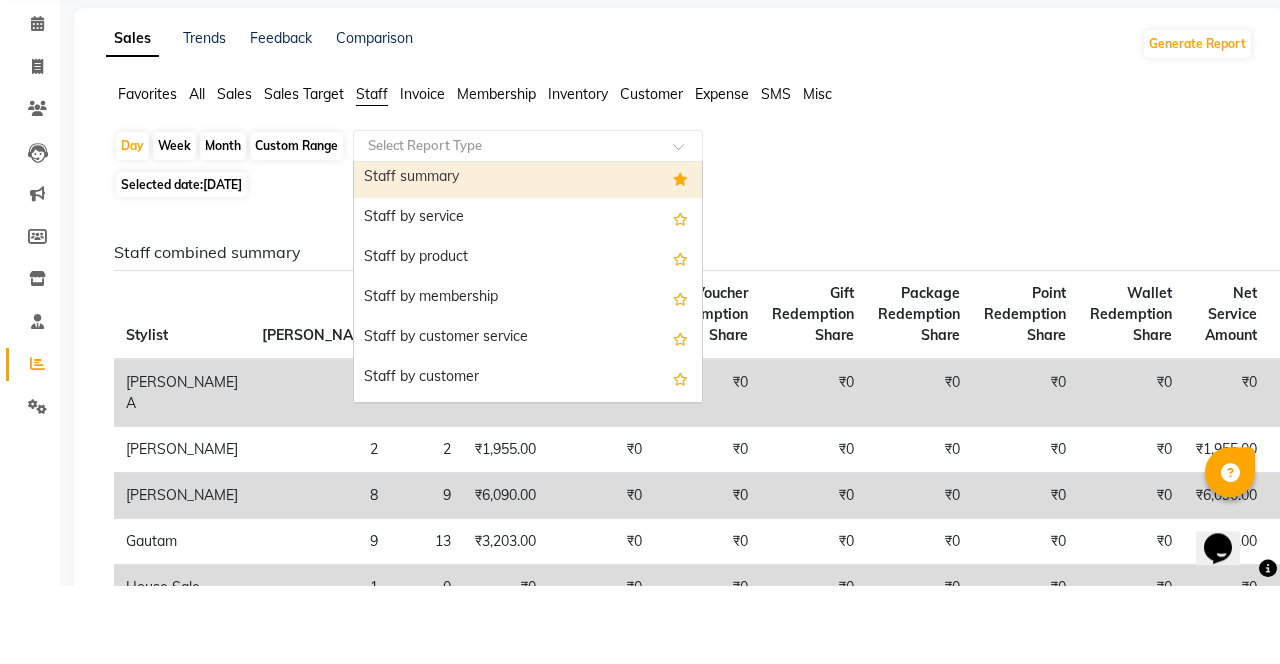 scroll, scrollTop: 0, scrollLeft: 0, axis: both 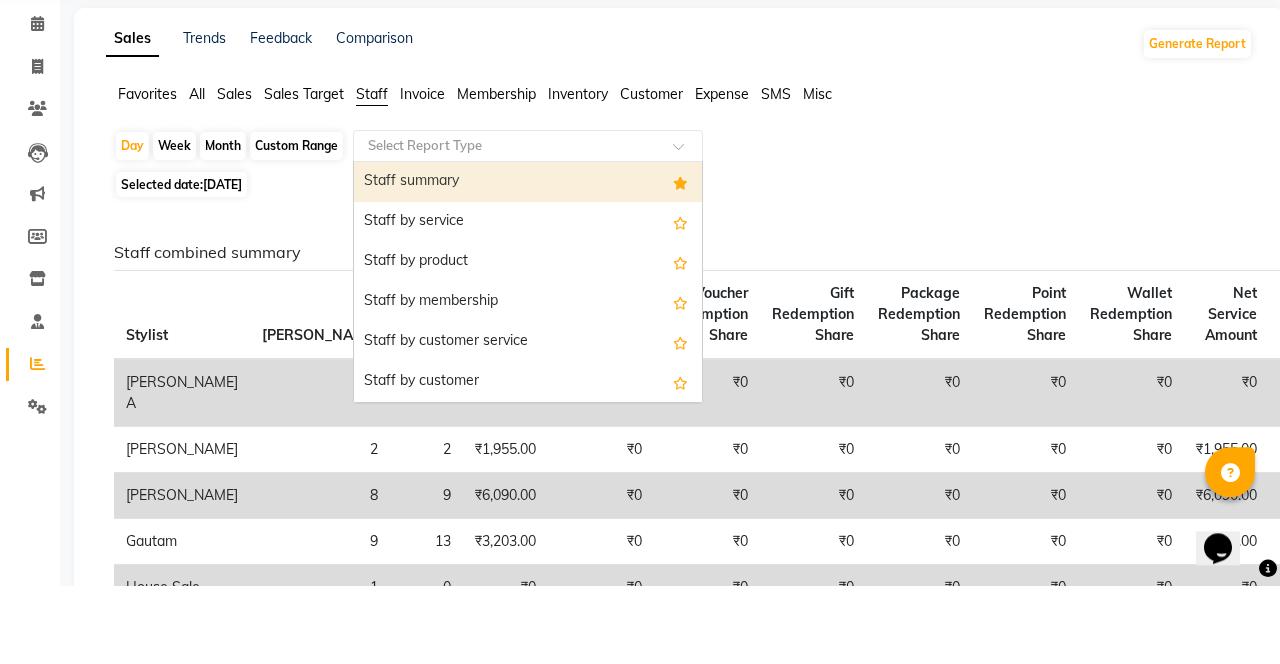click on "Staff by service" at bounding box center (528, 301) 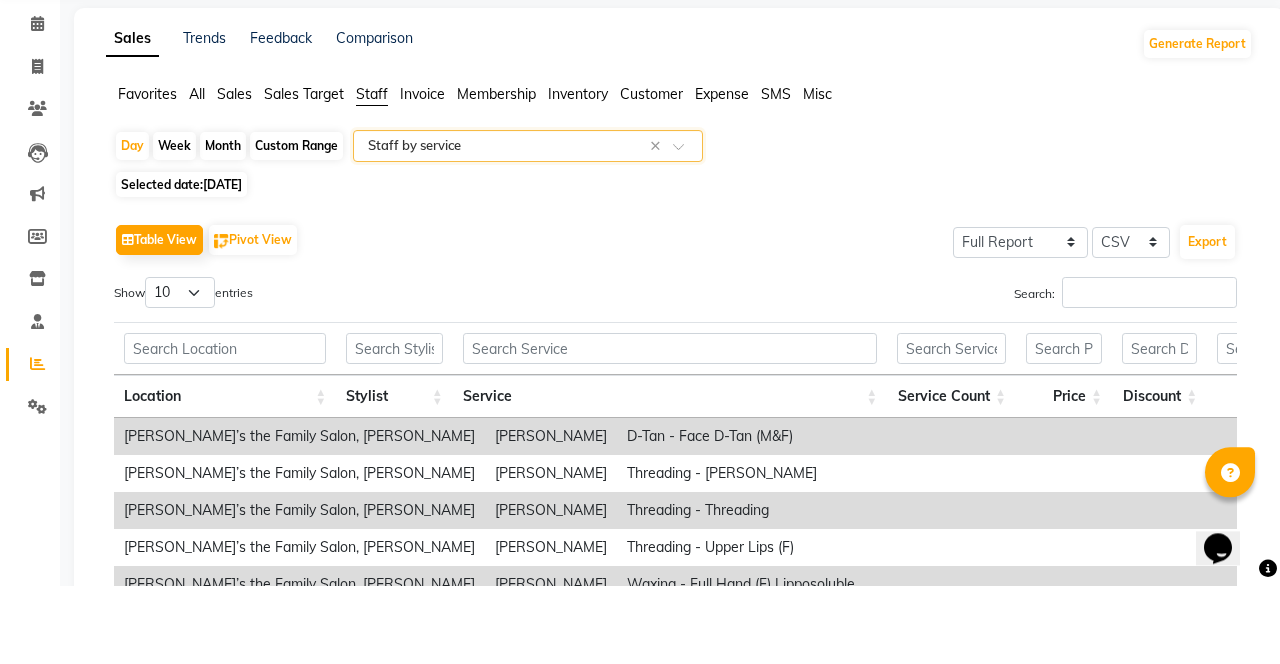 click on "Table View   Pivot View  Select Full Report Filtered Report Select CSV PDF  Export  Show  10 25 50 100  entries Search: Location Stylist Service Service Count Price Discount Tax Total Total W/o Tax Payment Redemption Redemption Share Product Cost Location Stylist Service Service Count Price Discount Tax Total Total W/o Tax Payment Redemption Redemption Share Product Cost Total 59 ₹30,290.00 ₹2,828.90 ₹4,942.99 ₹32,404.09 ₹27,461.10 ₹32,404.09 ₹0 ₹0 ₹0 Ravi’s the Family Salon, Mulund Shobhali  D-Tan - Face D-Tan (M&F) 1 ₹350.00 ₹144.20 ₹37.04 ₹242.84 ₹205.80 ₹242.84 ₹0 ₹0 ₹0 Ravi’s the Family Salon, Mulund Shobhali  Threading - Chin F 1 ₹40.00 ₹0 ₹7.20 ₹47.20 ₹40.00 ₹47.20 ₹0 ₹0 ₹0 Ravi’s the Family Salon, Mulund Shobhali  Threading - Threading 3 ₹180.00 ₹9.00 ₹30.78 ₹201.78 ₹171.00 ₹201.78 ₹0 ₹0 ₹0 Ravi’s the Family Salon, Mulund Shobhali  Threading - Upper Lips (F) 3 ₹120.00 ₹6.00 ₹20.52 ₹134.52 ₹114.00 ₹134.52 1 1" 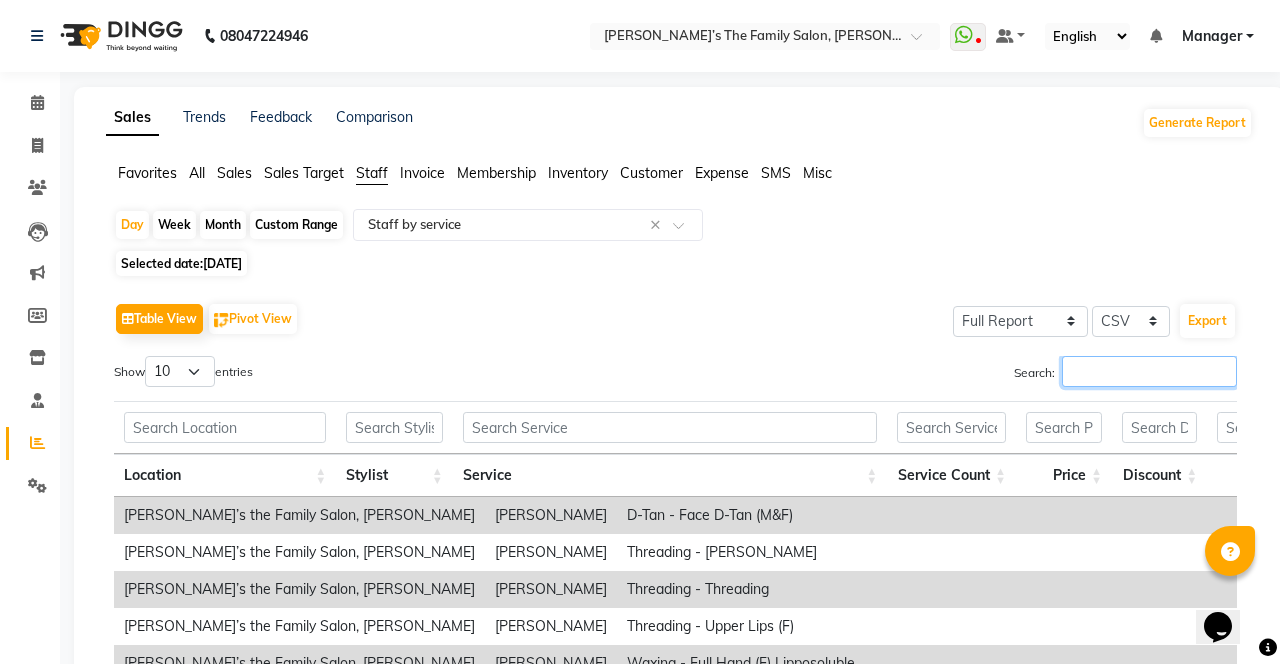 click on "Search:" at bounding box center (1149, 371) 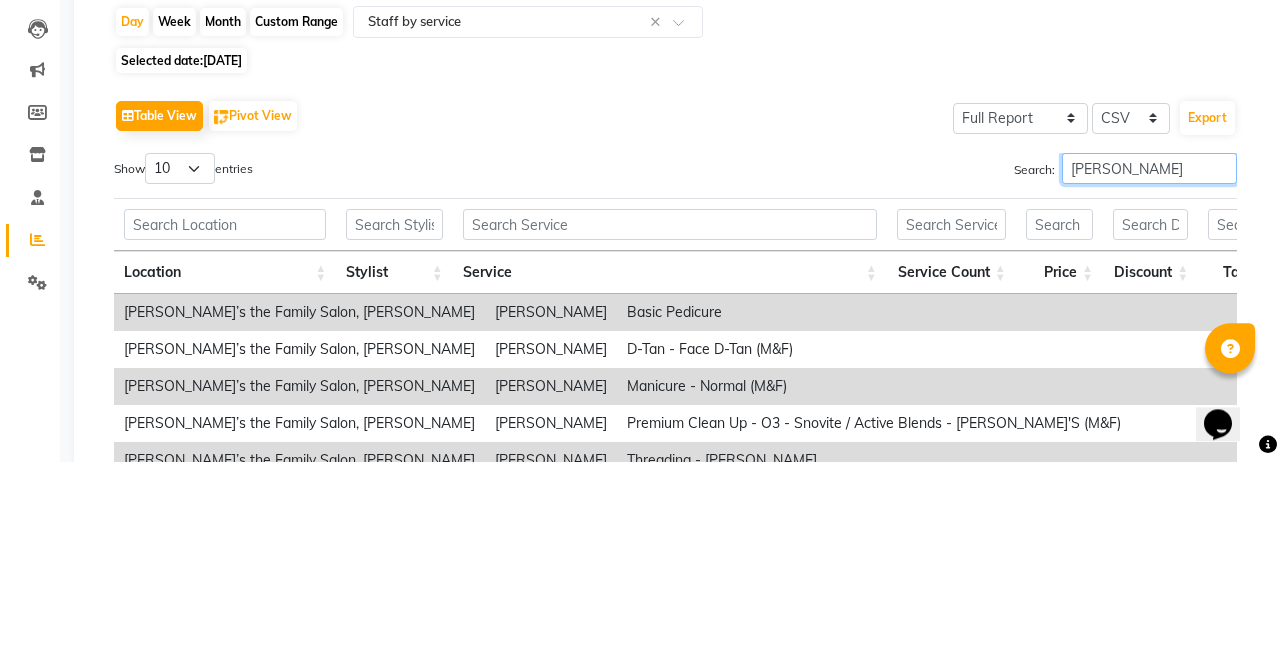 type on "[PERSON_NAME]" 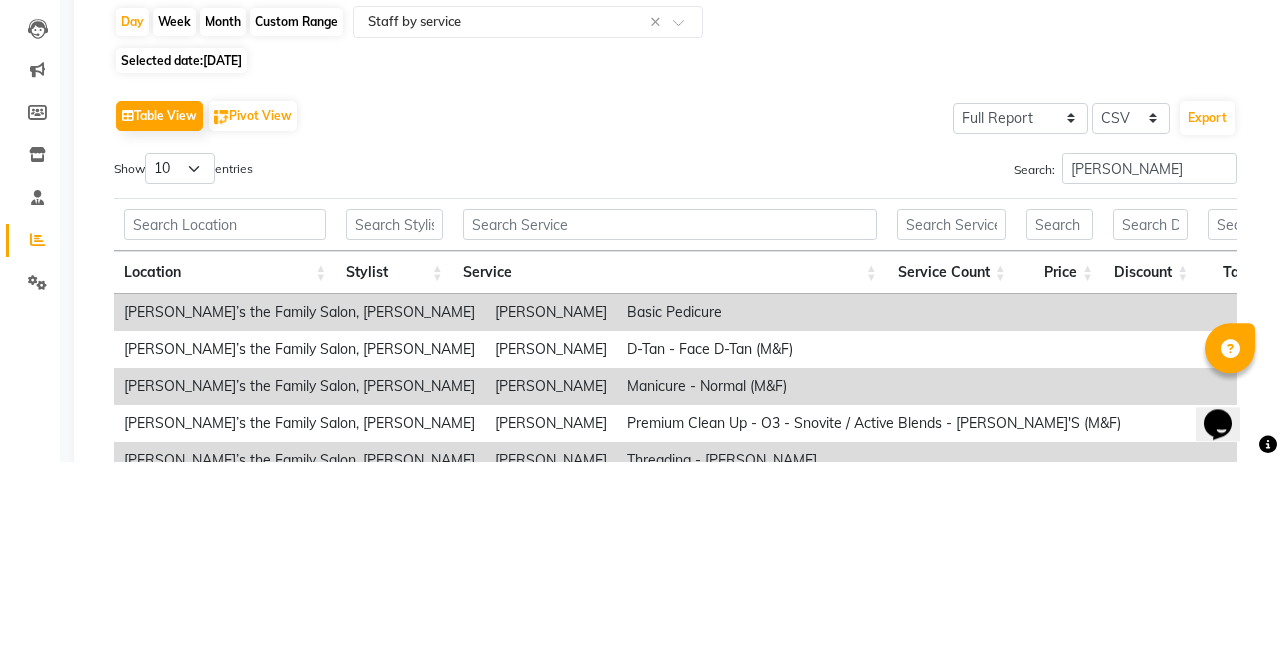click on "Table View   Pivot View  Select Full Report Filtered Report Select CSV PDF  Export  Show  10 25 50 100  entries Search: Sangita Location Stylist Service Service Count Price Discount Tax Total Total W/o Tax Payment Redemption Redemption Share Product Cost Location Stylist Service Service Count Price Discount Tax Total Total W/o Tax Payment Redemption Redemption Share Product Cost Total 13 ₹5,770.00 ₹765.20 ₹900.86 ₹5,905.66 ₹5,004.80 ₹5,905.66 ₹0 ₹0 ₹0 Ravi’s the Family Salon, Mulund Sangita DIGHE Basic Pedicure 1 ₹500.00 ₹75.00 ₹76.50 ₹501.50 ₹425.00 ₹501.50 ₹0 ₹0 ₹0 Ravi’s the Family Salon, Mulund Sangita DIGHE D-Tan - Face D-Tan (M&F) 1 ₹350.00 ₹144.20 ₹37.04 ₹242.84 ₹205.80 ₹242.84 ₹0 ₹0 ₹0 Ravi’s the Family Salon, Mulund Sangita DIGHE Manicure - Normal (M&F) 1 ₹500.00 ₹75.00 ₹76.50 ₹501.50 ₹425.00 ₹501.50 ₹0 ₹0 ₹0 Ravi’s the Family Salon, Mulund Sangita DIGHE Premium Clean Up - O3 - Snovite / Active Blends - Cheryl'S (M&F)" 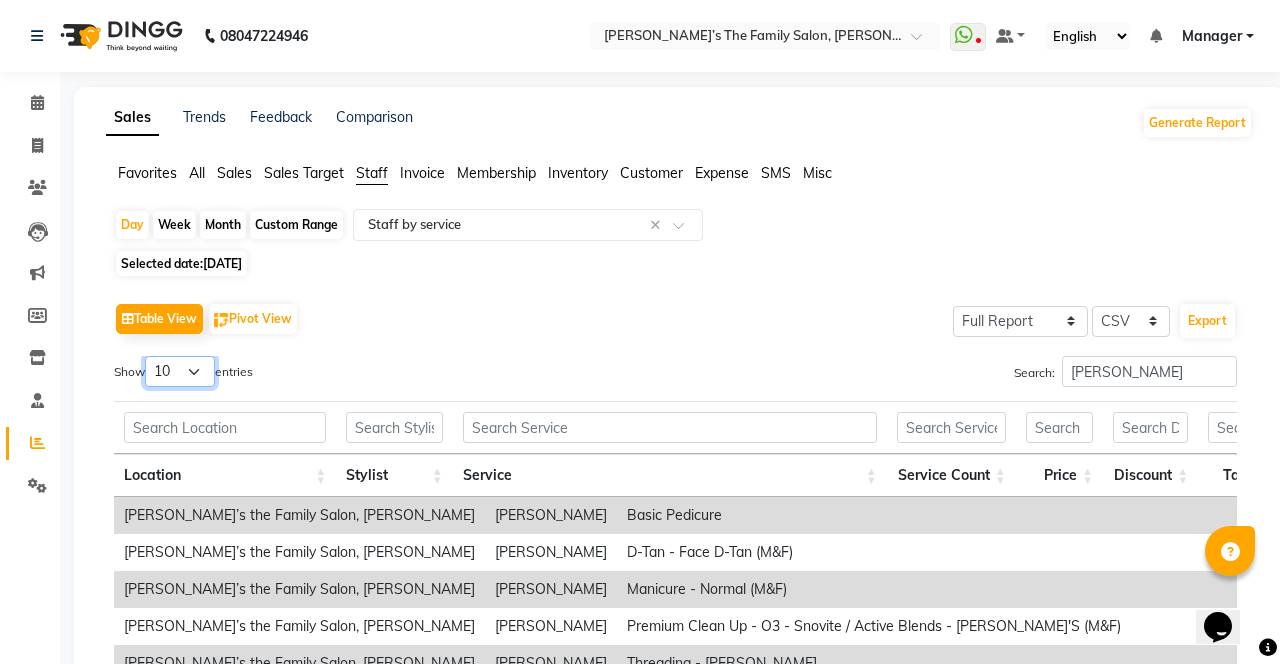 click on "10 25 50 100" at bounding box center [180, 371] 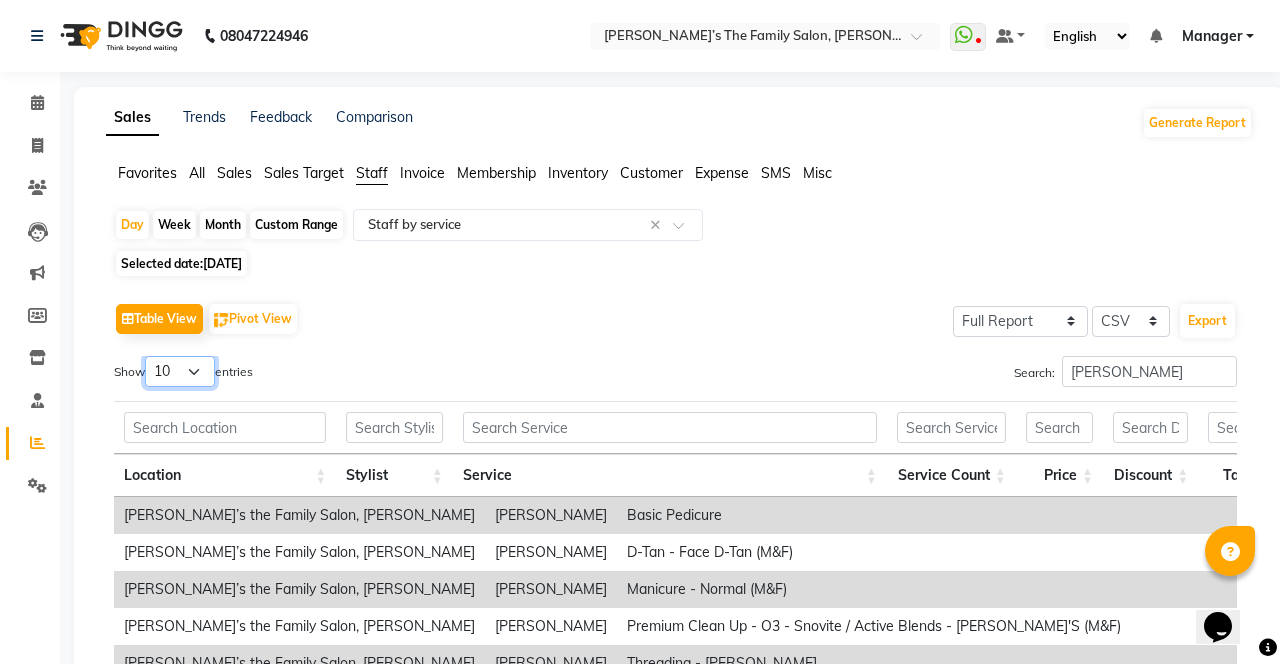 select on "100" 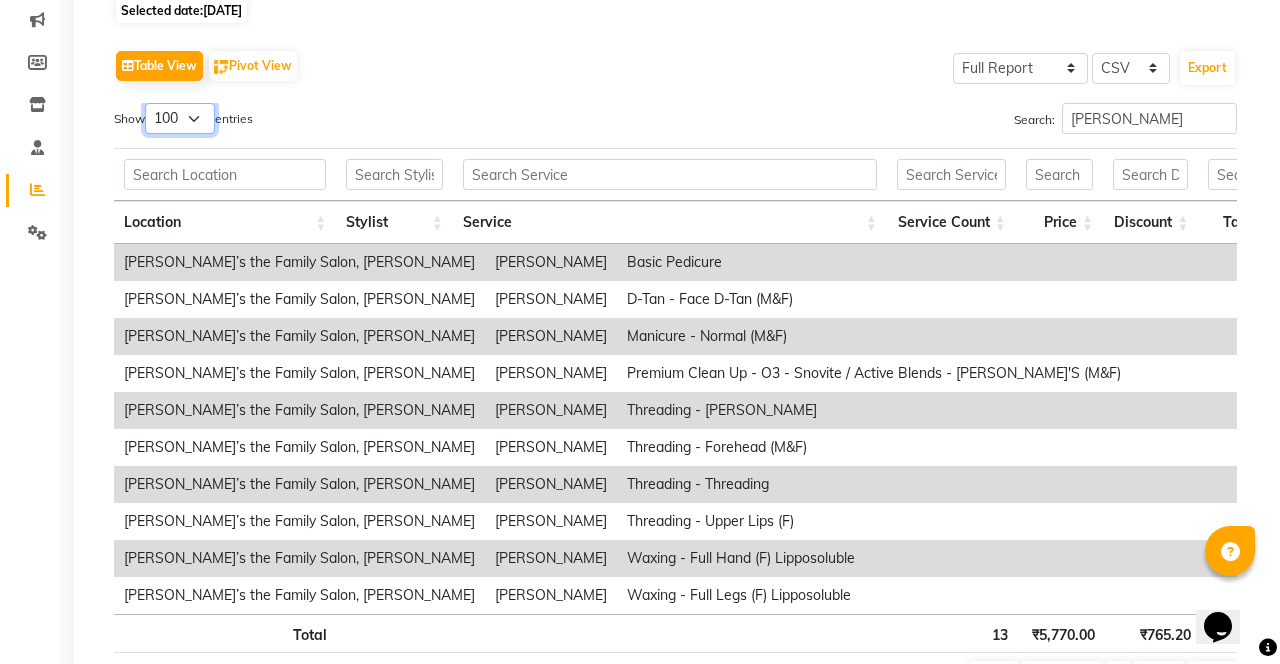 scroll, scrollTop: 287, scrollLeft: 0, axis: vertical 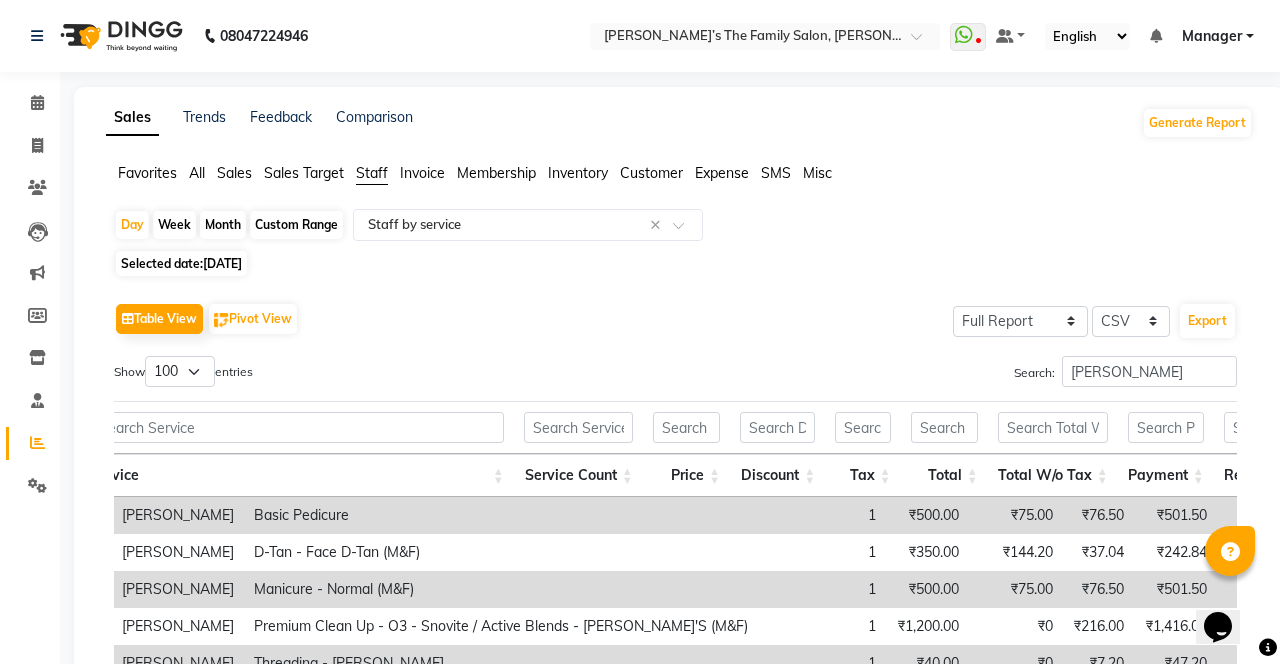 click 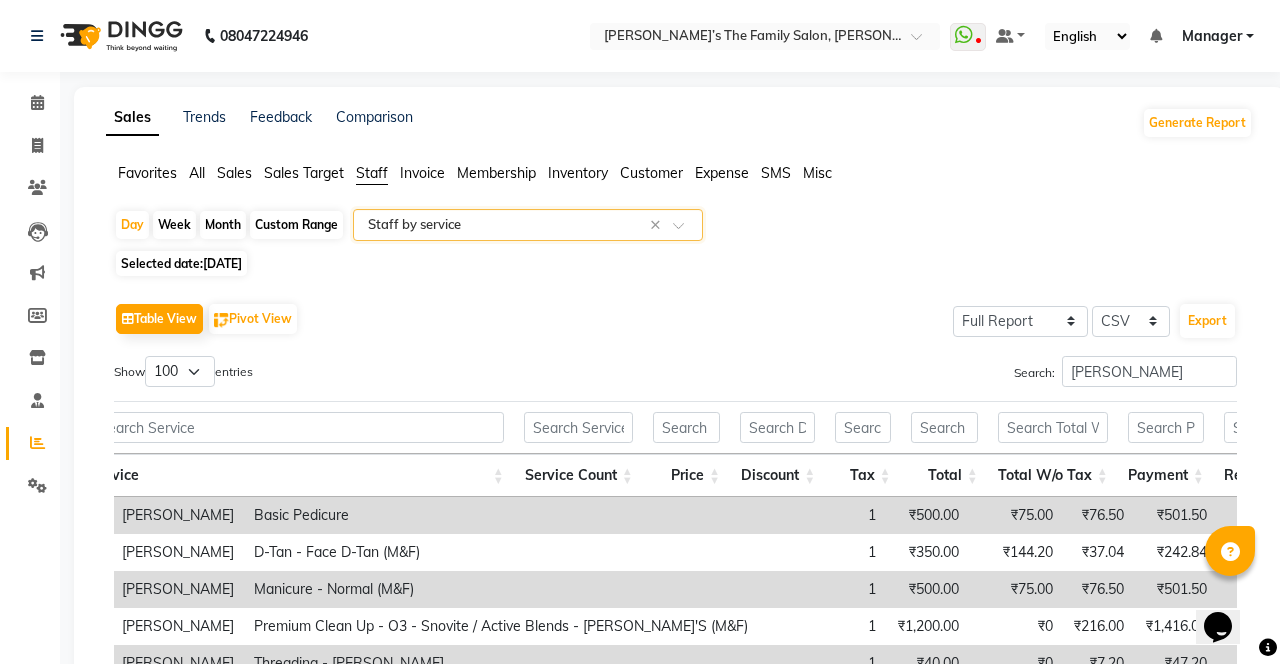 click on "Day   Week   Month   Custom Range  Select Report Type × Staff by service ×" 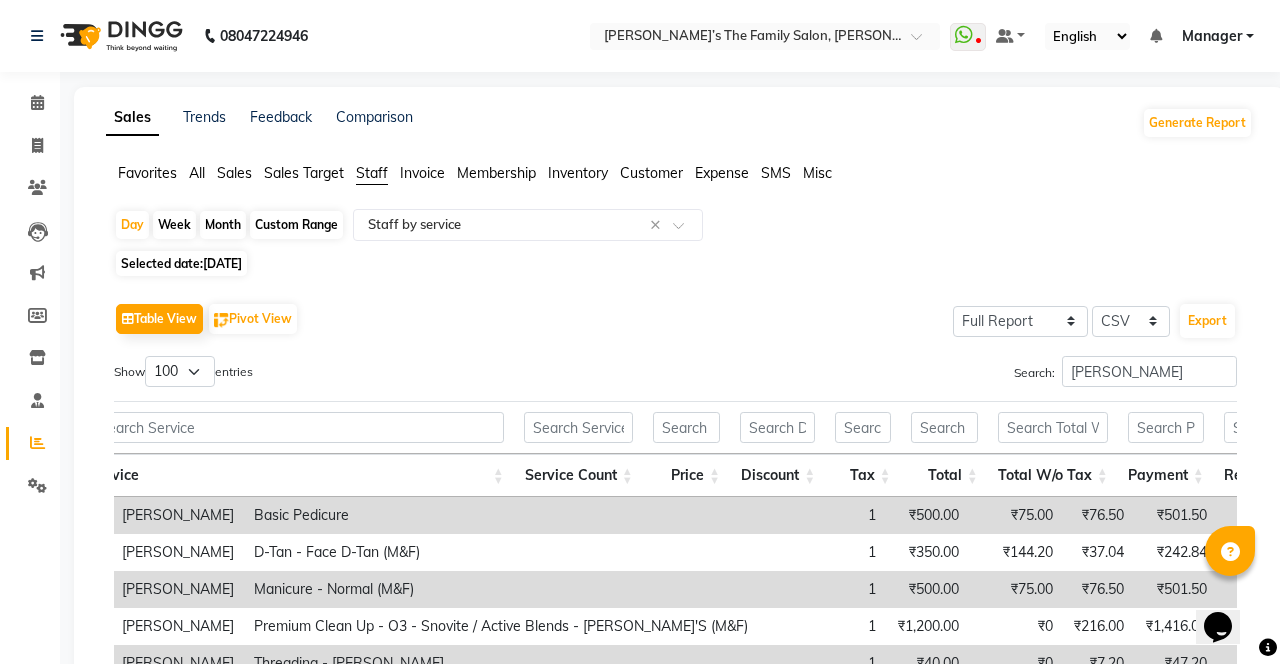 click on "Selected date:  11-07-2025" 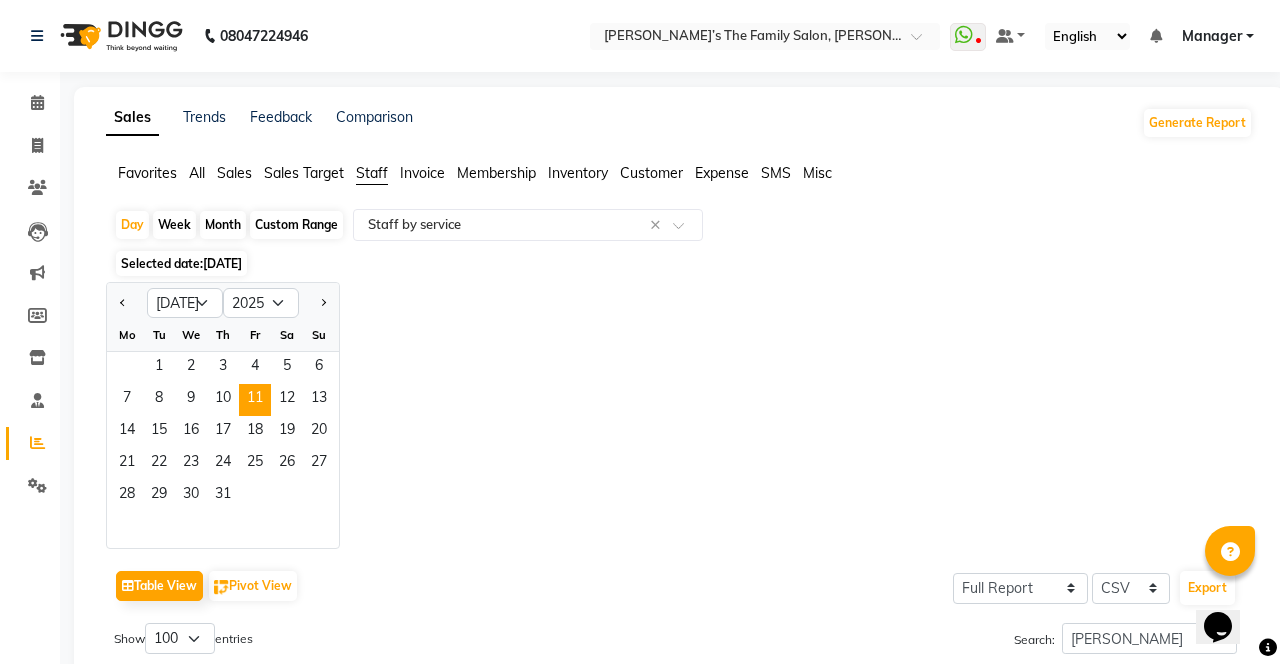 click on "12" 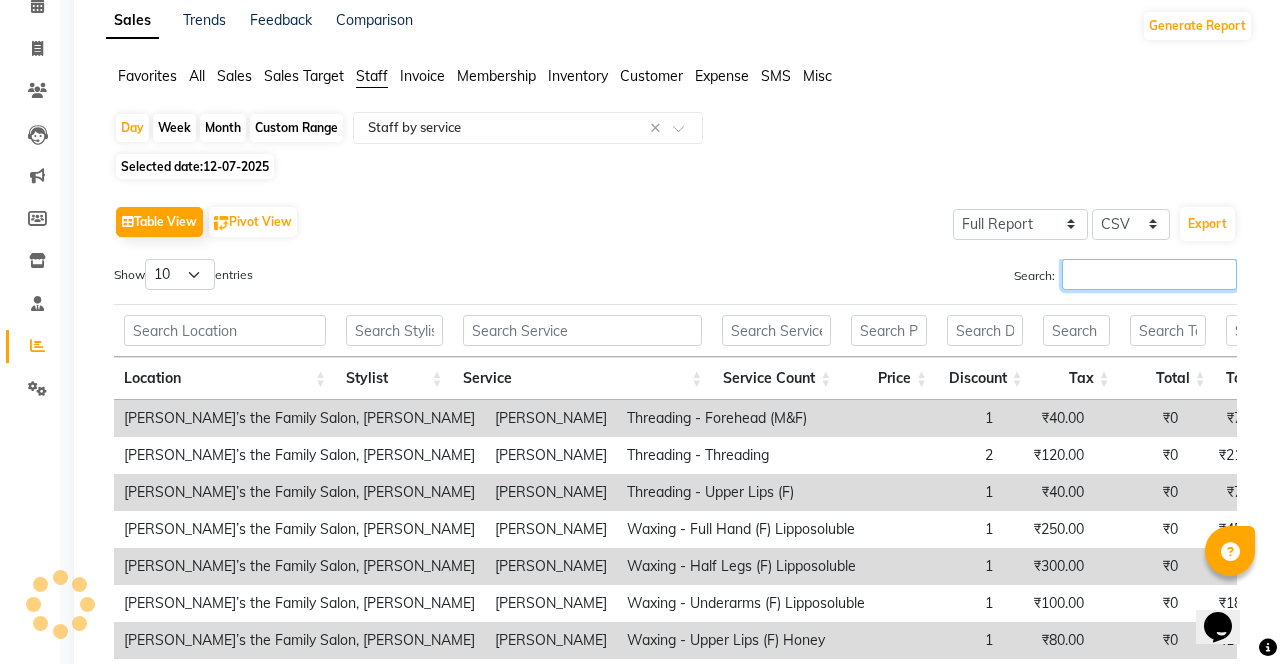 click on "Search:" at bounding box center [1149, 274] 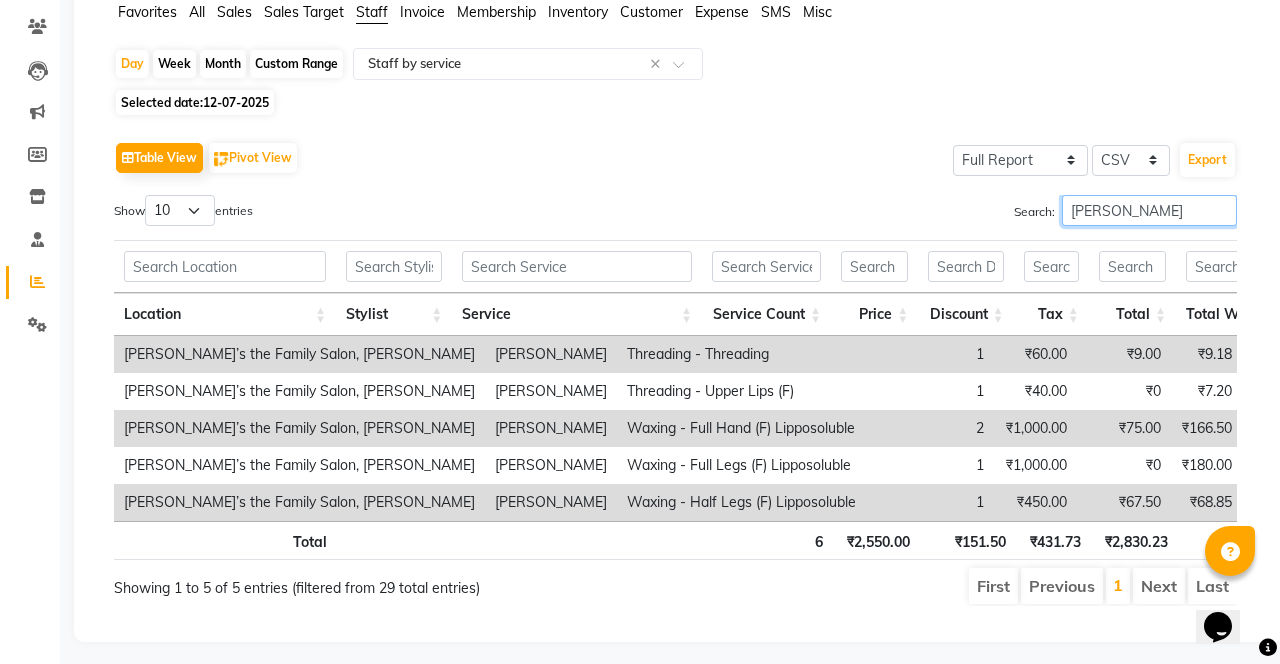 type on "Sangita" 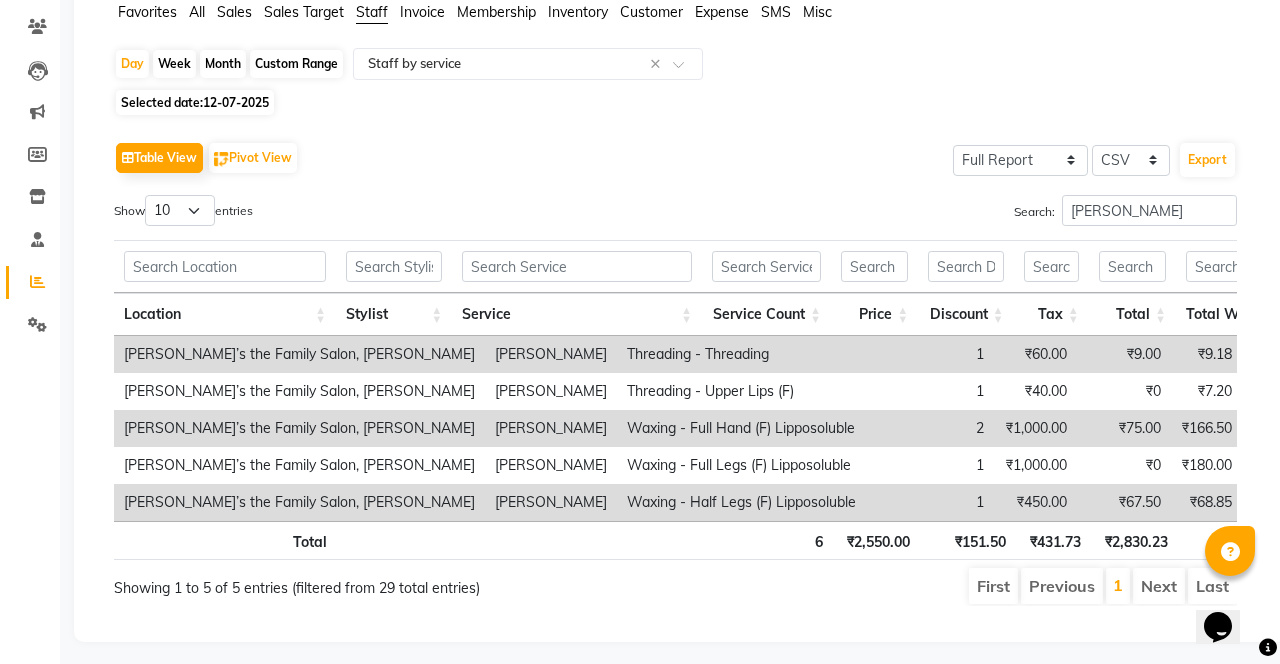 click on "Table View   Pivot View  Select Full Report Filtered Report Select CSV PDF  Export" 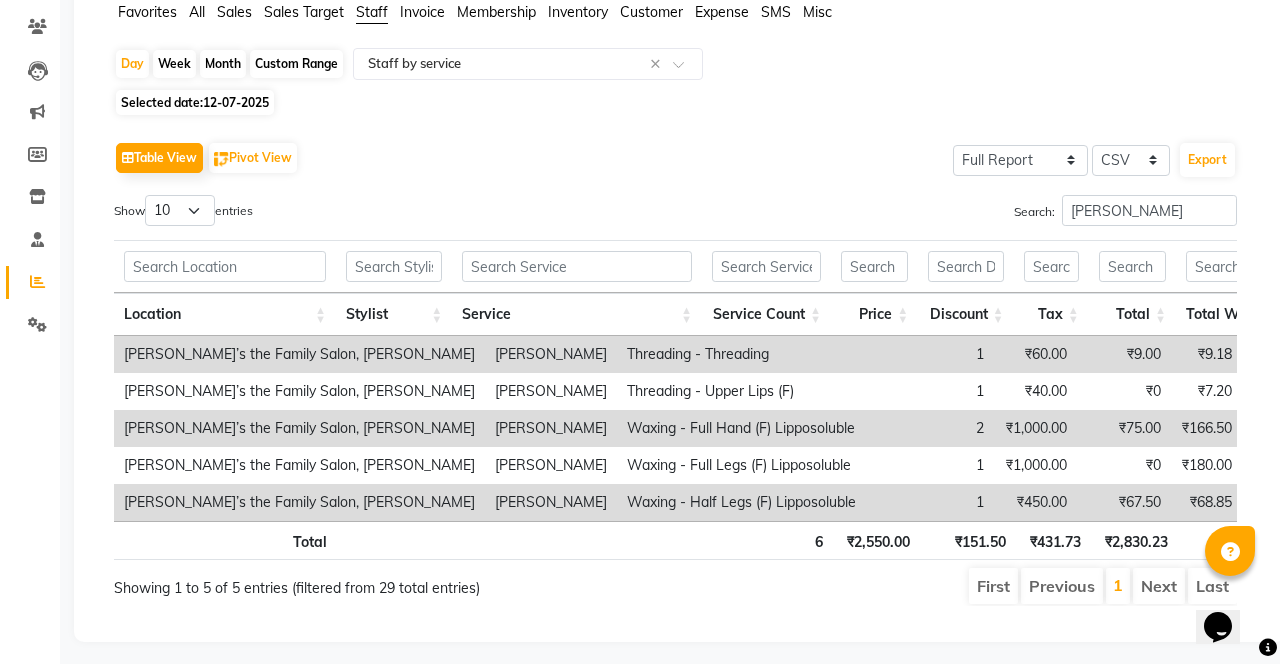 click 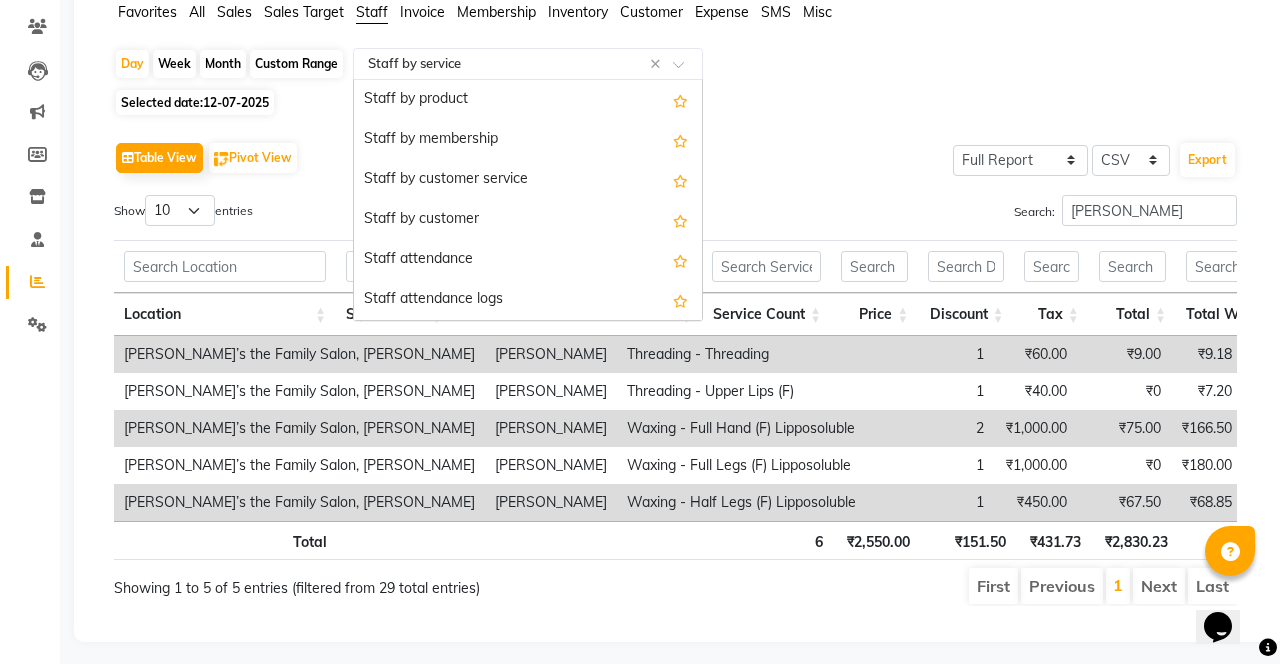 scroll, scrollTop: 81, scrollLeft: 0, axis: vertical 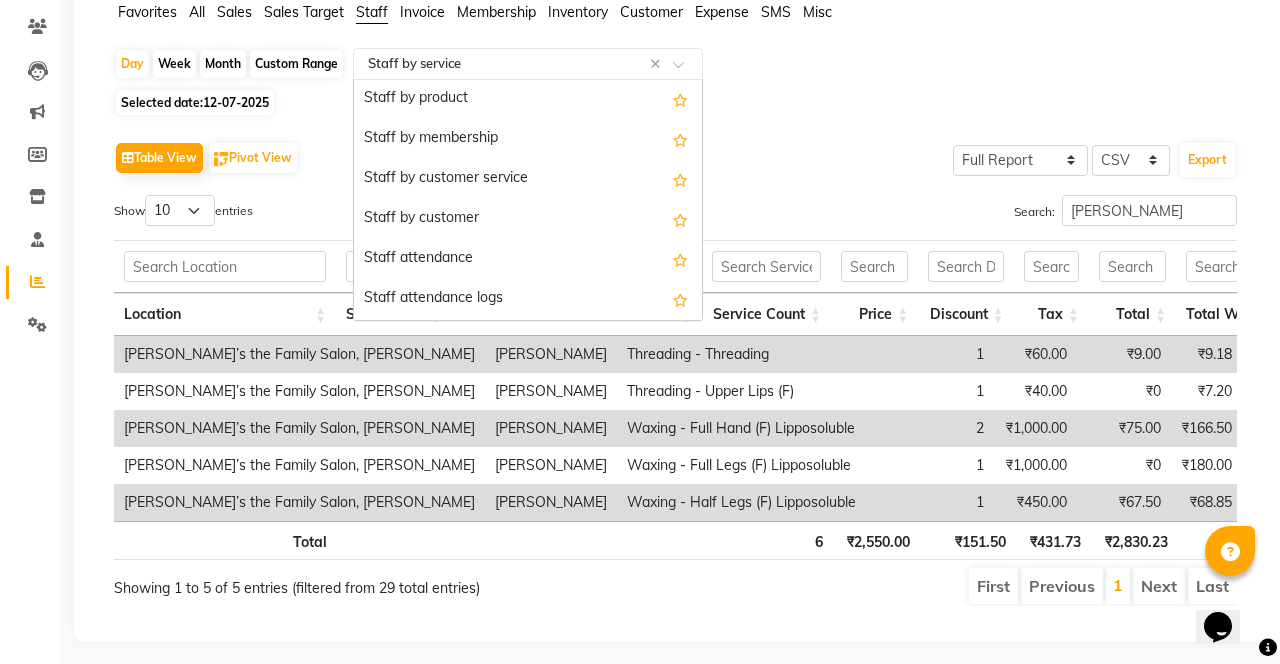 click on "Staff by customer service" at bounding box center [528, 179] 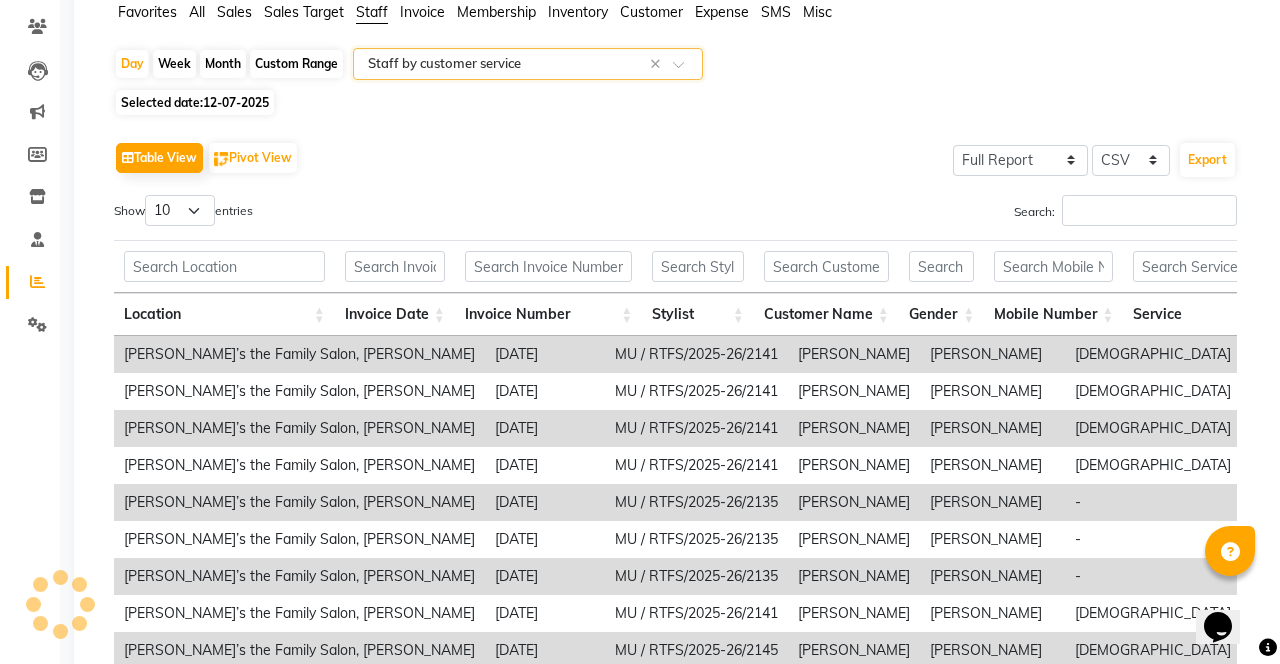 scroll, scrollTop: 0, scrollLeft: 0, axis: both 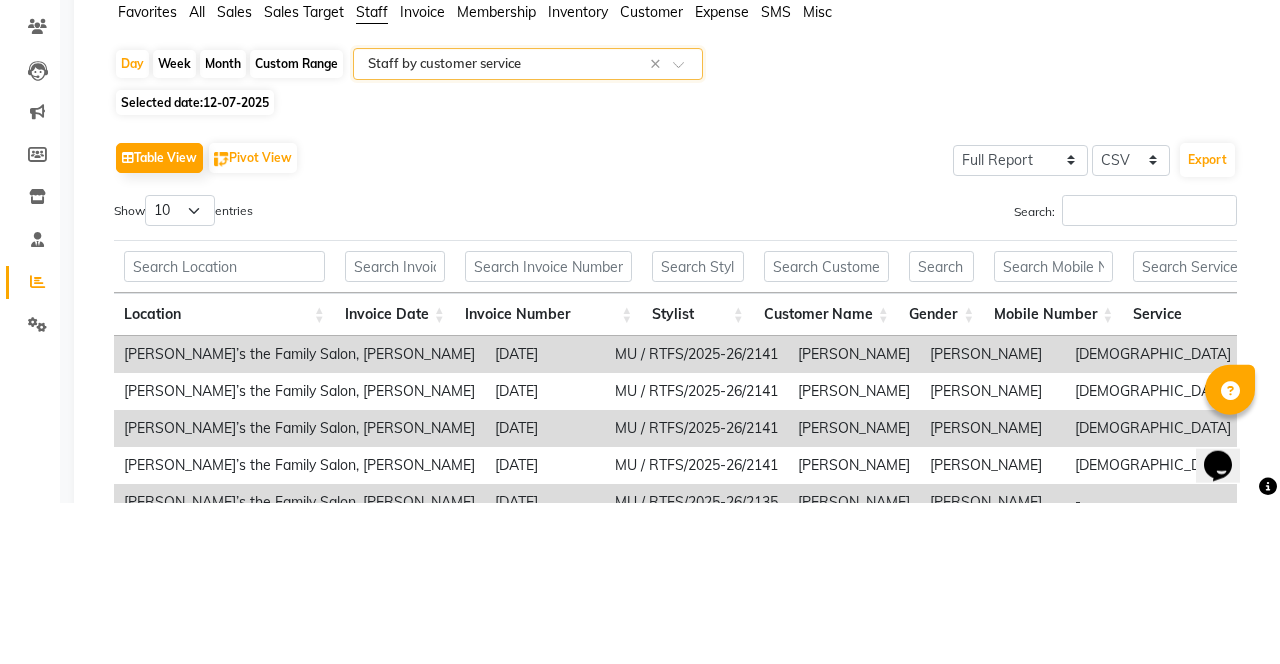 click on "Day   Week   Month   Custom Range  Select Report Type × Staff by customer service × Selected date:  12-07-2025   Table View   Pivot View  Select Full Report Filtered Report Select CSV PDF  Export  Show  10 25 50 100  entries Search: Location Invoice Date Invoice Number Stylist Customer Name Gender Mobile Number Service Price Discount Tax Total Total W/o Tax Invoice Total Payment Redemption Redemption Share Location Invoice Date Invoice Number Stylist Customer Name Gender Mobile Number Service Price Discount Tax Total Total W/o Tax Invoice Total Payment Redemption Redemption Share Total ₹17,830.00 ₹924.00 ₹3,043.08 ₹19,949.08 ₹16,906.00 ₹48,349.32 ₹19,949.08 ₹0 ₹0 Ravi’s the Family Salon, Mulund 2025-07-12 MU / RTFS/2025-26/2141 Shobhali  Chaitali Samel female 919513508004 Waxing - Upper Lips (F) Honey ₹80.00 ₹0 ₹14.40 ₹94.40 ₹80.00 ₹932.20 ₹94.40 ₹0 ₹0 Ravi’s the Family Salon, Mulund 2025-07-12 MU / RTFS/2025-26/2141 Shobhali  Chaitali Samel female 919513508004 - -" 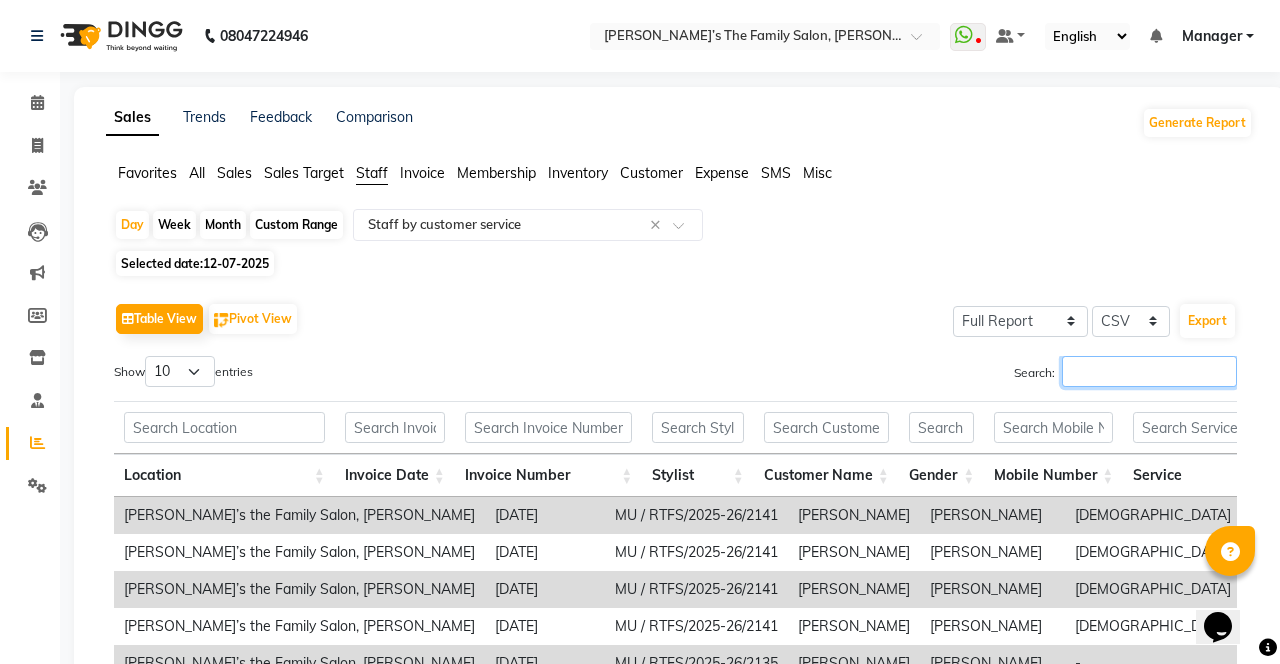 click on "Search:" at bounding box center [1149, 371] 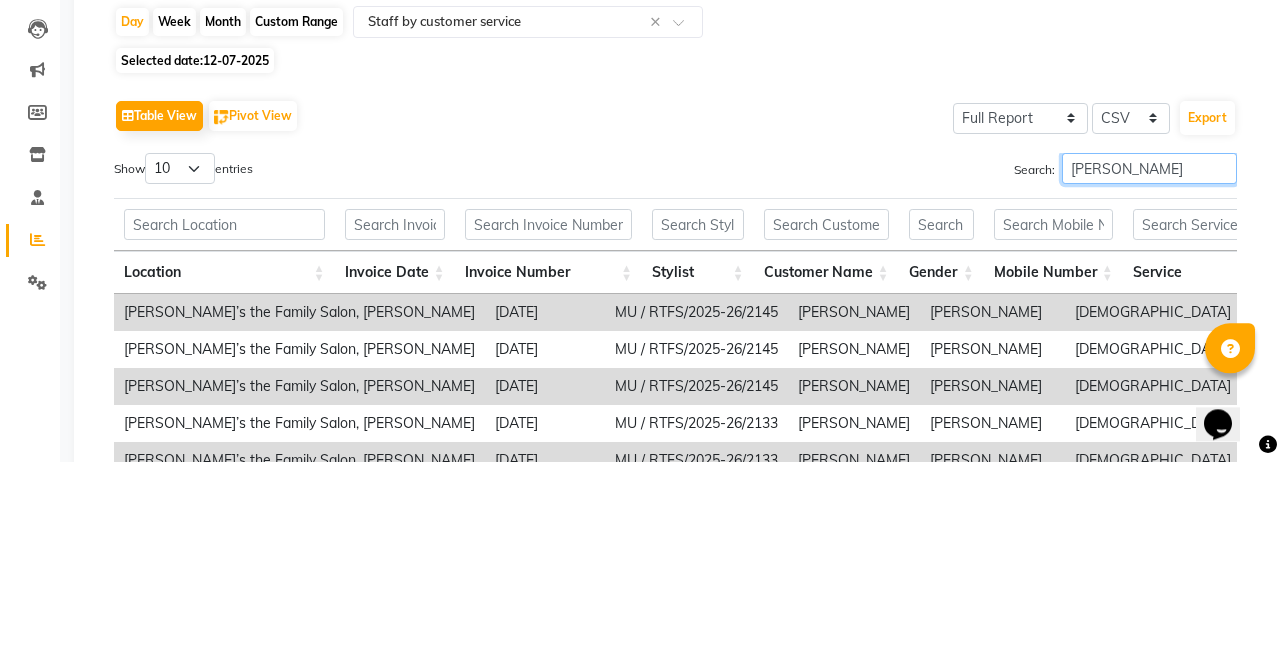type on "Sangita" 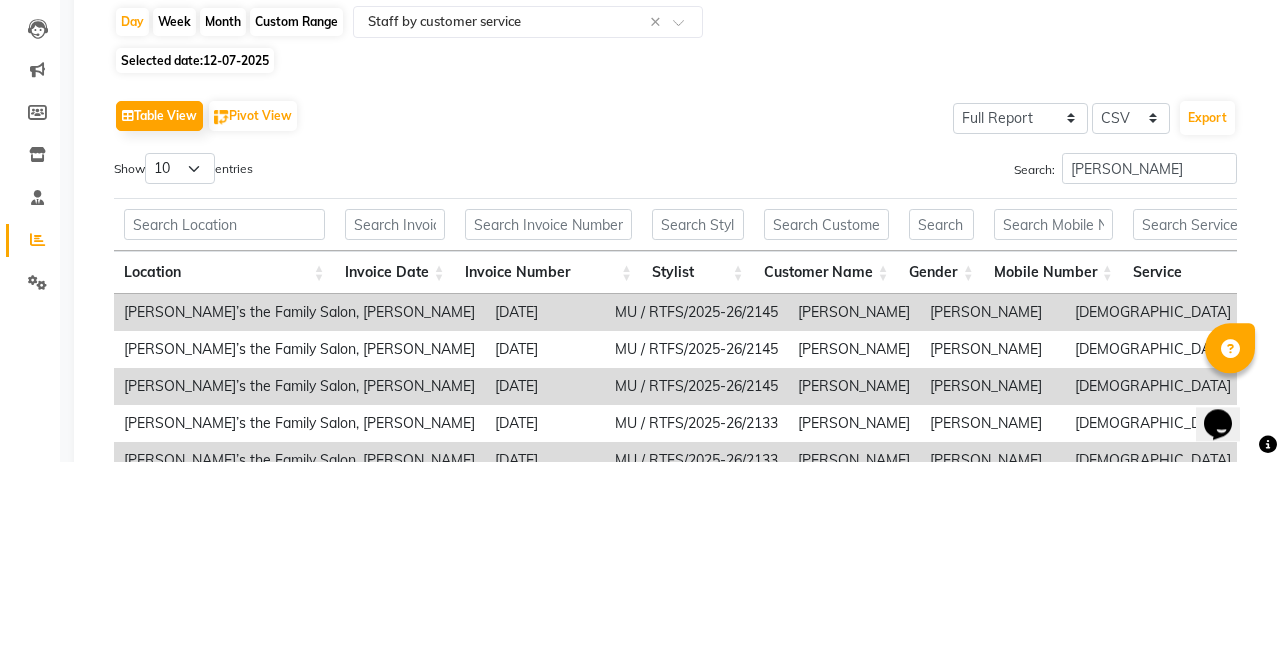 click on "Table View   Pivot View  Select Full Report Filtered Report Select CSV PDF  Export" 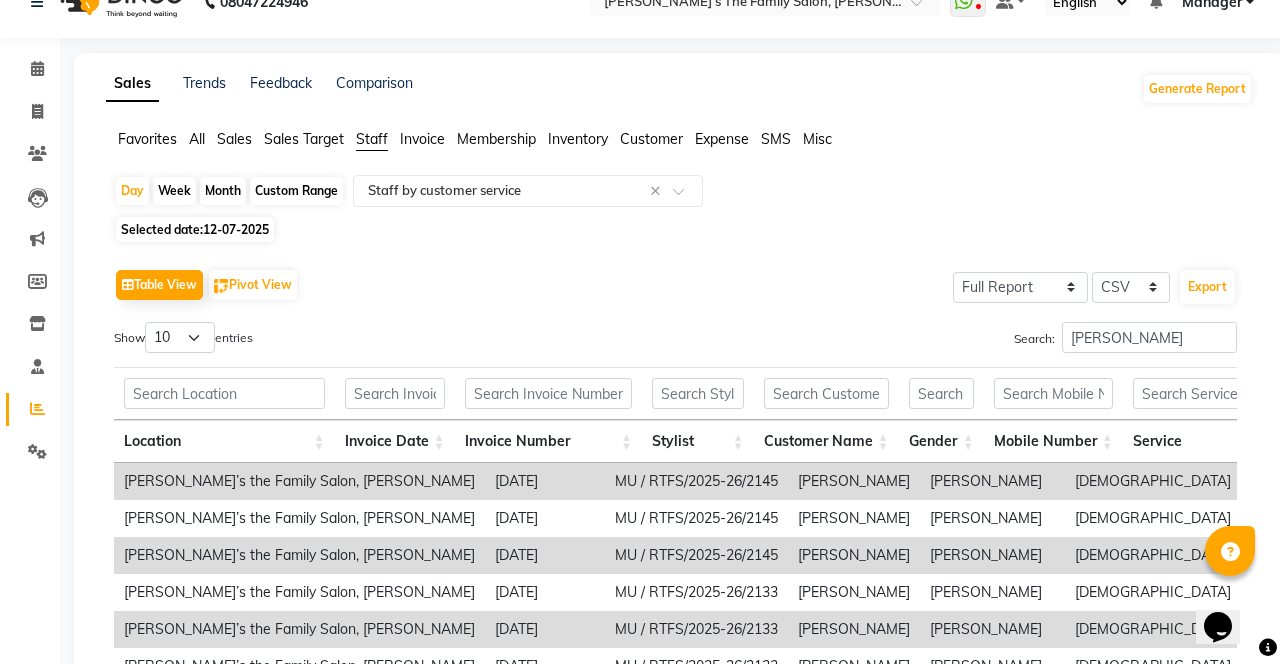 scroll, scrollTop: 139, scrollLeft: 0, axis: vertical 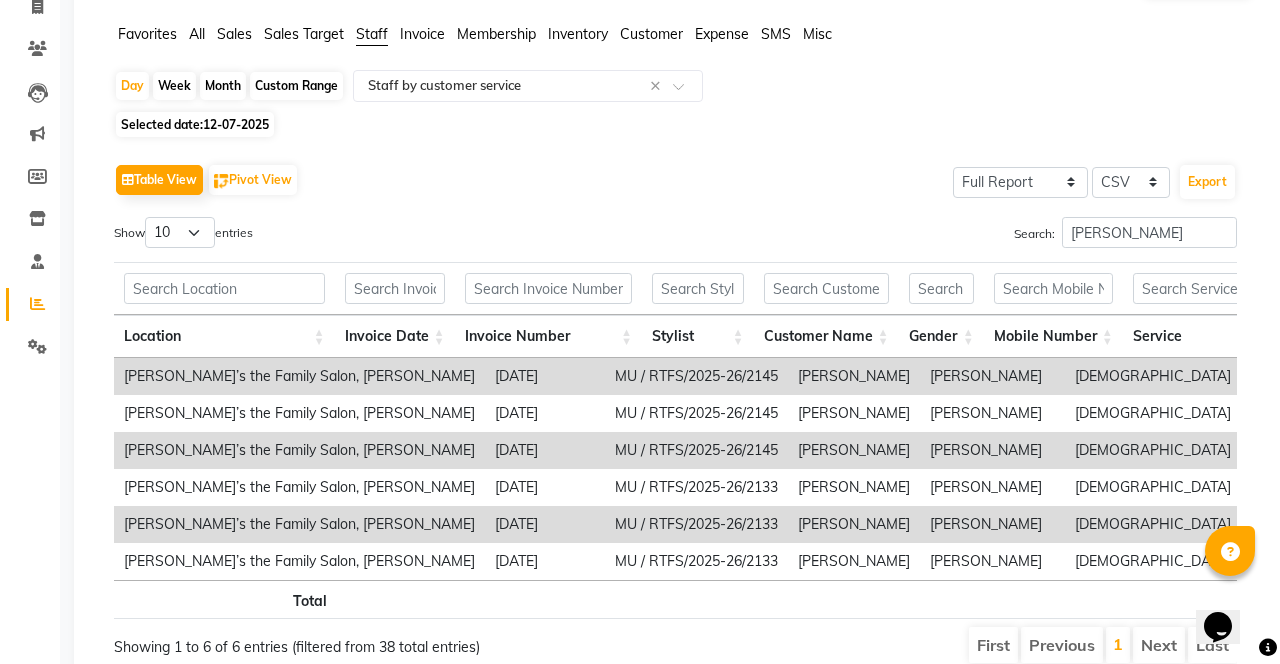 click on "Selected date:  12-07-2025" 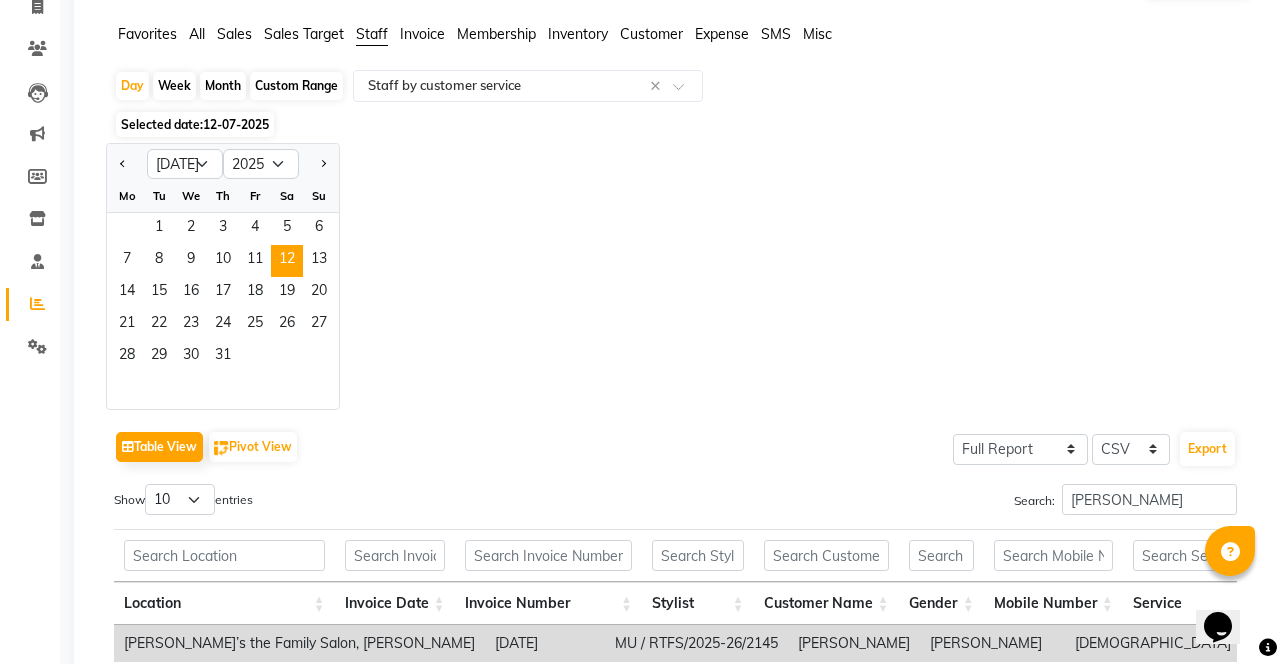 click on "11" 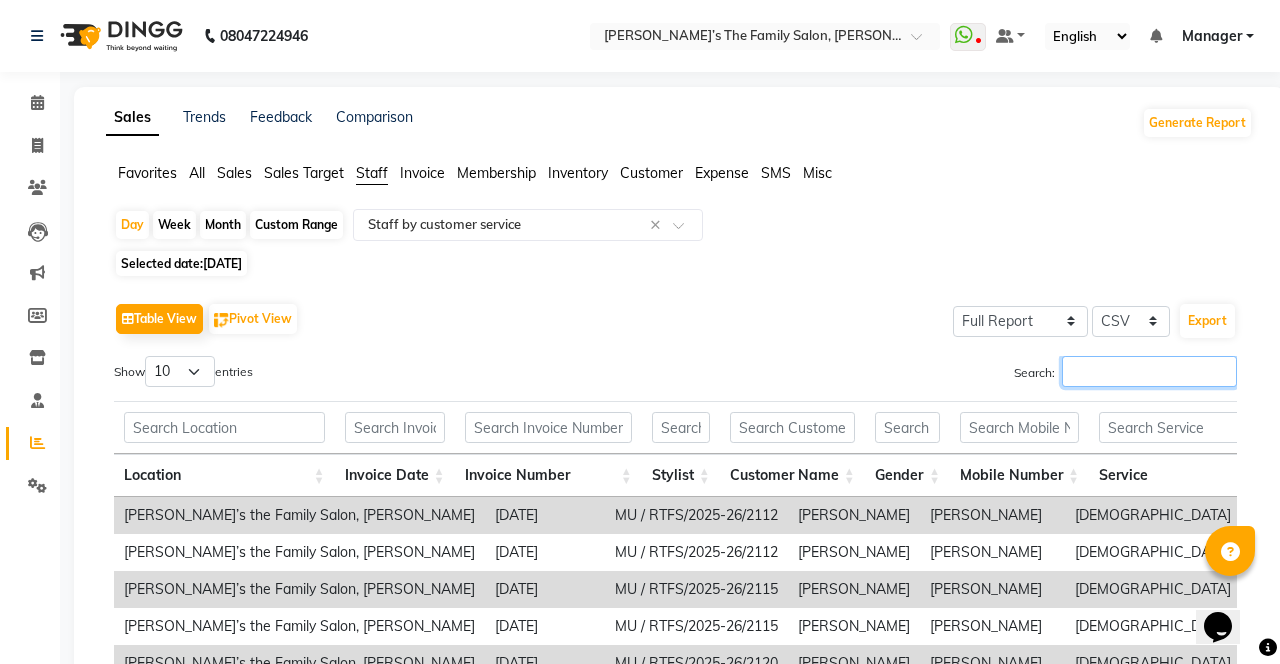 click on "Search:" at bounding box center (1149, 371) 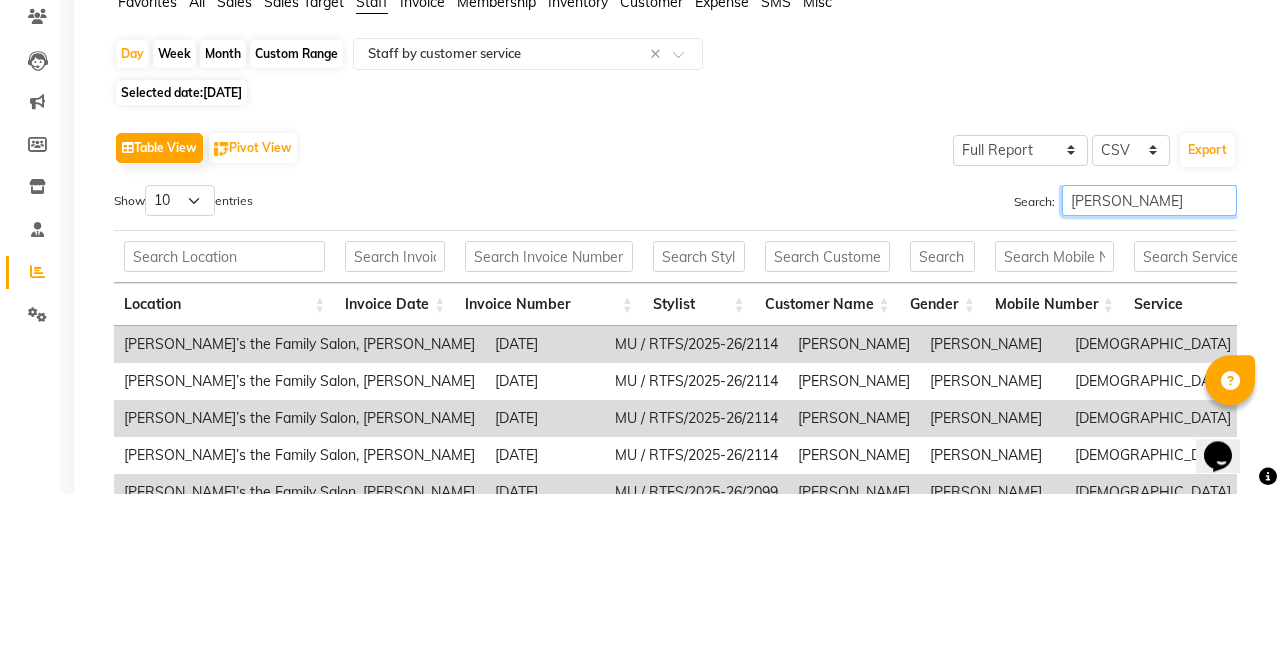 type on "[PERSON_NAME]" 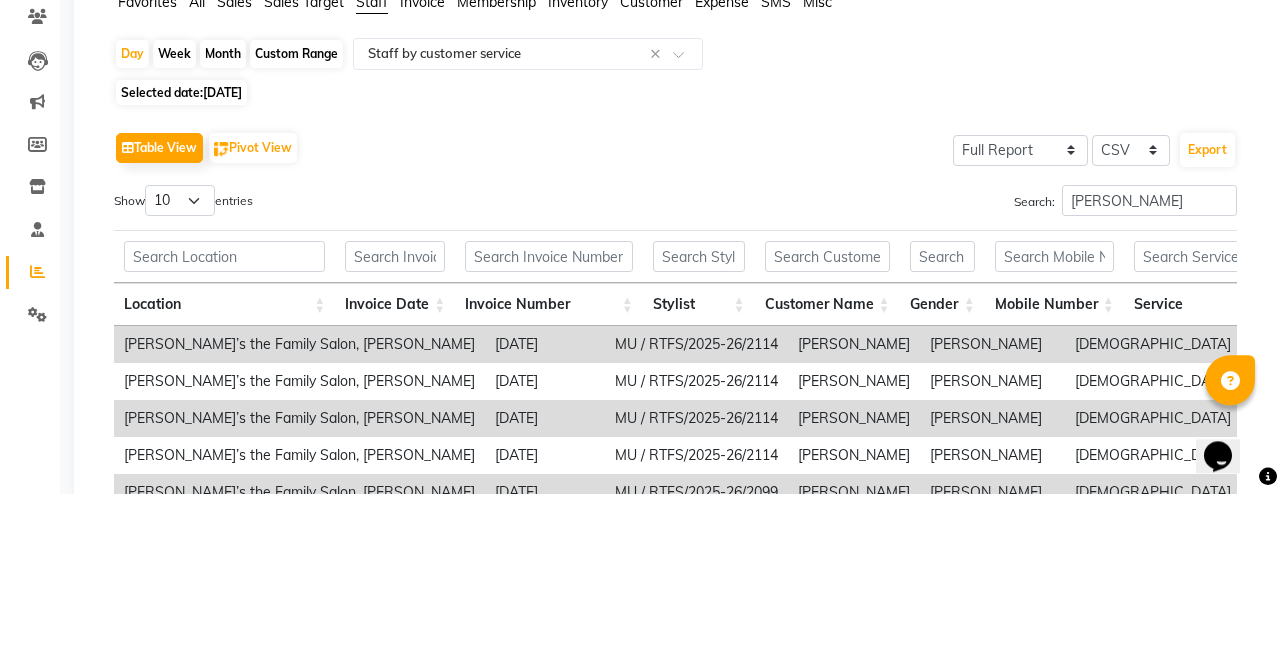click on "Table View   Pivot View  Select Full Report Filtered Report Select CSV PDF  Export  Show  10 25 50 100  entries Search: Sangita Location Invoice Date Invoice Number Stylist Customer Name Gender Mobile Number Service Price Discount Tax Total Total W/o Tax Invoice Total Payment Redemption Redemption Share Location Invoice Date Invoice Number Stylist Customer Name Gender Mobile Number Service Price Discount Tax Total Total W/o Tax Invoice Total Payment Redemption Redemption Share Total ₹5,770.00 ₹765.20 ₹900.86 ₹5,905.66 ₹5,004.80 ₹26,665.40 ₹5,905.66 ₹0 ₹0 Ravi’s the Family Salon, Mulund 2025-07-11 MU / RTFS/2025-26/2114 Sangita Dighe Pooja Pahuja female 917718911078 Manicure - Normal (M&F) ₹500.00 ₹75.00 ₹76.50 ₹501.50 ₹425.00 ₹2,647.92 ₹501.50 ₹0 ₹0 Ravi’s the Family Salon, Mulund 2025-07-11 MU / RTFS/2025-26/2114 Sangita Dighe Pooja Pahuja female 917718911078 Threading - Threading ₹60.00 ₹9.00 ₹9.18 ₹60.18 ₹51.00 ₹2,647.92 ₹60.18 ₹0 ₹0 2025-07-11 -" 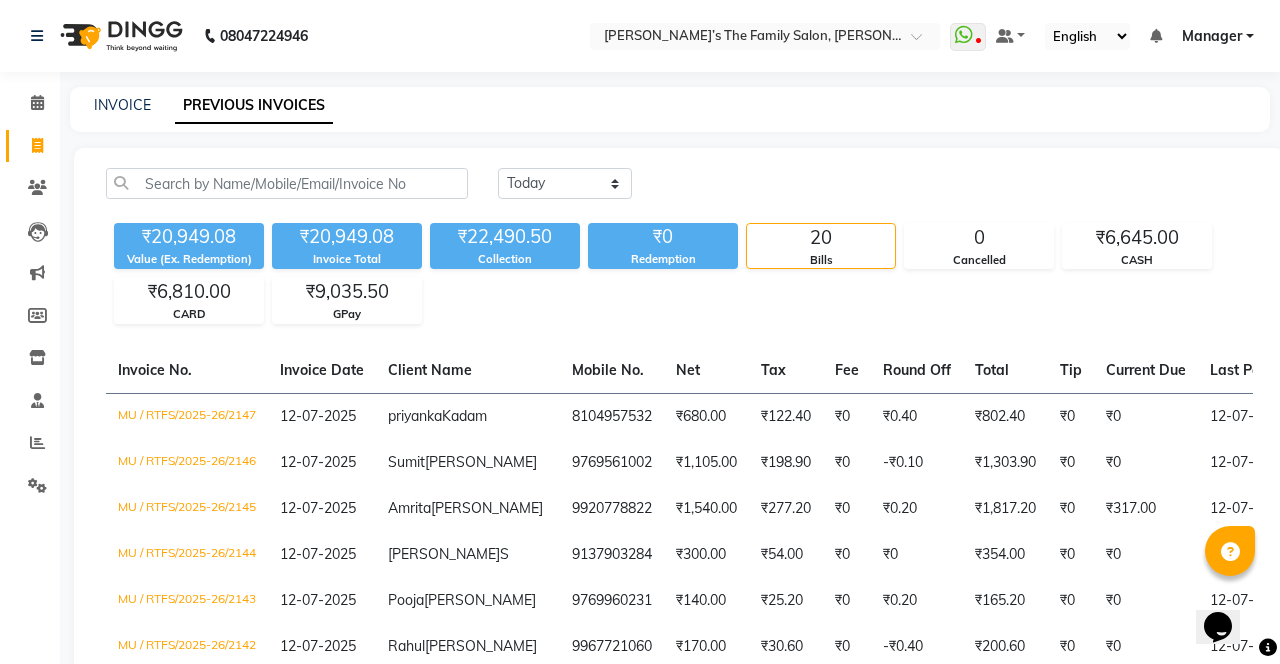 select on "service" 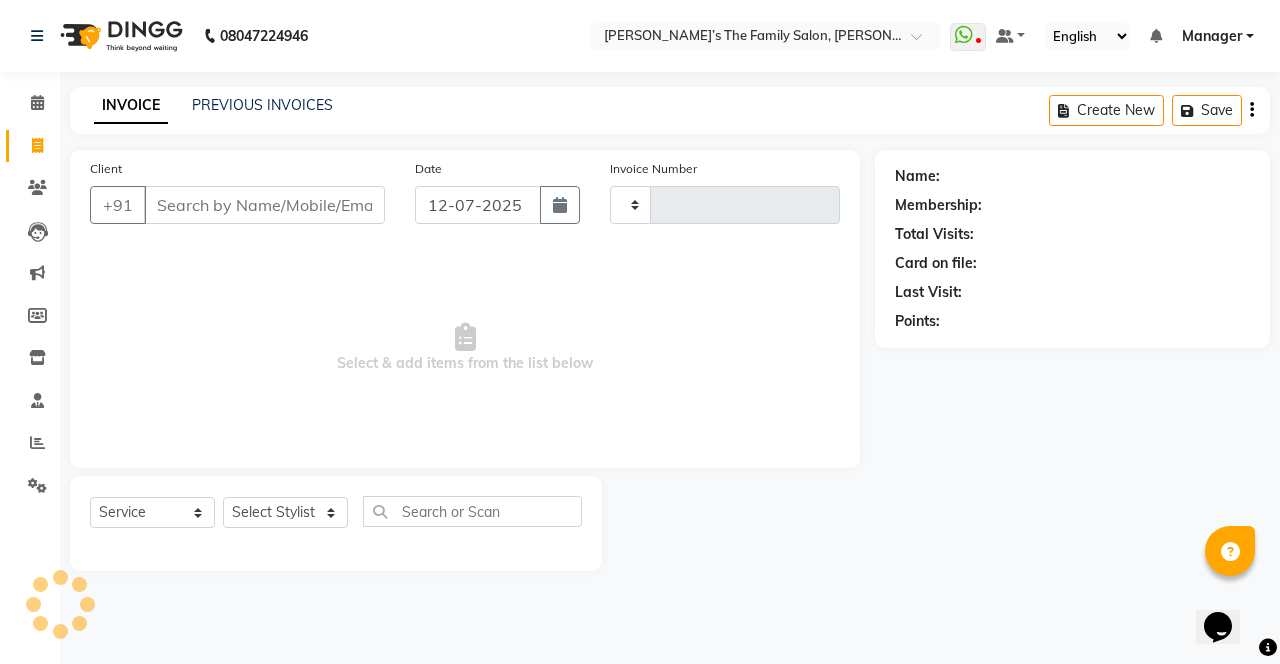 type on "2148" 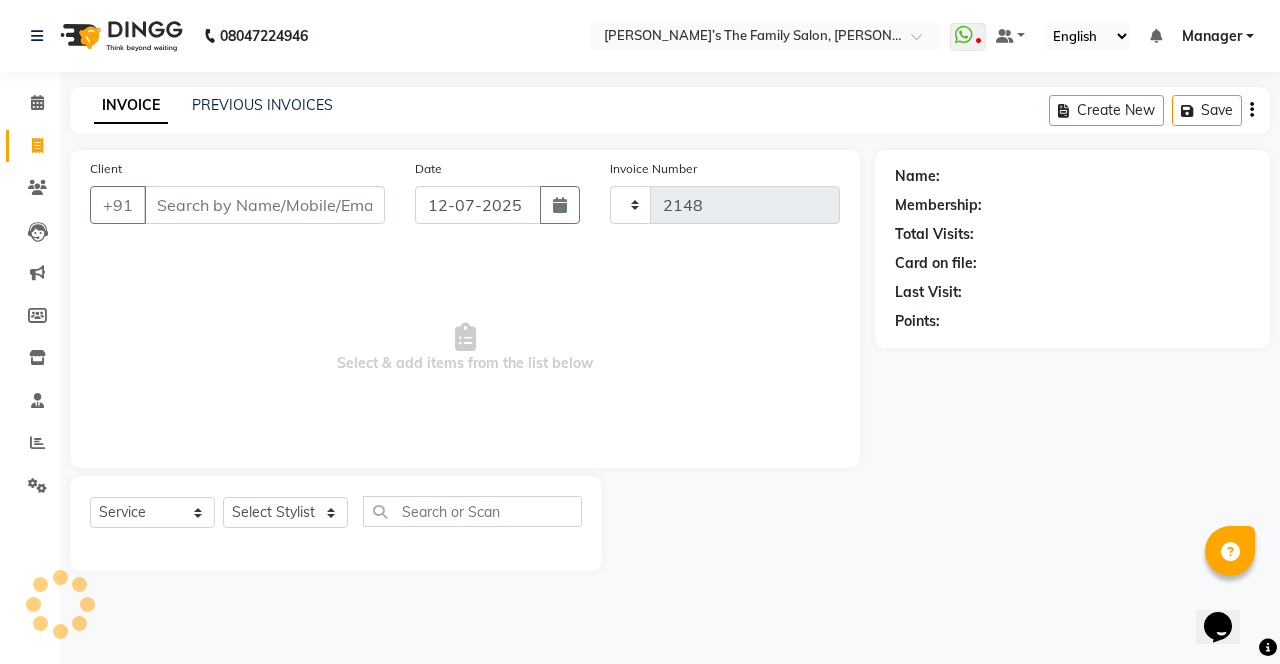 select on "8003" 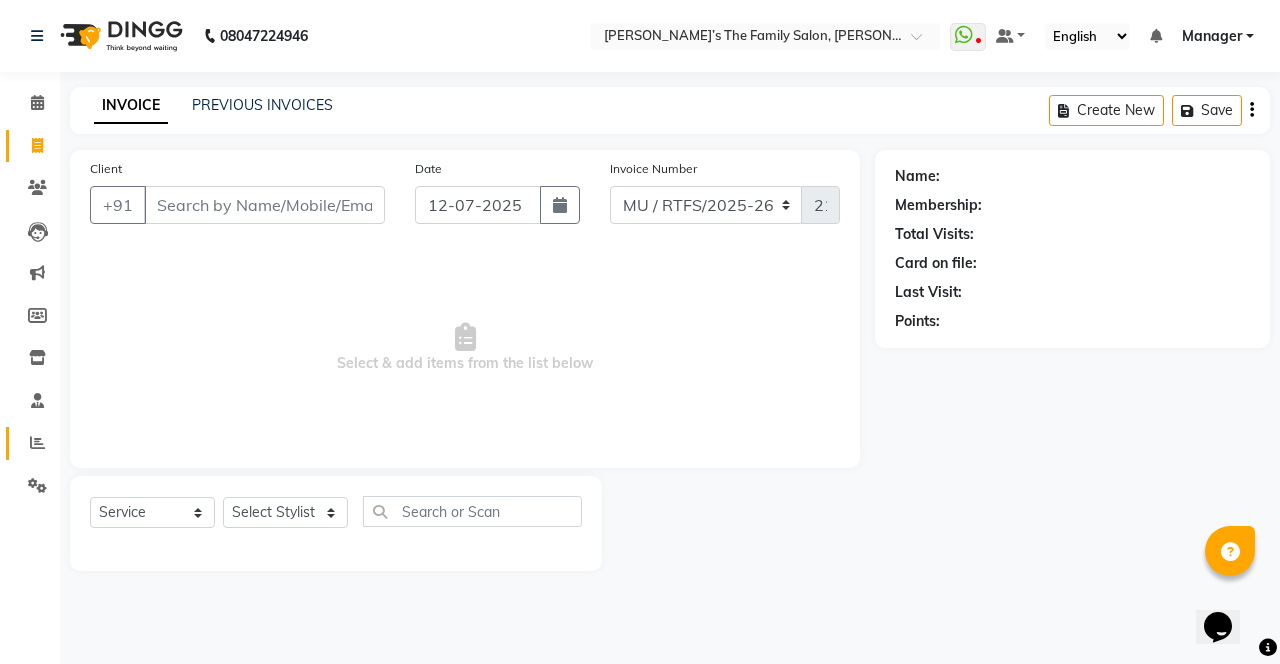 click 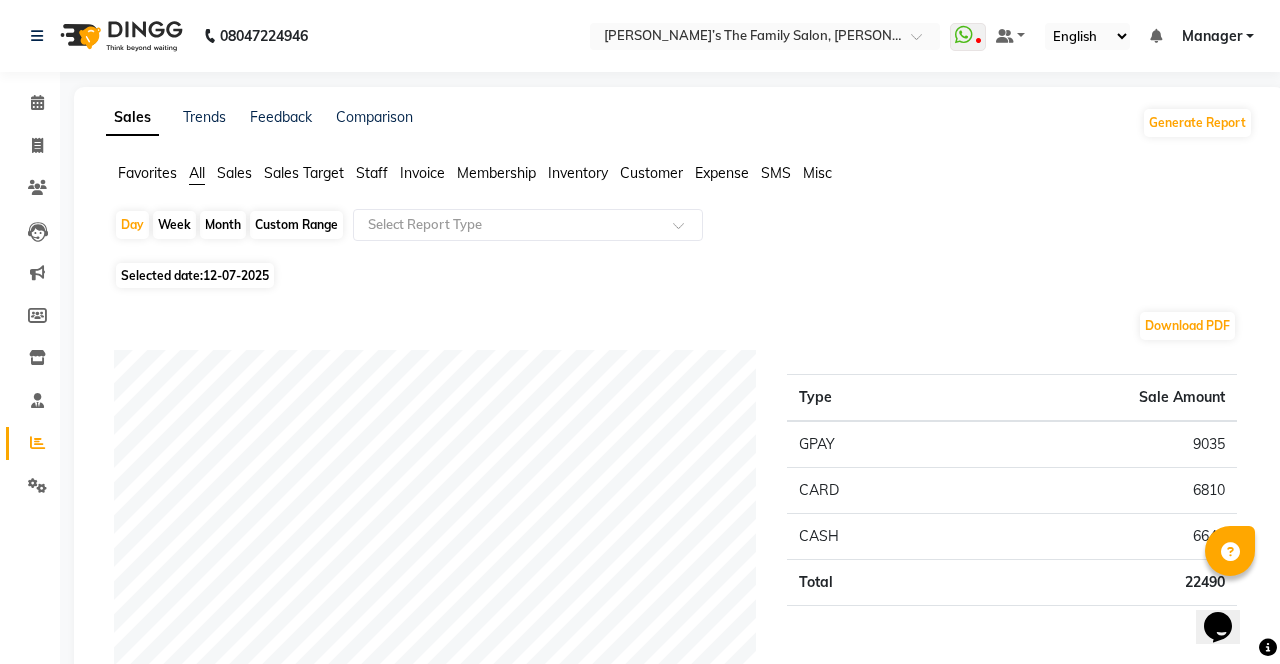 click on "Staff" 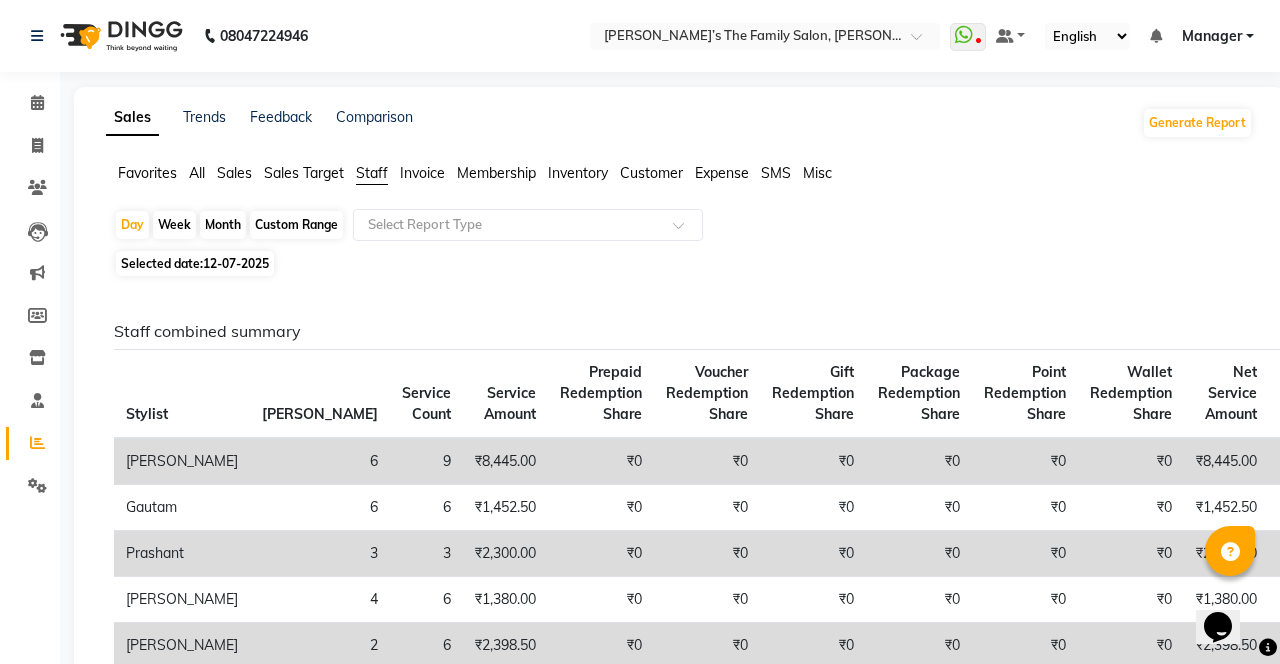 click on "Day" 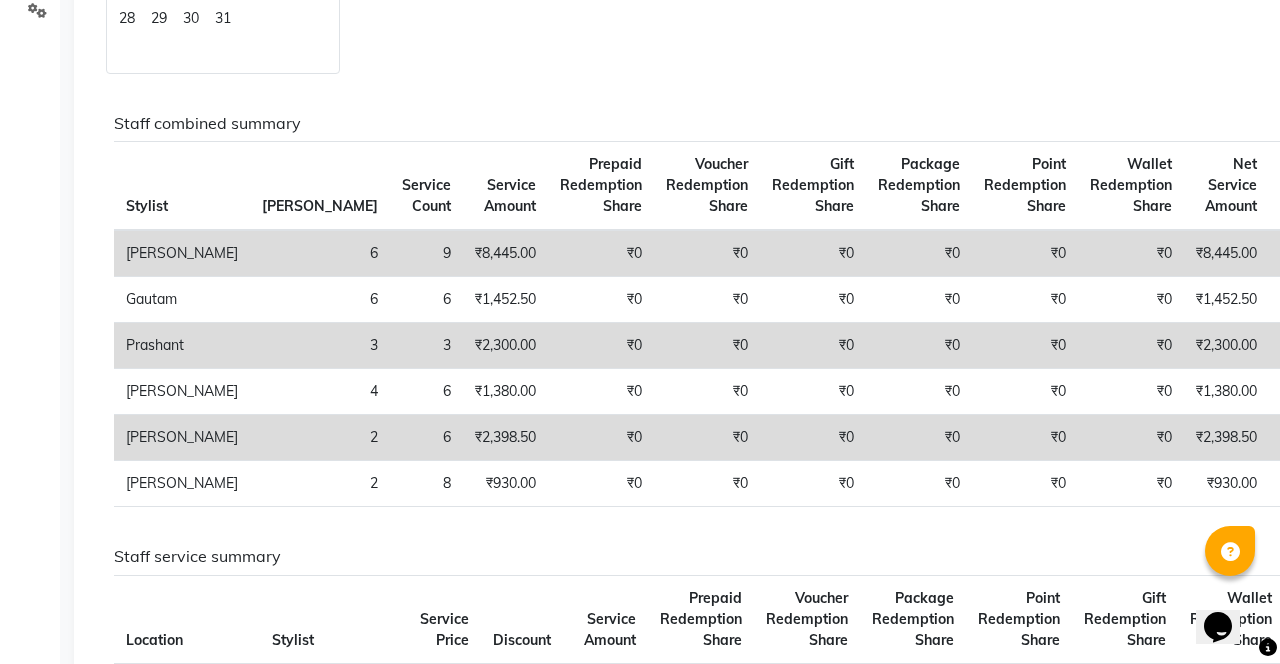 scroll, scrollTop: 446, scrollLeft: 0, axis: vertical 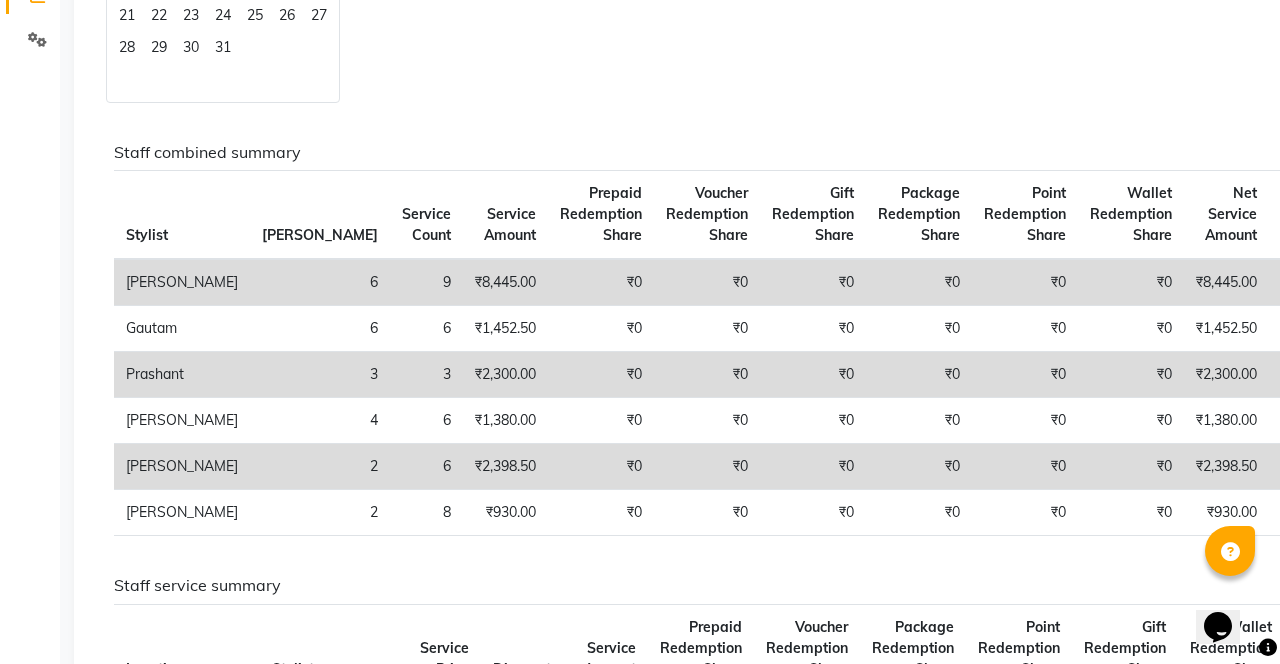 select on "service" 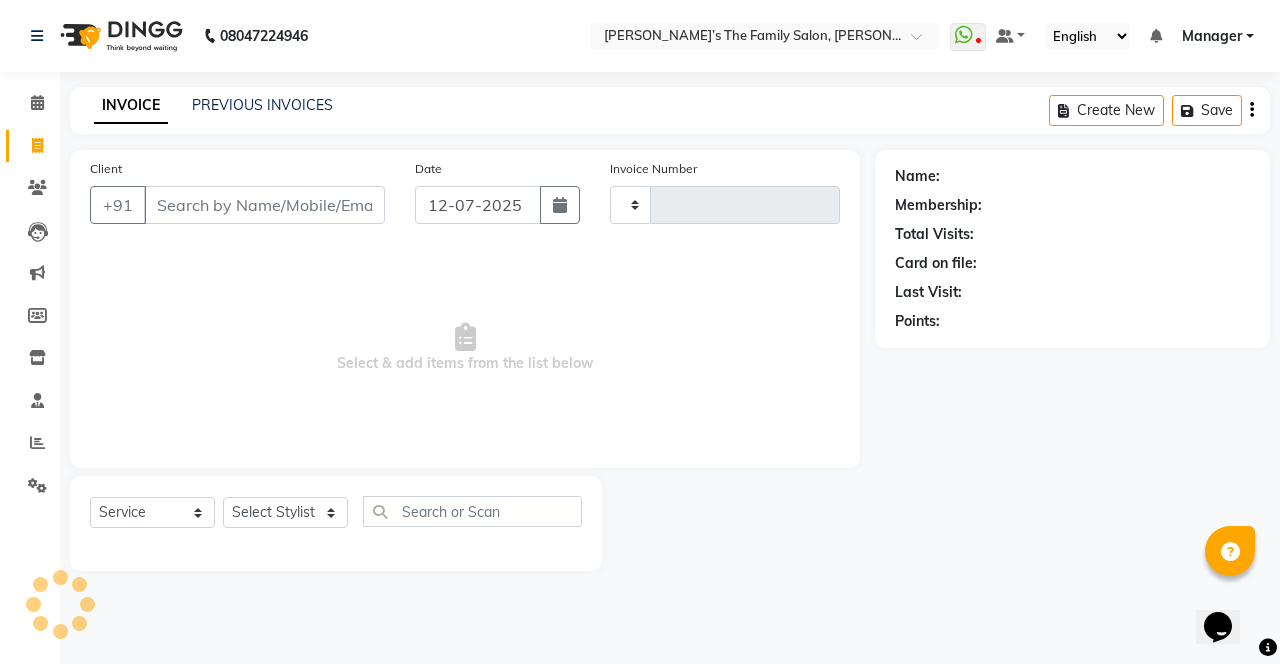 type on "2148" 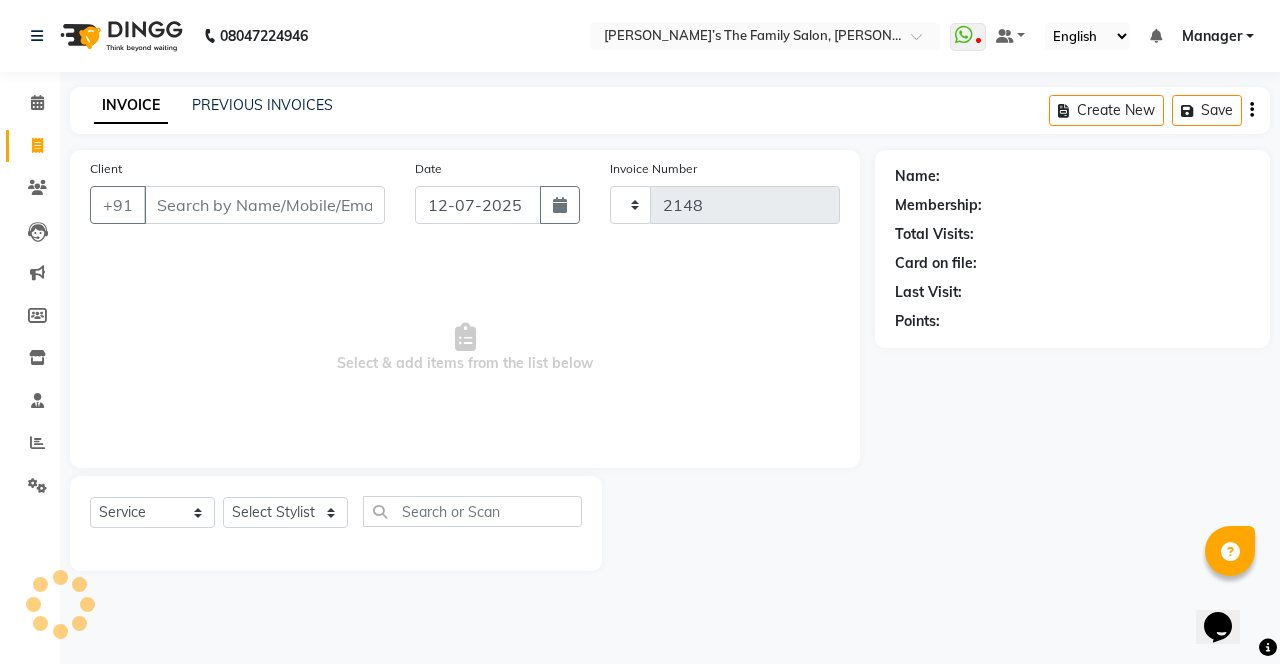 select on "8003" 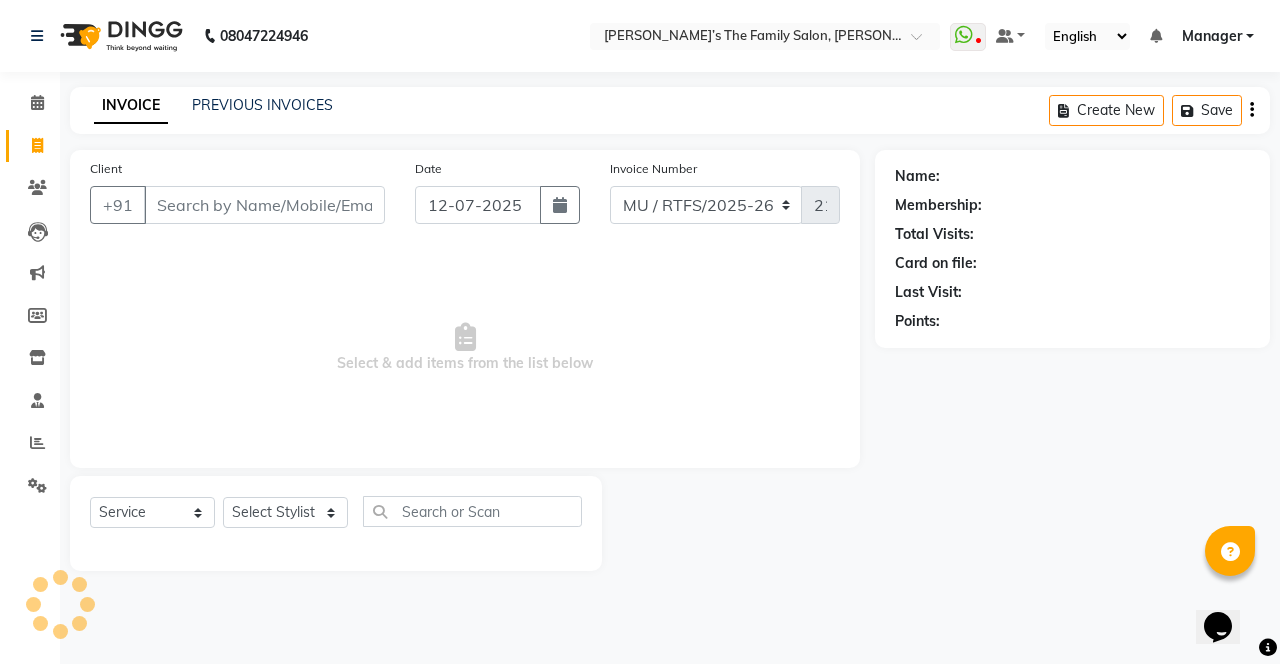 scroll, scrollTop: 0, scrollLeft: 0, axis: both 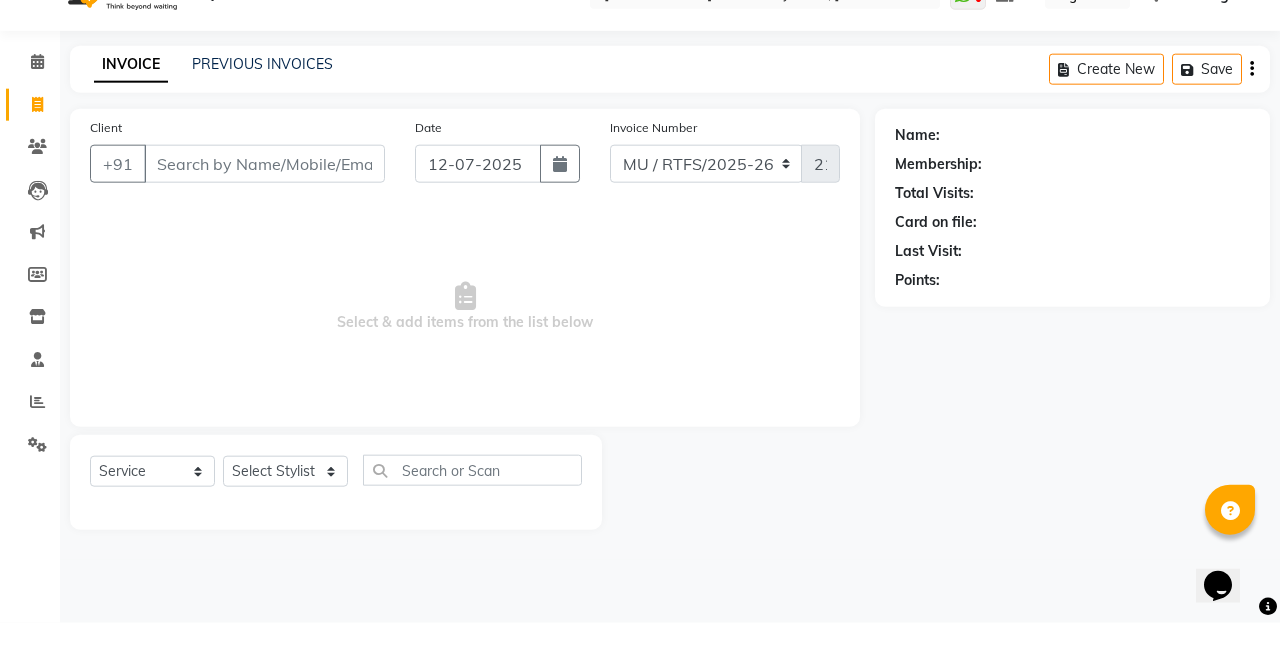 click on "Client" at bounding box center [264, 205] 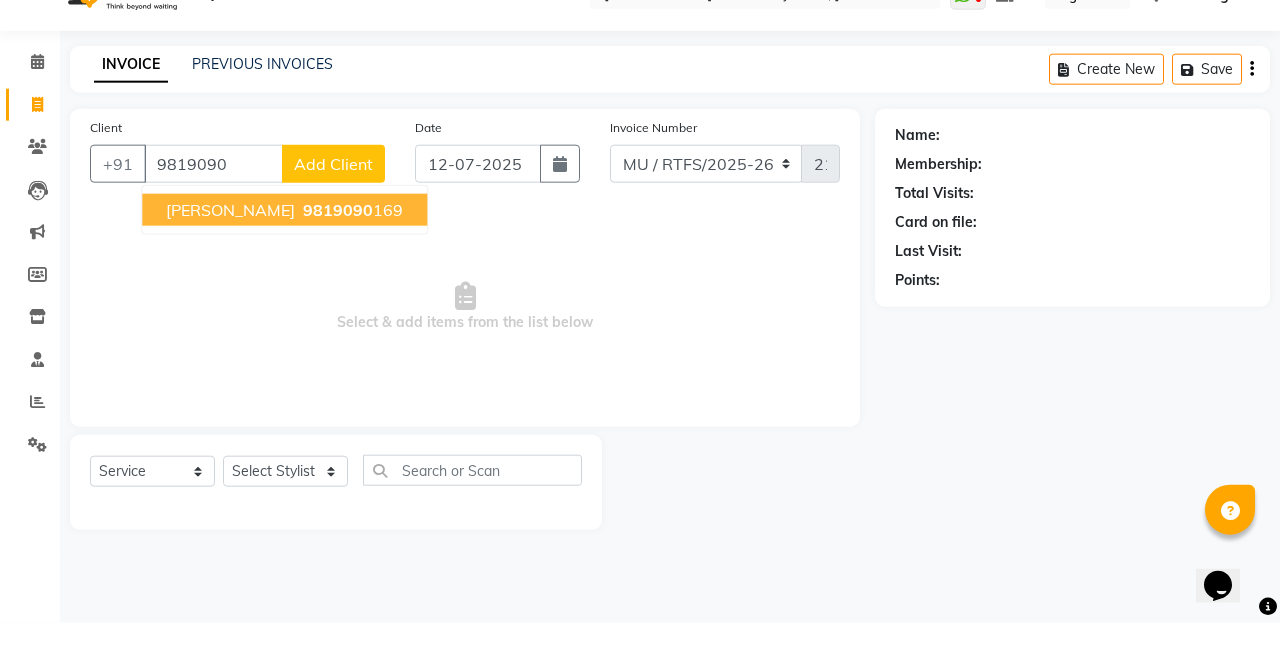 click on "Sangita Basnsode" at bounding box center [230, 251] 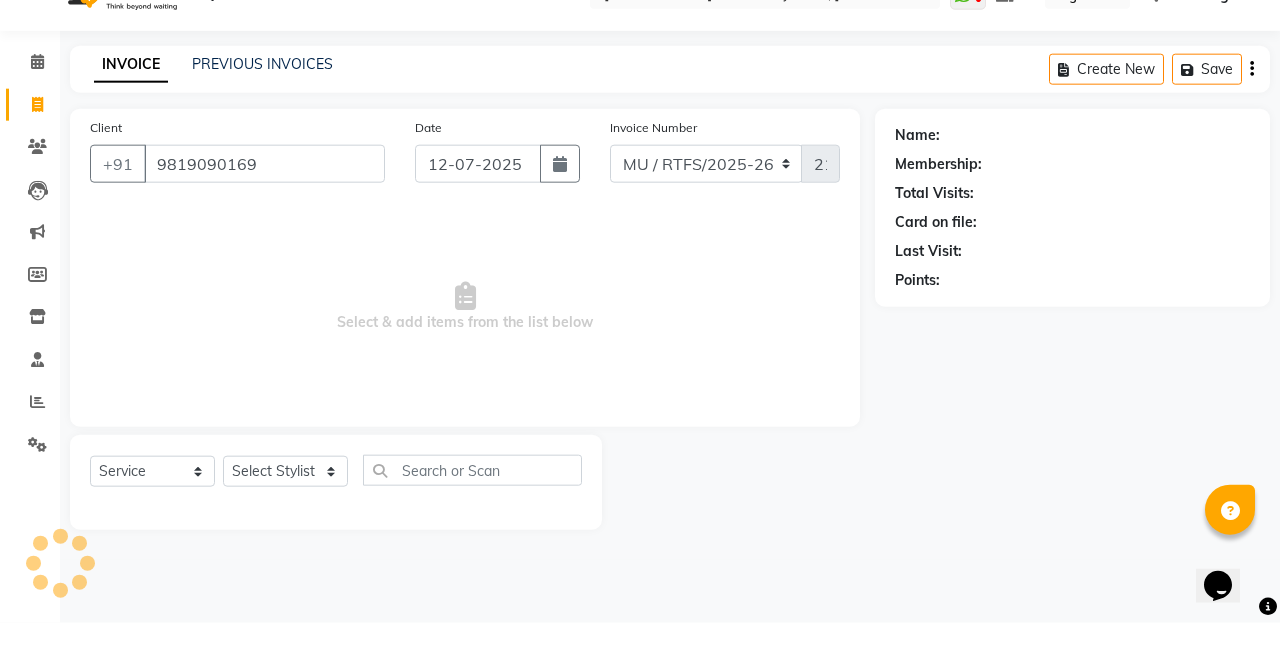 type on "9819090169" 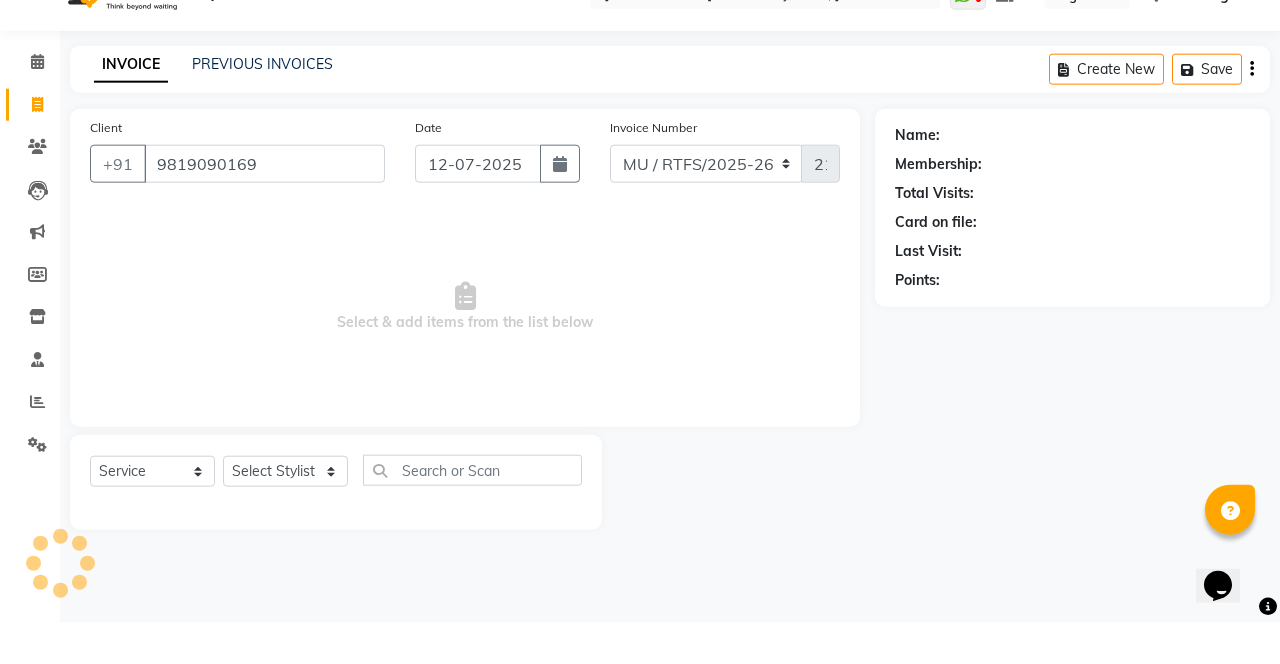 select on "1: Object" 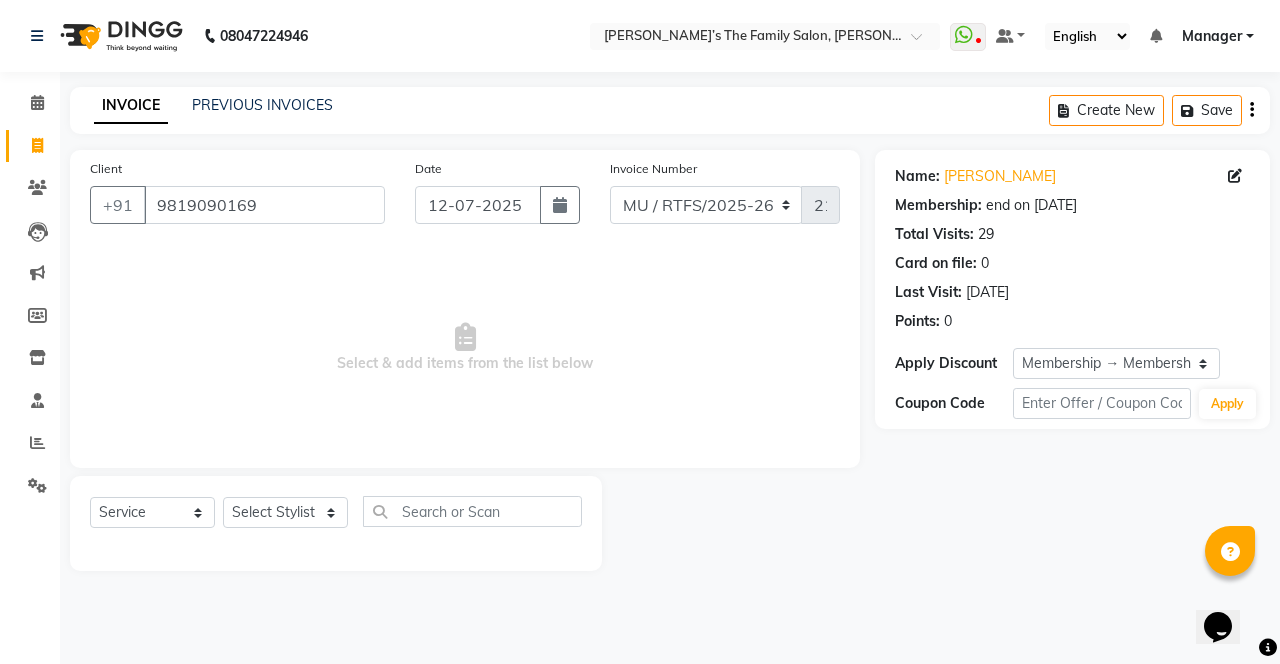 click on "Sangita Basnsode" 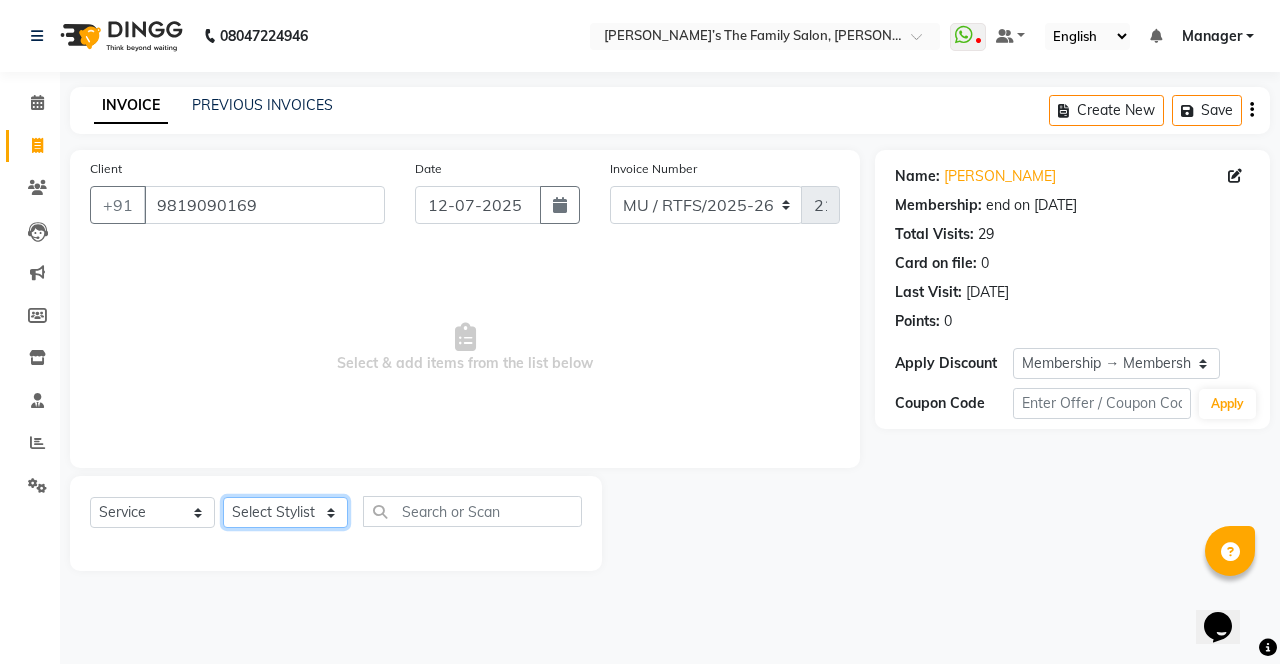 click on "Select Stylist Aarohi P Aksahy Auty Aniket A Apurva Ariba Arvind  Chaurasiya Divya Ganesh A Gautam  House sale Komal Waghmare Laxmi  Manager Meenakshi Noor Prashant  Purabi Ravindra  Sangita DIGHE Shobhali  Shreepad Pawar shrishti jaiswal Vikas H Vinali" 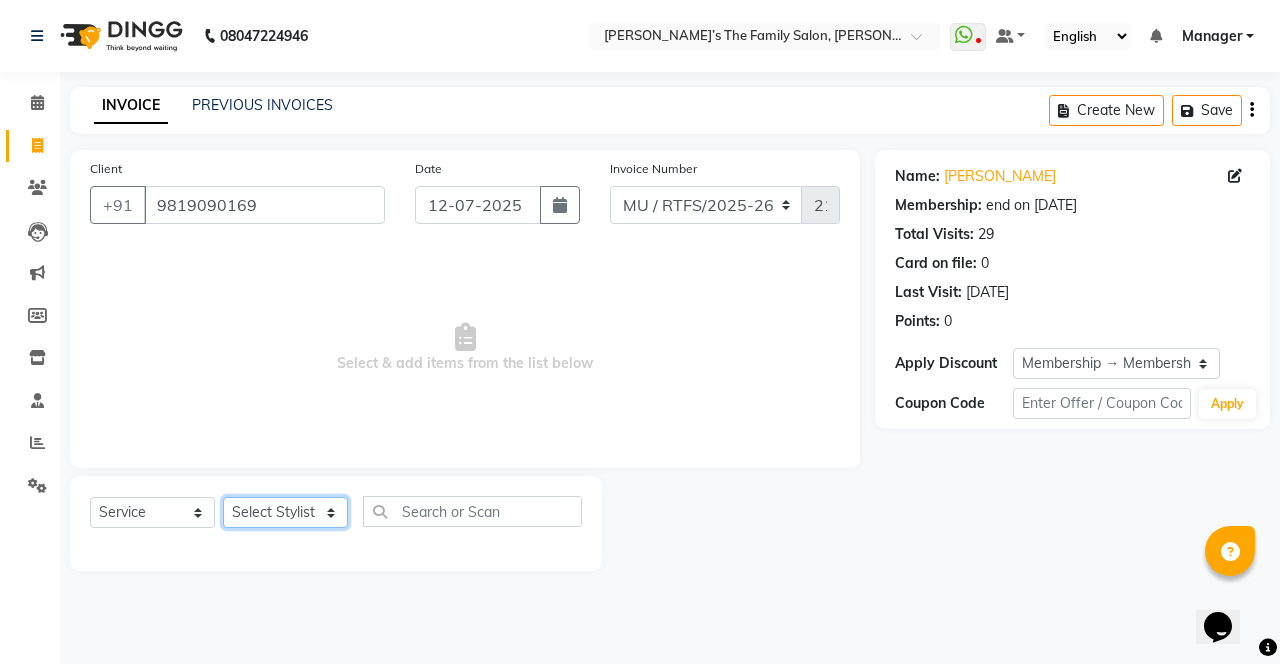 select on "75237" 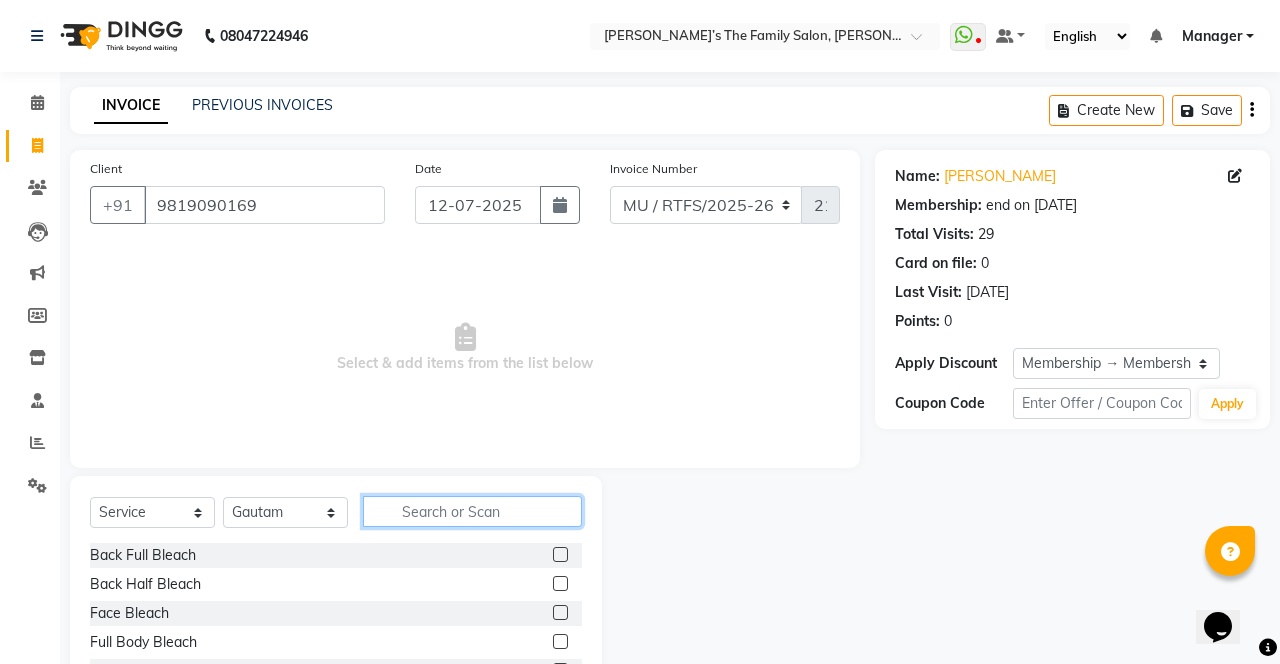 click 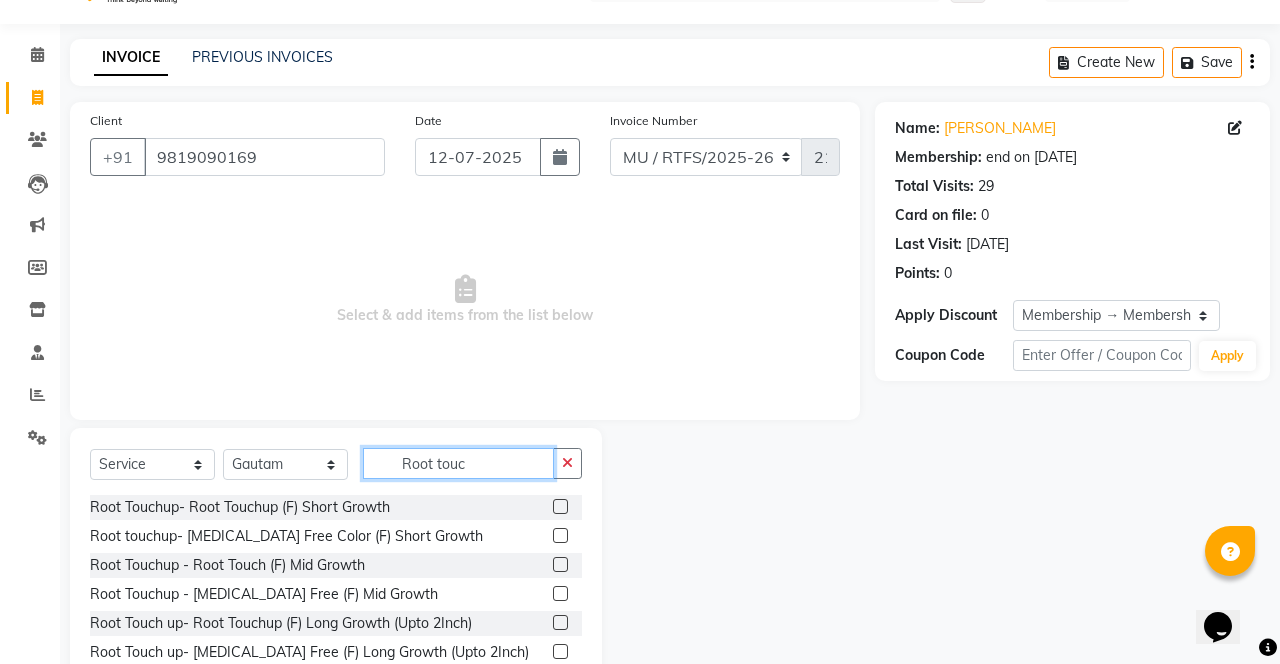 scroll, scrollTop: 114, scrollLeft: 0, axis: vertical 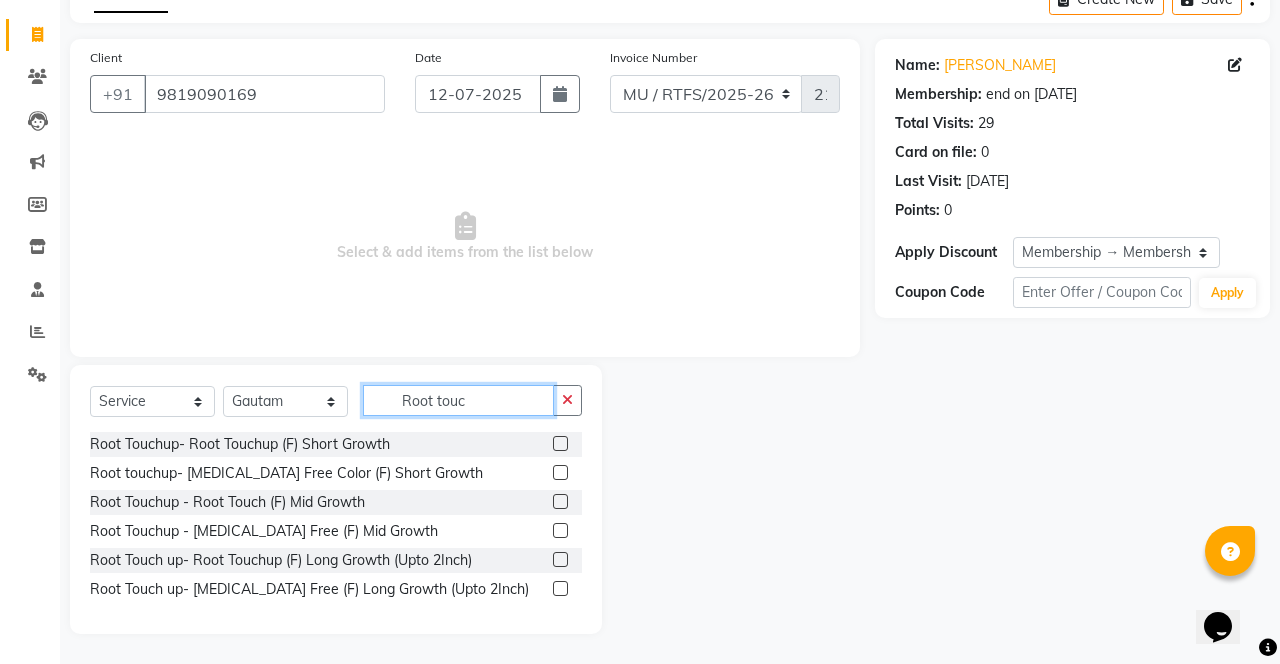 type on "Root touc" 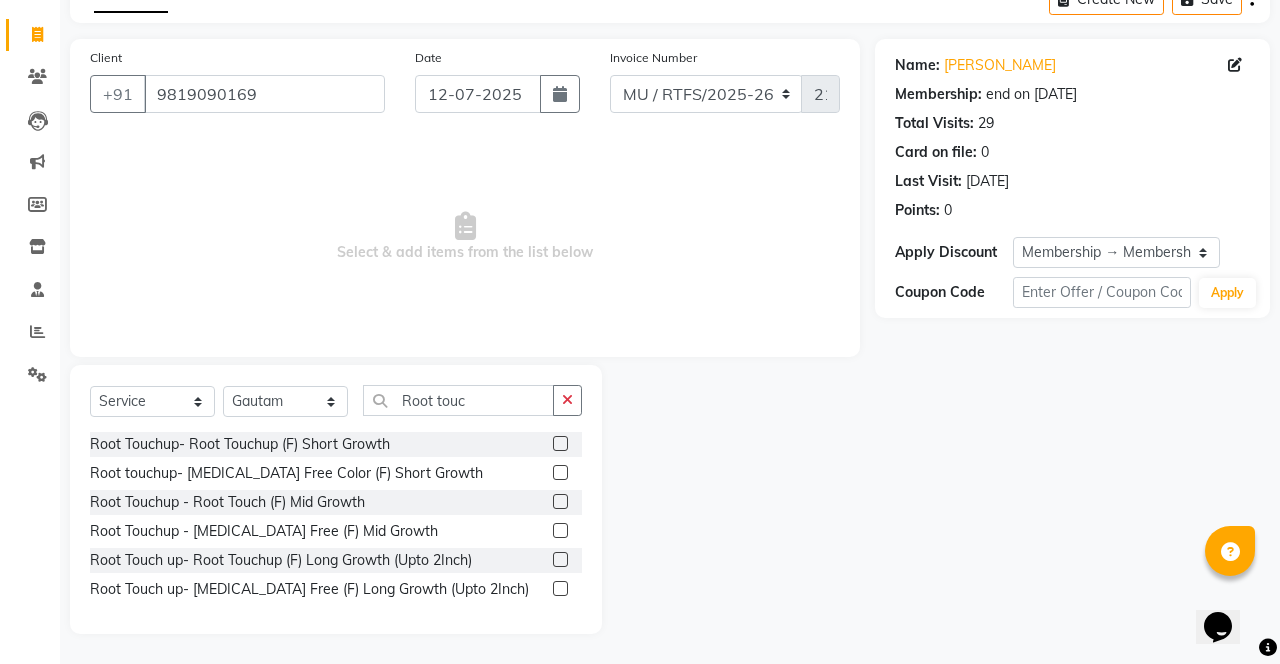 click 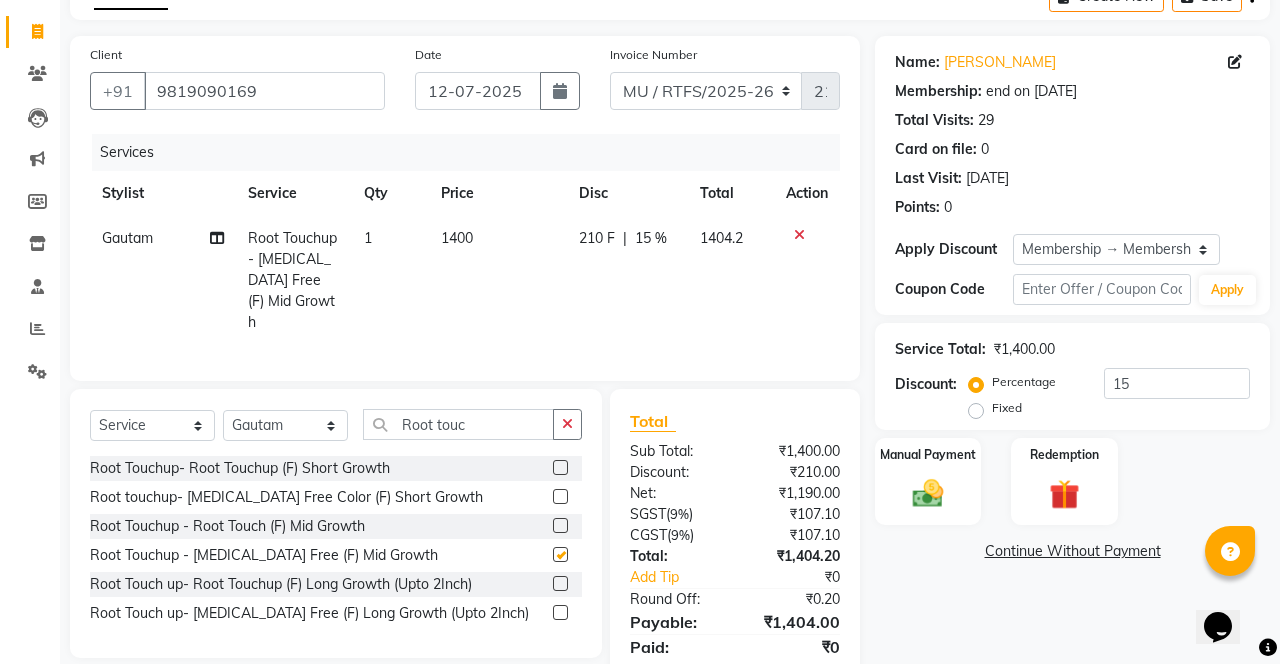 checkbox on "false" 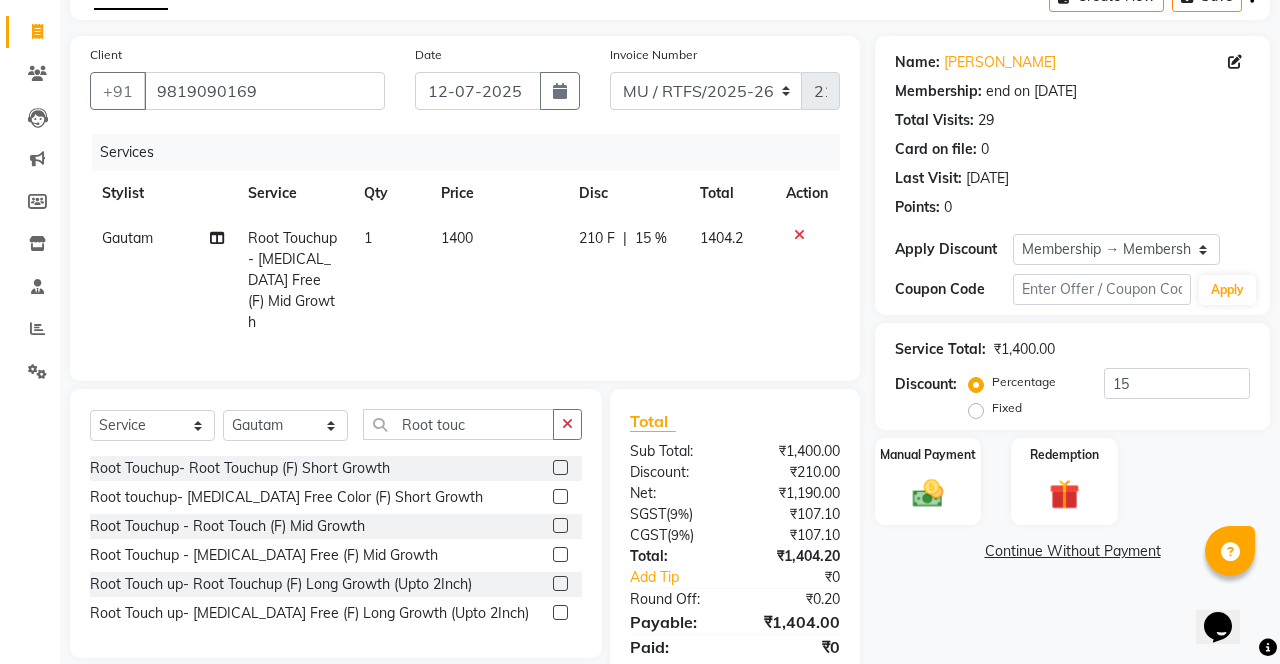 click on "1400" 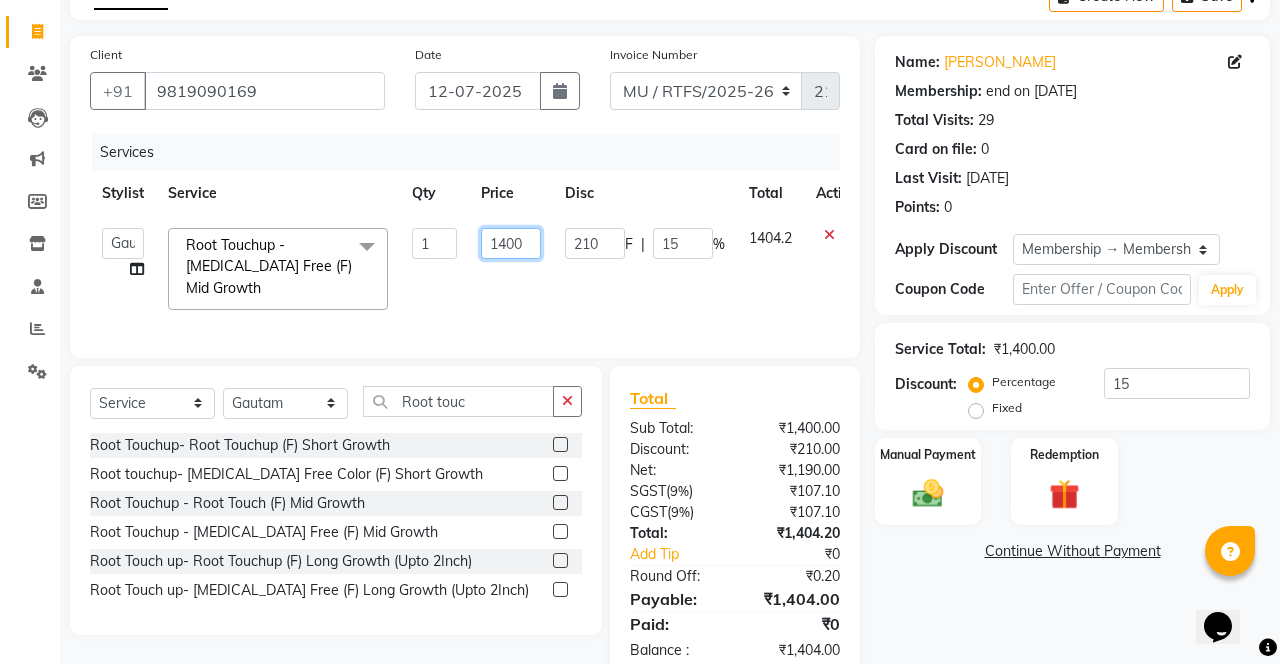 click on "1400" 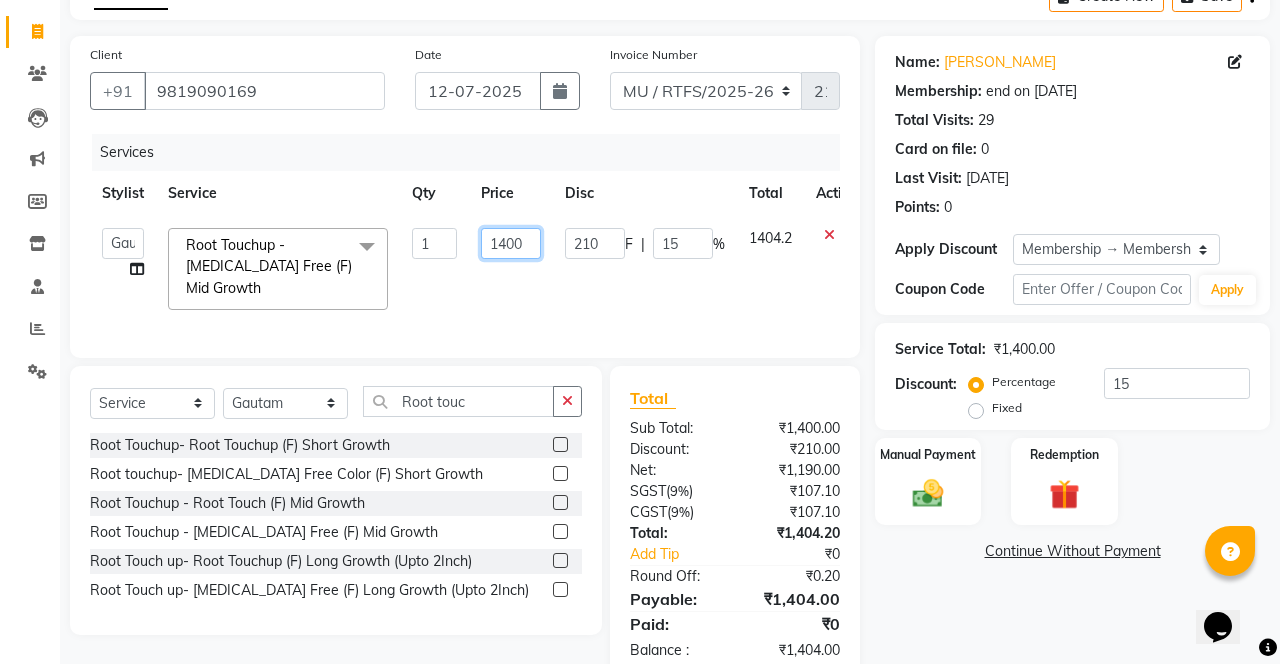 click on "1400" 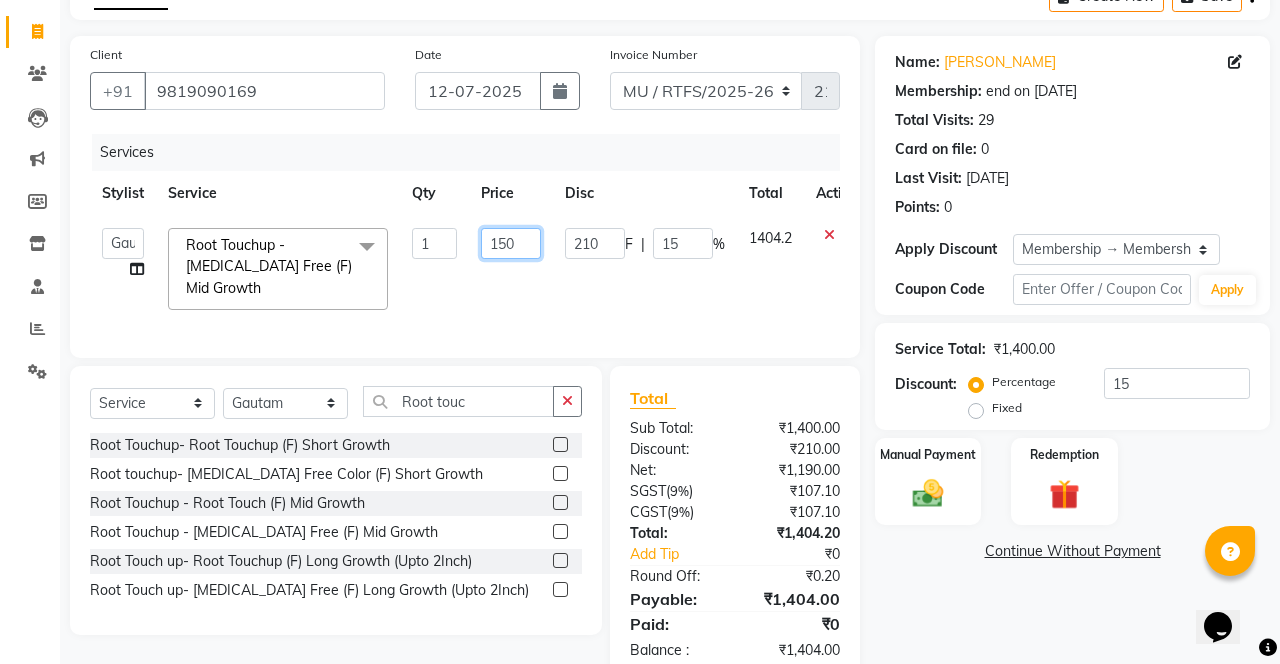 type on "1500" 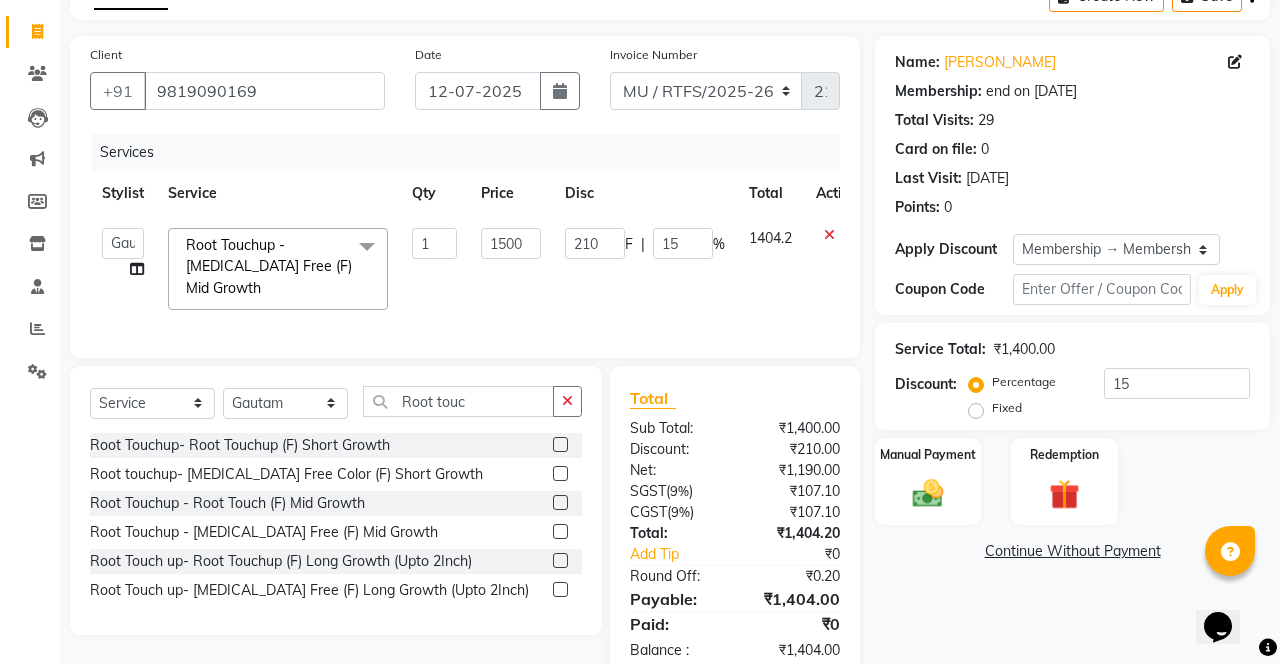 click on "Disc" 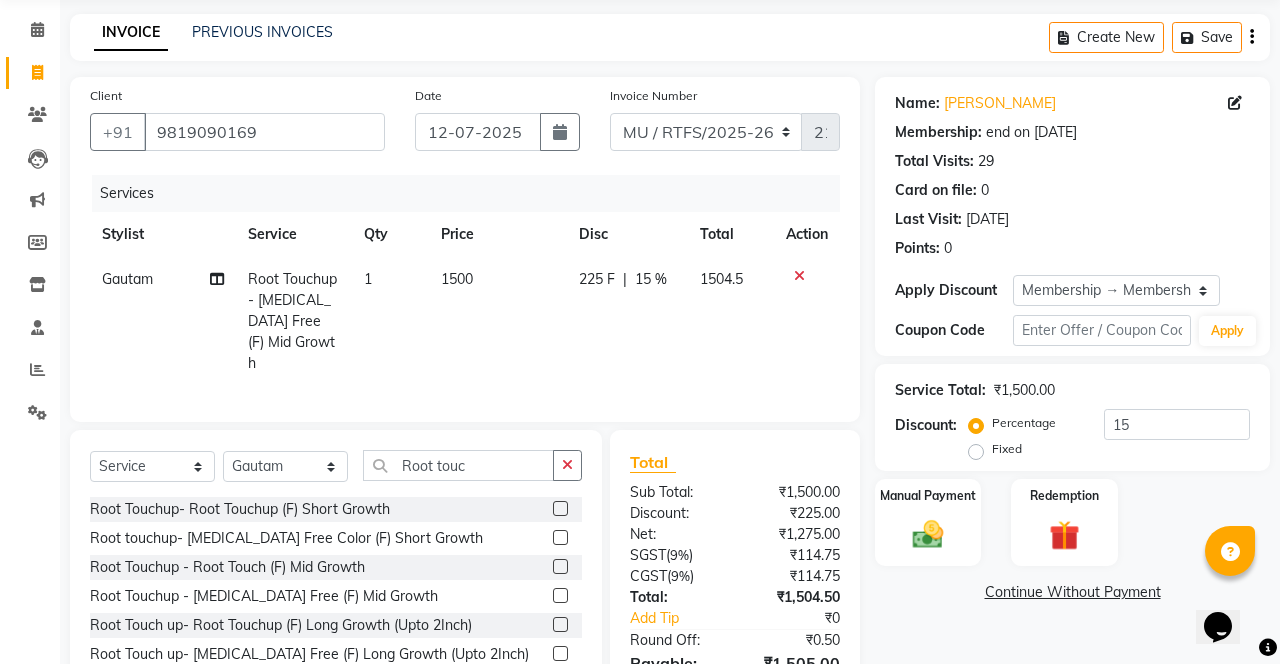 scroll, scrollTop: 0, scrollLeft: 0, axis: both 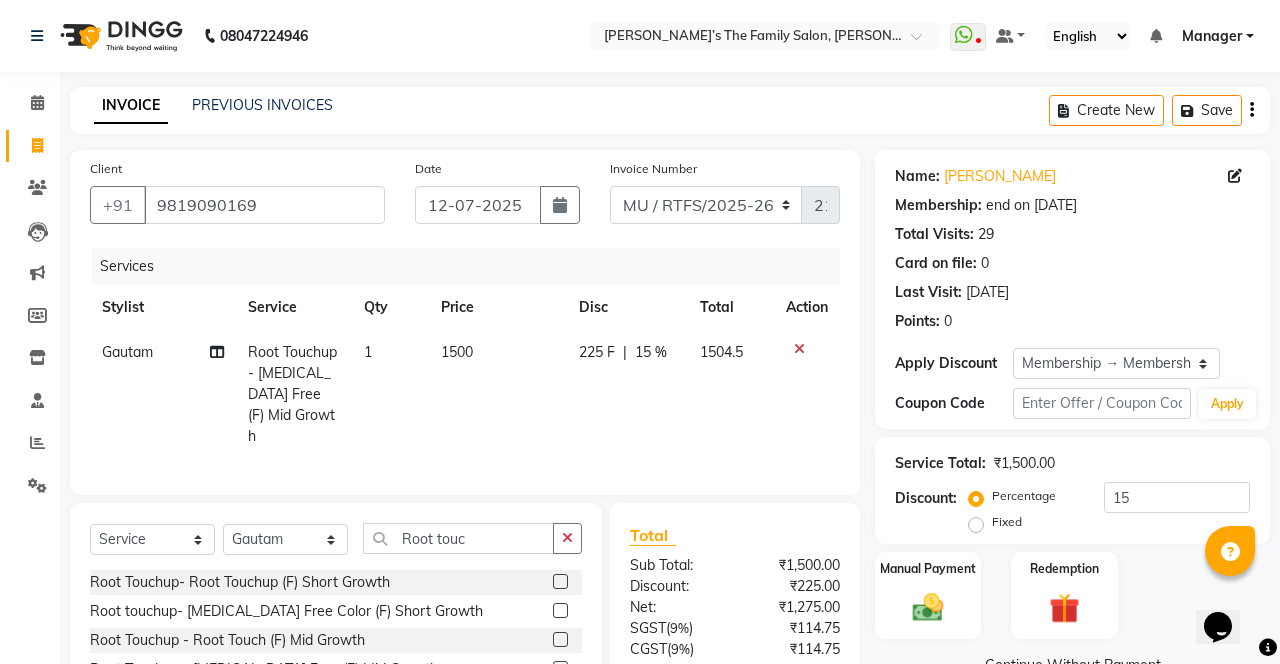 click on "Save" 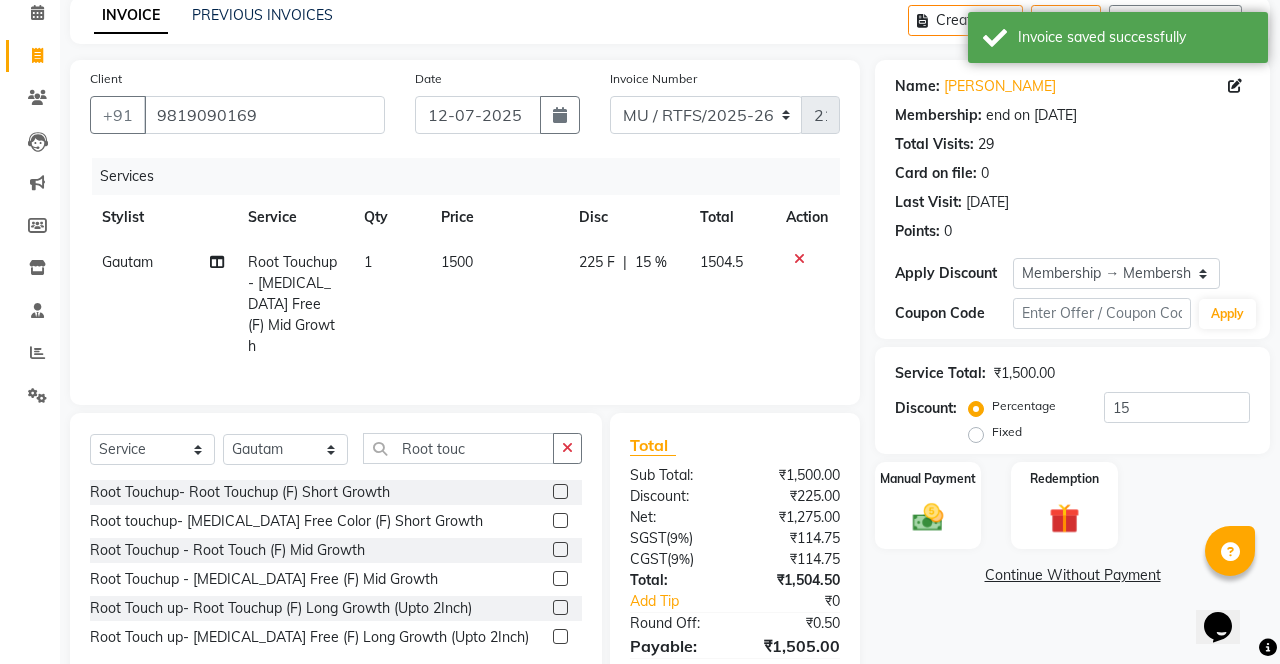 scroll, scrollTop: 98, scrollLeft: 0, axis: vertical 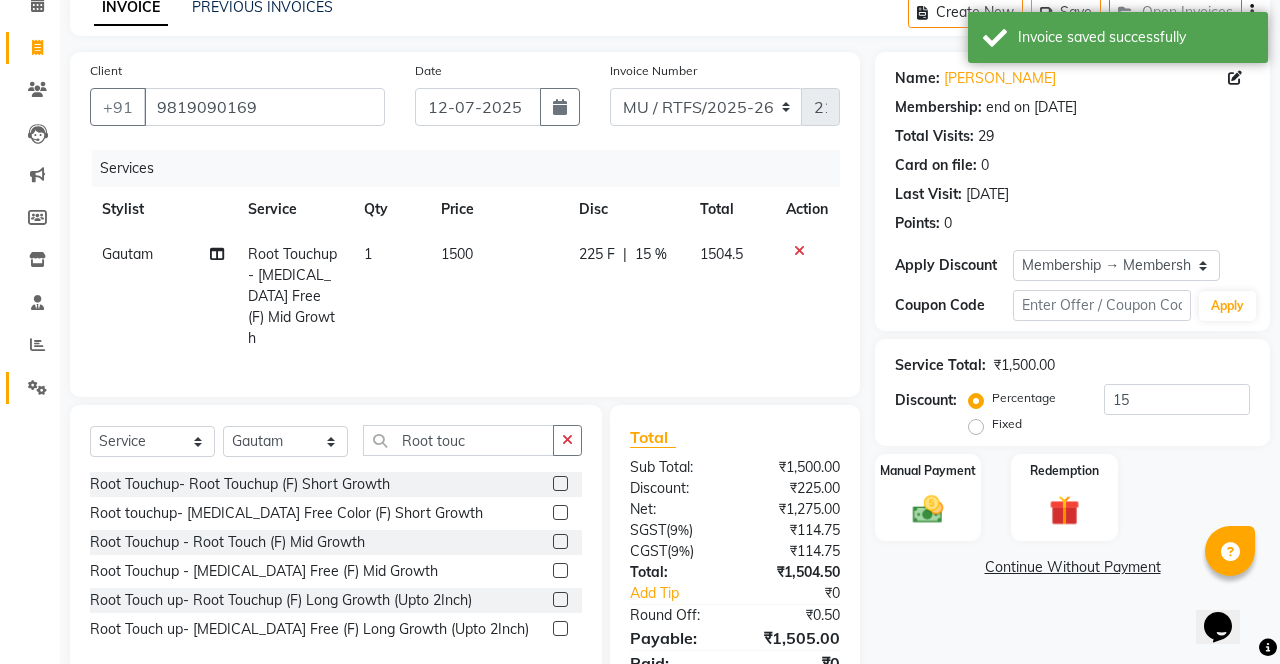 click 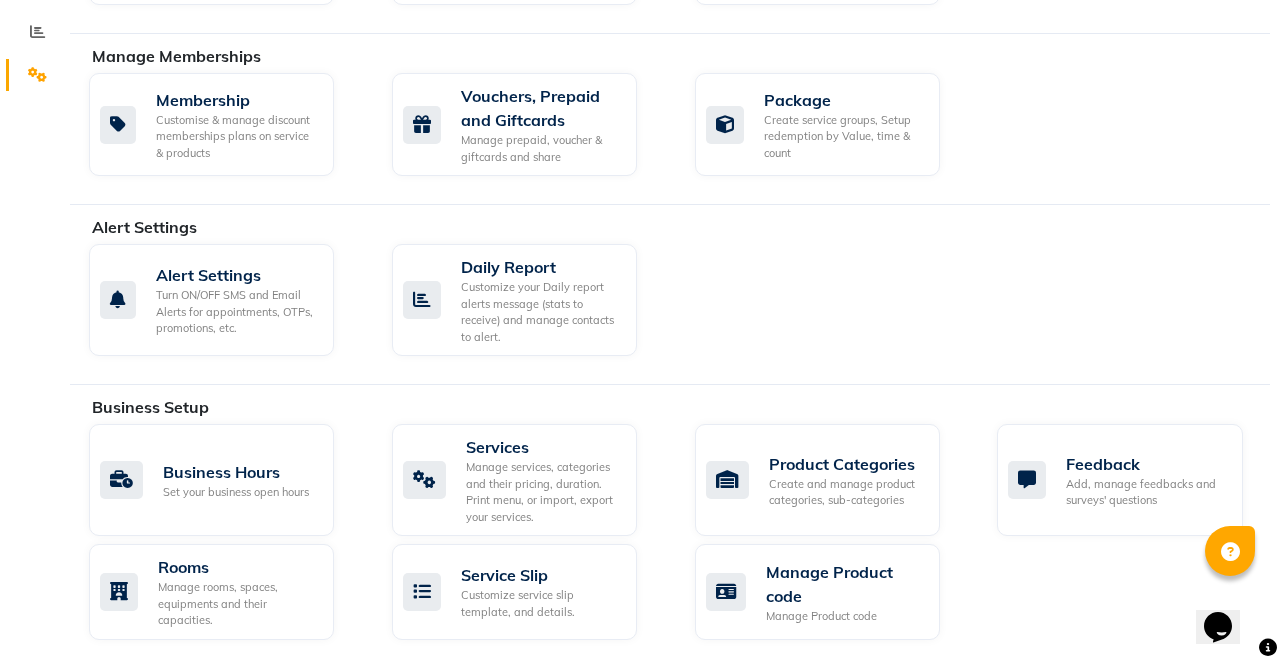 scroll, scrollTop: 406, scrollLeft: 0, axis: vertical 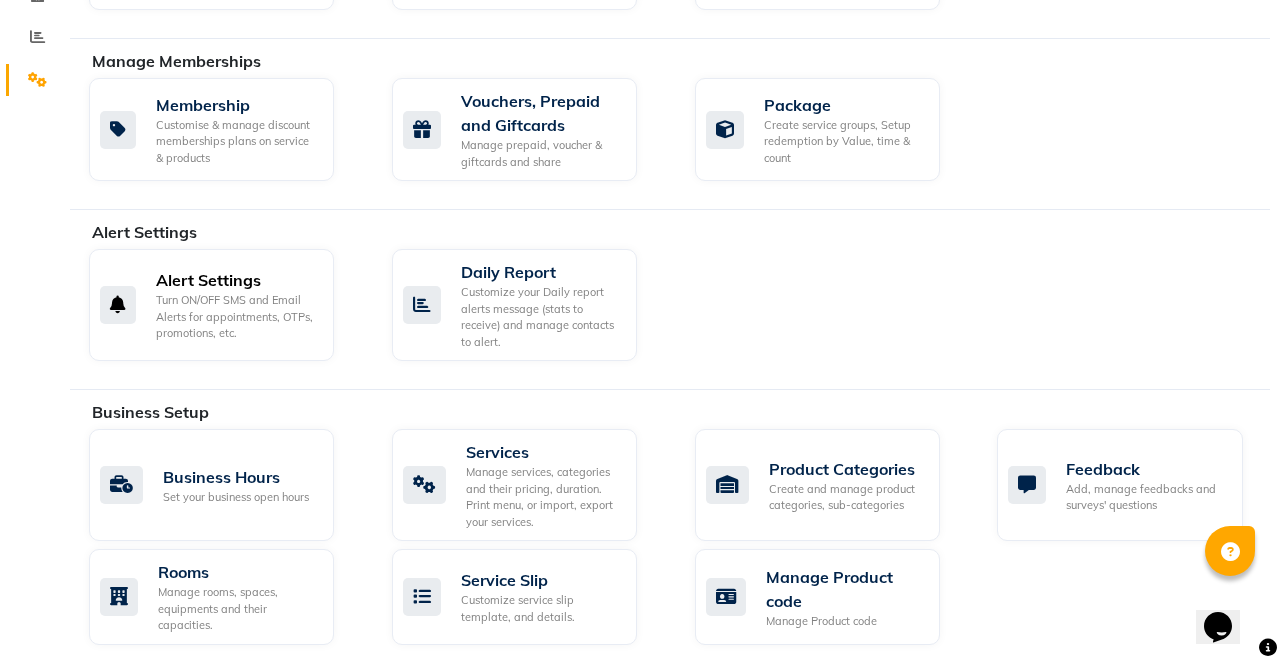 click on "Turn ON/OFF SMS and Email Alerts for appointments, OTPs, promotions, etc." 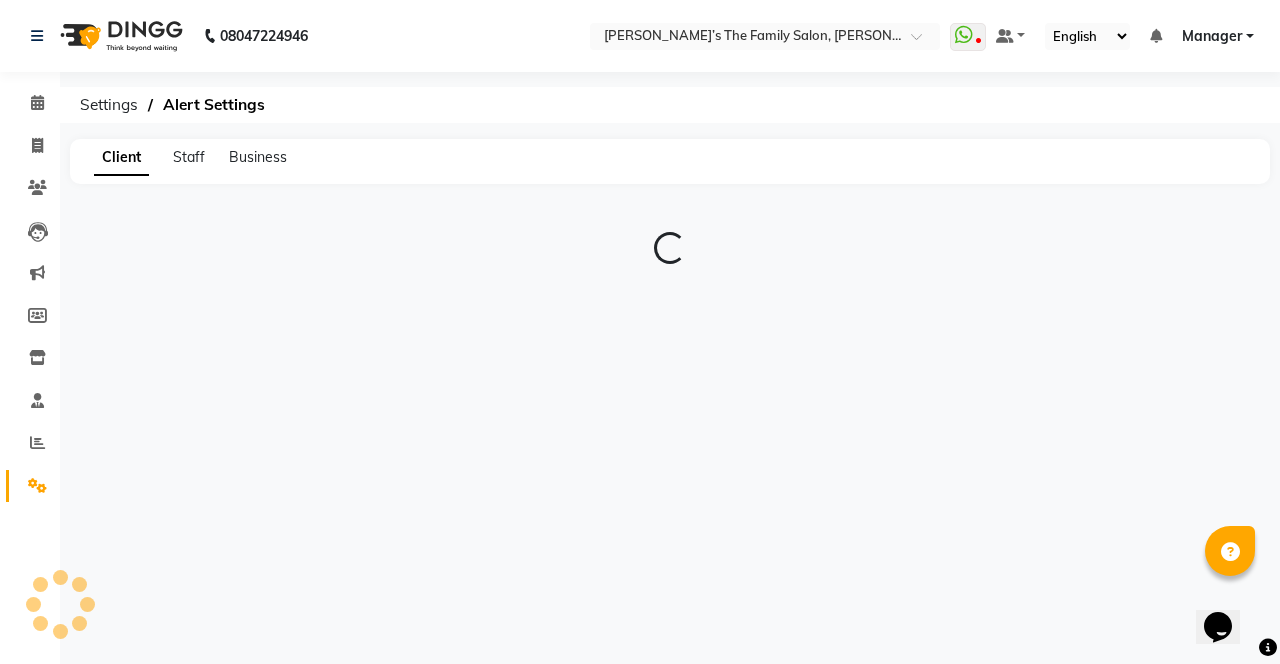 scroll, scrollTop: 0, scrollLeft: 0, axis: both 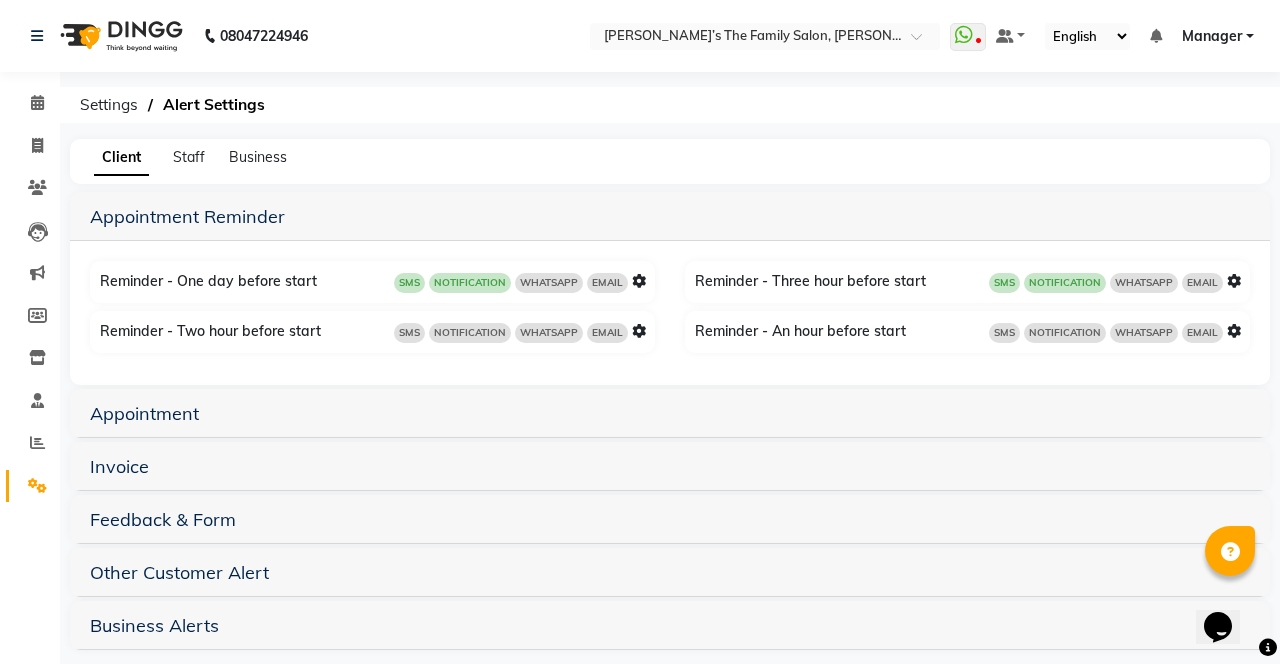 click on "Invoice" at bounding box center [670, 466] 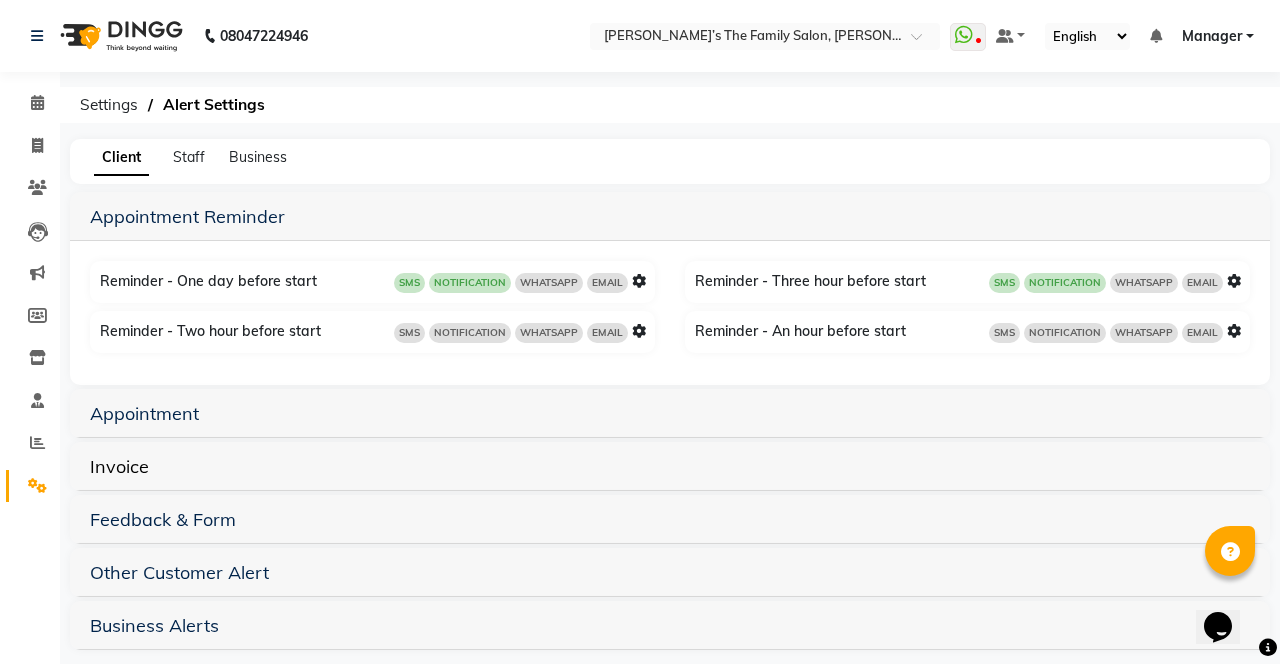 click on "Invoice" at bounding box center (119, 466) 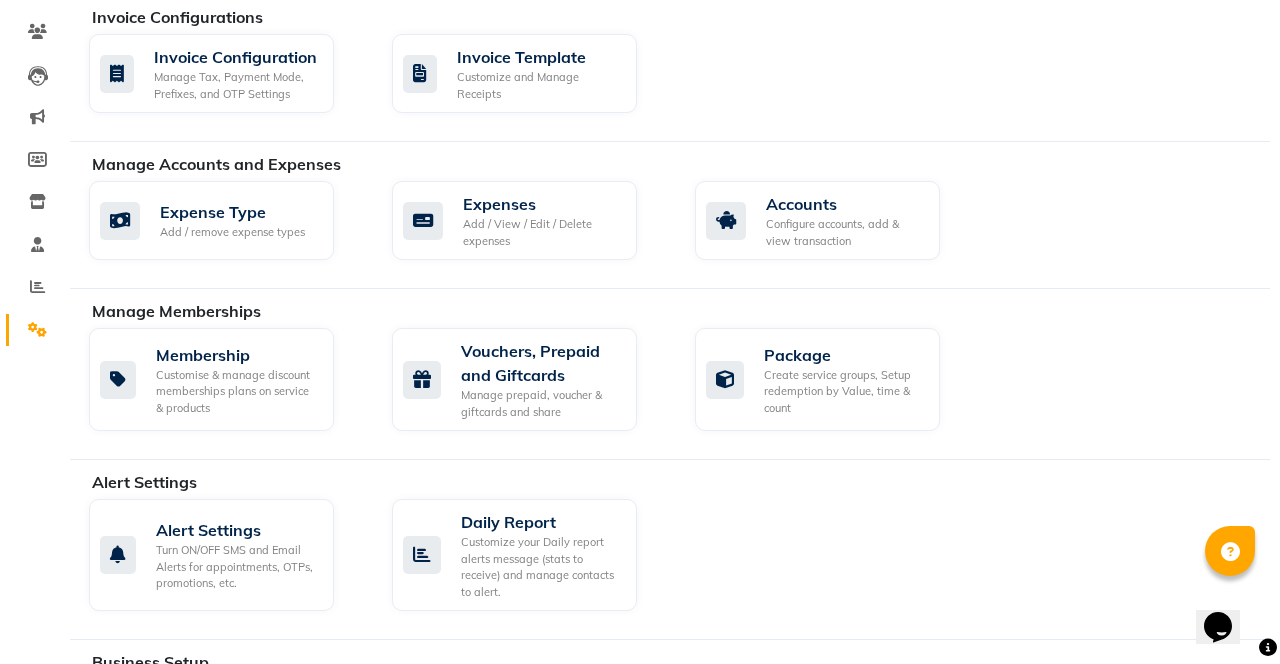 scroll, scrollTop: 160, scrollLeft: 0, axis: vertical 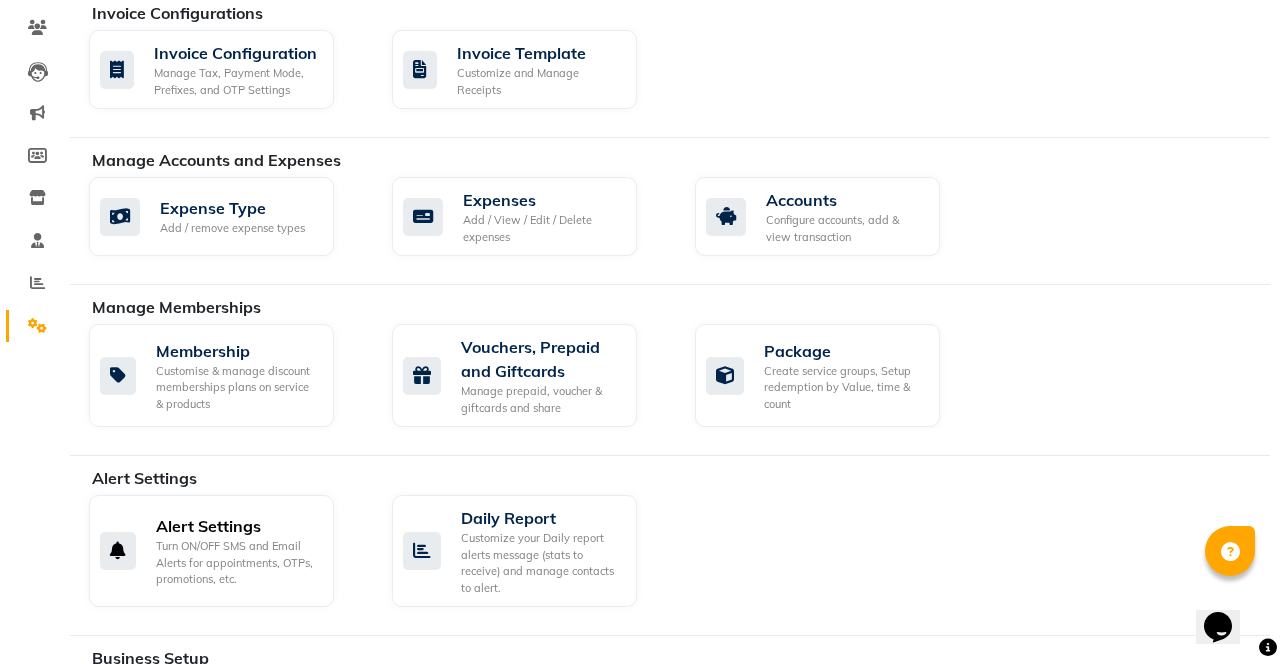 click on "Turn ON/OFF SMS and Email Alerts for appointments, OTPs, promotions, etc." 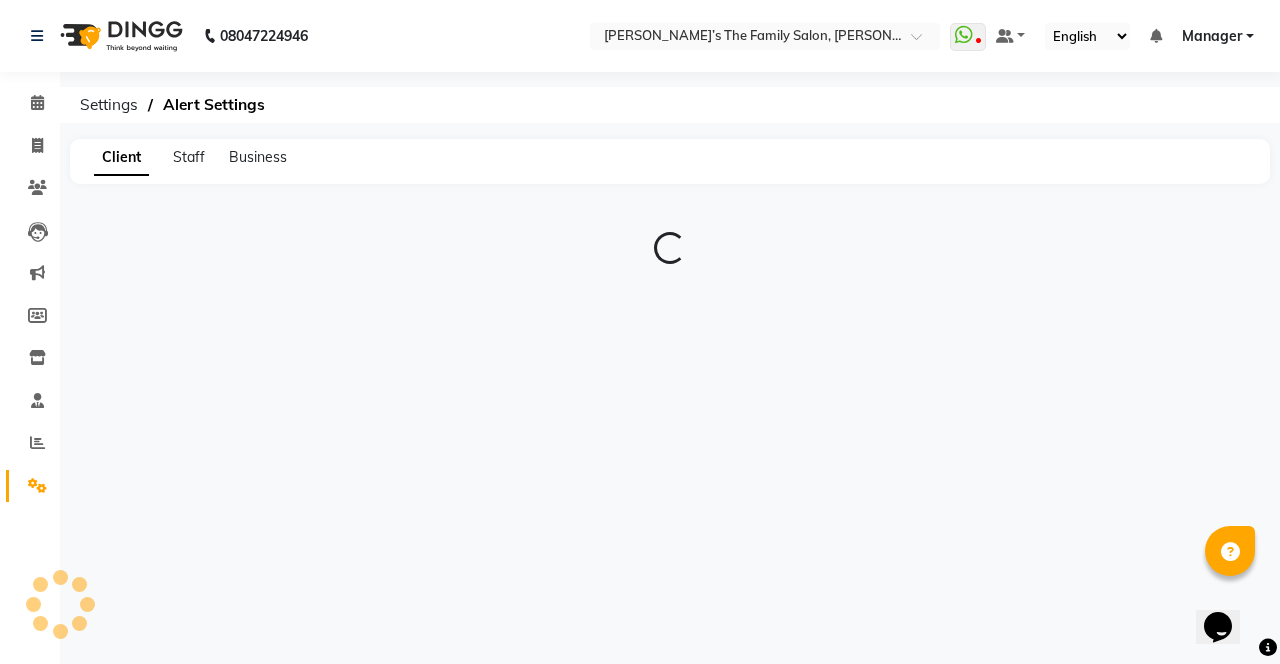 scroll, scrollTop: 0, scrollLeft: 0, axis: both 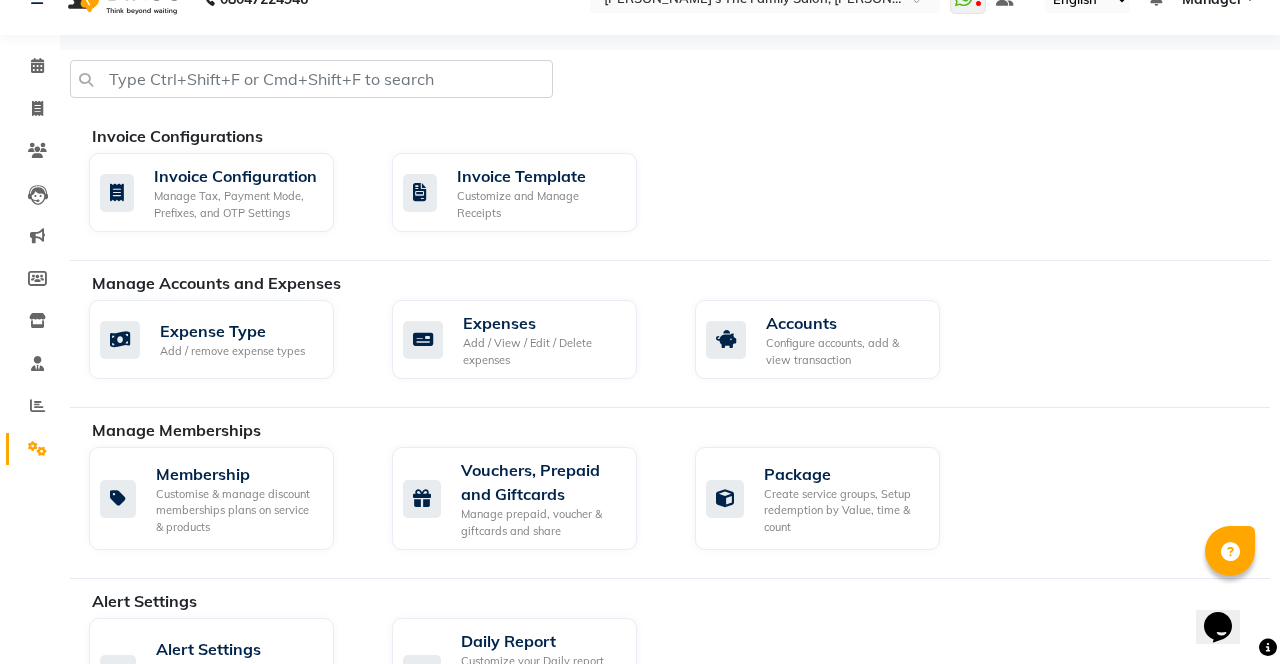click 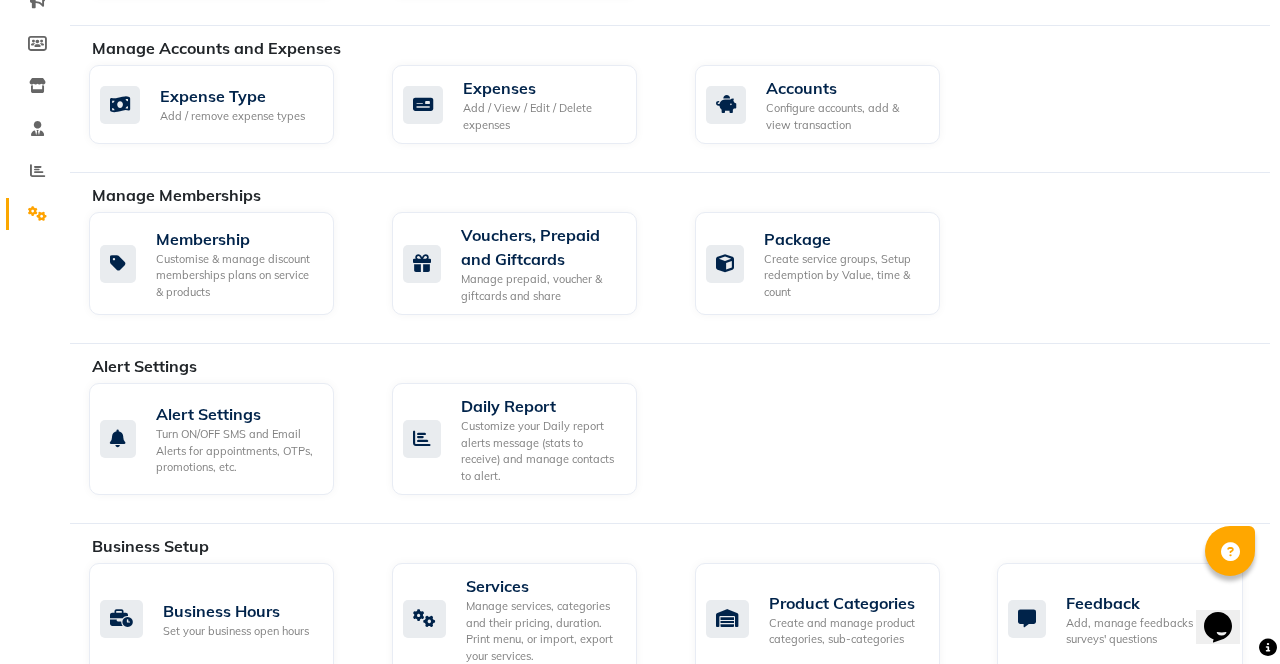 scroll, scrollTop: 293, scrollLeft: 0, axis: vertical 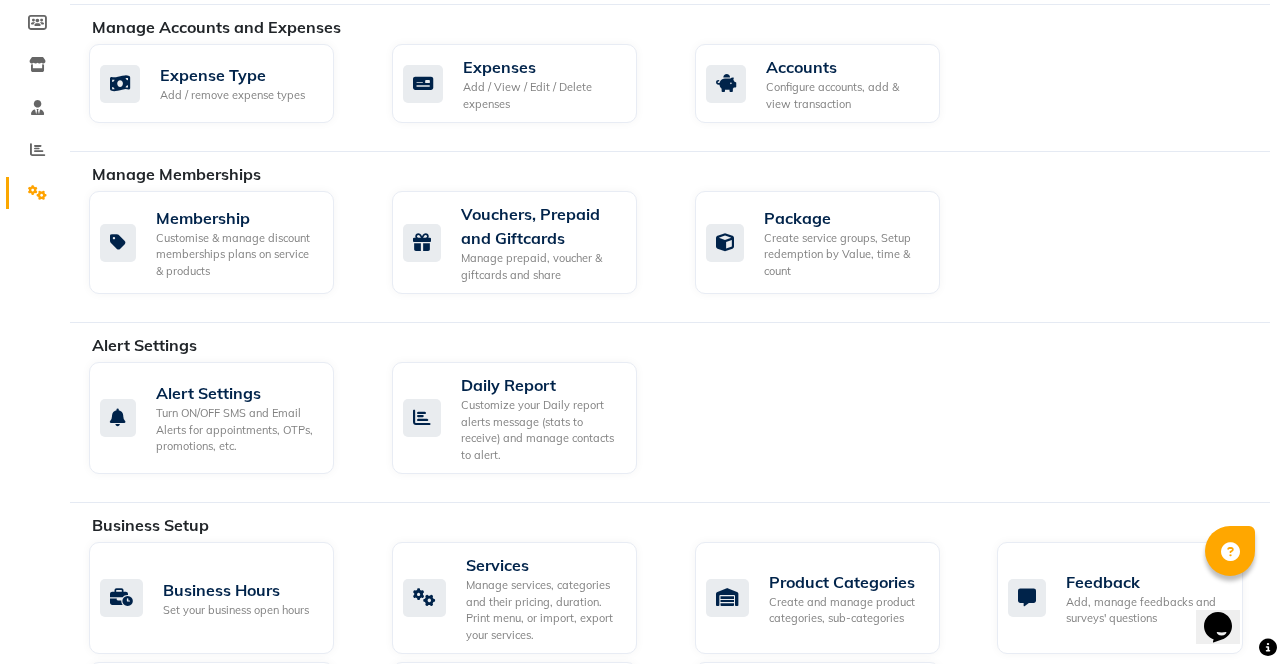 select on "service" 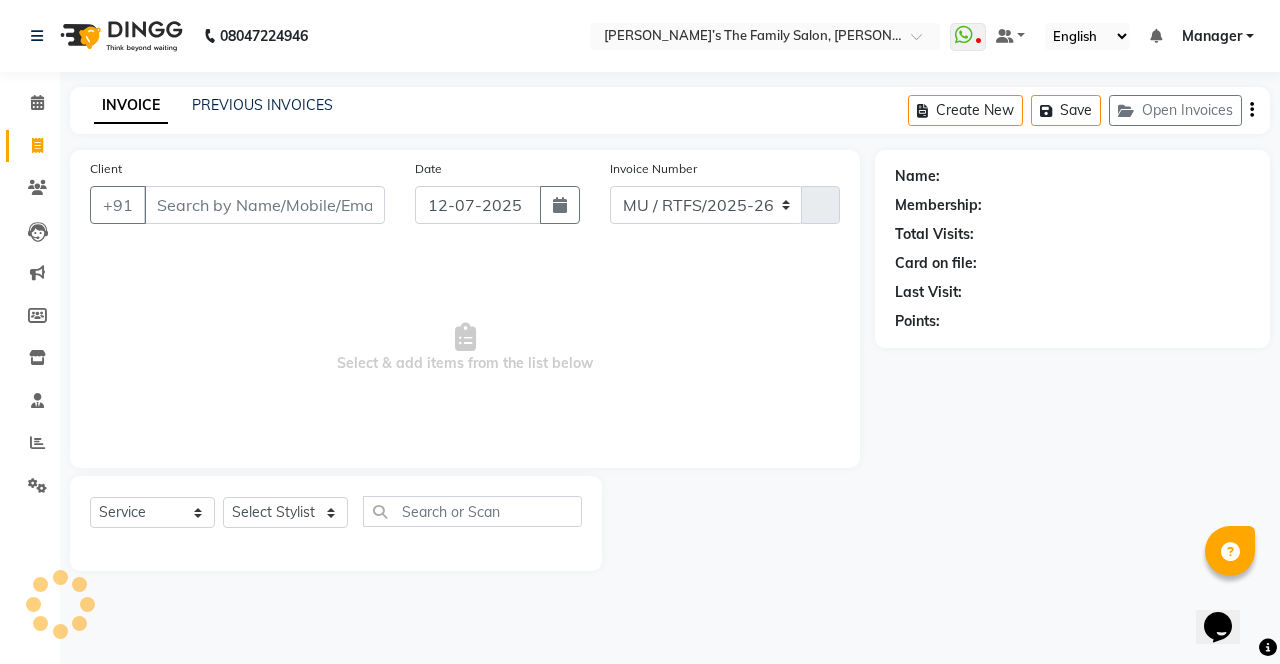 select on "8003" 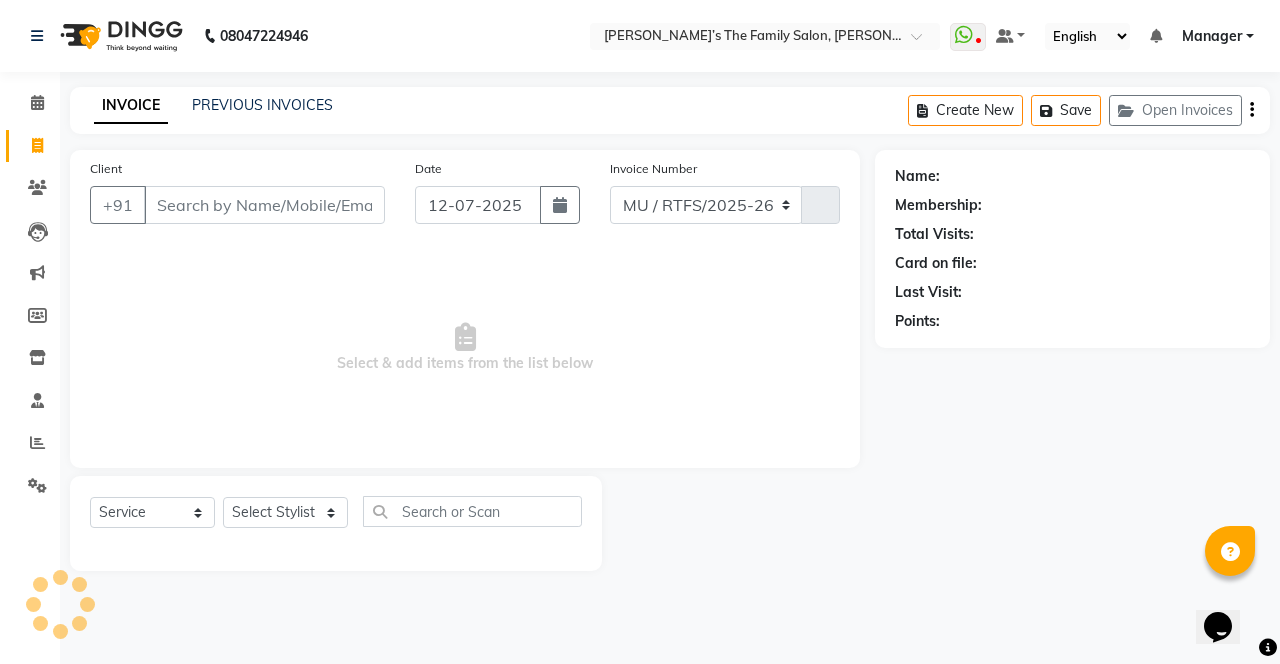 type on "2148" 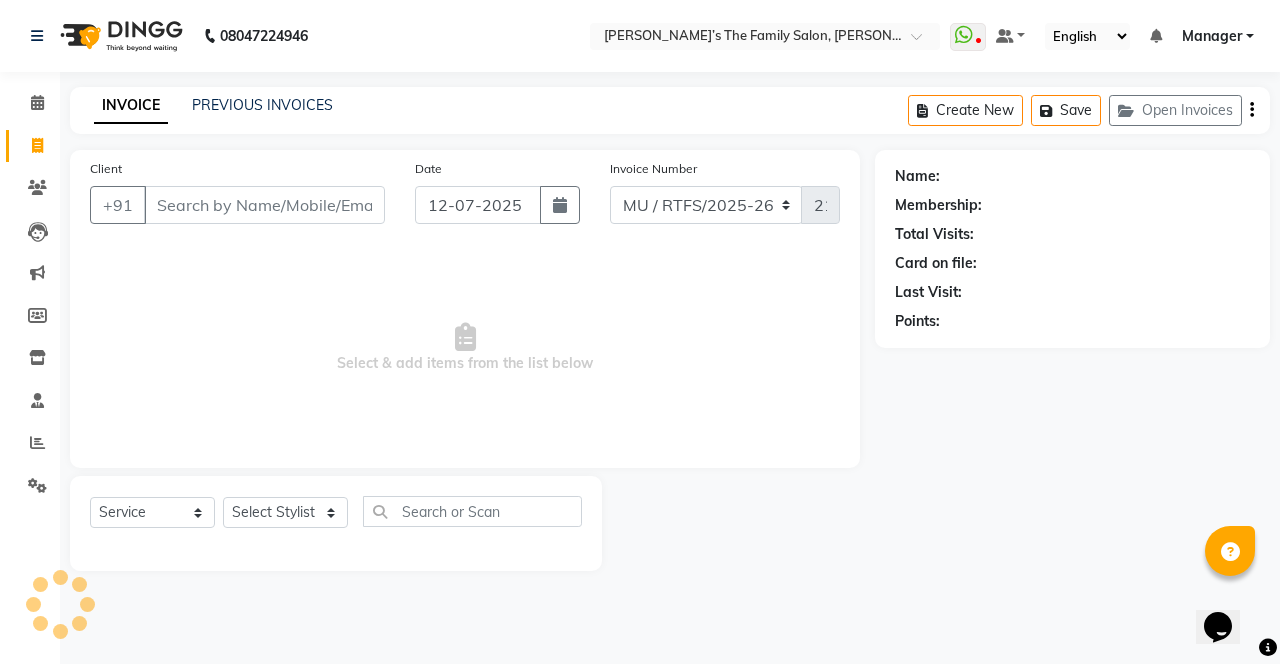 scroll, scrollTop: 0, scrollLeft: 0, axis: both 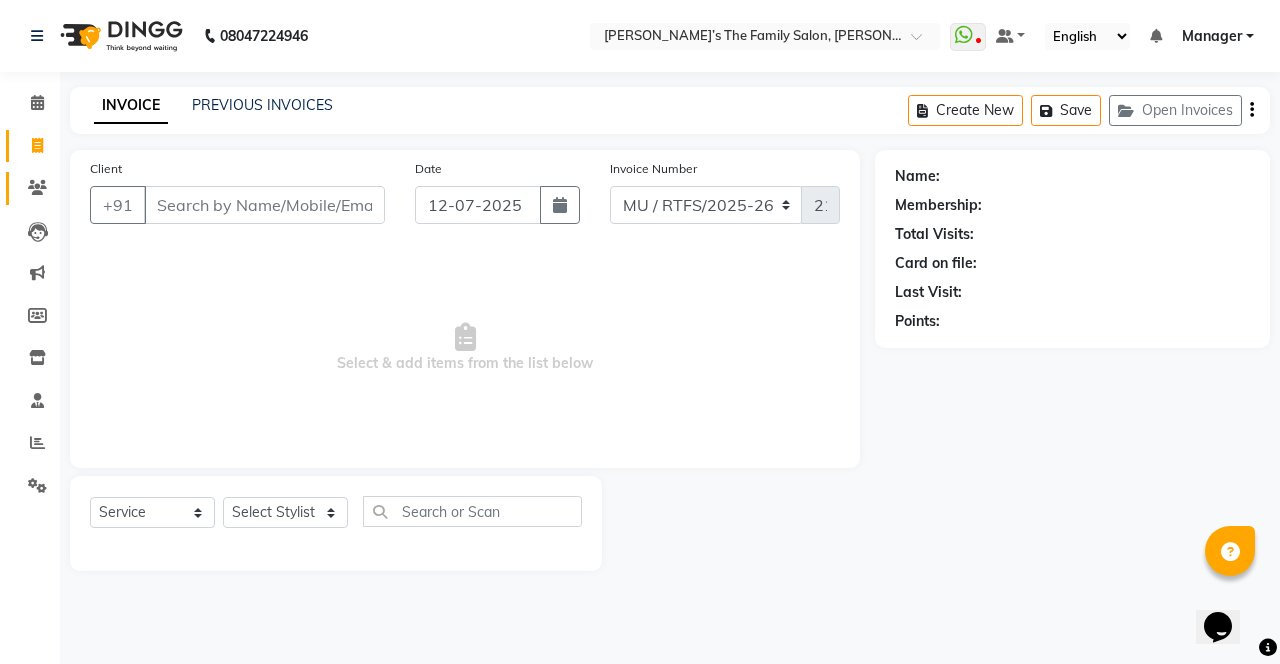 click 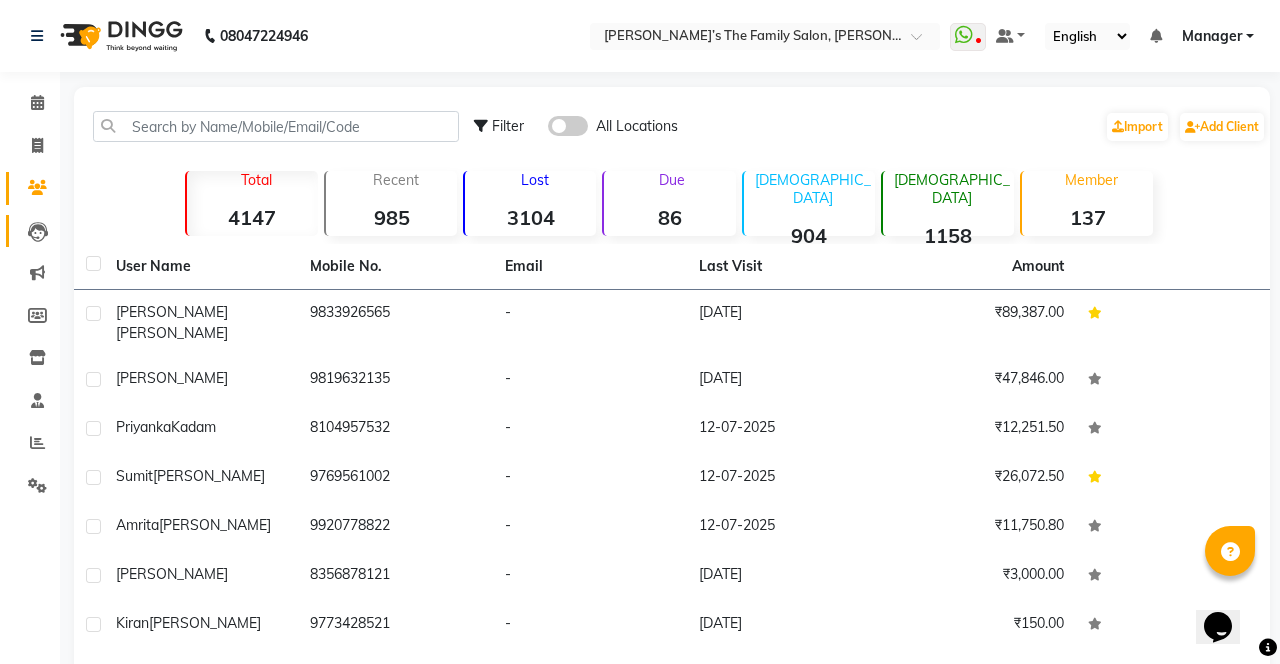 click 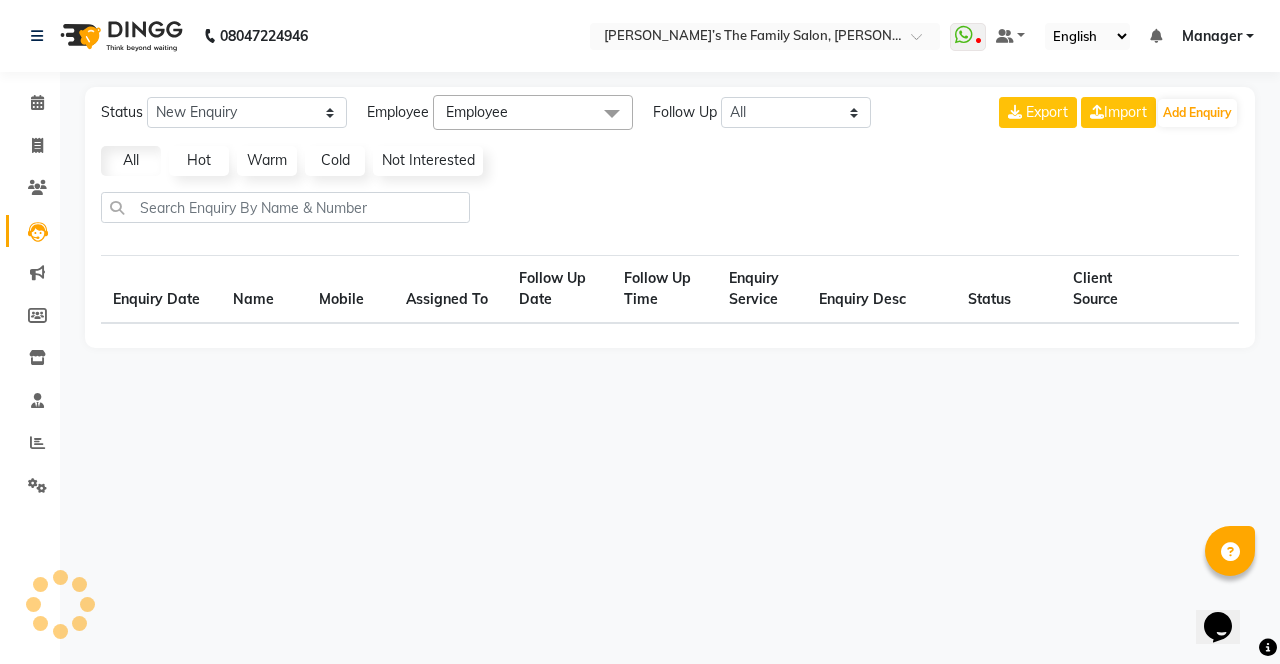 select on "10" 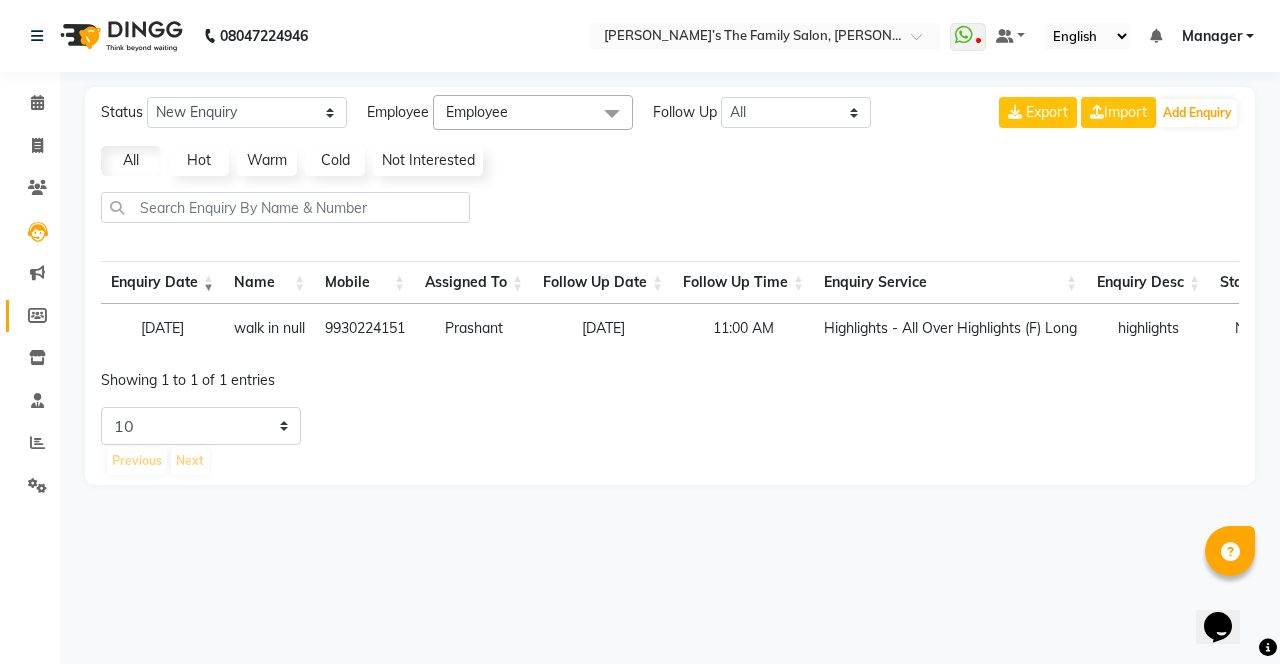 click 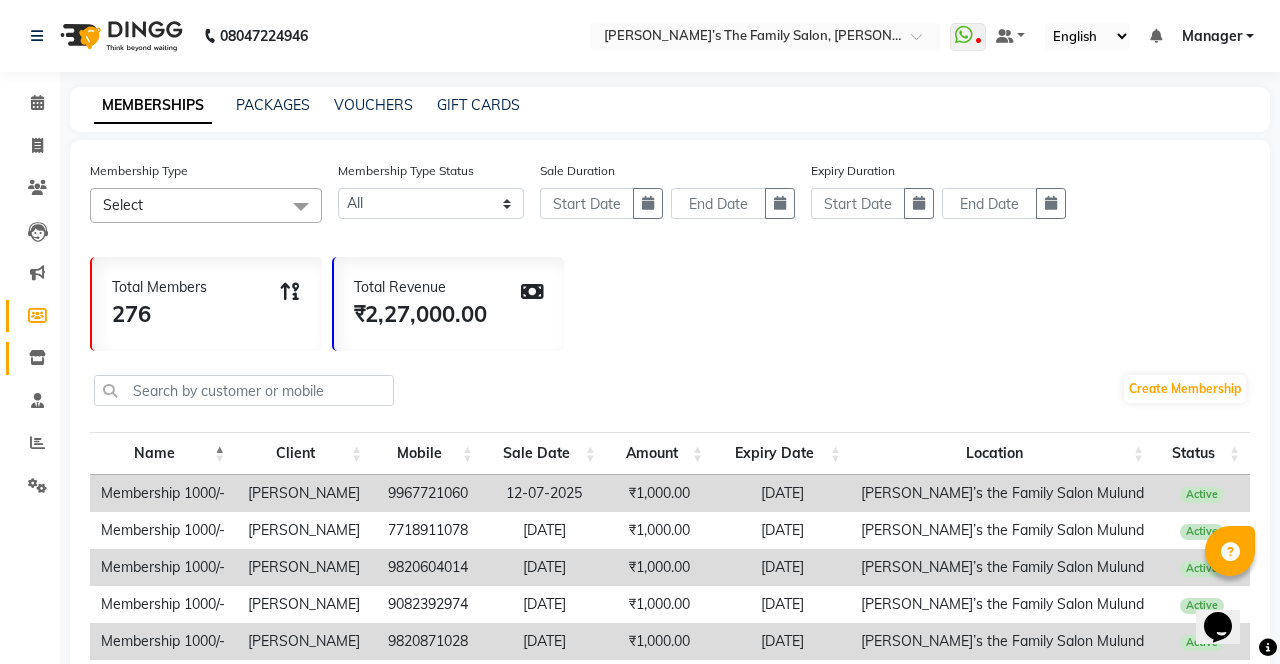 click 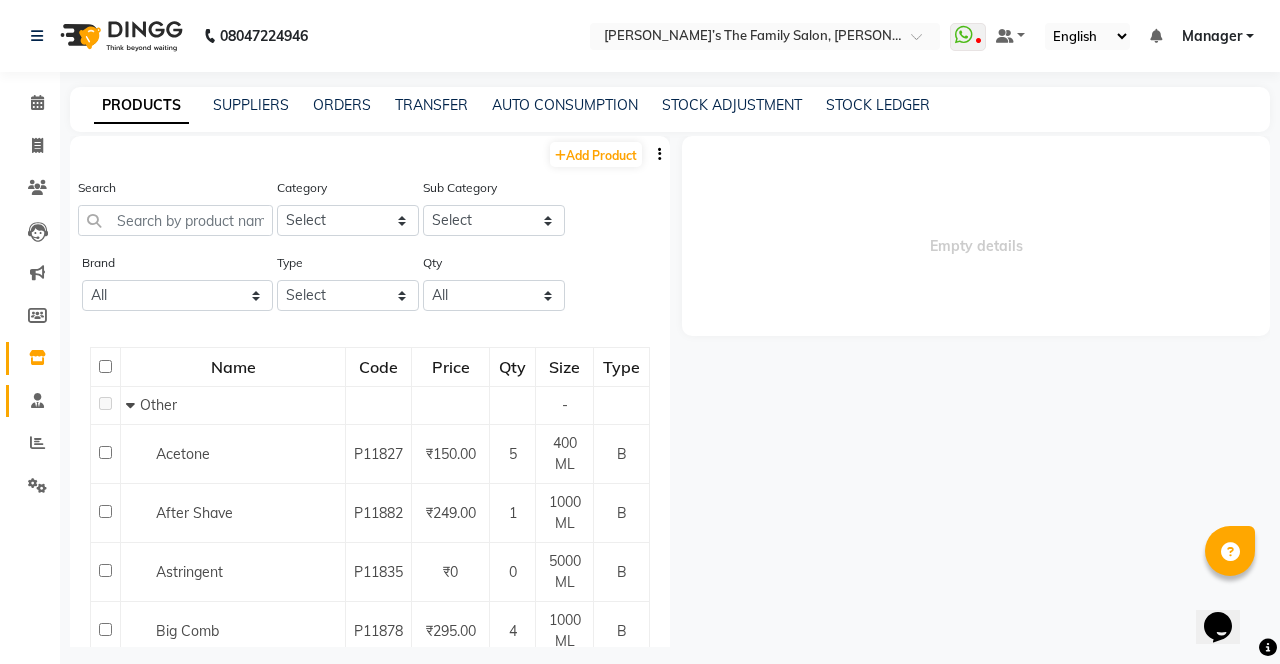 click 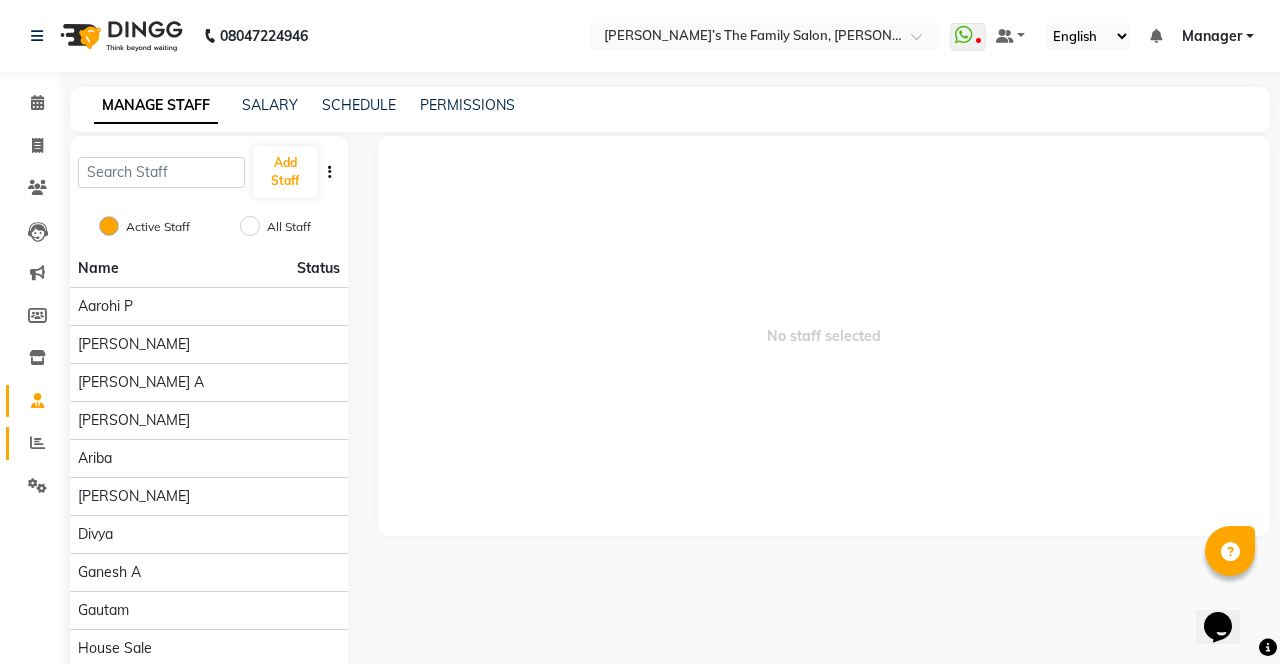 click 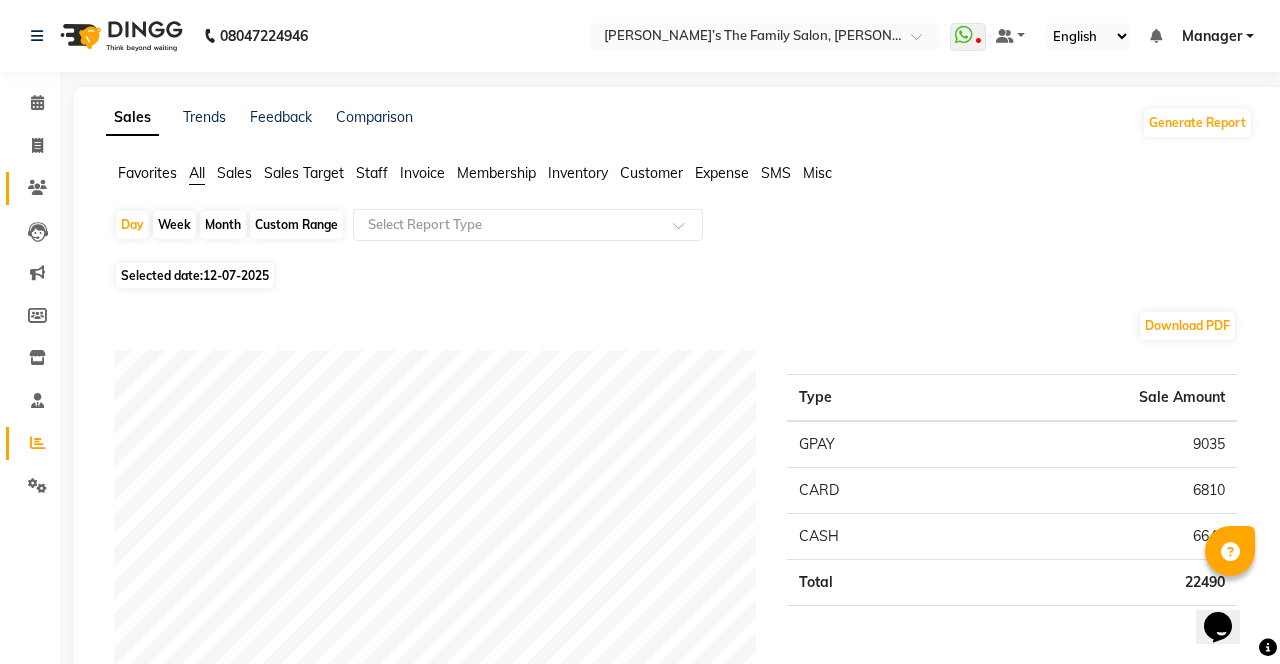 click 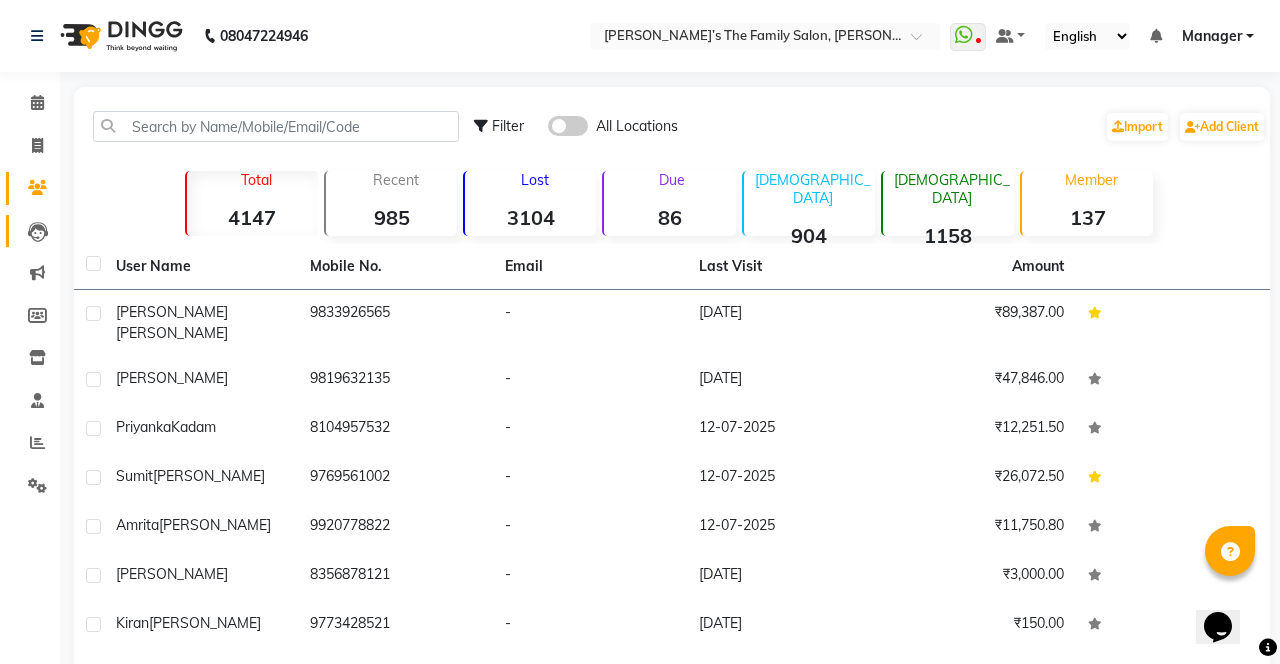 click 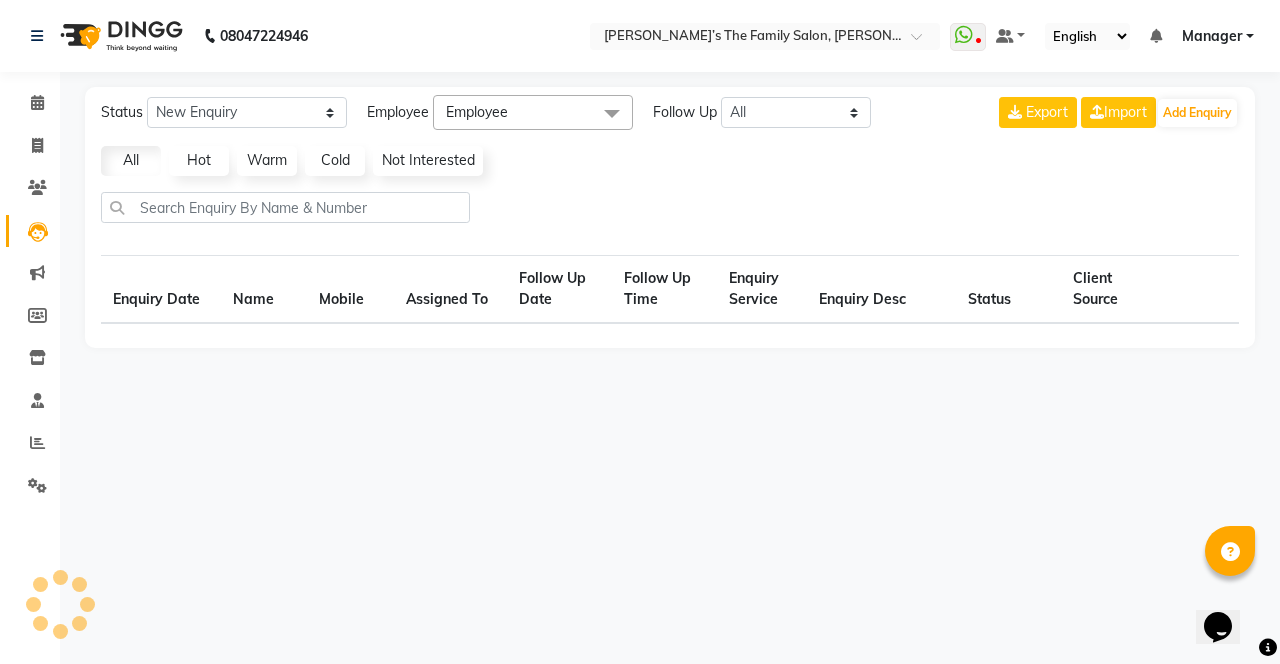 select on "10" 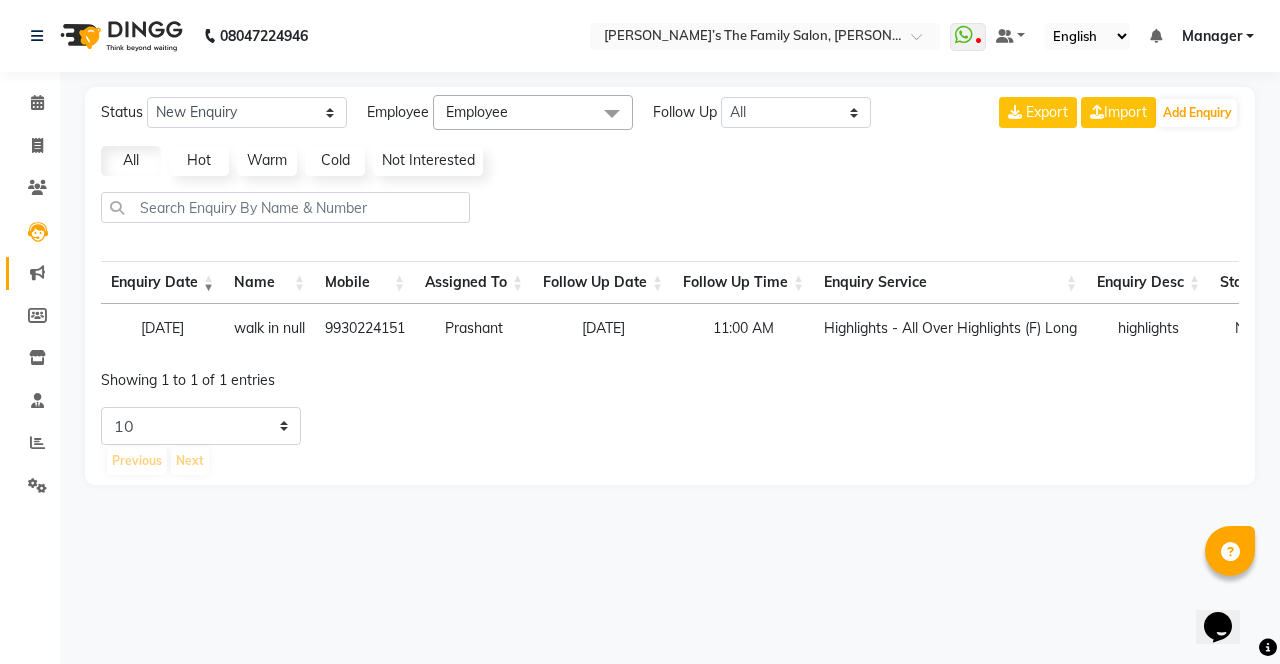 click 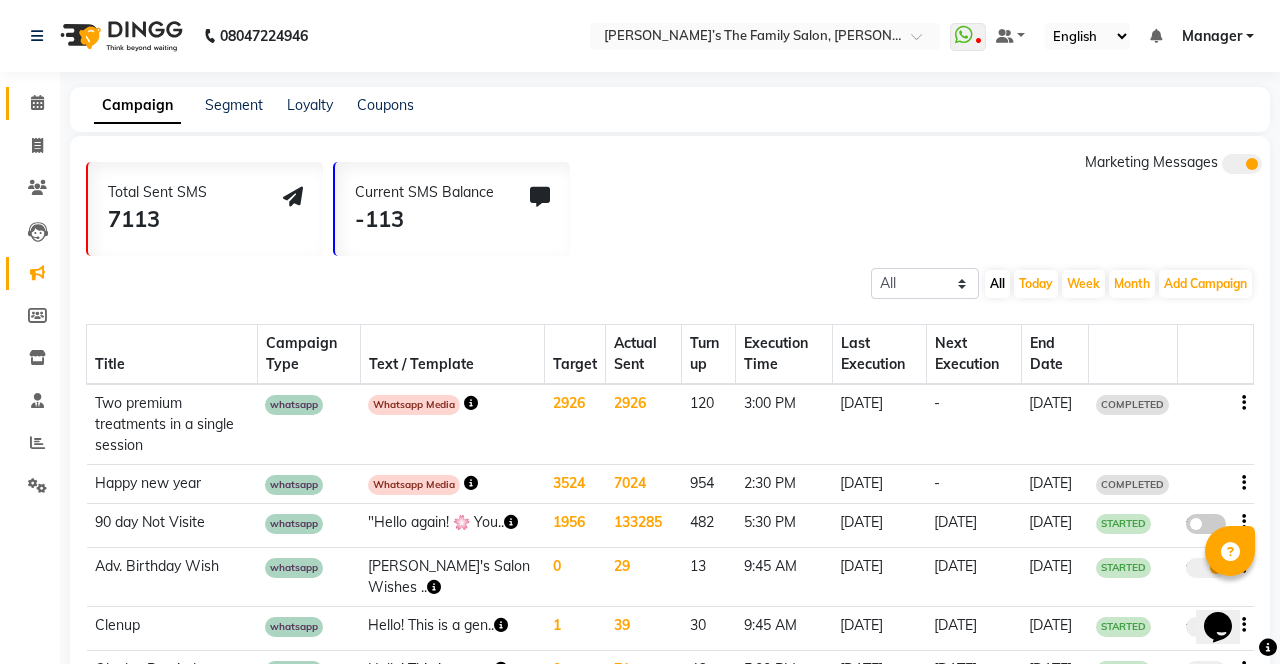 click 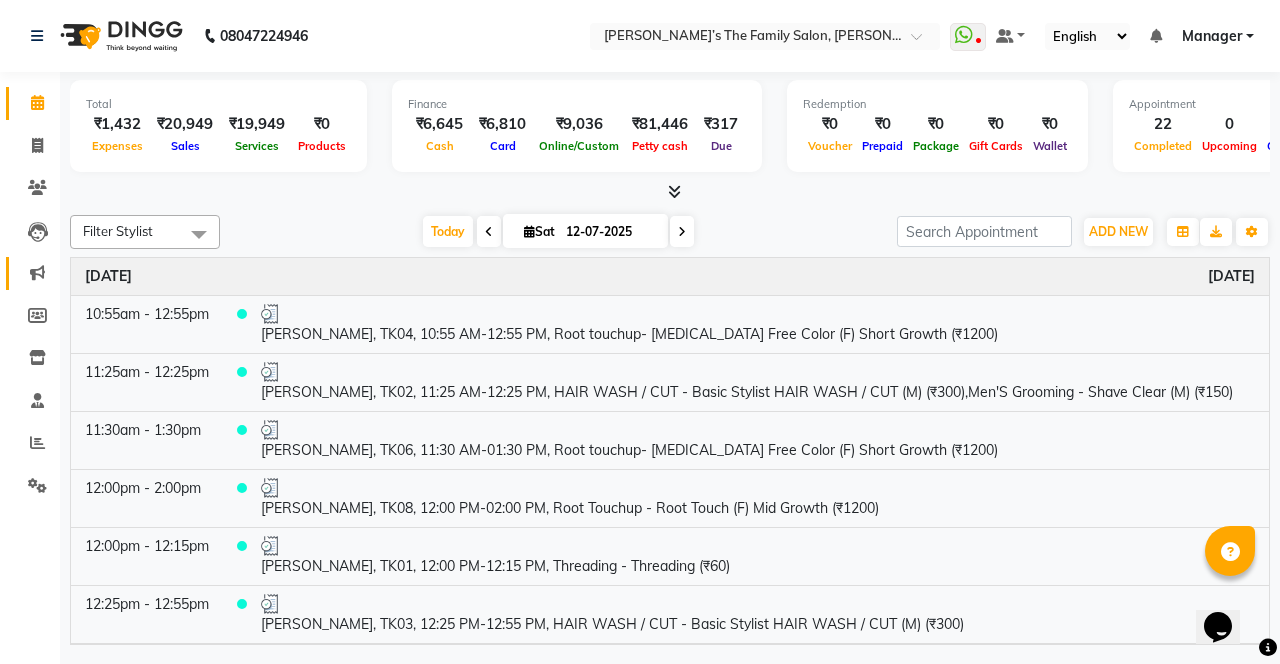 click 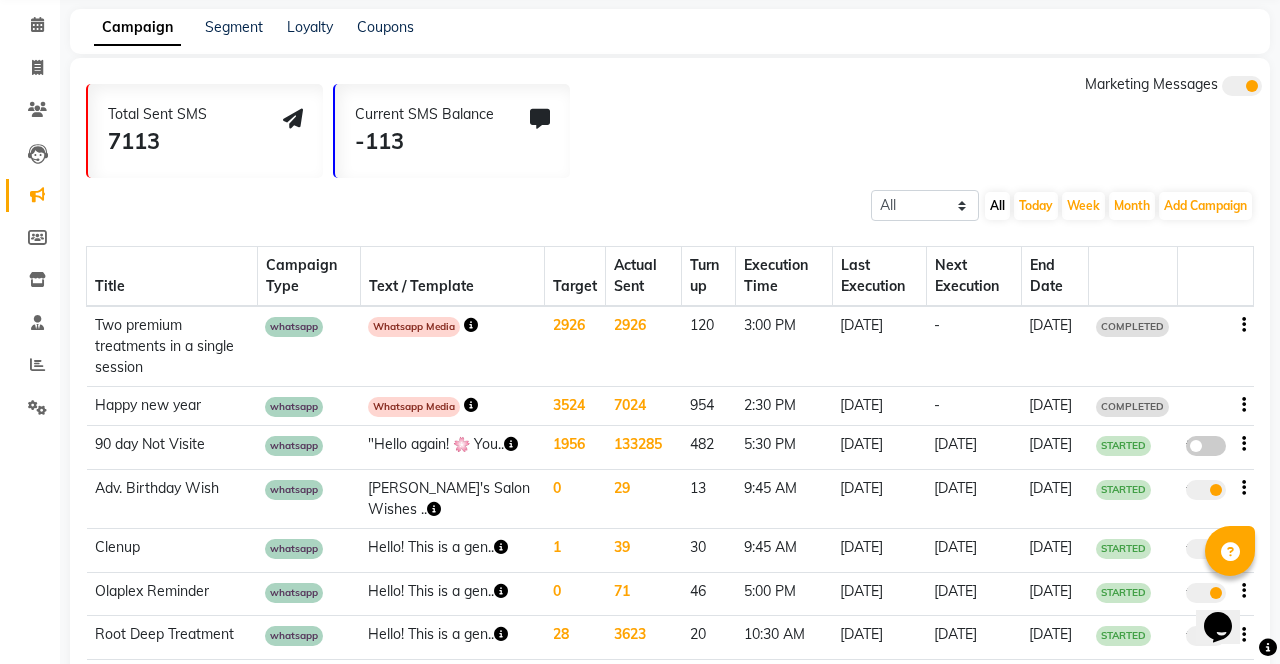 scroll, scrollTop: 92, scrollLeft: 0, axis: vertical 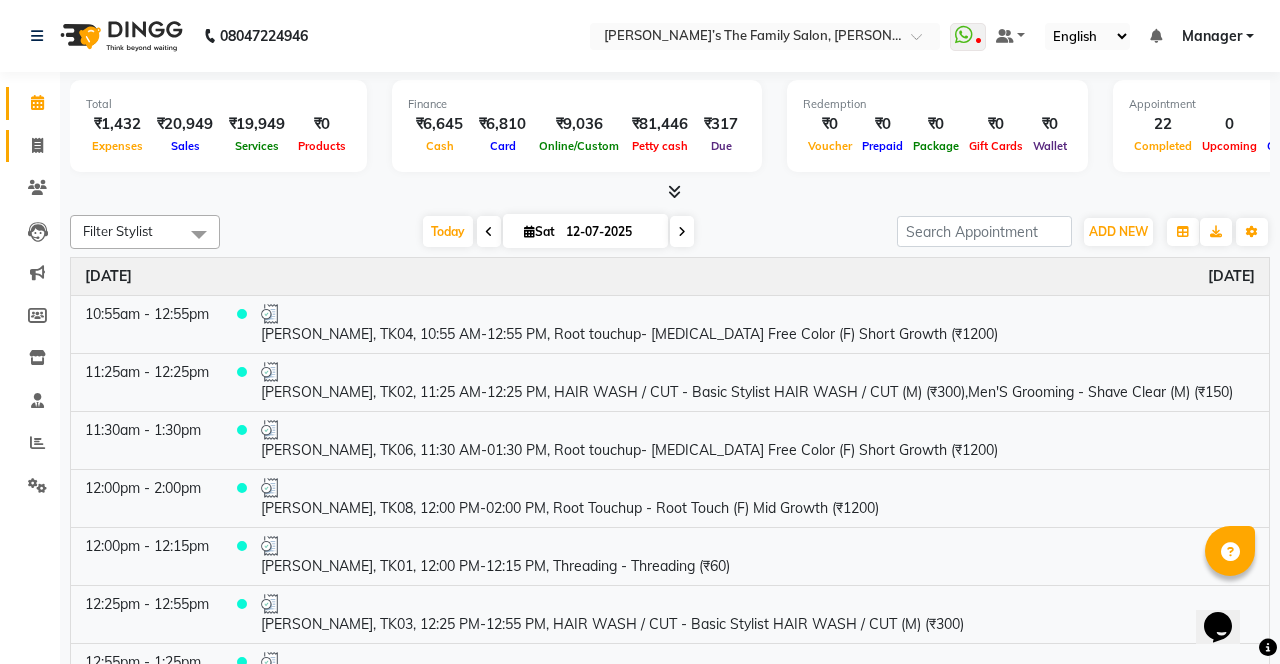 click on "Invoice" 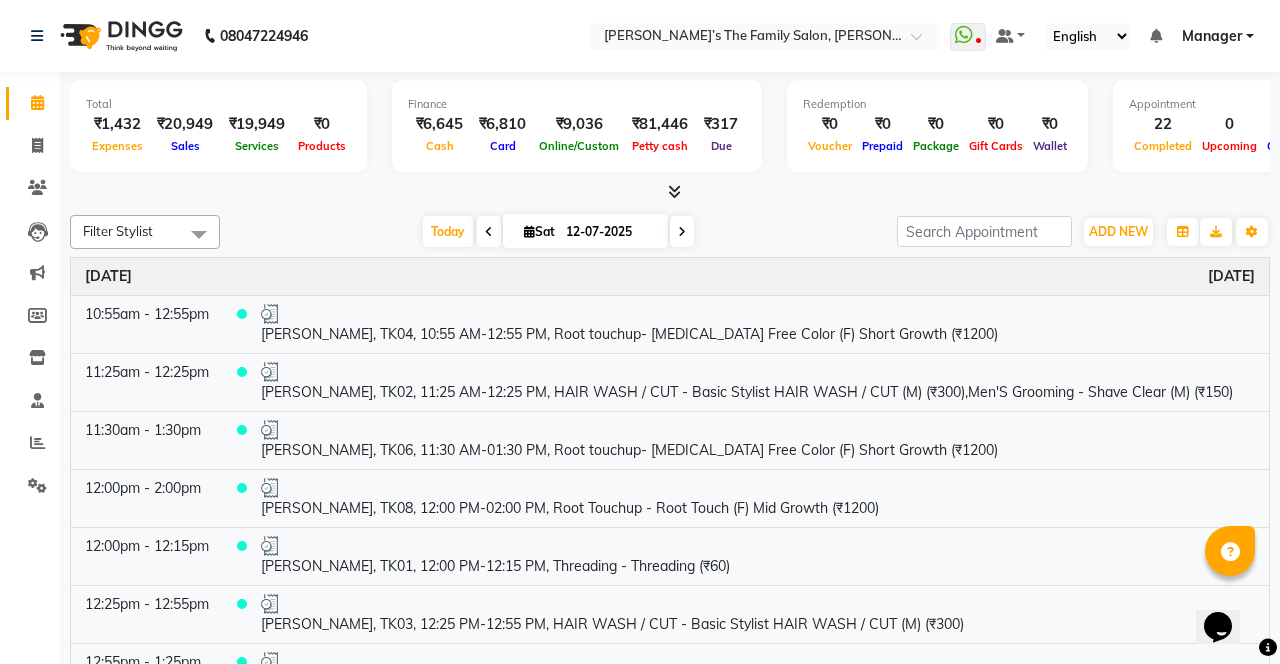 select on "service" 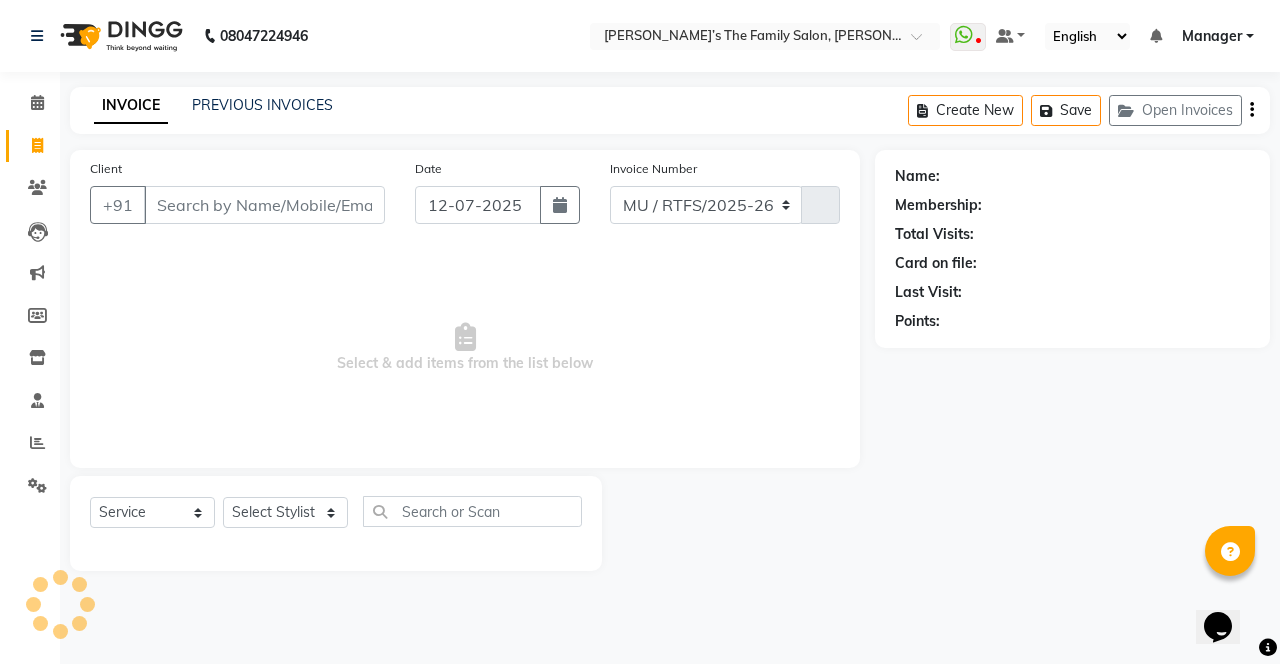 select on "8003" 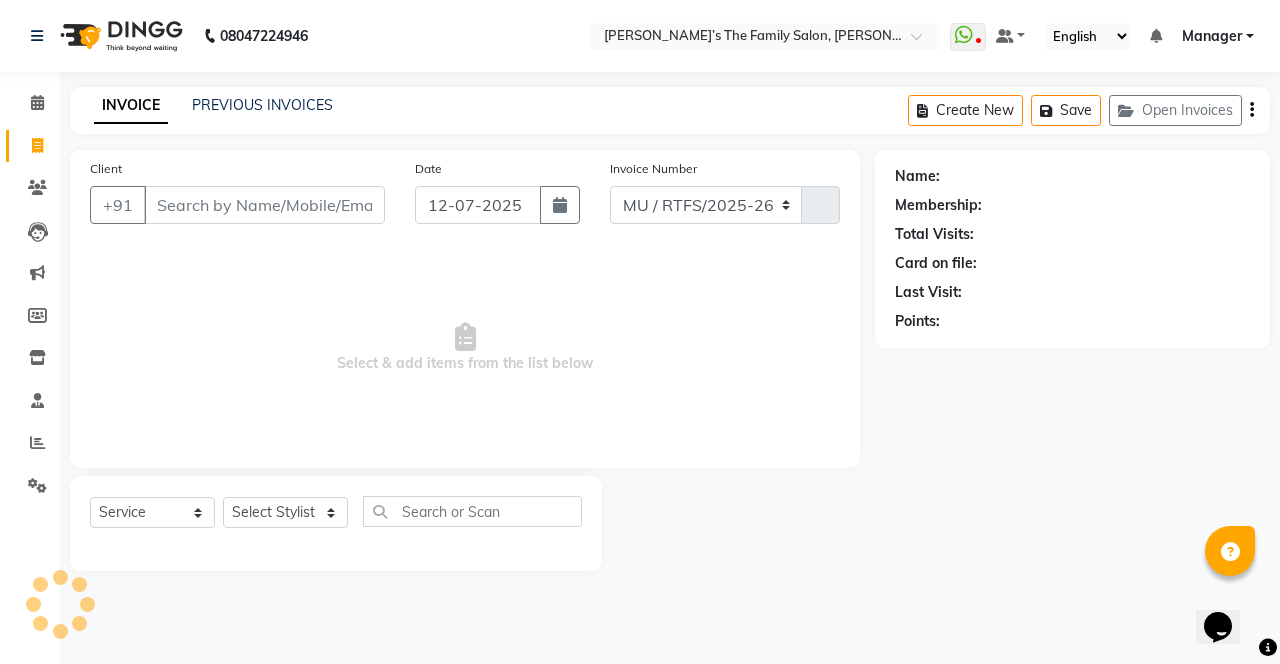 type on "2148" 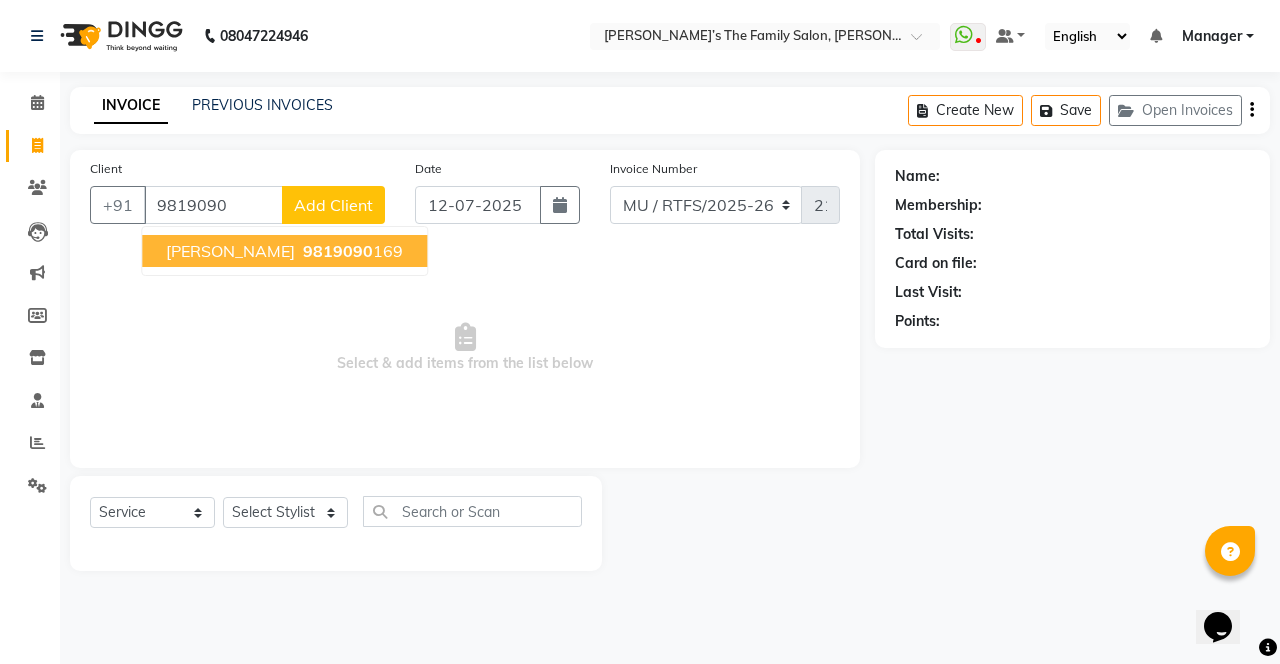 click on "9819090 169" at bounding box center (351, 251) 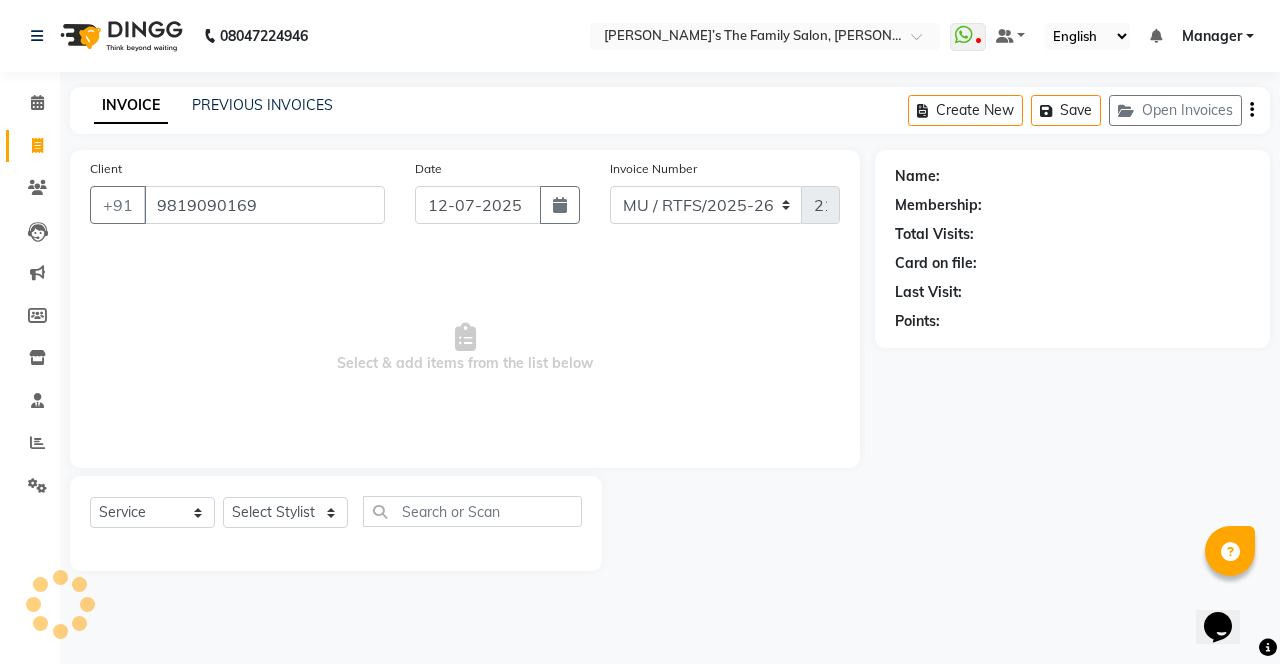 type on "9819090169" 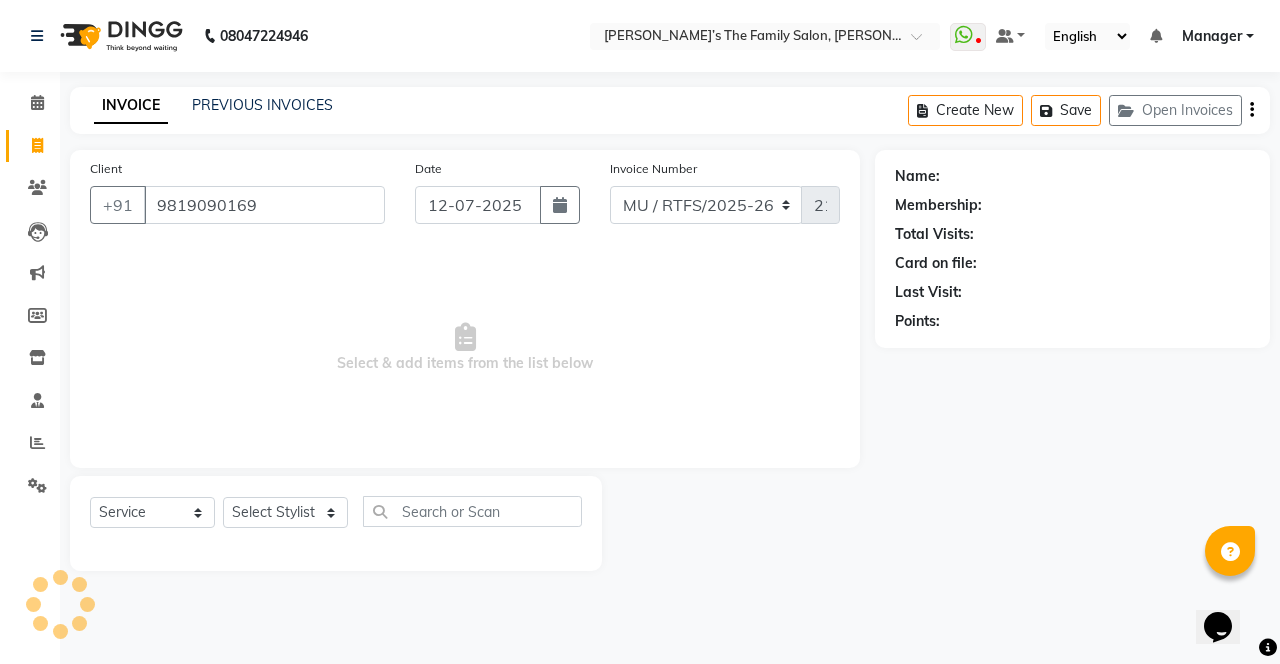 select on "1: Object" 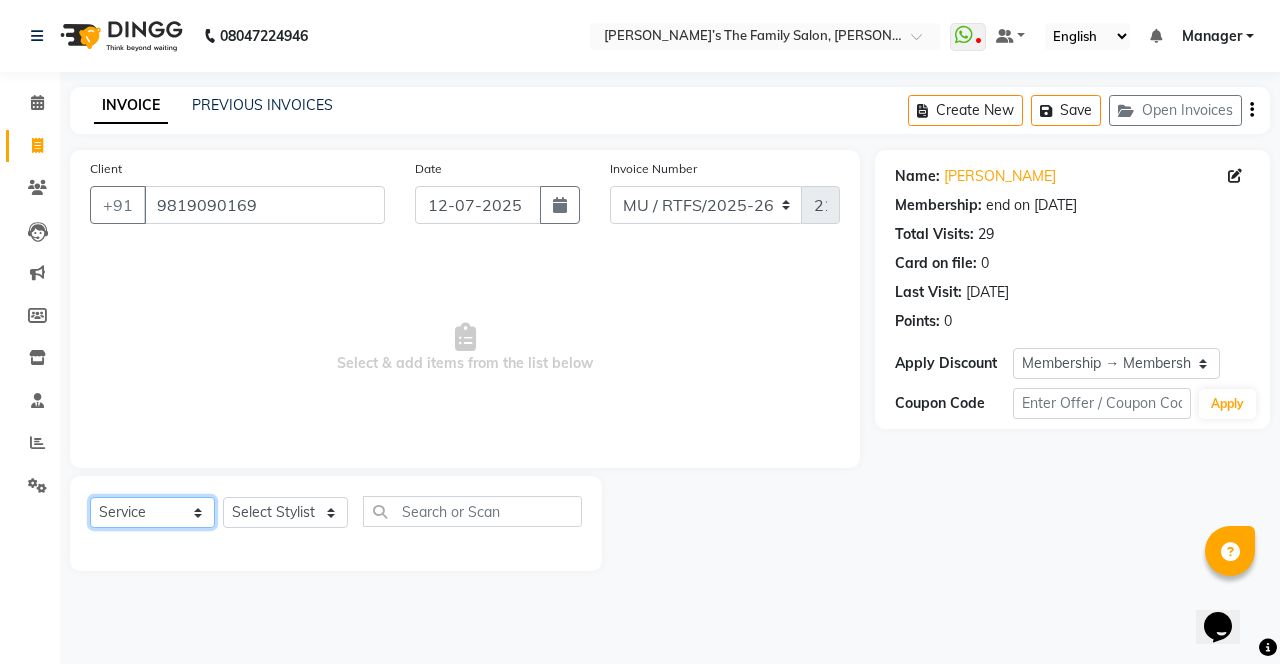 click on "Select  Service  Product  Membership  Package Voucher Prepaid Gift Card" 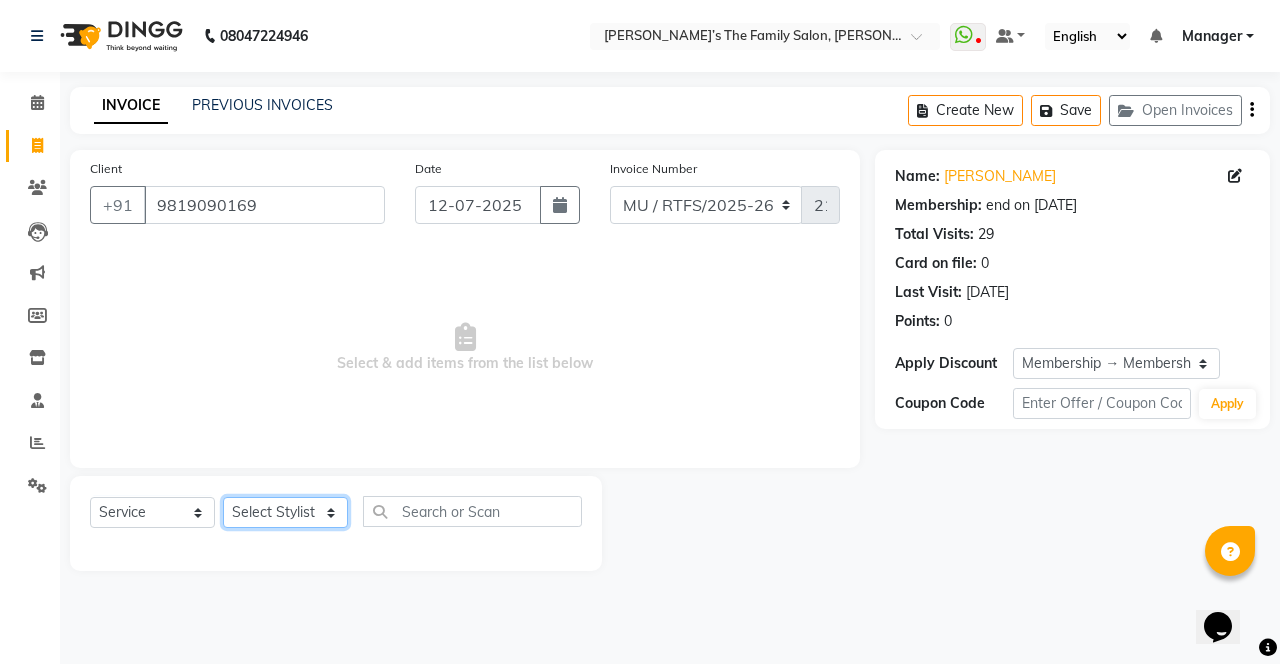click on "Select Stylist Aarohi P Aksahy Auty Aniket A Apurva Ariba Arvind  Chaurasiya Divya Ganesh A Gautam  House sale Komal Waghmare Laxmi  Manager Meenakshi Noor Prashant  Purabi Ravindra  Sangita DIGHE Shobhali  Shreepad Pawar shrishti jaiswal Vikas H Vinali" 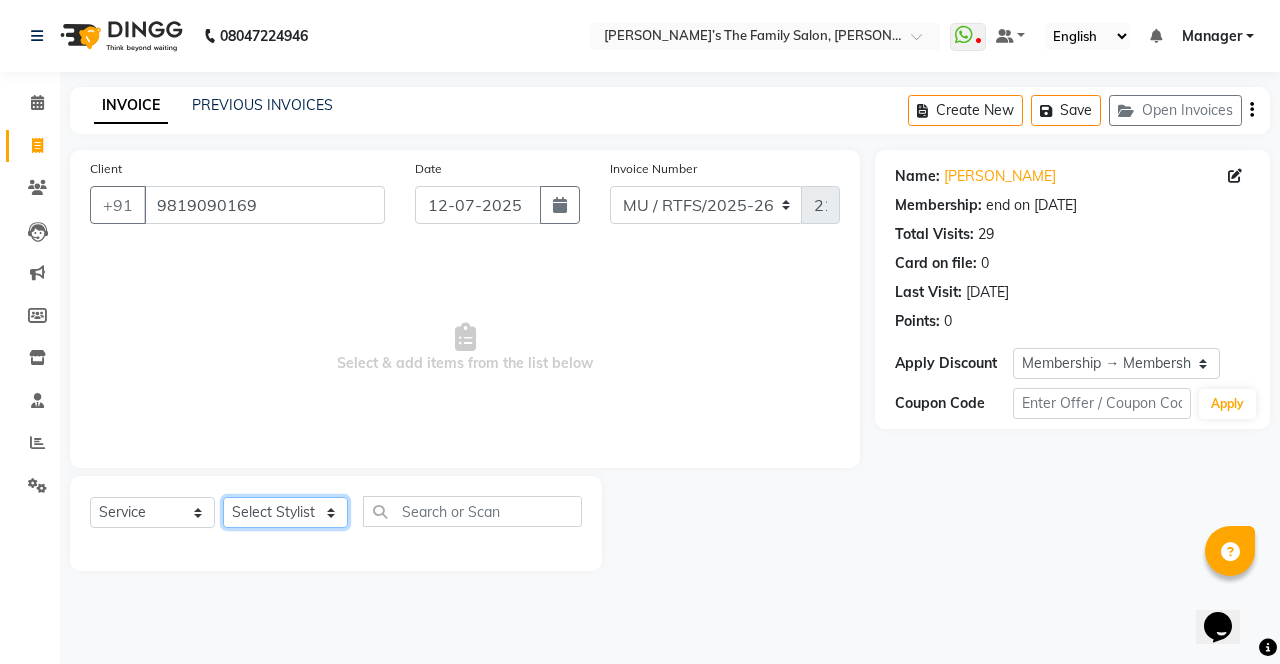 select on "75237" 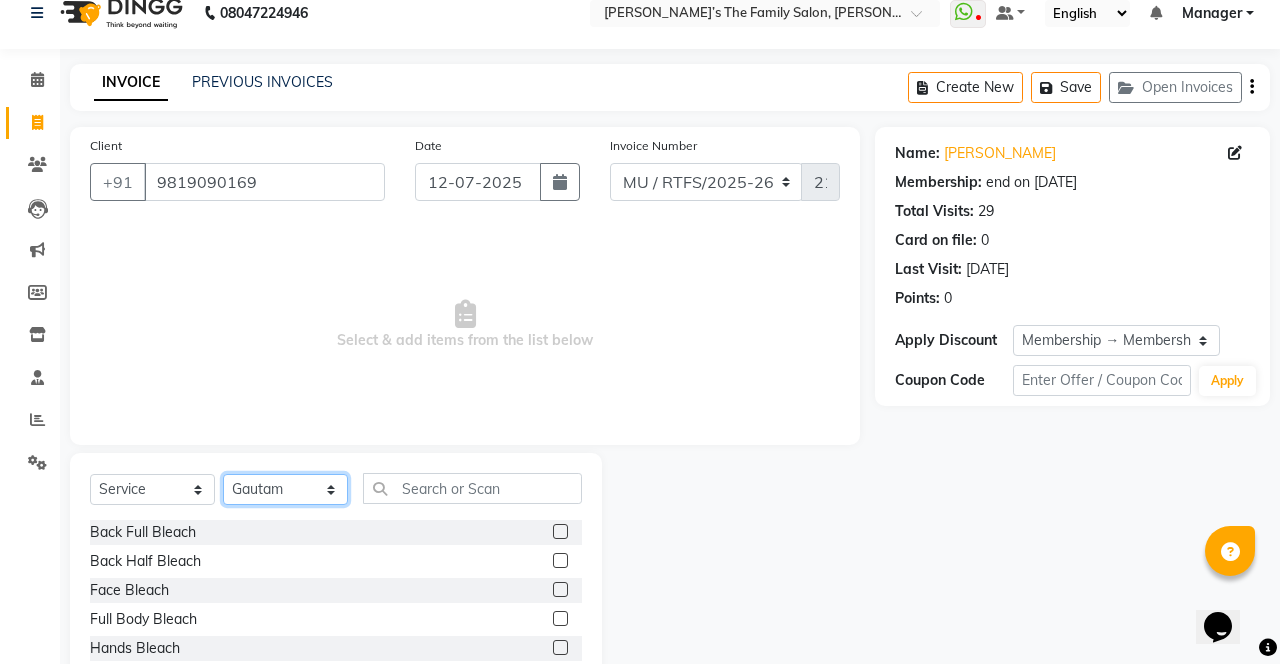 scroll, scrollTop: 22, scrollLeft: 0, axis: vertical 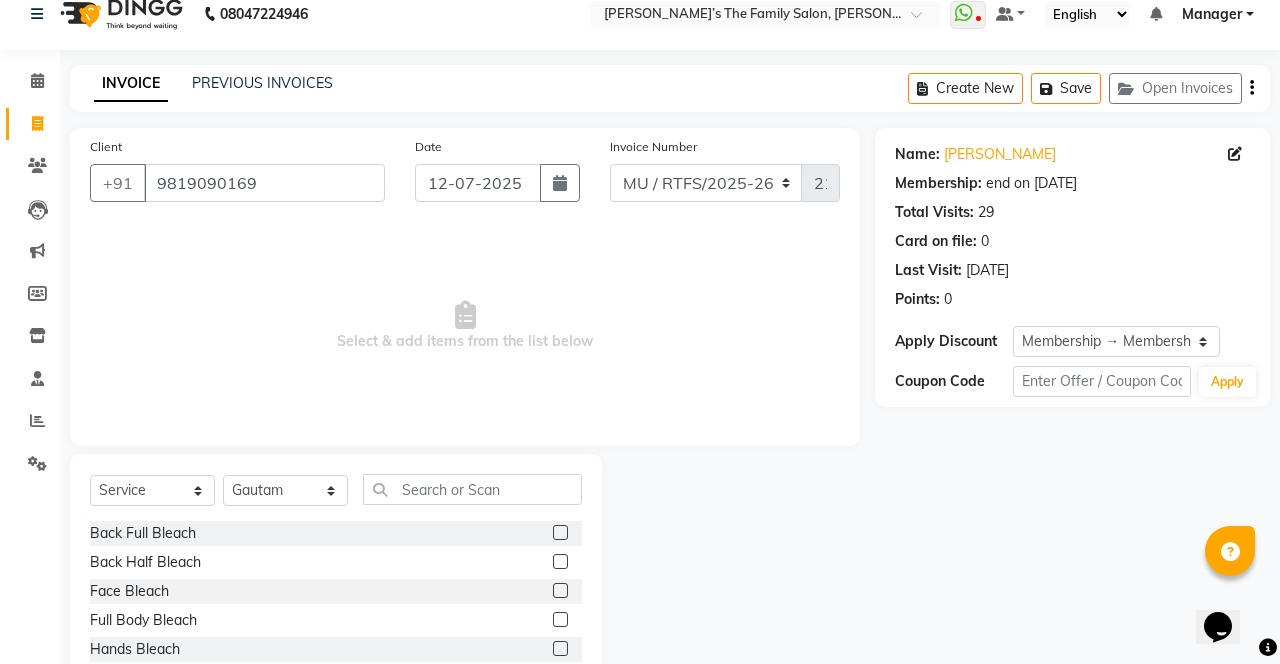 click on "Sangita Basnsode" 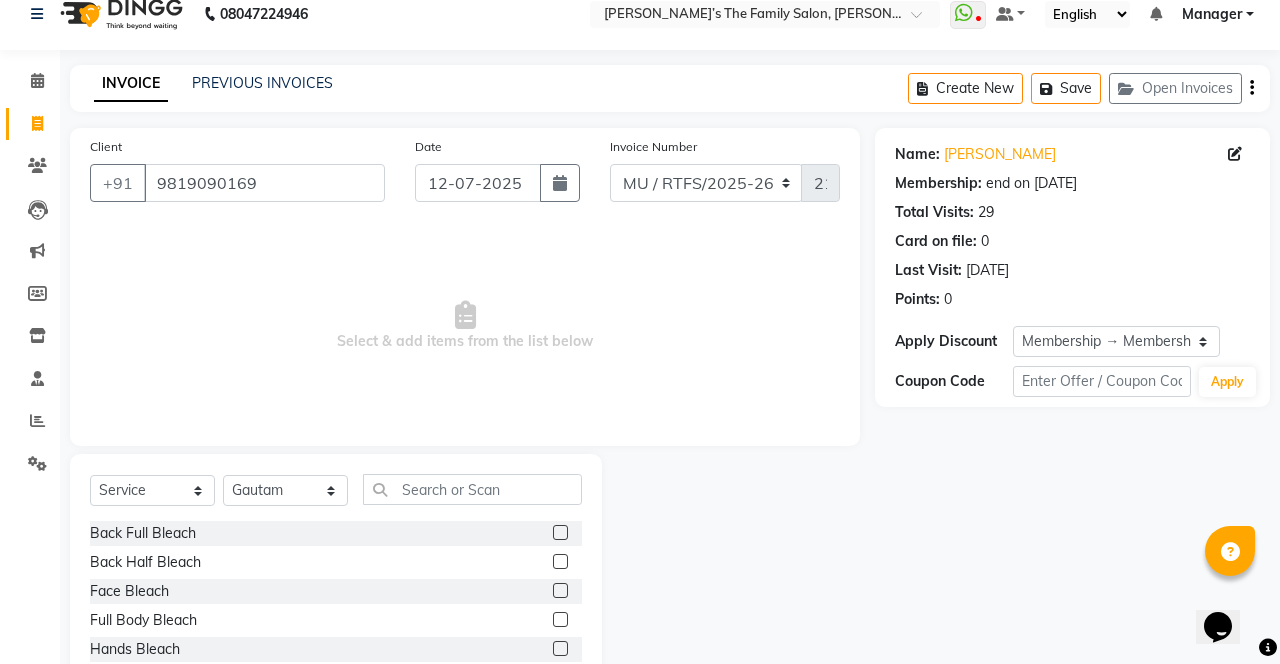 click on "Sangita Basnsode" 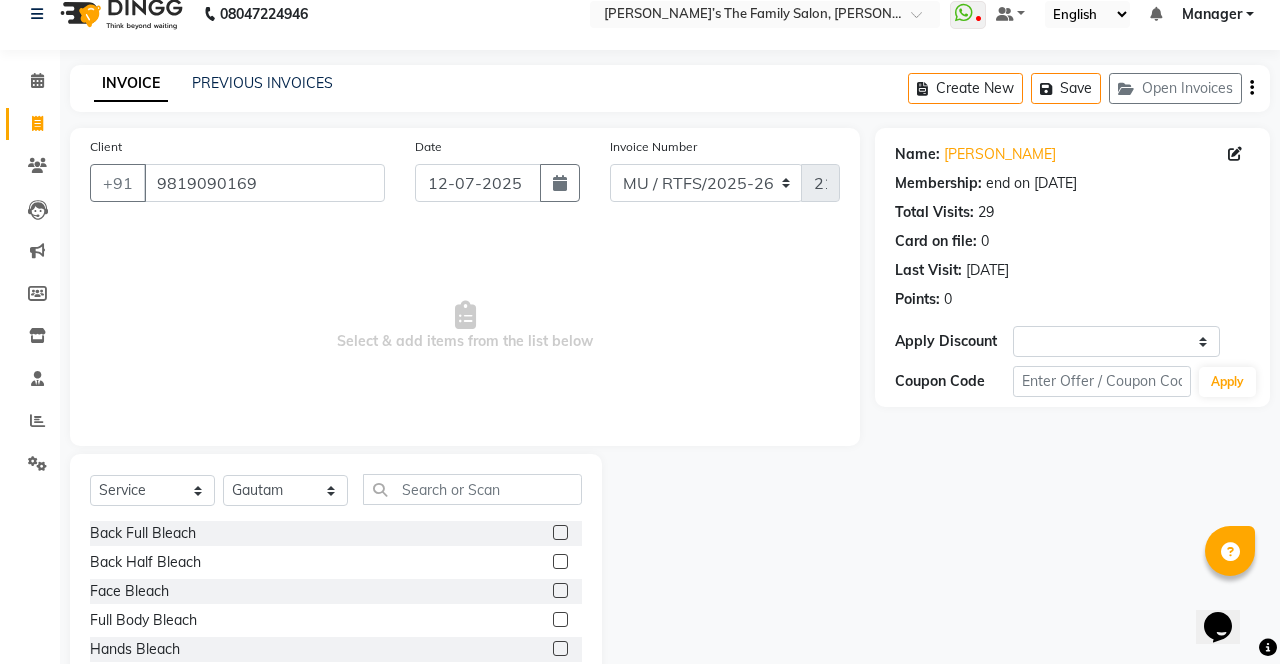 scroll, scrollTop: 0, scrollLeft: 0, axis: both 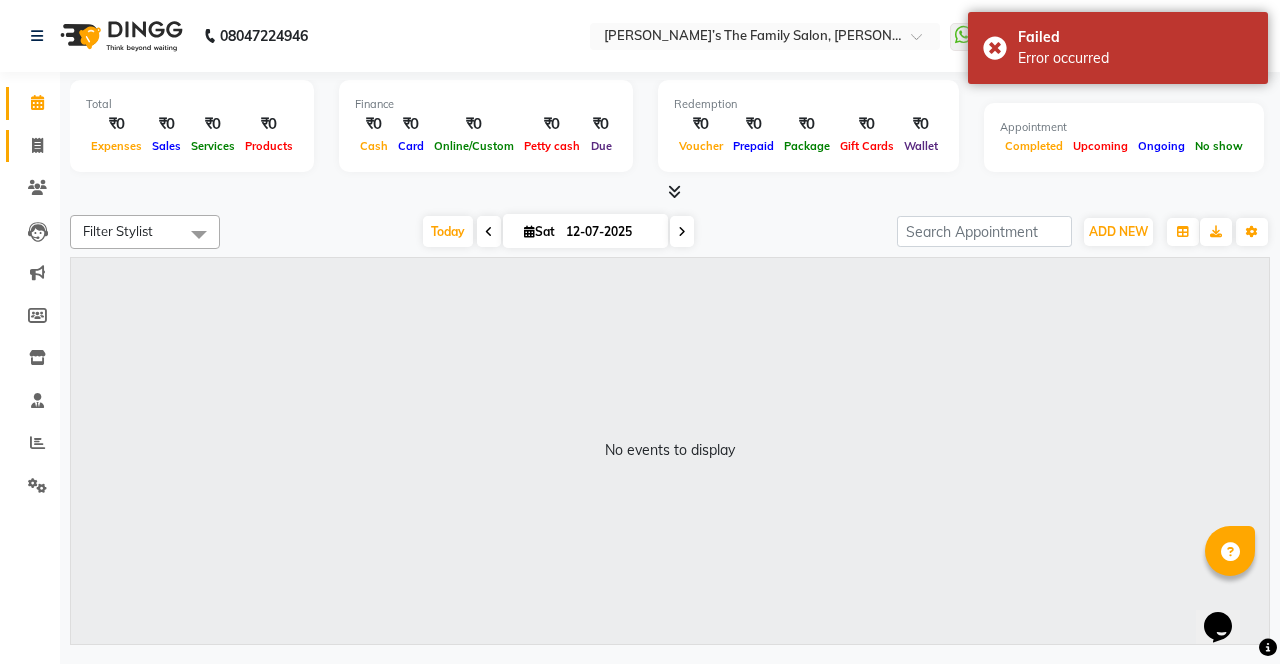 click 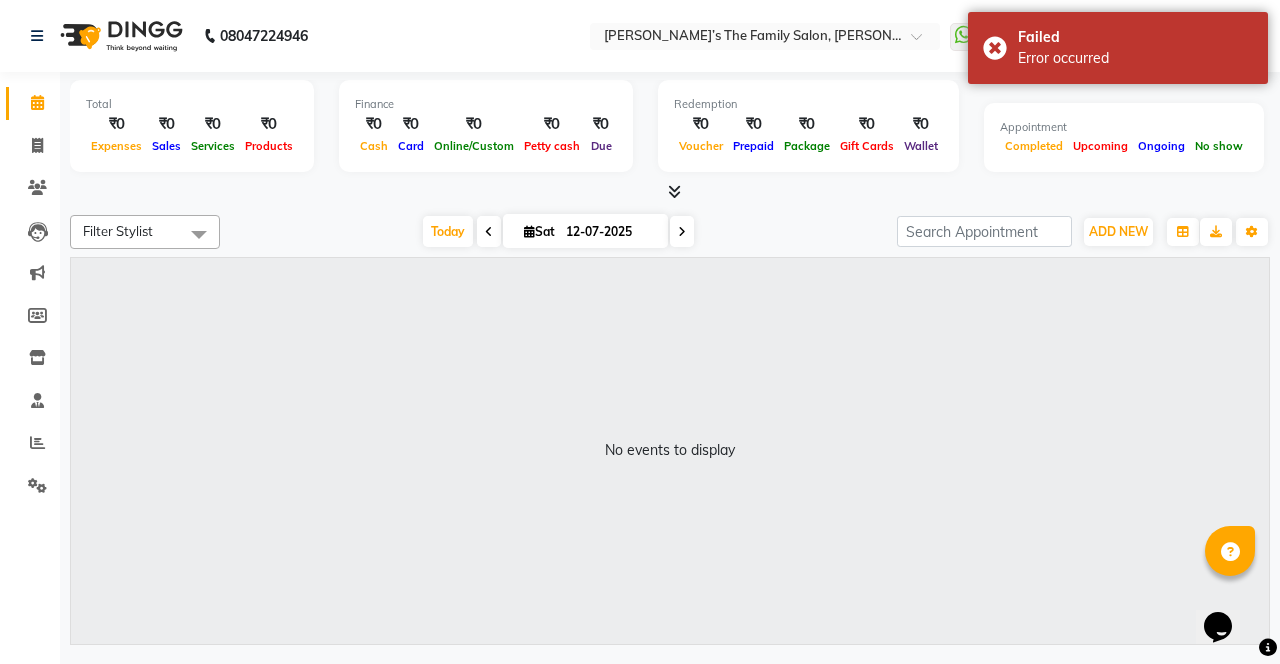 select on "service" 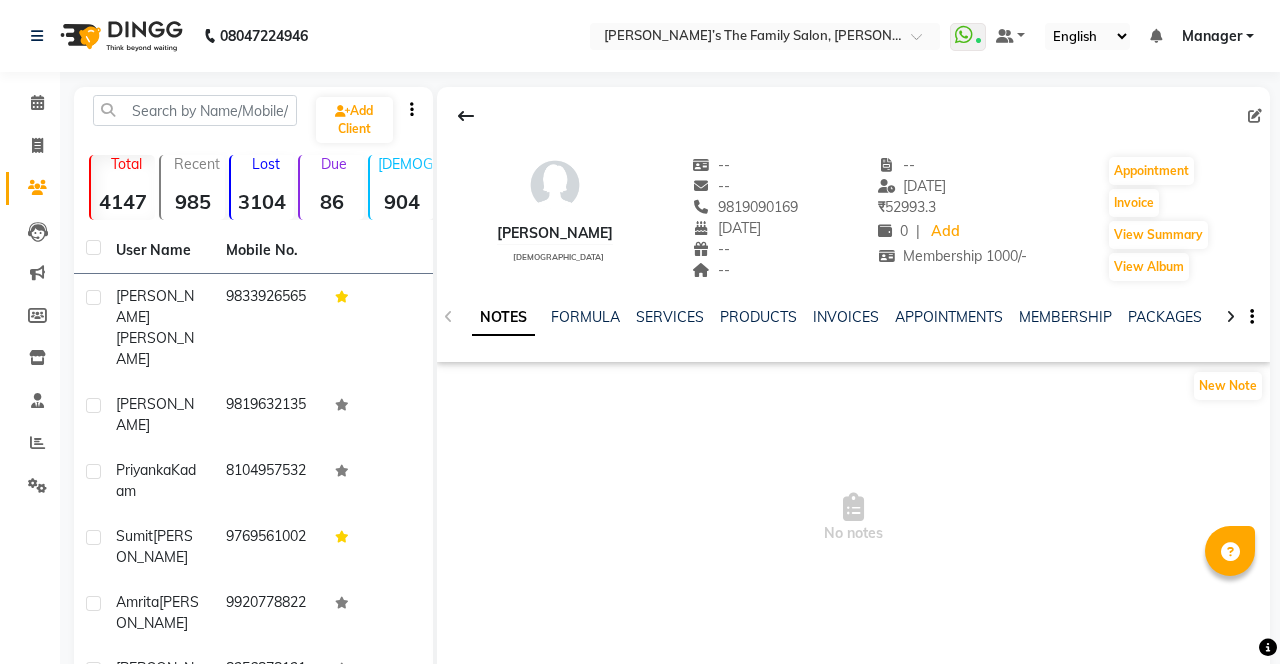 scroll, scrollTop: 0, scrollLeft: 0, axis: both 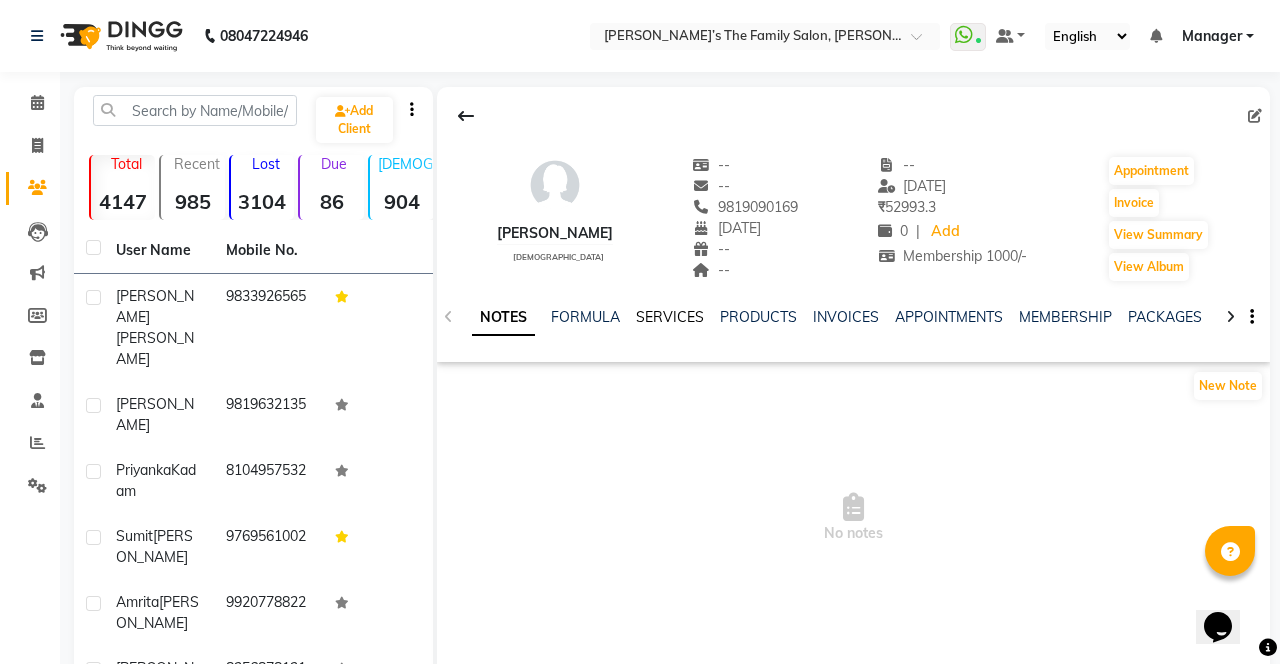 click on "SERVICES" 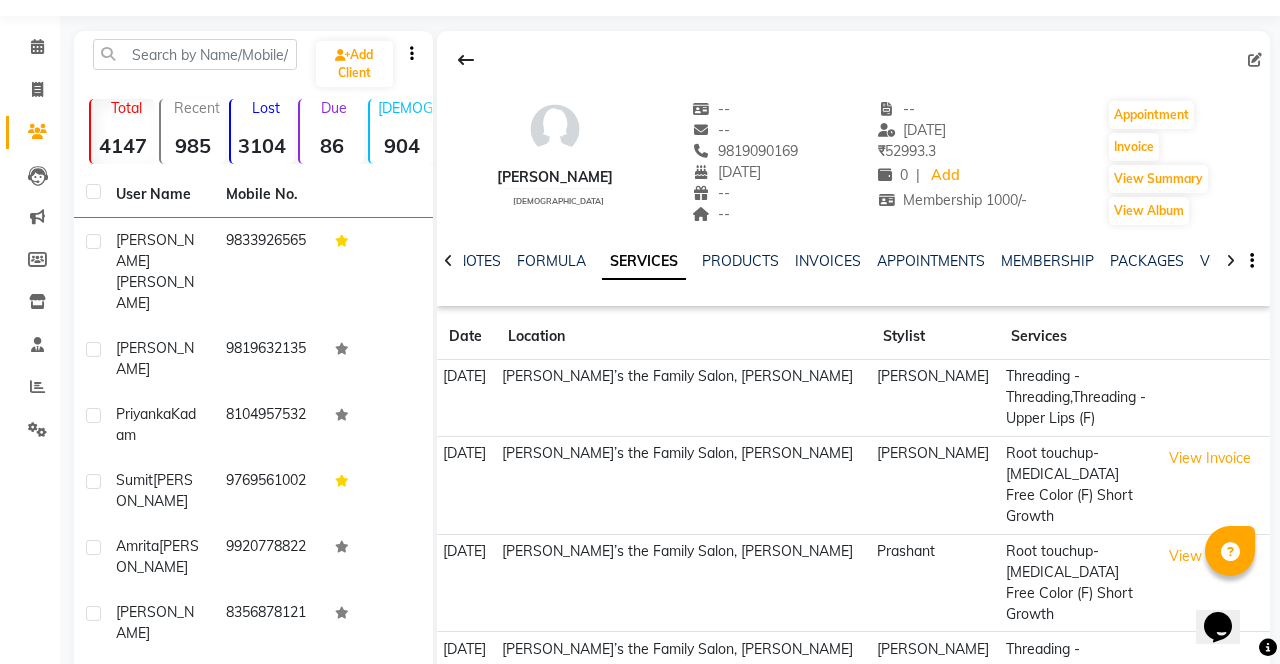 scroll, scrollTop: 86, scrollLeft: 0, axis: vertical 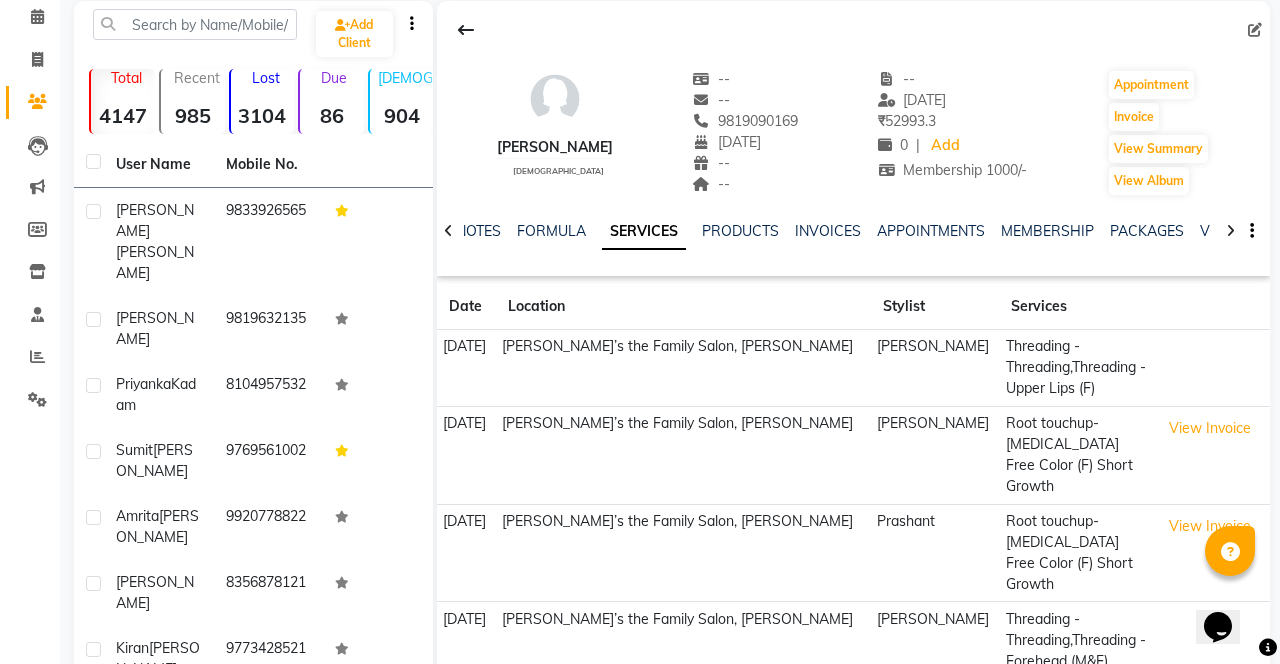 click on "View Invoice" 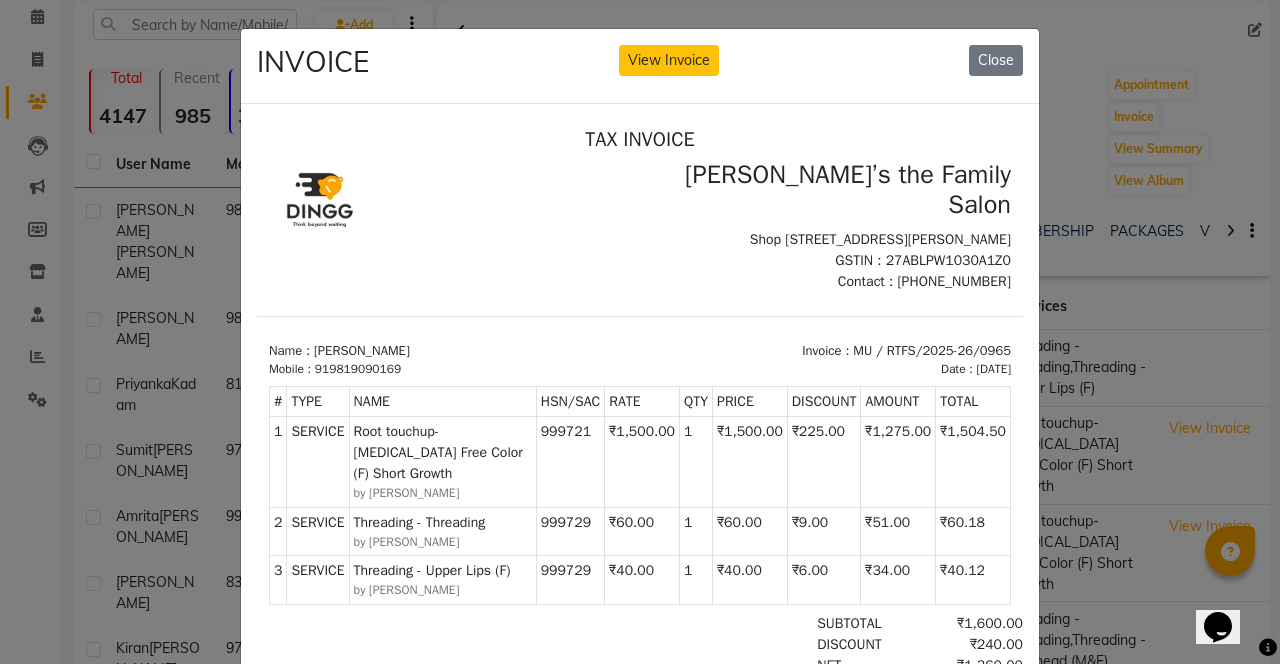 scroll, scrollTop: 16, scrollLeft: 0, axis: vertical 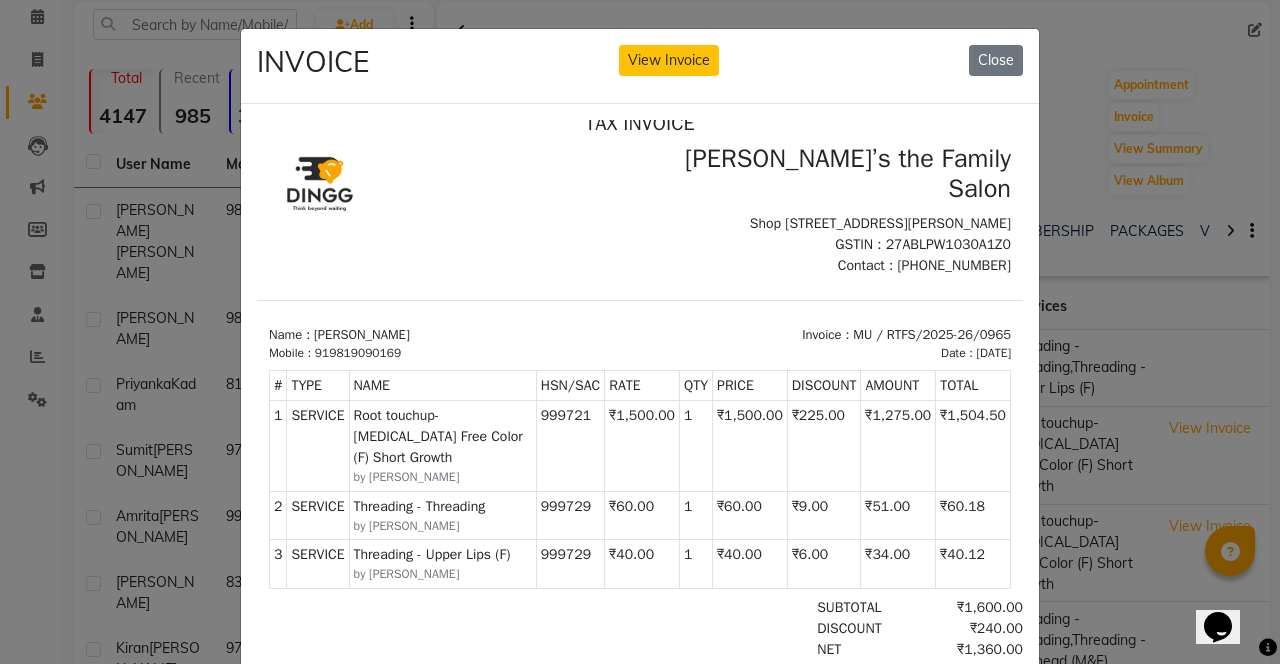 click on "Close" 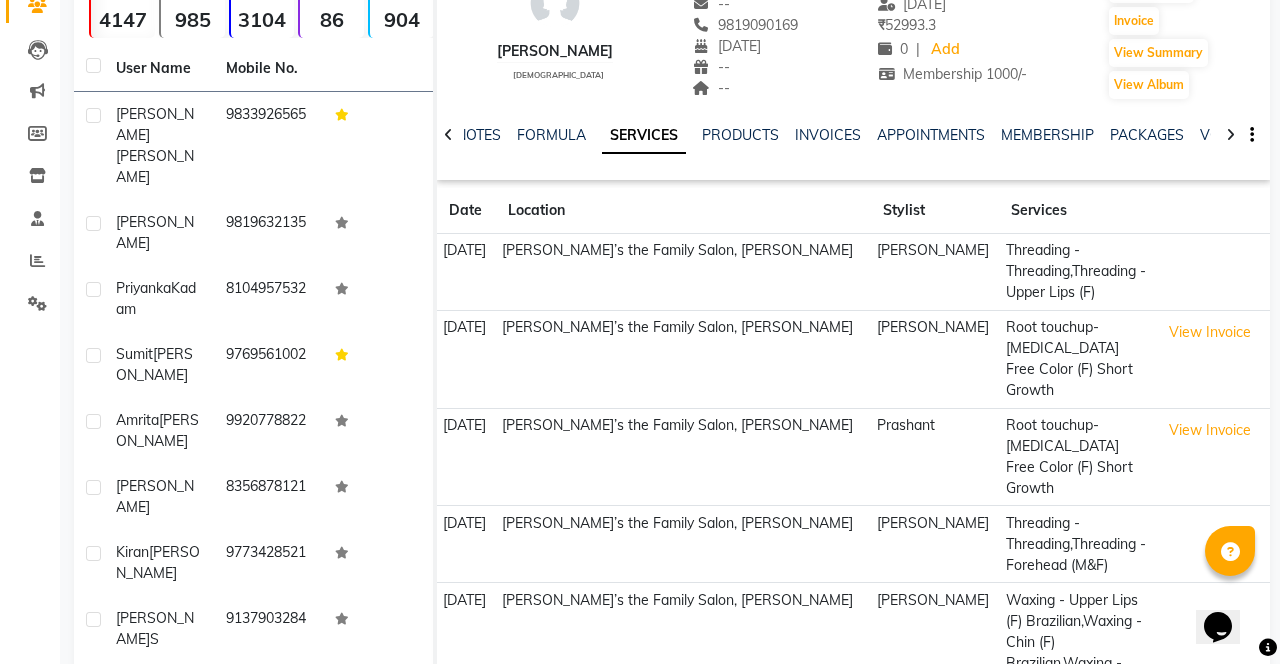 scroll, scrollTop: 186, scrollLeft: 0, axis: vertical 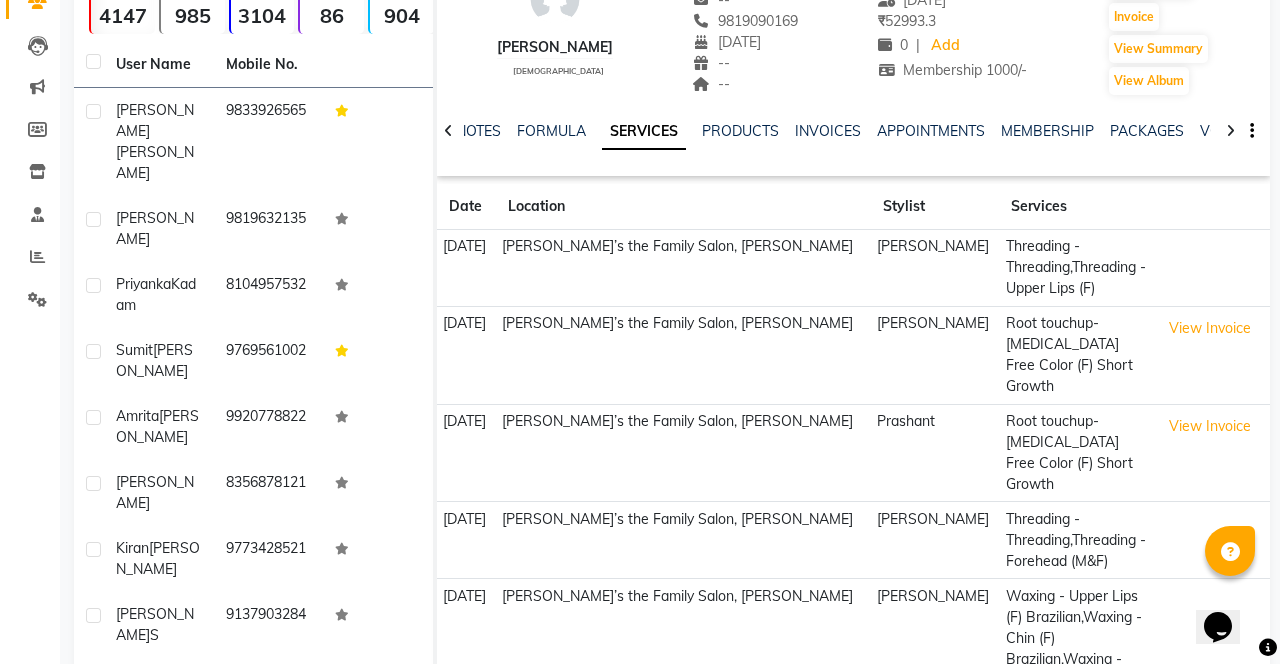 click on "View Invoice" 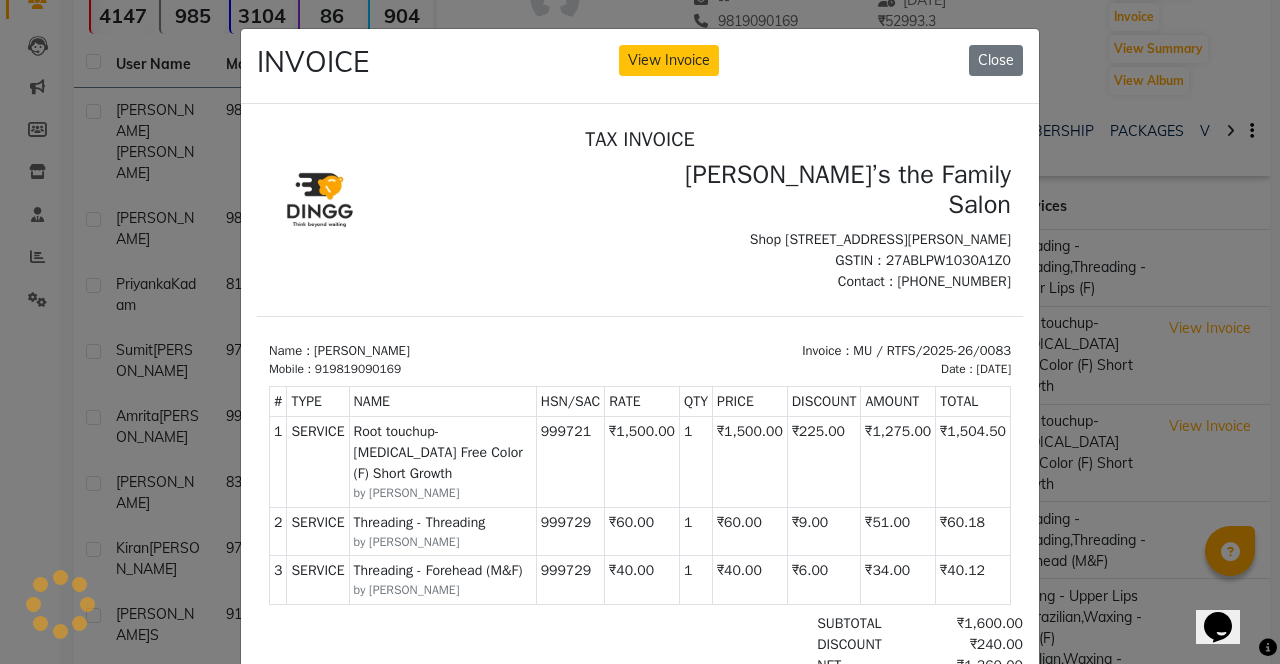 scroll, scrollTop: 0, scrollLeft: 0, axis: both 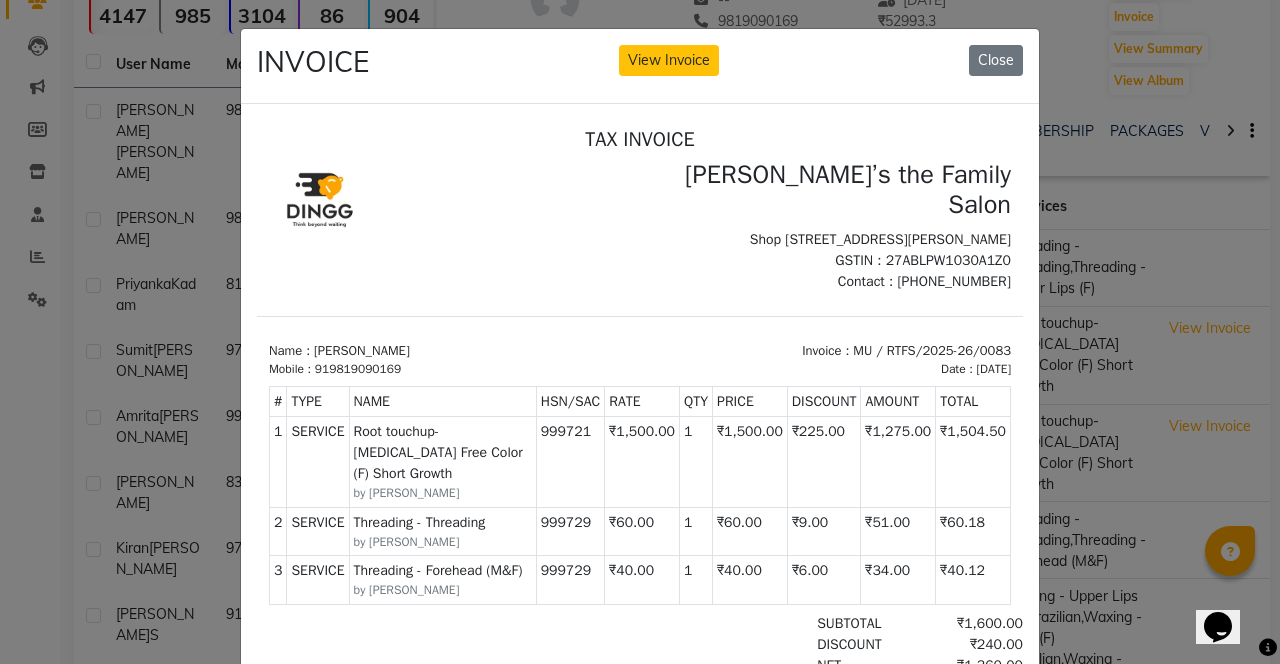 click on "Close" 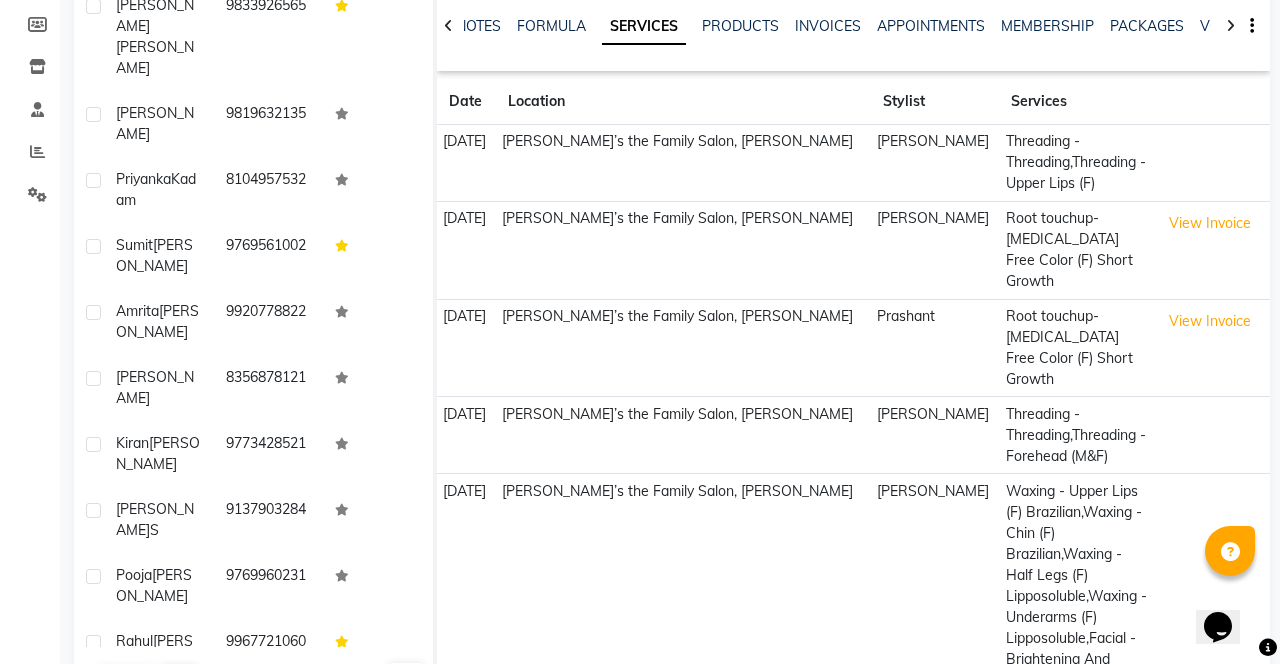 scroll, scrollTop: 302, scrollLeft: 0, axis: vertical 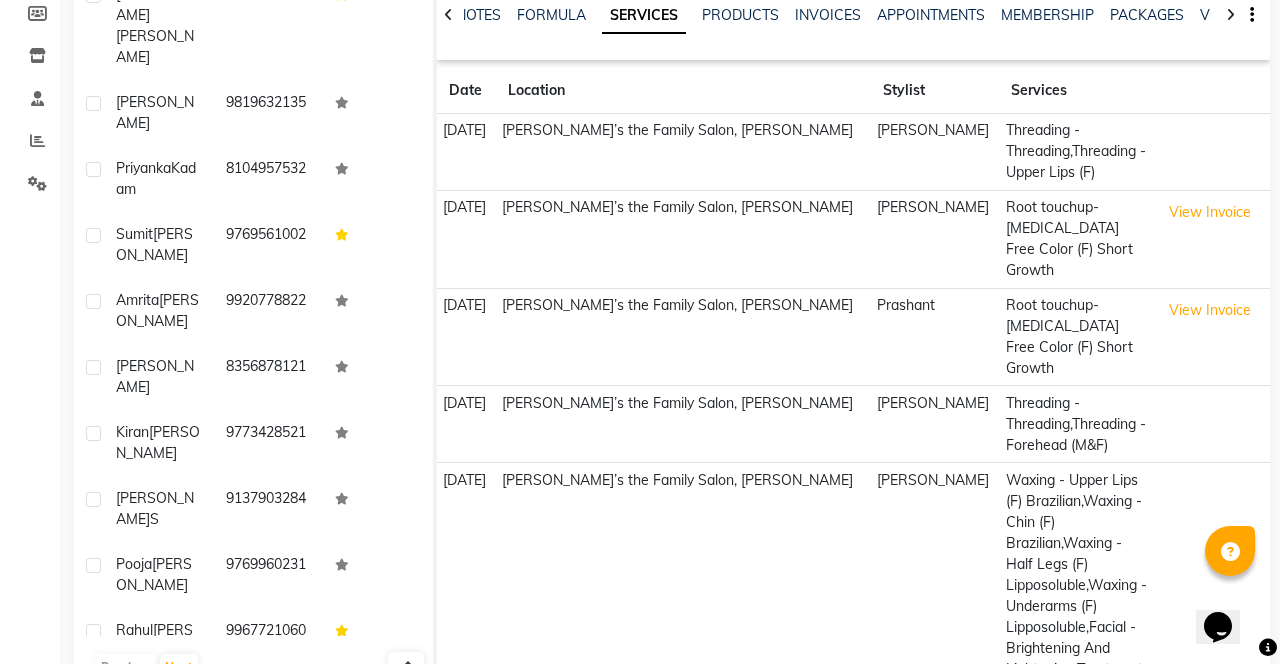 click on "View Invoice" 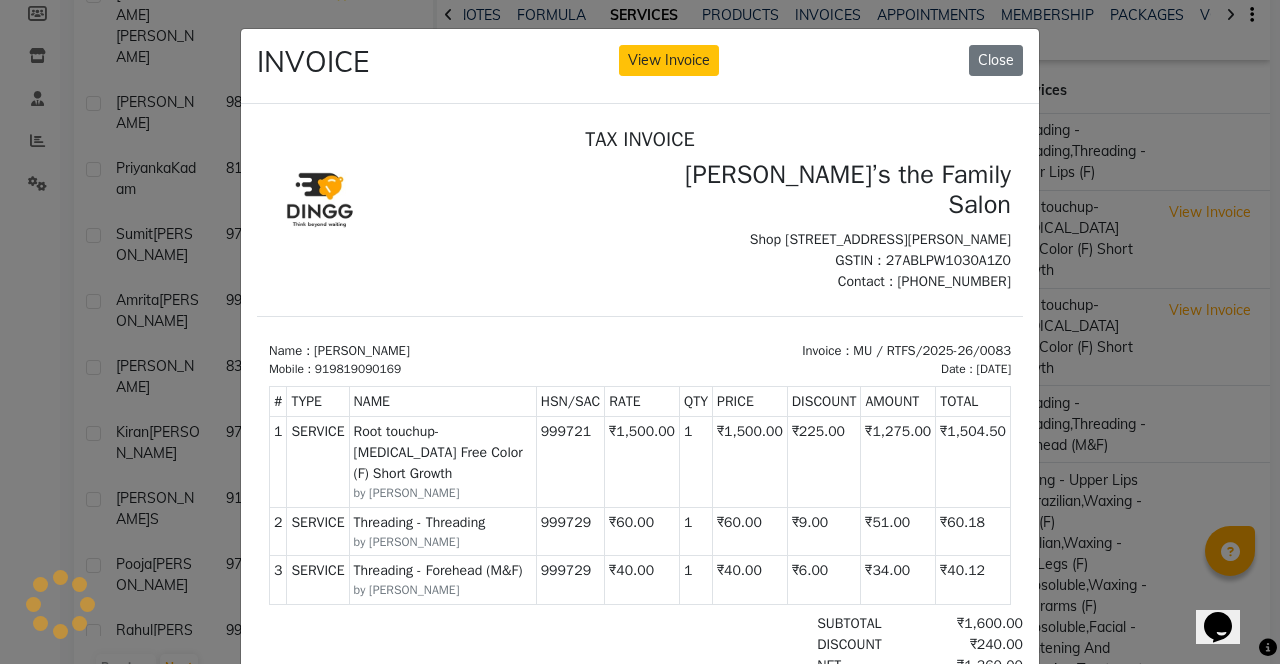 scroll, scrollTop: 0, scrollLeft: 0, axis: both 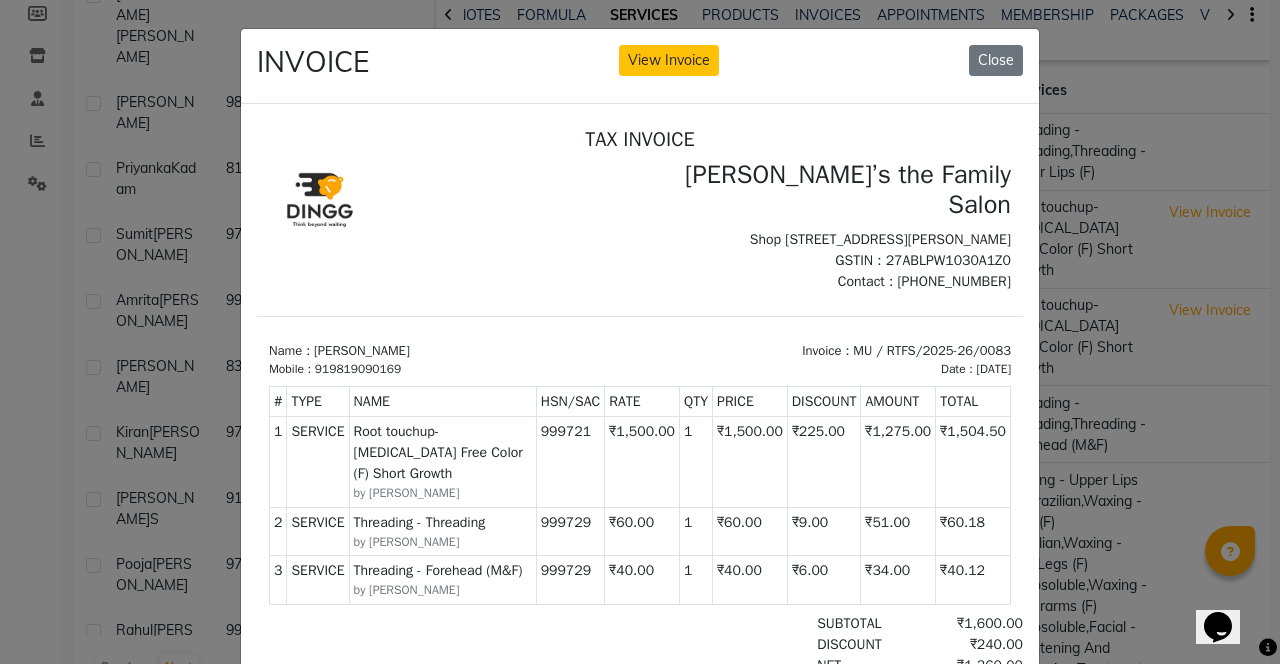 click on "Close" 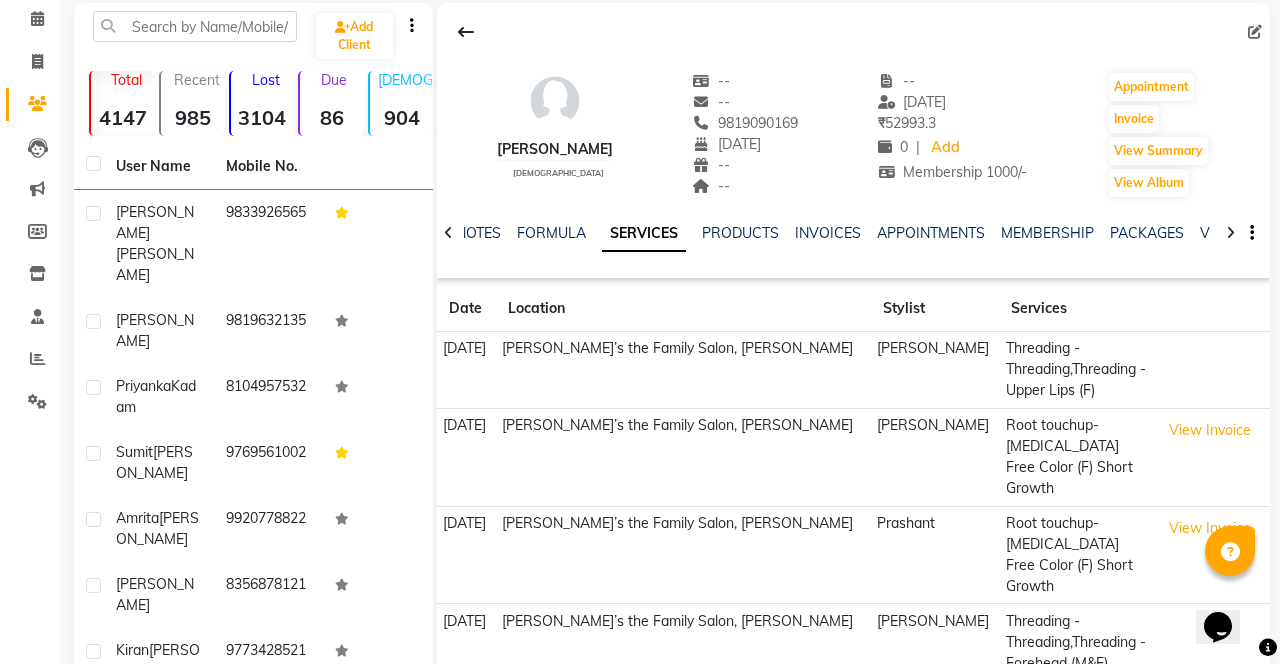 scroll, scrollTop: 0, scrollLeft: 0, axis: both 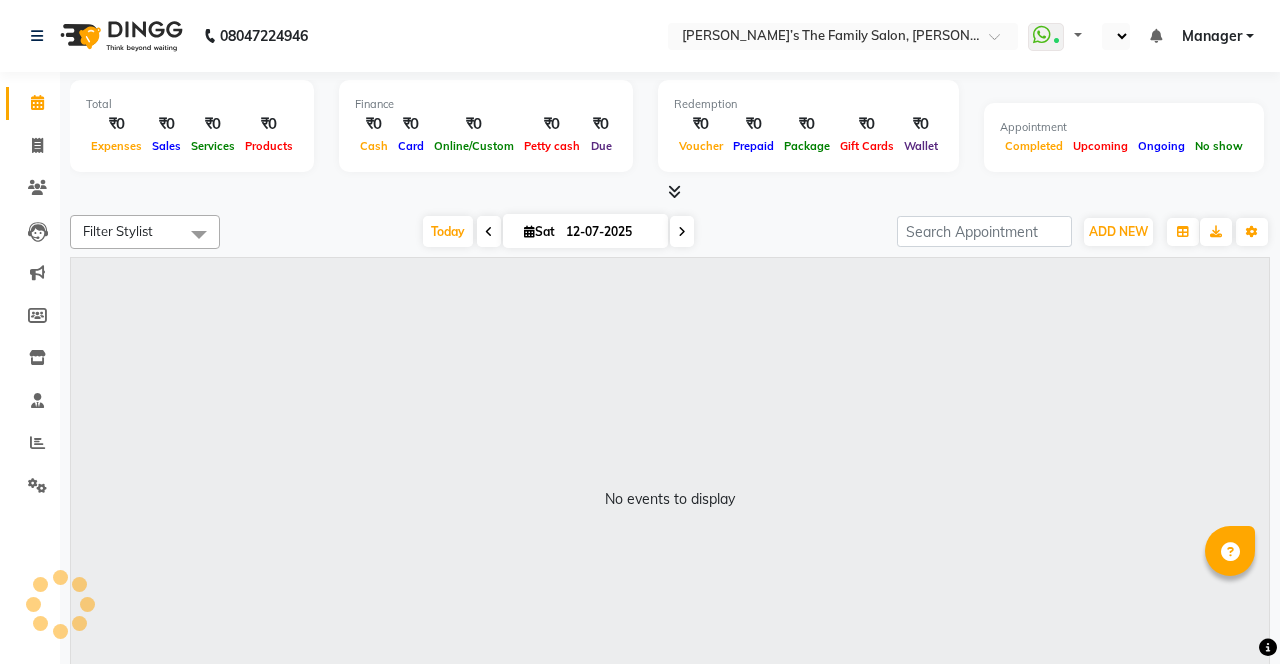 select on "en" 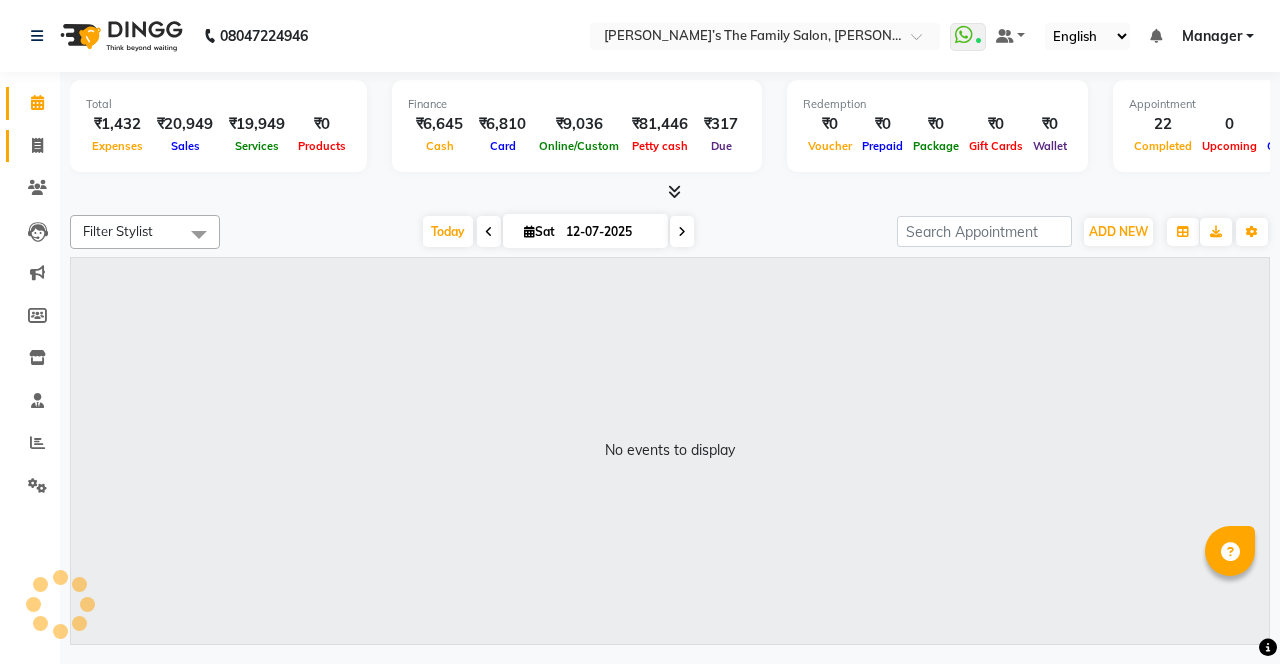 click on "Invoice" 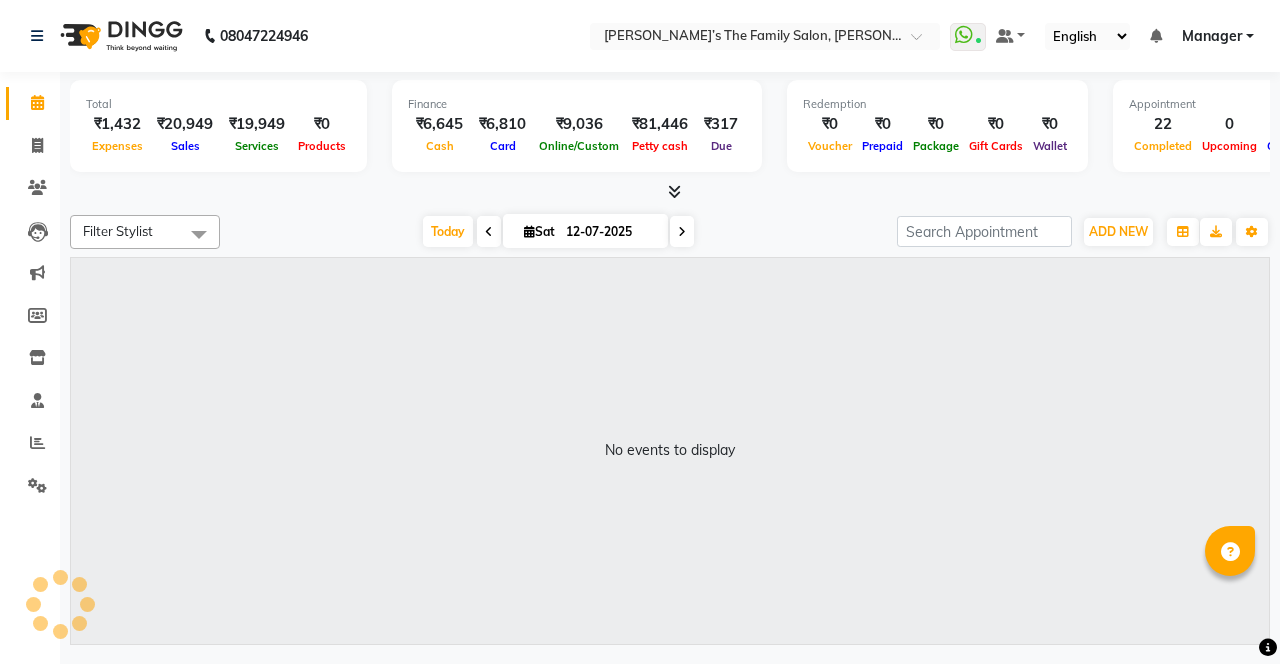 select on "service" 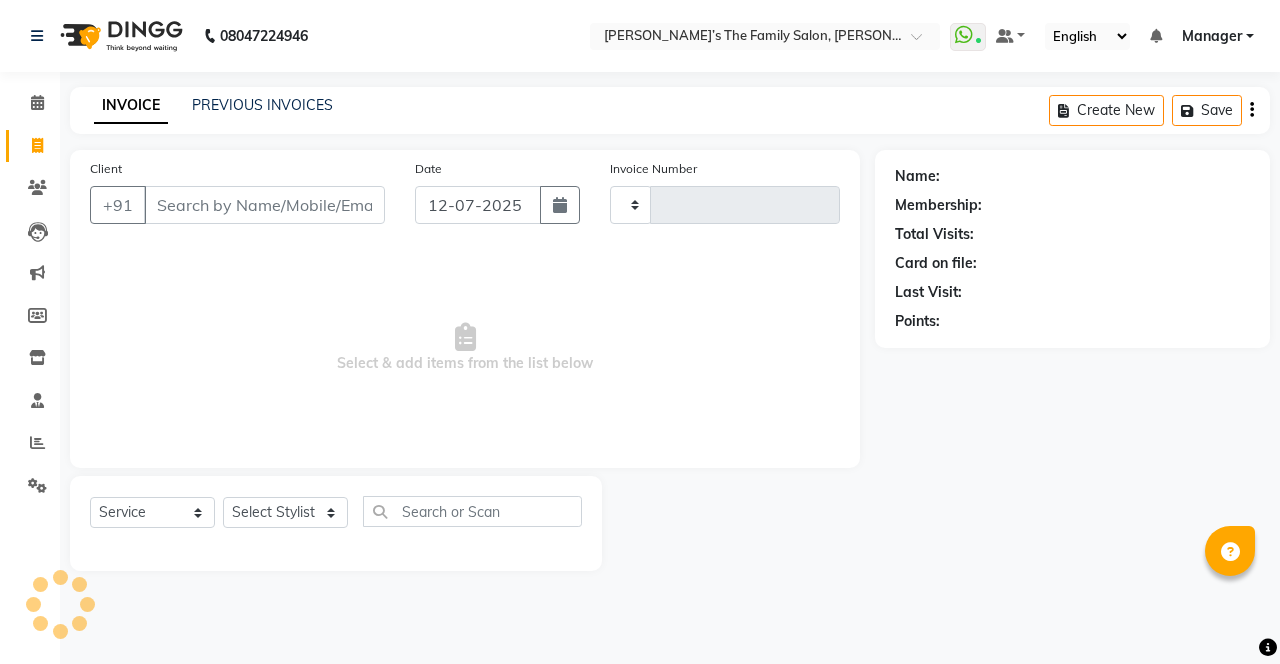 click on "Save" 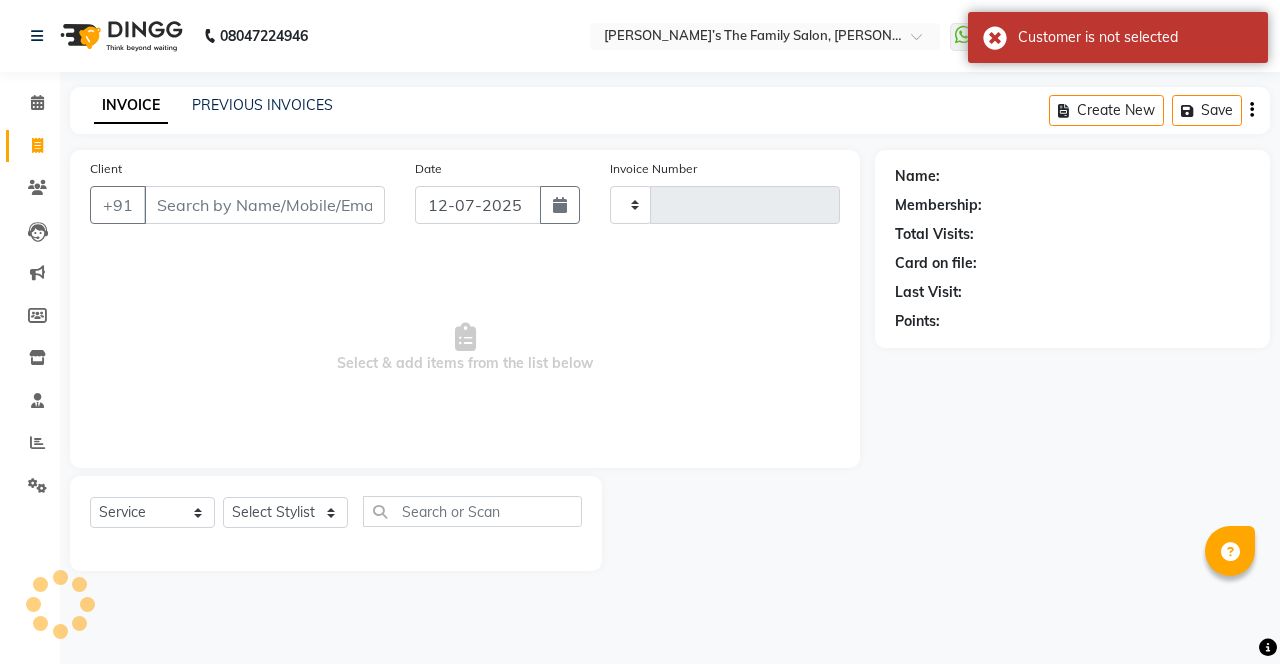 type on "2148" 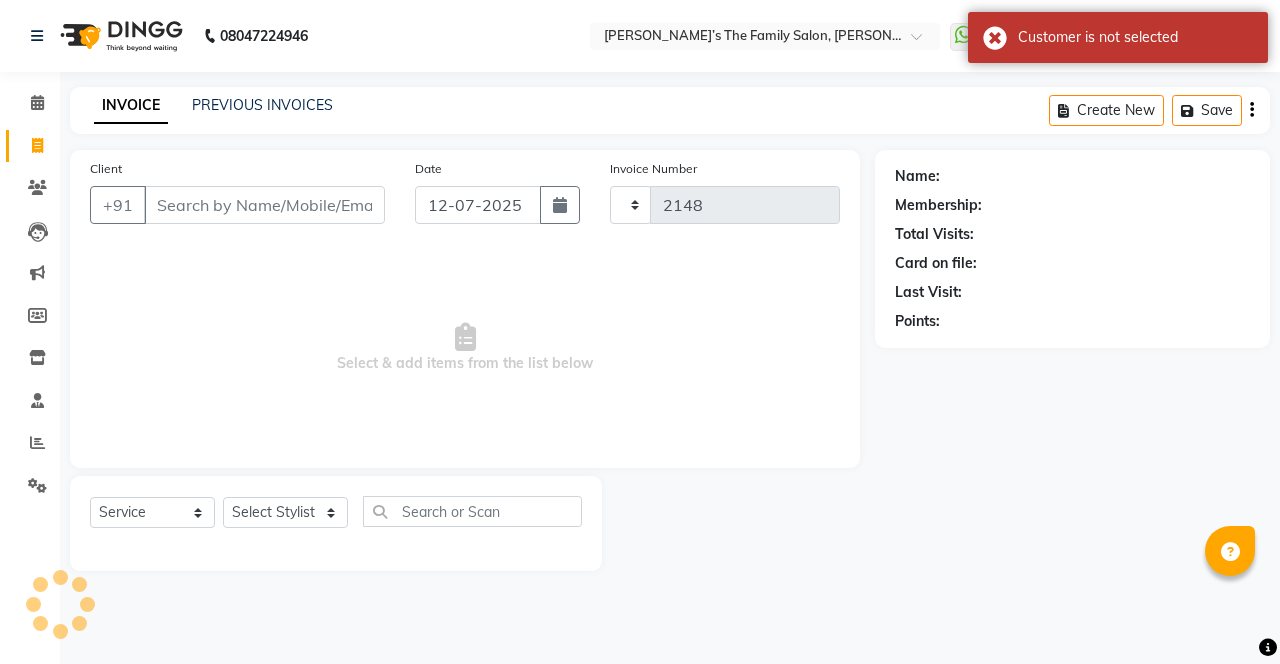 select on "8003" 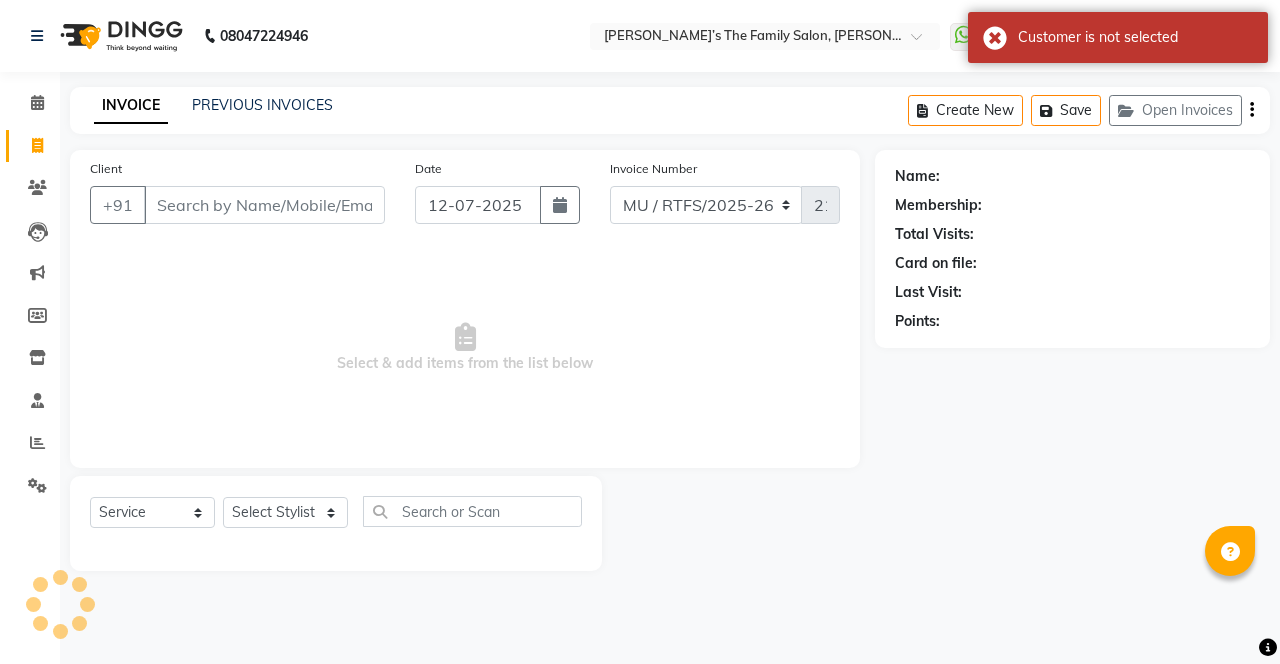 click on "Open Invoices" 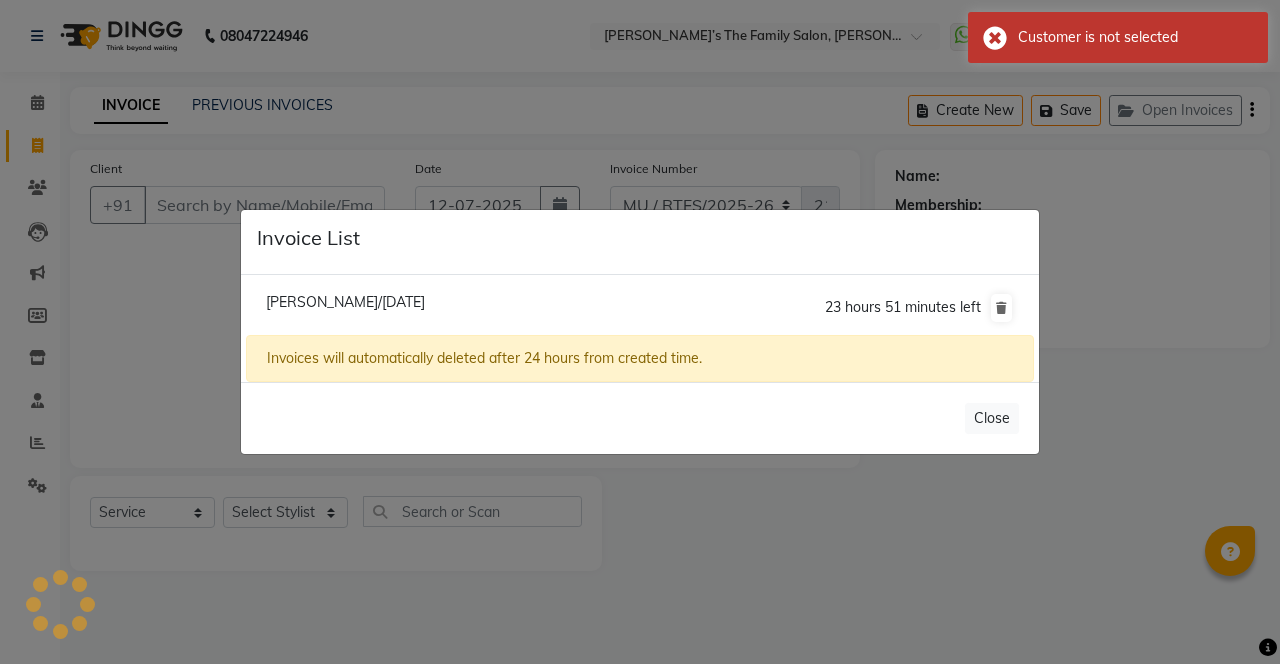 click on "[PERSON_NAME]/[DATE]  23 hours 51 minutes left" 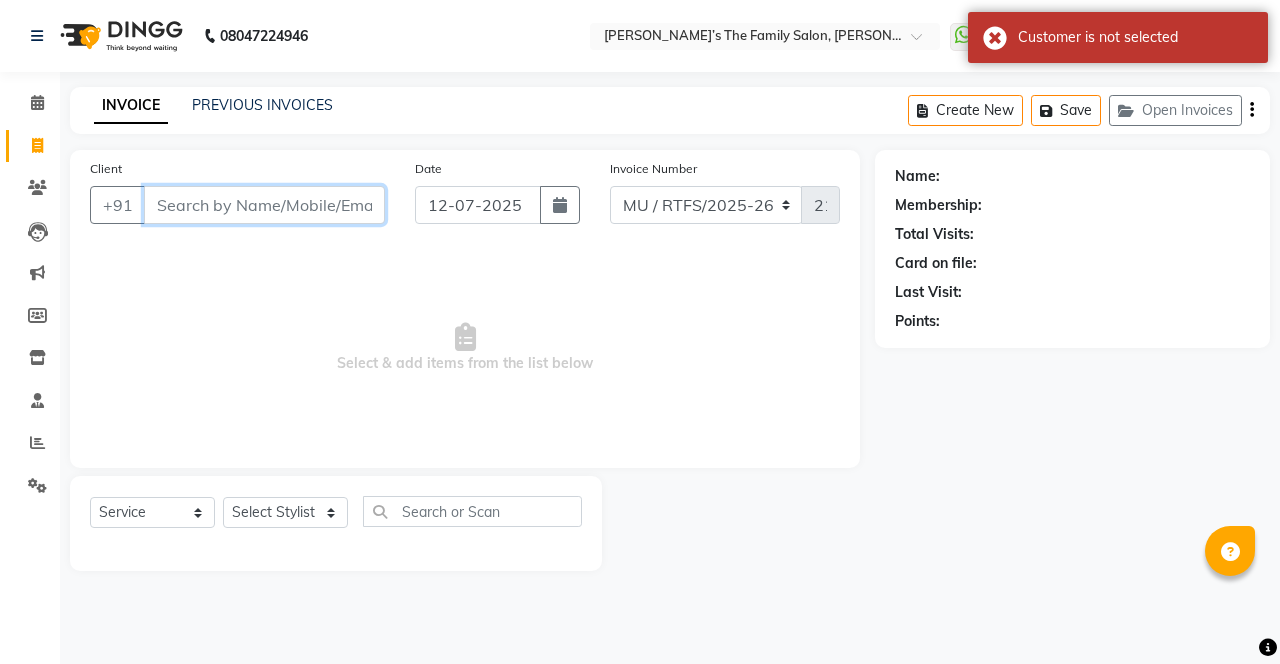 click on "Client" at bounding box center (264, 205) 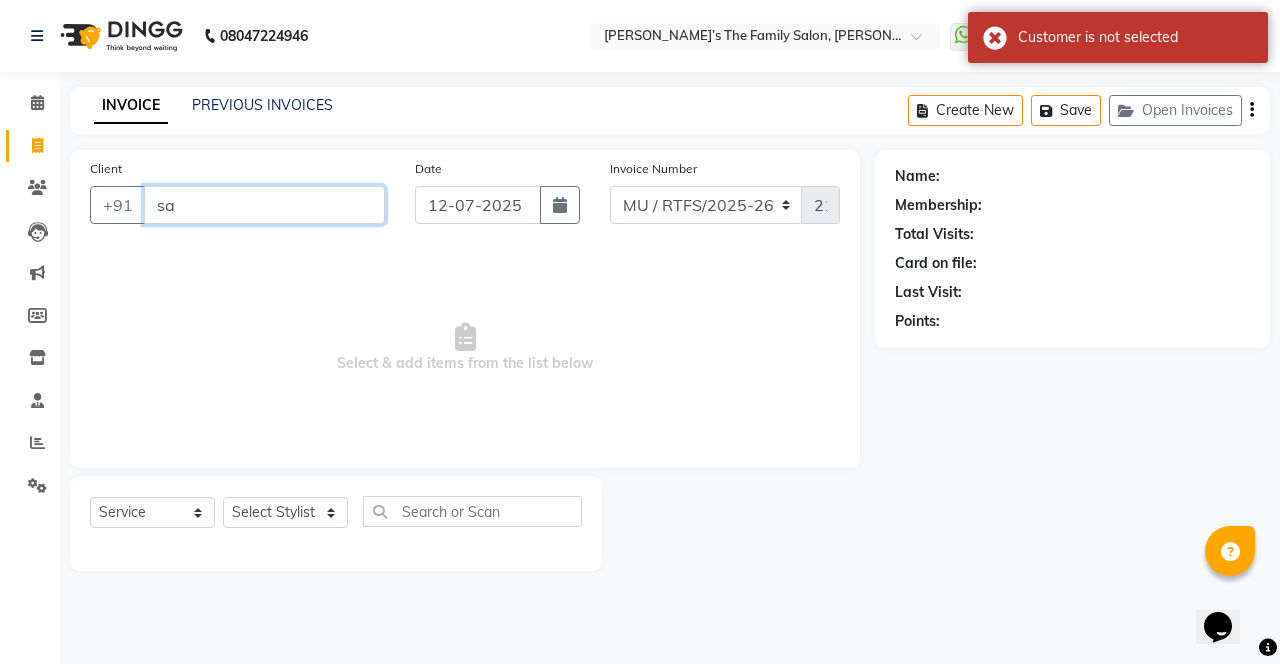 scroll, scrollTop: 0, scrollLeft: 0, axis: both 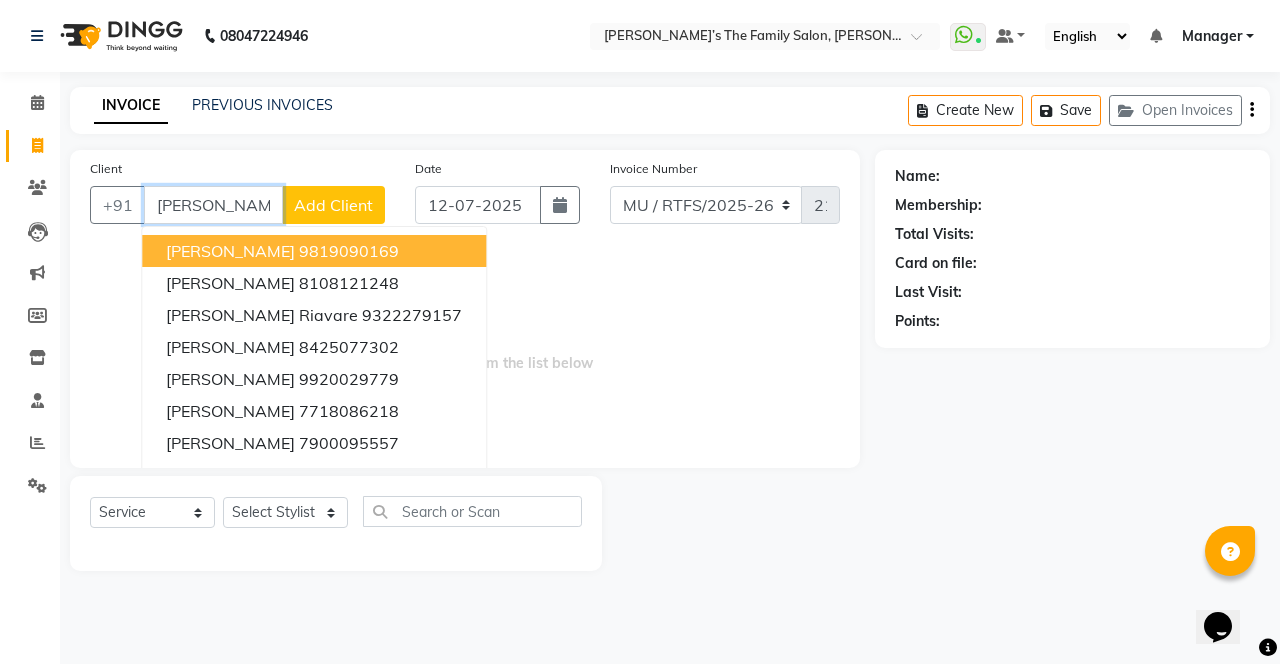 click on "[PERSON_NAME]" at bounding box center (230, 251) 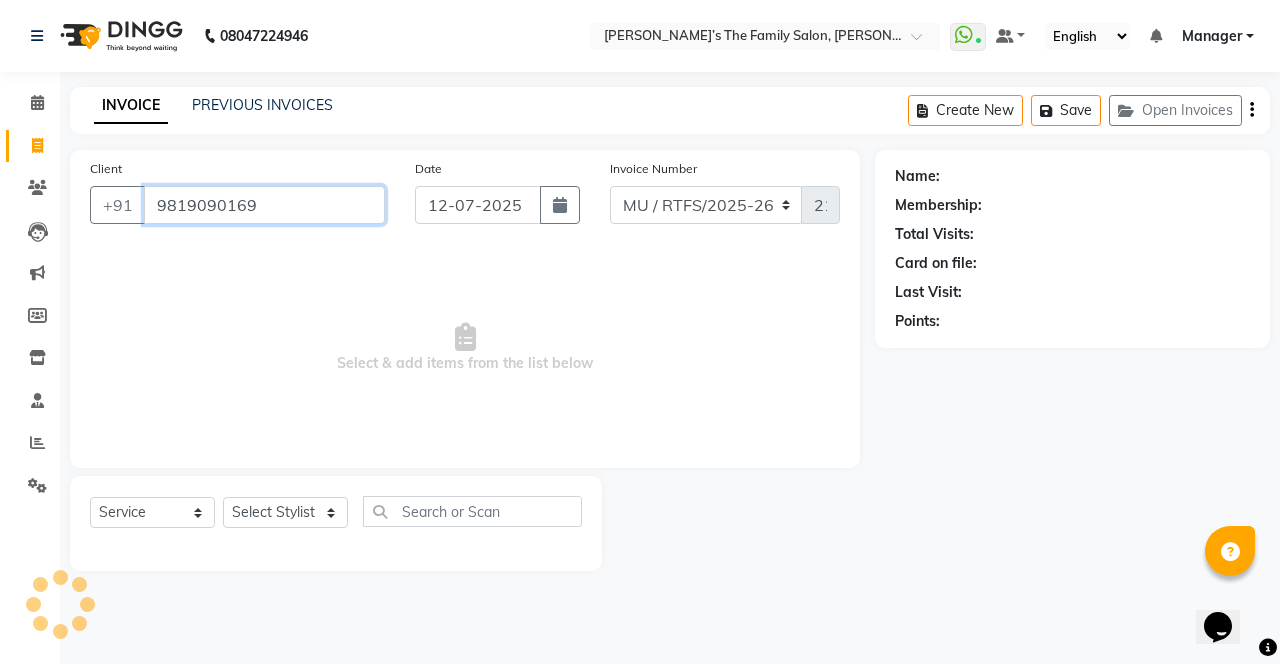 type on "9819090169" 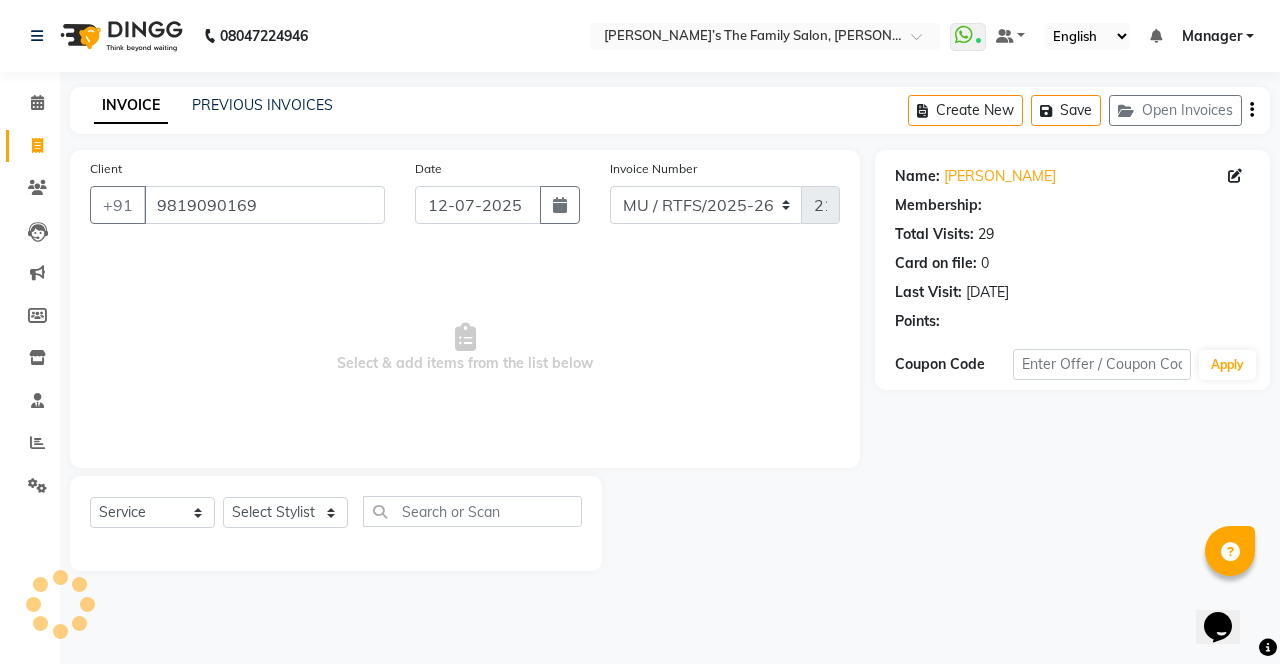 select on "1: Object" 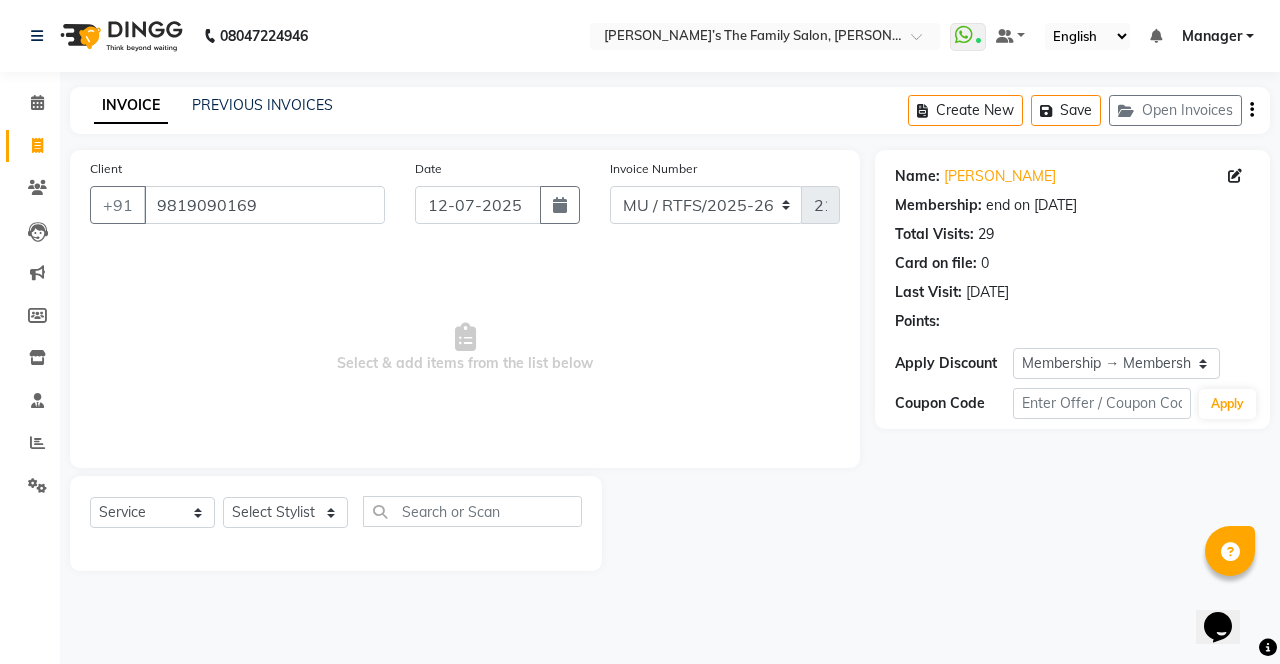 click on "[PERSON_NAME]" 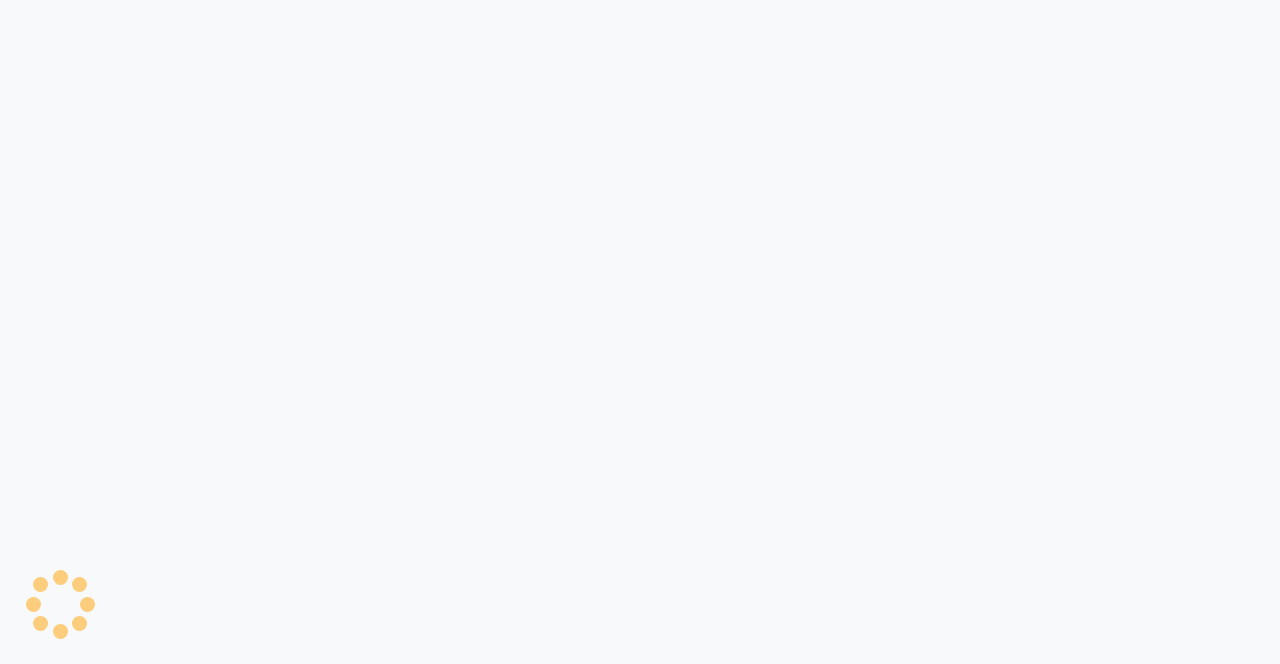 scroll, scrollTop: 0, scrollLeft: 0, axis: both 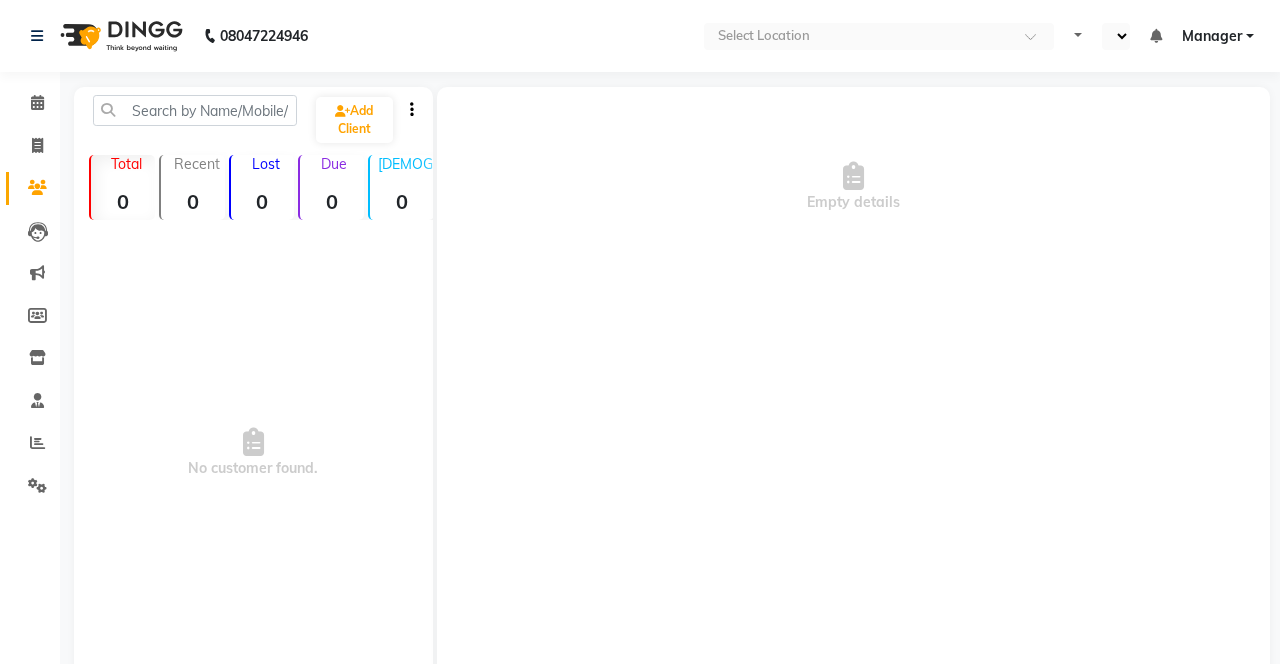 select on "en" 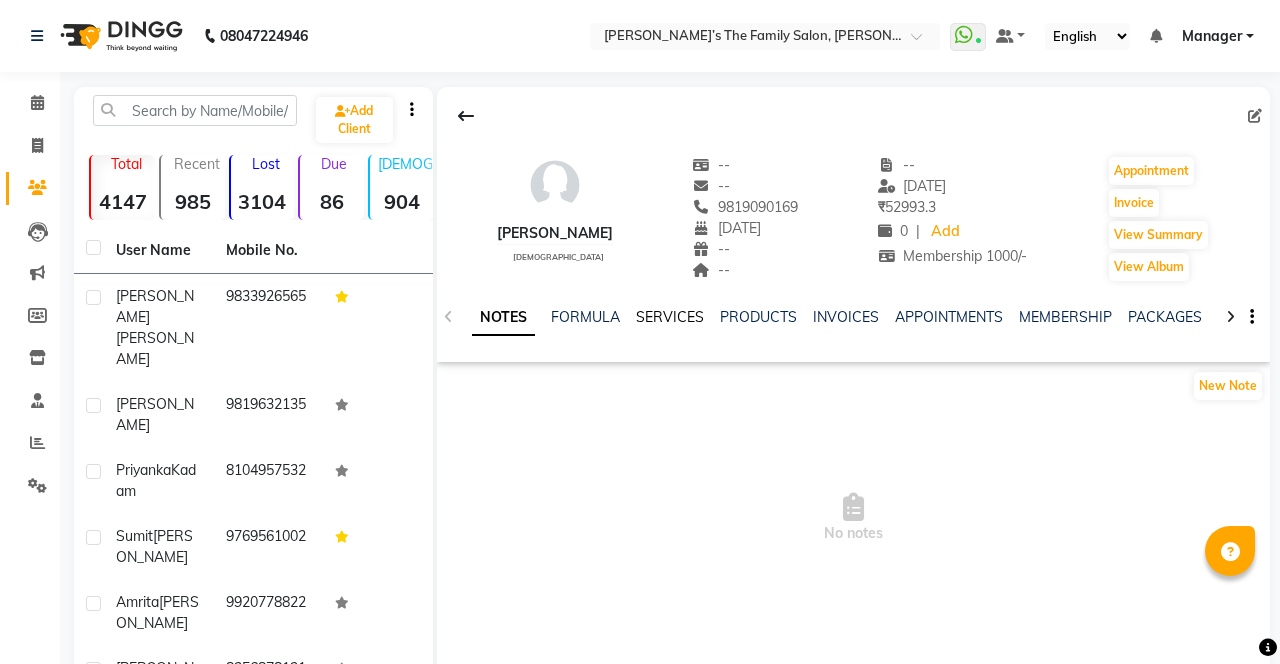 click on "SERVICES" 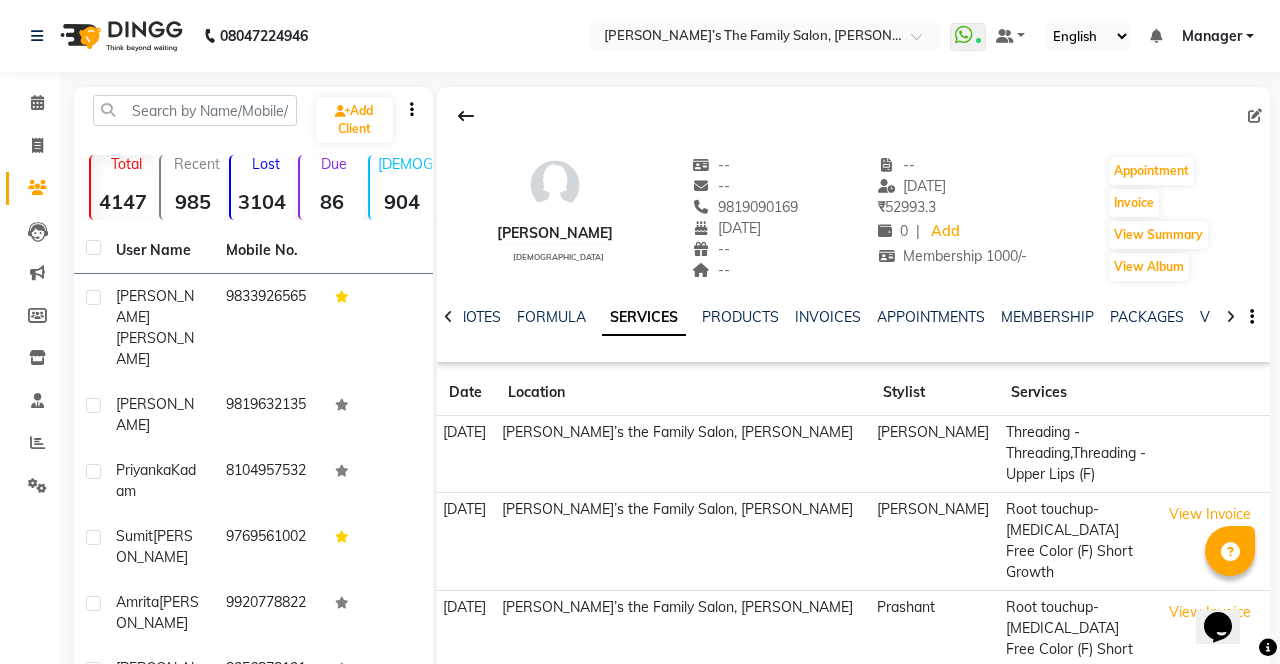 scroll, scrollTop: 0, scrollLeft: 0, axis: both 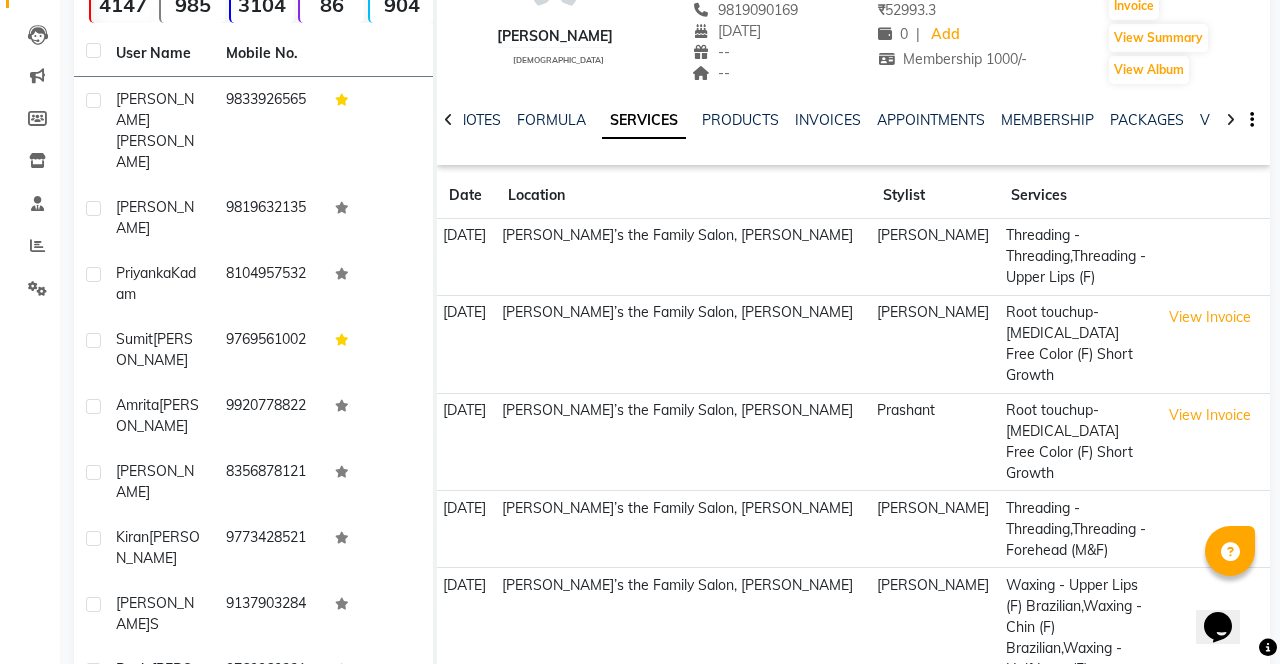 click on "View Invoice" 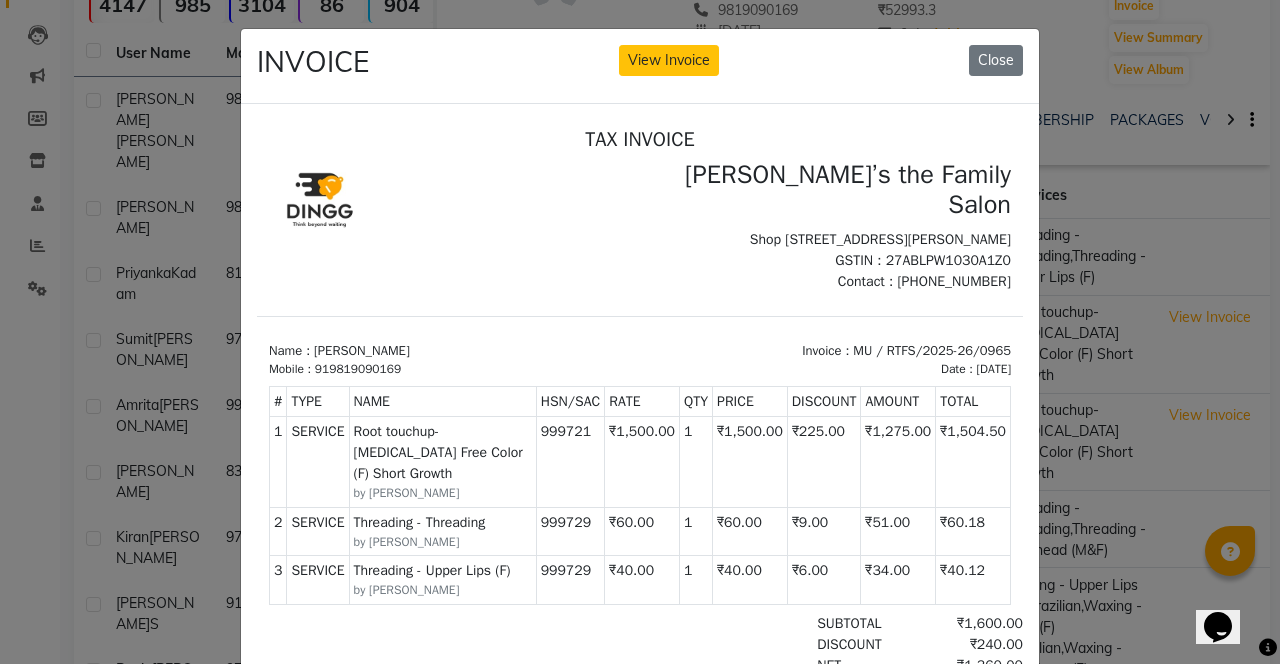 scroll, scrollTop: 16, scrollLeft: 0, axis: vertical 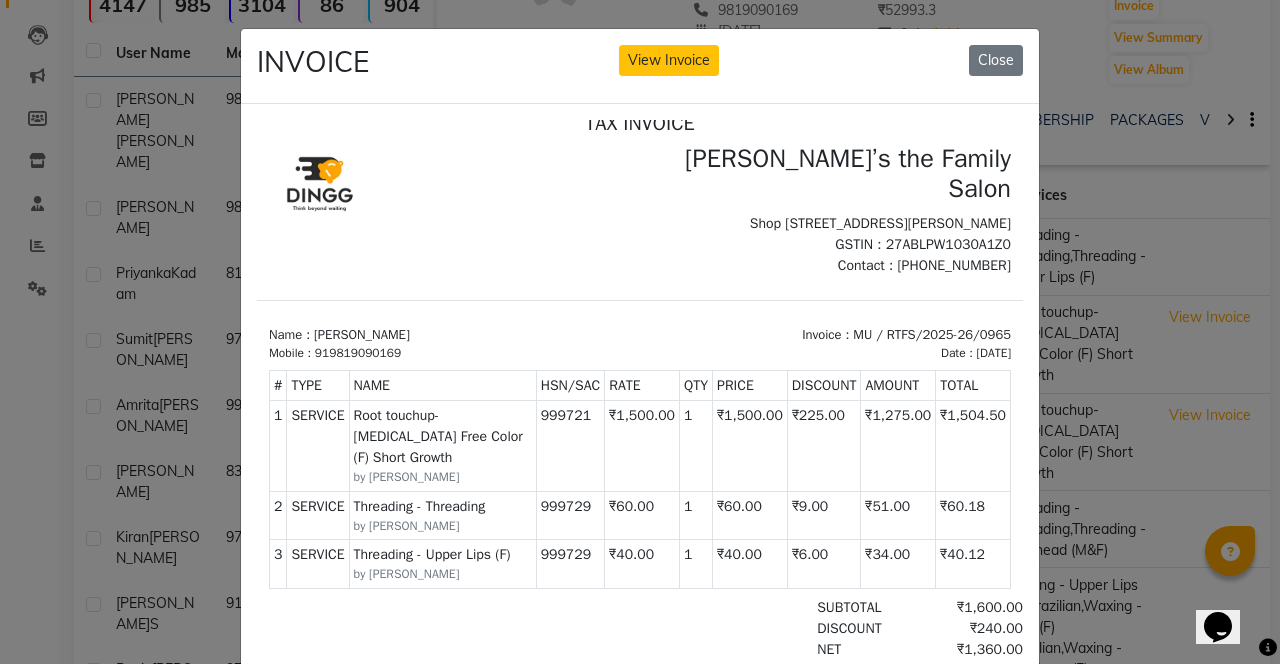 click on "Close" 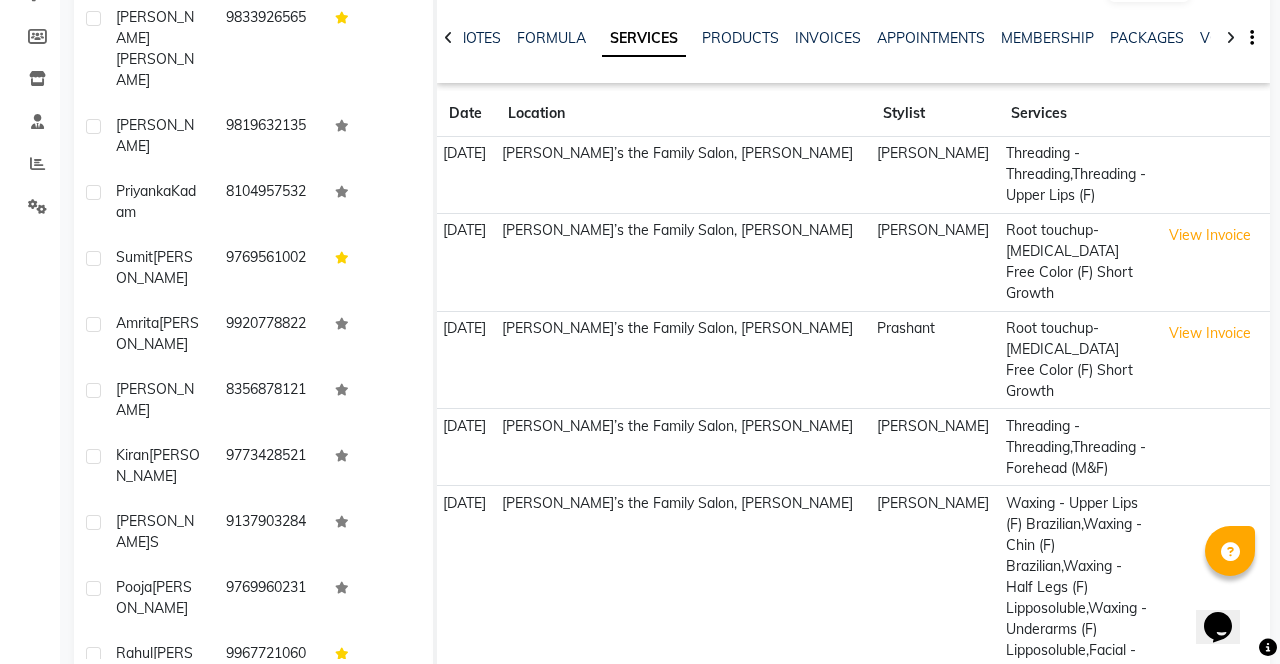 scroll, scrollTop: 284, scrollLeft: 0, axis: vertical 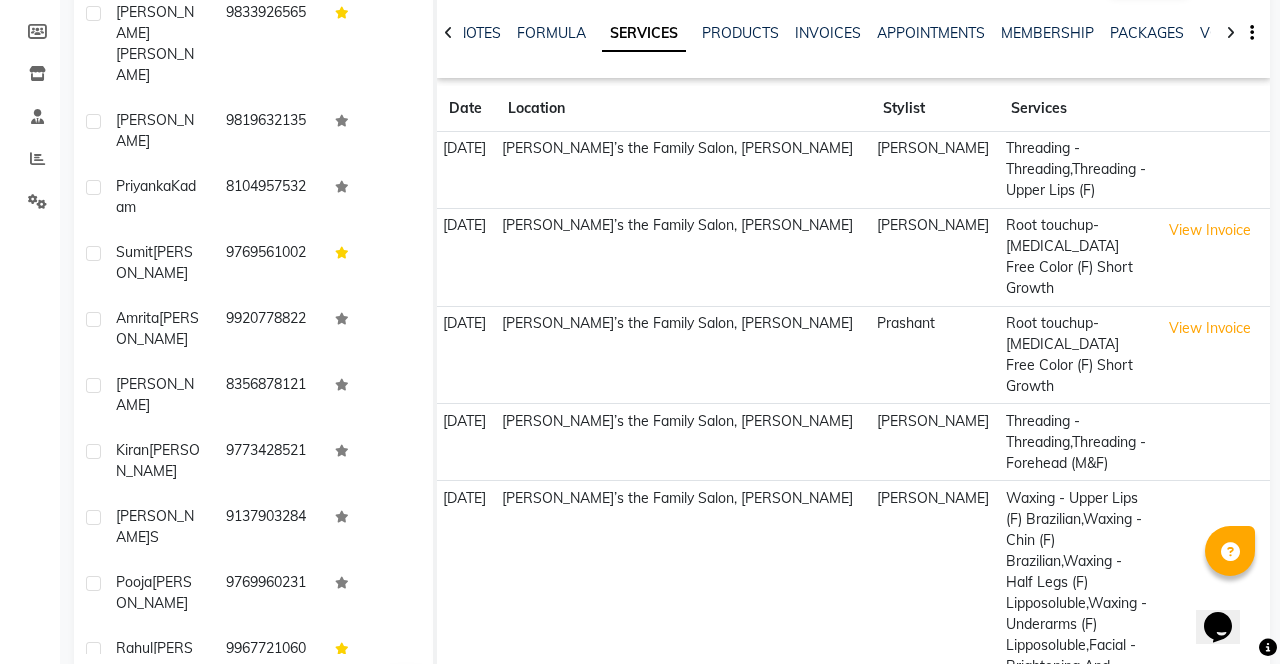 click on "View Invoice" 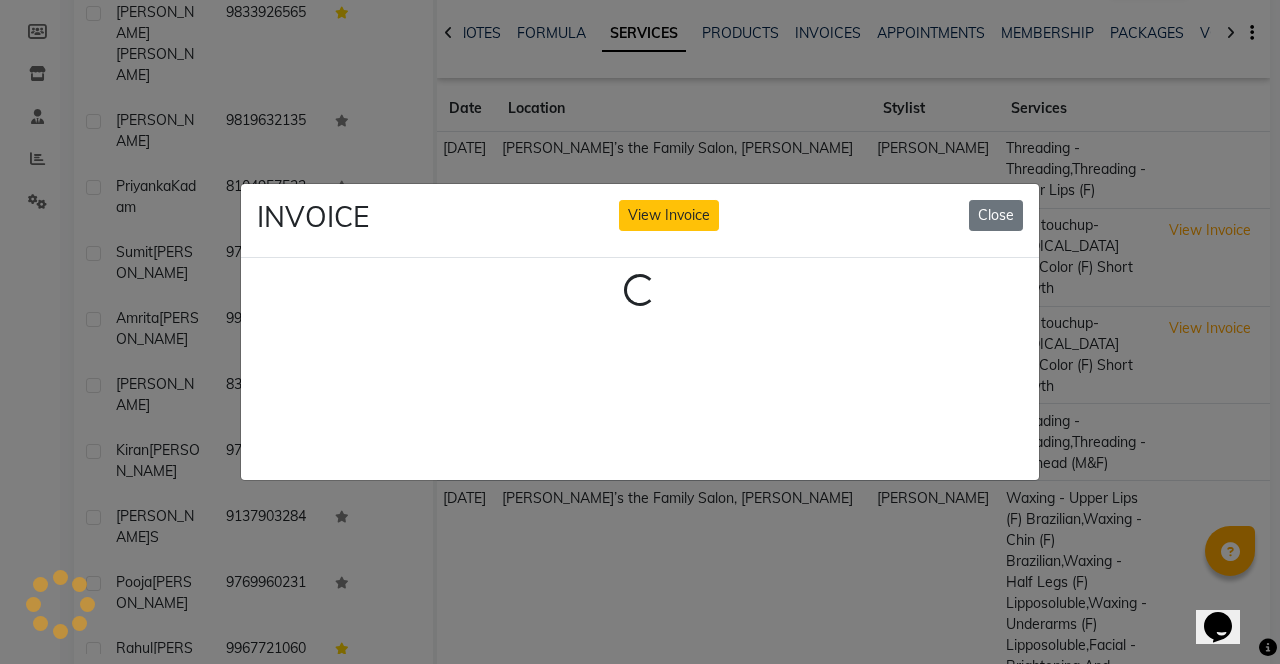 click on "Close" 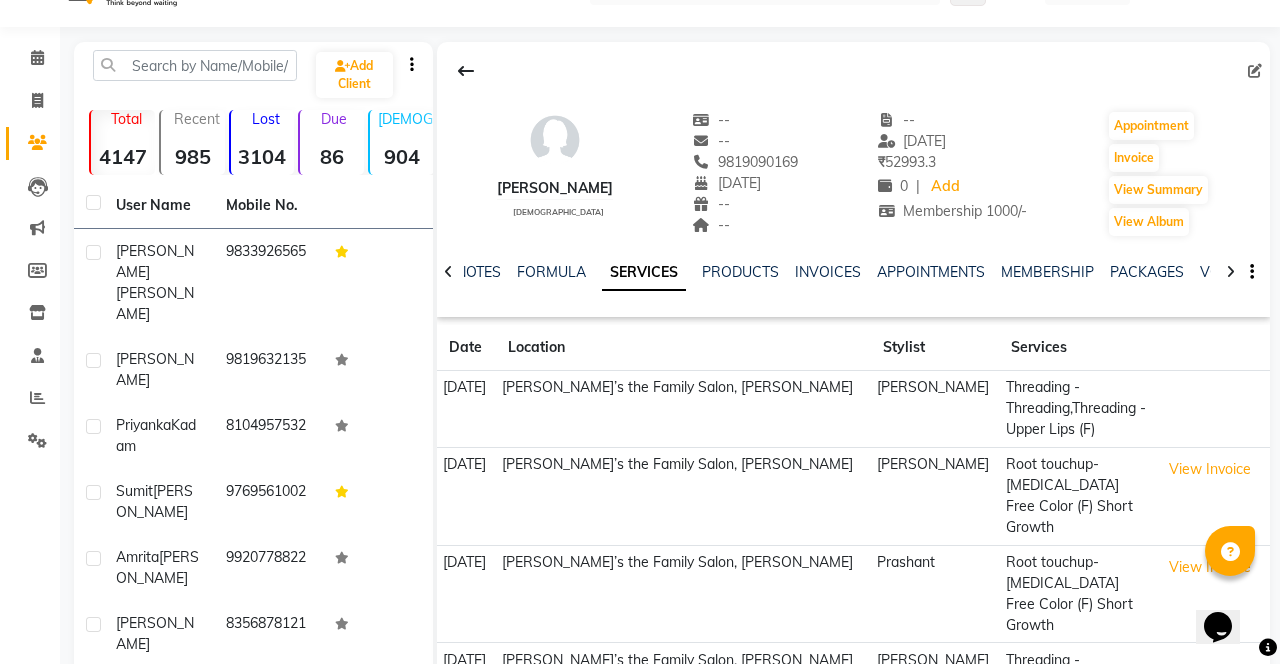 scroll, scrollTop: 0, scrollLeft: 0, axis: both 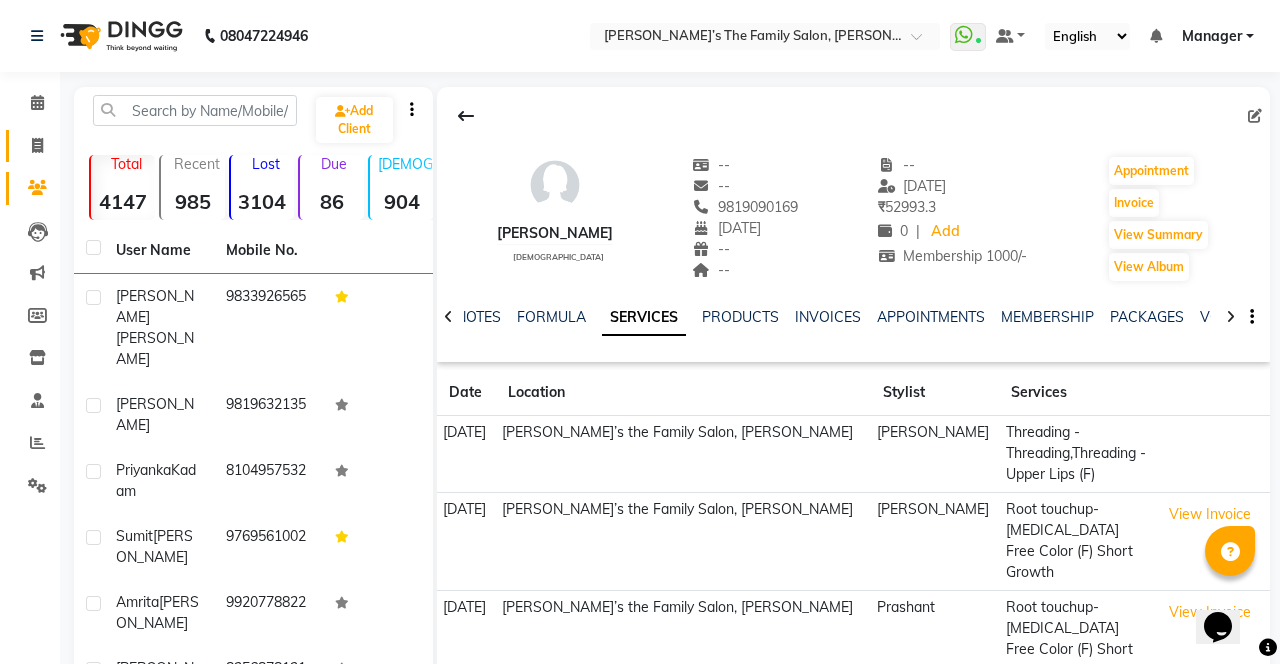 click 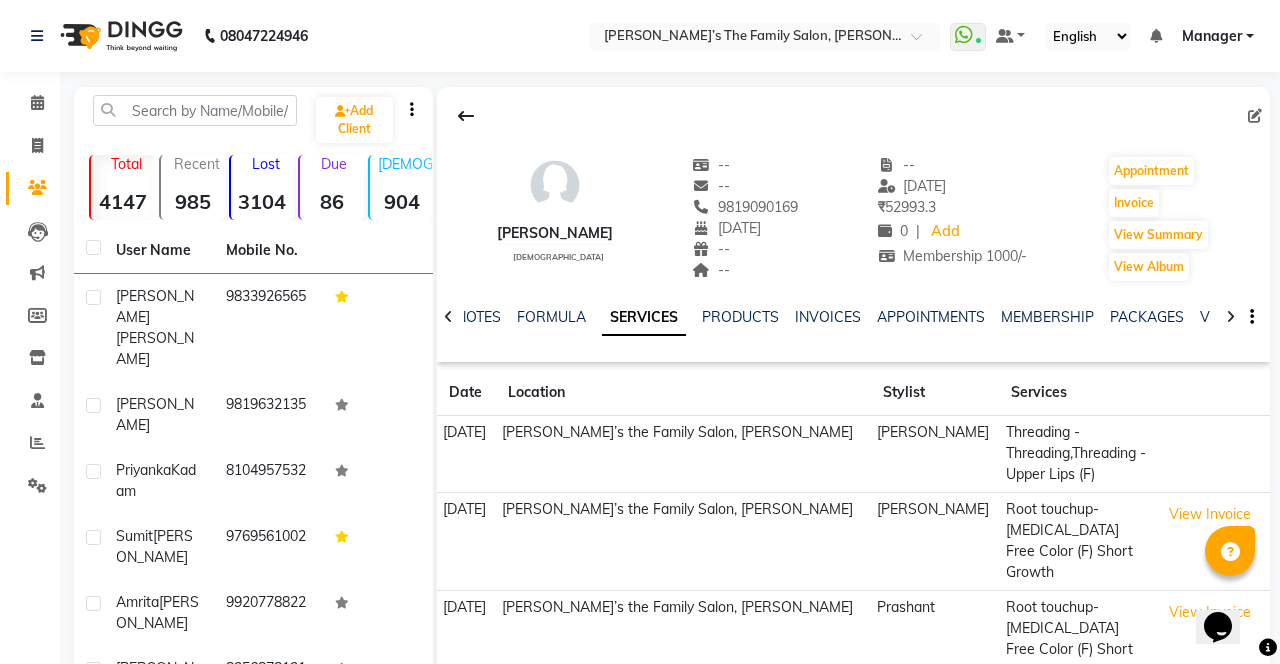 select on "service" 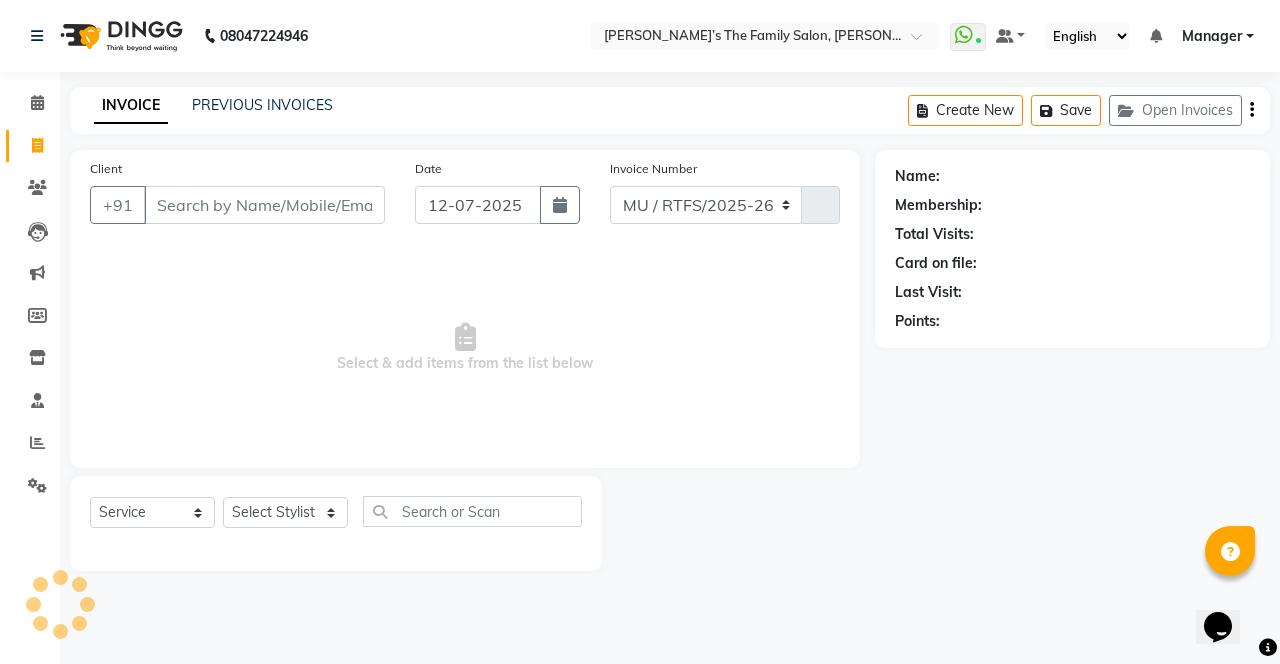 select on "8003" 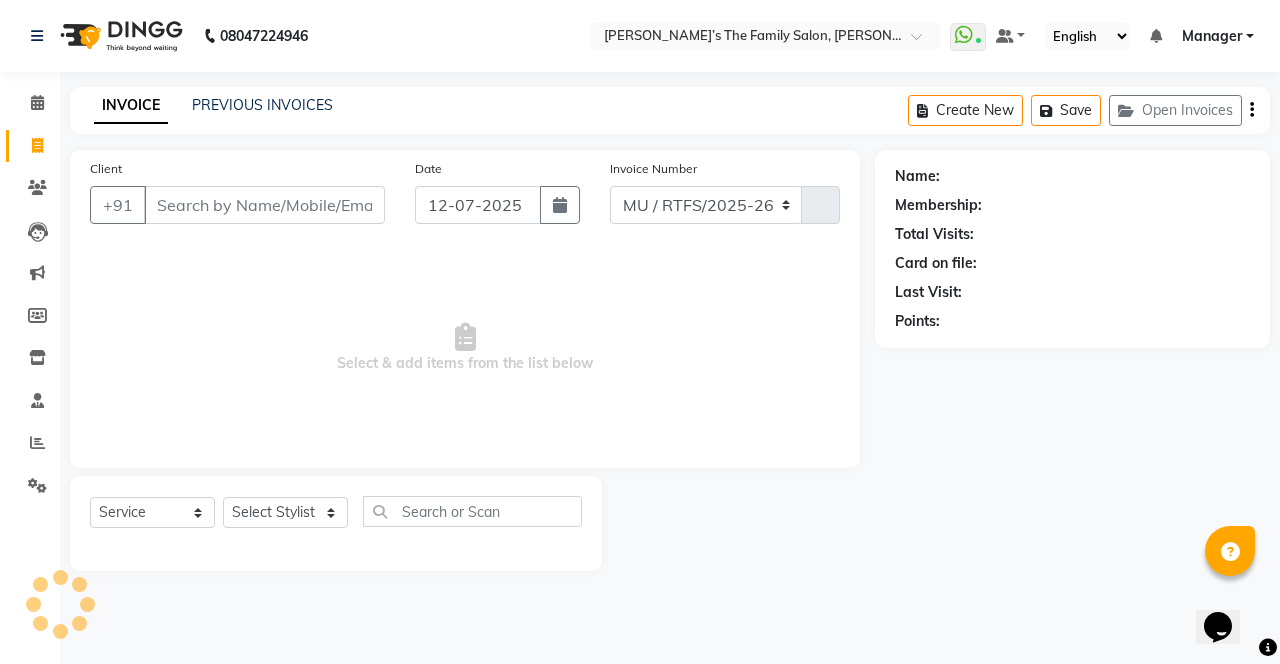 type on "2148" 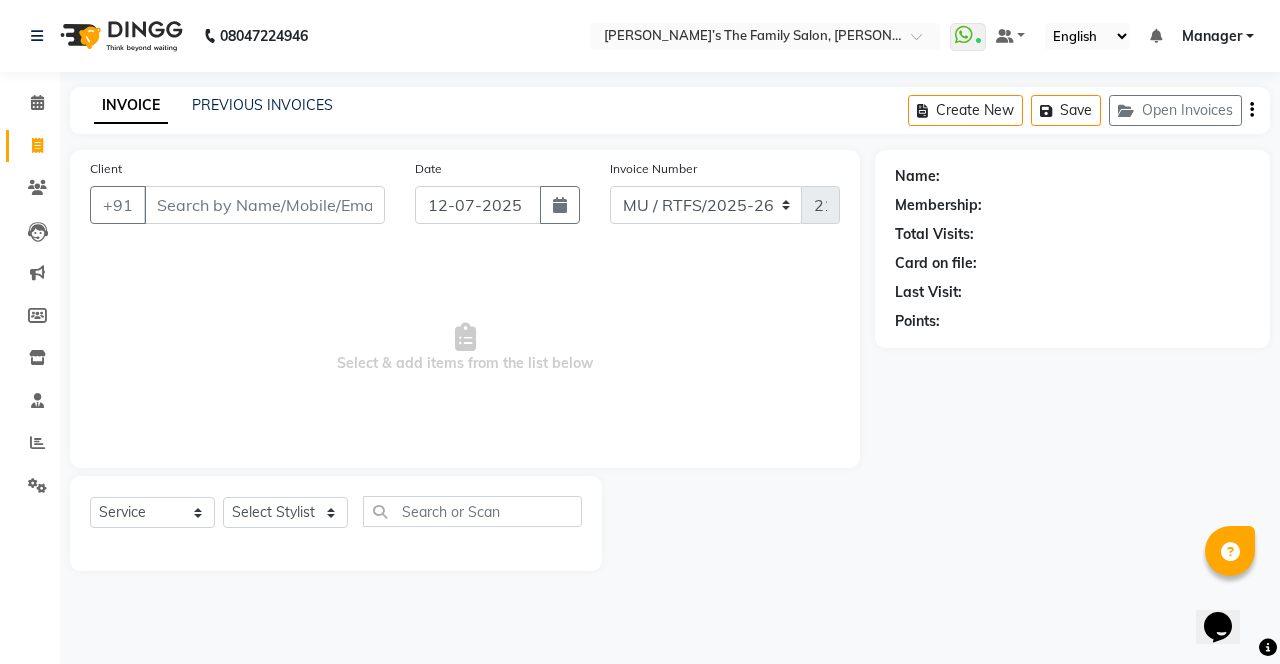 click on "Open Invoices" 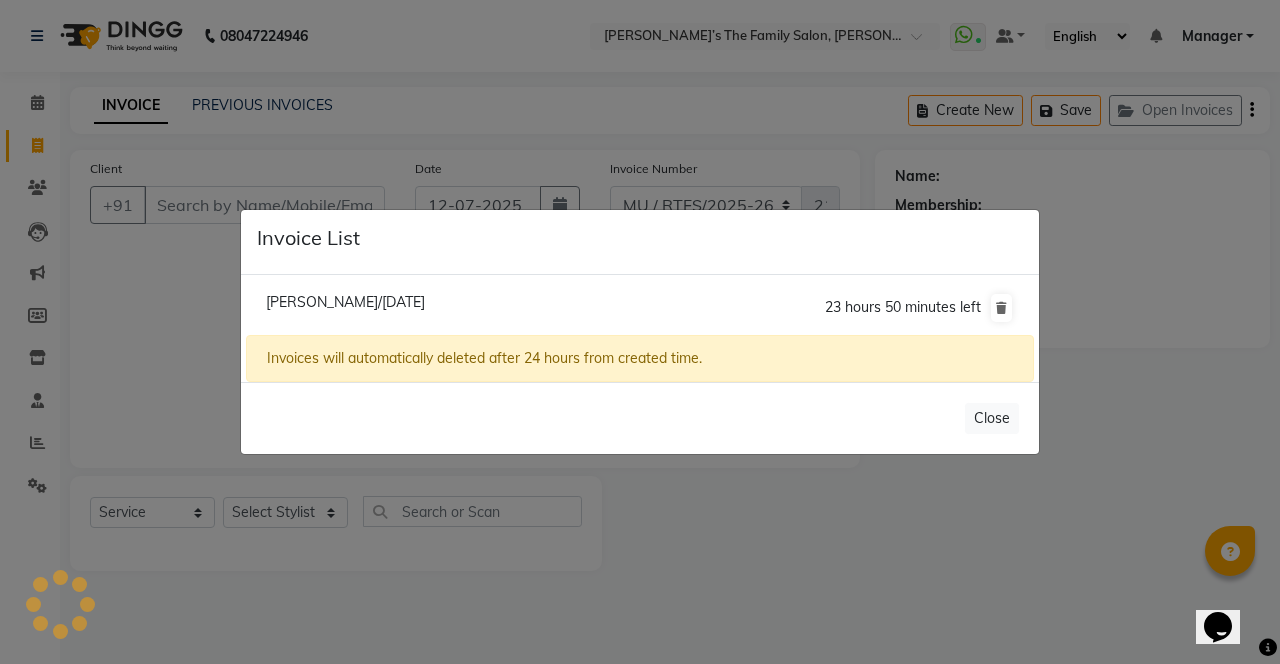 click on "[PERSON_NAME]/[DATE]  23 hours 50 minutes left" 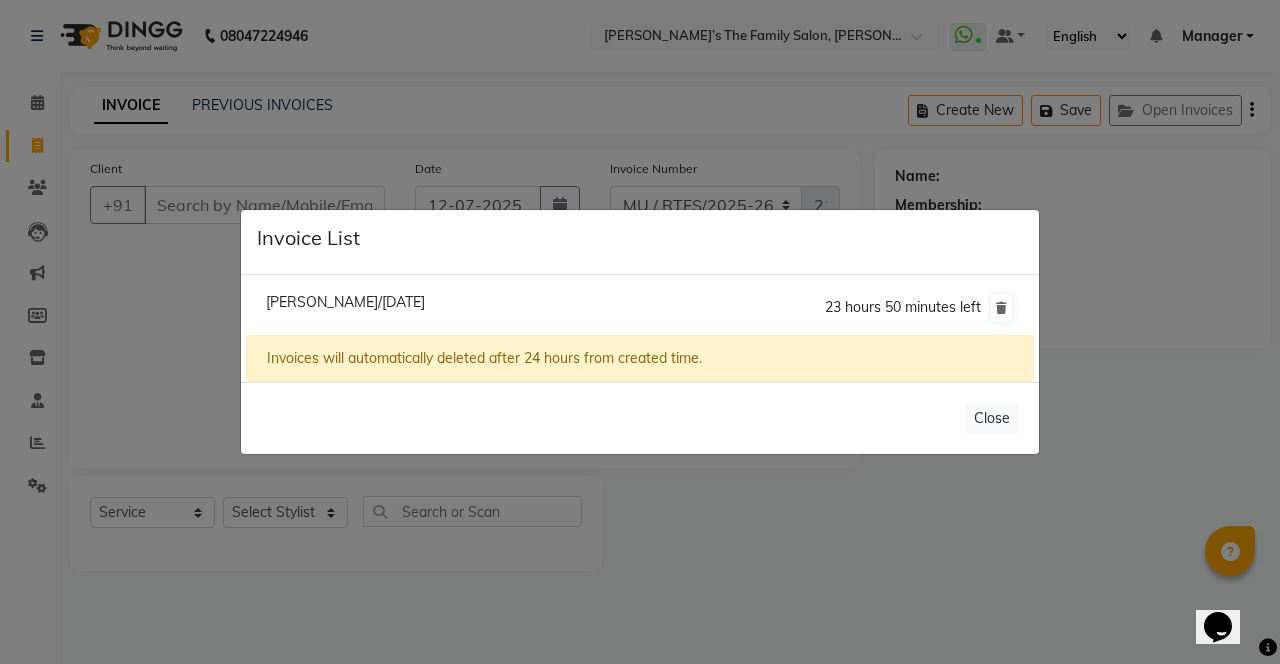 click on "[PERSON_NAME]/[DATE]" 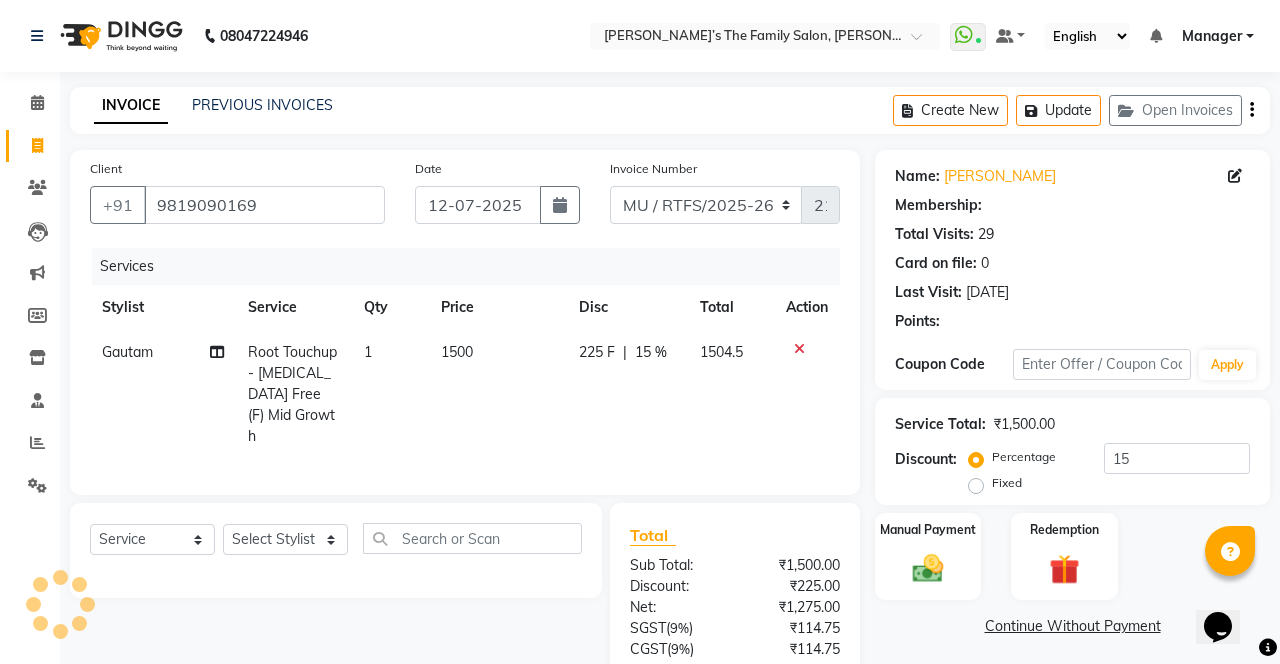 type on "0" 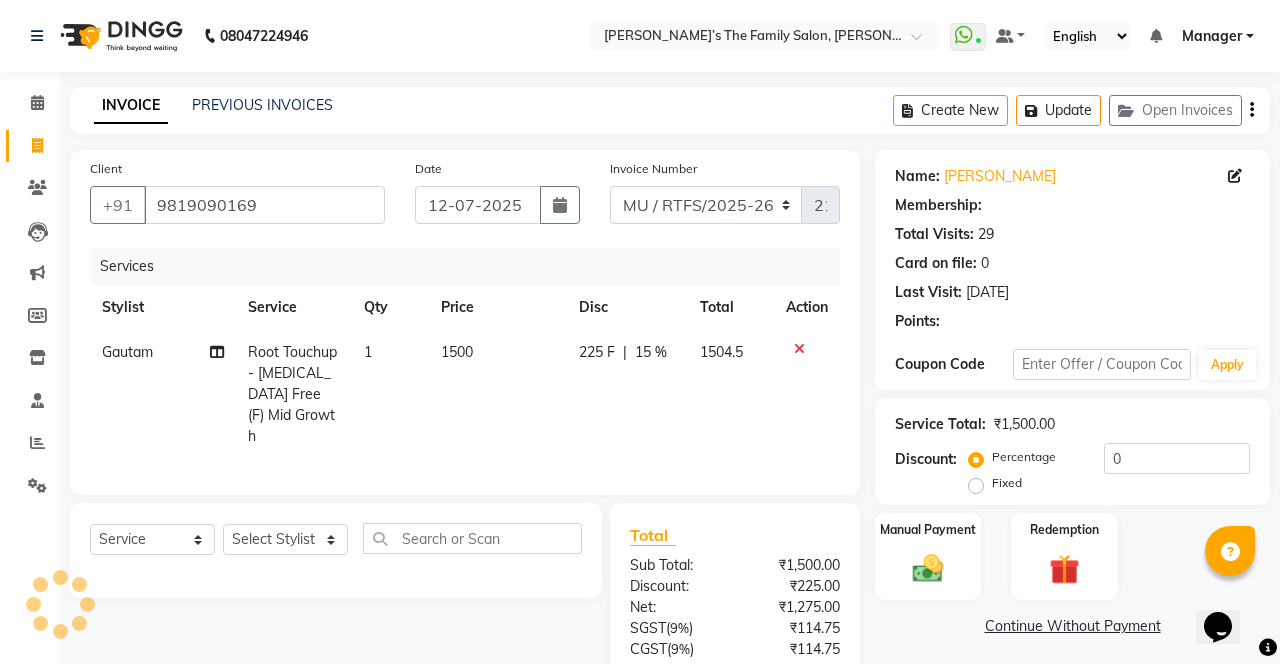 select on "1: Object" 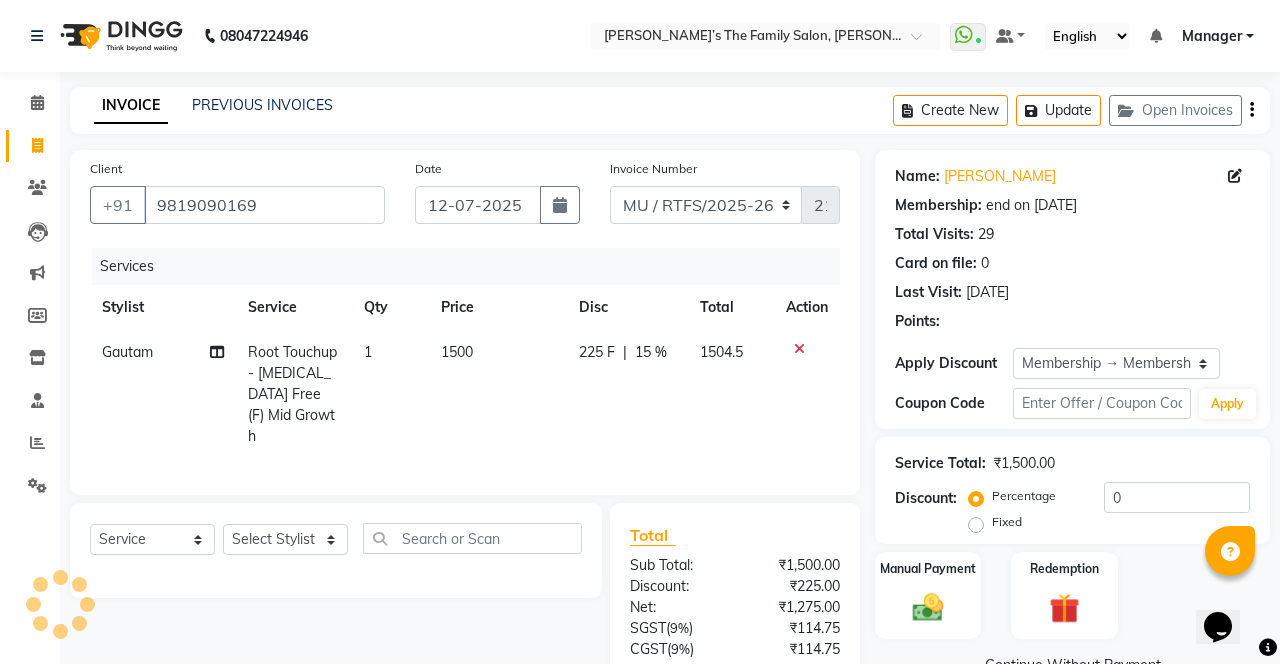 type on "15" 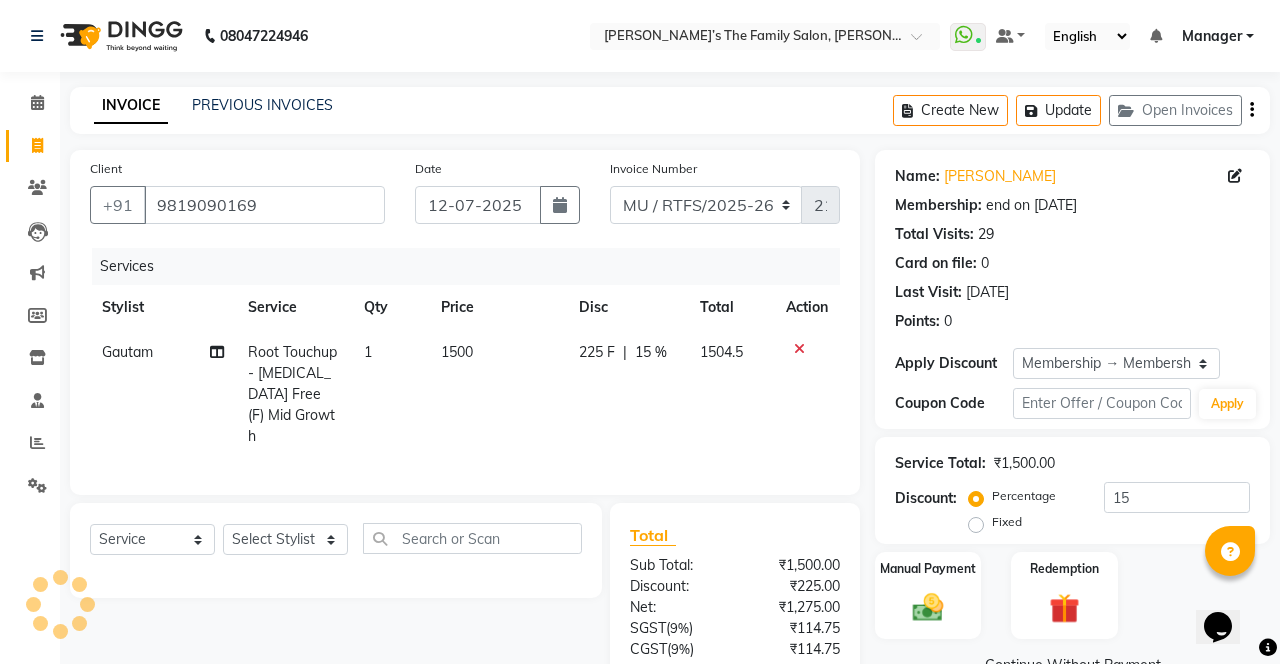 click on "1500" 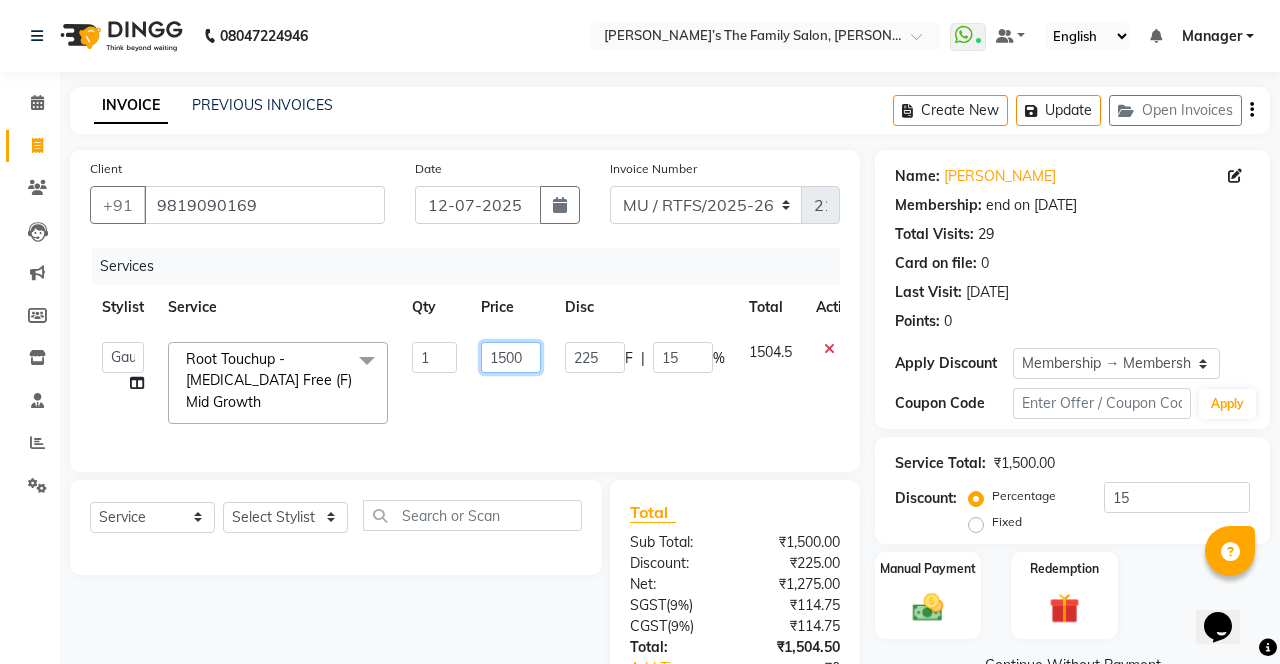 click on "1500" 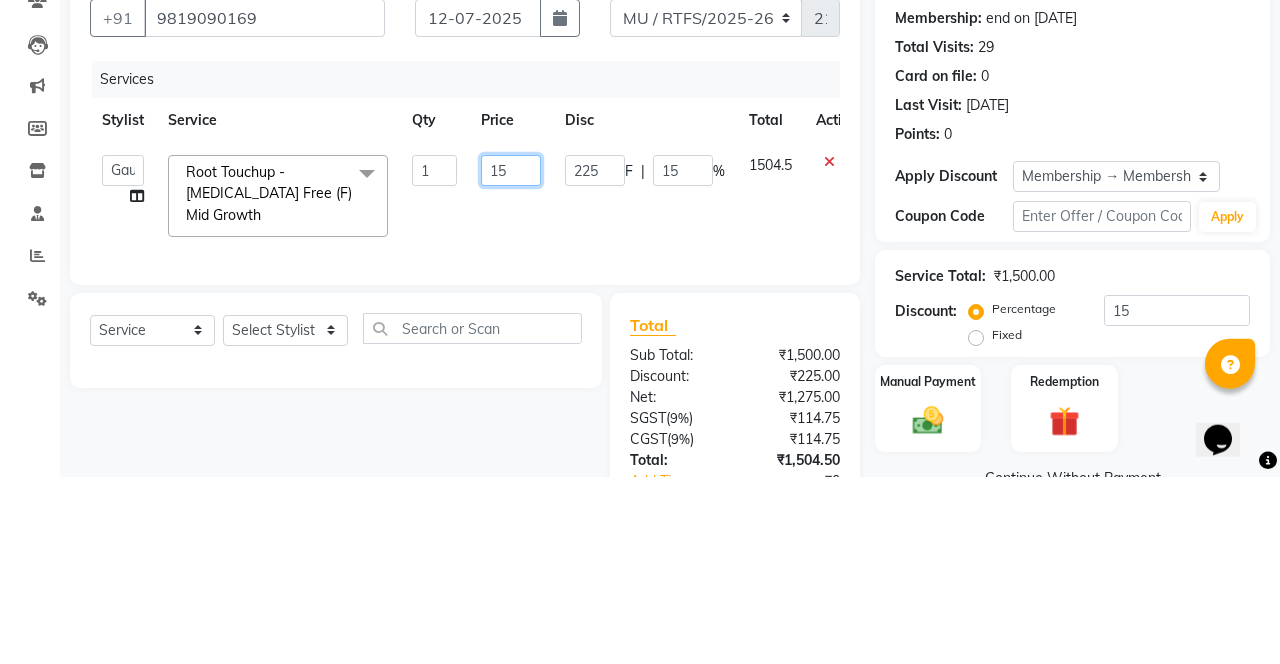 type on "1" 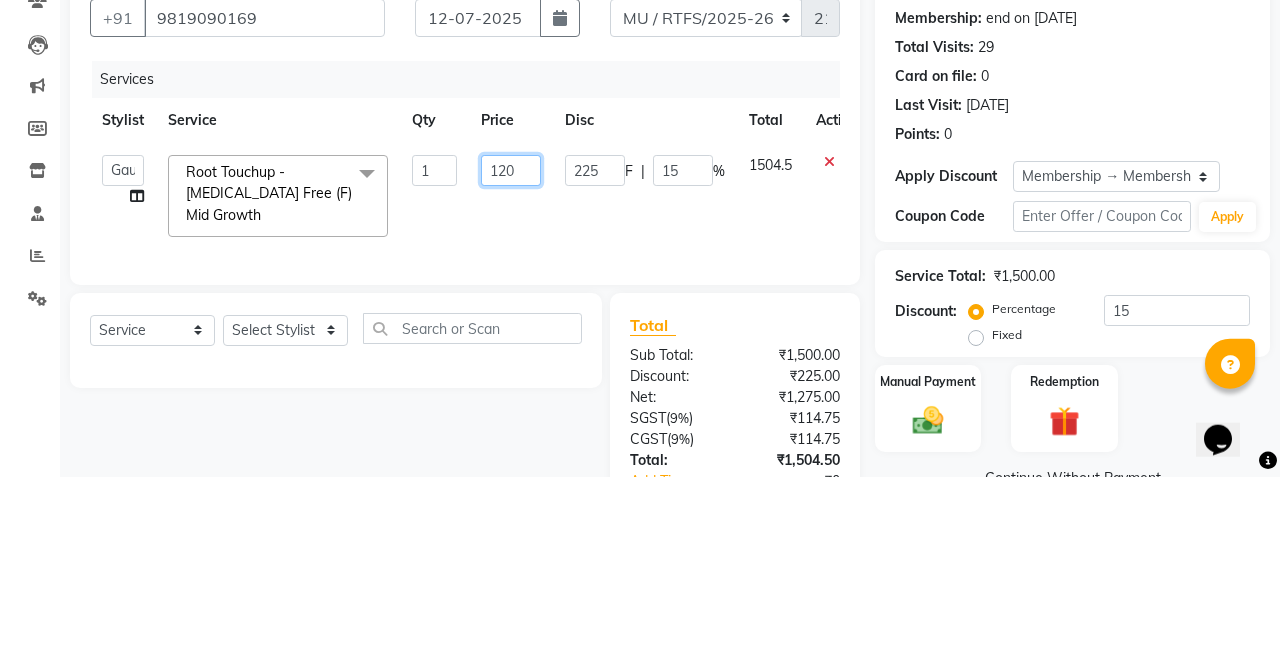 type on "1200" 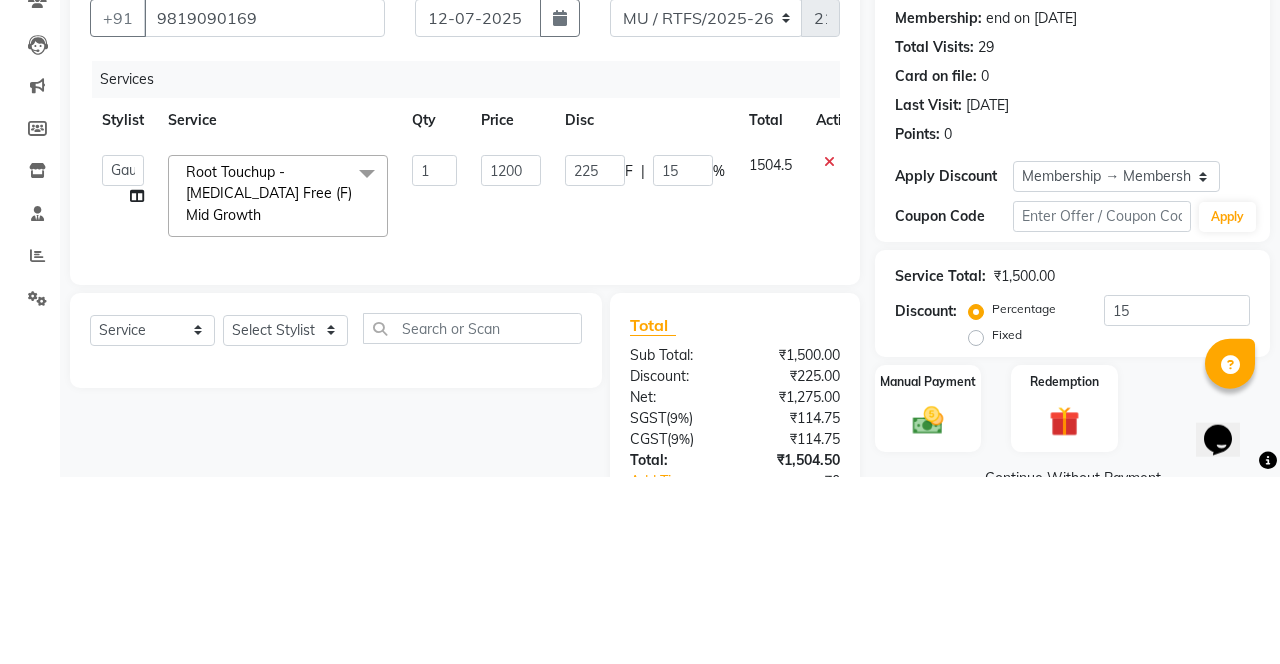 click on "Aarohi P   [PERSON_NAME]   [PERSON_NAME]   Ariba   [PERSON_NAME]   [PERSON_NAME] A   Gautam    House sale   [PERSON_NAME]   [PERSON_NAME]    Manager   Meenakshi   Noor   Prashant    [PERSON_NAME]    [PERSON_NAME]   [PERSON_NAME]   [PERSON_NAME]   Vikas H   [PERSON_NAME] Touchup - [MEDICAL_DATA] Free  (F) Mid Growth  x Back Full Bleach Back Half Bleach Face Bleach Full Body Bleach Hands Bleach Legs Full Bleach Legs Half Bleach Stomach Bleach Bleach - Face Bleach (M&F) Bleach - Full Back ( Including Neck ) (F) Bleach - Half Back (F) Bleach - Full Hands (M&F) Bleach - Half Legs (M&F) Bleach - Full Legs (F) Bleach - Full Body (F) Bleach - Stomach (F) Bleach - U/A (F) Premium Clean Up - O3 - Snovite / Active Blends - [PERSON_NAME]'S (M&F) Threading - Threading Threading - Forehead (M&F) Threading - Upper Lips (F) Threading - Chin F Threading - Side lock (F) D-Tan - Face D-Tan (M&F) D-Tan - Hand D-Tan (M&F) D-Tan - Underarms D-Tan (M&F) D-Tan - Full Back D-Tan (F) D-Tan - Half Back D-Tan (F) Basic Pedicure" 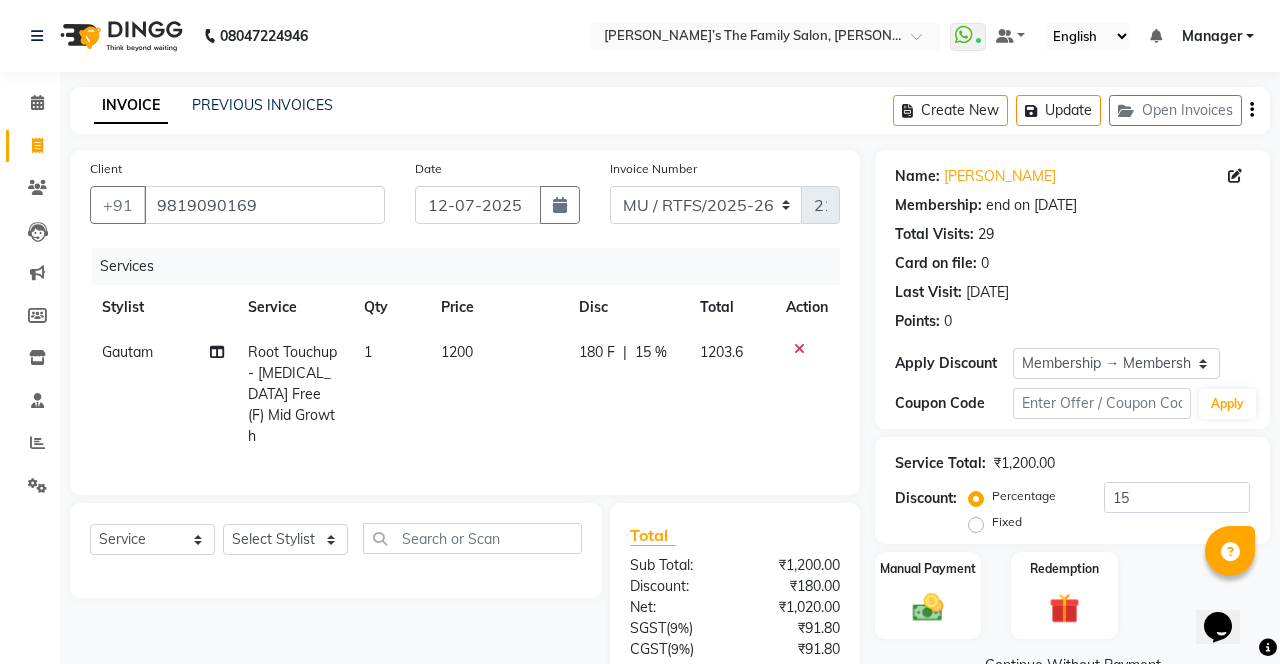 scroll, scrollTop: 97, scrollLeft: 0, axis: vertical 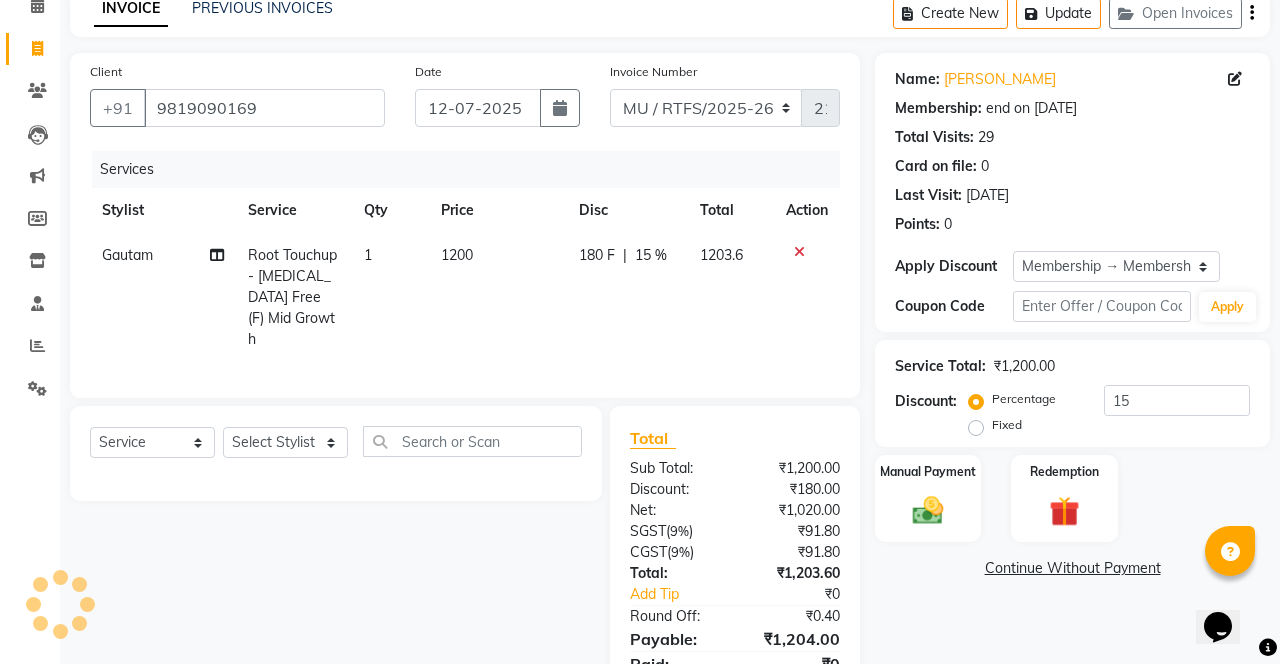 click on "Manual Payment" 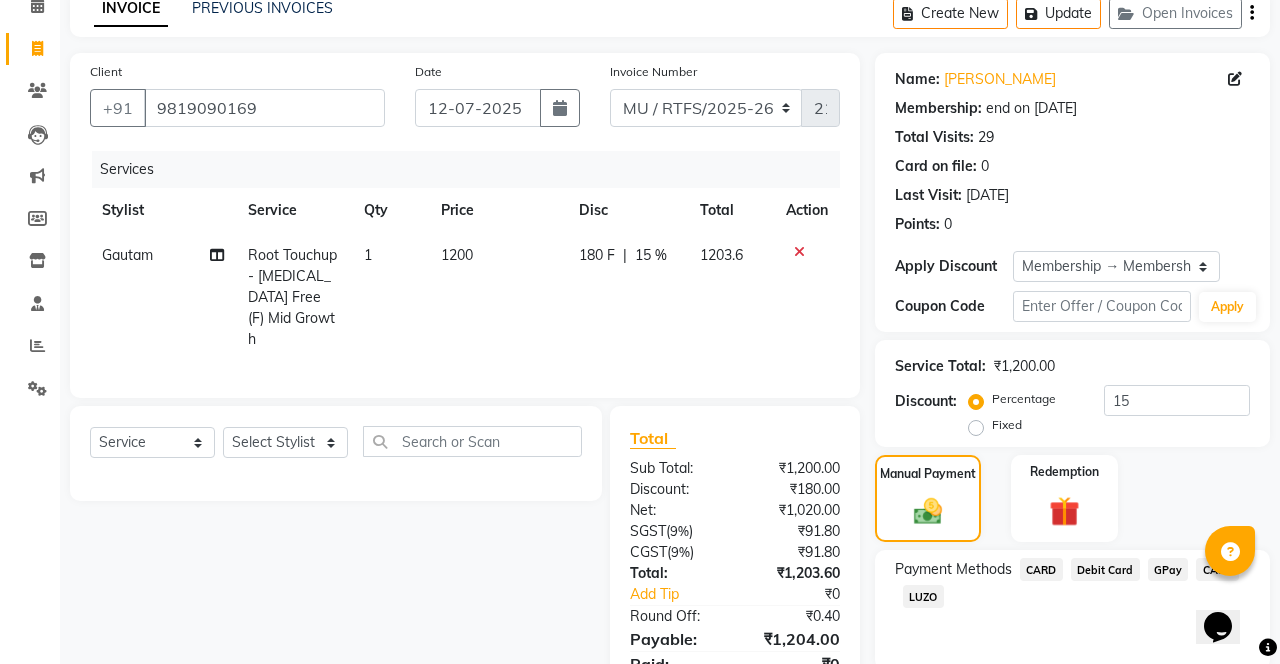 click on "GPay" 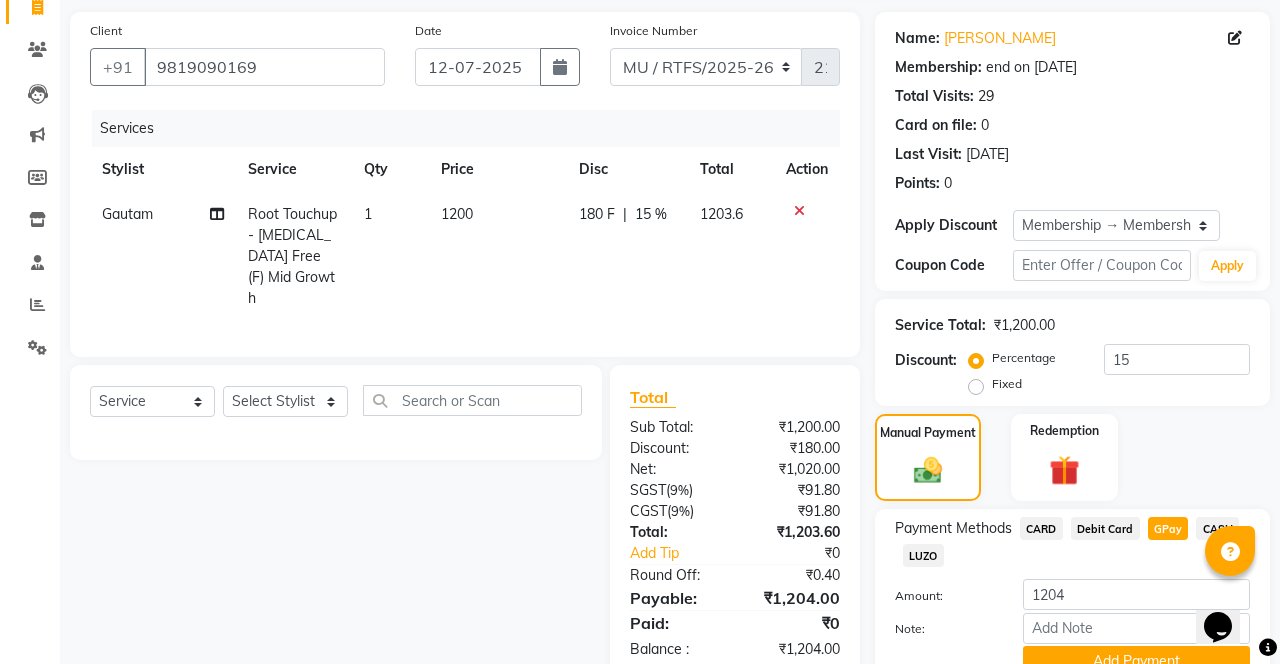 scroll, scrollTop: 163, scrollLeft: 0, axis: vertical 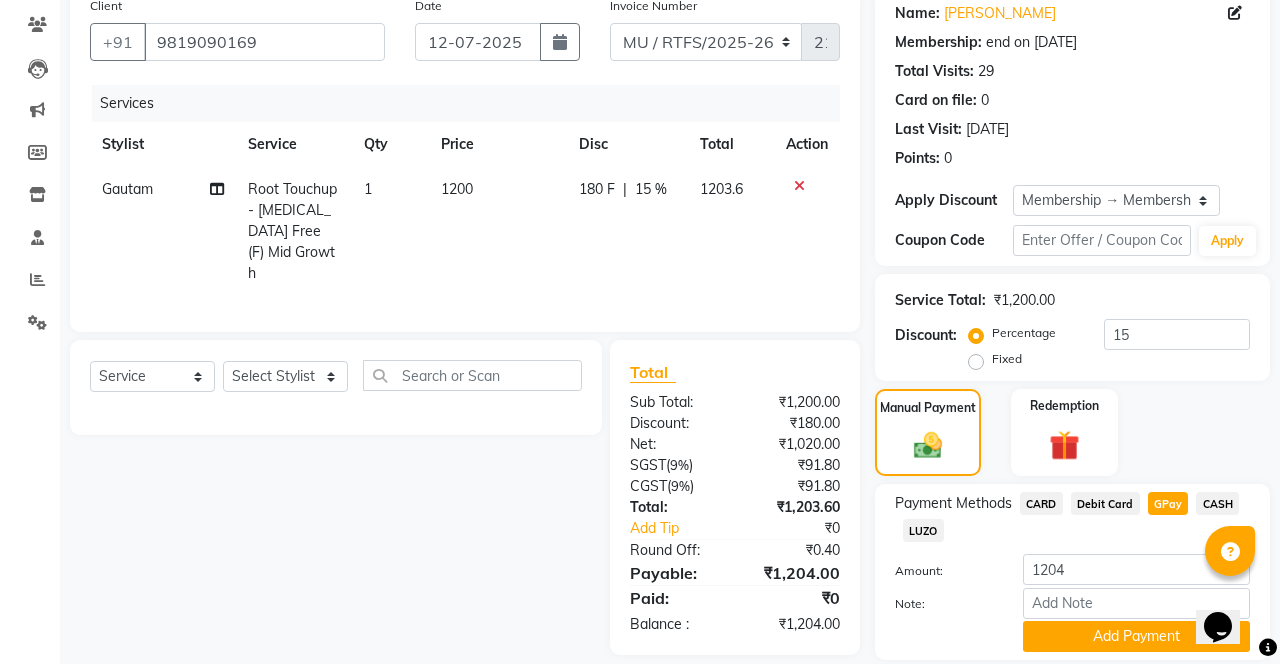 click on "Add Payment" 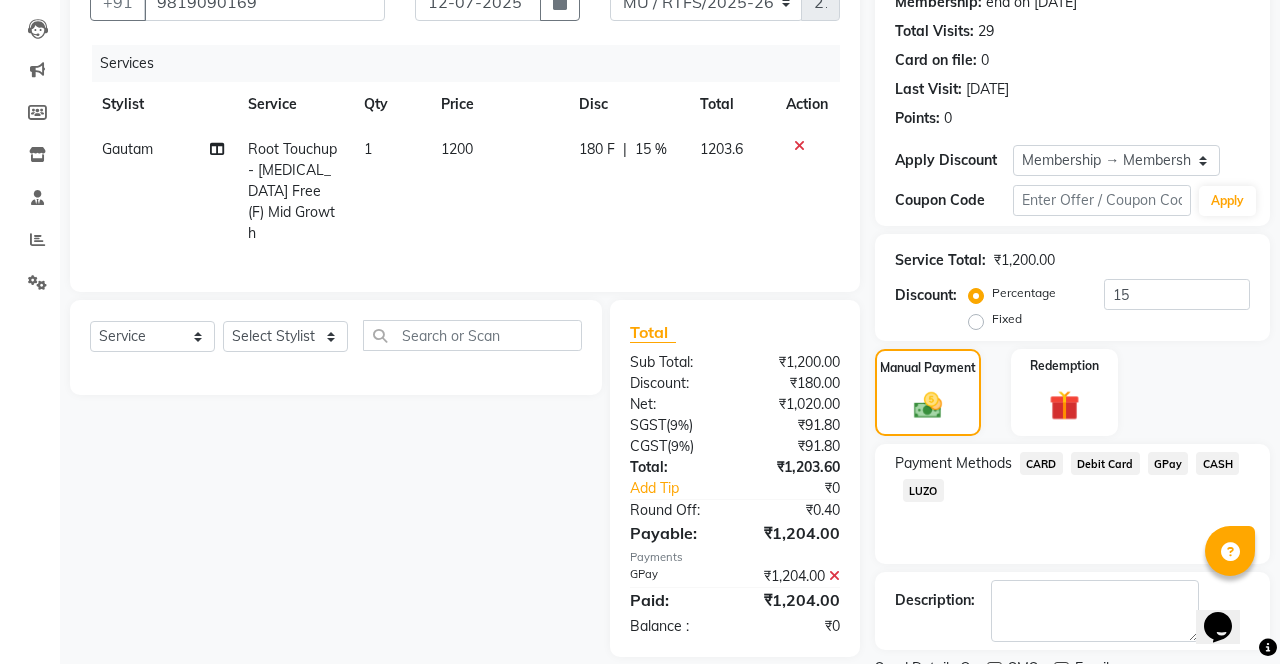 scroll, scrollTop: 222, scrollLeft: 0, axis: vertical 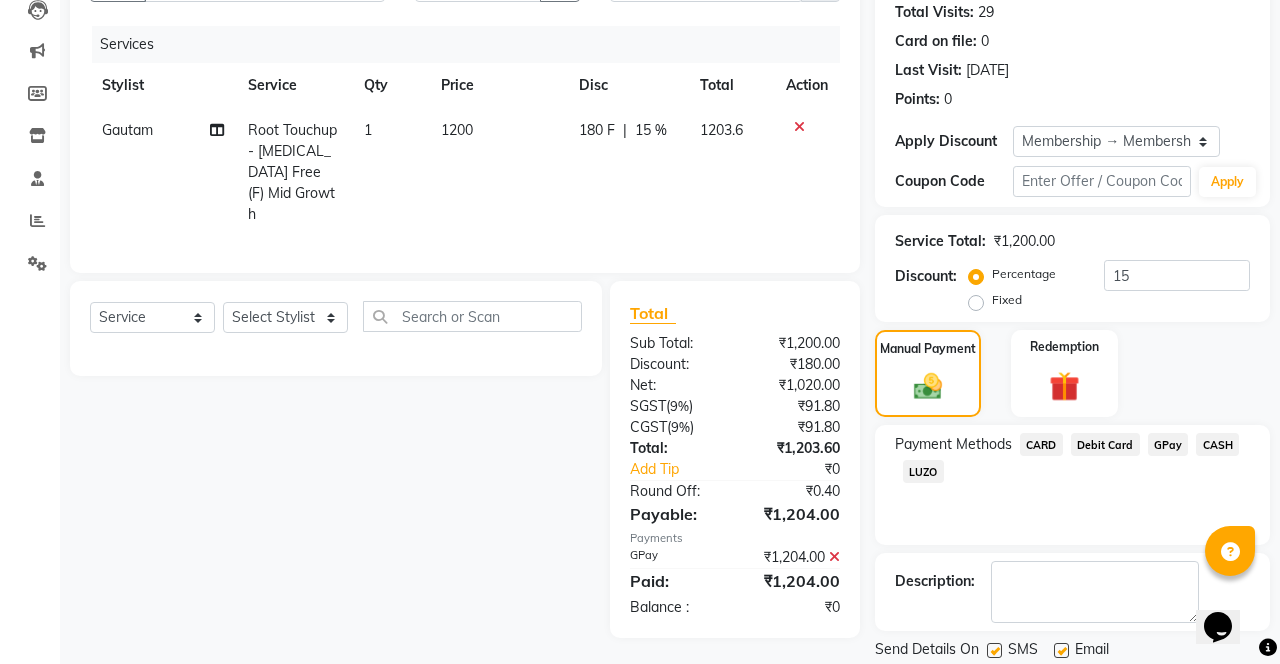 click on "Checkout" 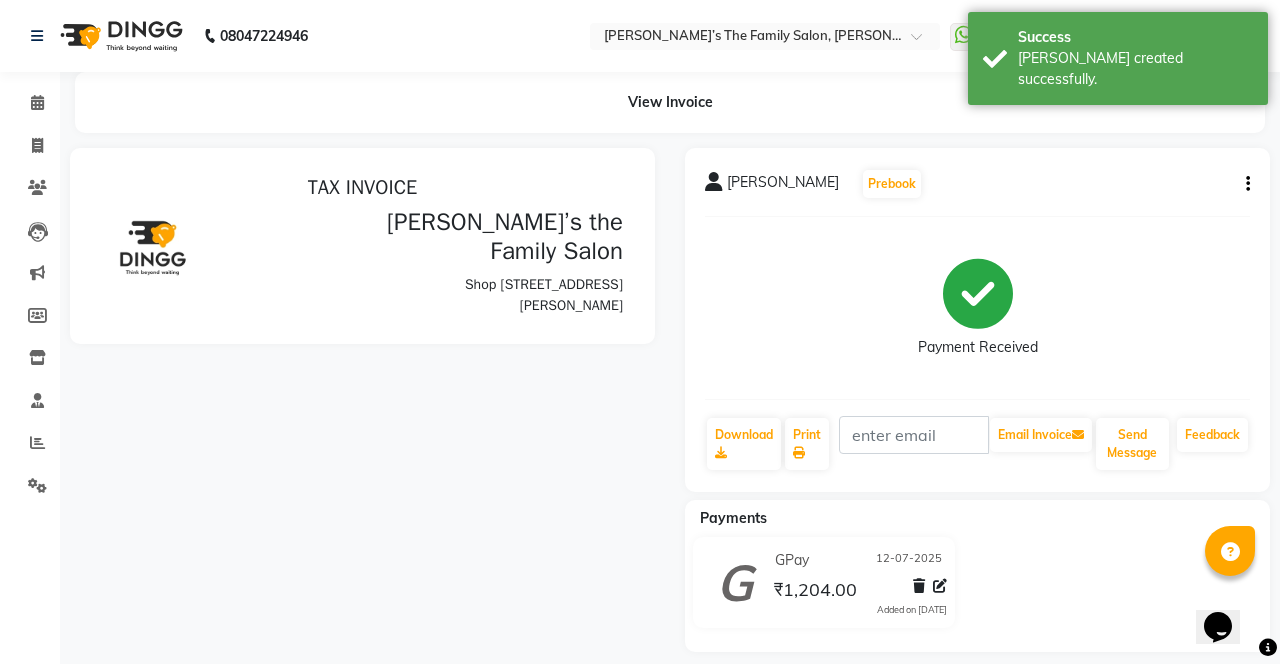 scroll, scrollTop: 0, scrollLeft: 0, axis: both 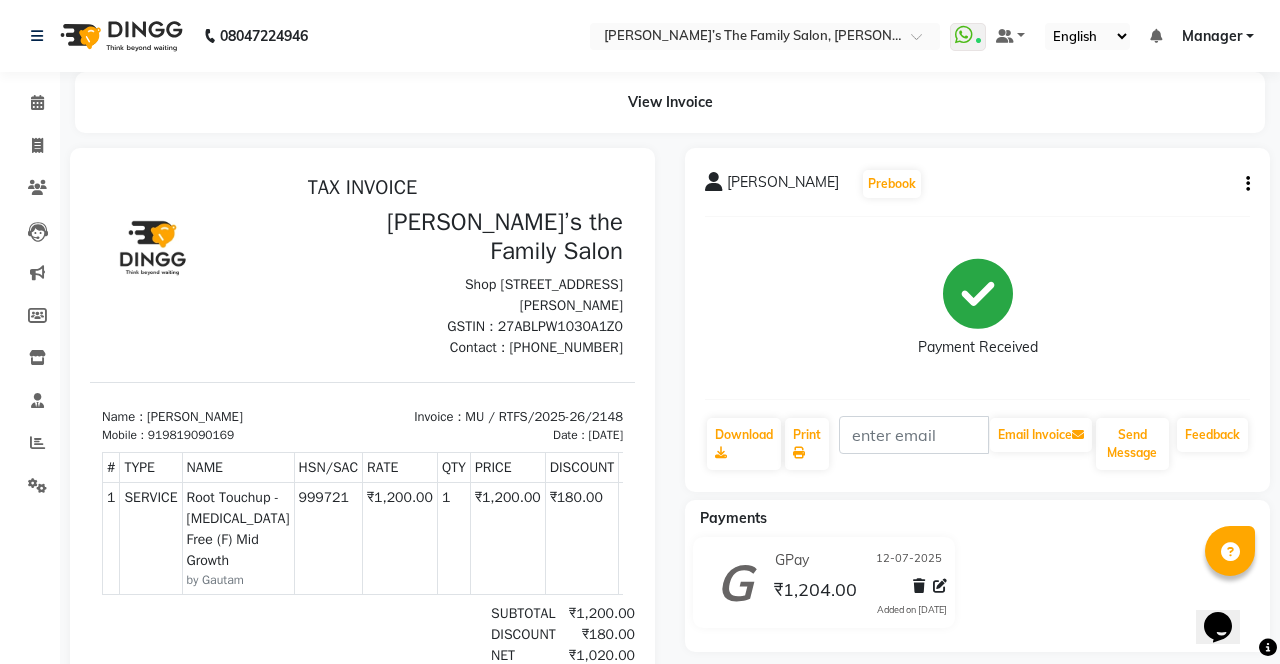 select on "service" 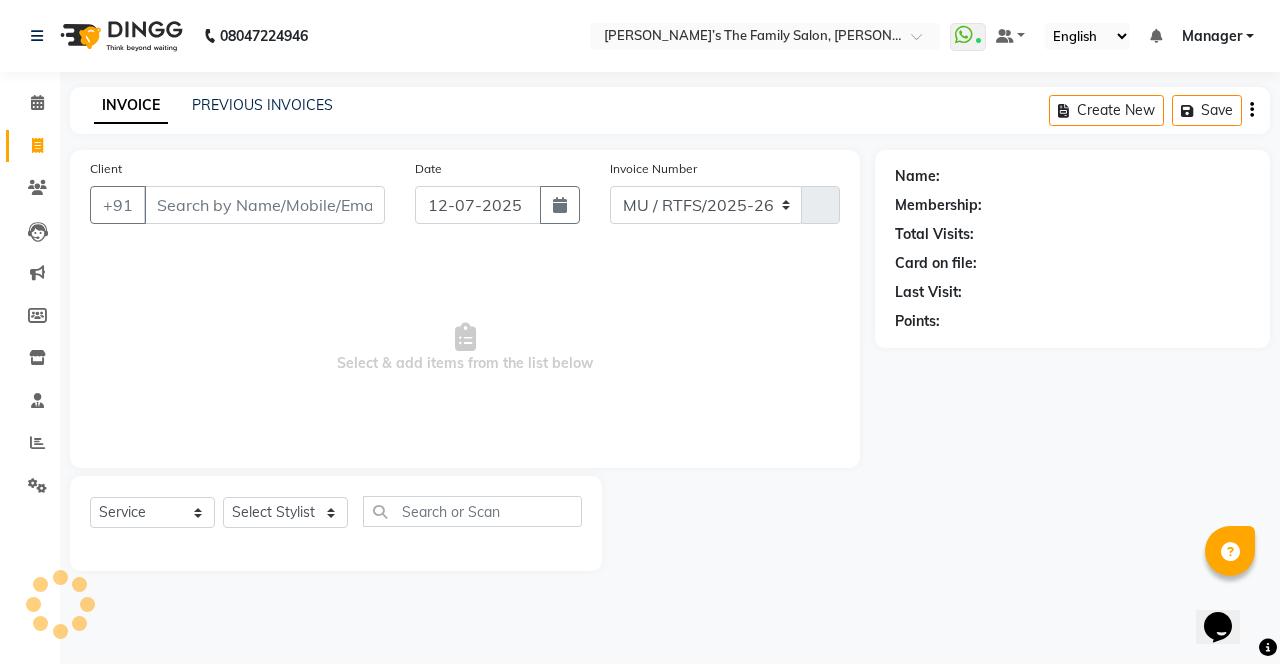 select on "8003" 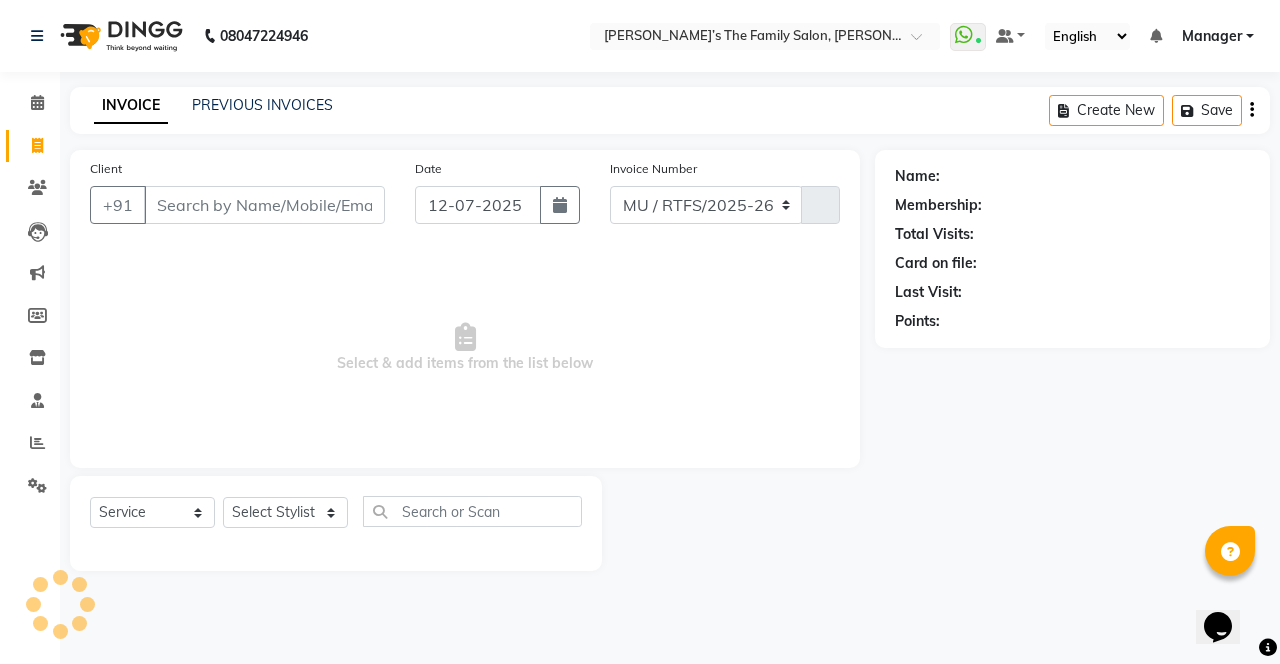 type on "2149" 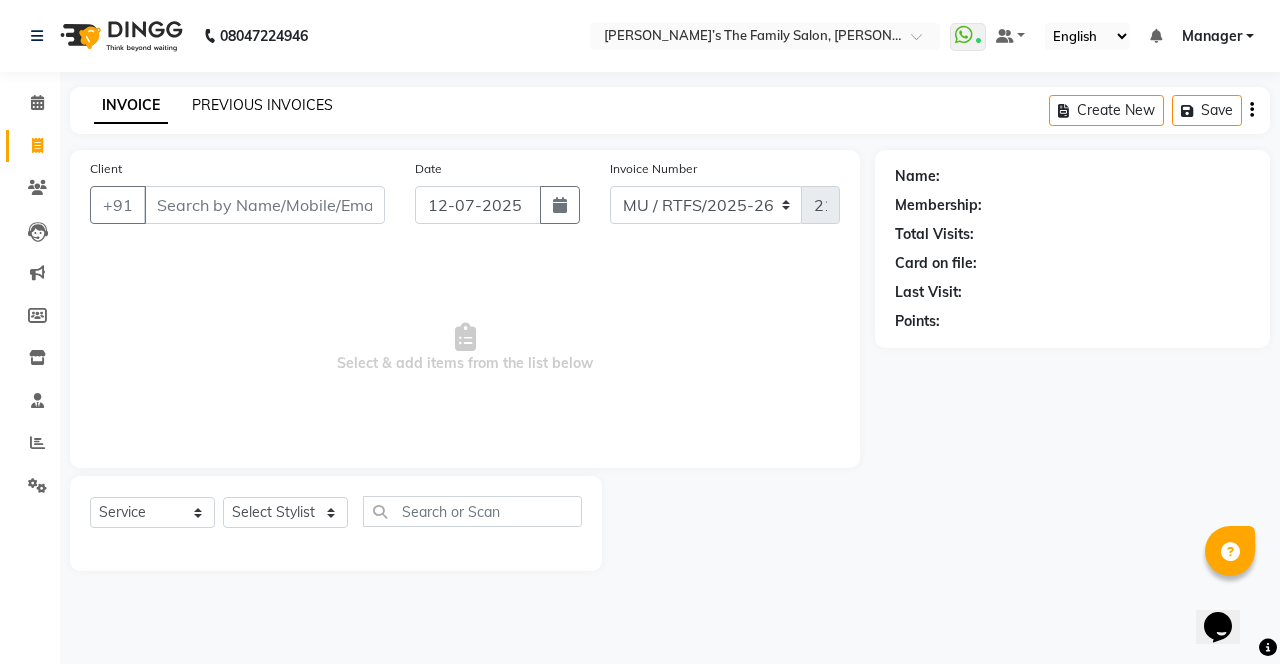 click on "PREVIOUS INVOICES" 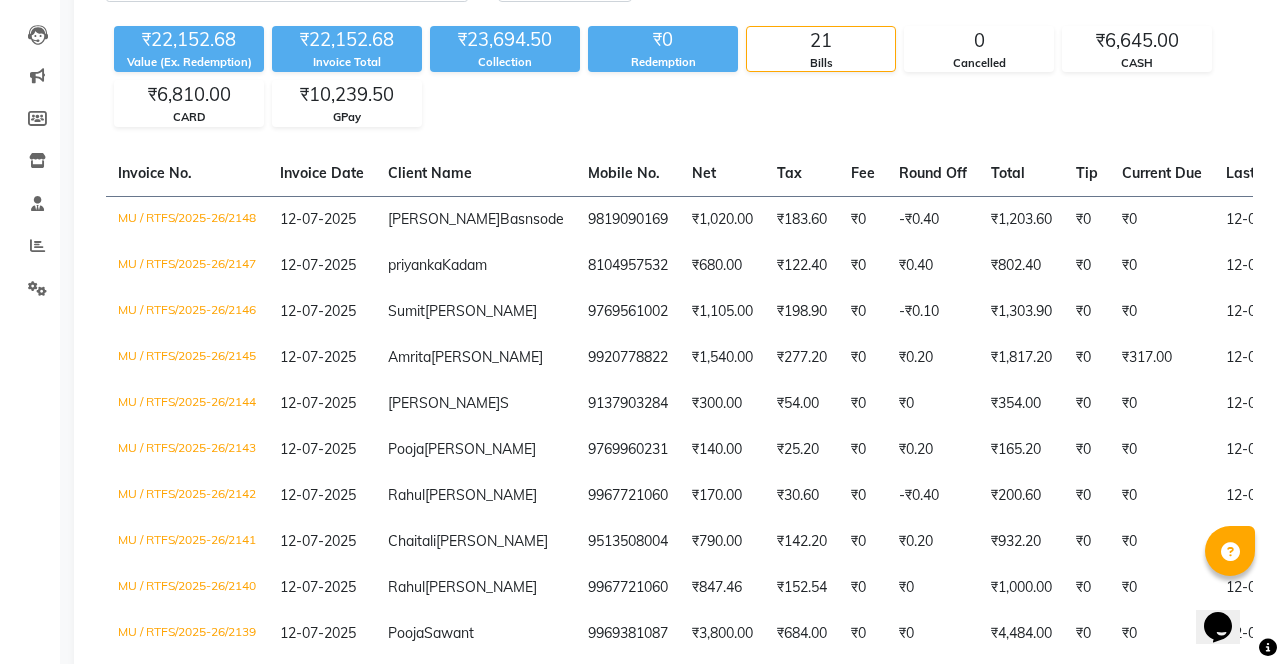 scroll, scrollTop: 0, scrollLeft: 0, axis: both 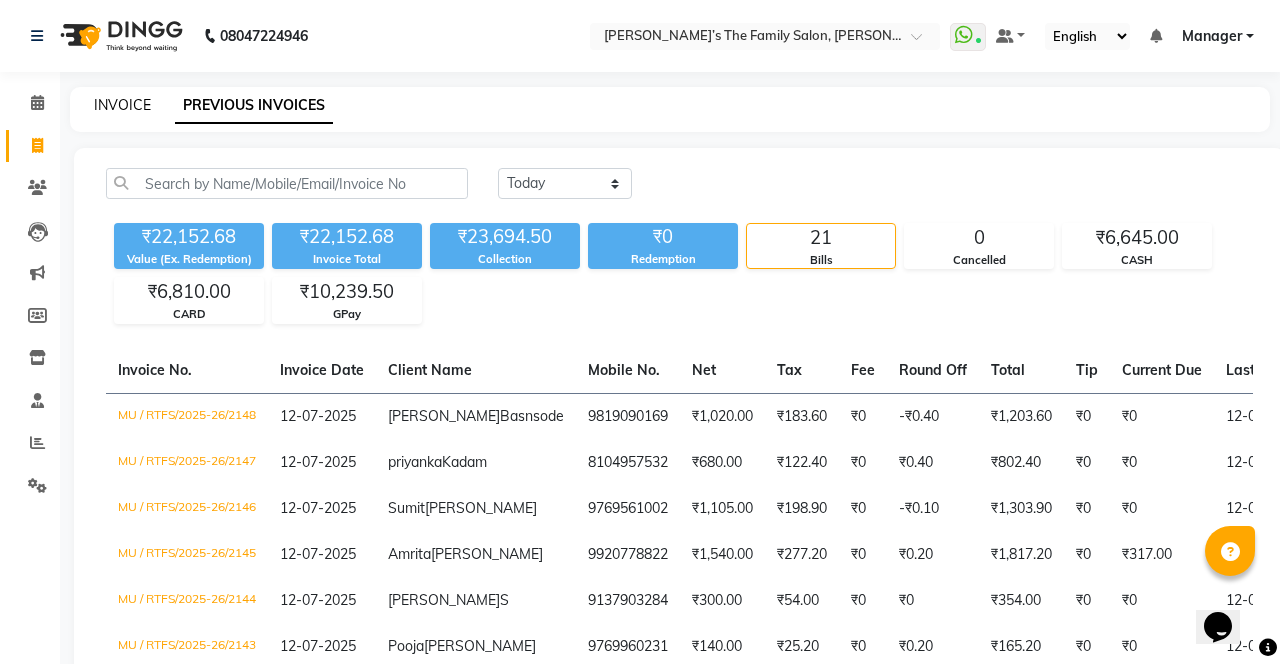 click on "INVOICE" 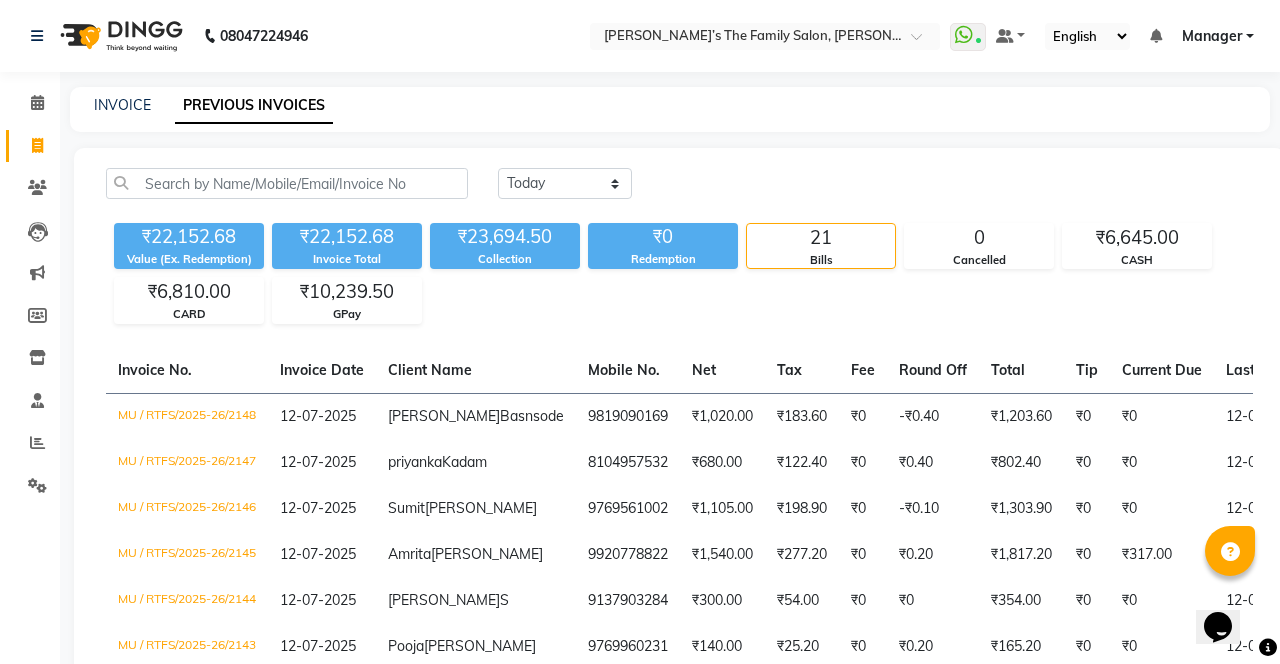 select on "service" 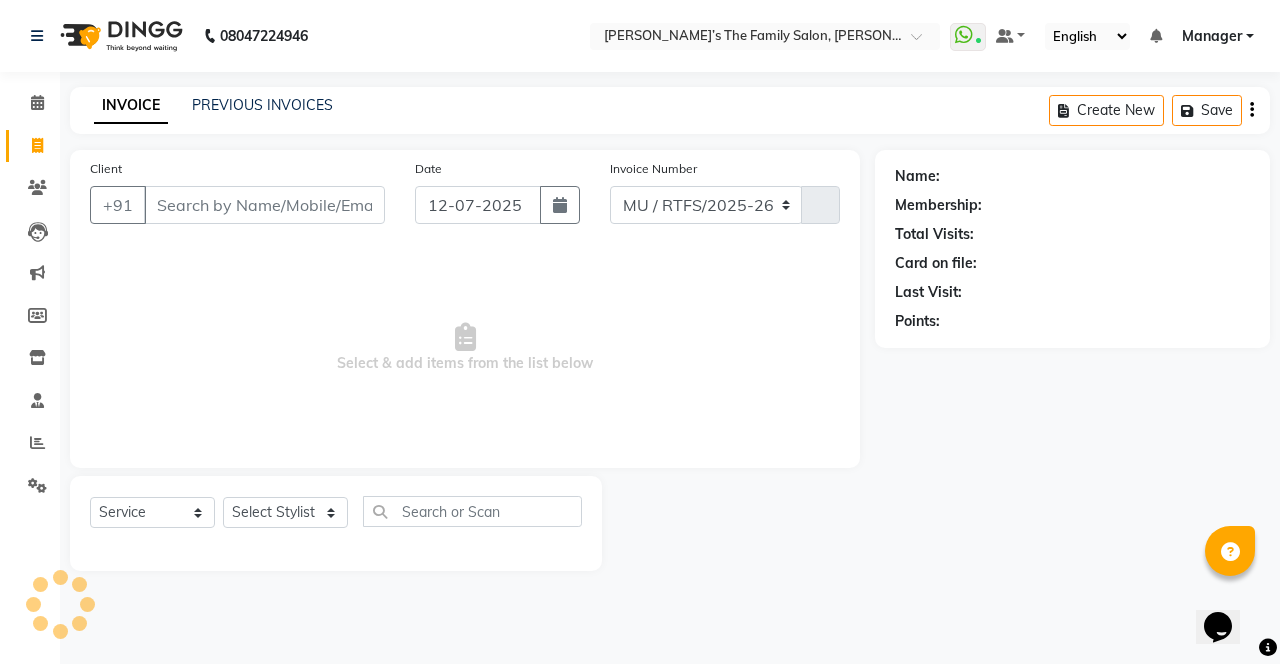 select on "8003" 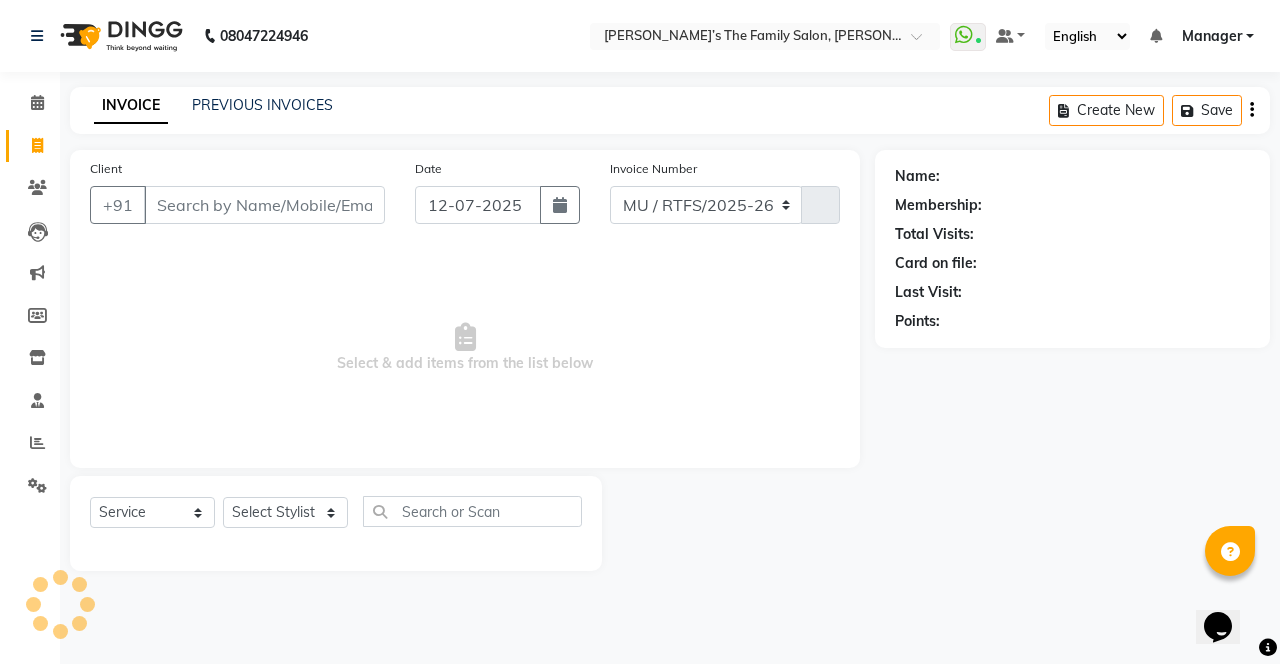 type on "2149" 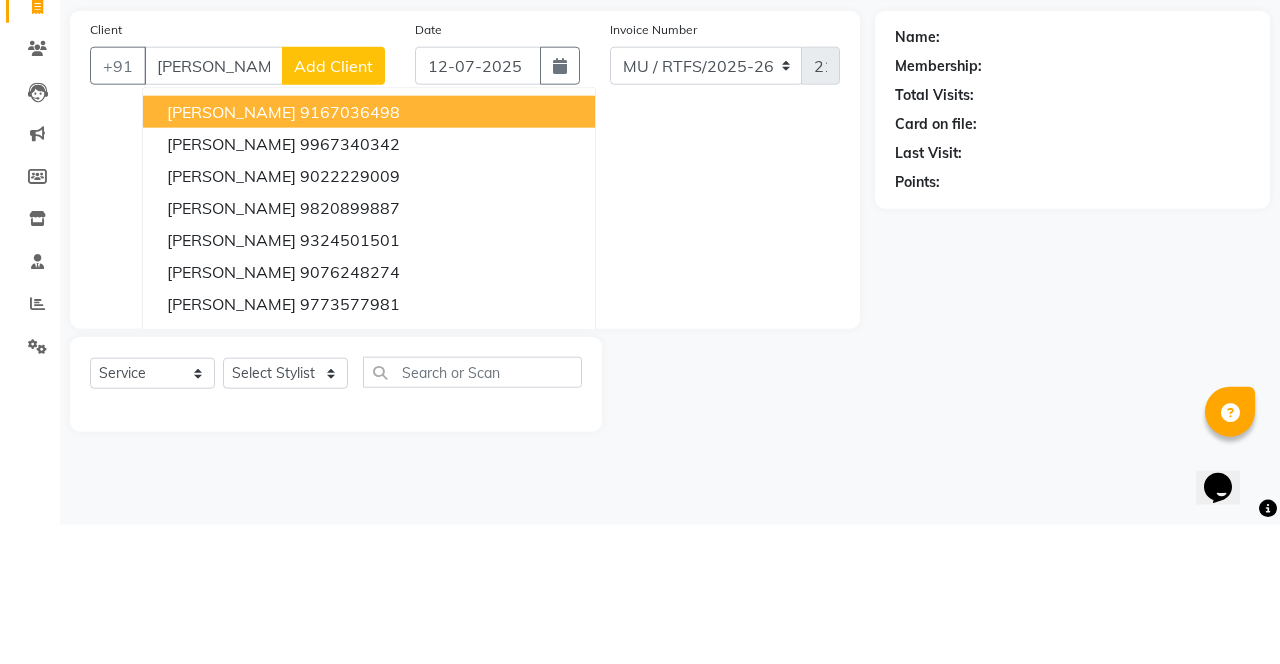 click on "9967340342" at bounding box center (350, 283) 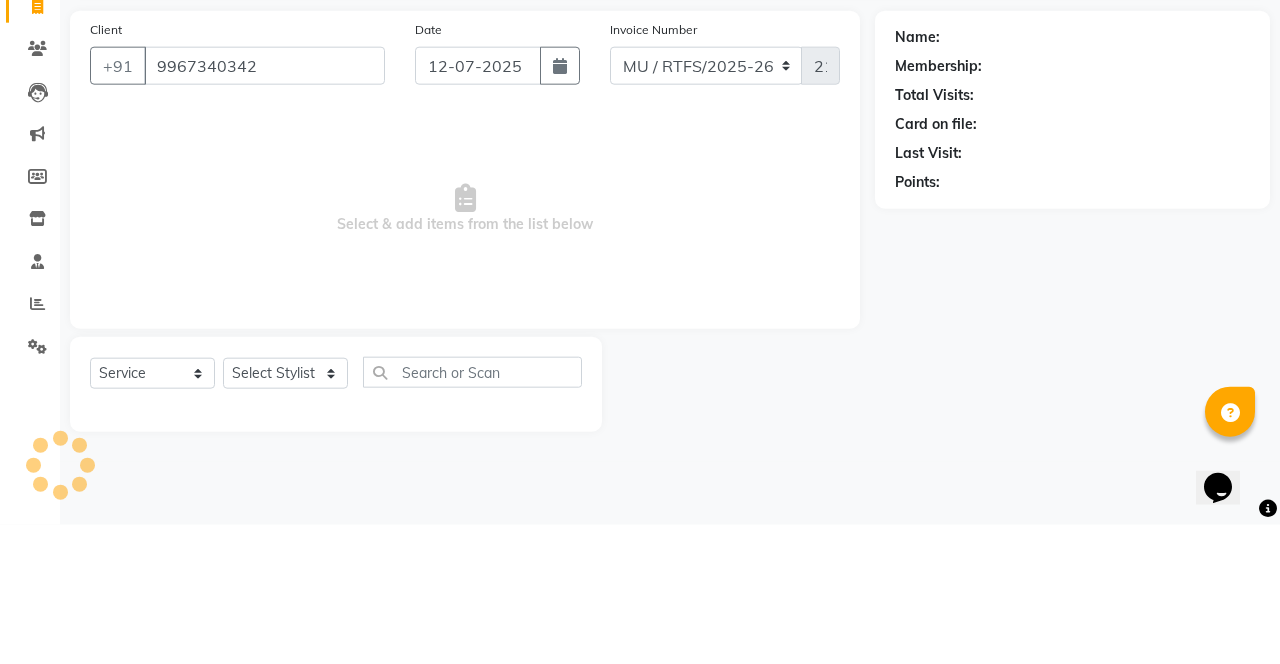 type on "9967340342" 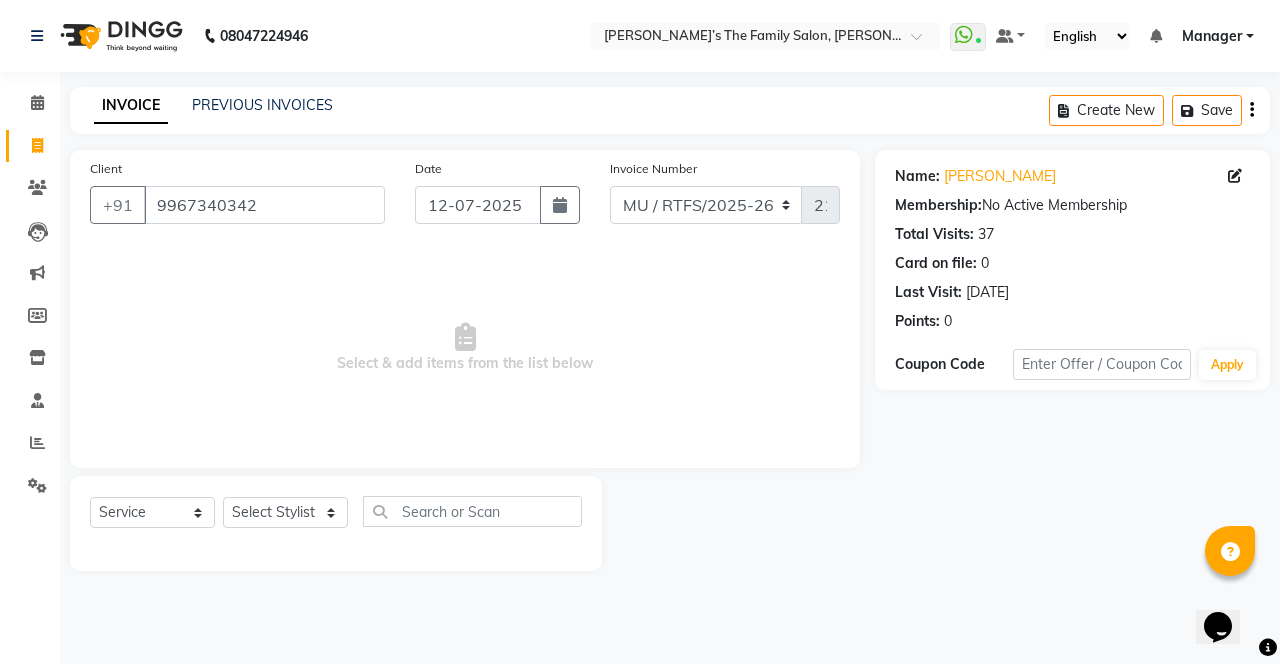 click on "[PERSON_NAME]" 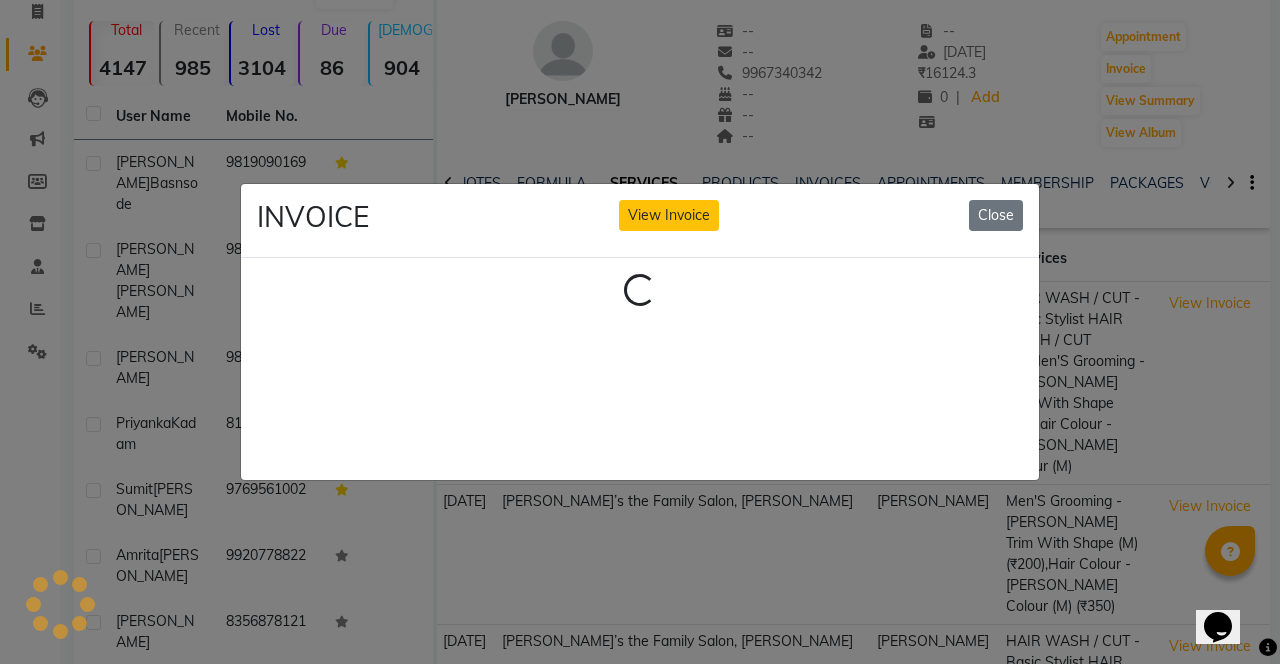 scroll, scrollTop: 134, scrollLeft: 0, axis: vertical 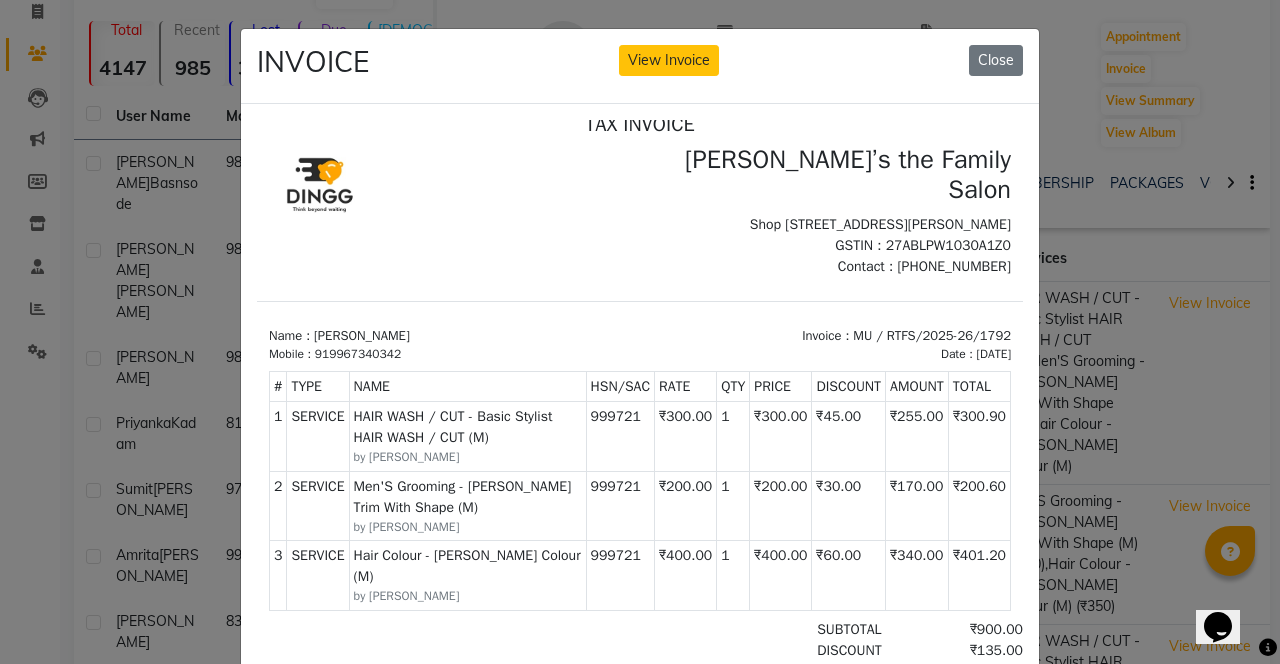 click on "Close" 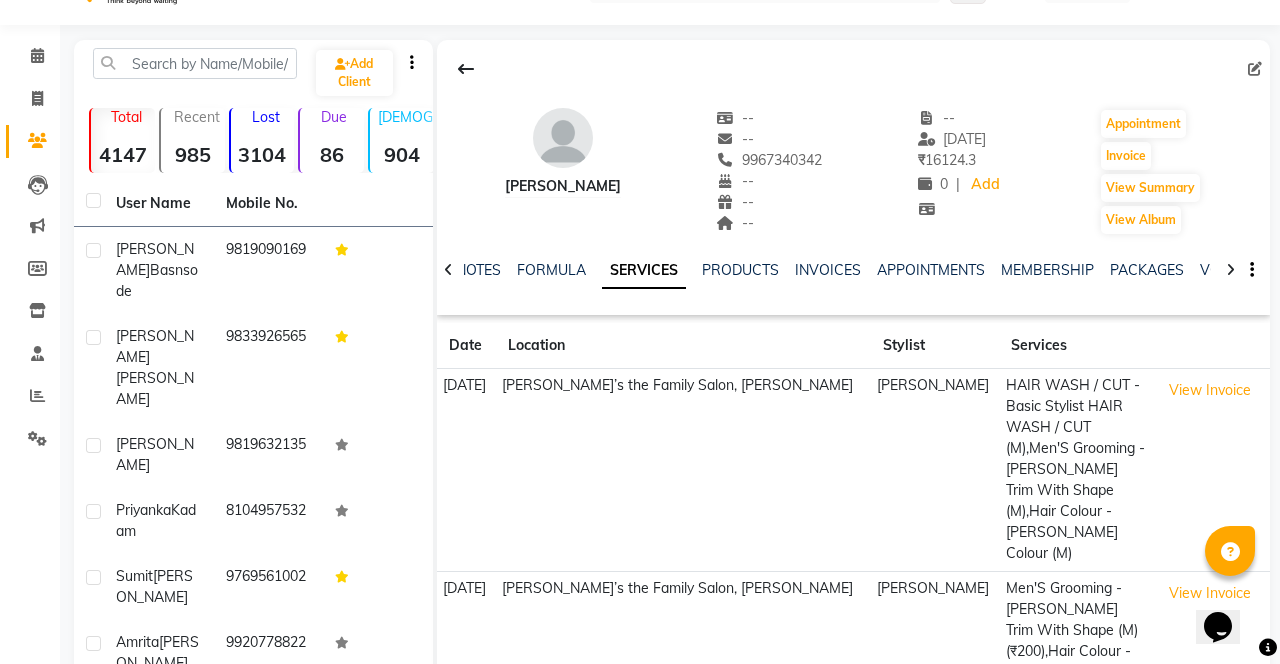 scroll, scrollTop: 0, scrollLeft: 0, axis: both 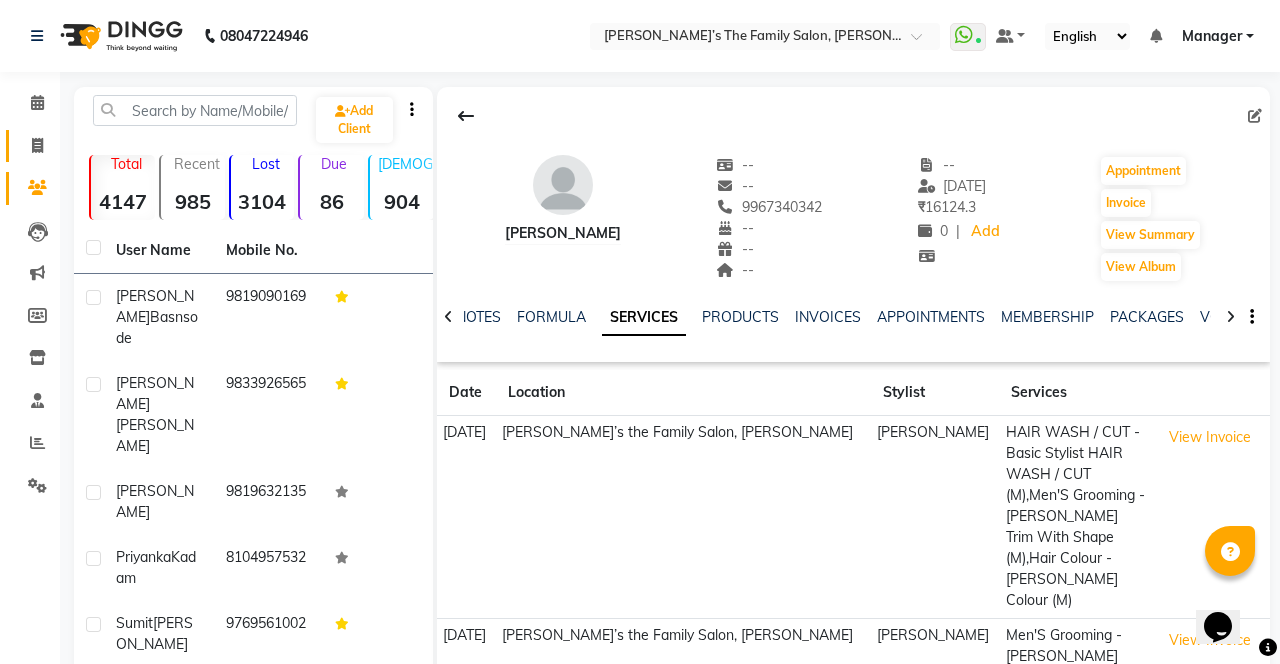 click 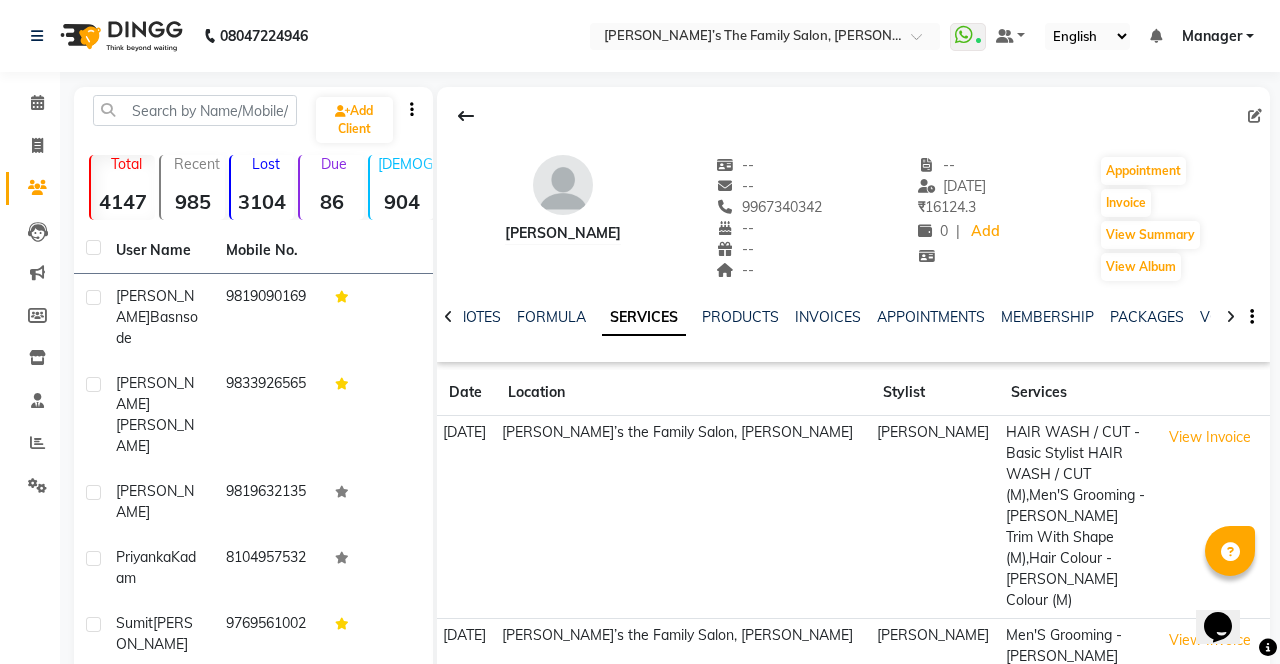 select on "service" 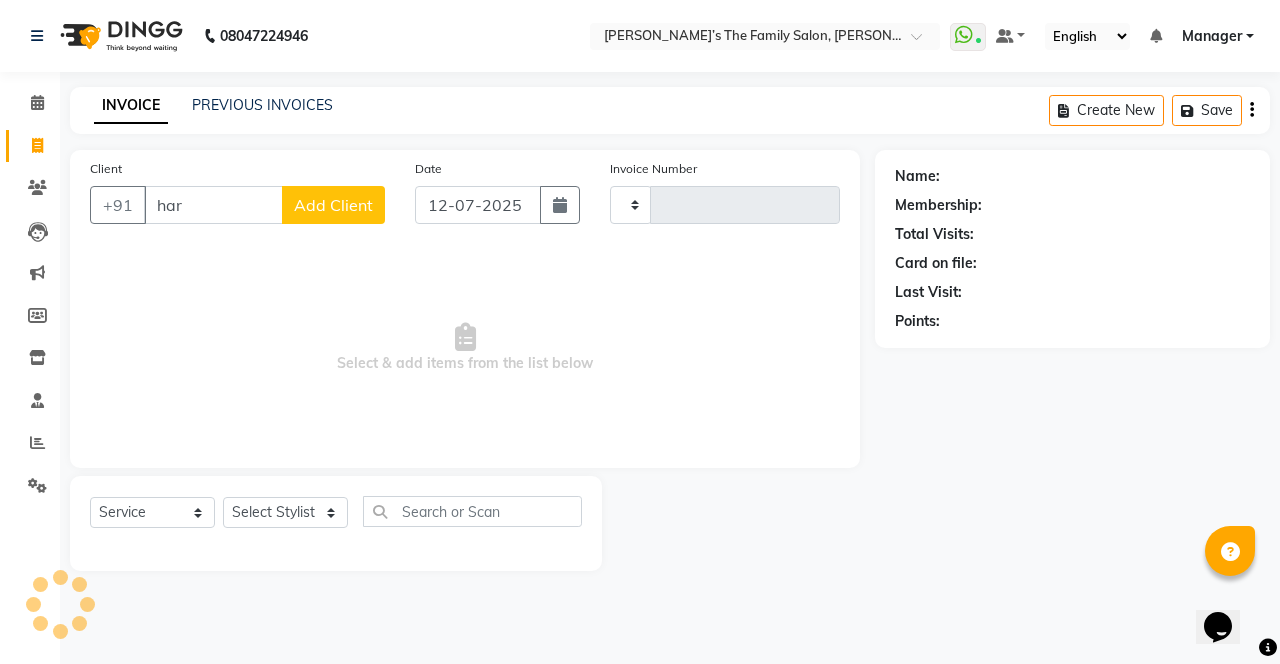 type on "hard" 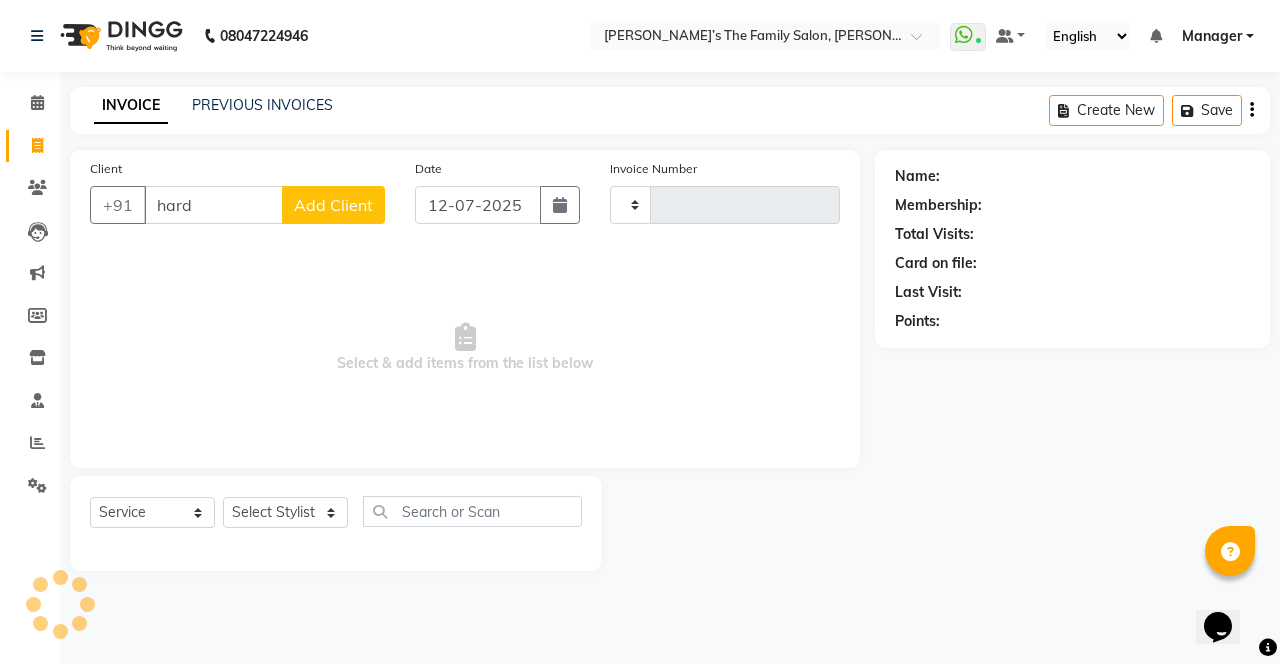 type on "2149" 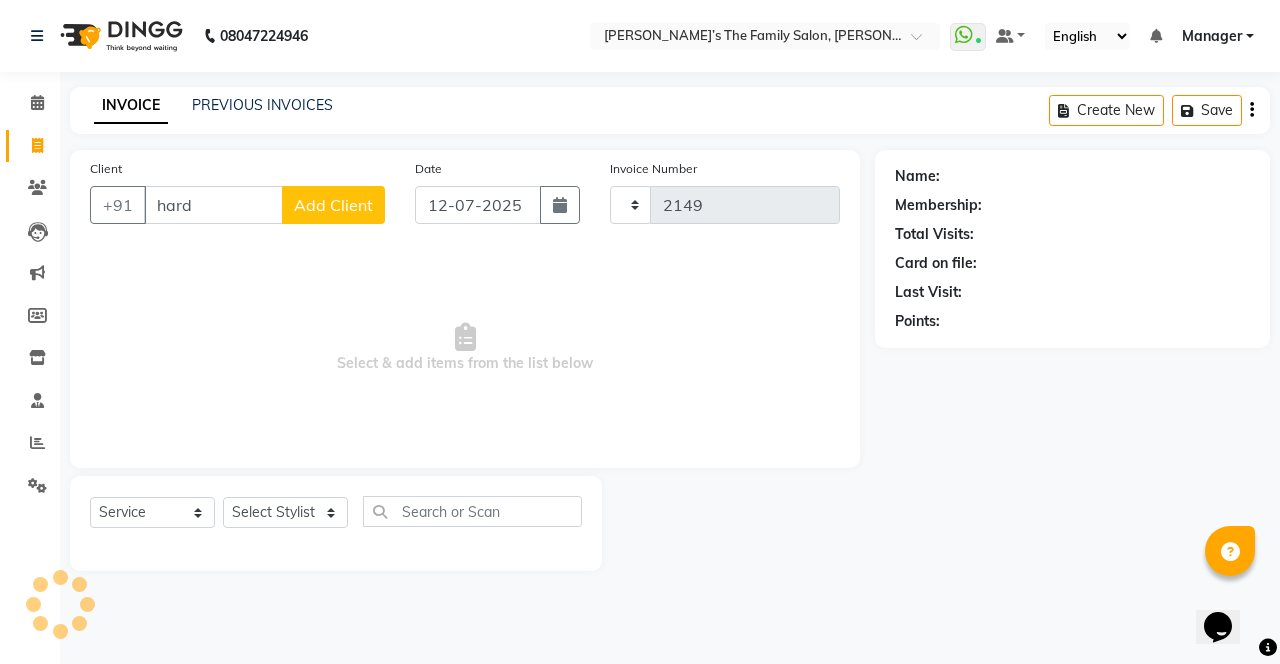 select on "8003" 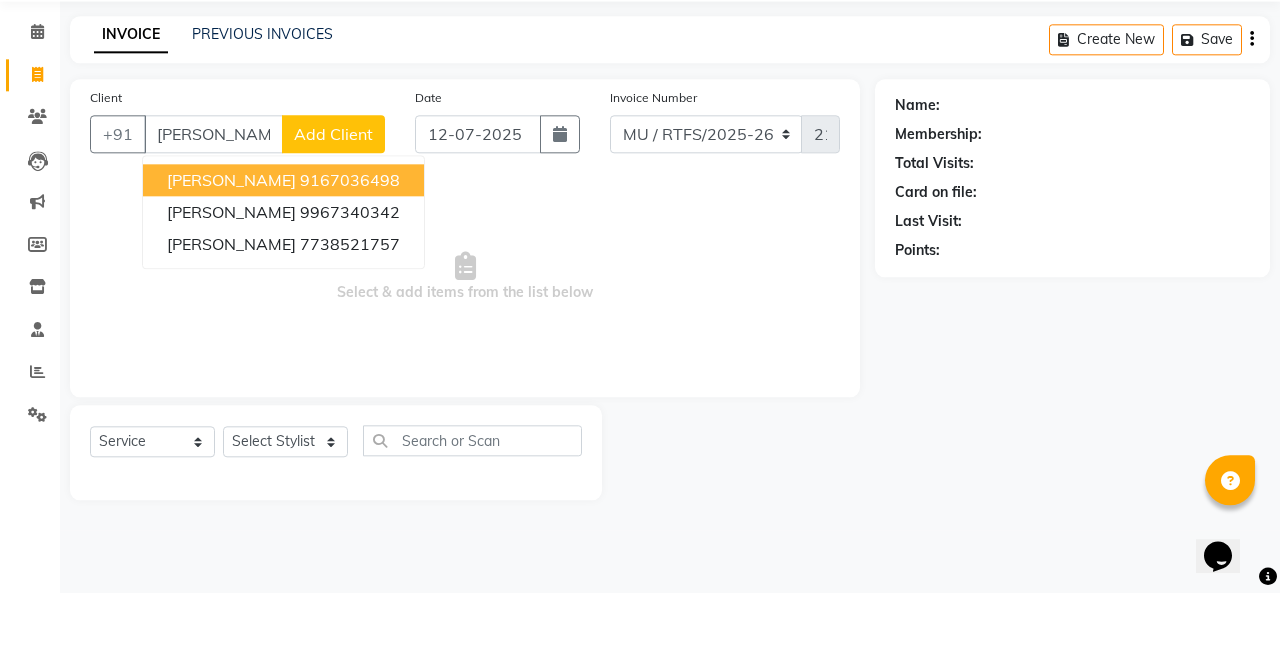 click on "9967340342" at bounding box center (350, 283) 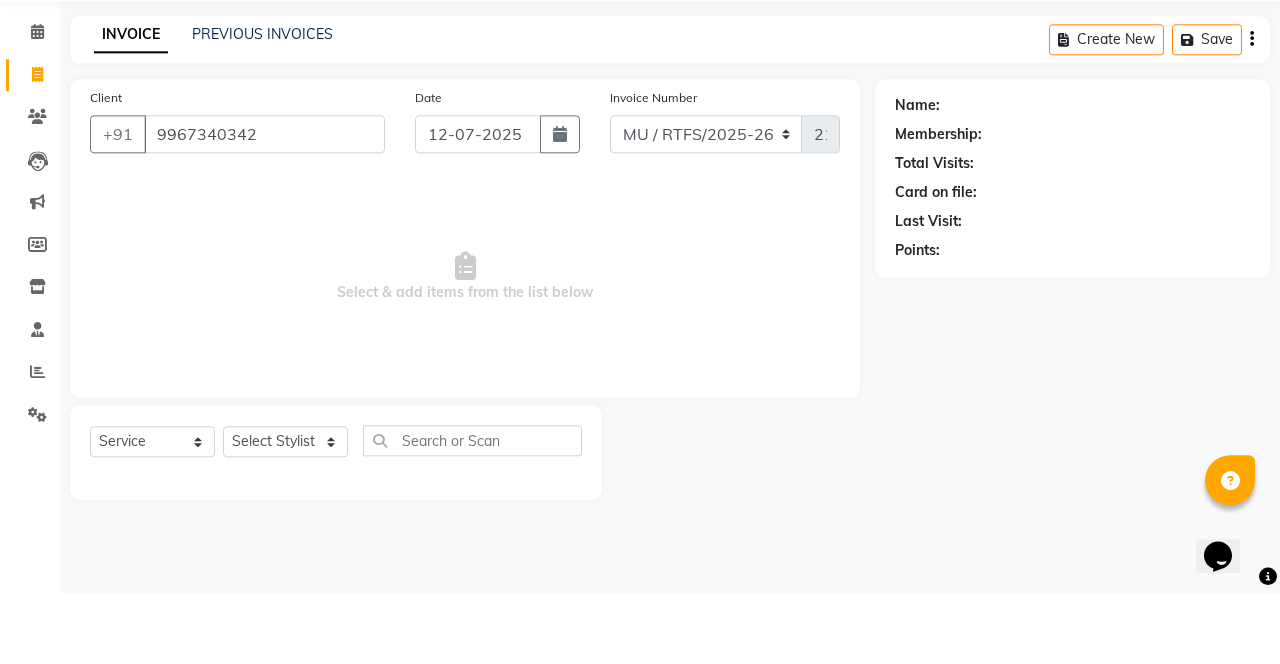 type on "9967340342" 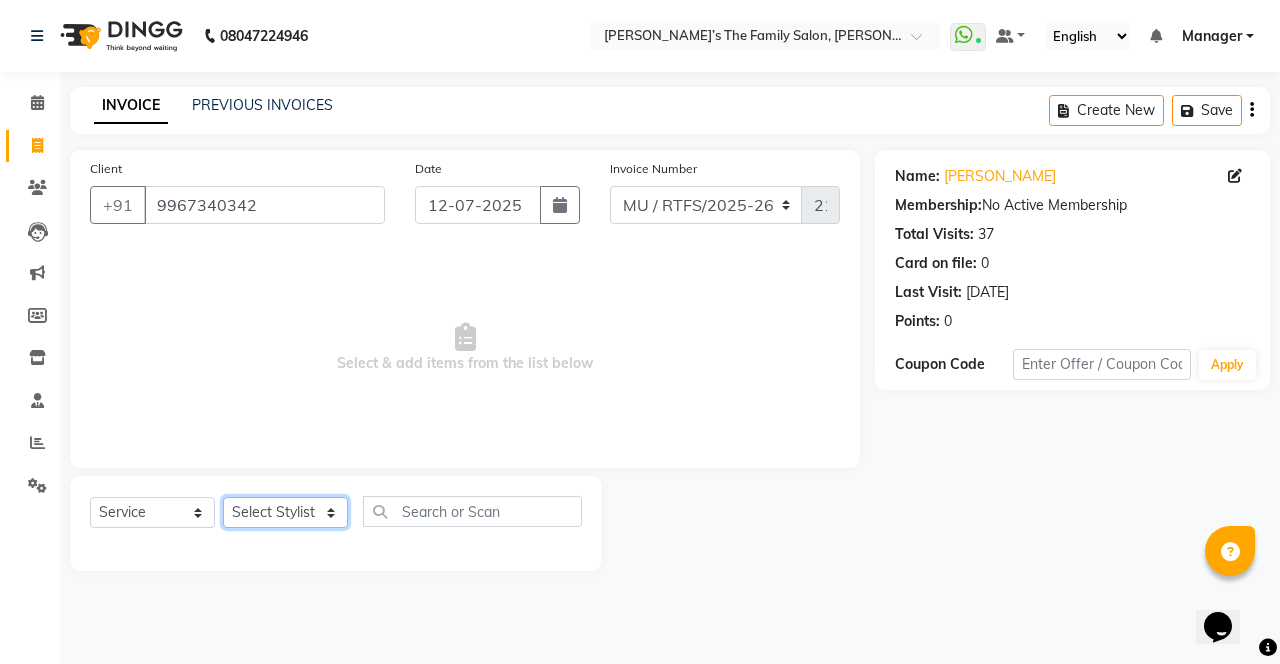 click on "Select Stylist Aarohi P Aksahy Auty Aniket A Apurva Ariba Arvind  Chaurasiya Divya Ganesh A Gautam  House sale Komal Waghmare Laxmi  Manager Meenakshi Noor Prashant  Purabi Ravindra  Sangita DIGHE Shobhali  Shreepad Pawar shrishti jaiswal Vikas H Vinali" 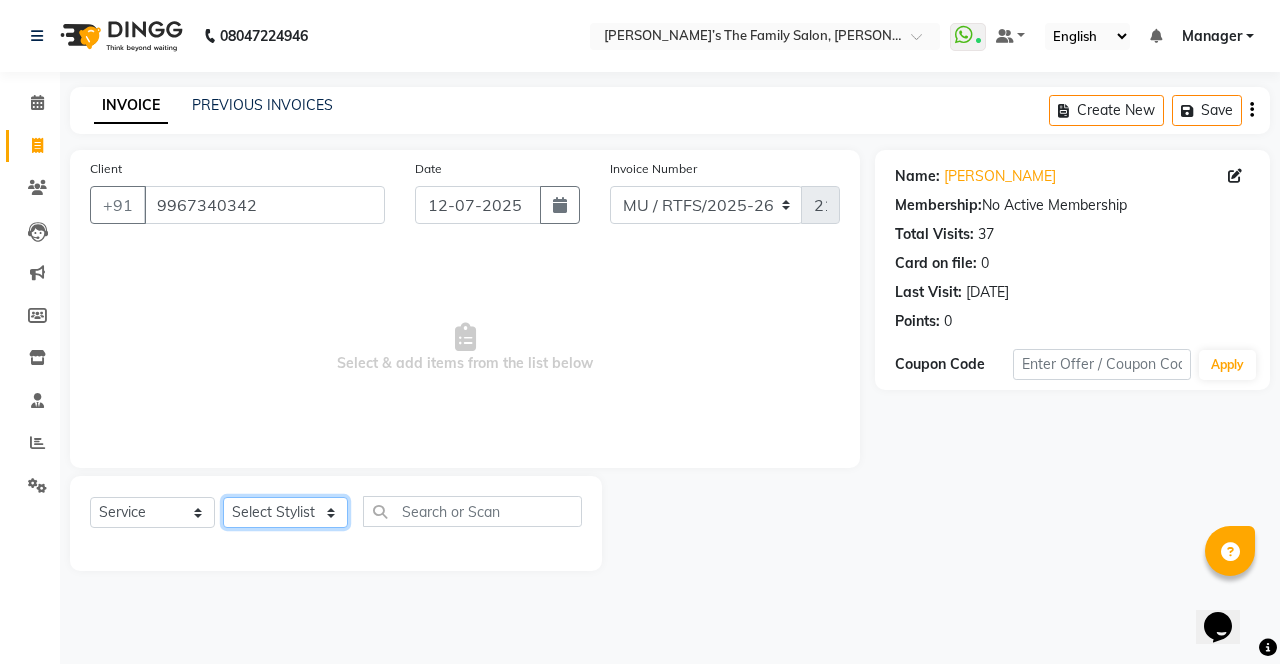 select on "59307" 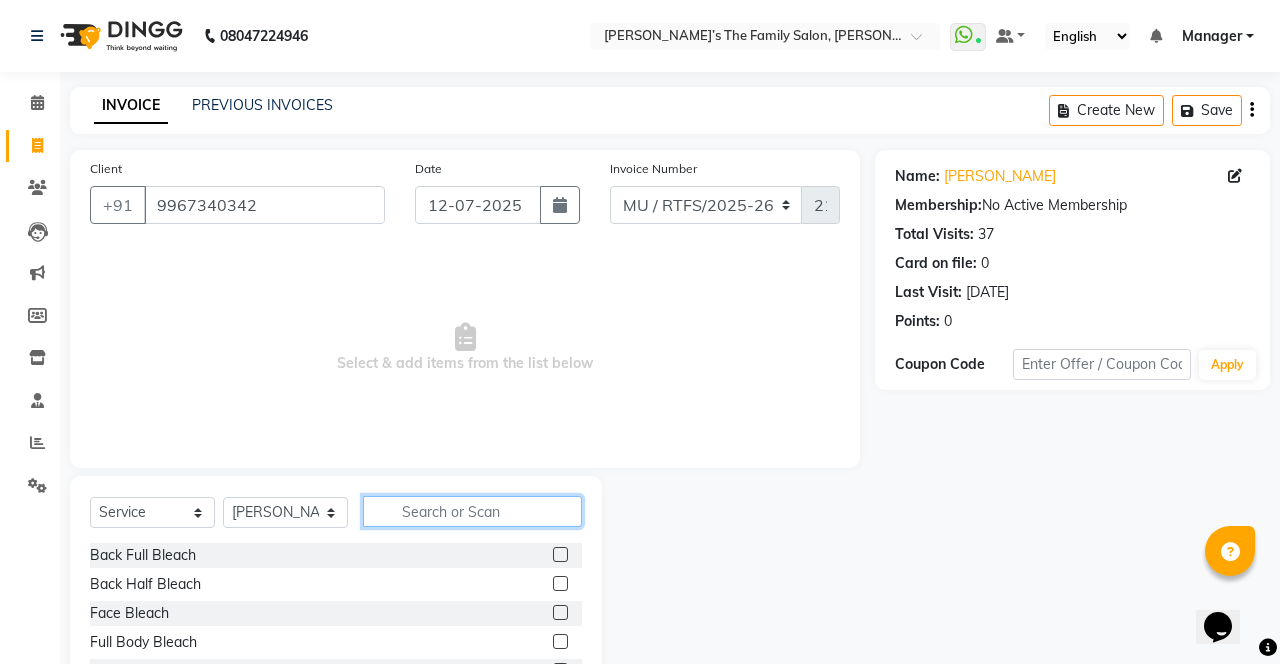 click 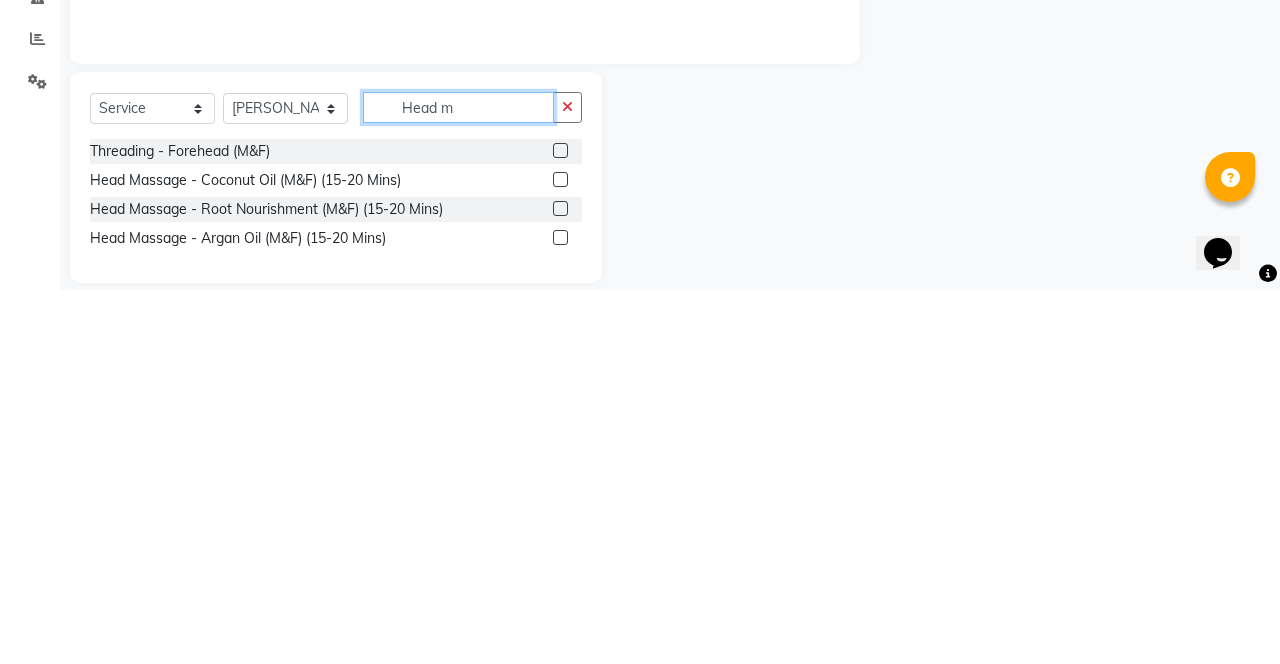 scroll, scrollTop: 39, scrollLeft: 0, axis: vertical 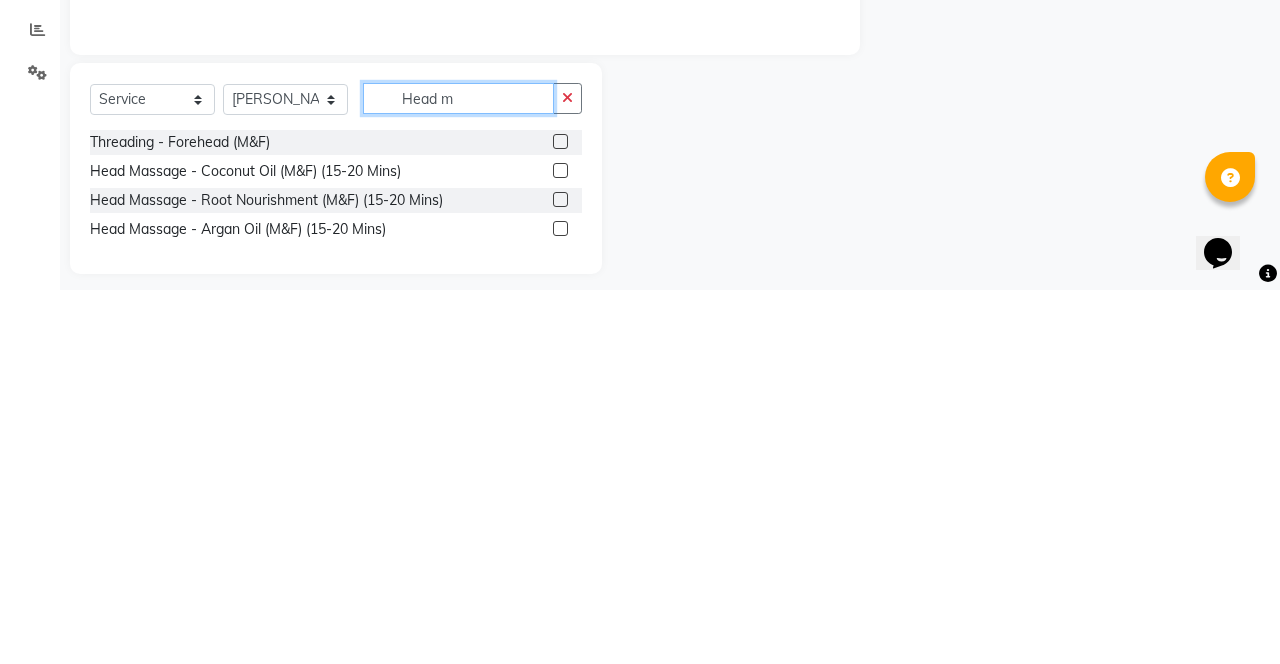 type on "Head m" 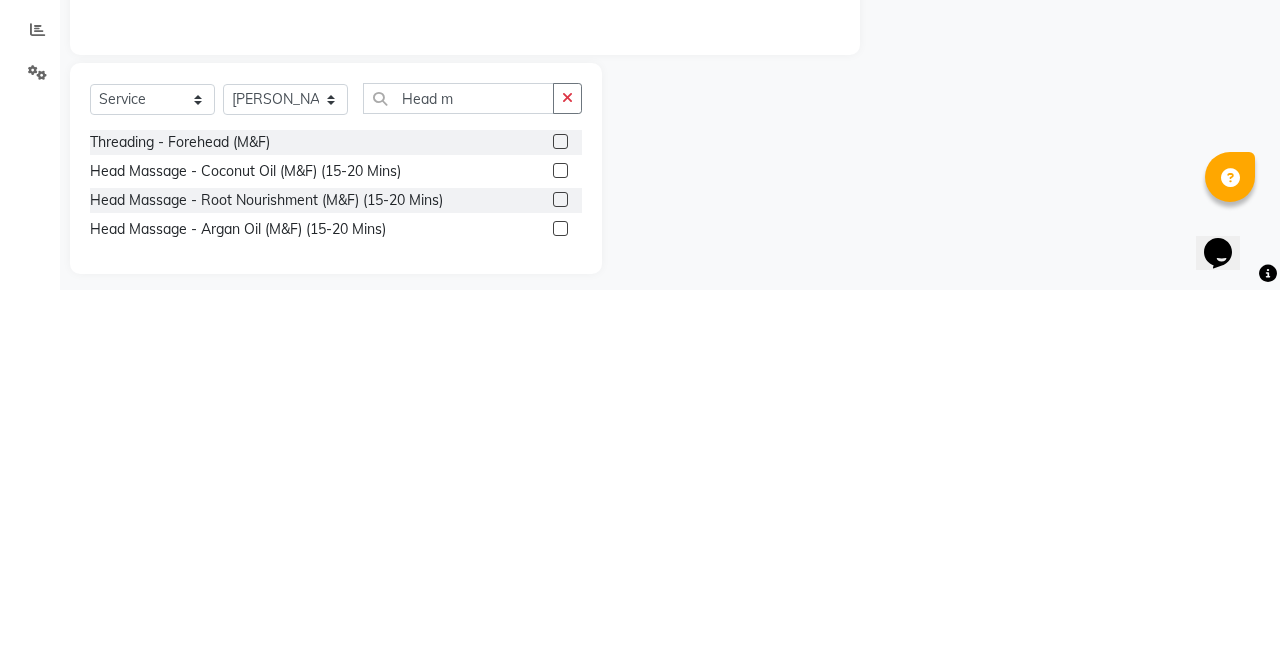 click 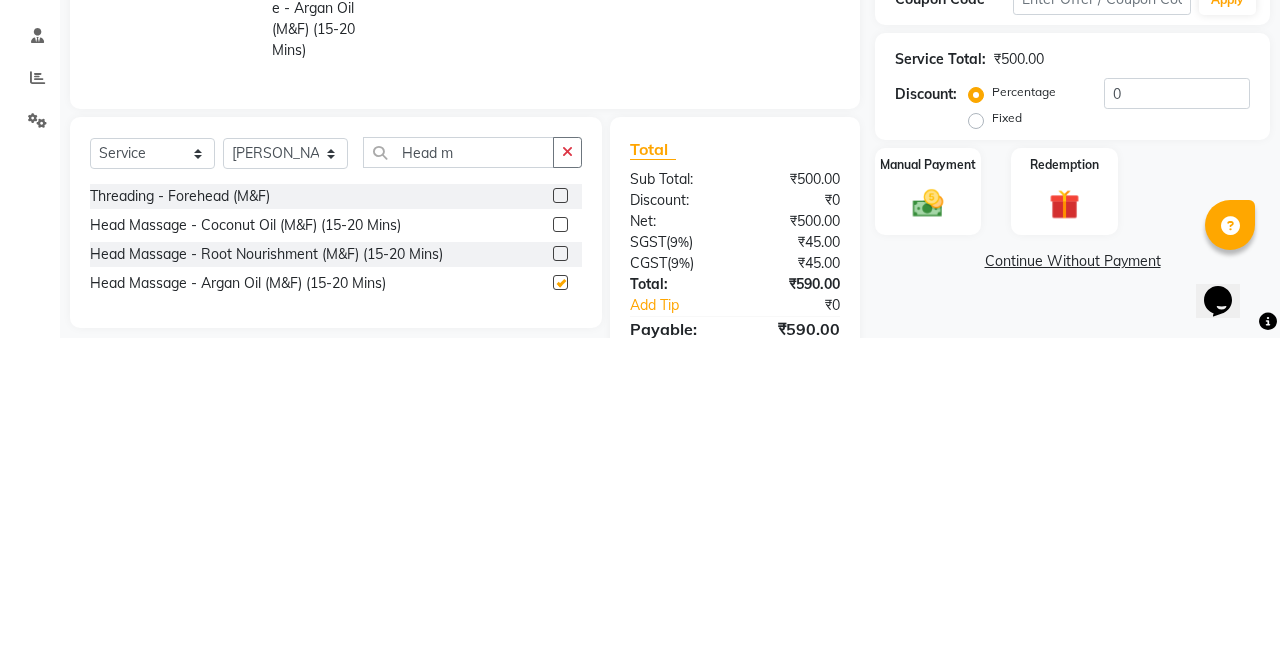 scroll, scrollTop: 39, scrollLeft: 0, axis: vertical 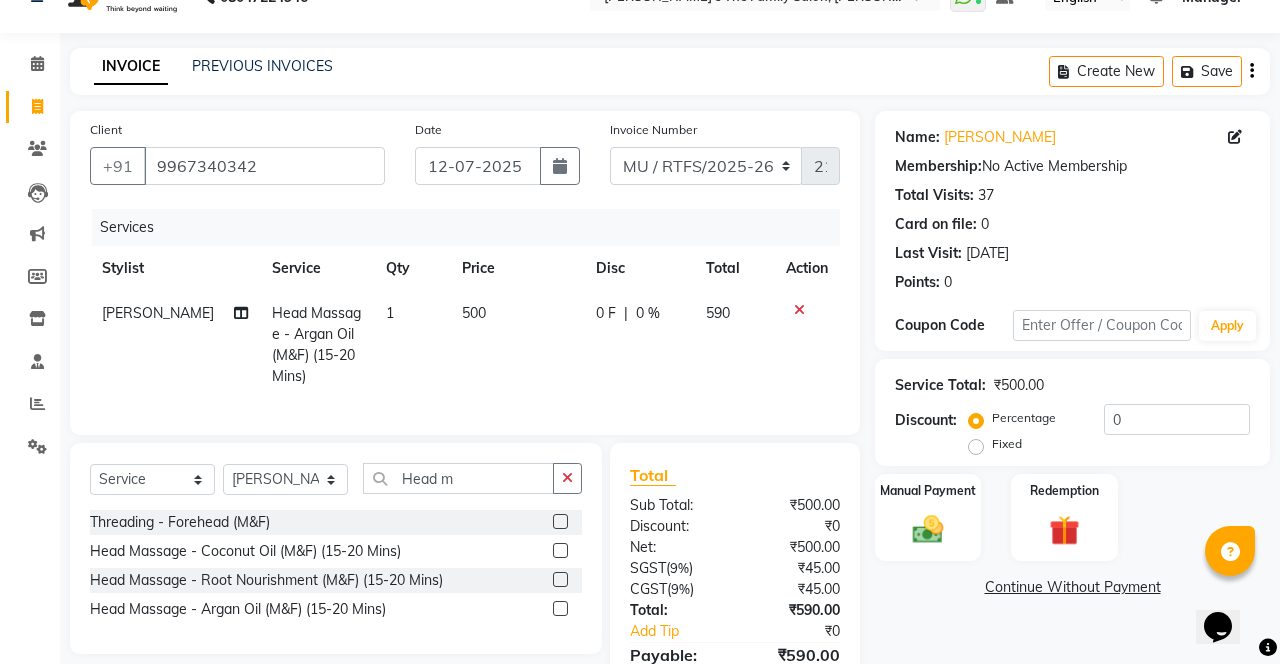 checkbox on "false" 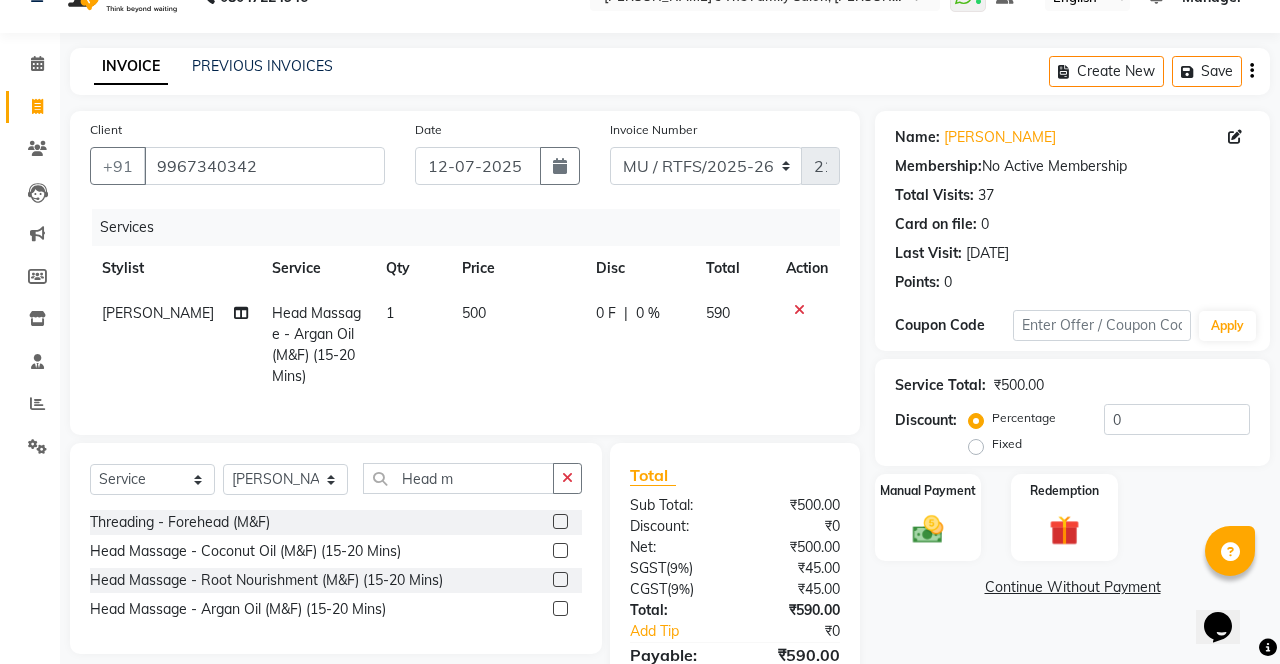 click on "500" 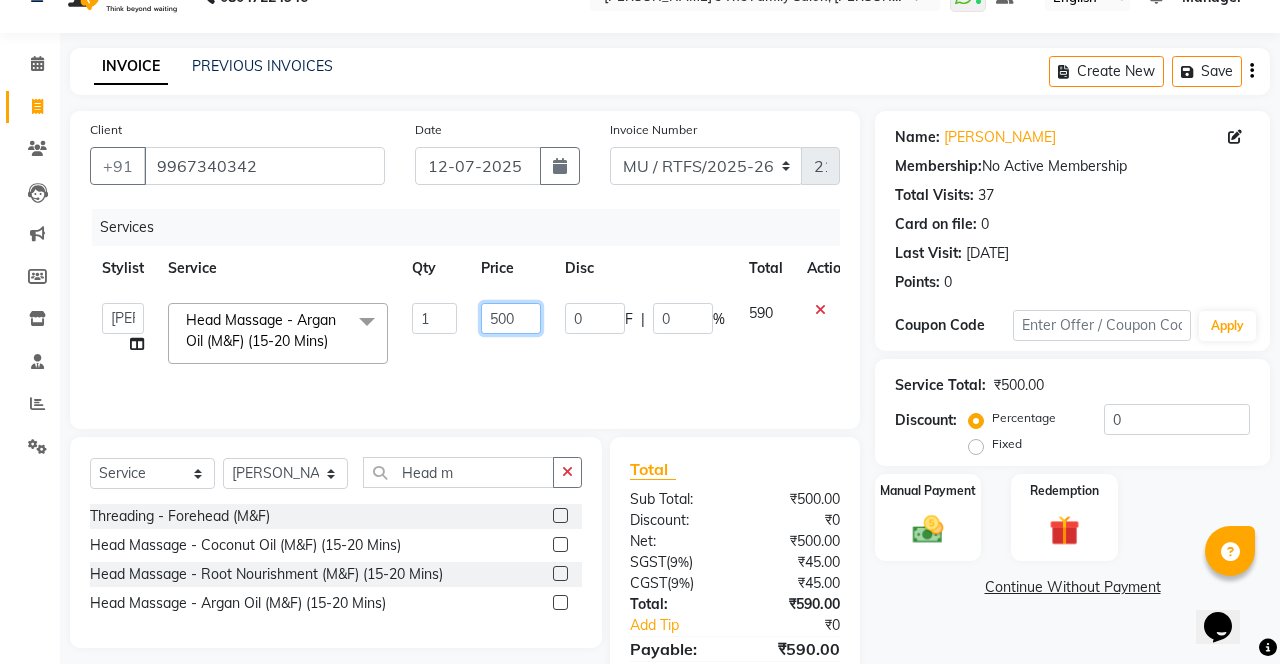 click on "500" 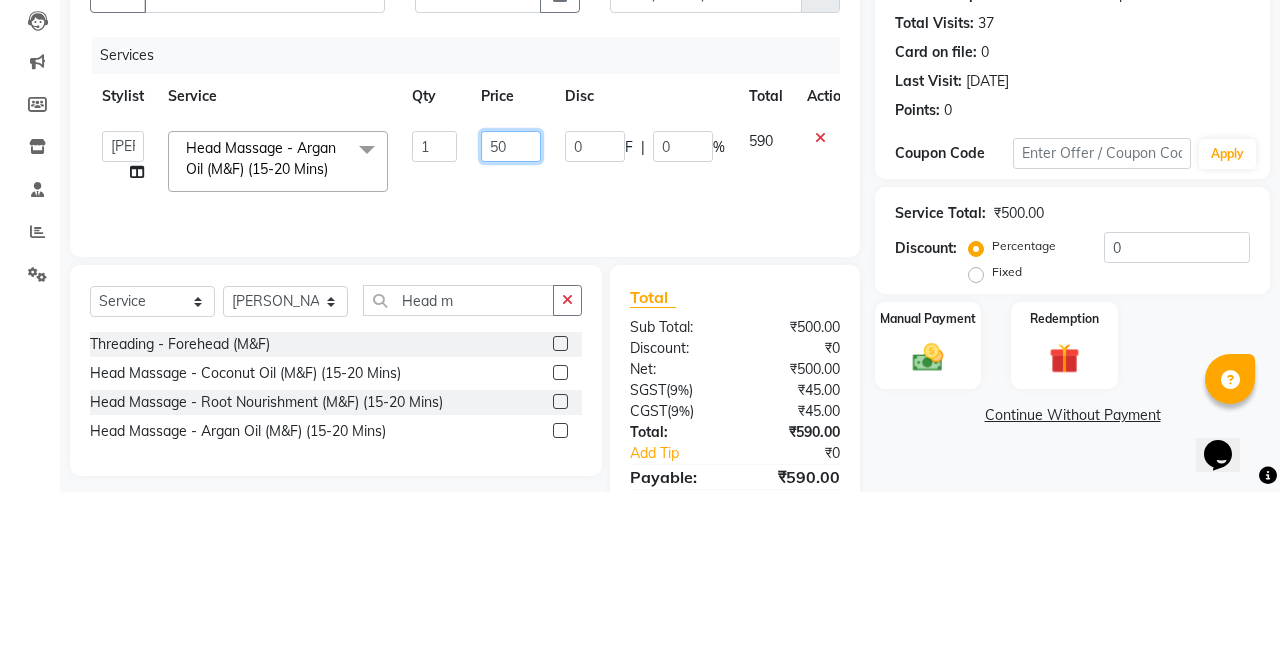type on "5" 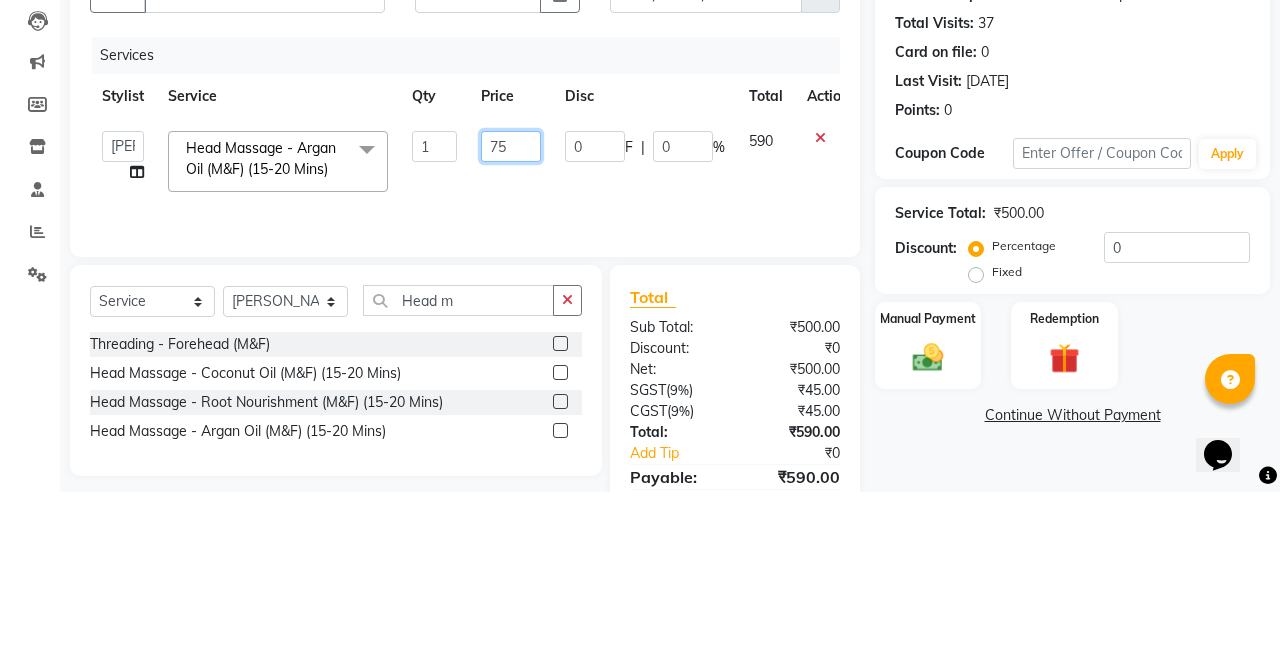 type on "750" 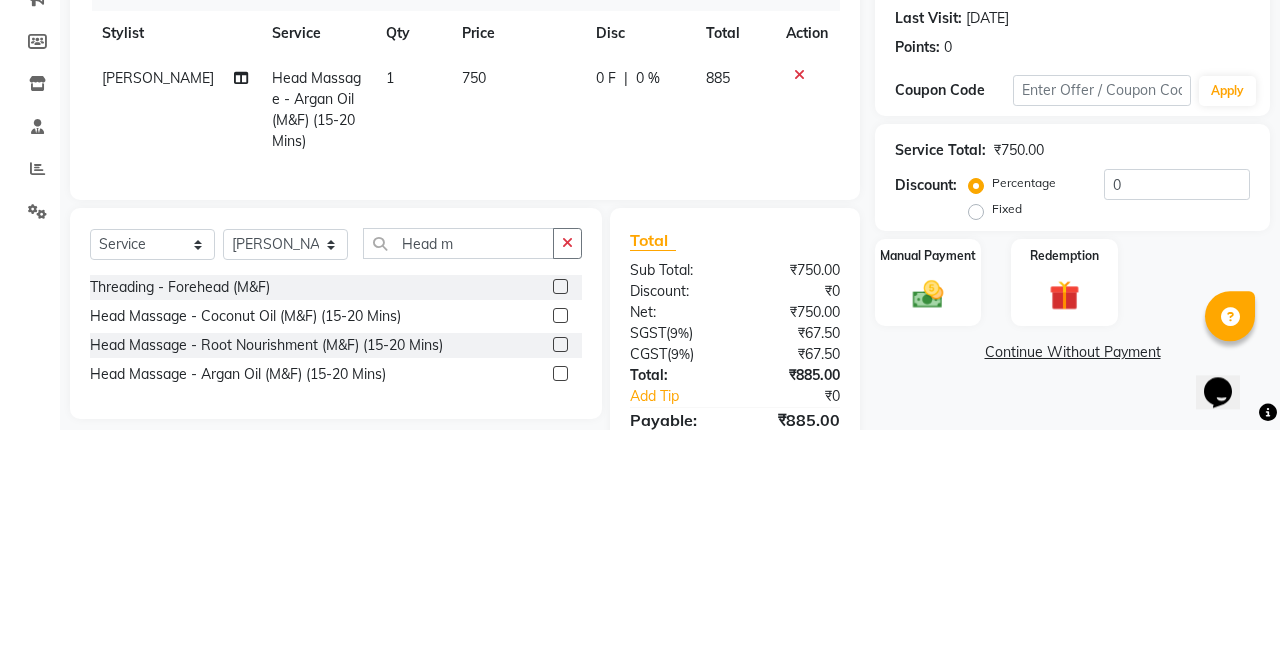 scroll, scrollTop: 39, scrollLeft: 0, axis: vertical 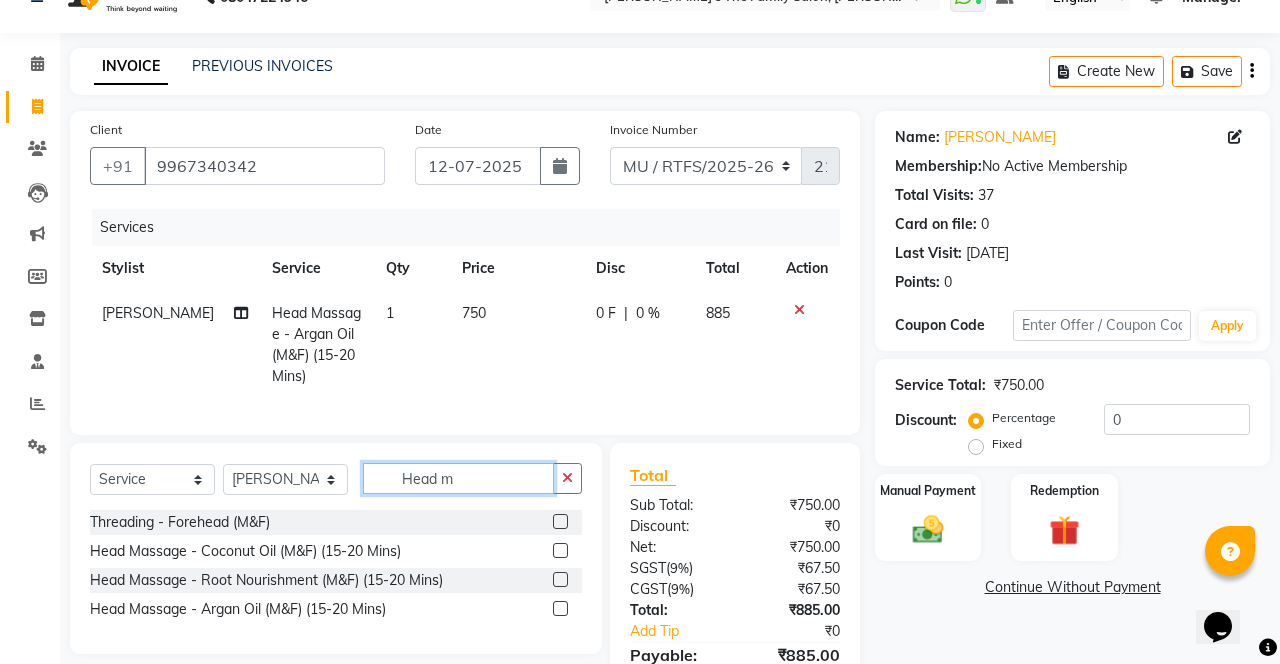 click on "Head m" 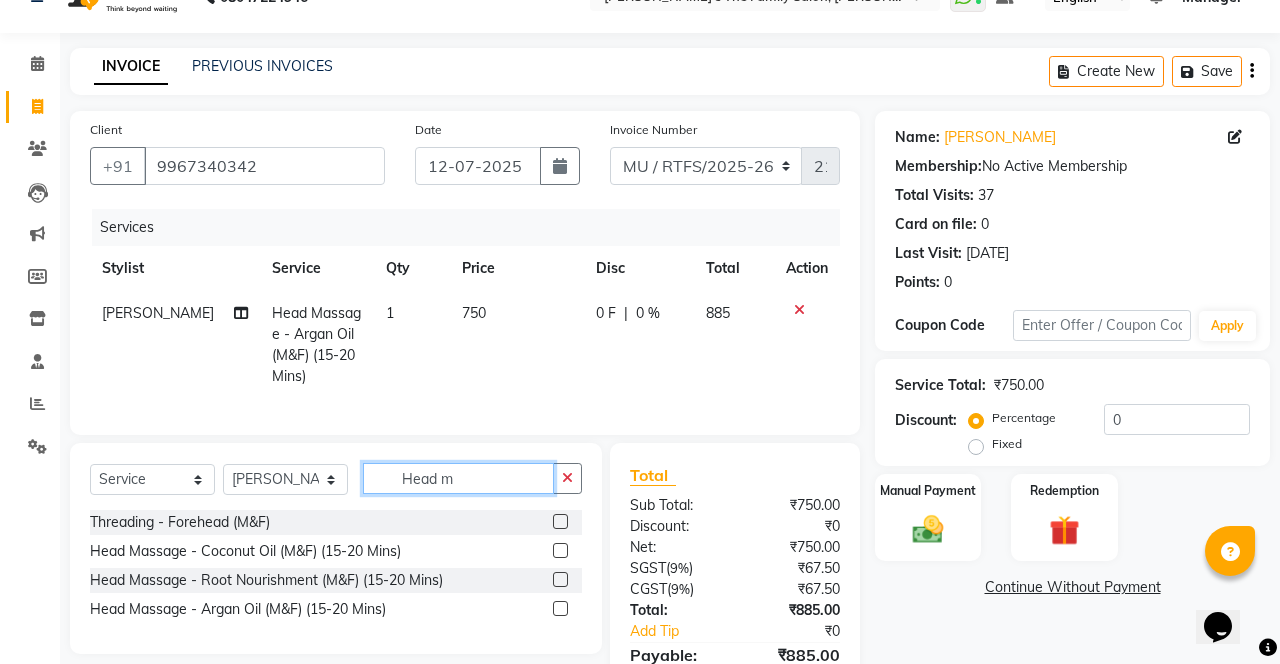 scroll, scrollTop: 39, scrollLeft: 0, axis: vertical 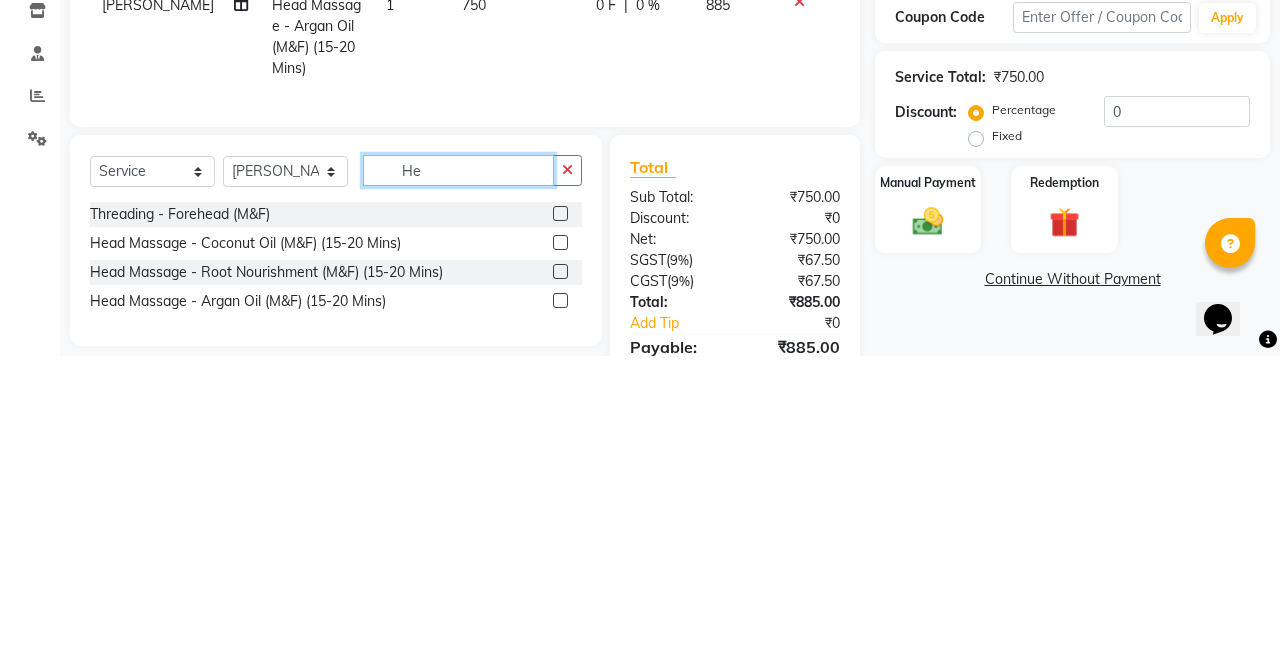 type on "H" 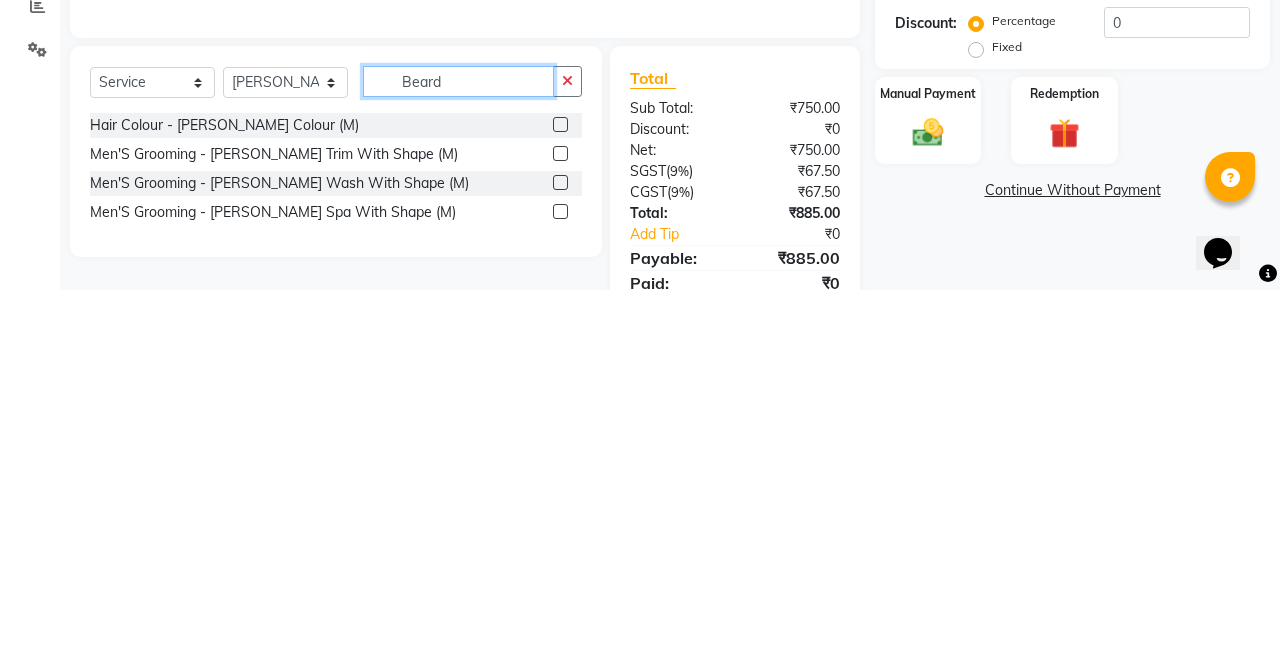 scroll, scrollTop: 63, scrollLeft: 0, axis: vertical 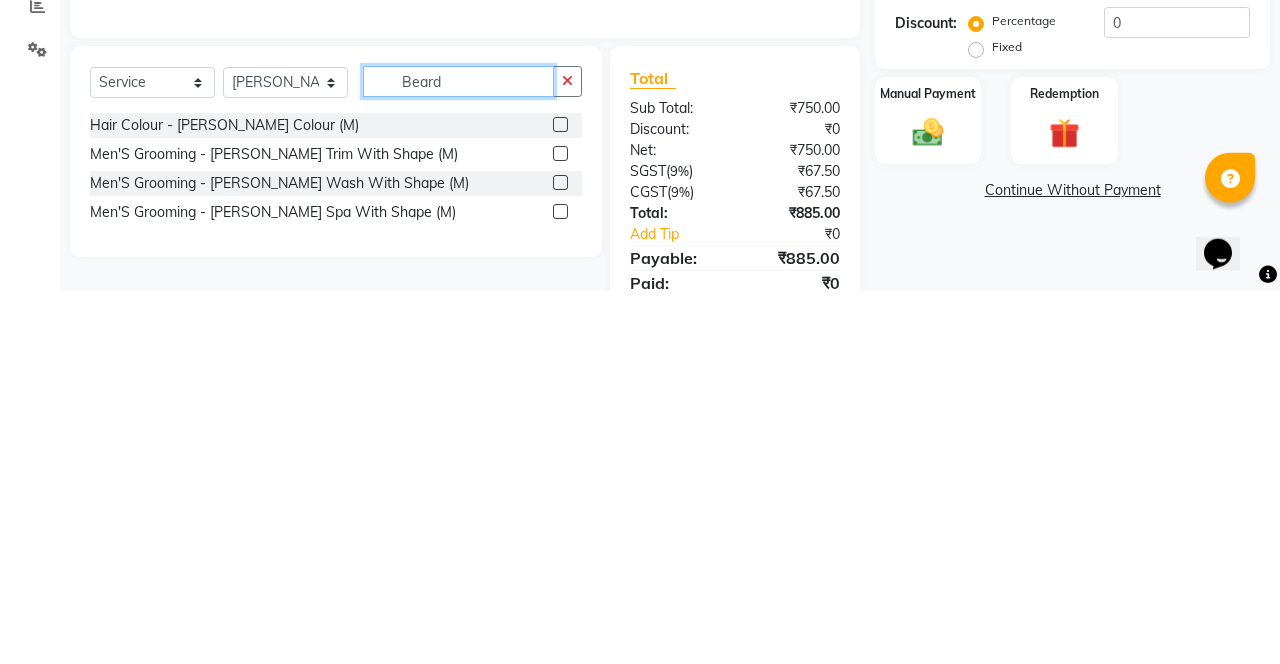 type on "Beard" 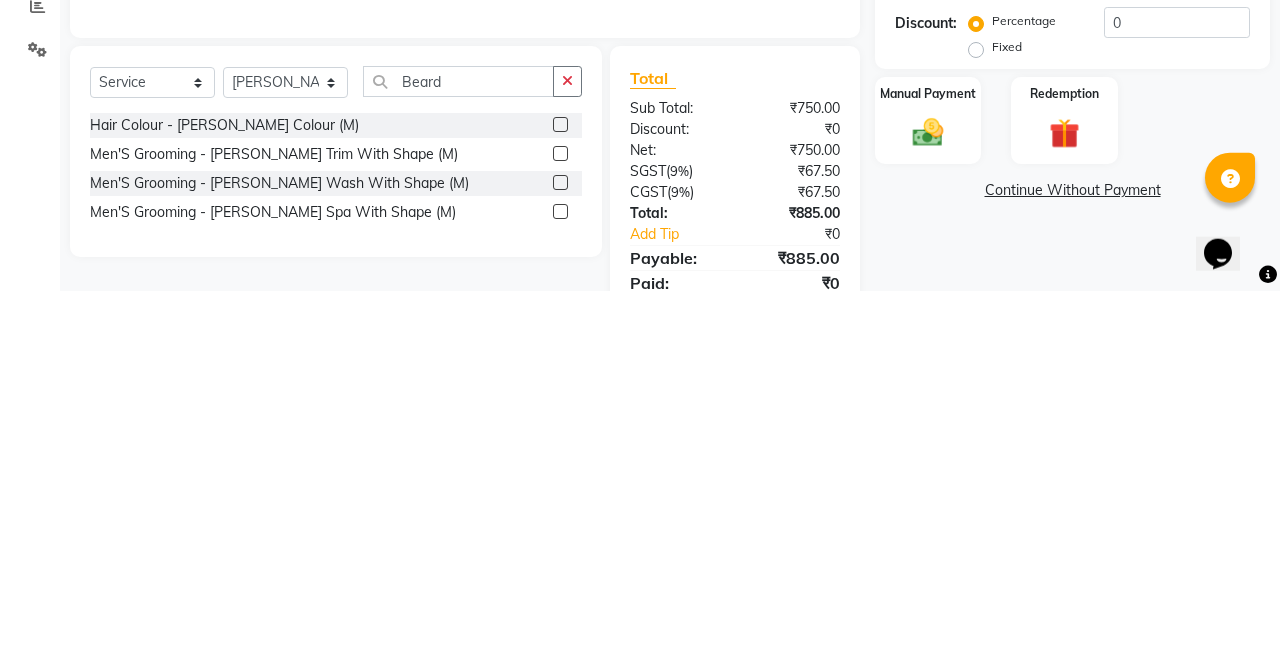 click 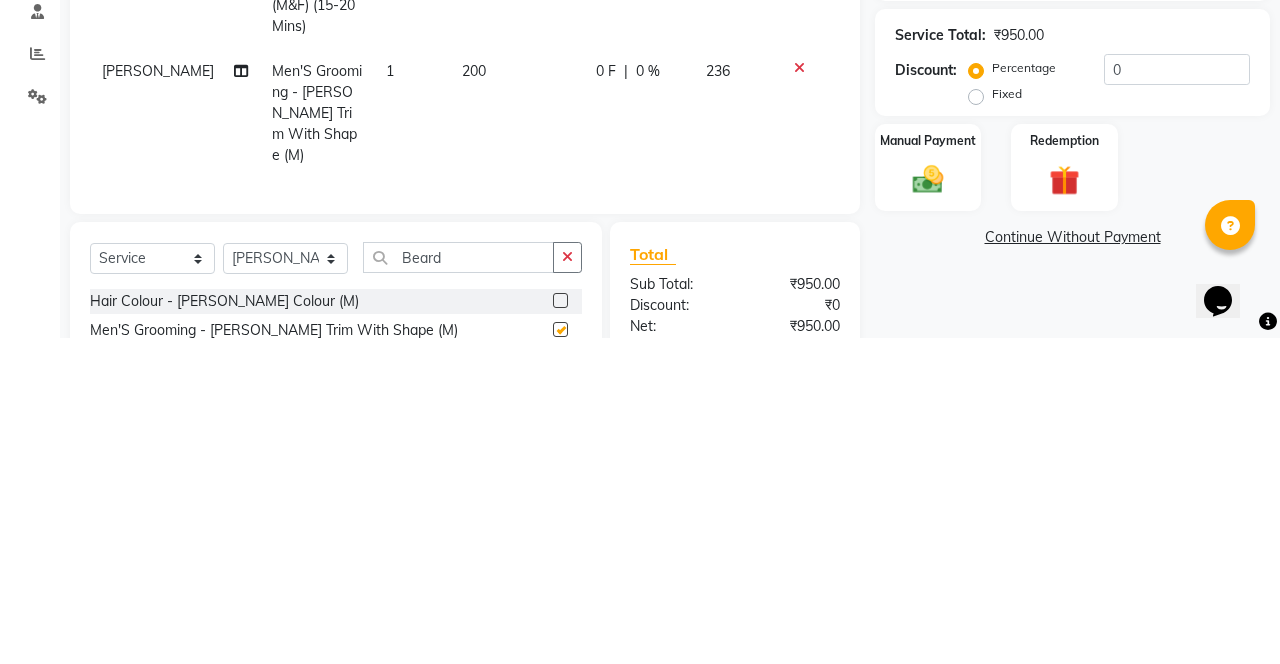 scroll, scrollTop: 63, scrollLeft: 0, axis: vertical 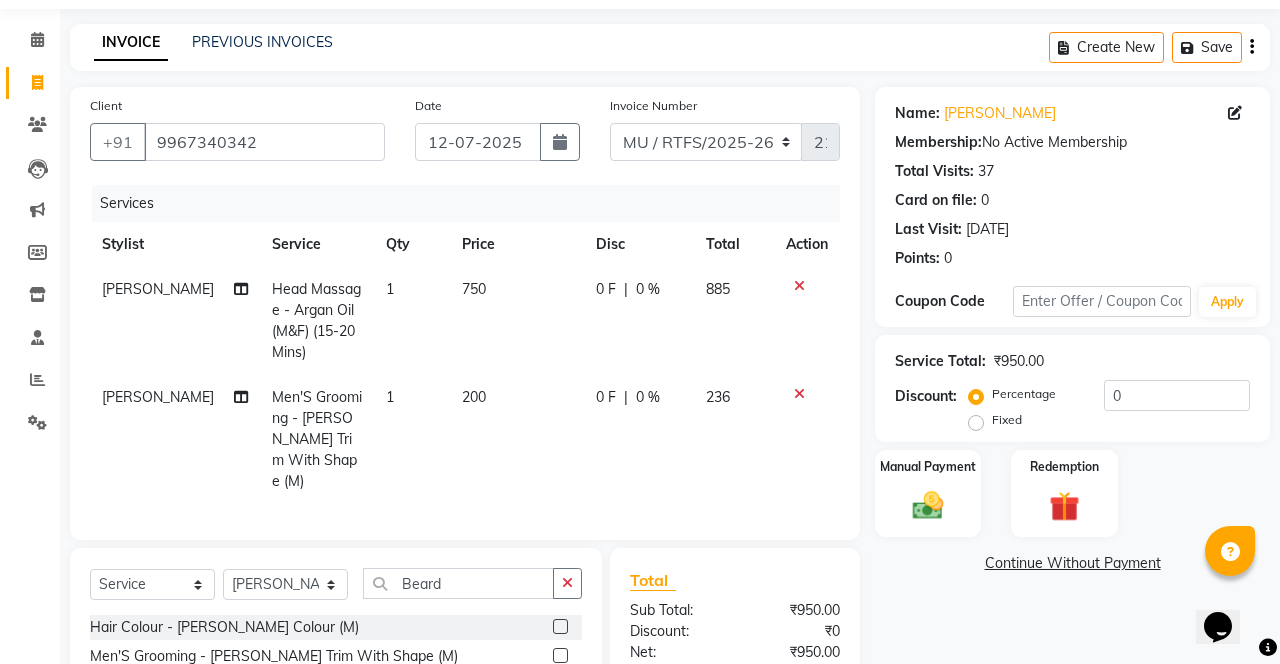 checkbox on "false" 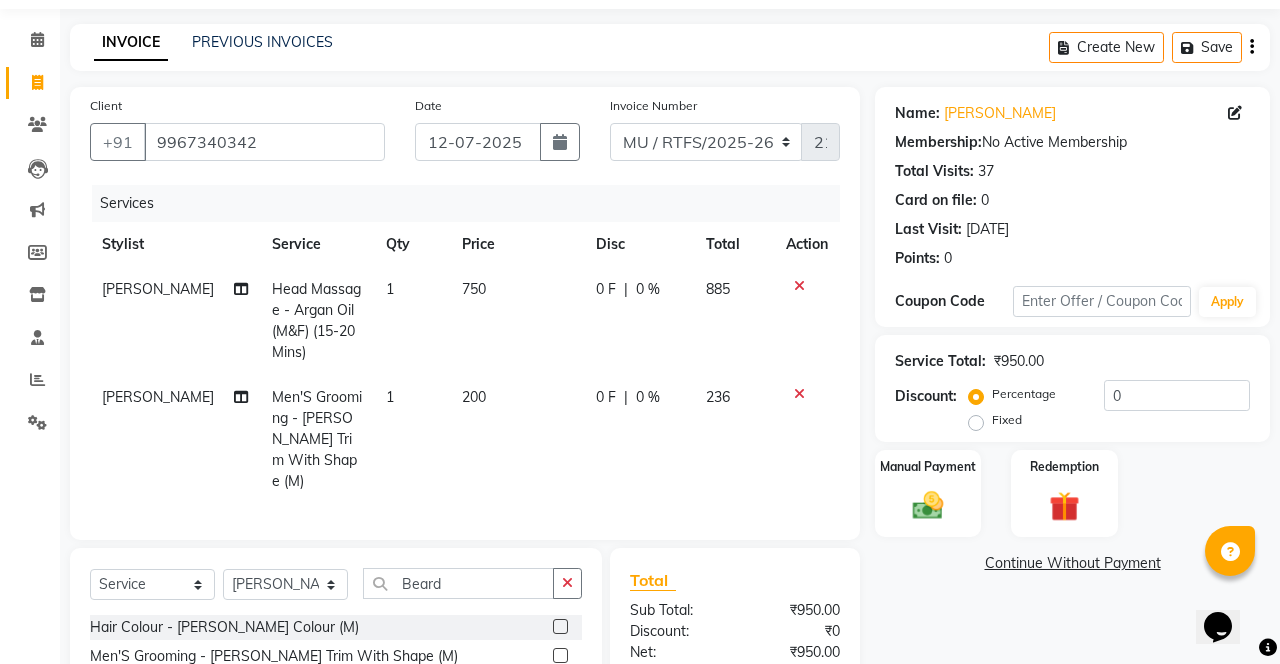 click 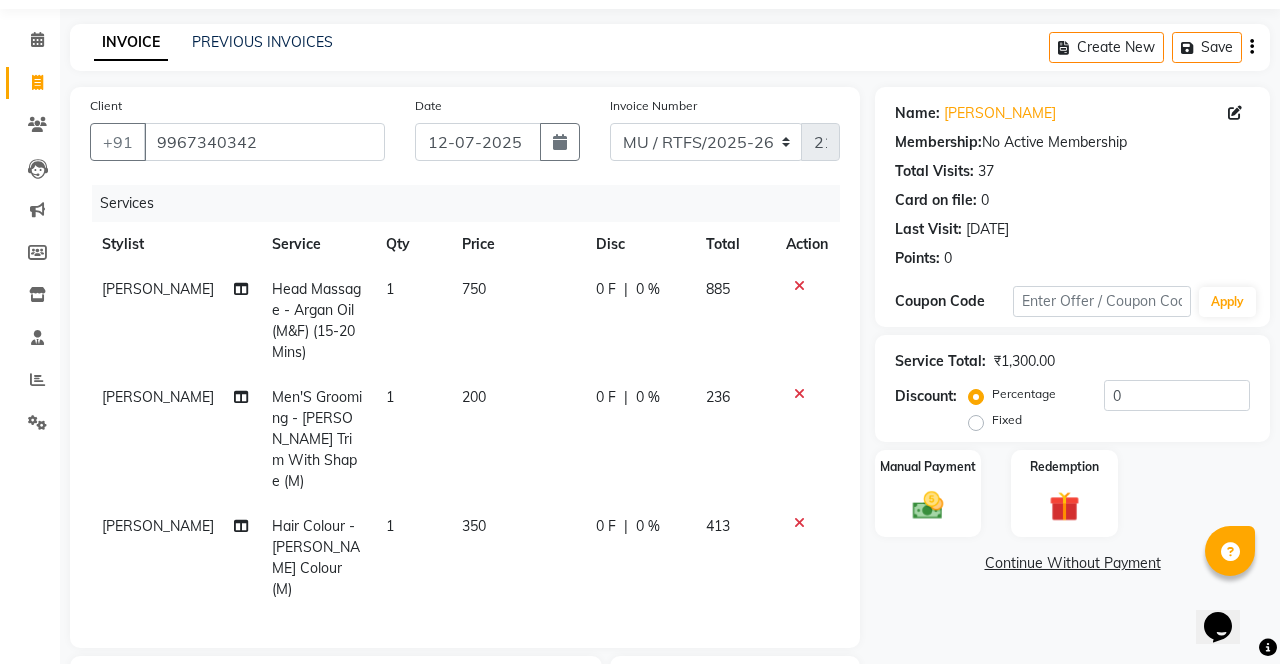click on "Client +91 9967340342 Date 12-07-2025 Invoice Number MU / RTFS/2025-26 2149 Services Stylist Service Qty Price Disc Total Action Arvind  Chaurasiya Head Massage - Argan Oil (M&F) (15-20 Mins) 1 750 0 F | 0 % 885 Arvind  Chaurasiya Men'S Grooming - Beard Trim With Shape (M) 1 200 0 F | 0 % 236 Arvind  Chaurasiya Hair Colour - Beard Colour (M) 1 350 0 F | 0 % 413" 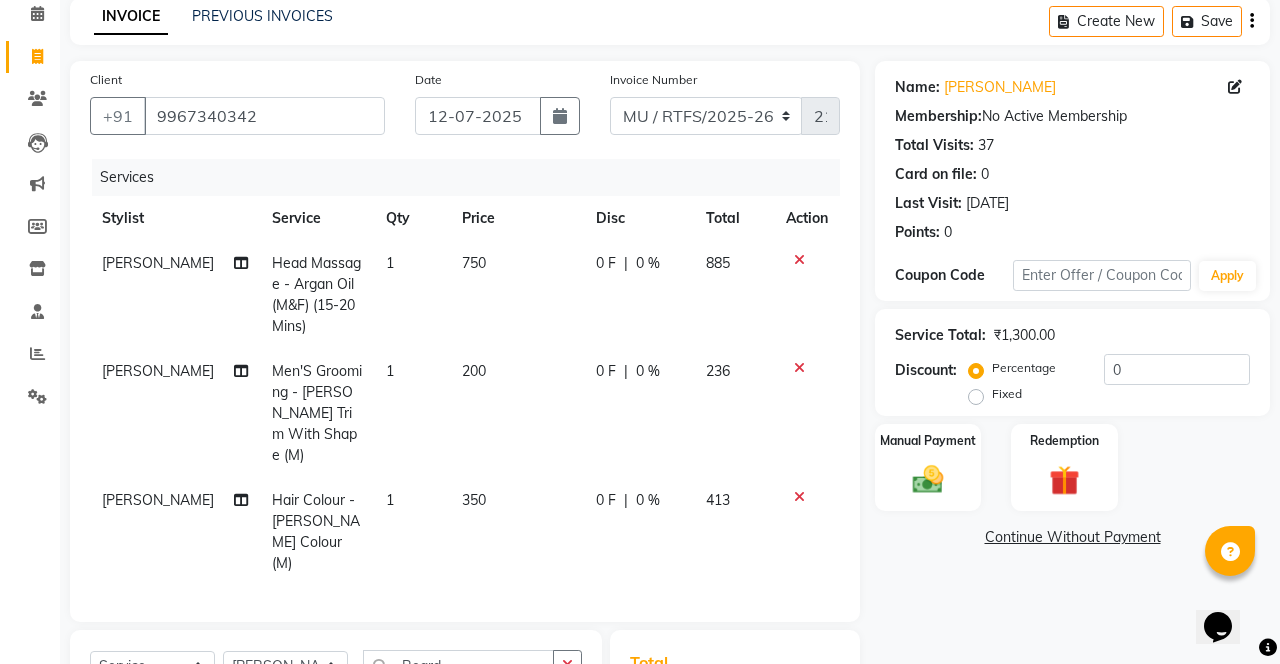 scroll, scrollTop: 144, scrollLeft: 0, axis: vertical 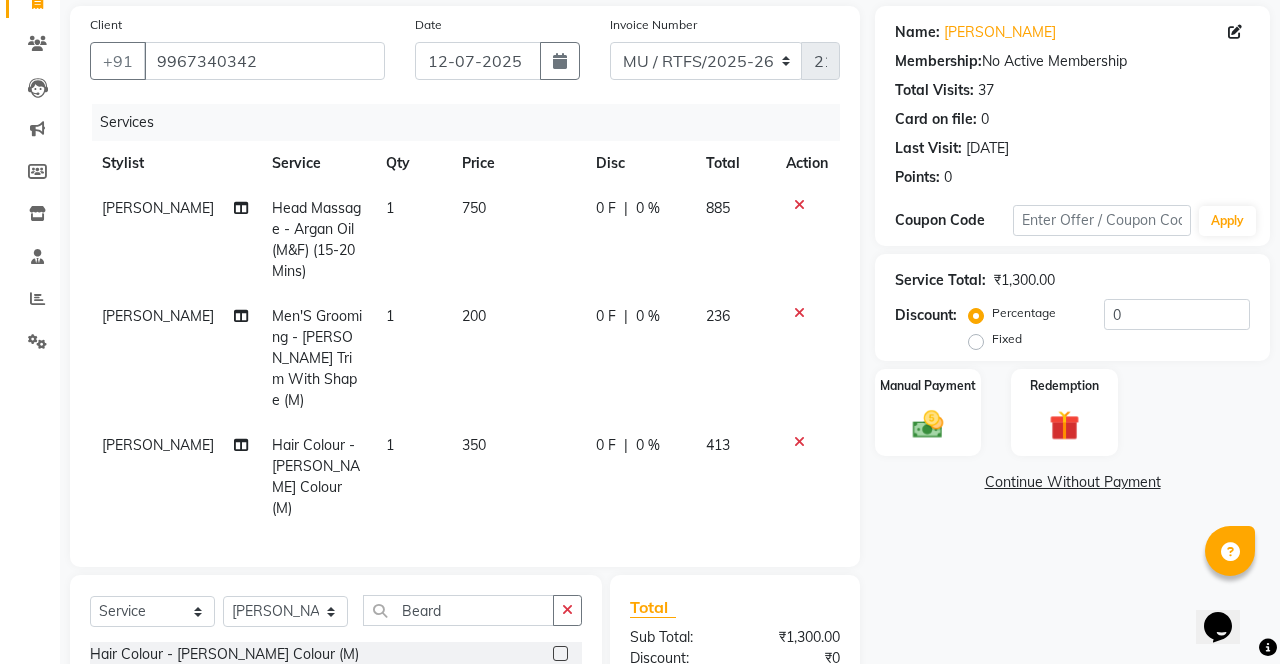 click on "350" 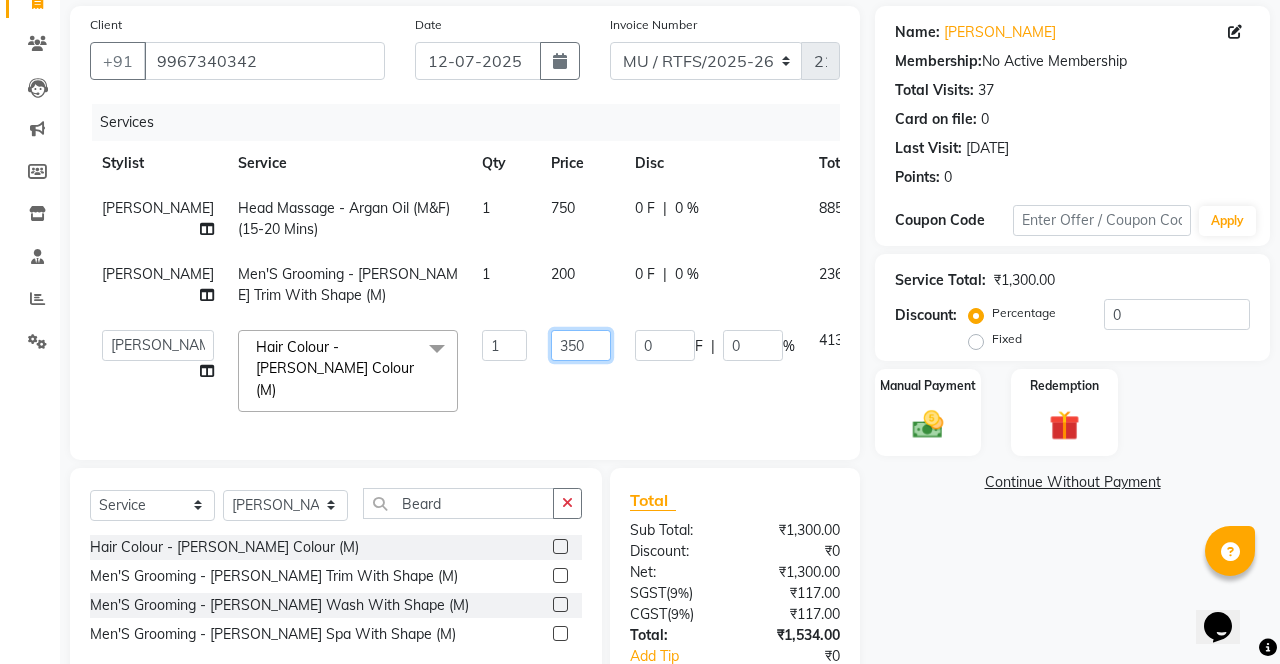 click on "350" 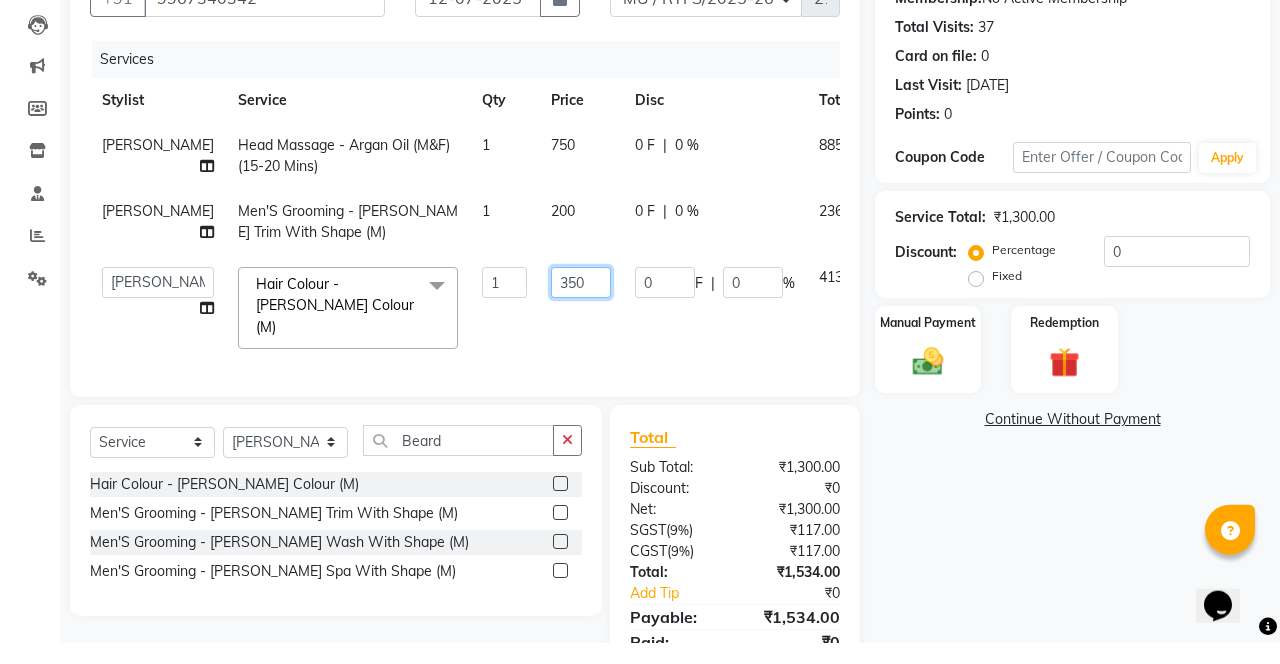 scroll, scrollTop: 186, scrollLeft: 0, axis: vertical 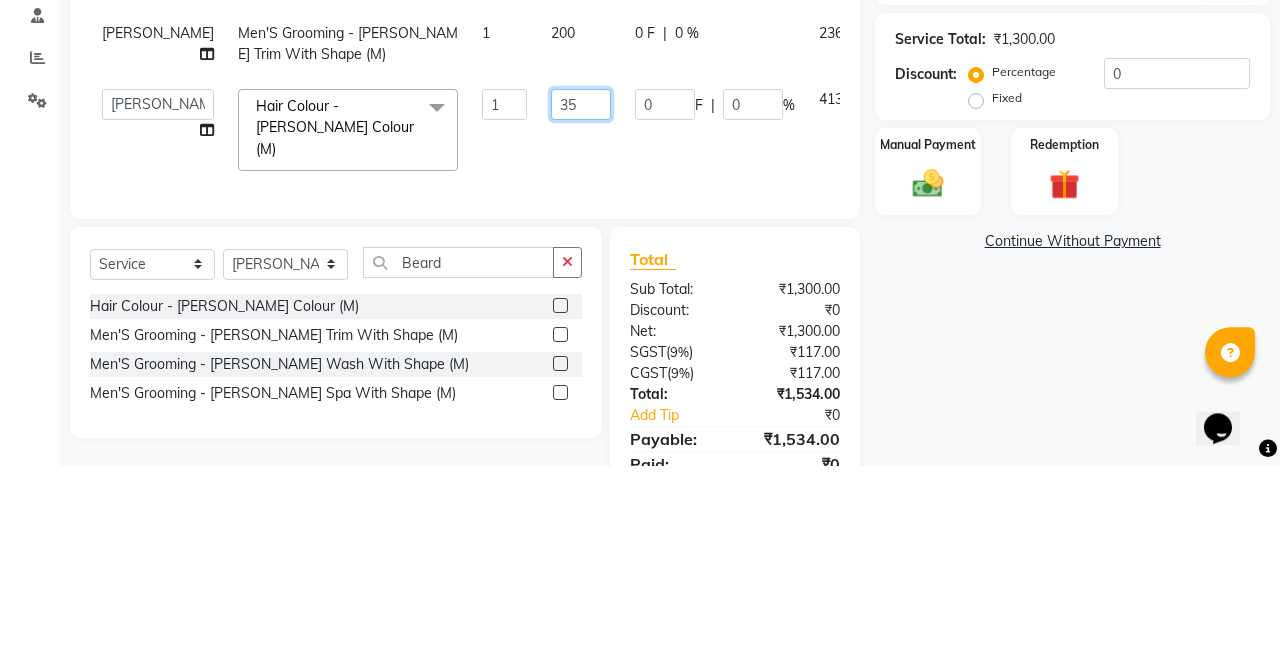 type on "3" 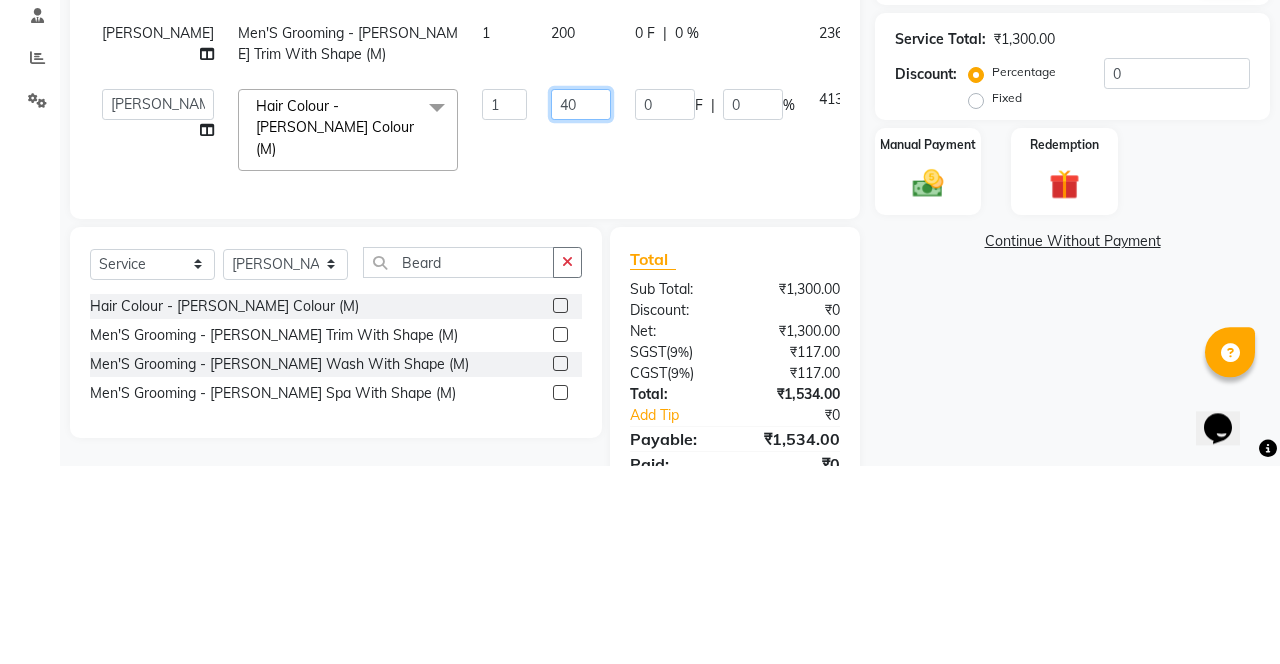 type on "400" 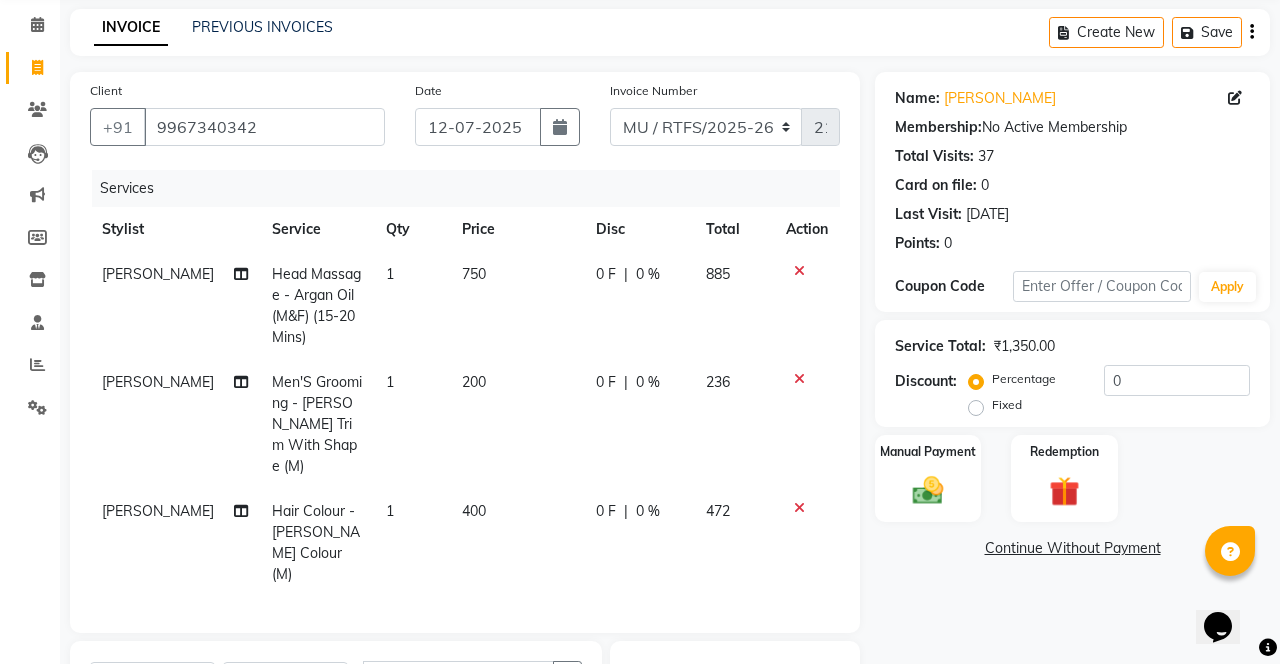scroll, scrollTop: 0, scrollLeft: 0, axis: both 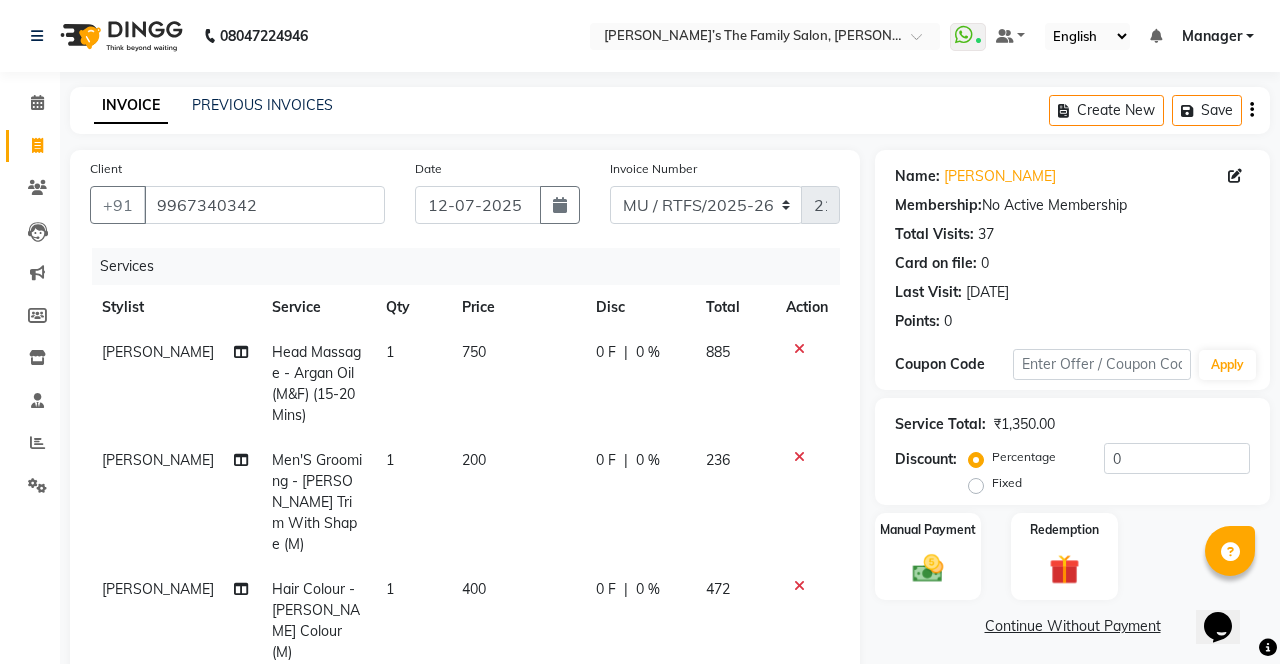click on "Save" 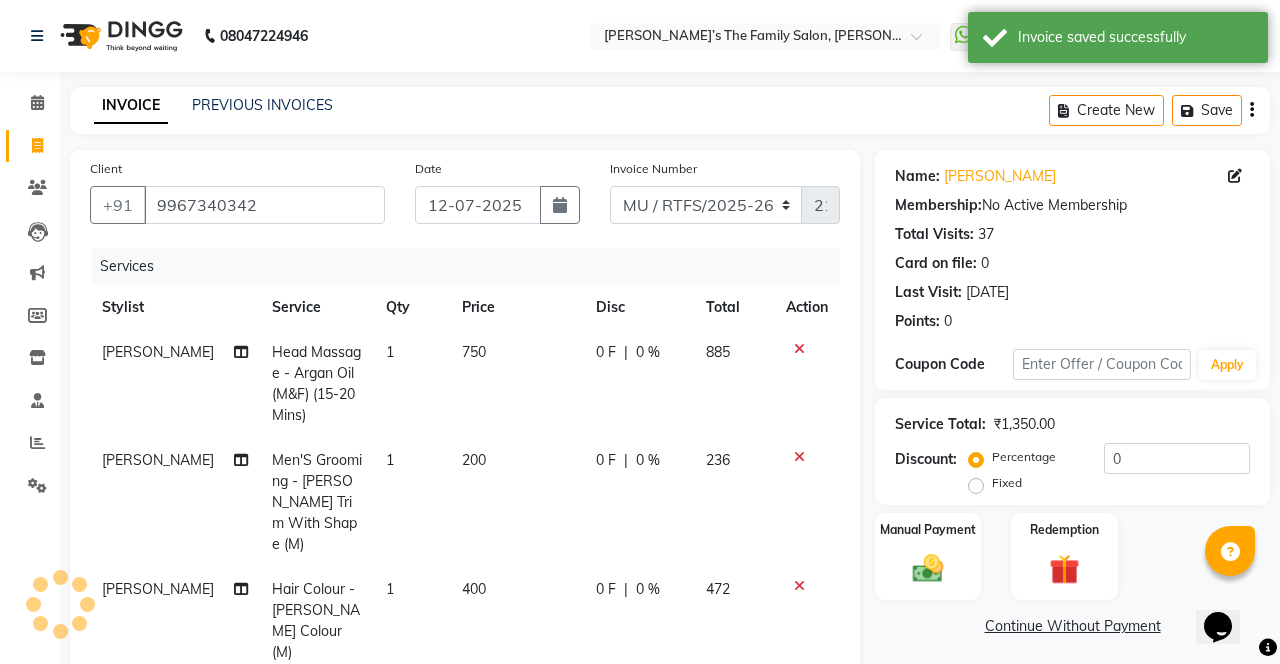 click on "Hardik Thakkar" 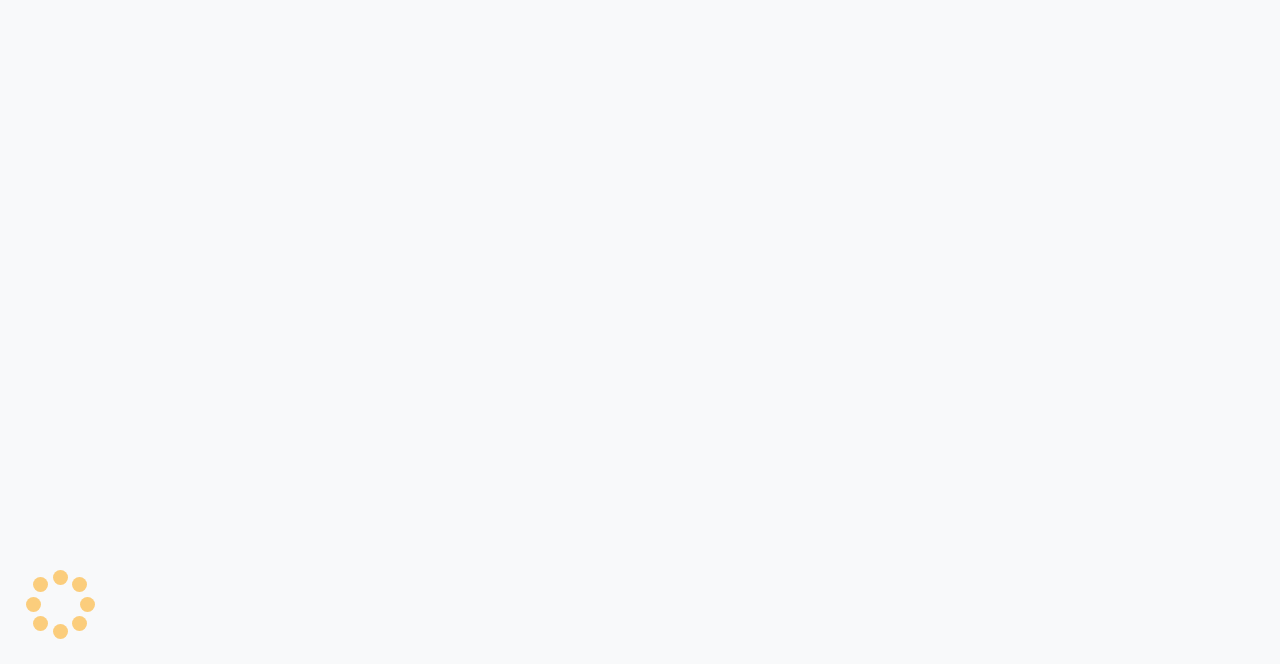 scroll, scrollTop: 0, scrollLeft: 0, axis: both 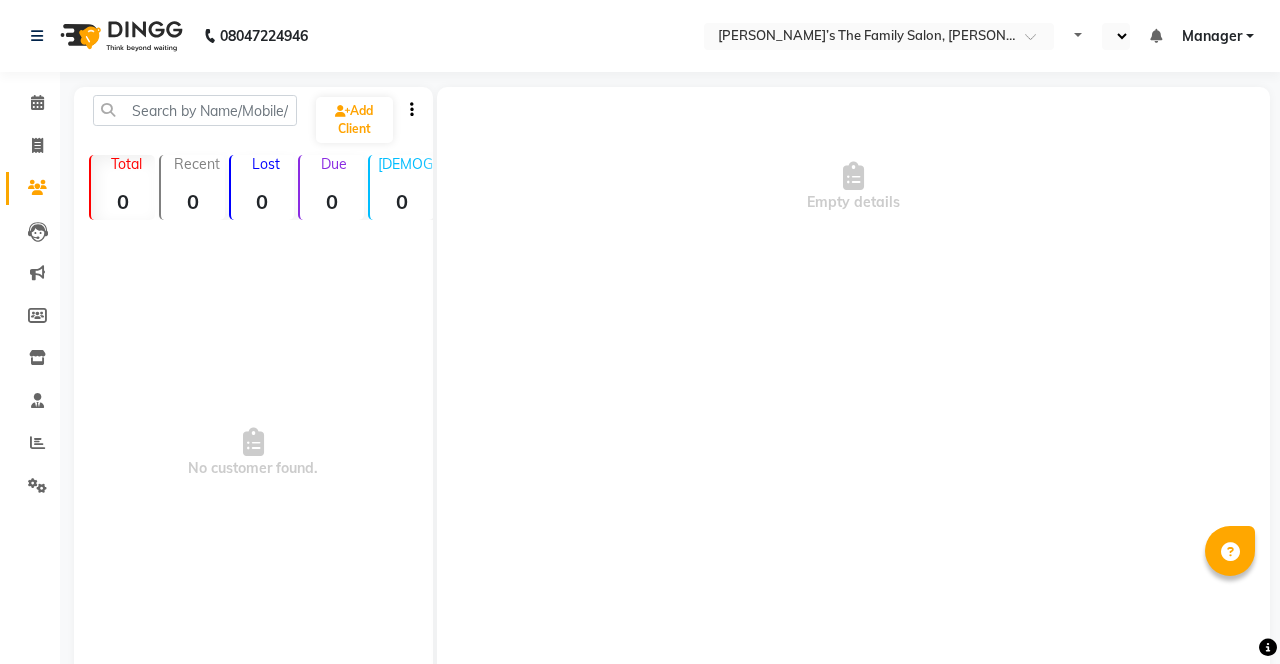 select on "en" 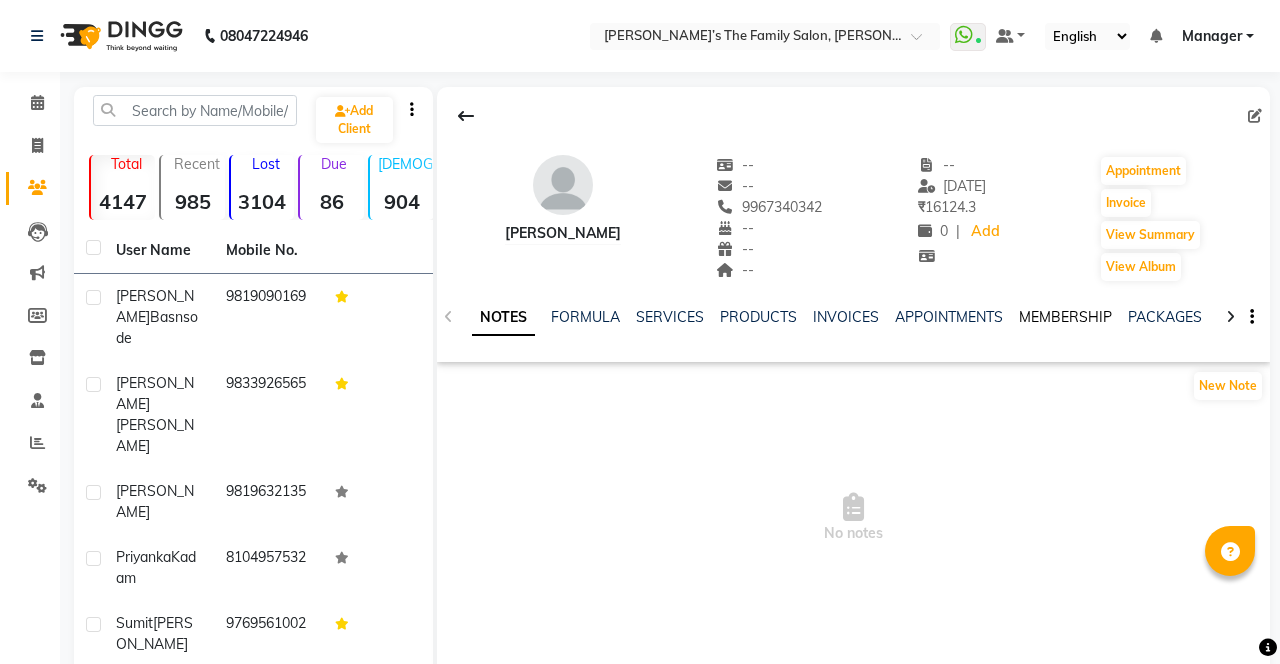 click on "MEMBERSHIP" 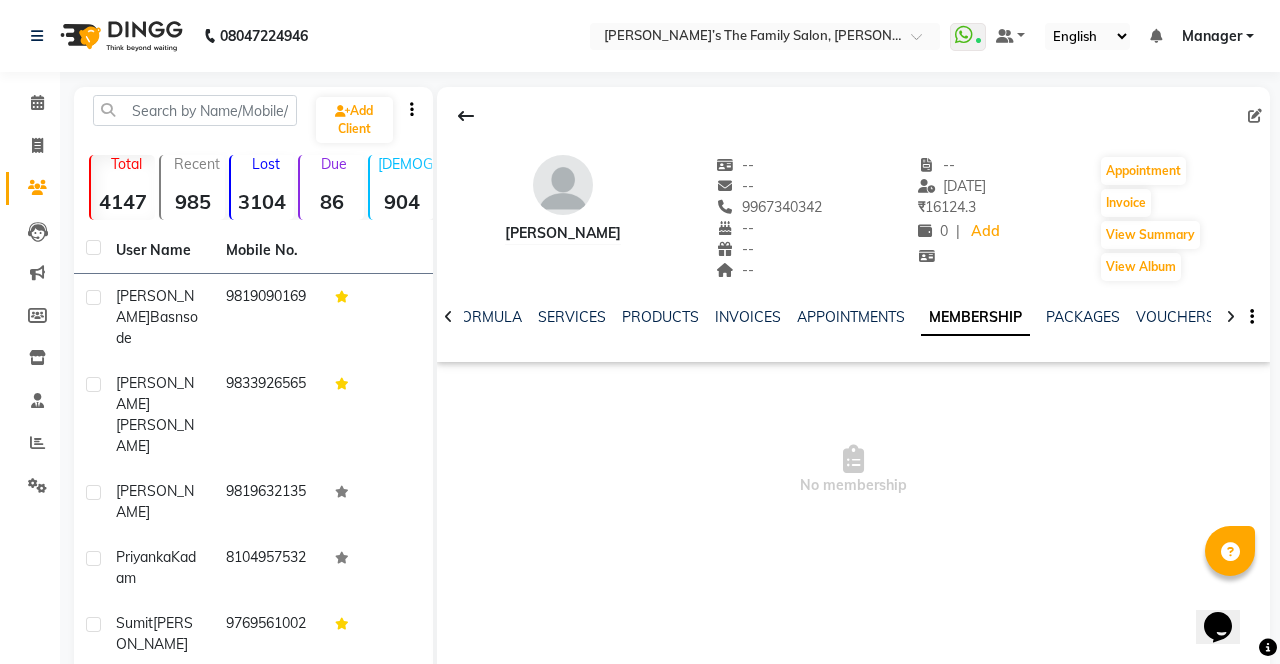 scroll, scrollTop: 0, scrollLeft: 0, axis: both 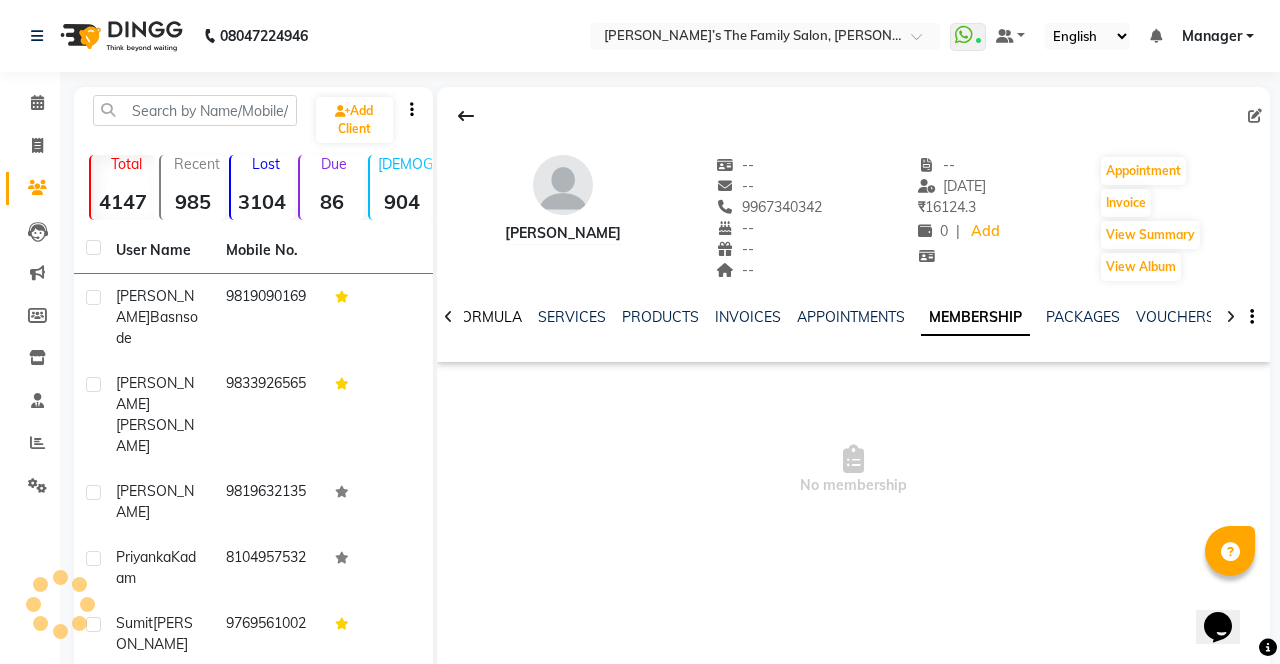click on "FORMULA" 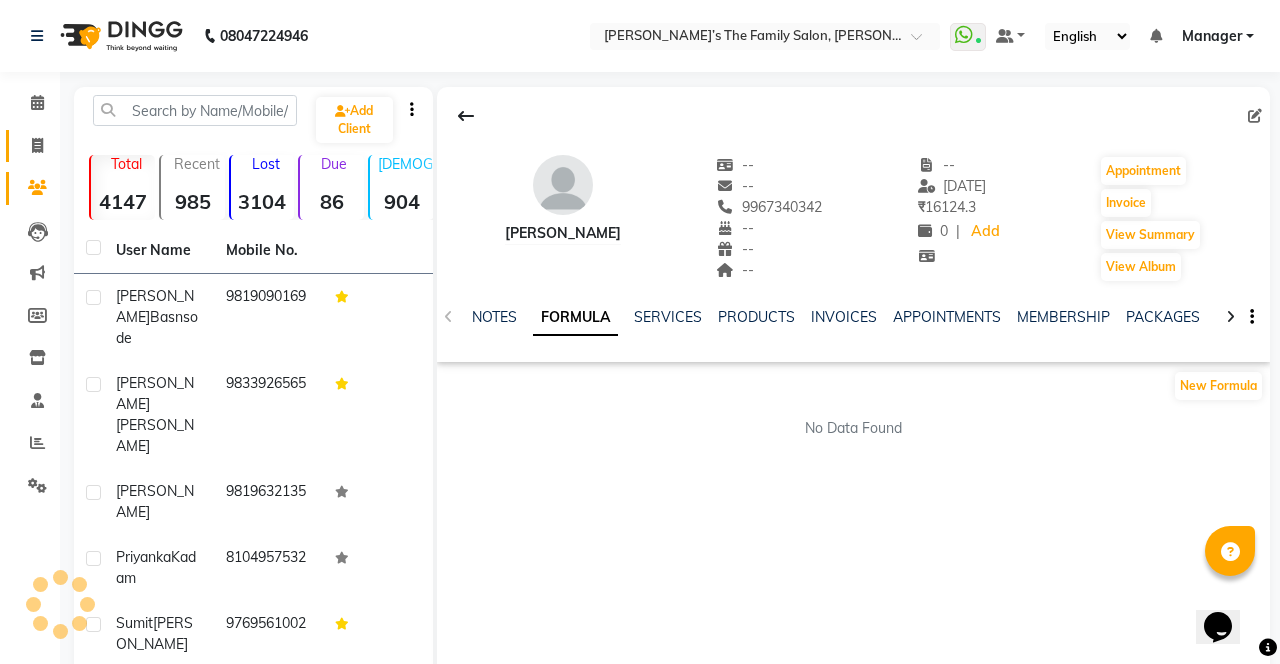 click 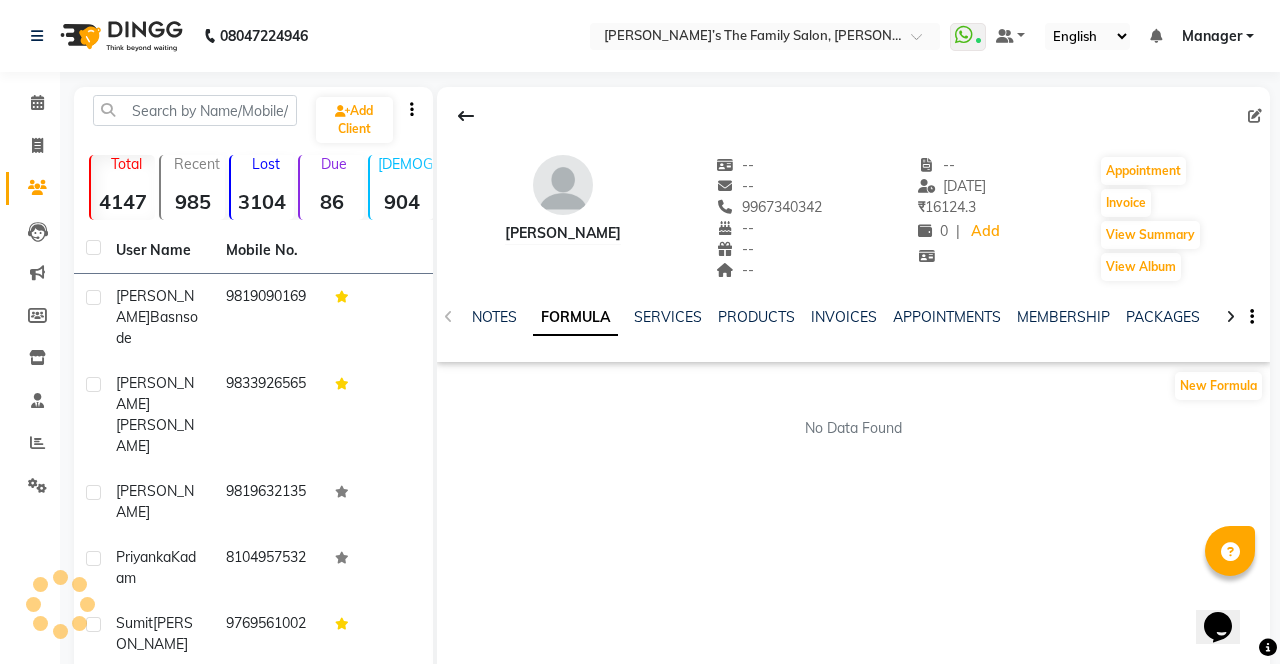 select on "service" 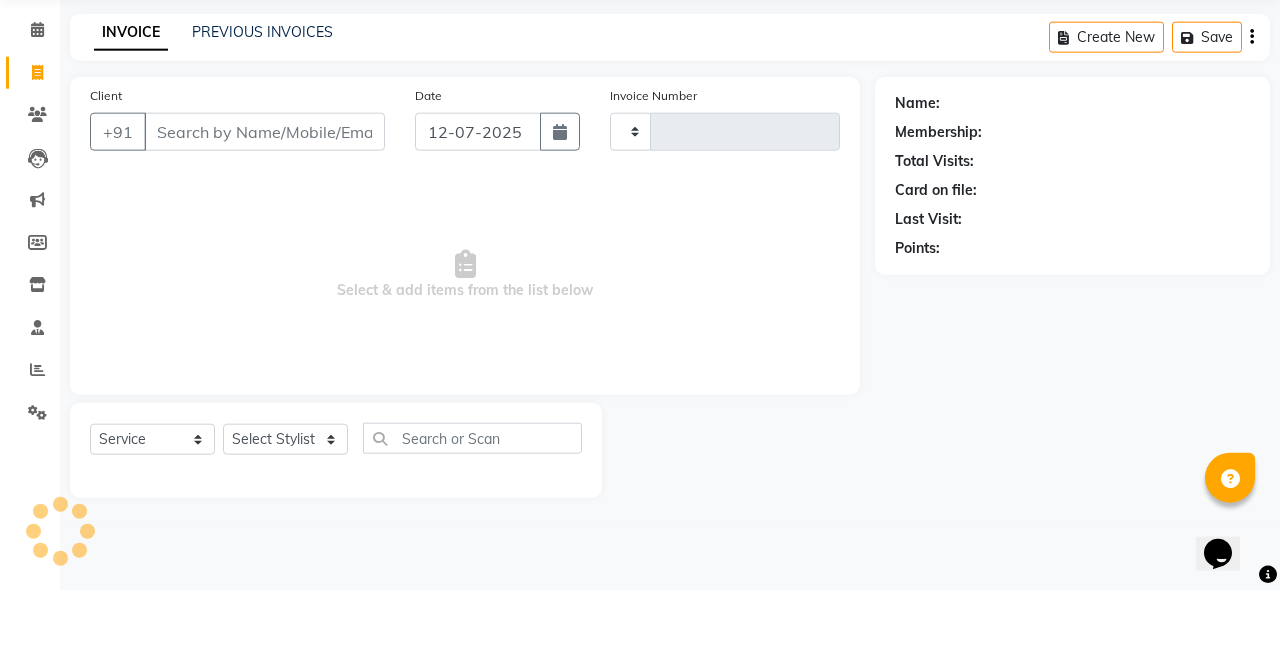 type on "2149" 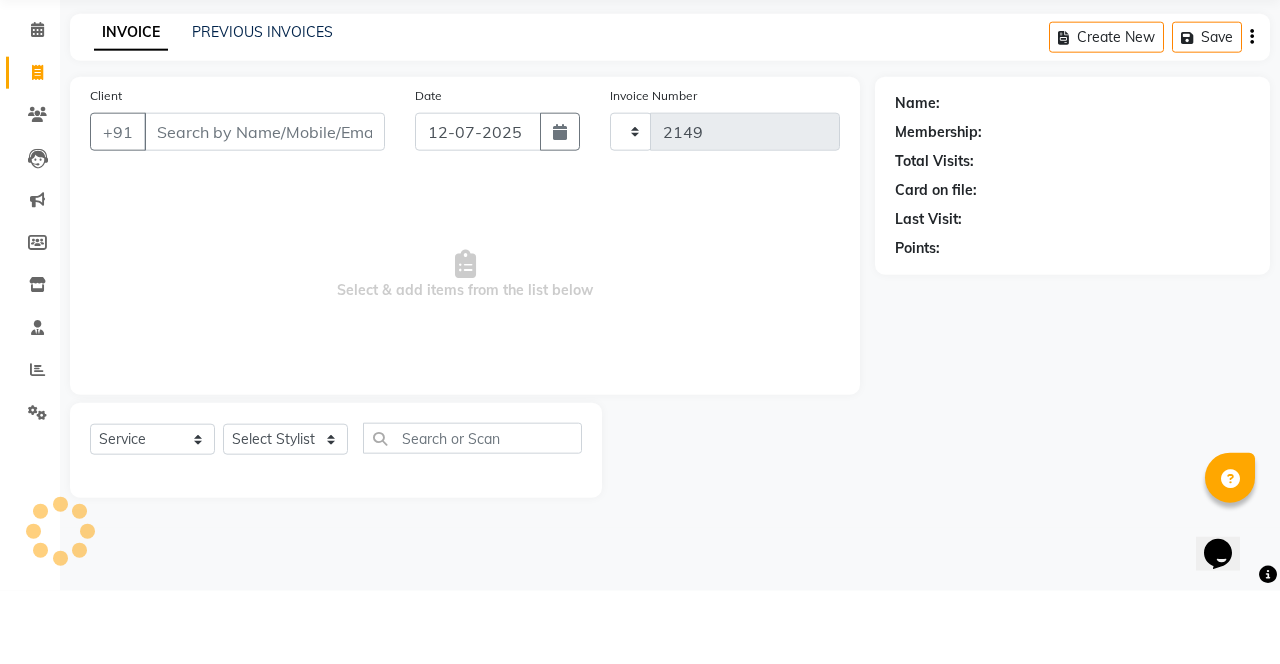 select on "8003" 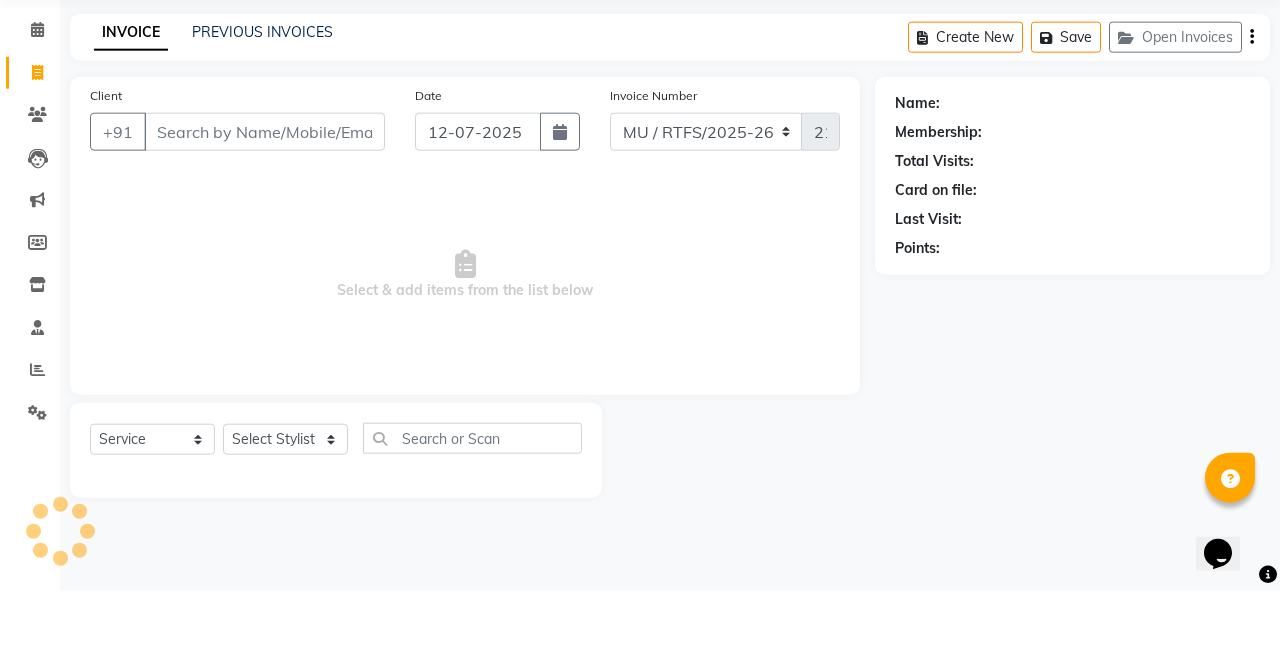 click on "Open Invoices" 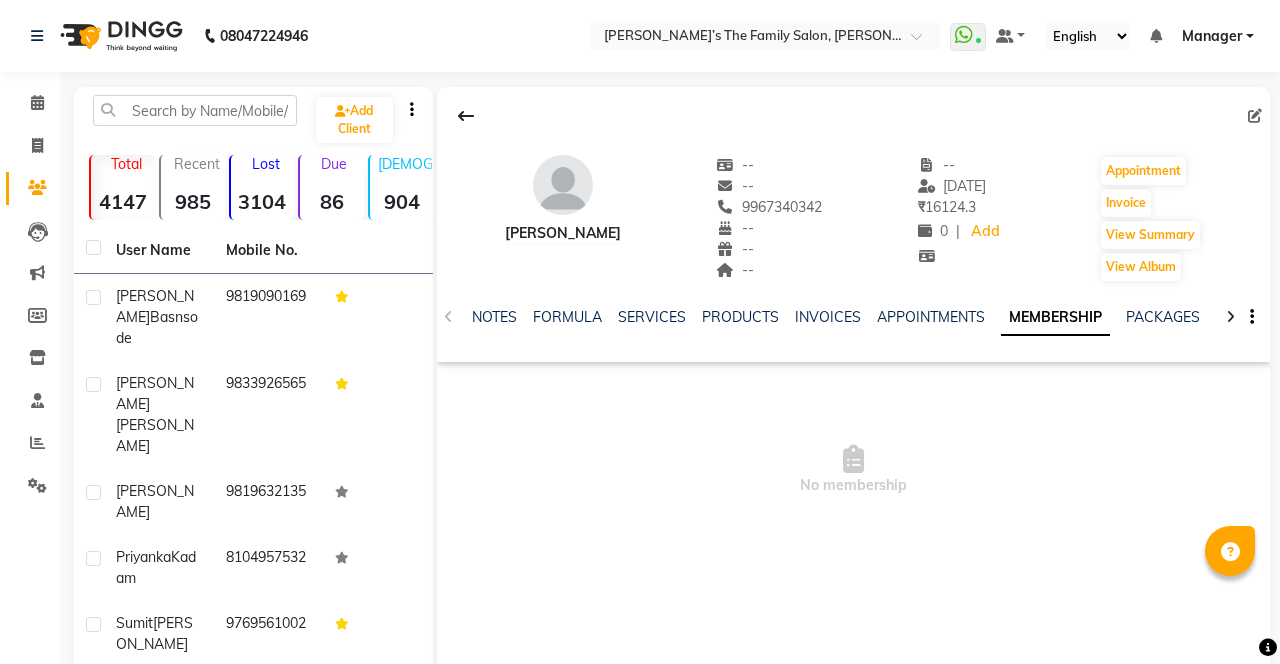 scroll, scrollTop: 0, scrollLeft: 0, axis: both 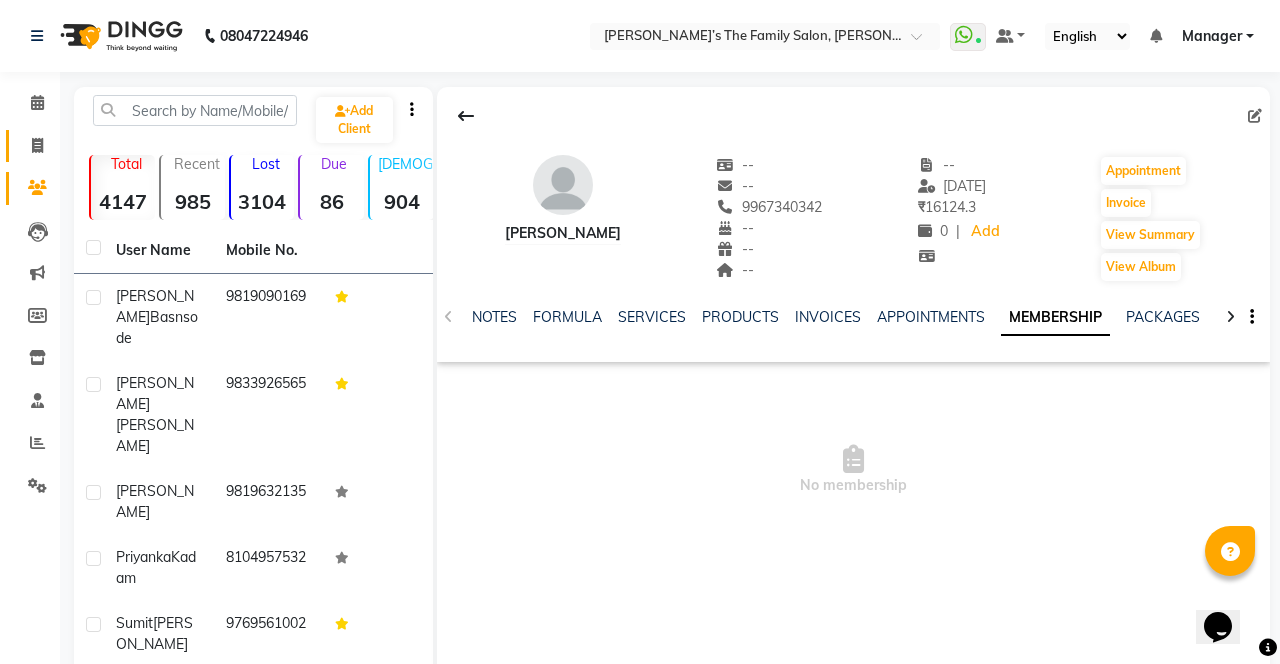 click 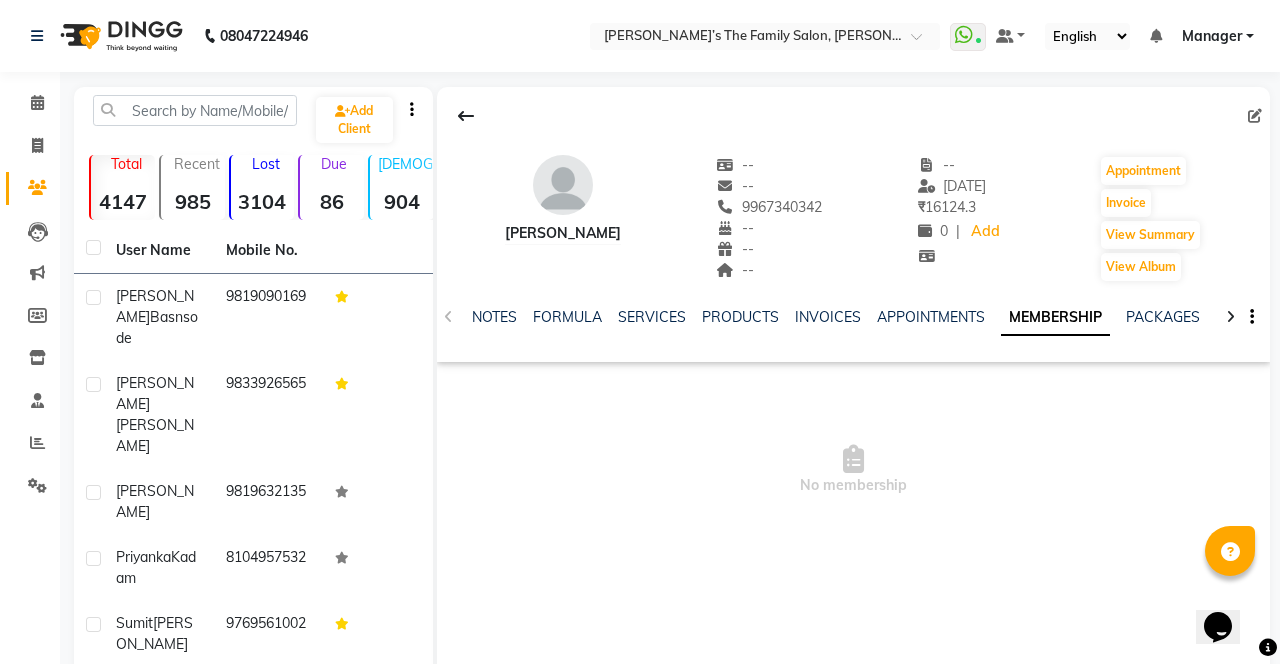 select on "service" 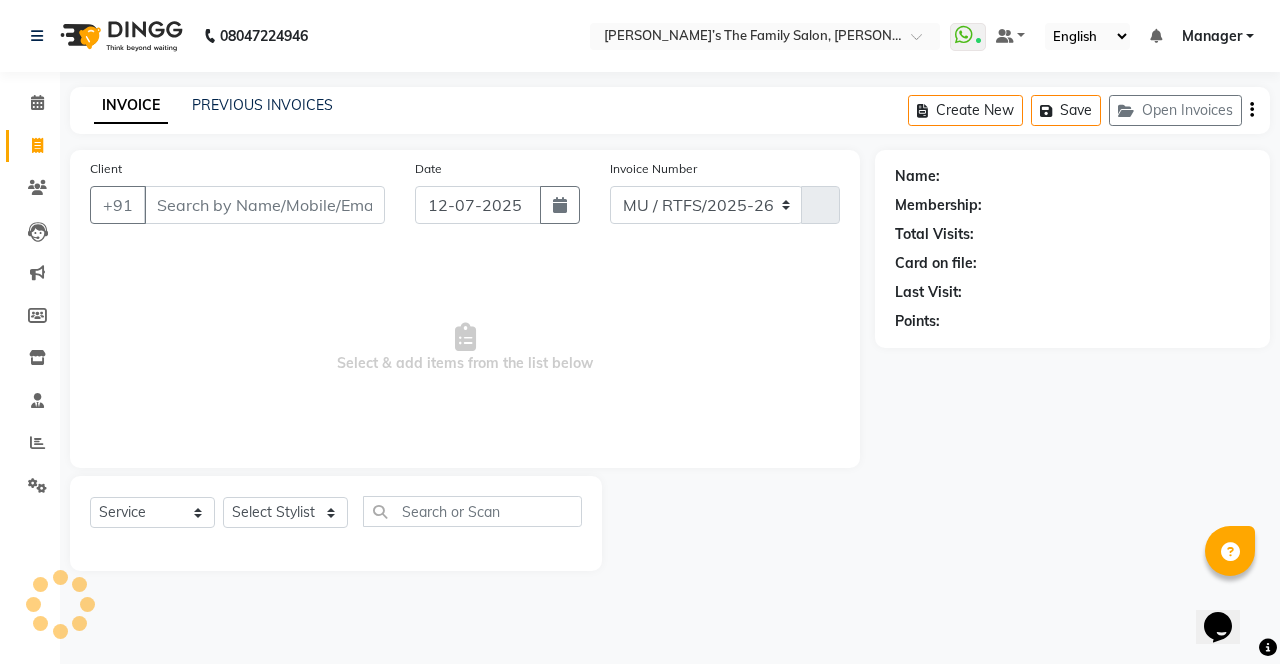 select on "8003" 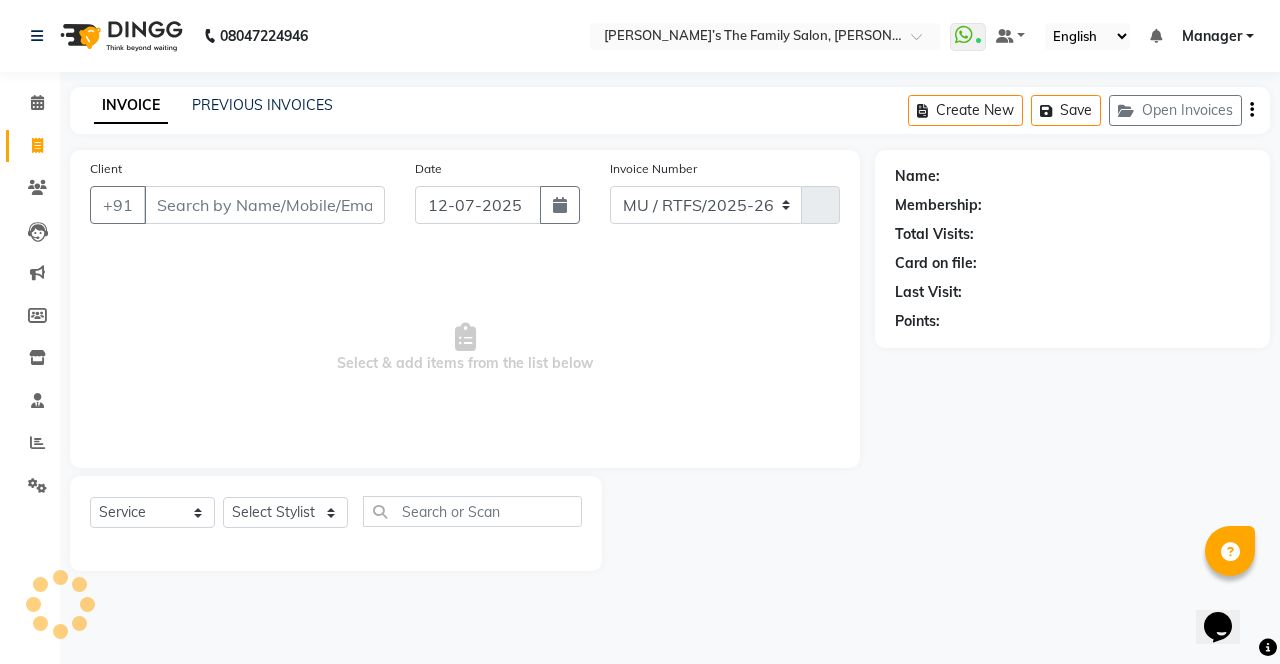 type on "2149" 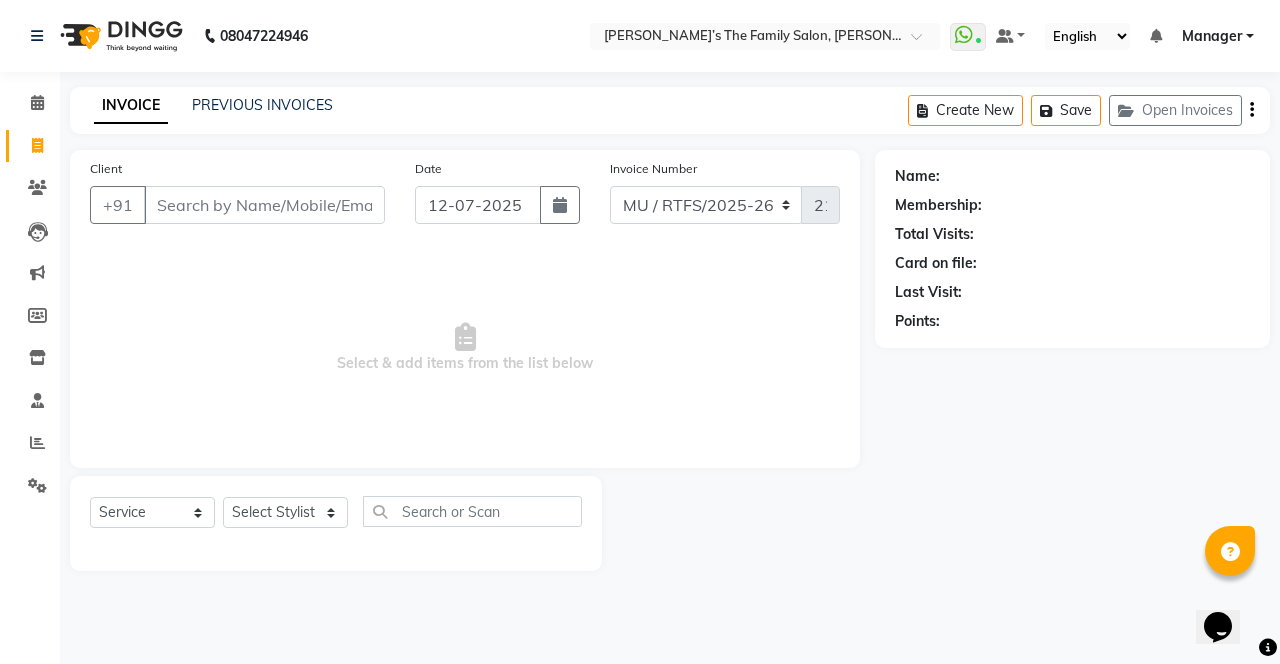 click on "Open Invoices" 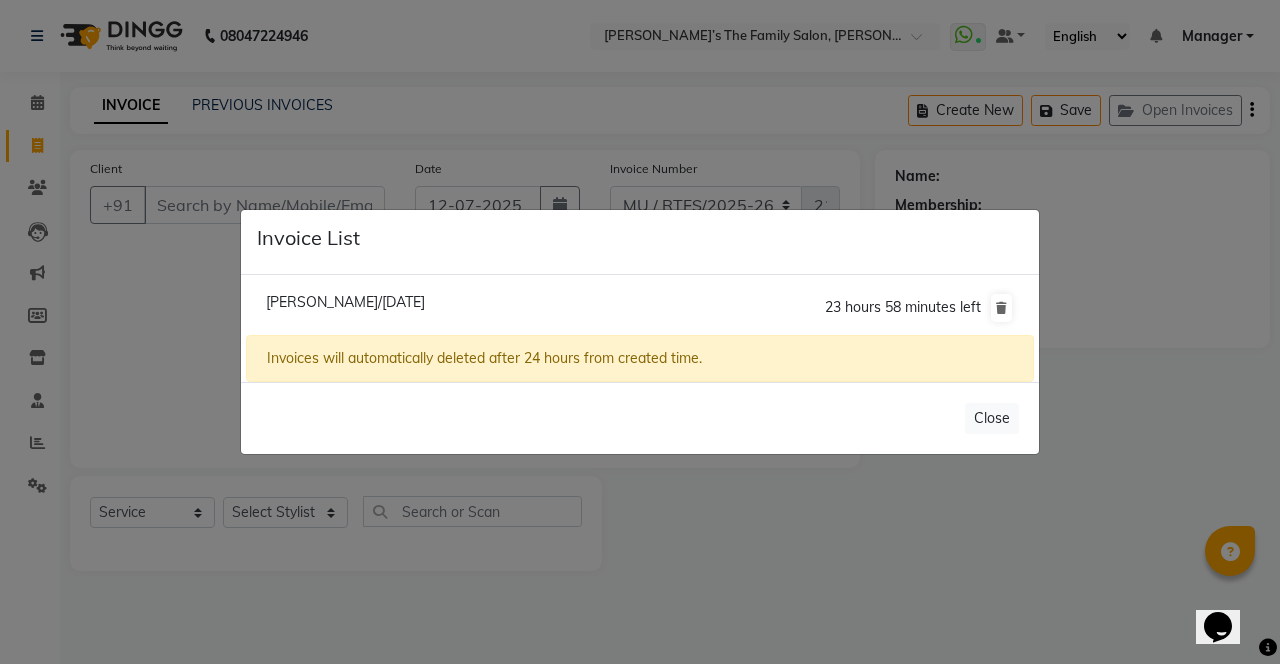 click on "Hardik Thakkar/12 July 2025" 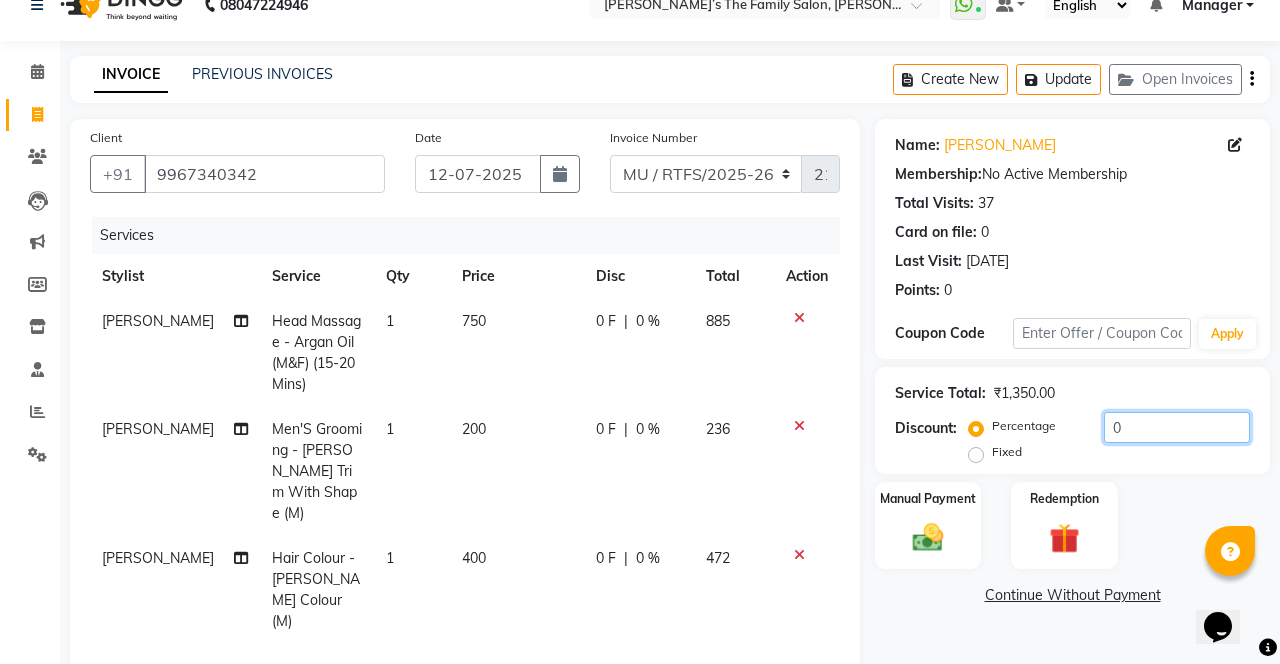 click on "0" 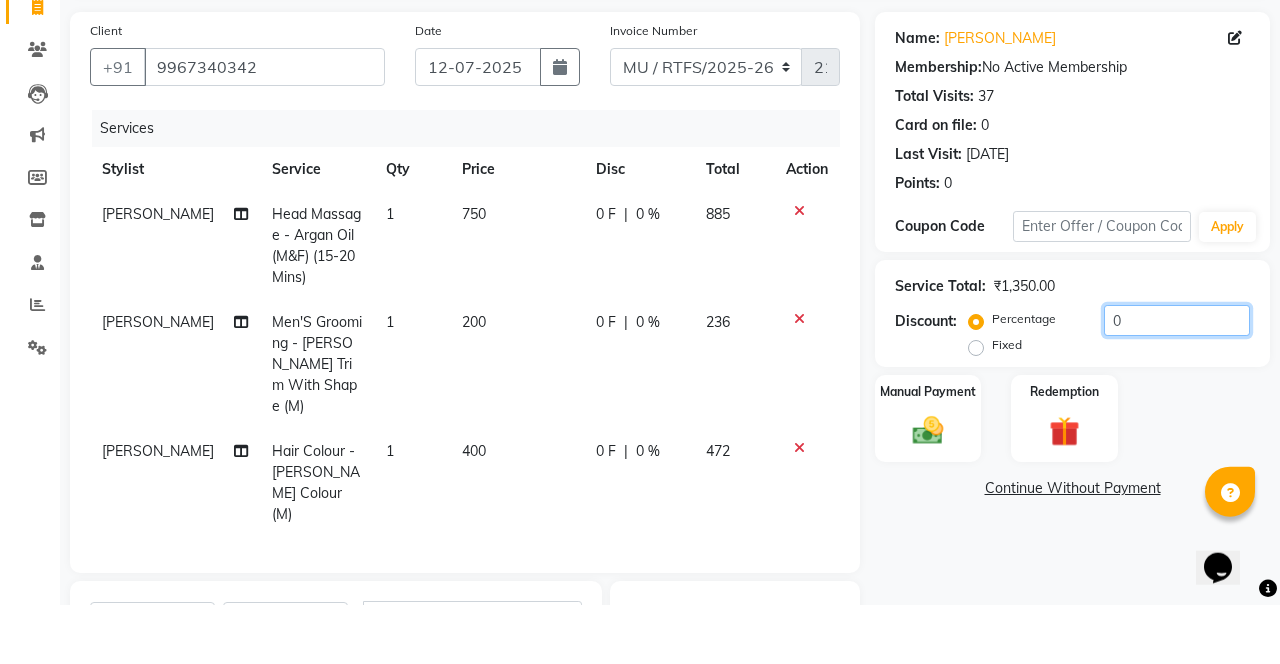 scroll, scrollTop: 79, scrollLeft: 0, axis: vertical 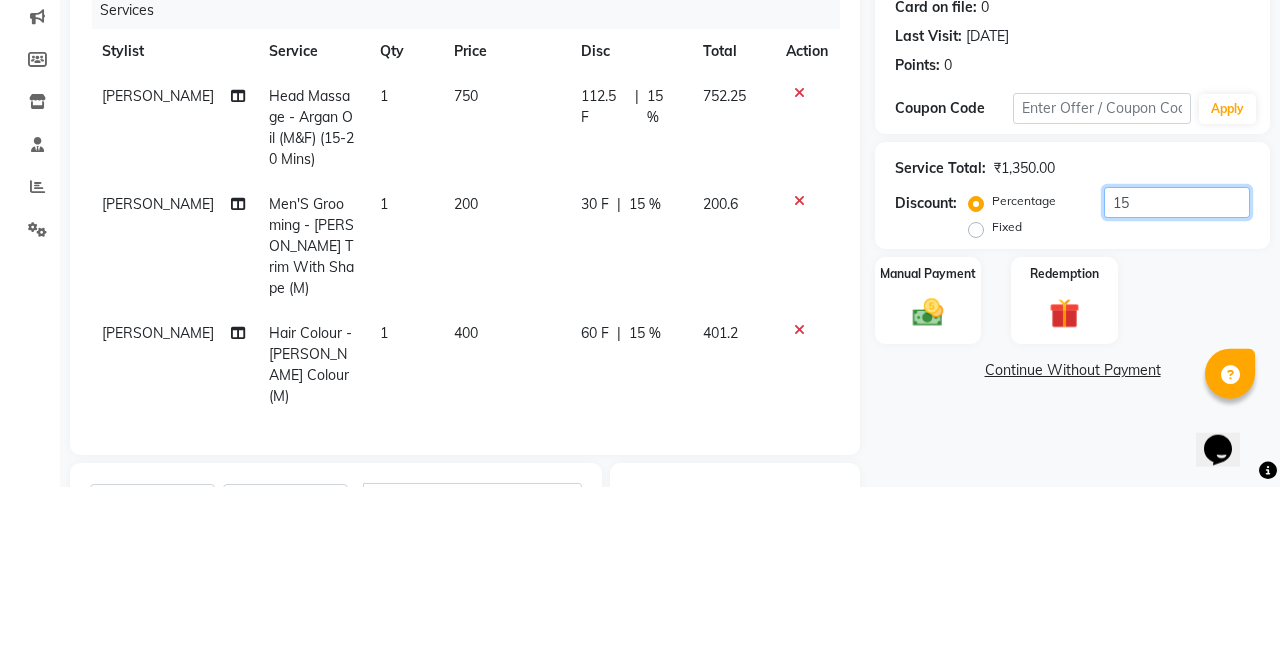 type on "15" 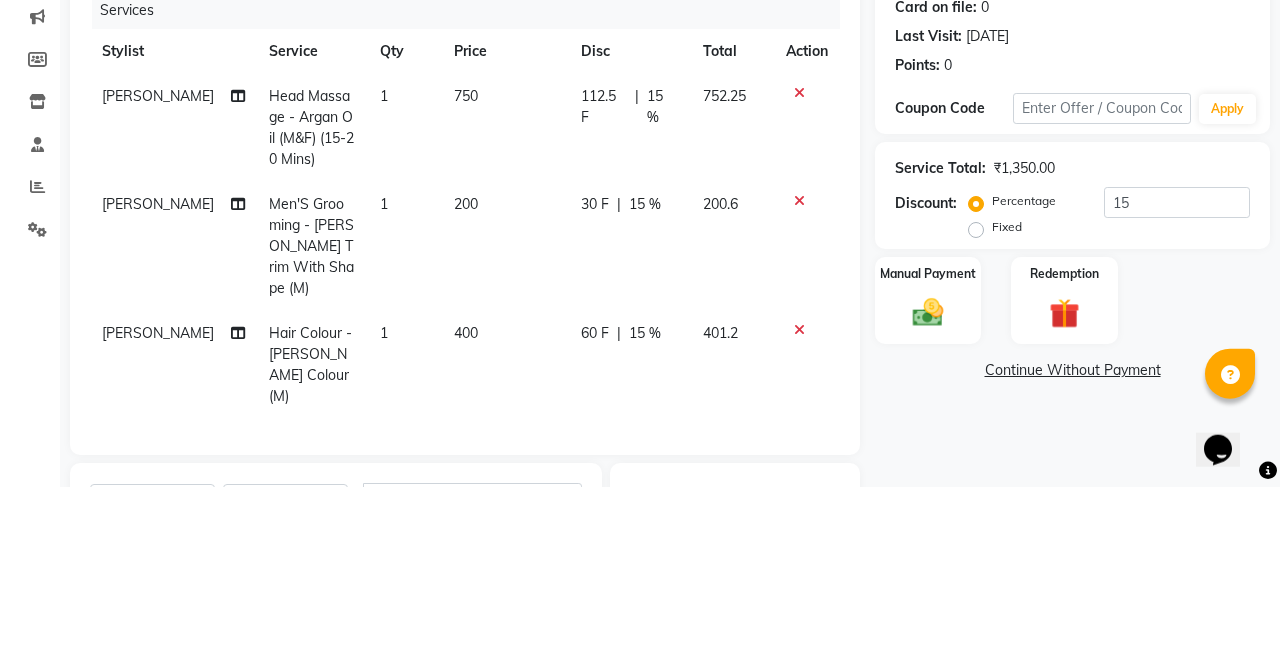 click 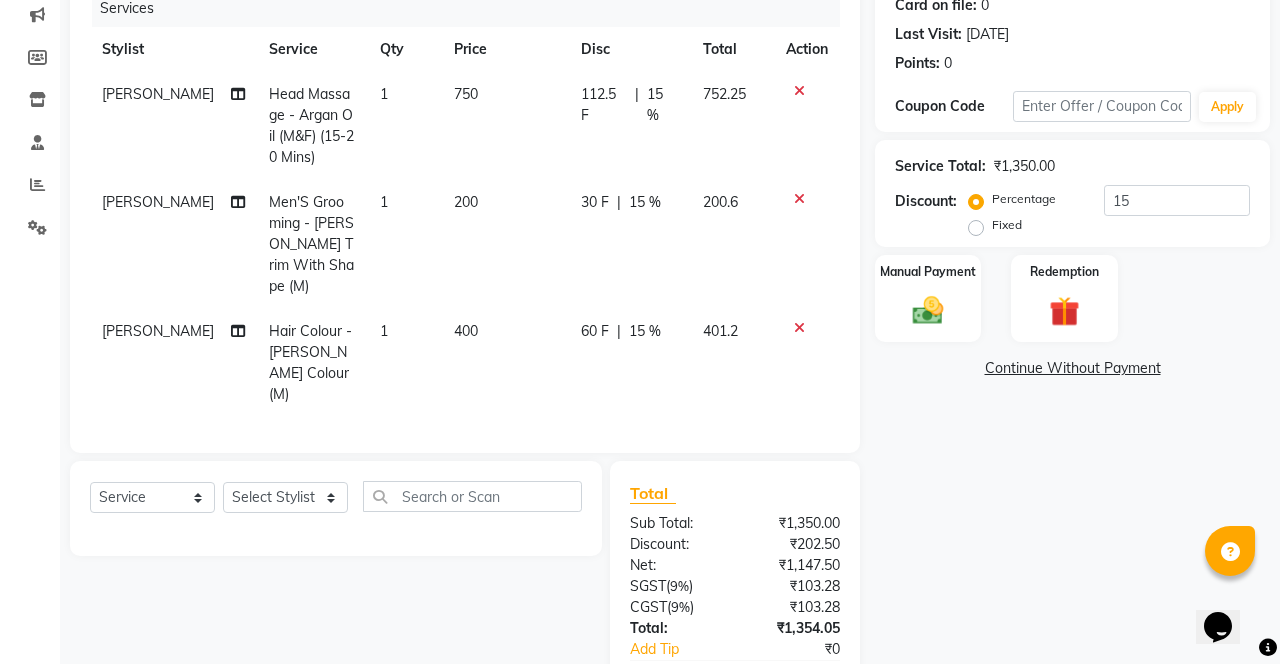 scroll, scrollTop: 261, scrollLeft: 0, axis: vertical 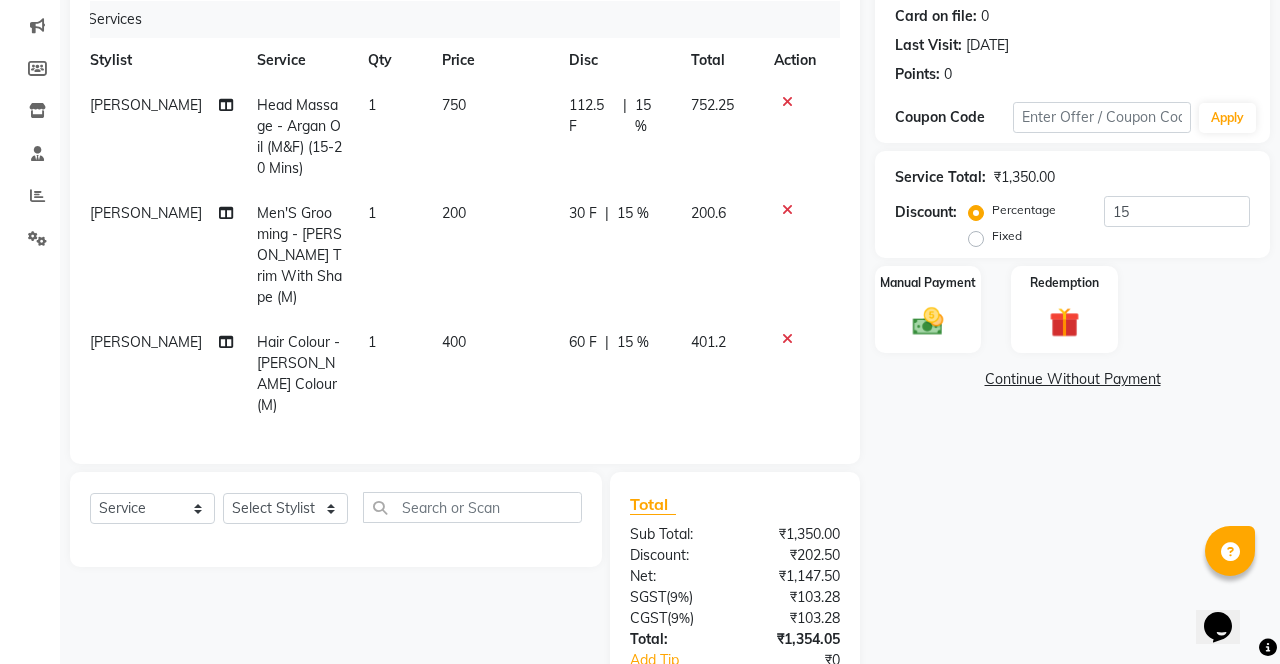 click 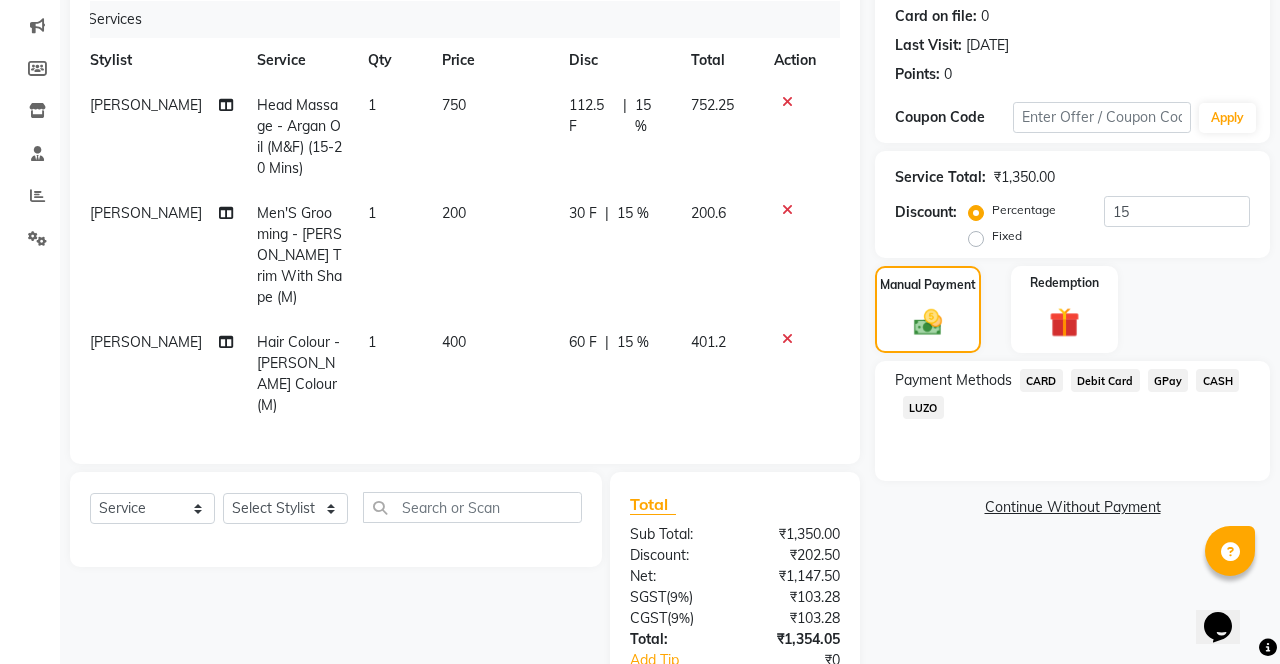 click on "GPay" 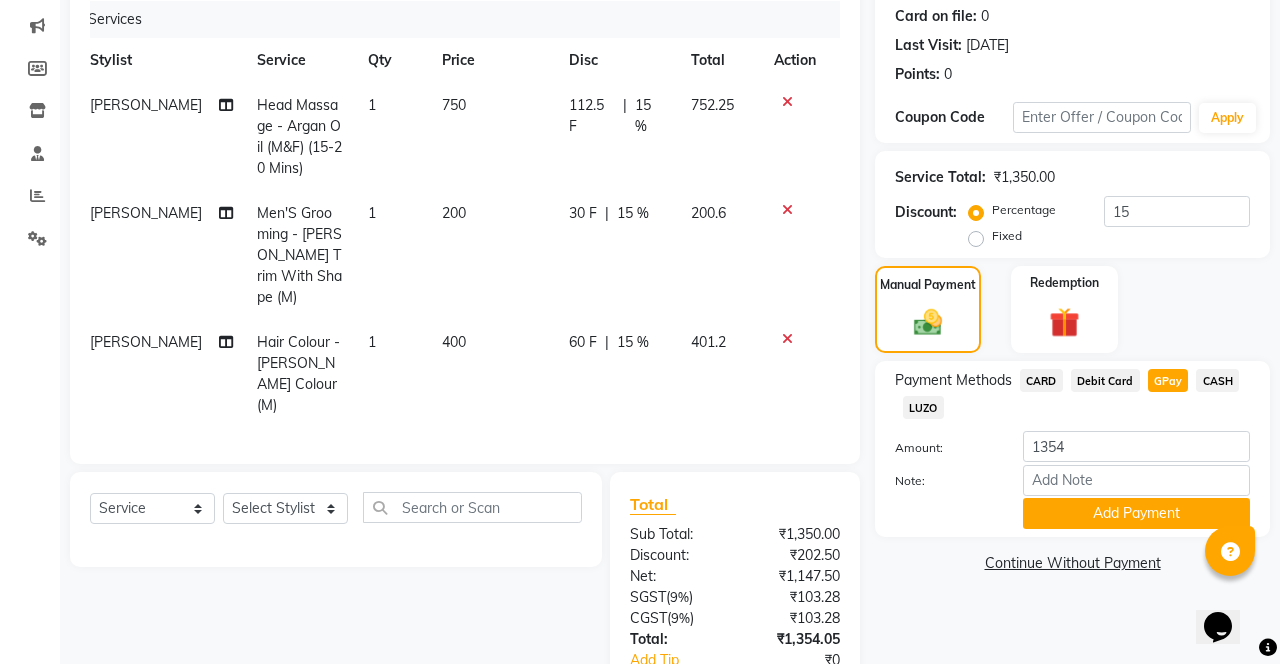 click on "Add Payment" 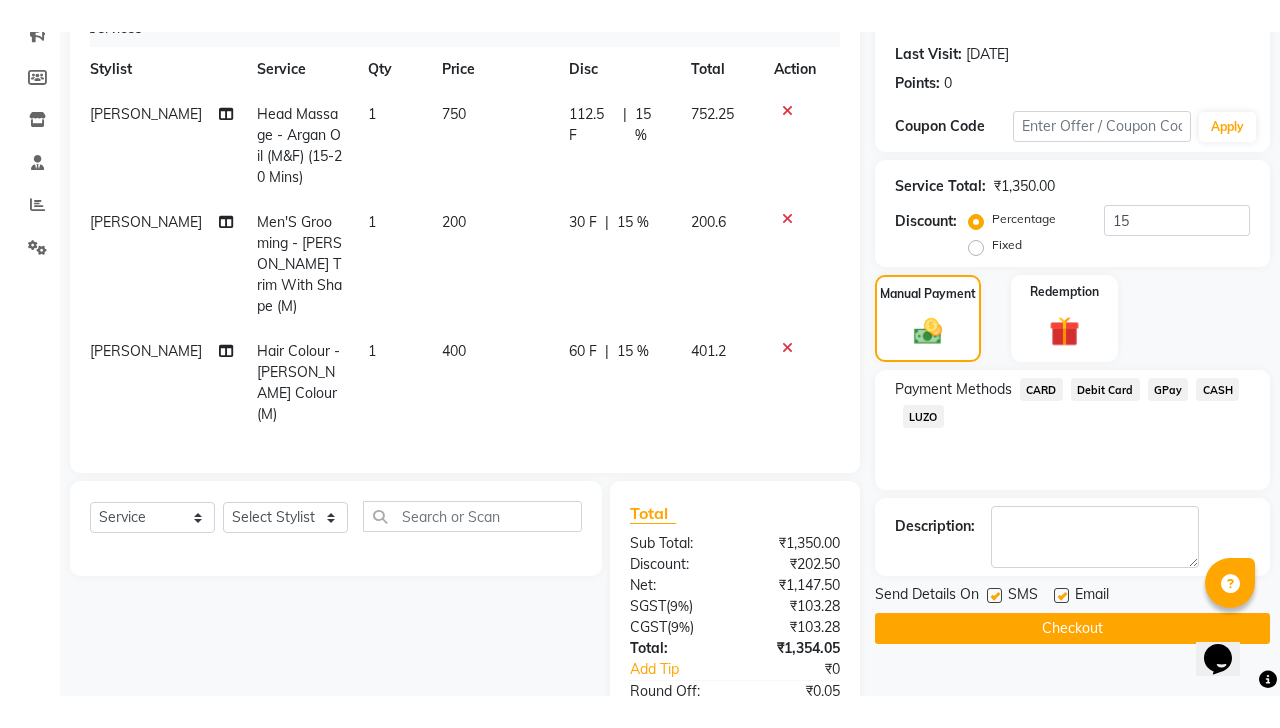 scroll, scrollTop: 334, scrollLeft: 0, axis: vertical 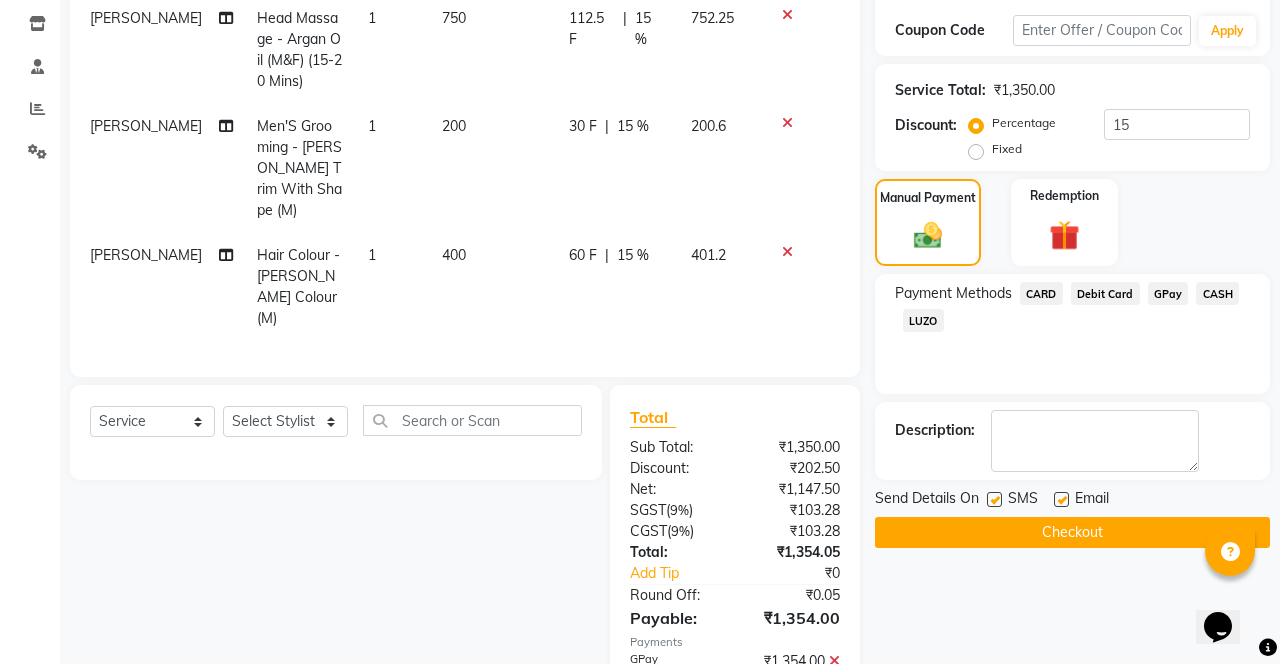 click on "Add Tip" 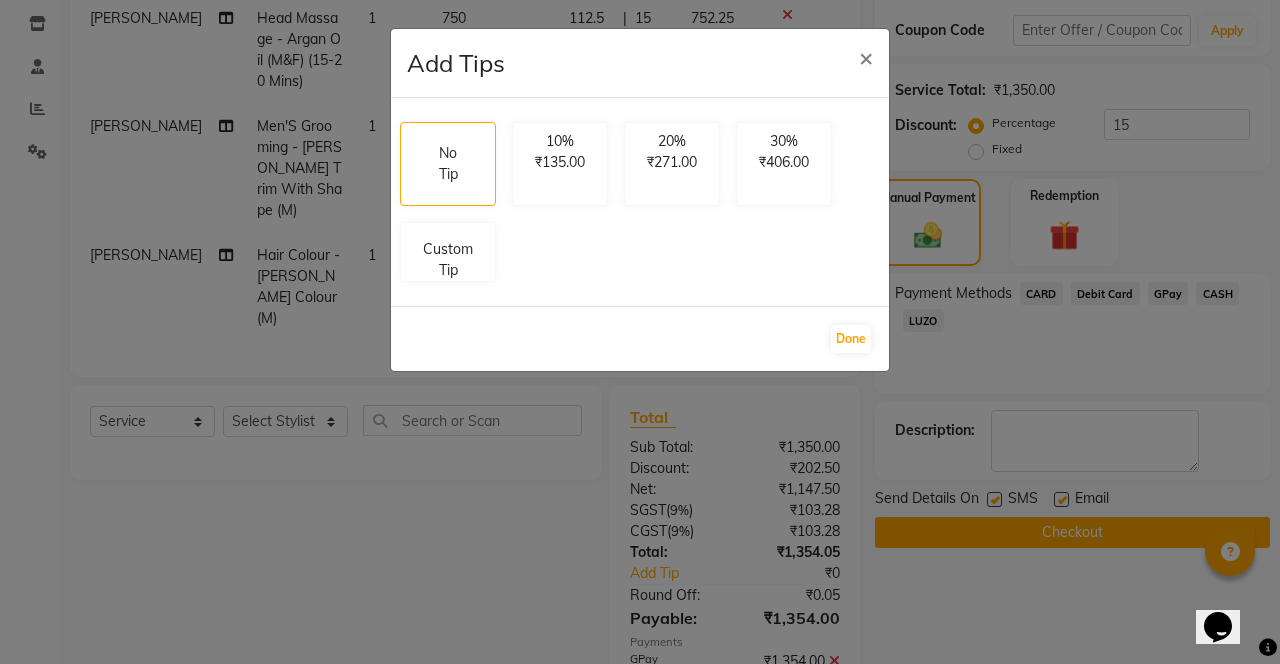 click on "Custom Tip" 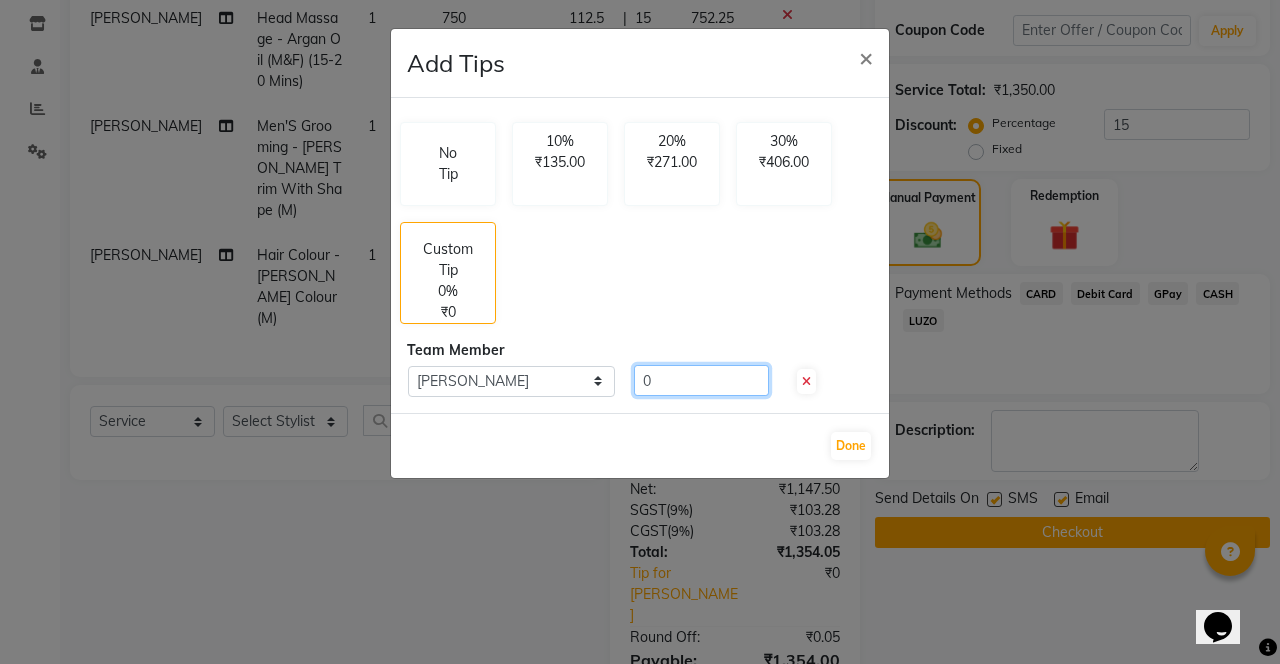 click on "0" 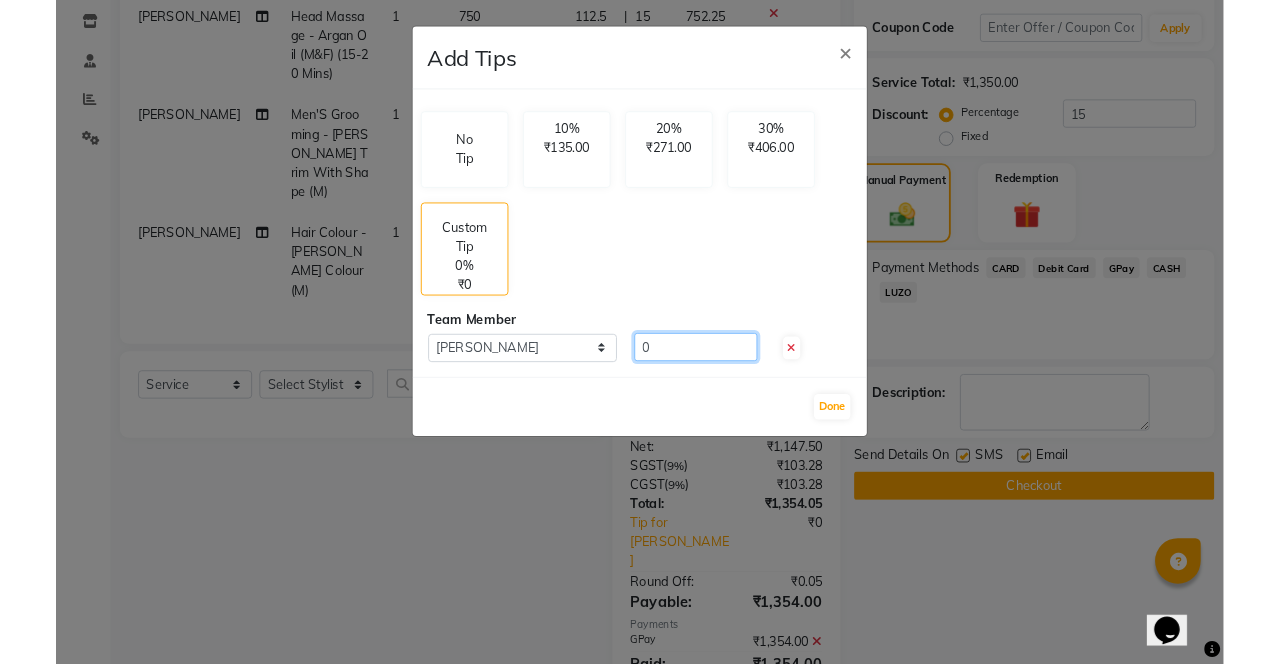 scroll, scrollTop: 334, scrollLeft: 0, axis: vertical 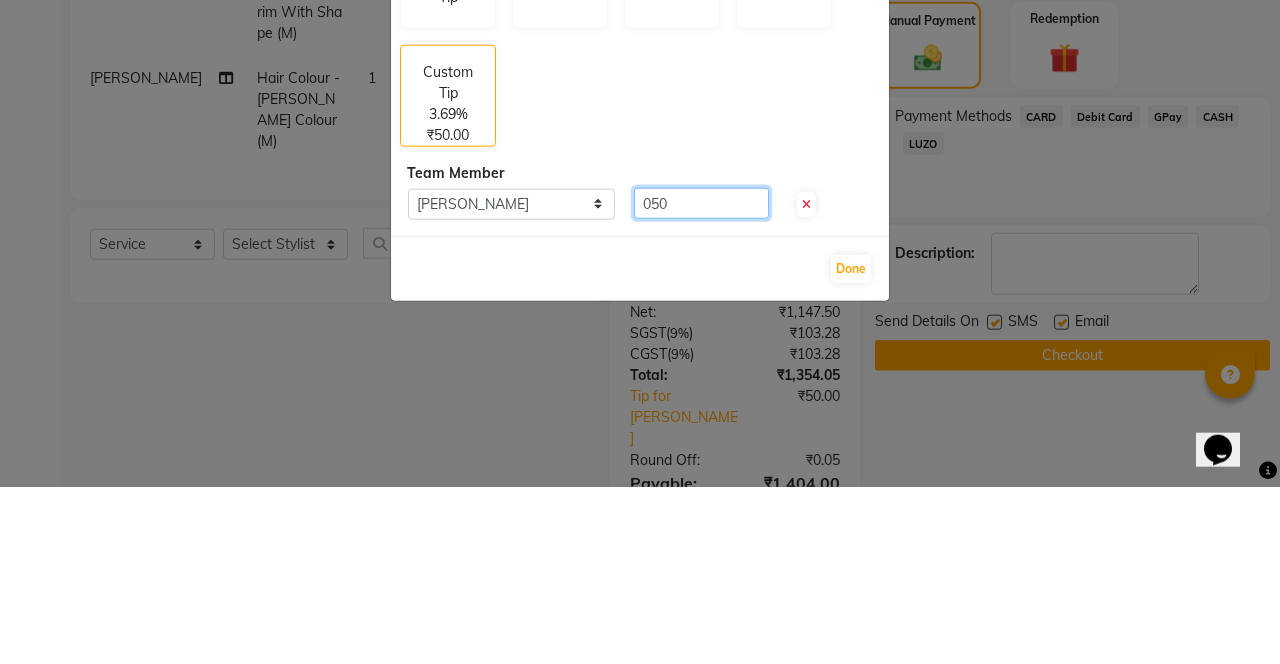 type on "050" 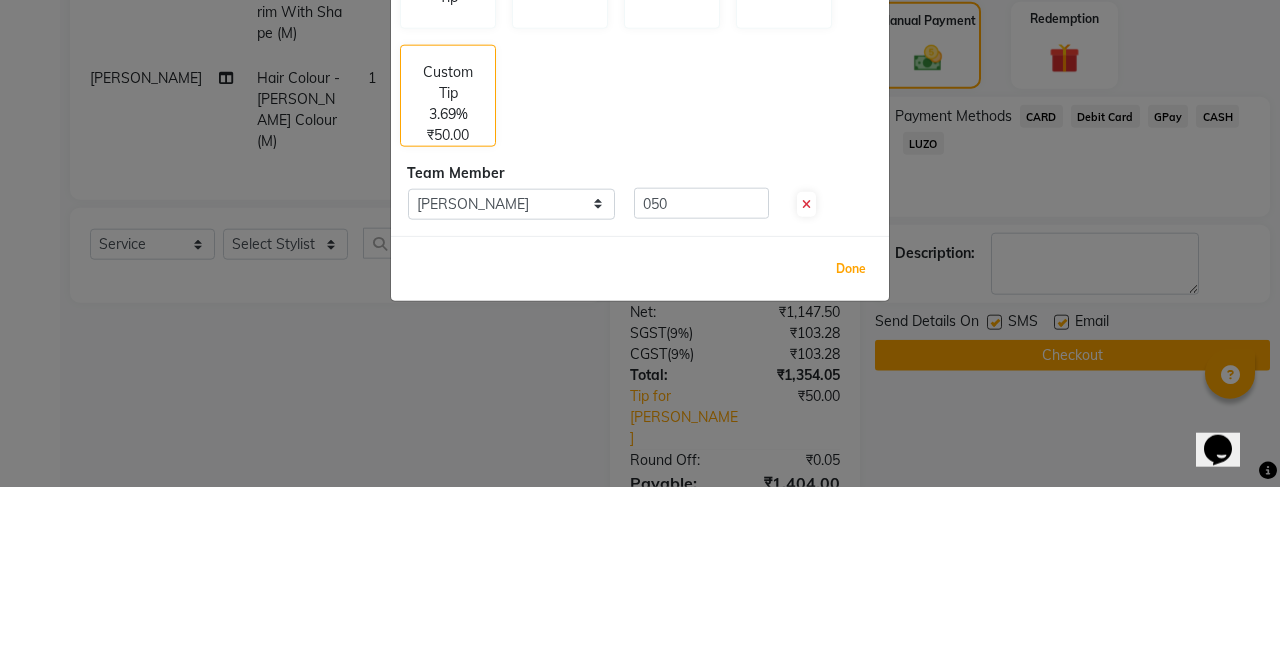 click on "Done" 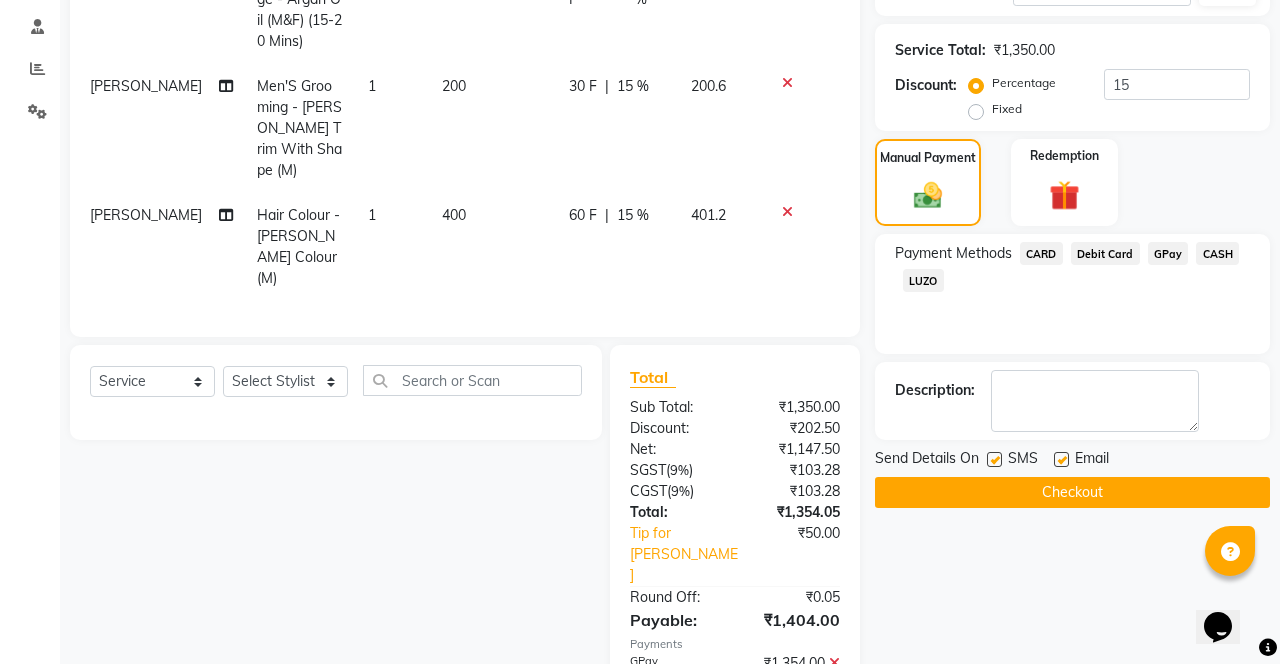 scroll, scrollTop: 388, scrollLeft: 0, axis: vertical 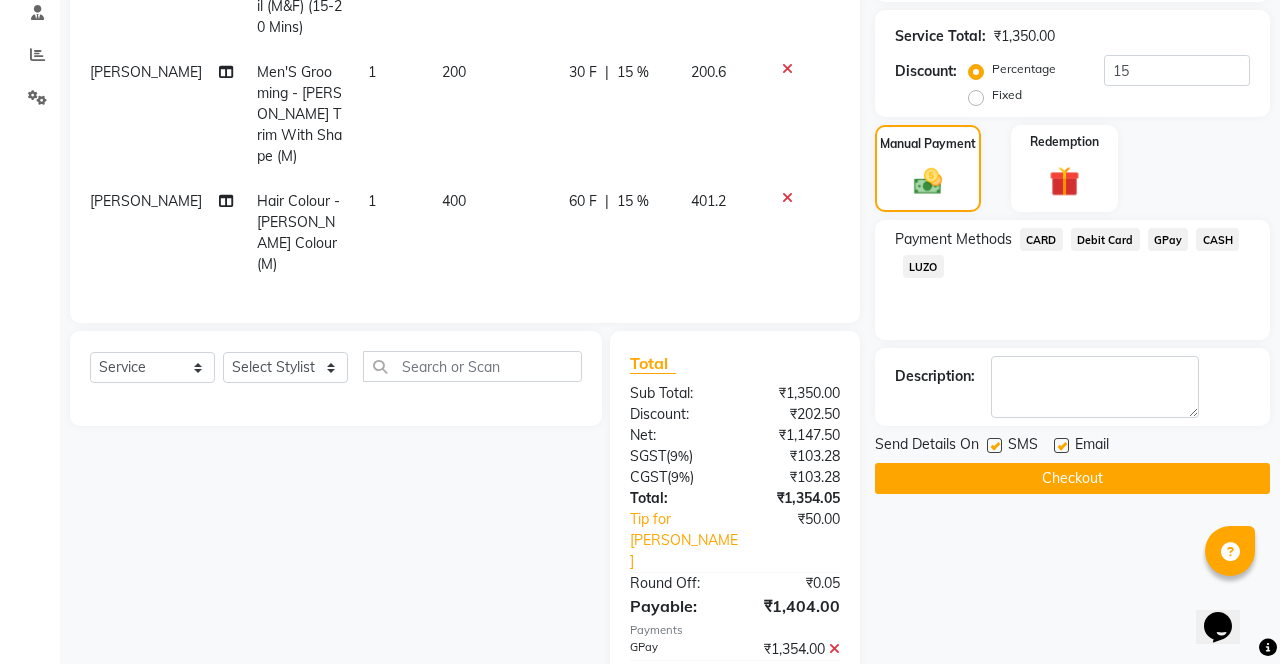 click on "Checkout" 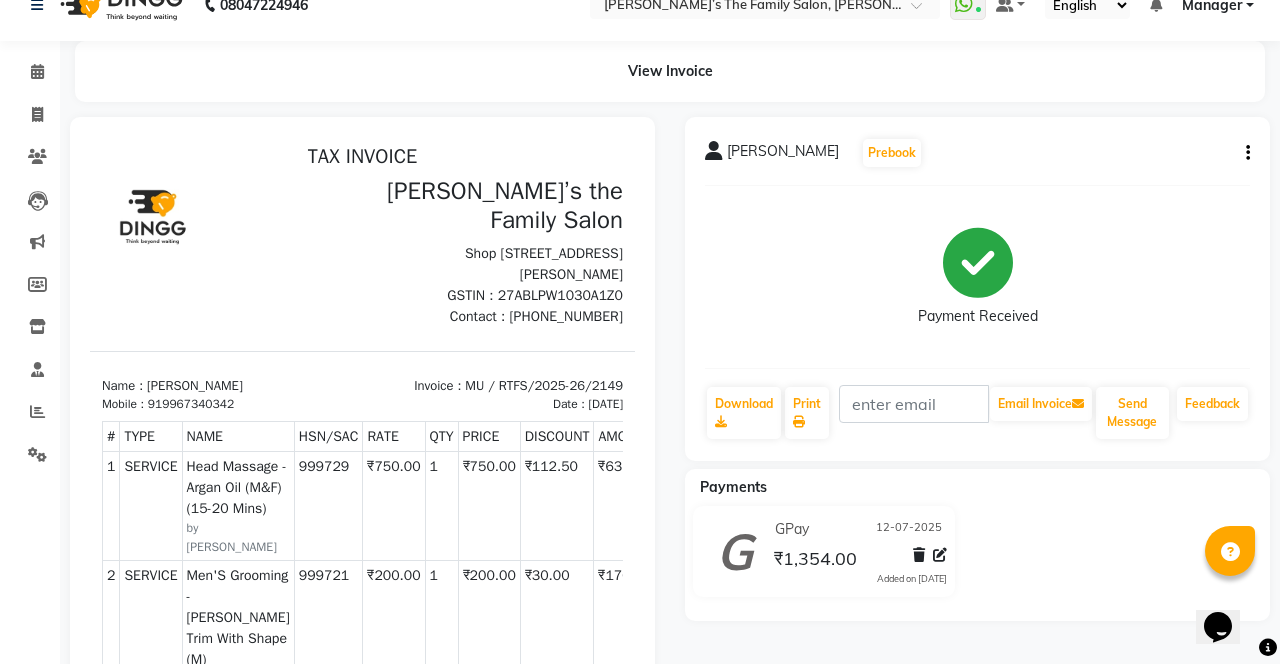 scroll, scrollTop: 0, scrollLeft: 0, axis: both 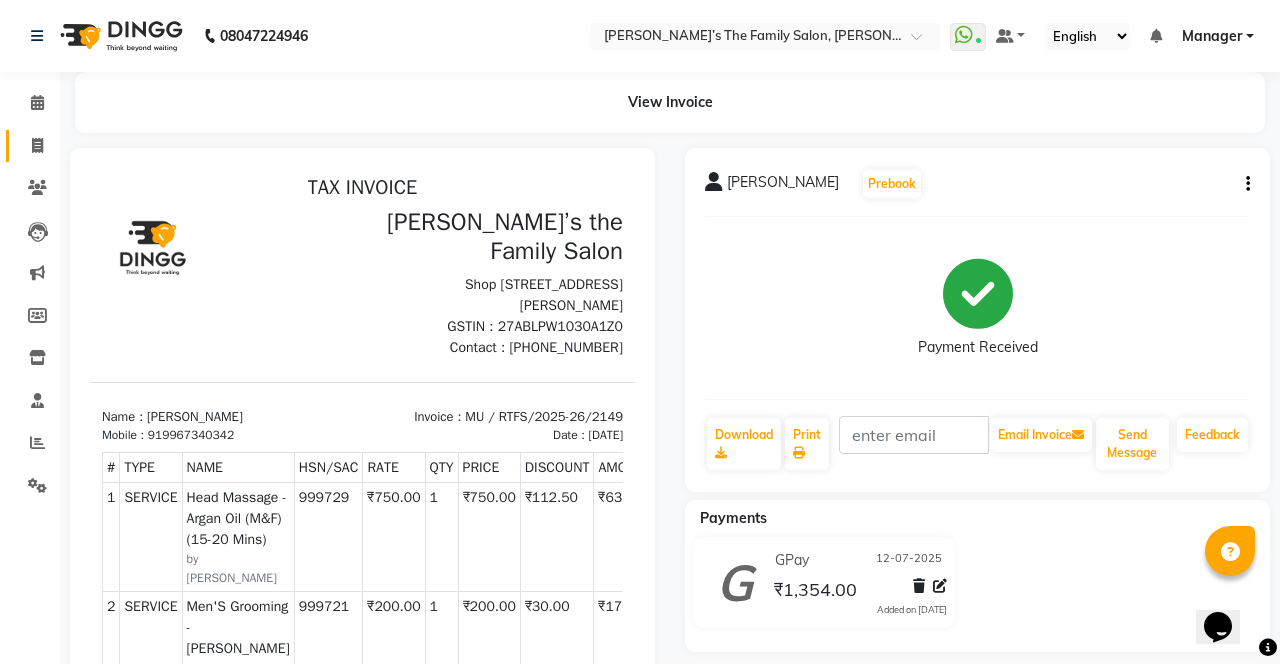 click 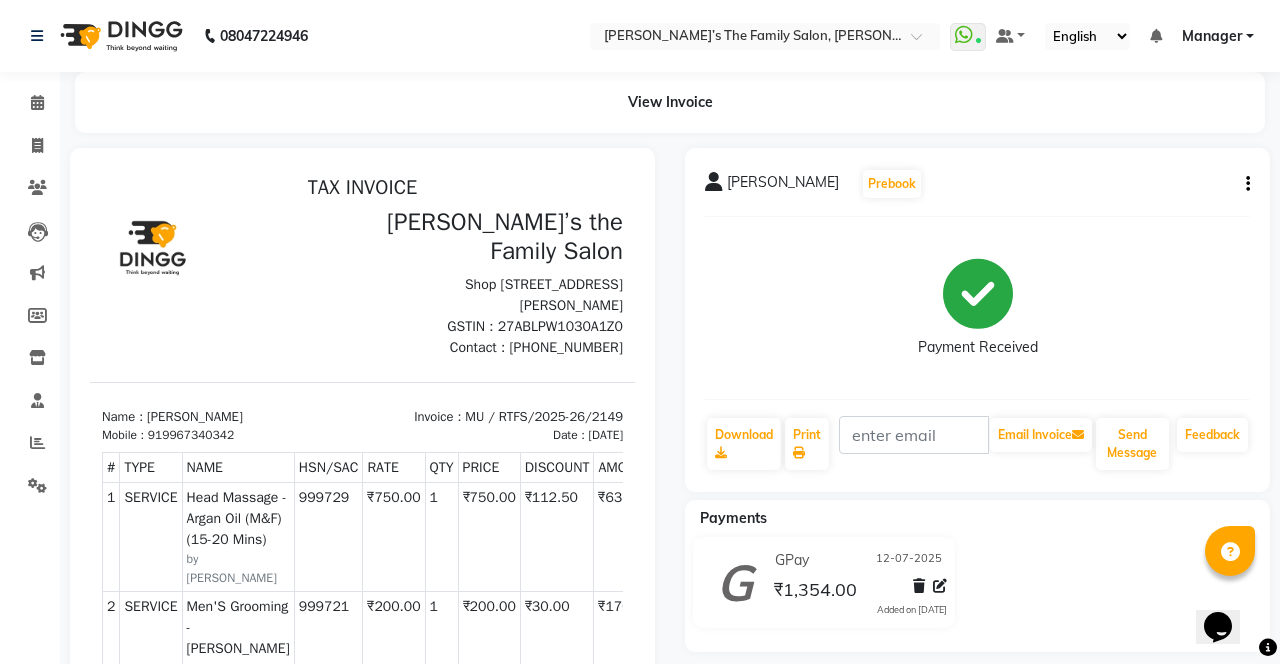 select on "service" 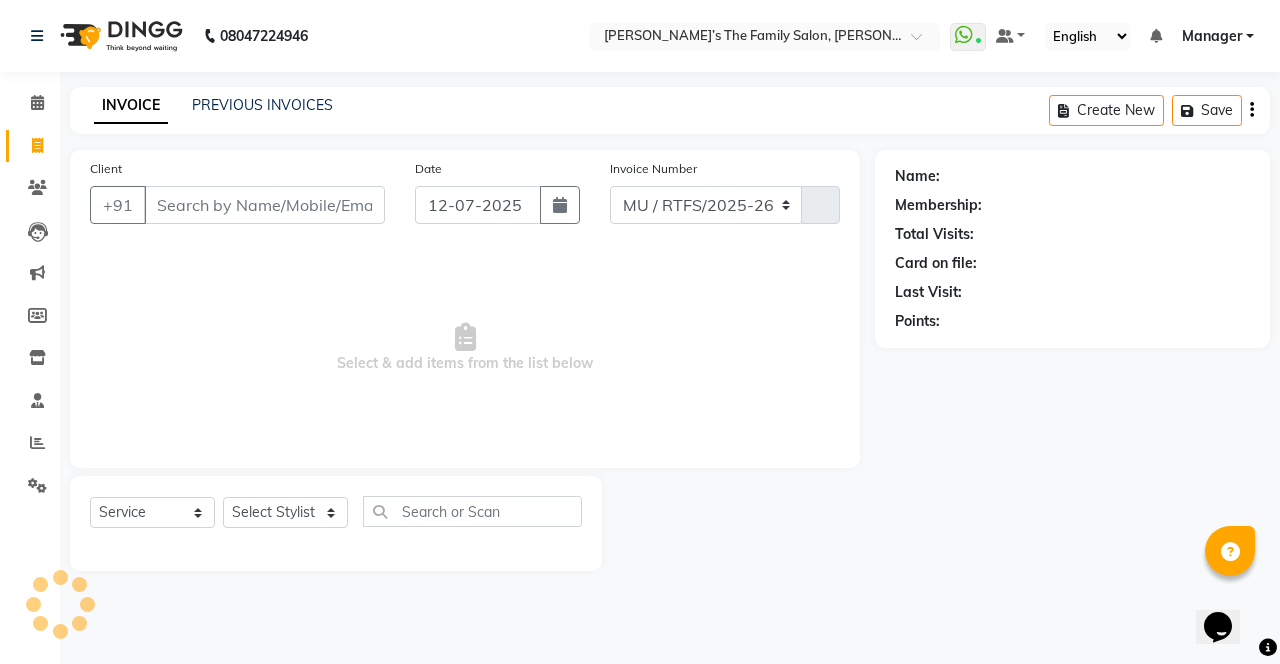 select on "8003" 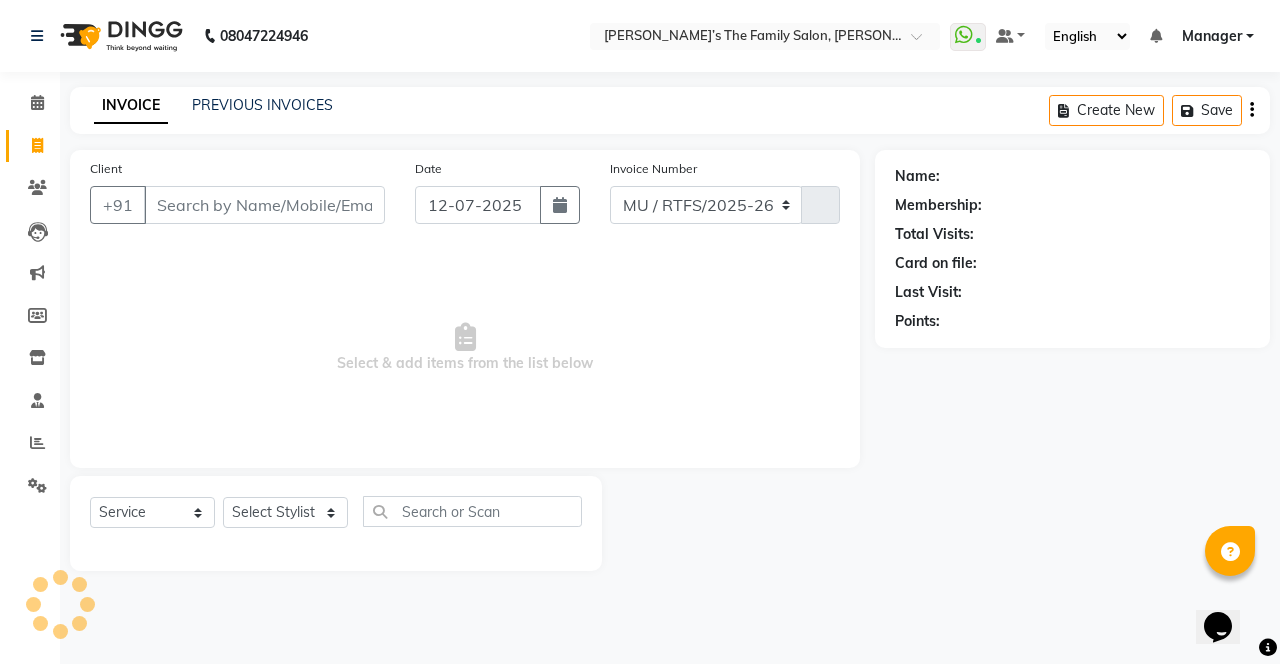type on "2150" 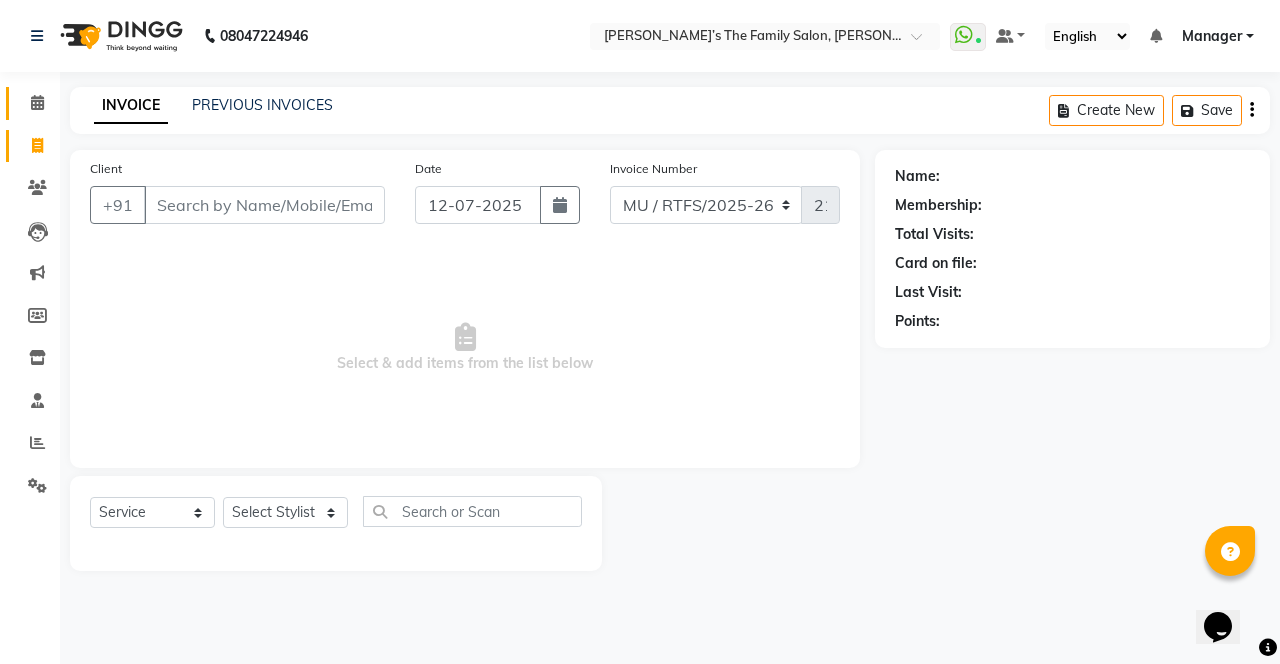 click 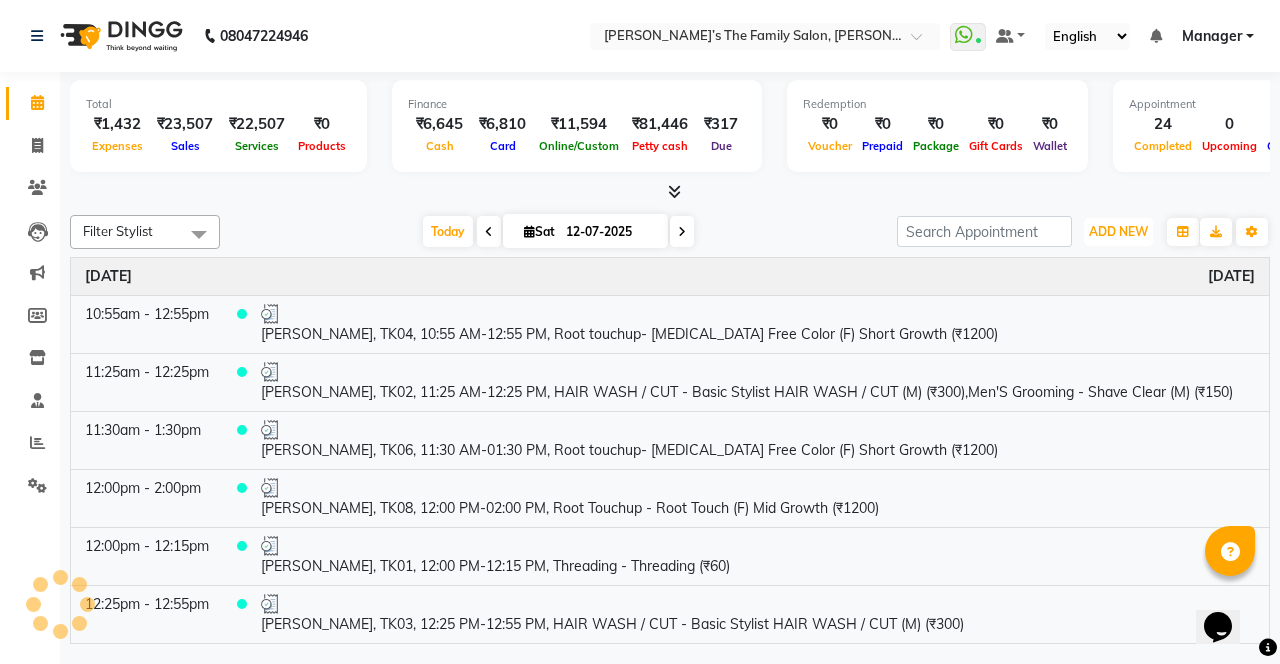 click on "ADD NEW Toggle Dropdown" at bounding box center [1118, 232] 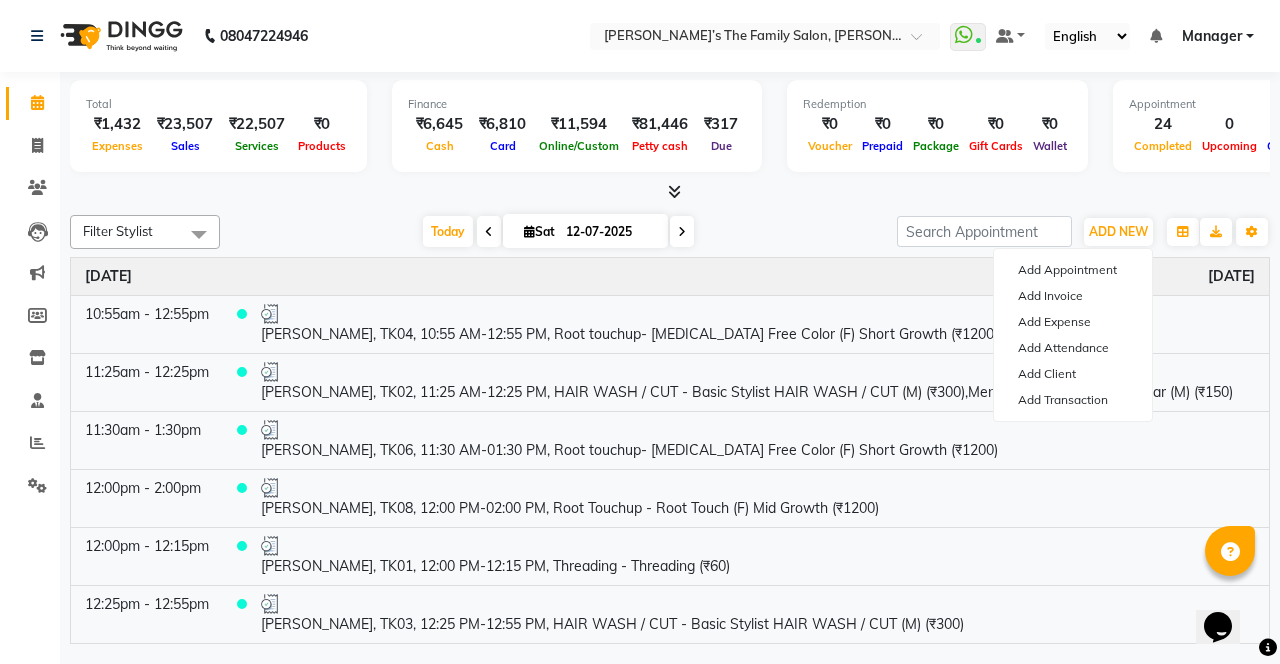 click on "₹1,432" at bounding box center [117, 124] 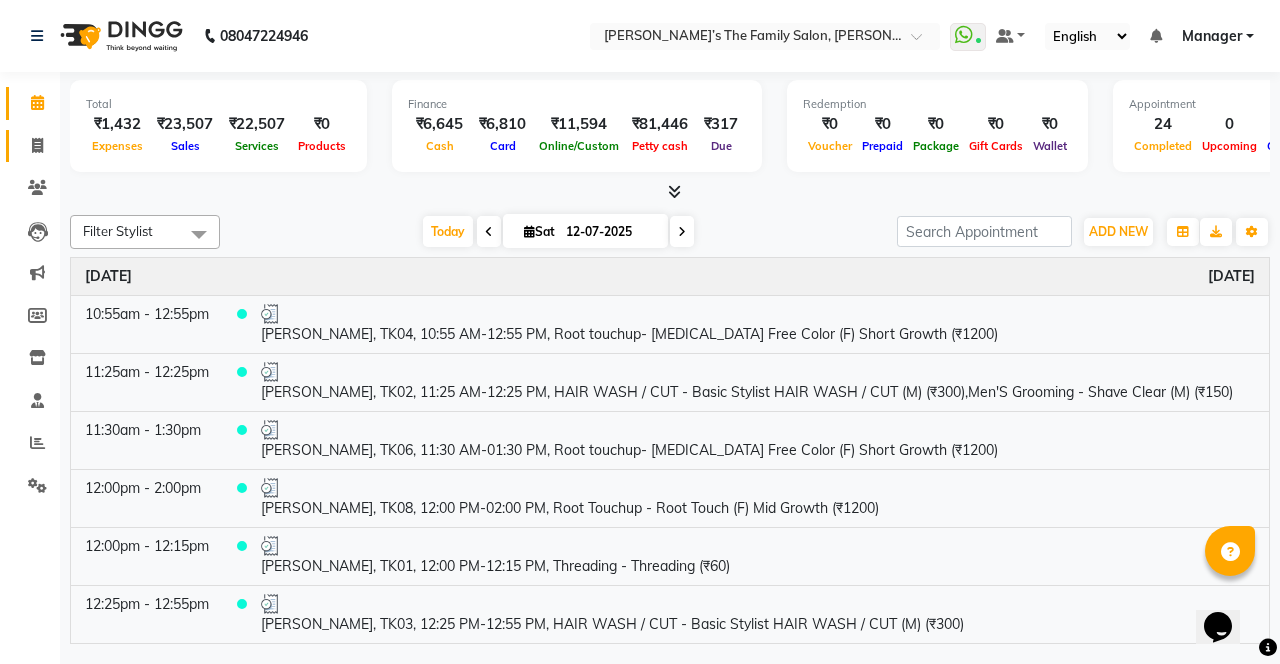click 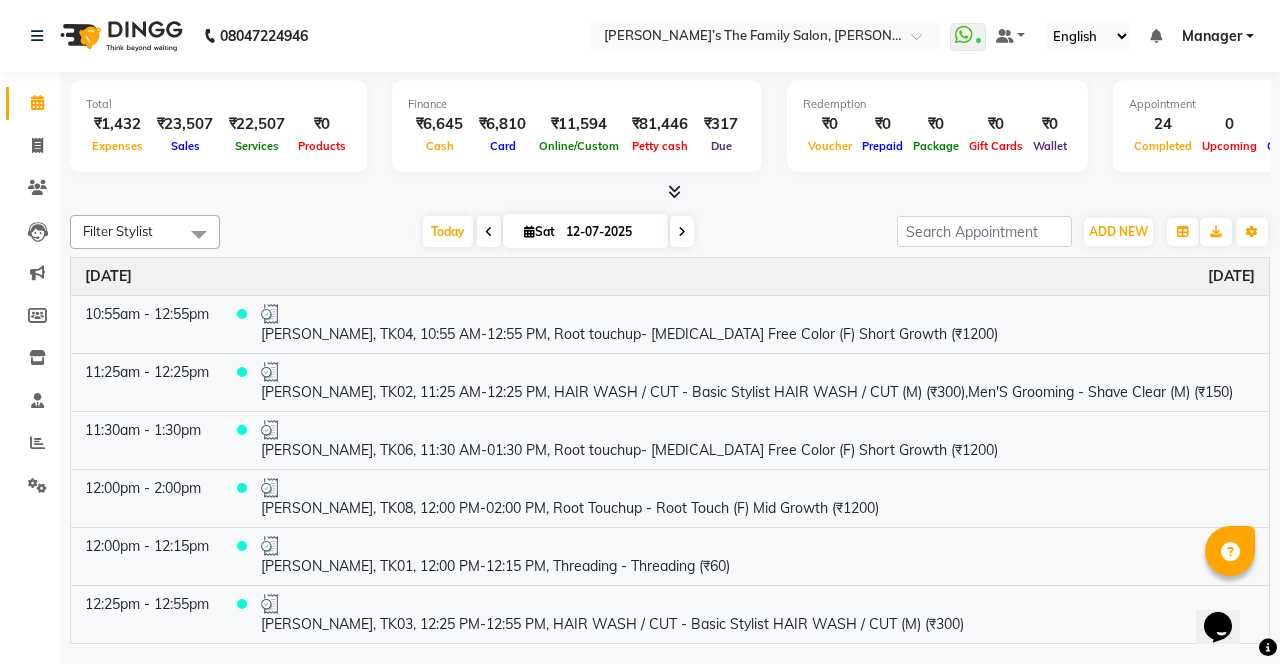 select on "service" 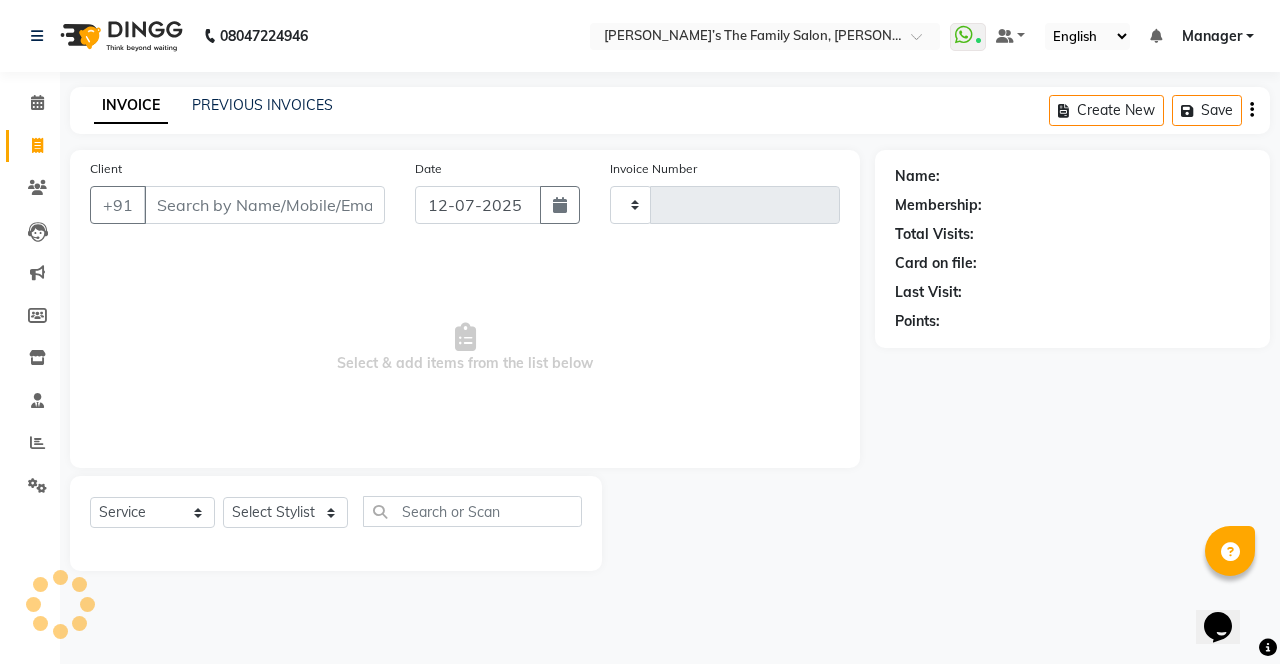 type on "2150" 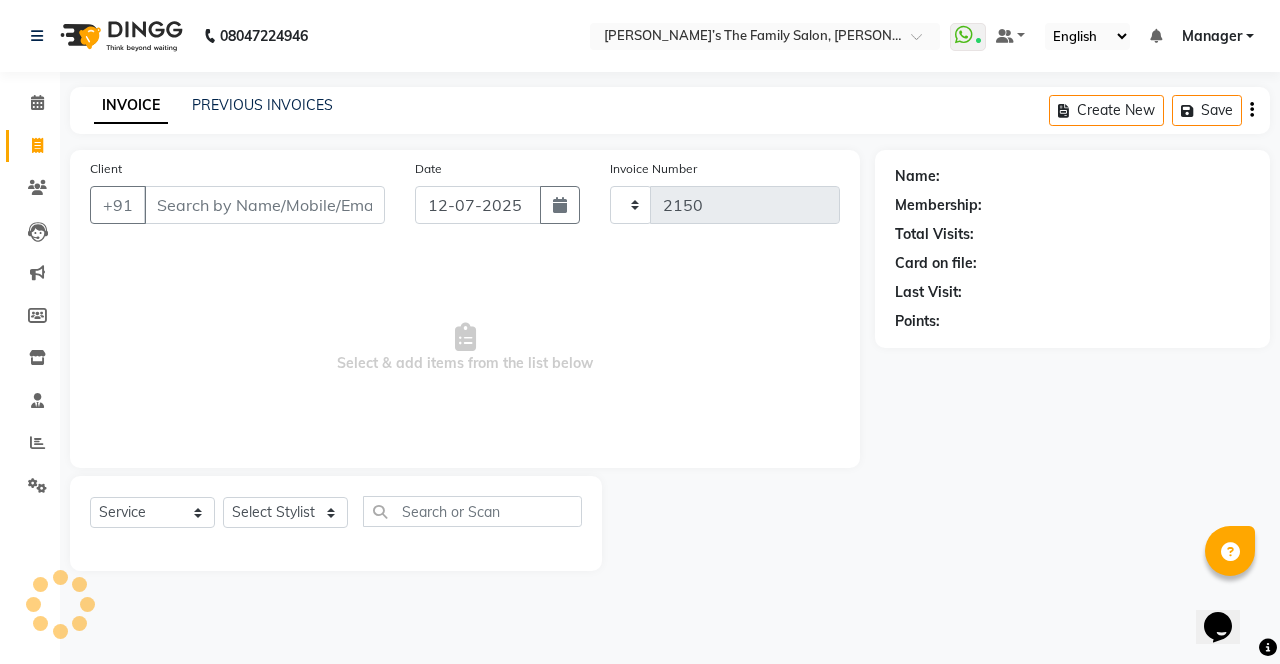 select on "8003" 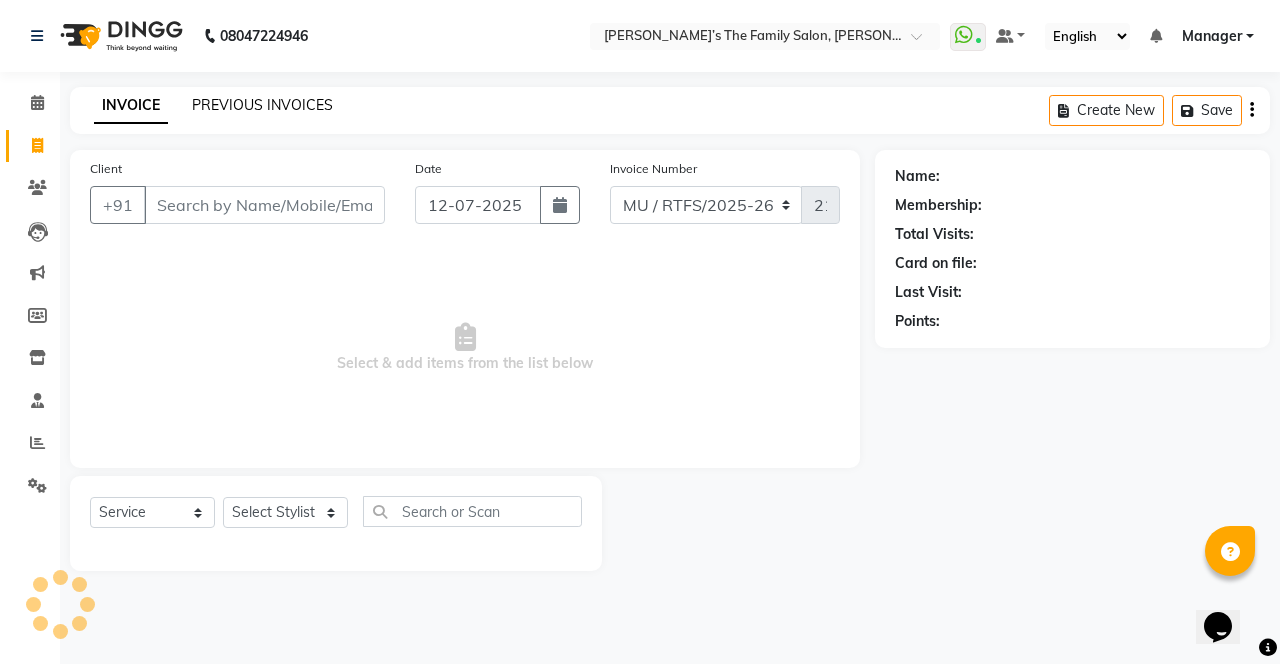 click on "PREVIOUS INVOICES" 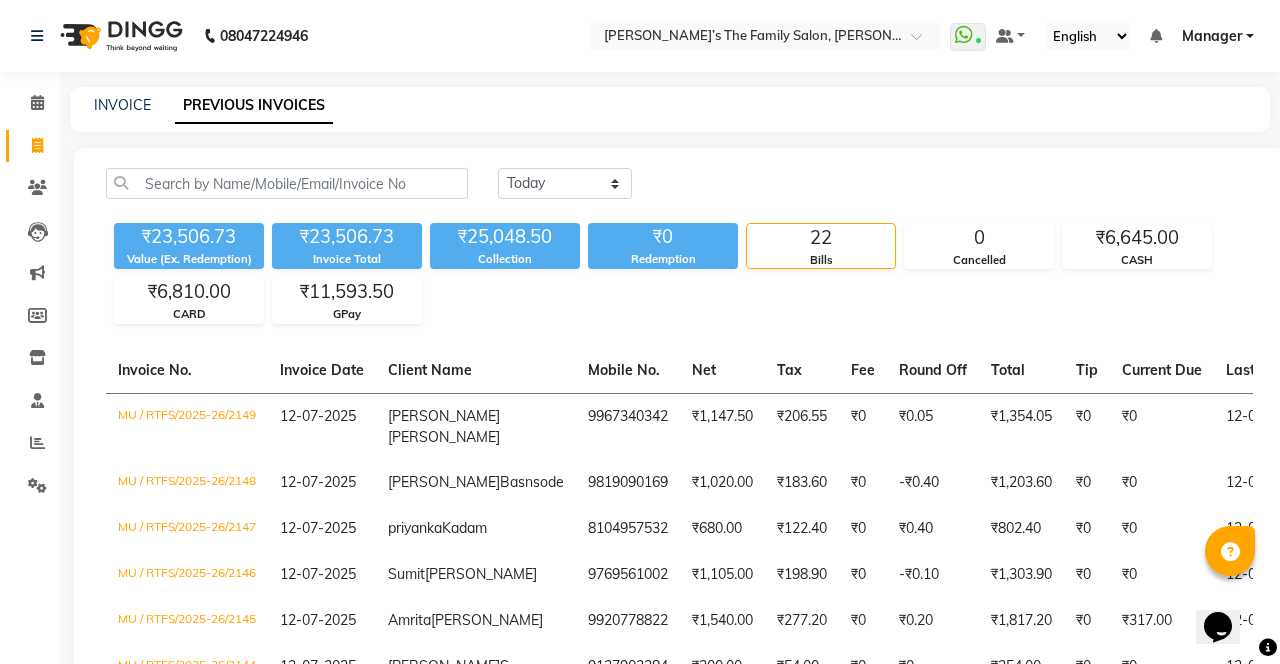 click on "9967340342" 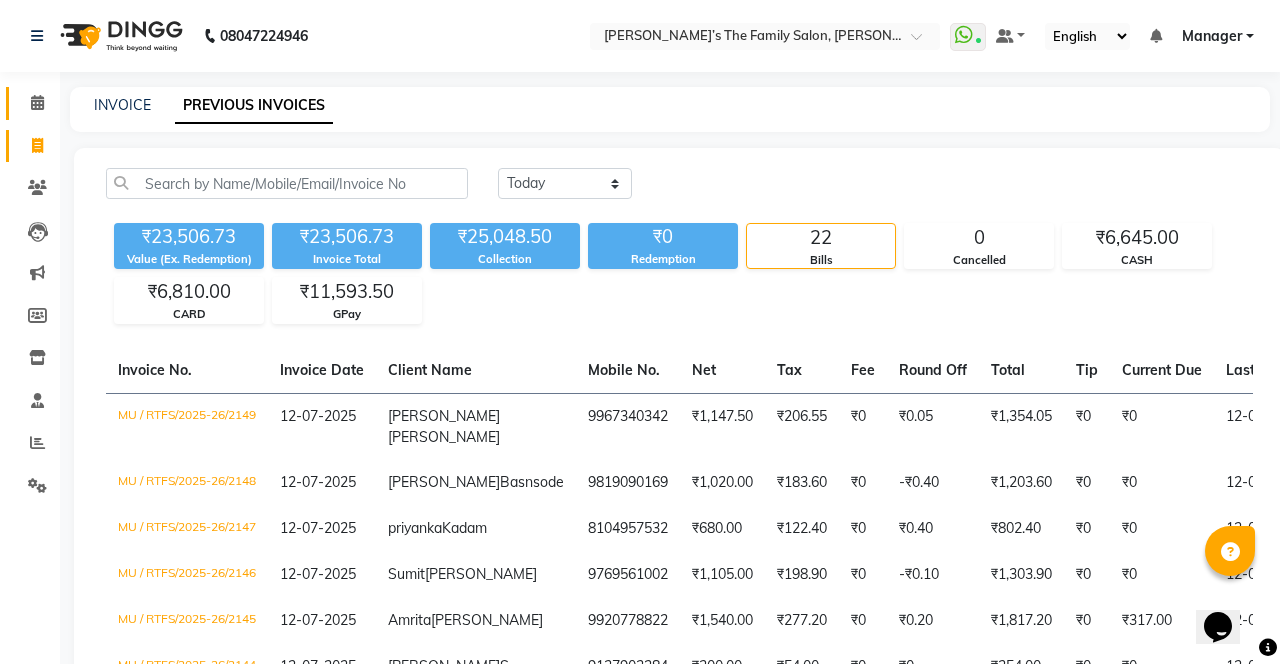 click 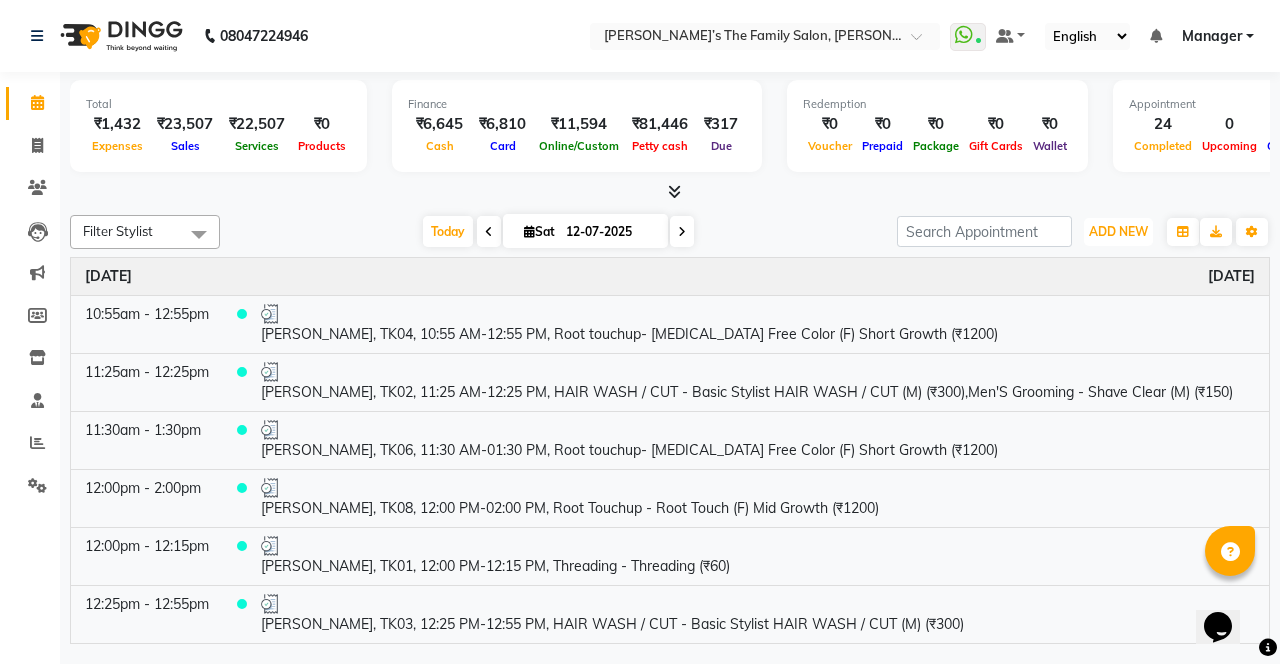 click on "ADD NEW" at bounding box center (1118, 231) 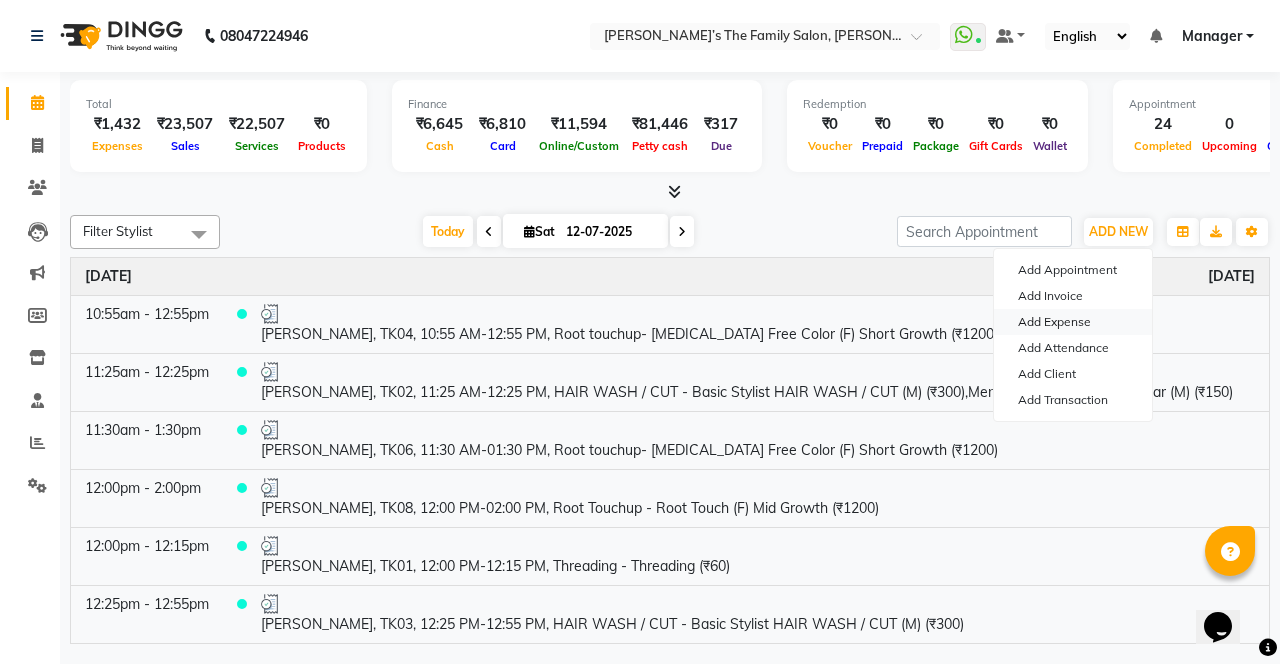 click on "Add Expense" at bounding box center [1073, 322] 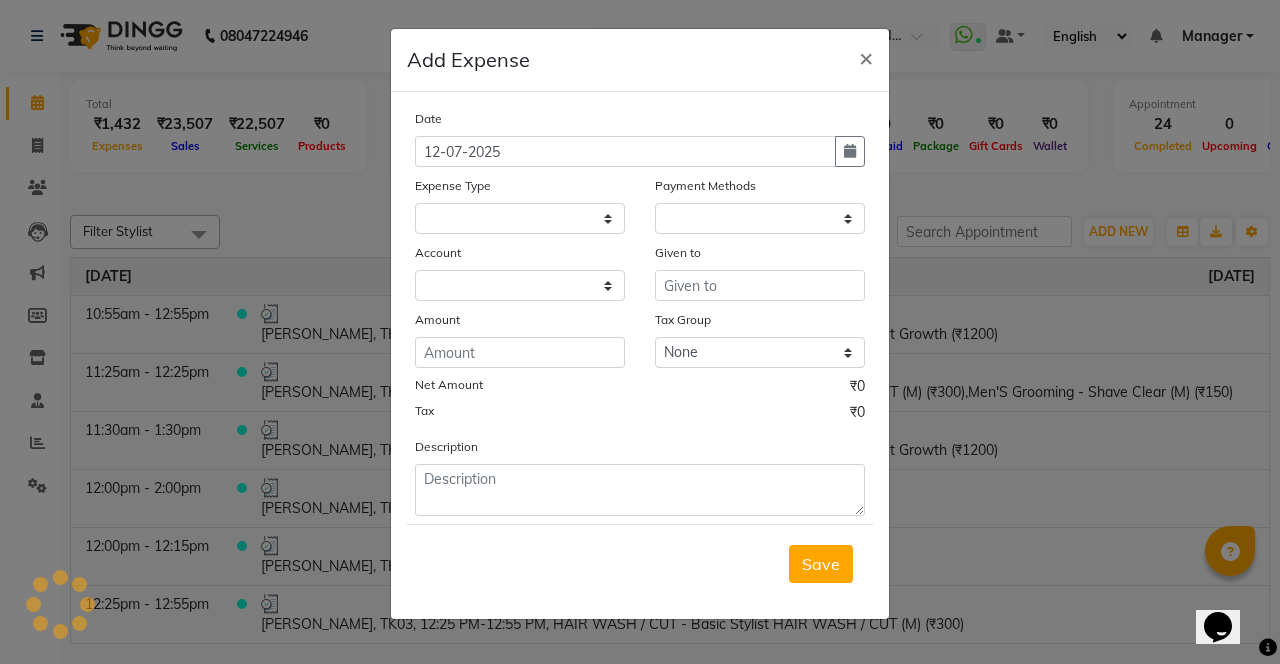 select 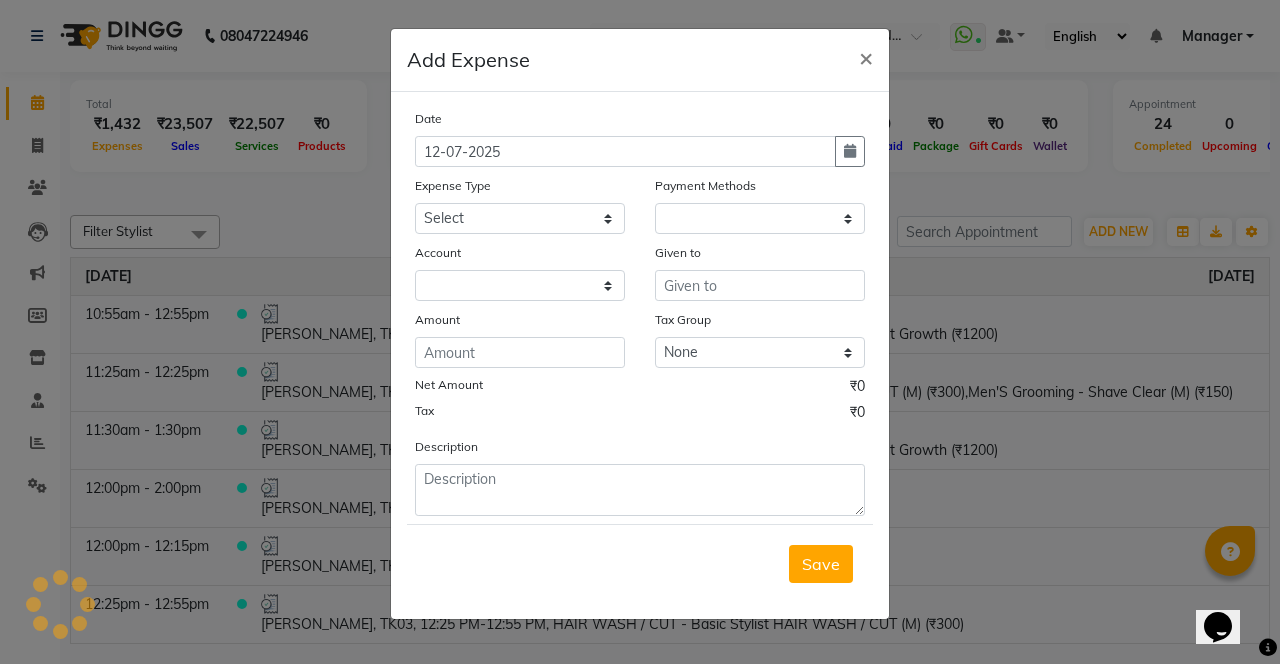 select on "1" 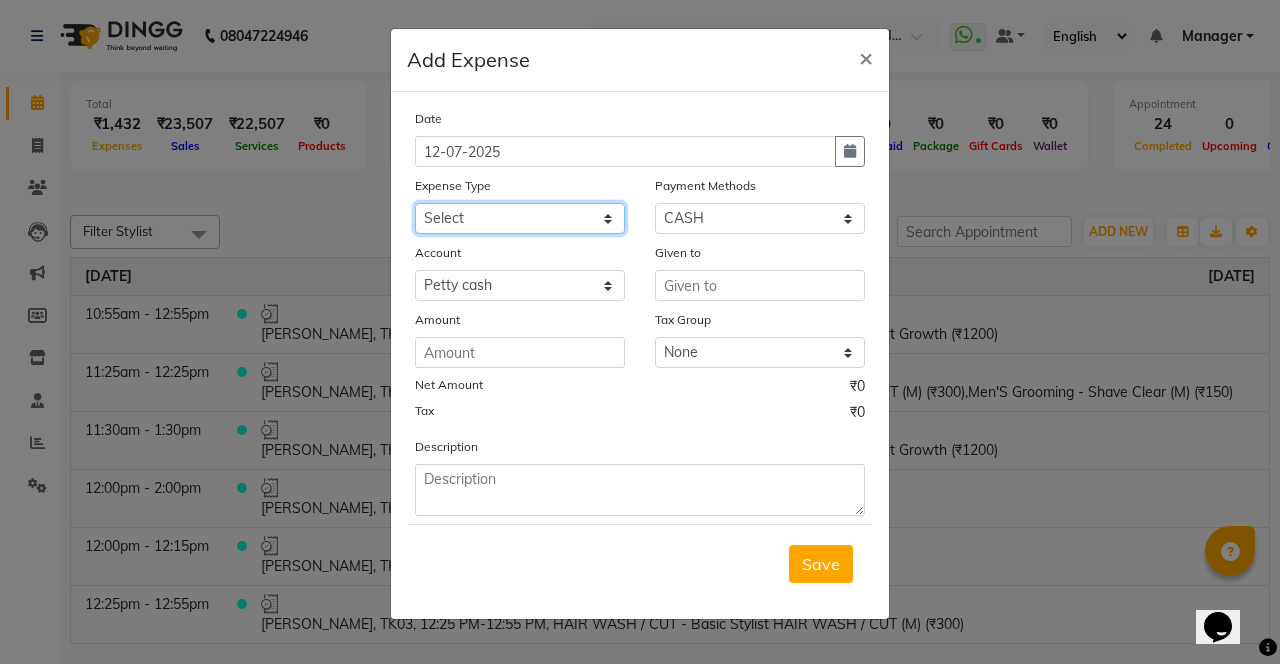 click on "Select Advance Salary Bank charges Car maintenance  Cash transfer to bank Cash transfer to hub Client Snacks Clinical charges coffee Equipment Fuel Govt fee Incentive Insurance International purchase Loan Repayment Maintenance Marketing Membership reward Milk Miscellaneous MRA Other Pantry Product Rent Staff Snacks Tax Tea & Refreshment Tip Transfer Utilities Water tank" 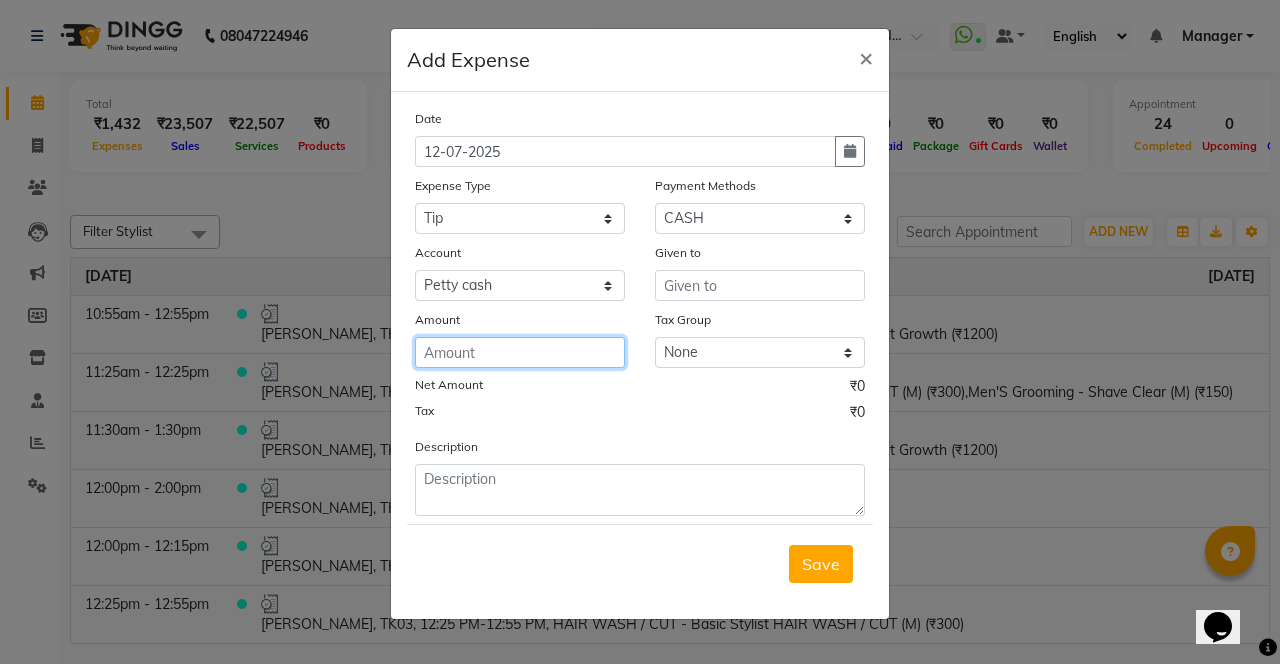 click 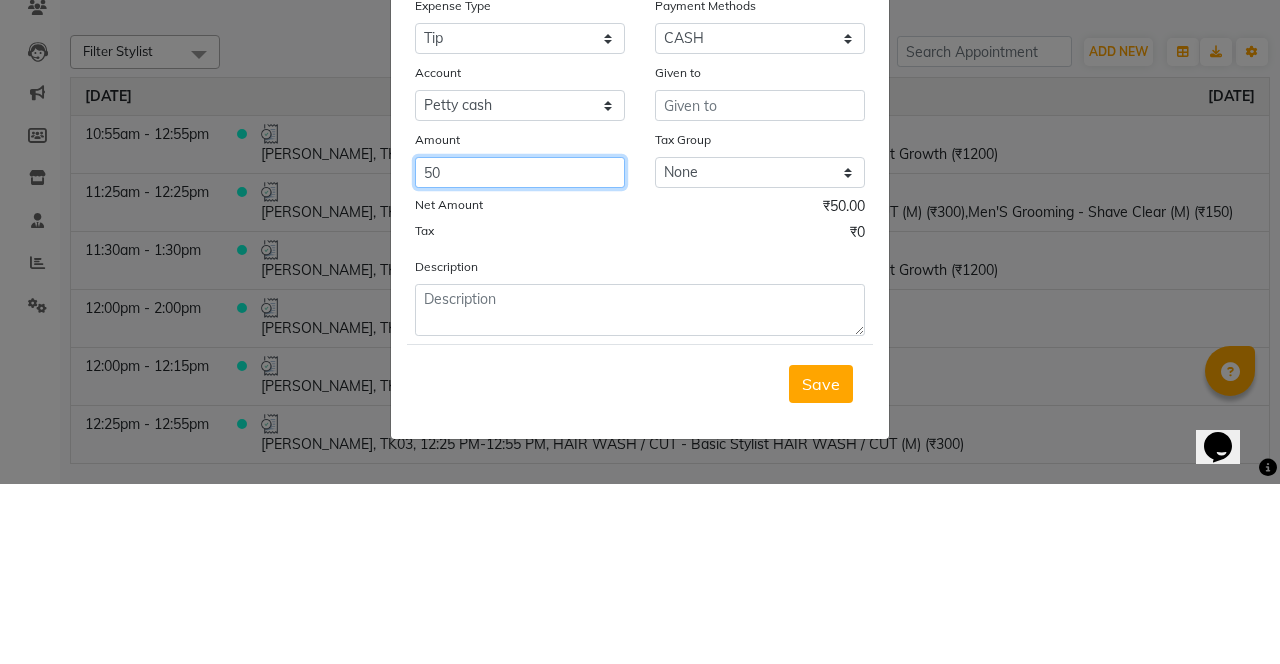 type on "50" 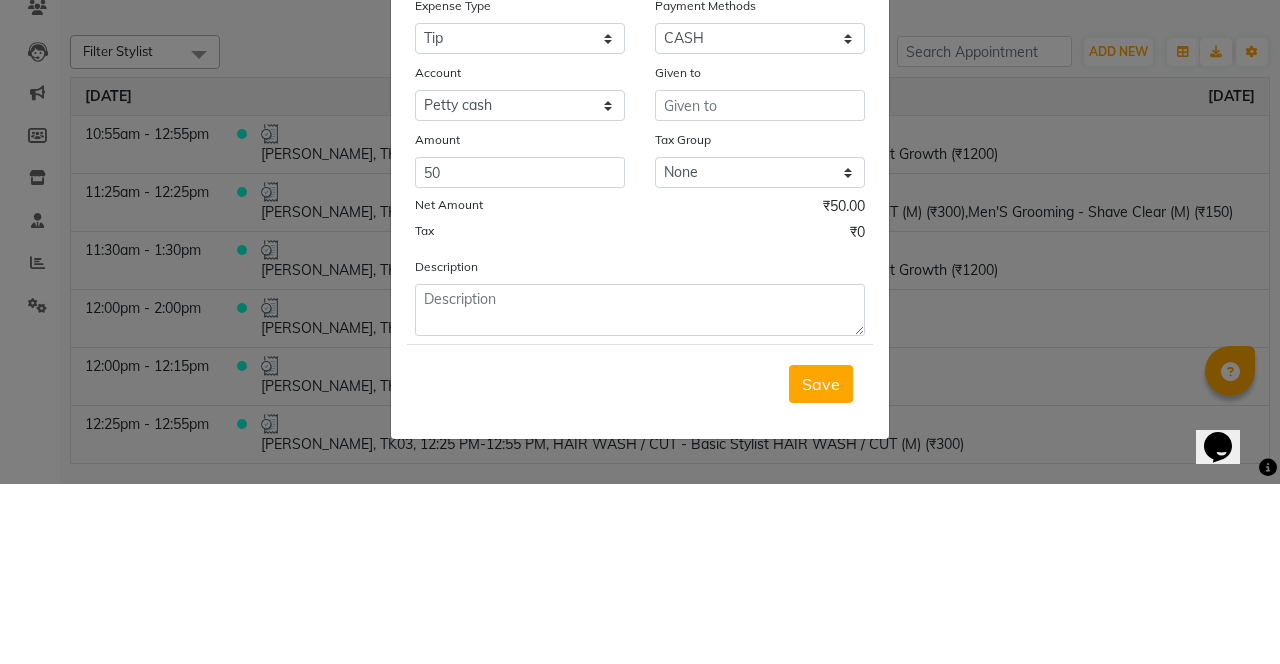 click on "Add Expense  × Date 12-07-2025 Expense Type Select Advance Salary Bank charges Car maintenance  Cash transfer to bank Cash transfer to hub Client Snacks Clinical charges coffee Equipment Fuel Govt fee Incentive Insurance International purchase Loan Repayment Maintenance Marketing Membership reward Milk Miscellaneous MRA Other Pantry Product Rent Staff Snacks Tax Tea & Refreshment Tip Transfer Utilities Water tank Payment Methods Select CARD Debit Card GPay CASH Wallet LUZO Voucher Account Select Petty cash Default account Given to Amount 50 Tax Group None GST Net Amount ₹50.00 Tax ₹0 Description  Save" 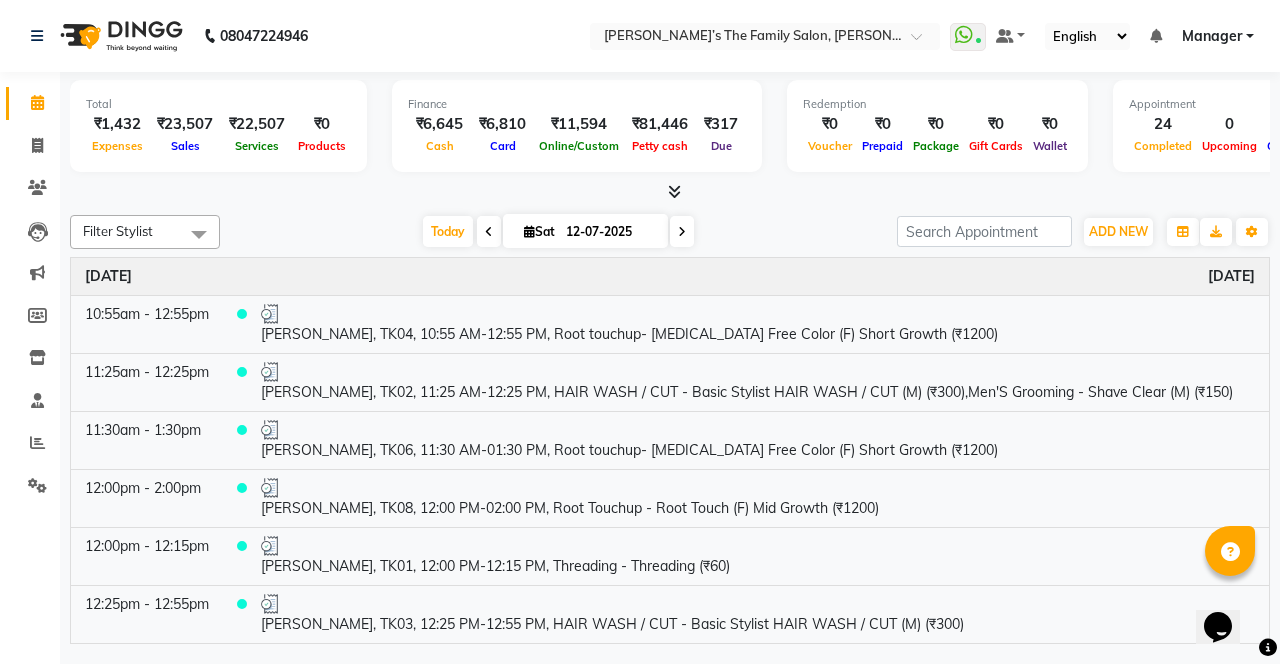 click on "Expenses" at bounding box center (117, 145) 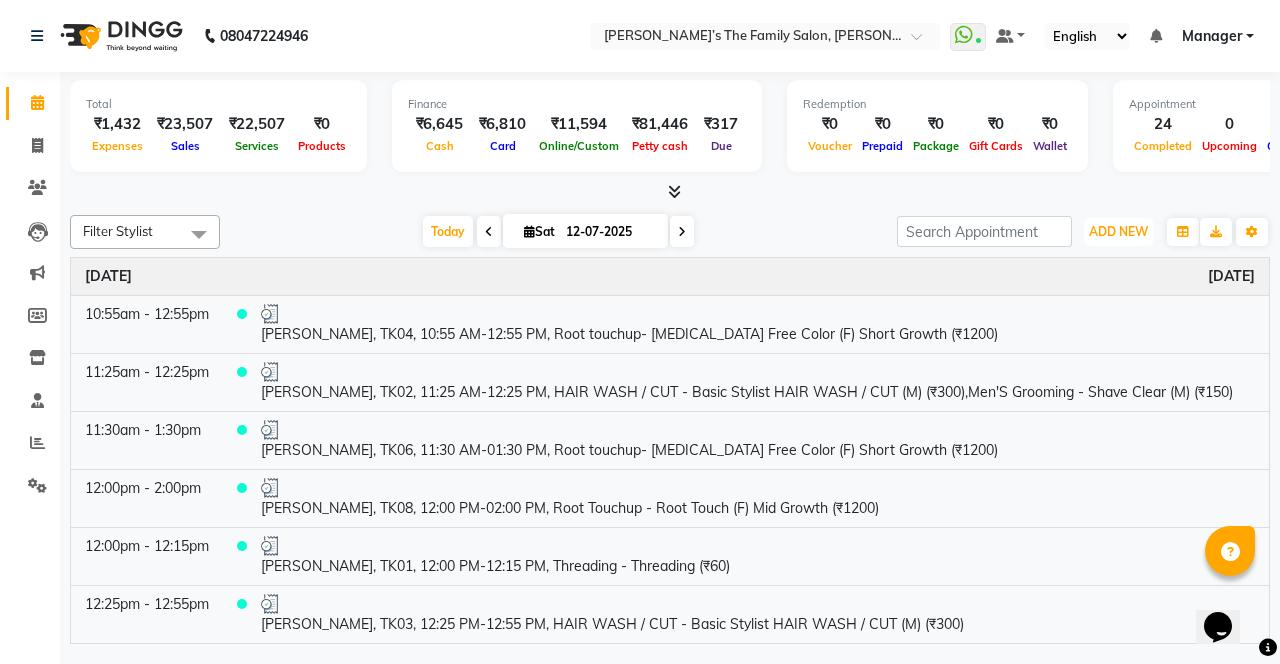 click on "ADD NEW Toggle Dropdown" at bounding box center (1118, 232) 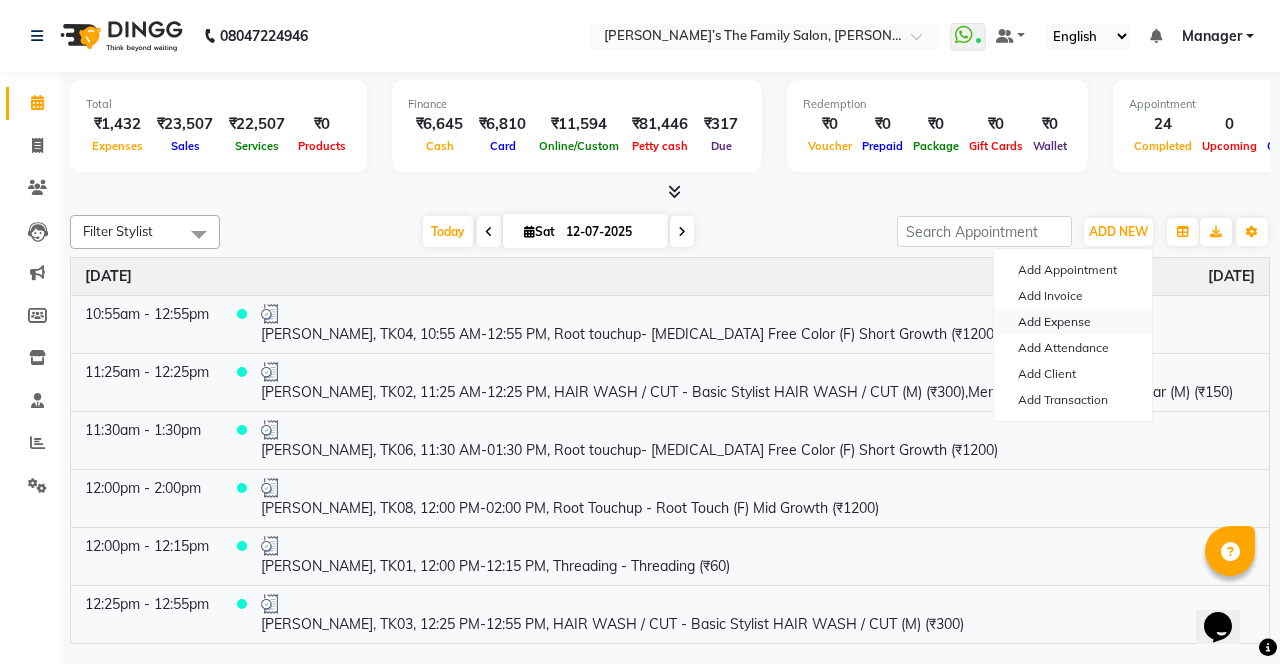click on "Add Expense" at bounding box center [1073, 322] 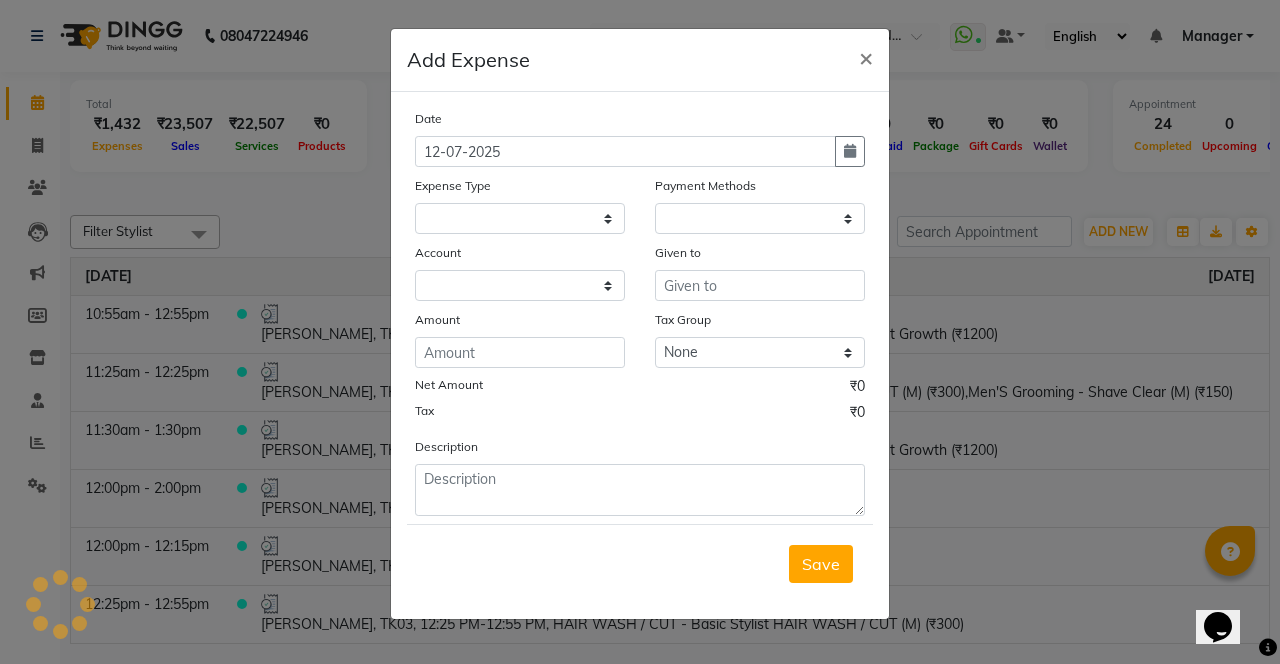 select 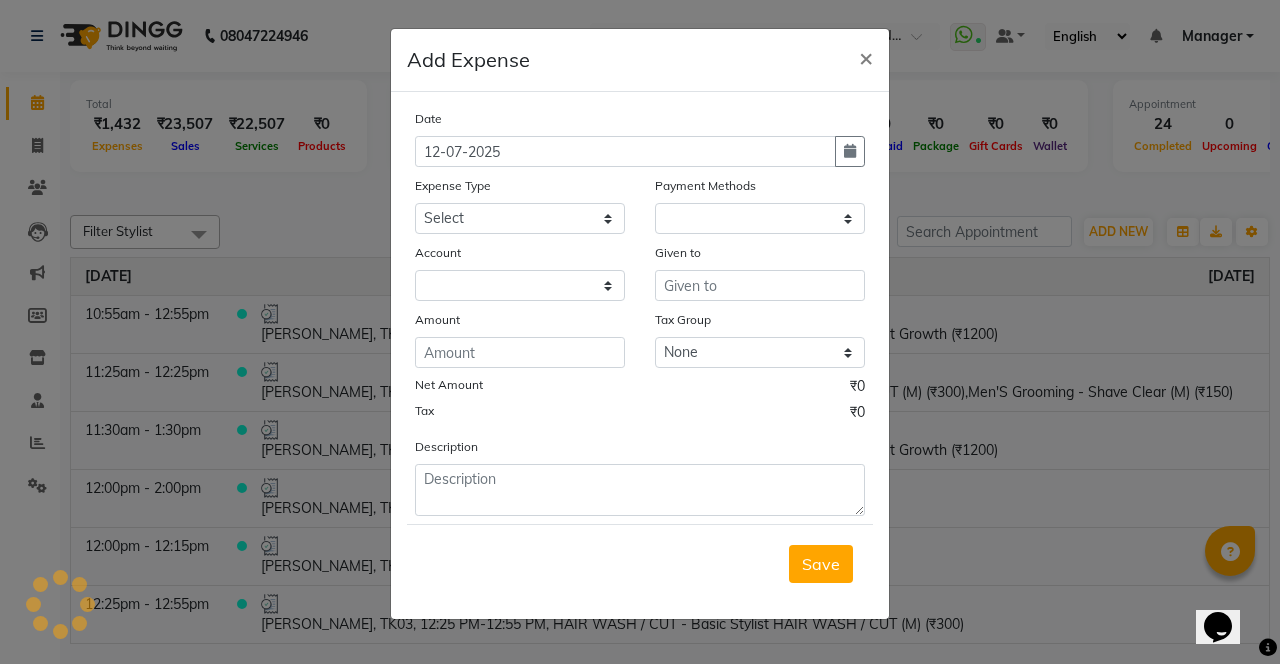 select on "1" 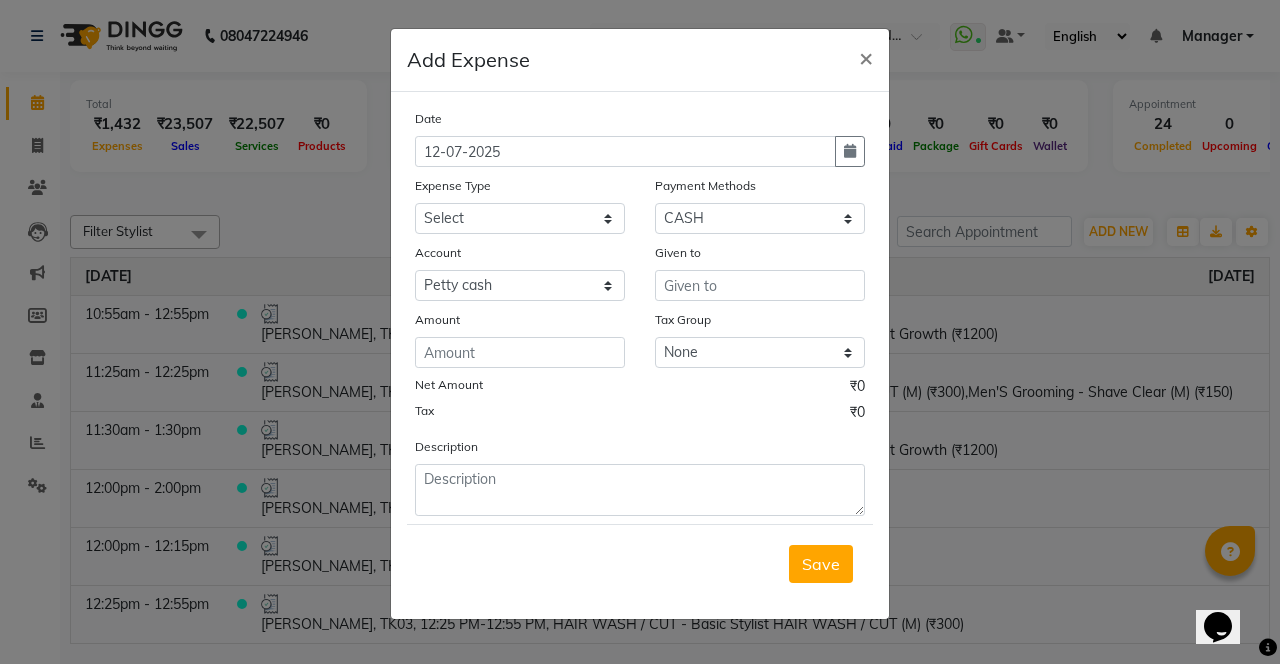 click on "Add Expense  × Date 12-07-2025 Expense Type Select Advance Salary Bank charges Car maintenance  Cash transfer to bank Cash transfer to hub Client Snacks Clinical charges coffee Equipment Fuel Govt fee Incentive Insurance International purchase Loan Repayment Maintenance Marketing Membership reward Milk Miscellaneous MRA Other Pantry Product Rent Staff Snacks Tax Tea & Refreshment Tip Transfer Utilities Water tank Payment Methods Select CARD Debit Card GPay CASH Wallet LUZO Voucher Account Select Petty cash Default account Given to Amount Tax Group None GST Net Amount ₹0 Tax ₹0 Description  Save" 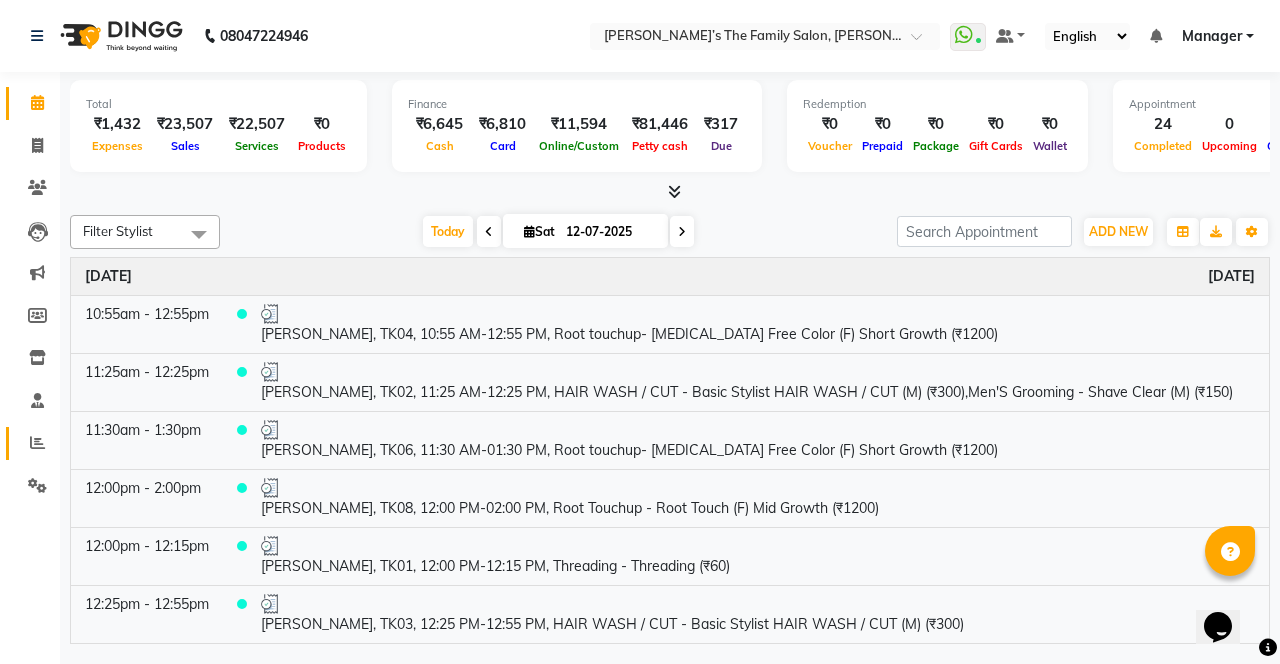 click 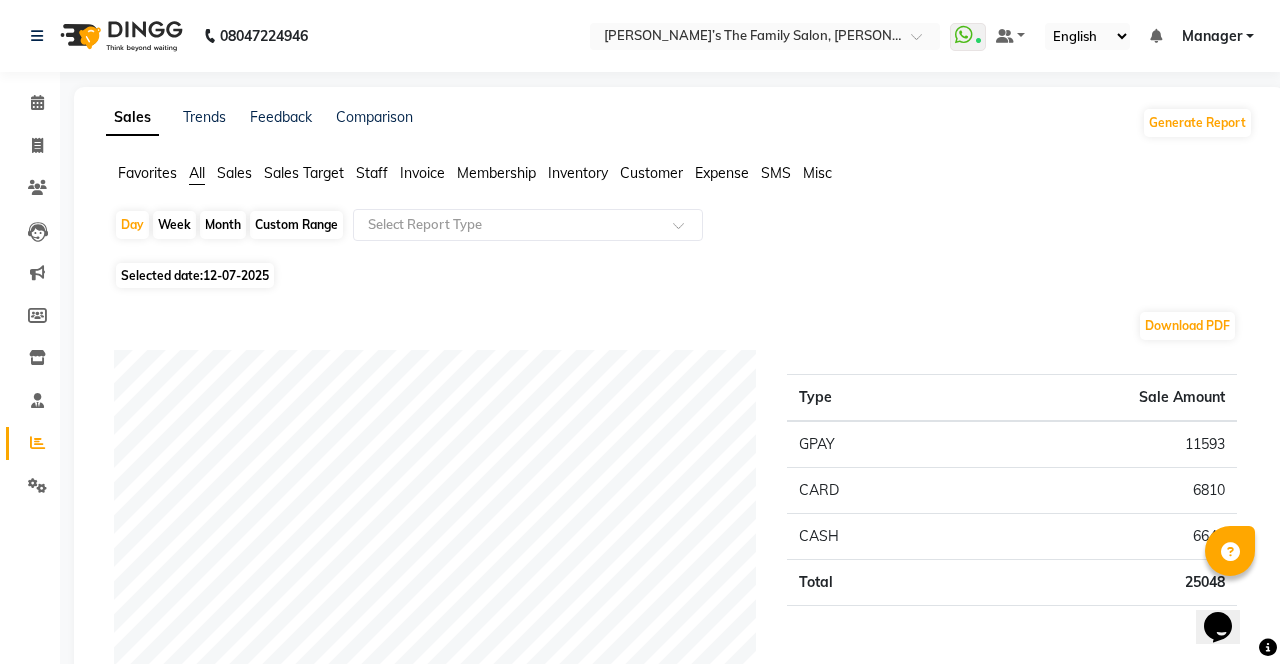 click 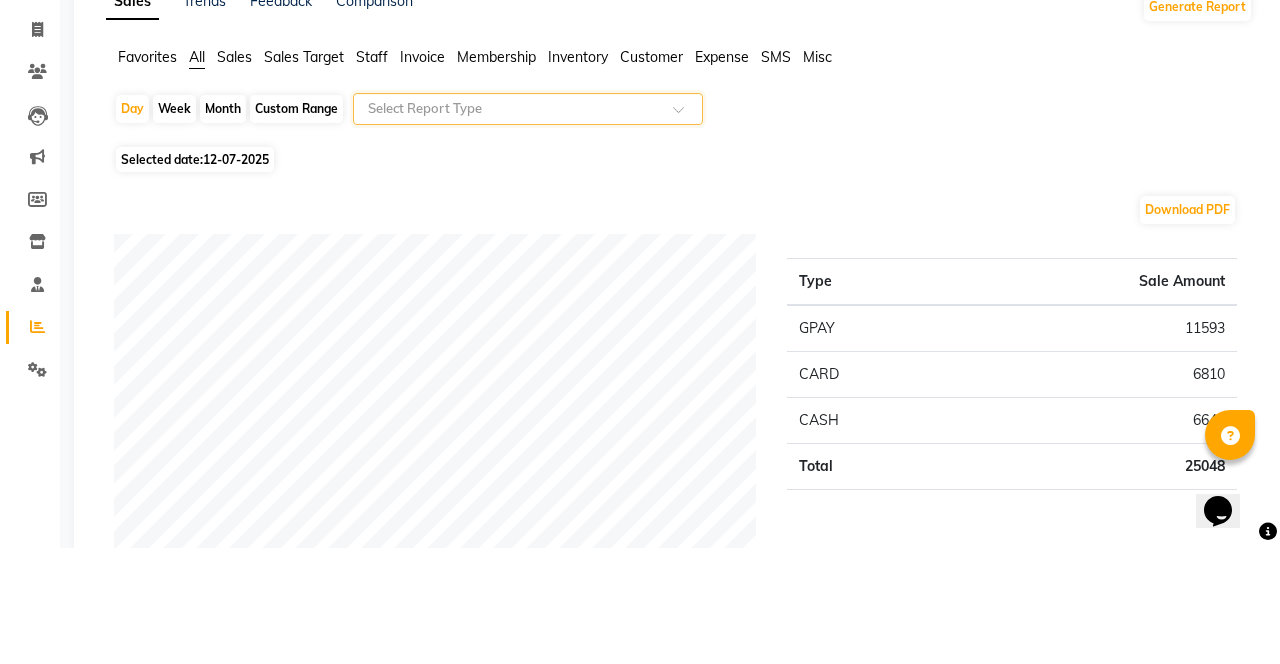 click 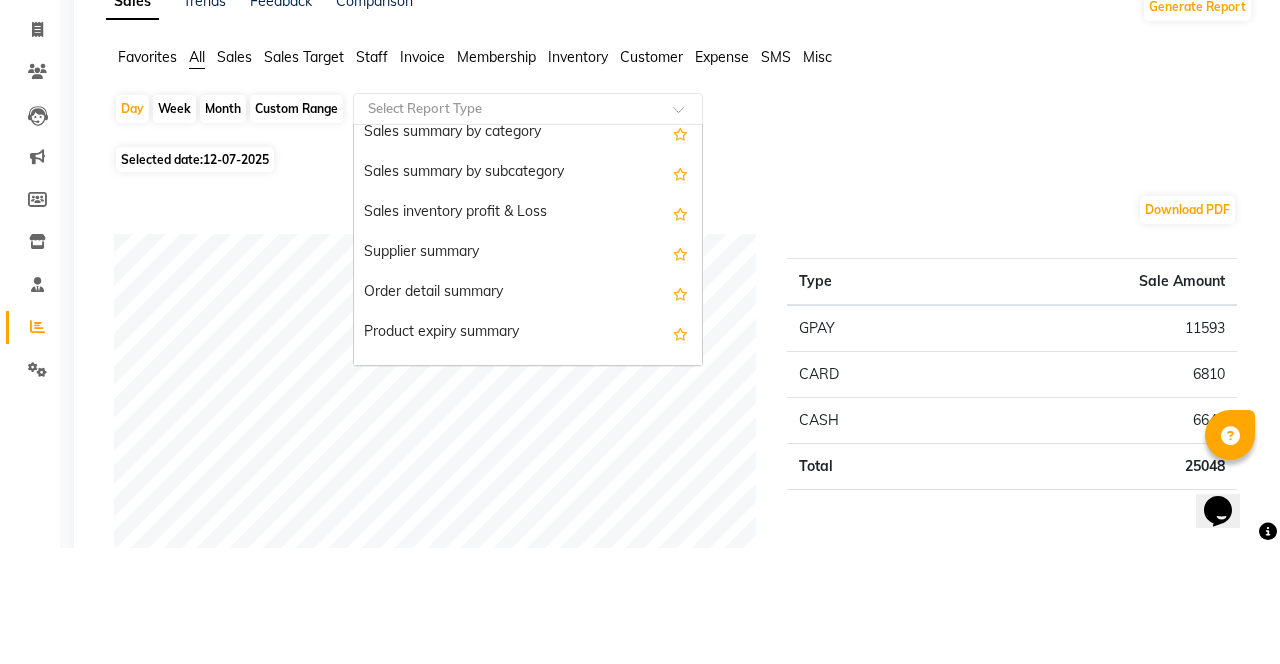 scroll, scrollTop: 2431, scrollLeft: 0, axis: vertical 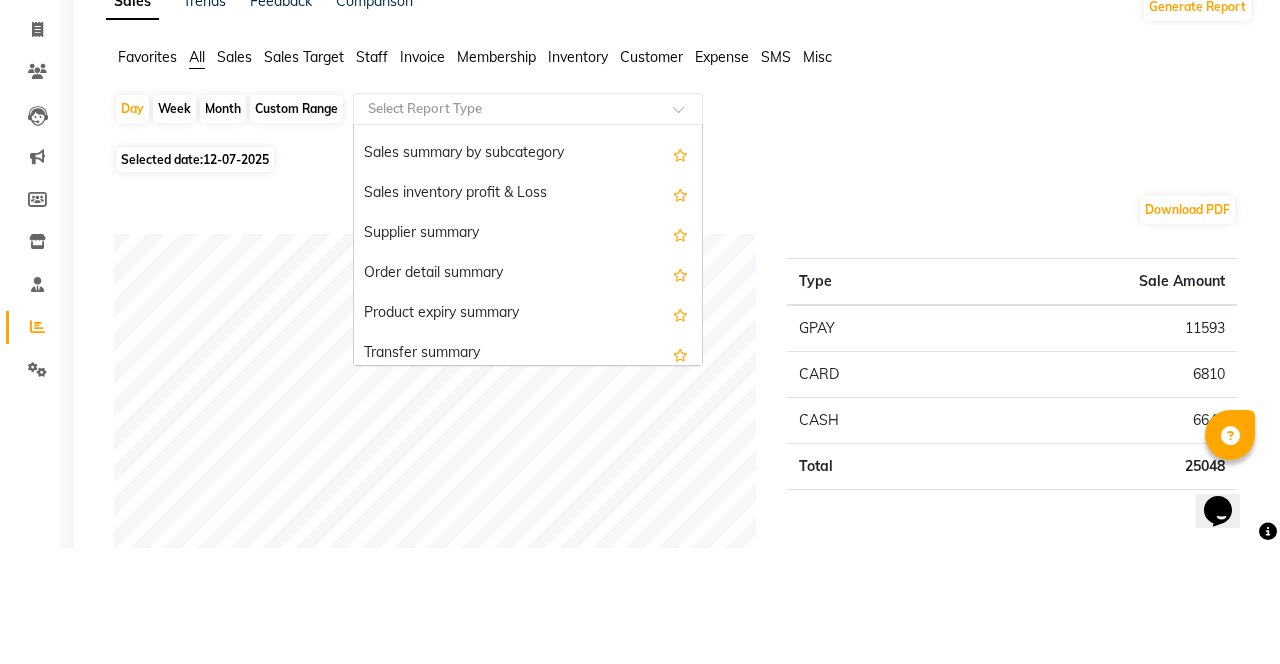 click on "Selected date:  12-07-2025" 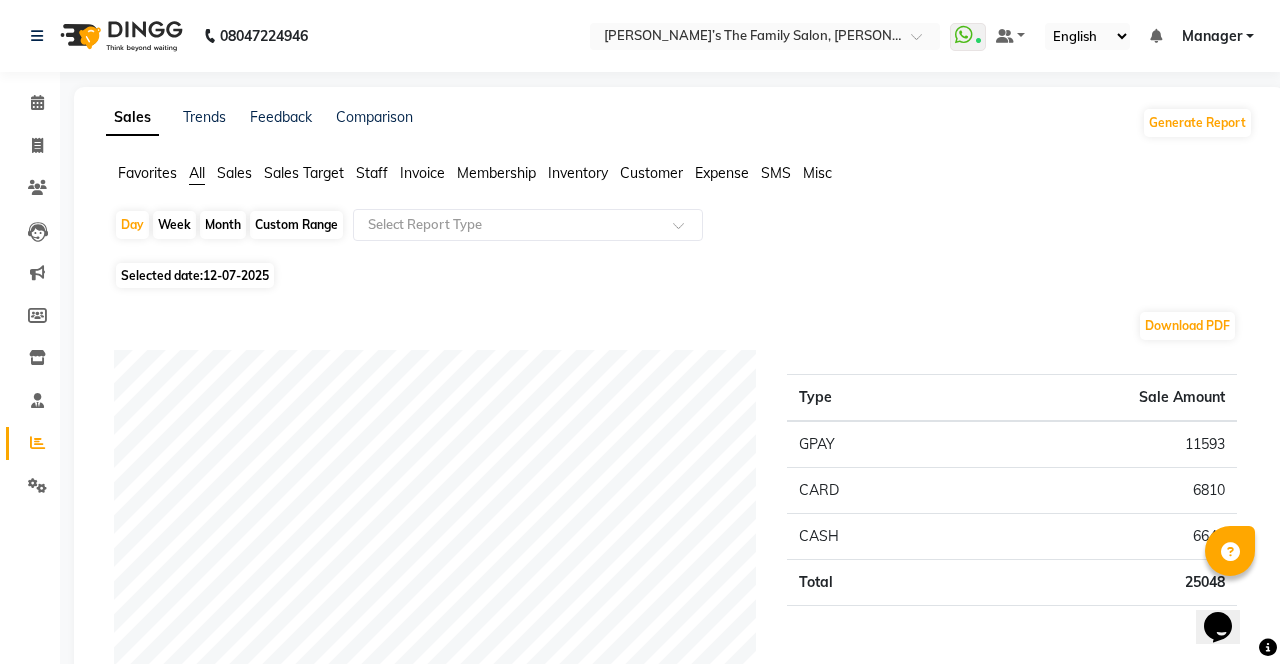 click on "08047224946 Select Location × Ravi’s The Family Salon, Mulund  WhatsApp Status  ✕ Status:  Connected Most Recent Message: 12-07-2025     09:36 PM Recent Service Activity: 12-07-2025     09:32 PM Default Panel My Panel English ENGLISH Español العربية मराठी हिंदी ગુજરાતી தமிழ் 中文 Notifications nothing to show Manager Manage Profile Change Password Sign out  Version:3.15.4" 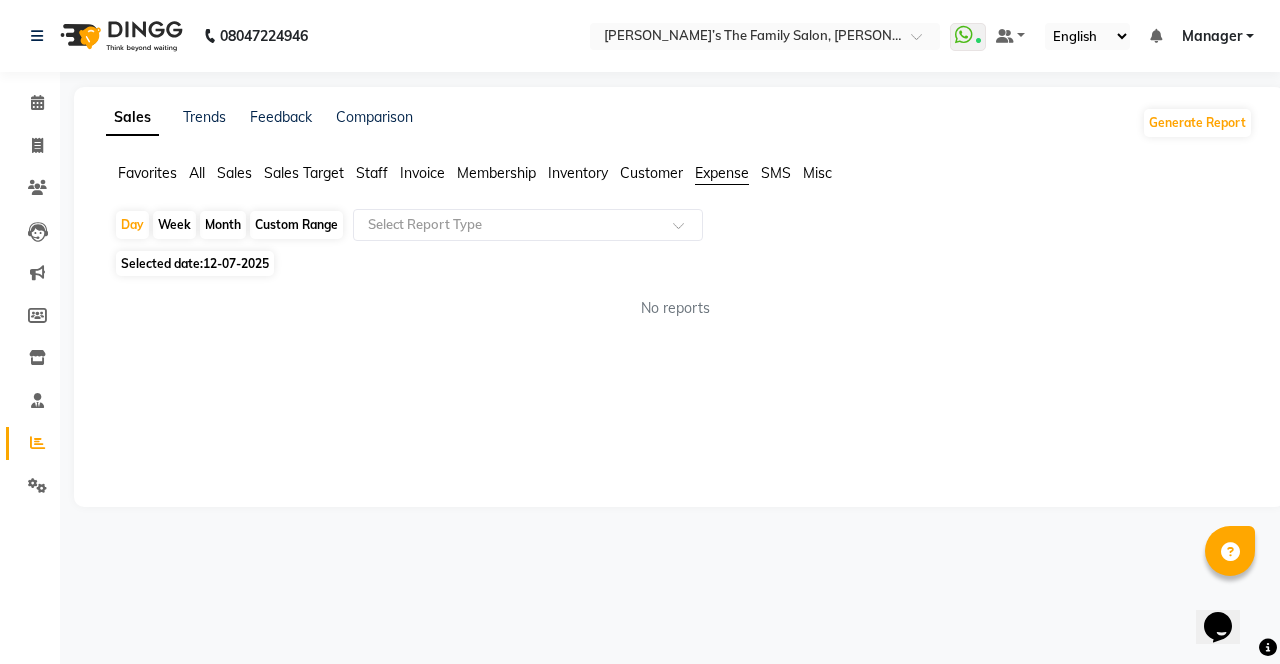 click on "Sales Trends Feedback Comparison Generate Report Favorites All Sales Sales Target Staff Invoice Membership Inventory Customer Expense SMS Misc  Day   Week   Month   Custom Range  Select Report Type Selected date:  12-07-2025  No reports ★ Mark as Favorite  Choose how you'd like to save "" report to favorites  Save to Personal Favorites:   Only you can see this report in your favorites tab. Share with Organization:   Everyone in your organization can see this report in their favorites tab.  Save to Favorites" 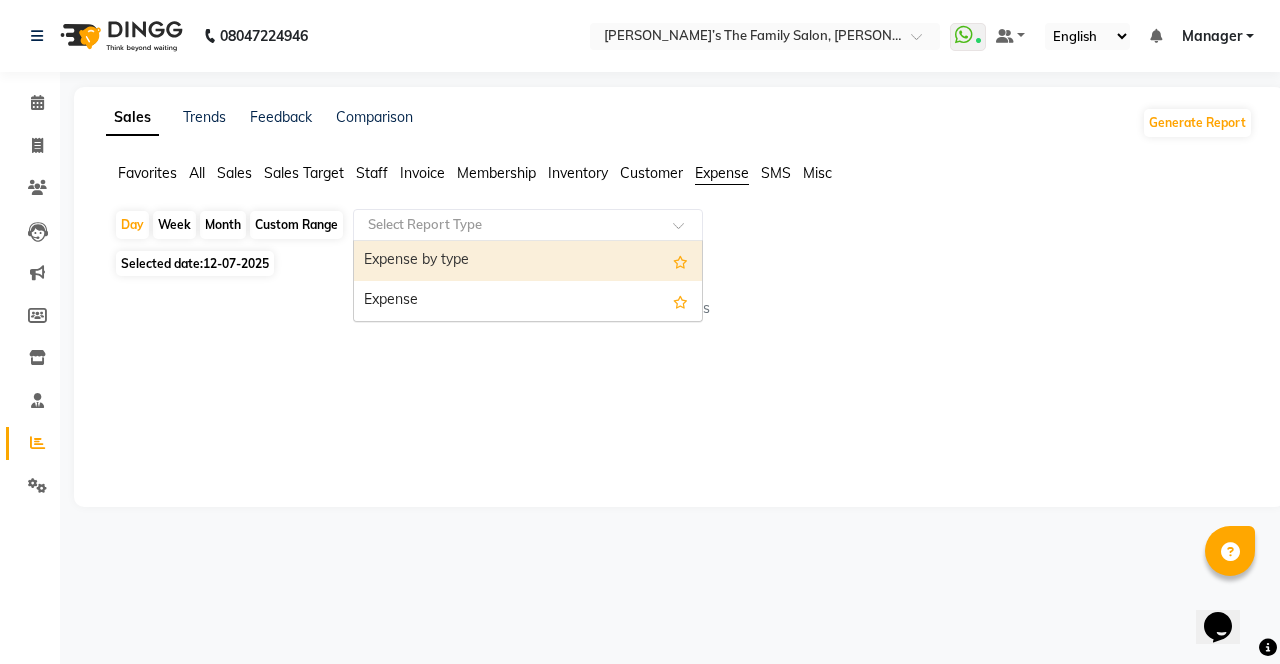 click on "Selected date:  12-07-2025" 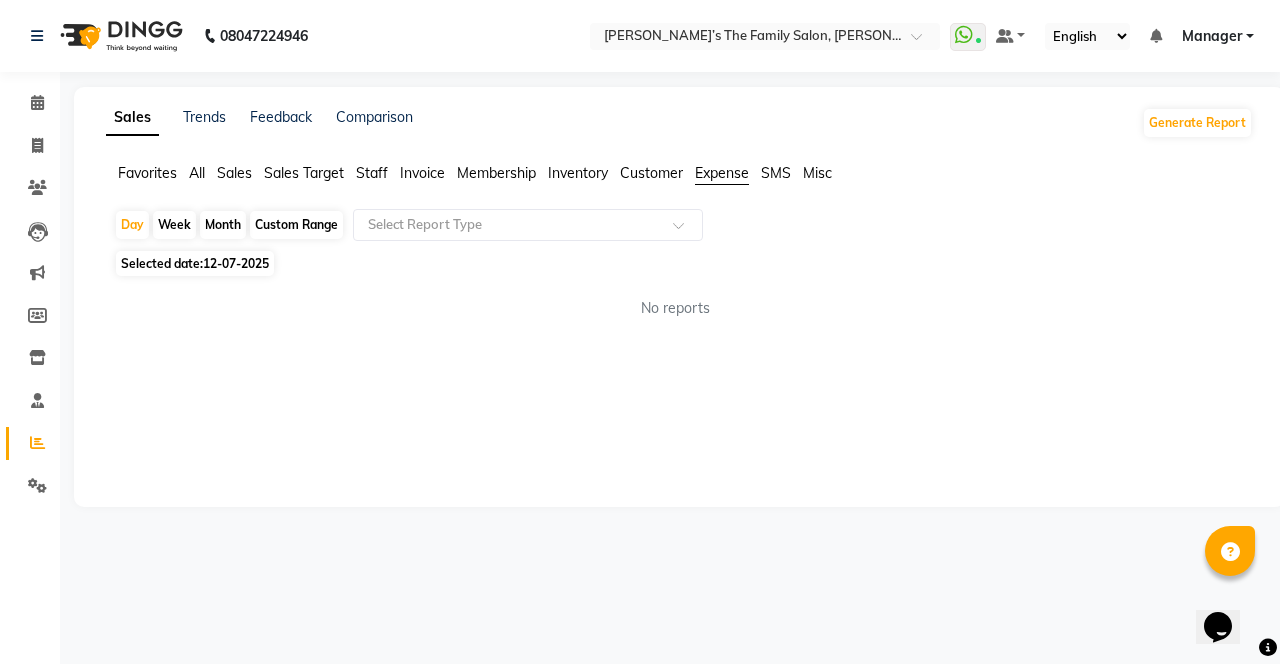 click 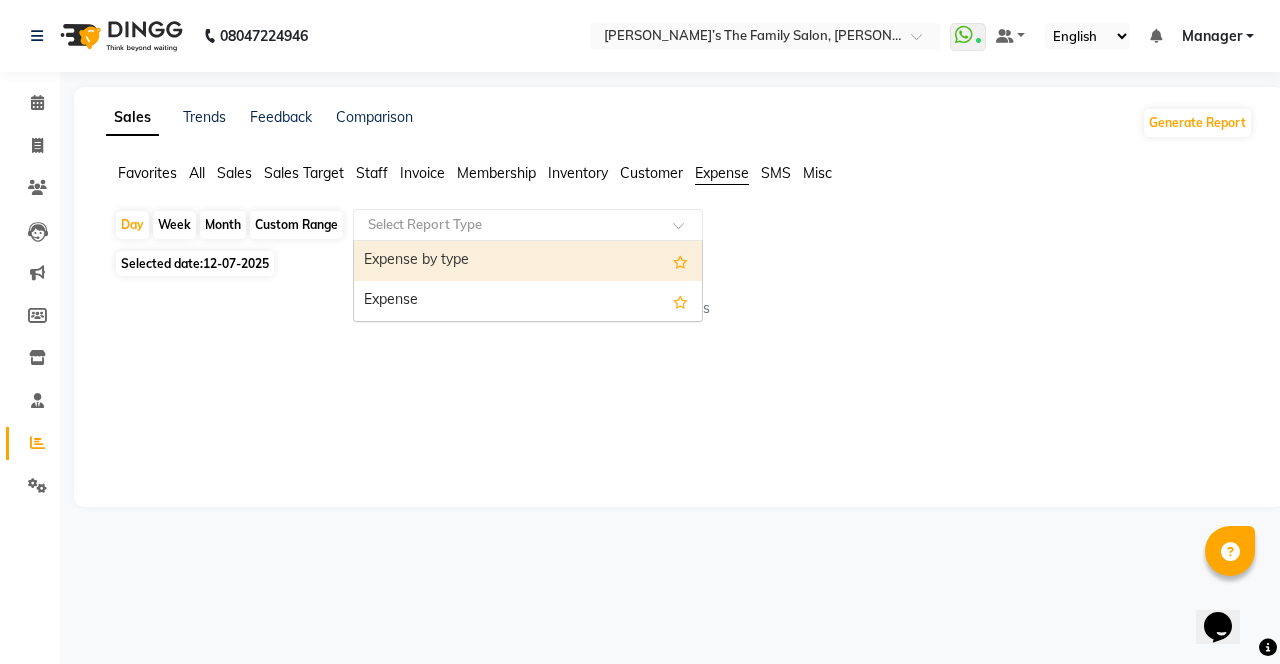 click on "Expense" at bounding box center (528, 301) 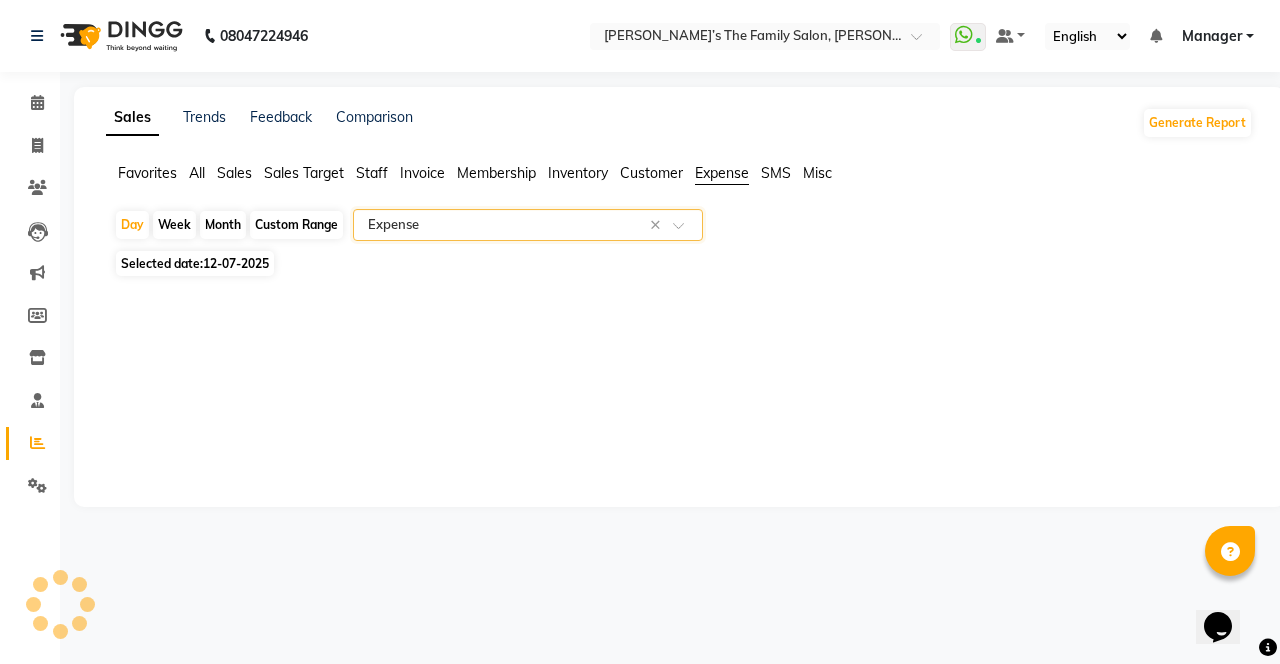 select on "full_report" 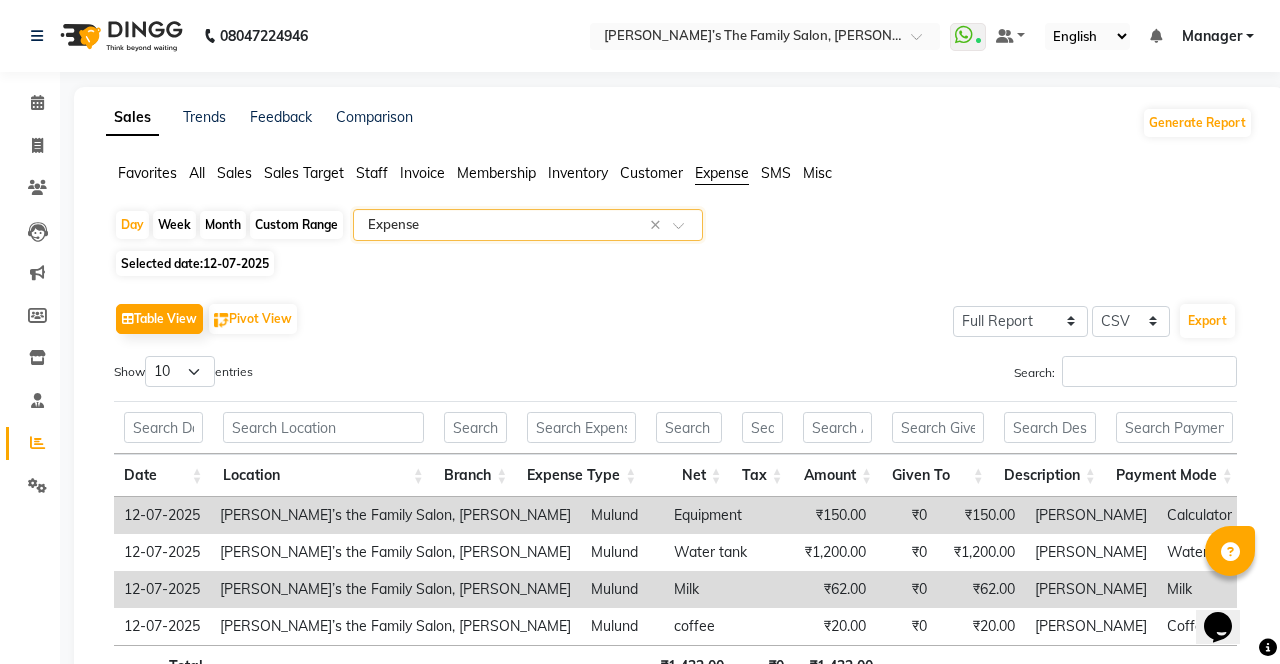 click on "Day   Week   Month   Custom Range  Select Report Type × Expense ×" 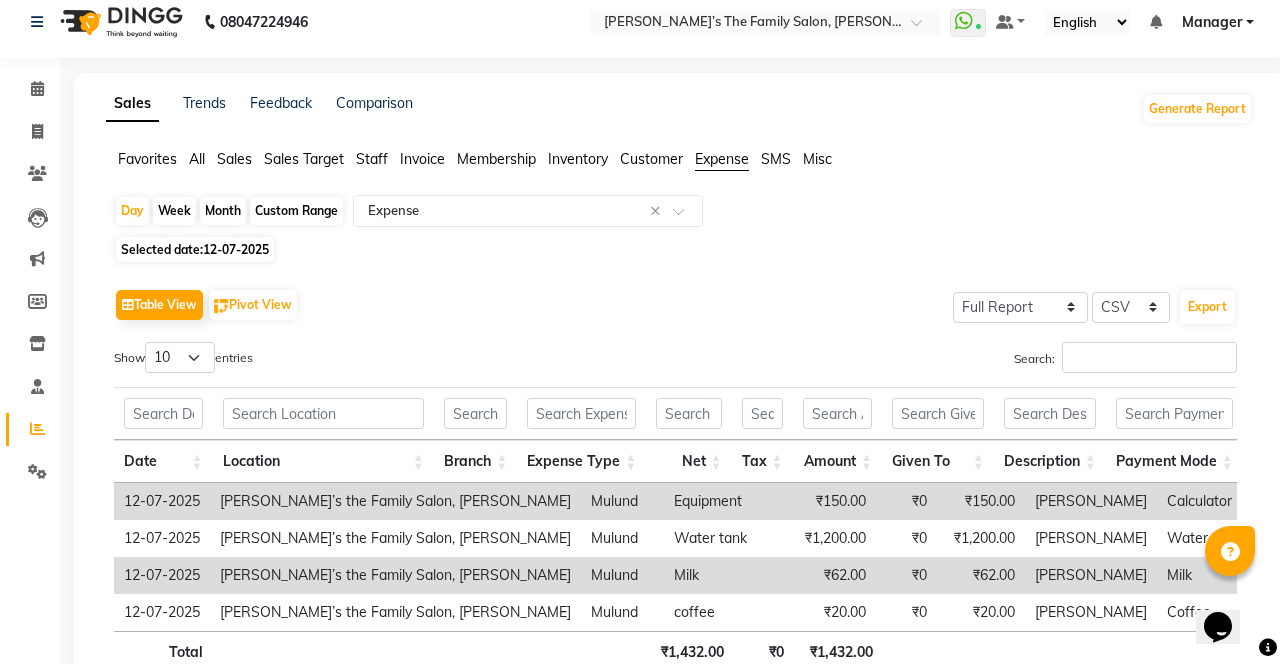 scroll, scrollTop: 0, scrollLeft: 0, axis: both 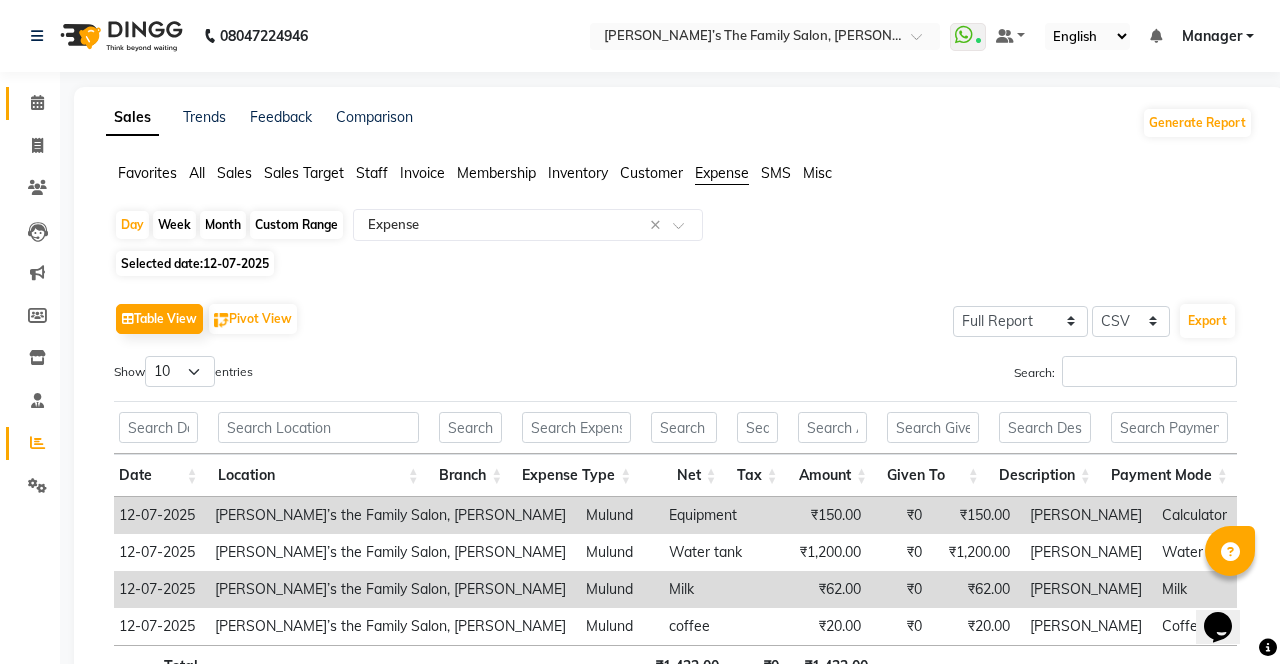click on "Calendar" 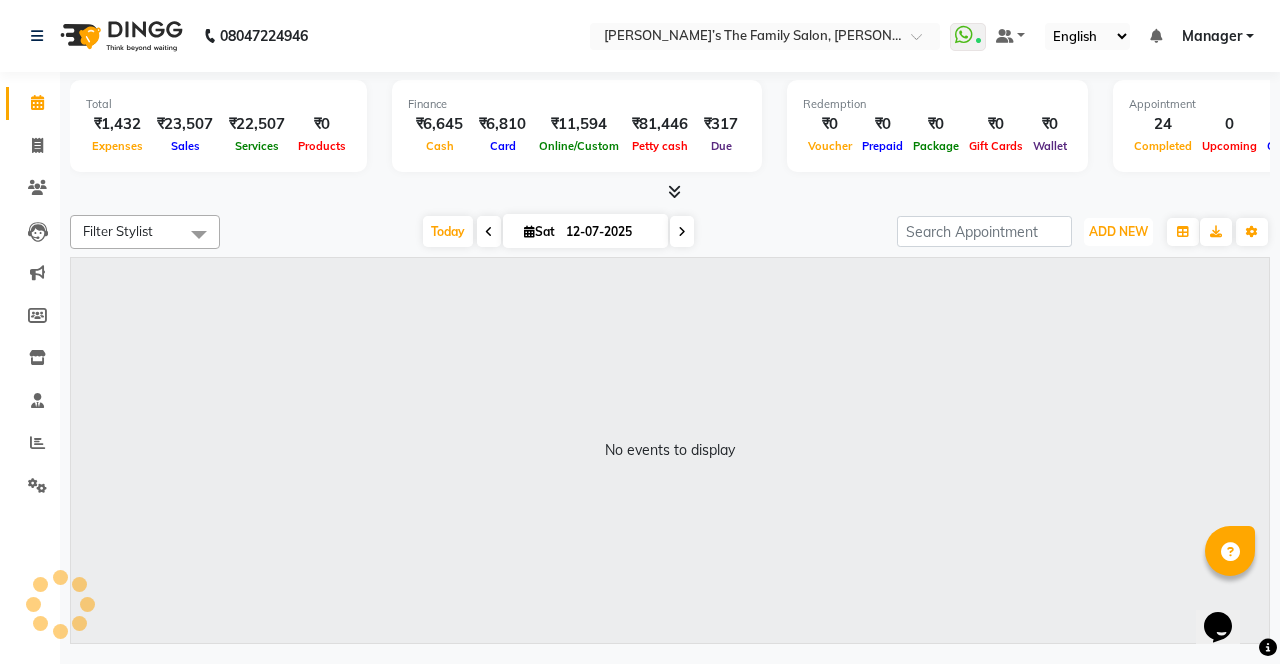 click on "ADD NEW" at bounding box center [1118, 231] 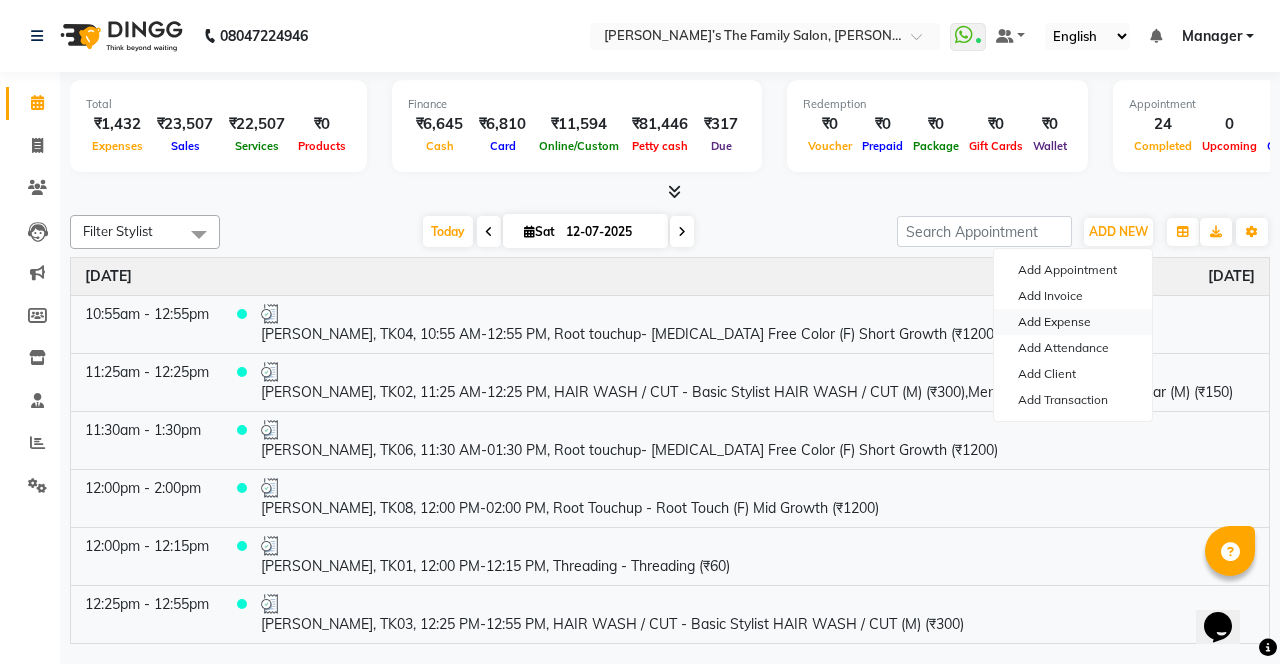 click on "Add Expense" at bounding box center (1073, 322) 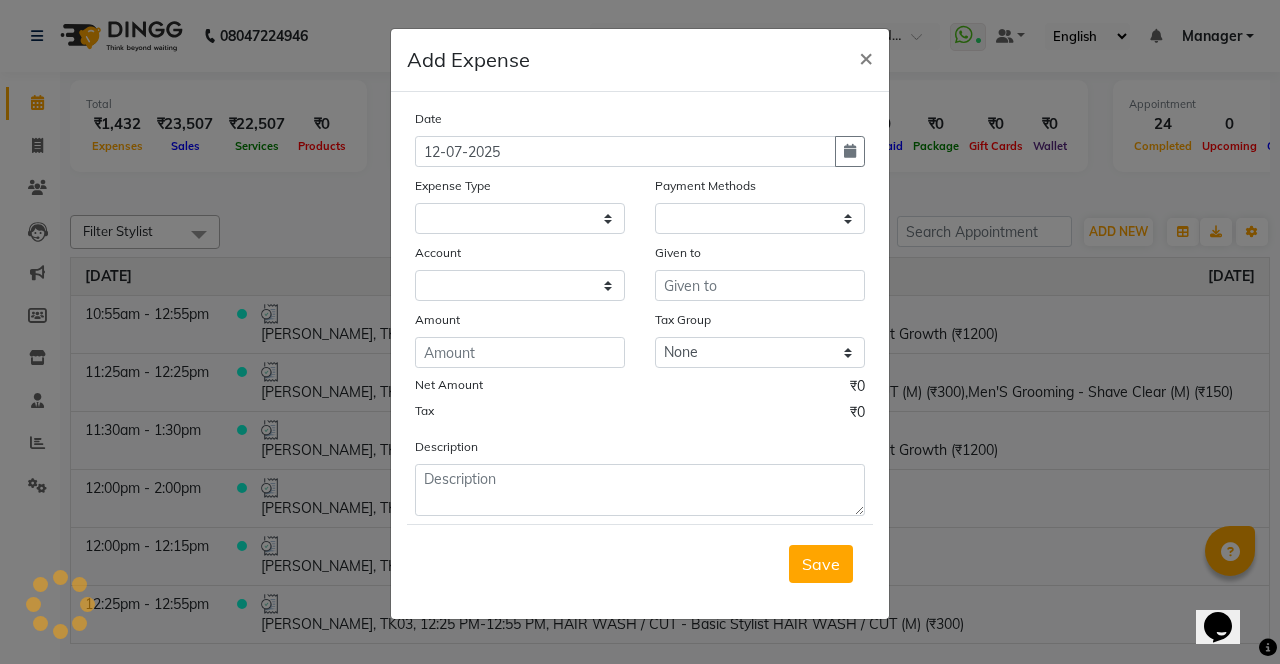 select 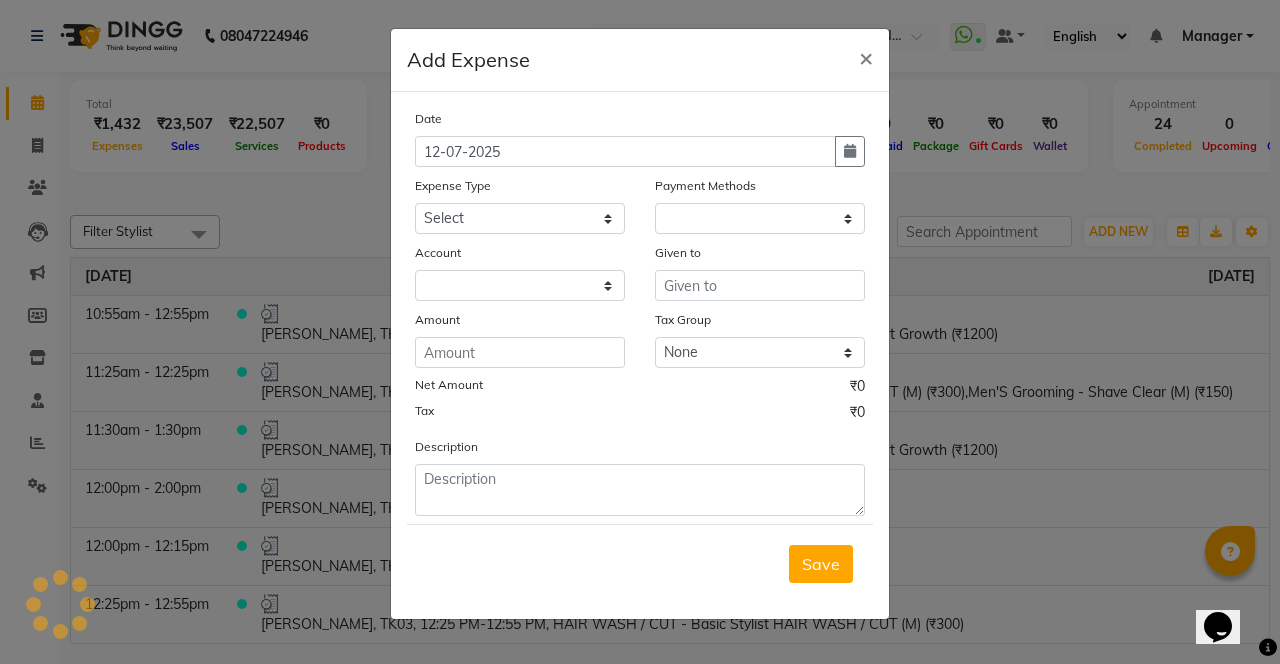 select on "1" 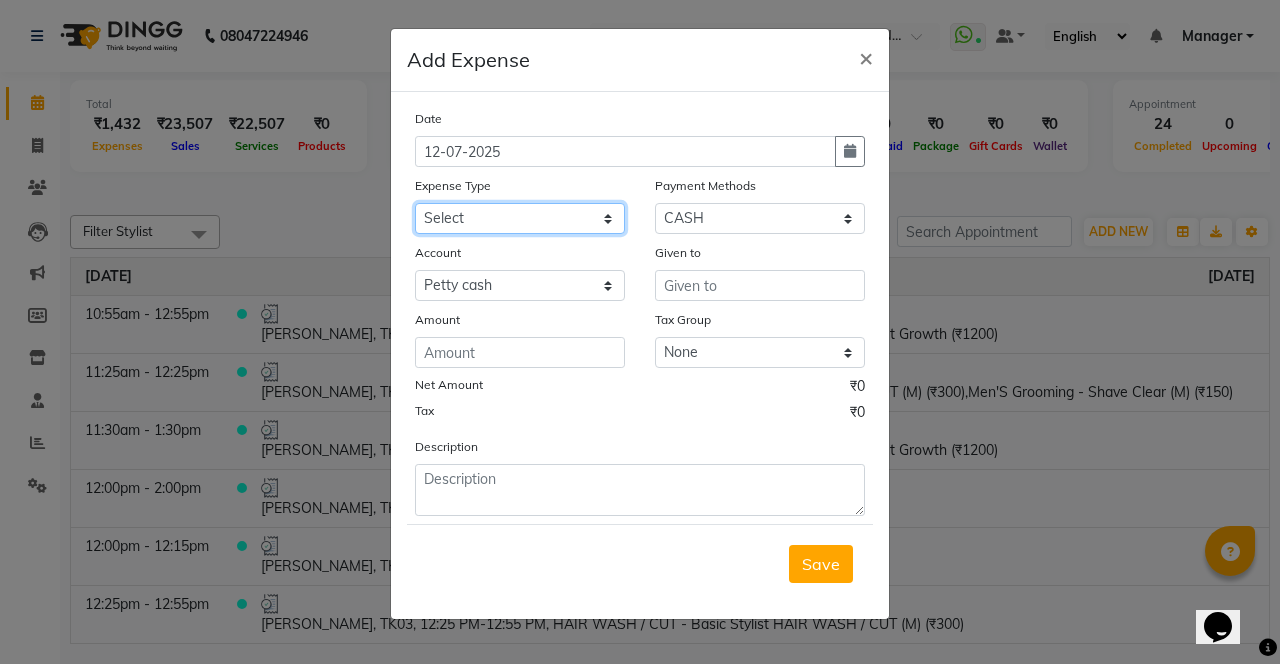 click on "Select Advance Salary Bank charges Car maintenance  Cash transfer to bank Cash transfer to hub Client Snacks Clinical charges coffee Equipment Fuel Govt fee Incentive Insurance International purchase Loan Repayment Maintenance Marketing Membership reward Milk Miscellaneous MRA Other Pantry Product Rent Staff Snacks Tax Tea & Refreshment Tip Transfer Utilities Water tank" 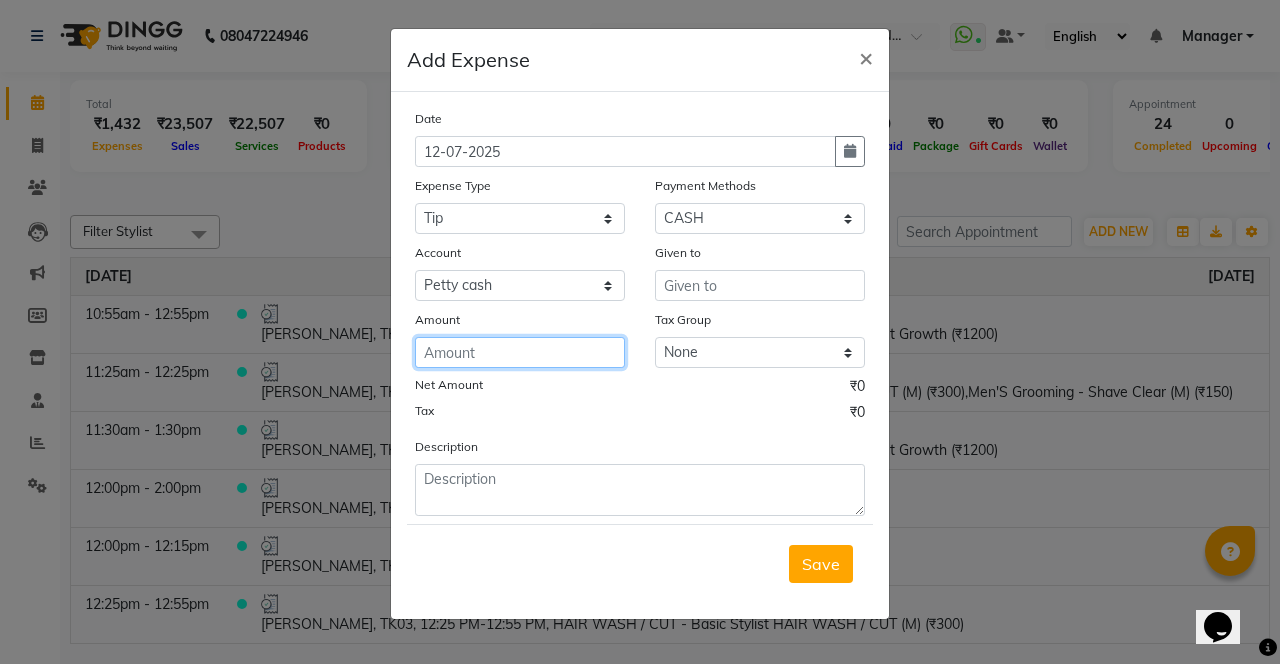 click 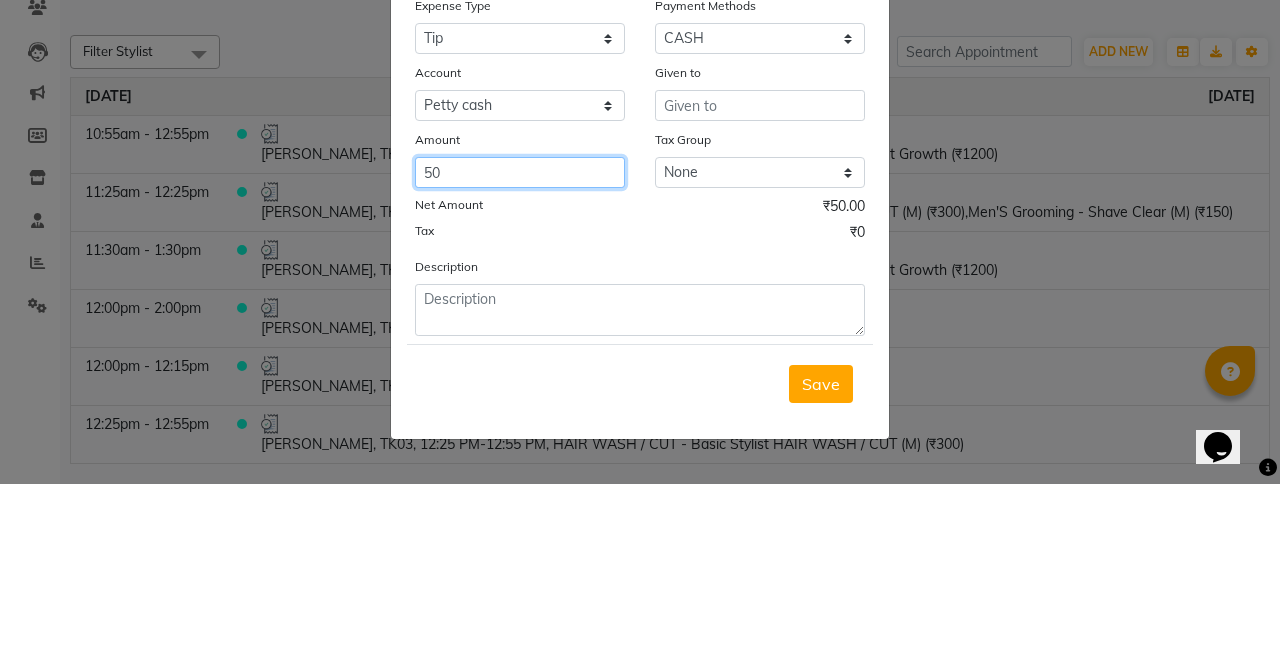 type on "50" 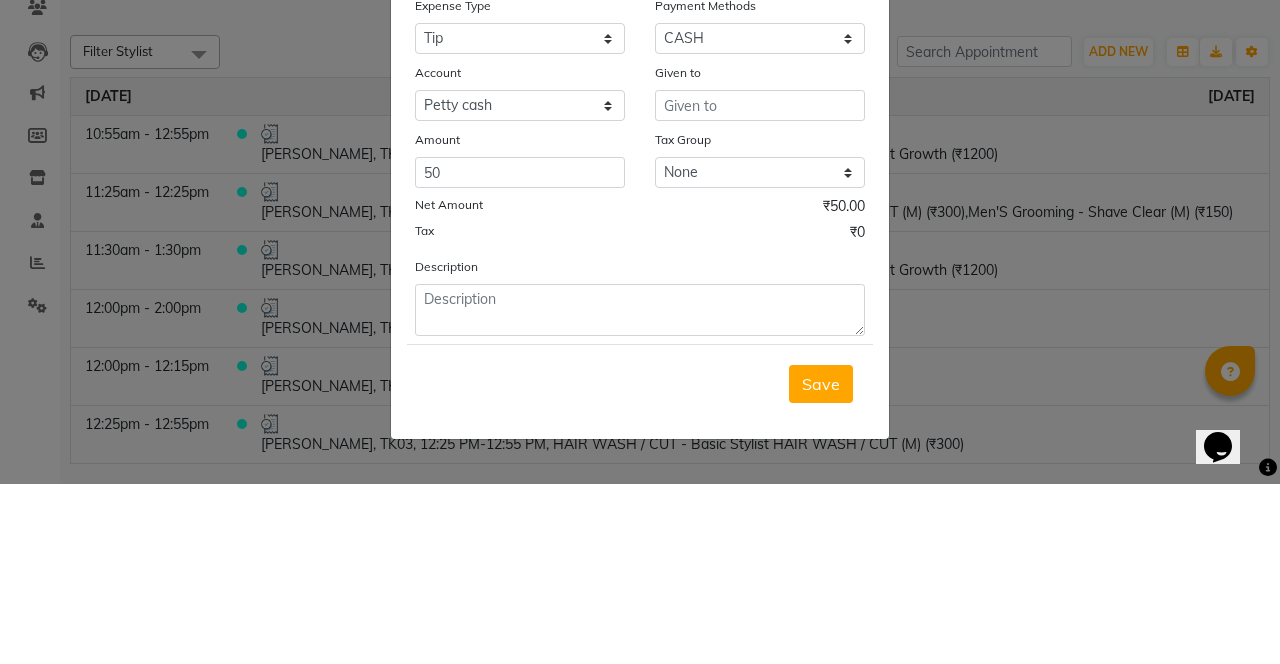 click on "Add Expense  × Date 12-07-2025 Expense Type Select Advance Salary Bank charges Car maintenance  Cash transfer to bank Cash transfer to hub Client Snacks Clinical charges coffee Equipment Fuel Govt fee Incentive Insurance International purchase Loan Repayment Maintenance Marketing Membership reward Milk Miscellaneous MRA Other Pantry Product Rent Staff Snacks Tax Tea & Refreshment Tip Transfer Utilities Water tank Payment Methods Select CARD Debit Card GPay CASH Wallet LUZO Voucher Account Select Petty cash Default account Given to Amount 50 Tax Group None GST Net Amount ₹50.00 Tax ₹0 Description  Save" 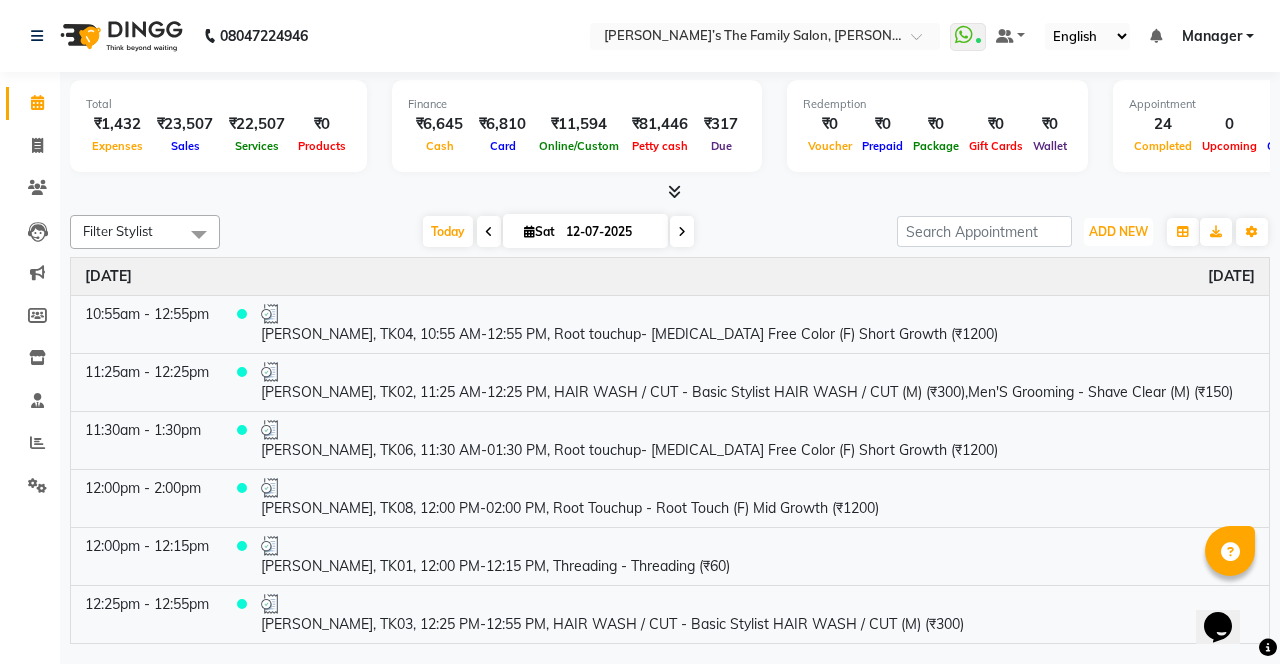click on "ADD NEW Toggle Dropdown" at bounding box center (1118, 232) 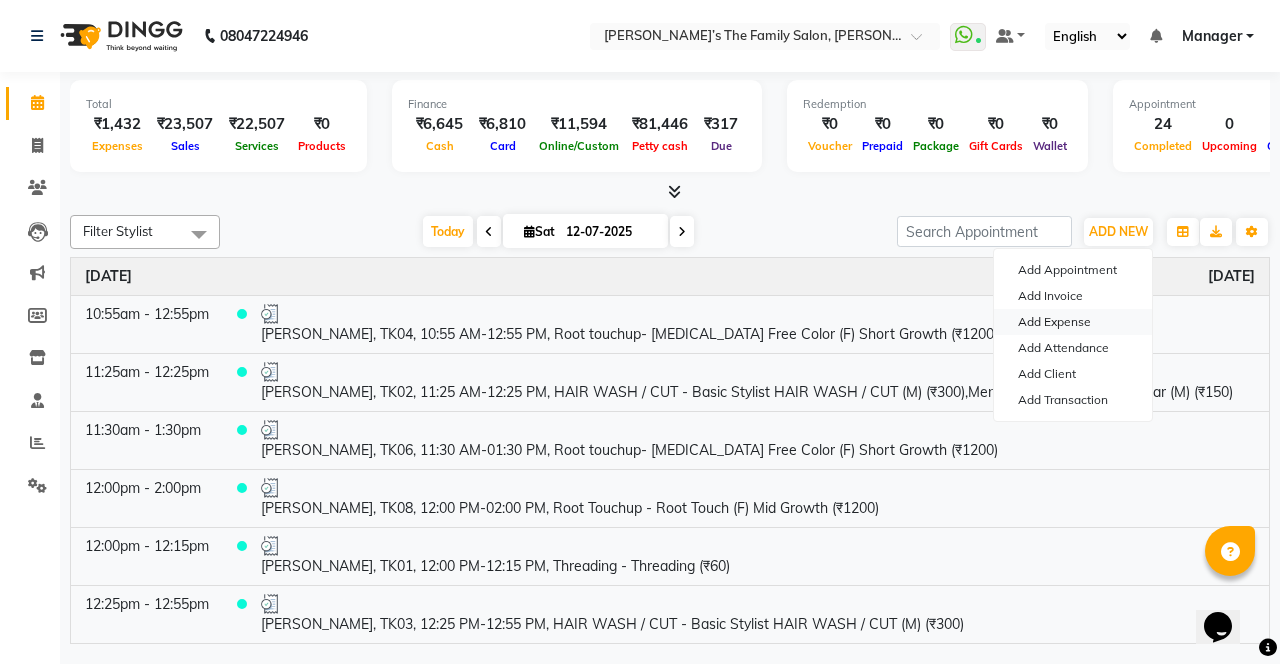 click on "Add Expense" at bounding box center (1073, 322) 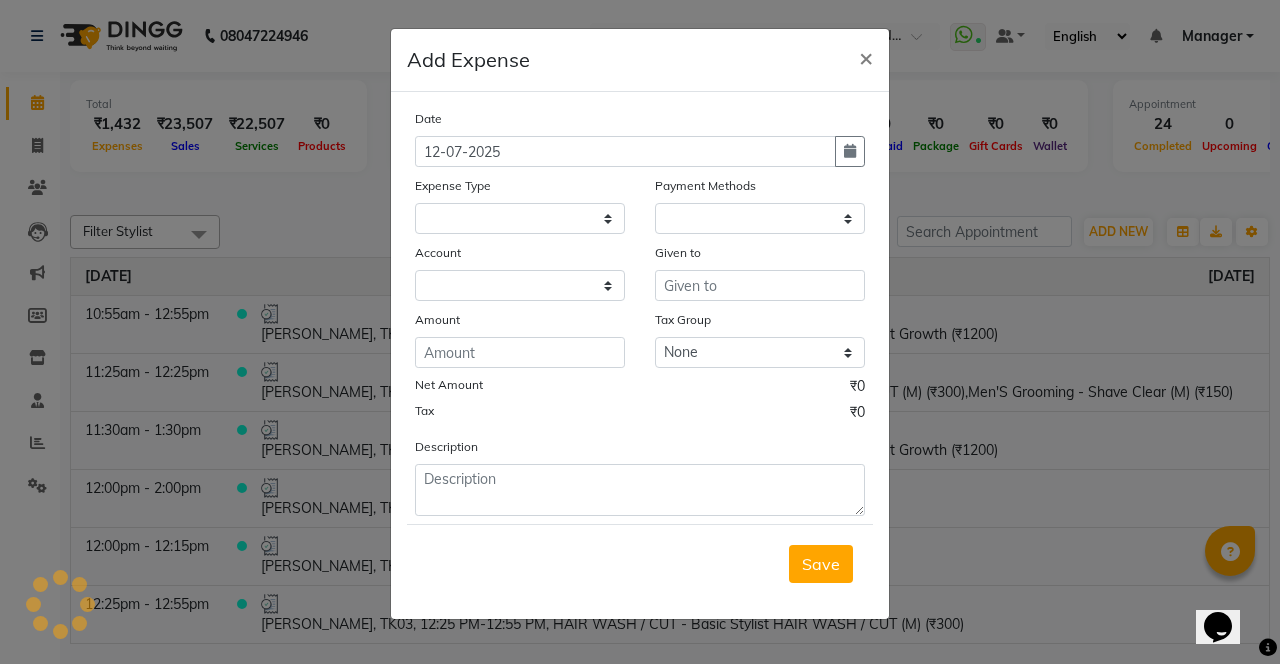select 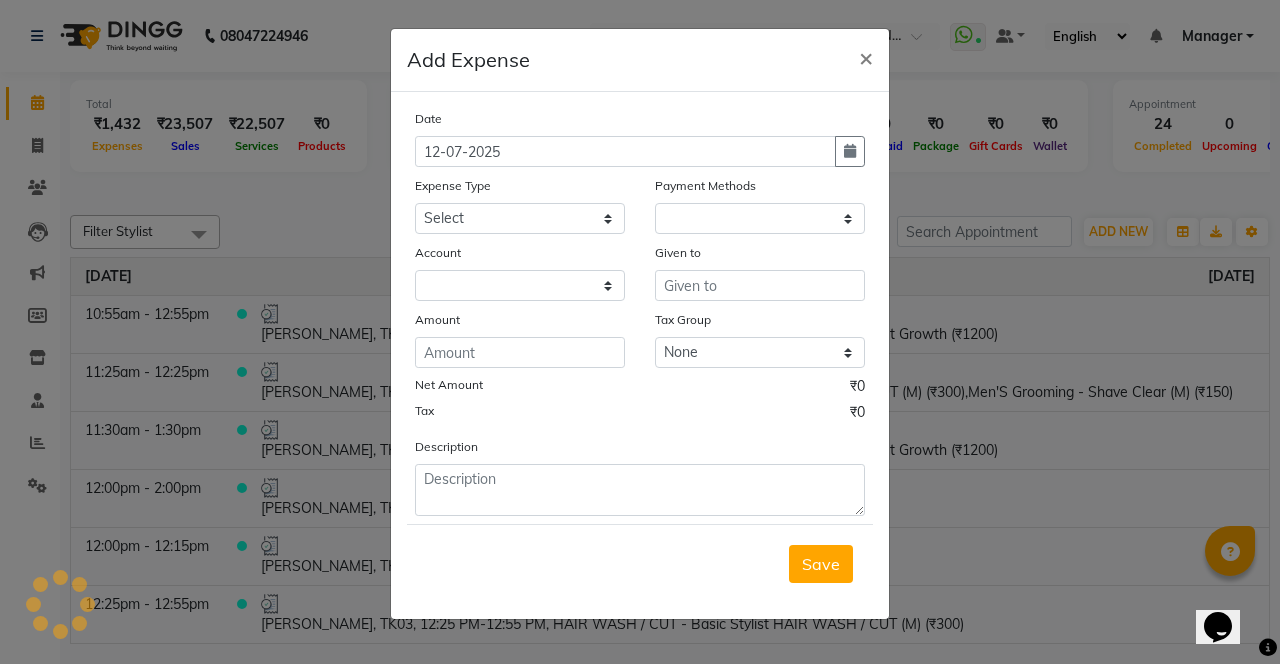 select on "1" 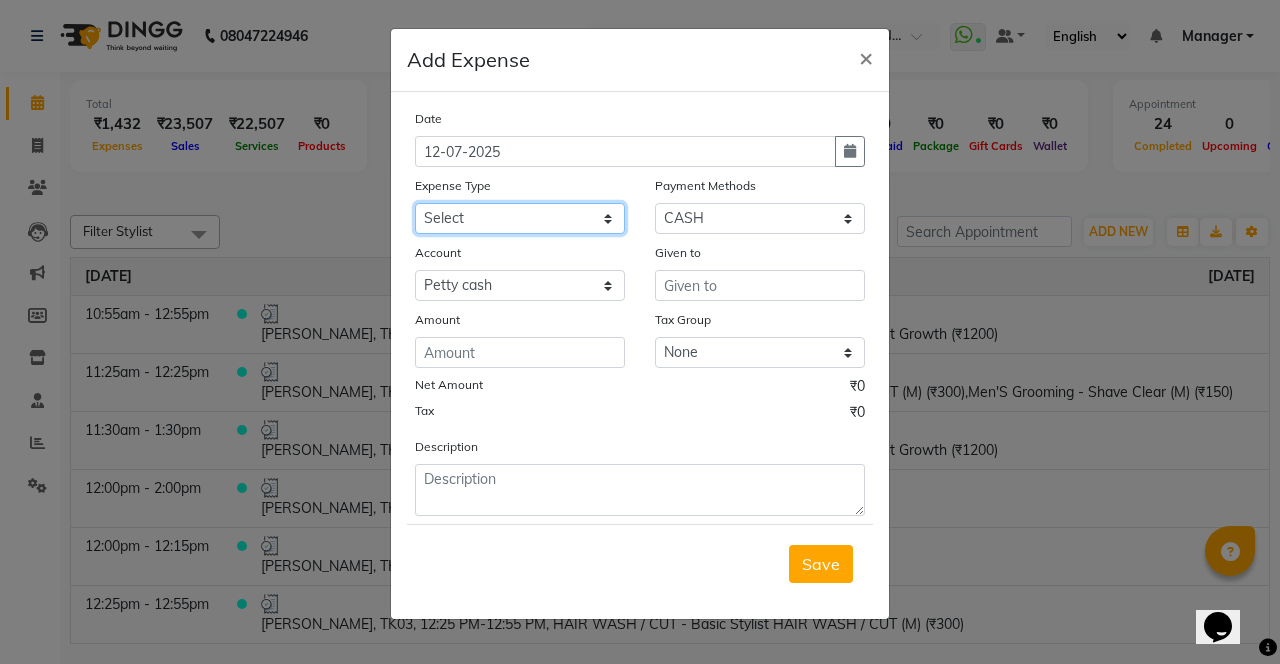 click on "Select Advance Salary Bank charges Car maintenance  Cash transfer to bank Cash transfer to hub Client Snacks Clinical charges coffee Equipment Fuel Govt fee Incentive Insurance International purchase Loan Repayment Maintenance Marketing Membership reward Milk Miscellaneous MRA Other Pantry Product Rent Staff Snacks Tax Tea & Refreshment Tip Transfer Utilities Water tank" 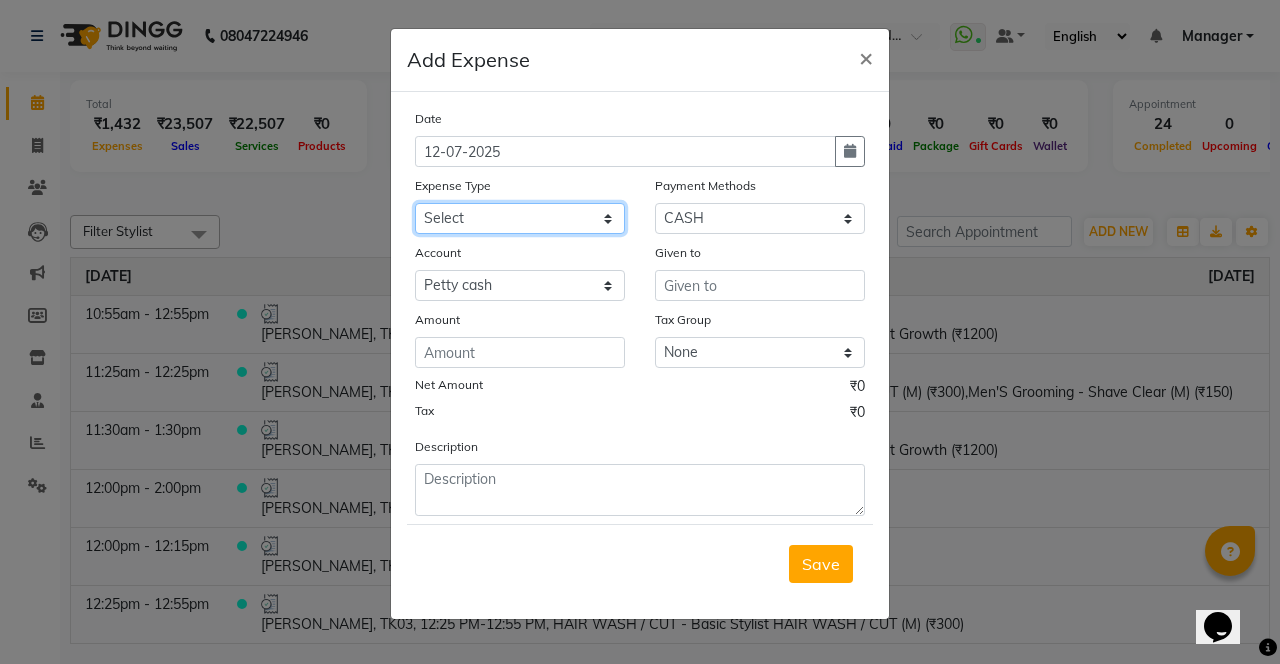 select on "22628" 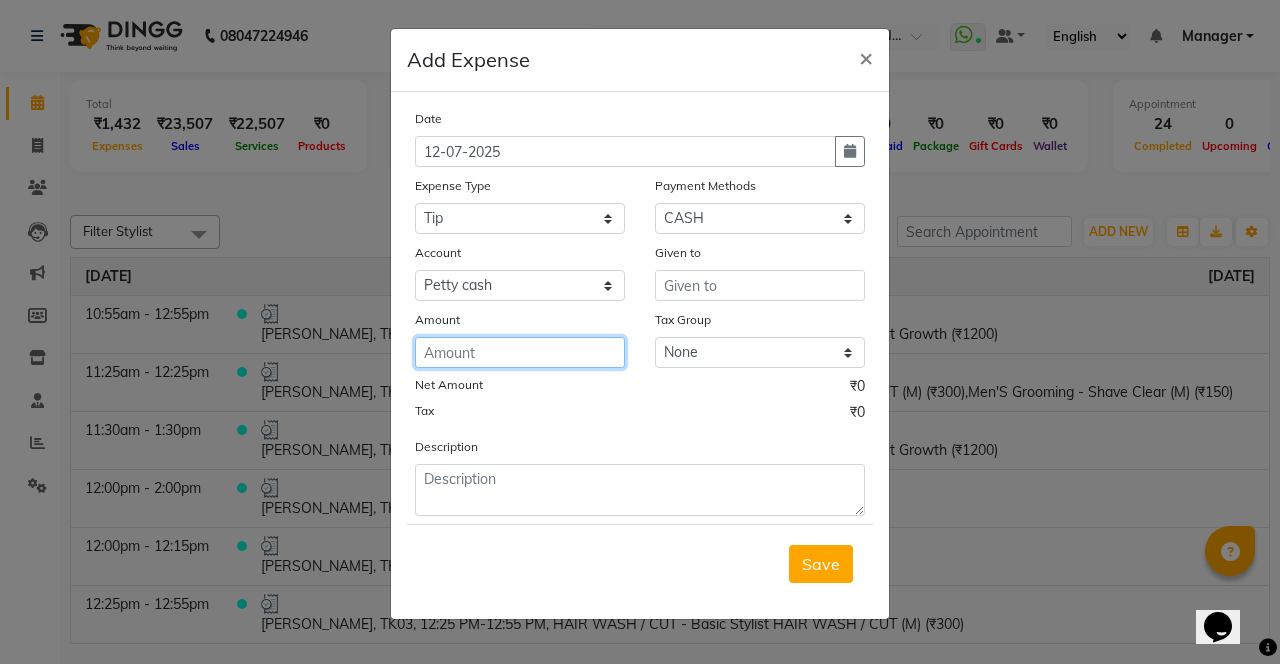 click 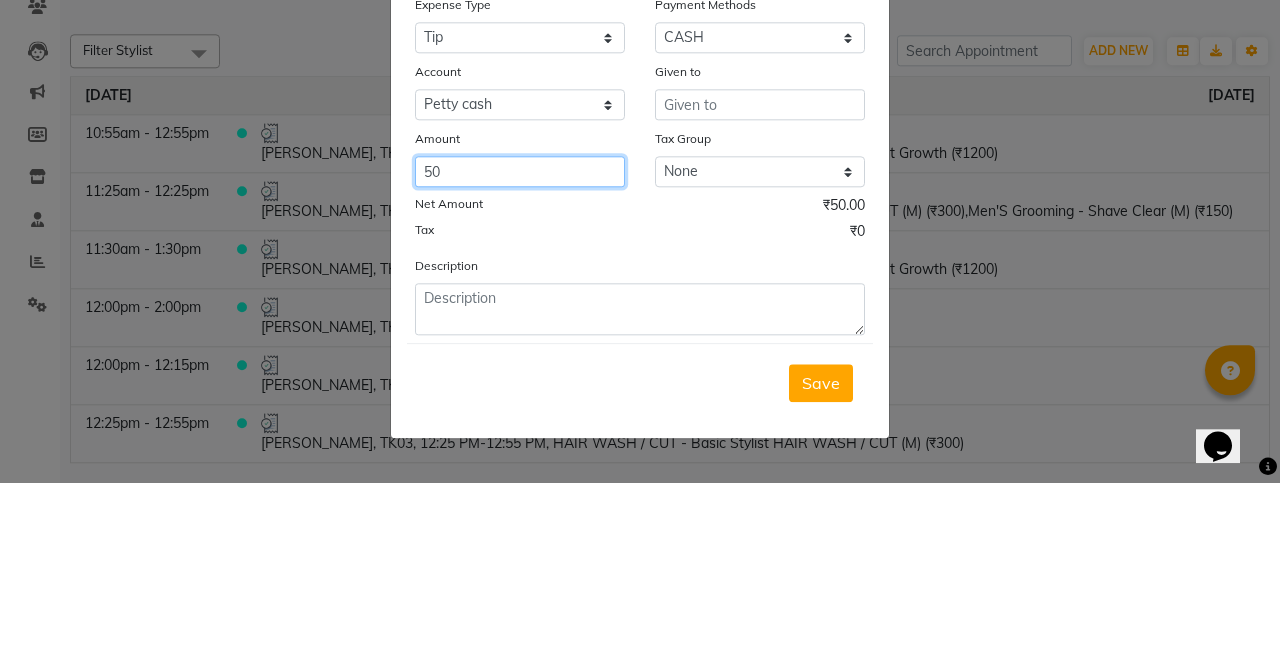 type on "50" 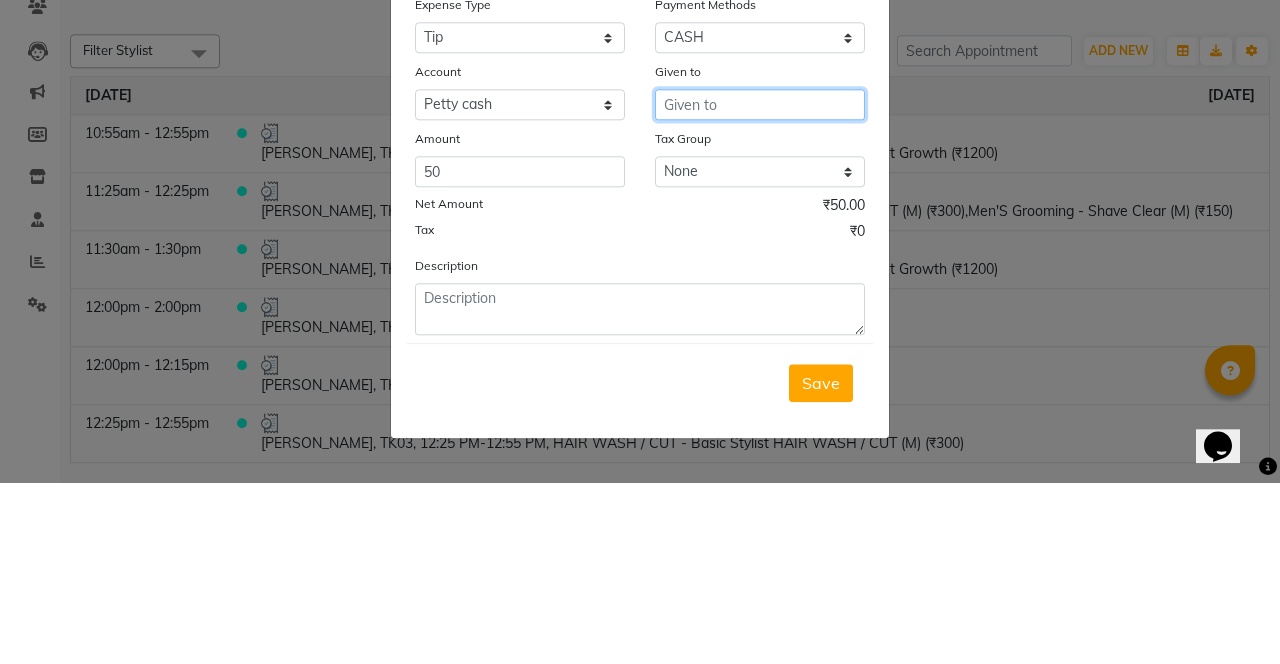 click at bounding box center (760, 285) 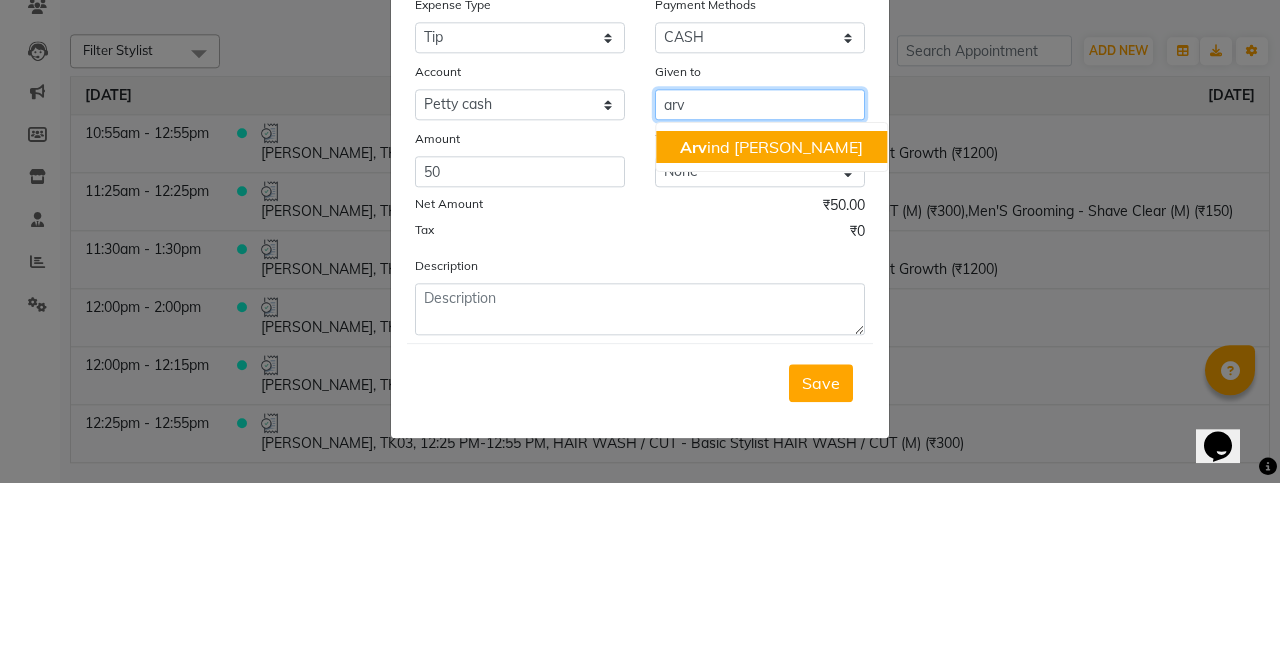 click on "Arv ind  Chaurasiya" at bounding box center (771, 328) 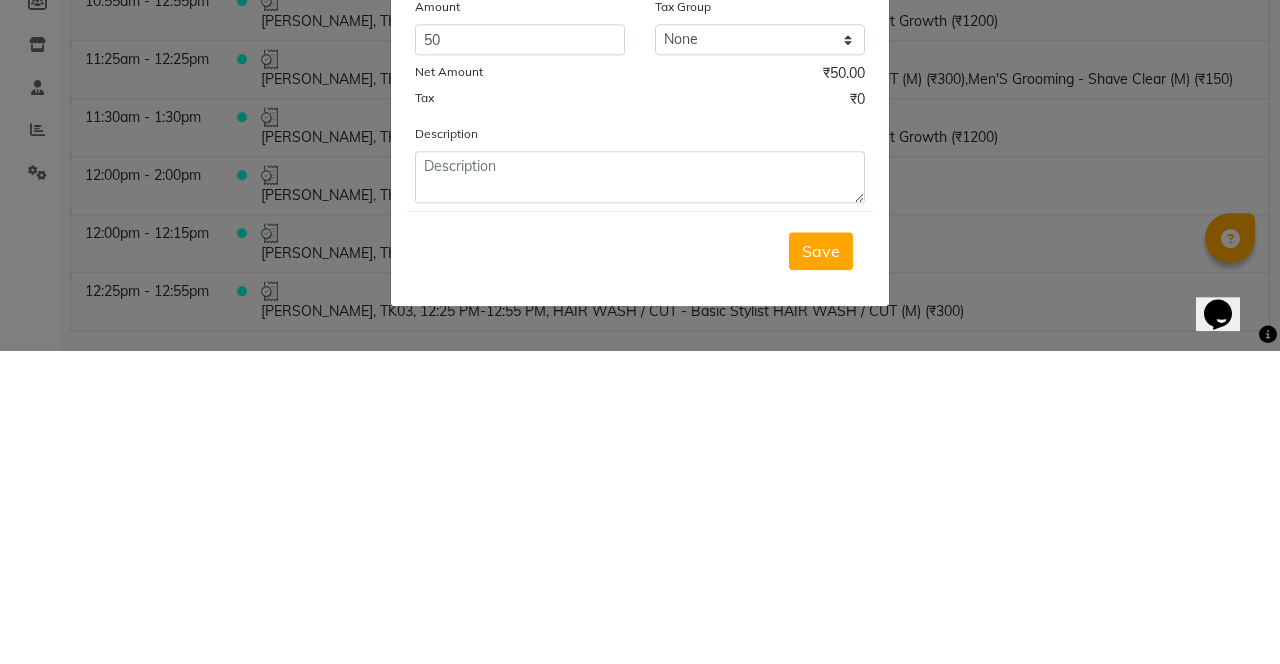 type on "Arvind  Chaurasiya" 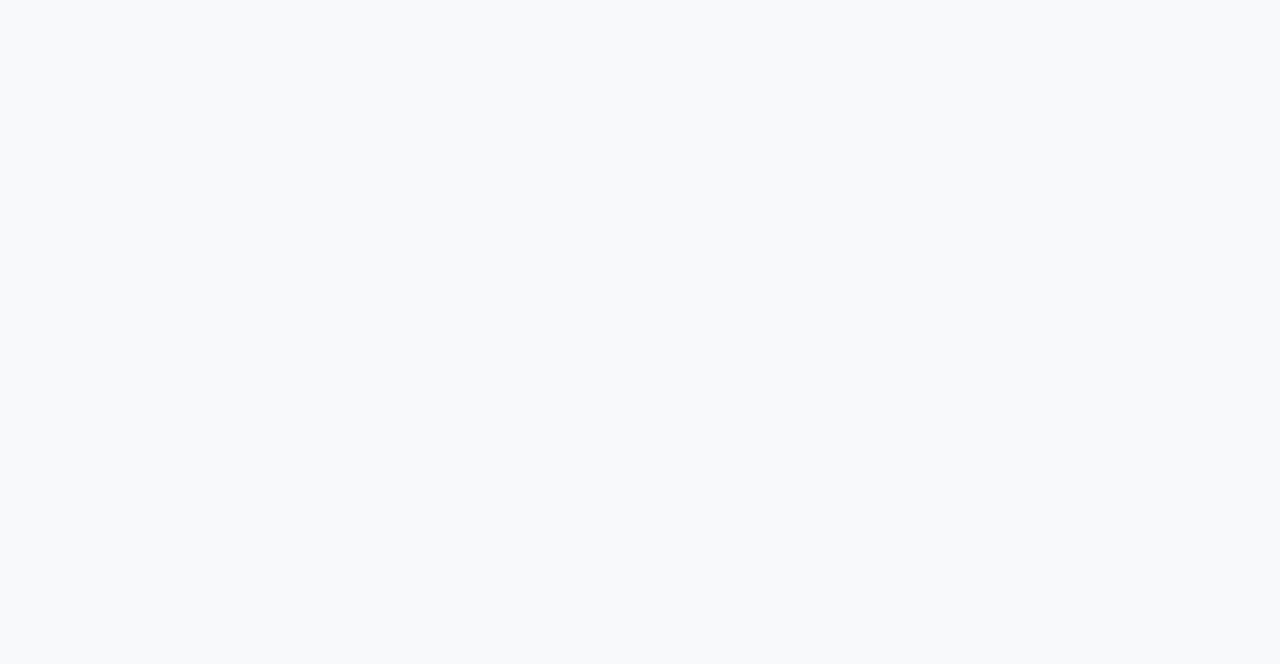 scroll, scrollTop: 0, scrollLeft: 0, axis: both 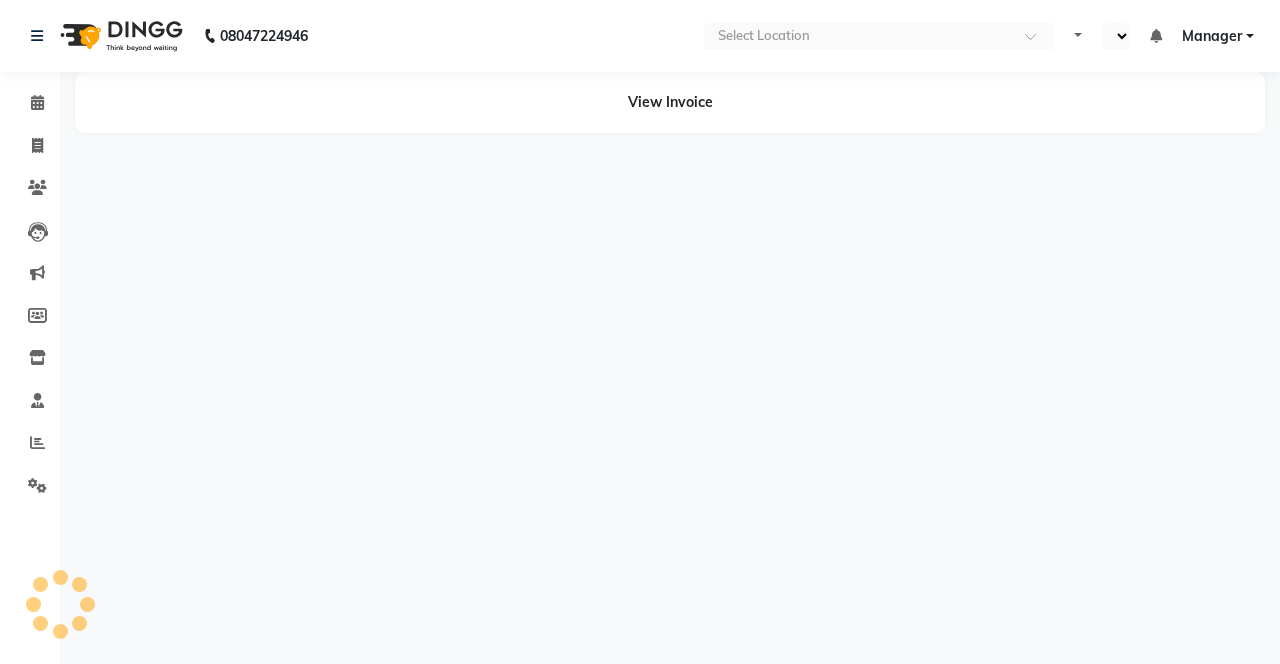 select on "en" 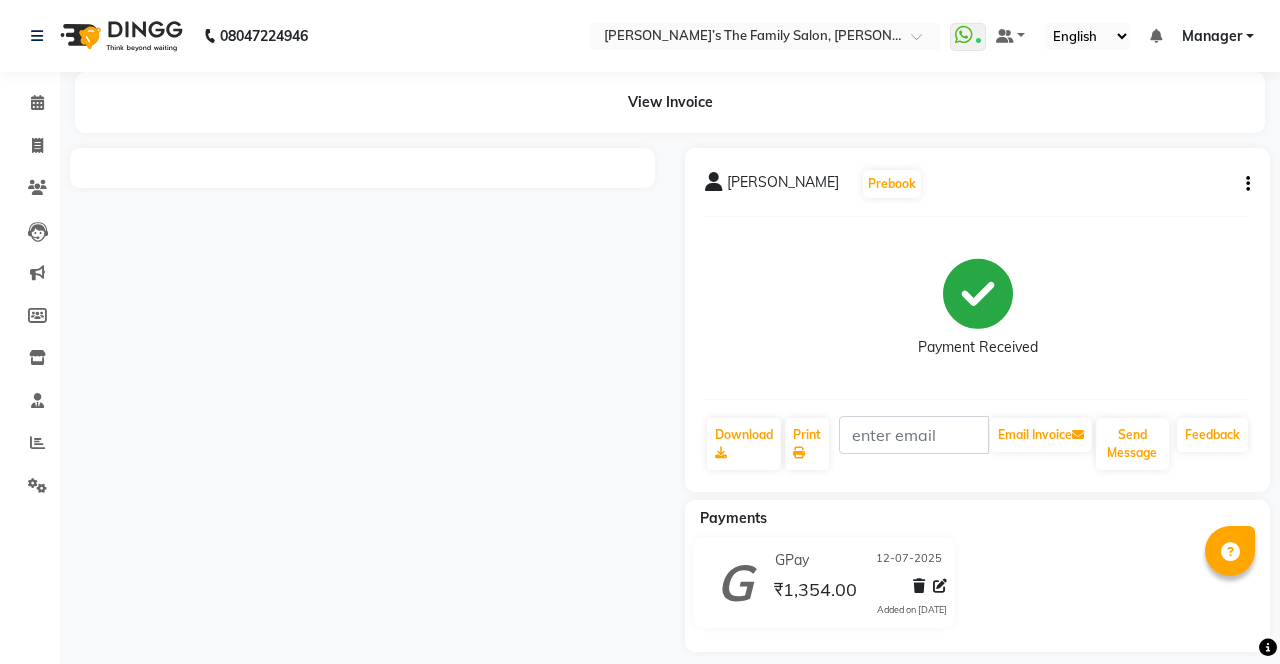 scroll, scrollTop: 17, scrollLeft: 0, axis: vertical 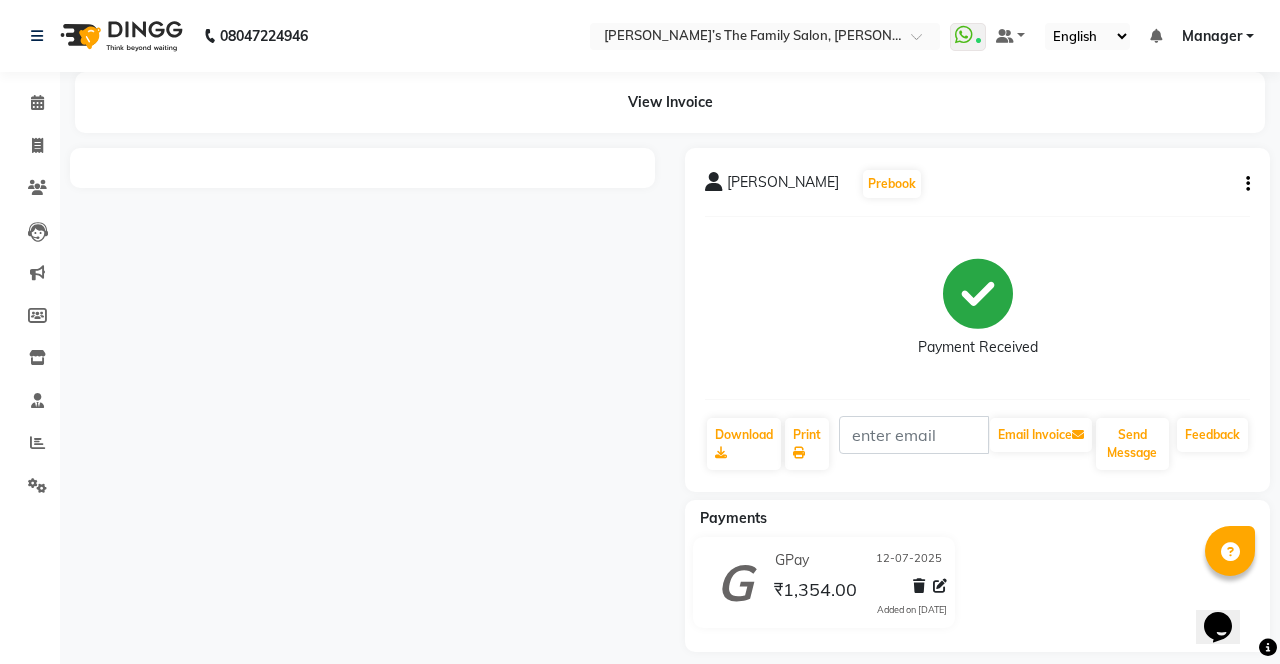click at bounding box center (362, 400) 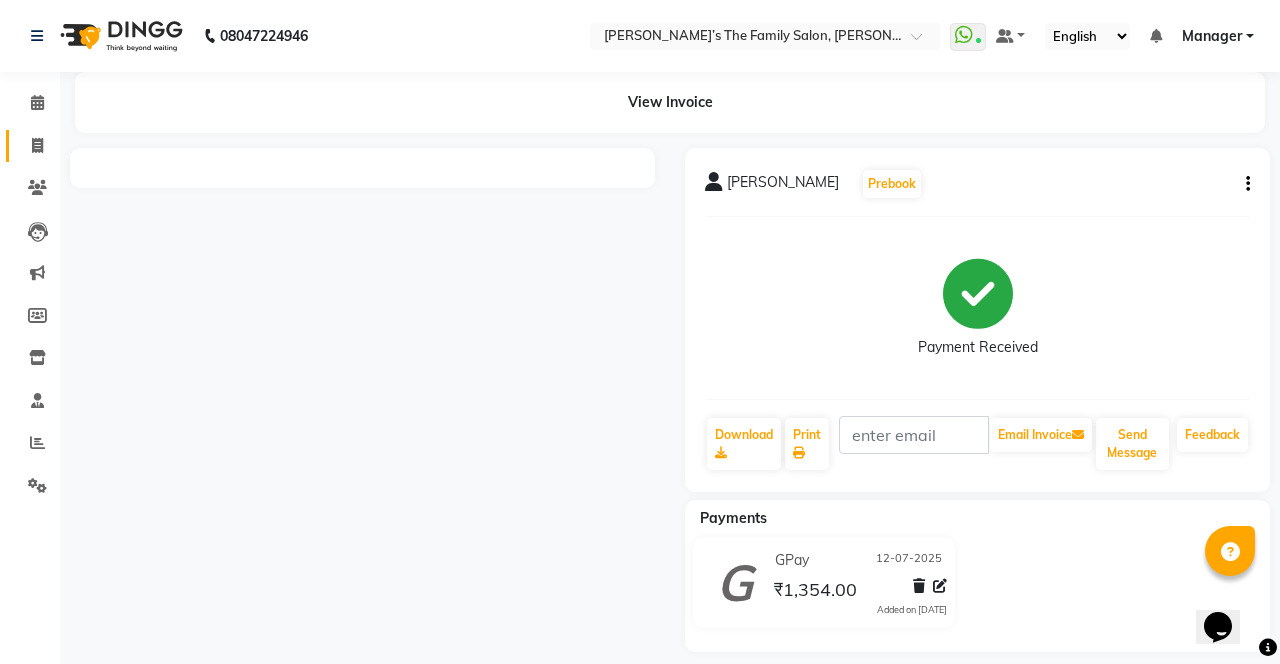 click 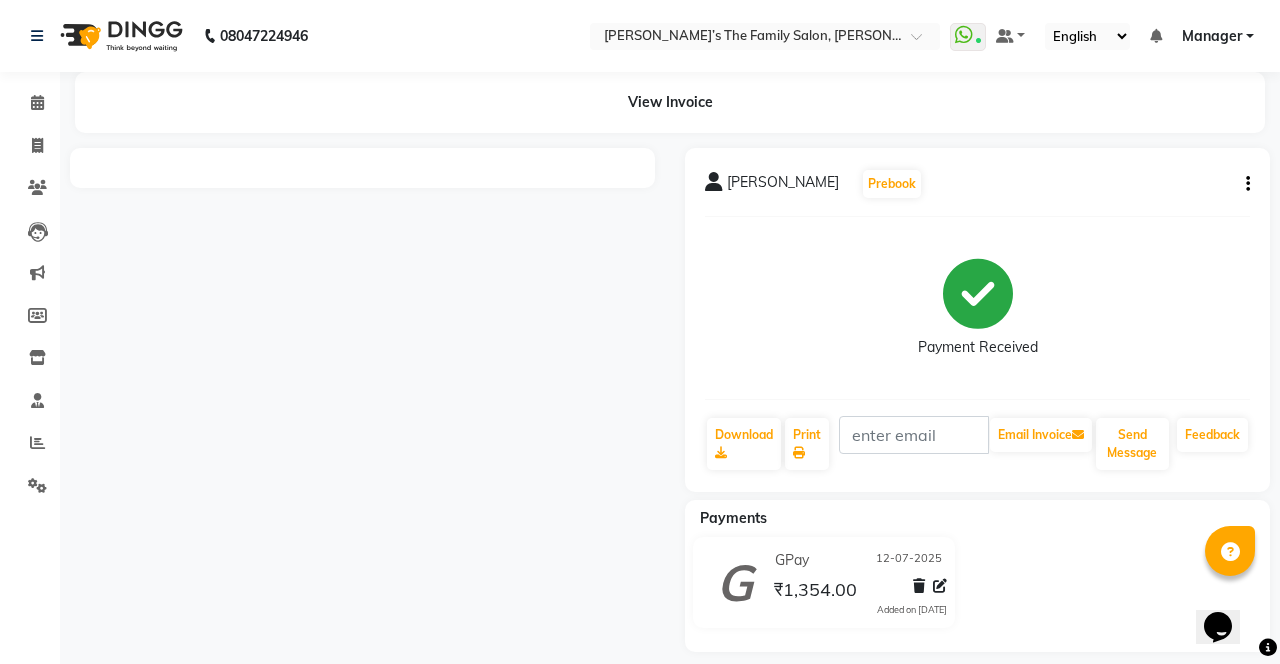 select on "service" 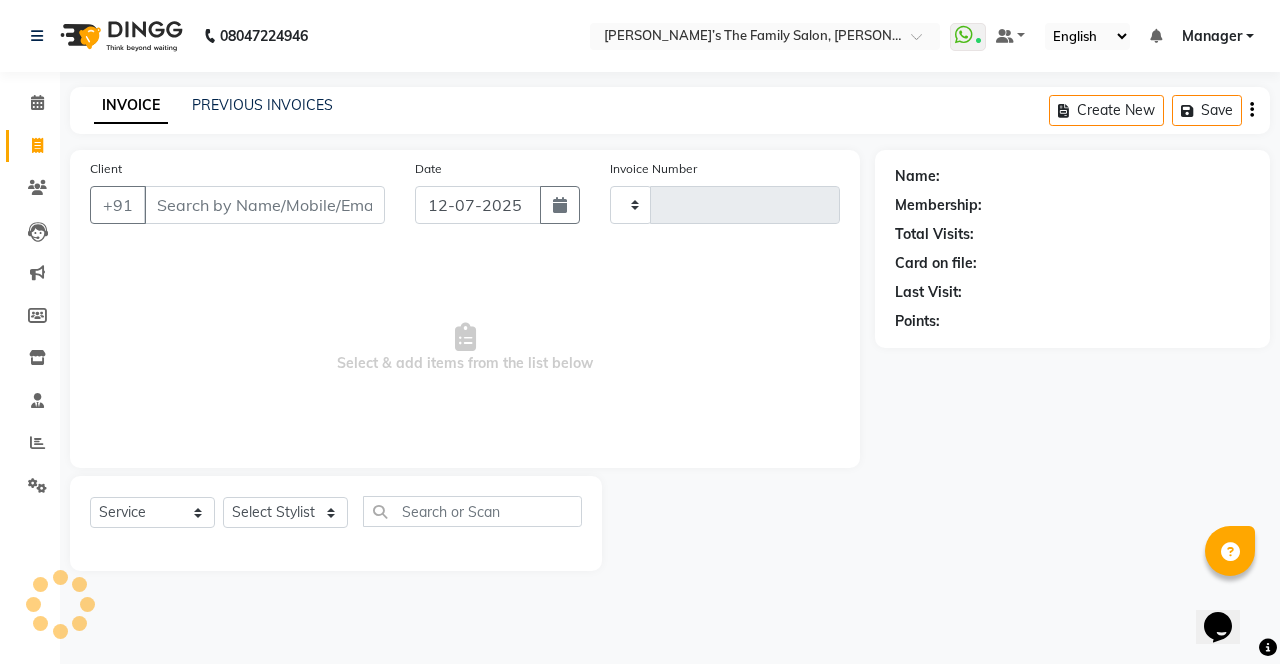 type on "2150" 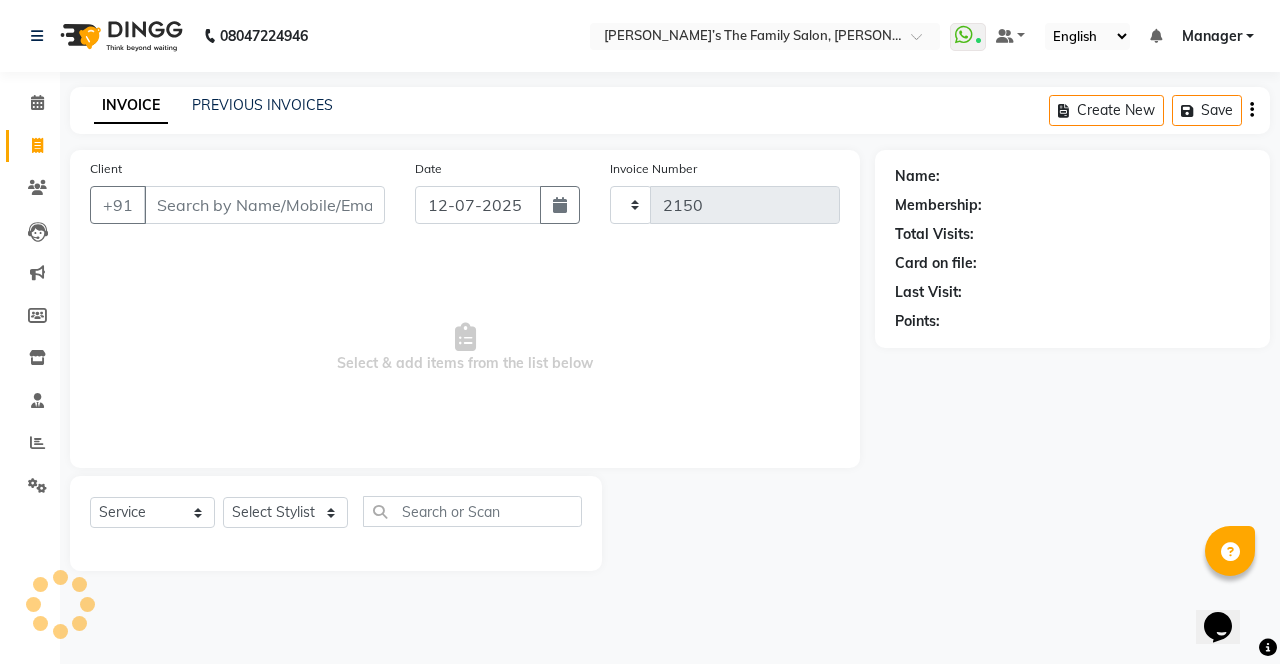 select on "8003" 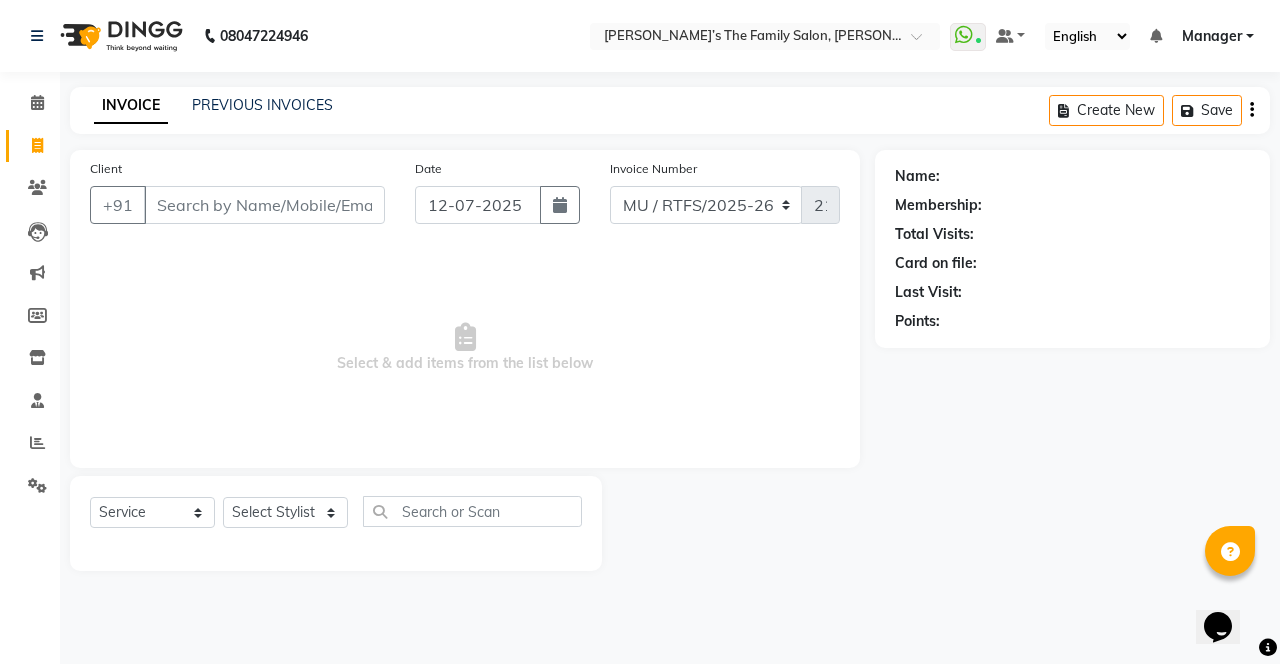 click on "Name: Membership: Total Visits: Card on file: Last Visit:  Points:" 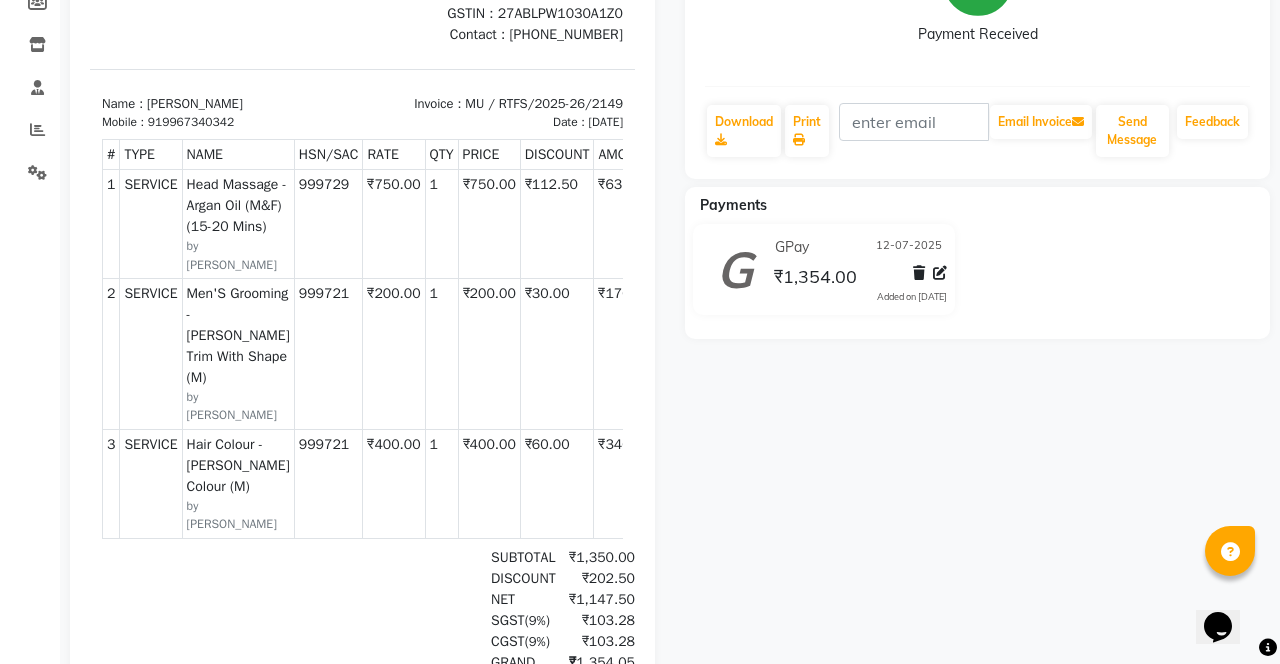 scroll, scrollTop: 0, scrollLeft: 0, axis: both 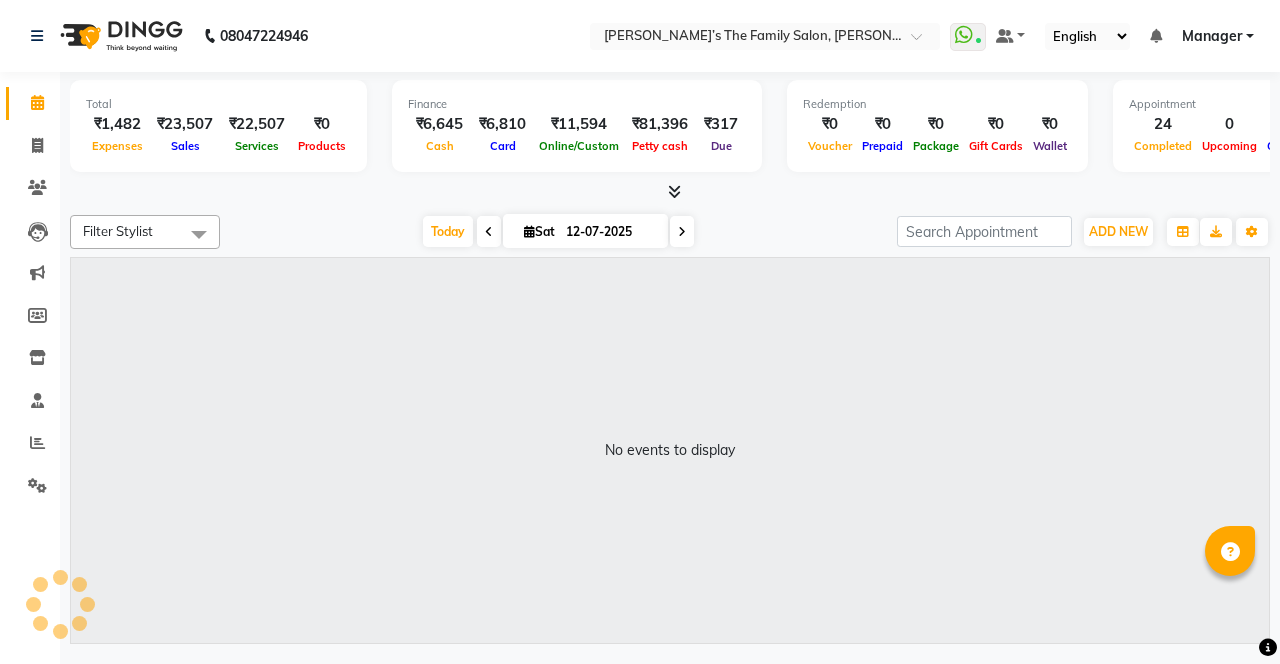 select on "en" 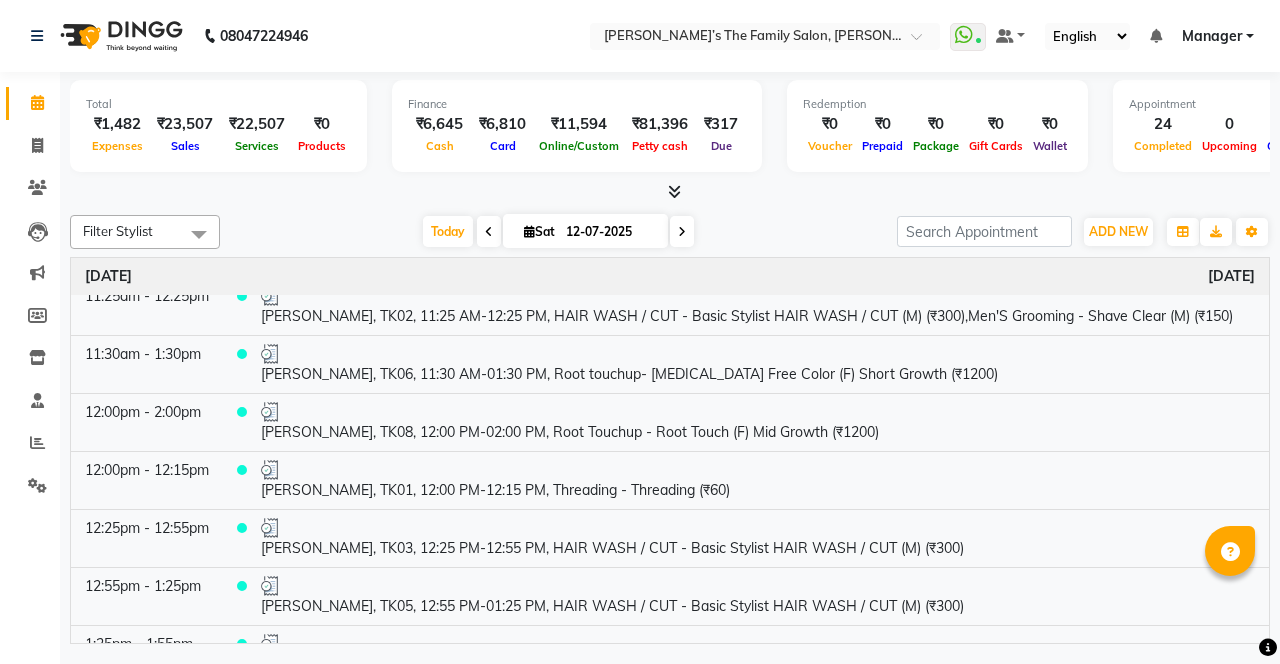 scroll, scrollTop: 0, scrollLeft: 0, axis: both 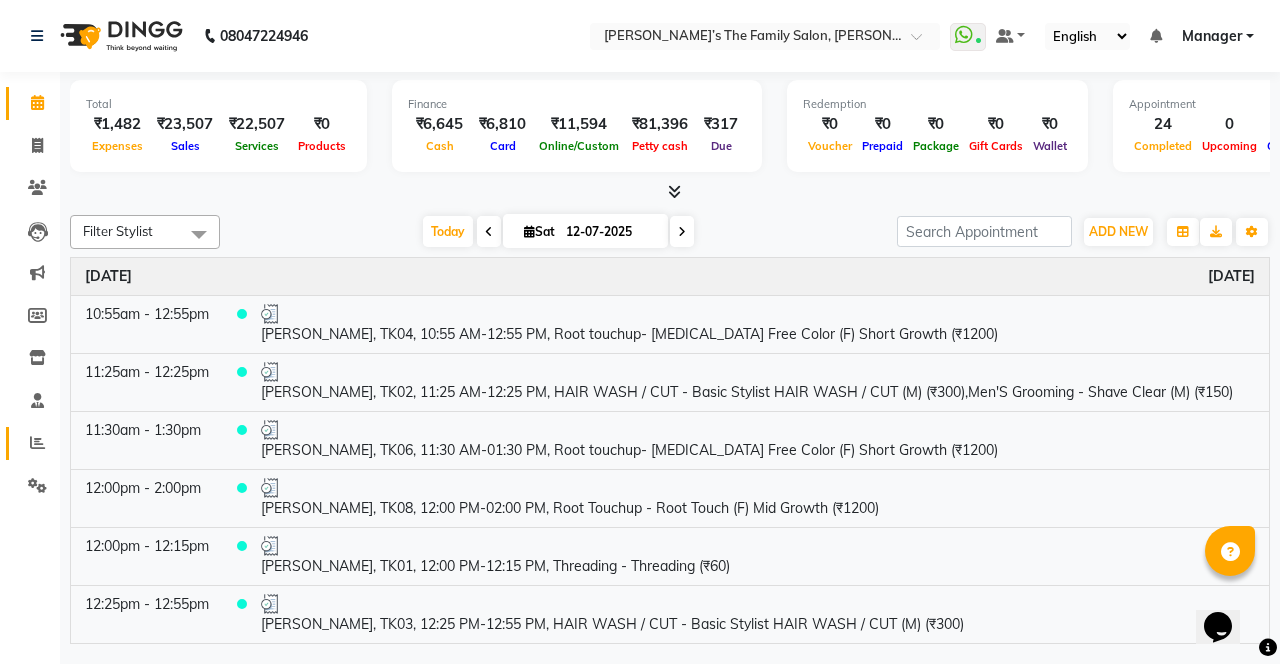 click 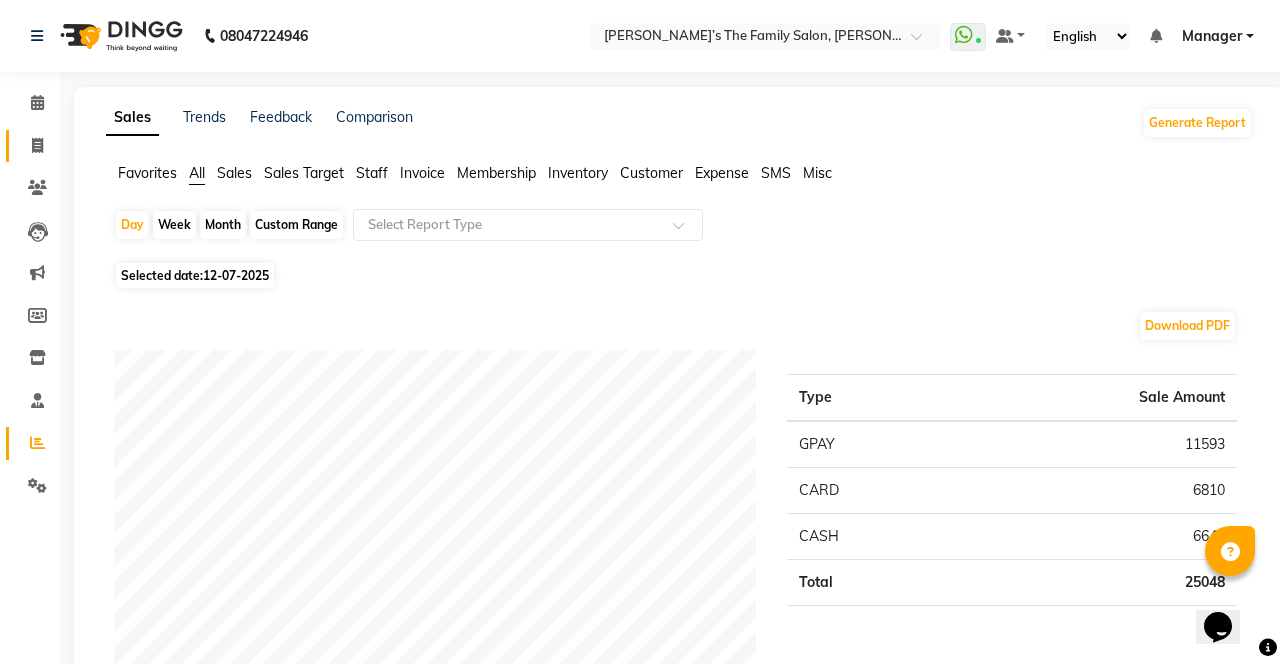 click 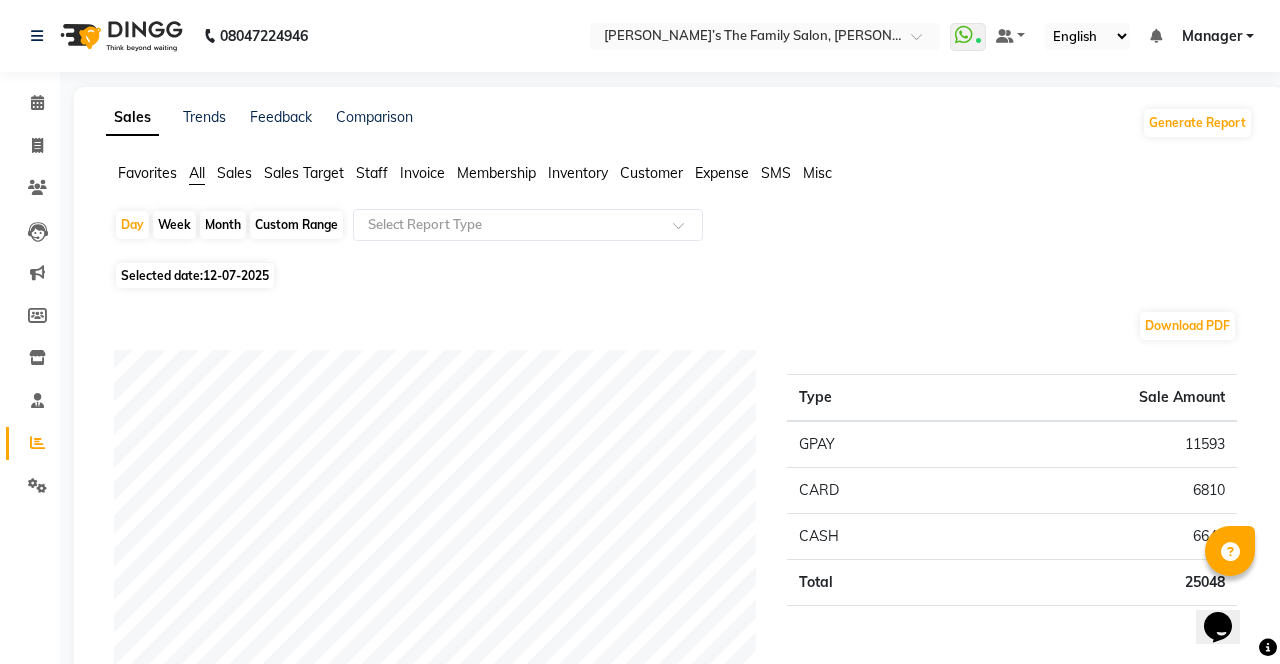 select on "service" 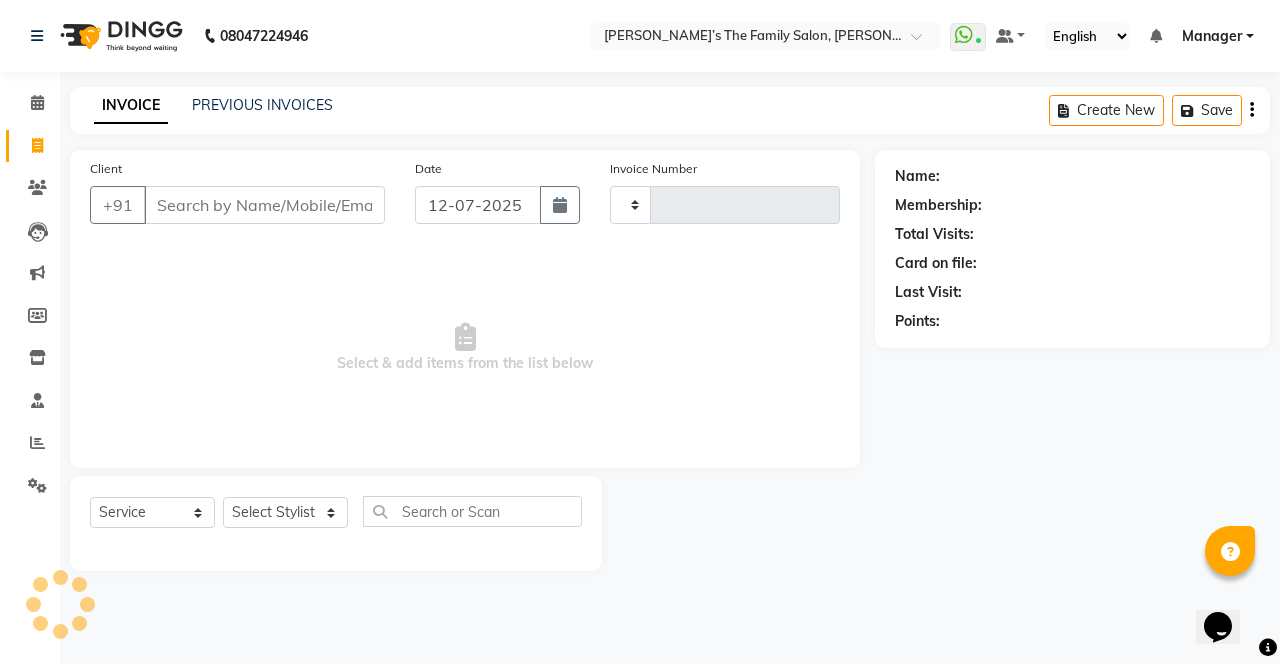 type on "2150" 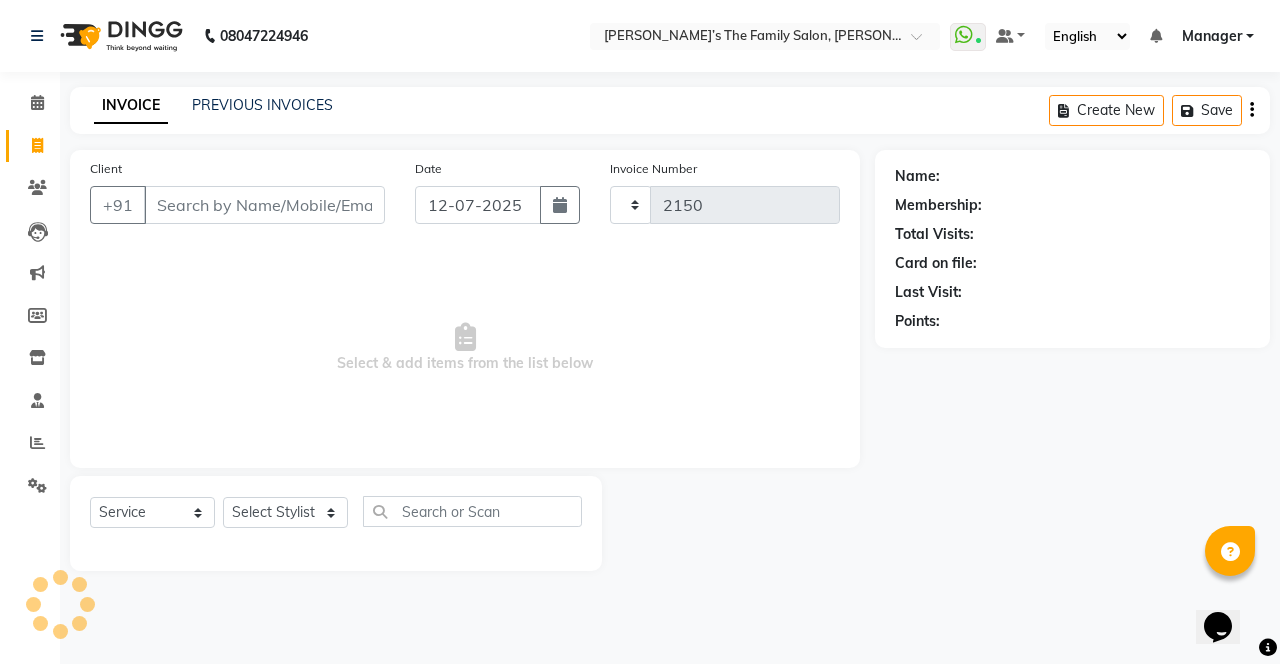 select on "8003" 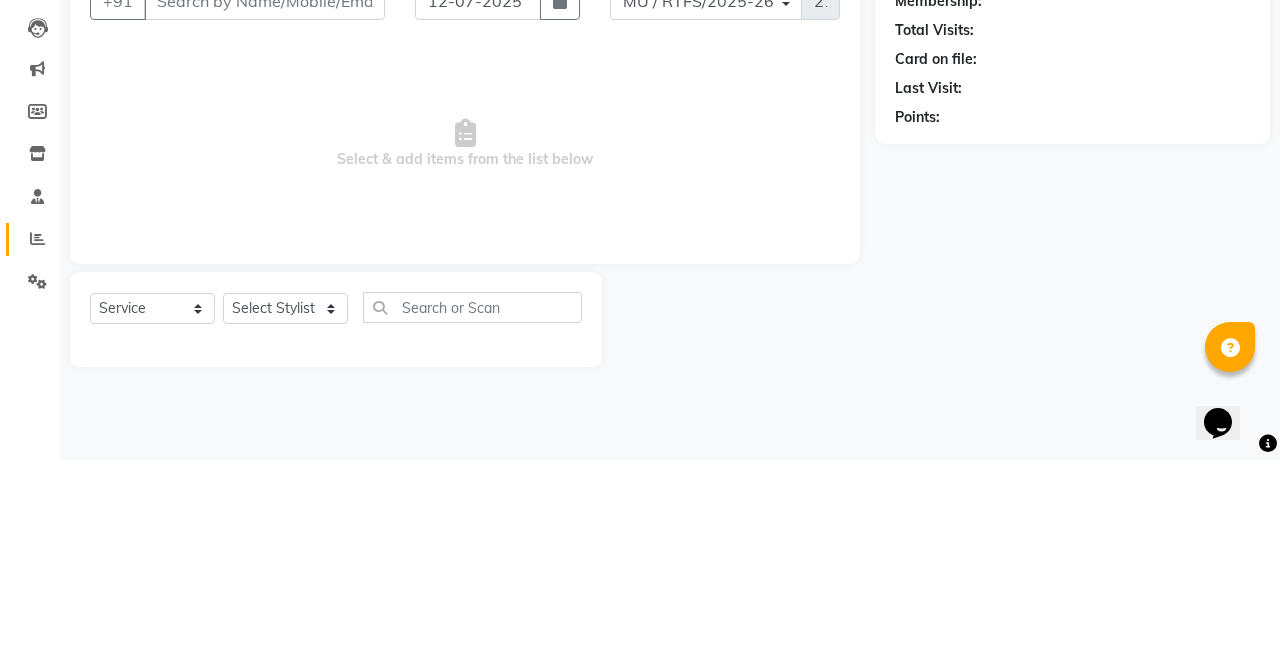 click 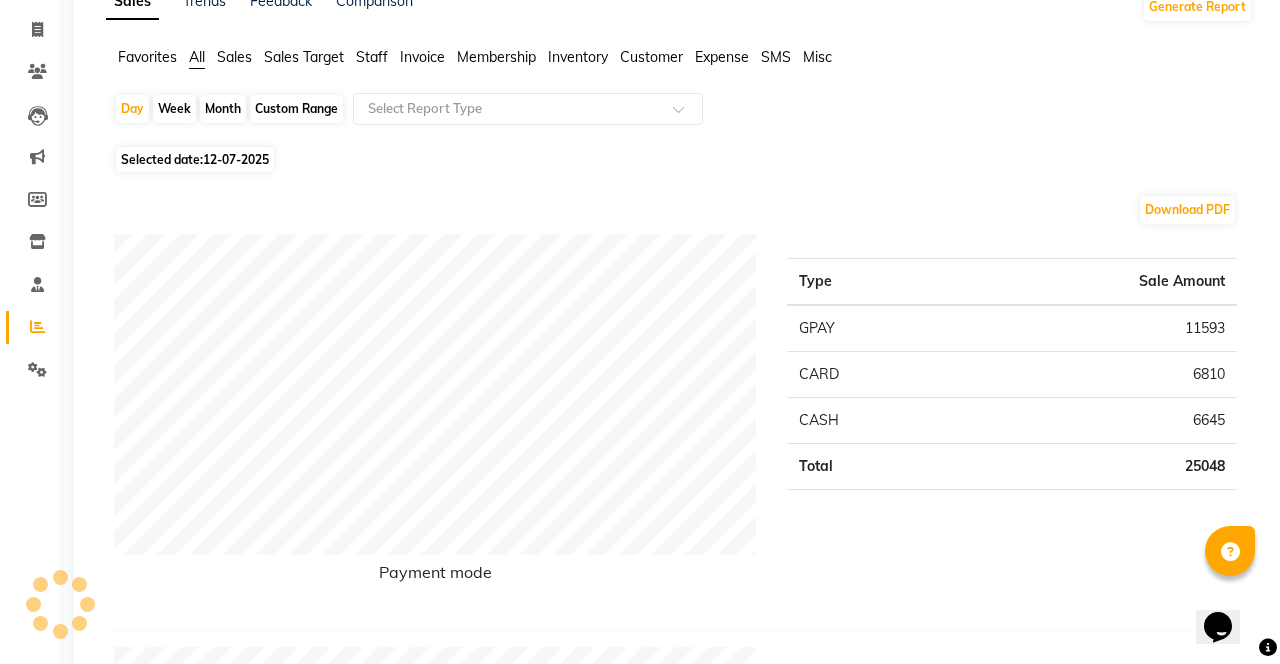 scroll, scrollTop: 0, scrollLeft: 0, axis: both 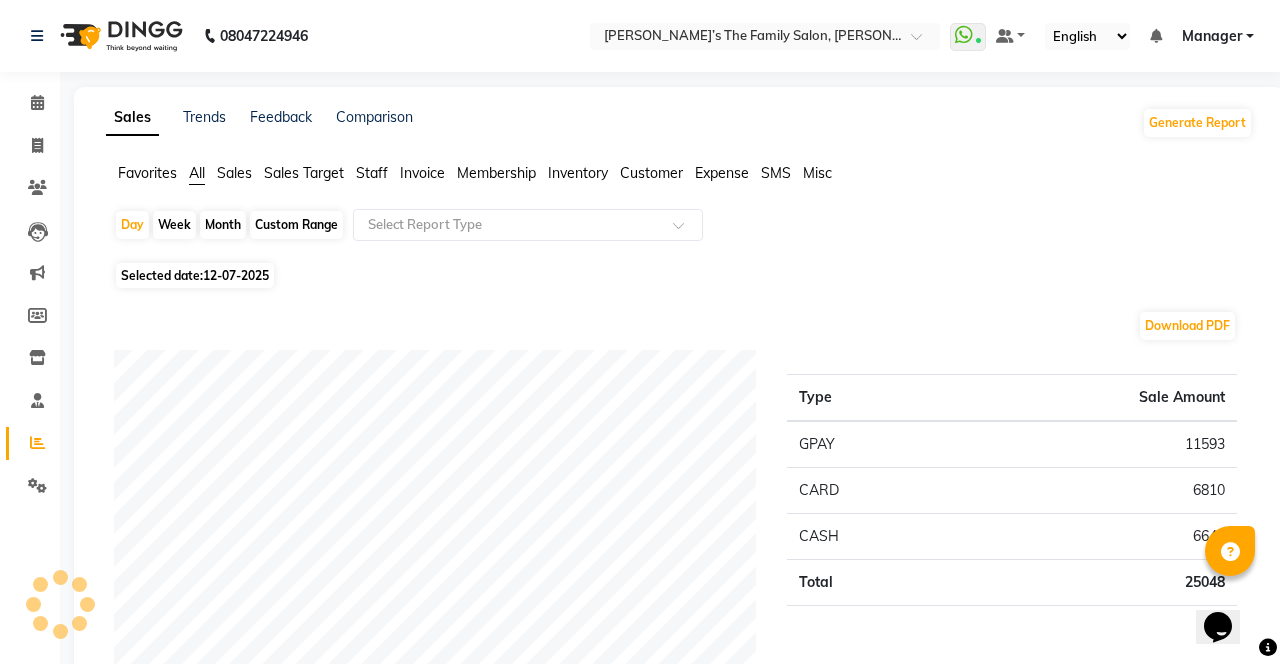 click 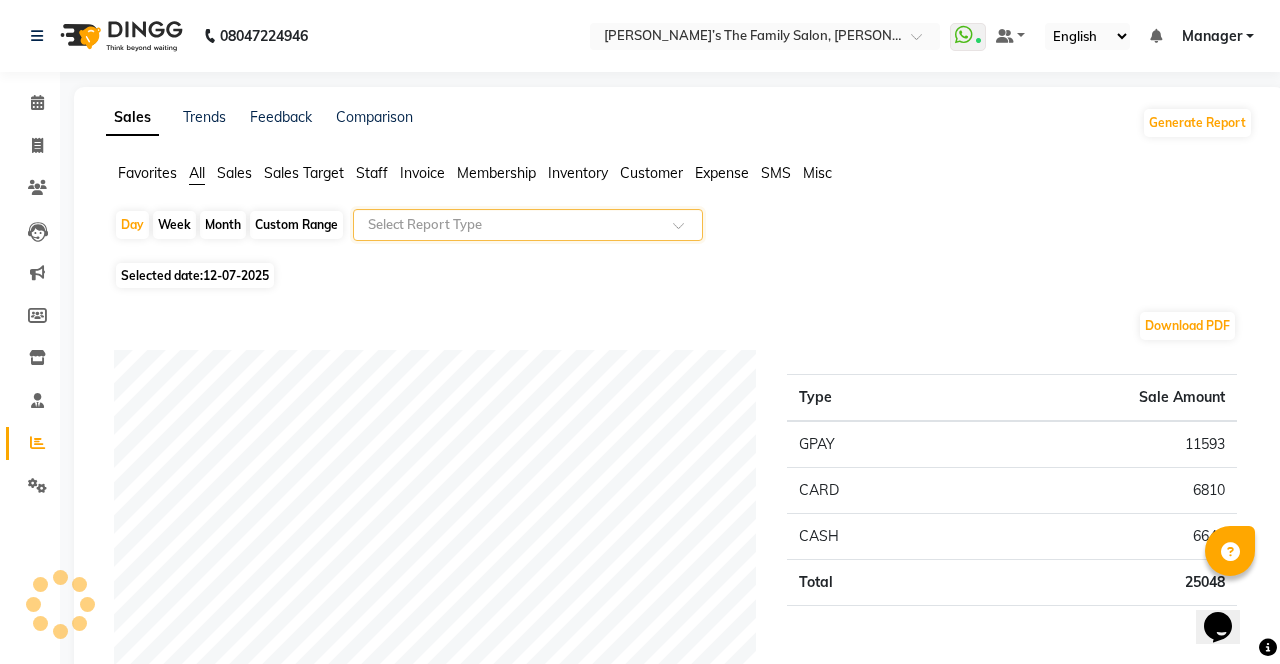 click on "Day   Week   Month   Custom Range  Select Report Type" 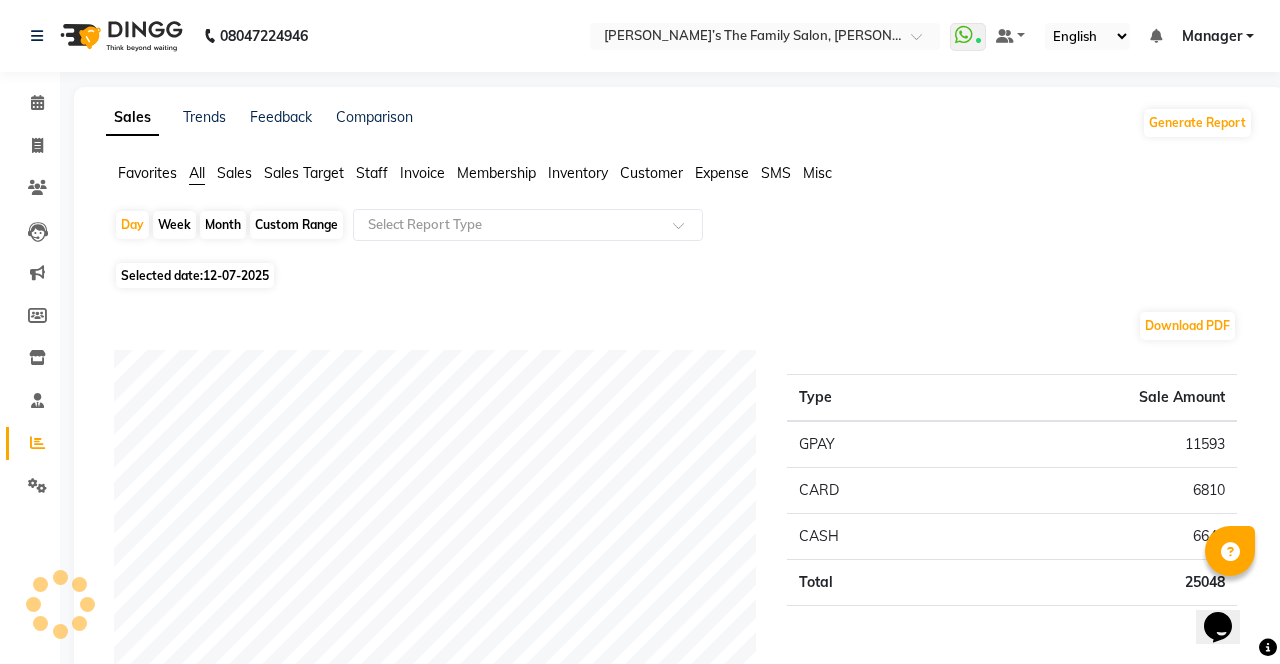 click 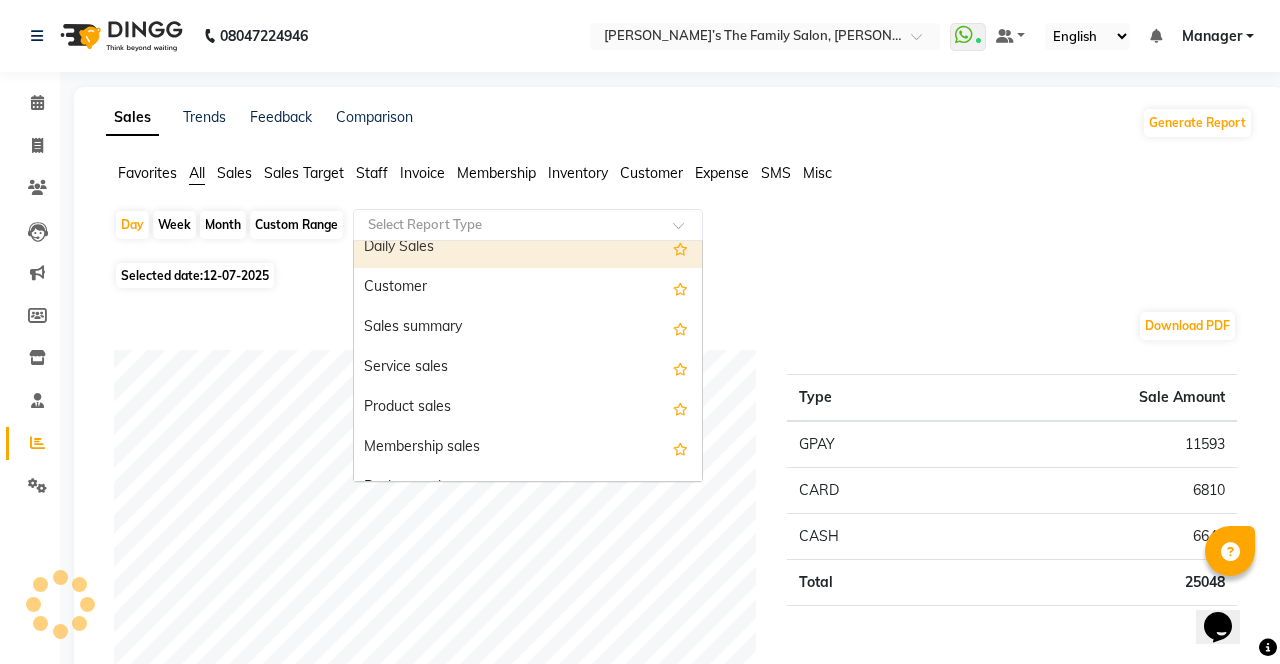 scroll, scrollTop: 1, scrollLeft: 0, axis: vertical 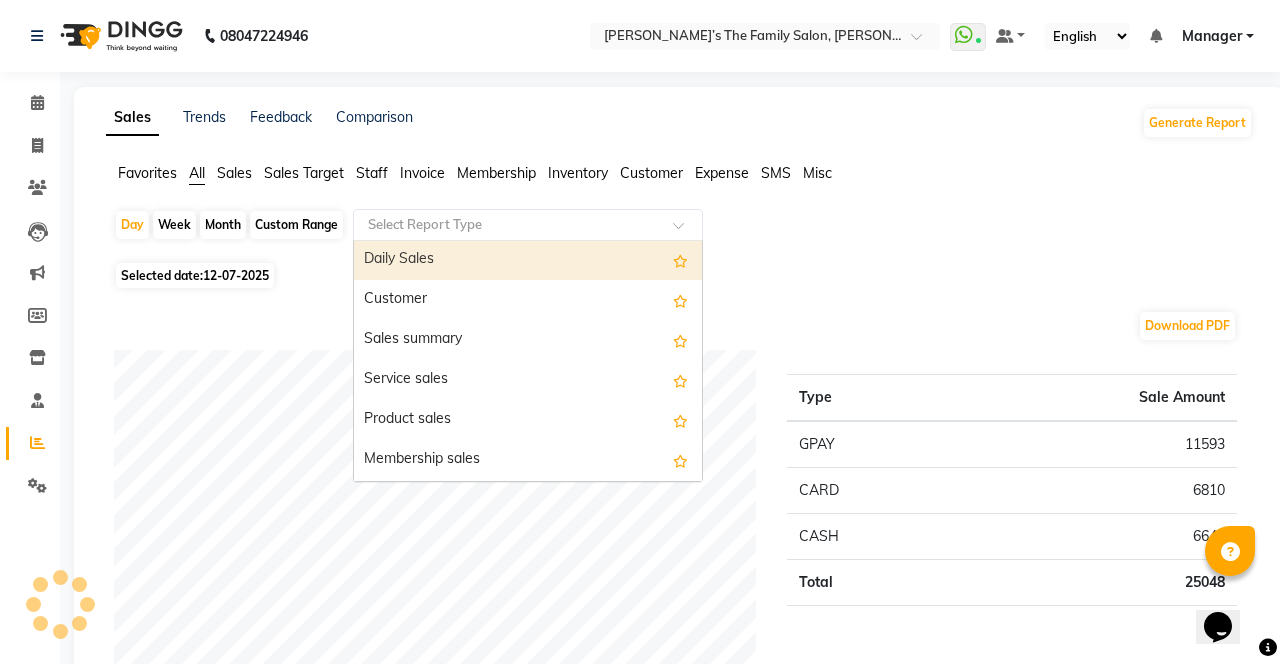 click on "Customer" at bounding box center [528, 300] 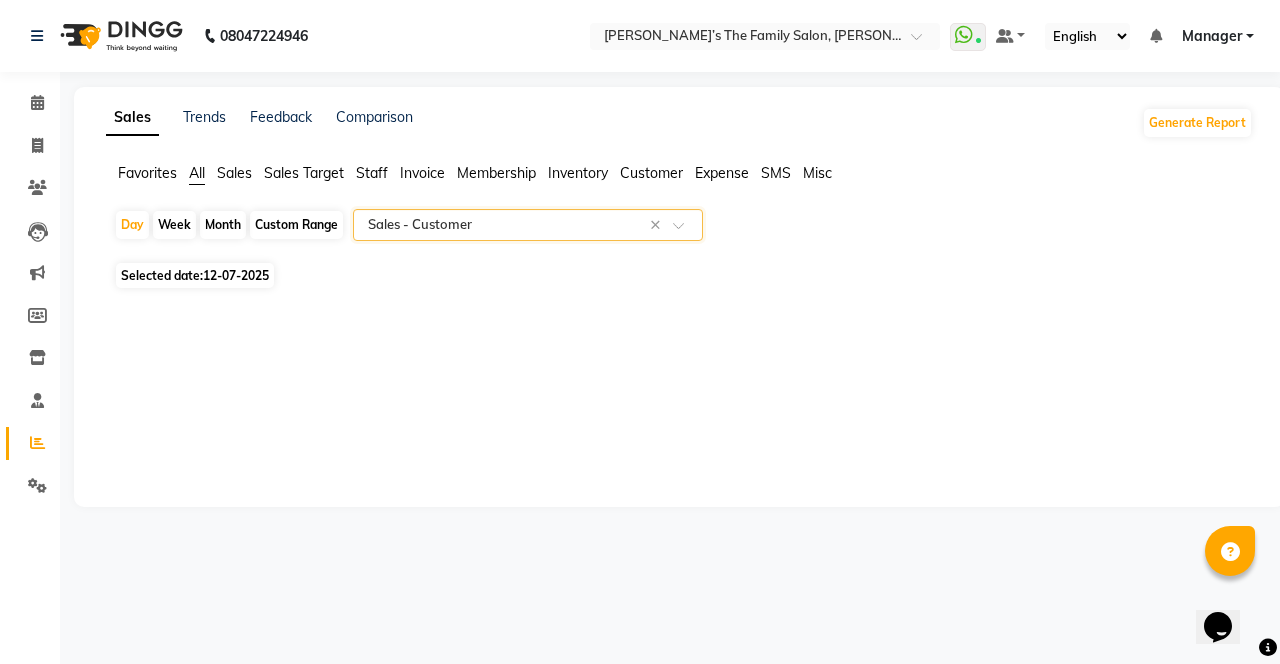 click on "Sales Trends Feedback Comparison Generate Report Favorites All Sales Sales Target Staff Invoice Membership Inventory Customer Expense SMS Misc  Day   Week   Month   Custom Range  Select Report Type × Sales -  Customer × Selected date:  [DATE]  ★ [PERSON_NAME] as Favorite  Choose how you'd like to save "" report to favorites  Save to Personal Favorites:   Only you can see this report in your favorites tab. Share with Organization:   Everyone in your organization can see this report in their favorites tab.  Save to Favorites" 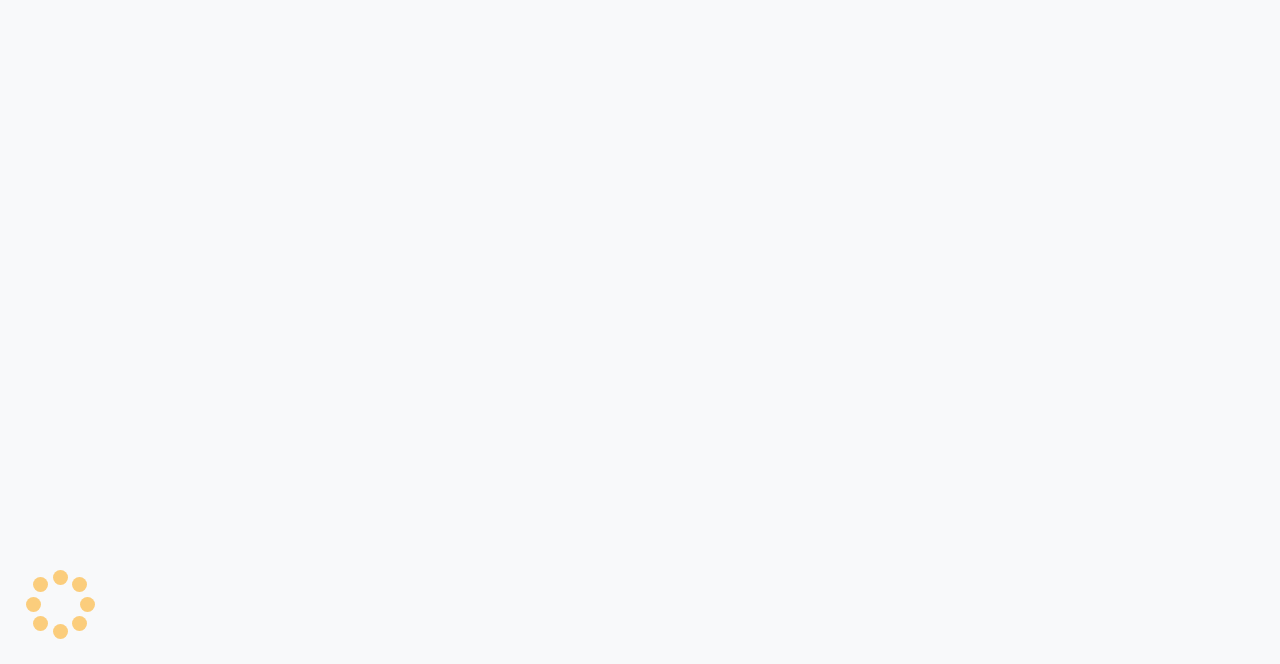 scroll, scrollTop: 0, scrollLeft: 0, axis: both 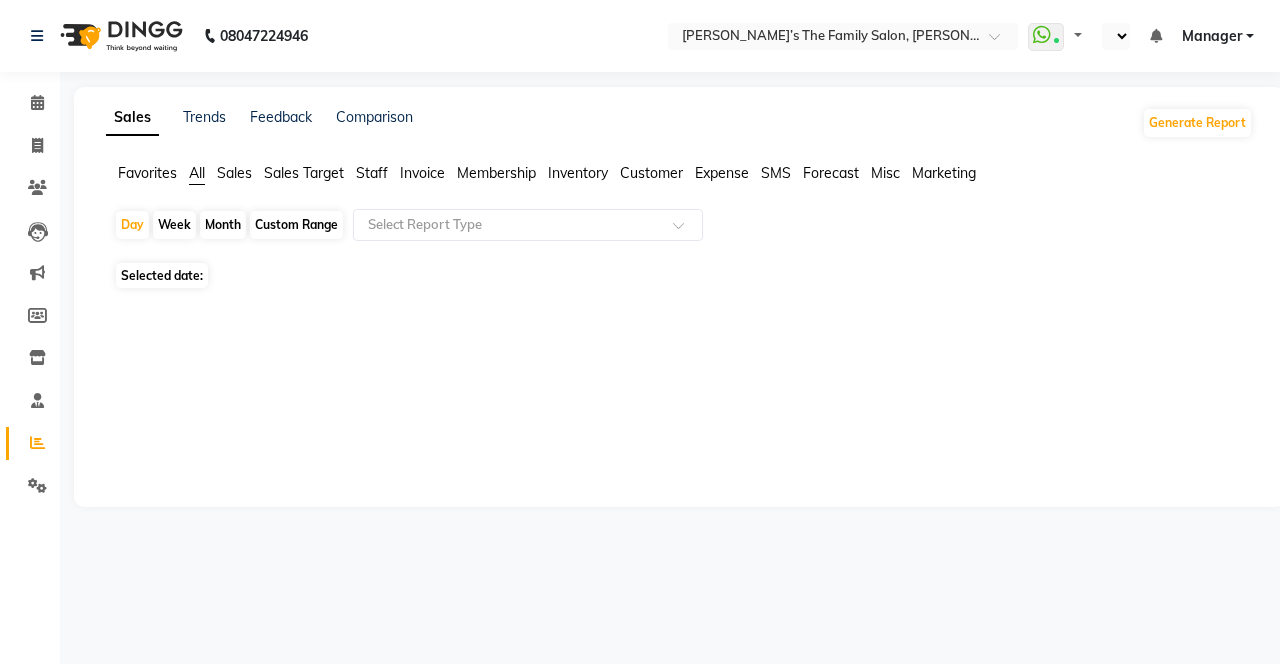 select on "en" 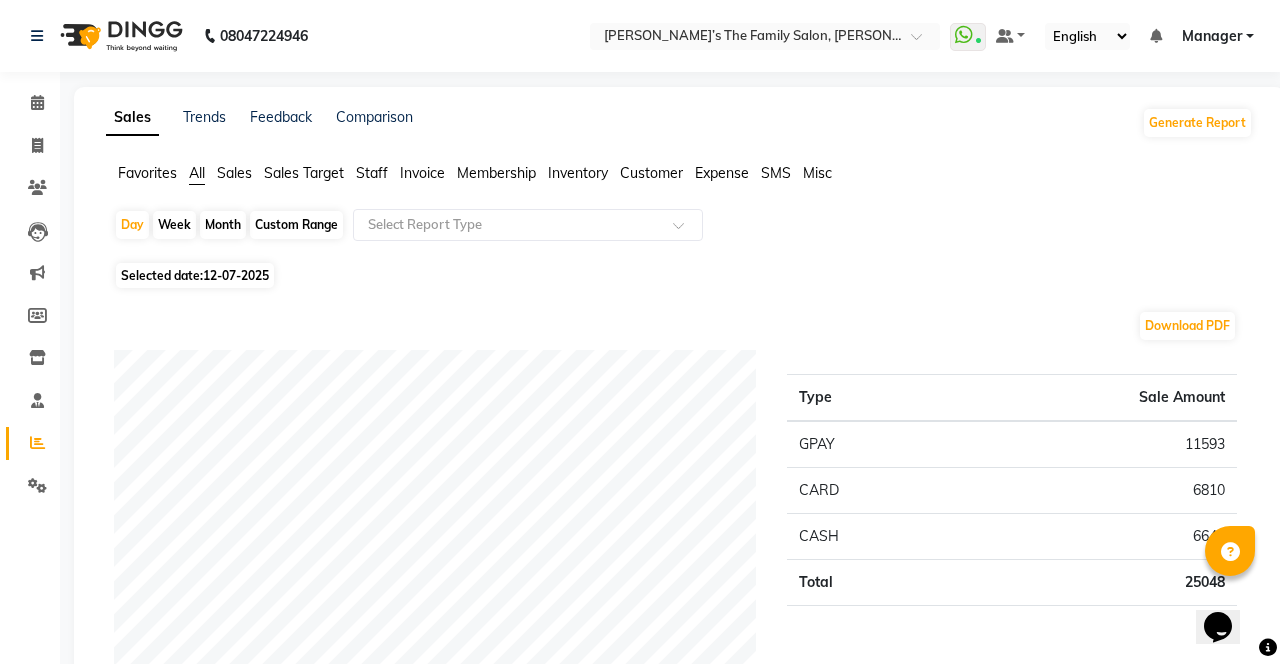 scroll, scrollTop: 0, scrollLeft: 0, axis: both 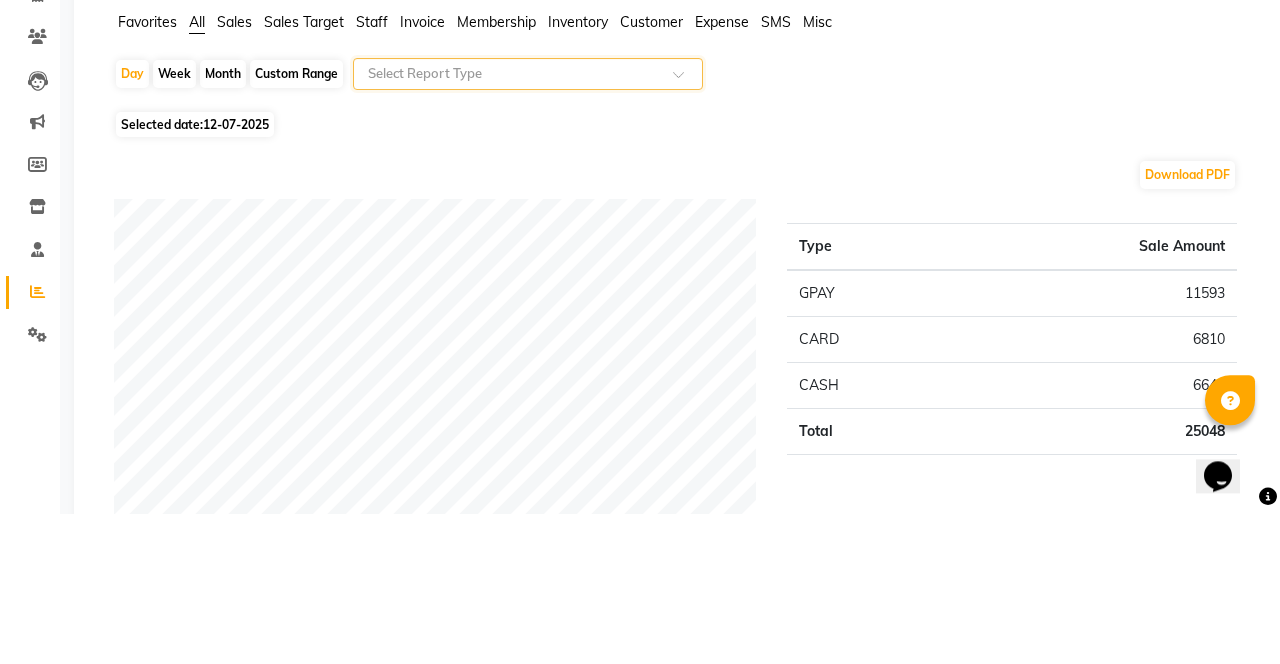 click on "Select Report Type" 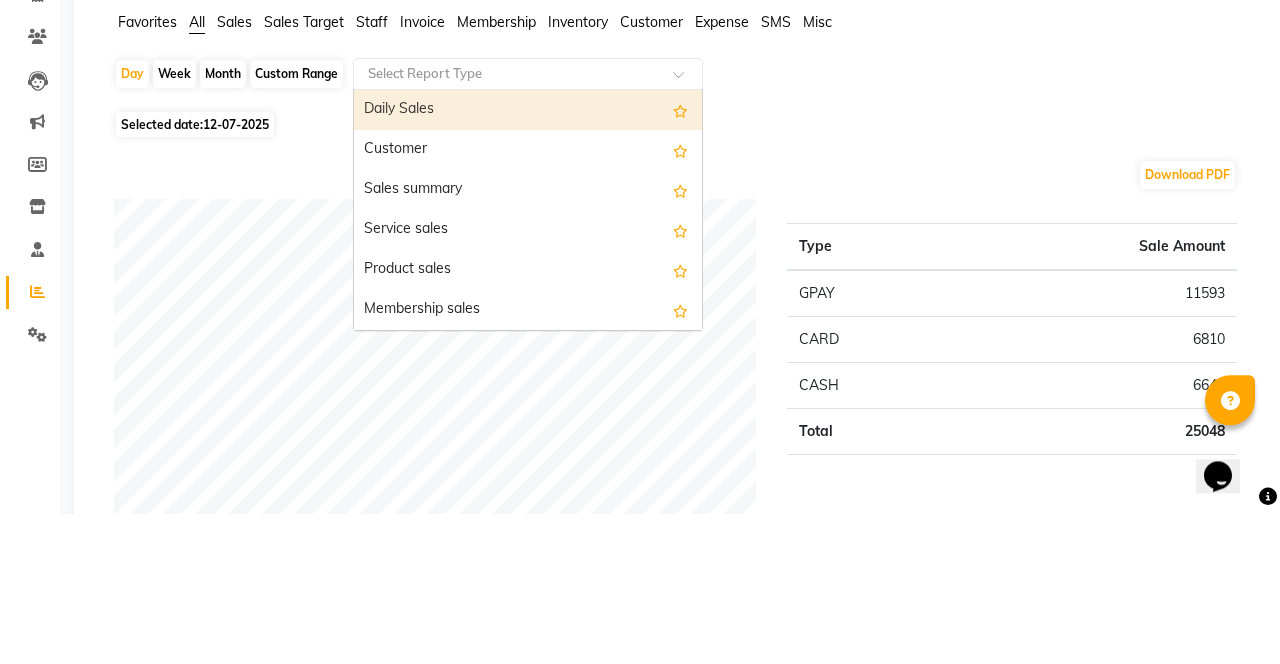 click on "Customer" at bounding box center [528, 301] 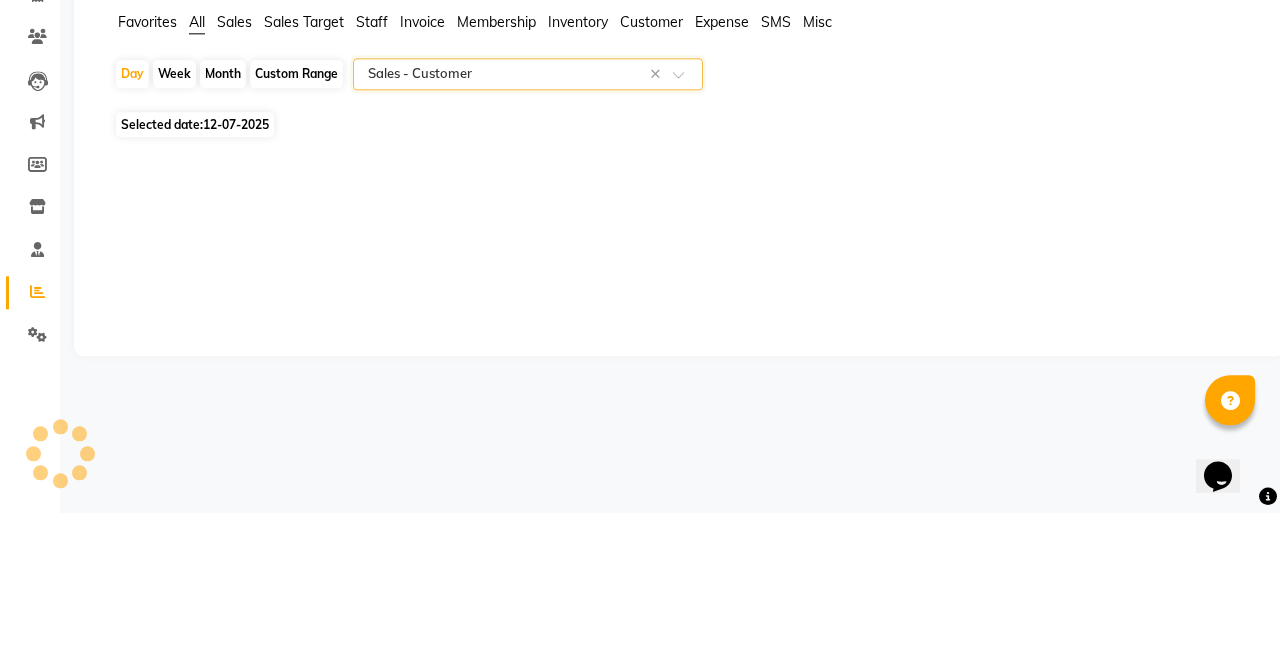 select on "full_report" 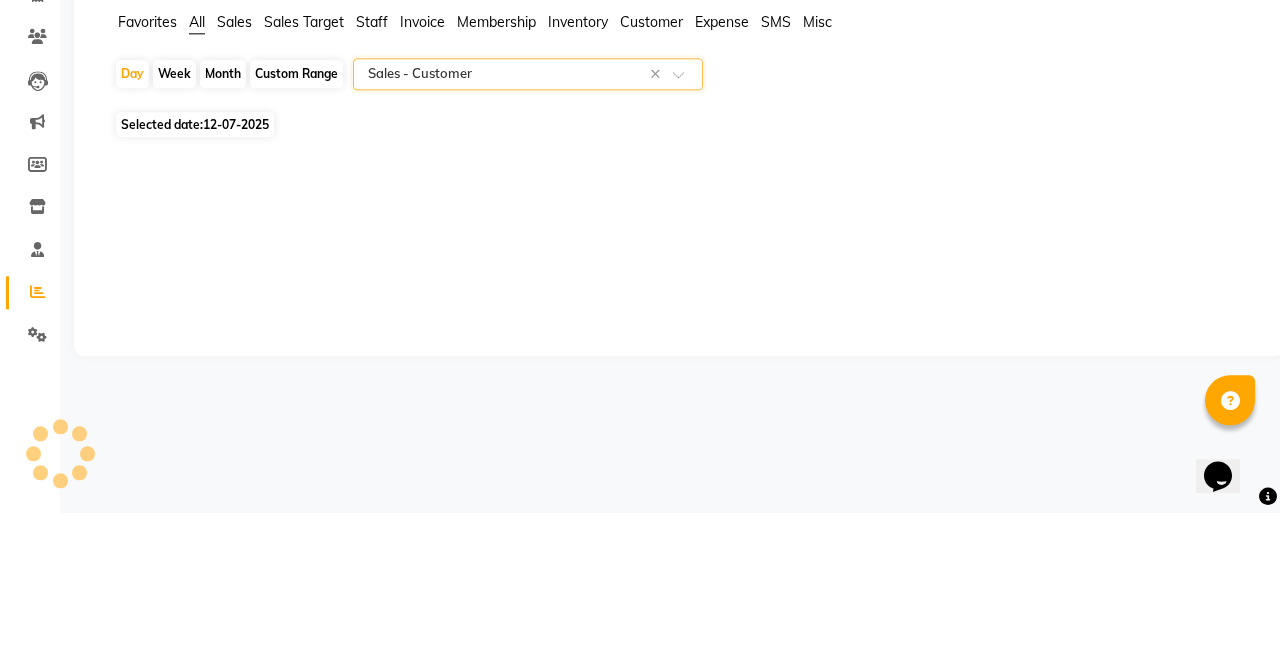 select on "csv" 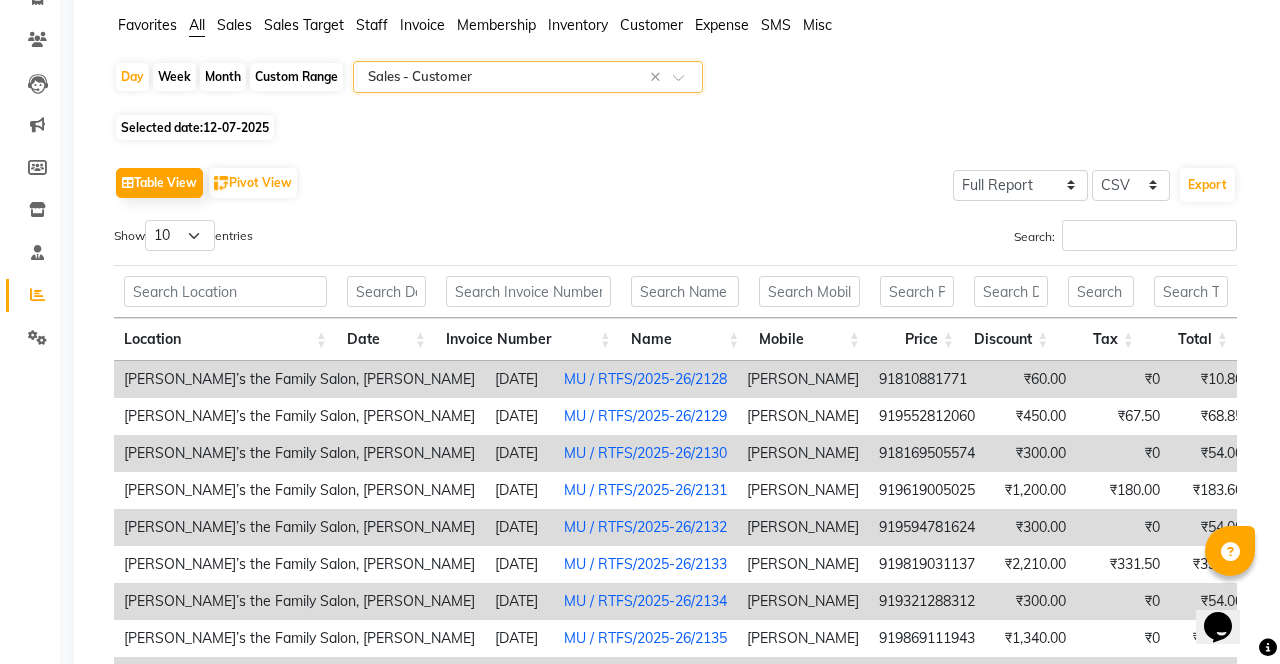 scroll, scrollTop: 0, scrollLeft: 0, axis: both 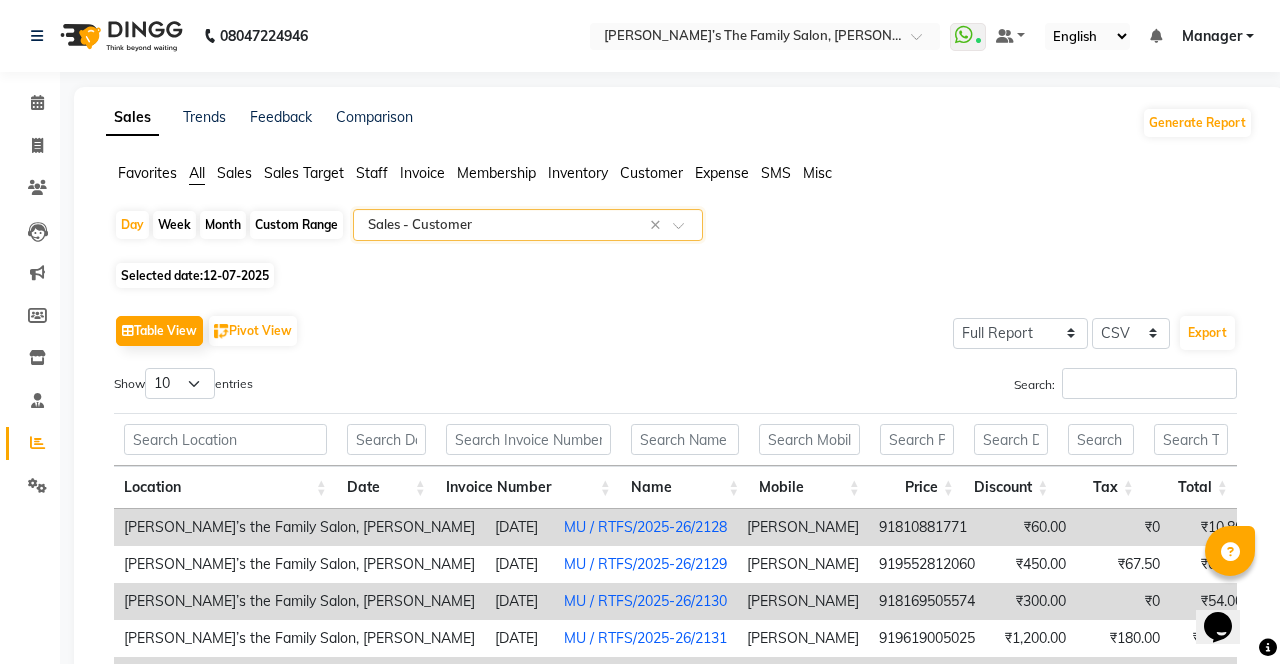 click 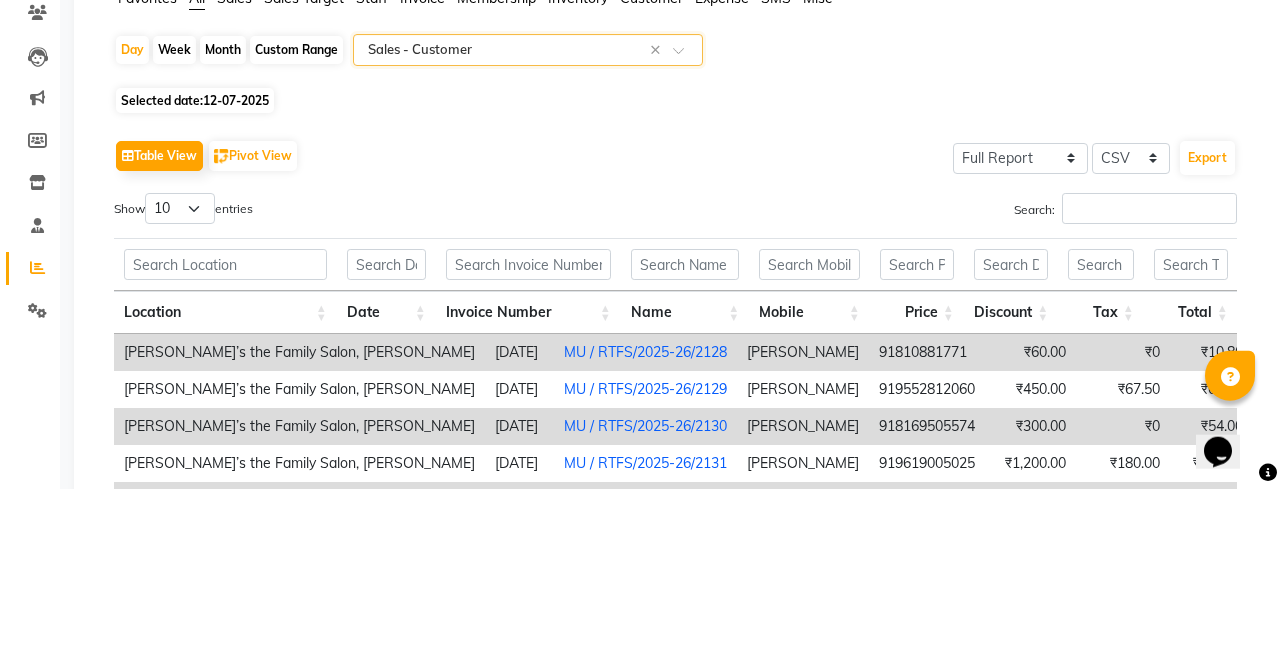 click 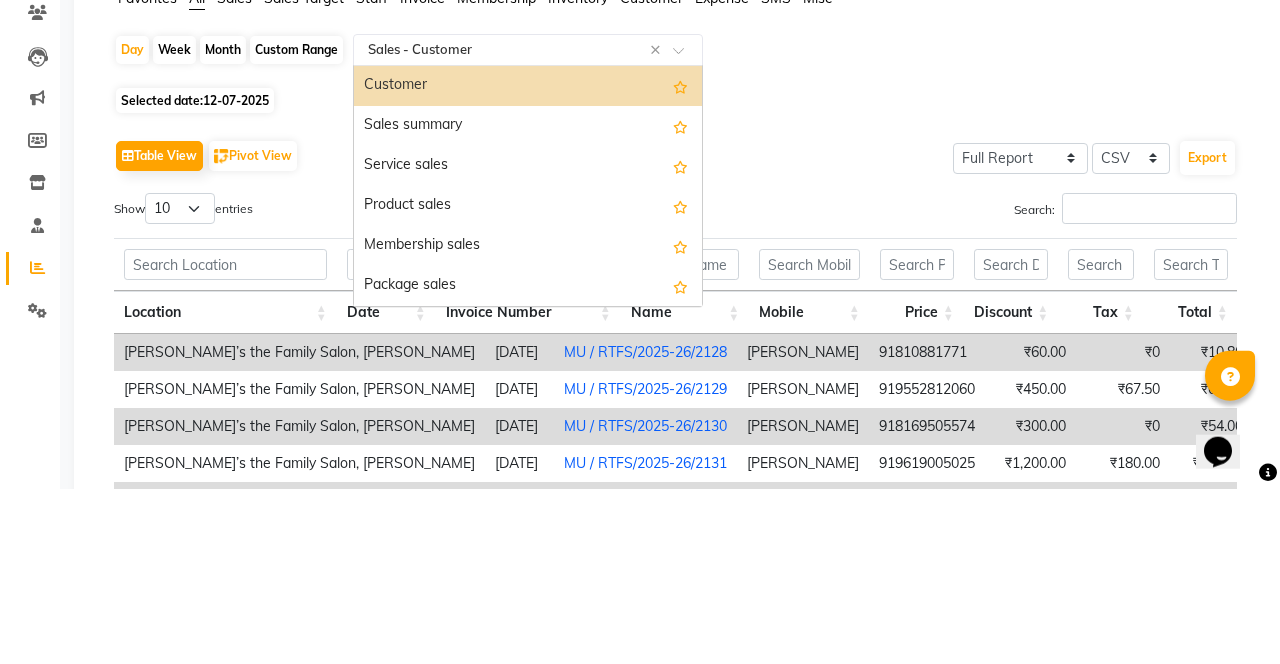 scroll, scrollTop: 48, scrollLeft: 0, axis: vertical 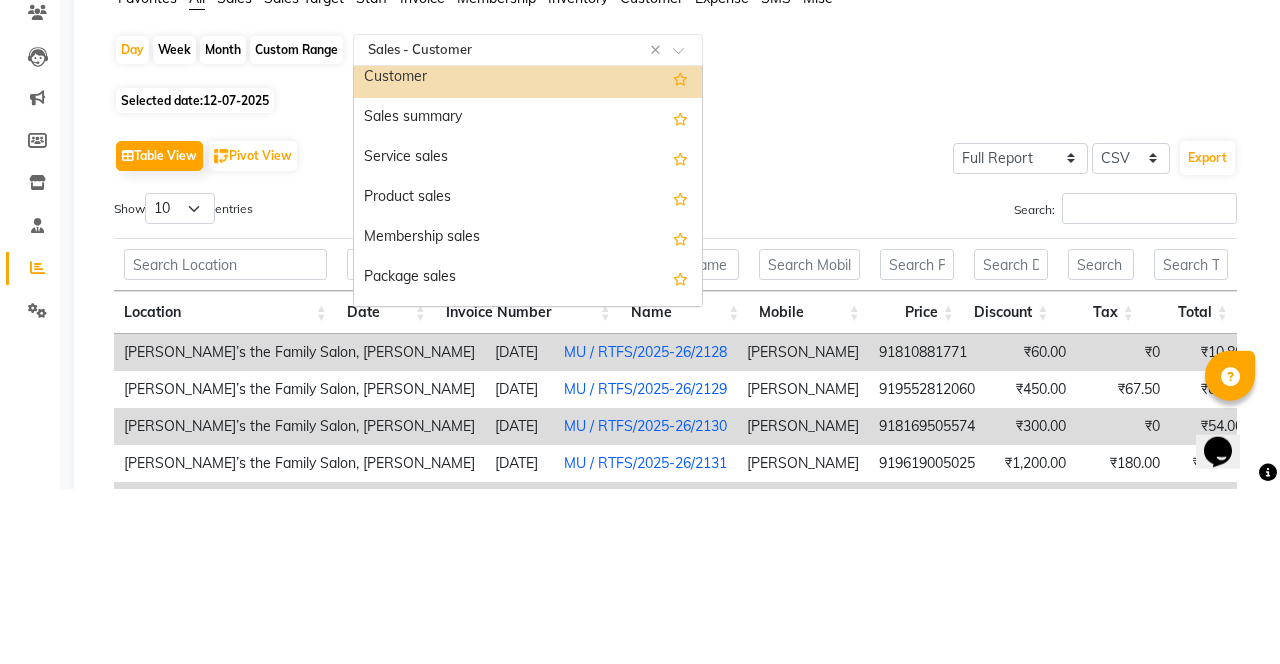 click on "Service sales" at bounding box center [528, 333] 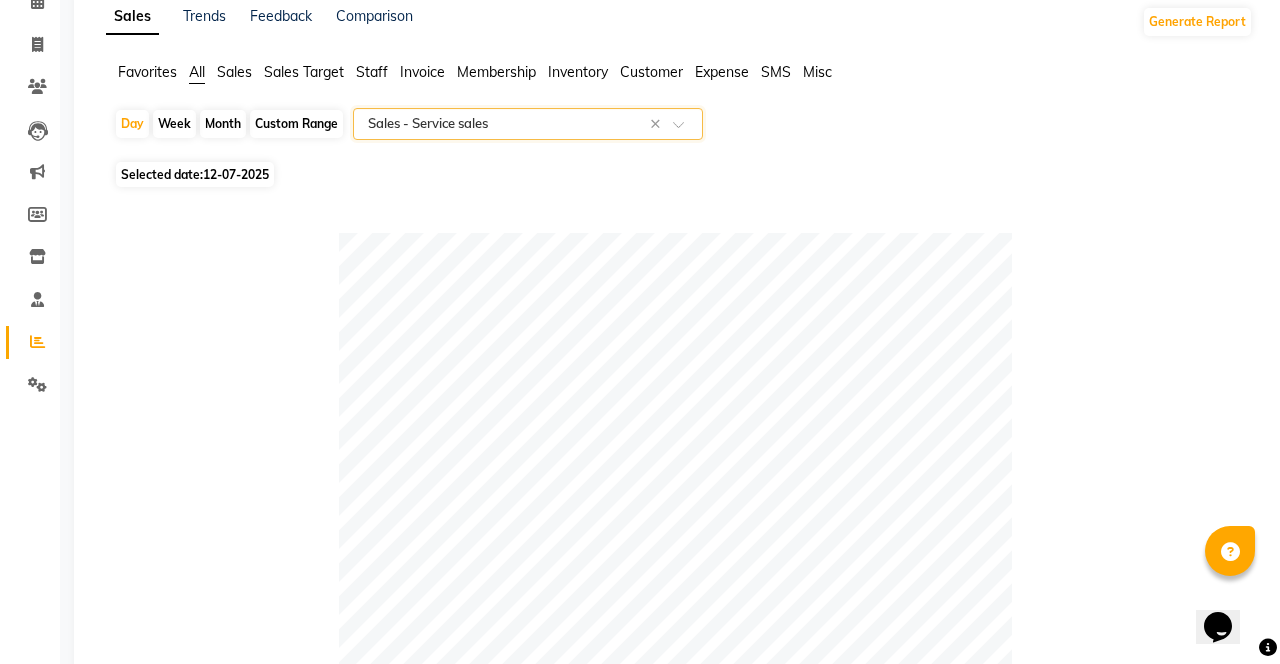 scroll, scrollTop: 89, scrollLeft: 0, axis: vertical 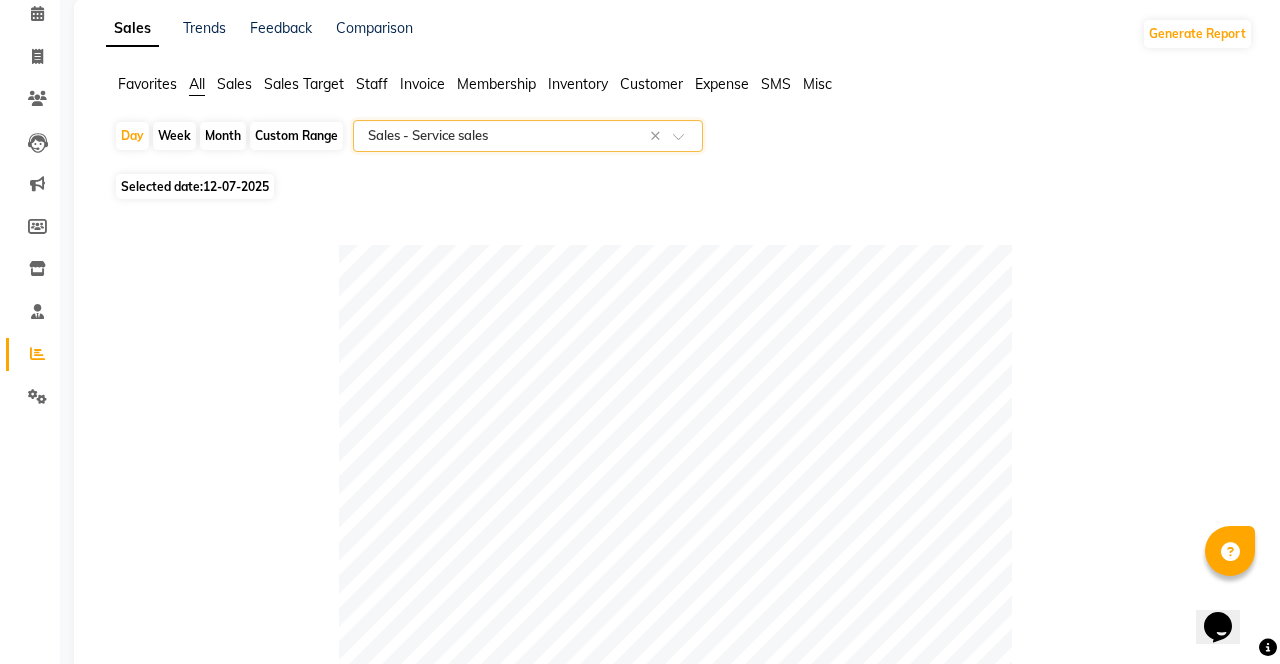 click 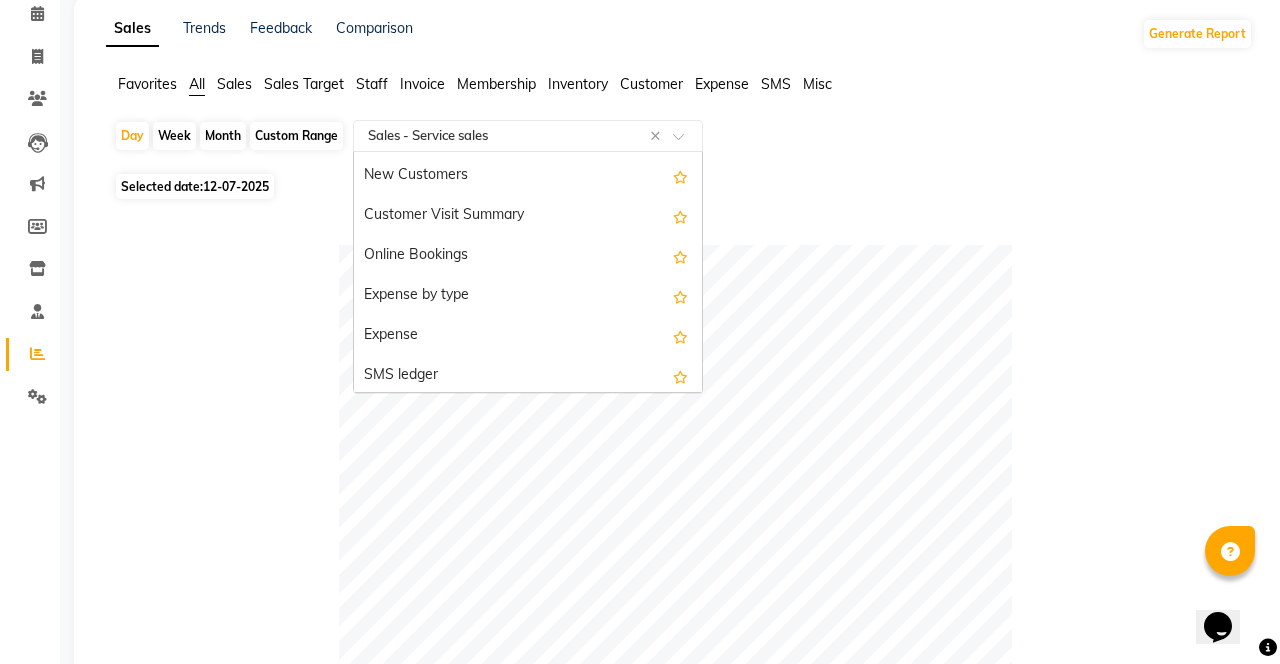 scroll, scrollTop: 3357, scrollLeft: 0, axis: vertical 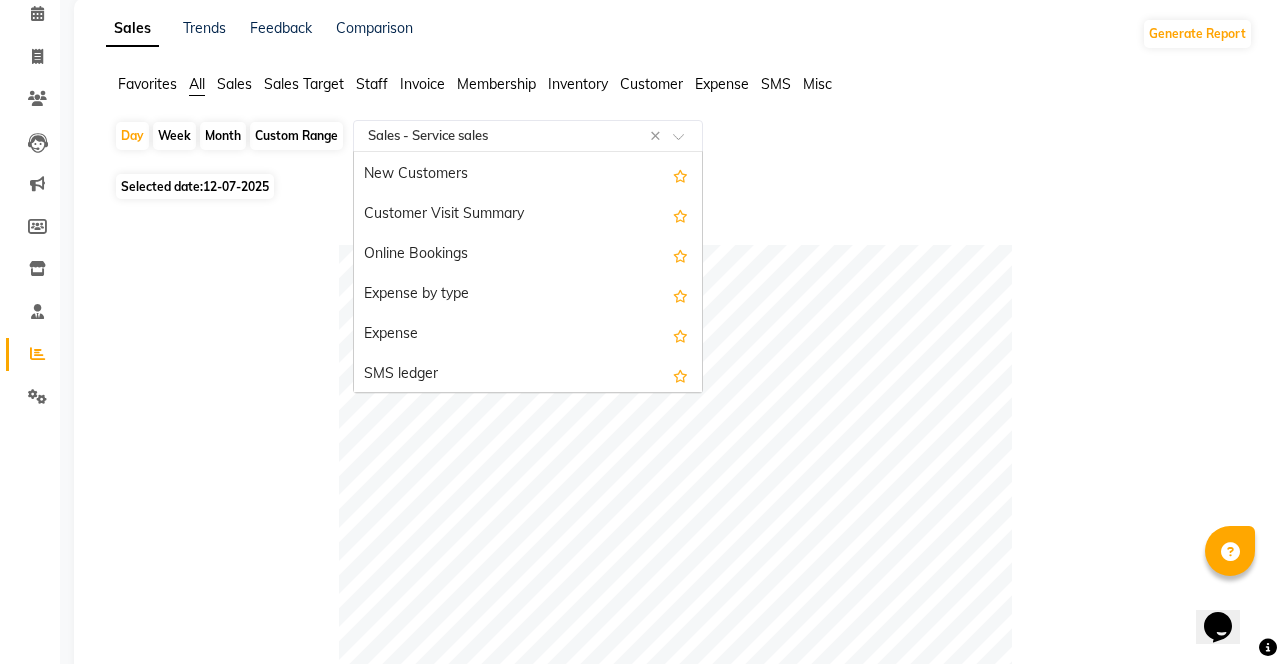 click on "New Customers" at bounding box center (528, 175) 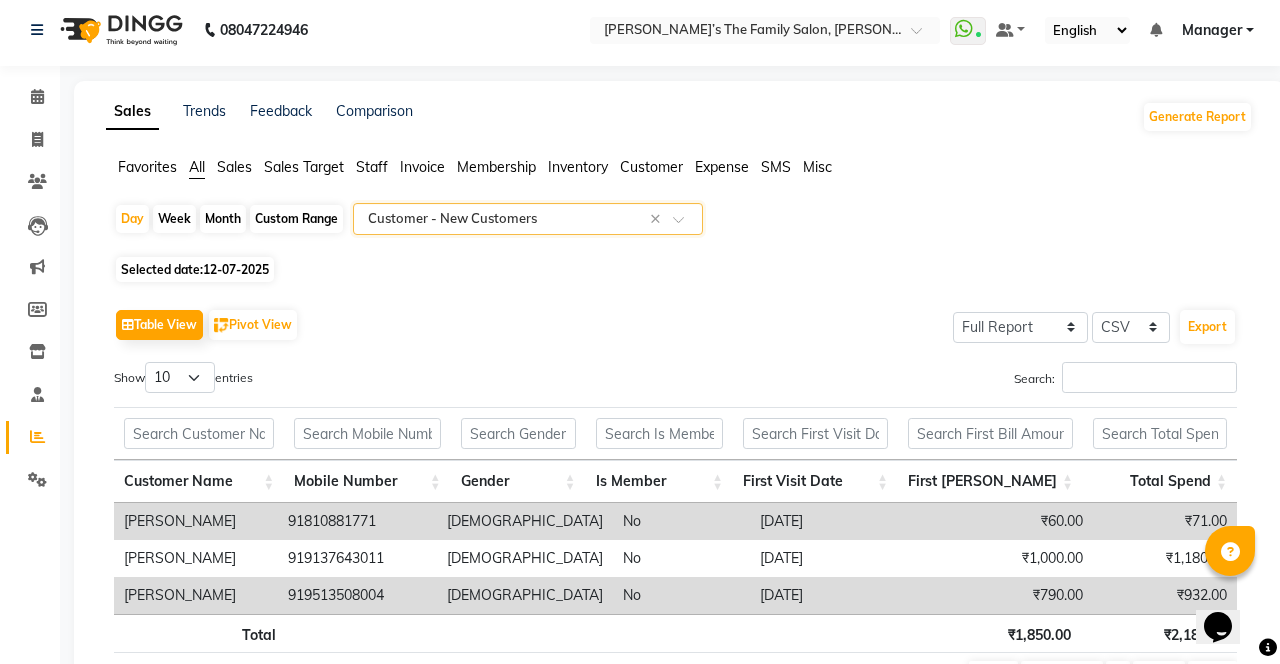scroll, scrollTop: 0, scrollLeft: 0, axis: both 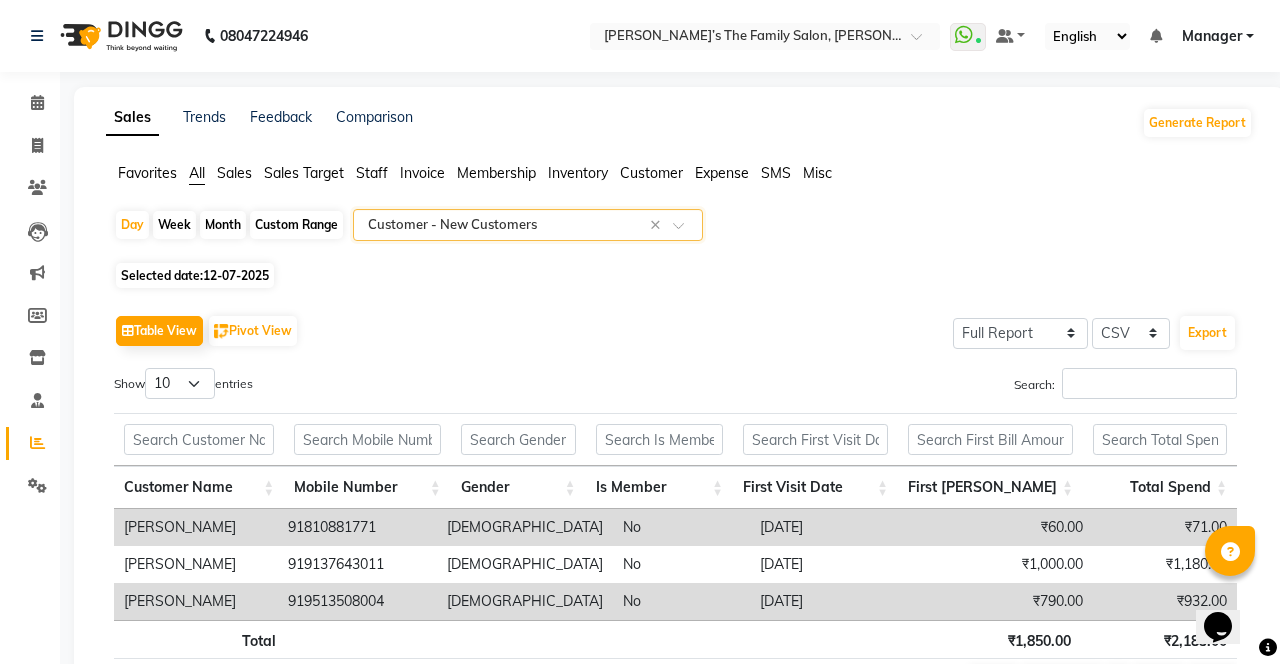 click 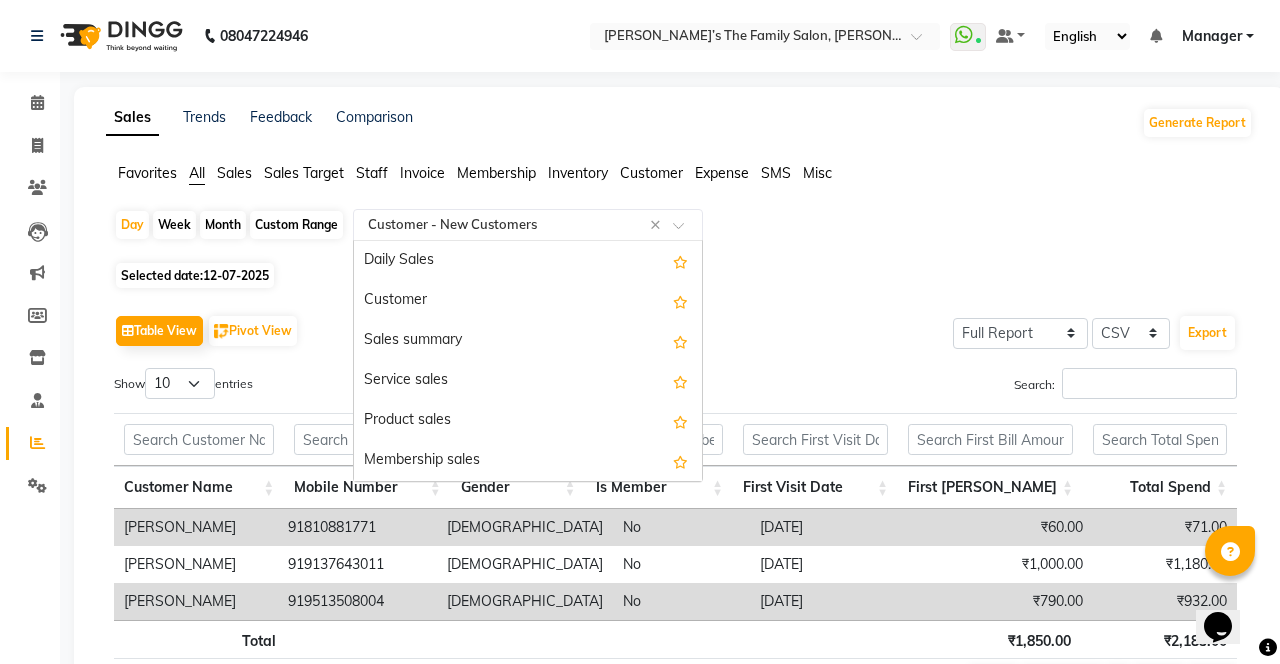 scroll, scrollTop: 3360, scrollLeft: 0, axis: vertical 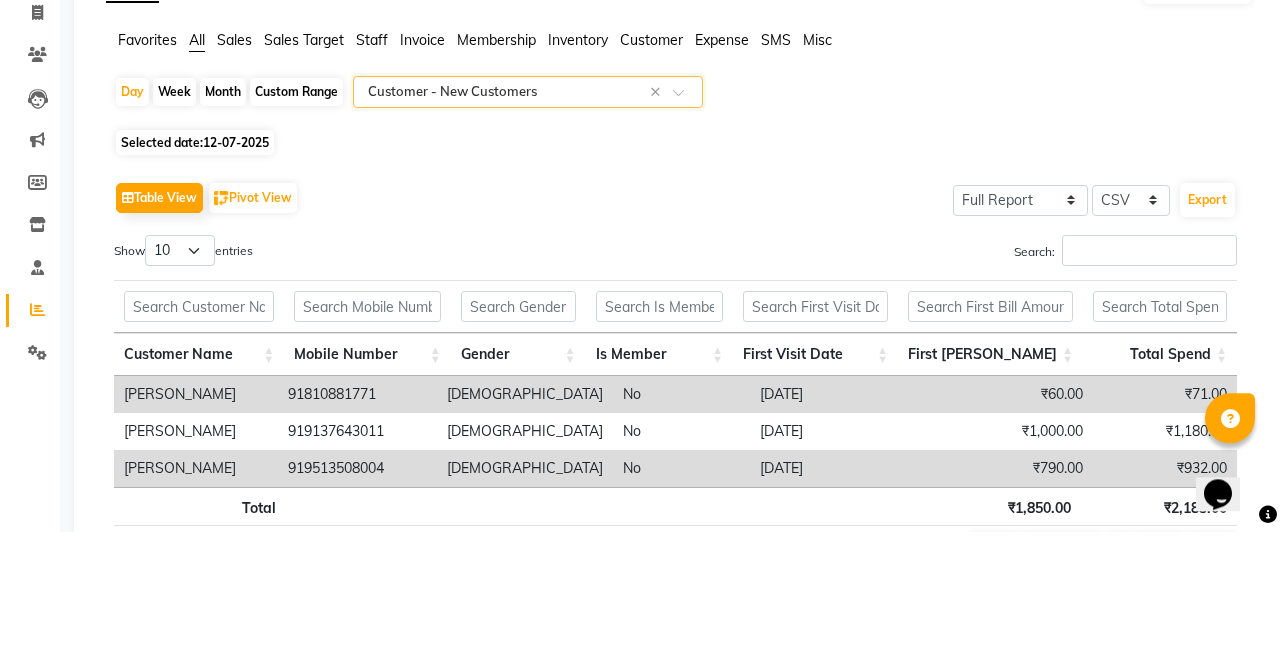 click 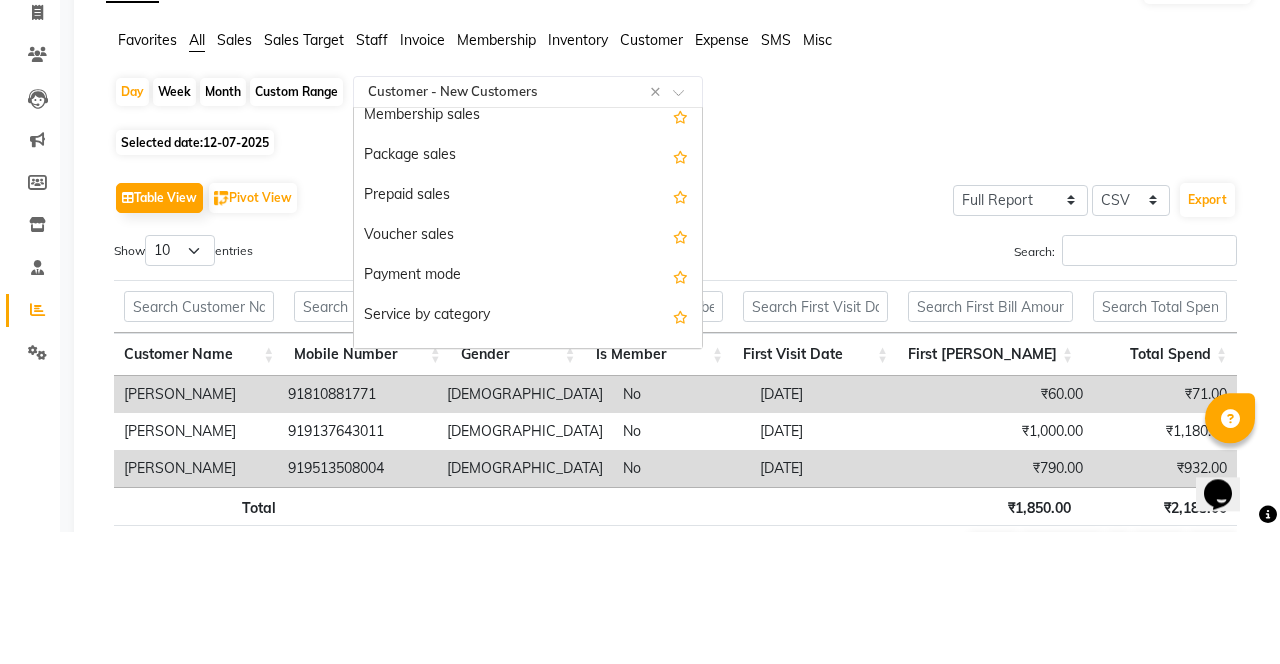 scroll, scrollTop: 0, scrollLeft: 0, axis: both 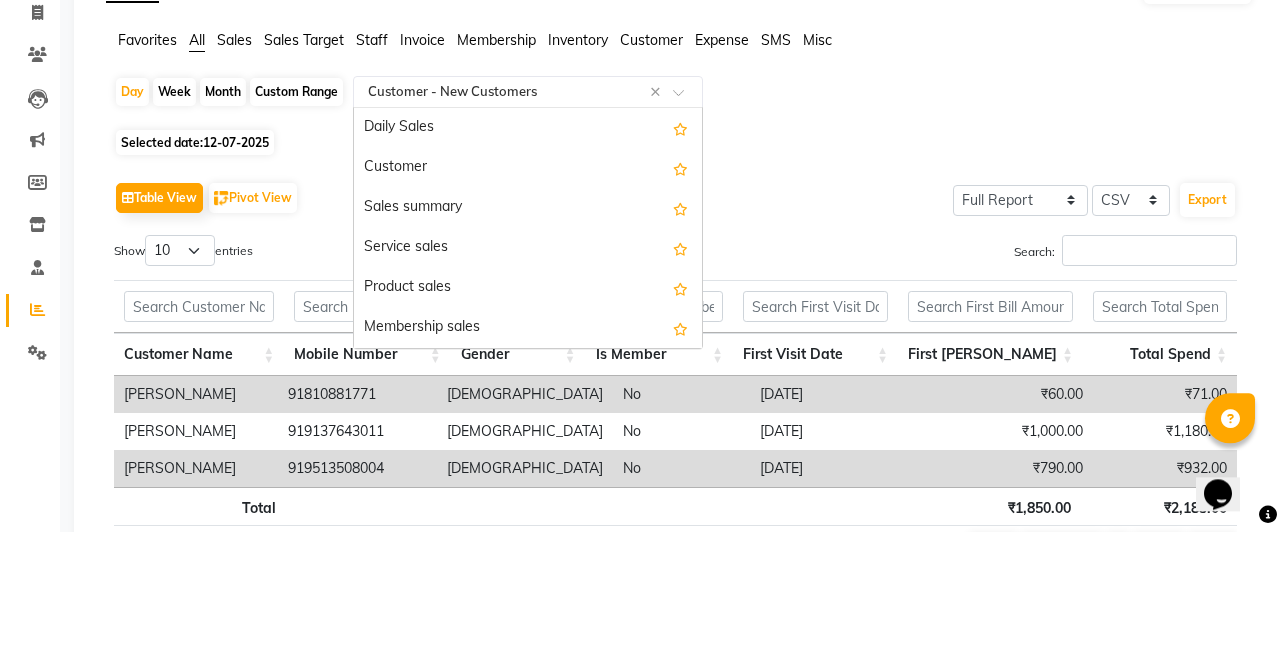 click on "Sales summary" at bounding box center [528, 341] 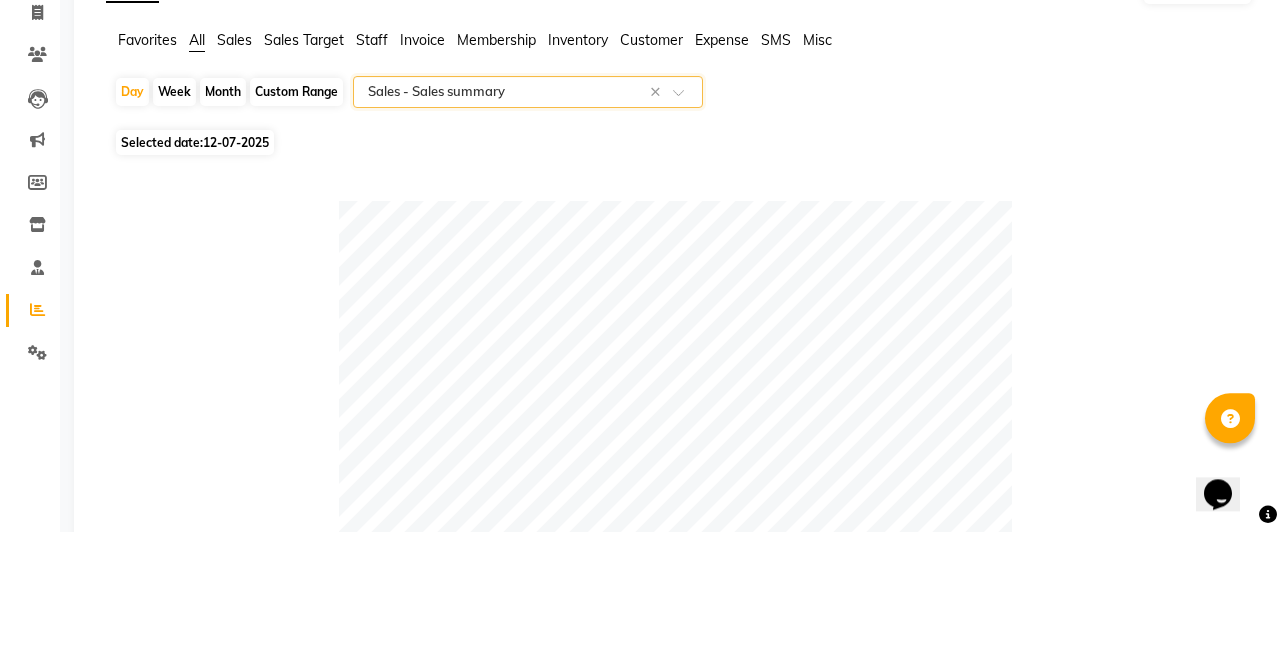 click on "Table View   Pivot View  Pie Chart Bar Chart Select Full Report Filtered Report Select CSV PDF  Export  Show  10 25 50 100  entries Search: Type Count Price Discount Non-taxable Amount Taxable Amount Tax Net Revenue Taxable Redemption Tax On Redemption Total Redemption Total Tax Total Type Count Price Discount Non-taxable Amount Taxable Amount Tax Net Revenue Taxable Redemption Tax On Redemption Total Redemption Total Tax Total Total 43 ₹21,380.00 ₹1,306.50 ₹0 ₹19,920.94 ₹3,585.77 ₹23,506.73 ₹0 ₹0 ₹0 ₹3,585.77 ₹23,506.73 Vouchers 0 ₹0 ₹0 ₹0 ₹0 ₹0 ₹0 ₹0 ₹0 ₹0 ₹0 ₹0 Tips 0 ₹0 ₹0 ₹0 ₹0 ₹0 ₹0 ₹0 ₹0 ₹0 ₹0 ₹0 Prepaid 0 ₹0 ₹0 ₹0 ₹0 ₹0 ₹0 ₹0 ₹0 ₹0 ₹0 ₹0 Gift card 0 ₹0 ₹0 ₹0 ₹0 ₹0 ₹0 ₹0 ₹0 ₹0 ₹0 ₹0 Products 0 ₹0 ₹0 ₹0 ₹0 ₹0 ₹0 ₹0 ₹0 ₹0 ₹0 ₹0 Packages 0 ₹0 ₹0 ₹0 ₹0 ₹0 ₹0 ₹0 ₹0 ₹0 ₹0 ₹0 Services 42 ₹20,380.00 ₹1,306.50 ₹0 ₹19,073.50 ₹3,433.23 ₹22,506.73" 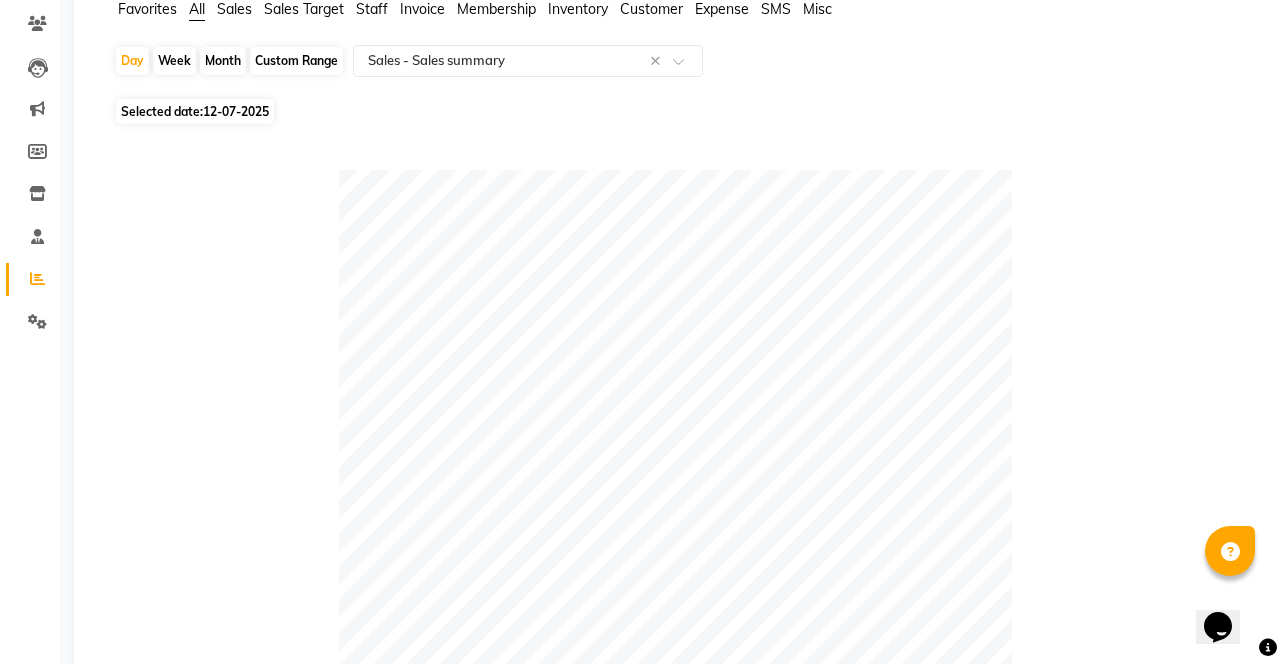 scroll, scrollTop: 0, scrollLeft: 0, axis: both 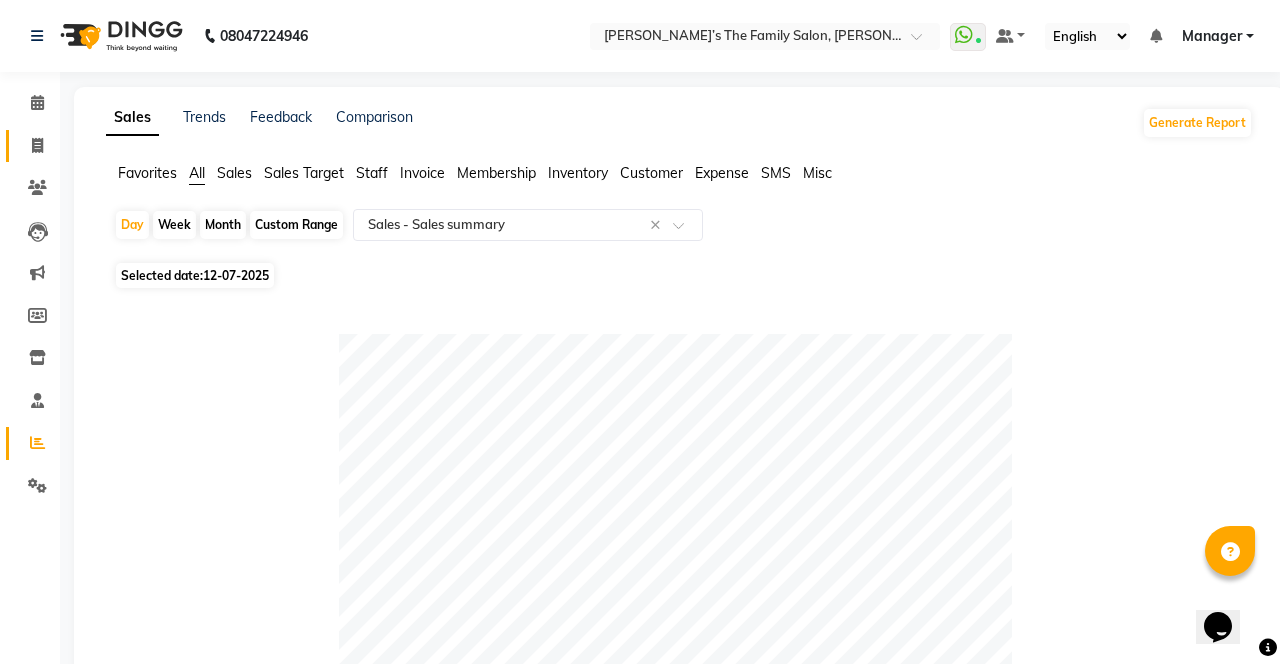 click 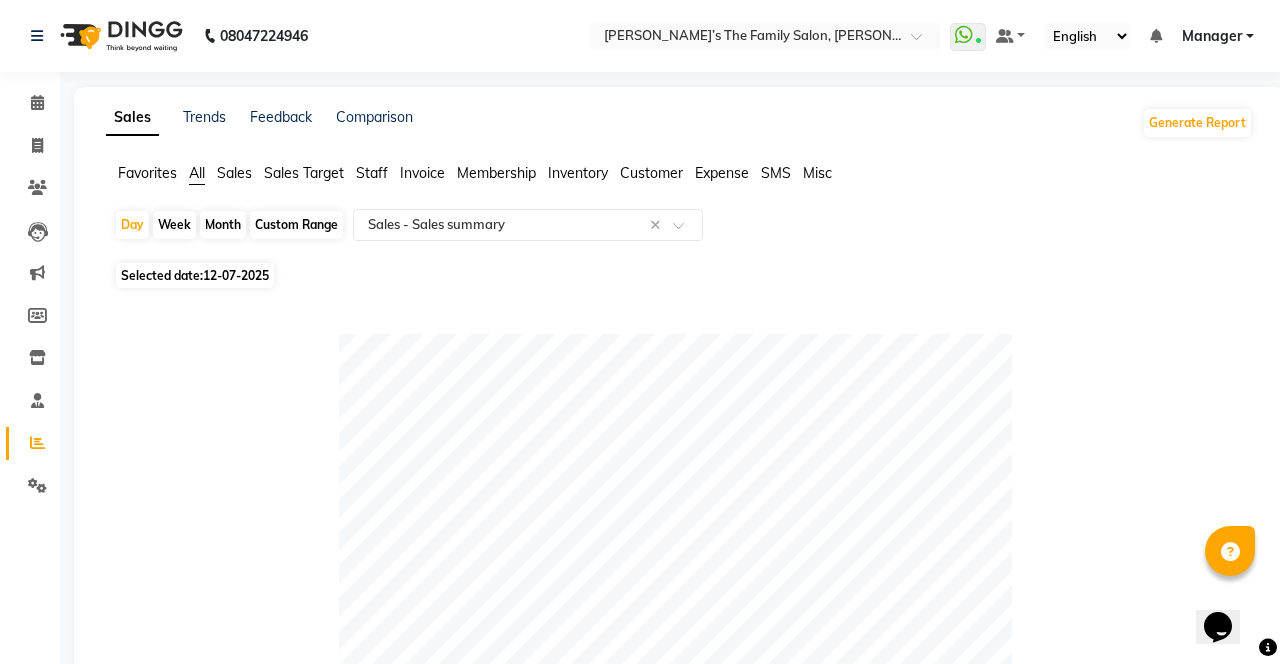 select on "service" 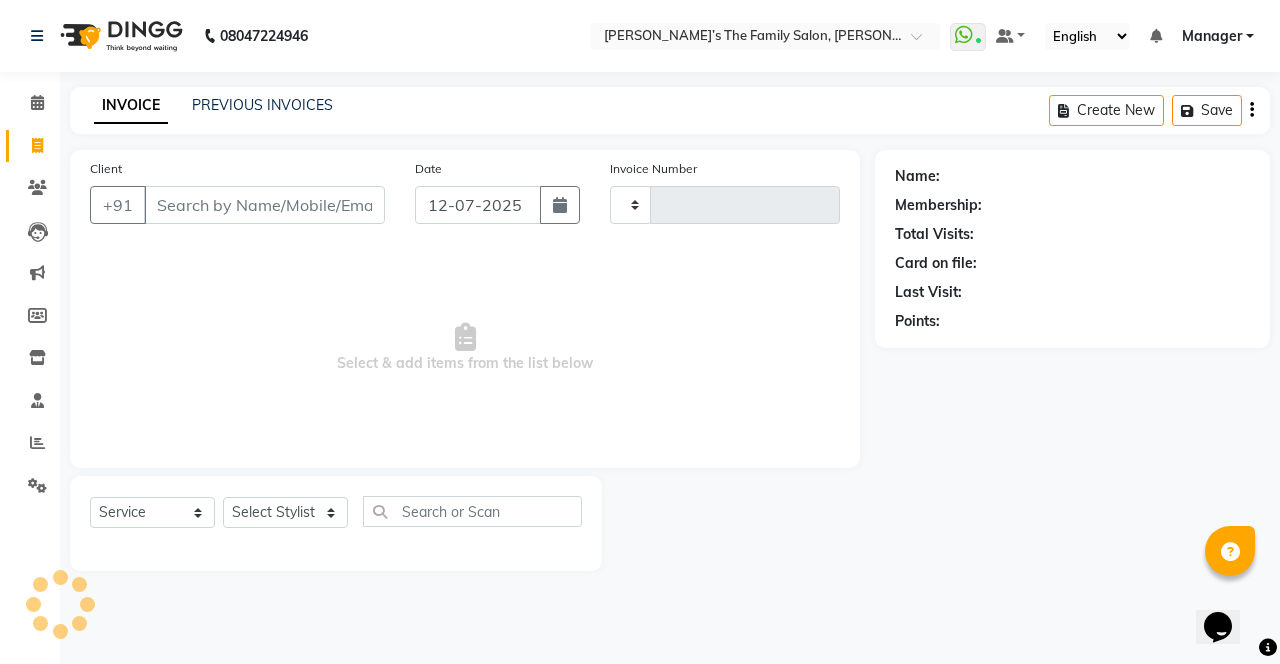 type on "2150" 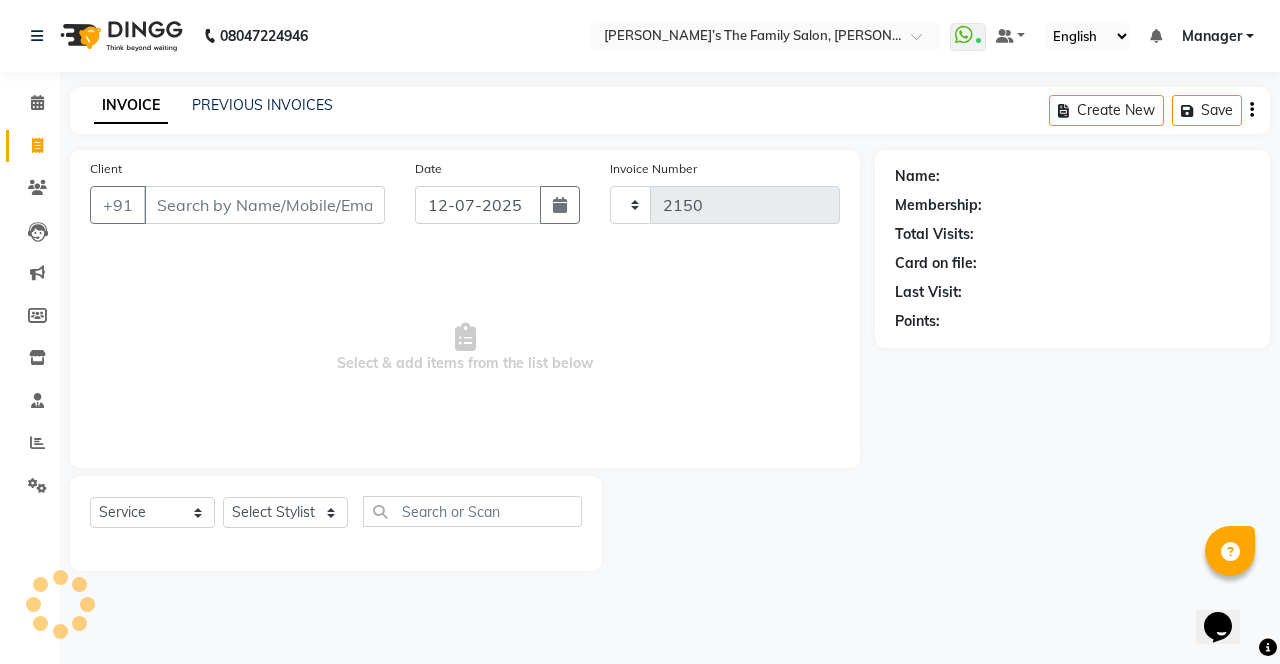 select on "8003" 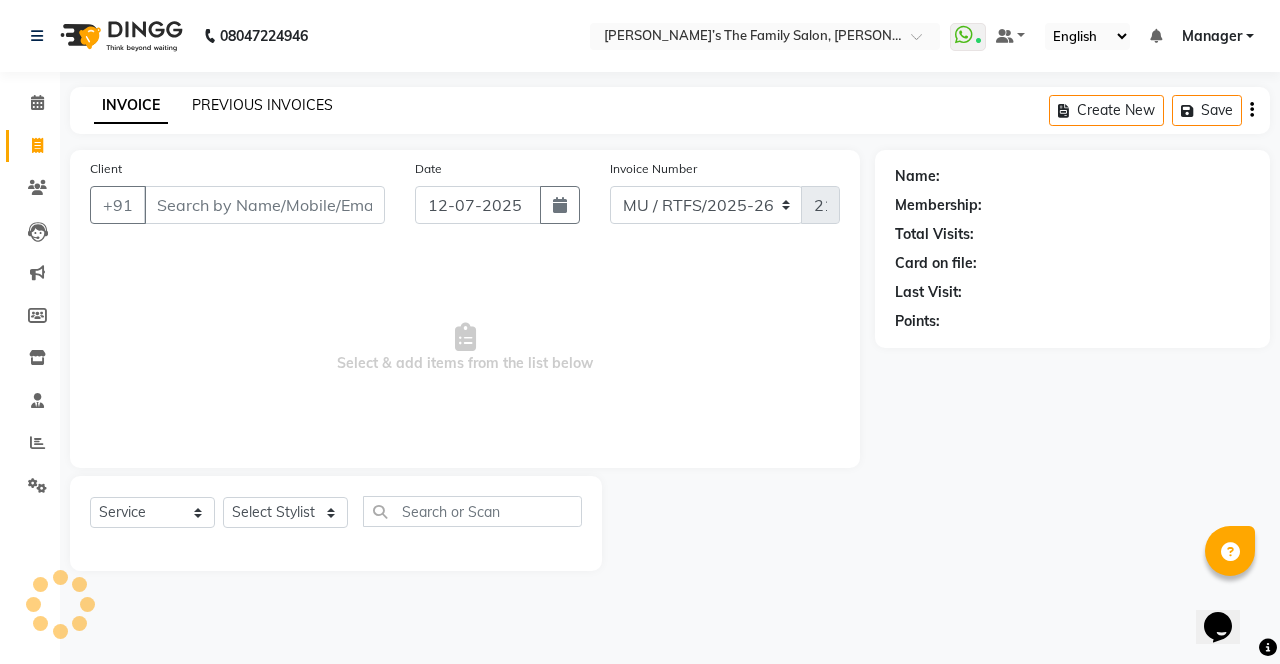 click on "PREVIOUS INVOICES" 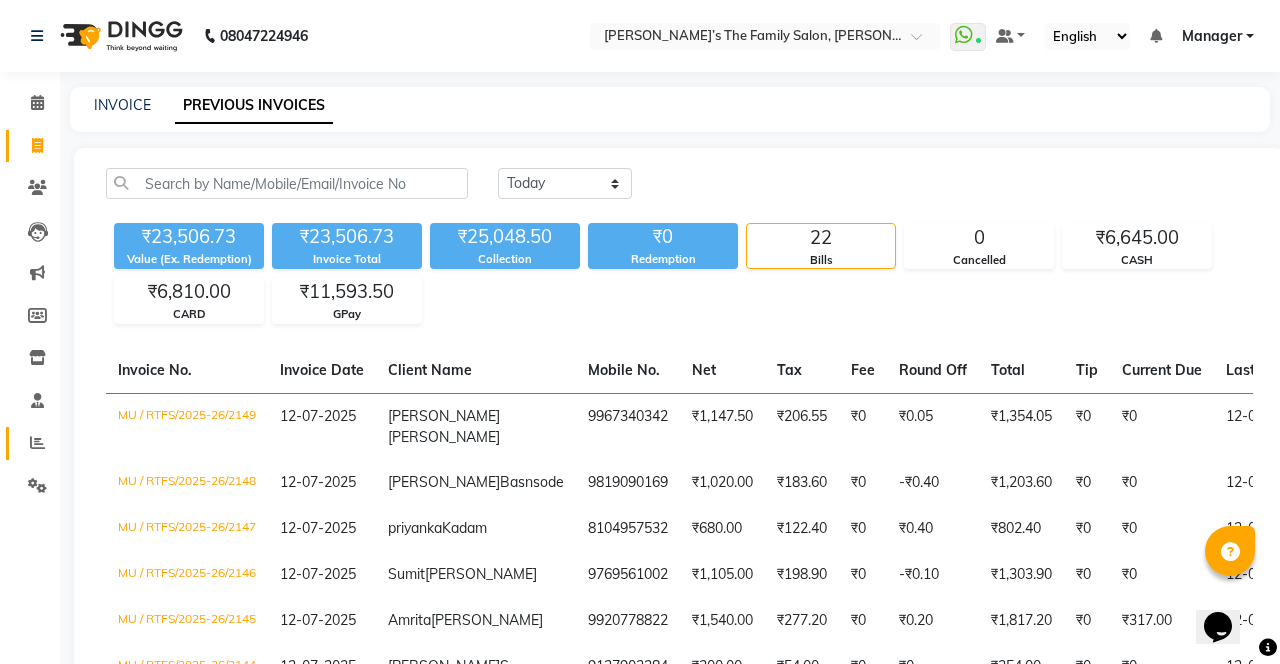 click 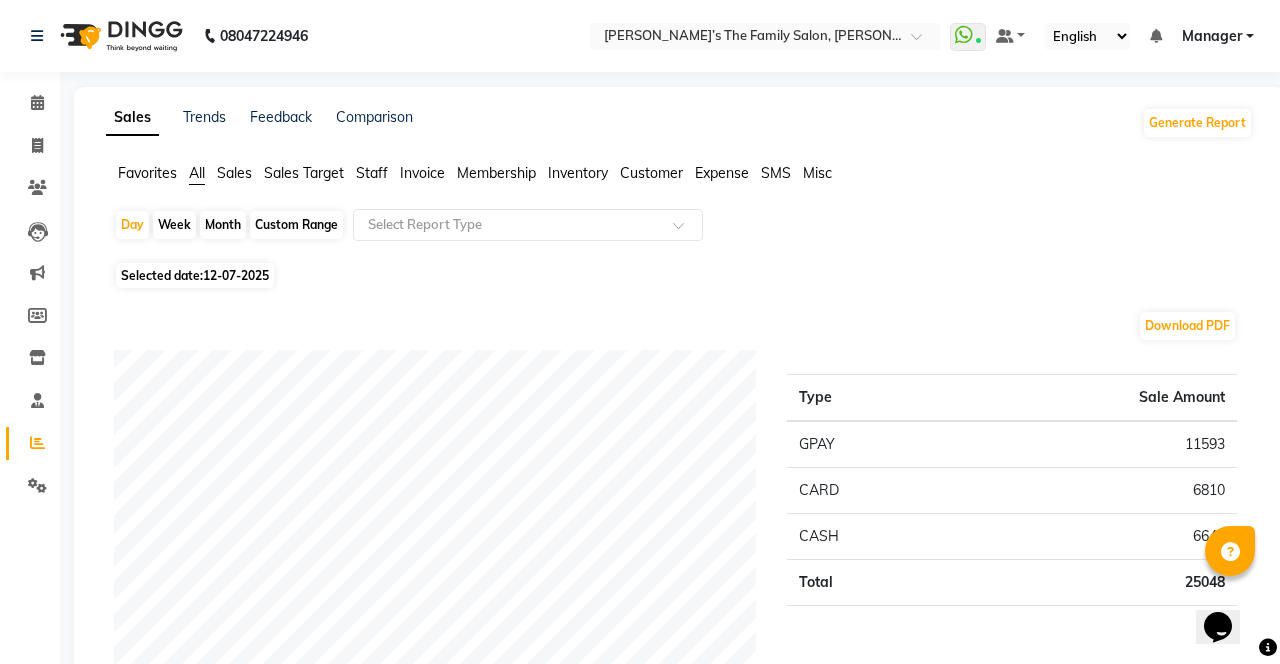 click on "Expense" 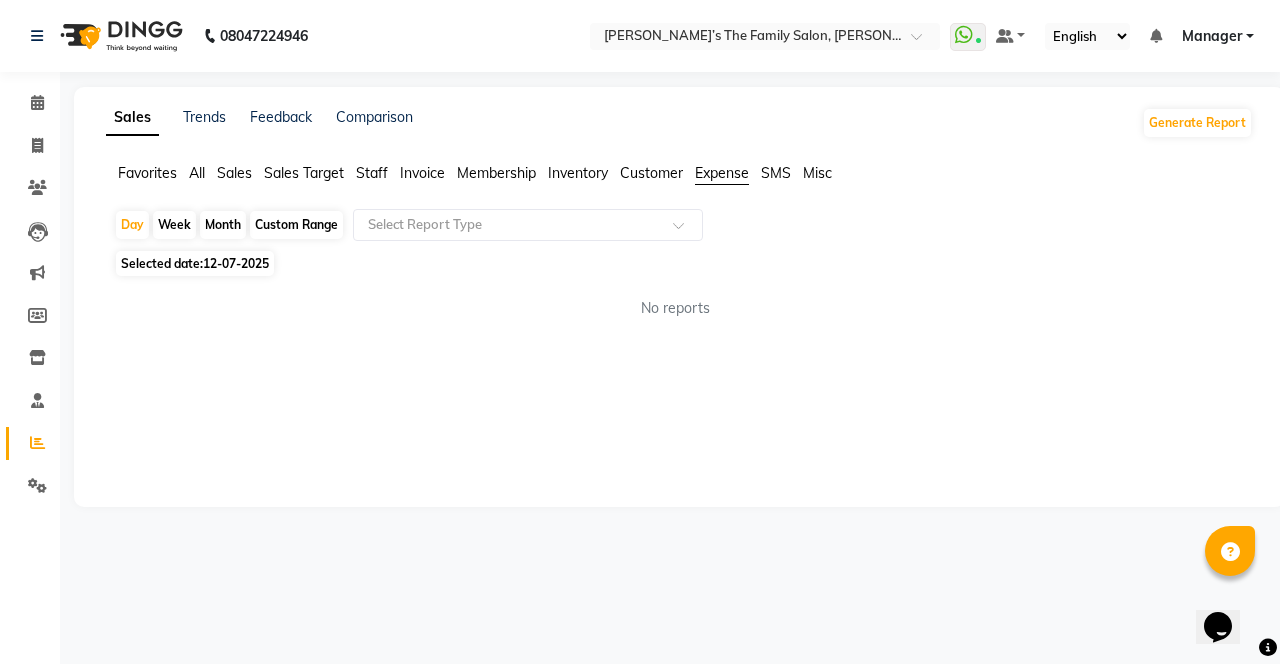 click 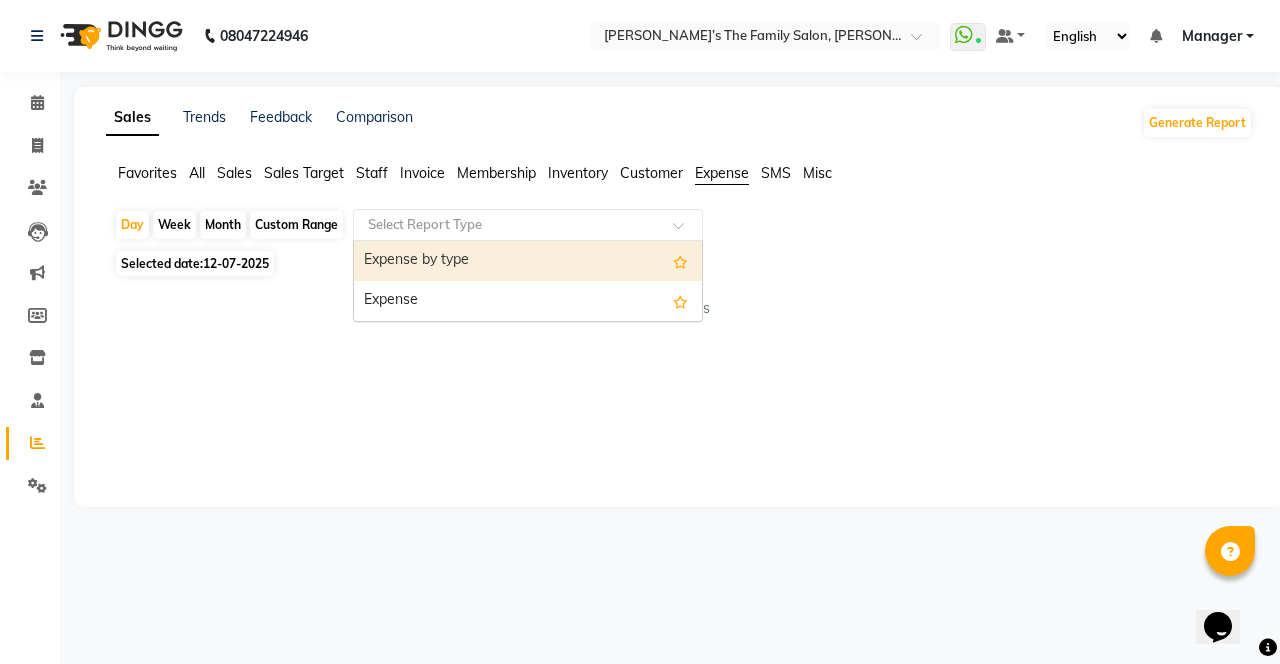 click on "Expense" at bounding box center [528, 301] 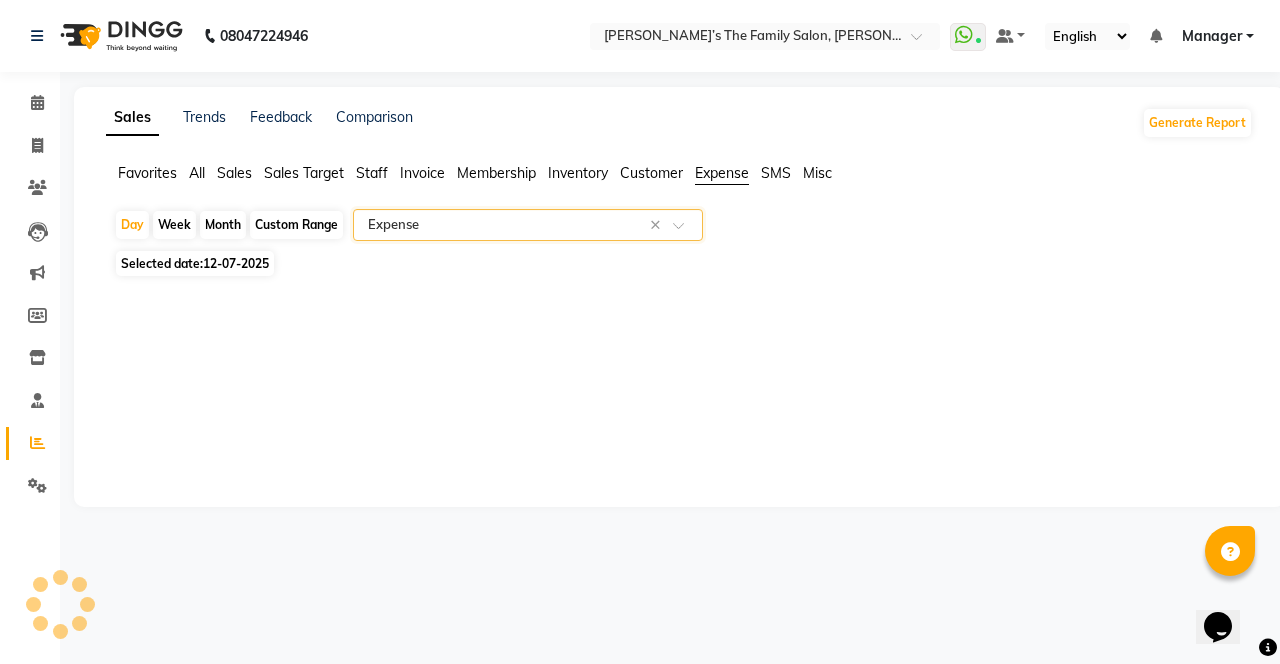 select on "full_report" 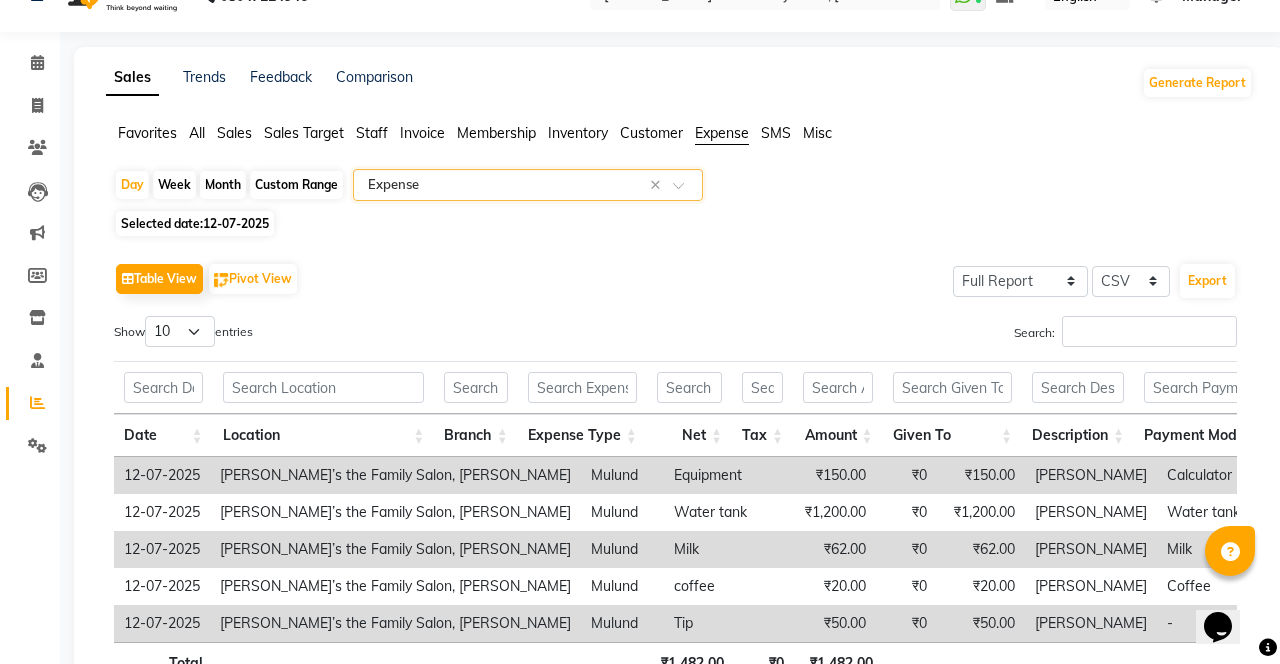 scroll, scrollTop: 0, scrollLeft: 0, axis: both 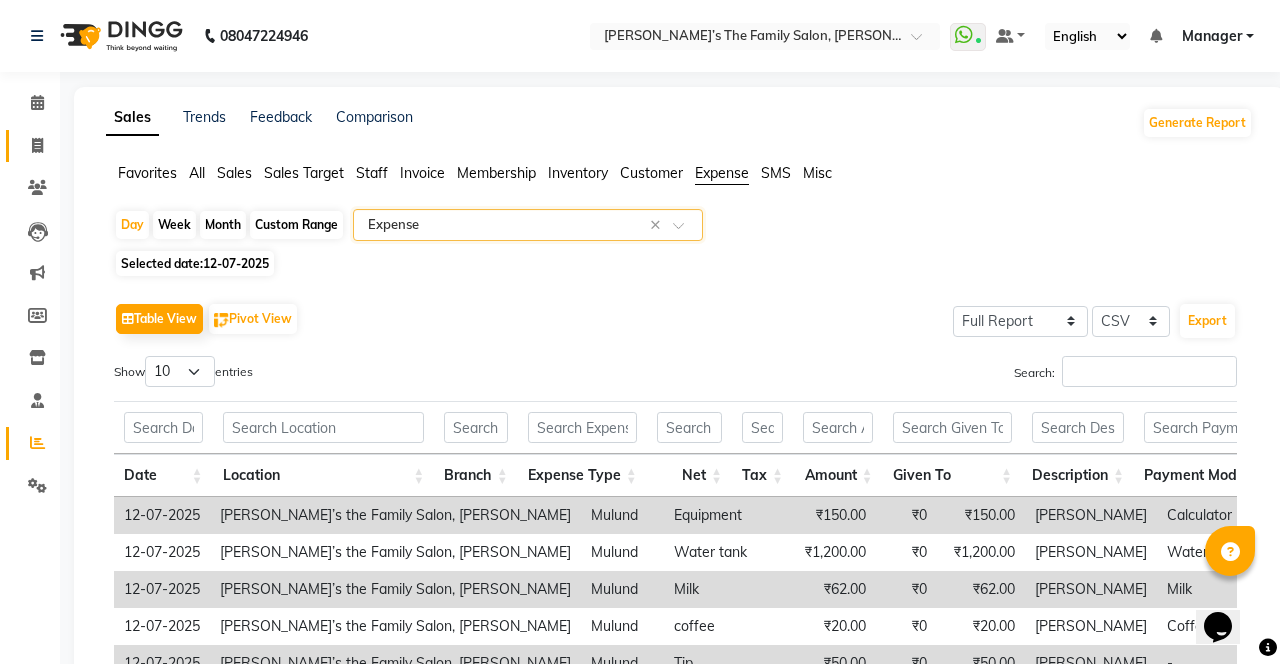 click 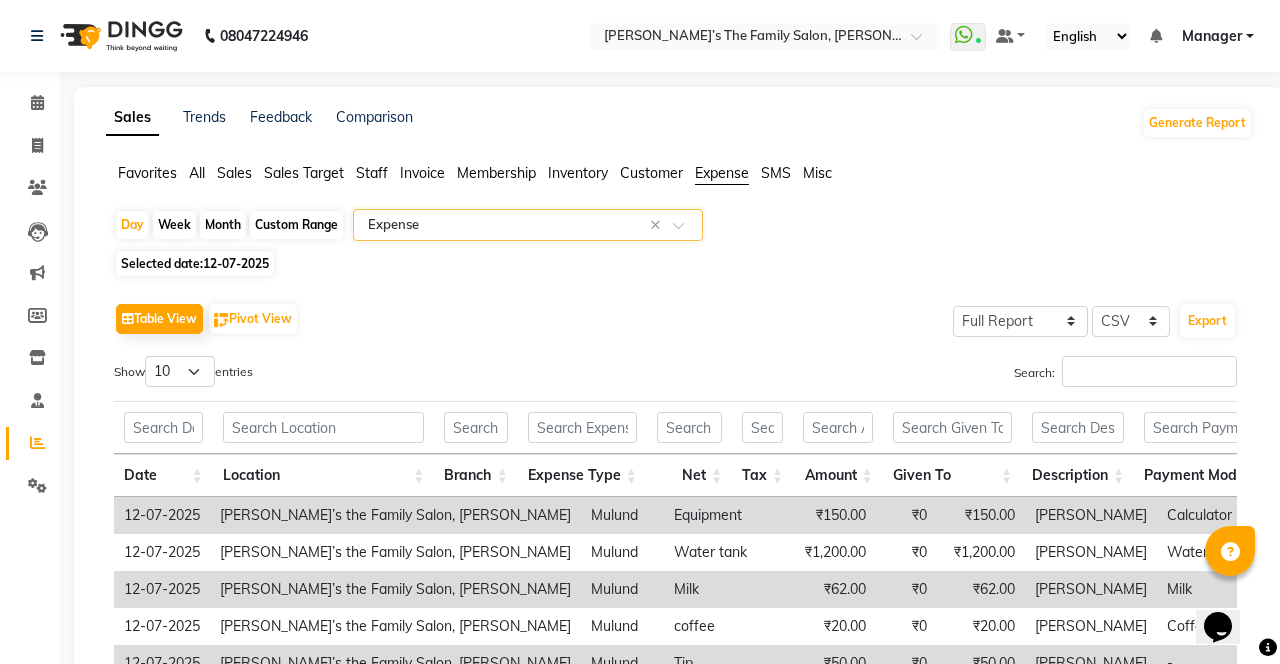 select on "service" 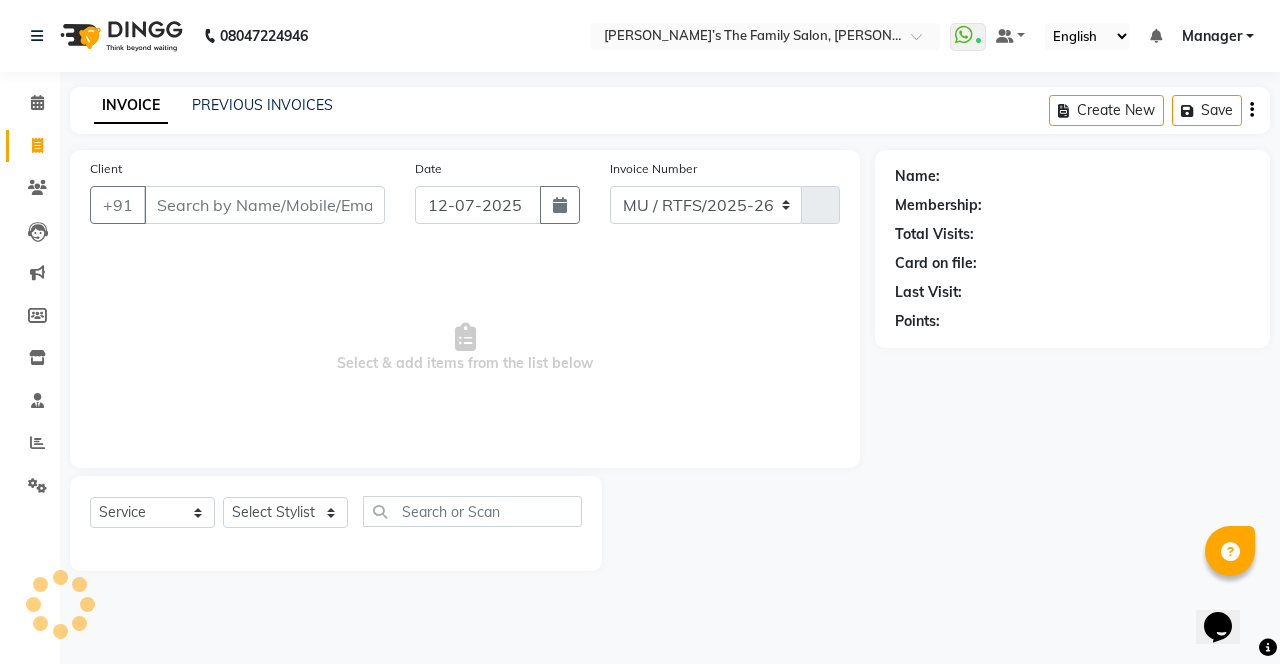select on "8003" 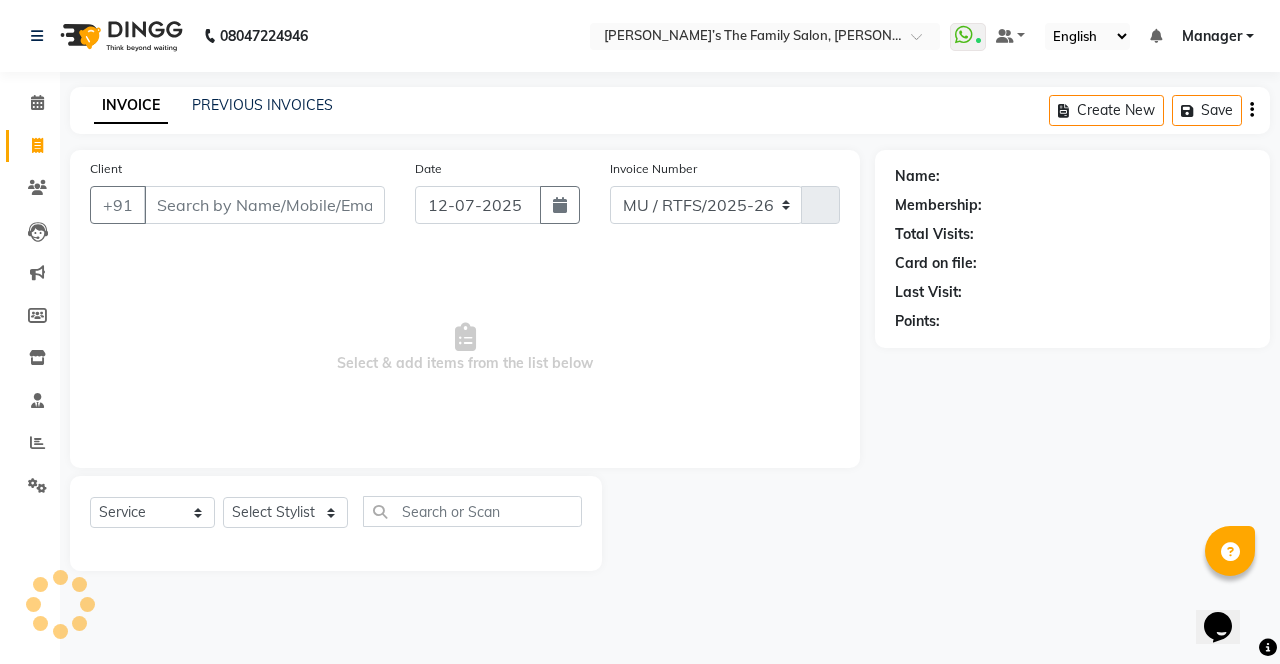 type on "2150" 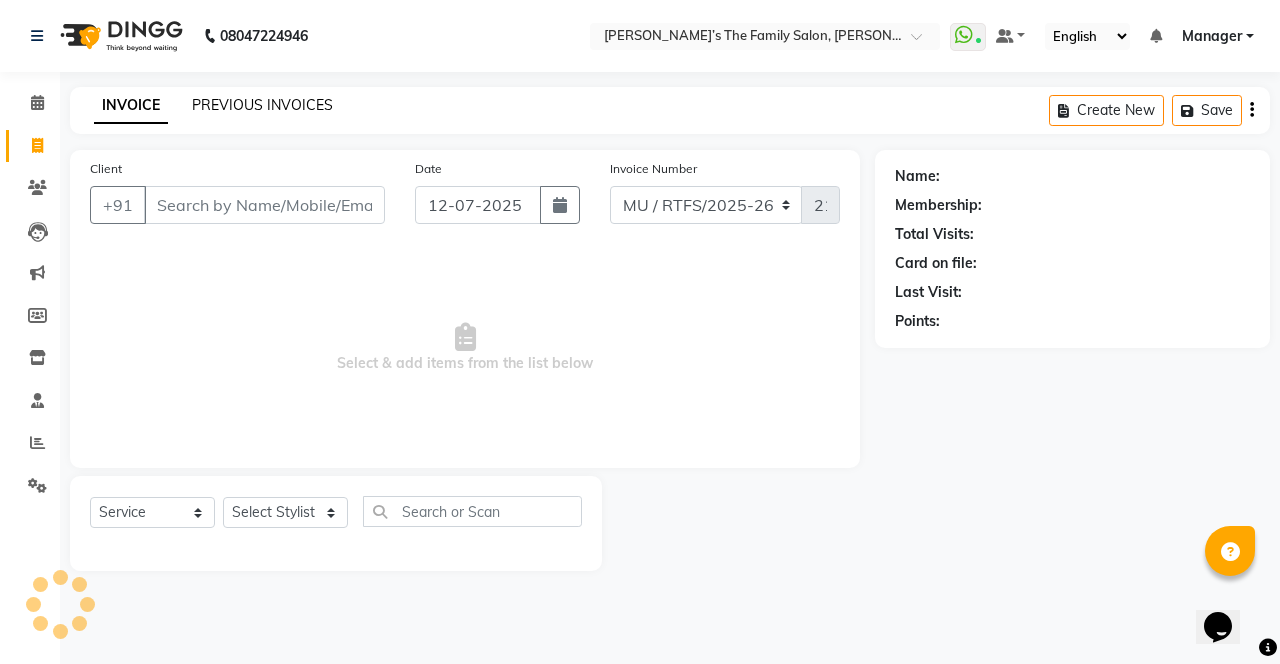 click on "PREVIOUS INVOICES" 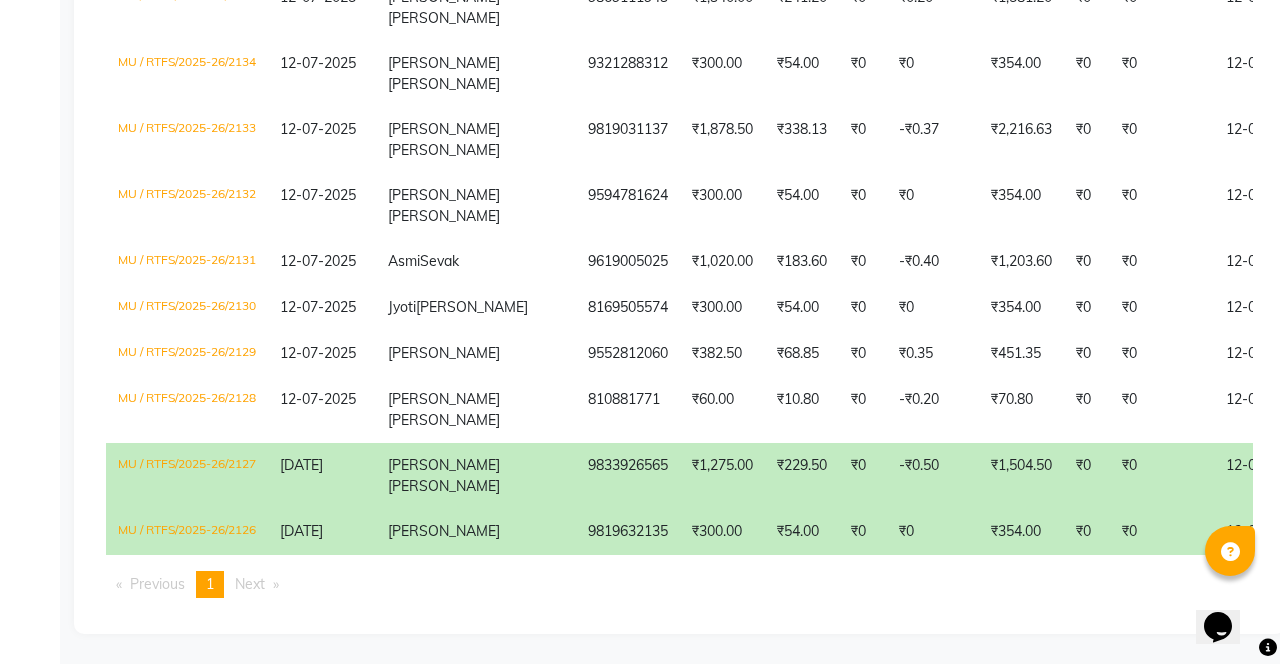 scroll, scrollTop: 1231, scrollLeft: 0, axis: vertical 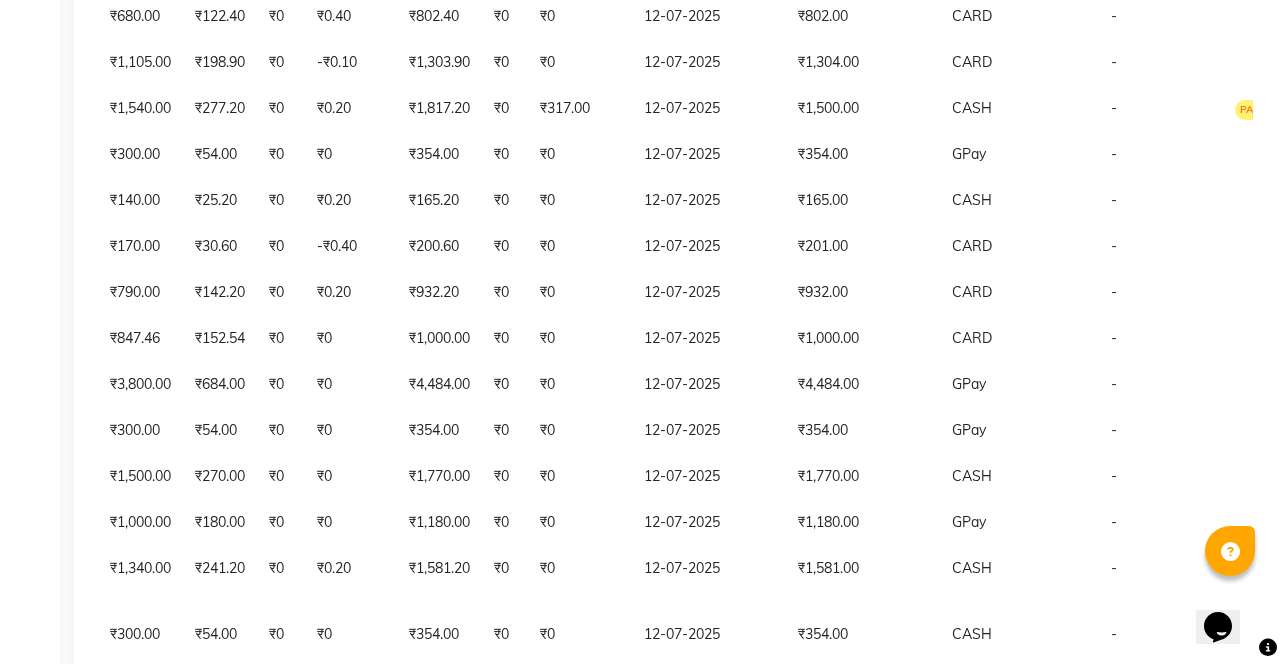 click on "₹1,817.20" 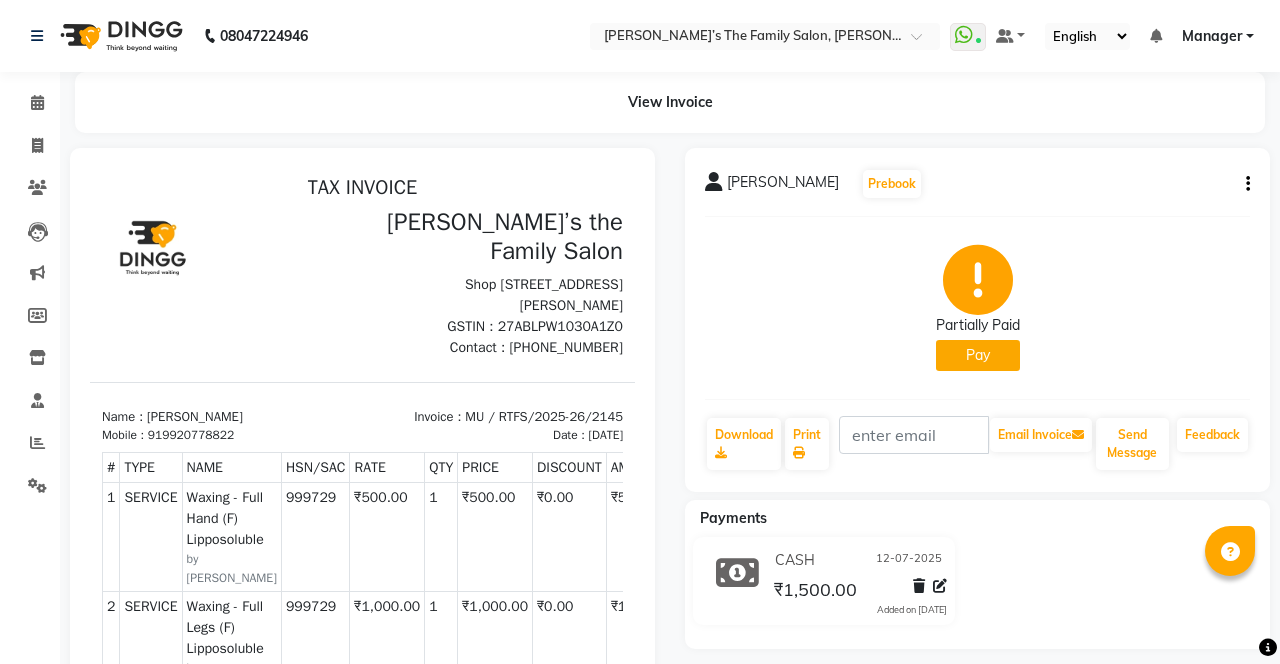 scroll, scrollTop: 16, scrollLeft: 0, axis: vertical 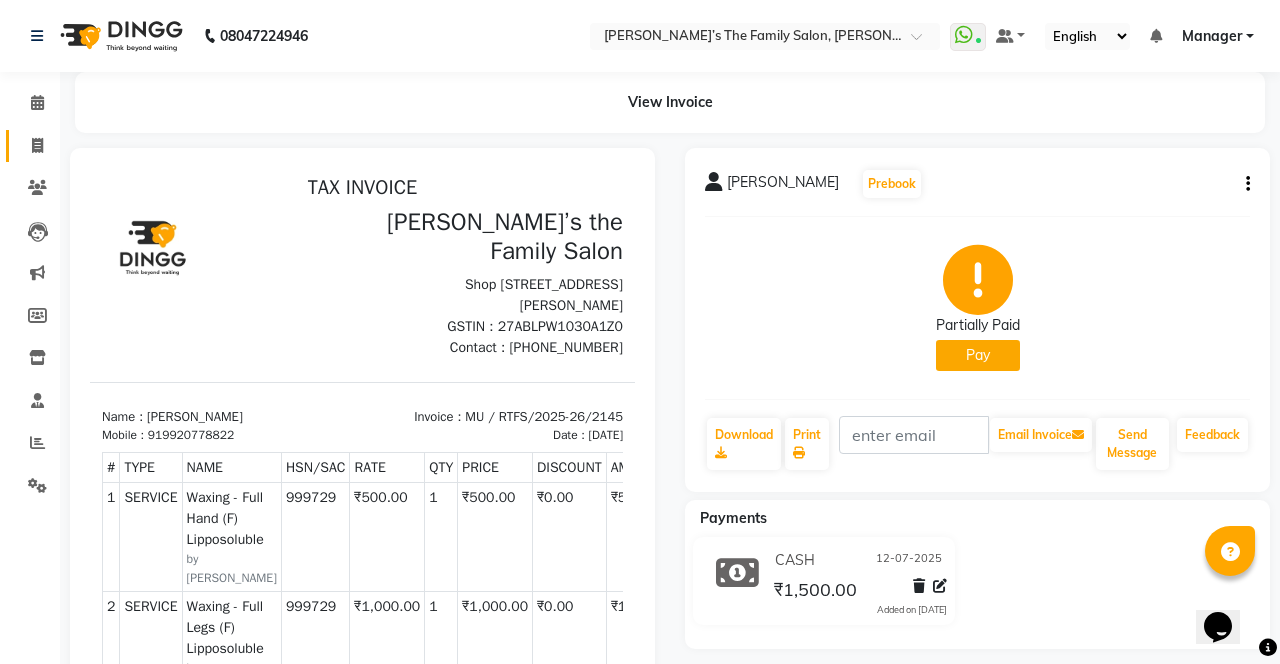 click 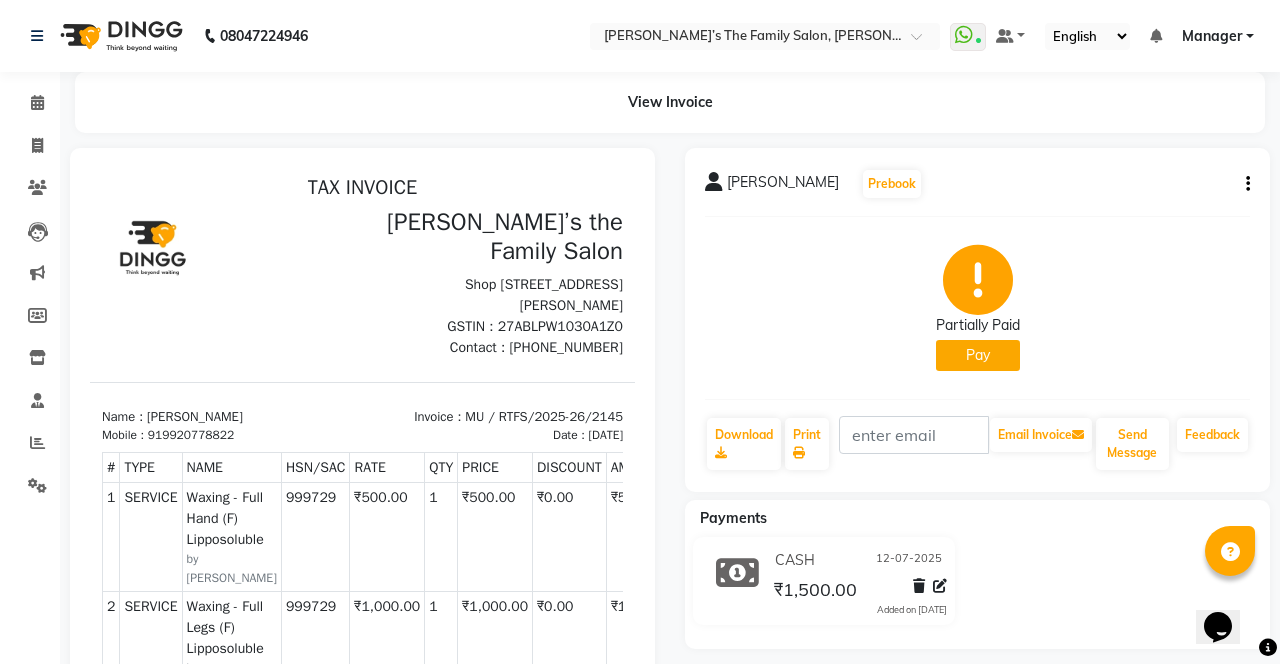 select on "service" 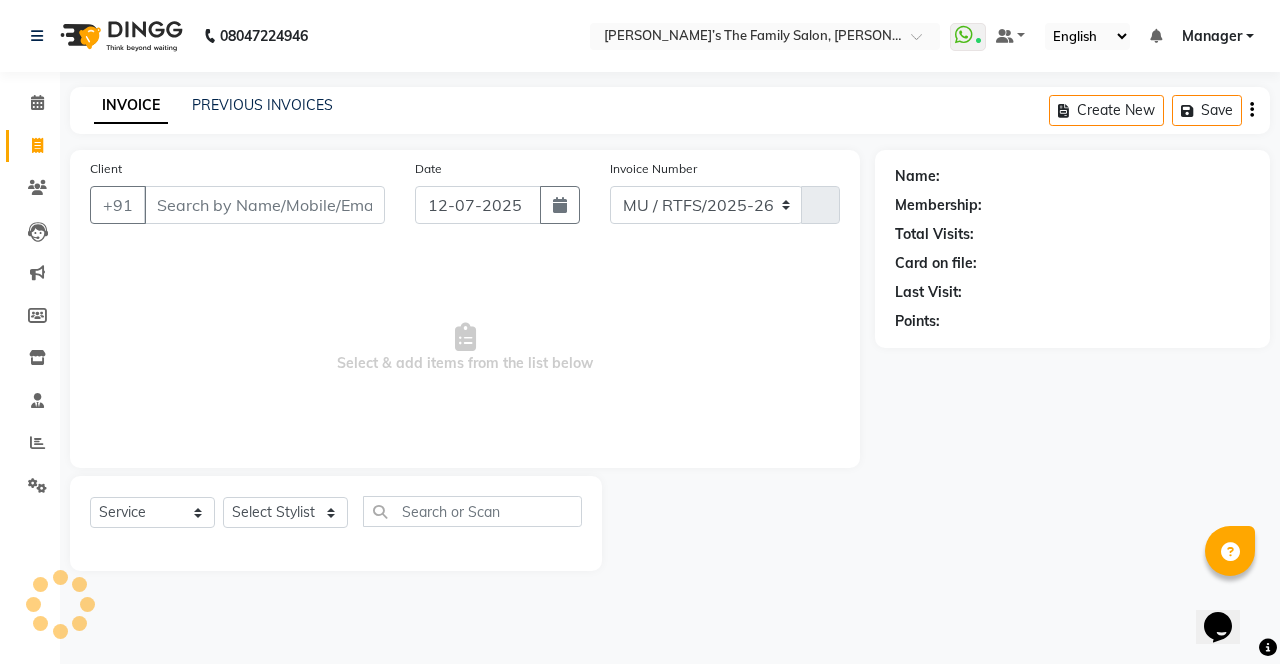select on "8003" 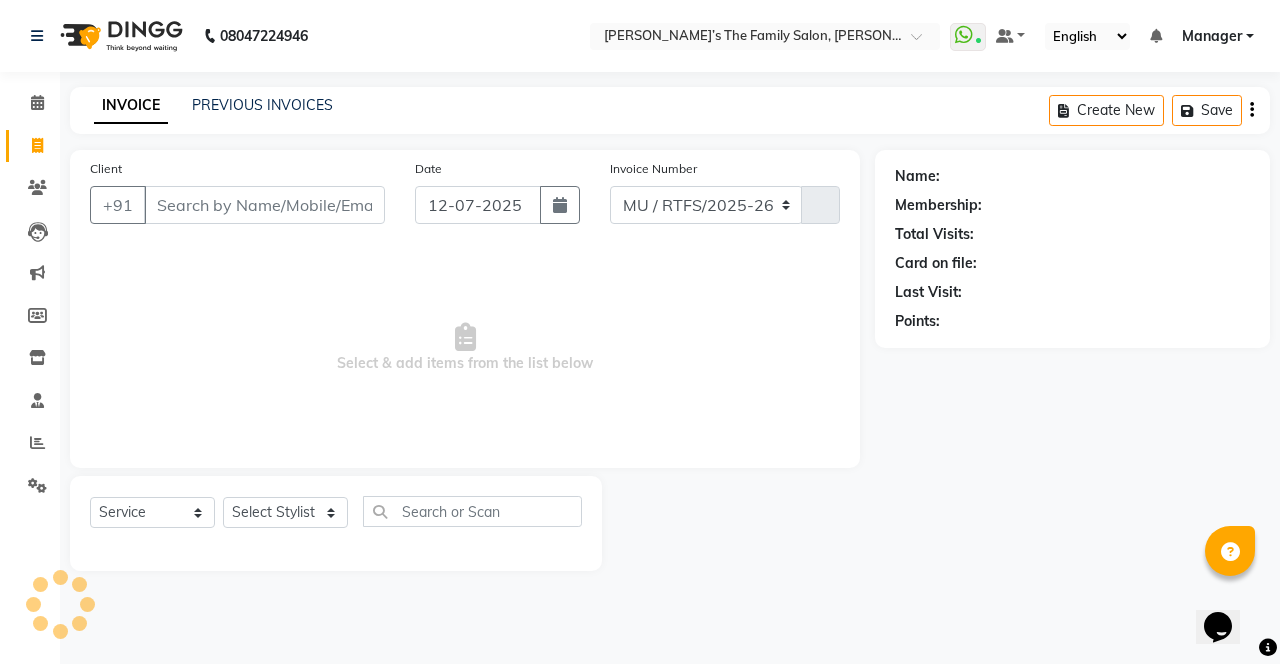 type on "2150" 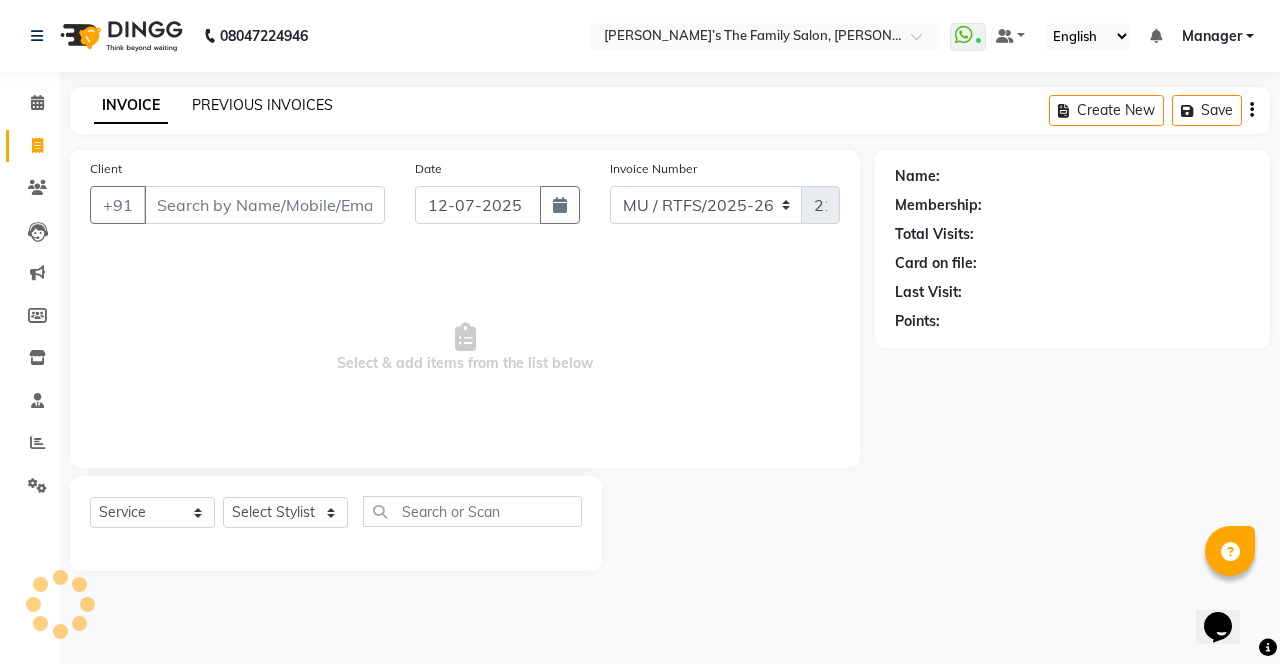 click on "PREVIOUS INVOICES" 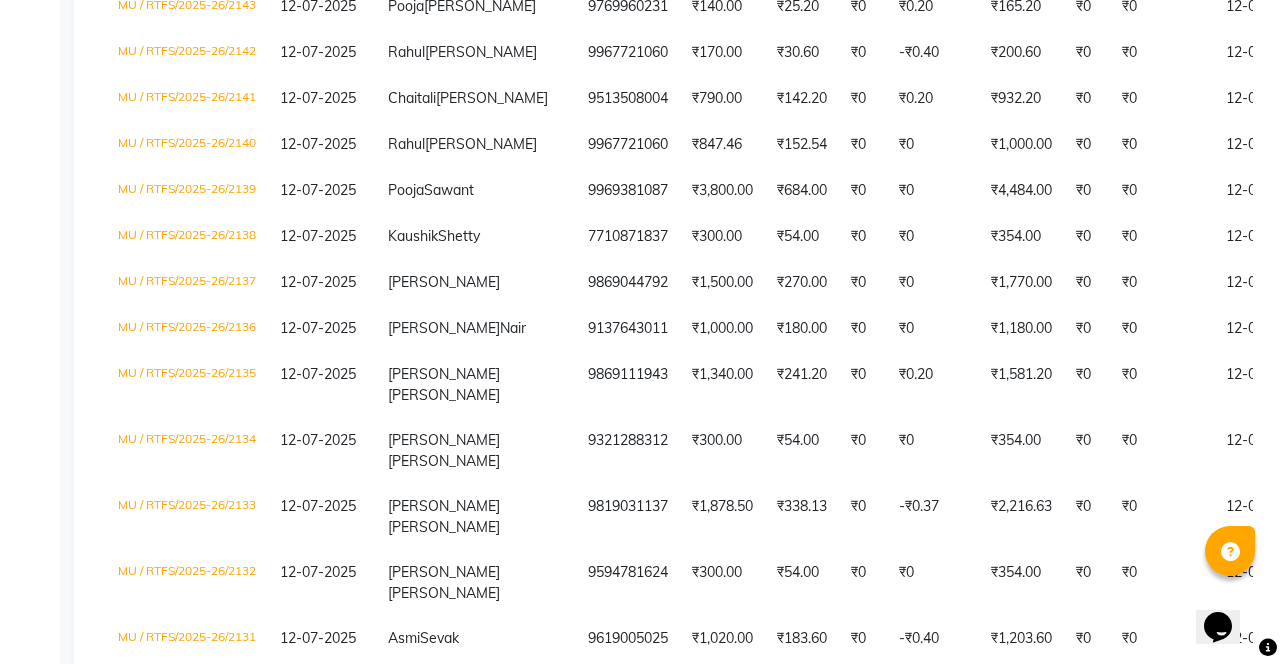 scroll, scrollTop: 705, scrollLeft: 0, axis: vertical 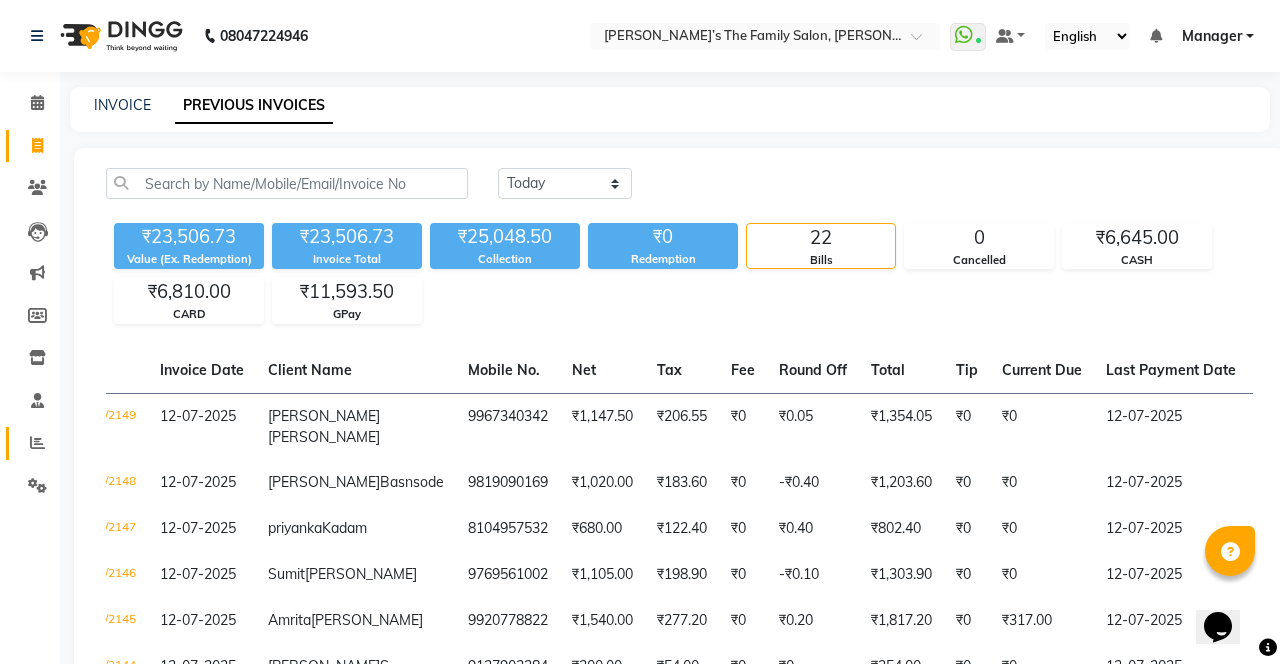 click on "Reports" 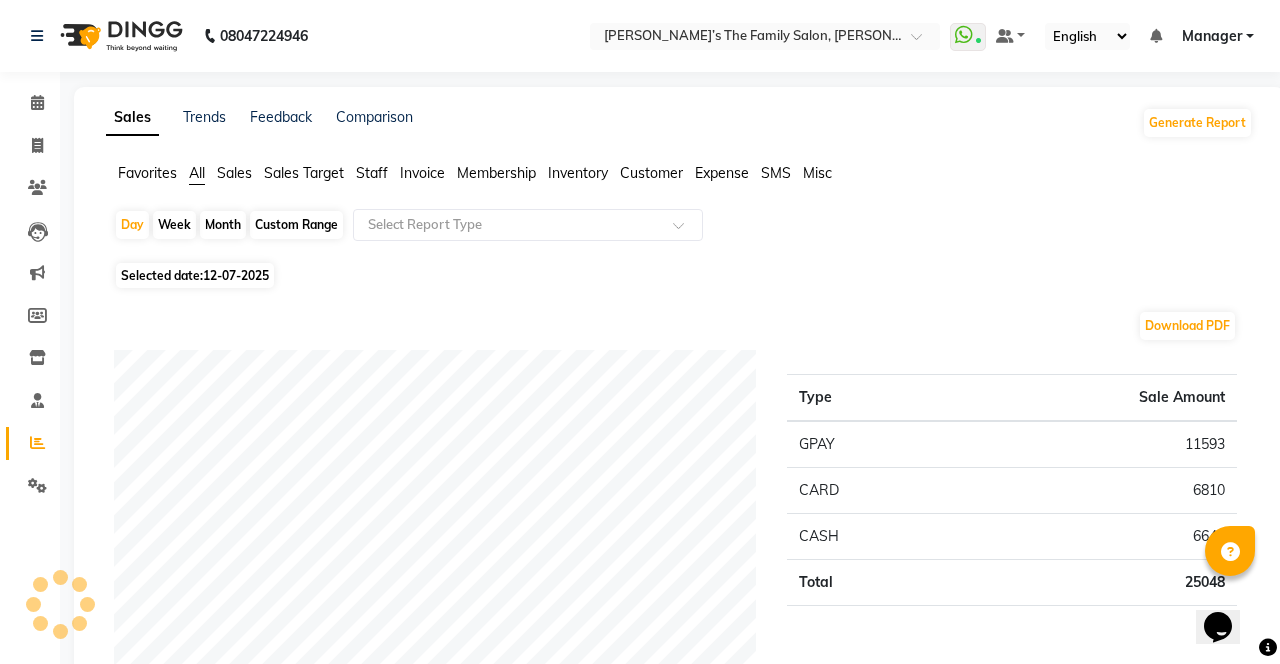 click on "Expense" 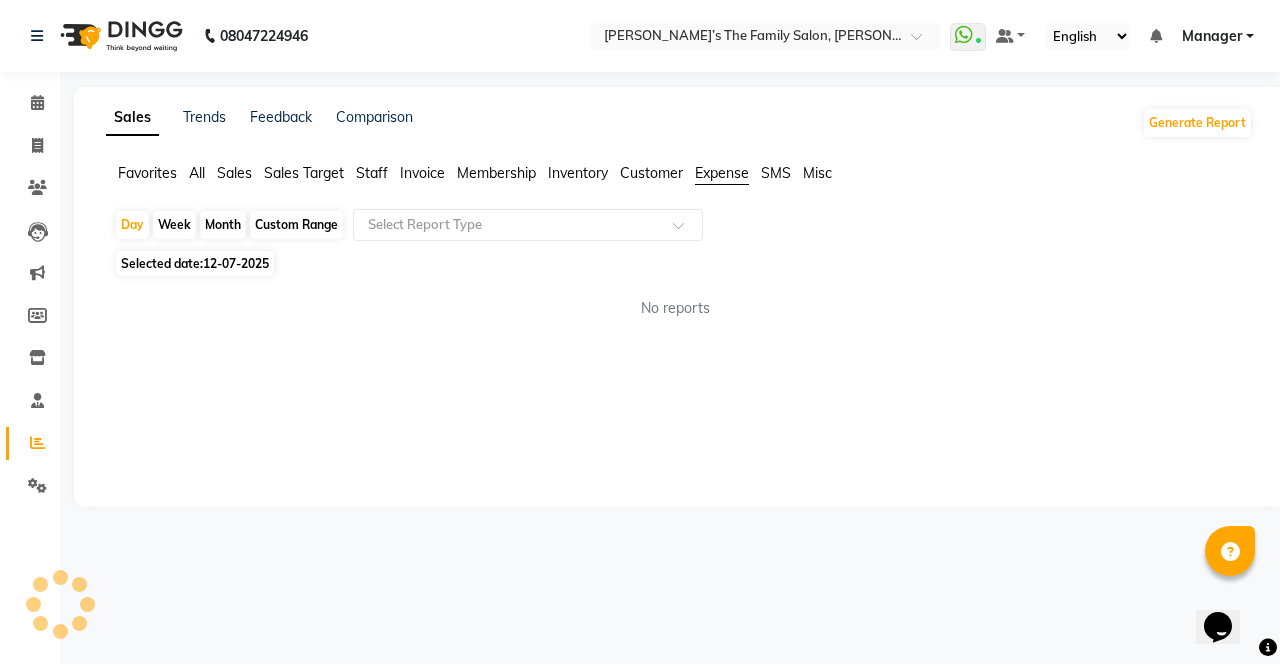 click 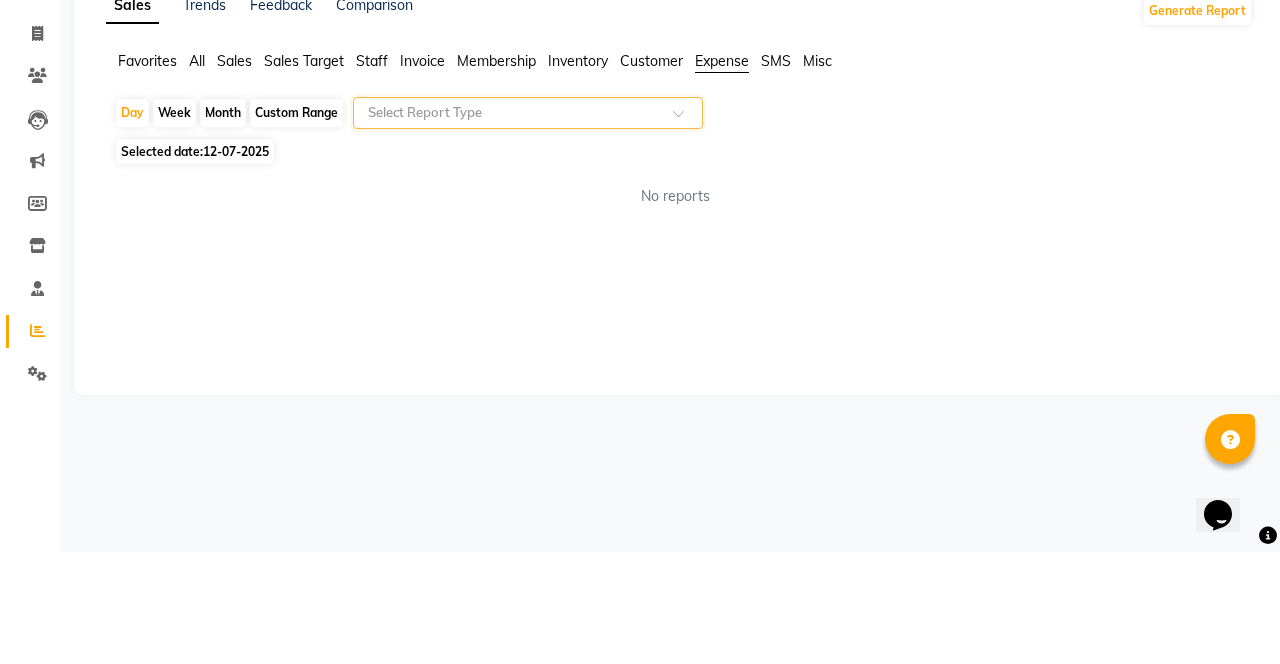 click 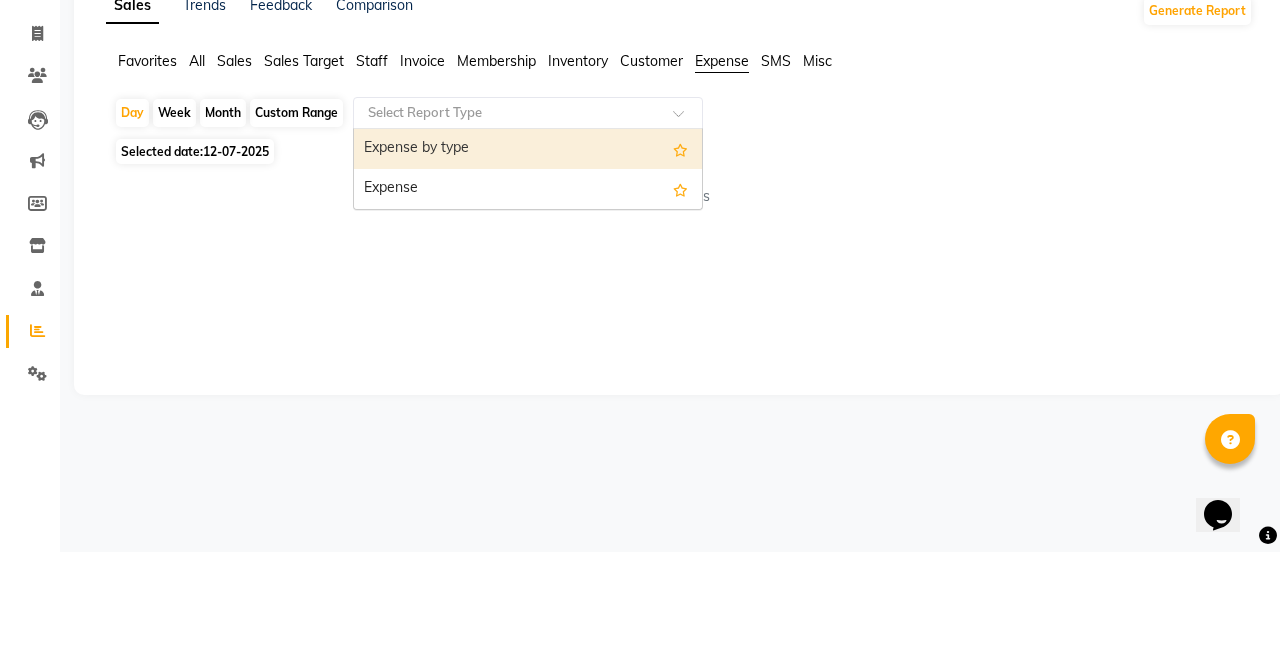 click on "Expense" at bounding box center (528, 301) 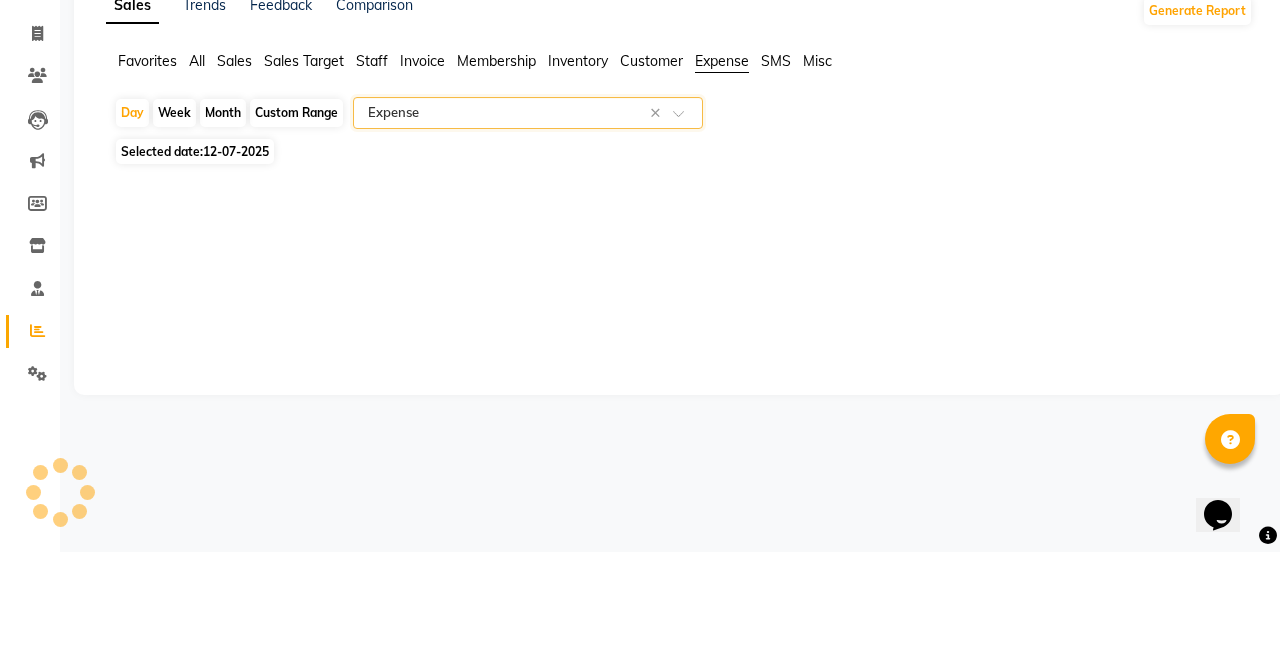 select on "full_report" 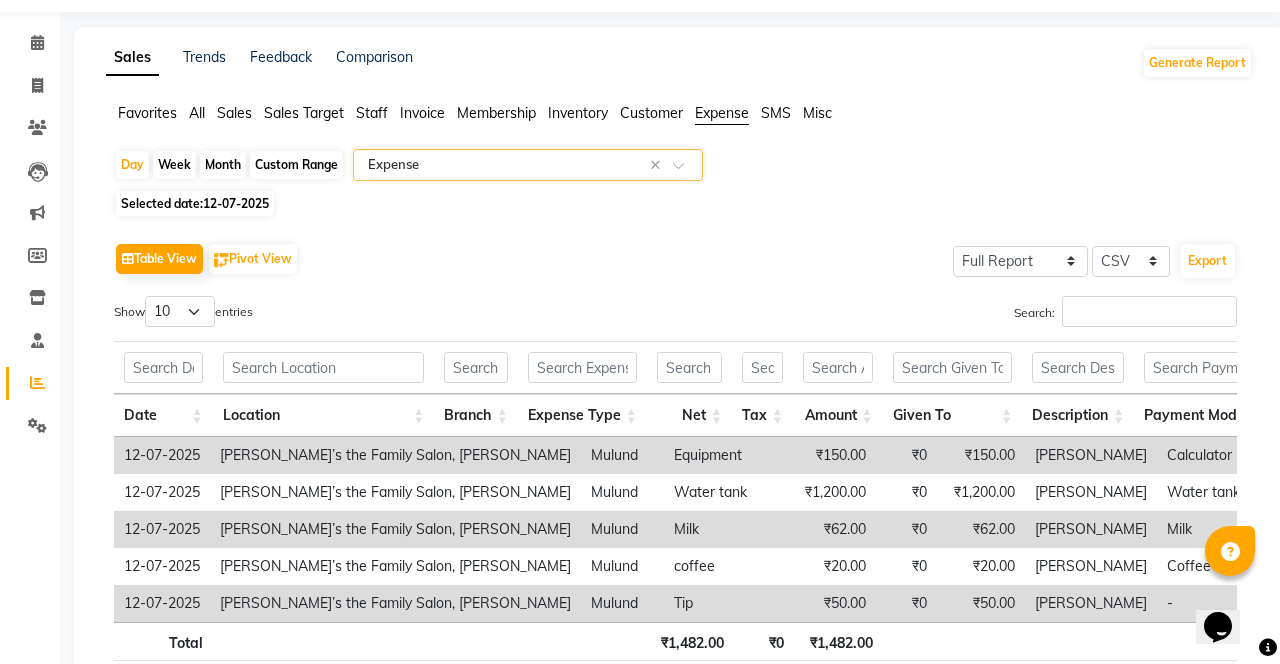 scroll, scrollTop: 0, scrollLeft: 0, axis: both 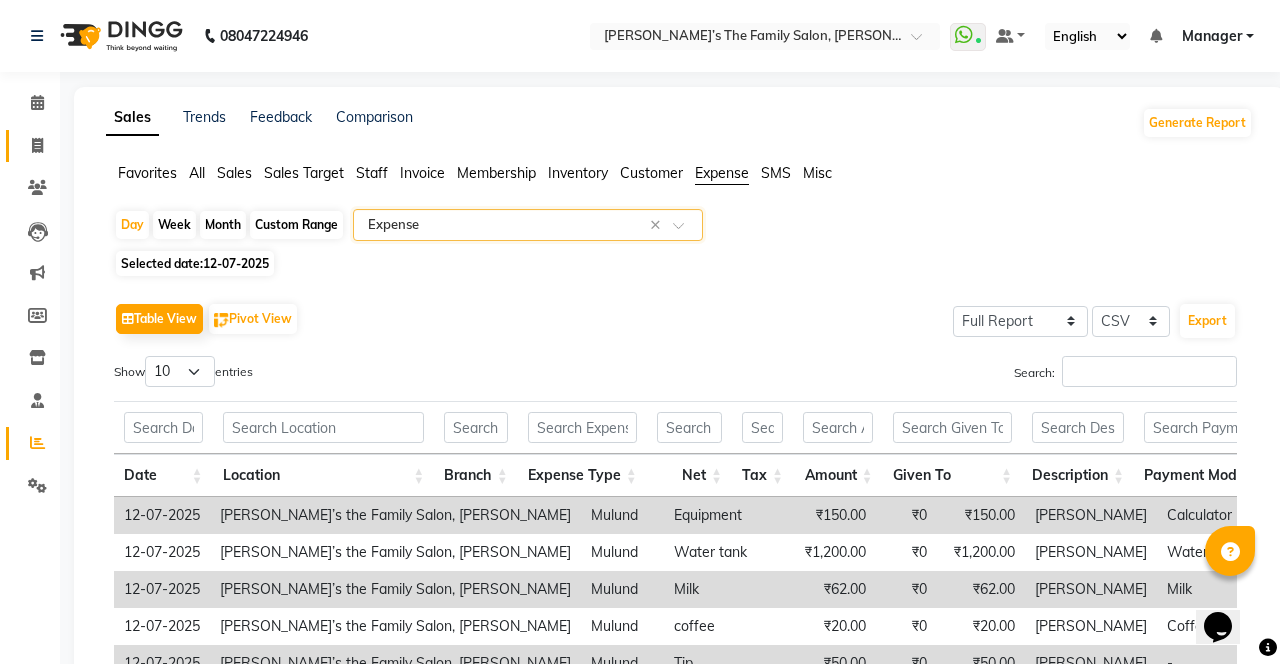 click on "Invoice" 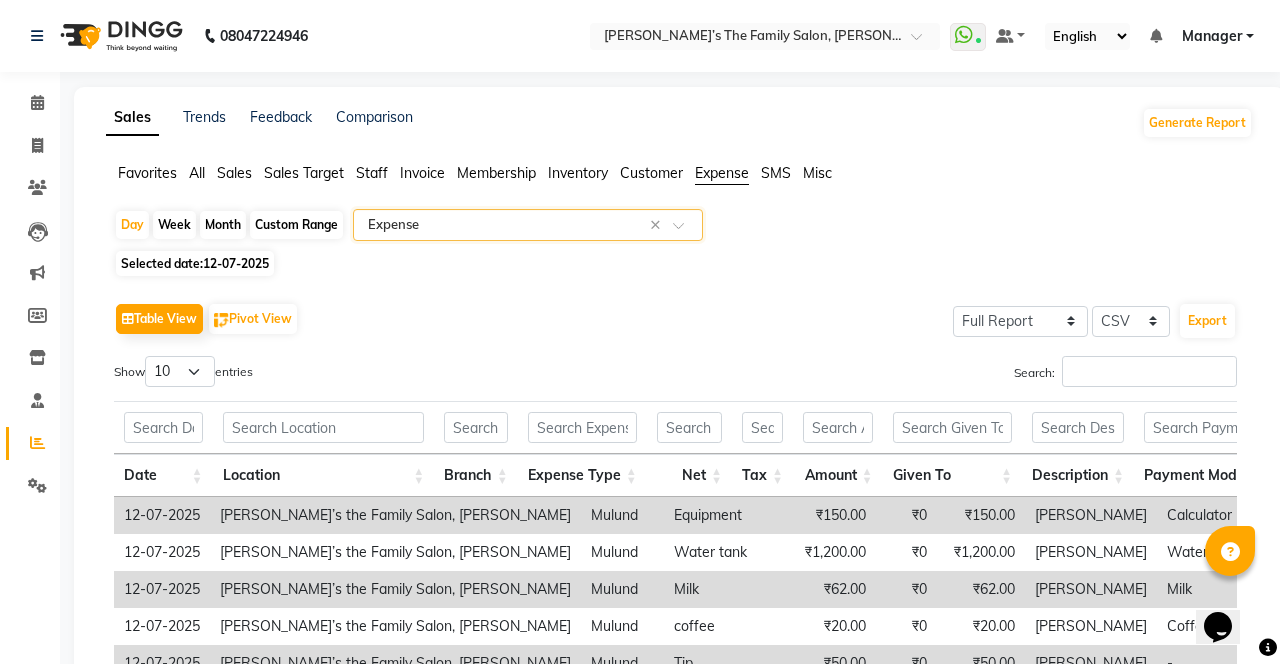 select on "service" 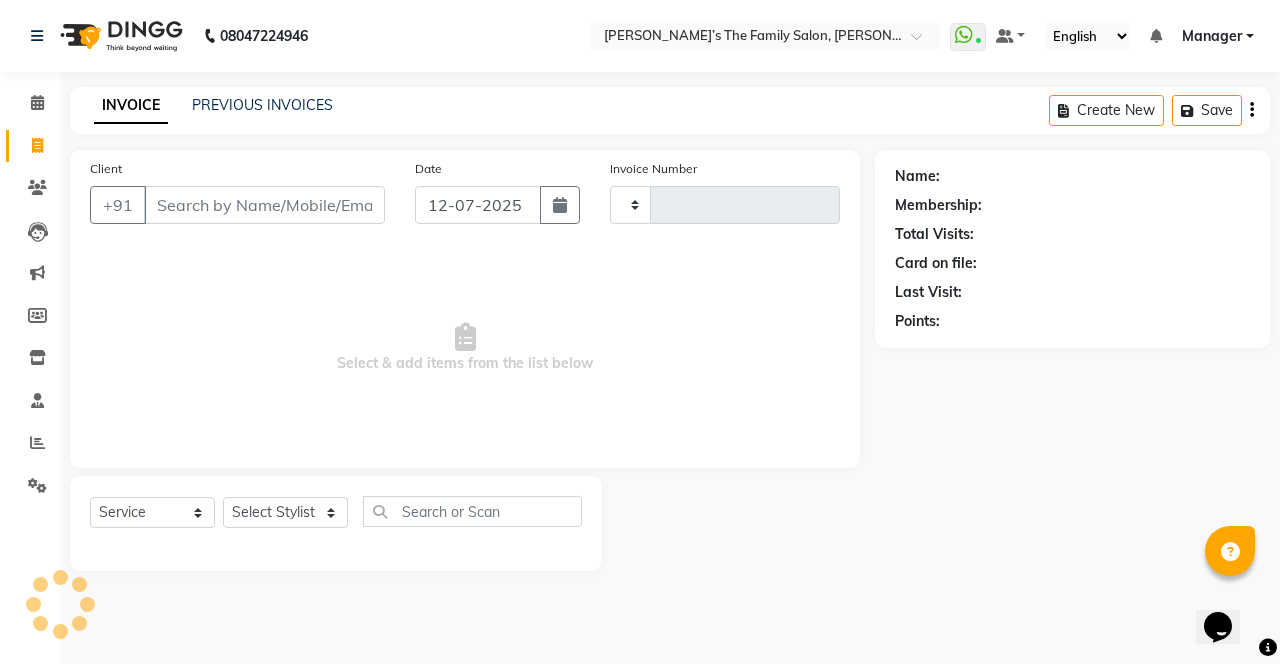 type on "2150" 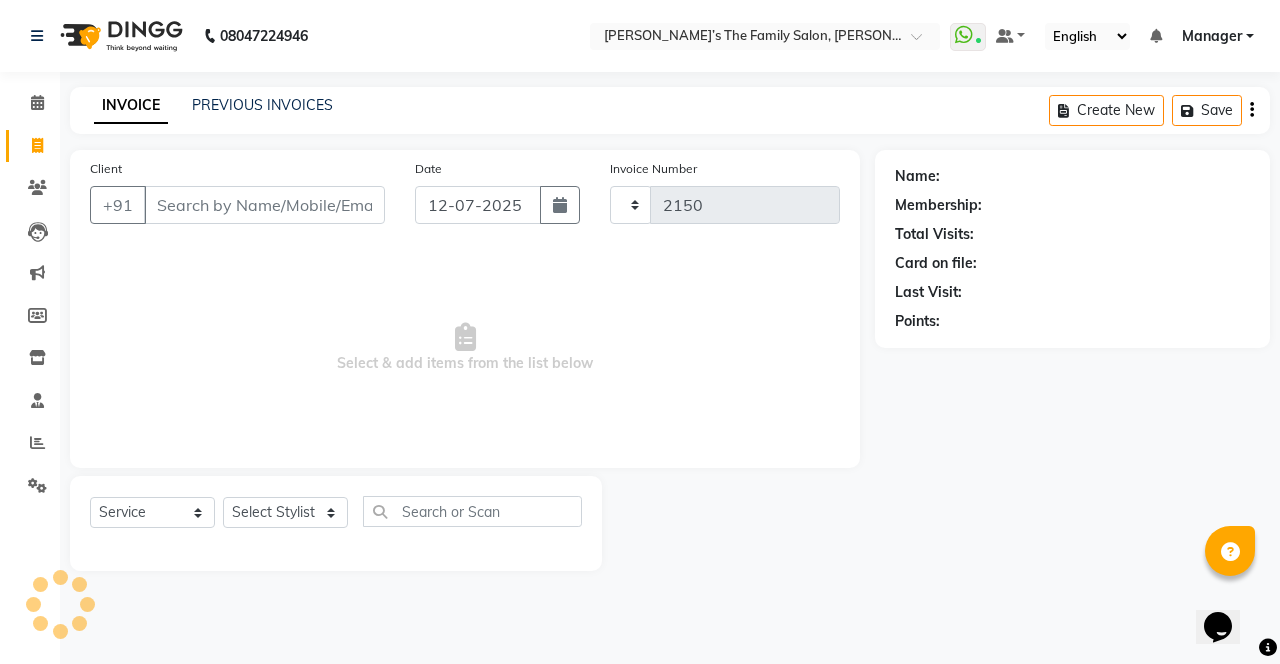 select on "8003" 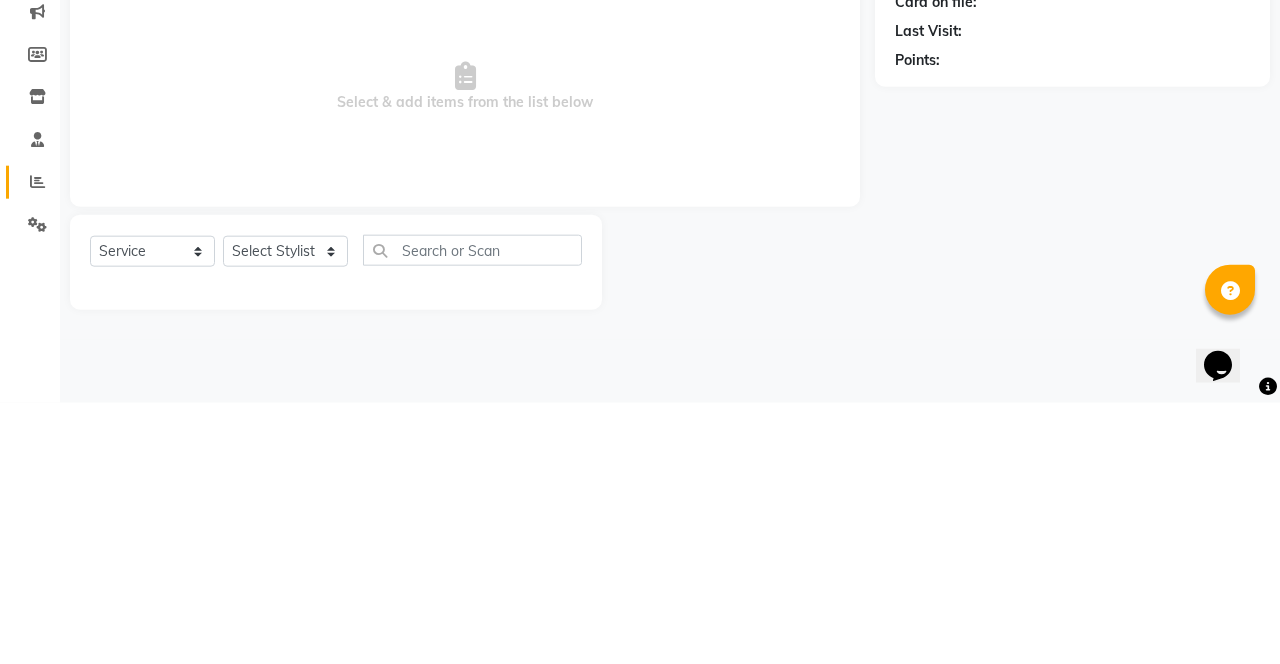 click 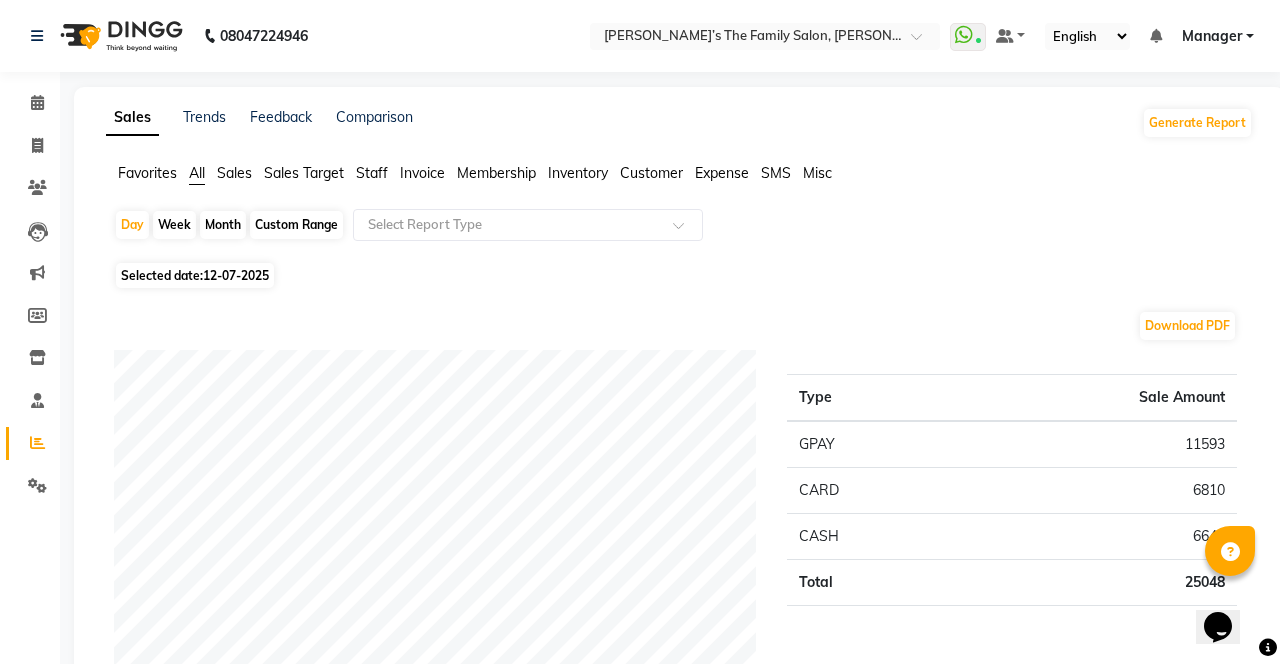 scroll, scrollTop: 25, scrollLeft: 0, axis: vertical 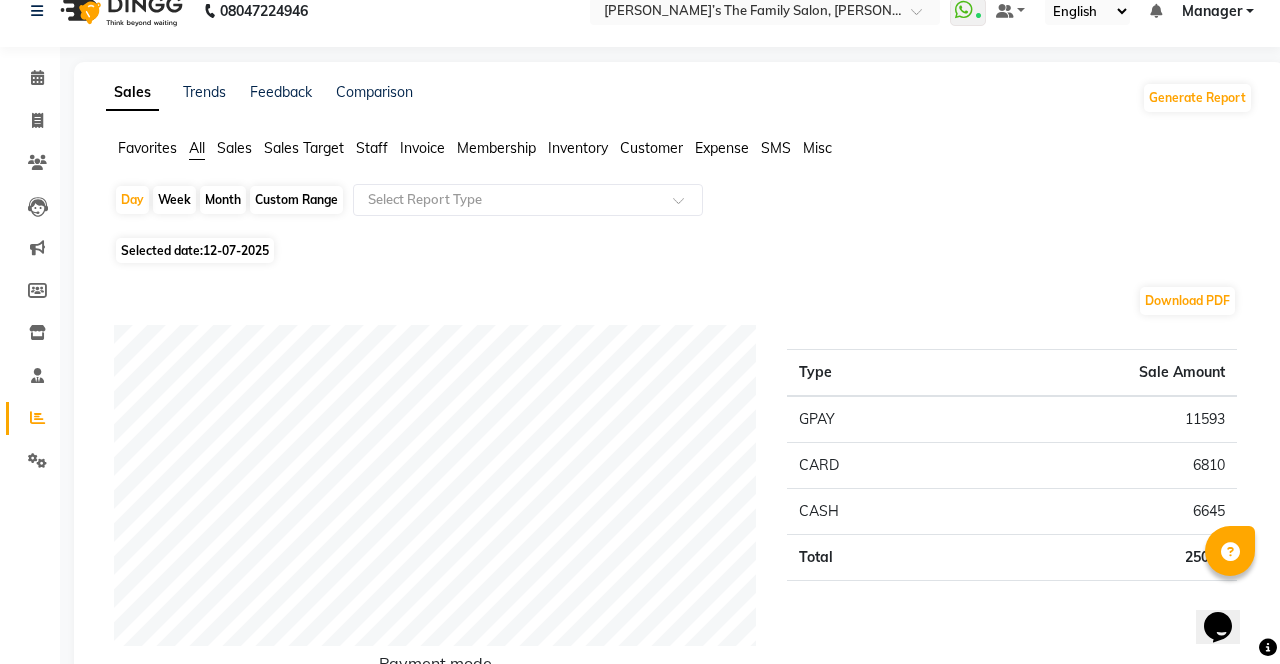 click 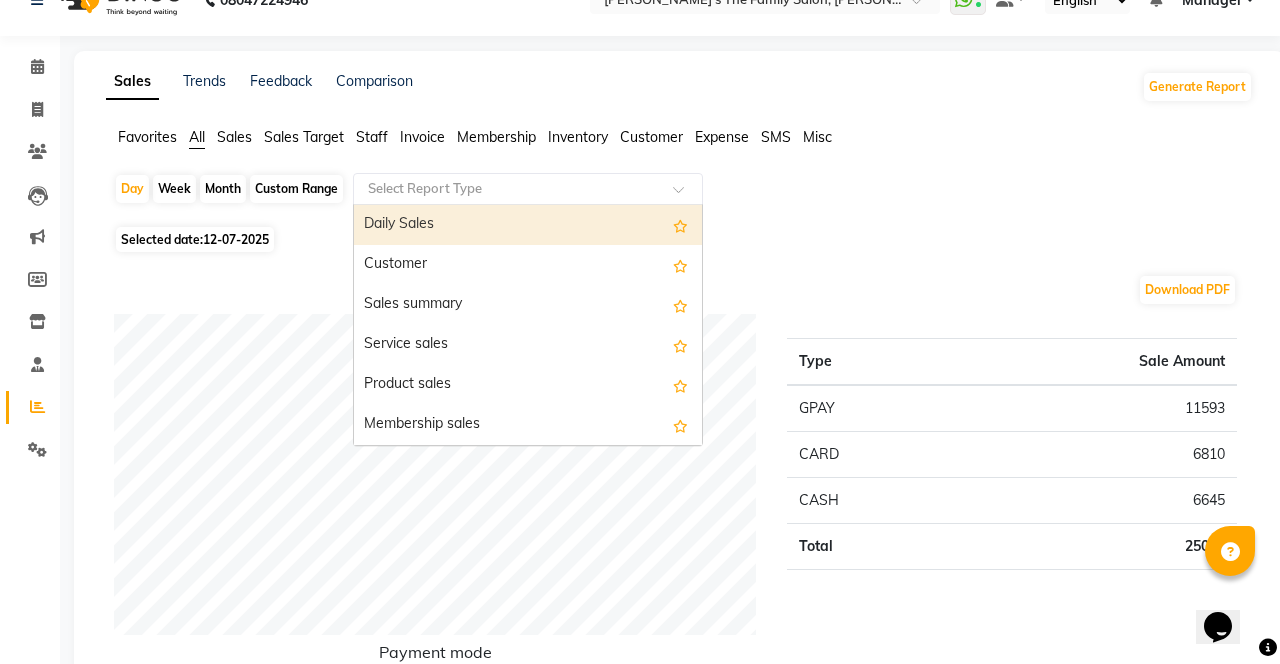 scroll, scrollTop: 73, scrollLeft: 0, axis: vertical 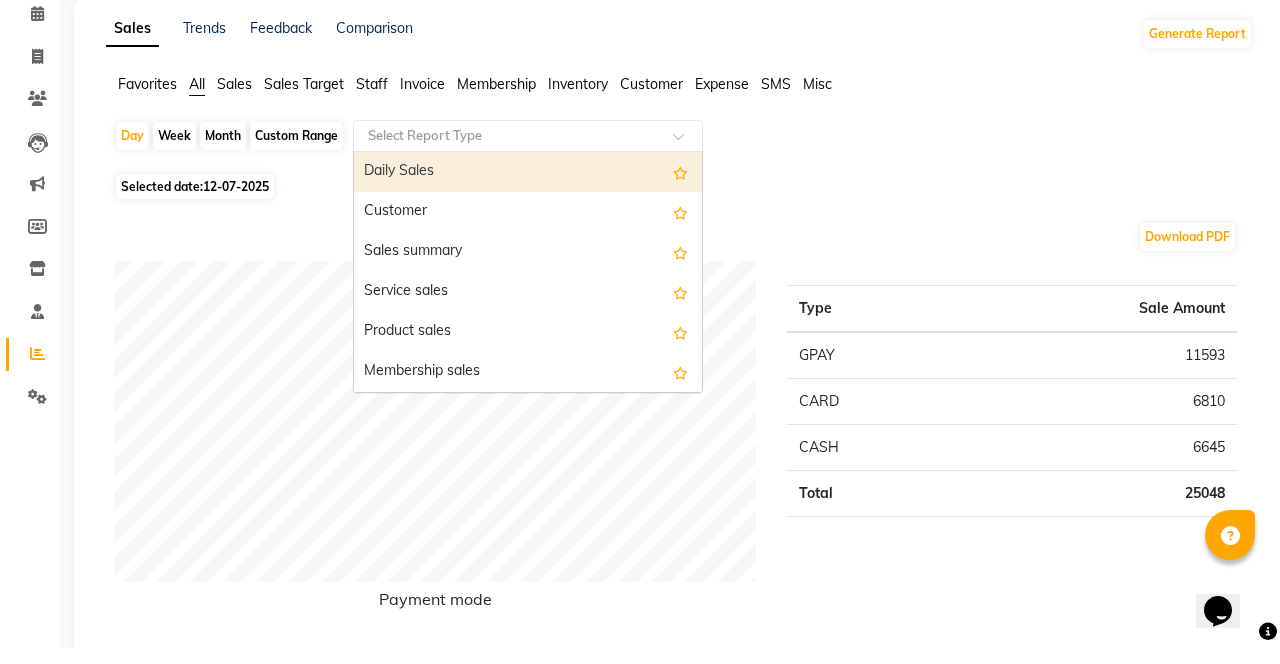 click on "Sales summary" at bounding box center [528, 268] 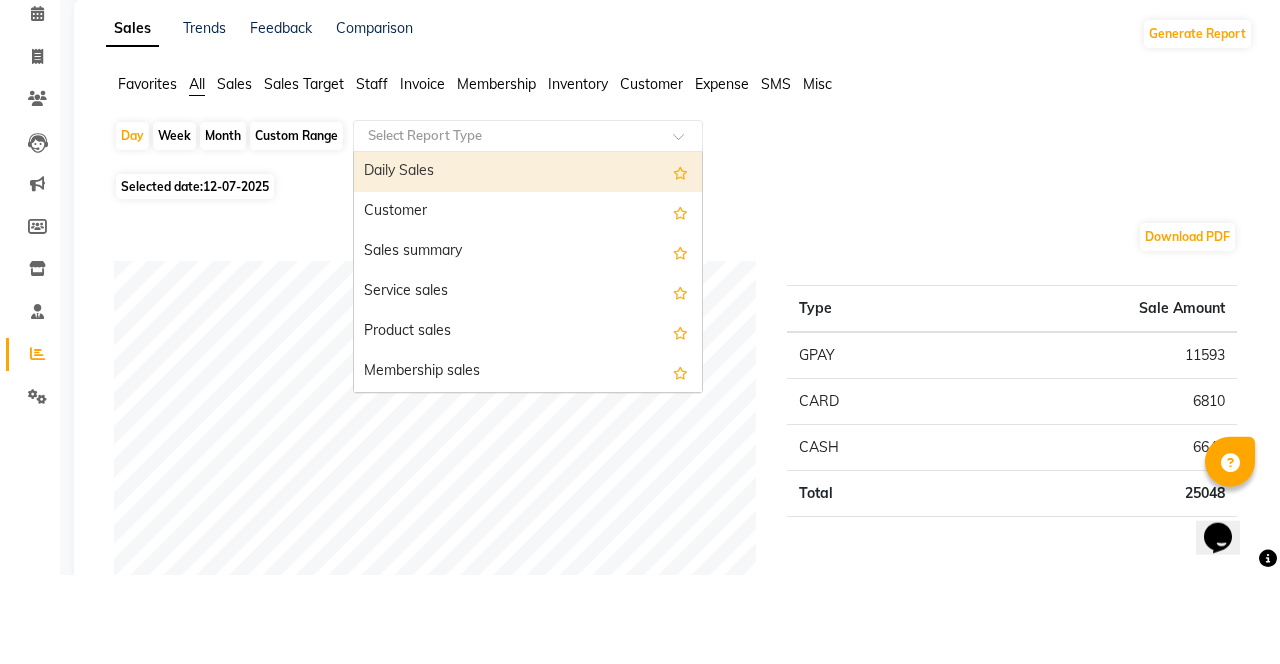 select on "full_report" 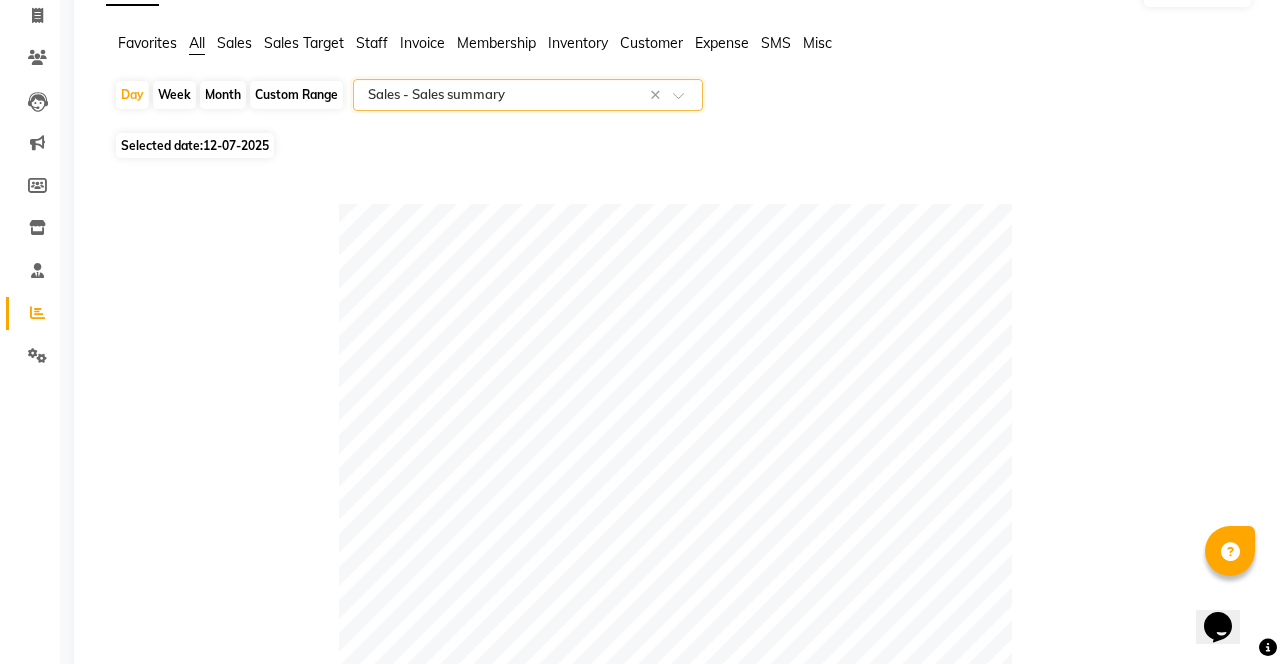 scroll, scrollTop: 0, scrollLeft: 0, axis: both 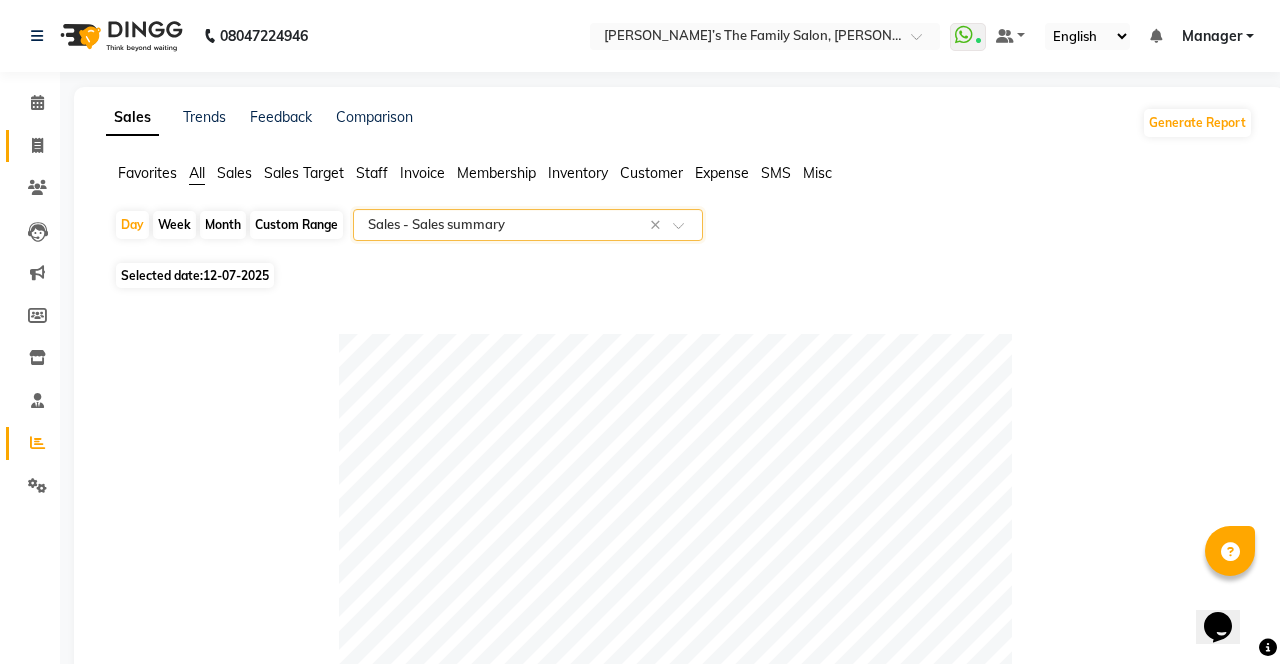click 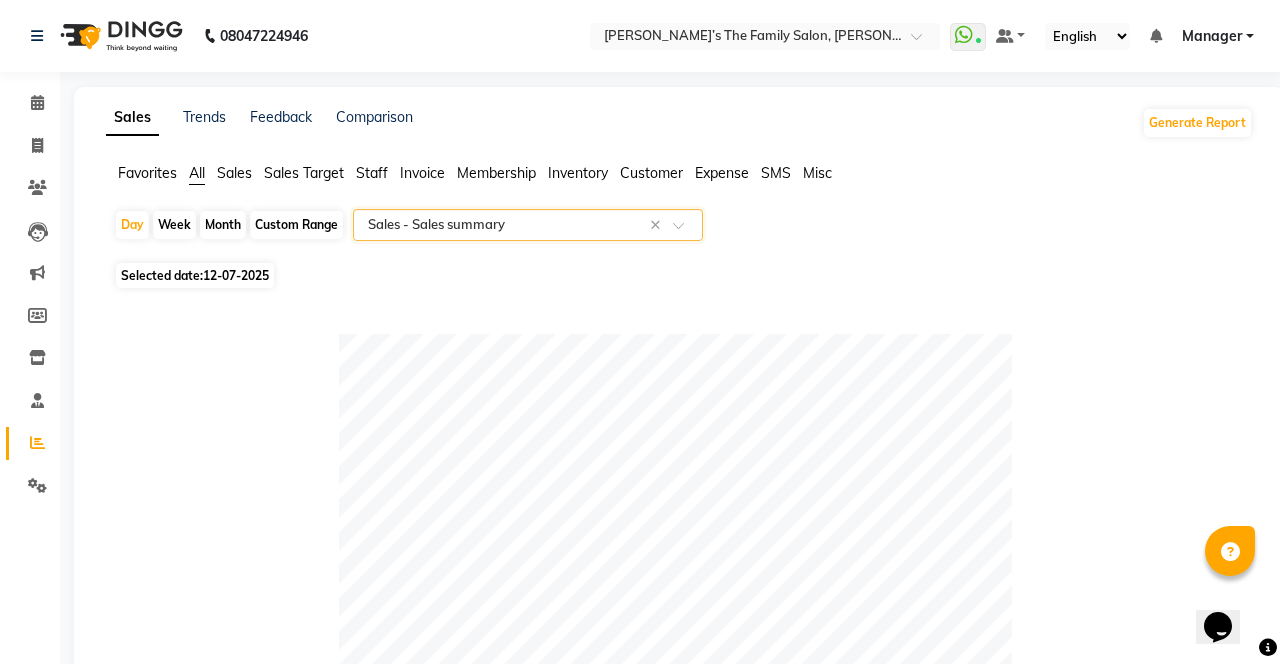 select on "service" 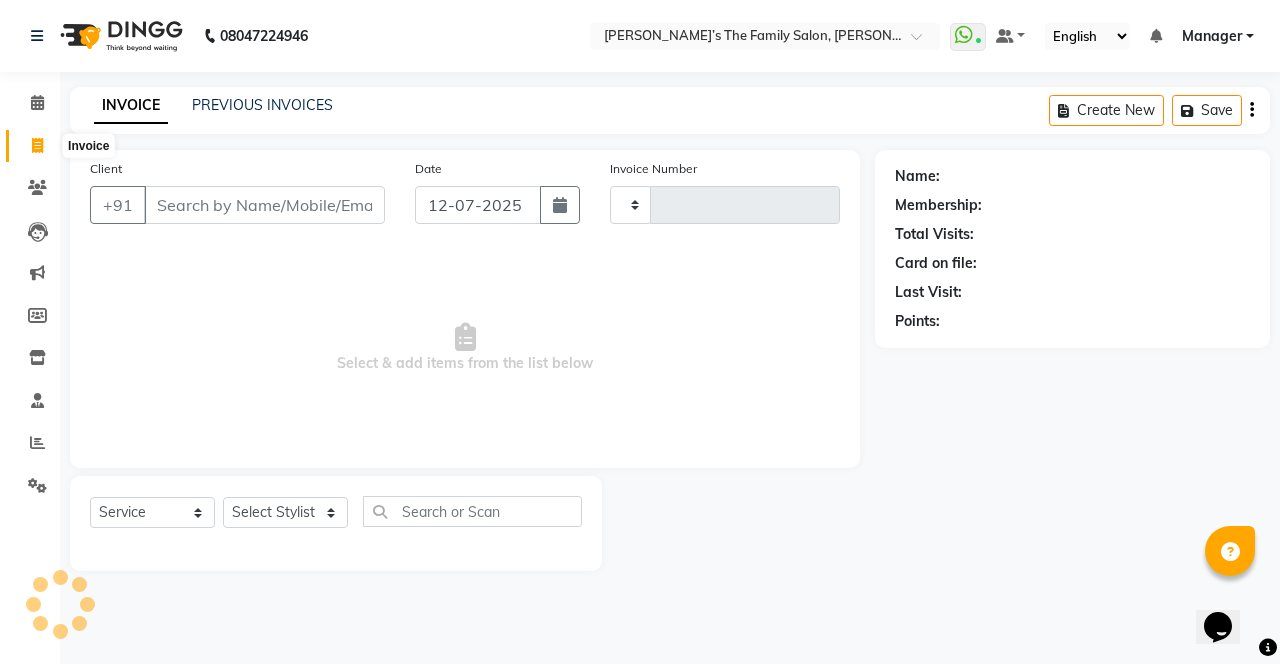 type on "2150" 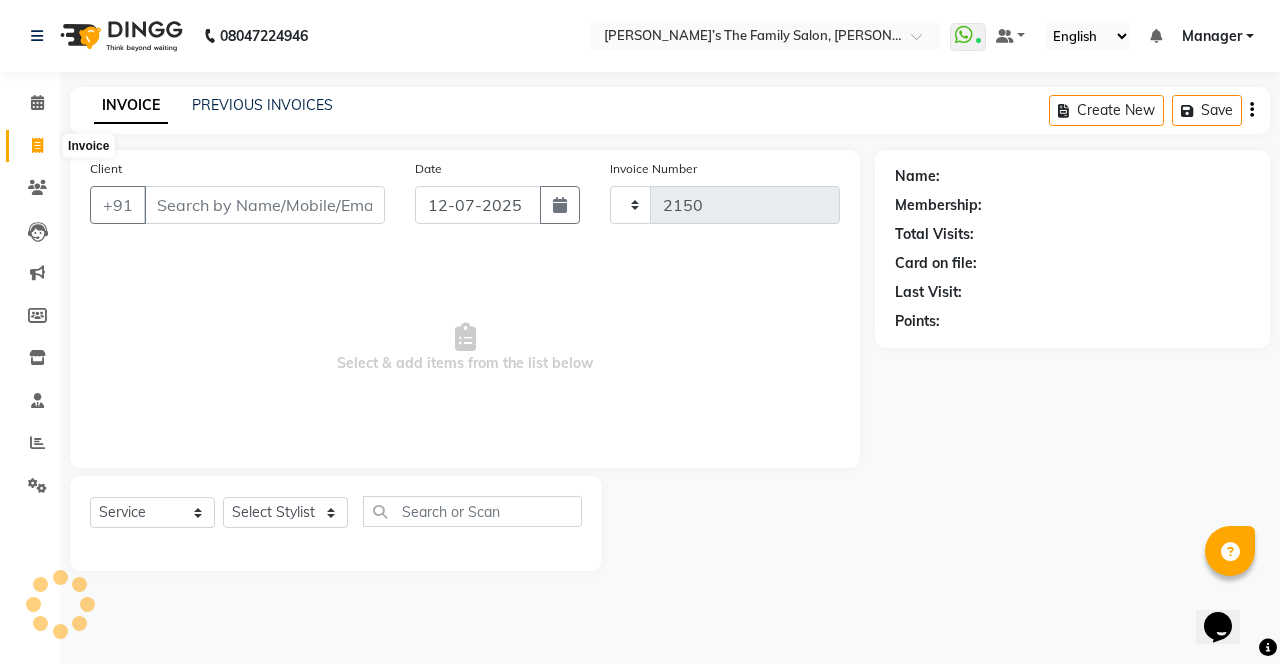 select on "8003" 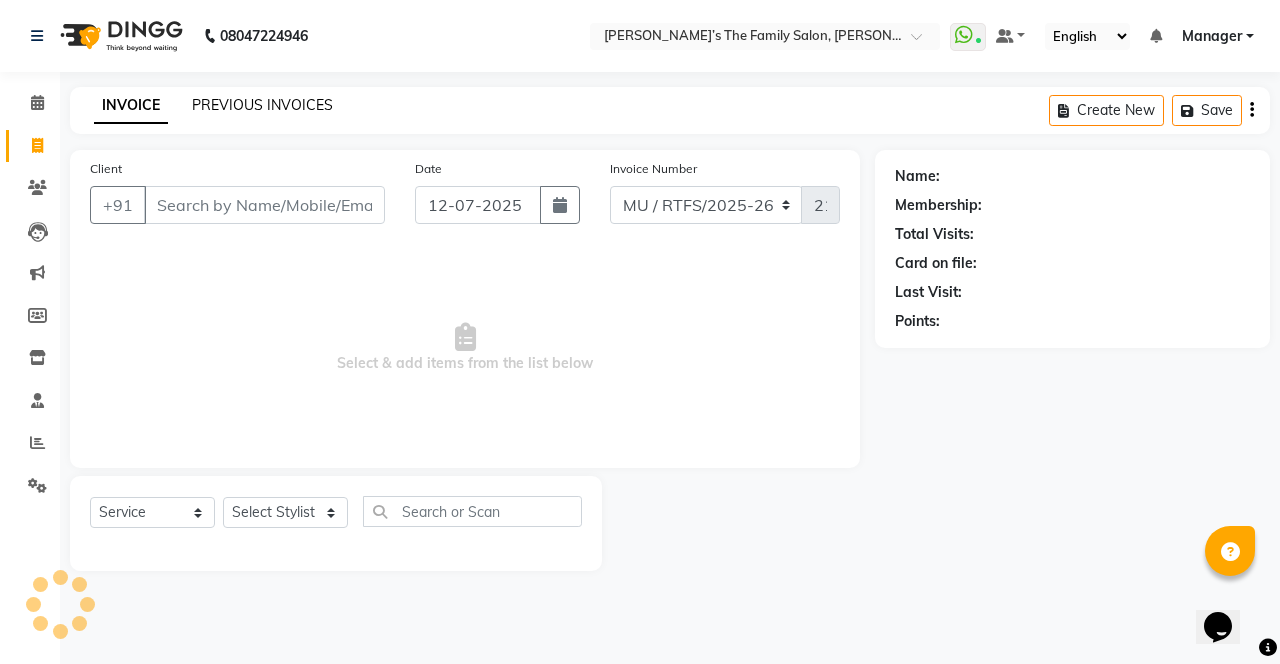 click on "PREVIOUS INVOICES" 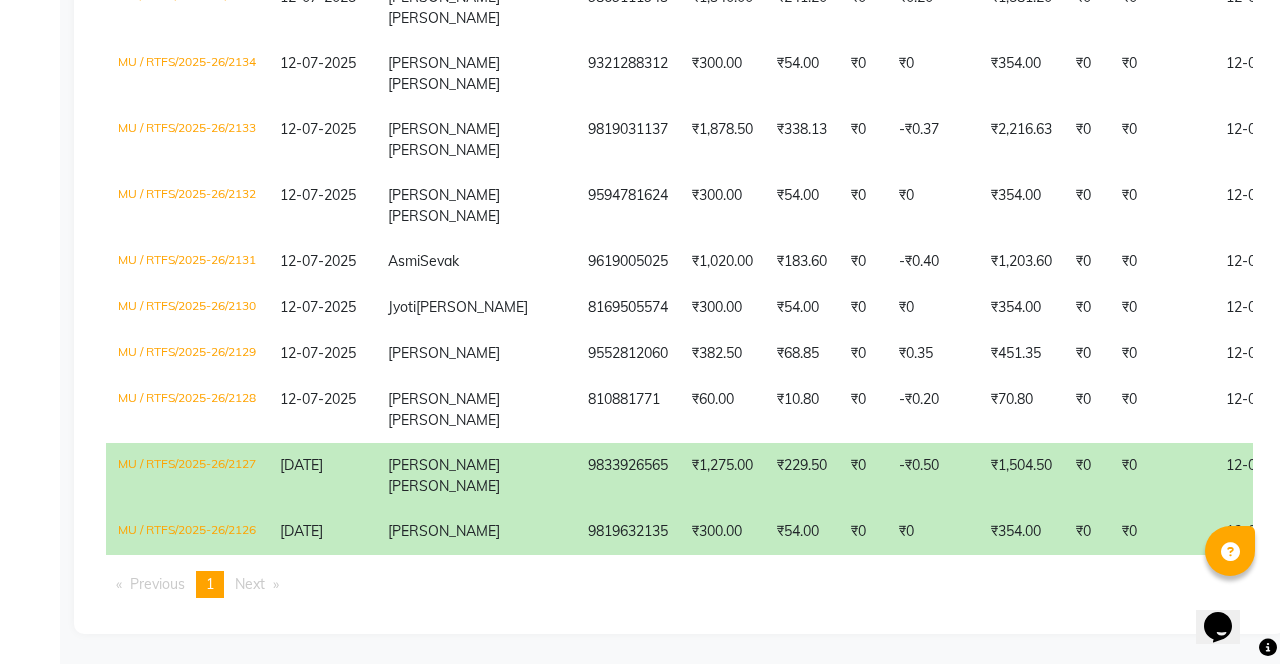 scroll, scrollTop: 1231, scrollLeft: 0, axis: vertical 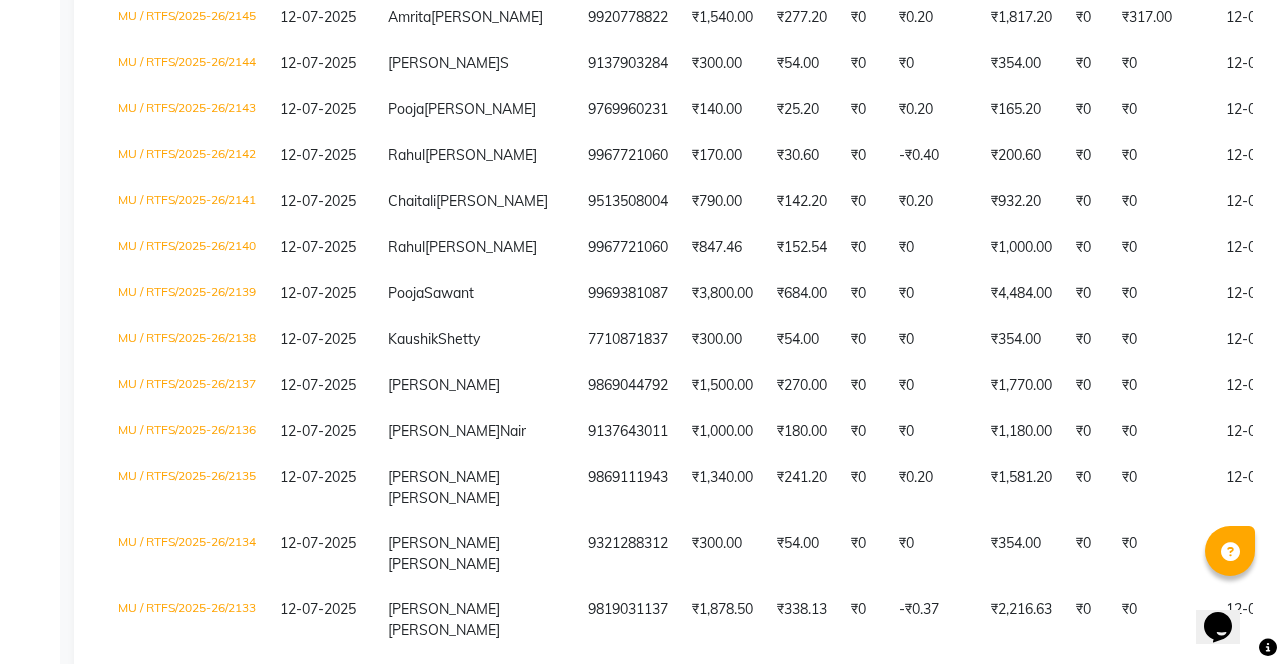 click on "₹3,800.00" 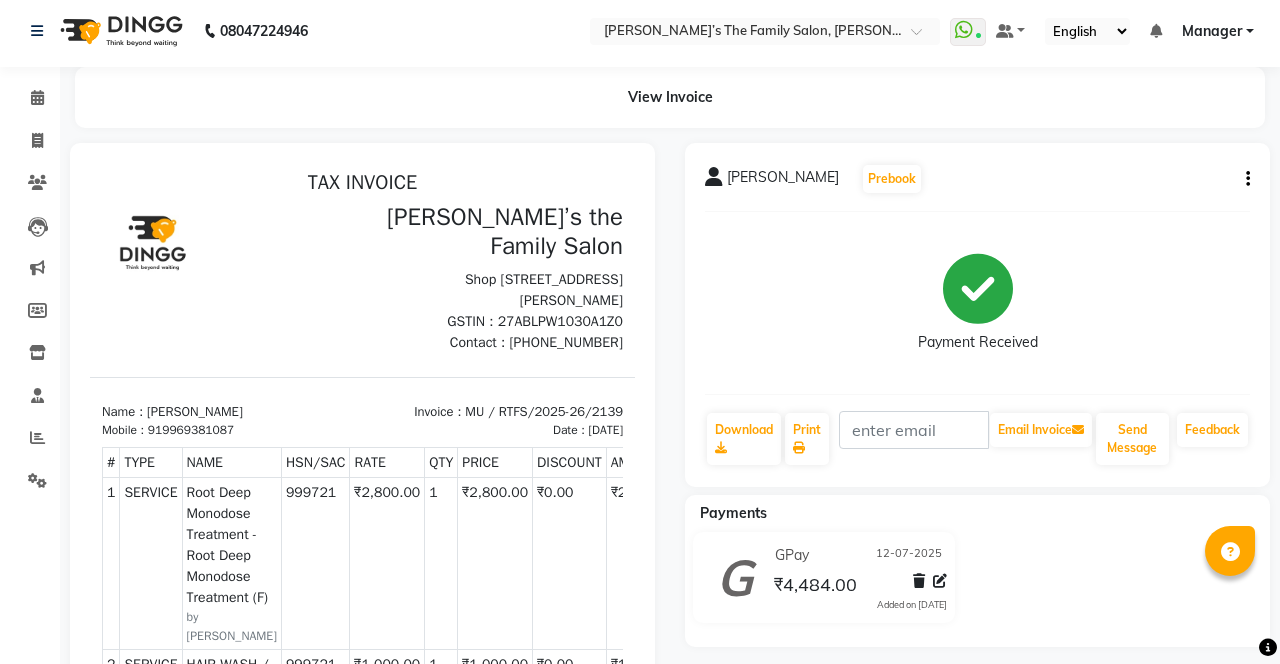 scroll, scrollTop: 176, scrollLeft: 0, axis: vertical 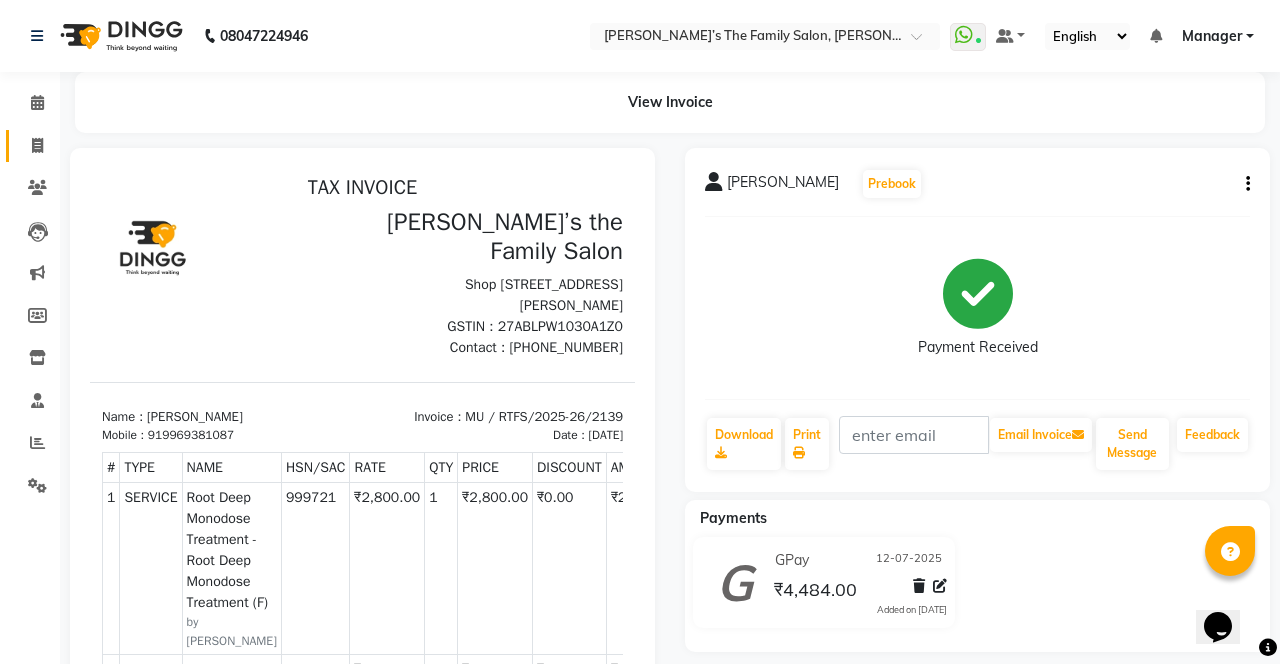 click 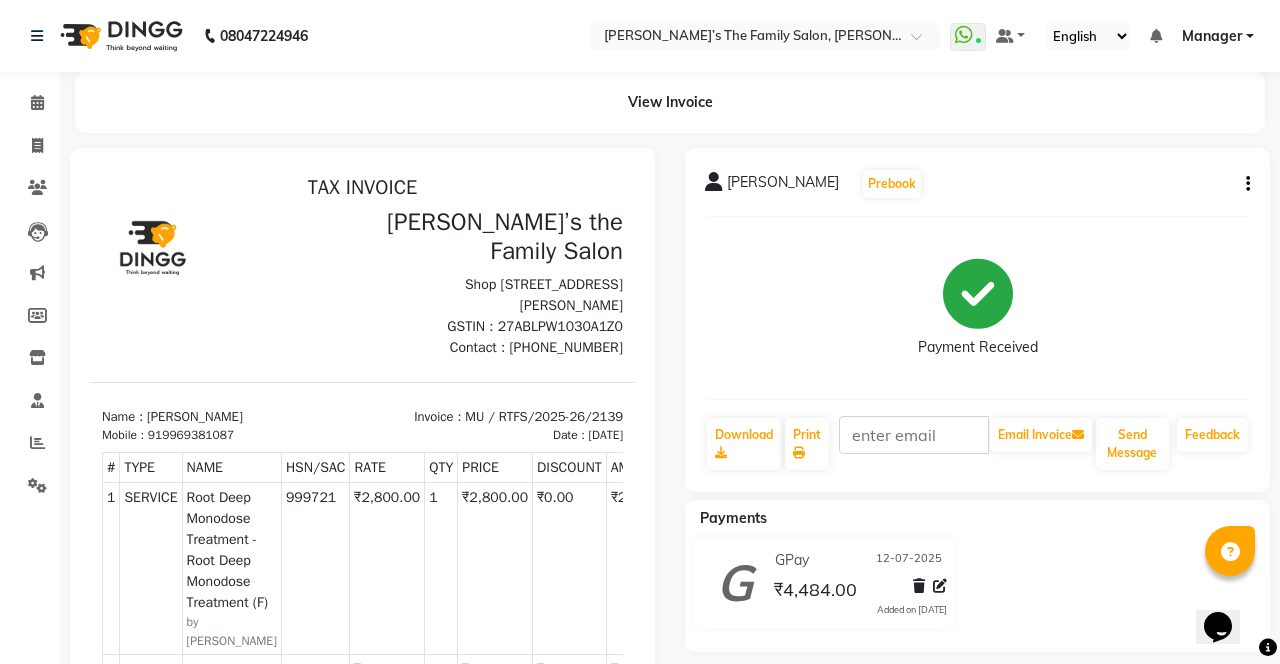 select on "service" 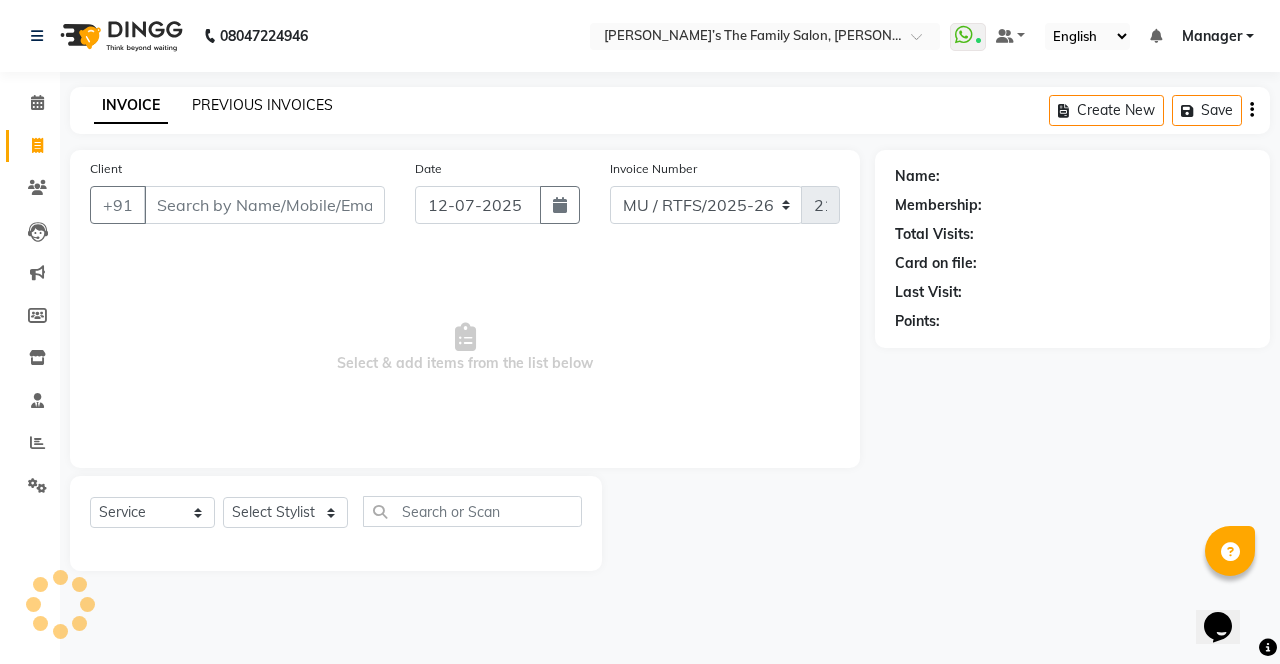 click on "PREVIOUS INVOICES" 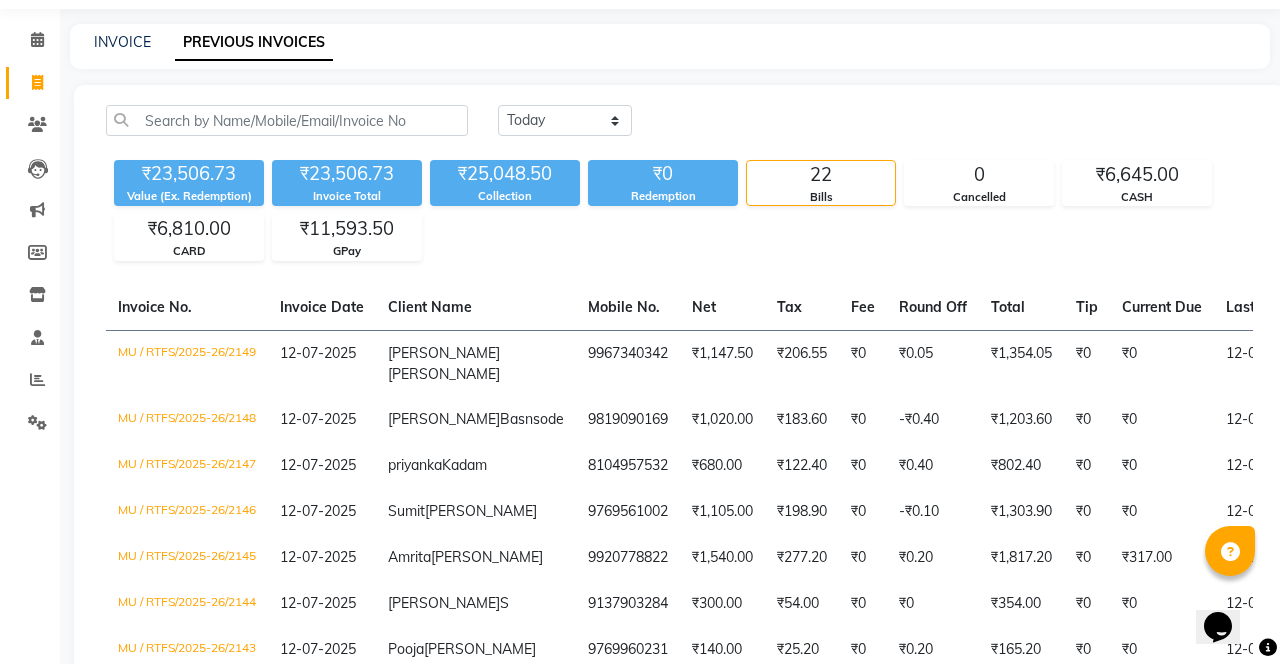 scroll, scrollTop: 67, scrollLeft: 0, axis: vertical 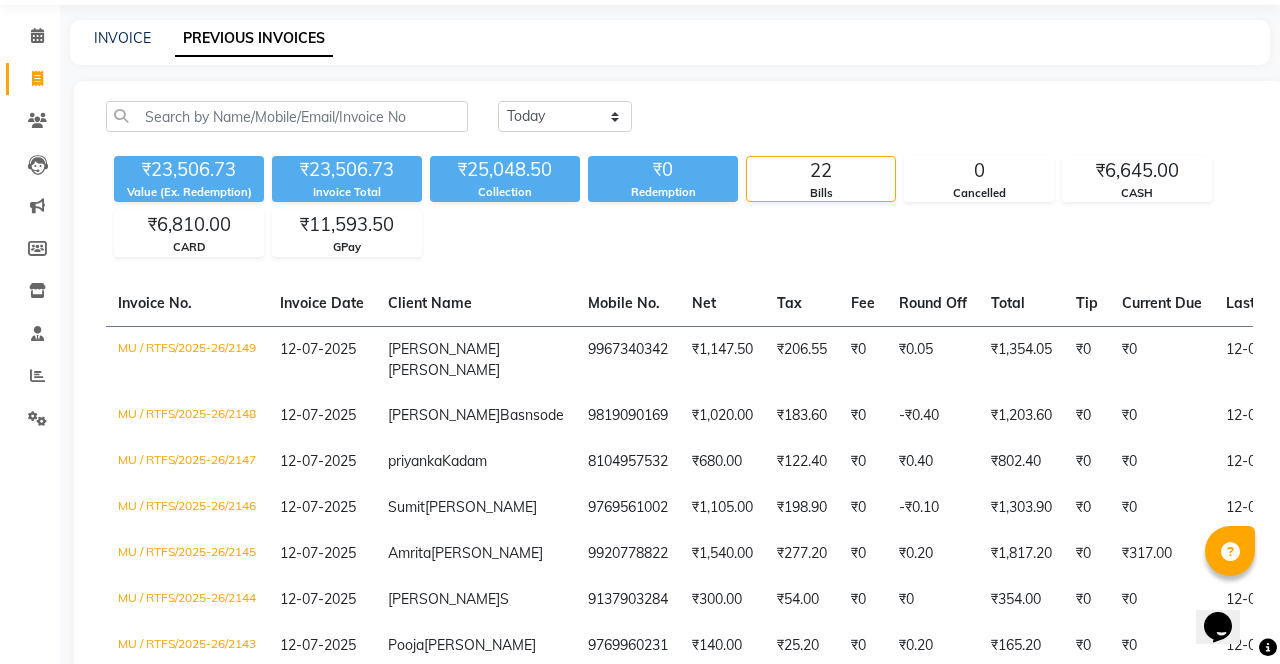 click on "₹1,147.50" 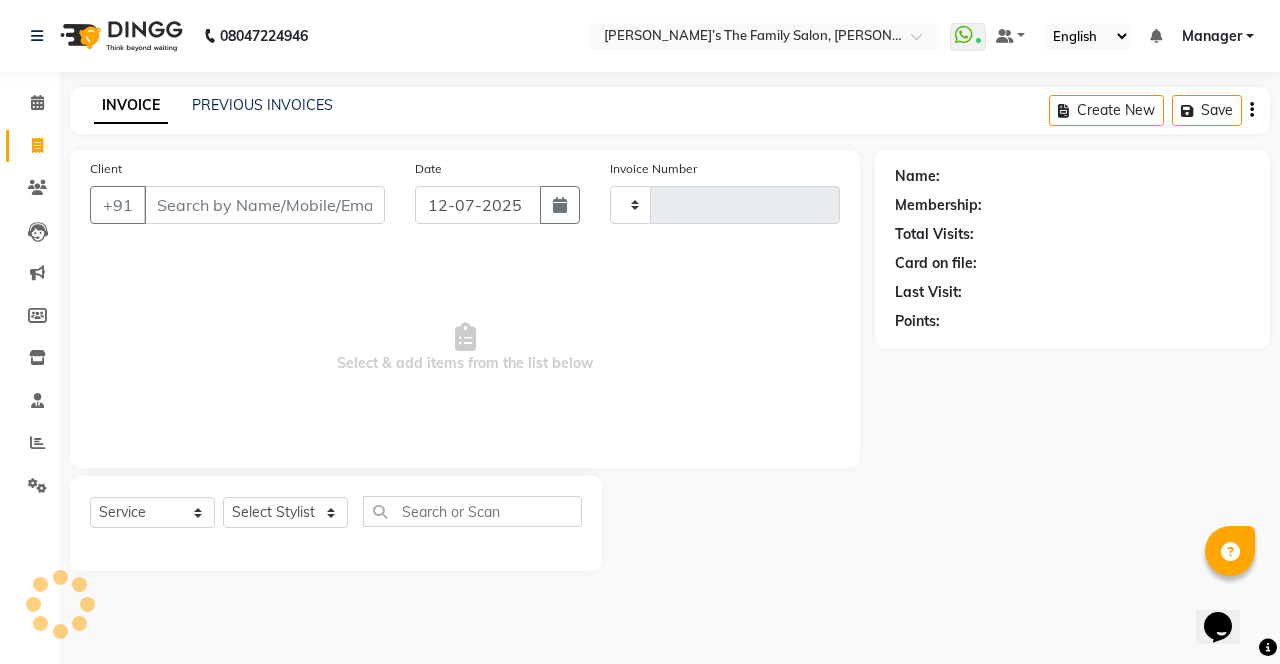 scroll, scrollTop: 0, scrollLeft: 0, axis: both 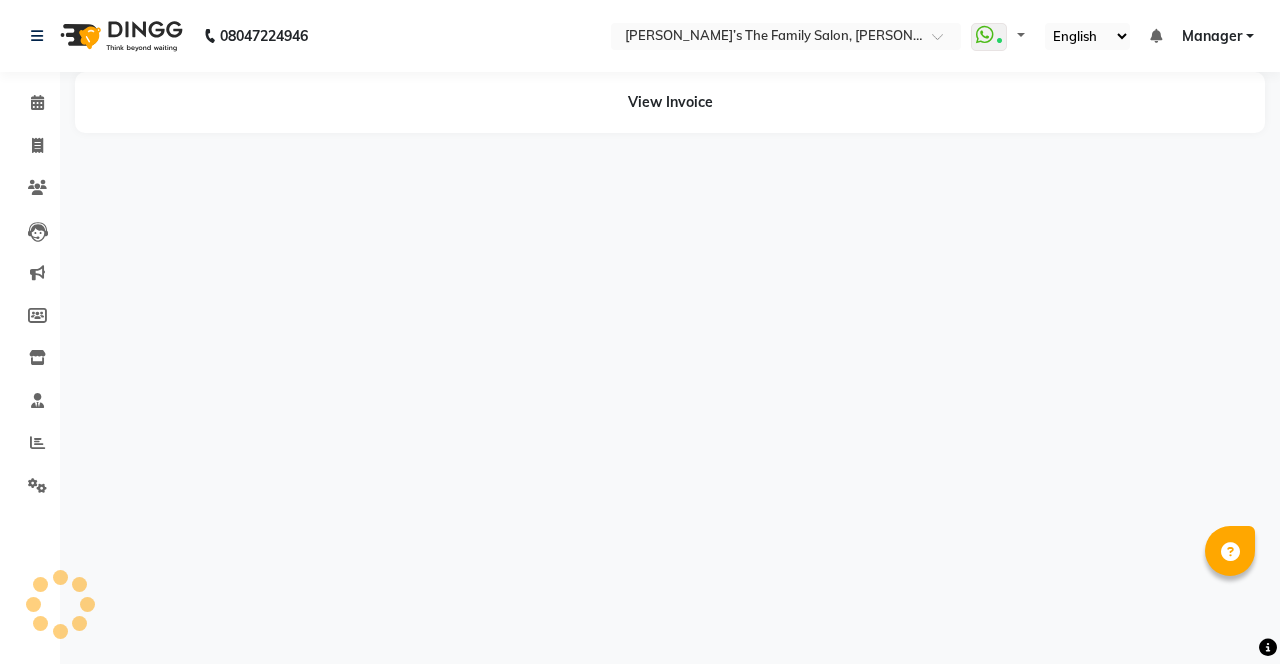 select on "en" 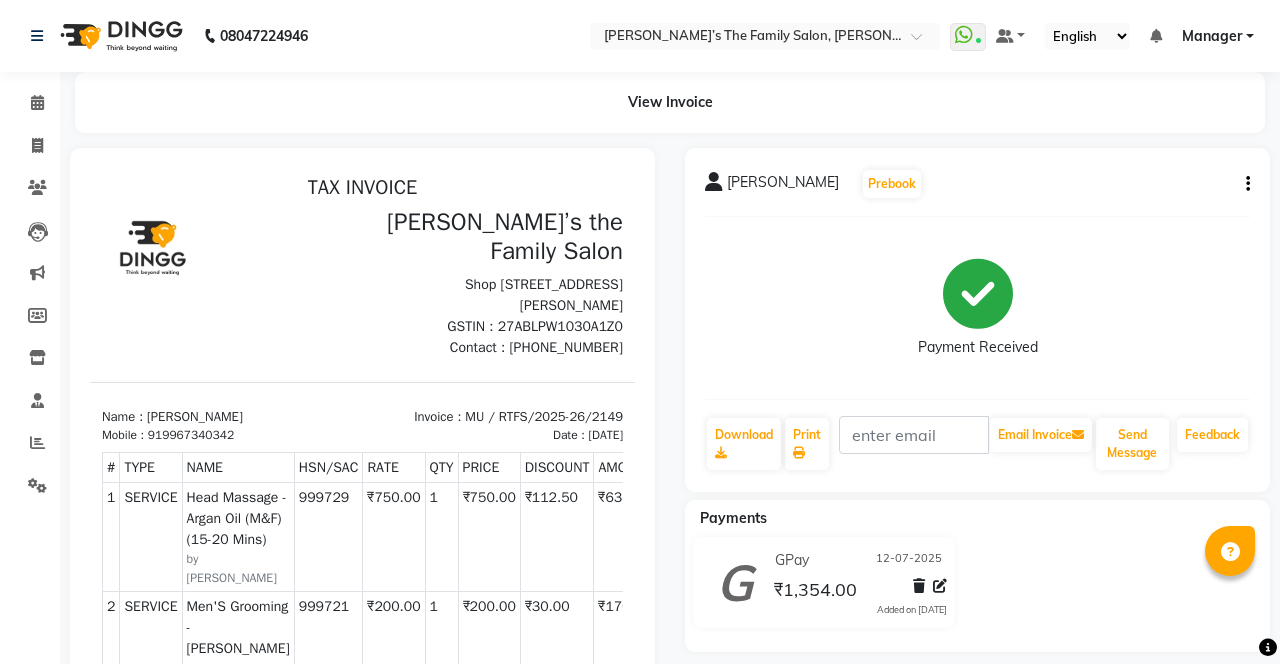 scroll, scrollTop: 0, scrollLeft: 0, axis: both 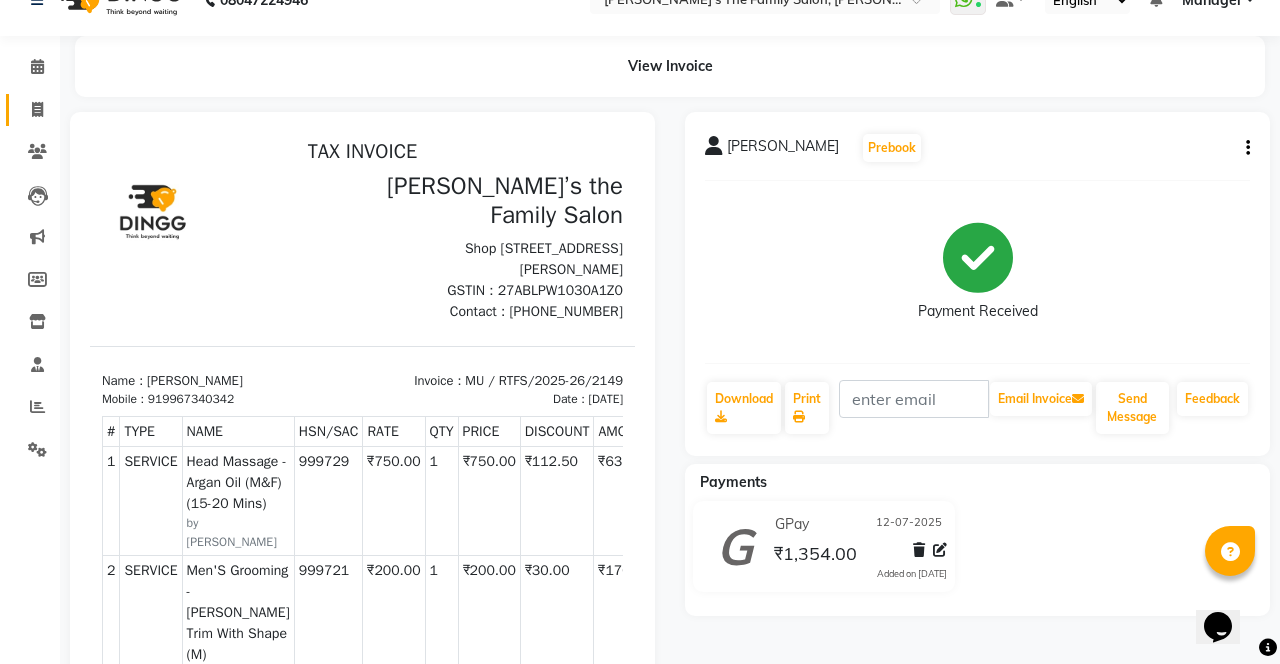 click on "Invoice" 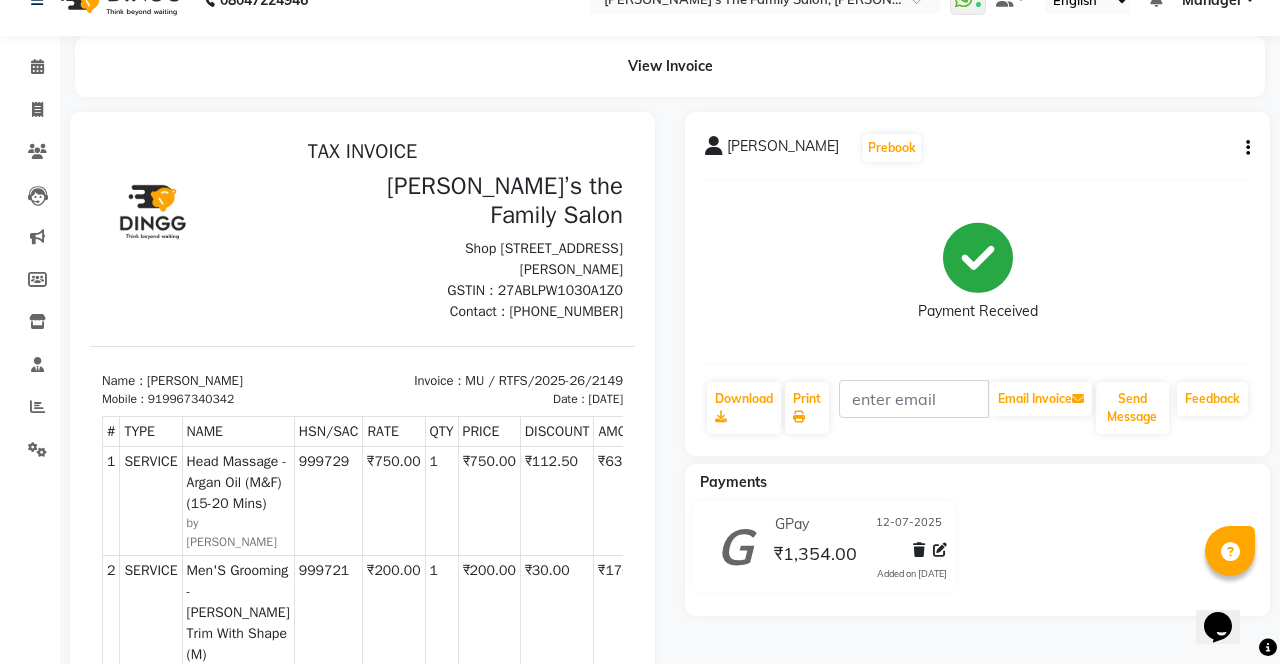 select on "service" 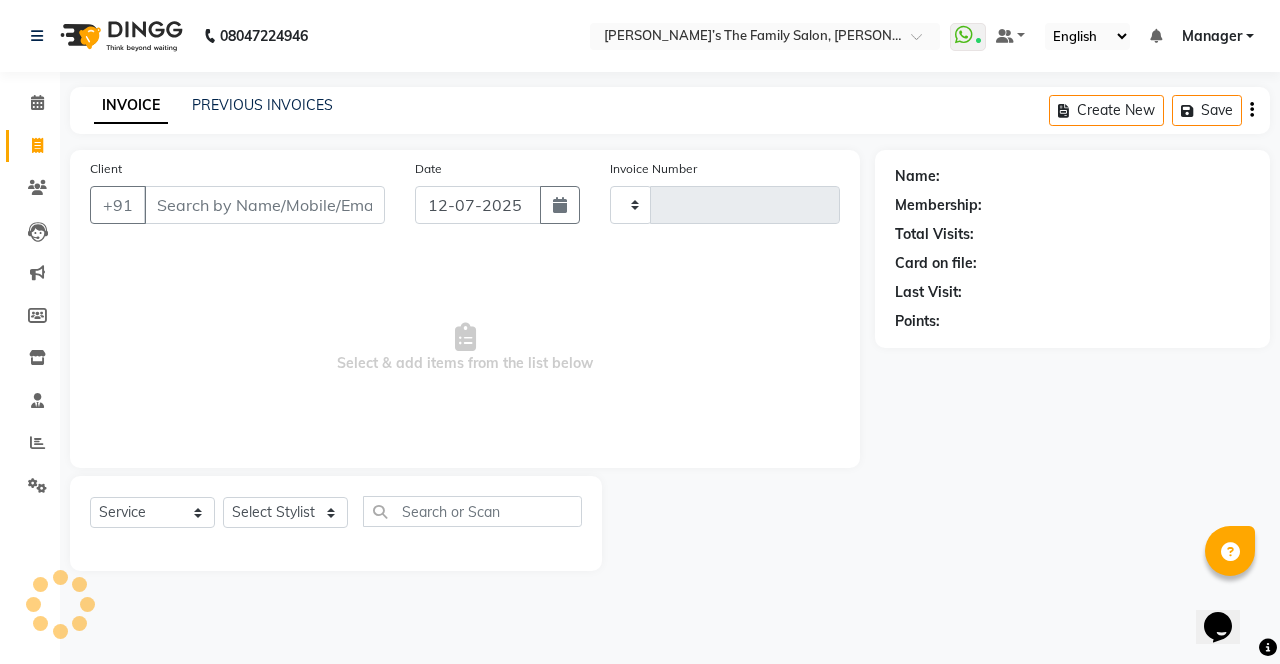 scroll, scrollTop: 0, scrollLeft: 0, axis: both 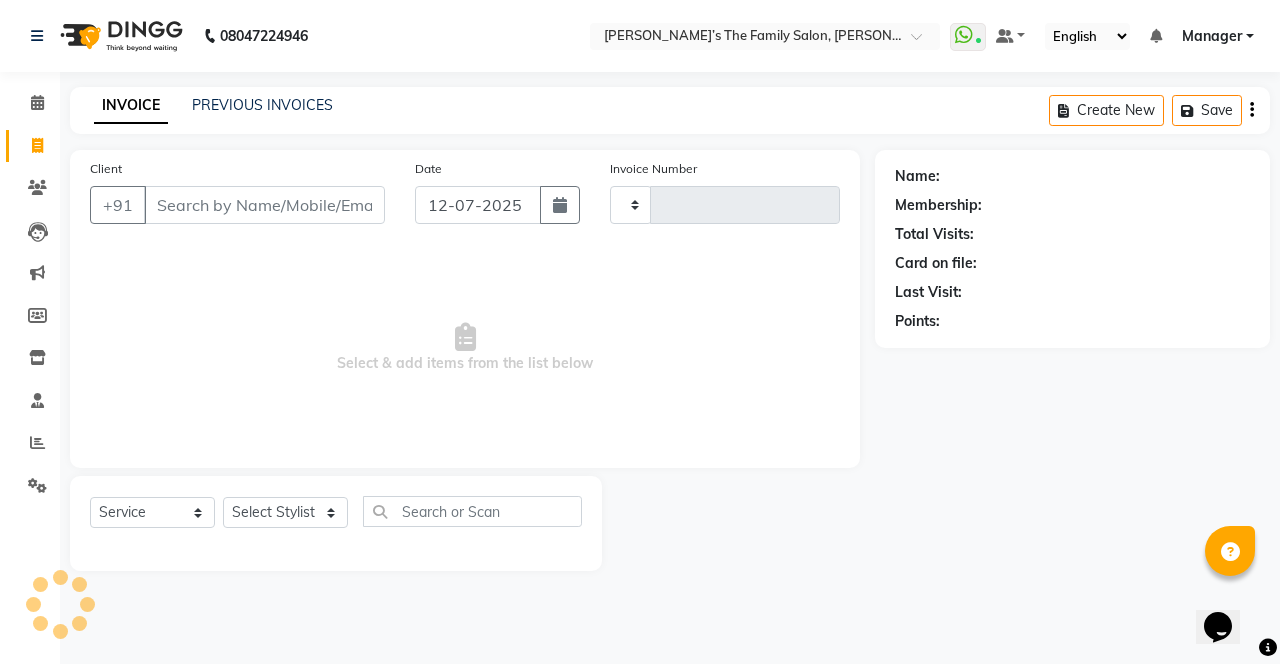 type on "2150" 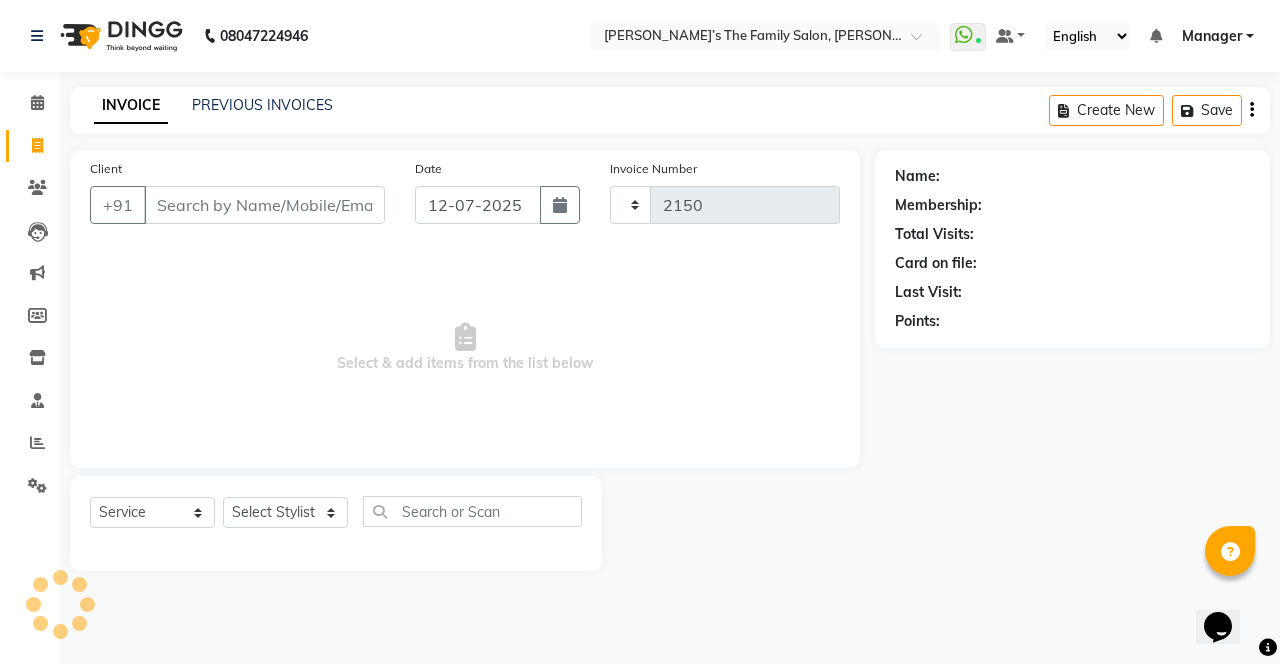 select on "8003" 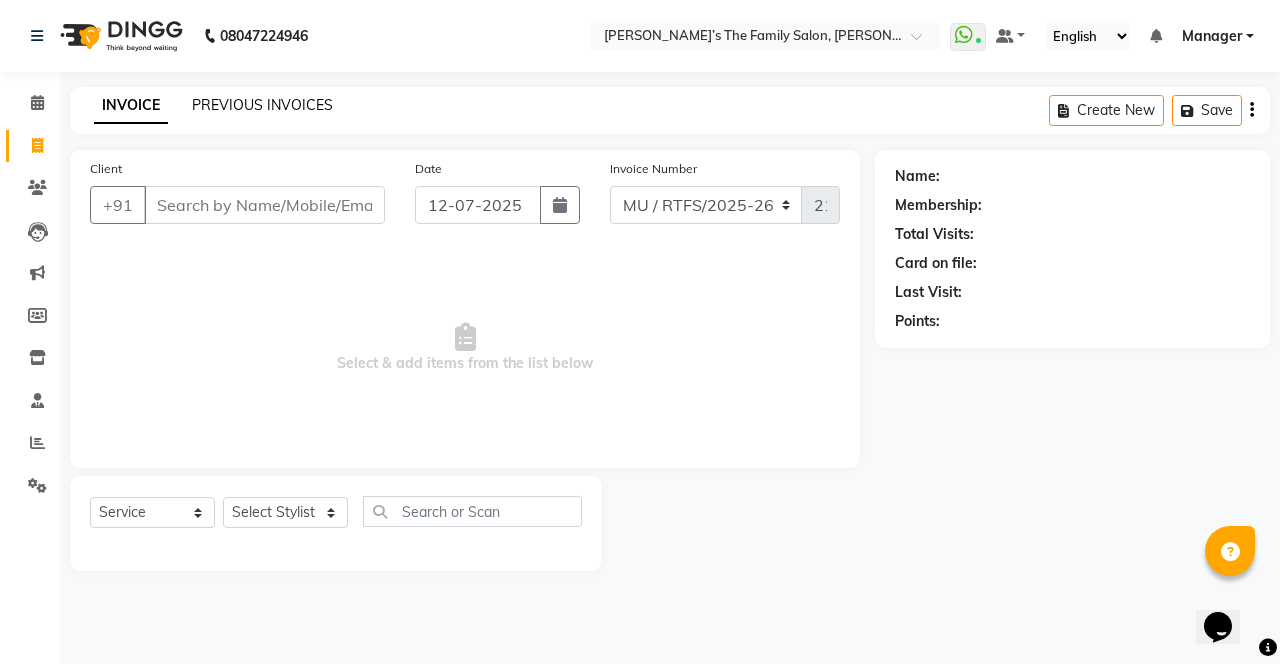 click on "PREVIOUS INVOICES" 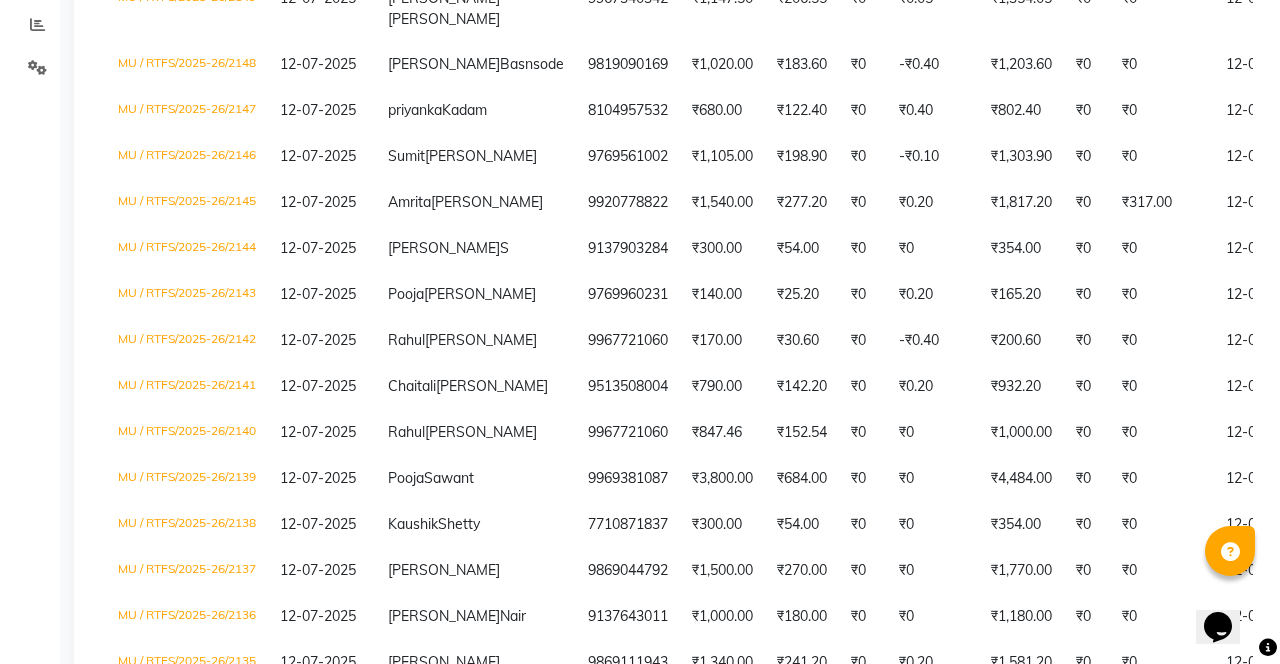 scroll, scrollTop: 448, scrollLeft: 0, axis: vertical 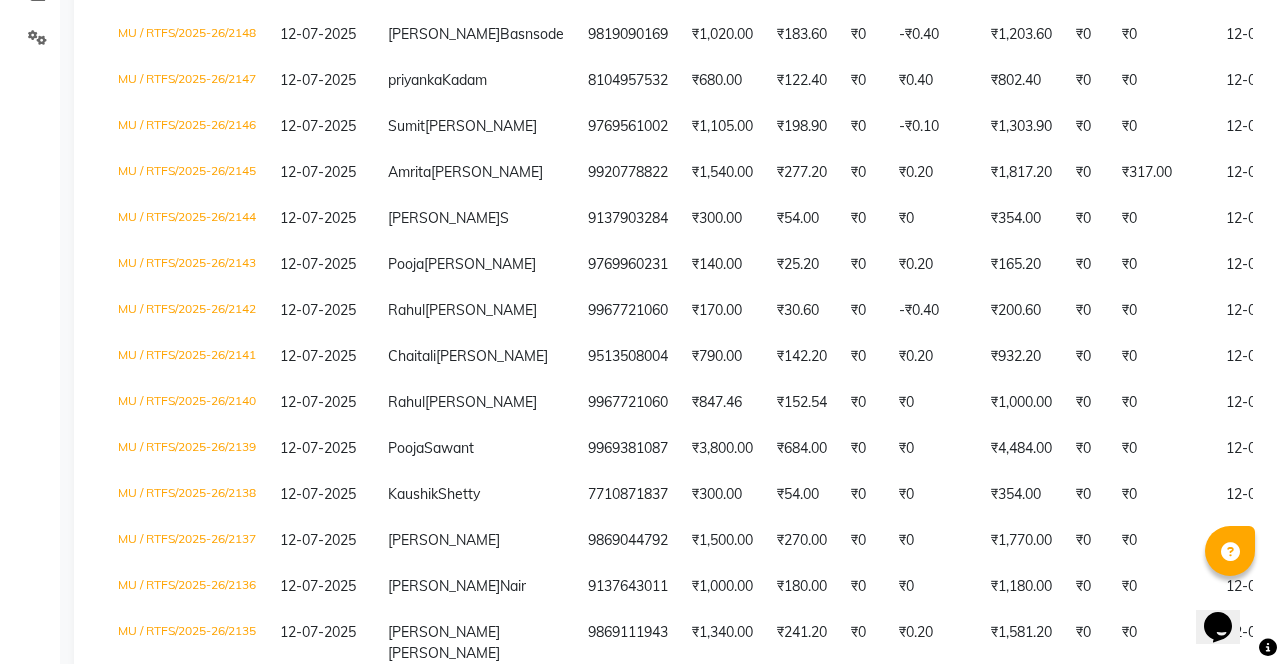 click on "₹0" 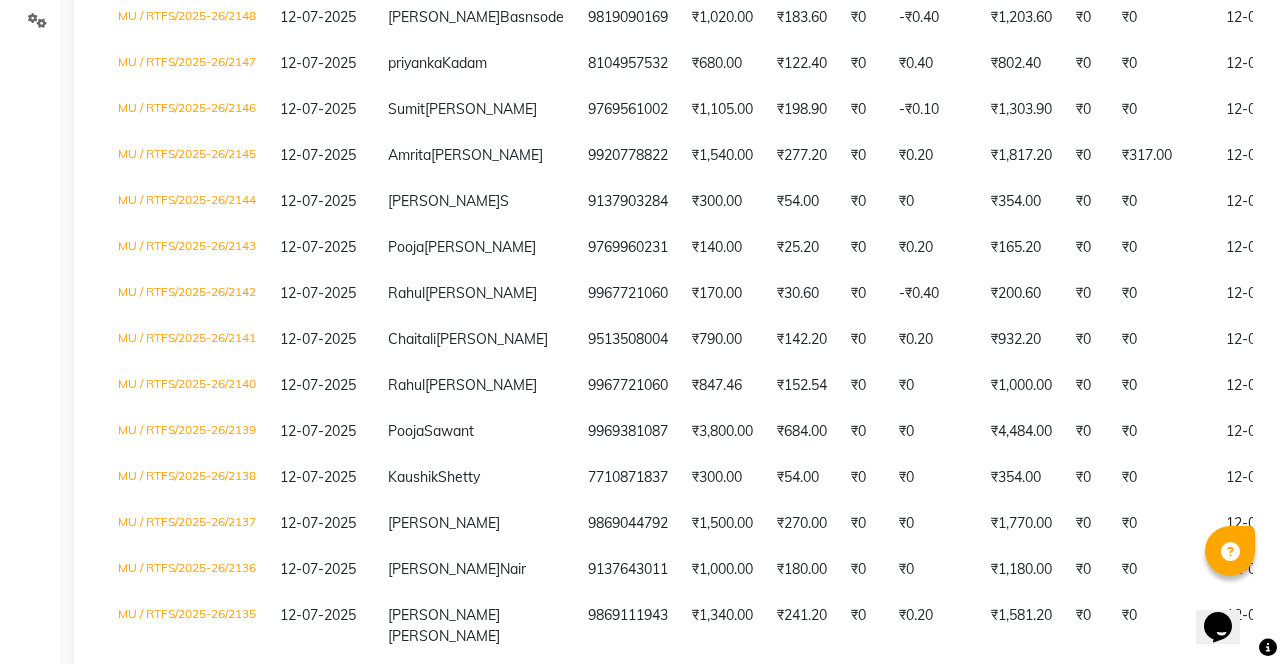 scroll, scrollTop: 455, scrollLeft: 0, axis: vertical 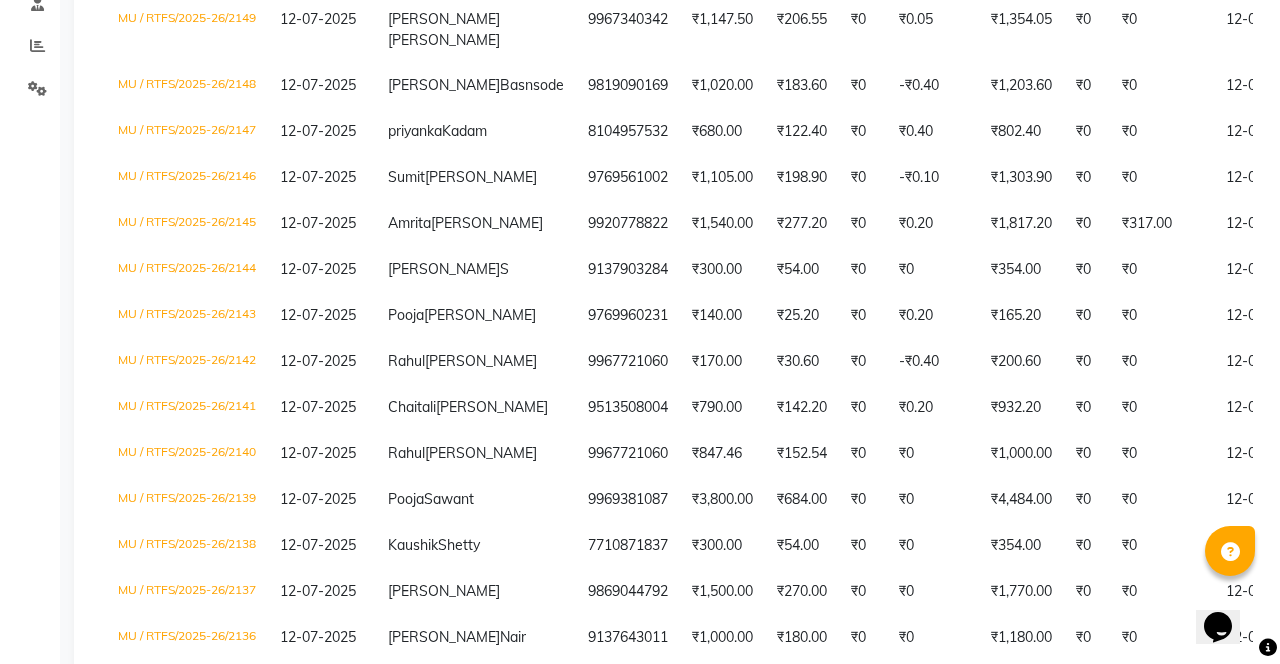 click on "₹200.60" 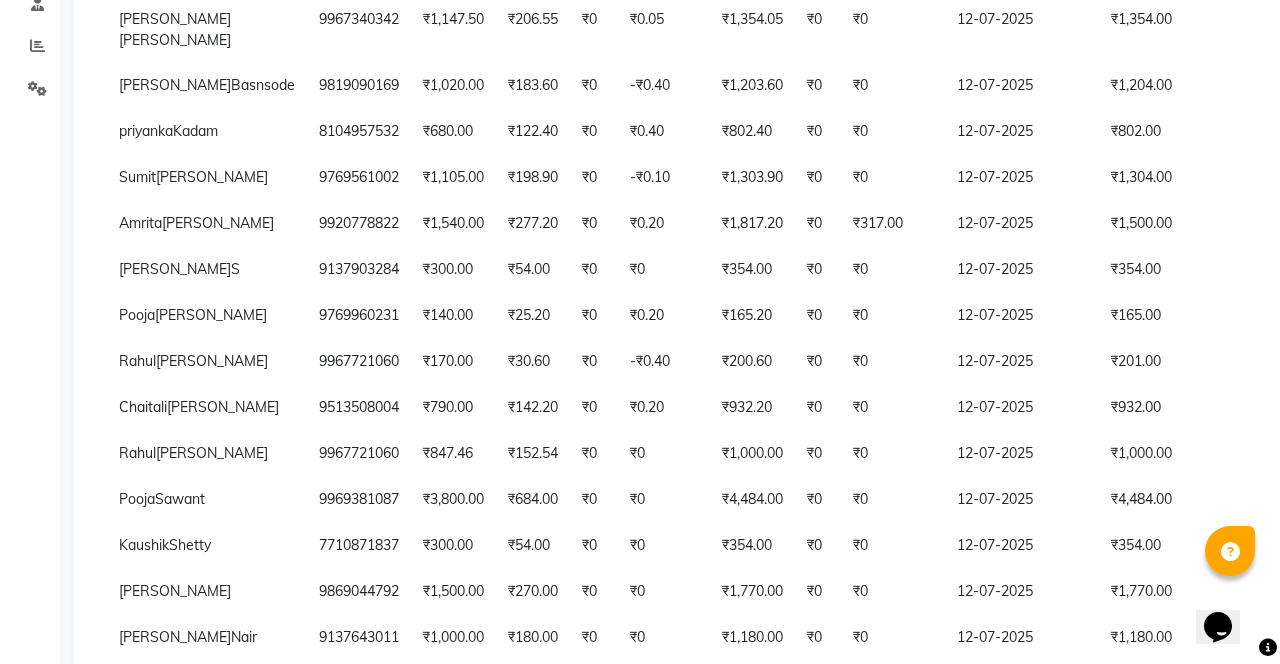 scroll, scrollTop: 0, scrollLeft: 582, axis: horizontal 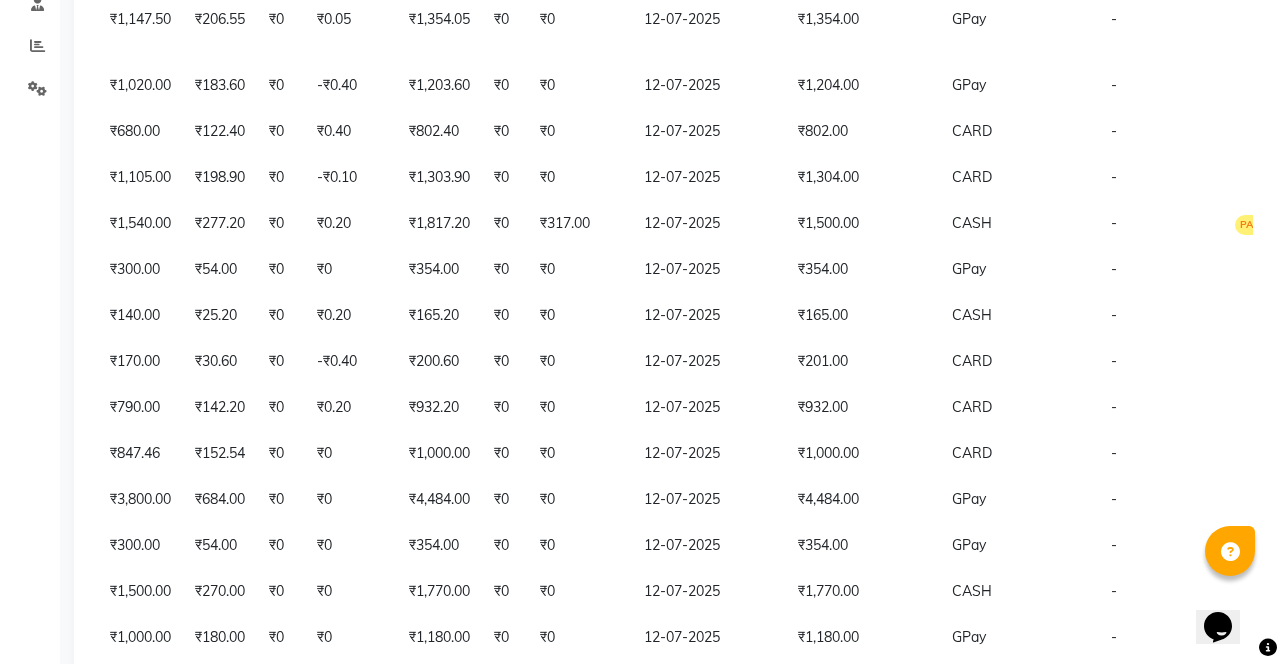click on "₹1,500.00" 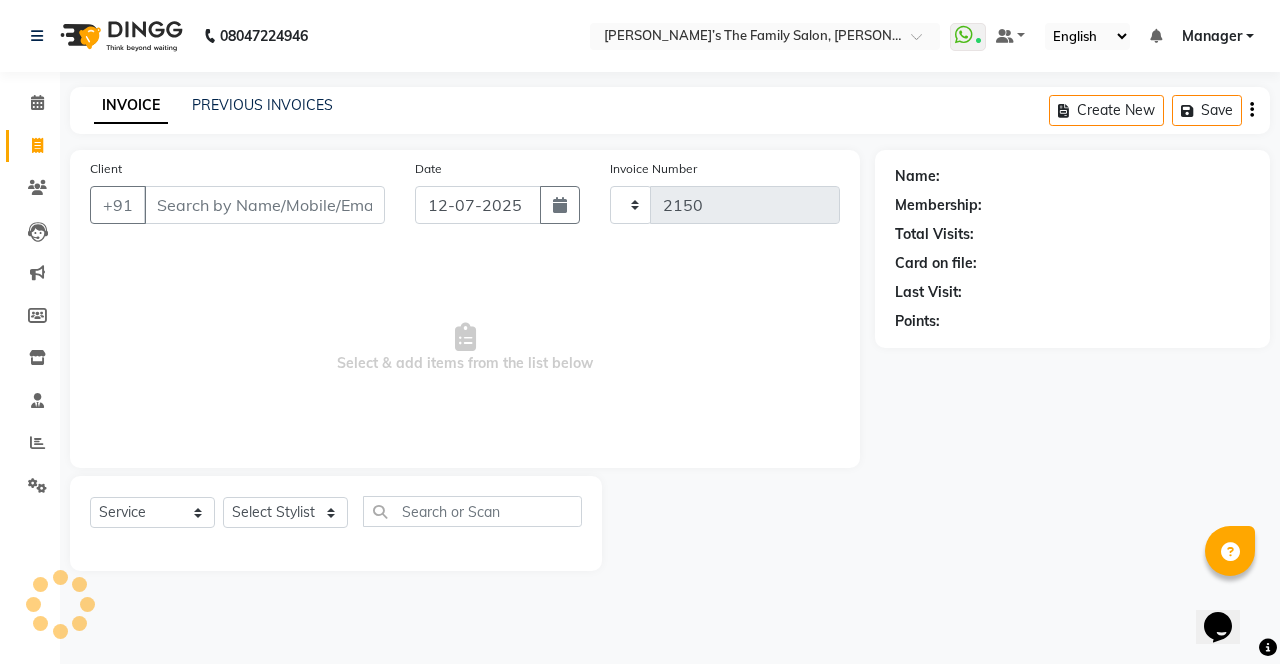 scroll, scrollTop: 0, scrollLeft: 0, axis: both 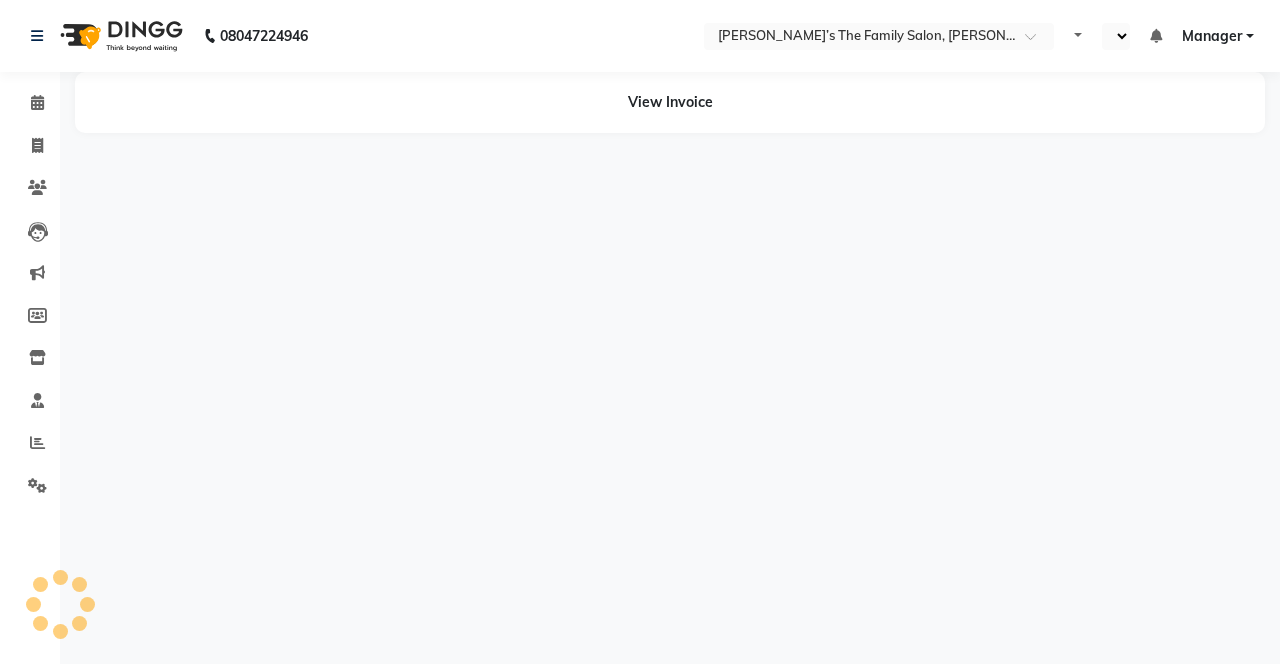 select on "en" 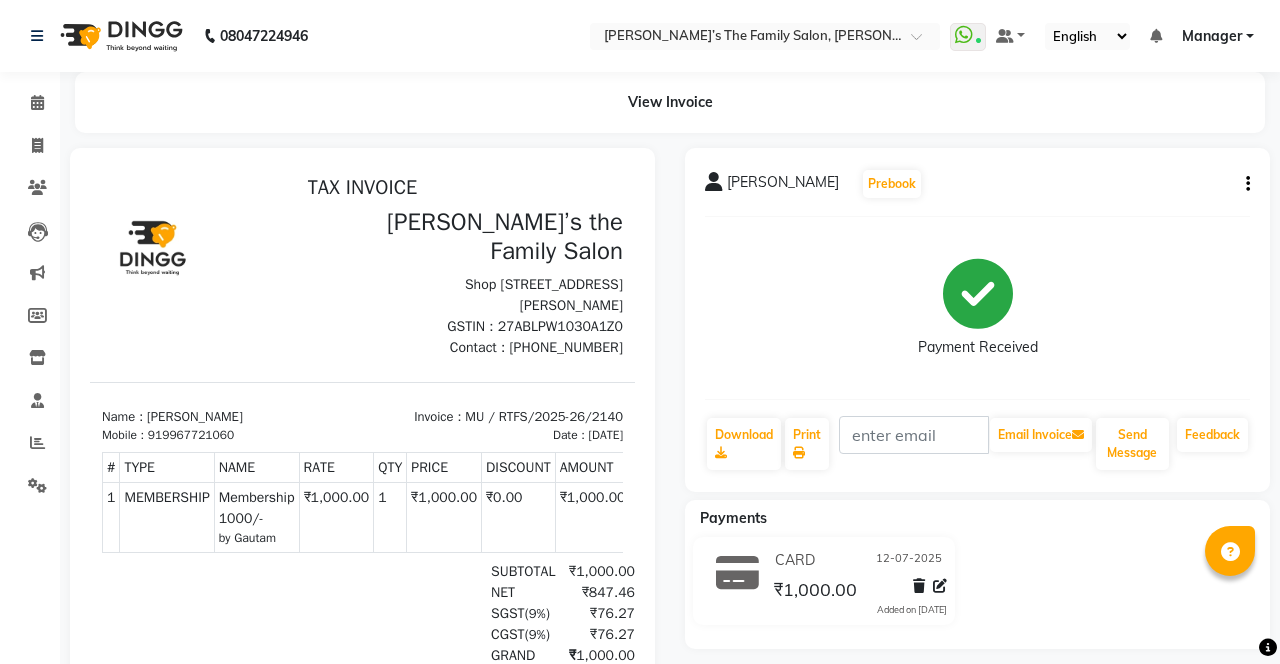 scroll, scrollTop: 0, scrollLeft: 0, axis: both 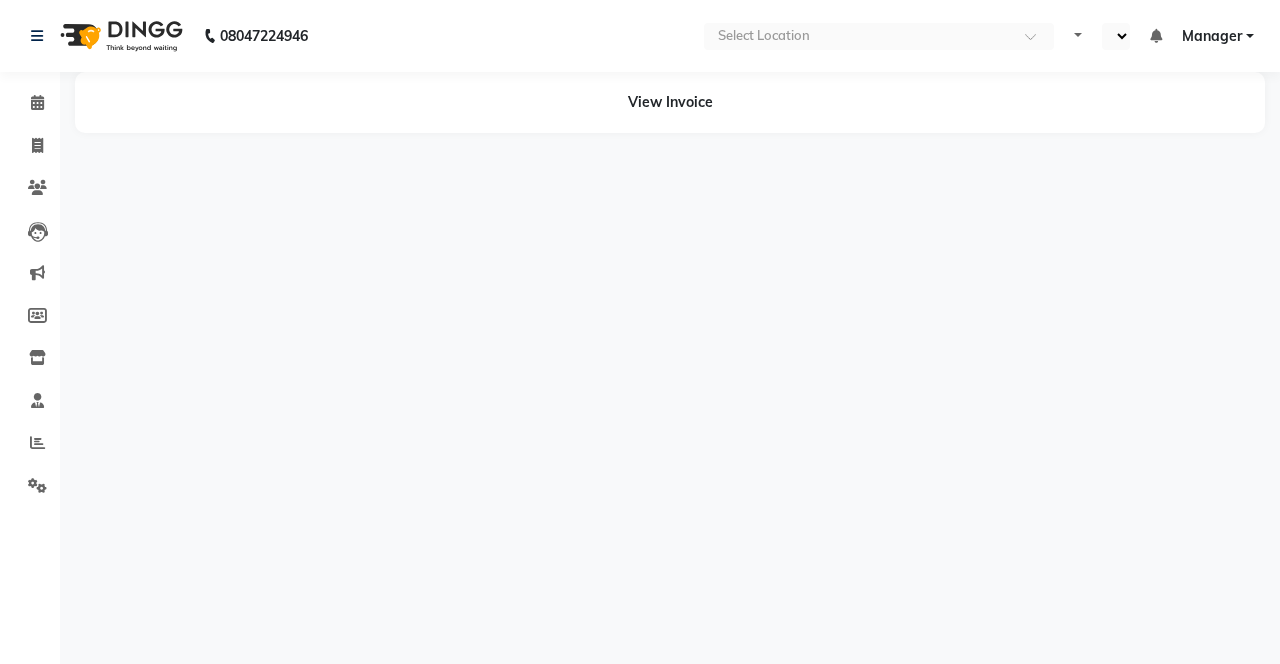 select on "en" 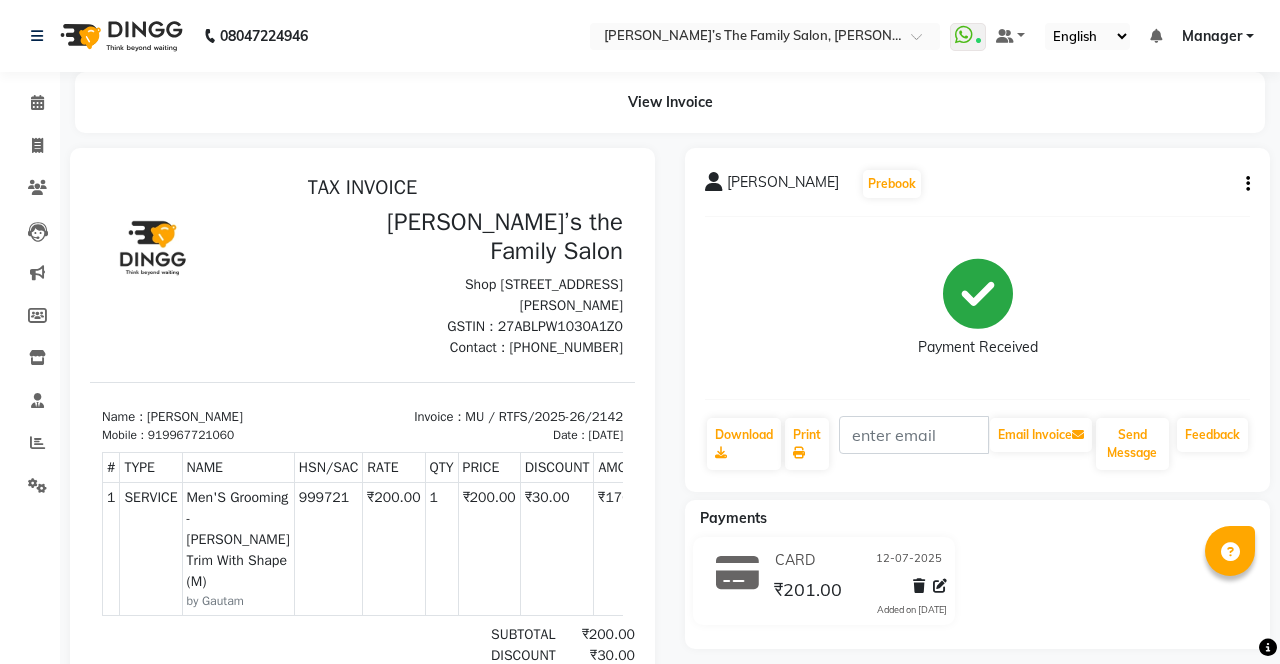 scroll, scrollTop: 0, scrollLeft: 0, axis: both 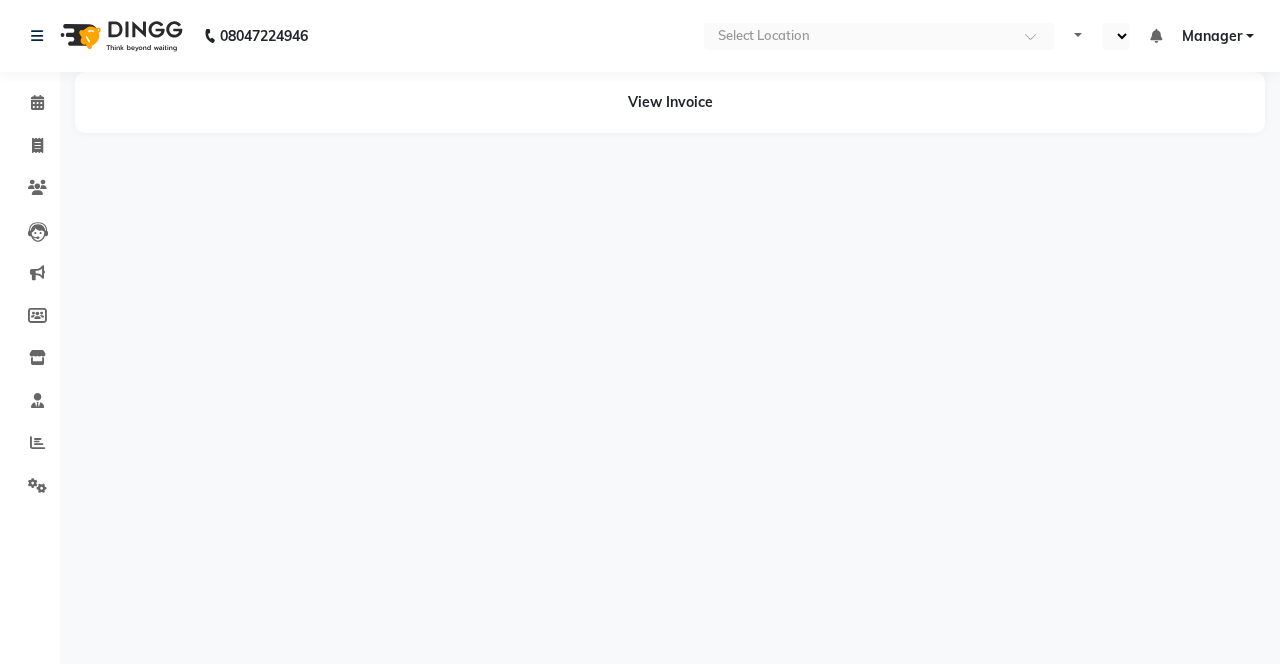select on "en" 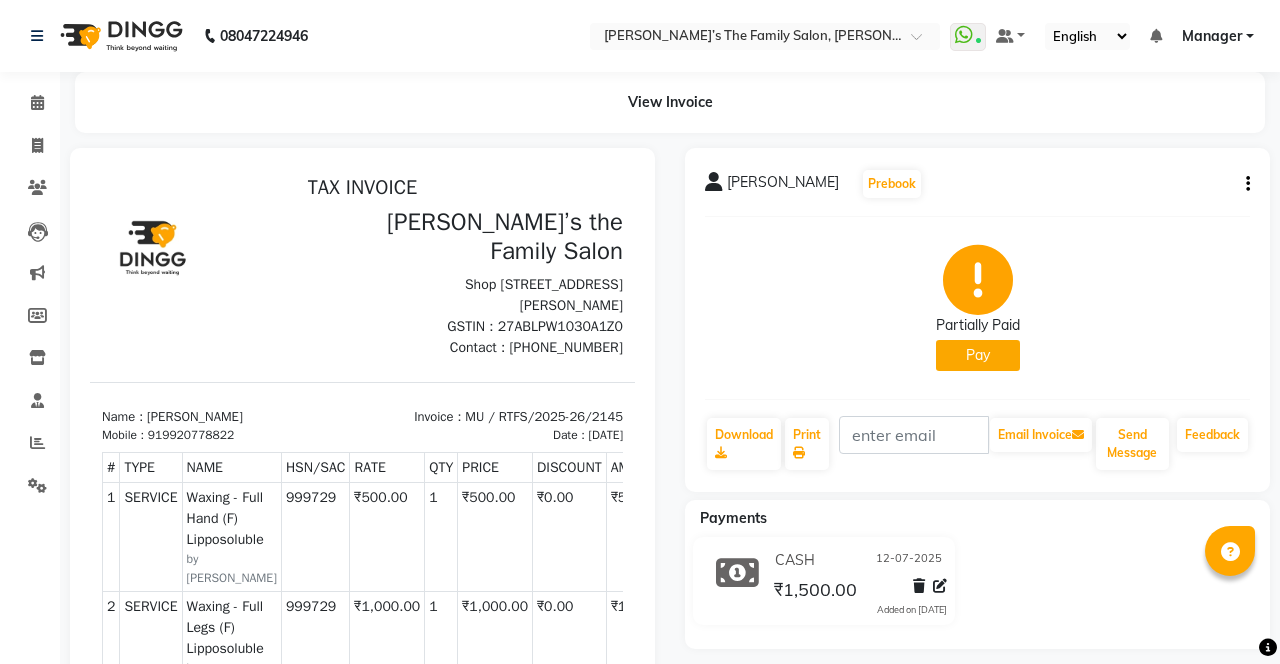 scroll, scrollTop: 0, scrollLeft: 0, axis: both 